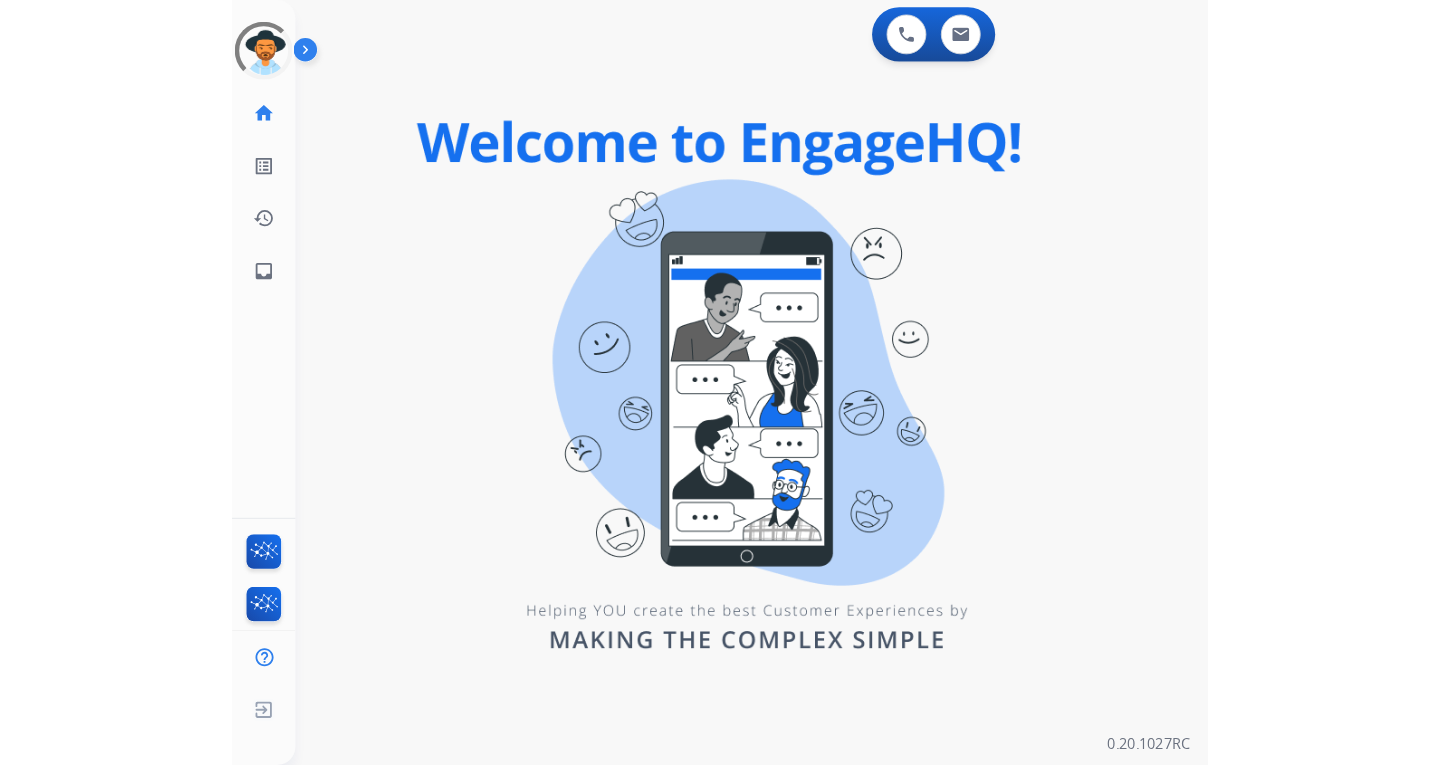 scroll, scrollTop: 0, scrollLeft: 0, axis: both 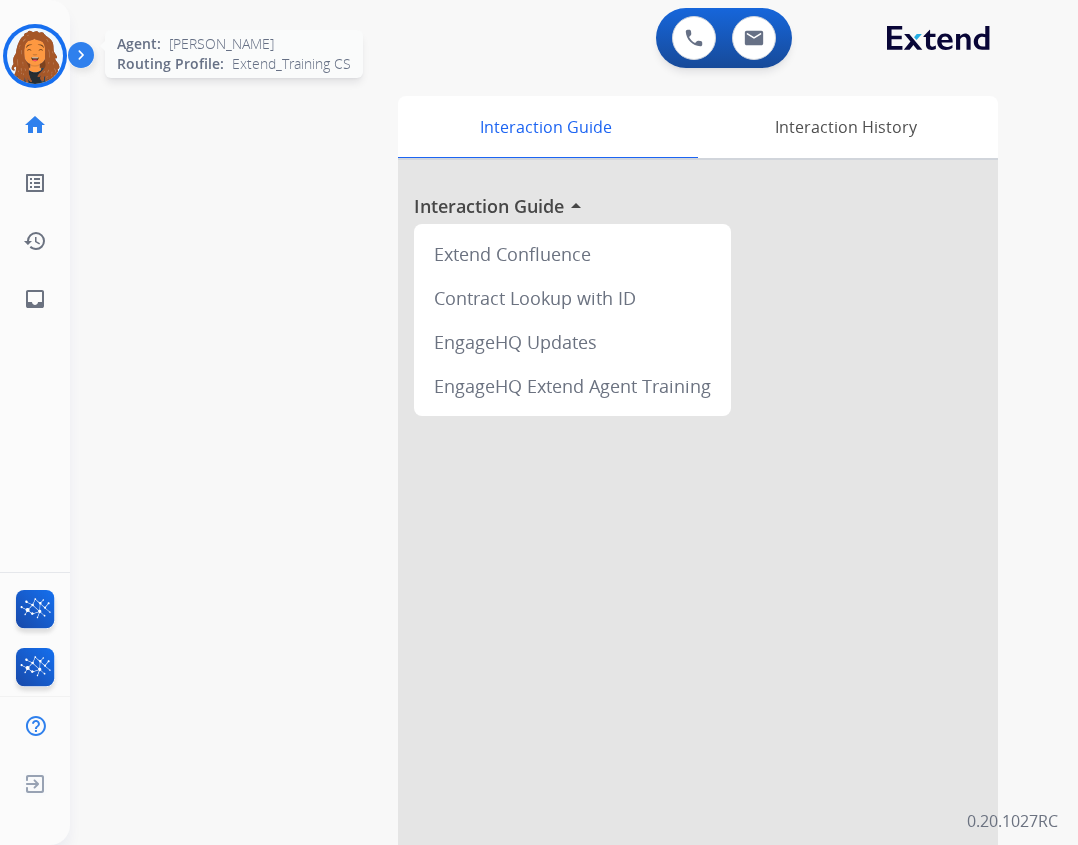 click at bounding box center (35, 56) 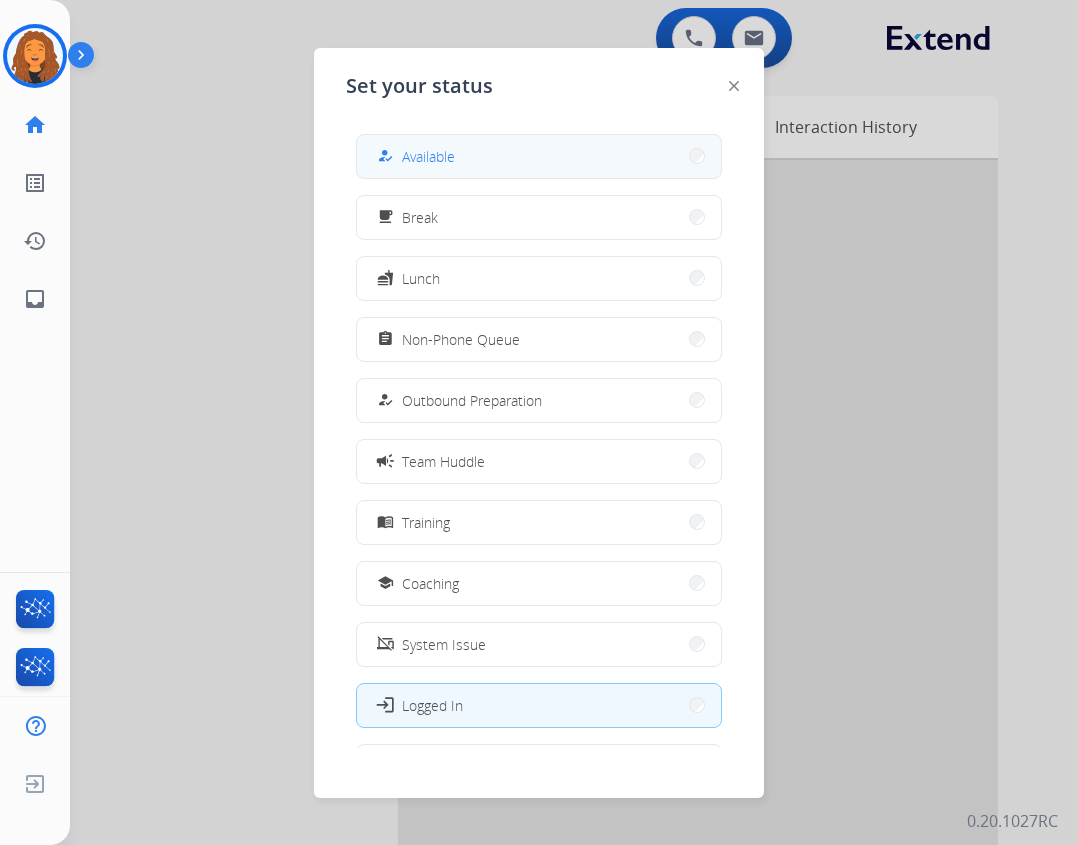 click on "how_to_reg Available" at bounding box center [539, 156] 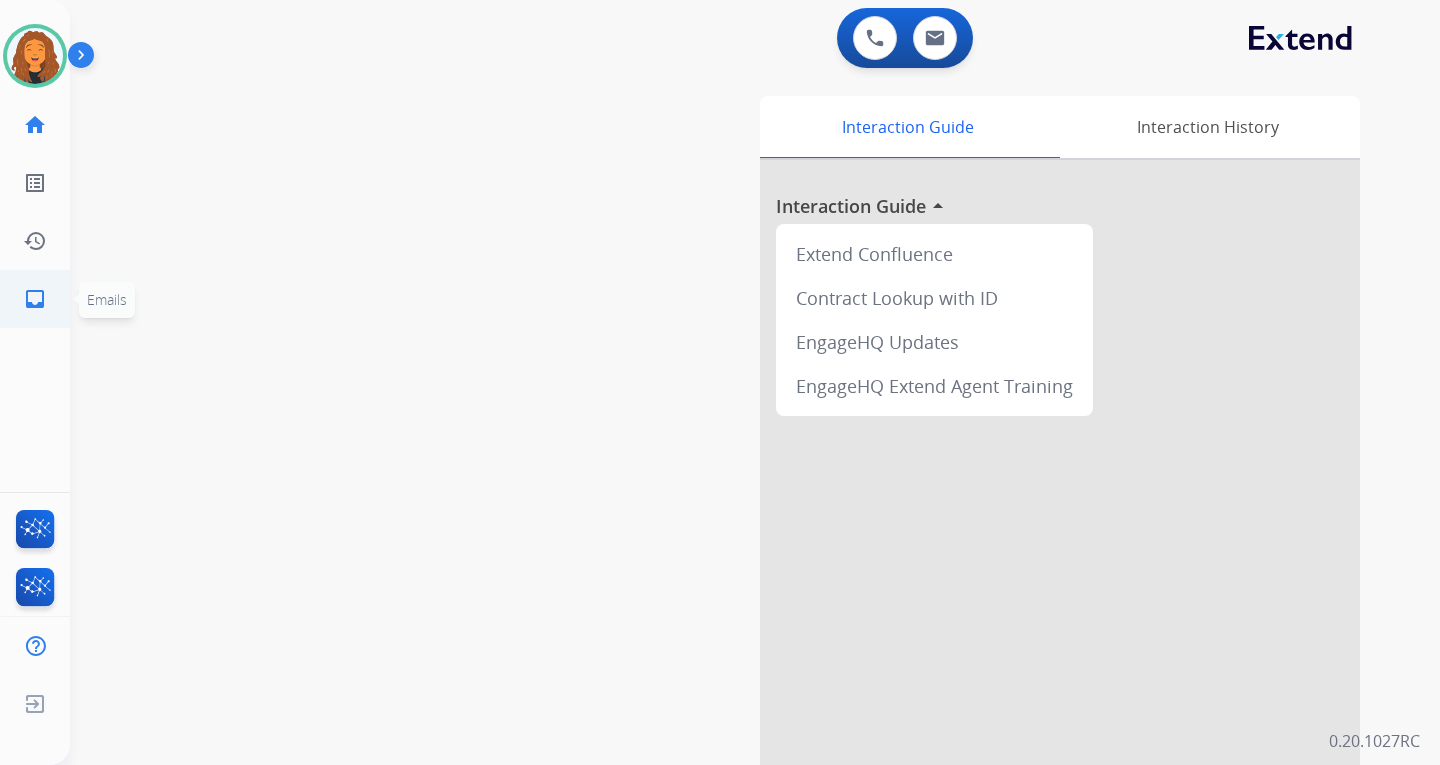 click on "inbox" 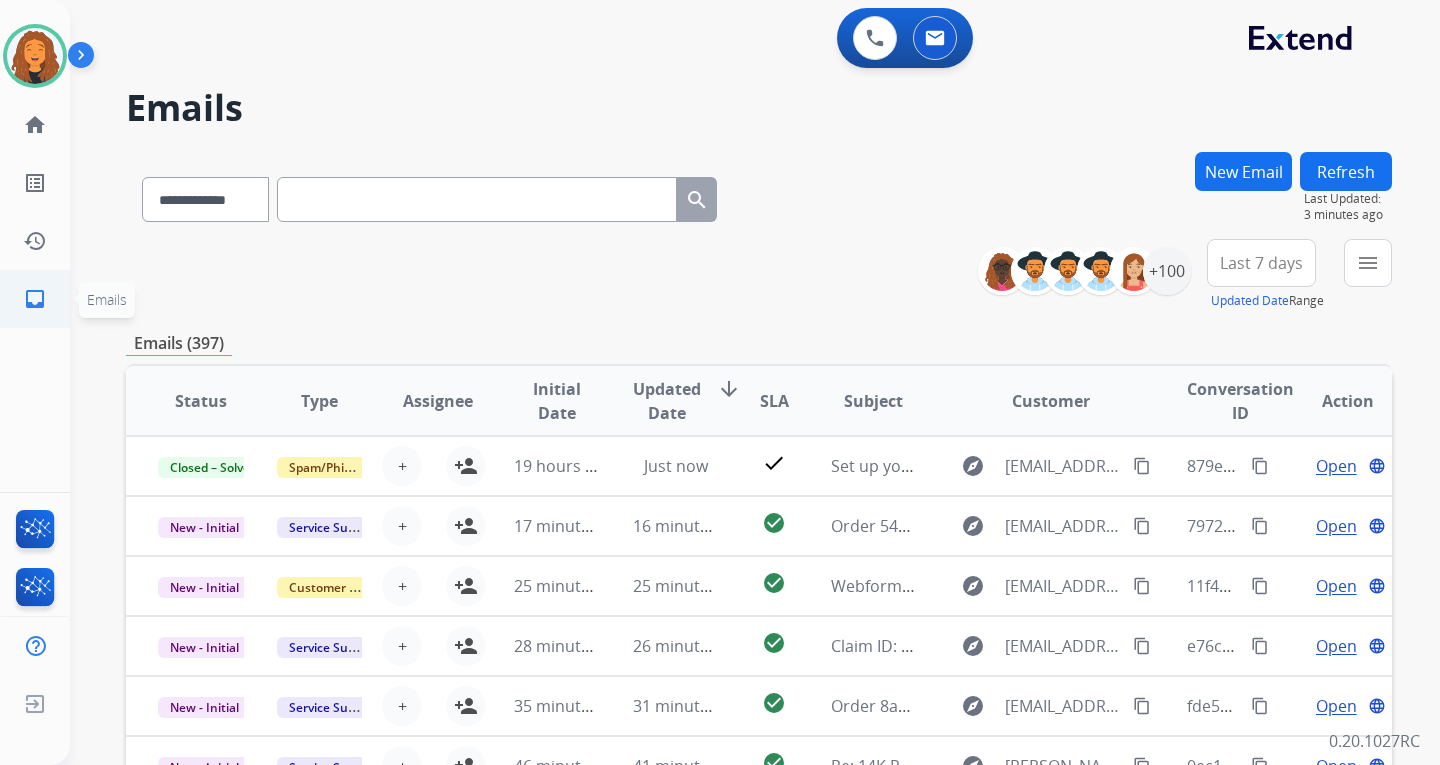 click on "inbox  Emails" 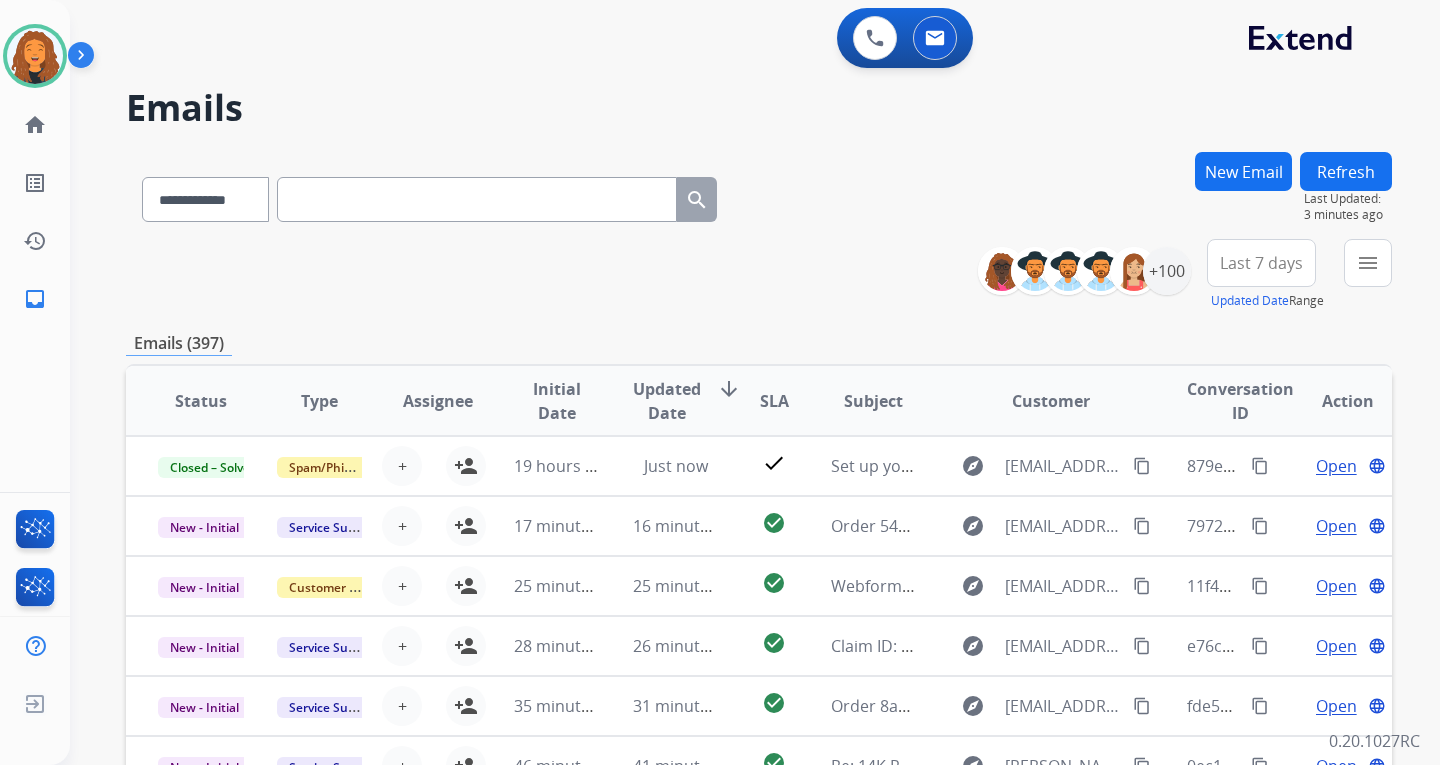 click on "Last 7 days" at bounding box center (1261, 263) 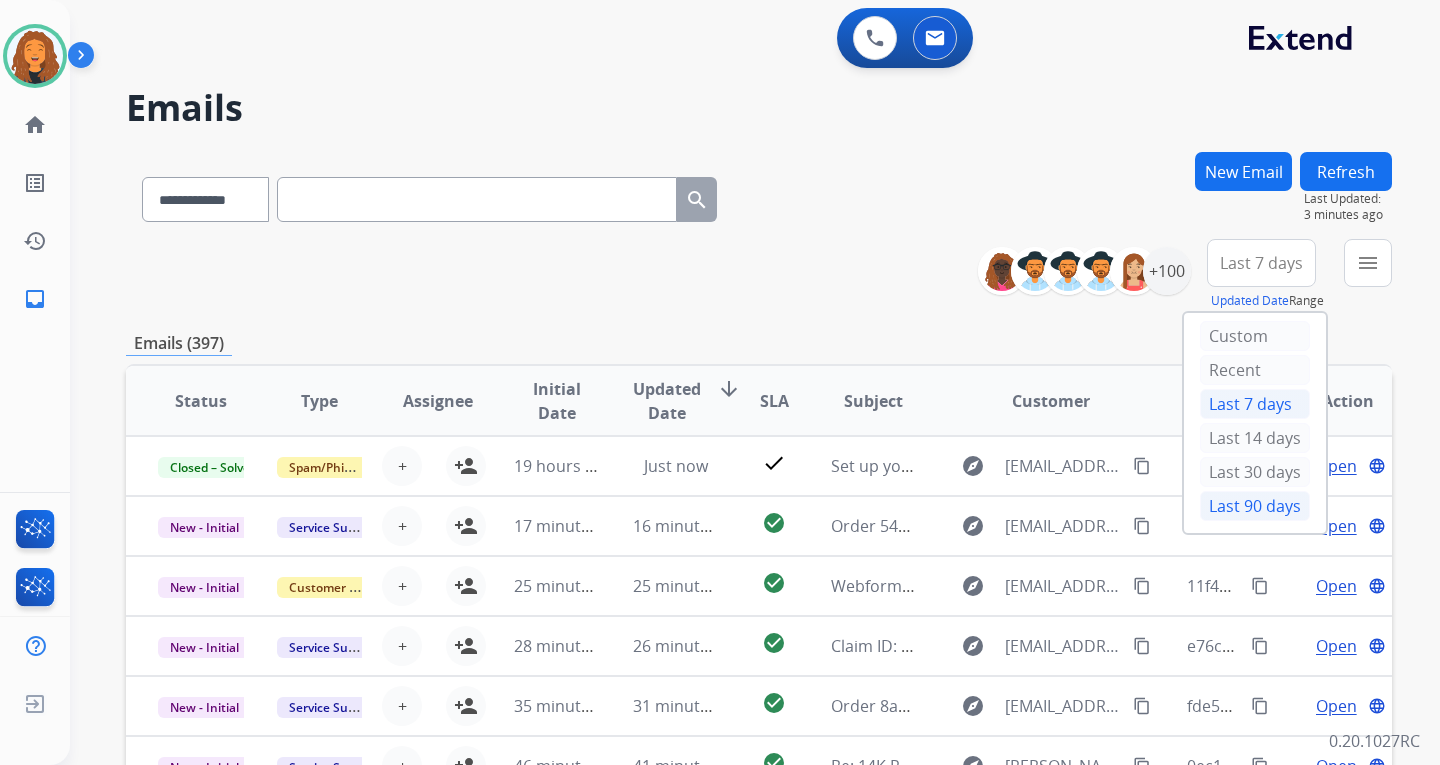 click on "Last 90 days" at bounding box center [1255, 506] 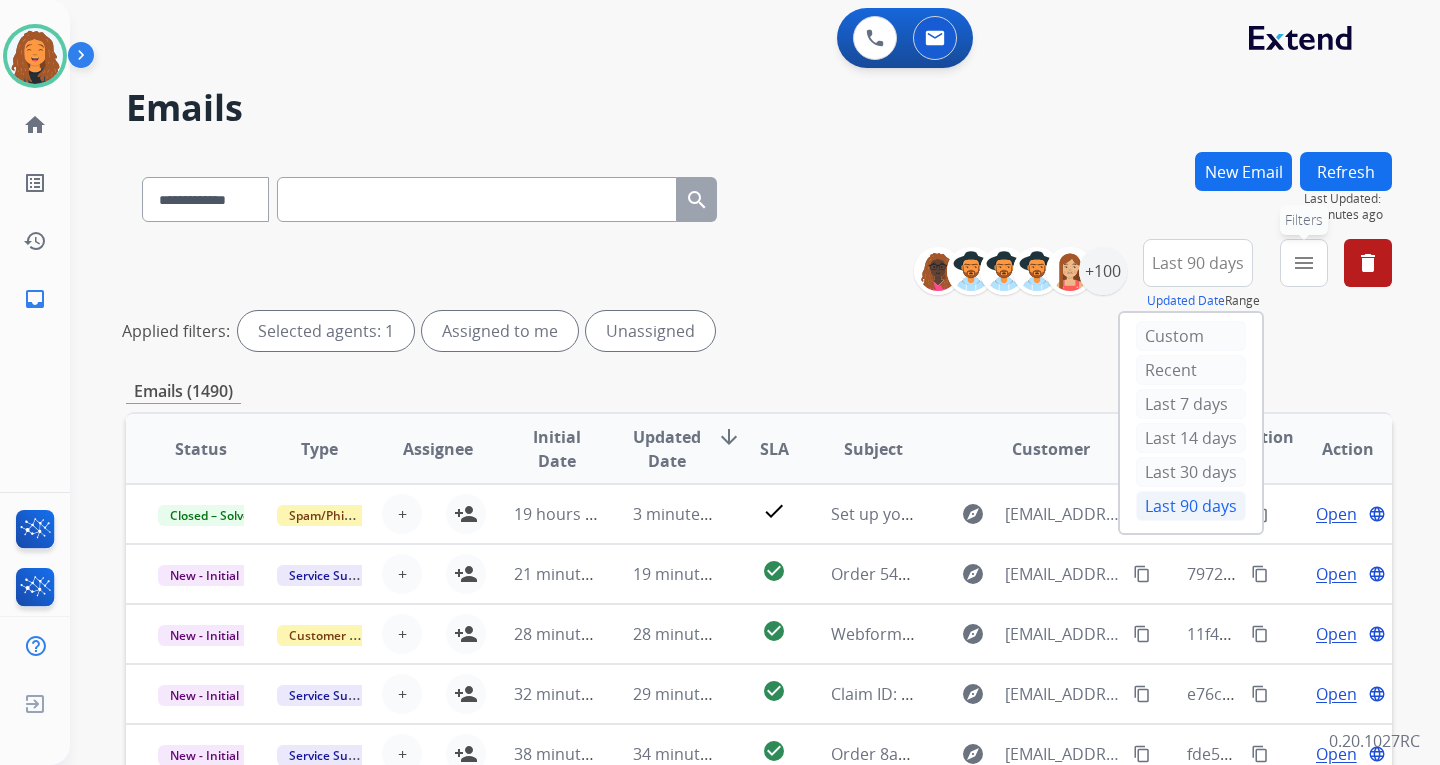 click on "menu" at bounding box center (1304, 263) 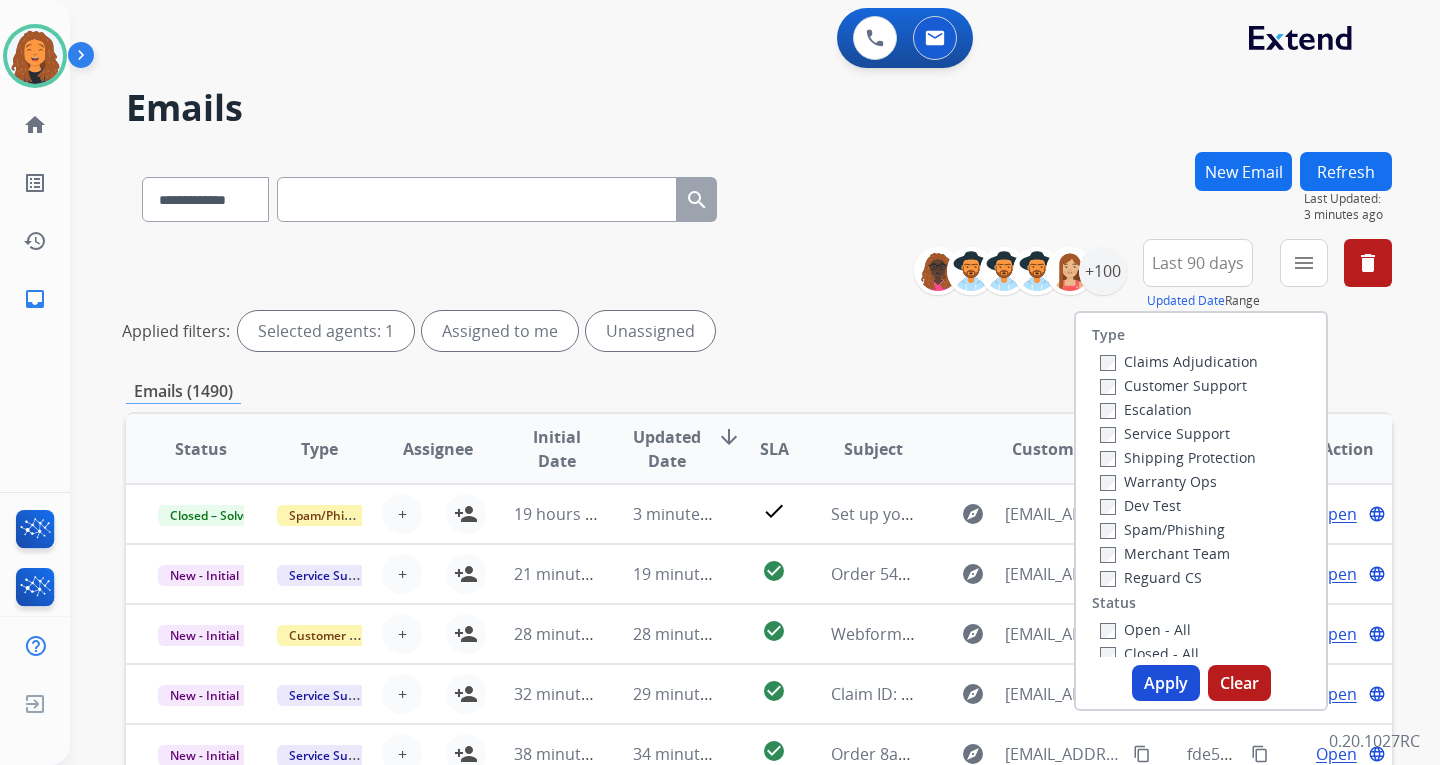click on "Customer Support" at bounding box center (1173, 385) 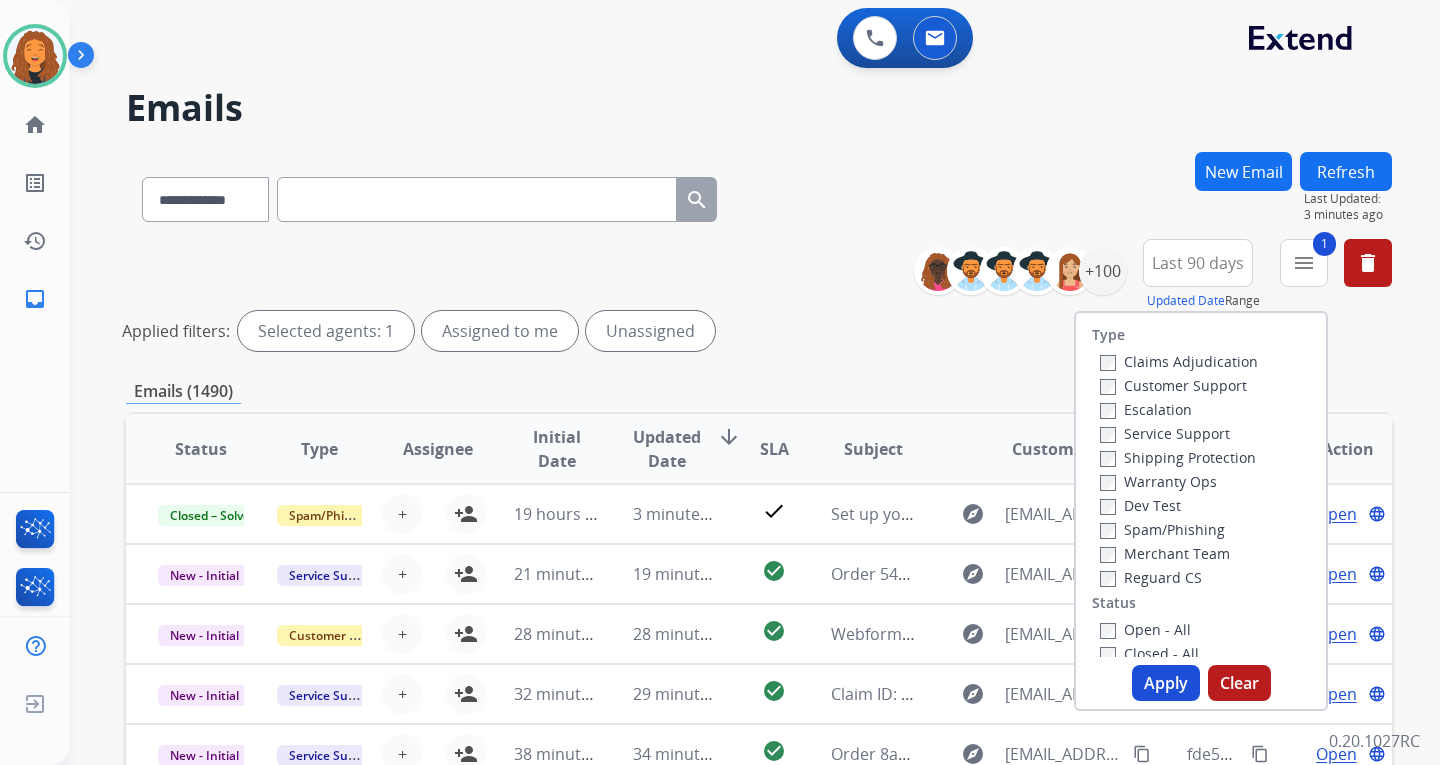 click on "Shipping Protection" at bounding box center (1178, 457) 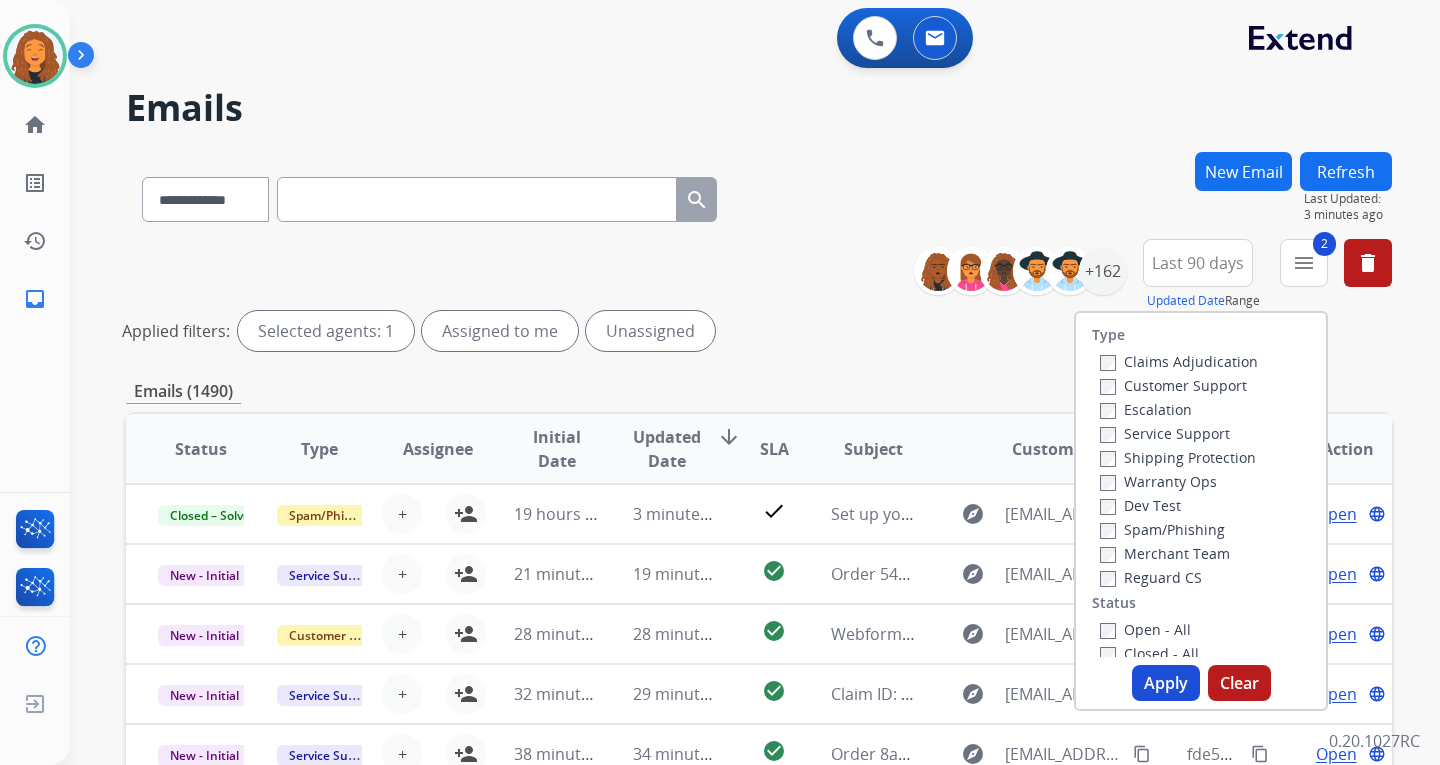 click on "Reguard CS" at bounding box center [1151, 577] 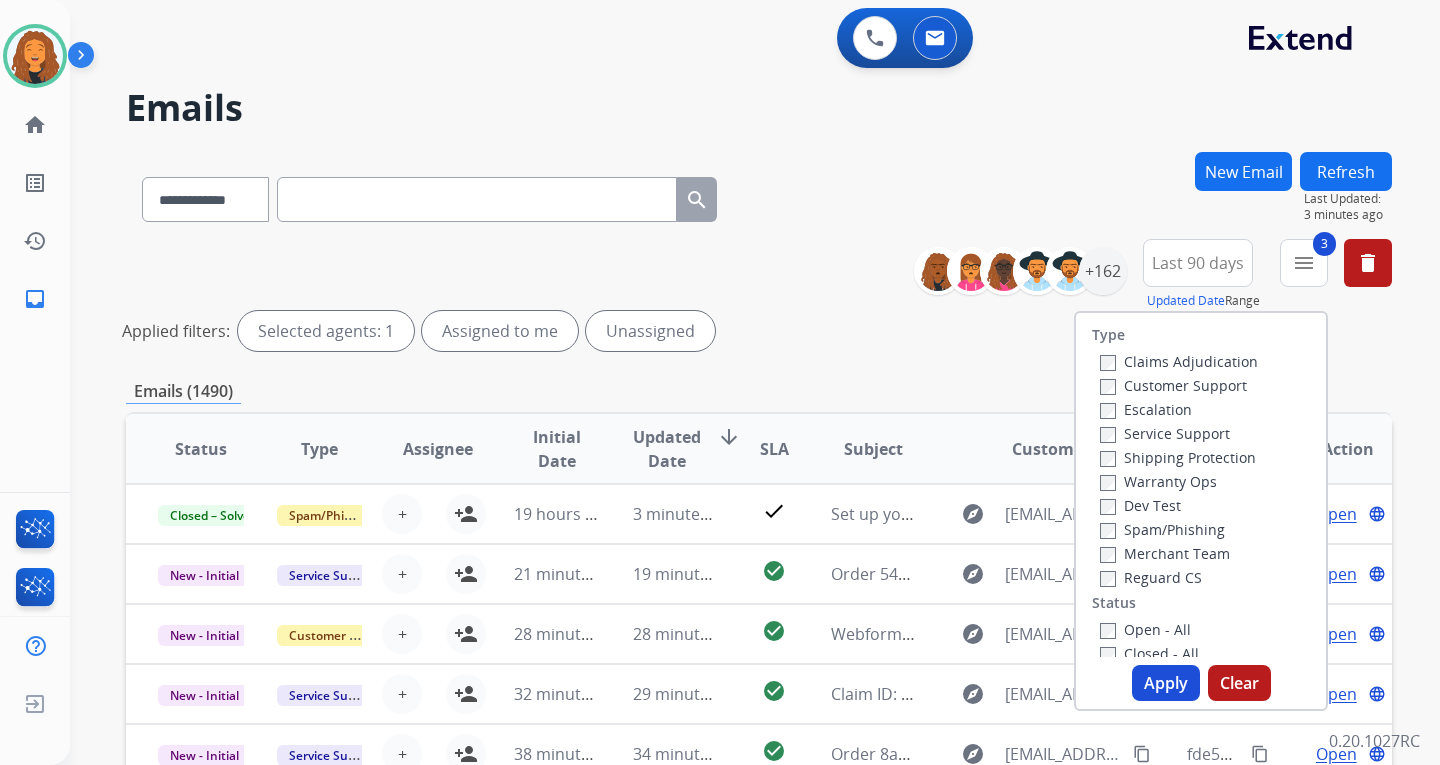 click on "Open - All" at bounding box center [1145, 629] 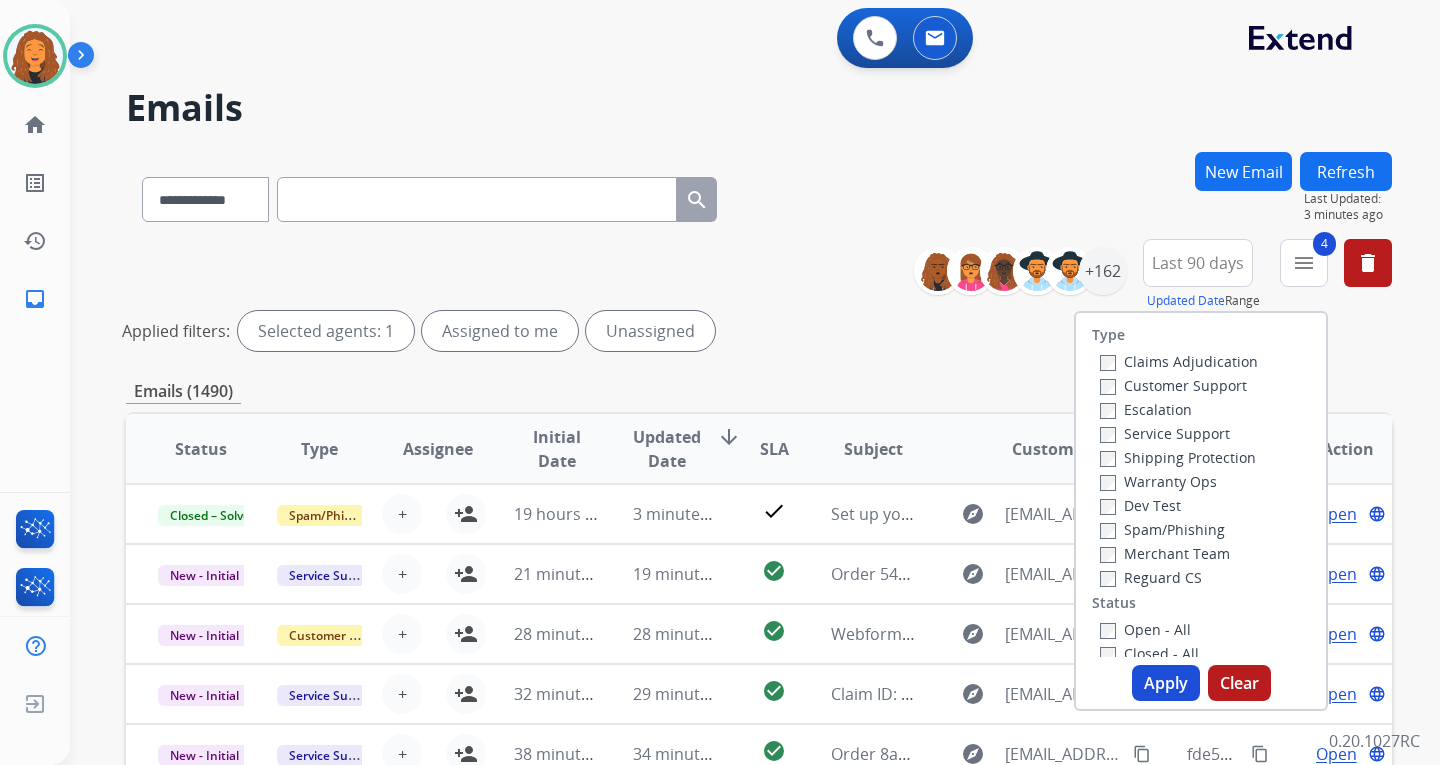 click on "Apply" at bounding box center (1166, 683) 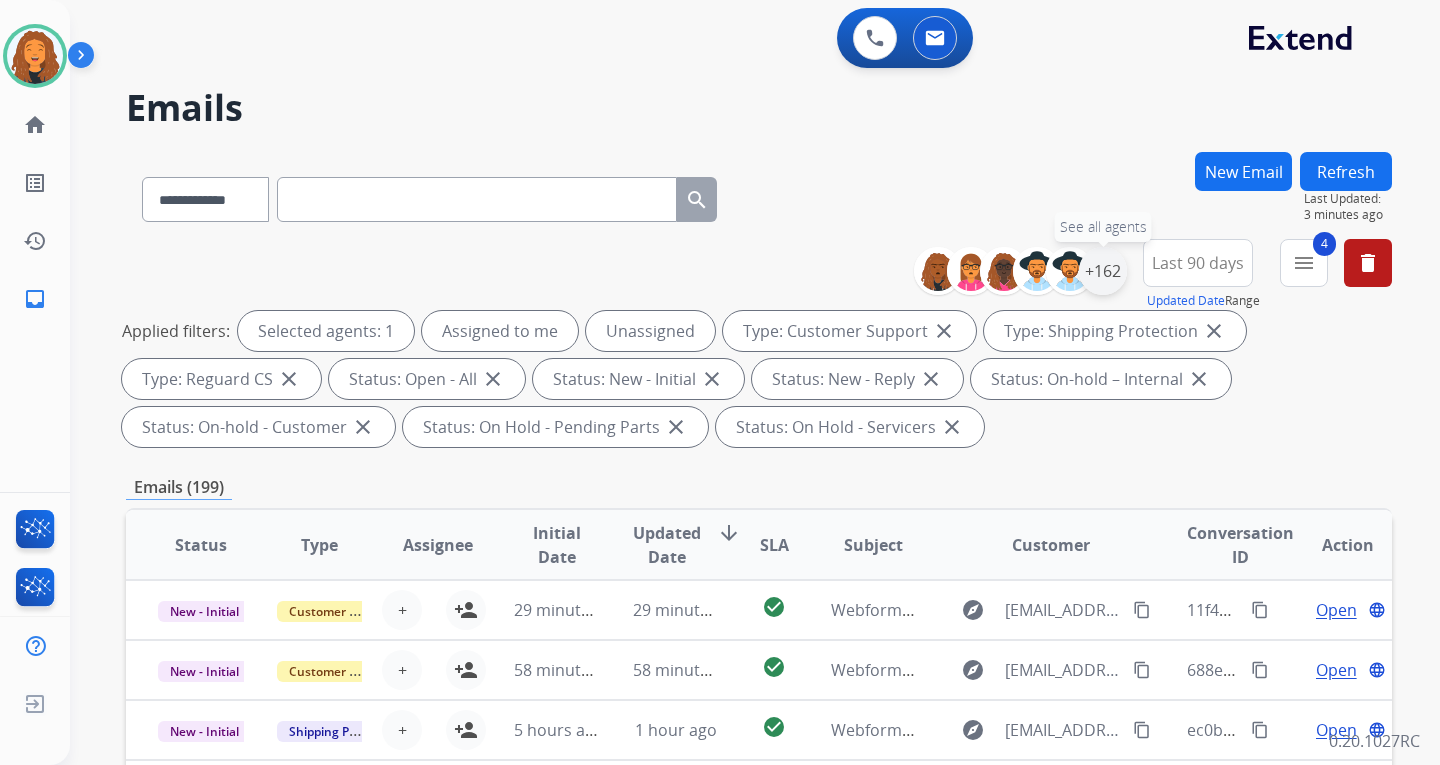 click on "+162" at bounding box center (1103, 271) 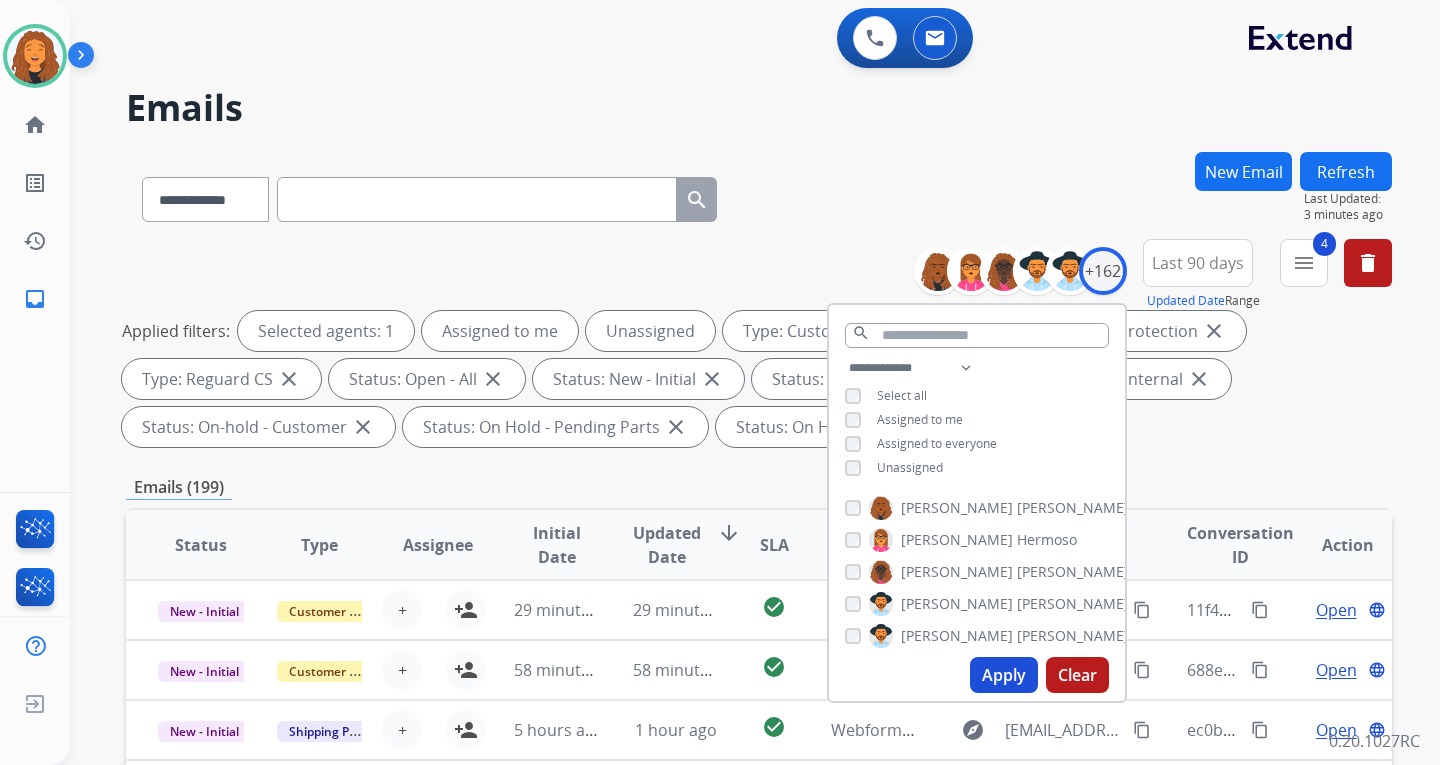 click on "Unassigned" at bounding box center (910, 467) 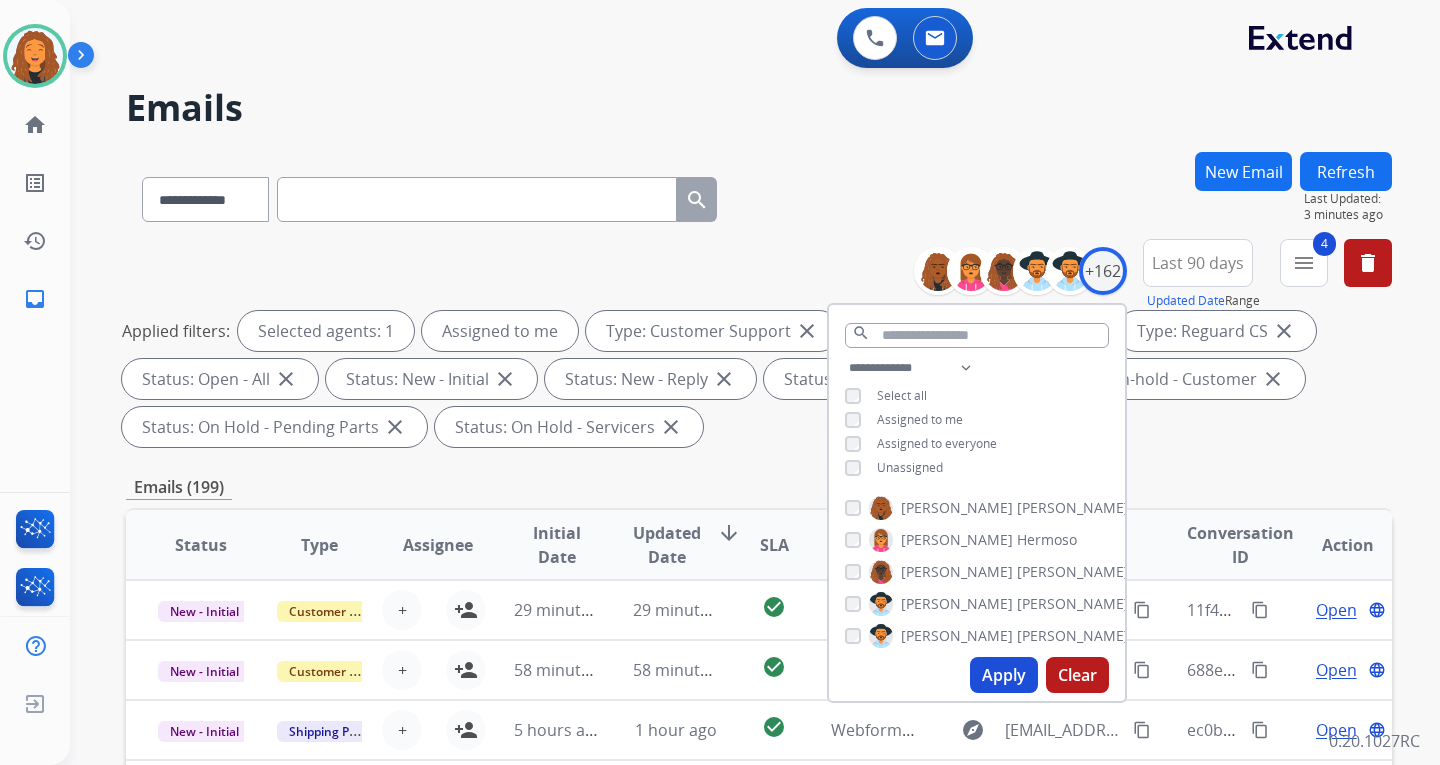 click on "Apply" at bounding box center [1004, 675] 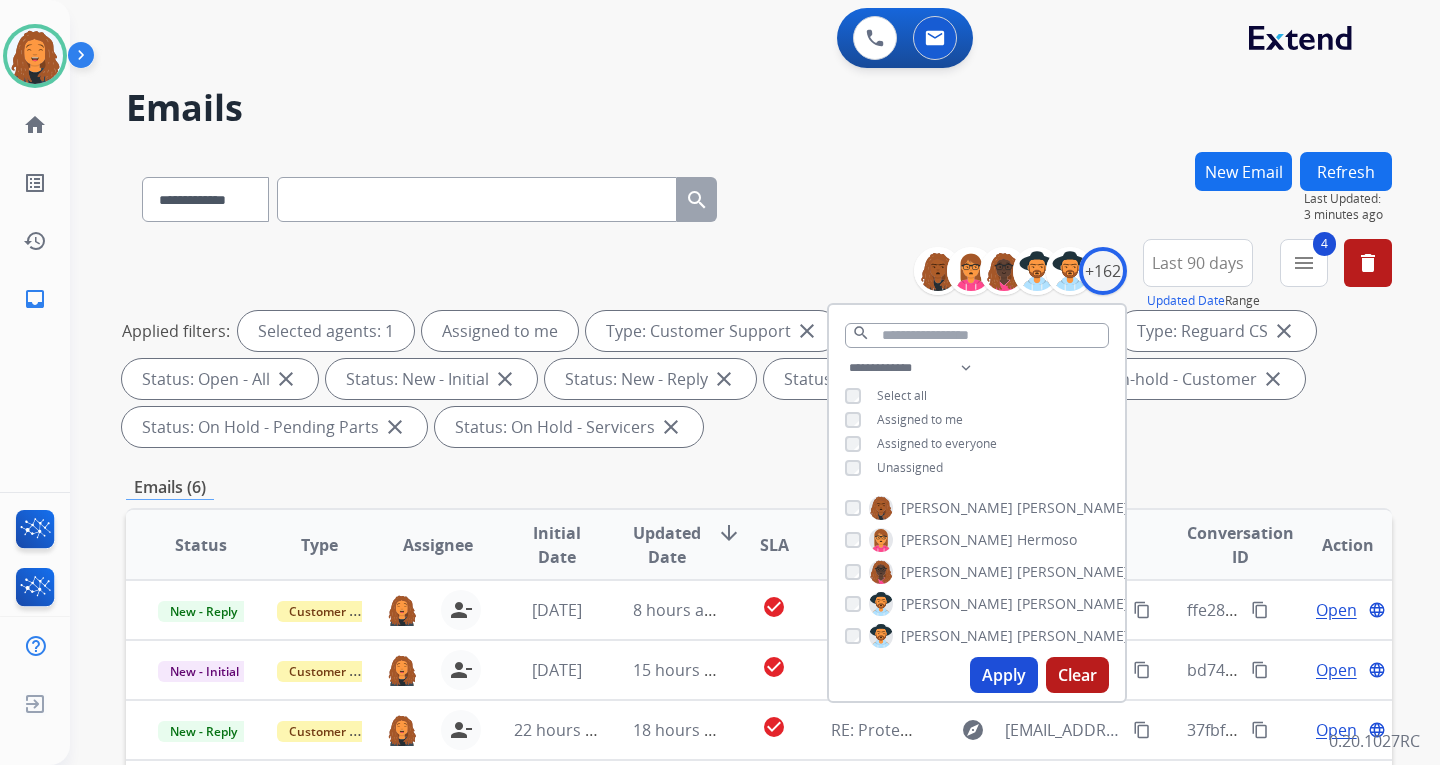 click on "**********" at bounding box center (759, 195) 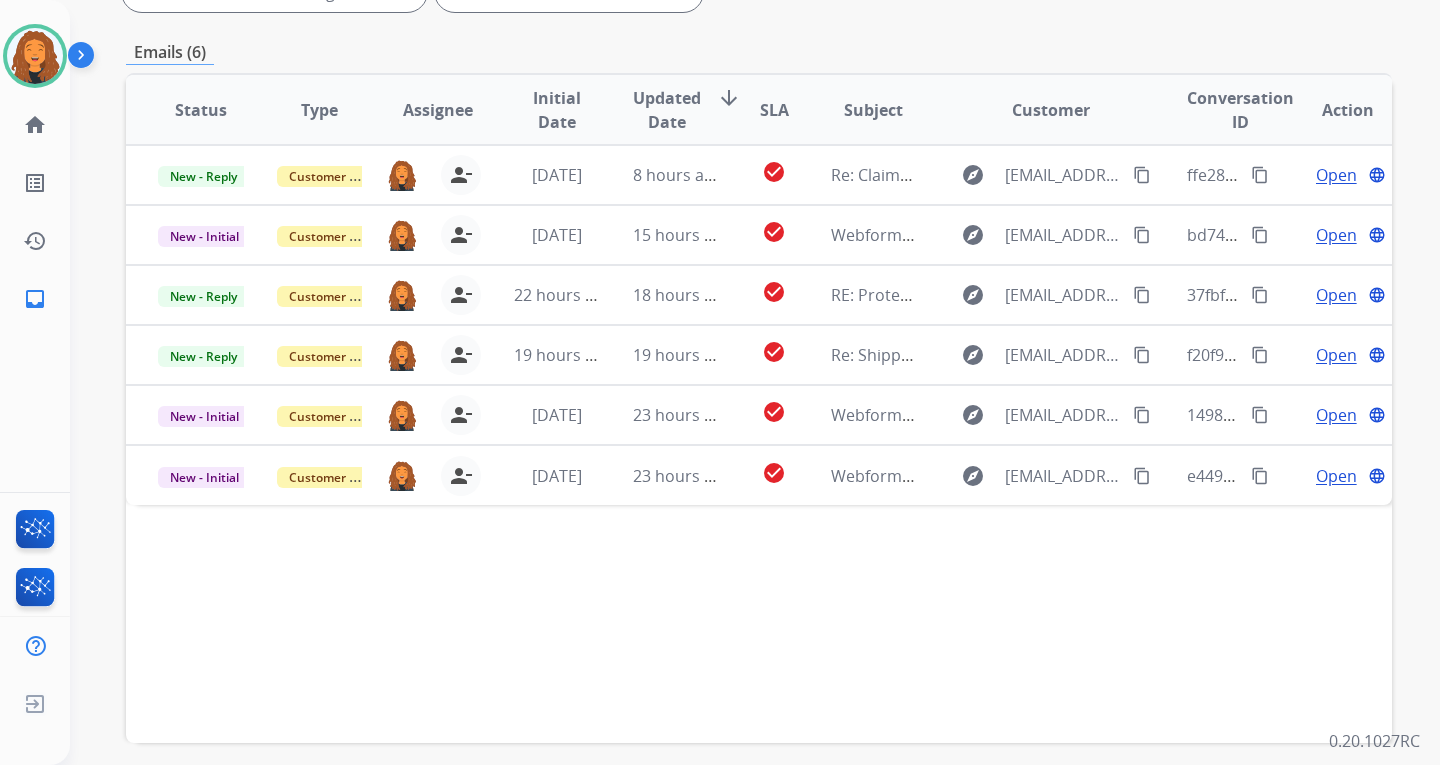 scroll, scrollTop: 500, scrollLeft: 0, axis: vertical 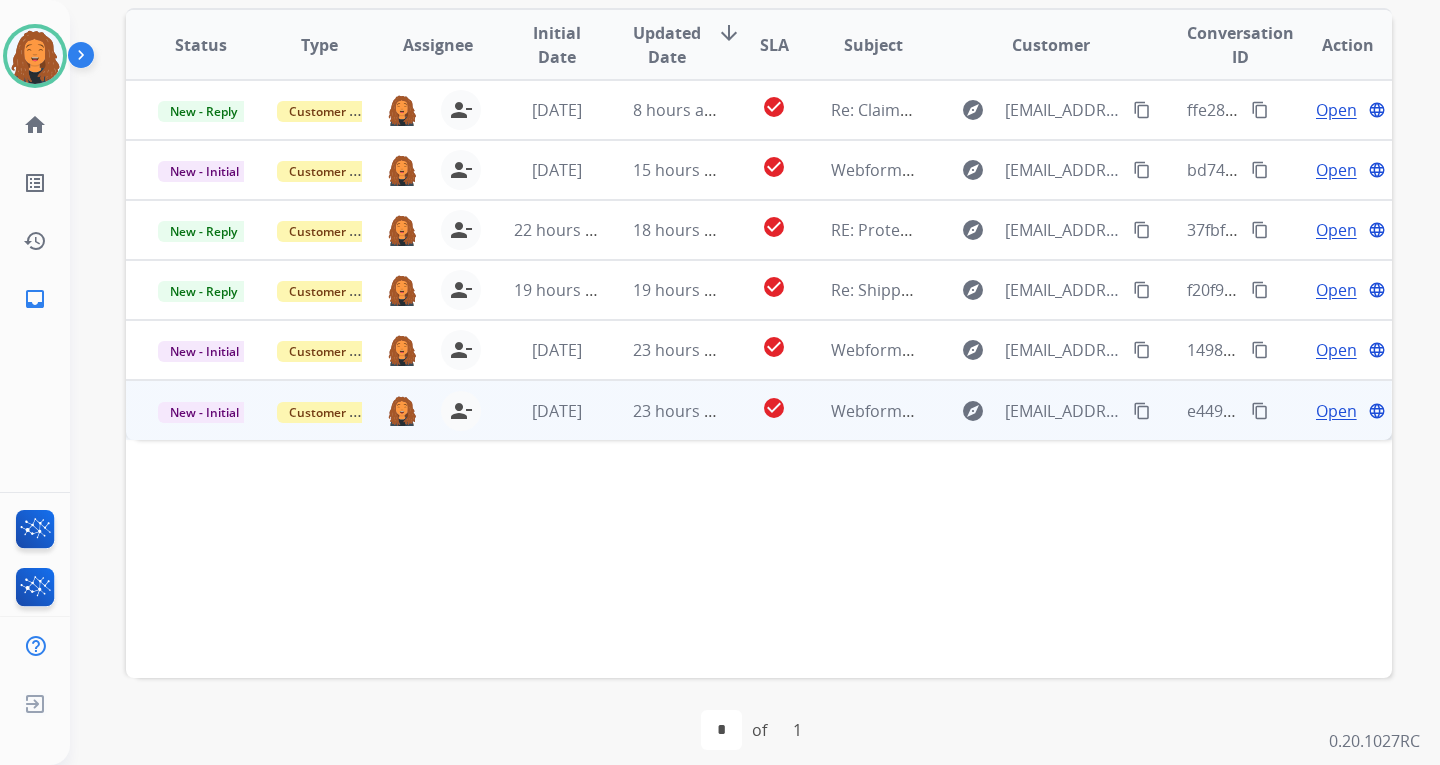 click on "content_copy" at bounding box center [1142, 411] 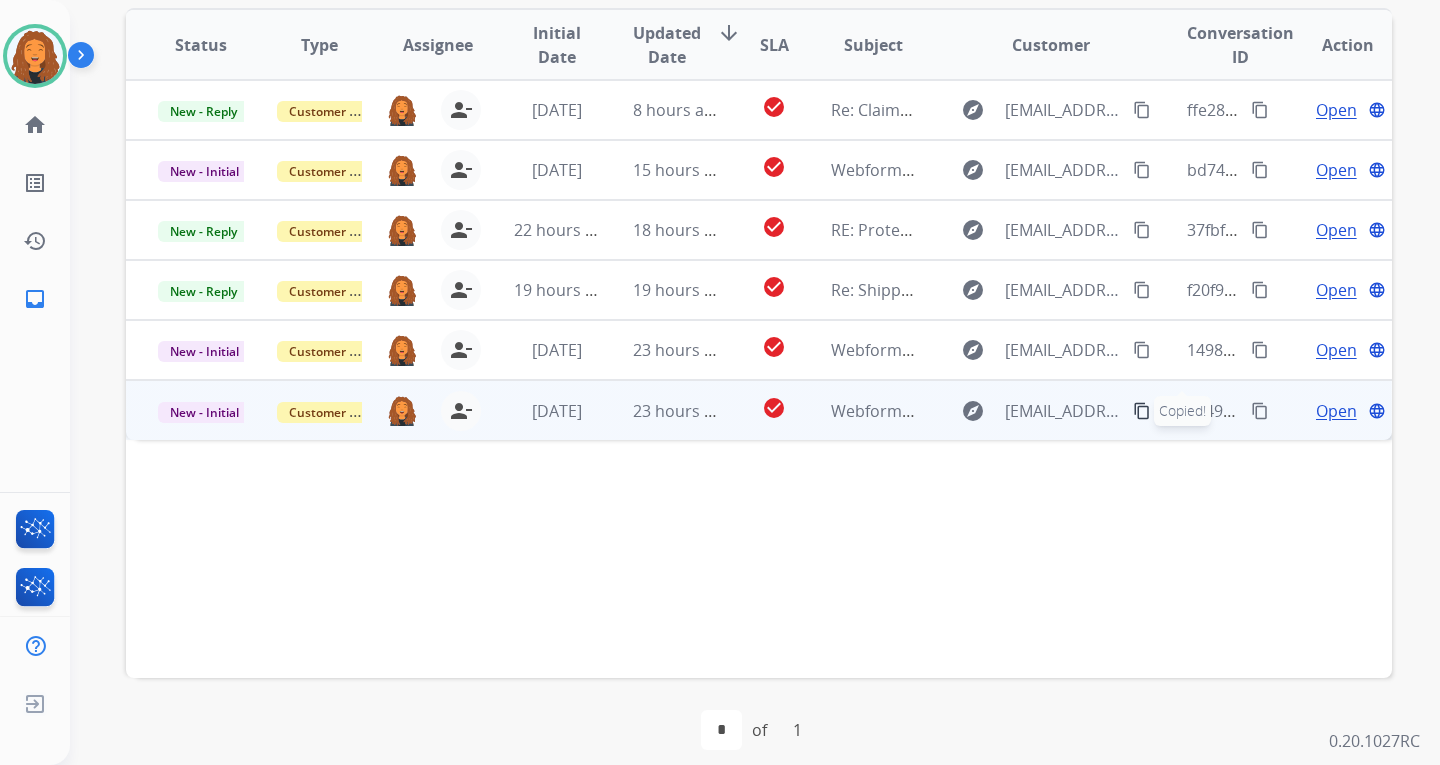 click on "Open" at bounding box center [1336, 411] 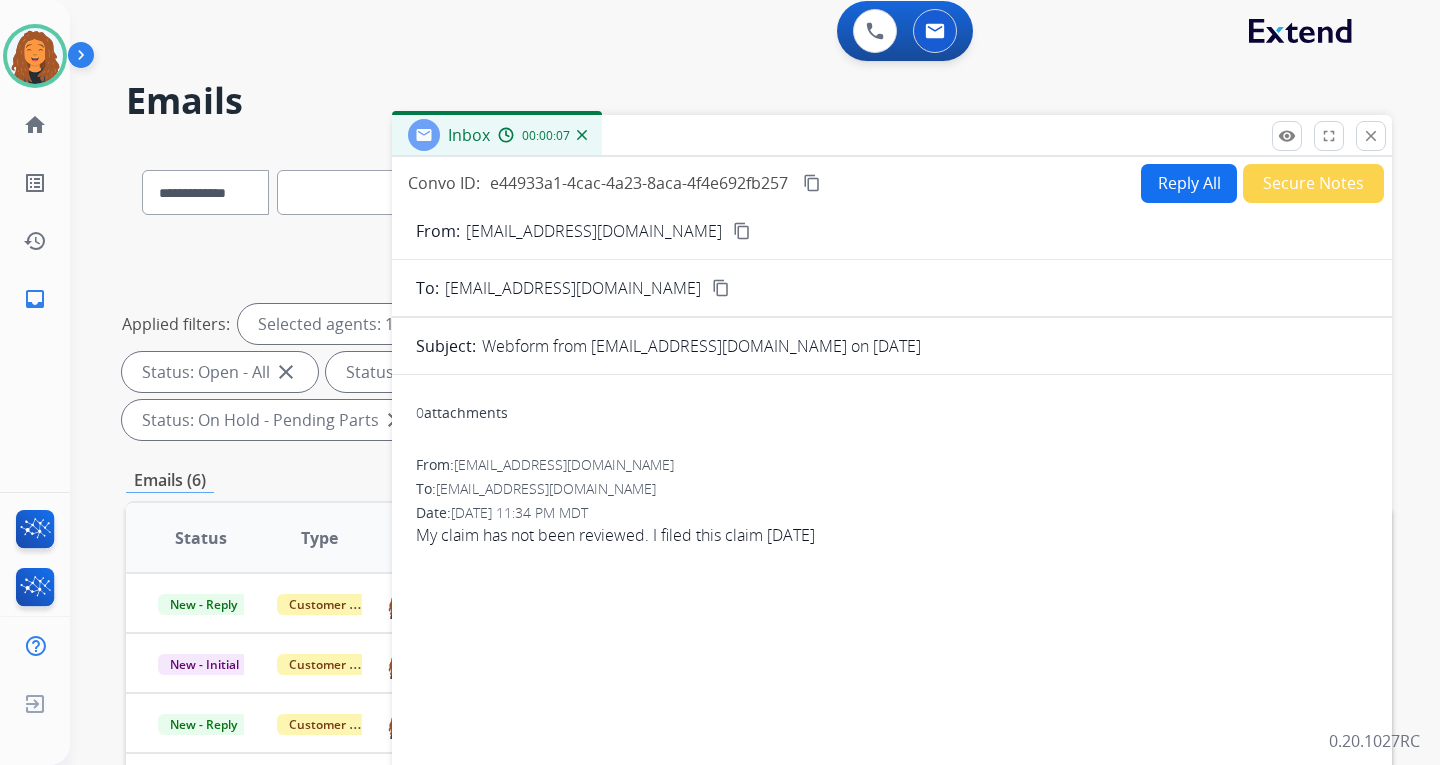 scroll, scrollTop: 0, scrollLeft: 0, axis: both 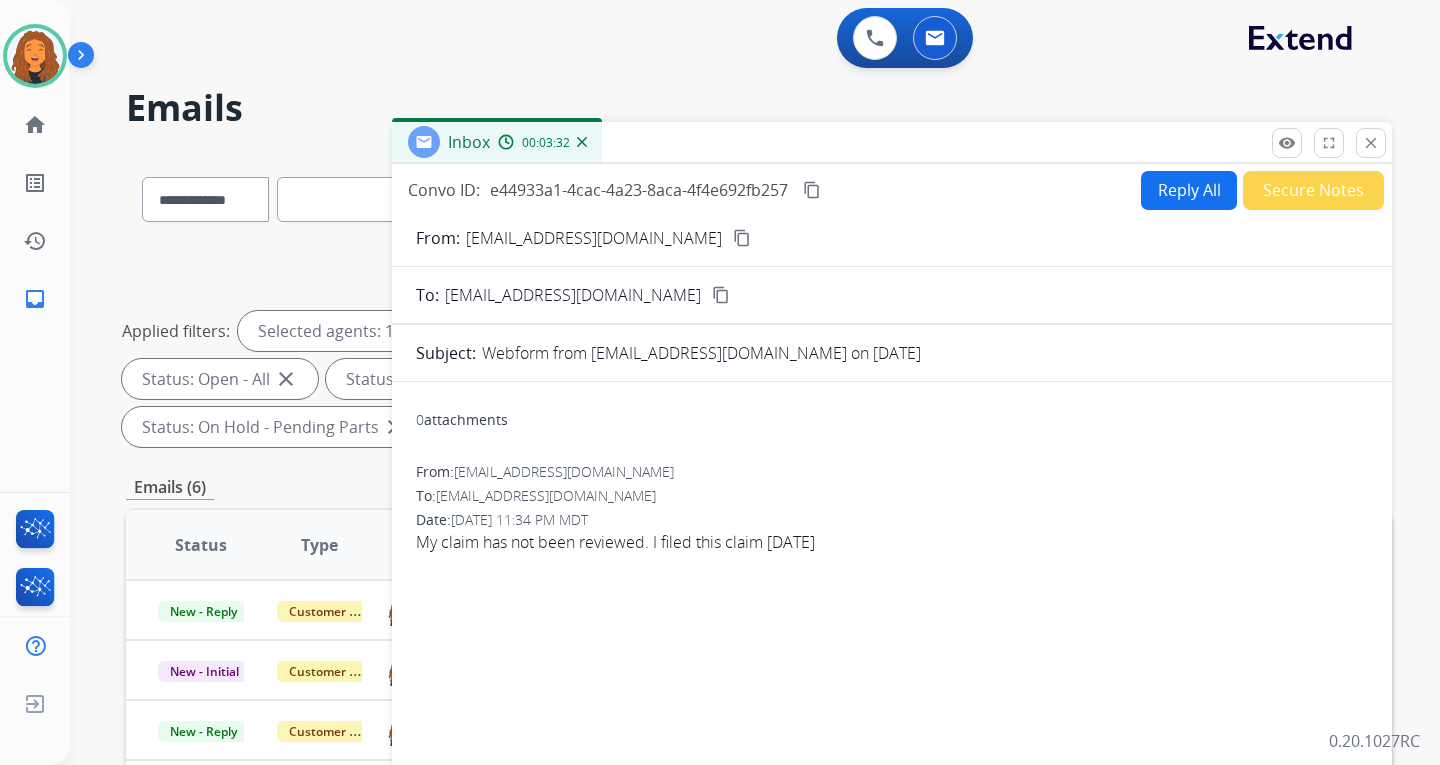 click on "My claim has not been reviewed. I filed this claim [DATE]" at bounding box center (892, 542) 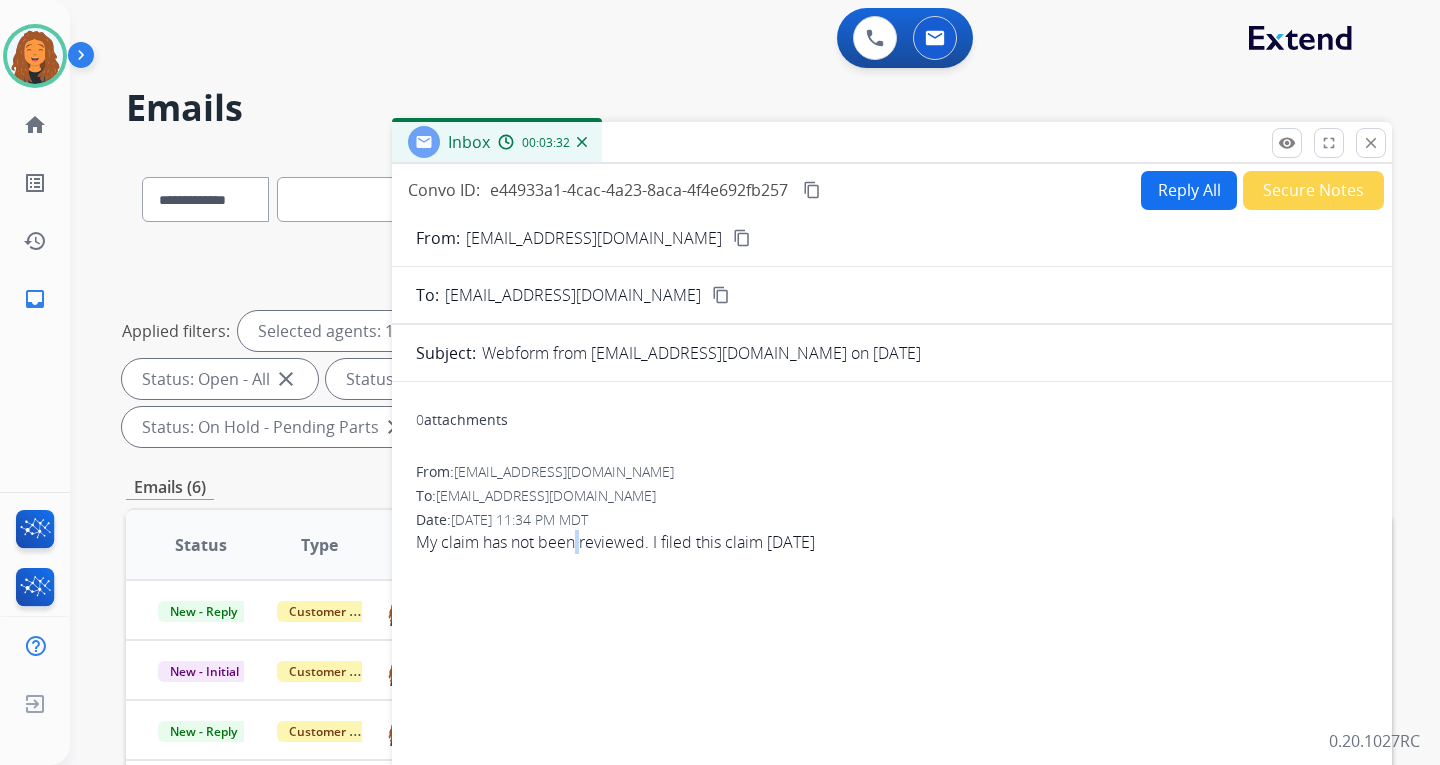 click on "My claim has not been reviewed. I filed this claim [DATE]" at bounding box center (892, 542) 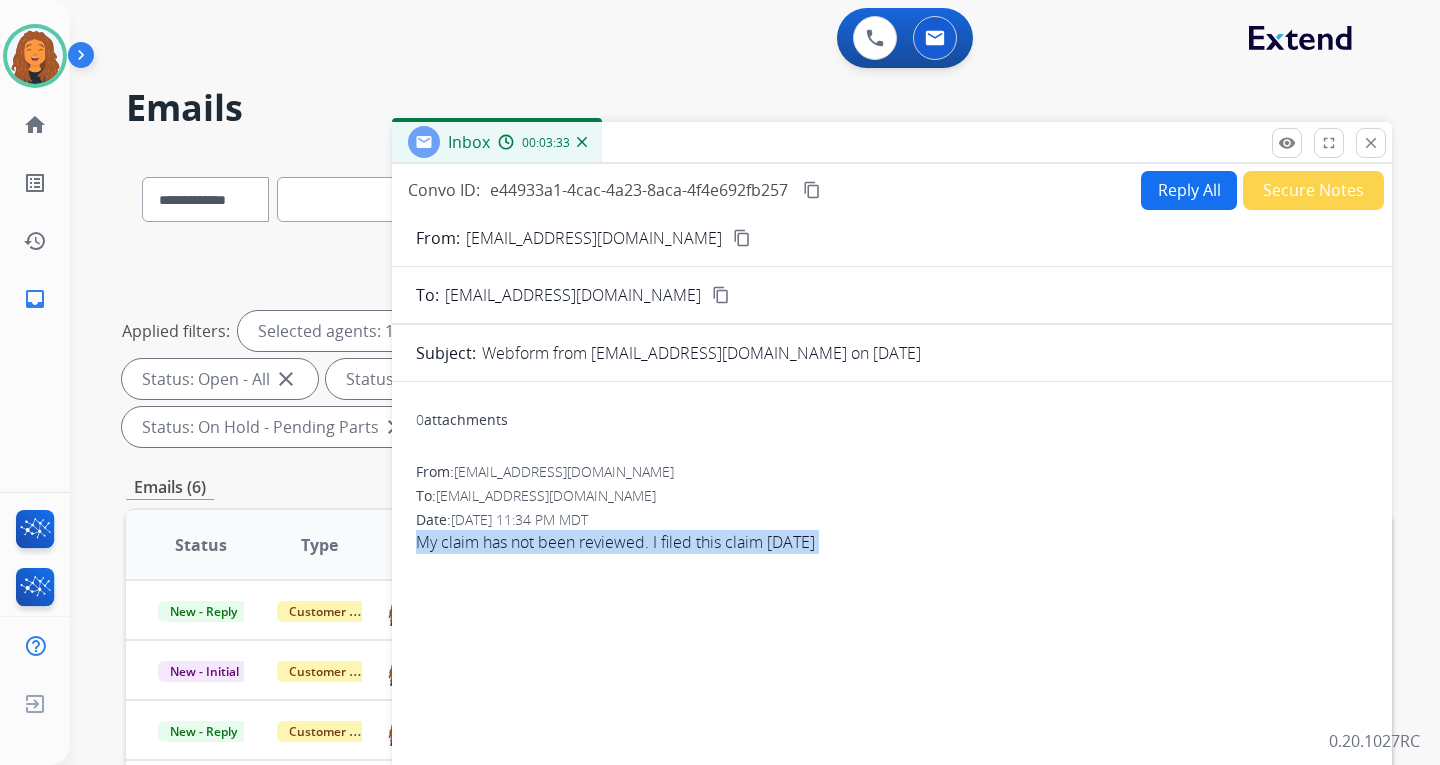 click on "My claim has not been reviewed. I filed this claim [DATE]" at bounding box center [892, 542] 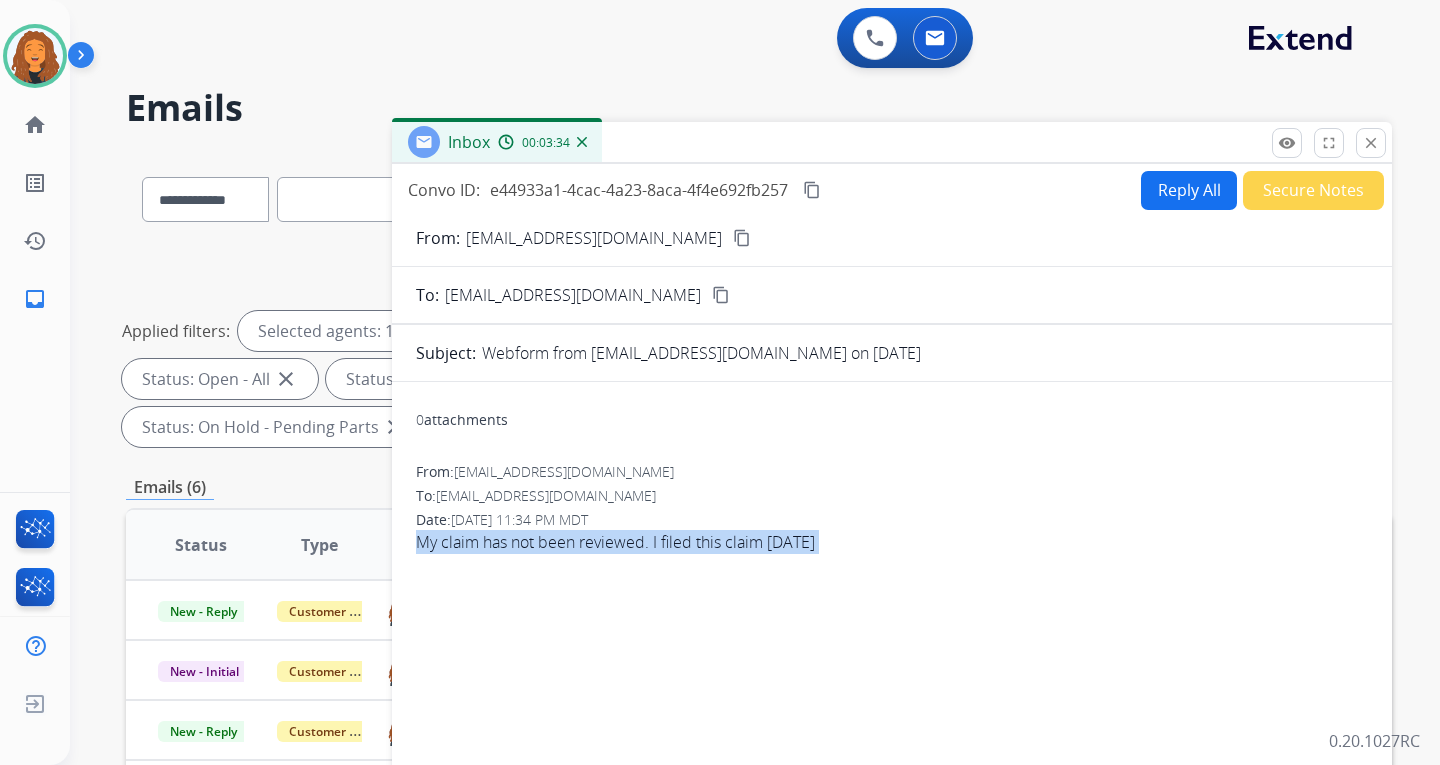 copy on "My claim has not been reviewed. I filed this claim [DATE] remove_[MEDICAL_DATA] Logs fullscreen Expand close Close Tidying up your inbox... 📧 favorite" 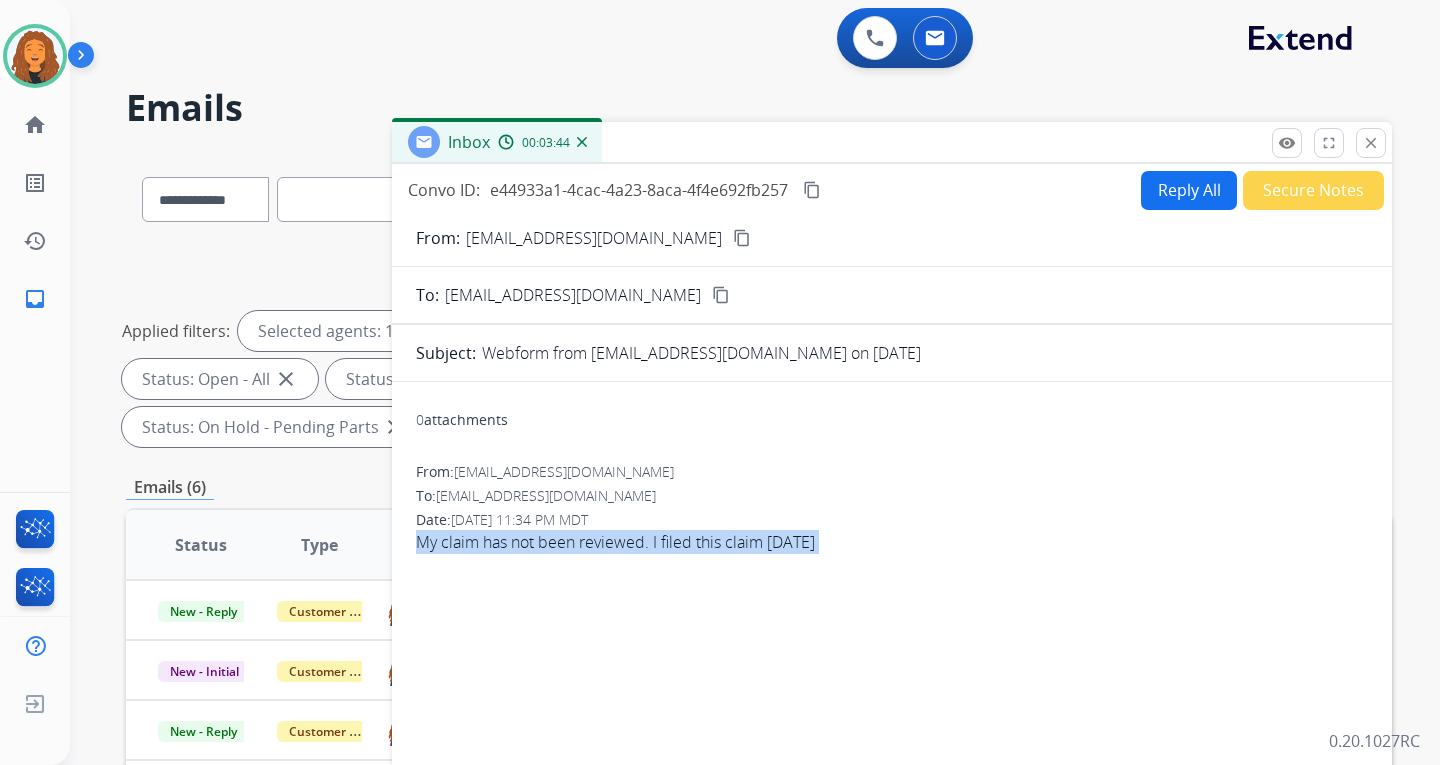 drag, startPoint x: 487, startPoint y: 550, endPoint x: 436, endPoint y: 538, distance: 52.392746 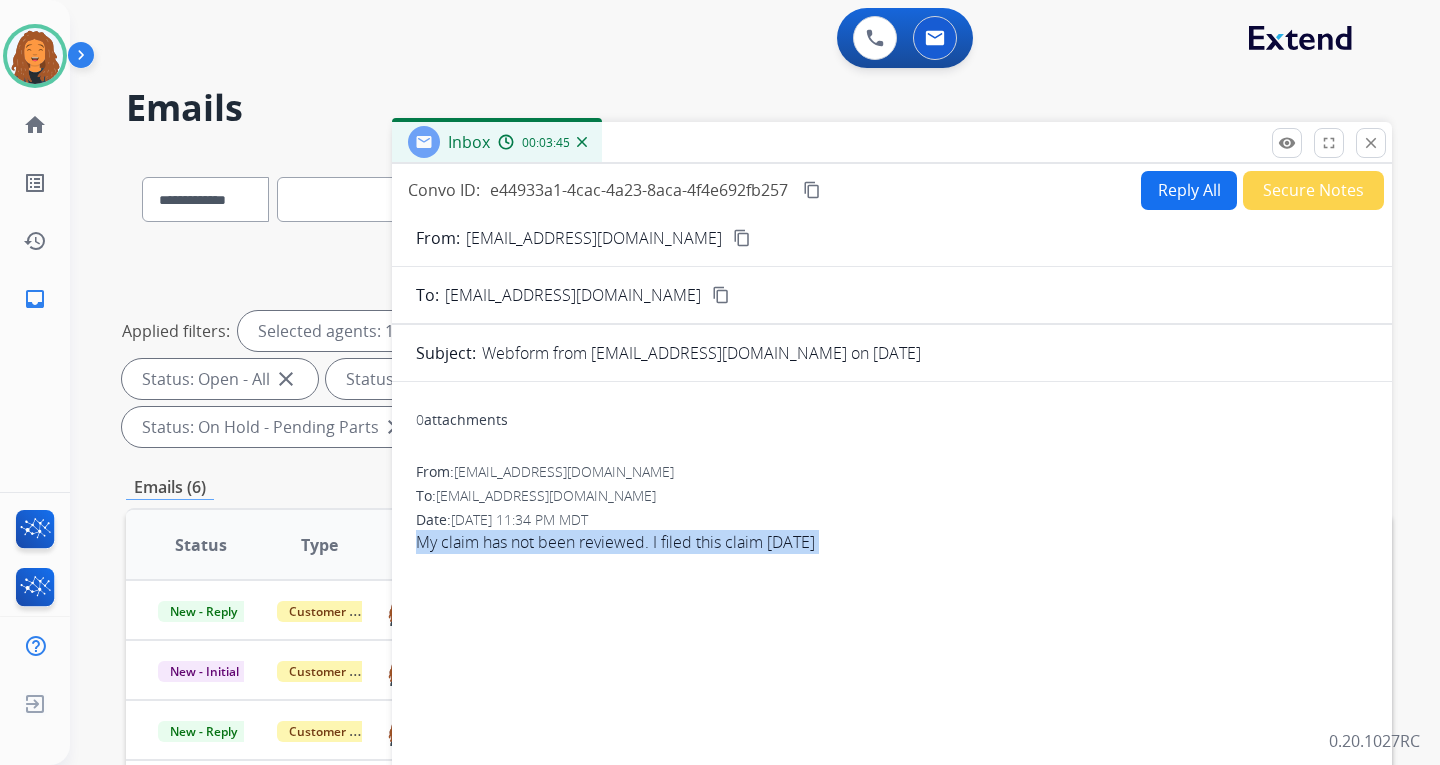 click on "From:  [EMAIL_ADDRESS][DOMAIN_NAME]   To:  [EMAIL_ADDRESS][DOMAIN_NAME]  Date:  [DATE] 11:34 PM MDT My claim has not been reviewed. I filed this claim [DATE]" at bounding box center (892, 516) 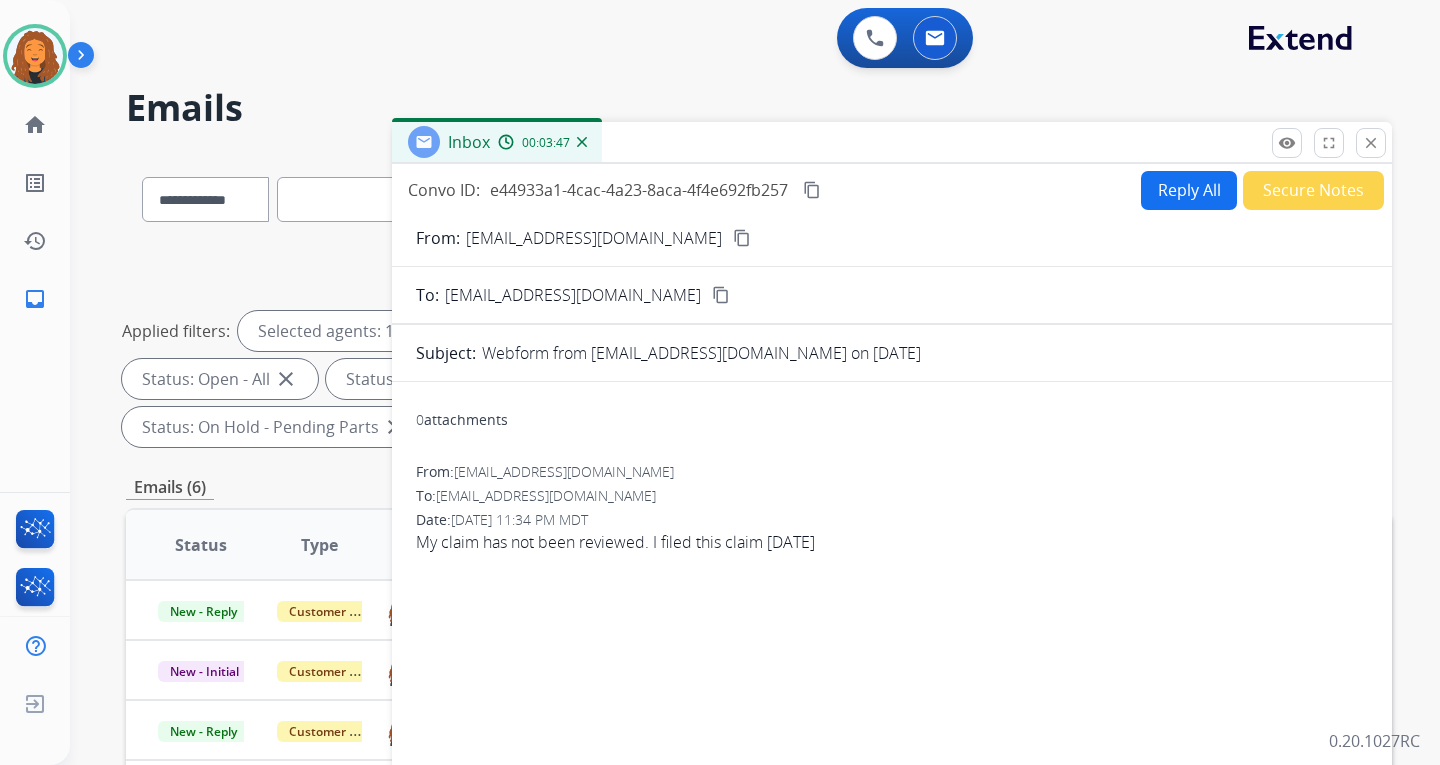 drag, startPoint x: 440, startPoint y: 542, endPoint x: 814, endPoint y: 557, distance: 374.3007 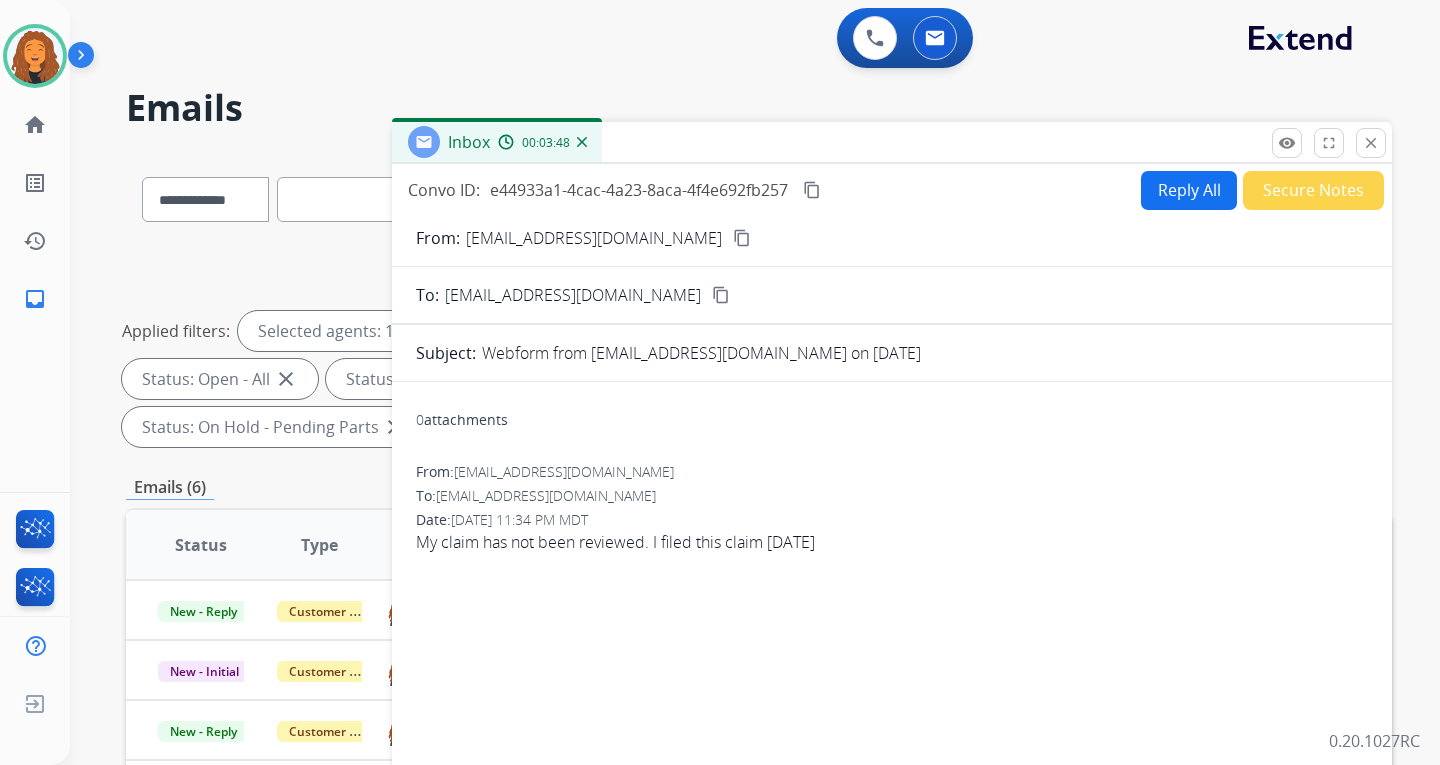 copy on "claim has not been reviewed. I filed this claim [DATE]" 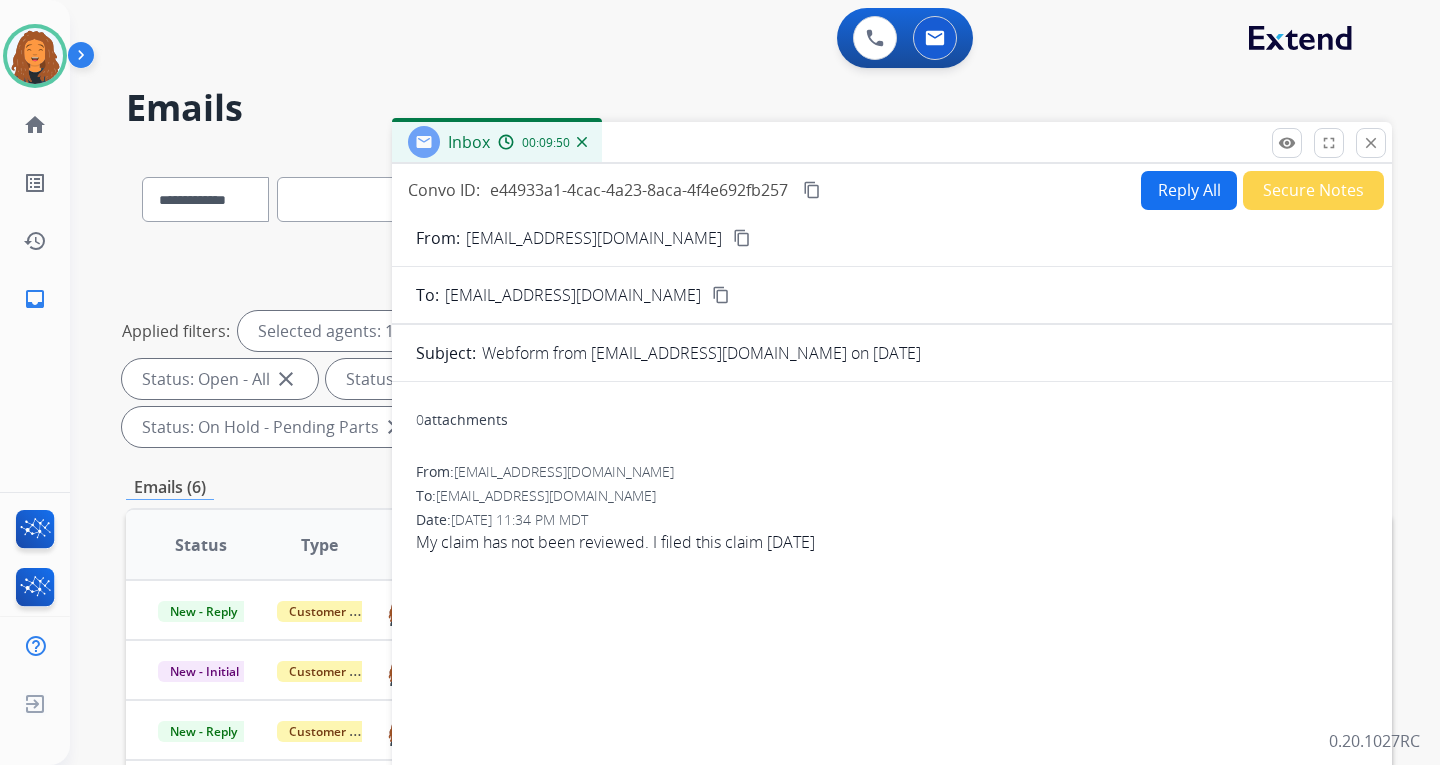drag, startPoint x: 599, startPoint y: 427, endPoint x: 644, endPoint y: 392, distance: 57.00877 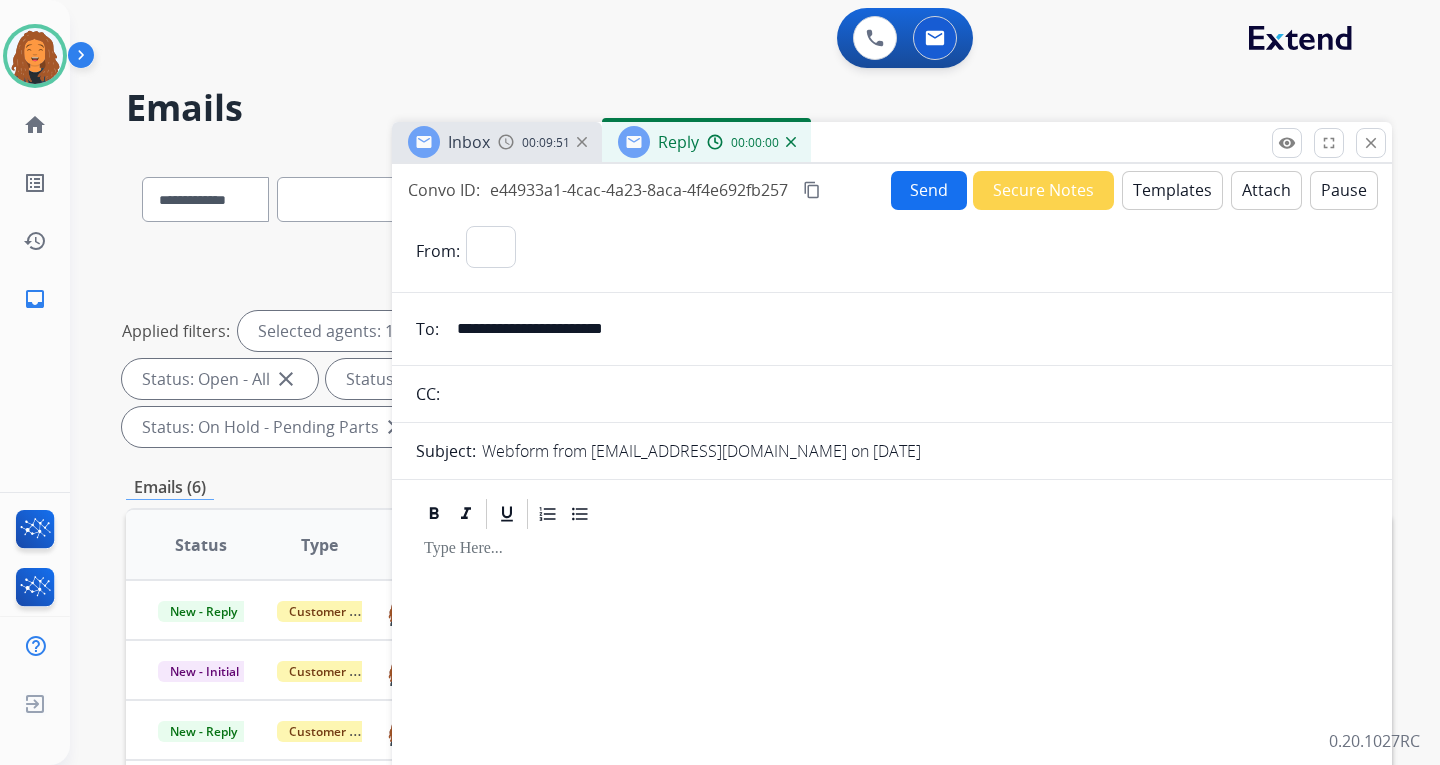 select on "**********" 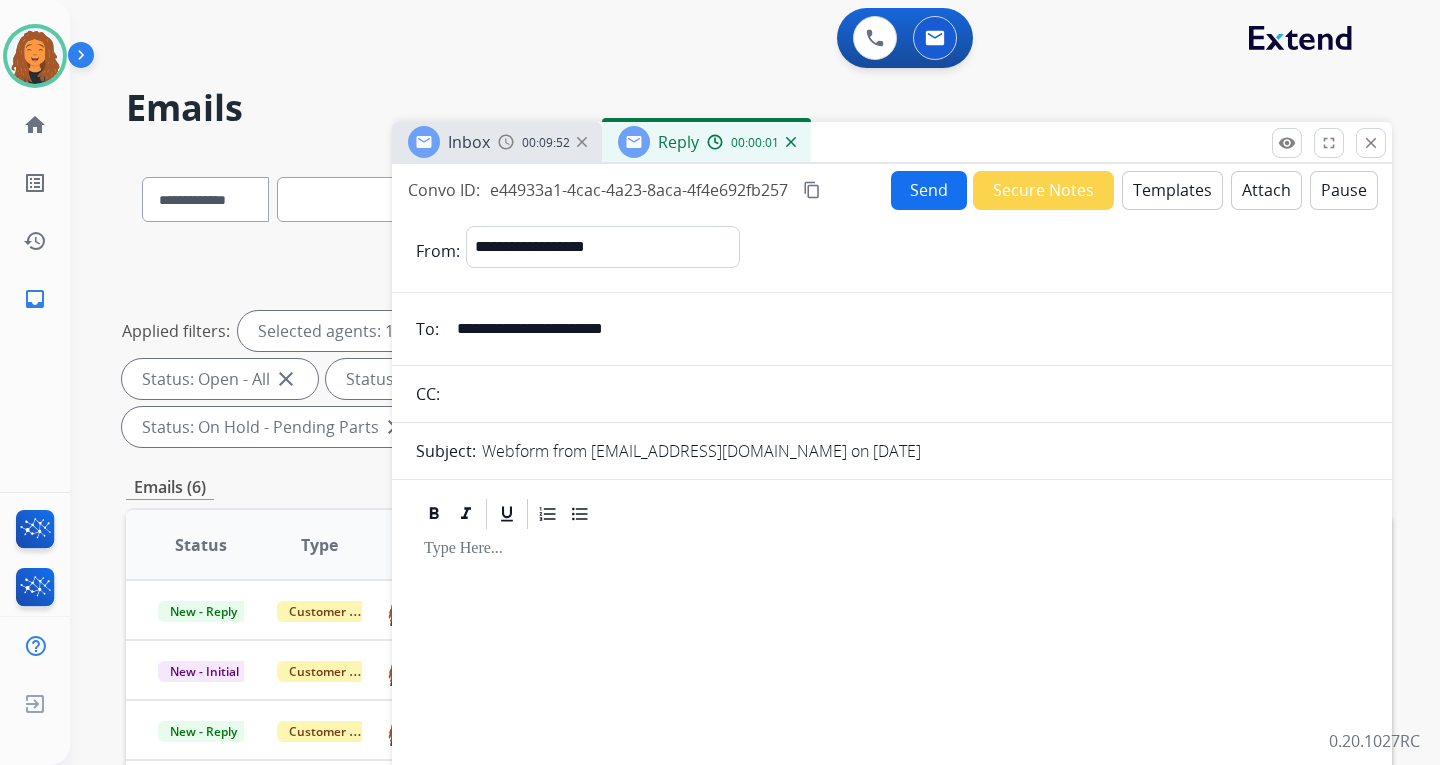 click on "Templates" at bounding box center [1172, 190] 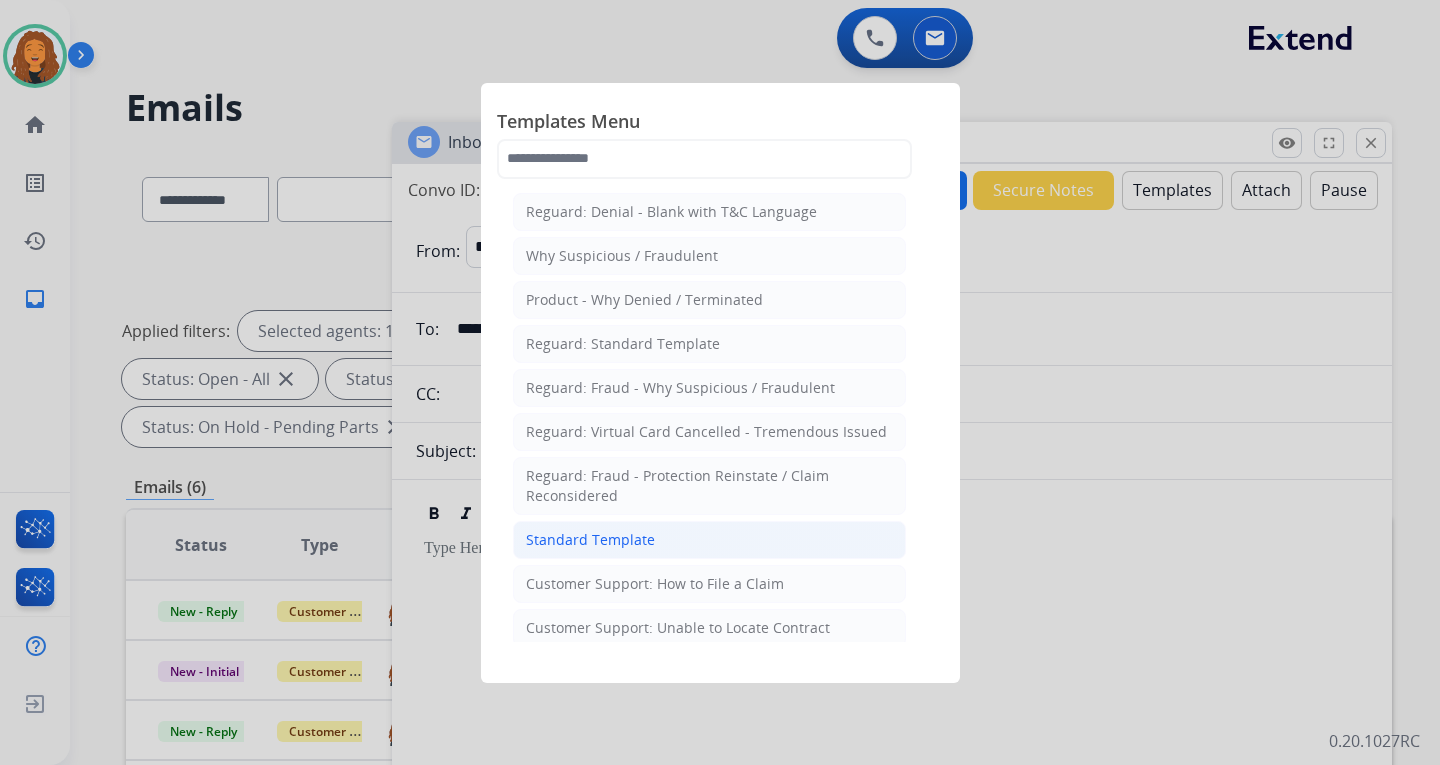 click on "Standard Template" 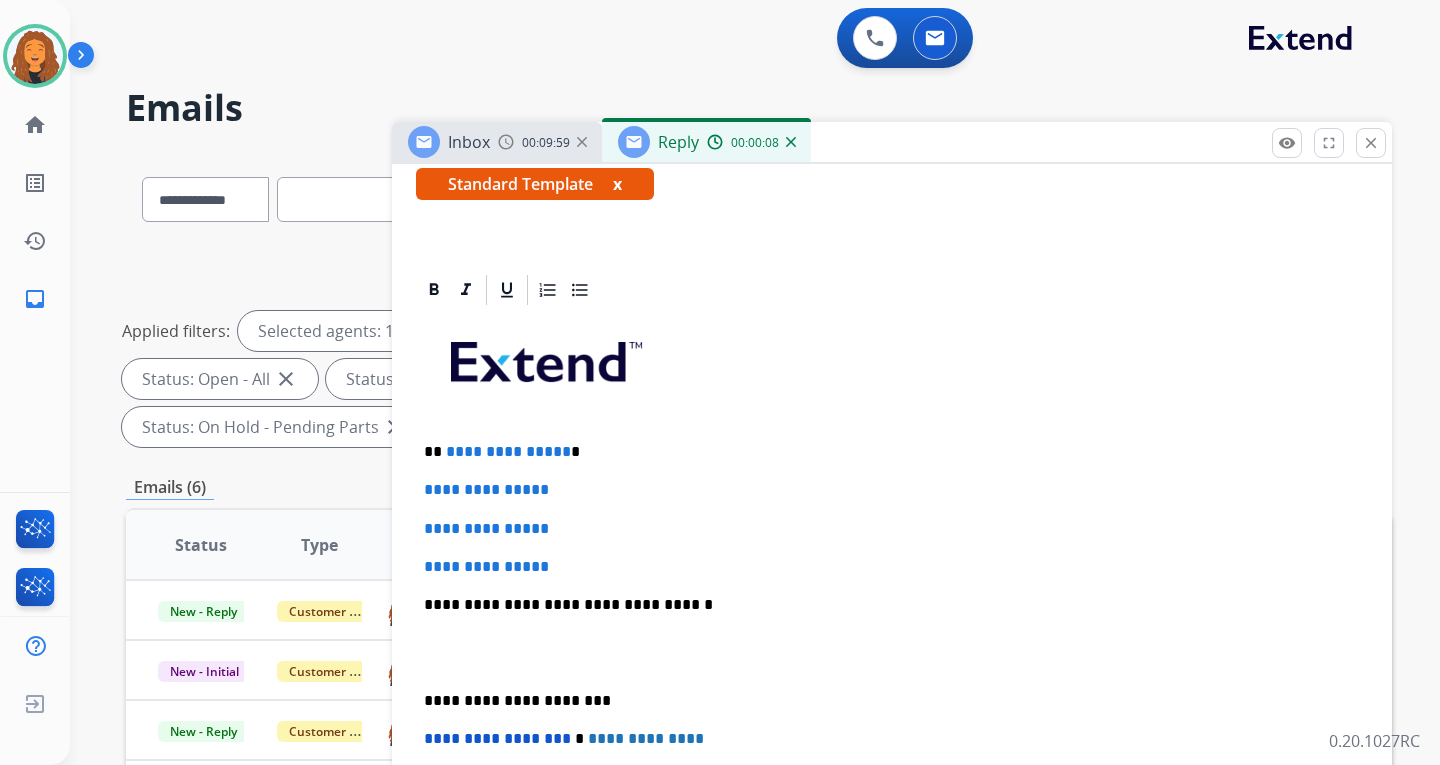 scroll, scrollTop: 400, scrollLeft: 0, axis: vertical 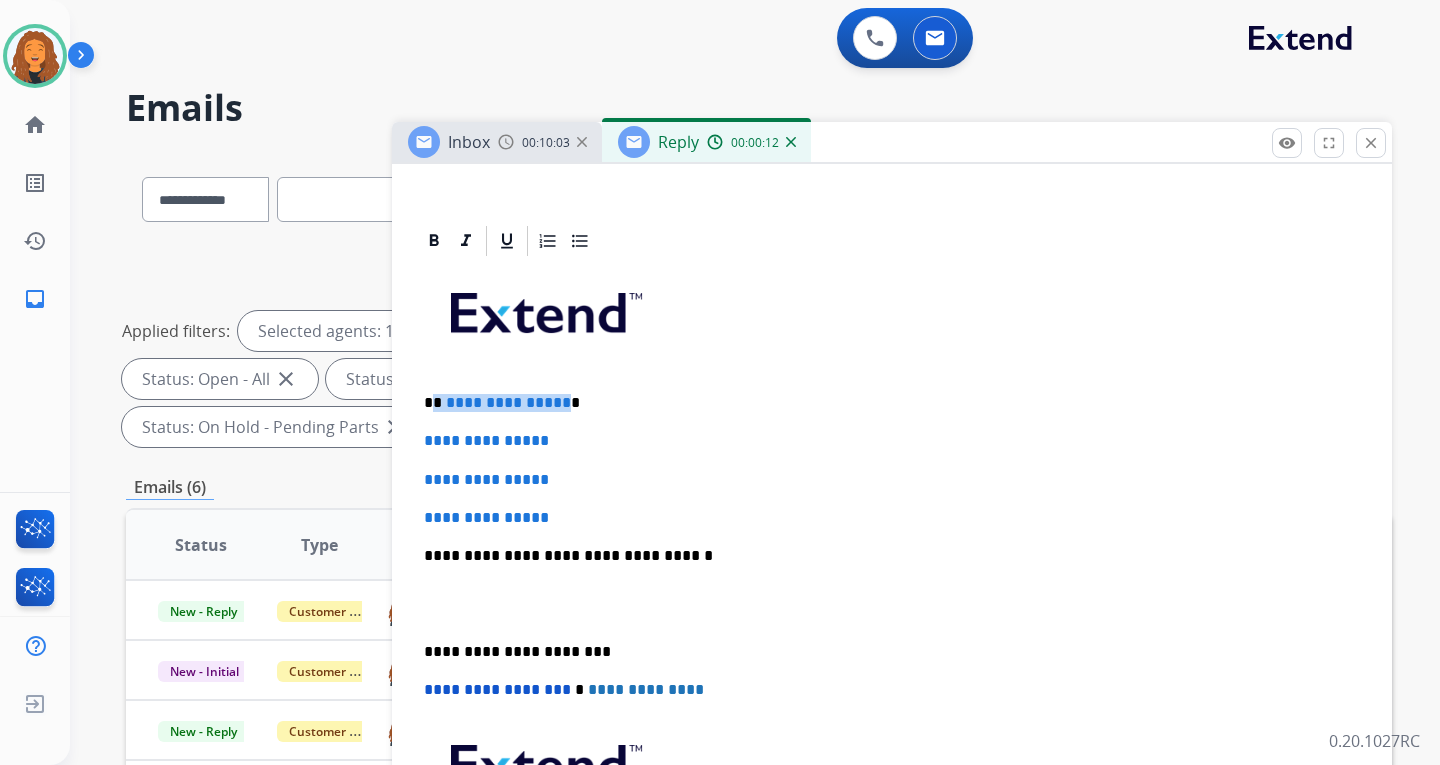 drag, startPoint x: 557, startPoint y: 401, endPoint x: 436, endPoint y: 399, distance: 121.016525 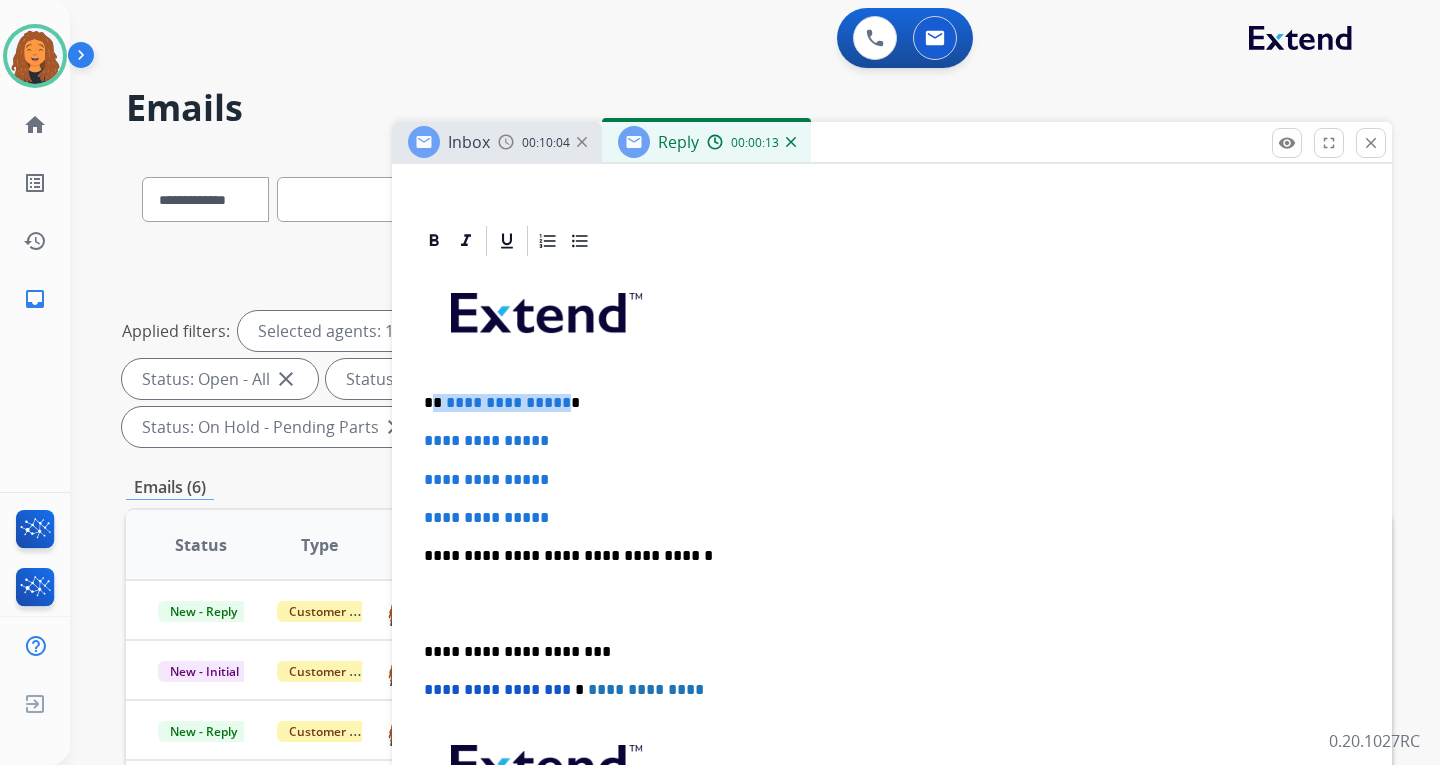type 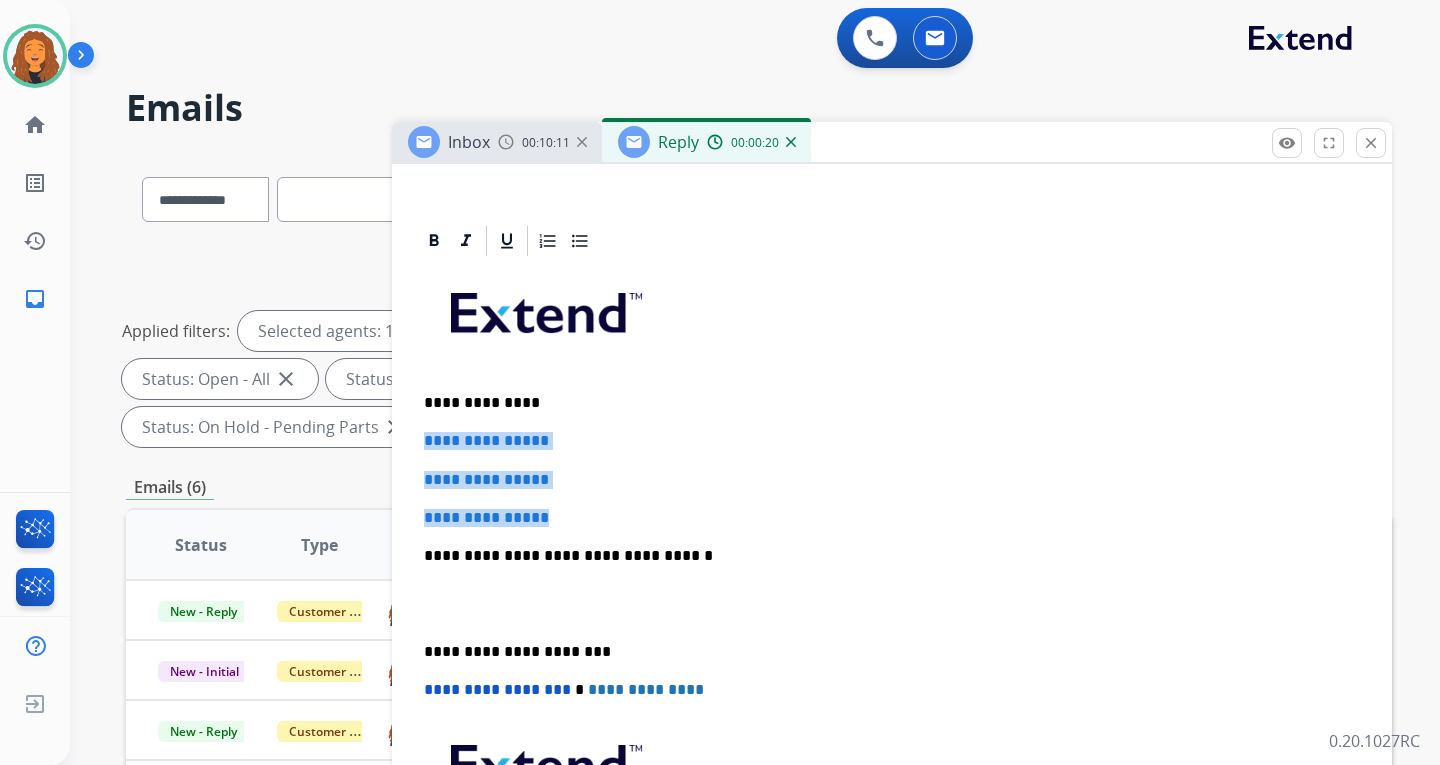 drag, startPoint x: 586, startPoint y: 519, endPoint x: 419, endPoint y: 428, distance: 190.18413 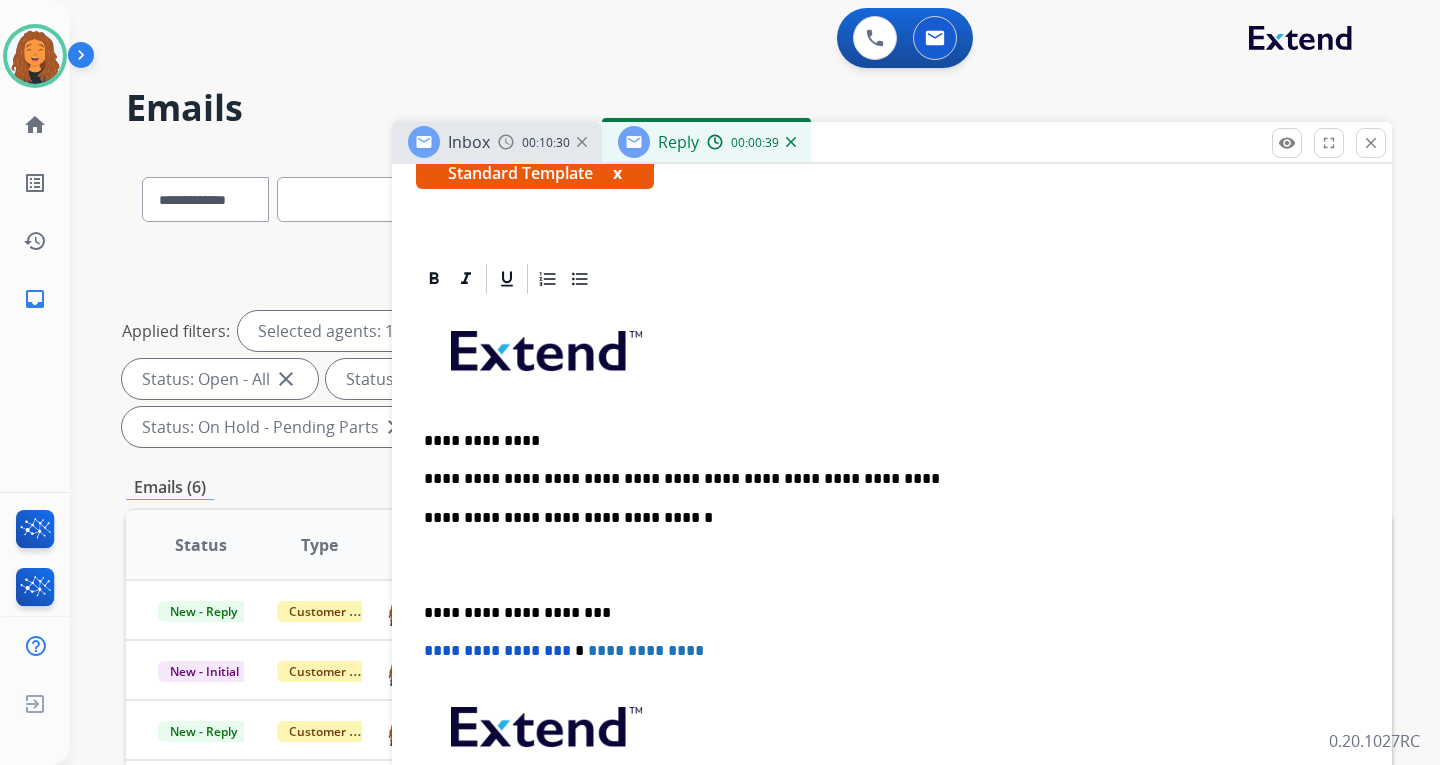 scroll, scrollTop: 400, scrollLeft: 0, axis: vertical 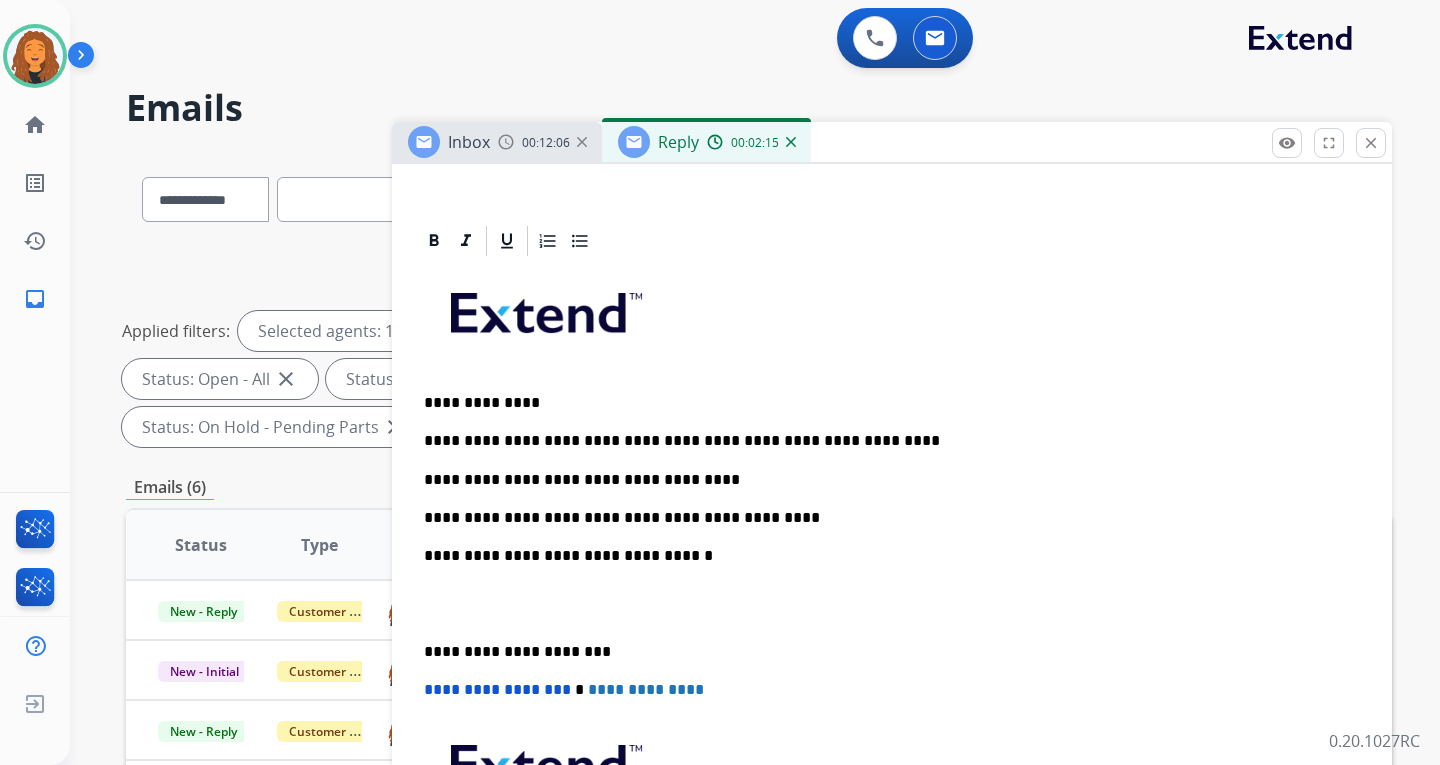 click on "**********" at bounding box center [884, 441] 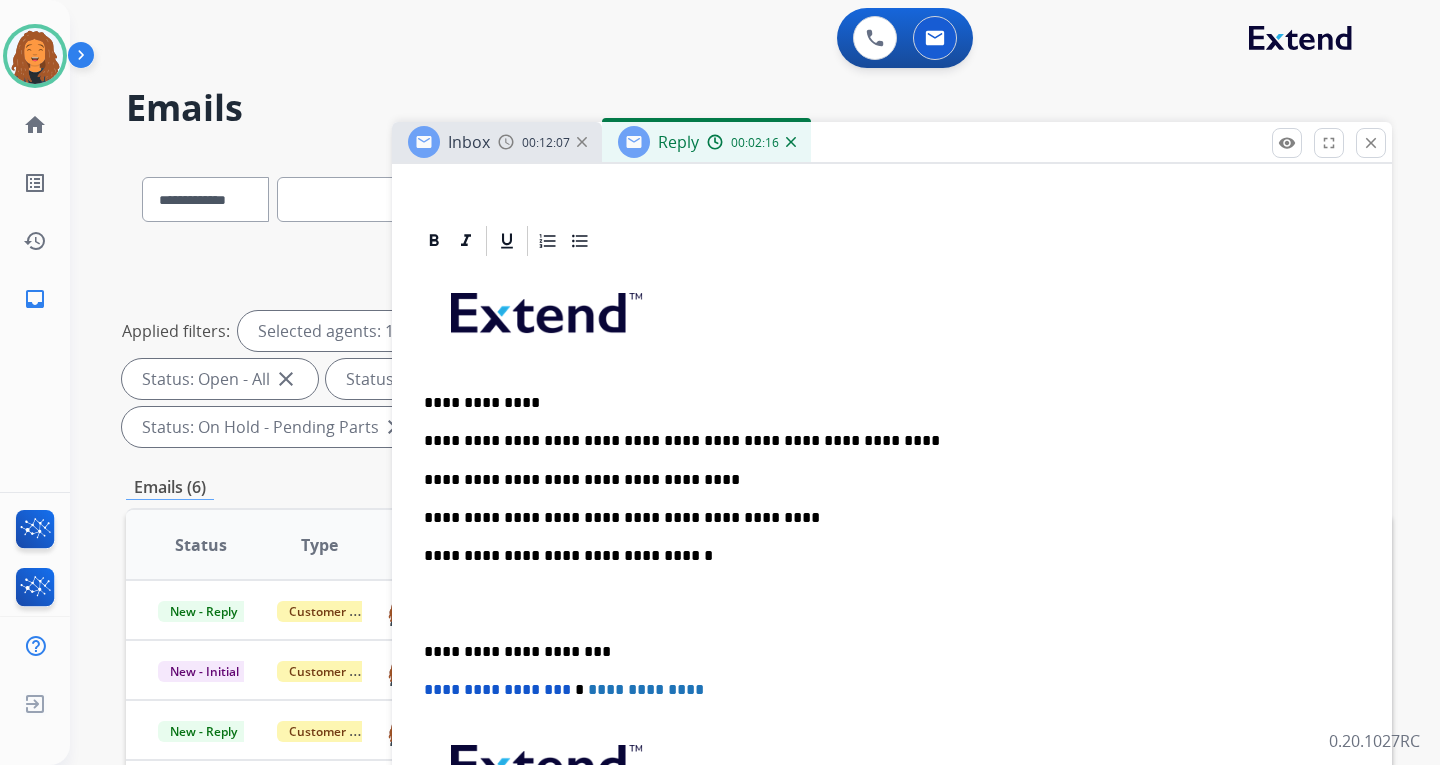 click on "**********" at bounding box center (884, 518) 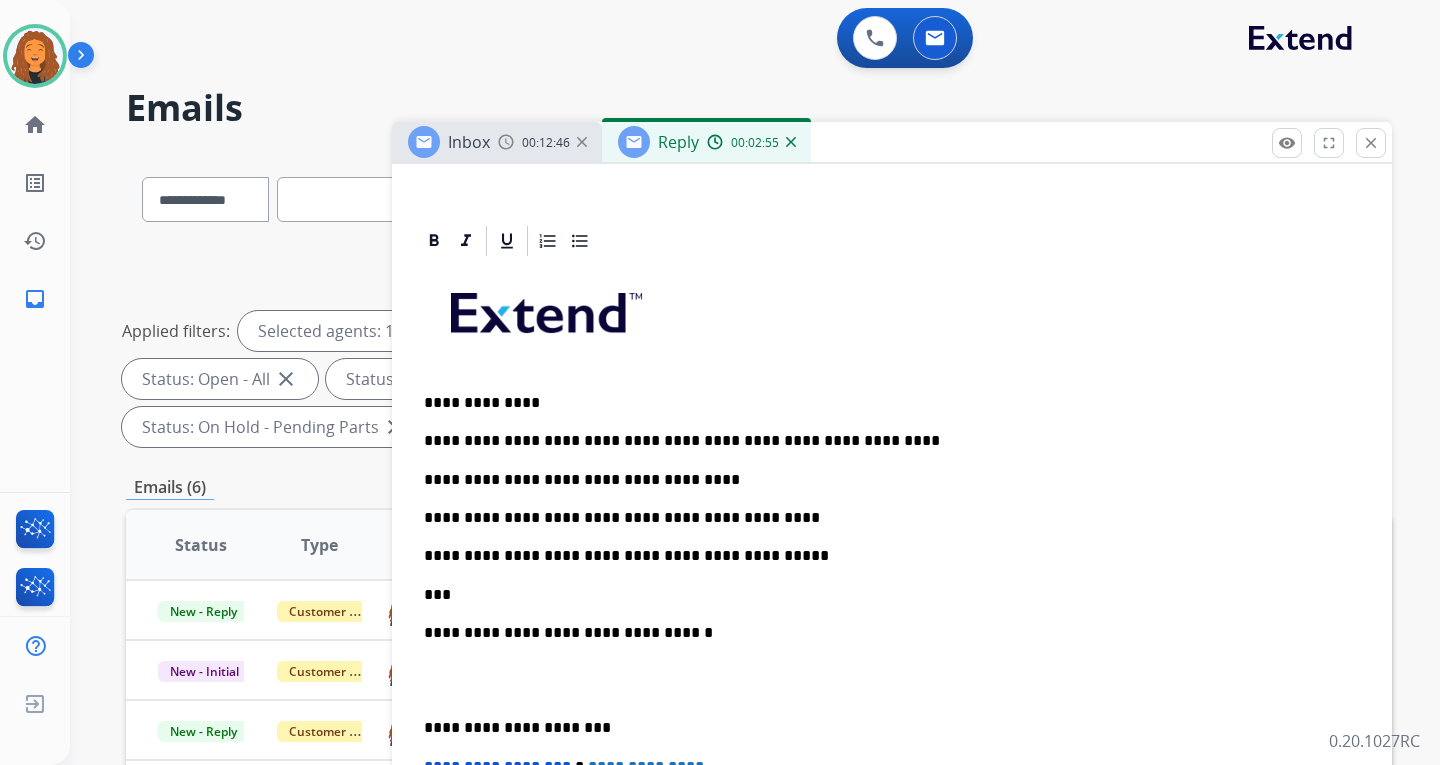 click on "**********" at bounding box center (884, 556) 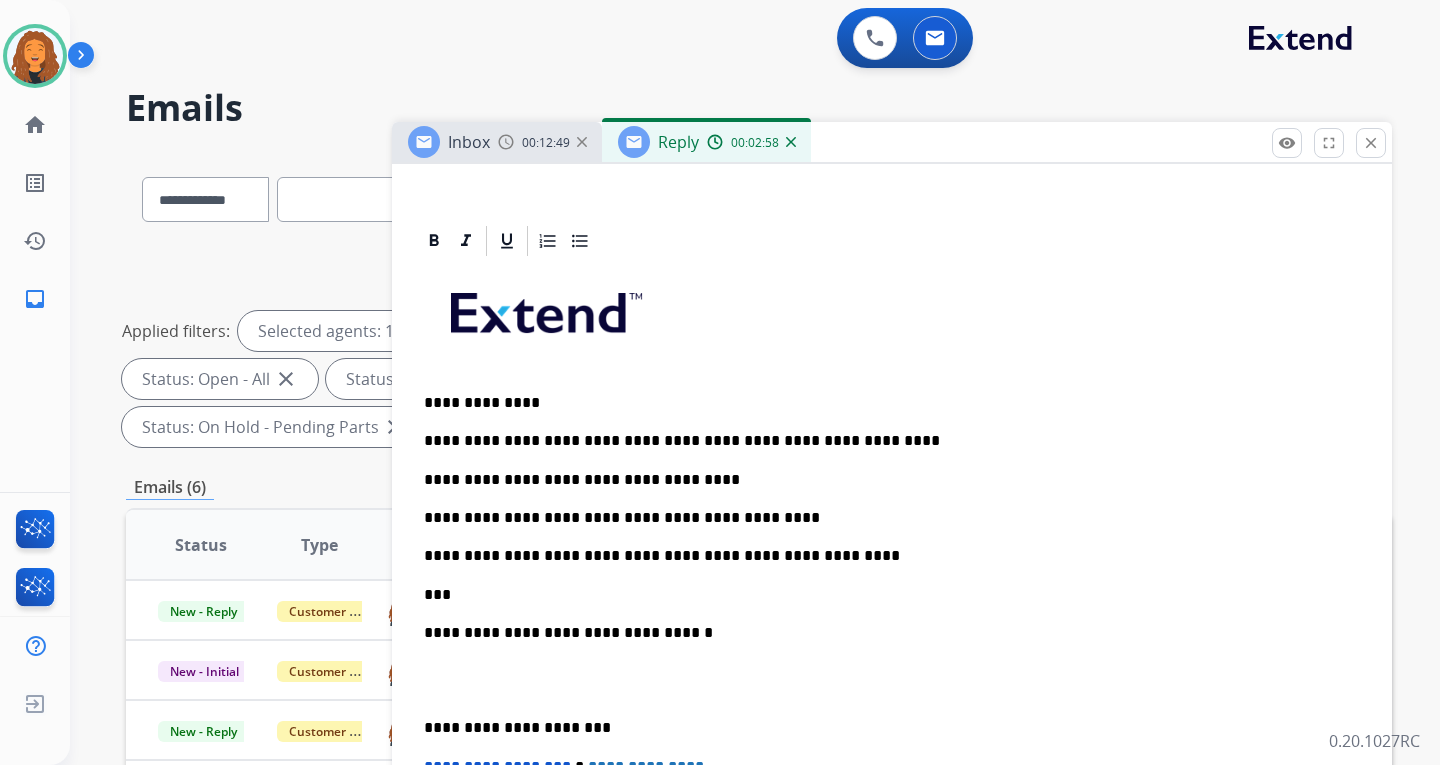 click on "***" at bounding box center [884, 595] 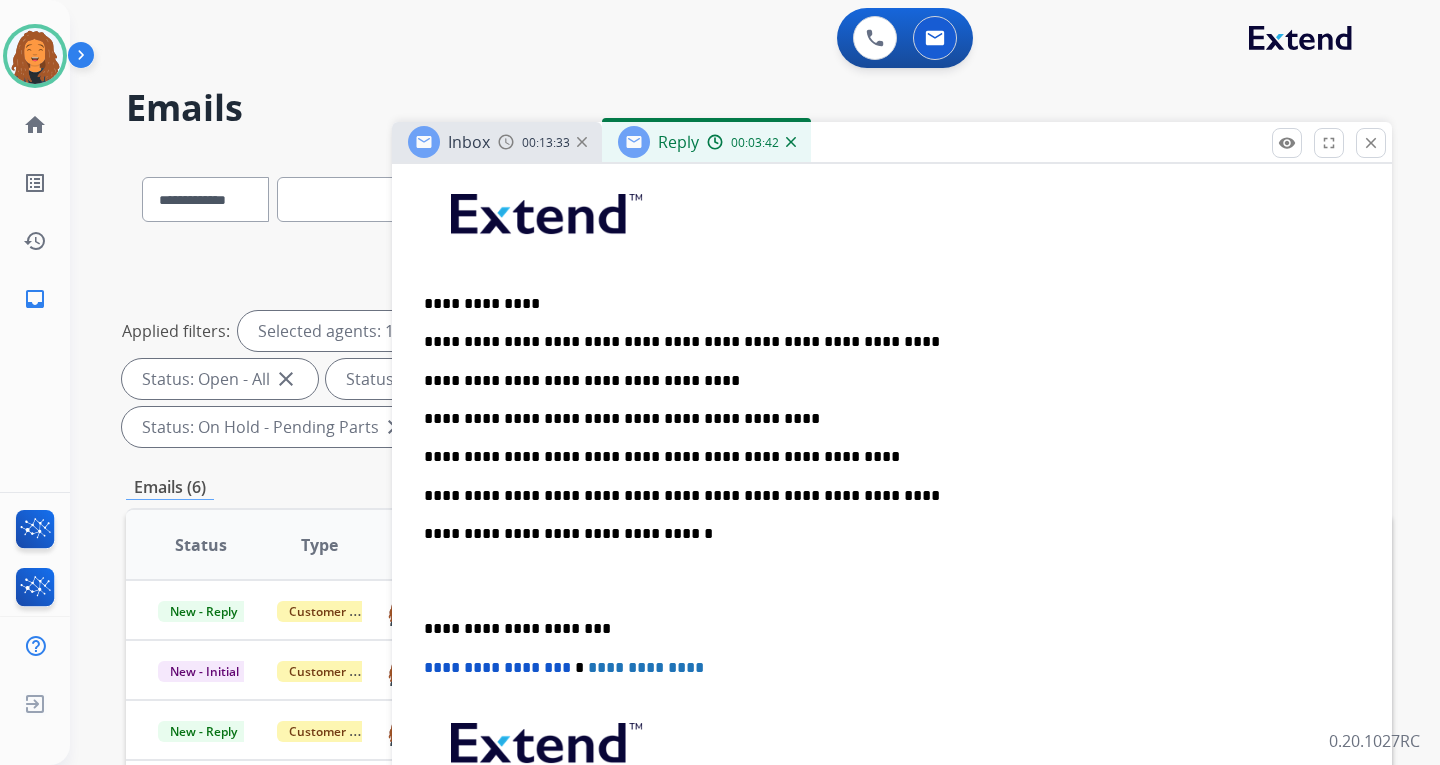 scroll, scrollTop: 516, scrollLeft: 0, axis: vertical 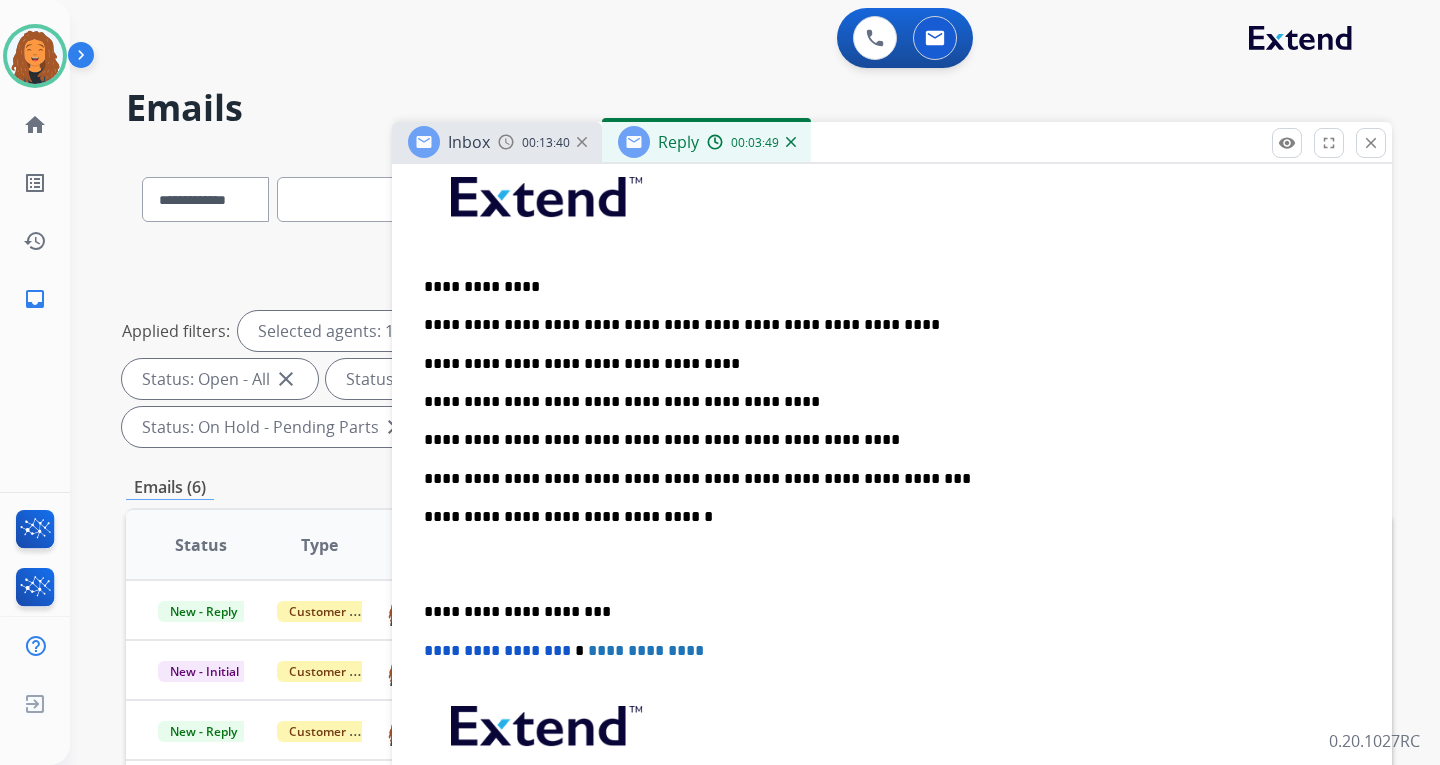 drag, startPoint x: 408, startPoint y: 388, endPoint x: 777, endPoint y: 402, distance: 369.26547 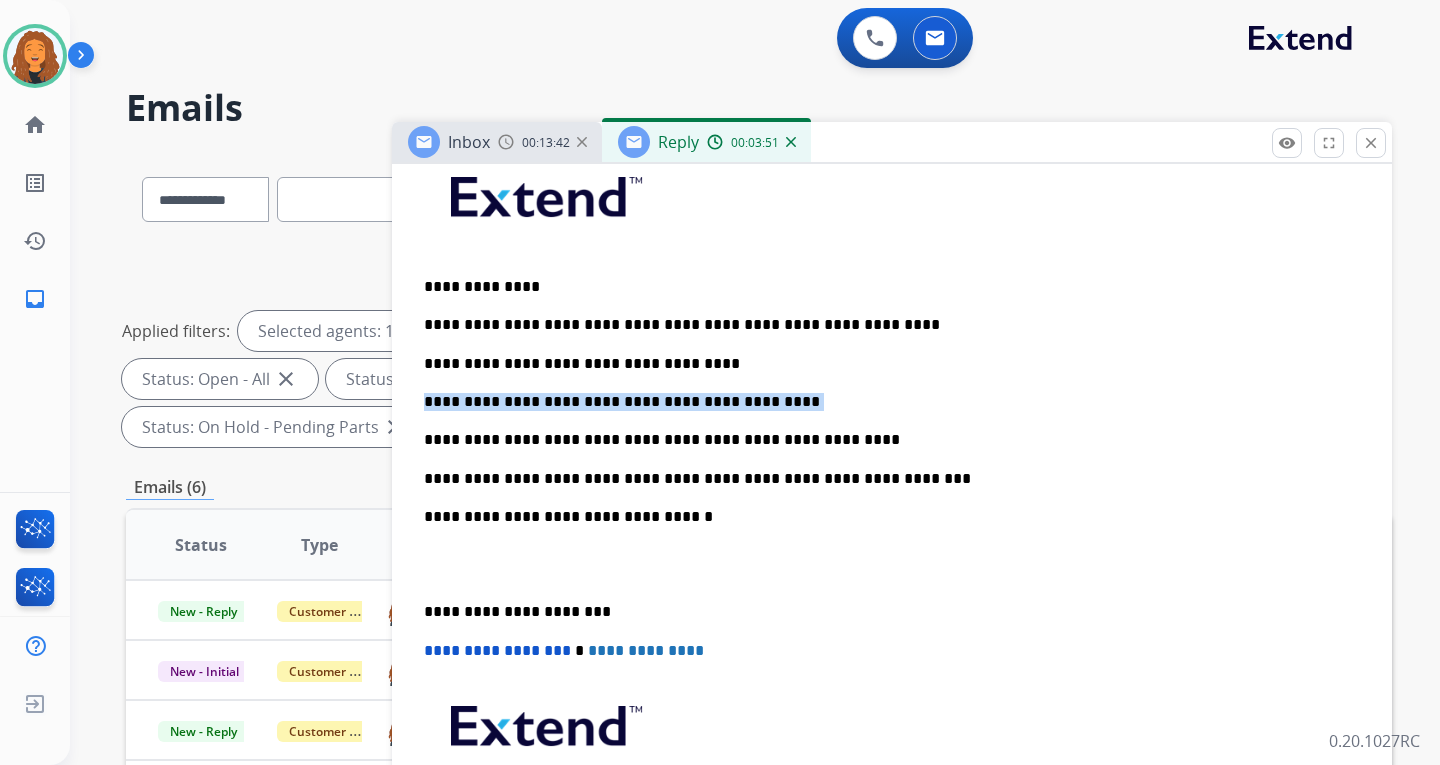 drag, startPoint x: 711, startPoint y: 414, endPoint x: 428, endPoint y: 404, distance: 283.17664 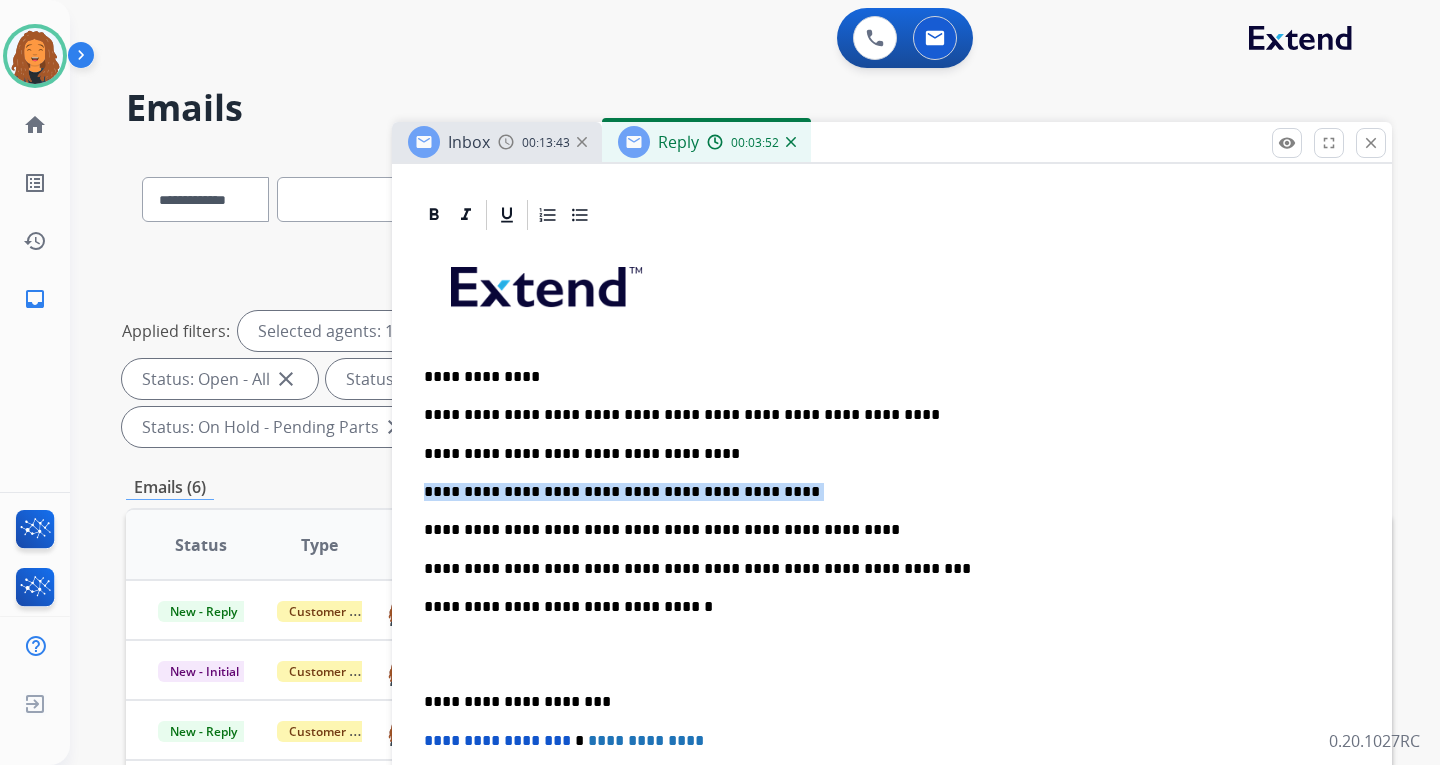 scroll, scrollTop: 416, scrollLeft: 0, axis: vertical 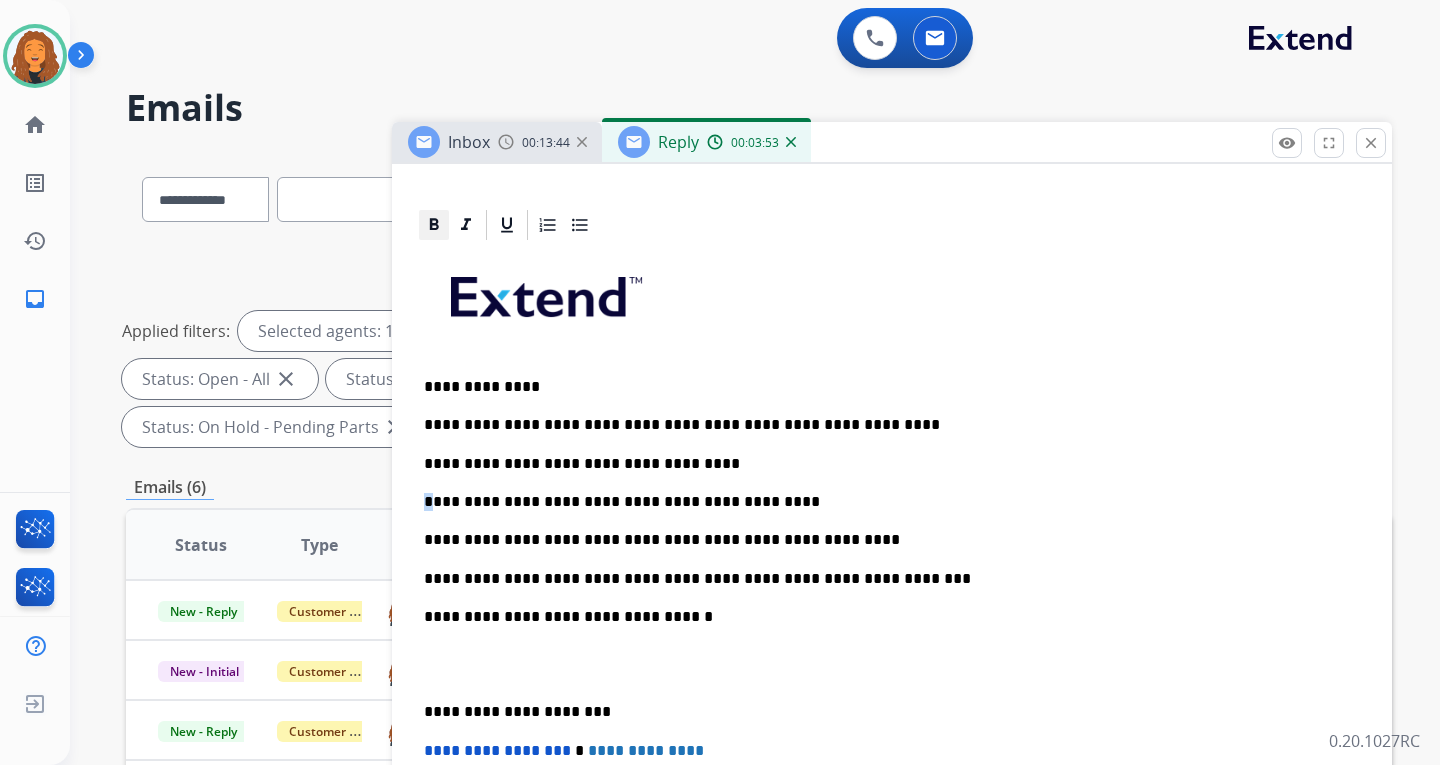 click 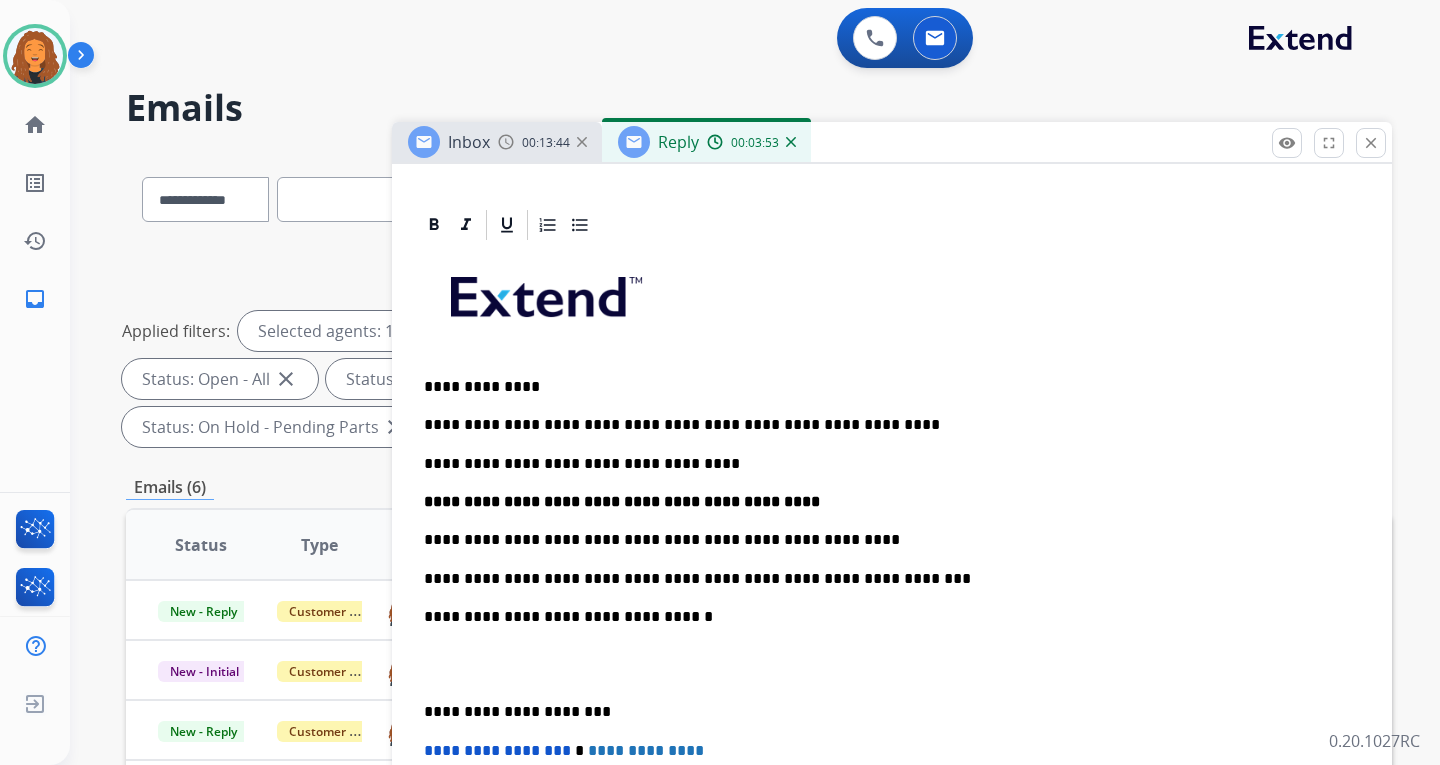 click on "**********" at bounding box center (892, 625) 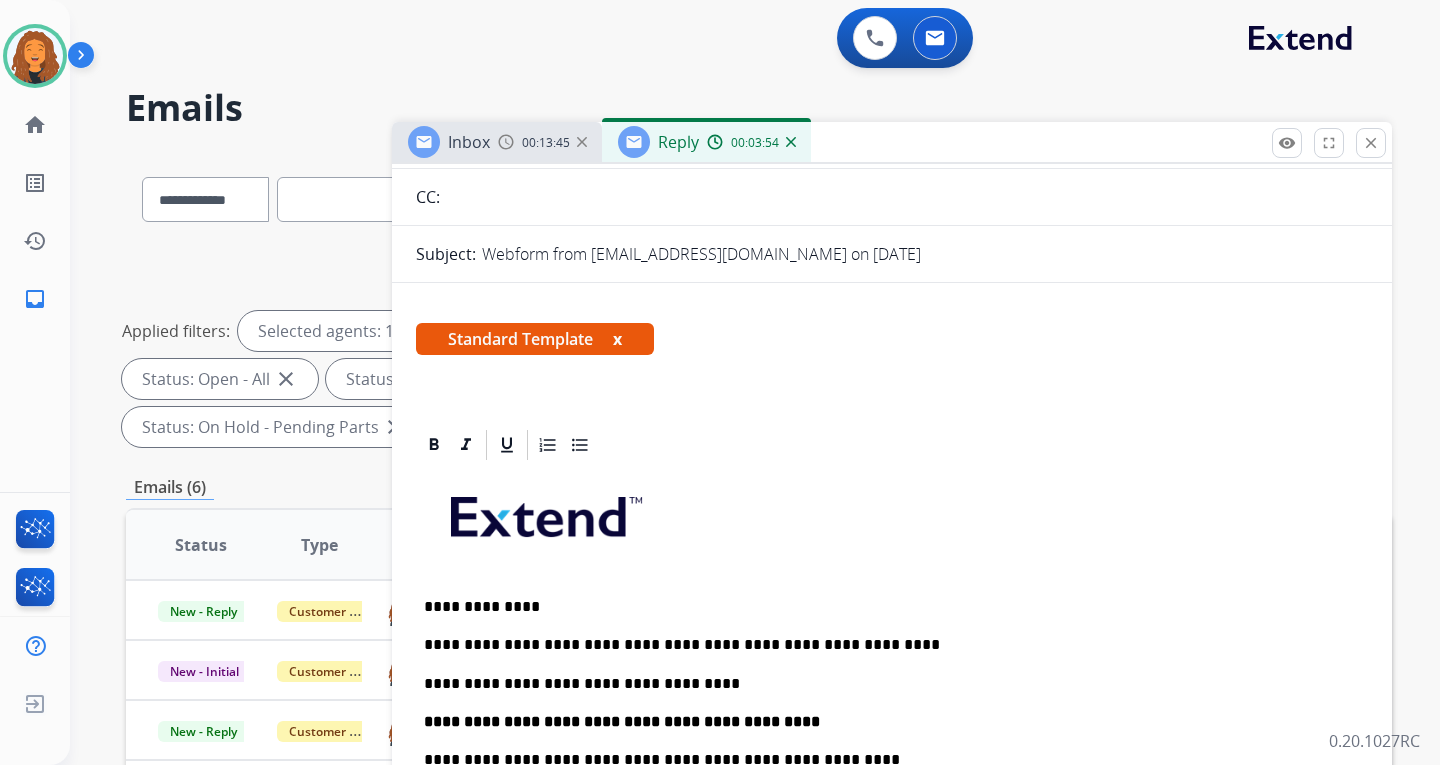 scroll, scrollTop: 0, scrollLeft: 0, axis: both 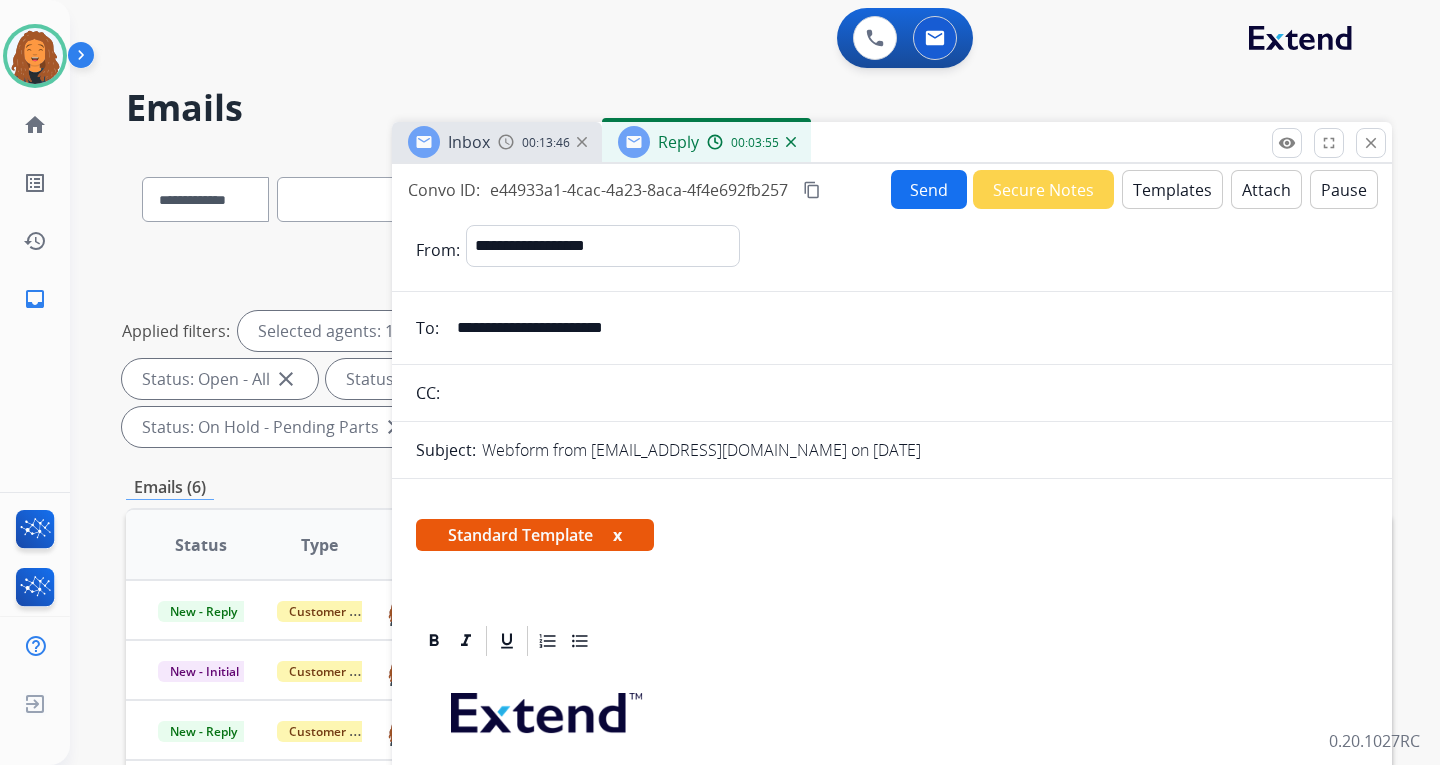 click on "Send" at bounding box center [929, 189] 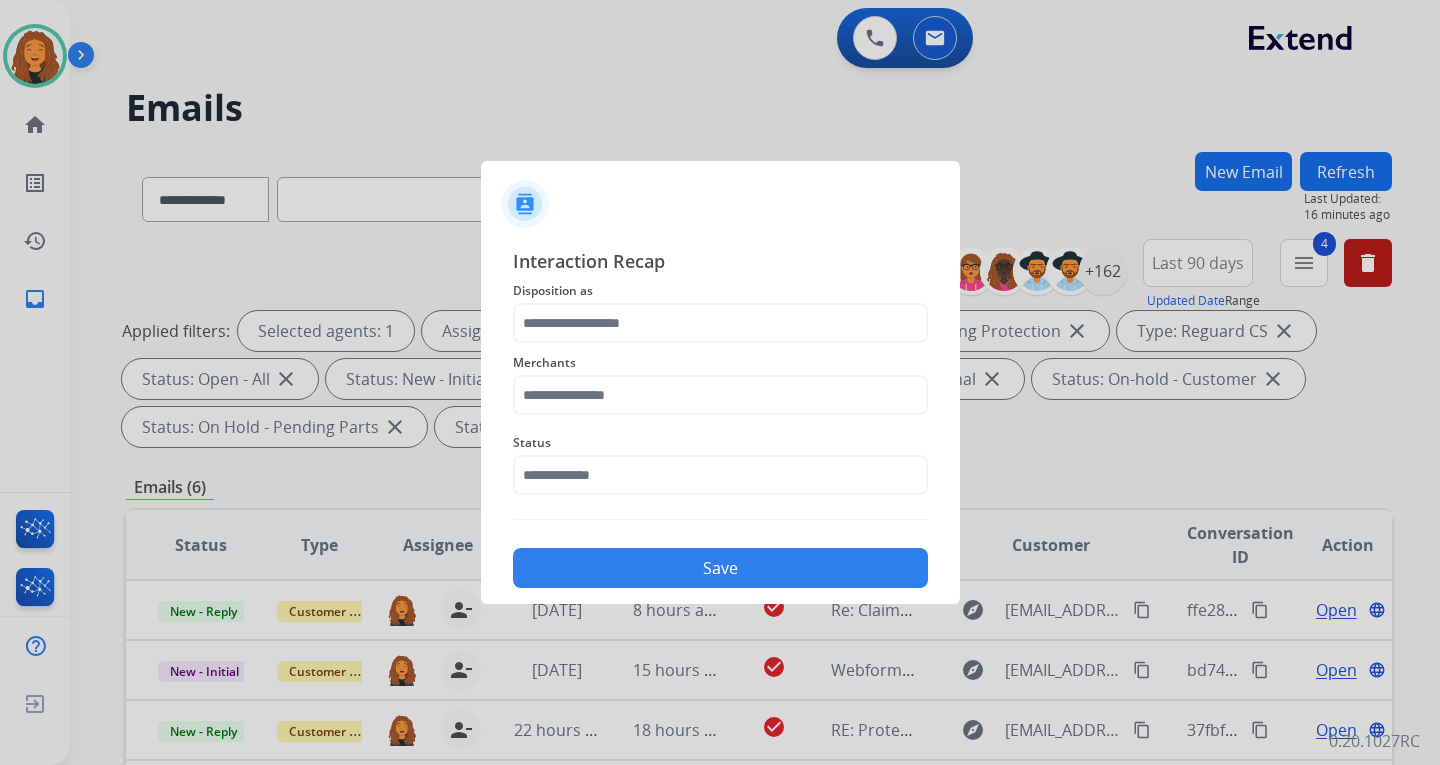 click on "Merchants" 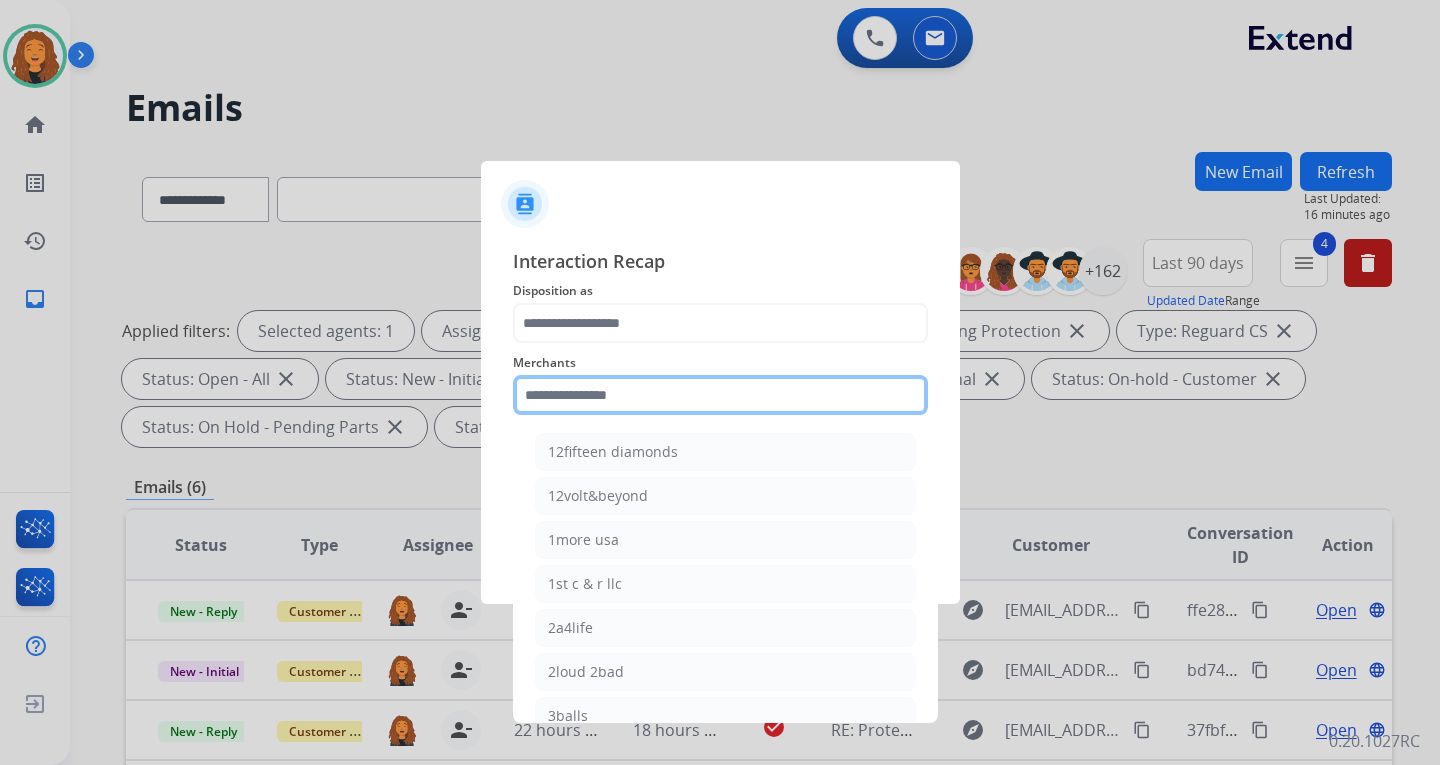 click 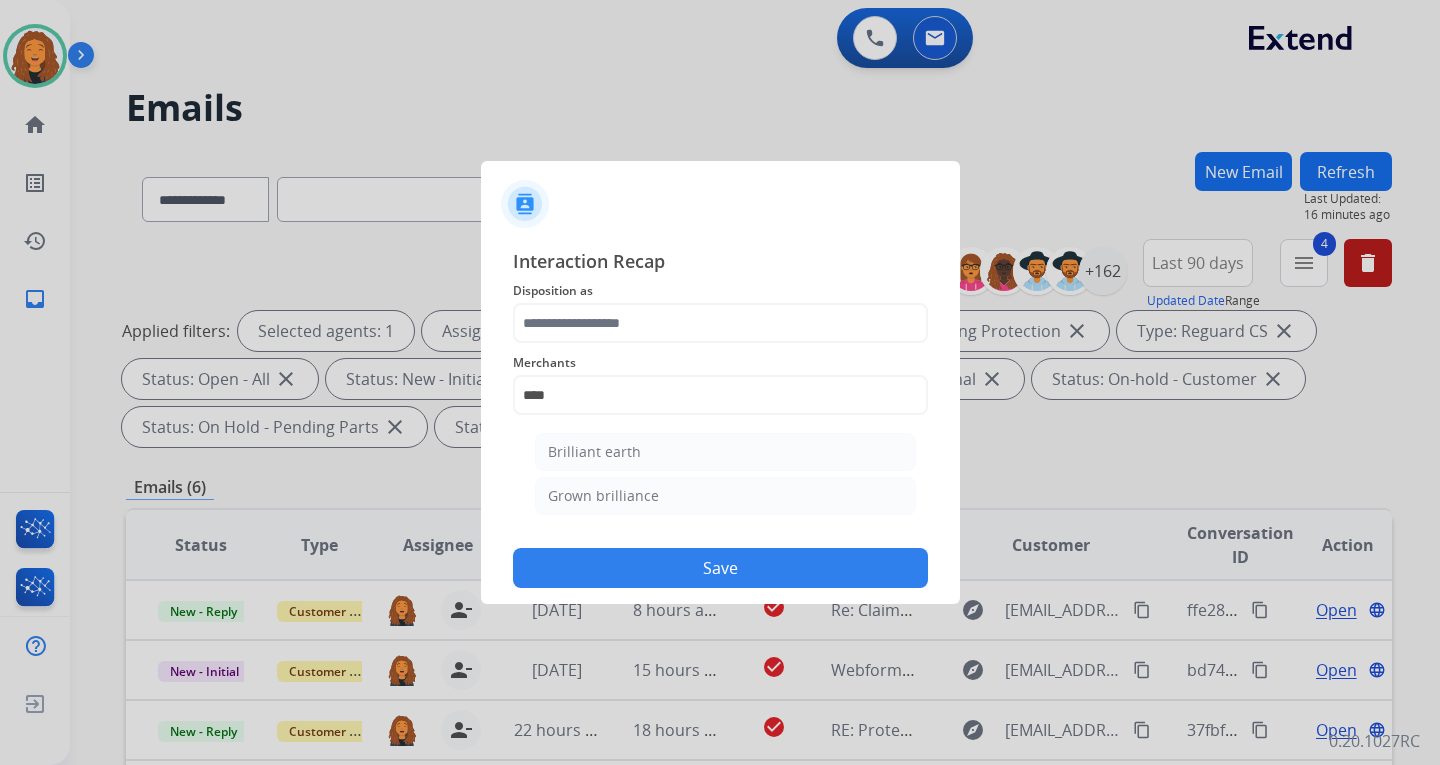 drag, startPoint x: 613, startPoint y: 446, endPoint x: 622, endPoint y: 482, distance: 37.107952 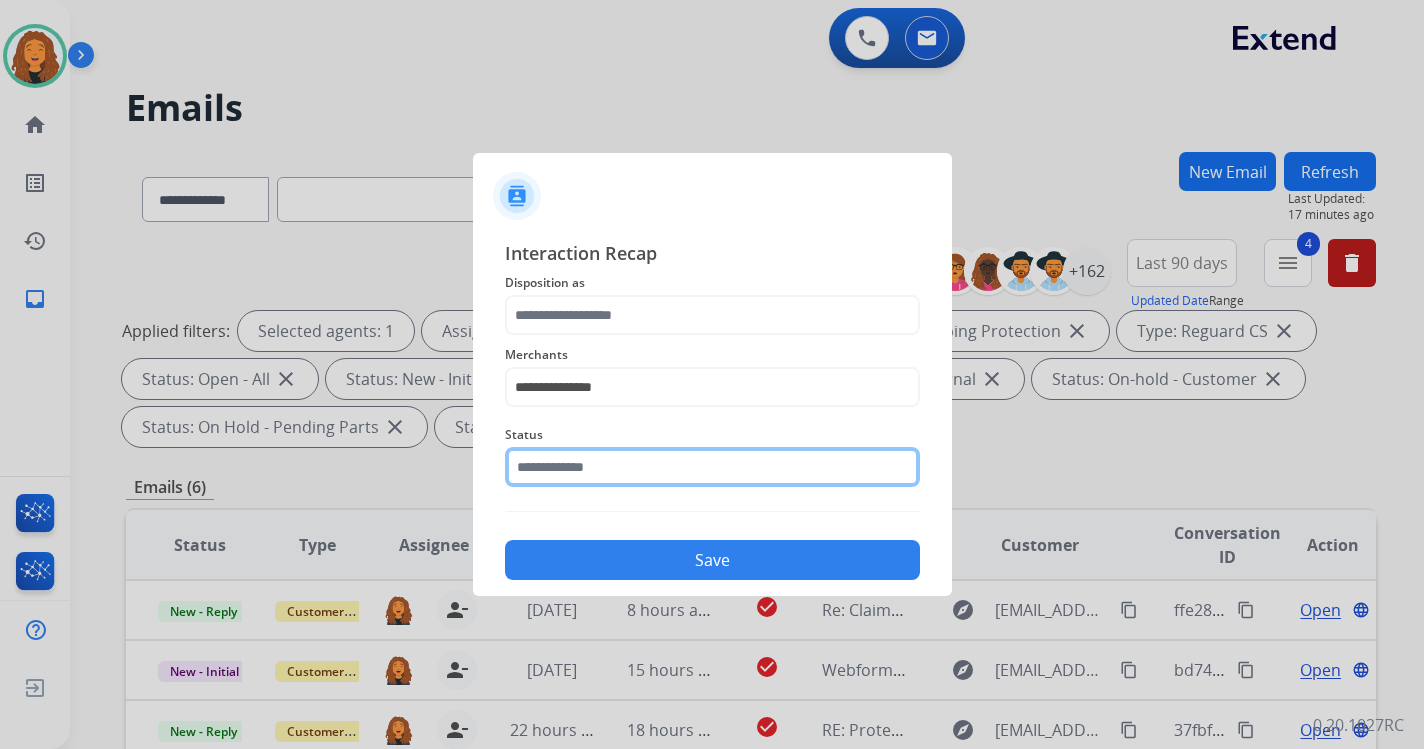 click 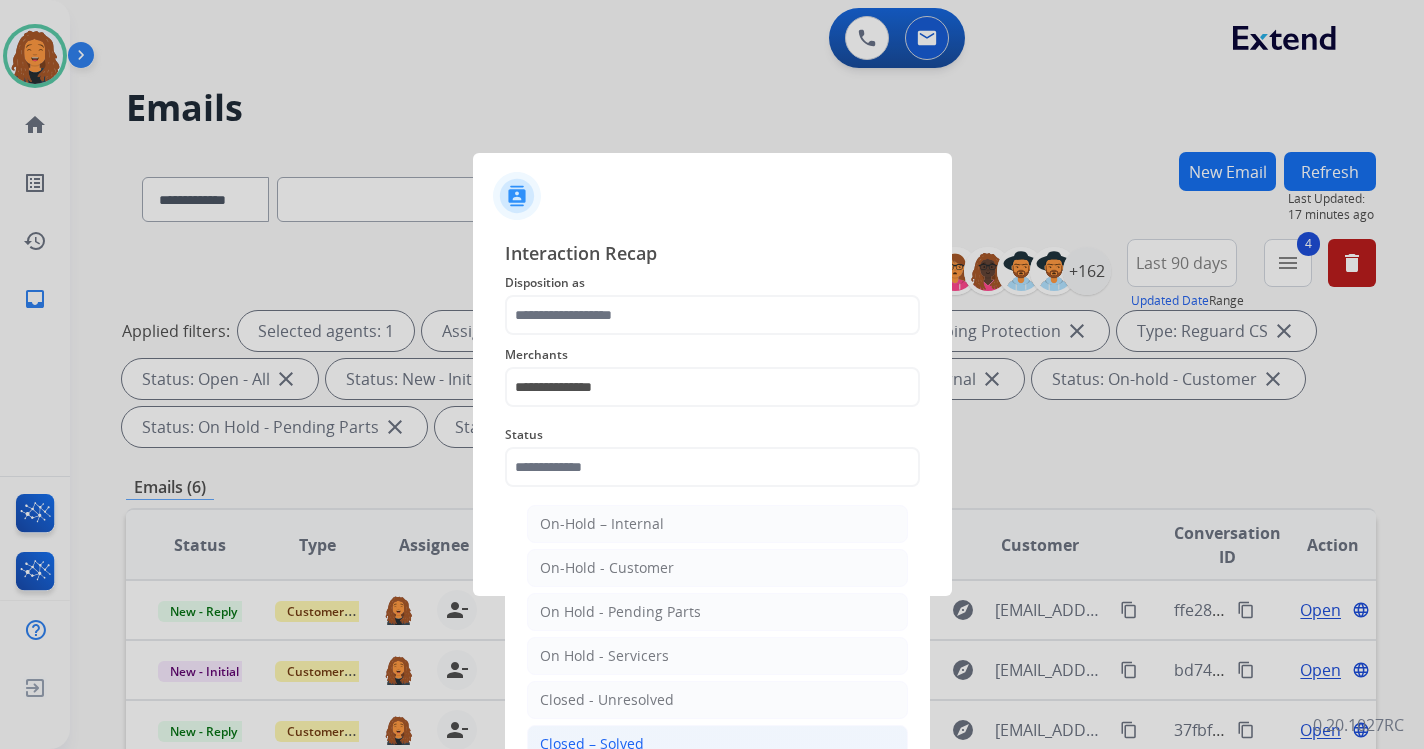 click on "Closed – Solved" 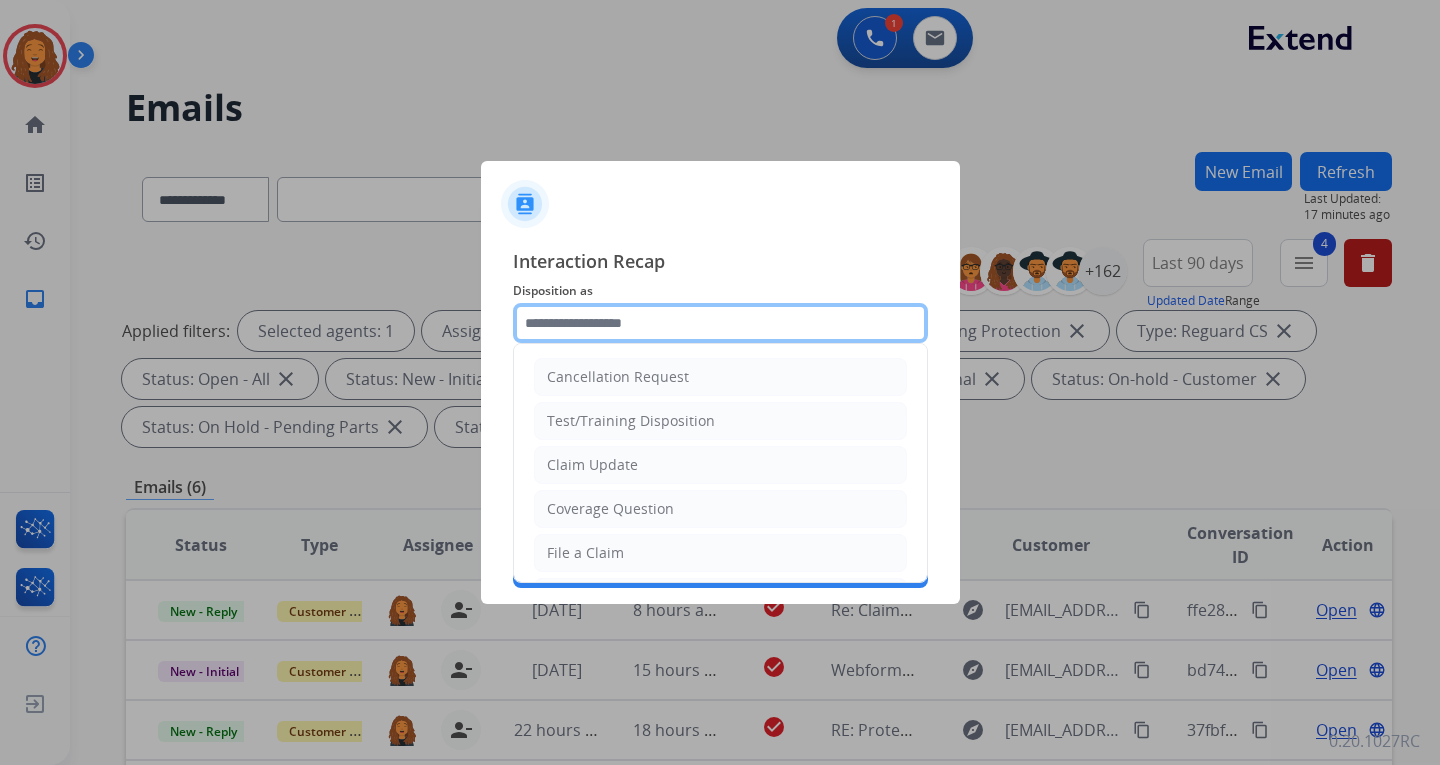 click 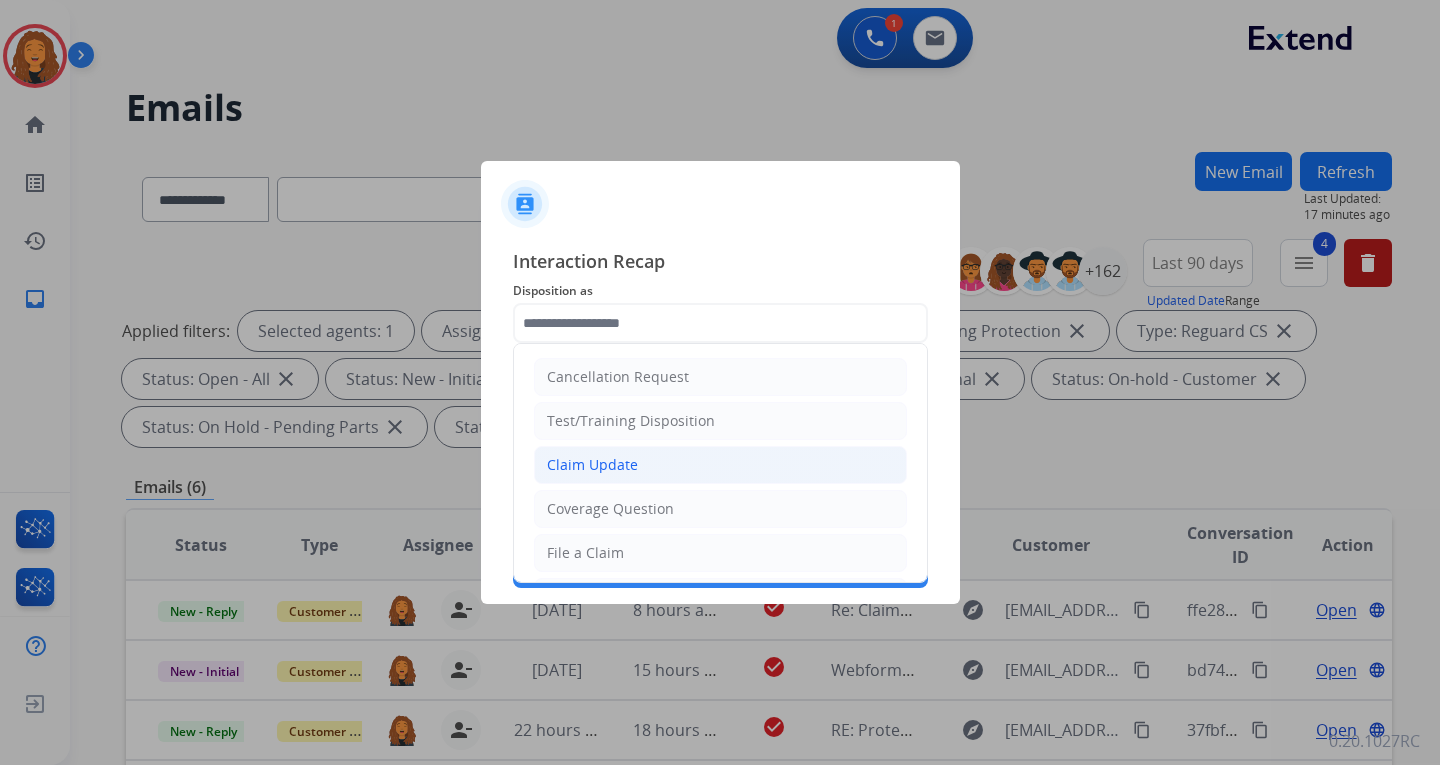 click on "Claim Update" 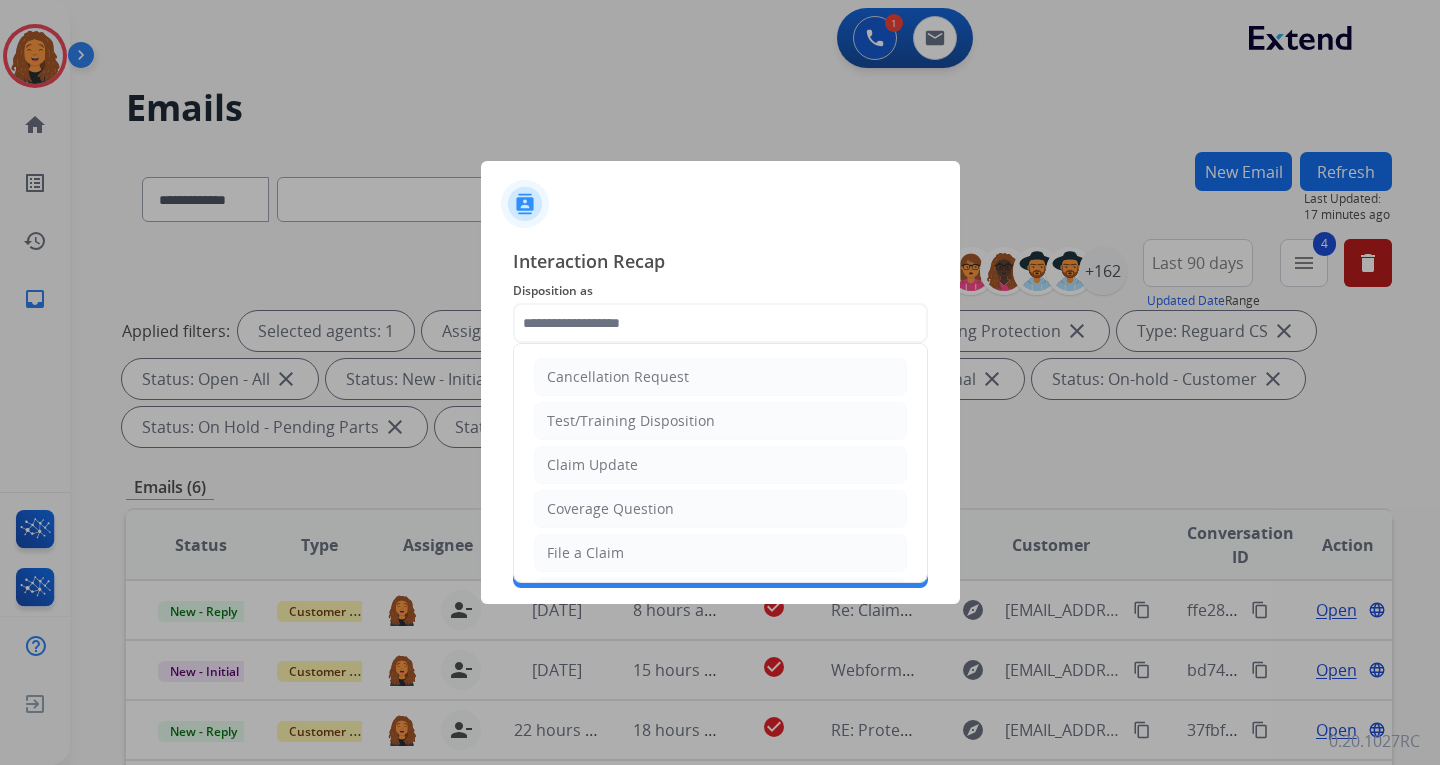 type on "**********" 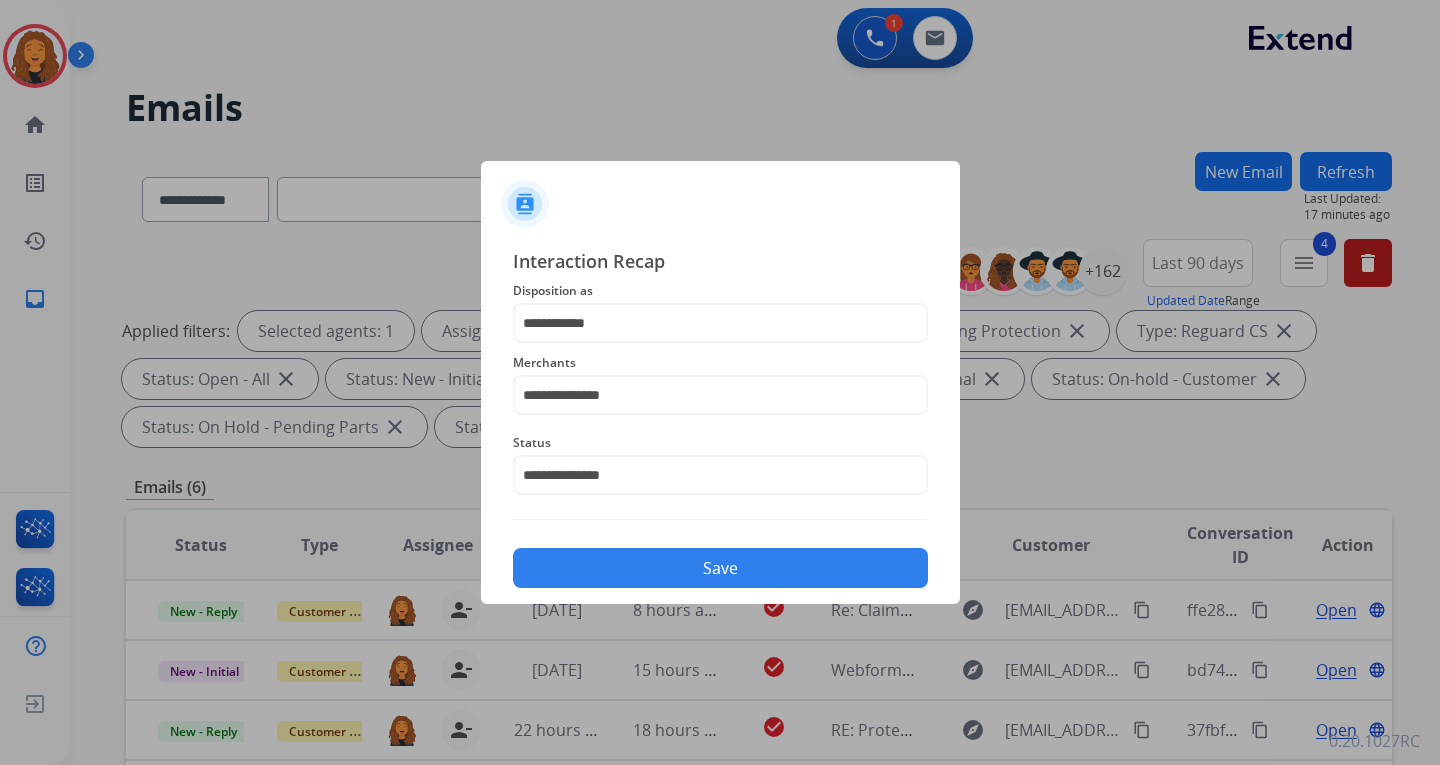 click on "Save" 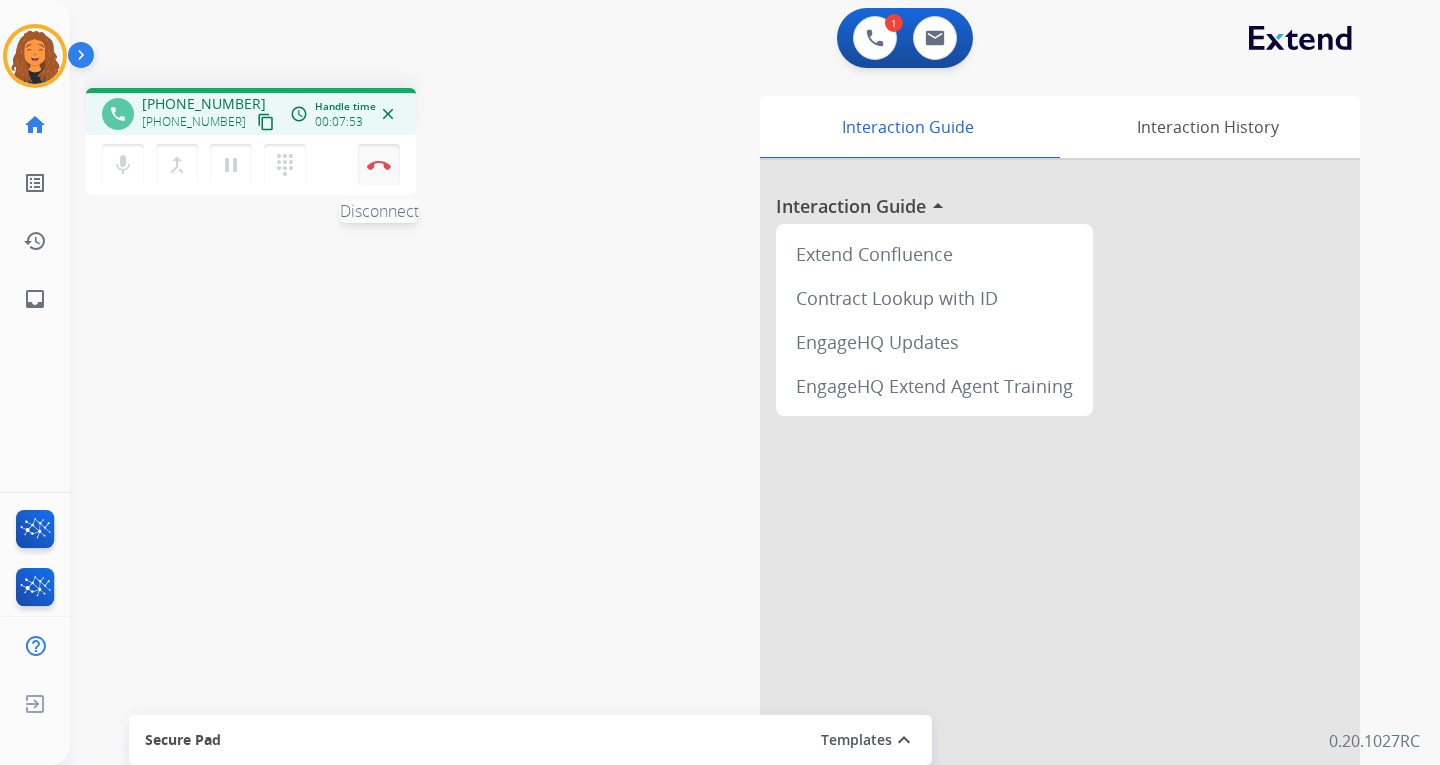 click on "Disconnect" at bounding box center [379, 165] 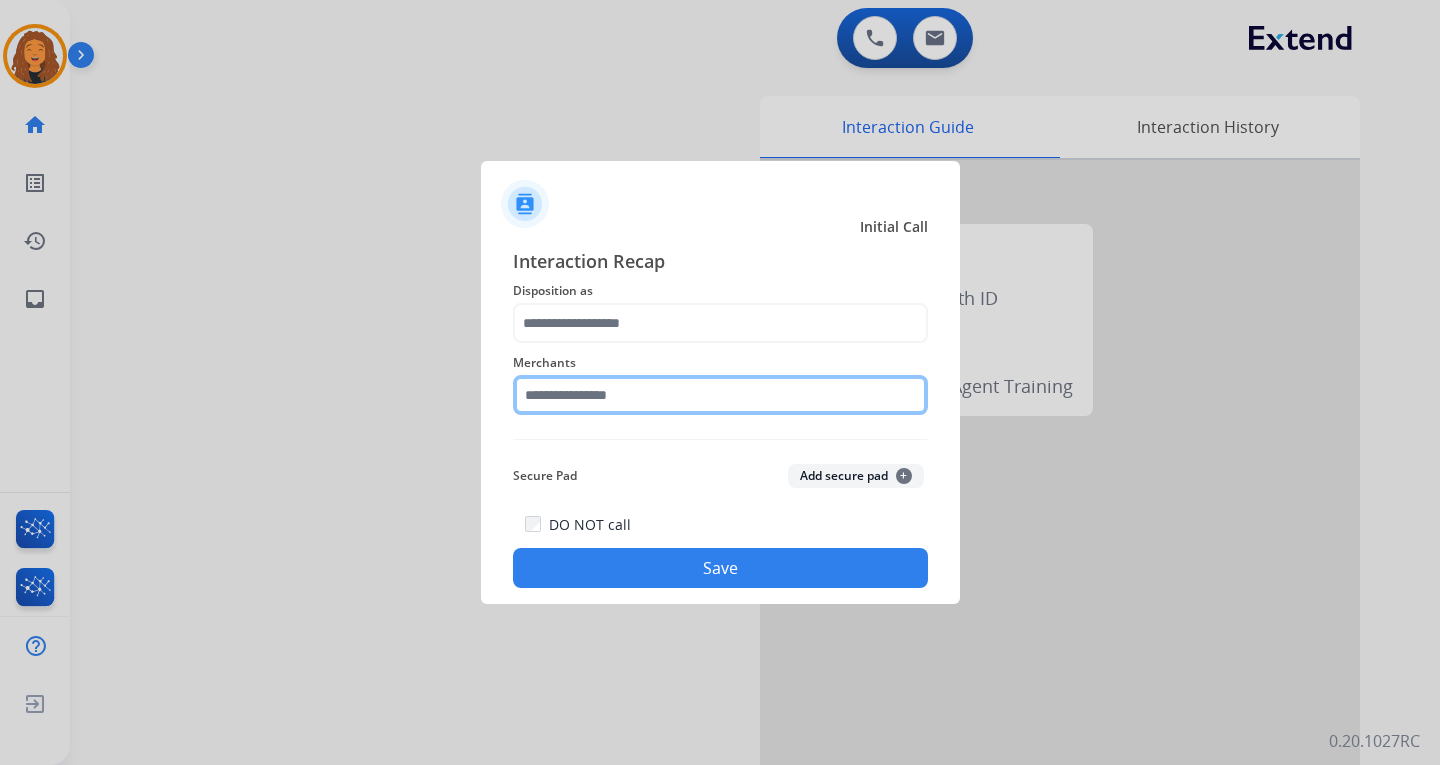 click 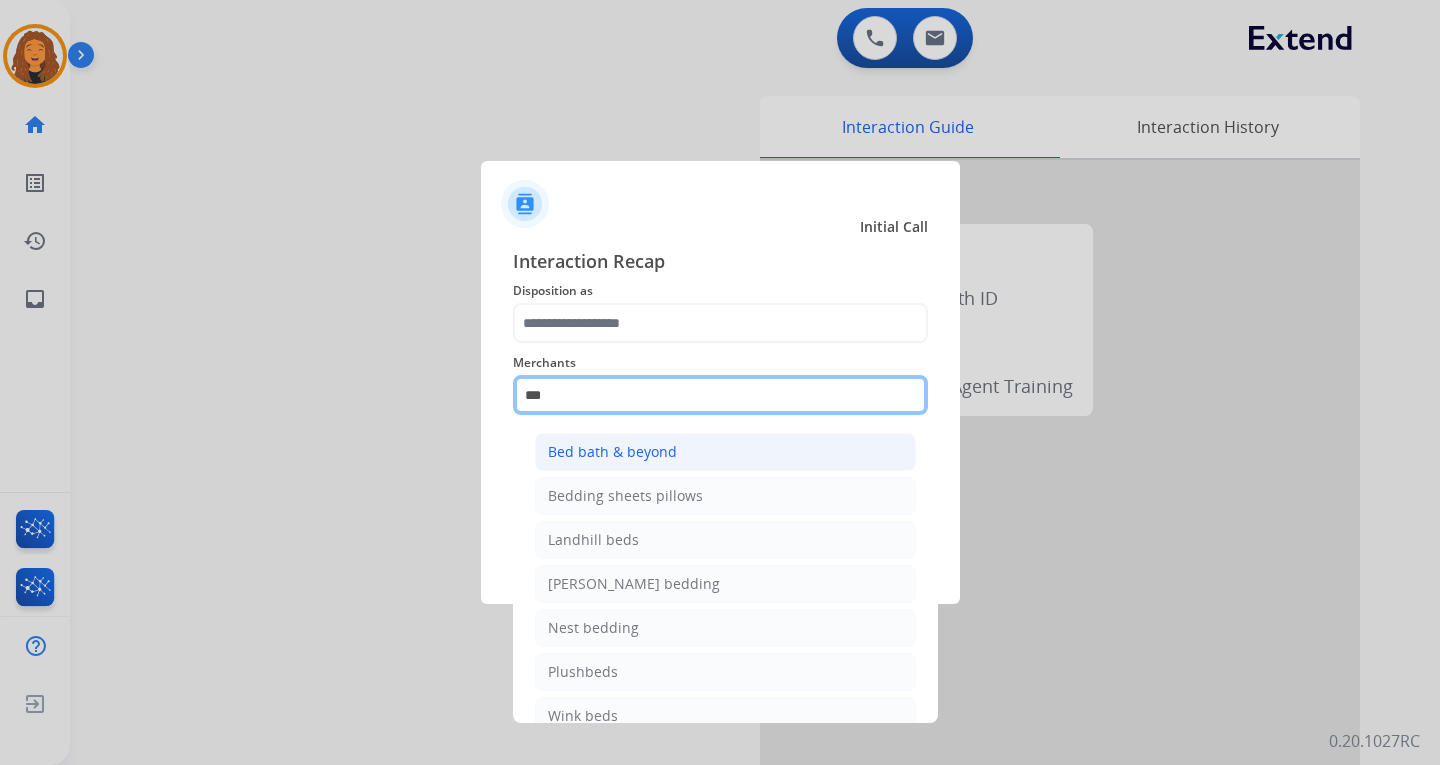 type on "***" 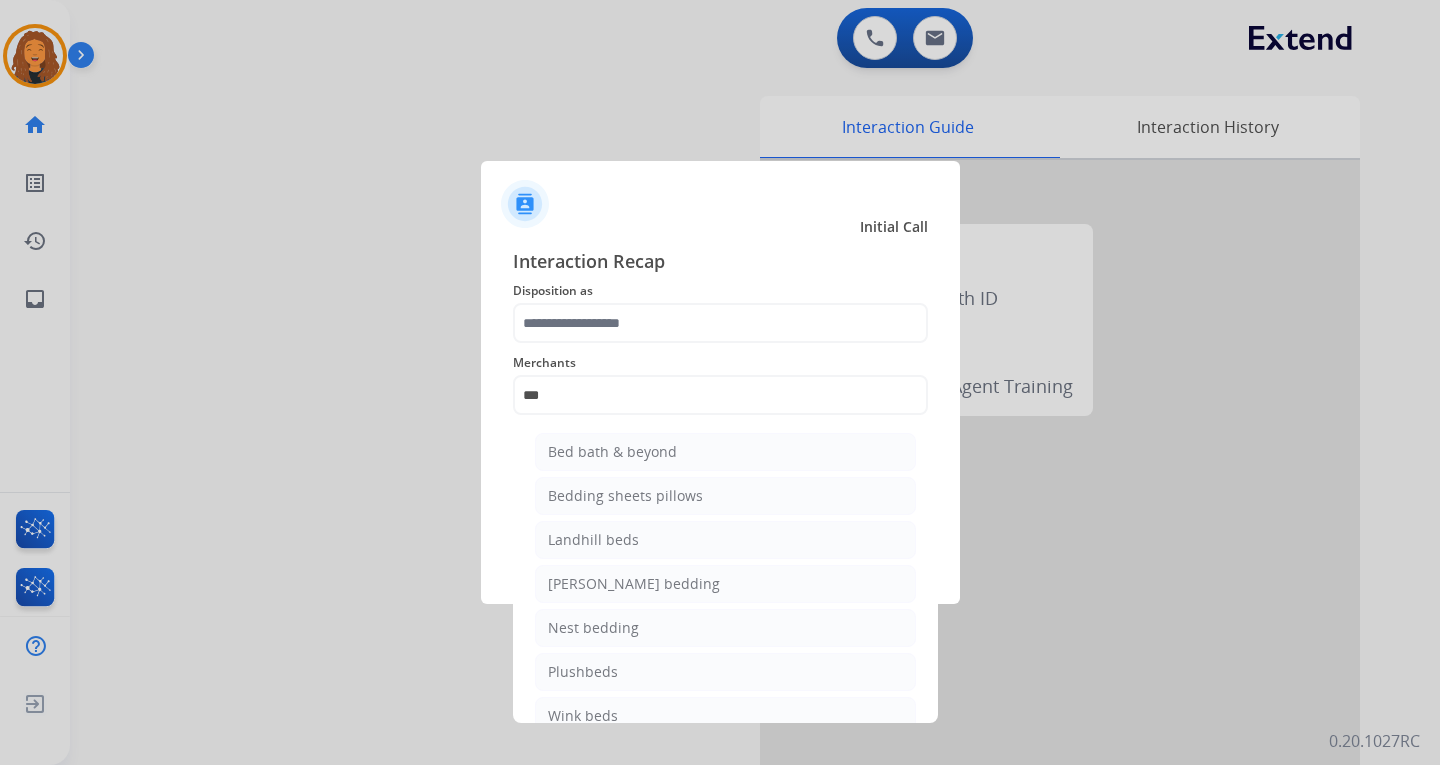 click on "Bed bath & beyond   Bedding sheets pillows   Landhill beds   [PERSON_NAME] bedding   Nest bedding   Plushbeds   Wink beds" 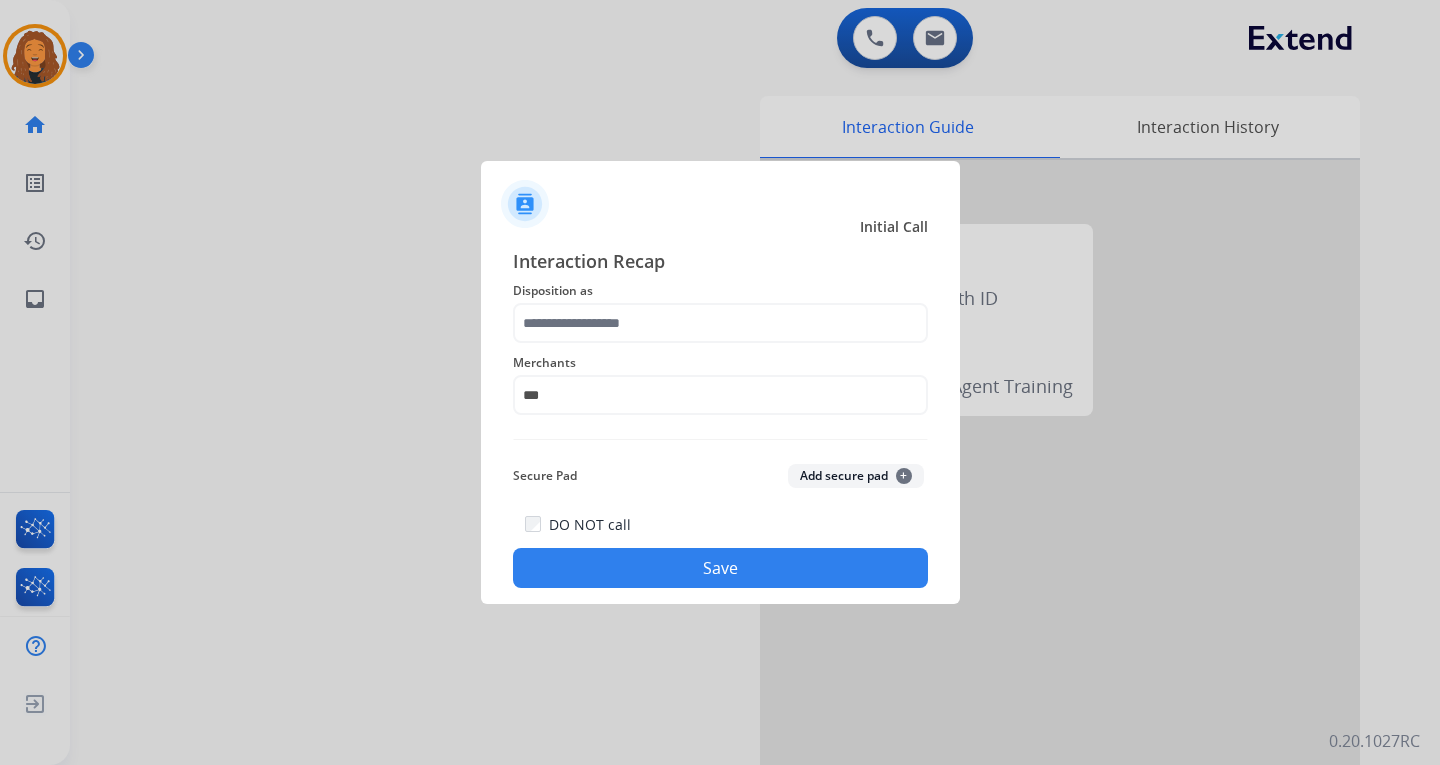 click on "Interaction Recap Disposition as    Merchants   *** Secure Pad  Add secure pad  +  DO NOT call   Save" 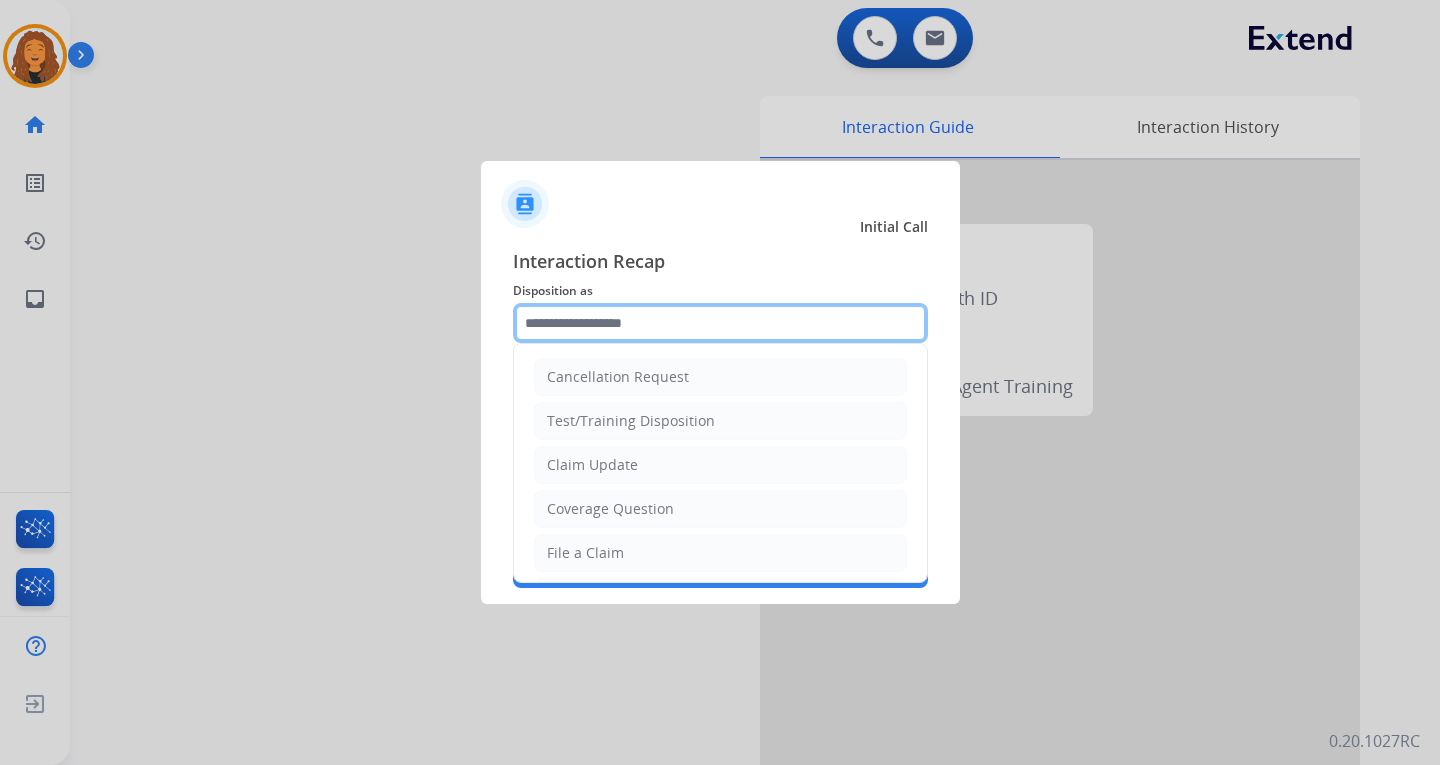 click 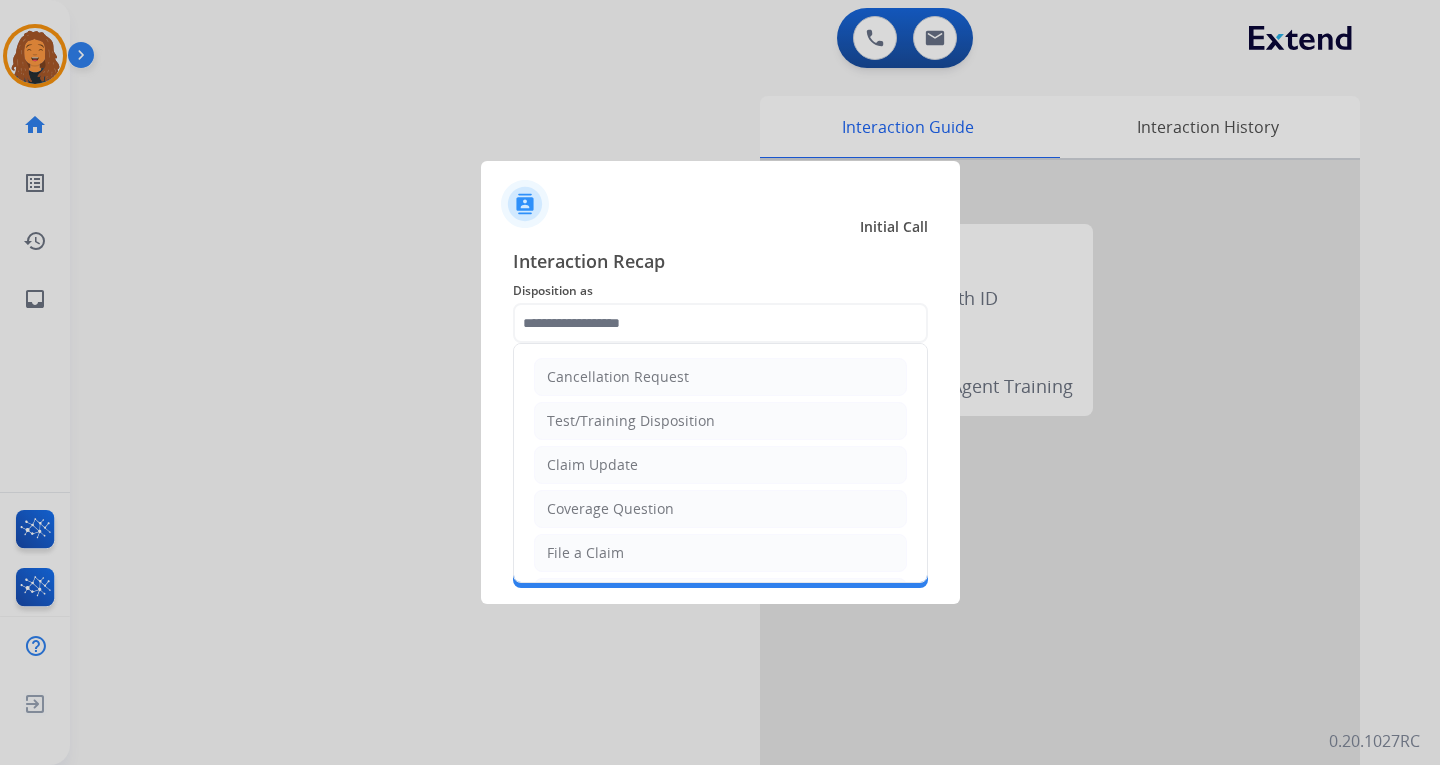 drag, startPoint x: 631, startPoint y: 543, endPoint x: 604, endPoint y: 499, distance: 51.62364 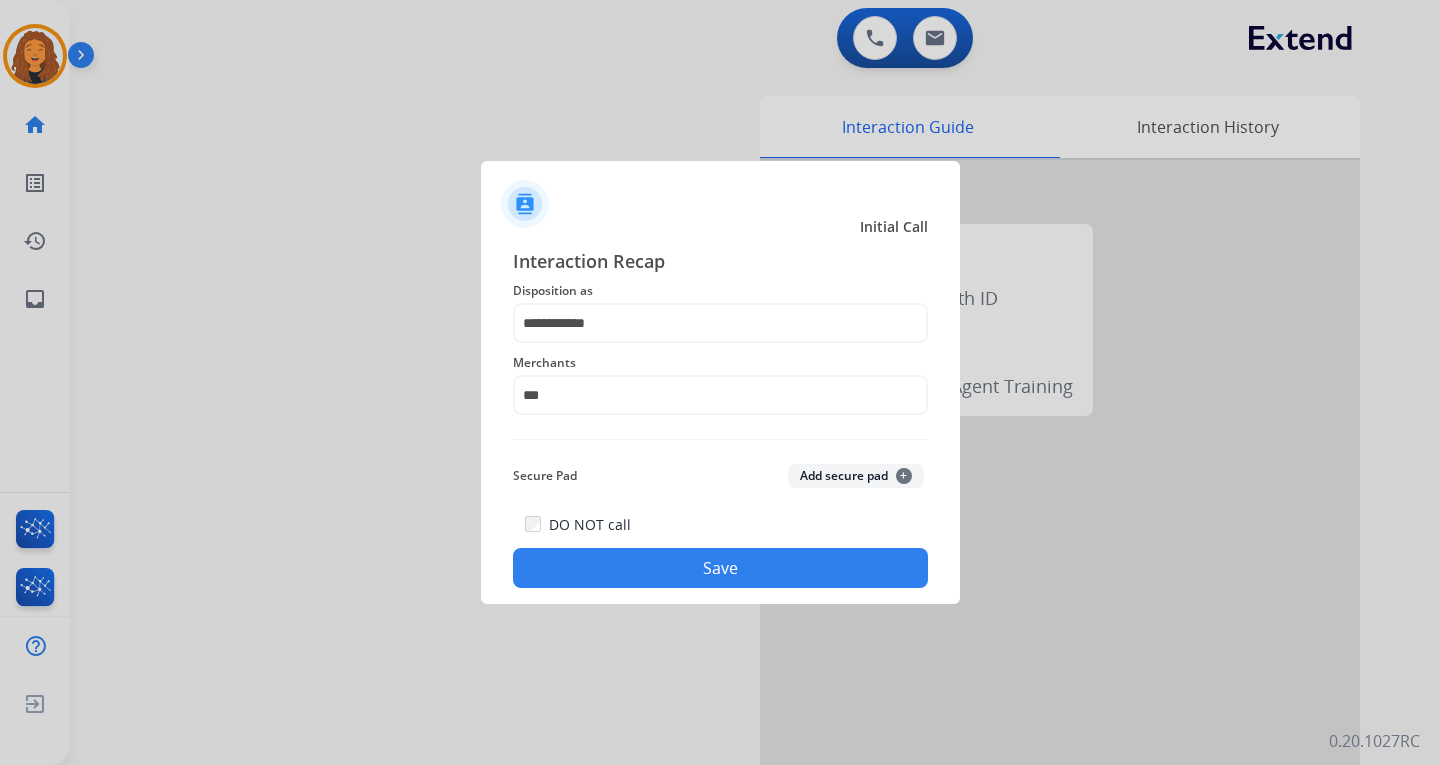 click on "Save" 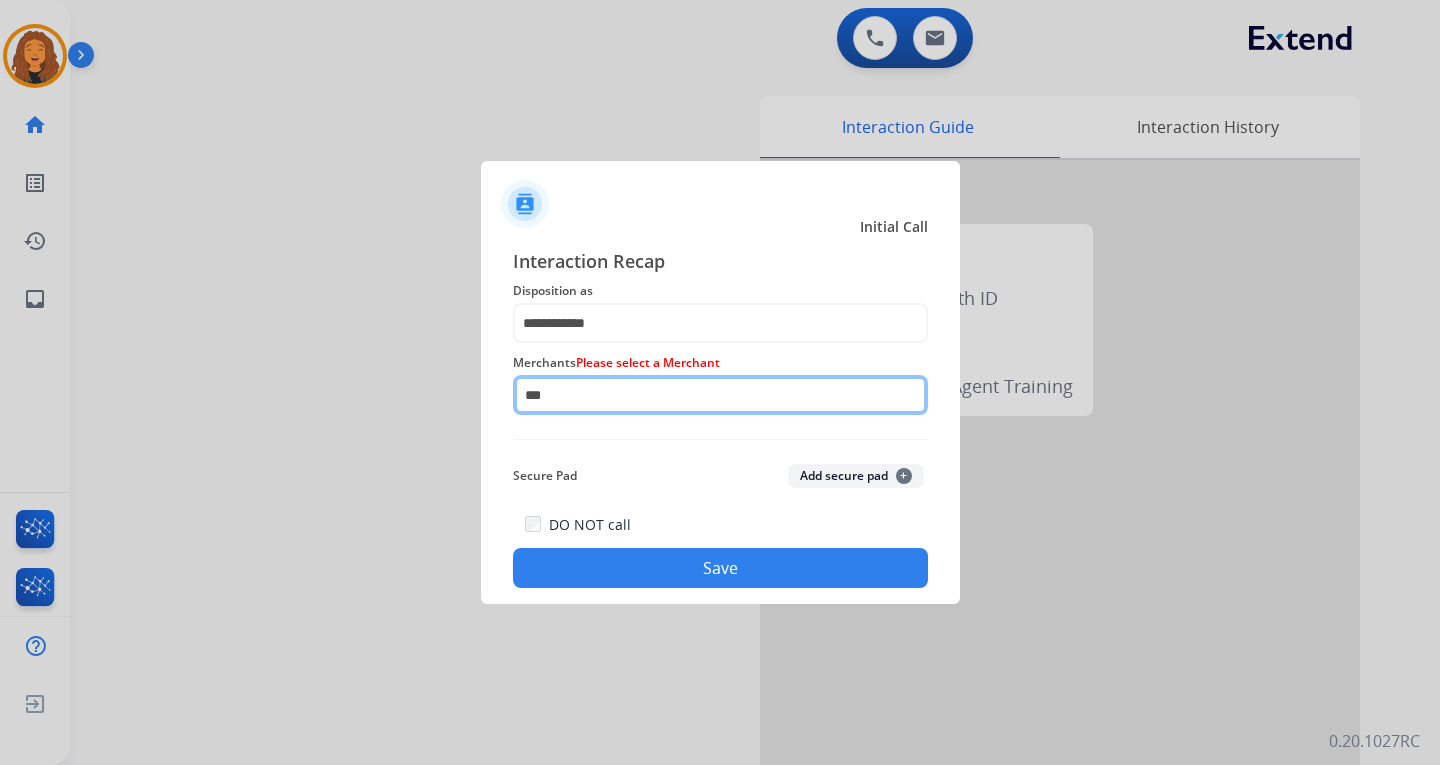 click on "***" 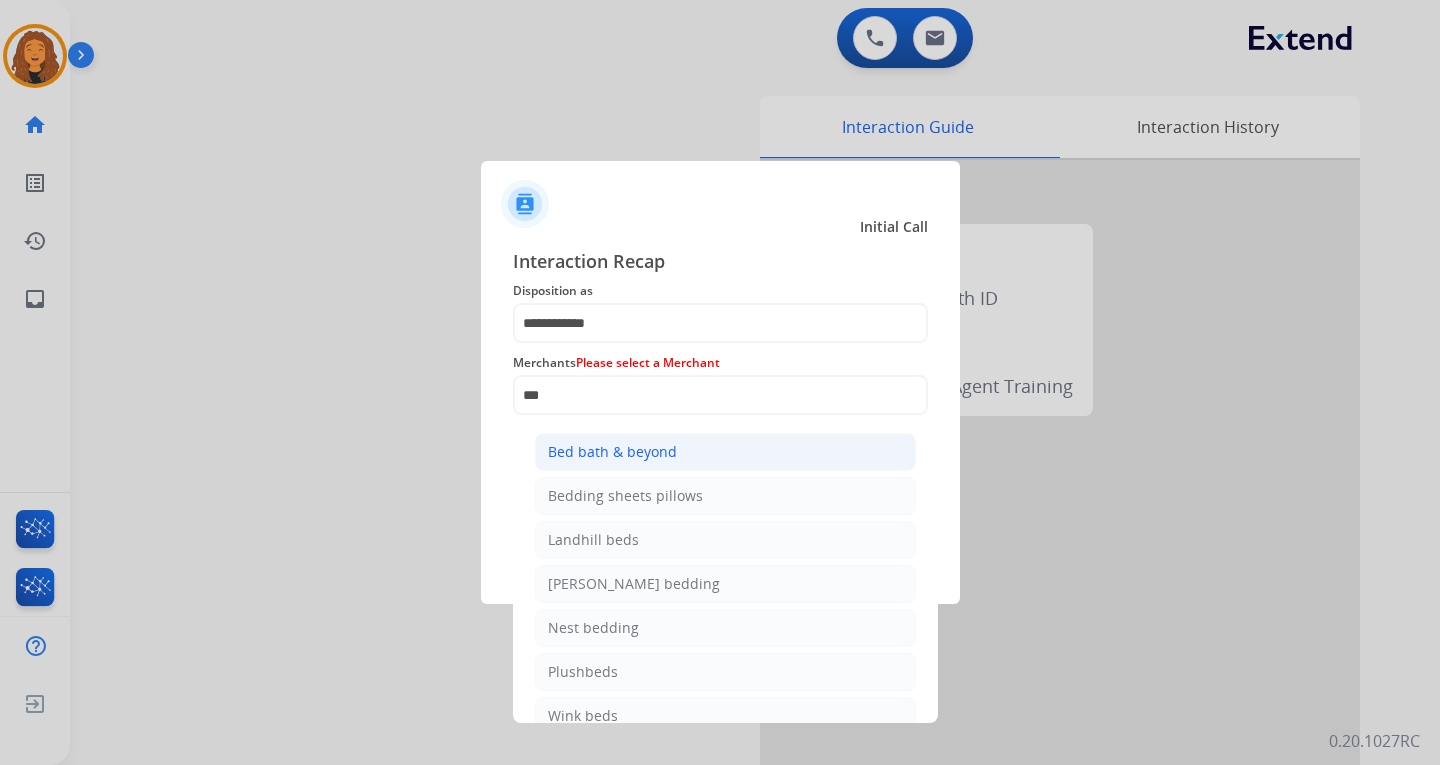 click on "Bed bath & beyond" 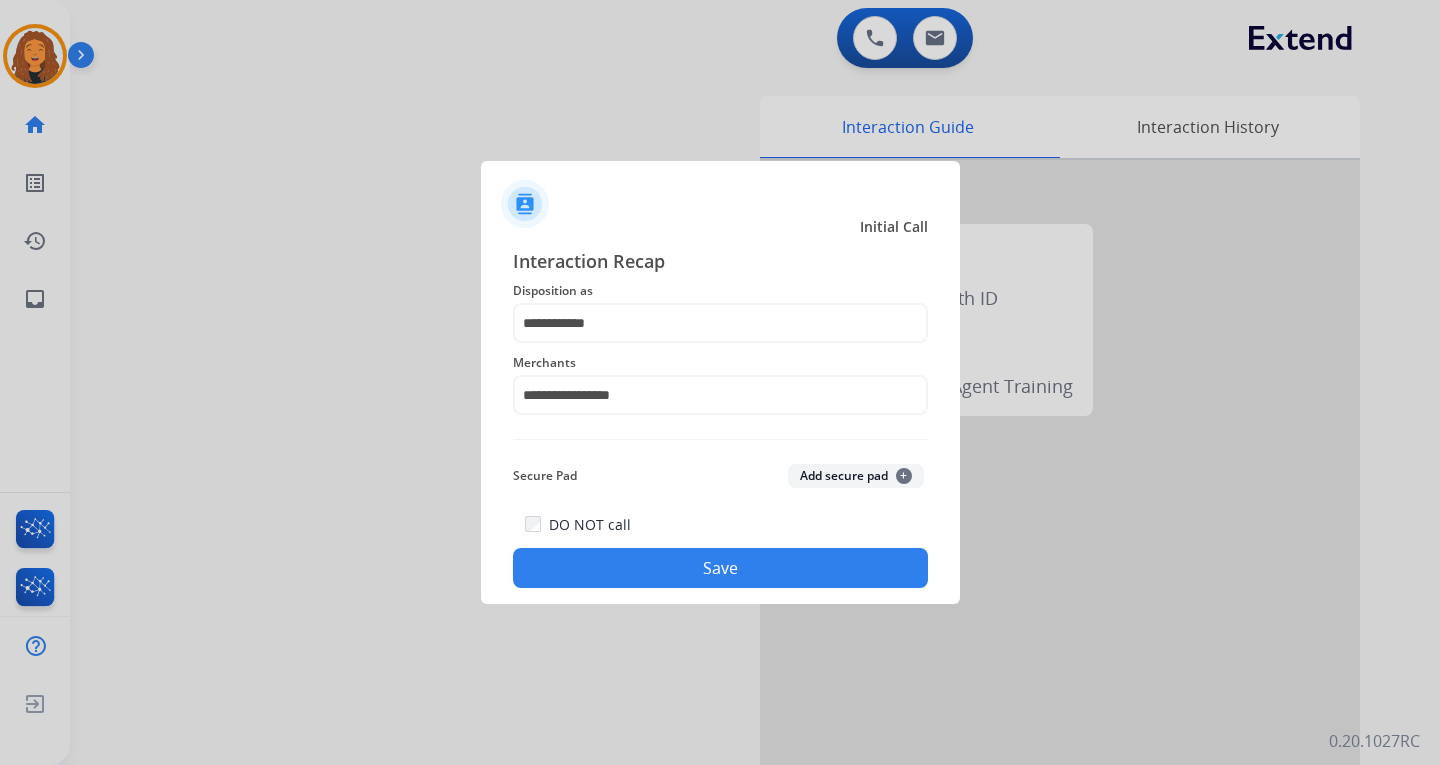 click on "Save" 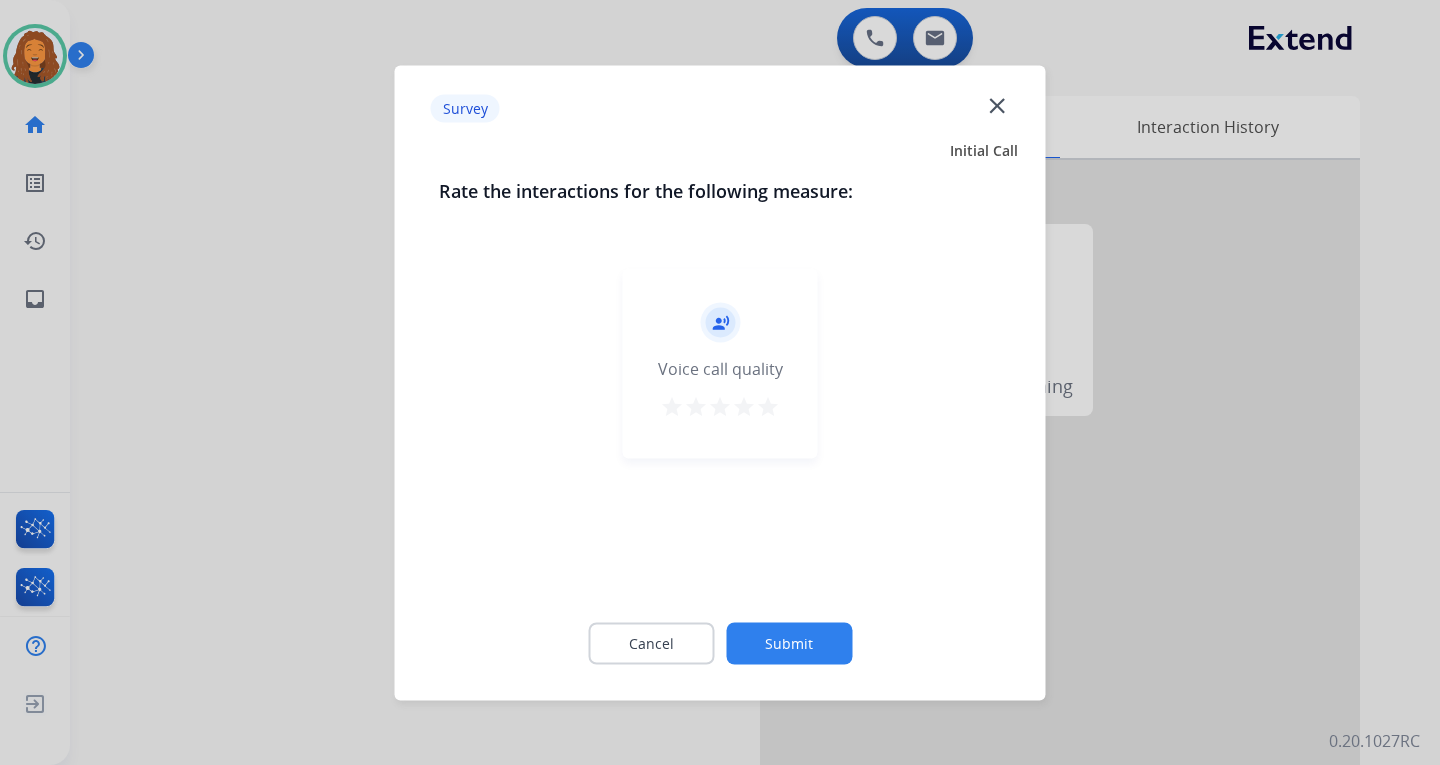 click on "Submit" 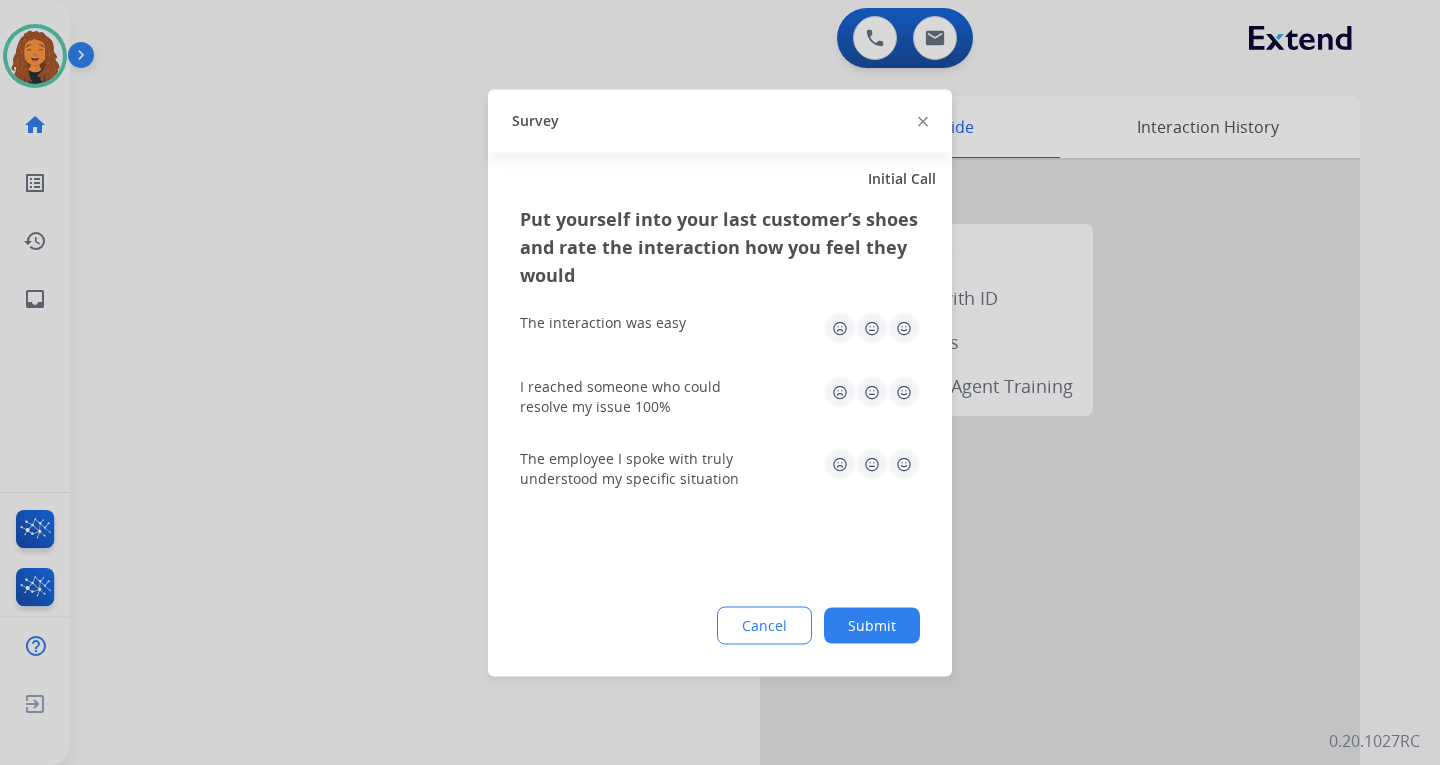 click on "Submit" 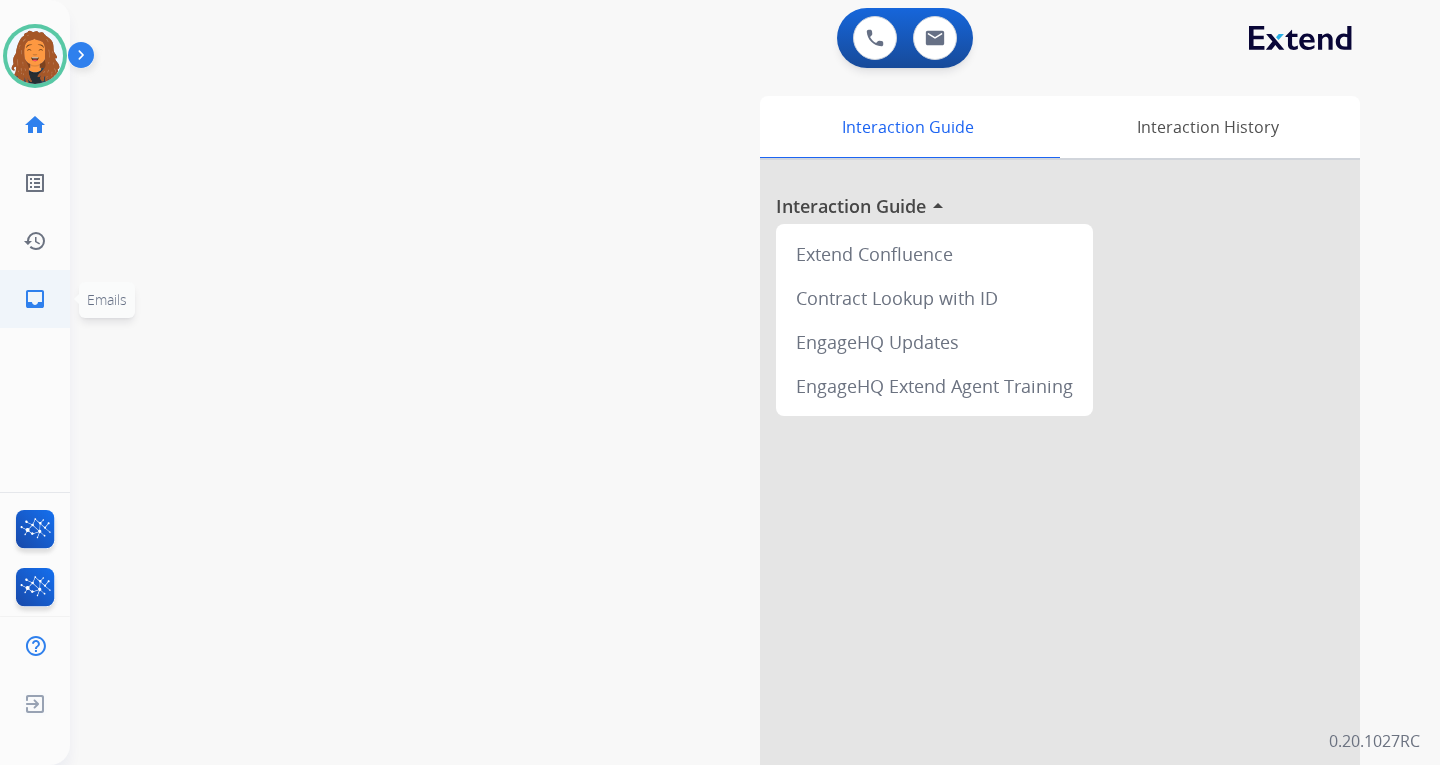 click on "inbox" 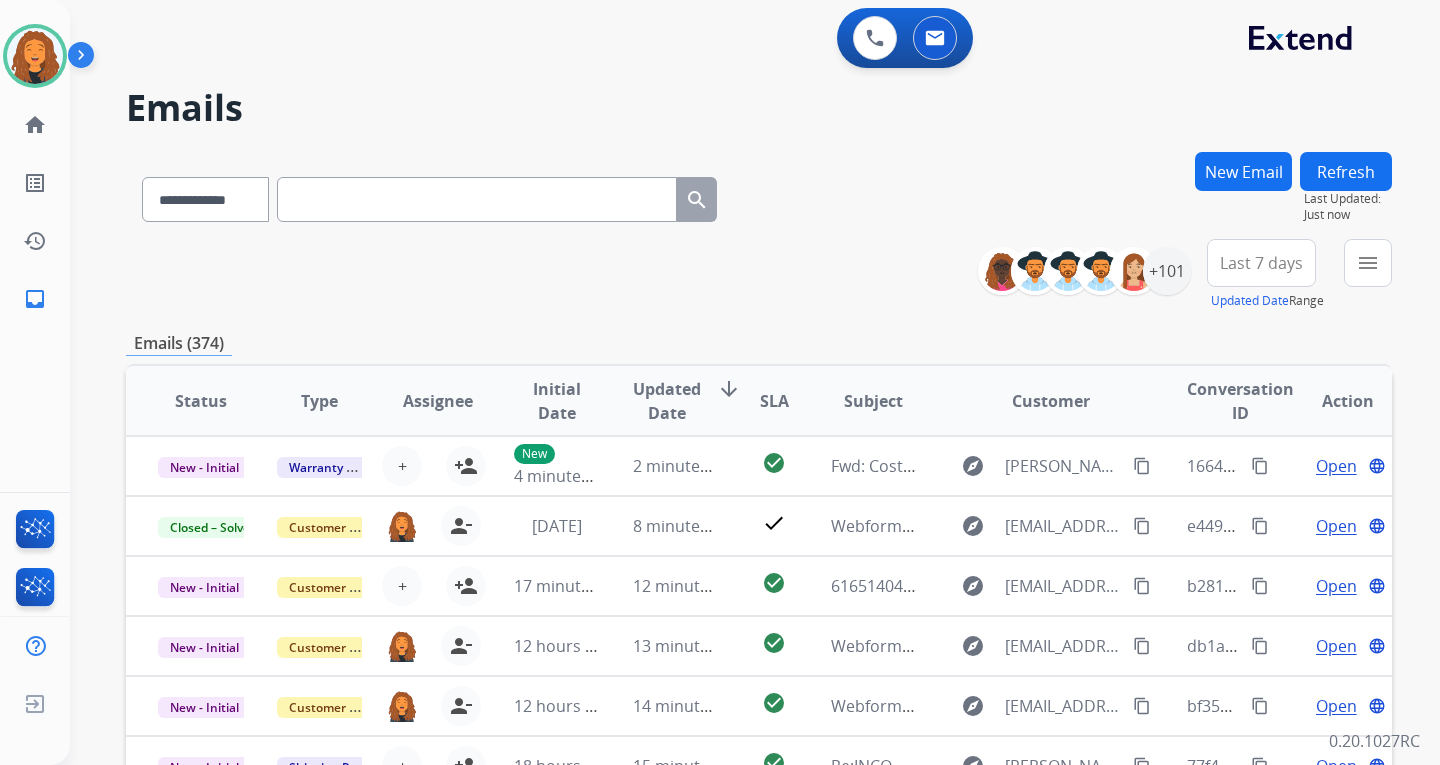 click on "Last 7 days" at bounding box center [1261, 263] 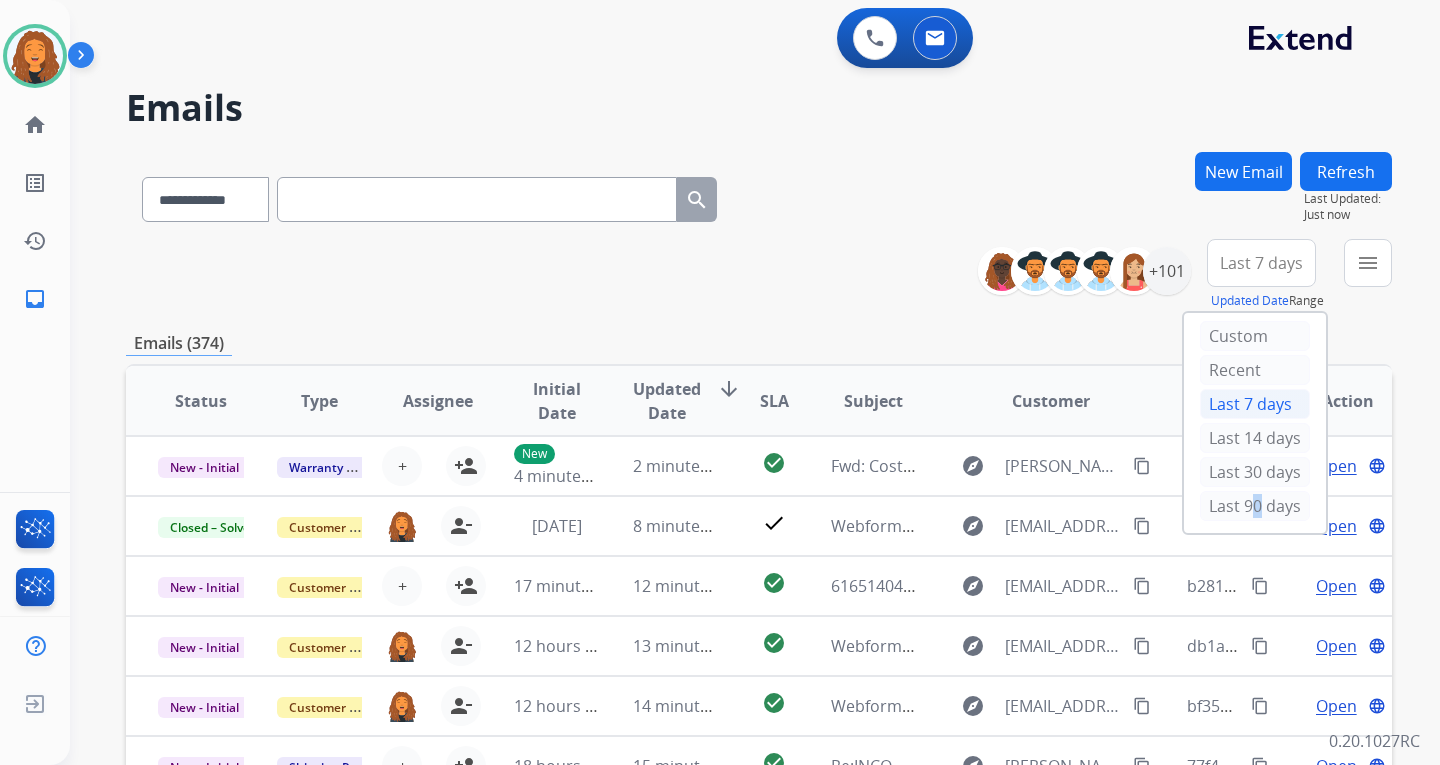 drag, startPoint x: 1241, startPoint y: 504, endPoint x: 1242, endPoint y: 493, distance: 11.045361 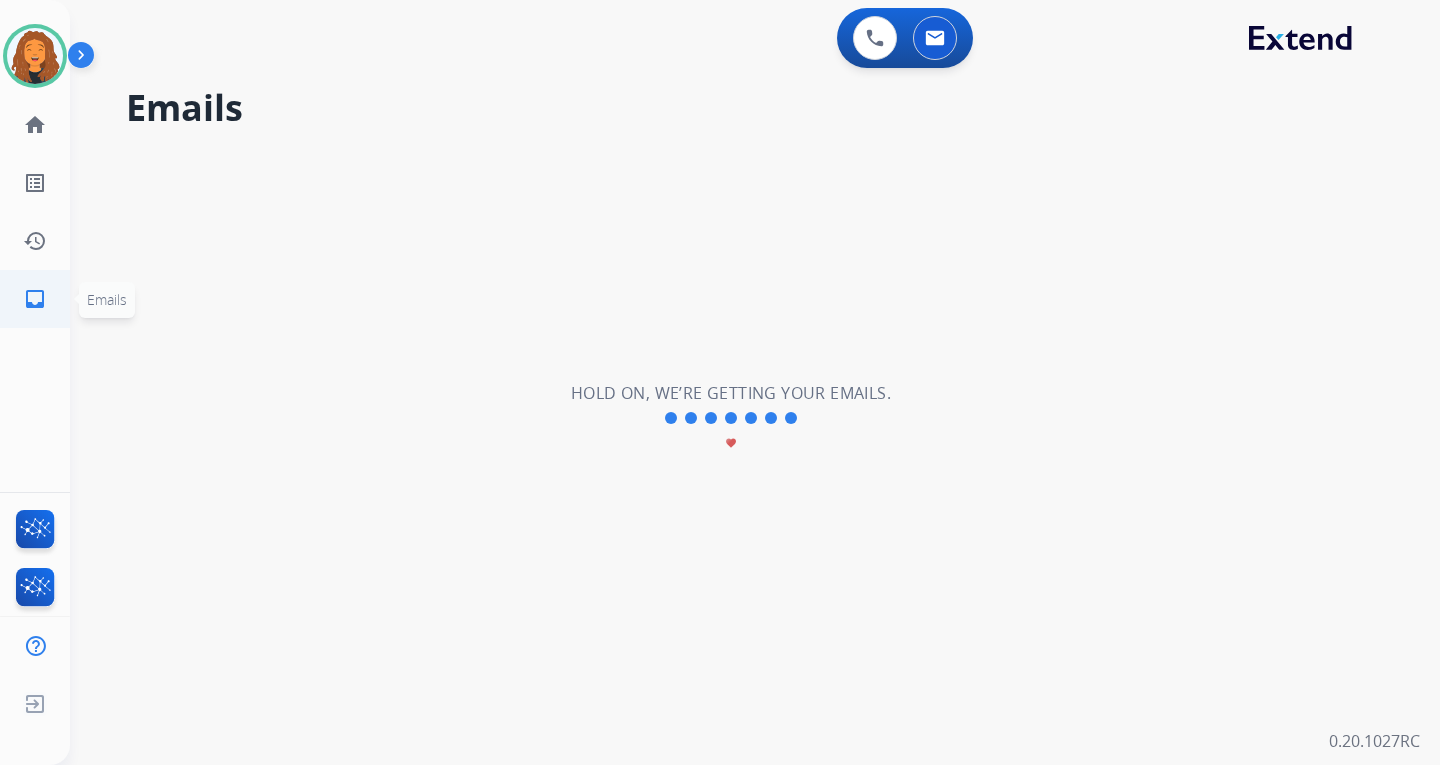 click on "inbox" 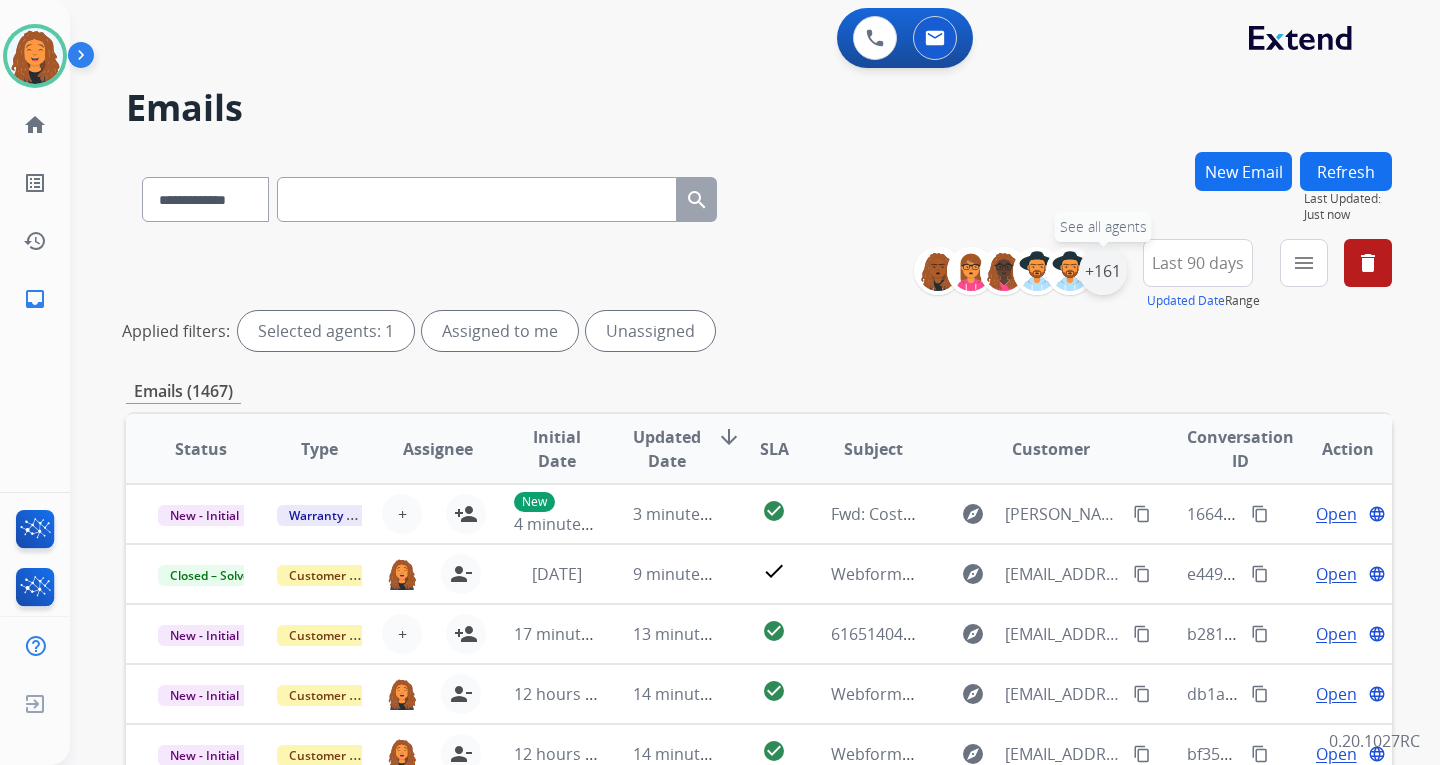 click on "+161" at bounding box center (1103, 271) 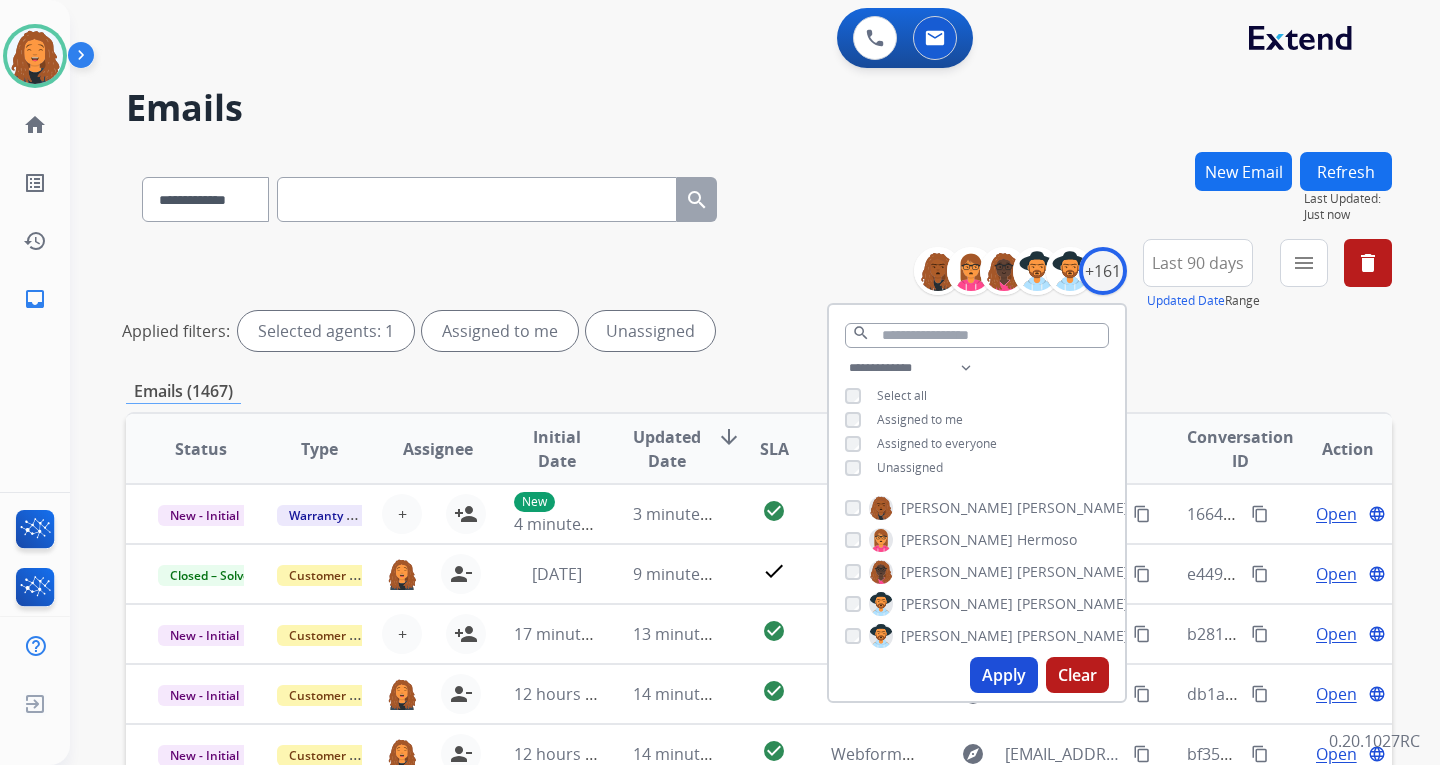 click on "Unassigned" at bounding box center (910, 467) 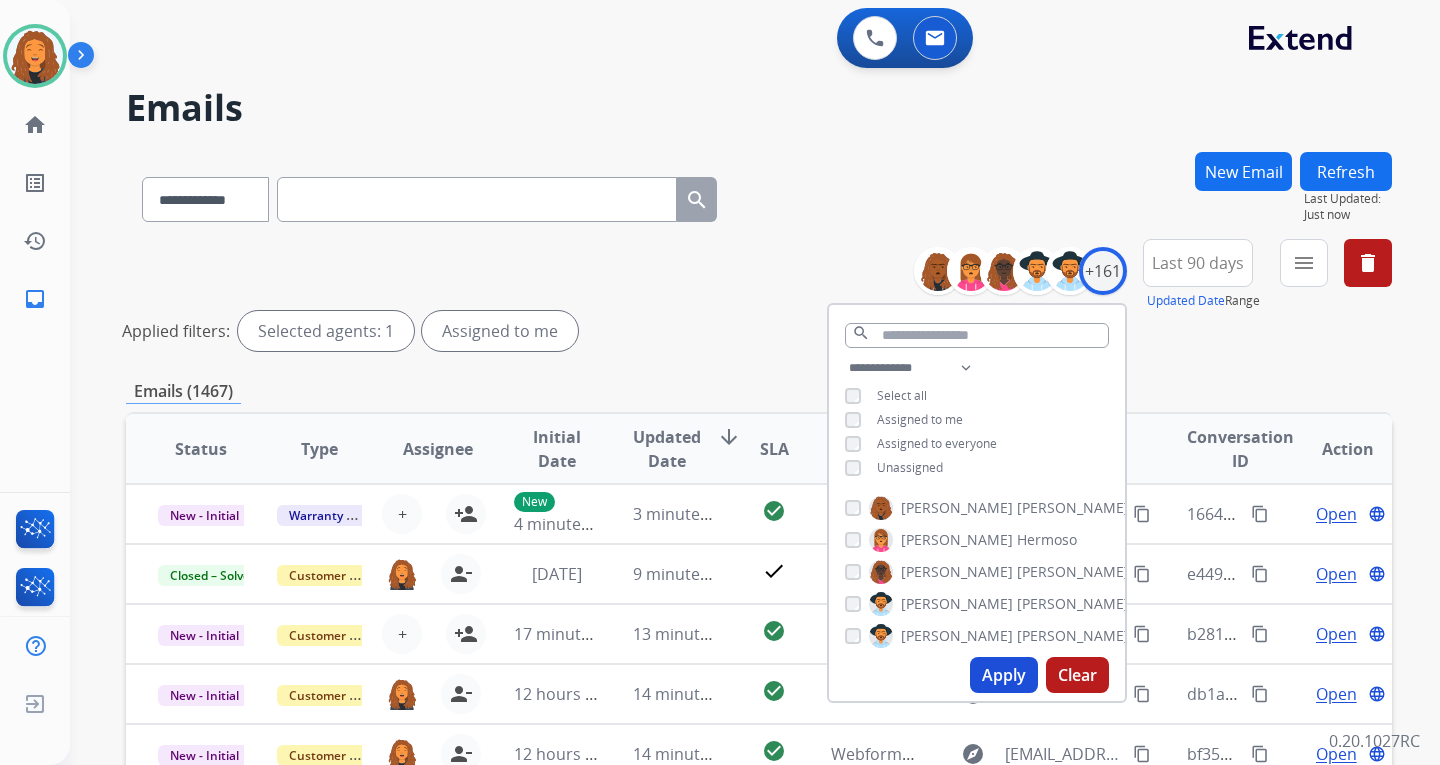click on "Apply" at bounding box center [1004, 675] 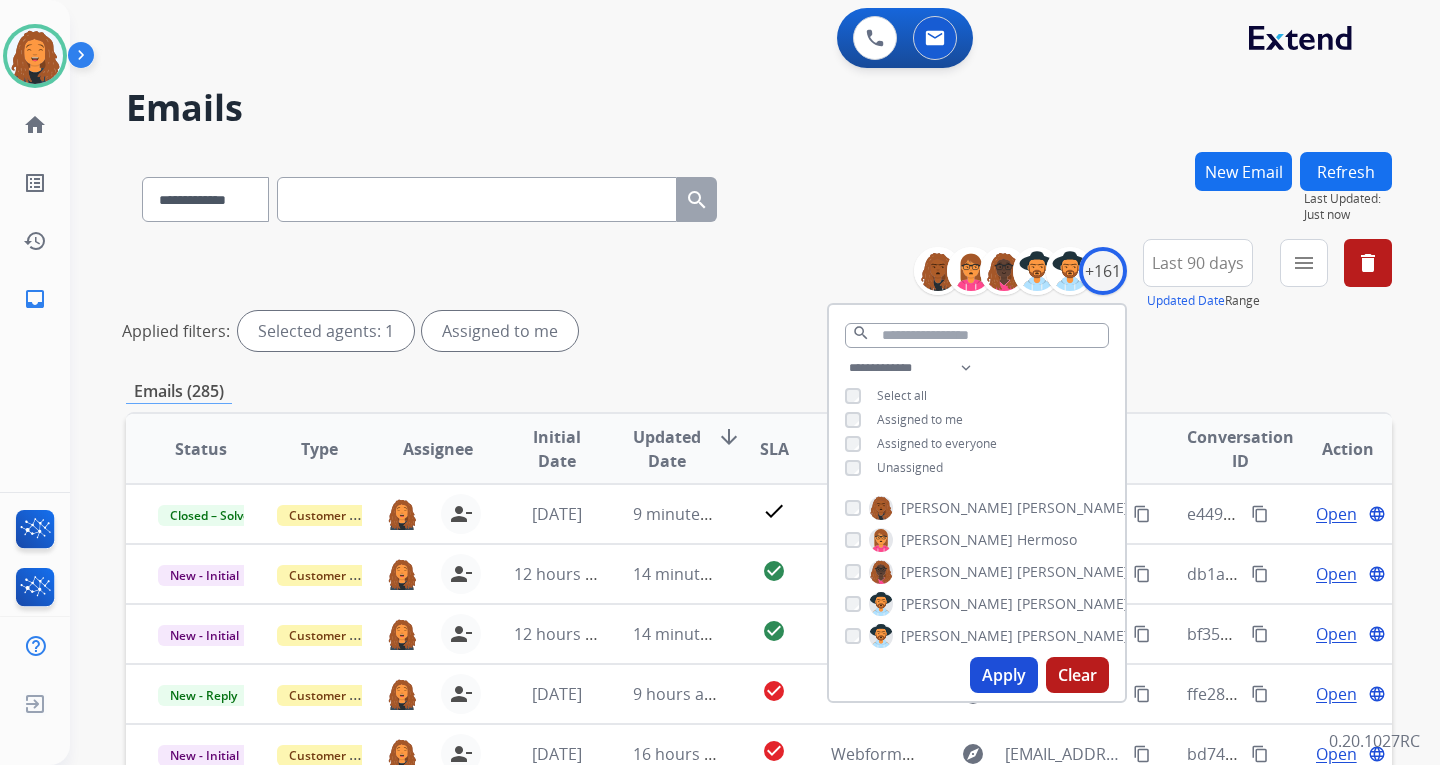 click on "Applied filters:  Selected agents: 1  Assigned to me" at bounding box center [755, 331] 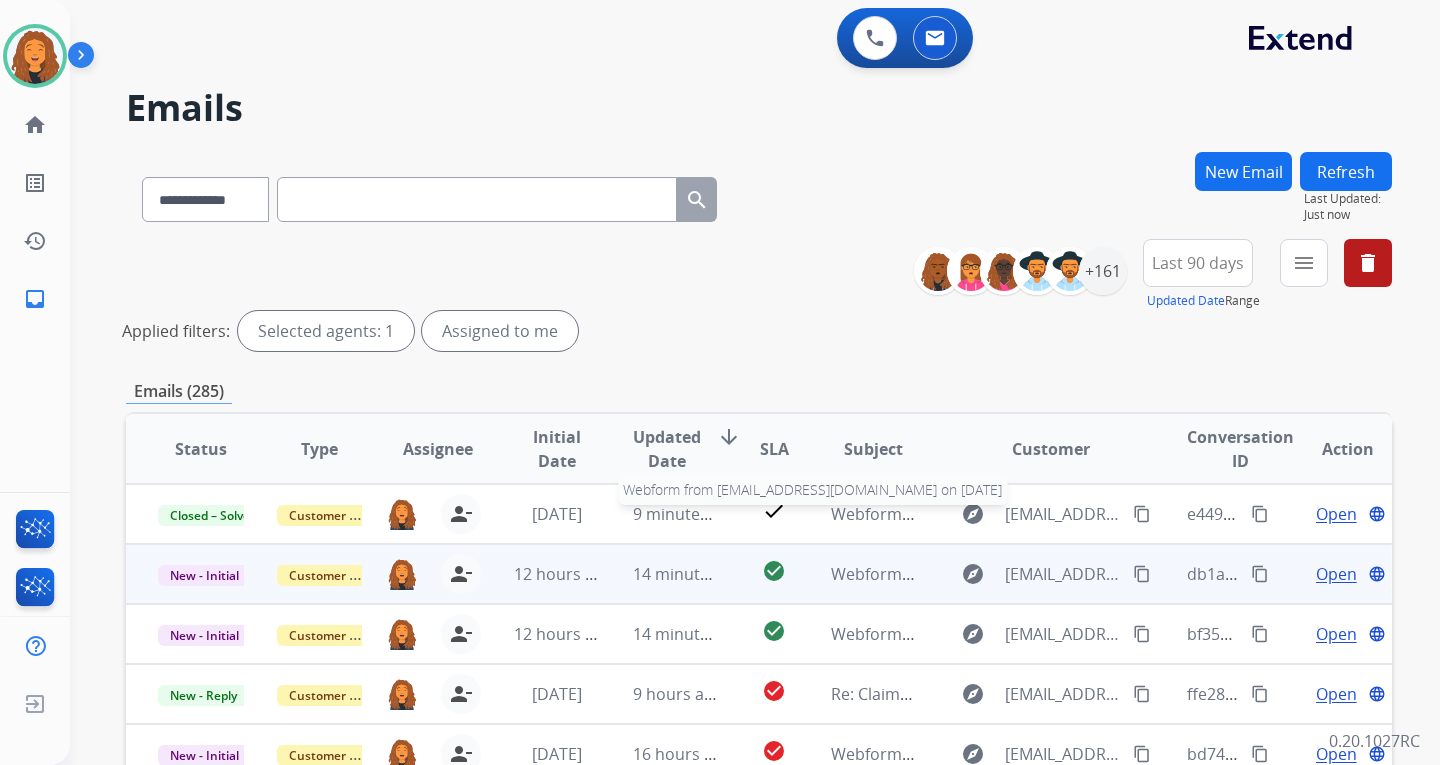 scroll, scrollTop: 2, scrollLeft: 0, axis: vertical 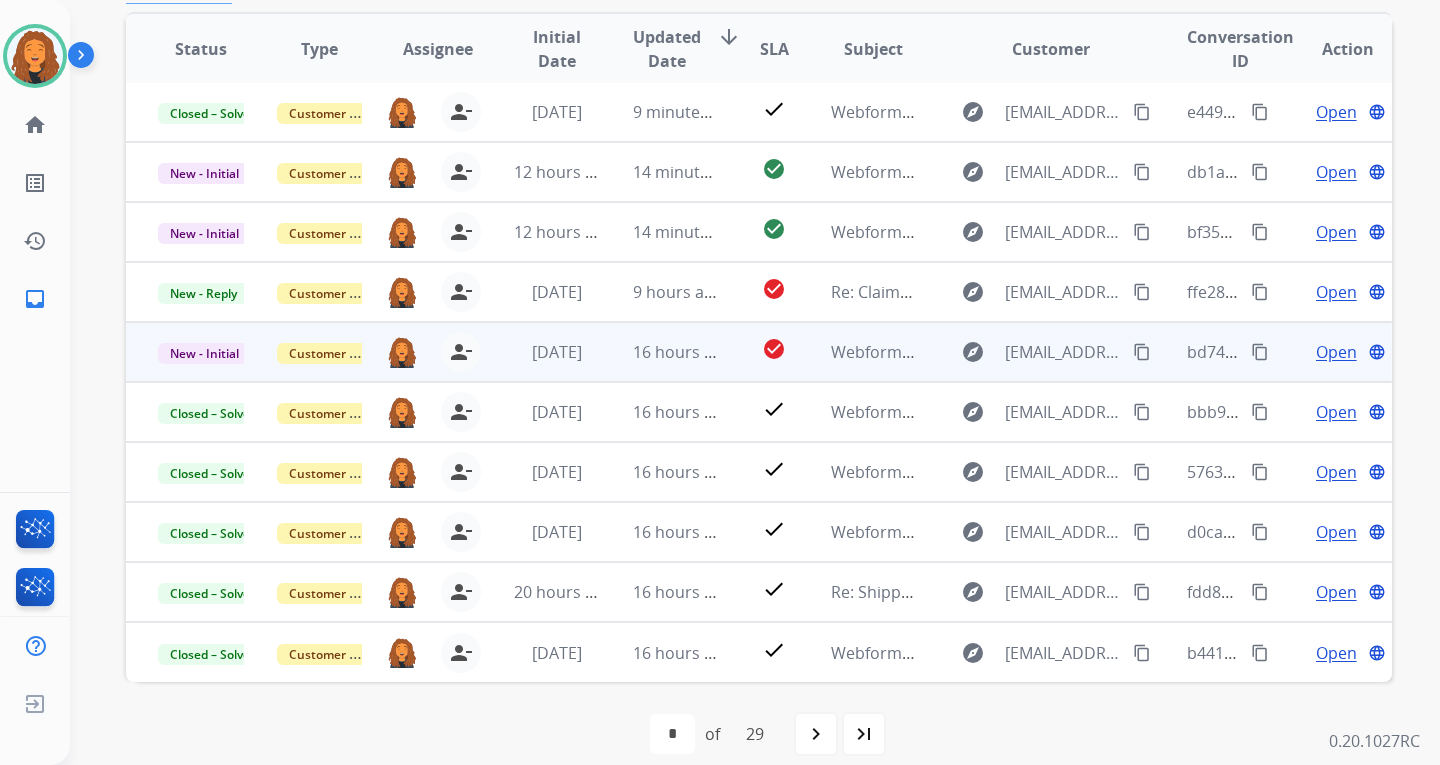 click on "content_copy" at bounding box center (1142, 352) 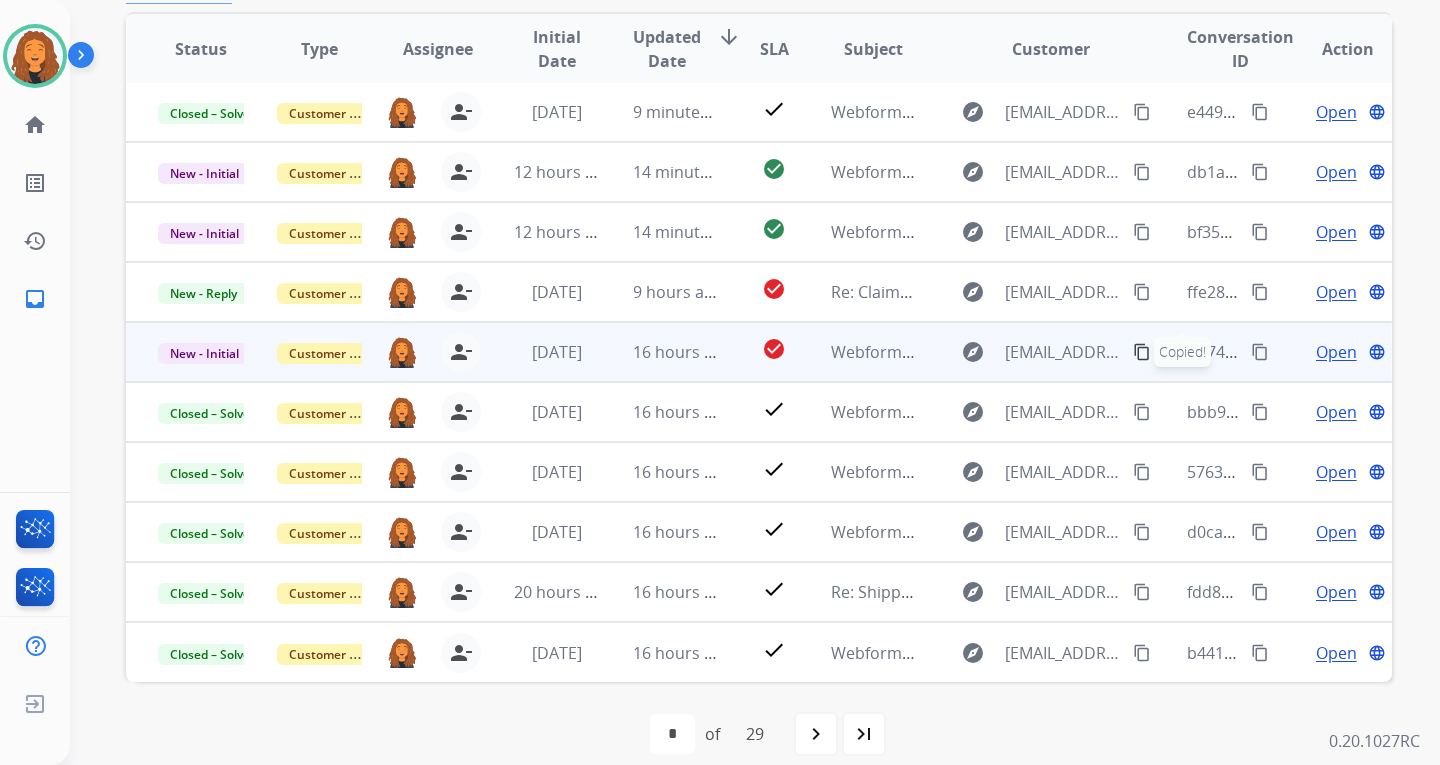 click on "Open" at bounding box center [1336, 352] 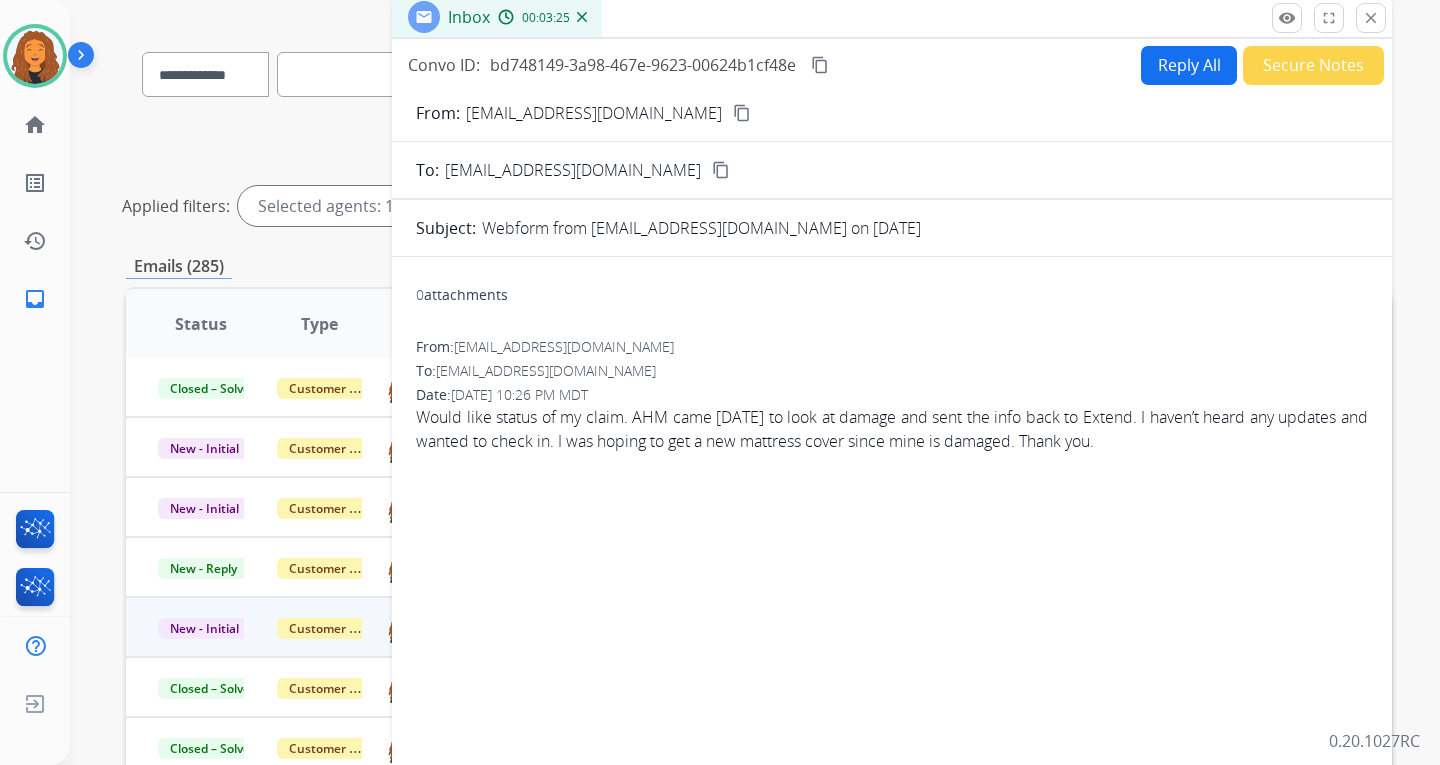 scroll, scrollTop: 0, scrollLeft: 0, axis: both 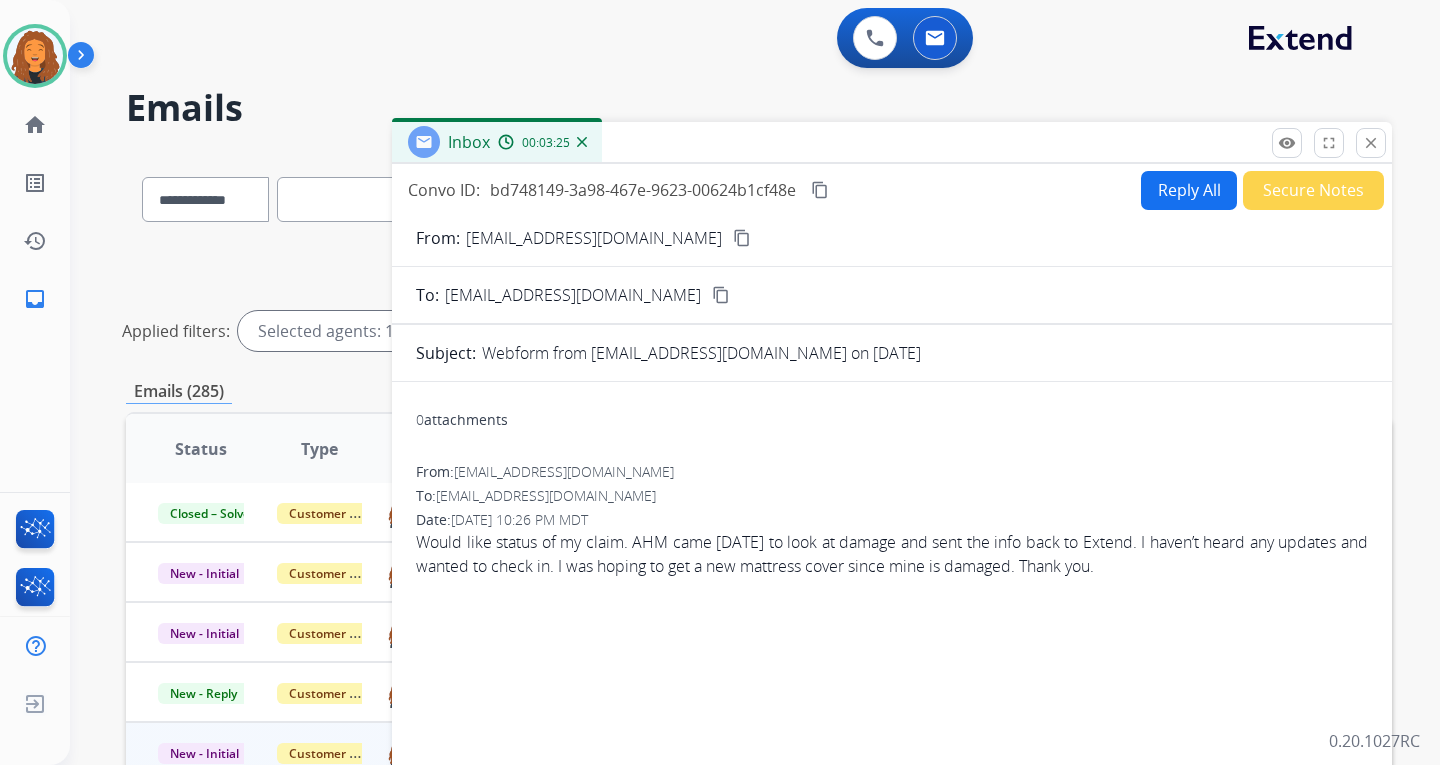 click on "Reply All" at bounding box center [1189, 190] 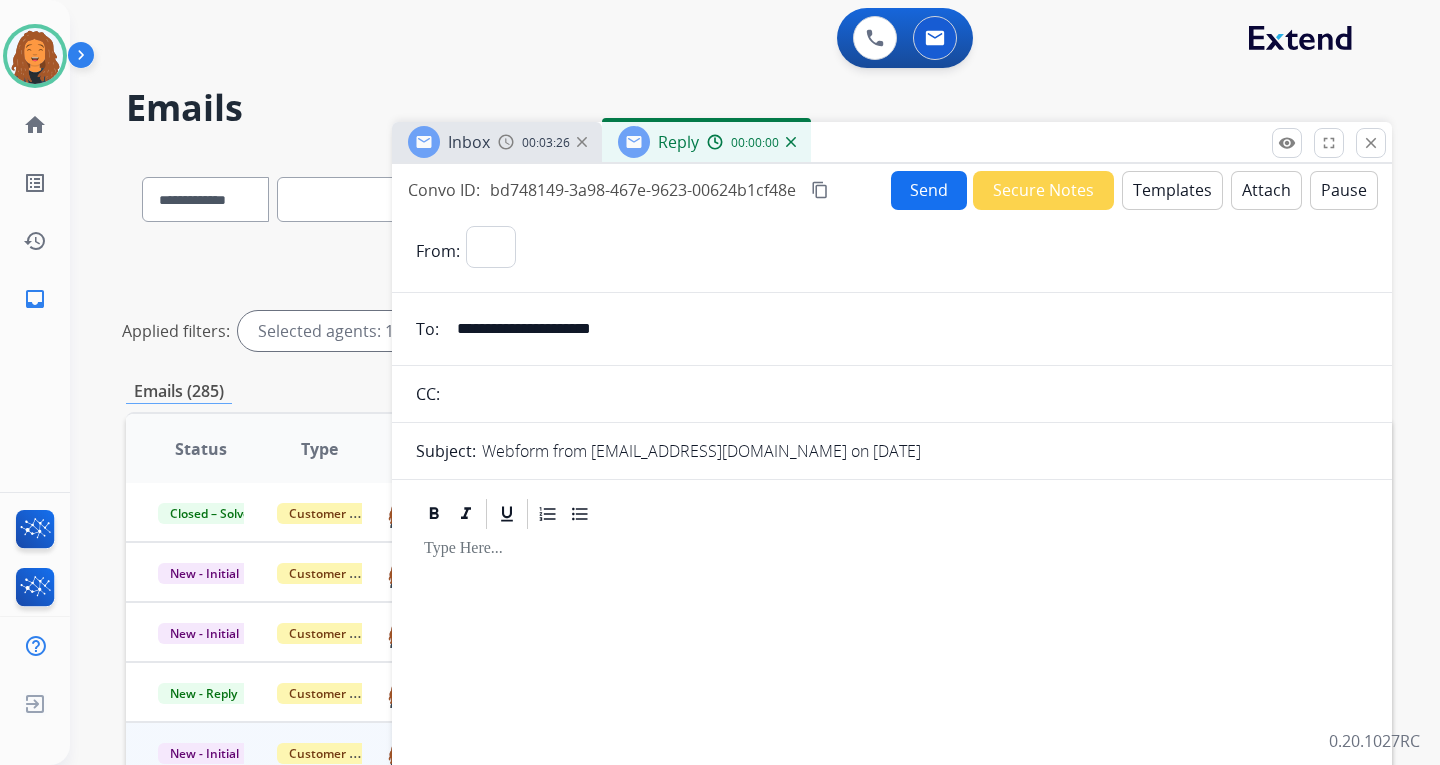 select on "**********" 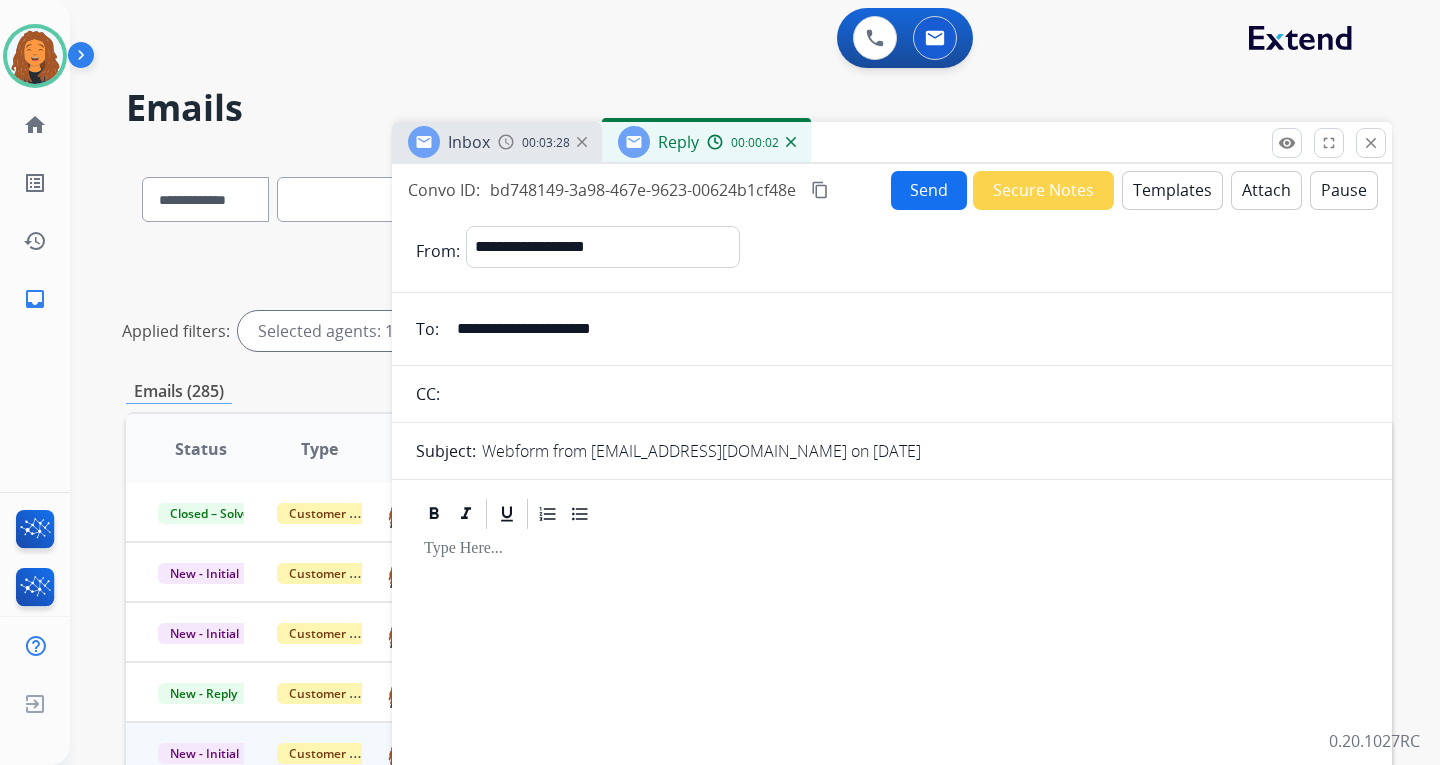 click on "Templates" at bounding box center (1172, 190) 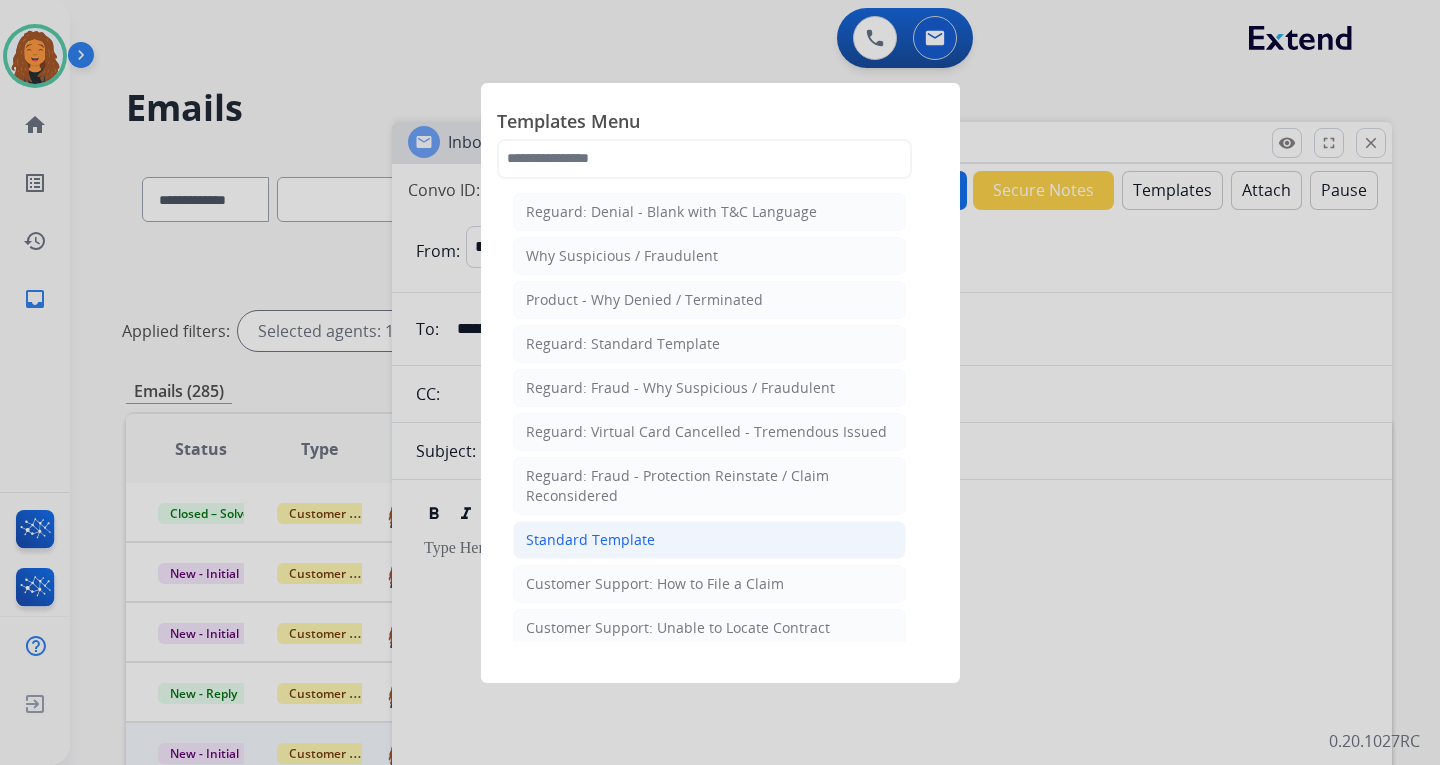click on "Standard Template" 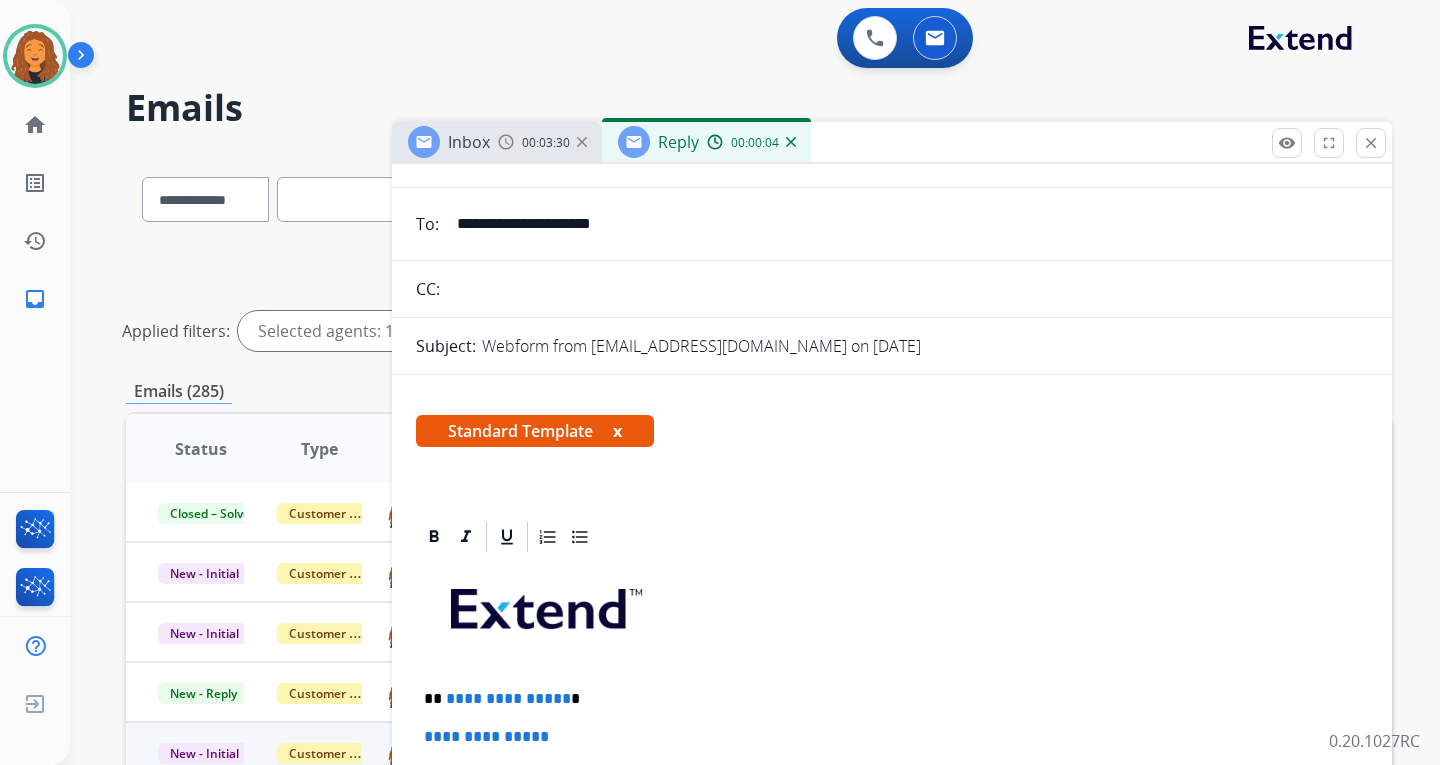 scroll, scrollTop: 300, scrollLeft: 0, axis: vertical 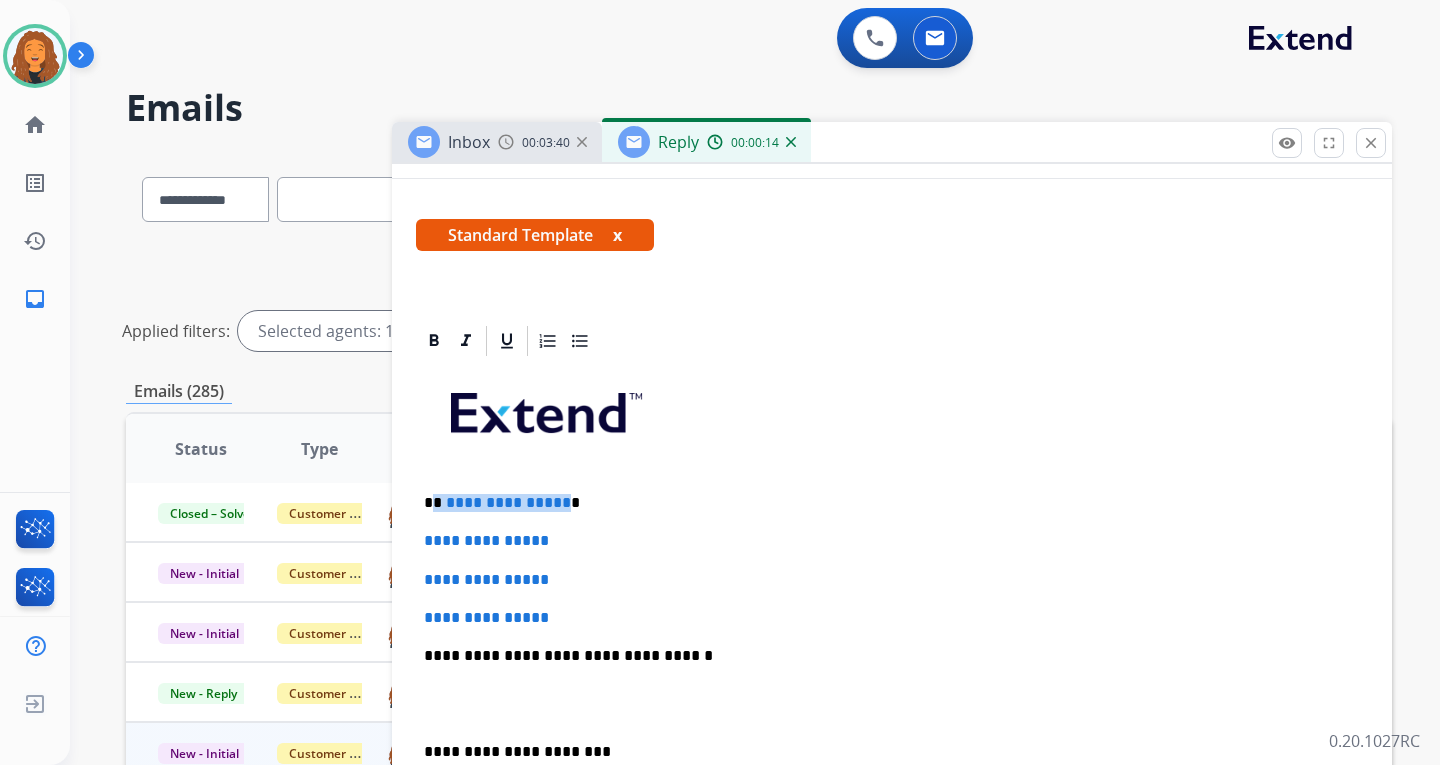 drag, startPoint x: 558, startPoint y: 504, endPoint x: 434, endPoint y: 495, distance: 124.32619 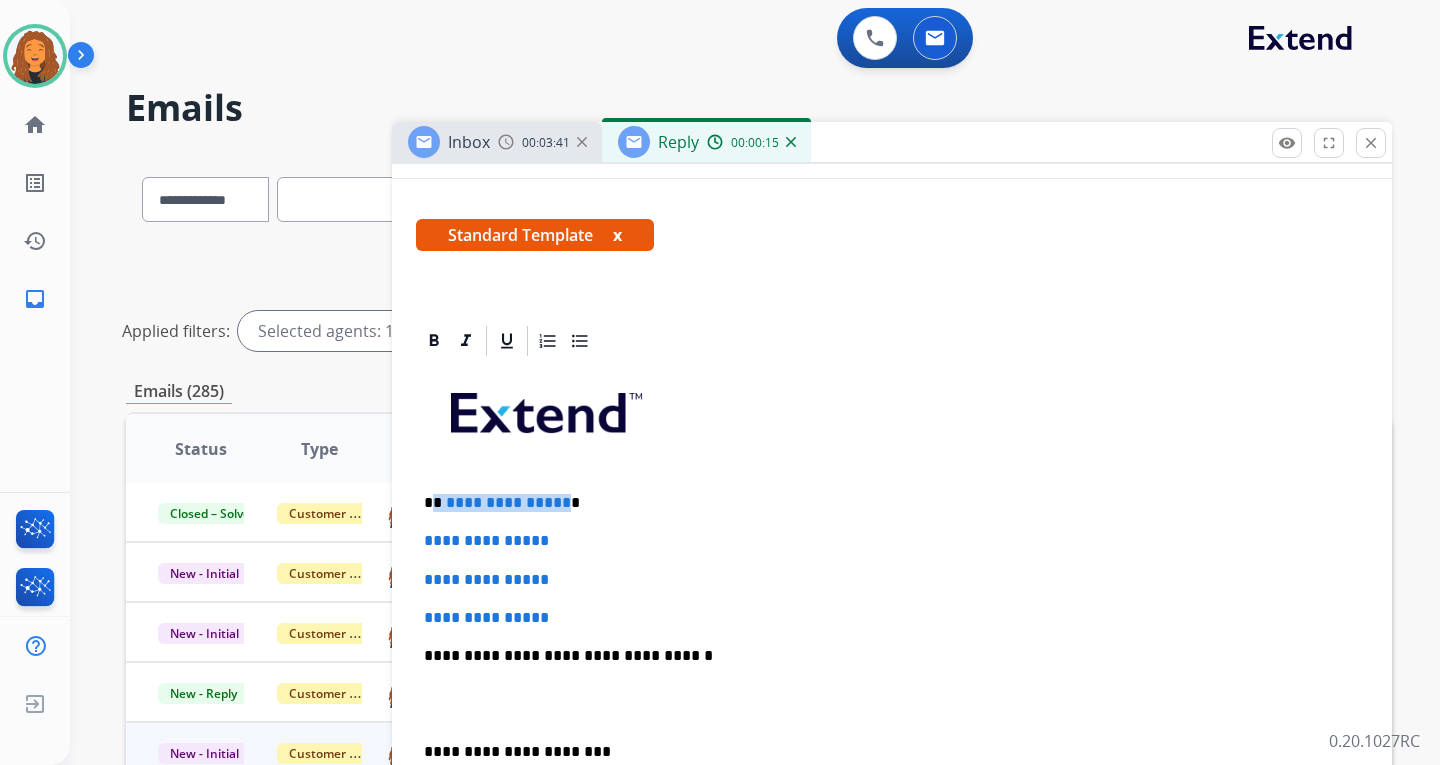 type 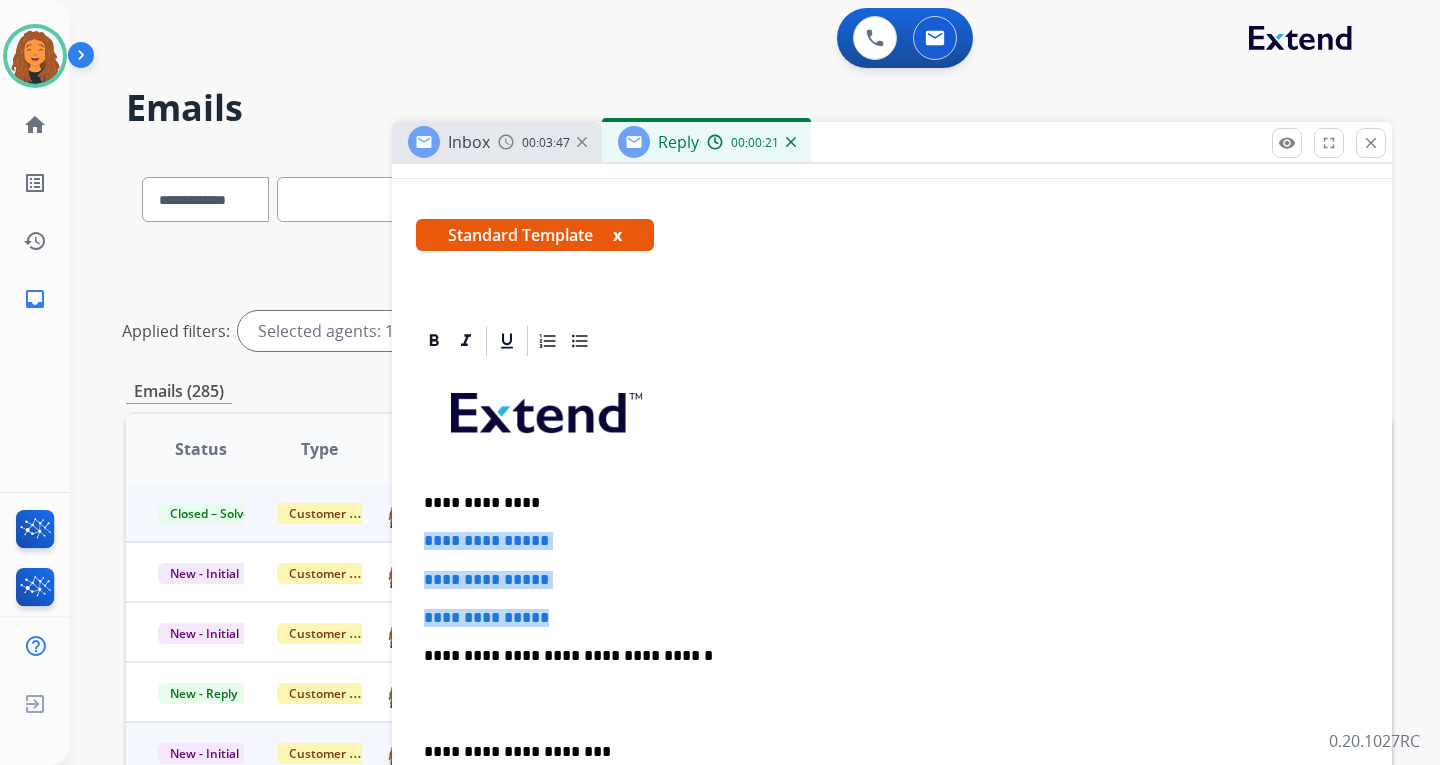 drag, startPoint x: 471, startPoint y: 601, endPoint x: 383, endPoint y: 528, distance: 114.33722 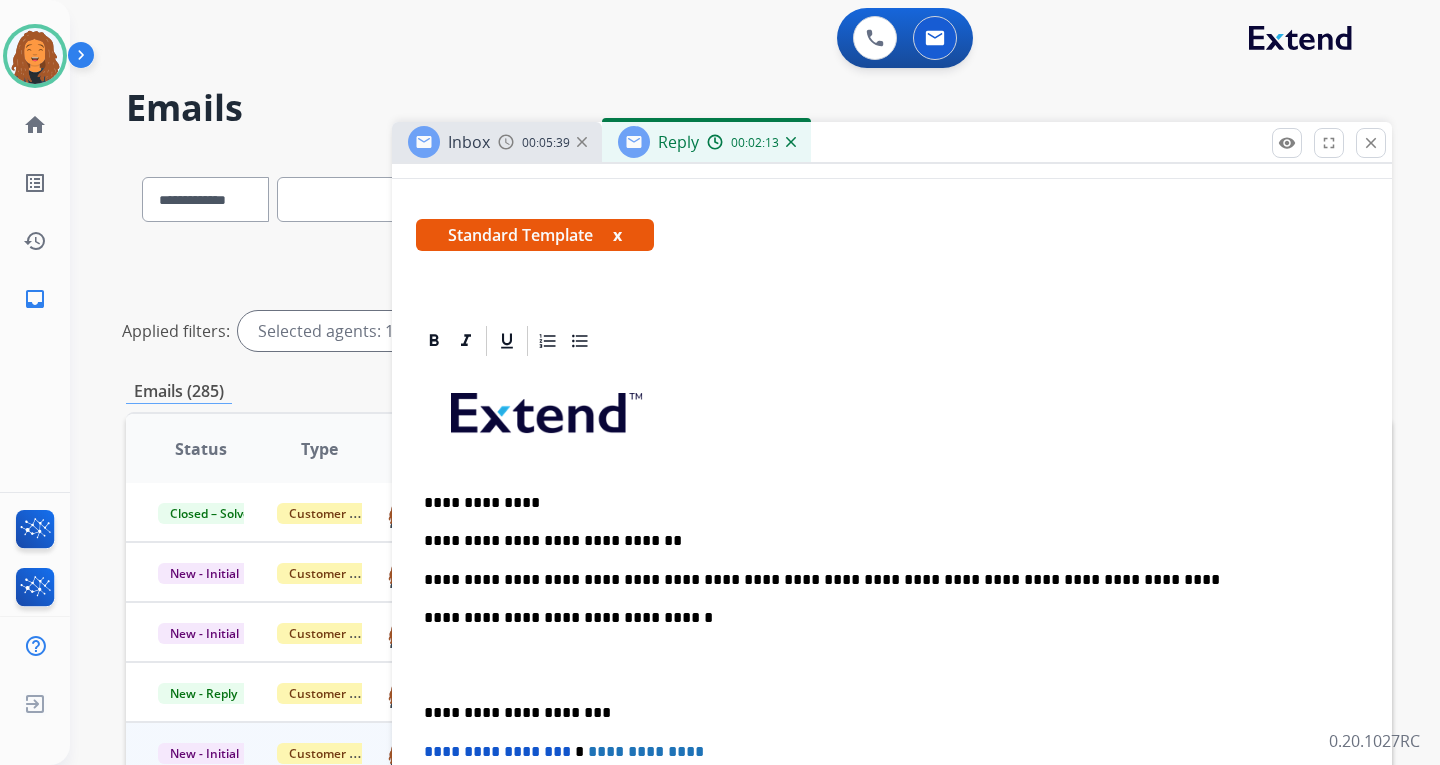click on "**********" at bounding box center (884, 580) 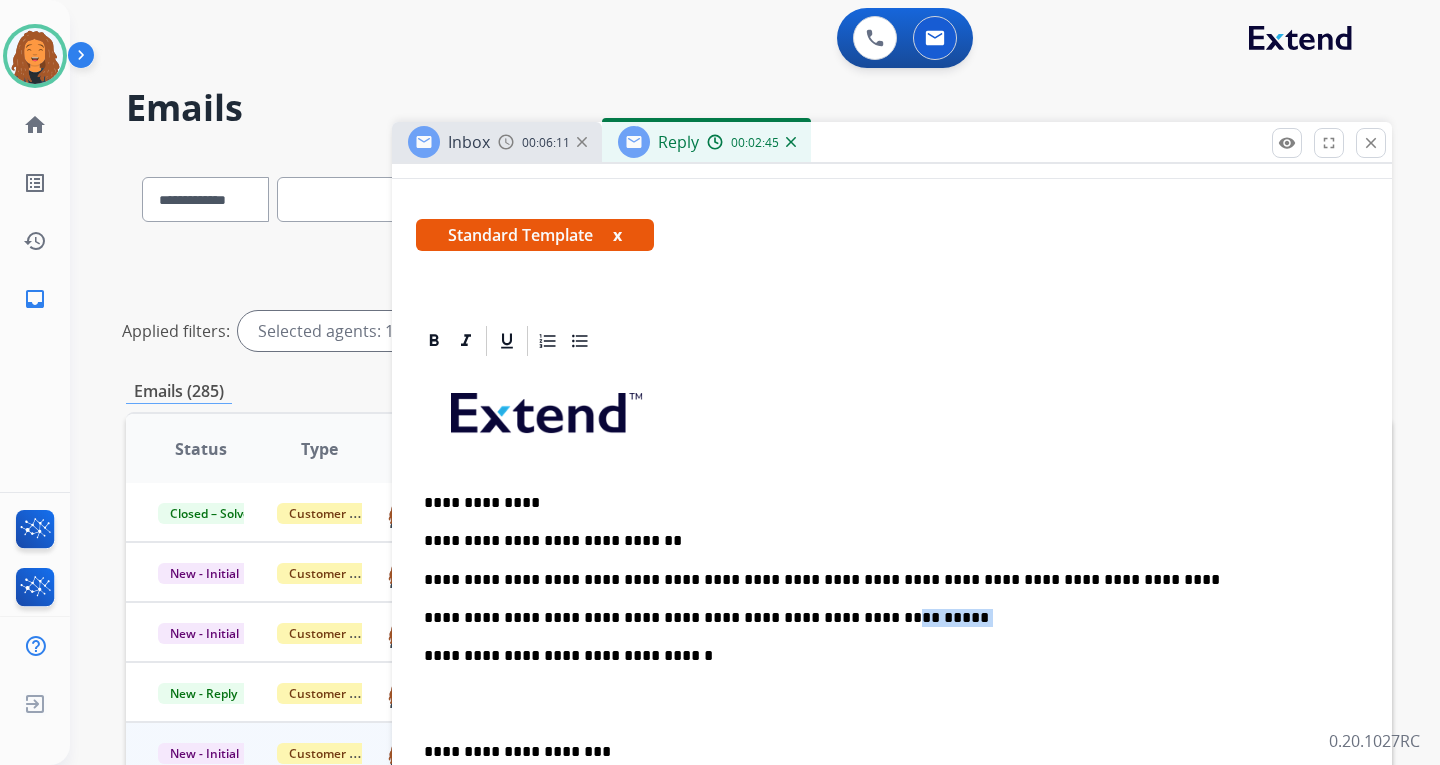 drag, startPoint x: 864, startPoint y: 621, endPoint x: 819, endPoint y: 643, distance: 50.08992 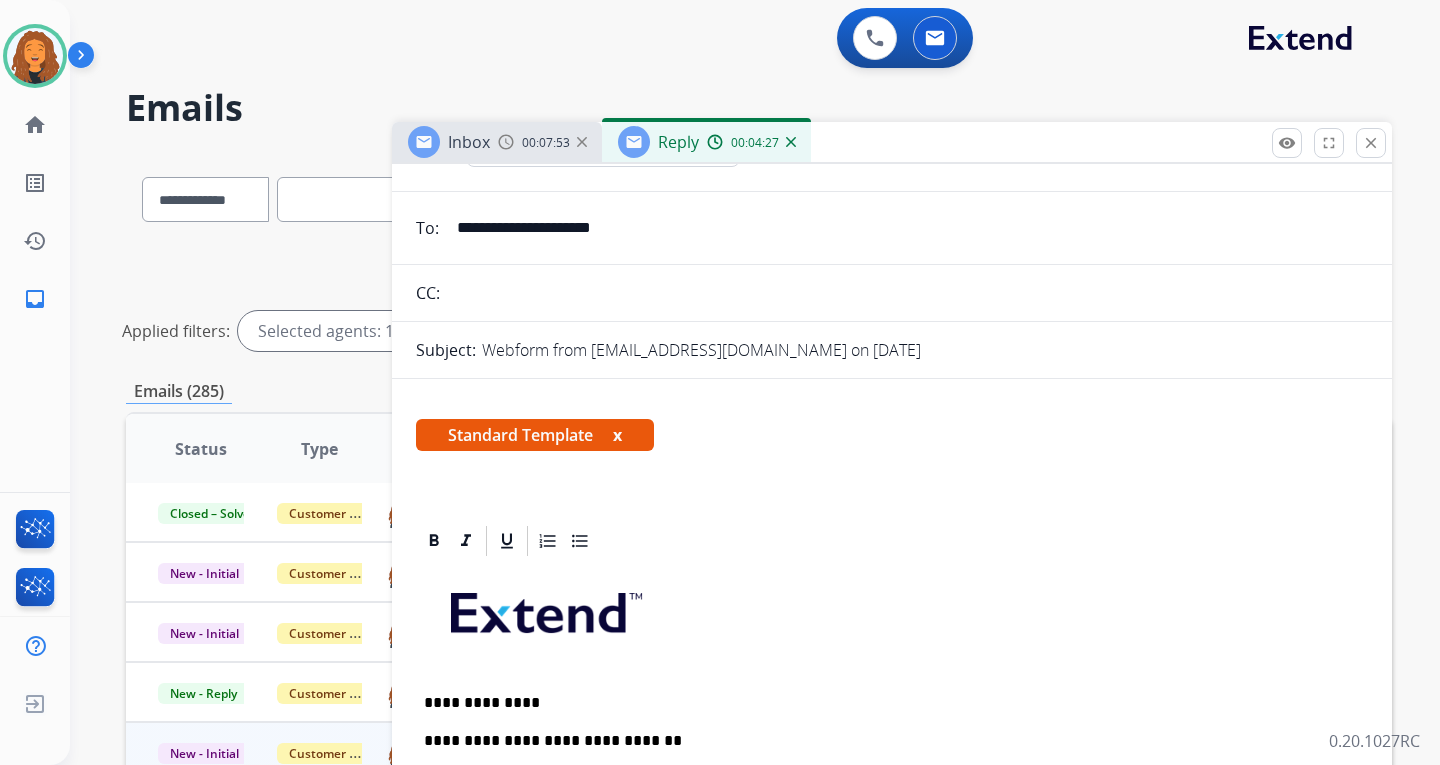 scroll, scrollTop: 0, scrollLeft: 0, axis: both 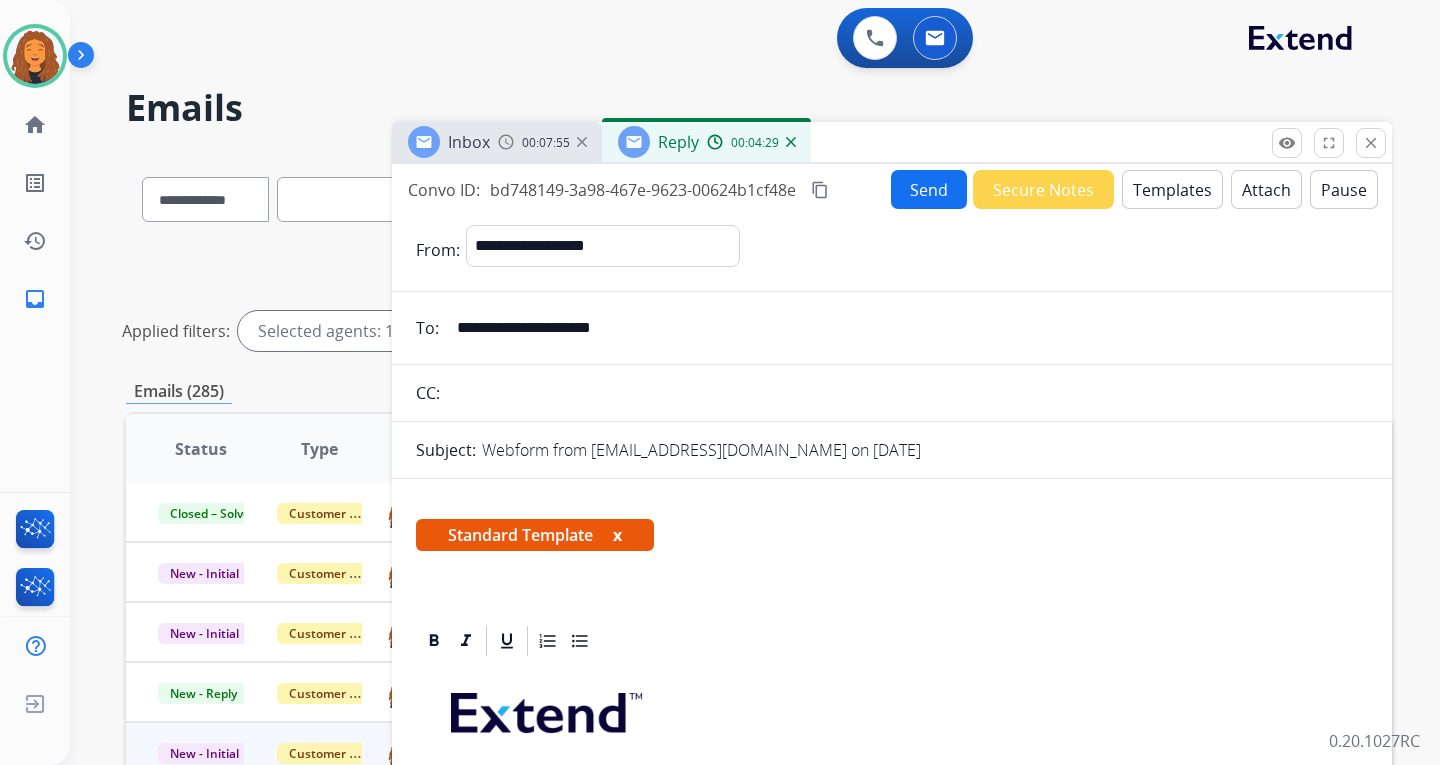 click on "Send" at bounding box center (929, 189) 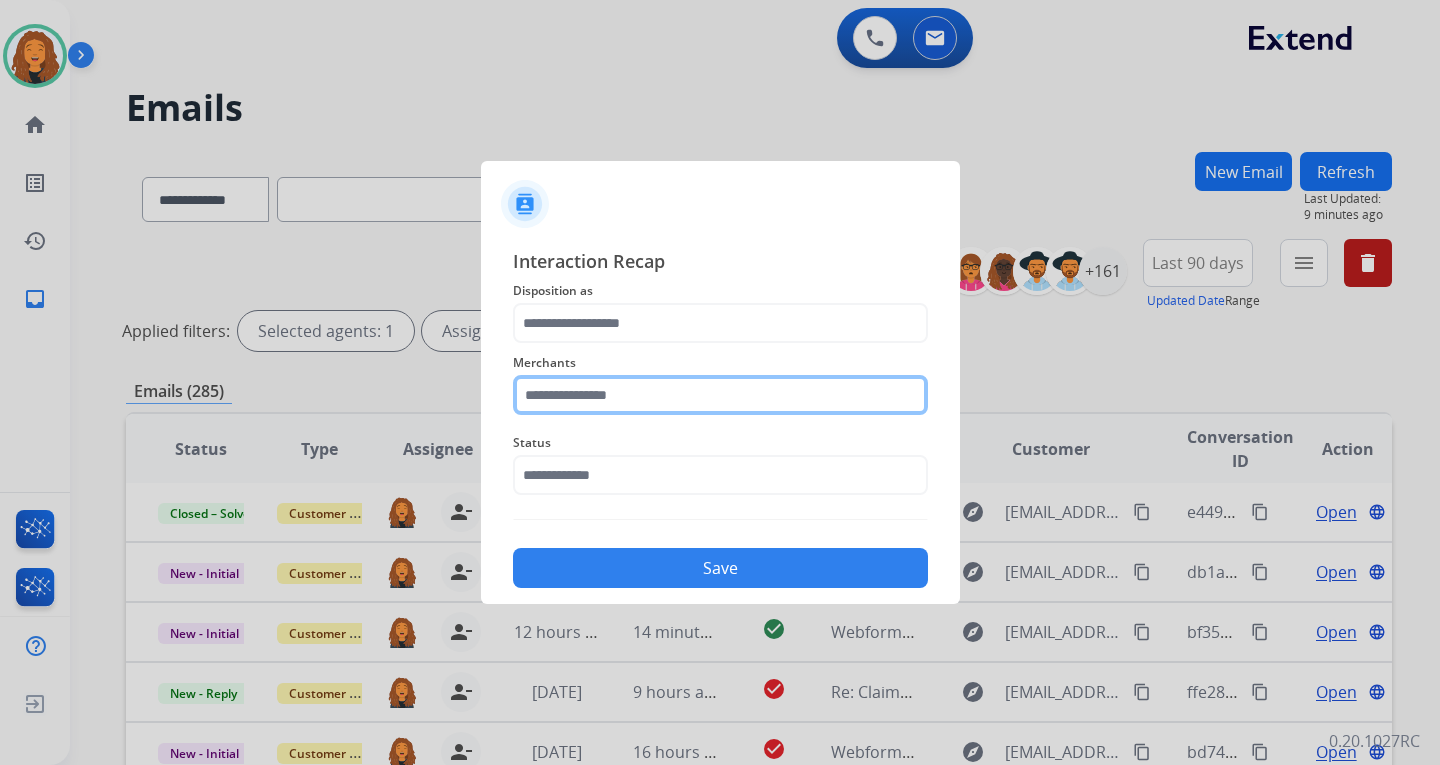 click 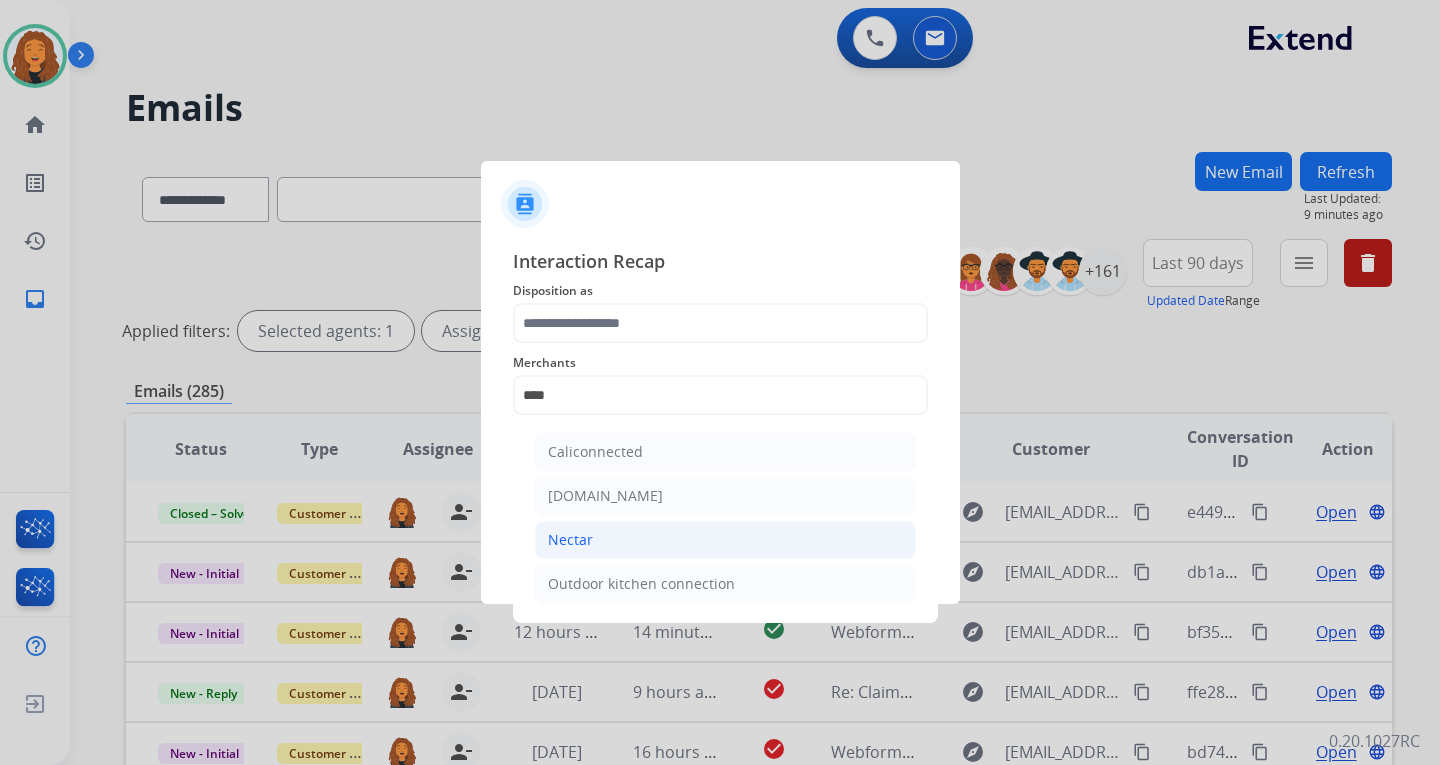 drag, startPoint x: 583, startPoint y: 549, endPoint x: 608, endPoint y: 522, distance: 36.796738 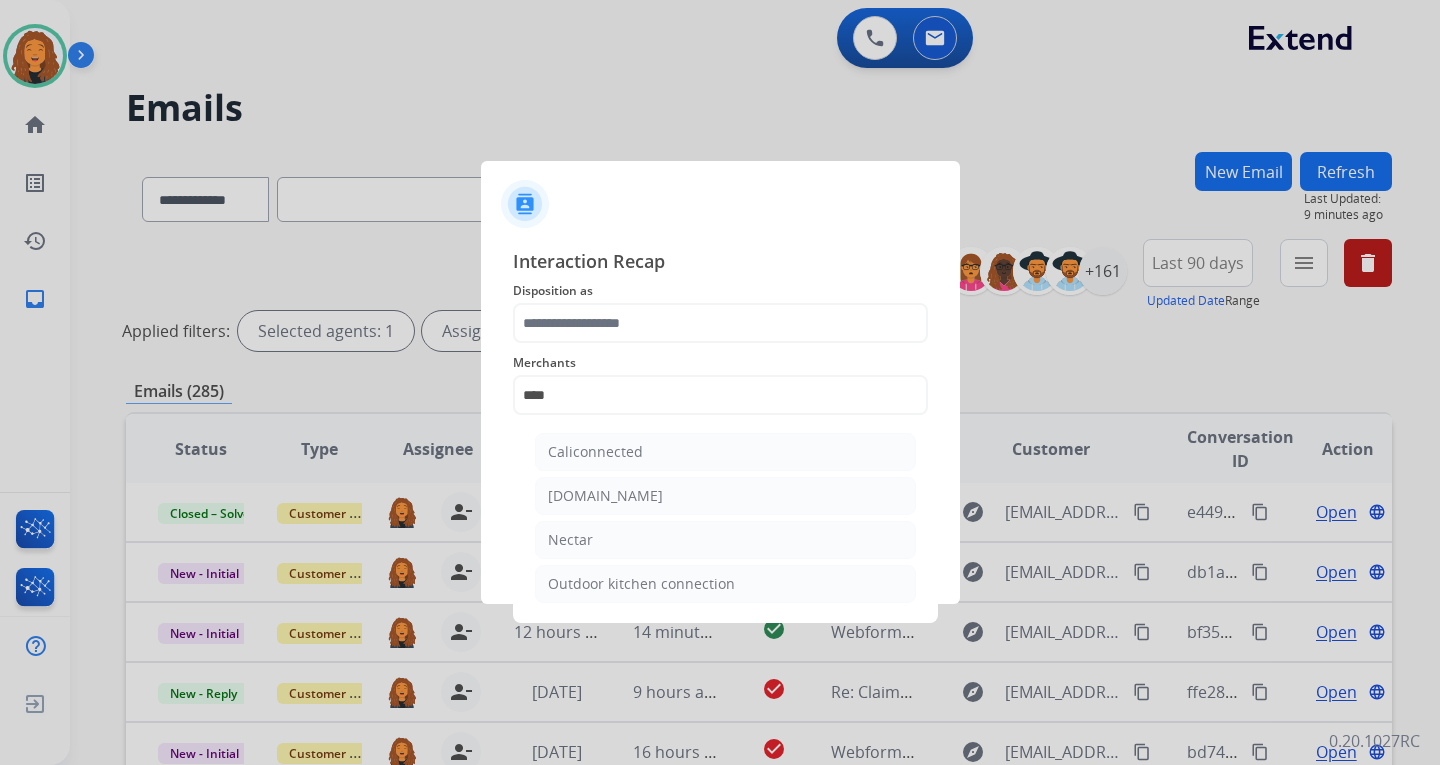 click on "Nectar" 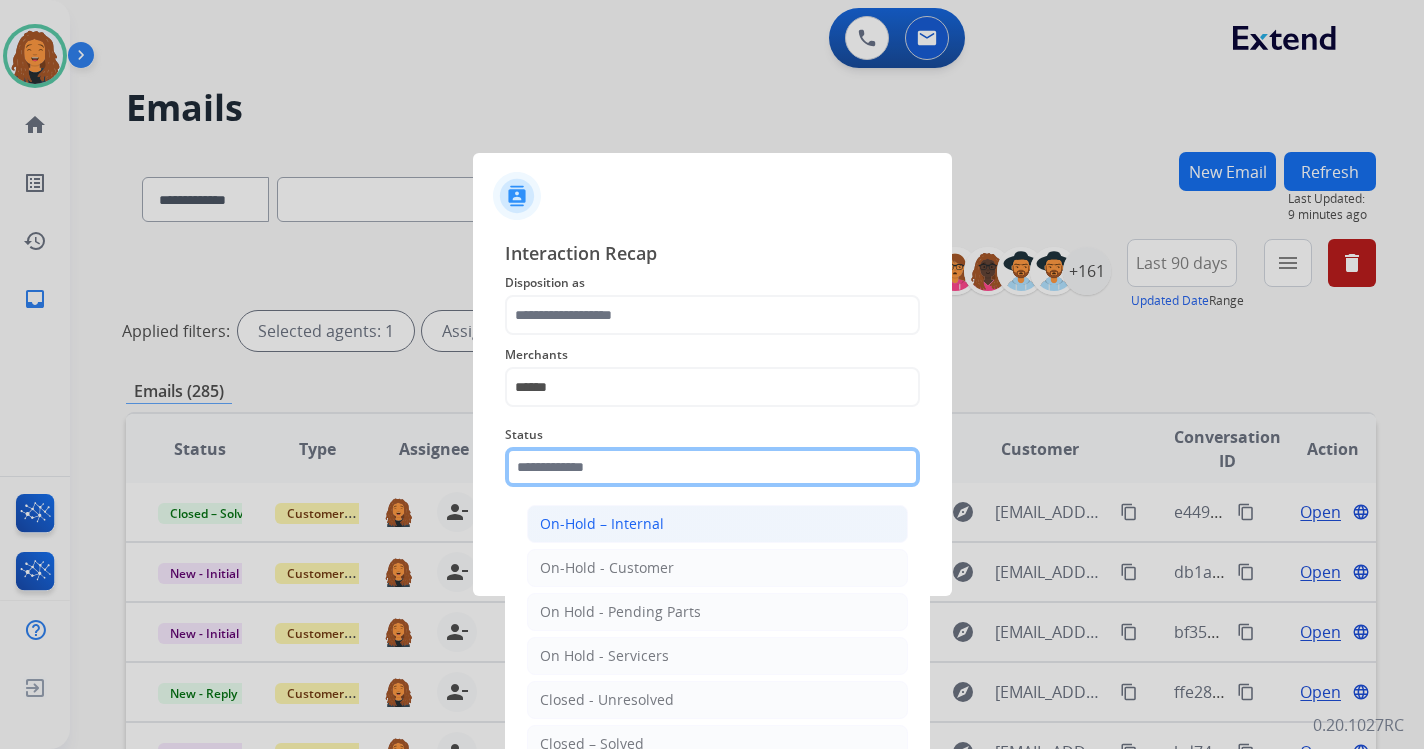 drag, startPoint x: 607, startPoint y: 474, endPoint x: 589, endPoint y: 520, distance: 49.396355 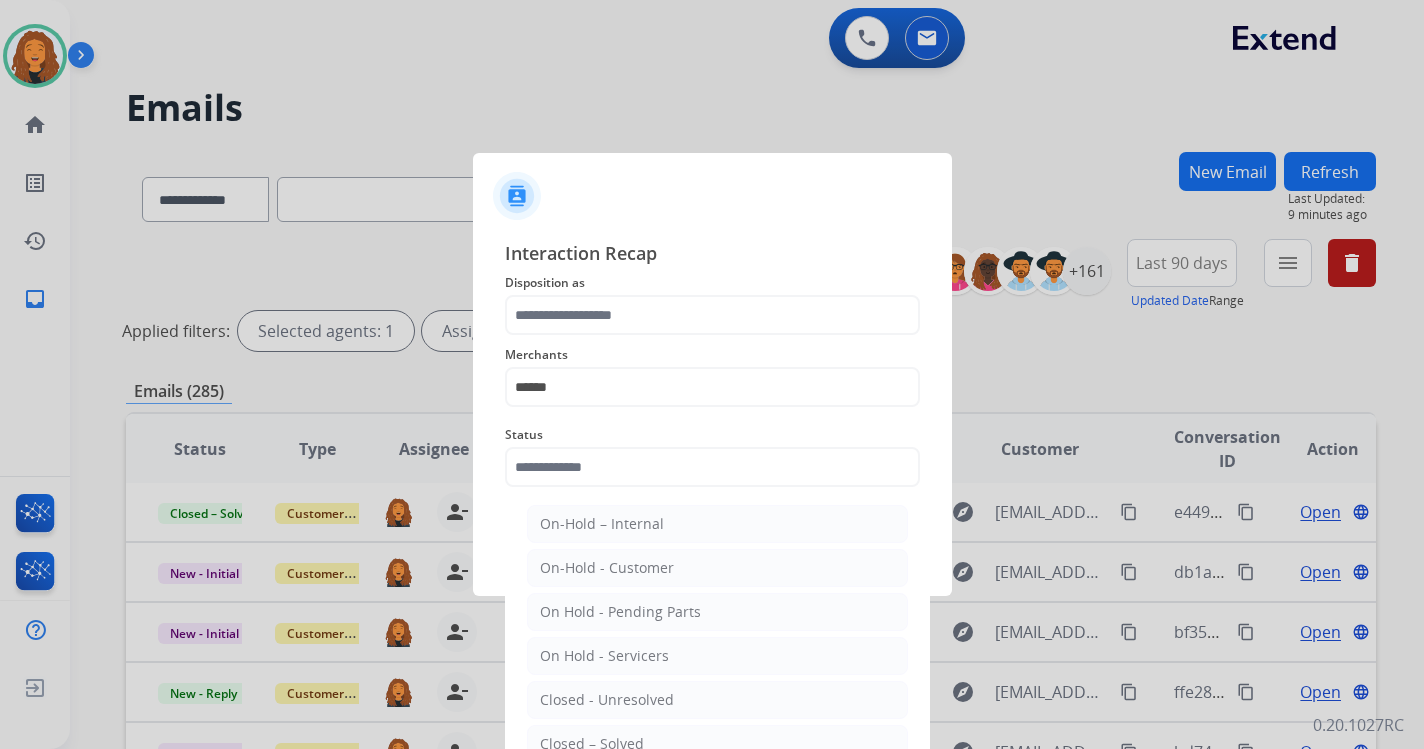 drag, startPoint x: 562, startPoint y: 737, endPoint x: 588, endPoint y: 622, distance: 117.902504 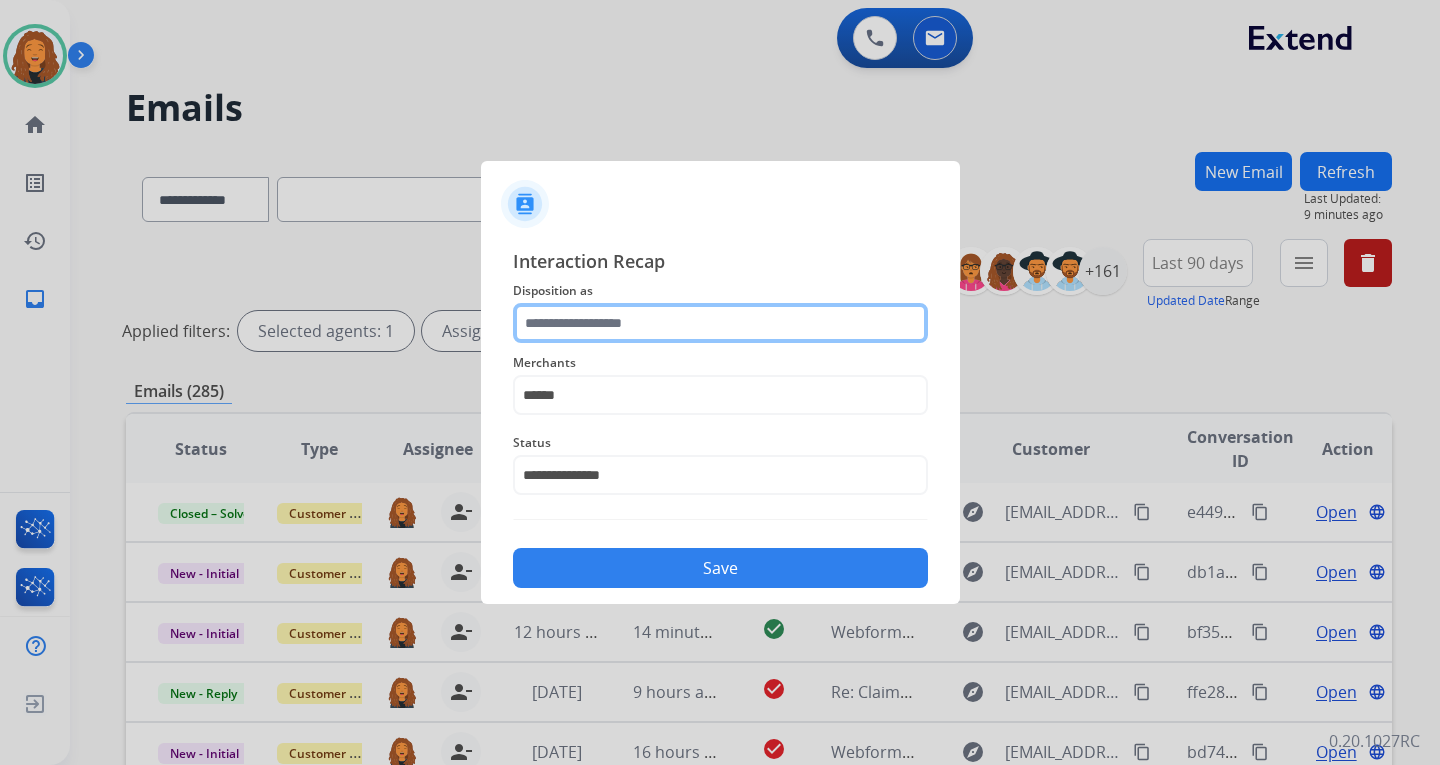 click 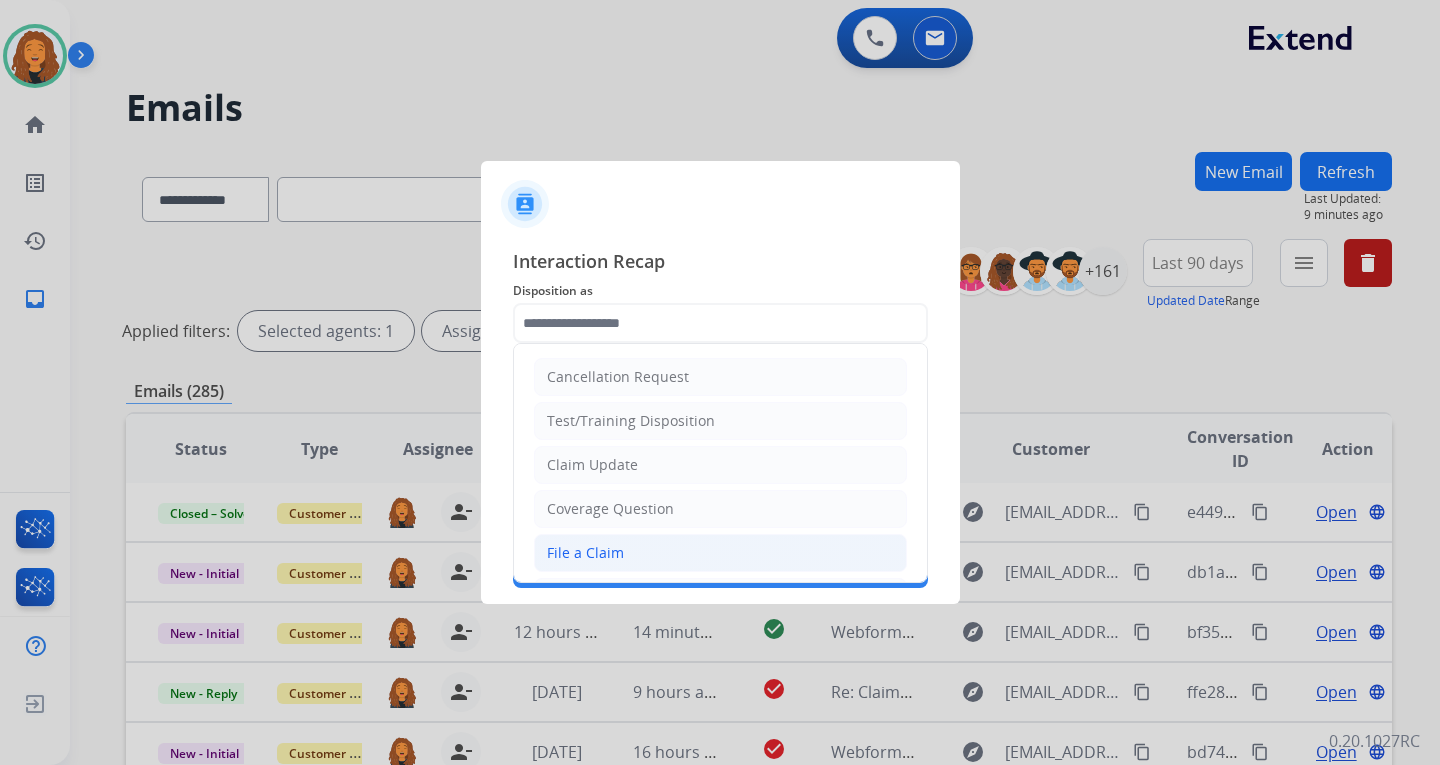 click on "File a Claim" 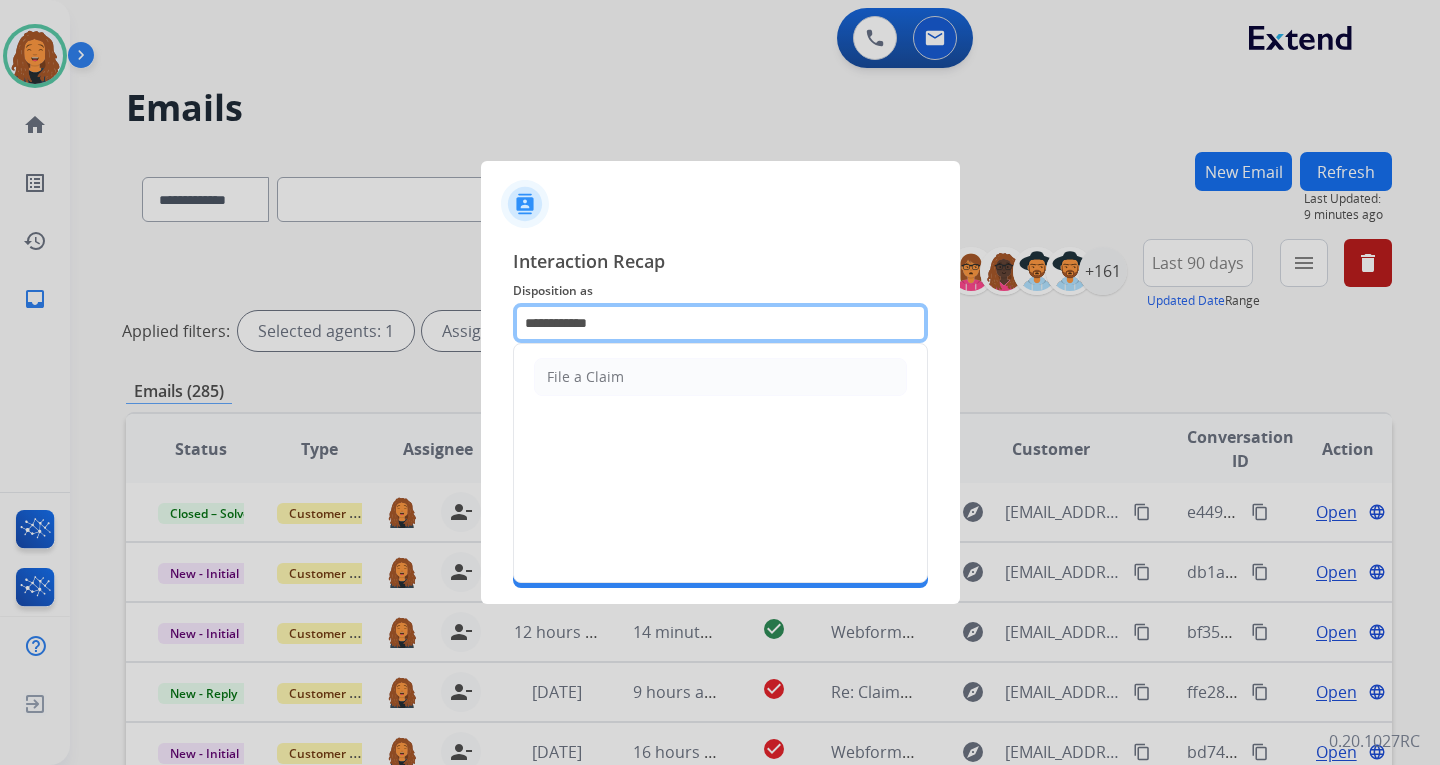 drag, startPoint x: 631, startPoint y: 314, endPoint x: 217, endPoint y: 256, distance: 418.04306 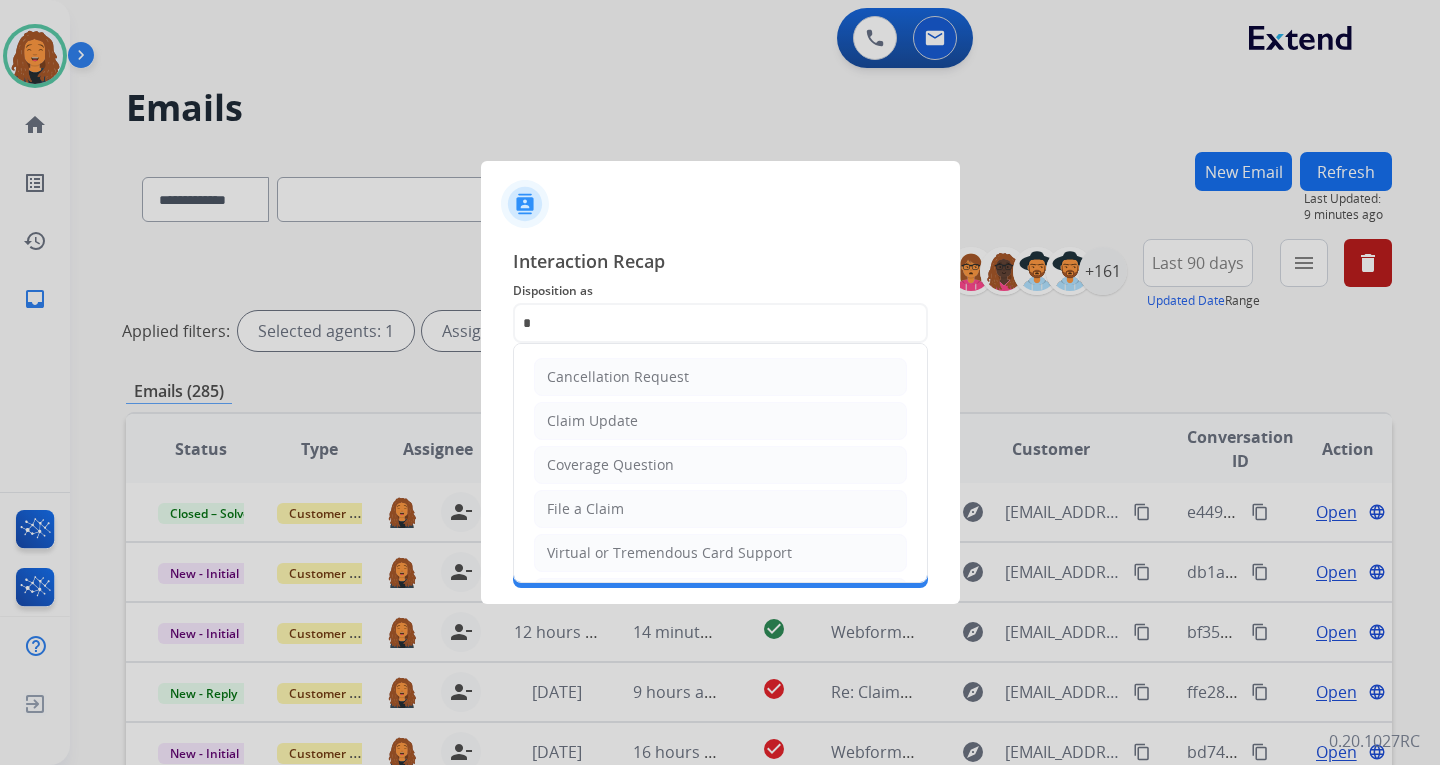 drag, startPoint x: 583, startPoint y: 413, endPoint x: 738, endPoint y: 489, distance: 172.62965 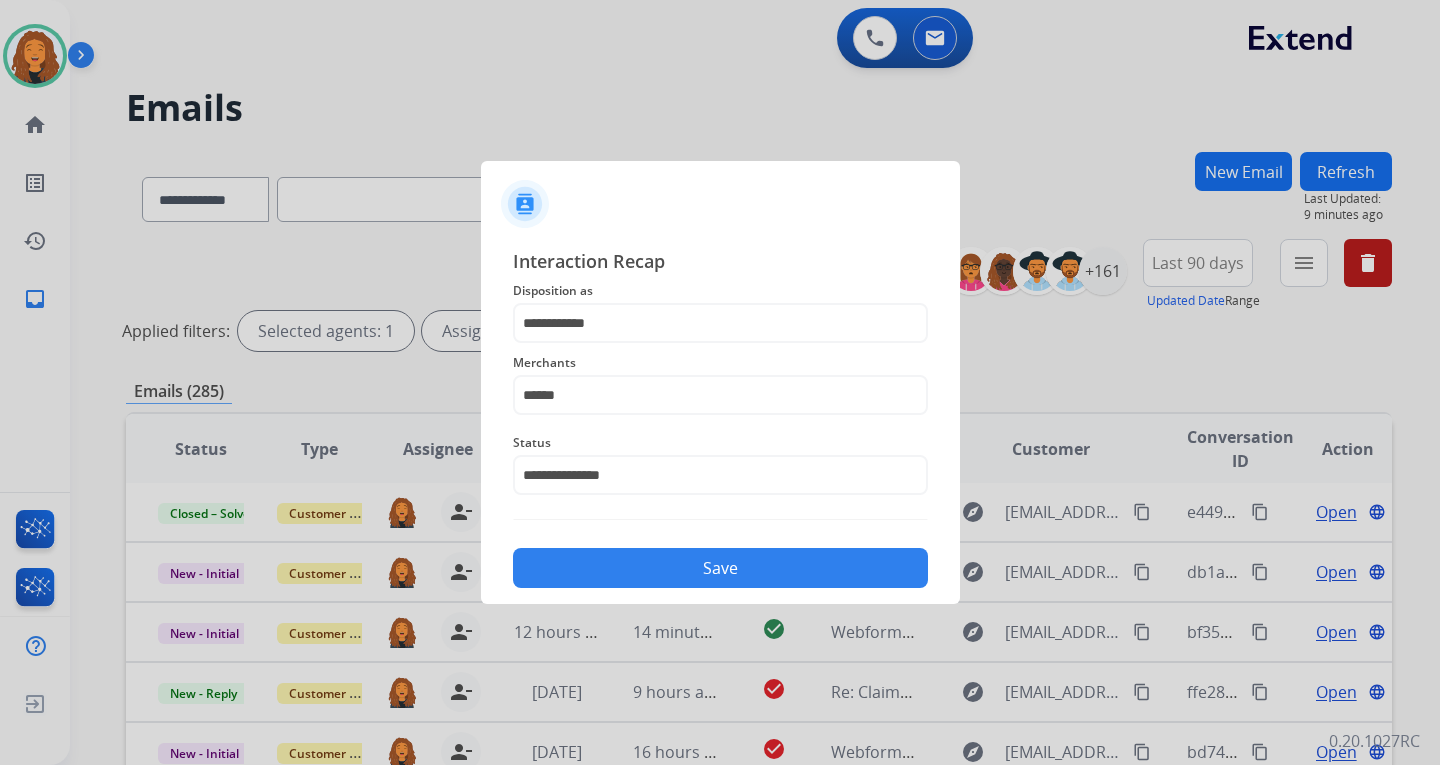 click on "Save" 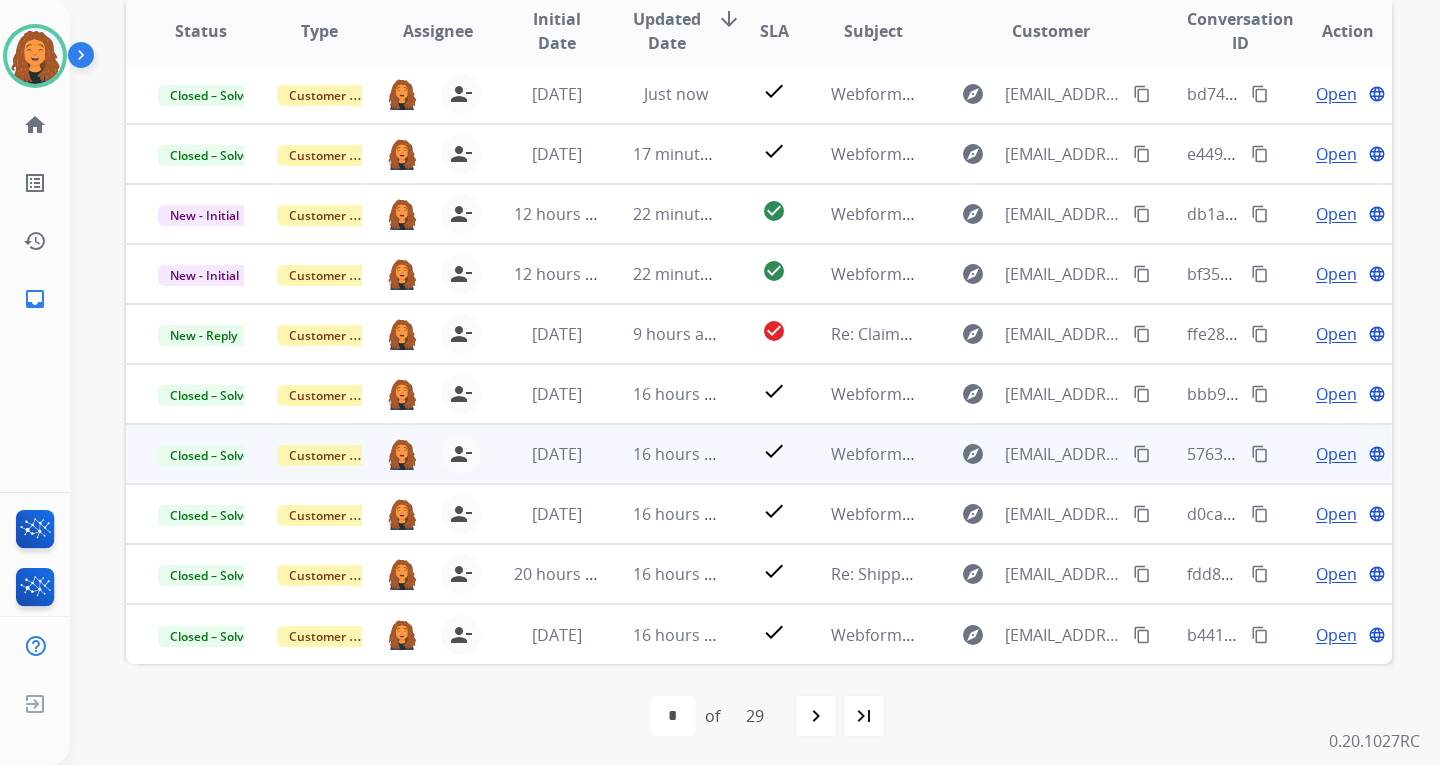 scroll, scrollTop: 421, scrollLeft: 0, axis: vertical 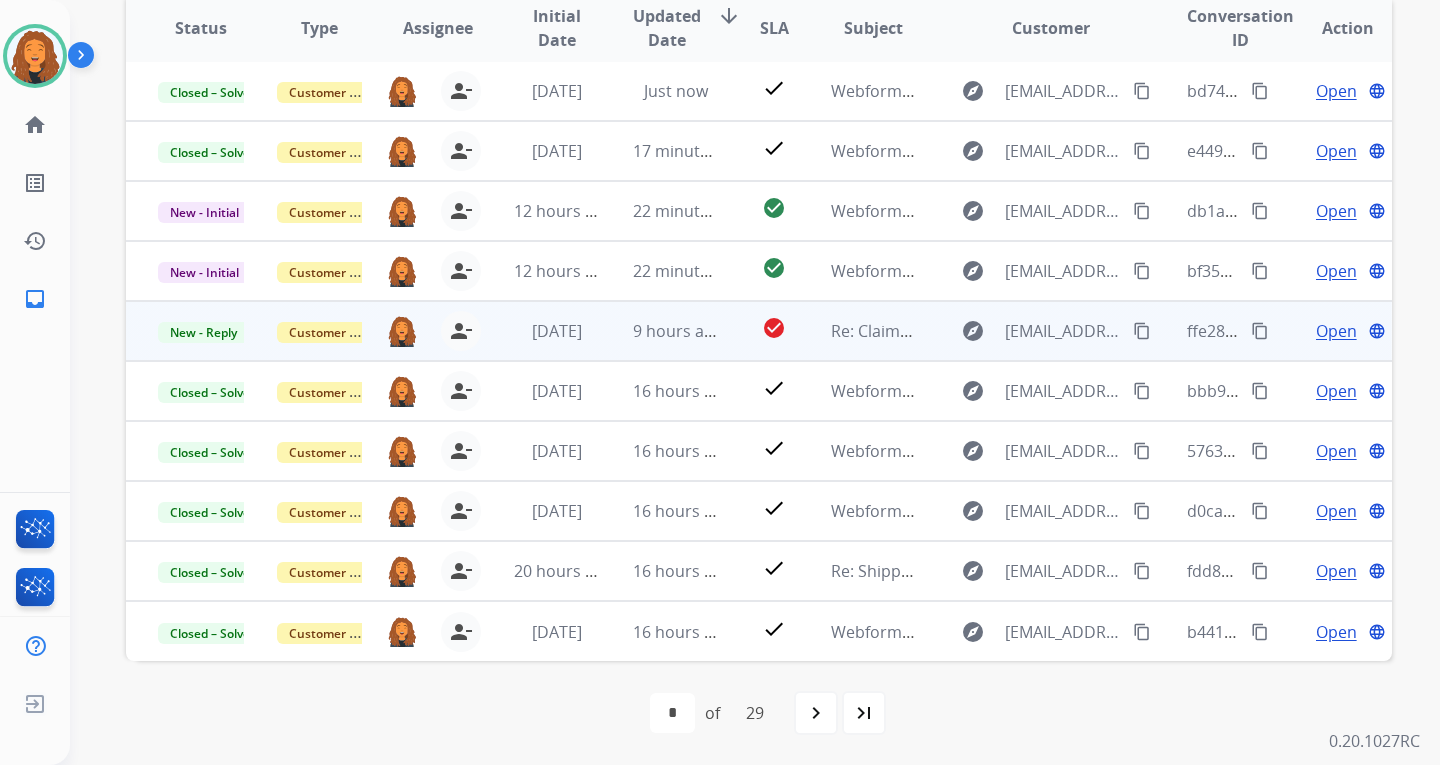 click on "content_copy" at bounding box center [1142, 331] 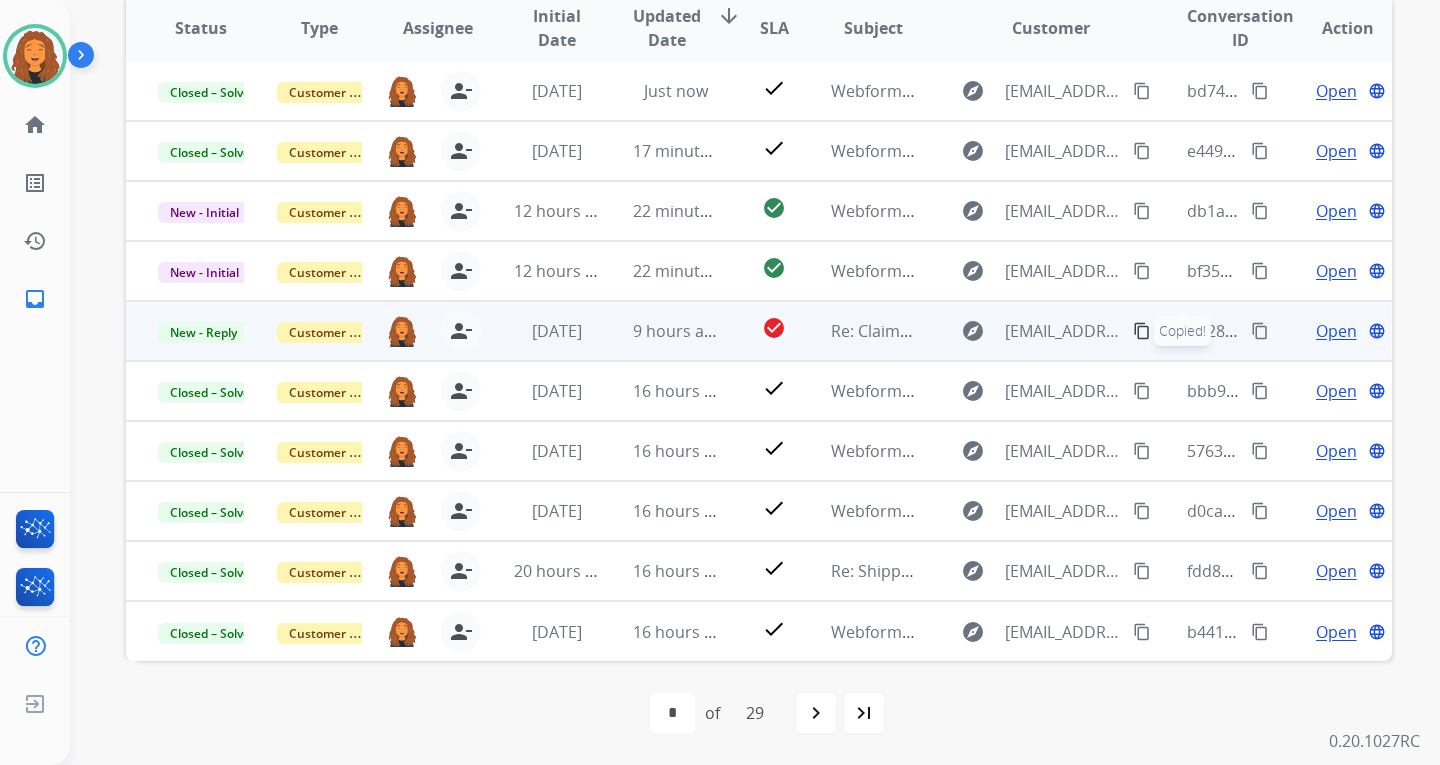 click on "Open" at bounding box center [1336, 331] 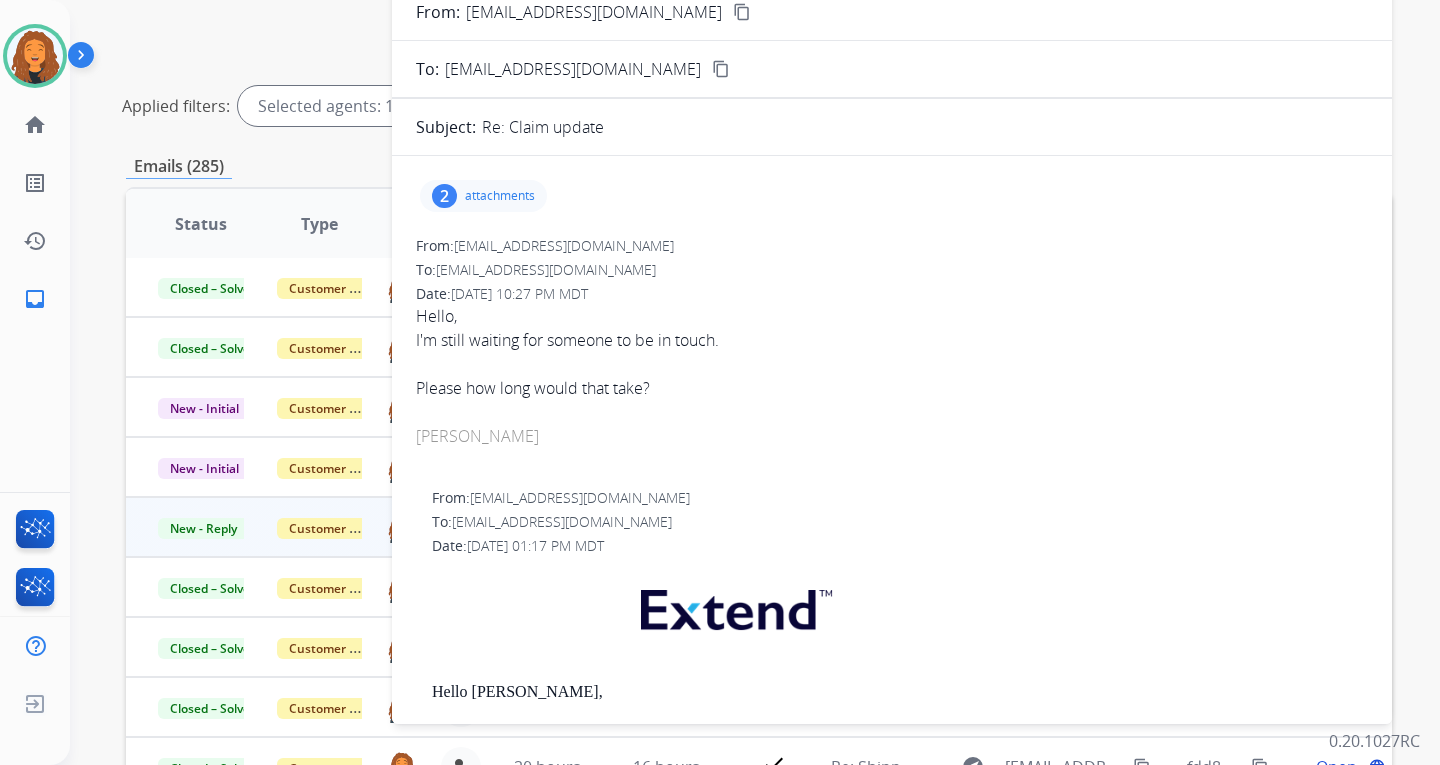 scroll, scrollTop: 221, scrollLeft: 0, axis: vertical 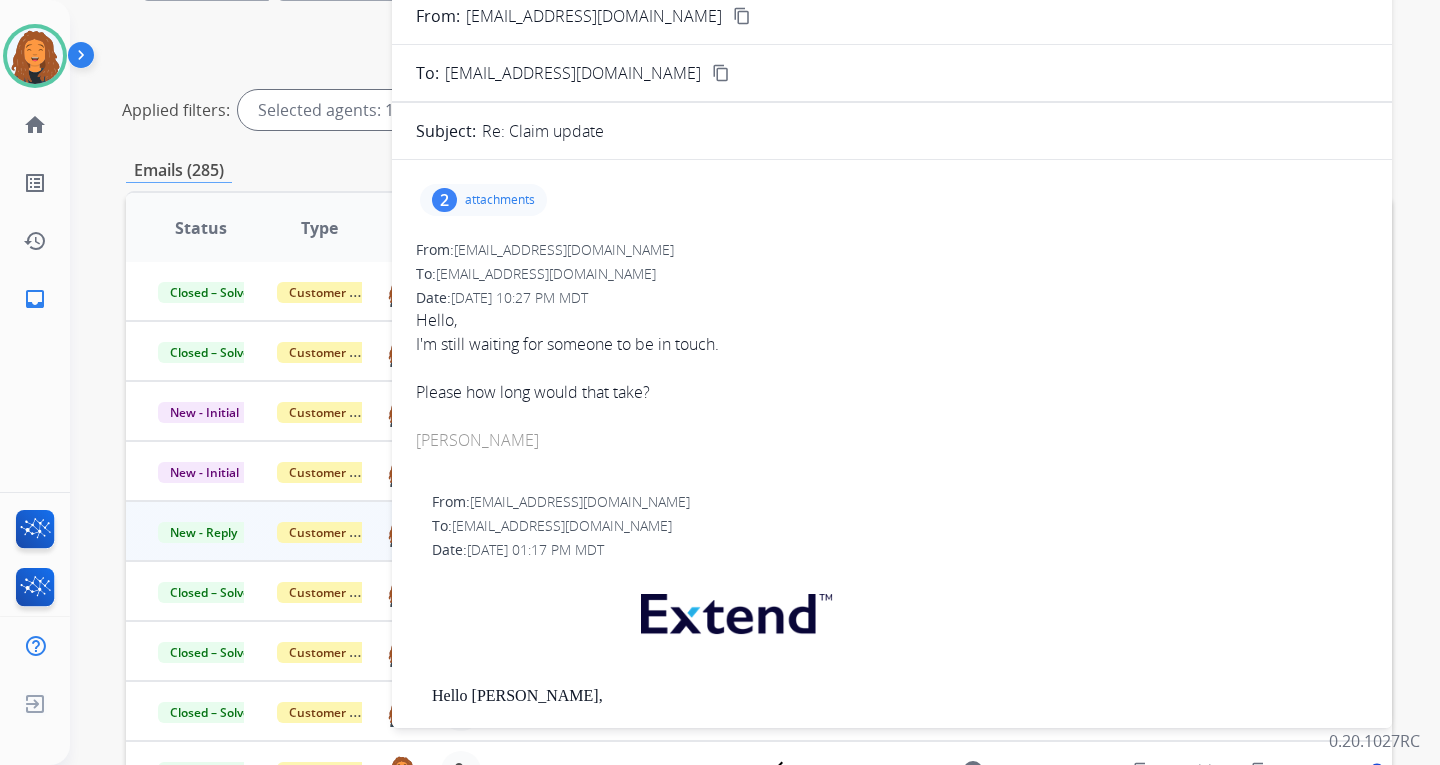 click on "attachments" at bounding box center [500, 200] 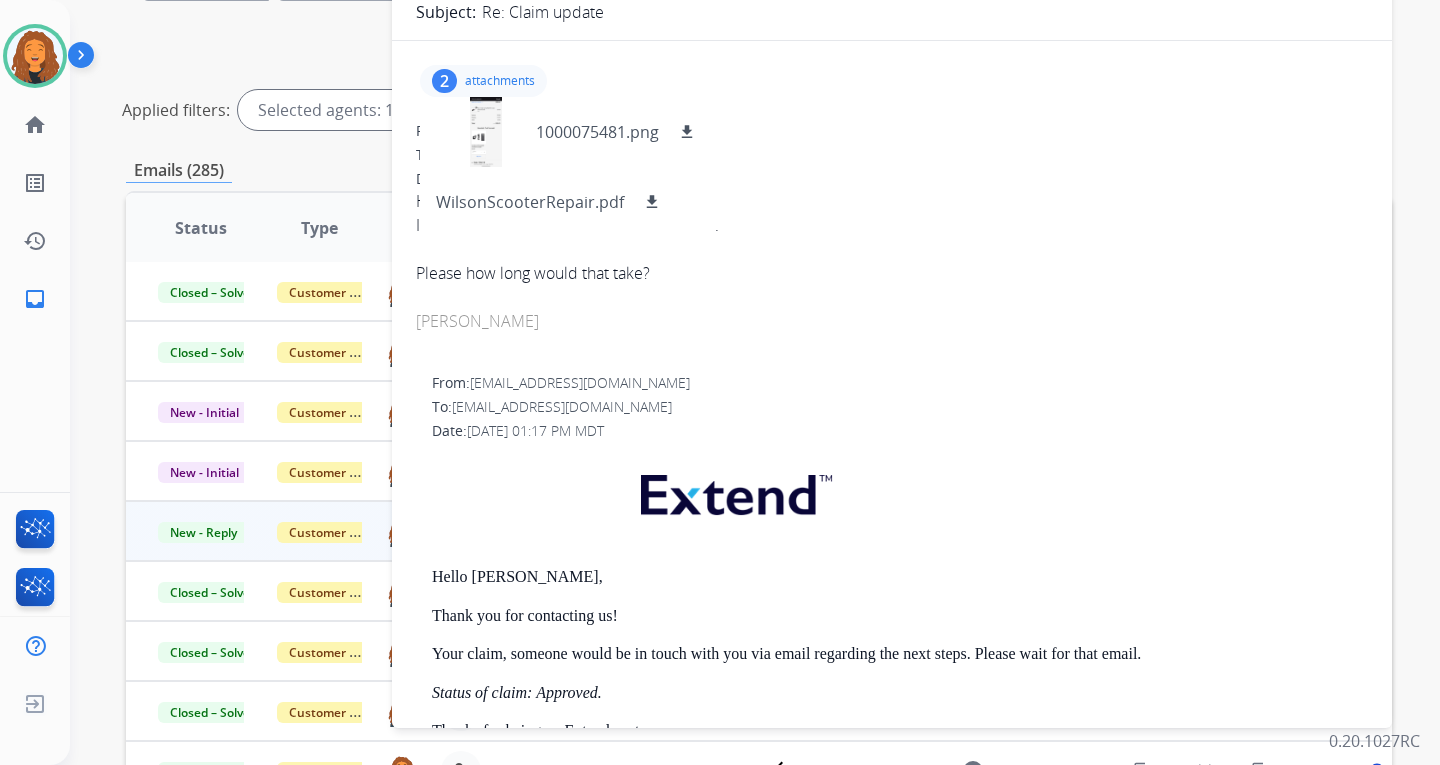 scroll, scrollTop: 100, scrollLeft: 0, axis: vertical 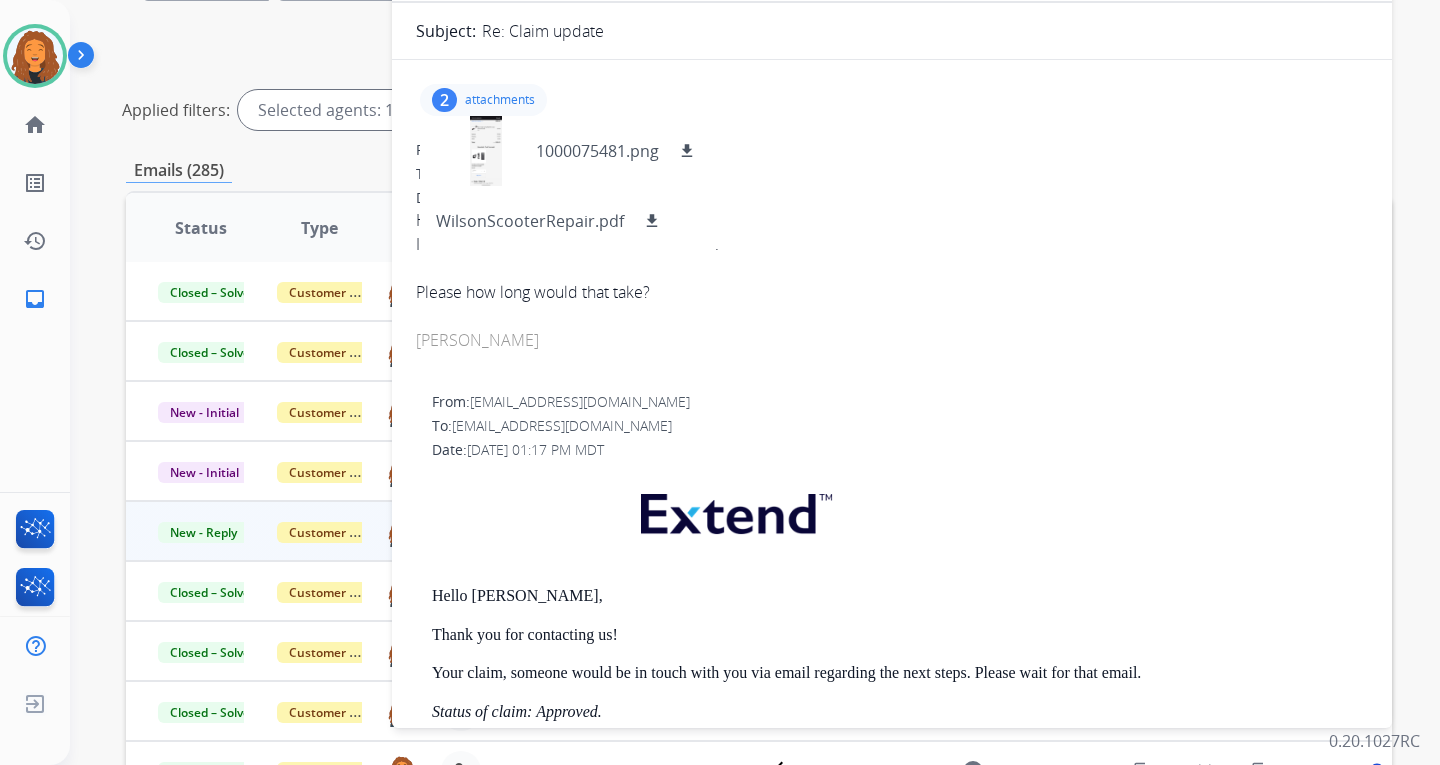 click at bounding box center (892, 268) 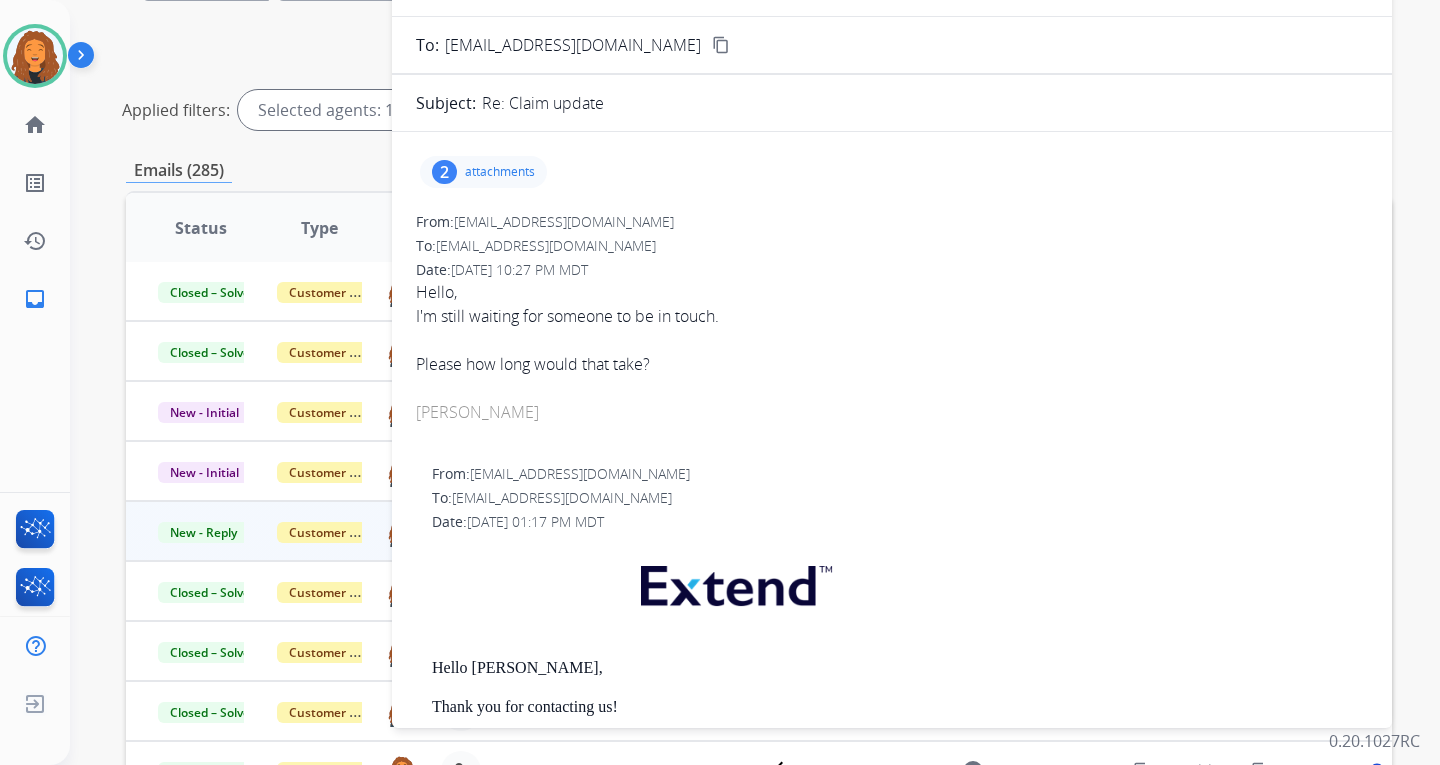 scroll, scrollTop: 0, scrollLeft: 0, axis: both 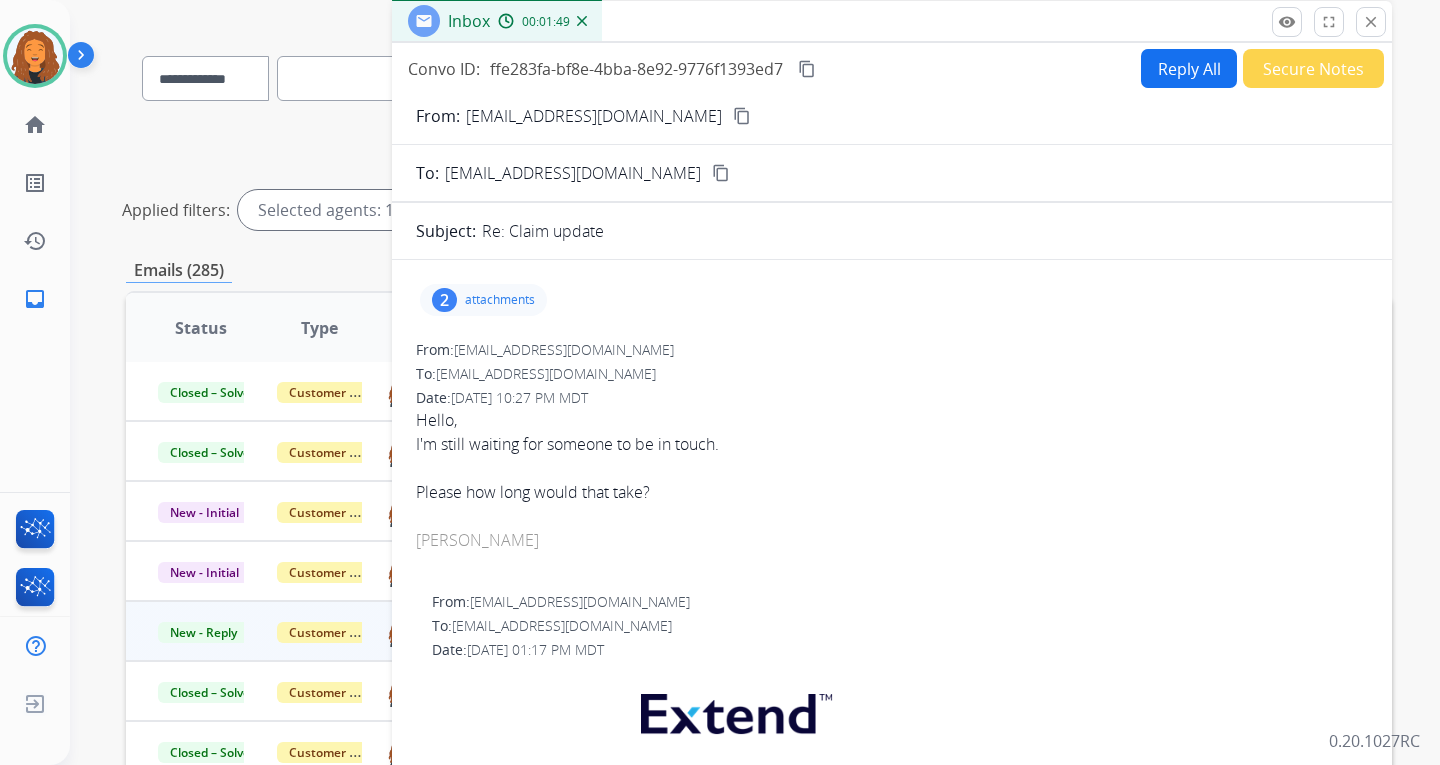 click on "Reply All" at bounding box center [1189, 68] 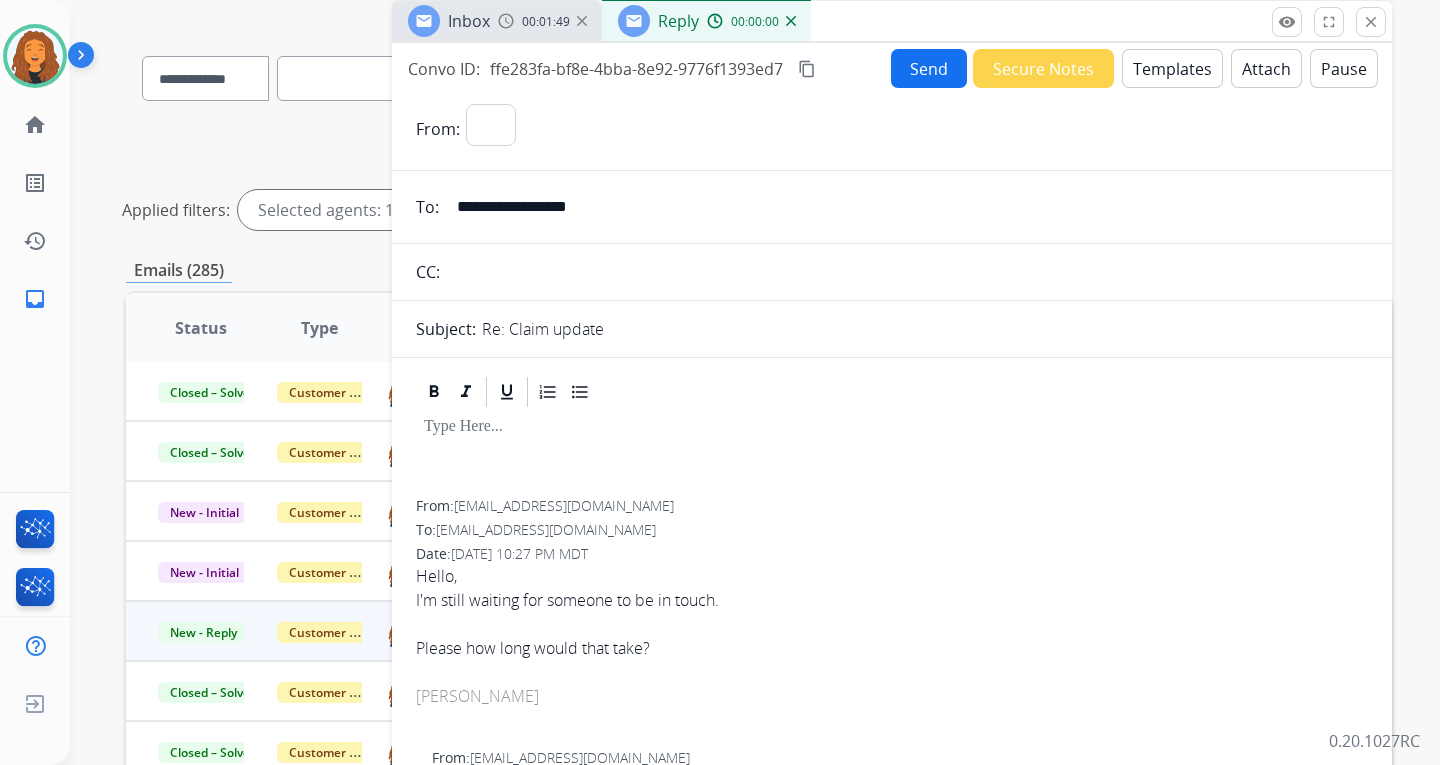 select on "**********" 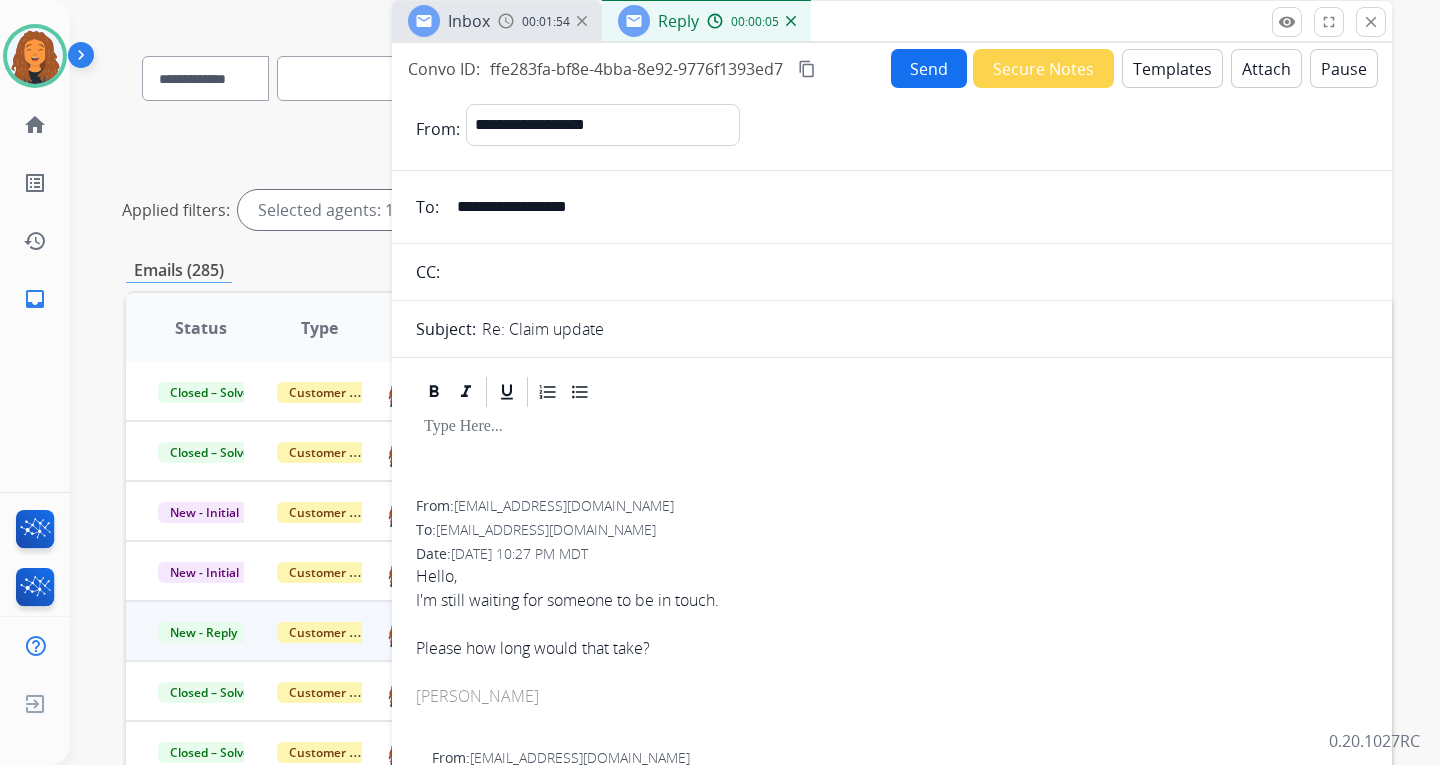 click on "Templates" at bounding box center (1172, 68) 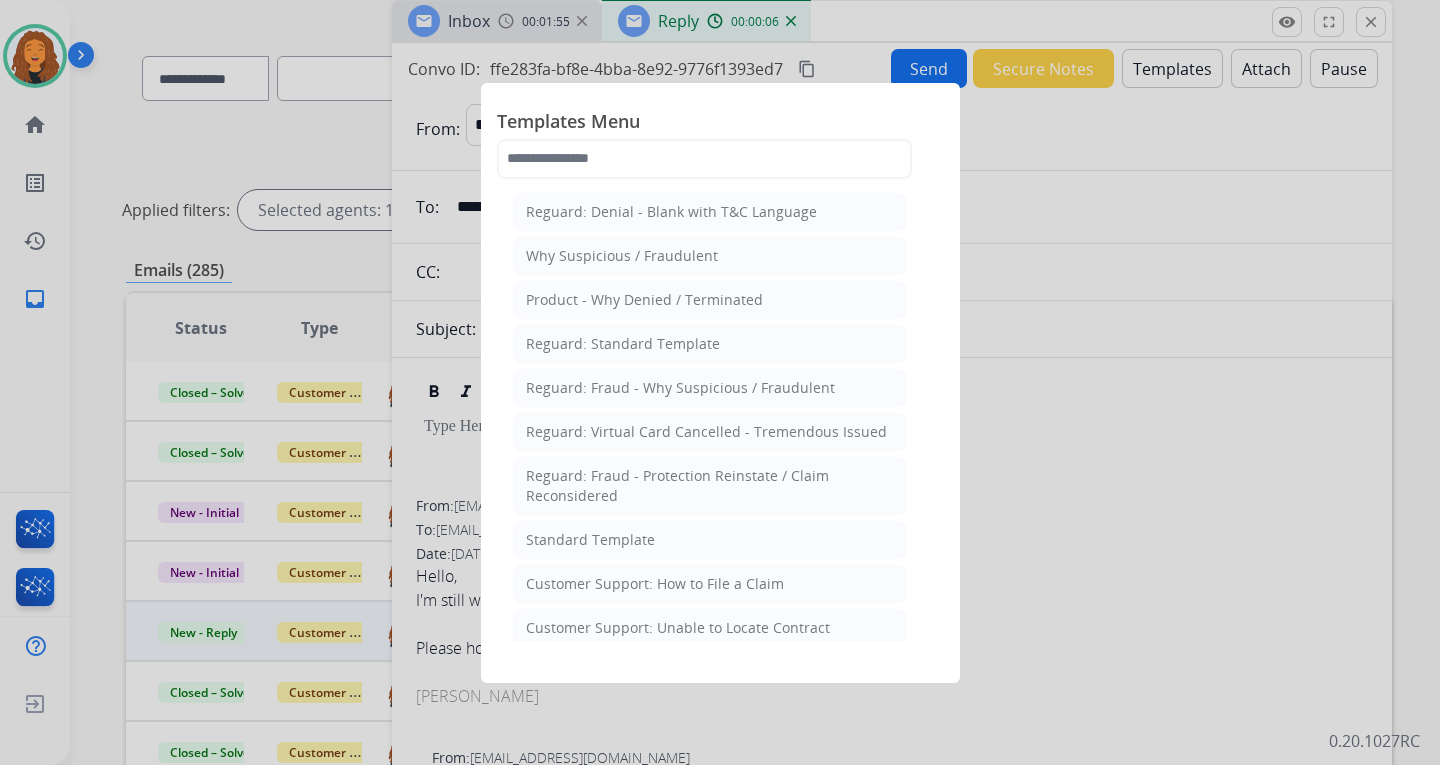 drag, startPoint x: 581, startPoint y: 530, endPoint x: 106, endPoint y: 412, distance: 489.43744 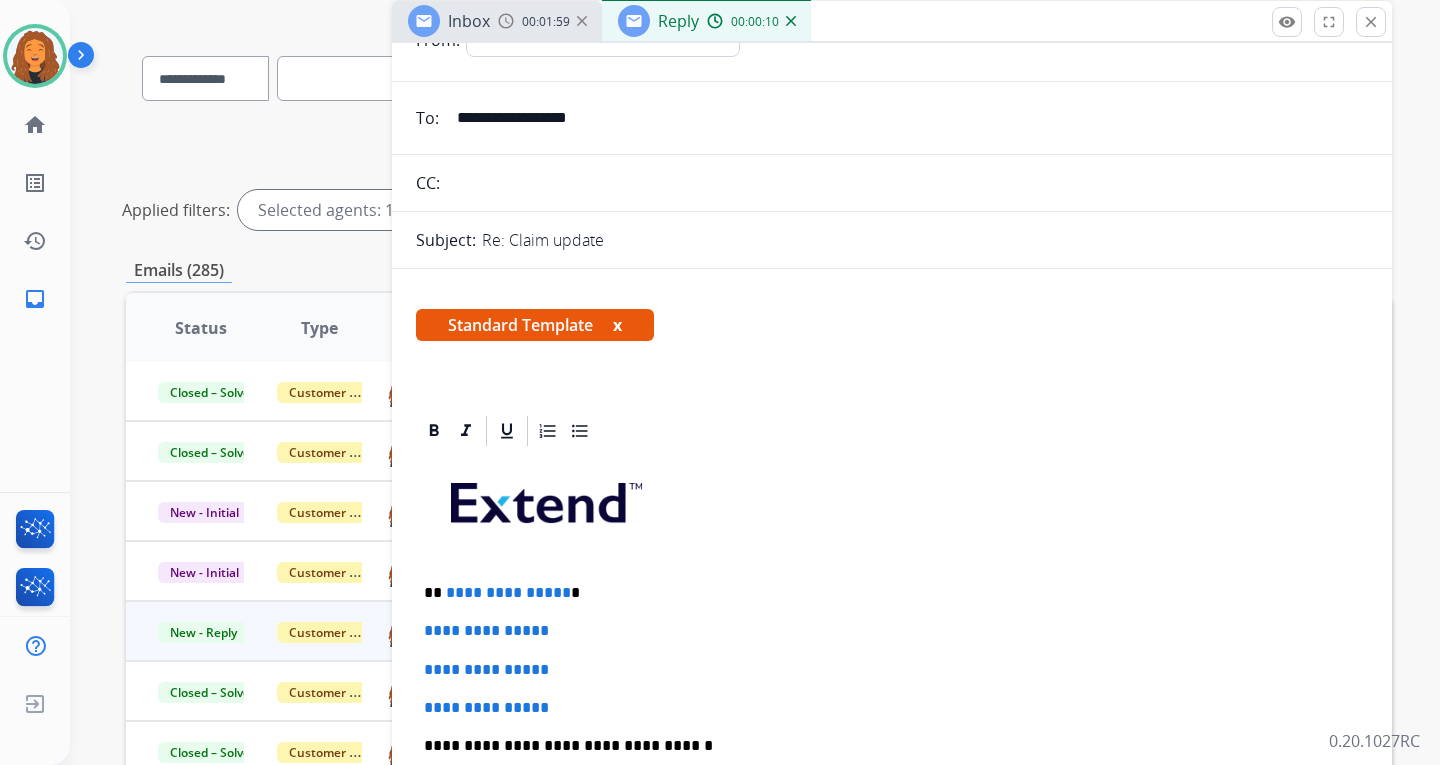 scroll, scrollTop: 200, scrollLeft: 0, axis: vertical 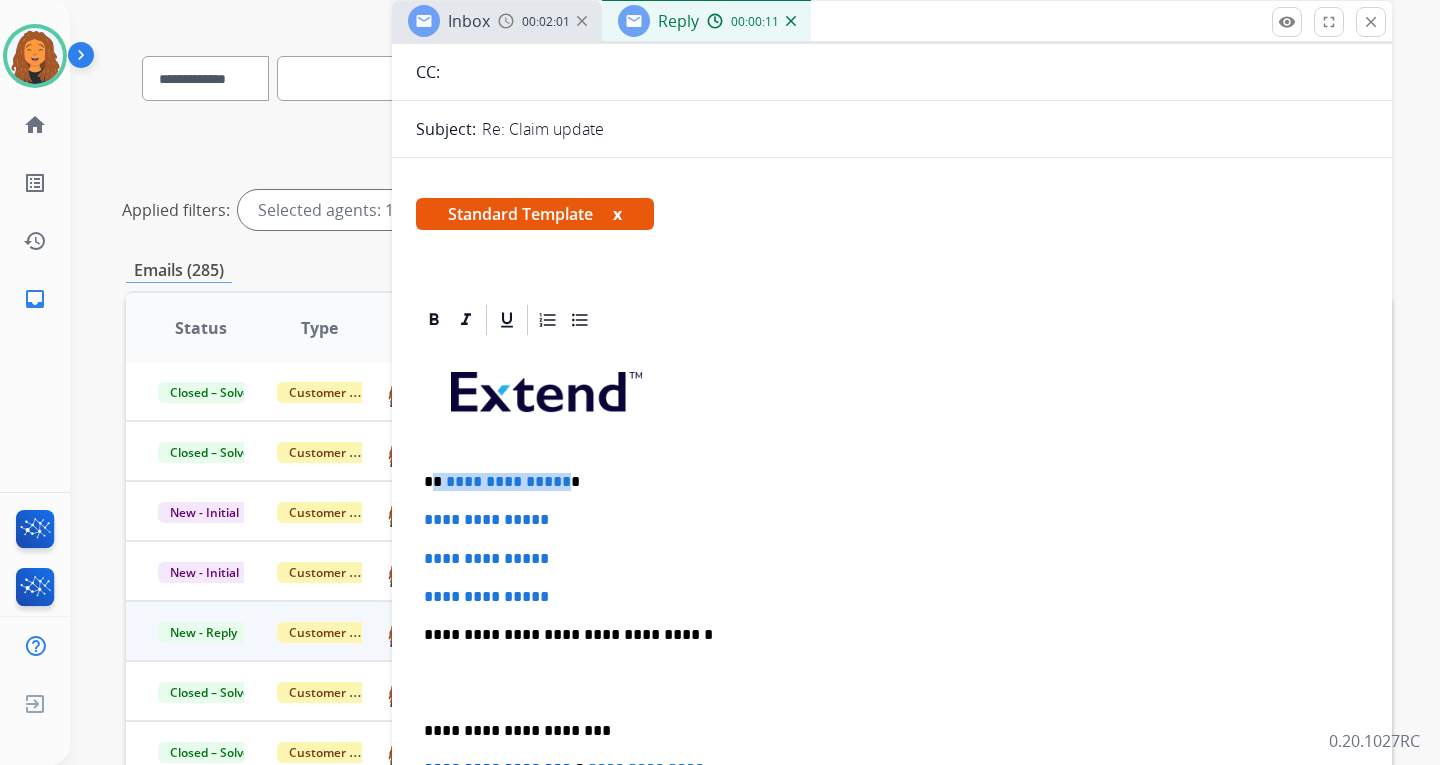 drag, startPoint x: 558, startPoint y: 483, endPoint x: 435, endPoint y: 479, distance: 123.065025 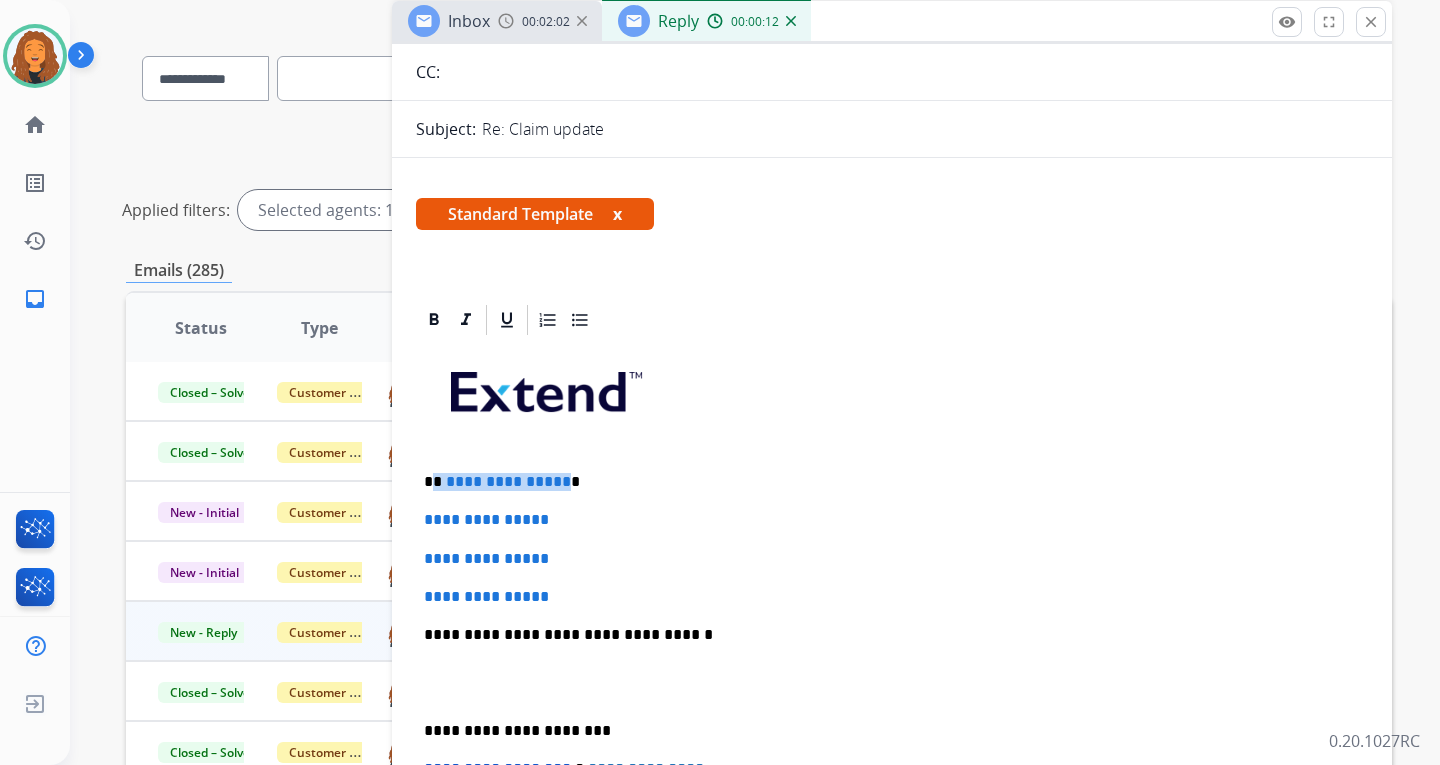 type 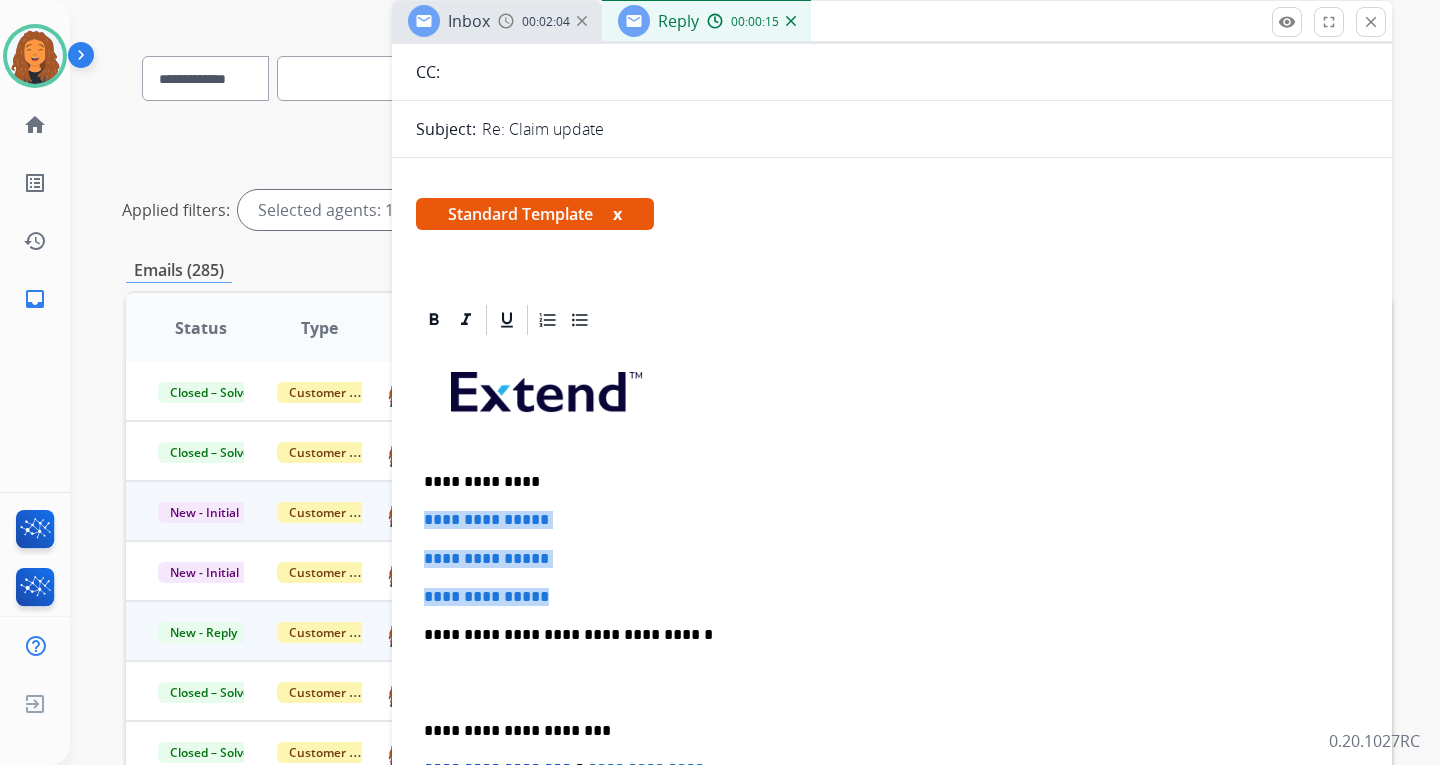 drag, startPoint x: 576, startPoint y: 595, endPoint x: 379, endPoint y: 508, distance: 215.35551 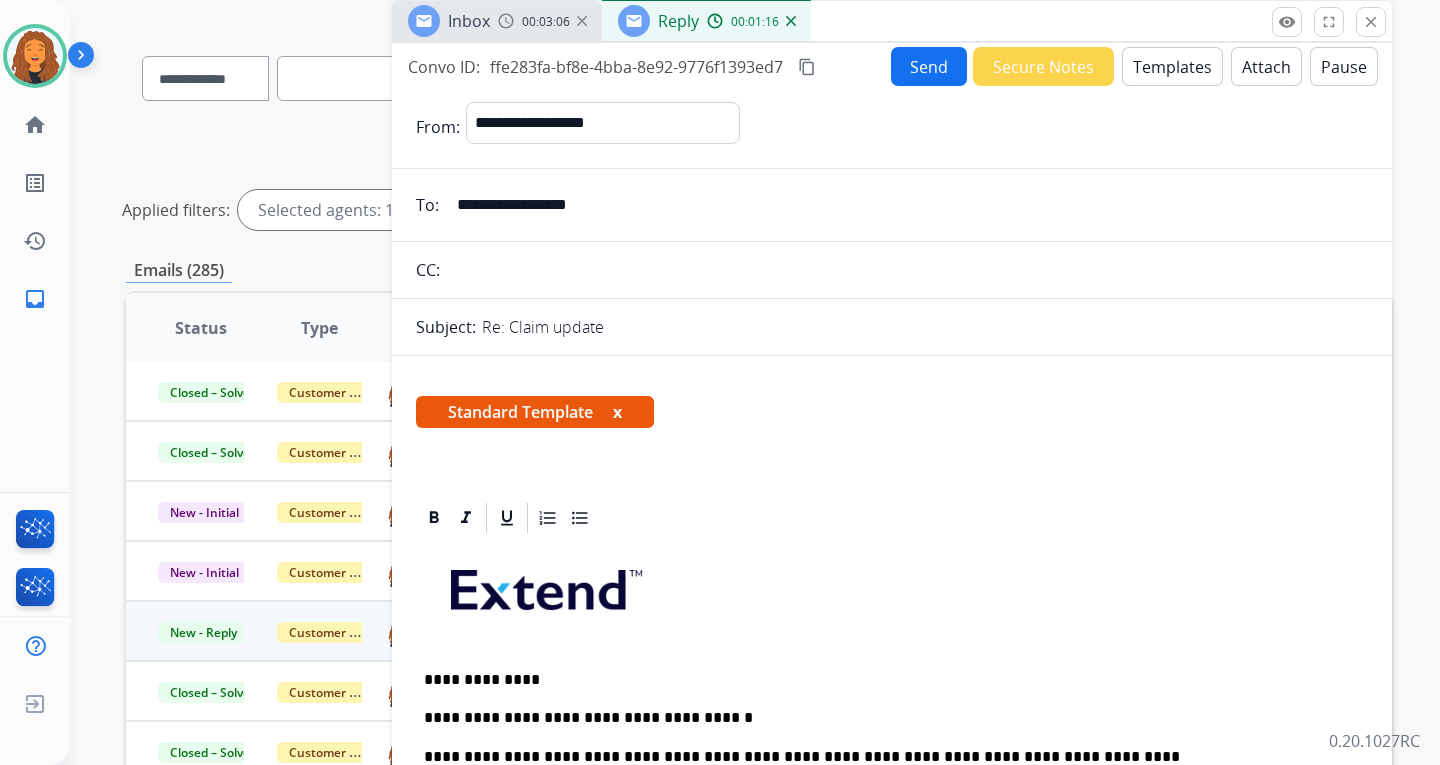 scroll, scrollTop: 0, scrollLeft: 0, axis: both 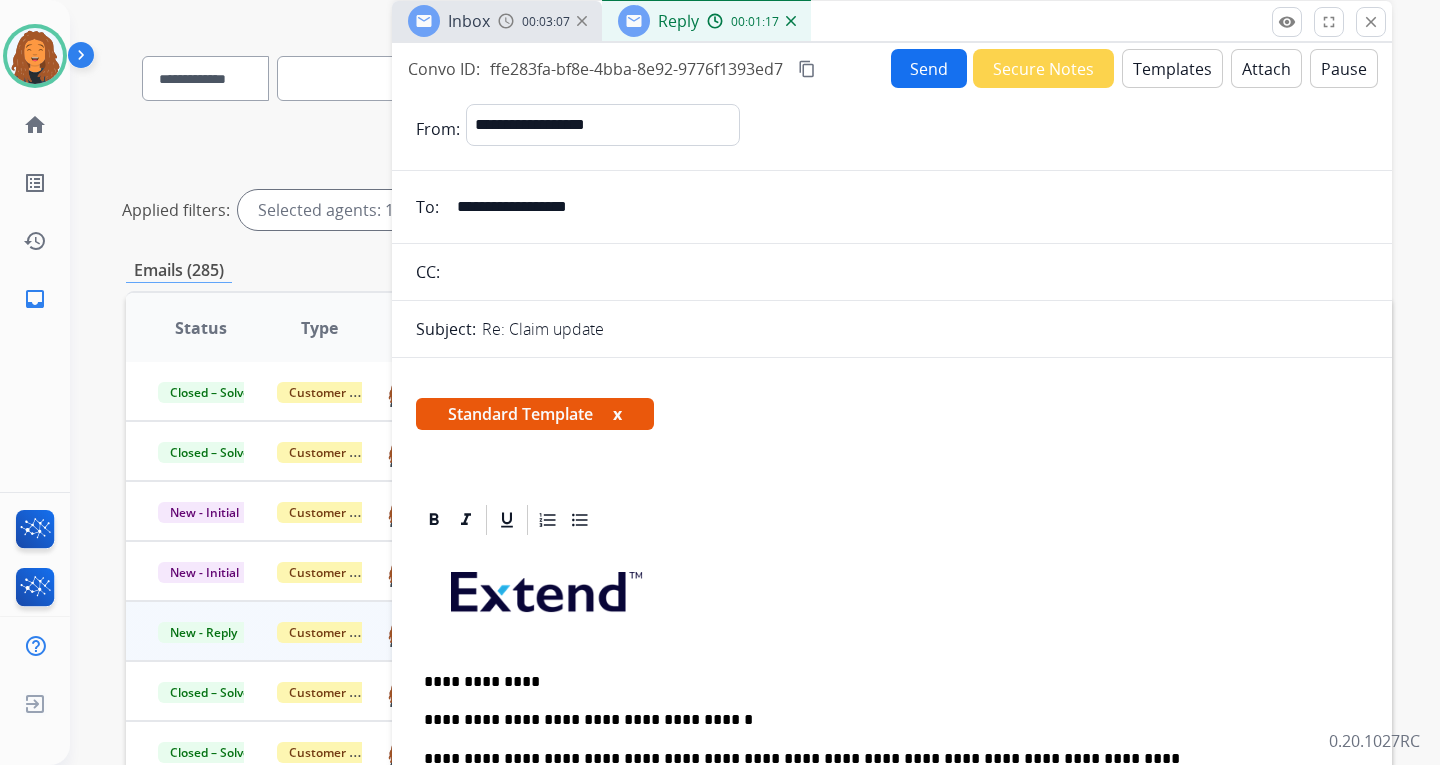 click on "Send" at bounding box center (929, 68) 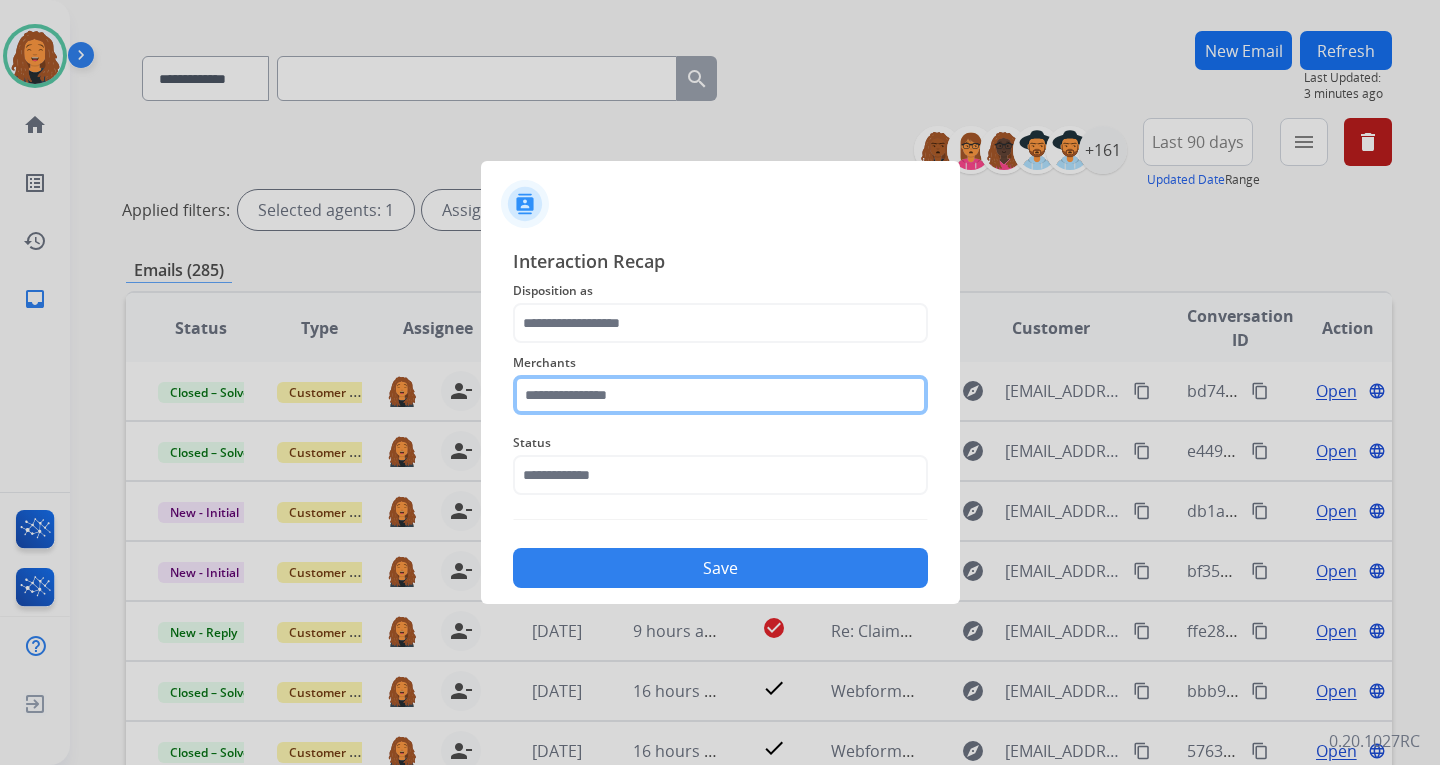 click 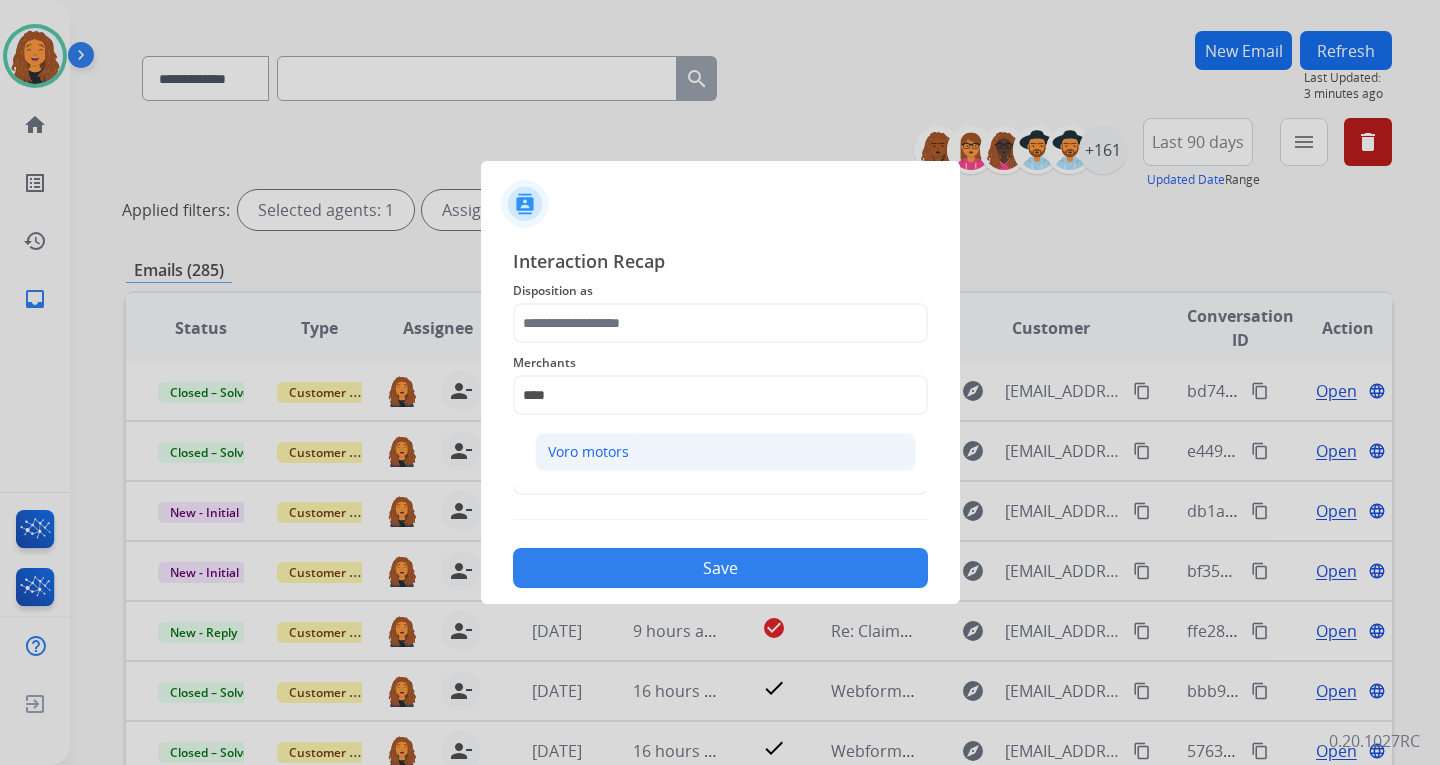 click on "Voro motors" 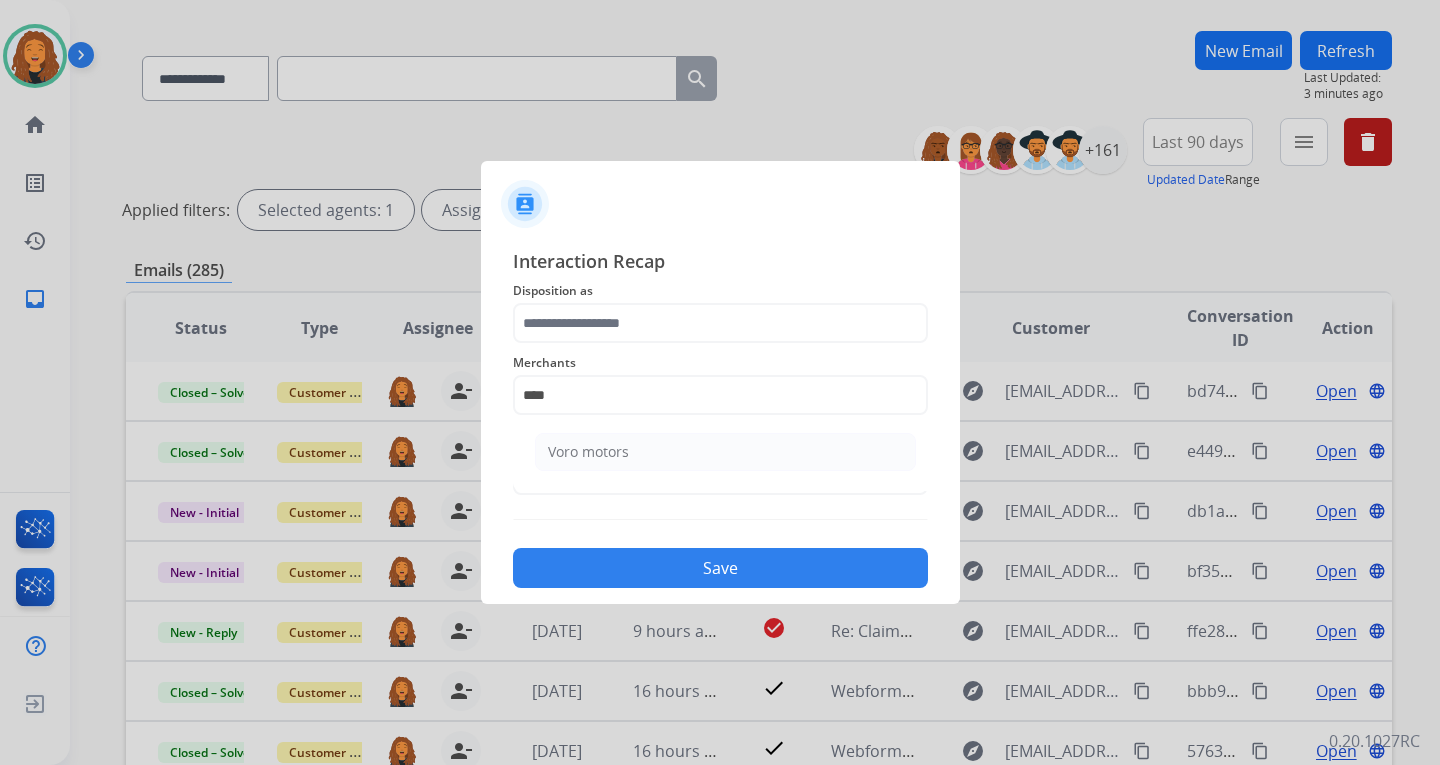 type on "**********" 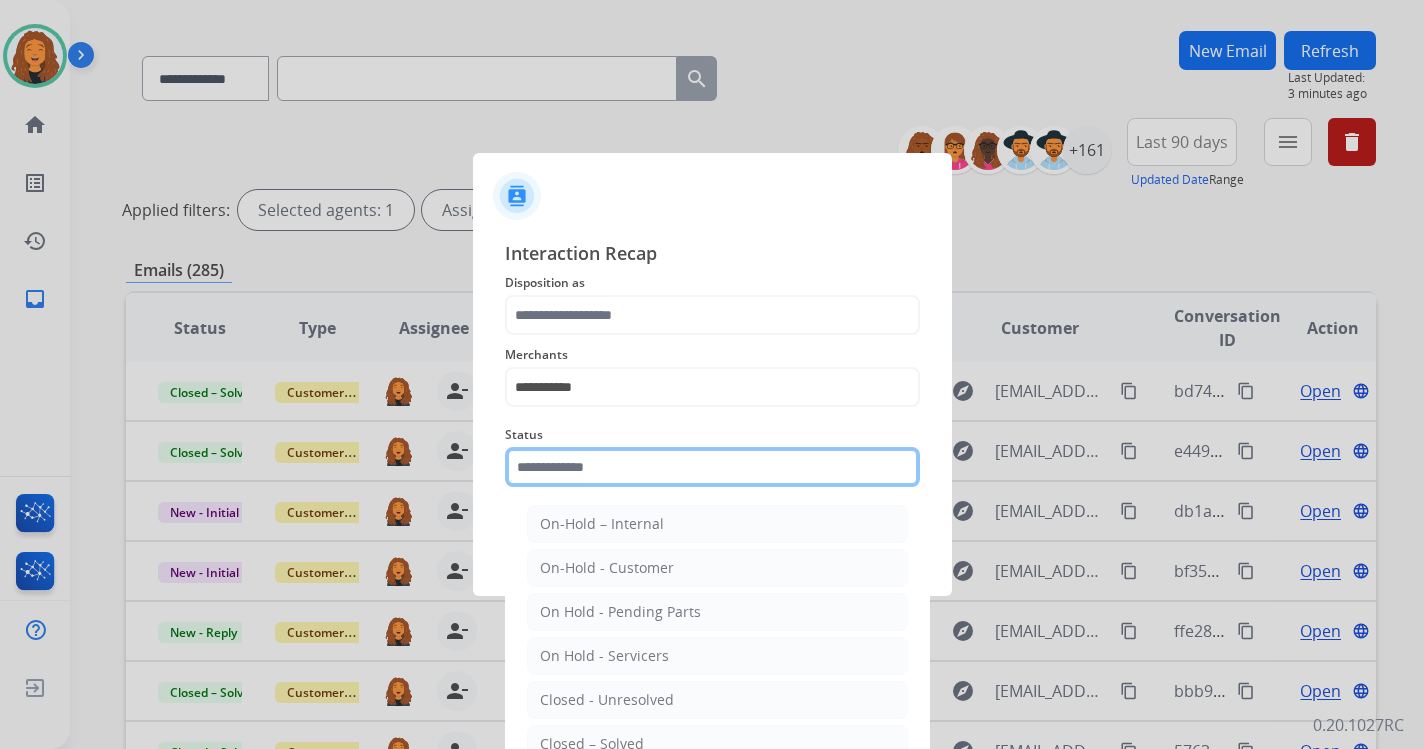 drag, startPoint x: 613, startPoint y: 484, endPoint x: 605, endPoint y: 555, distance: 71.44928 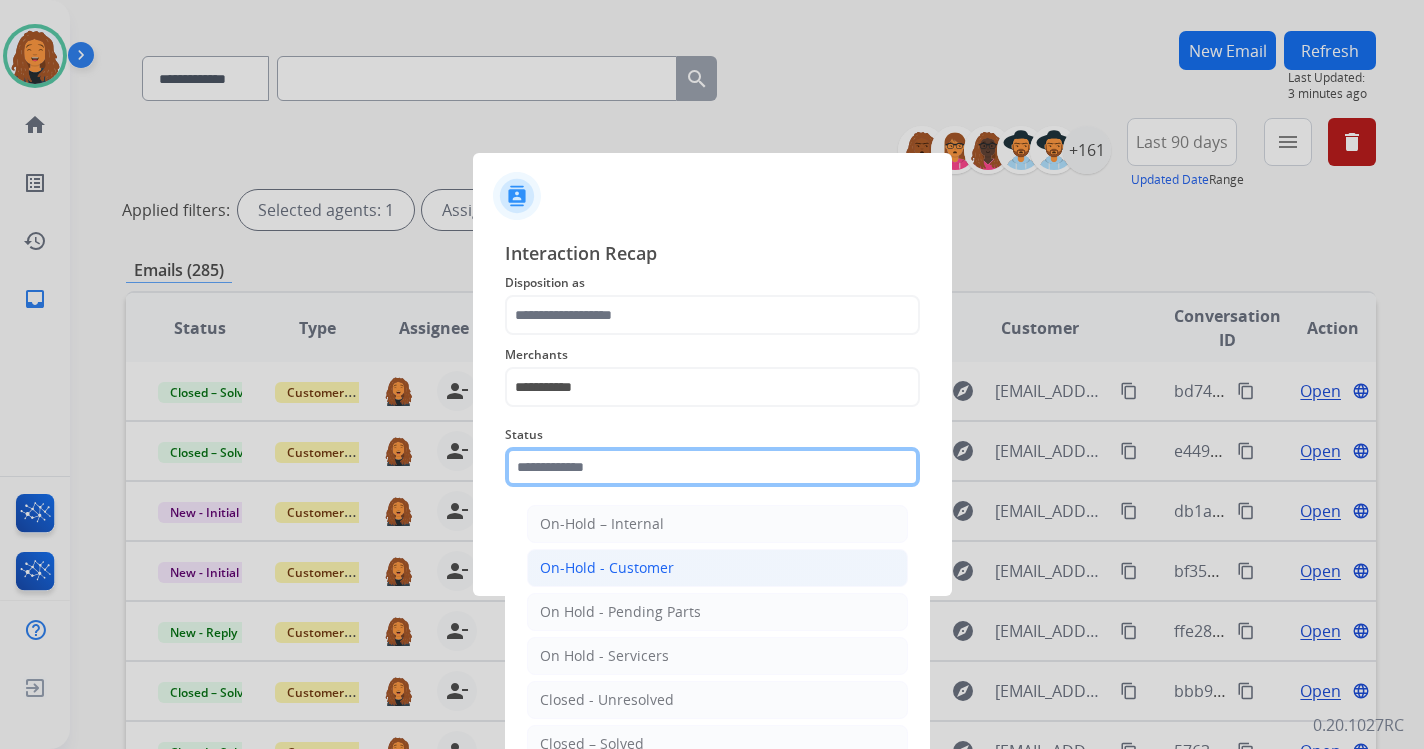 click 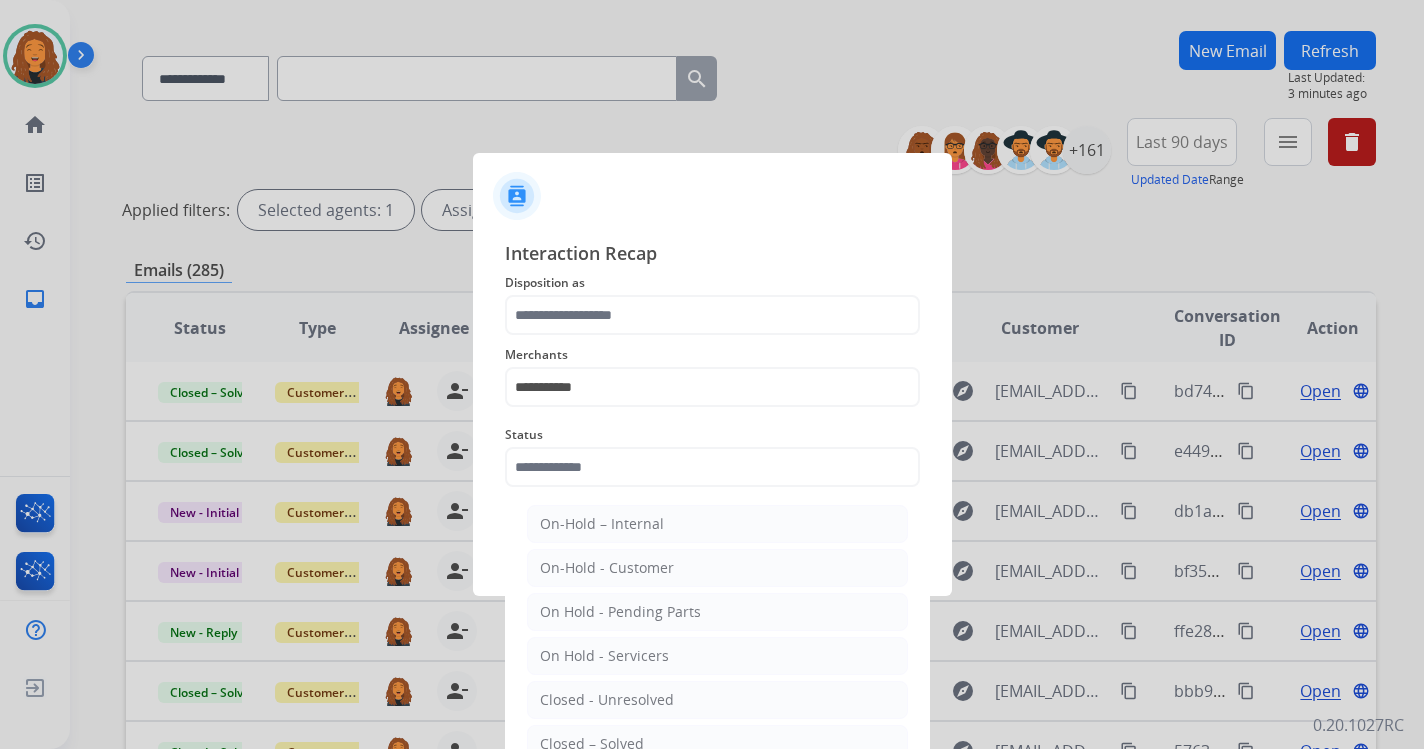 drag, startPoint x: 605, startPoint y: 734, endPoint x: 620, endPoint y: 648, distance: 87.29834 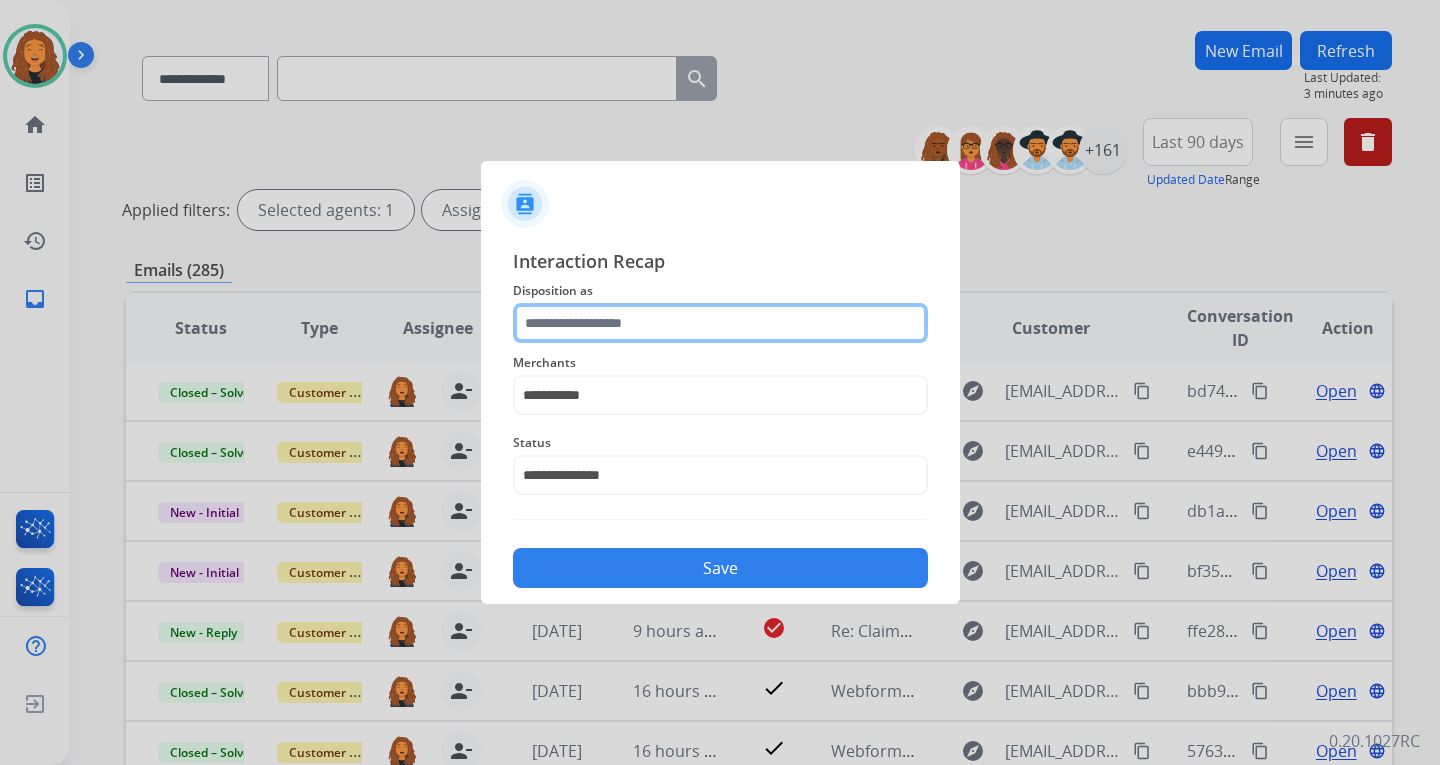 click 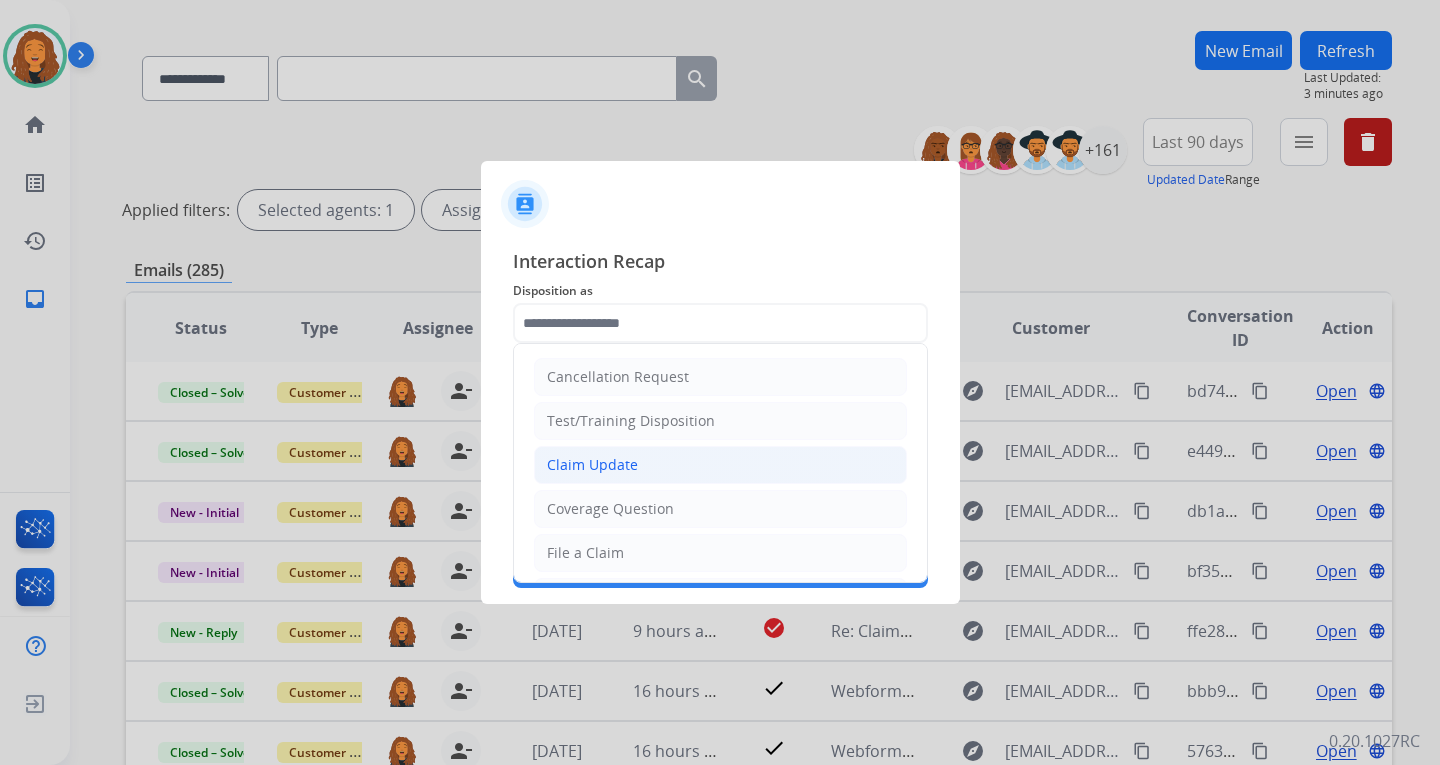 click on "Claim Update" 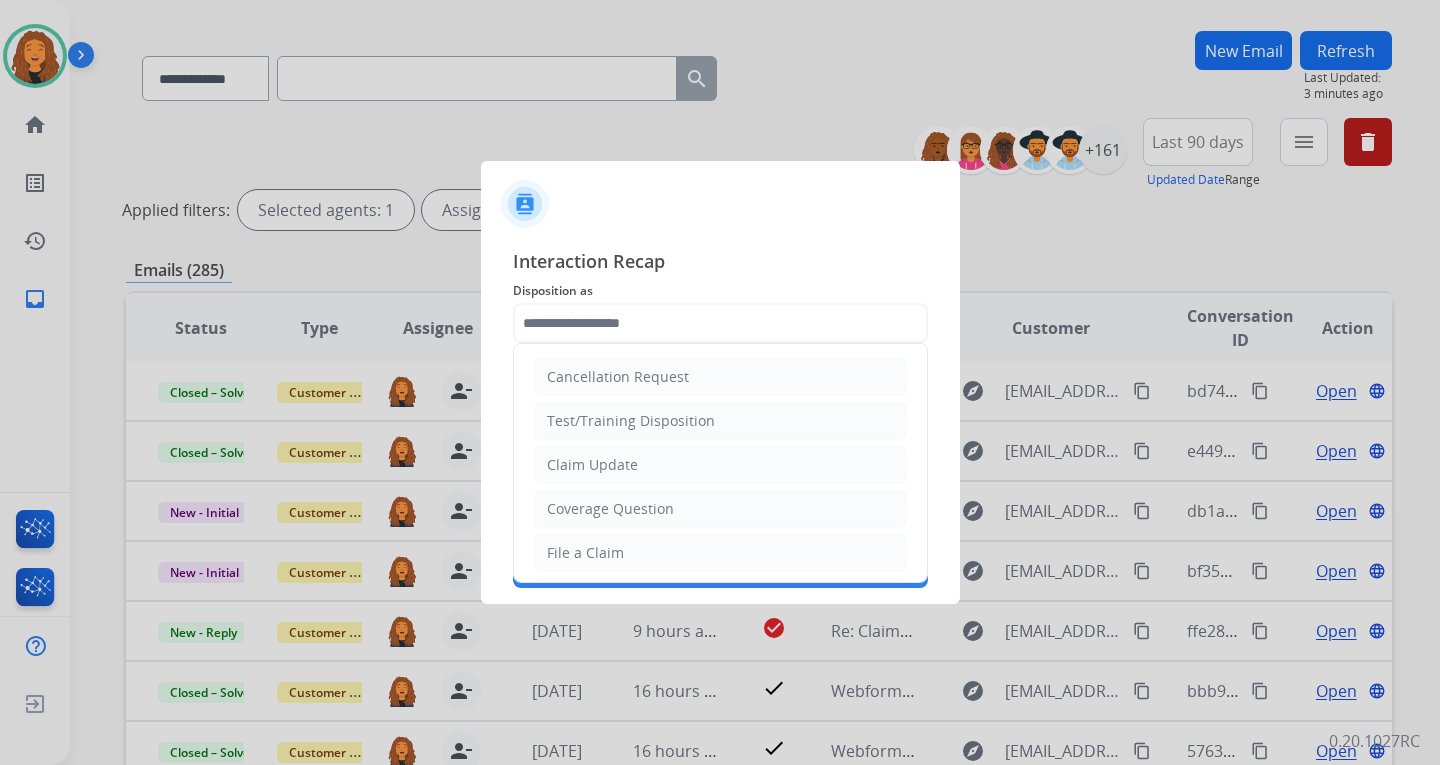 type on "**********" 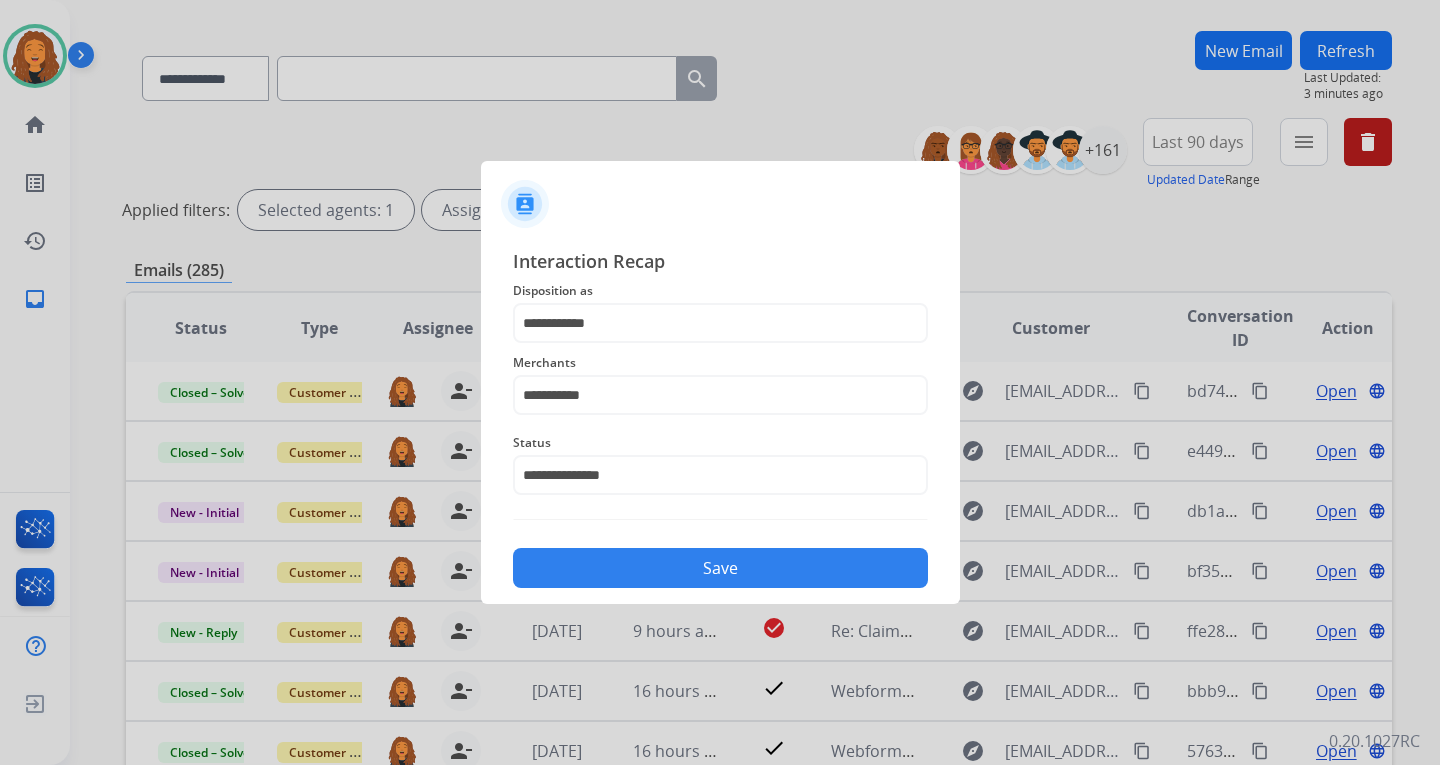 drag, startPoint x: 647, startPoint y: 549, endPoint x: 653, endPoint y: 560, distance: 12.529964 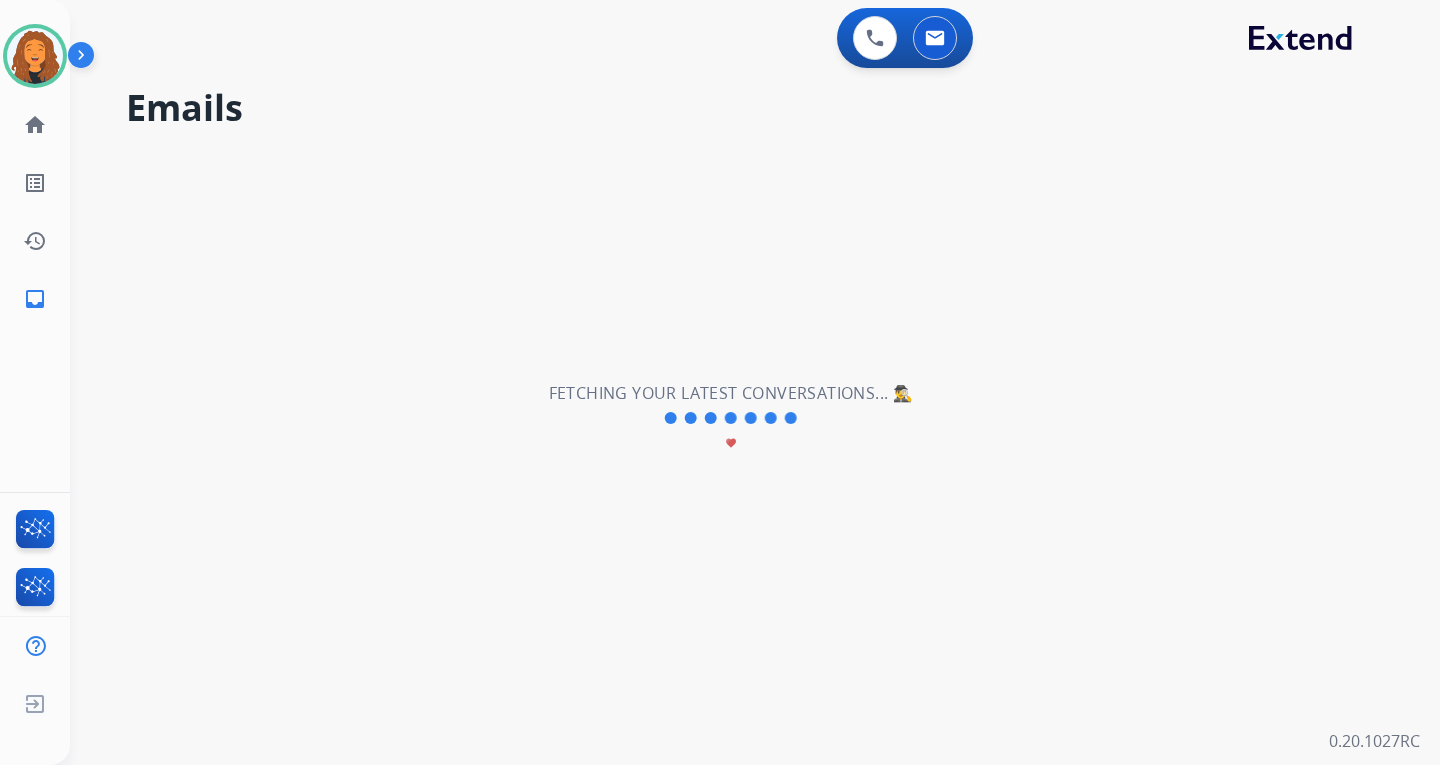 scroll, scrollTop: 0, scrollLeft: 0, axis: both 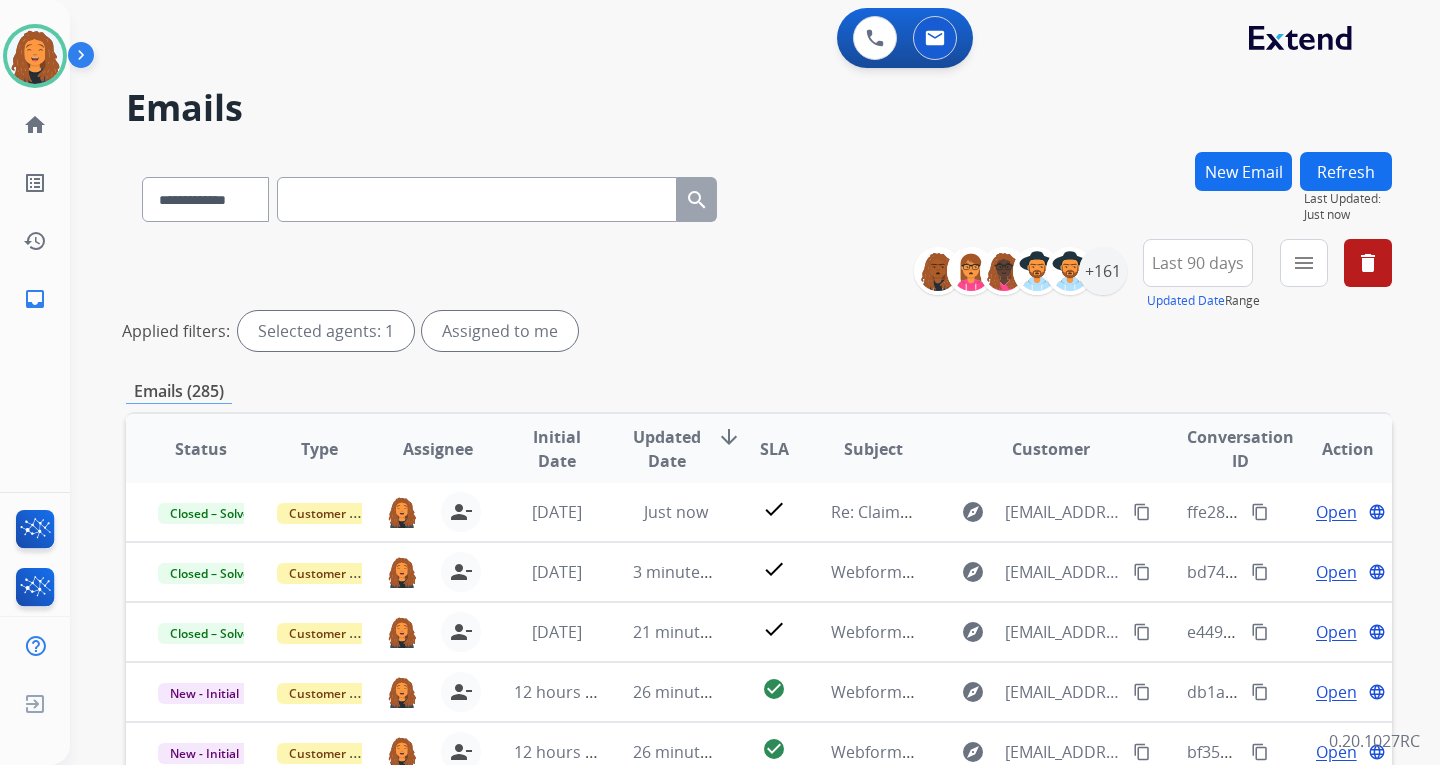 click on "**********" at bounding box center [759, 299] 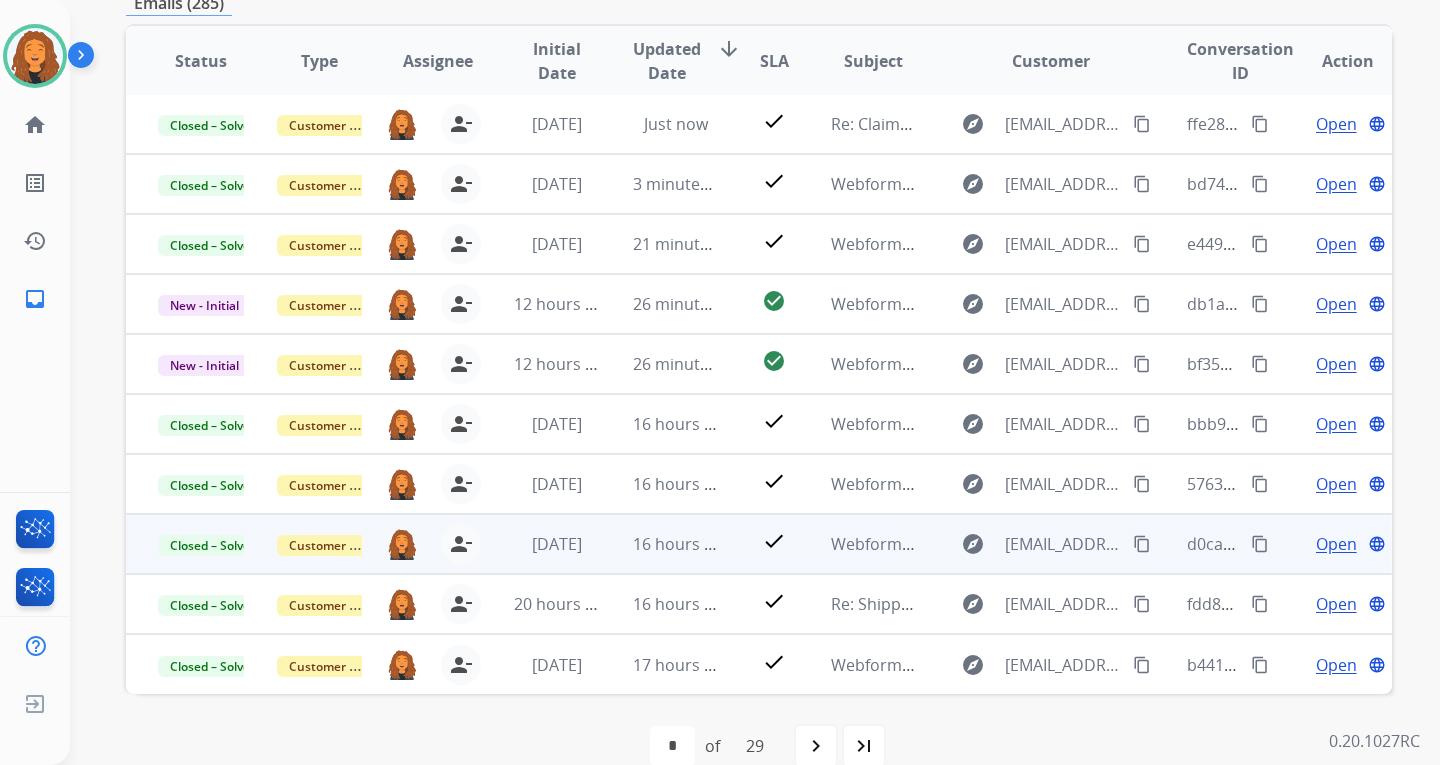 scroll, scrollTop: 400, scrollLeft: 0, axis: vertical 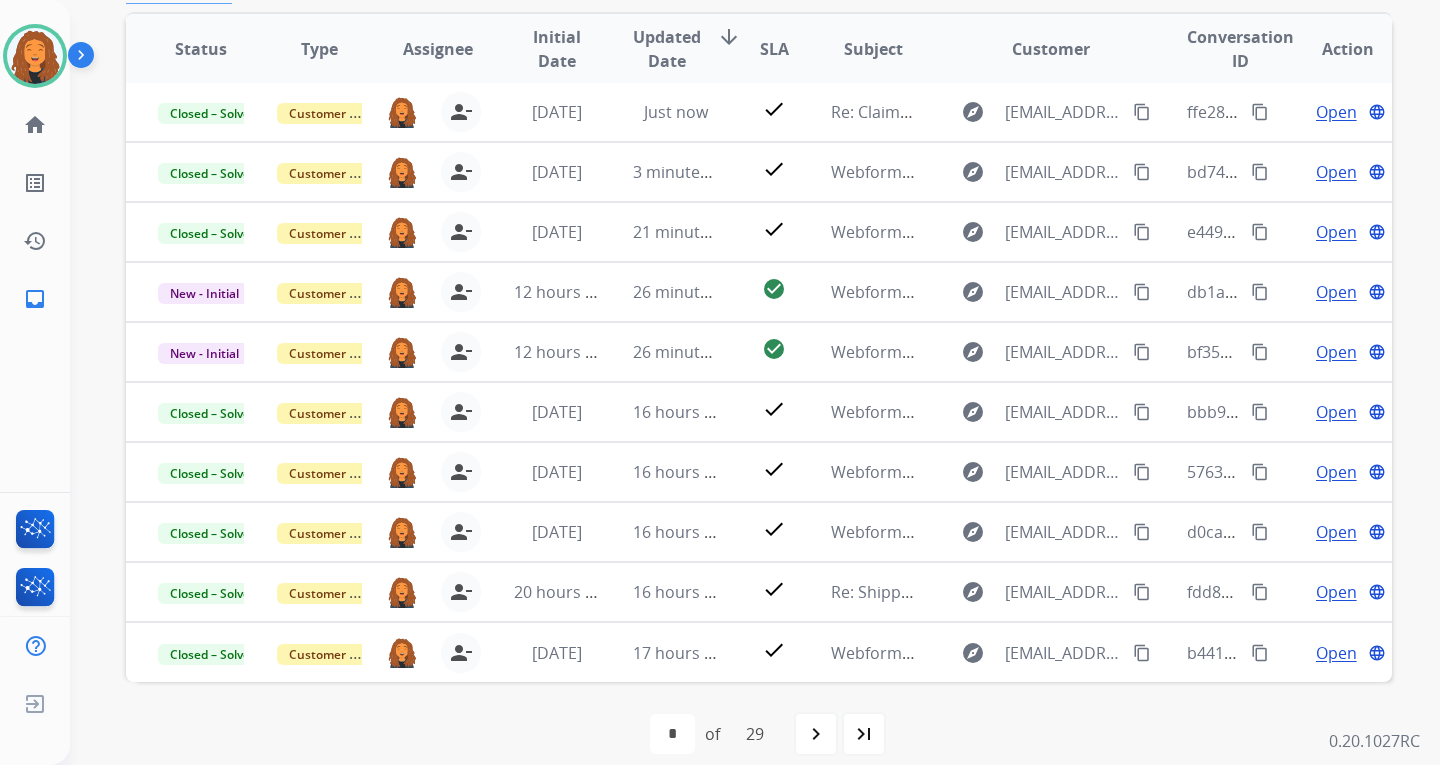click on "navigate_next" at bounding box center (816, 734) 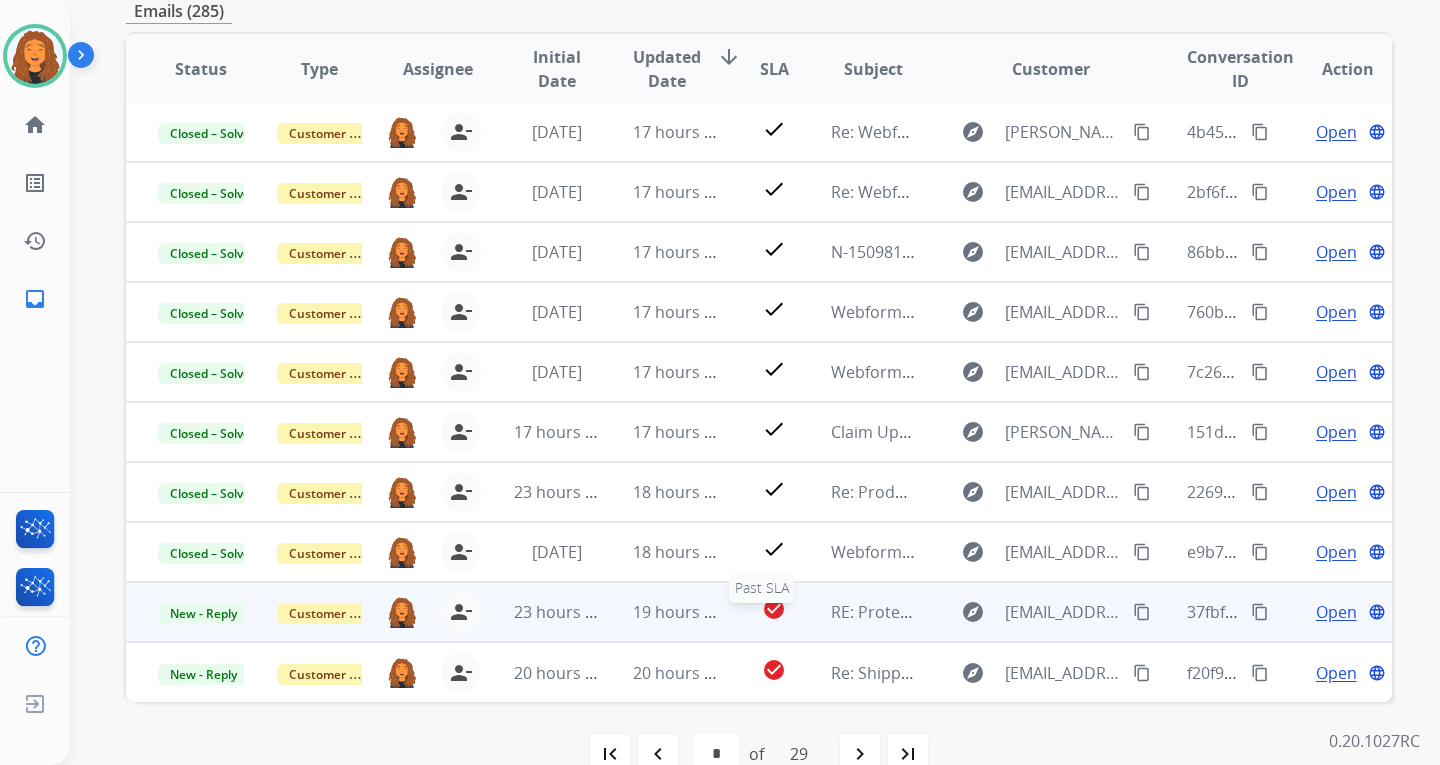 scroll, scrollTop: 421, scrollLeft: 0, axis: vertical 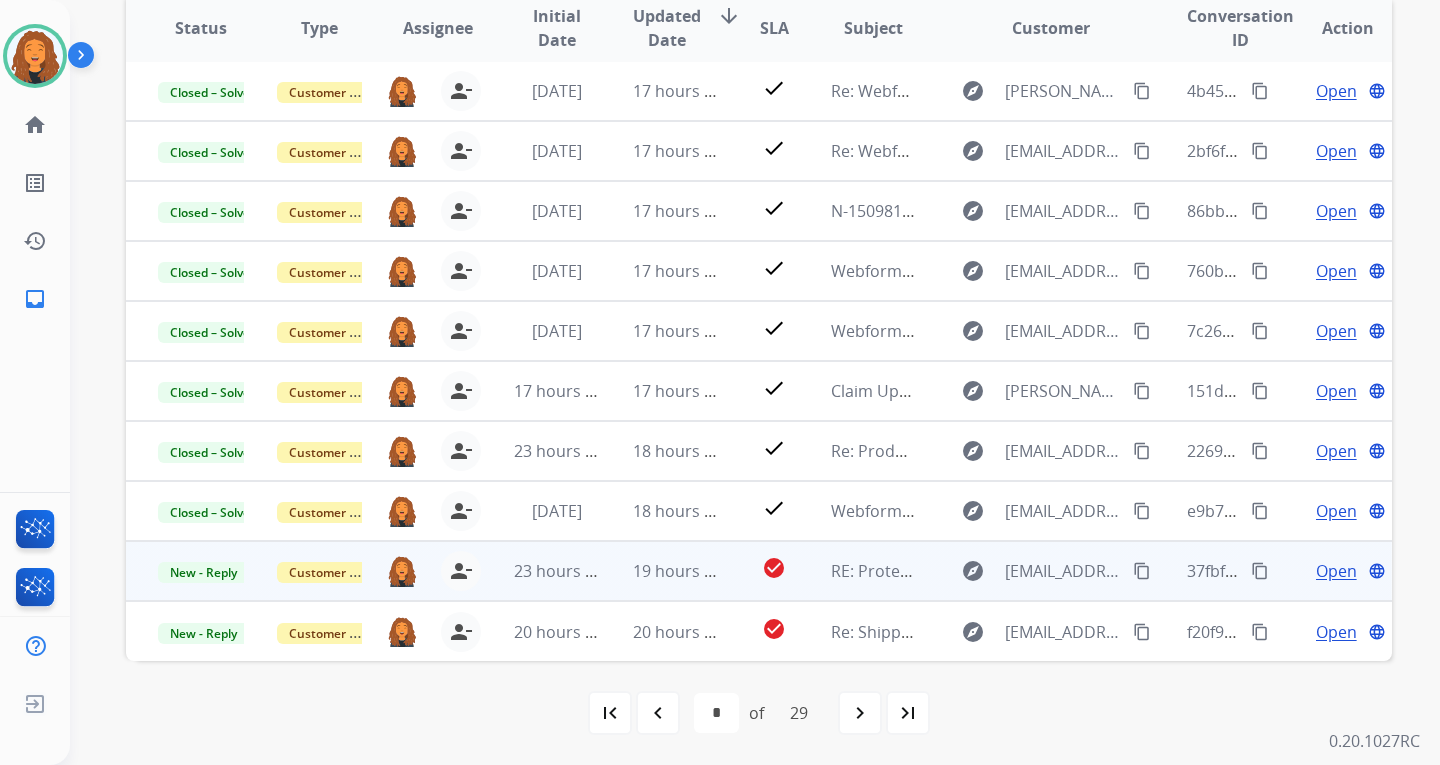 click on "content_copy" at bounding box center (1142, 571) 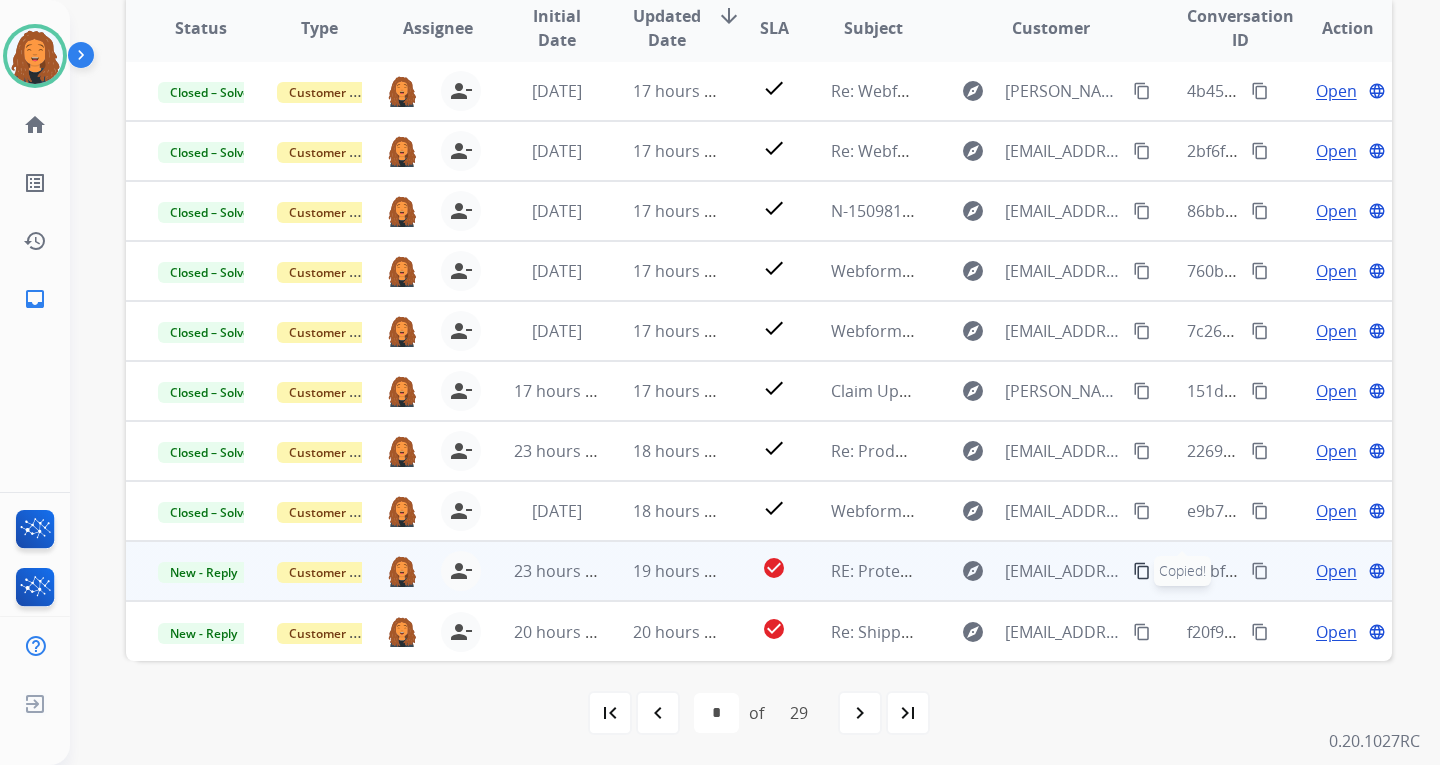 click on "Open" at bounding box center (1336, 571) 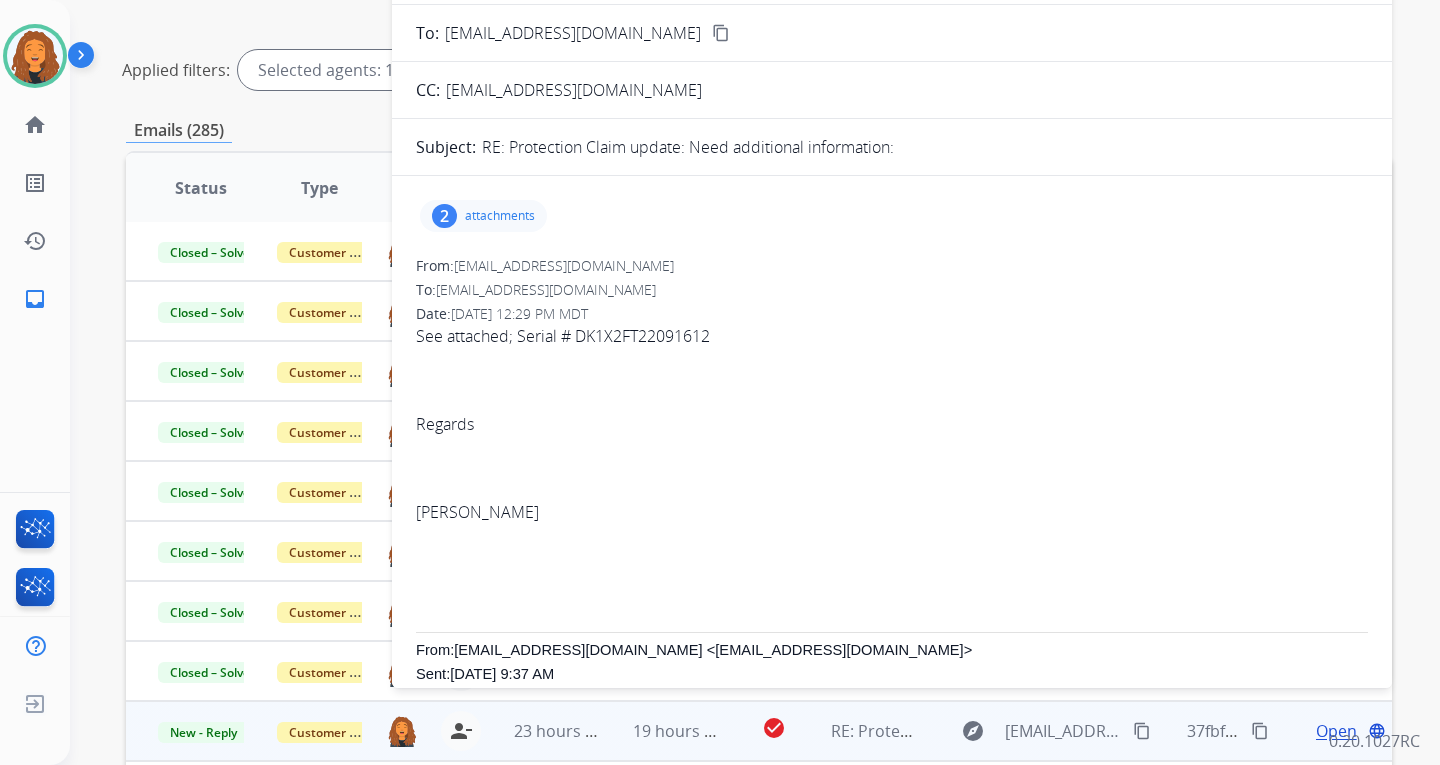 scroll, scrollTop: 221, scrollLeft: 0, axis: vertical 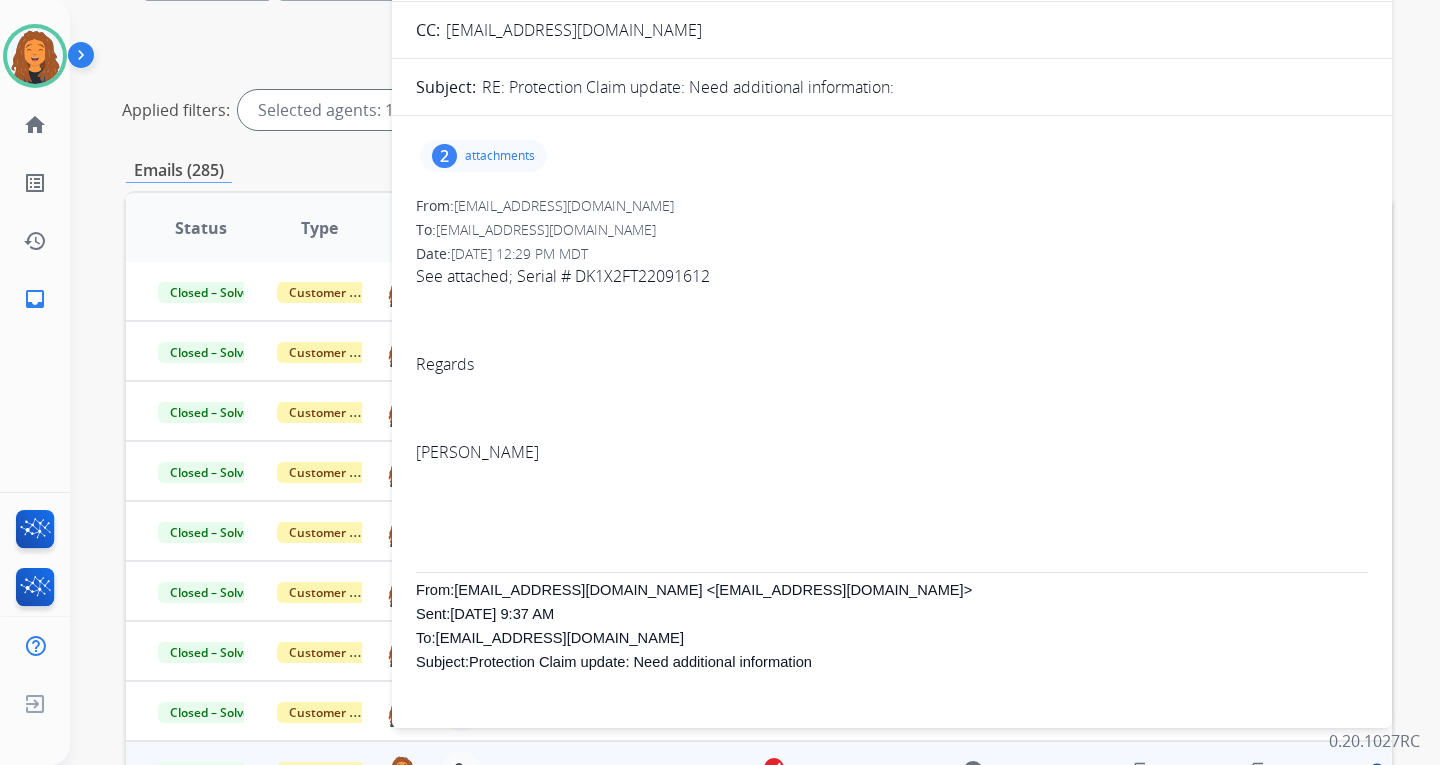click on "attachments" at bounding box center (500, 156) 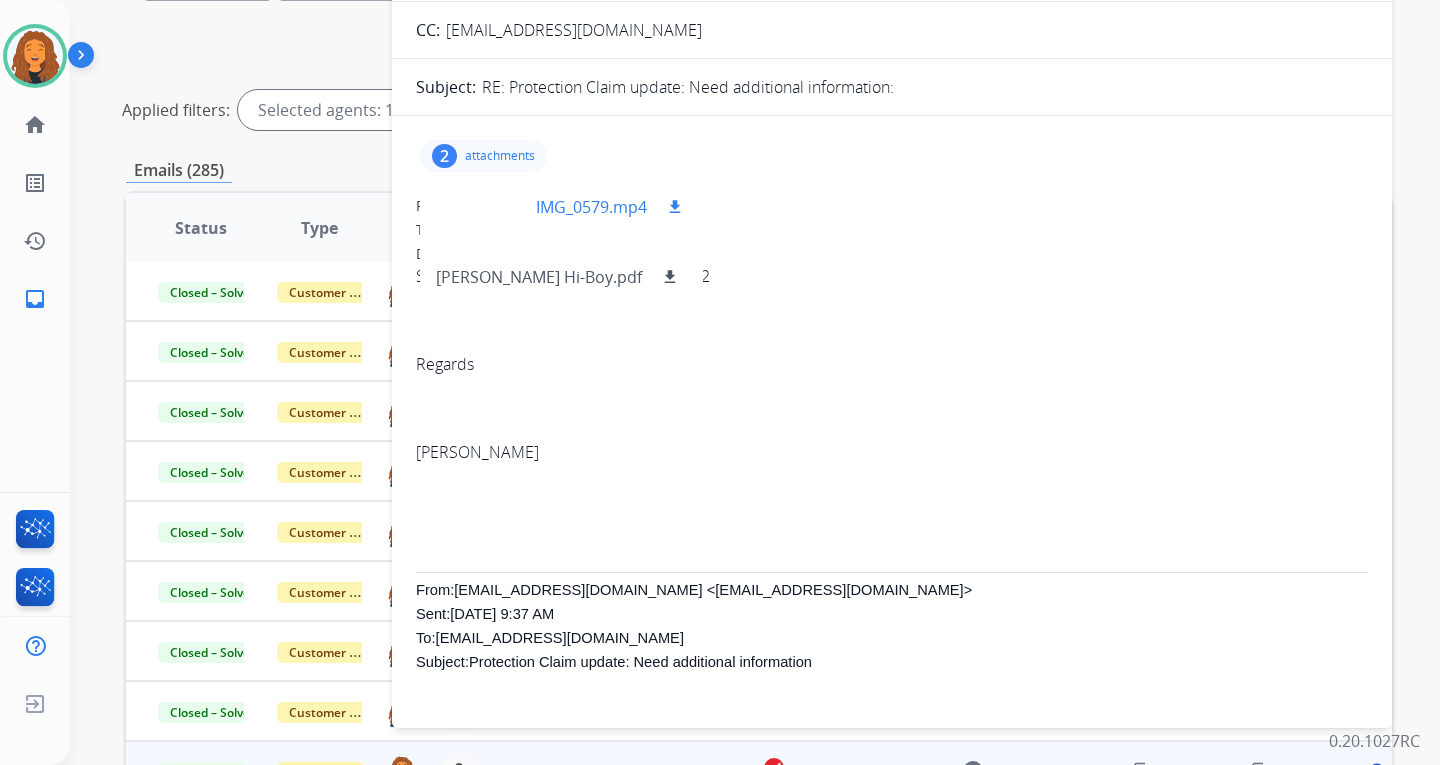 click at bounding box center (486, 207) 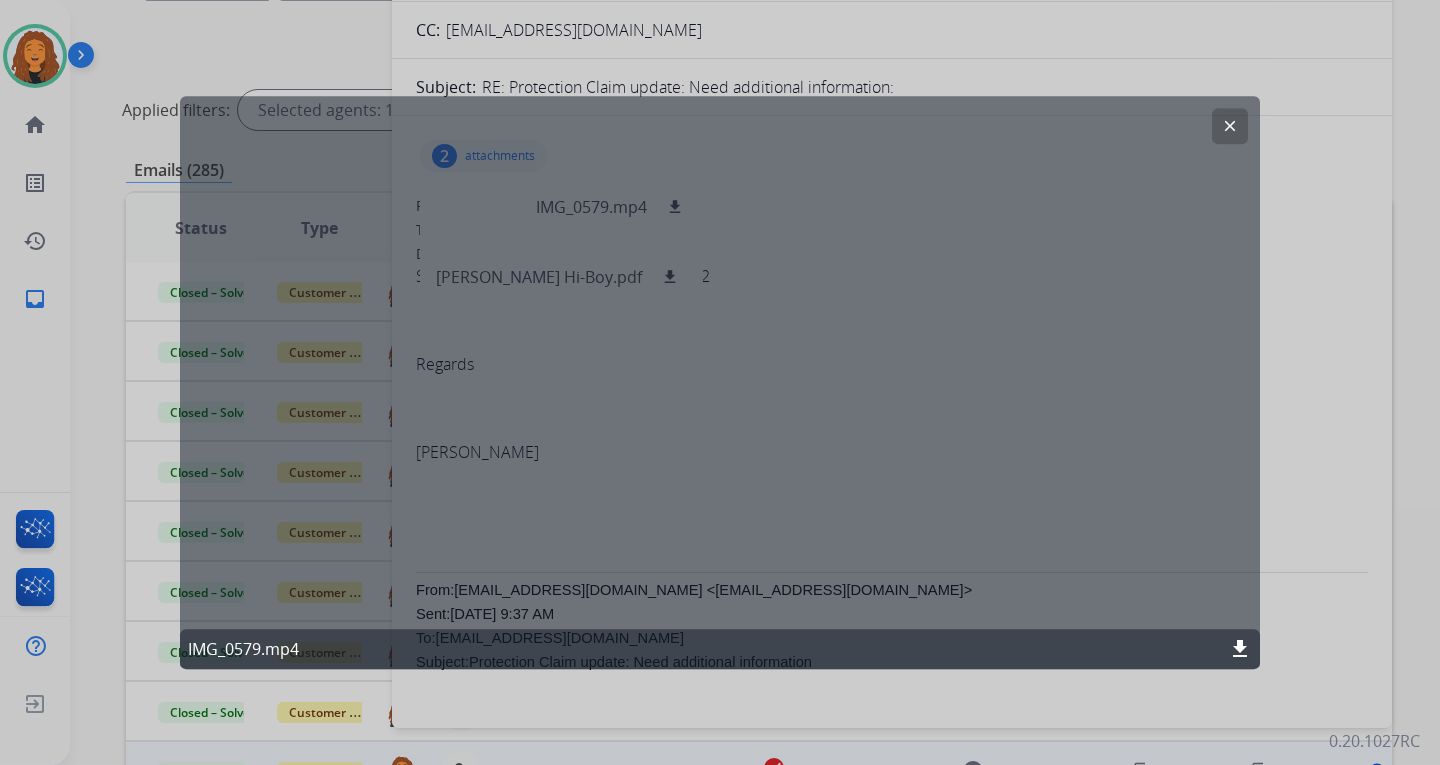 click on "download" 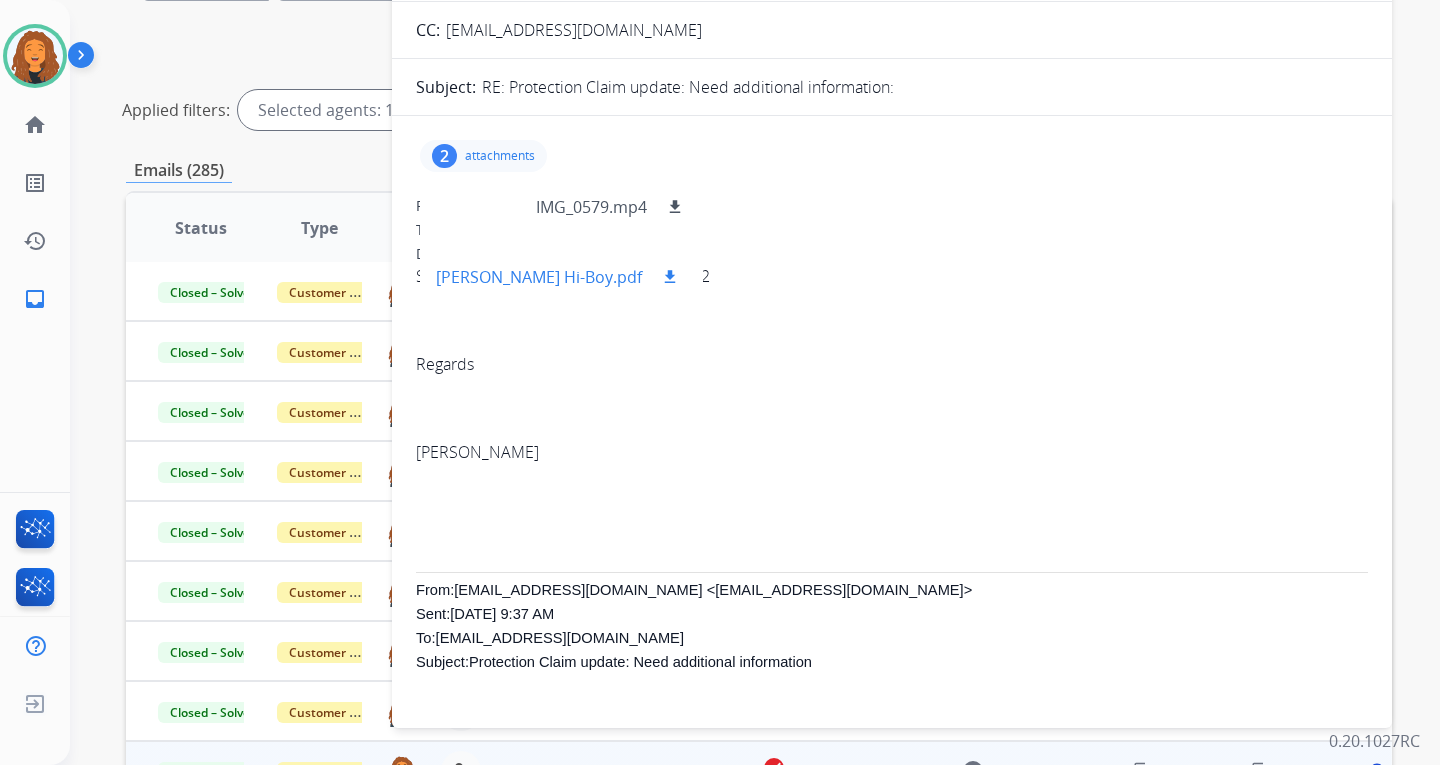 click on "[PERSON_NAME] Hi-Boy.pdf" at bounding box center [539, 277] 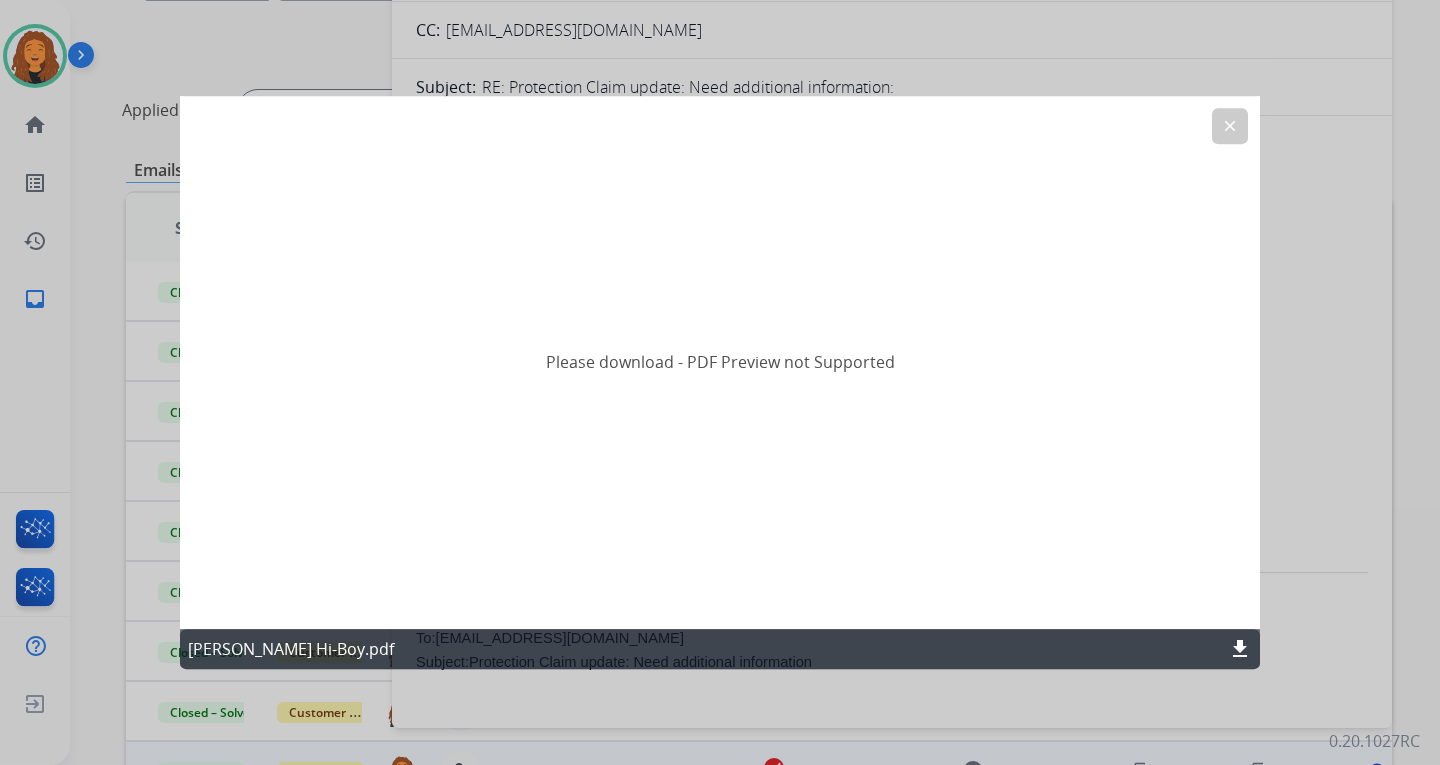 click on "clear" 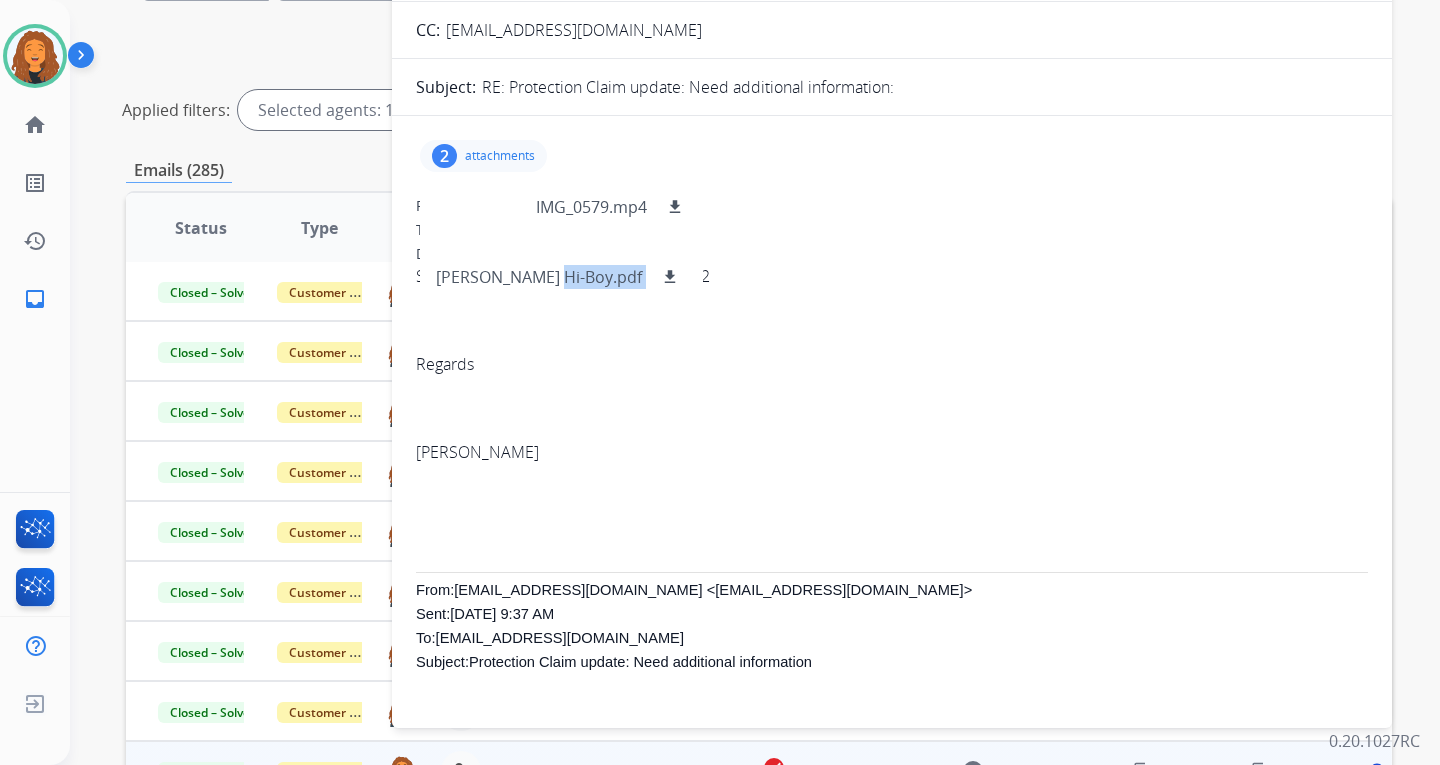 drag, startPoint x: 535, startPoint y: 270, endPoint x: 555, endPoint y: 271, distance: 20.024984 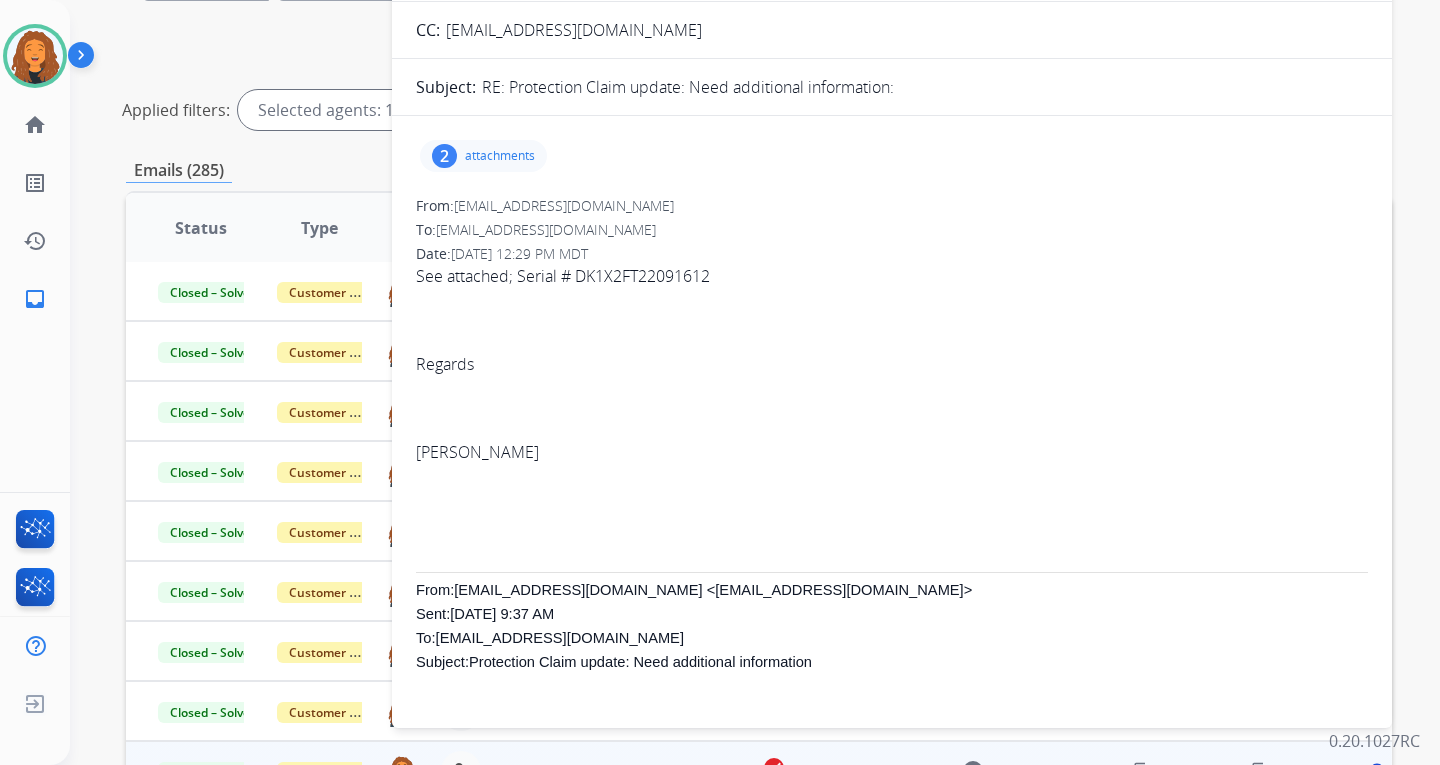click on "attachments" at bounding box center [500, 156] 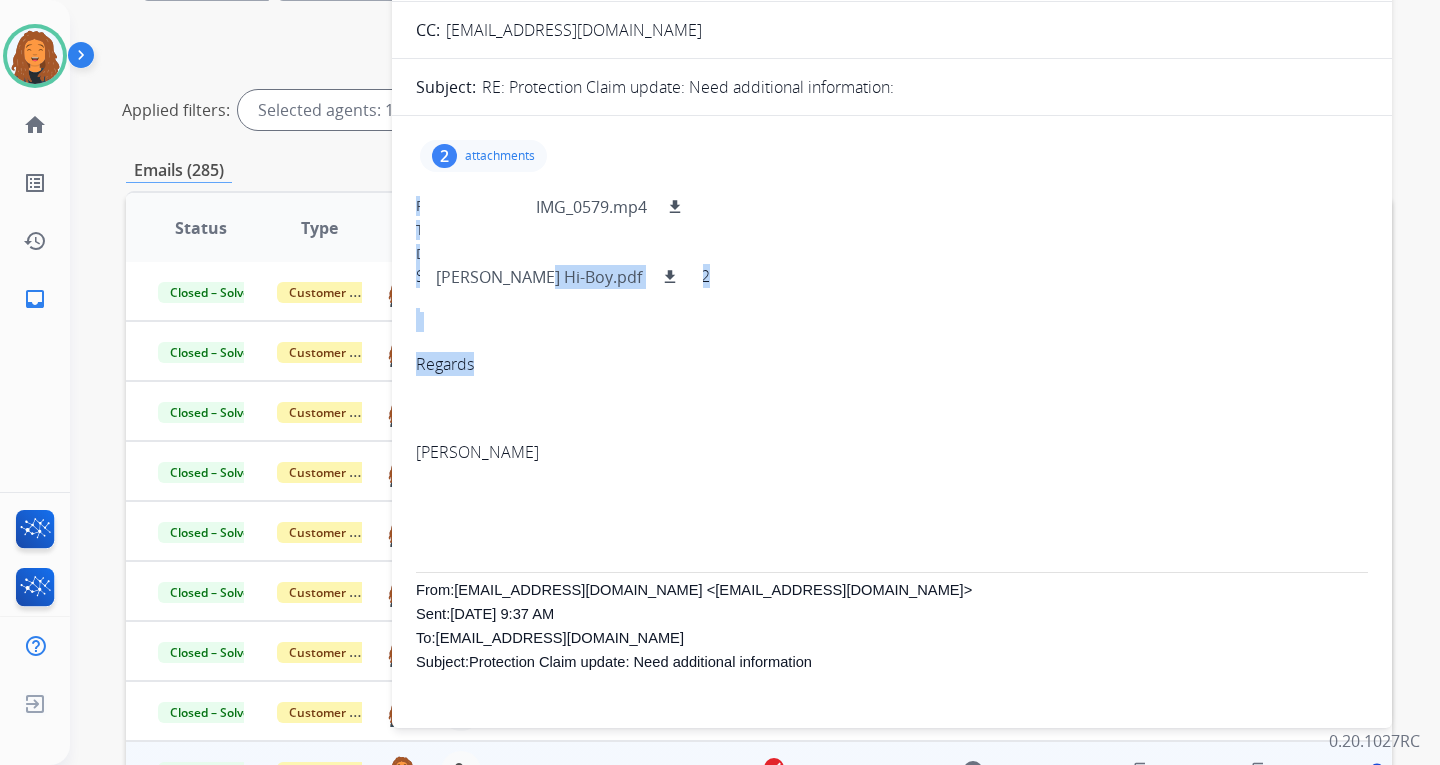 drag, startPoint x: 518, startPoint y: 269, endPoint x: 585, endPoint y: 349, distance: 104.35037 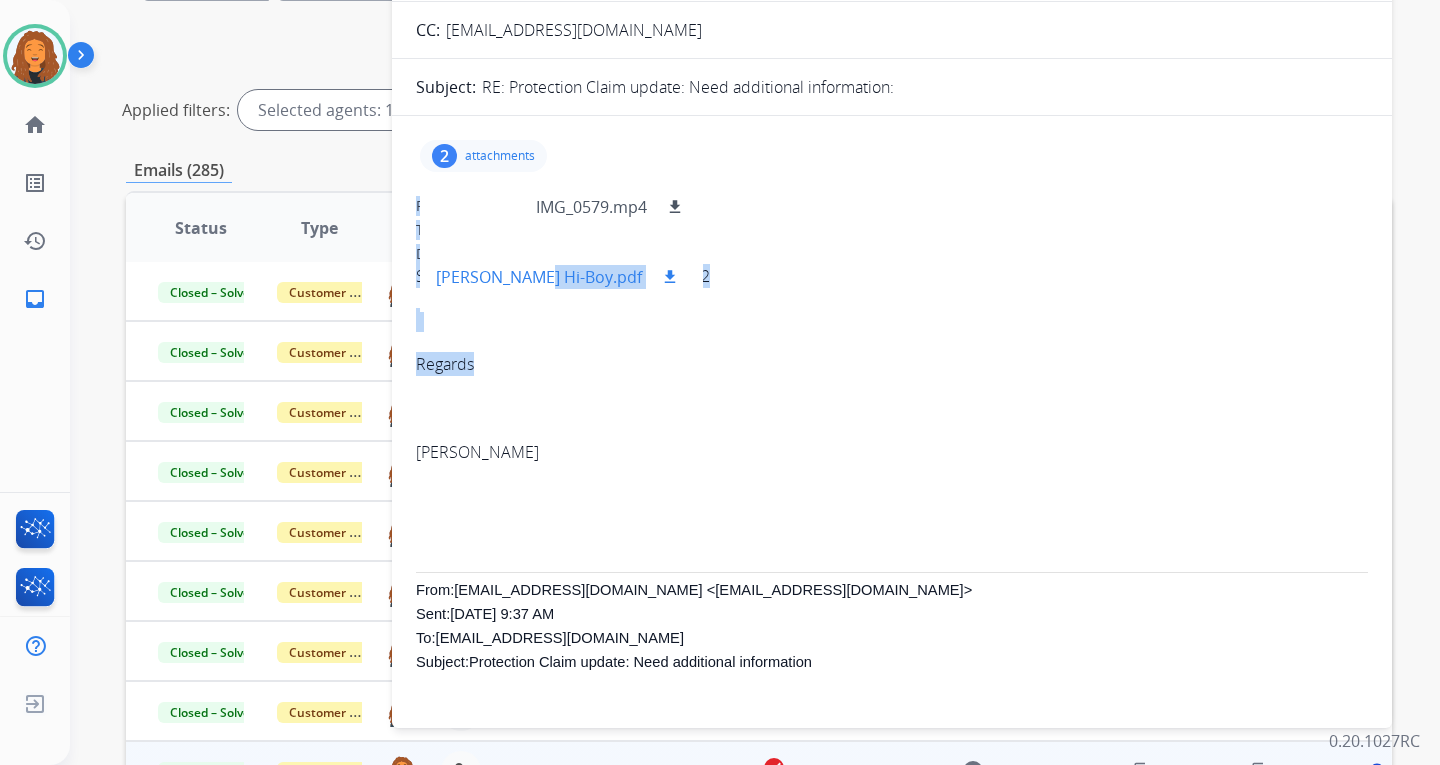 click on "[PERSON_NAME] Hi-Boy.pdf  download" at bounding box center [559, 277] 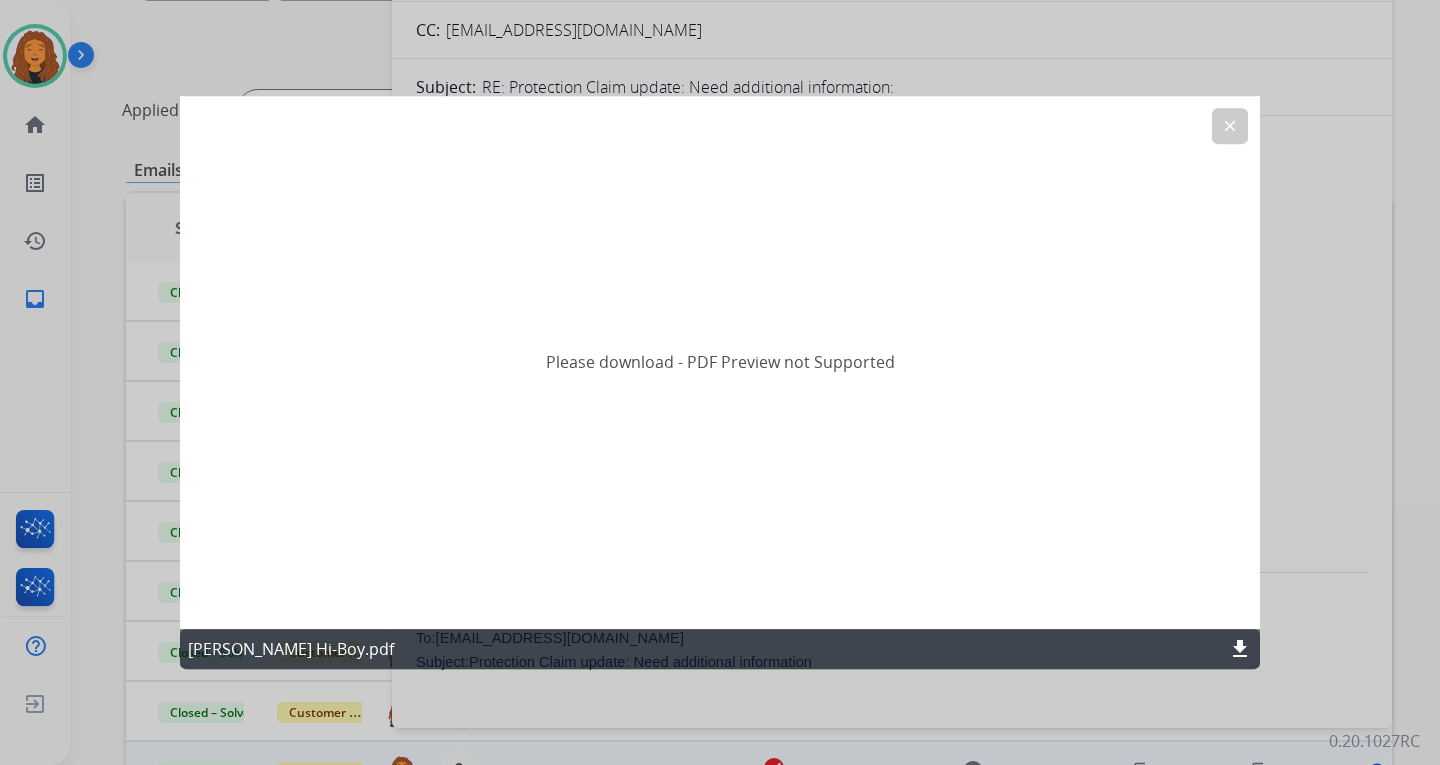 click on "clear" 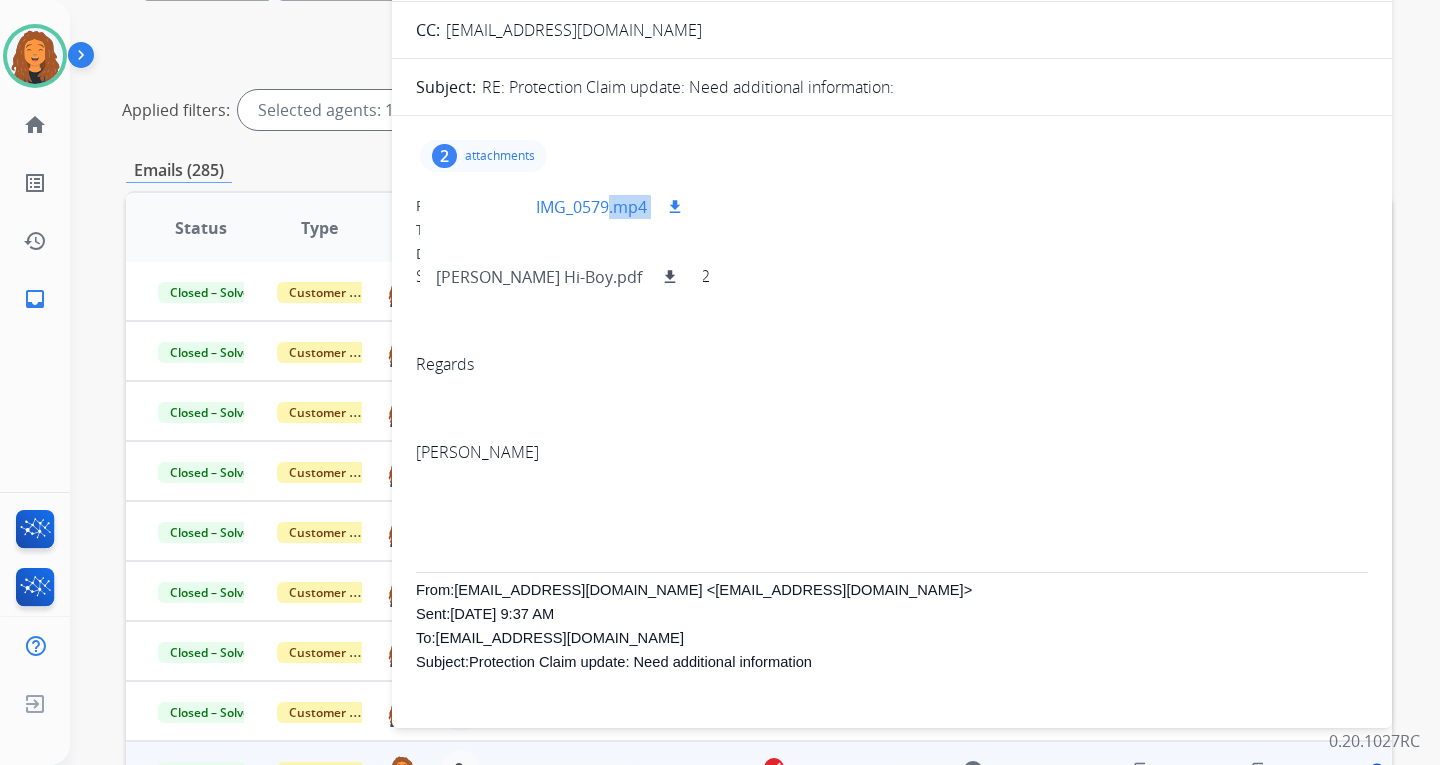 drag, startPoint x: 602, startPoint y: 209, endPoint x: 671, endPoint y: 227, distance: 71.30919 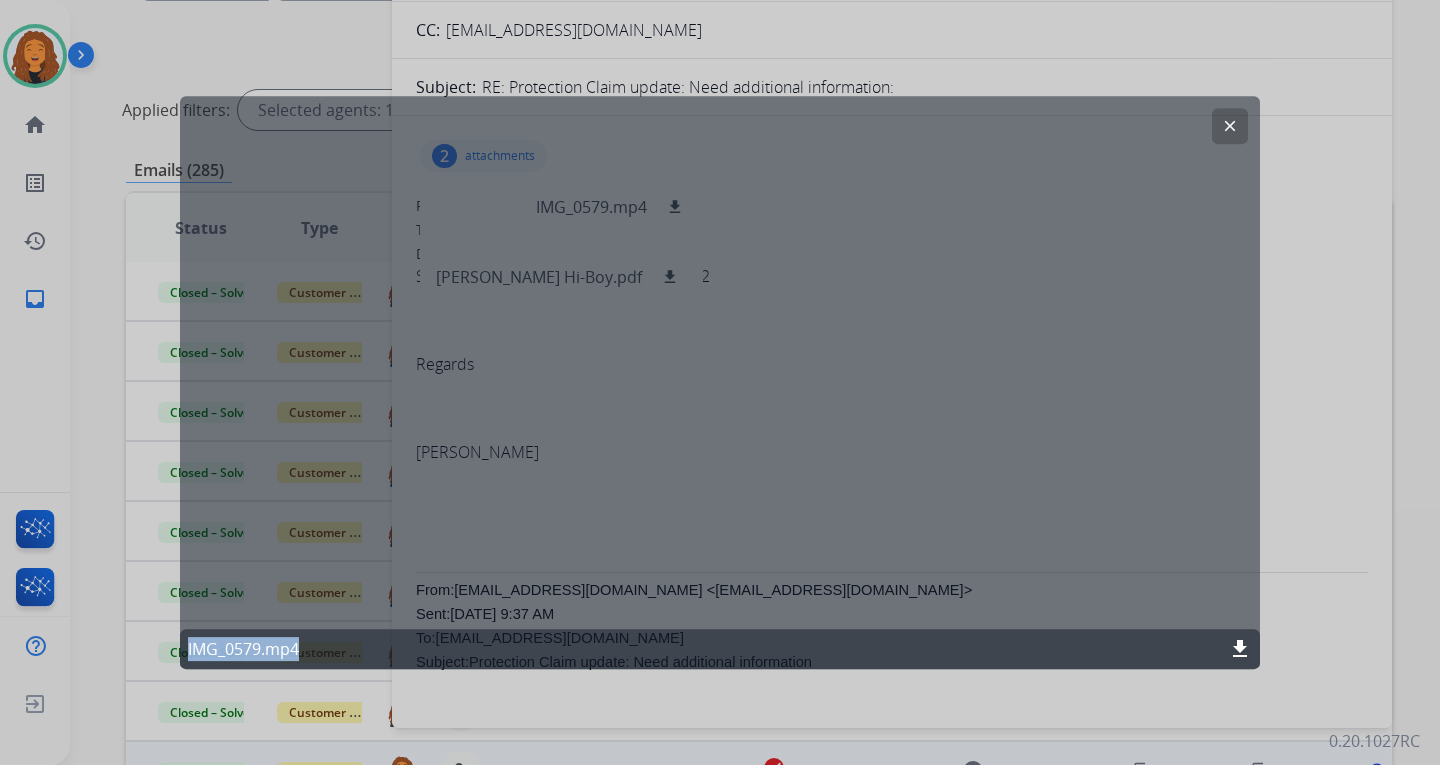 drag, startPoint x: 950, startPoint y: 642, endPoint x: 420, endPoint y: 309, distance: 625.9305 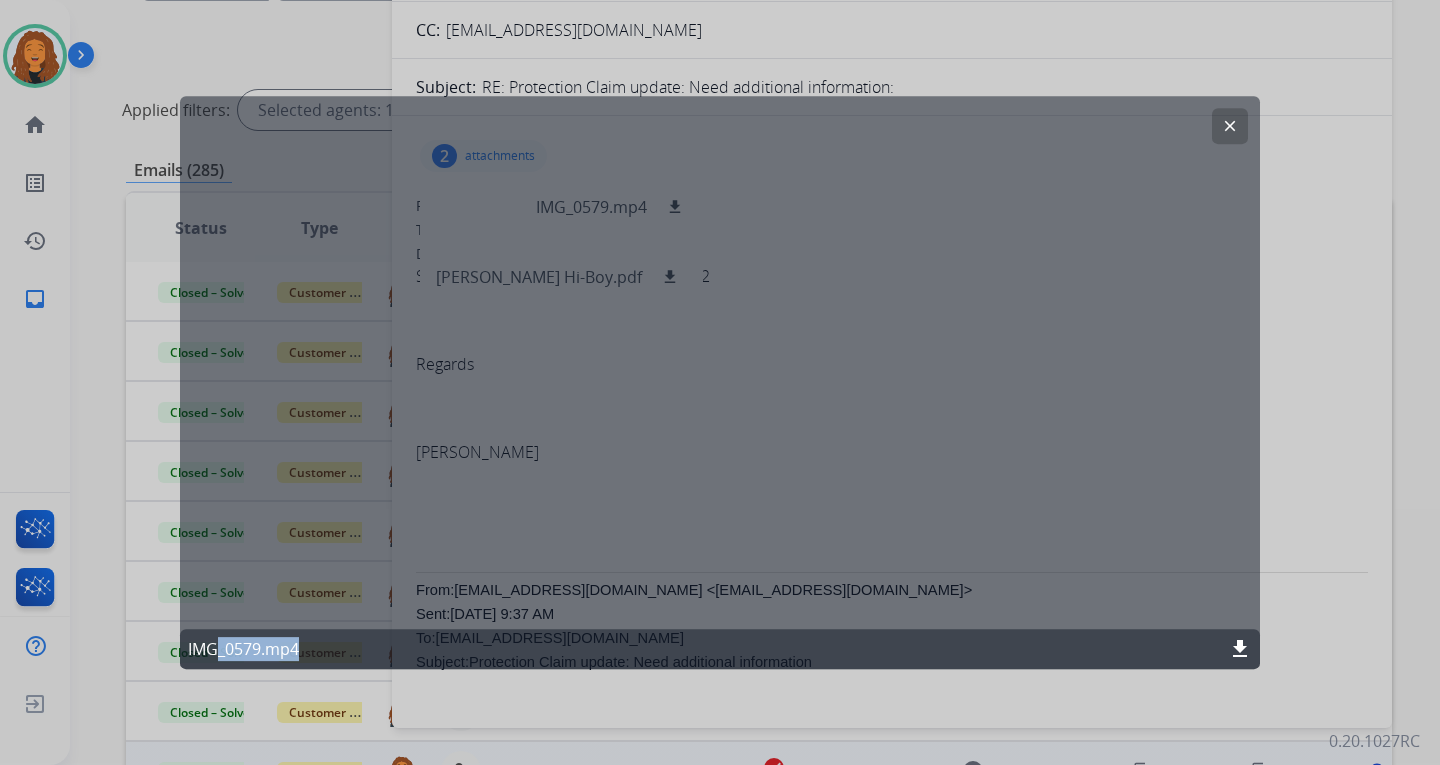 click on "download" 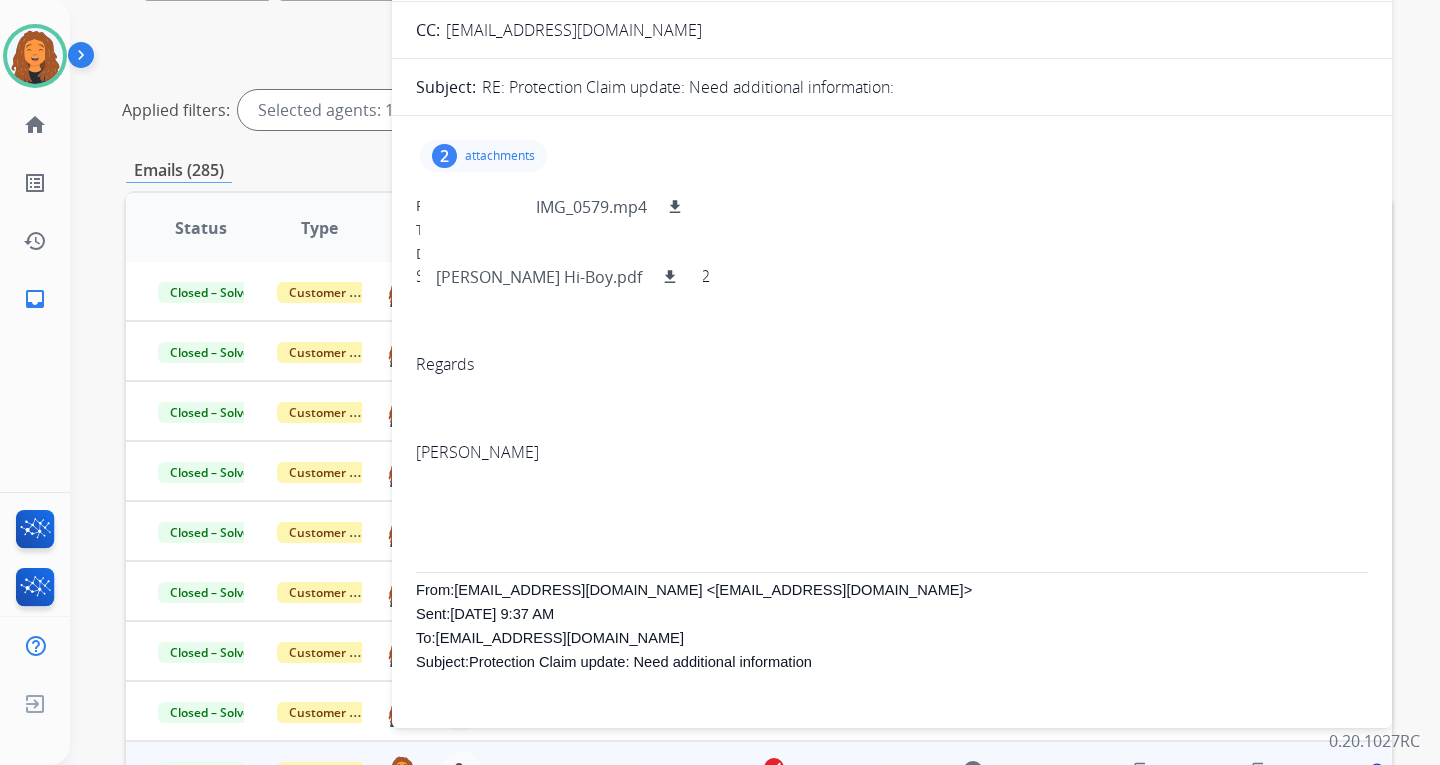 scroll, scrollTop: 0, scrollLeft: 0, axis: both 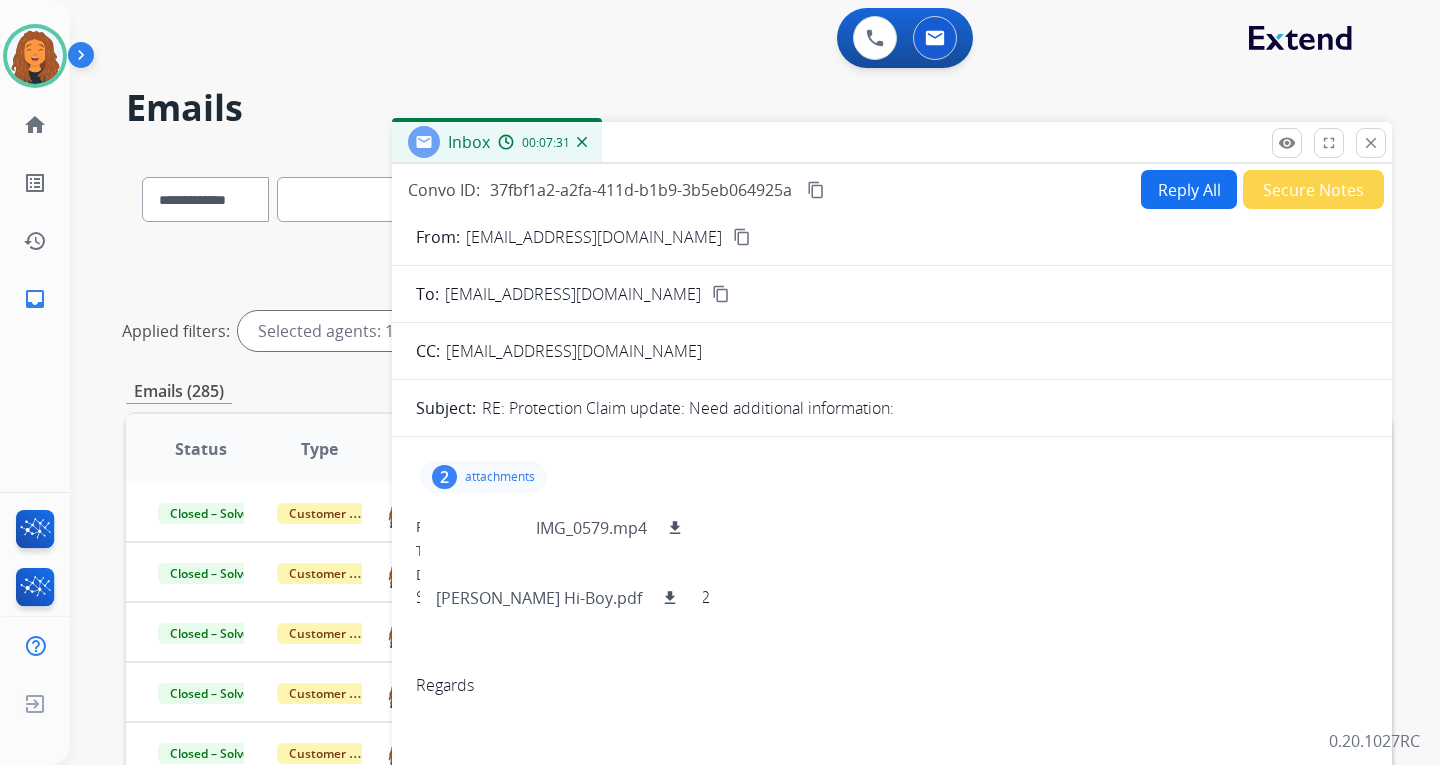 click on "Reply All" at bounding box center (1189, 189) 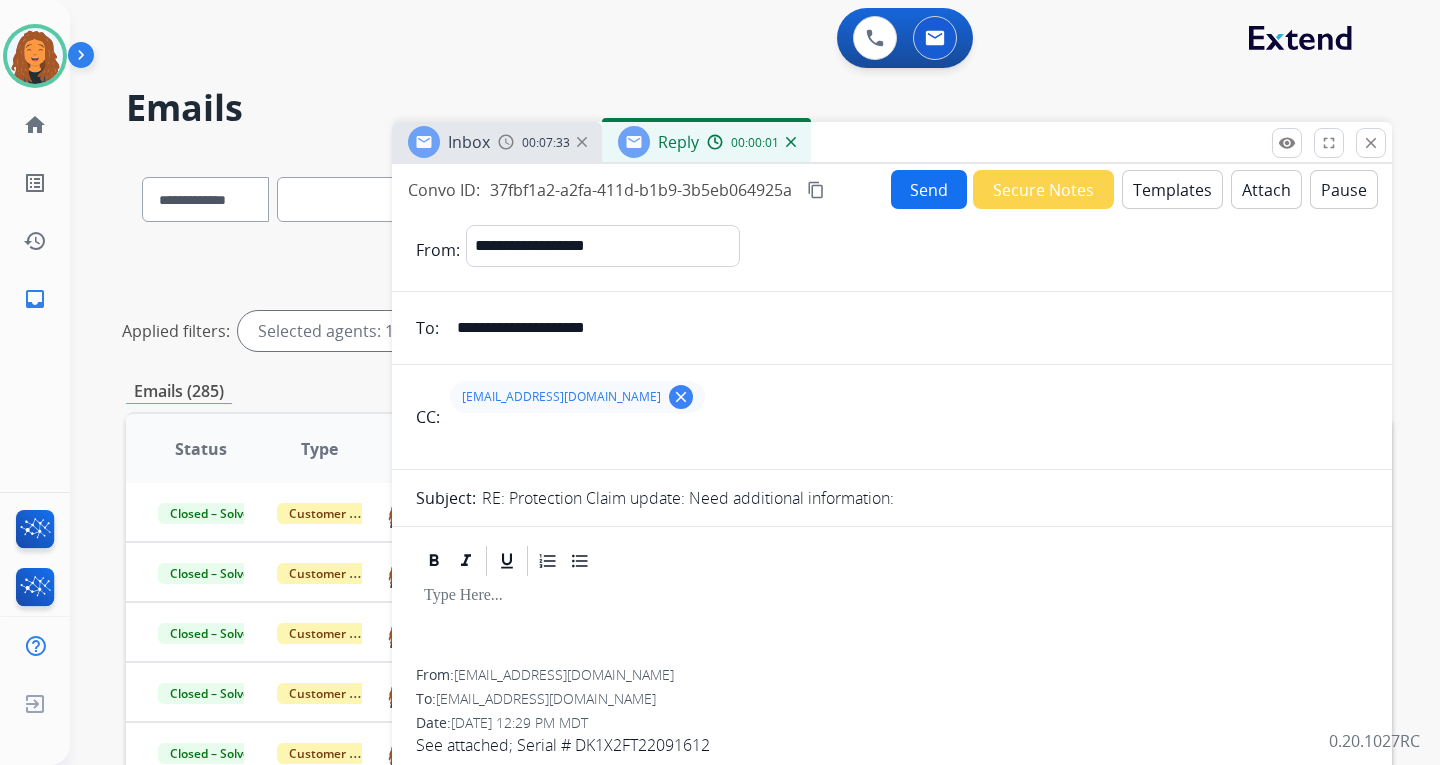 click on "Templates" at bounding box center [1172, 189] 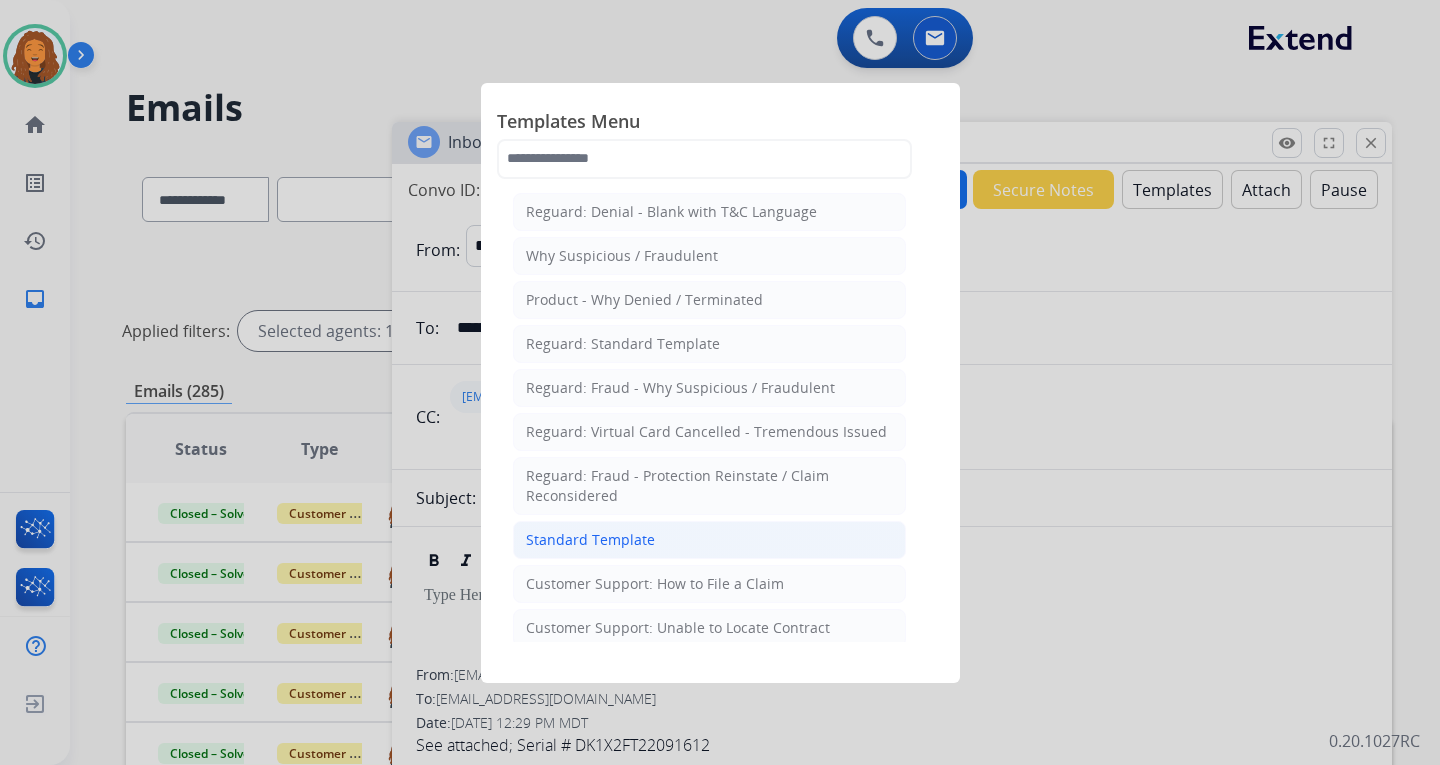 click on "Standard Template" 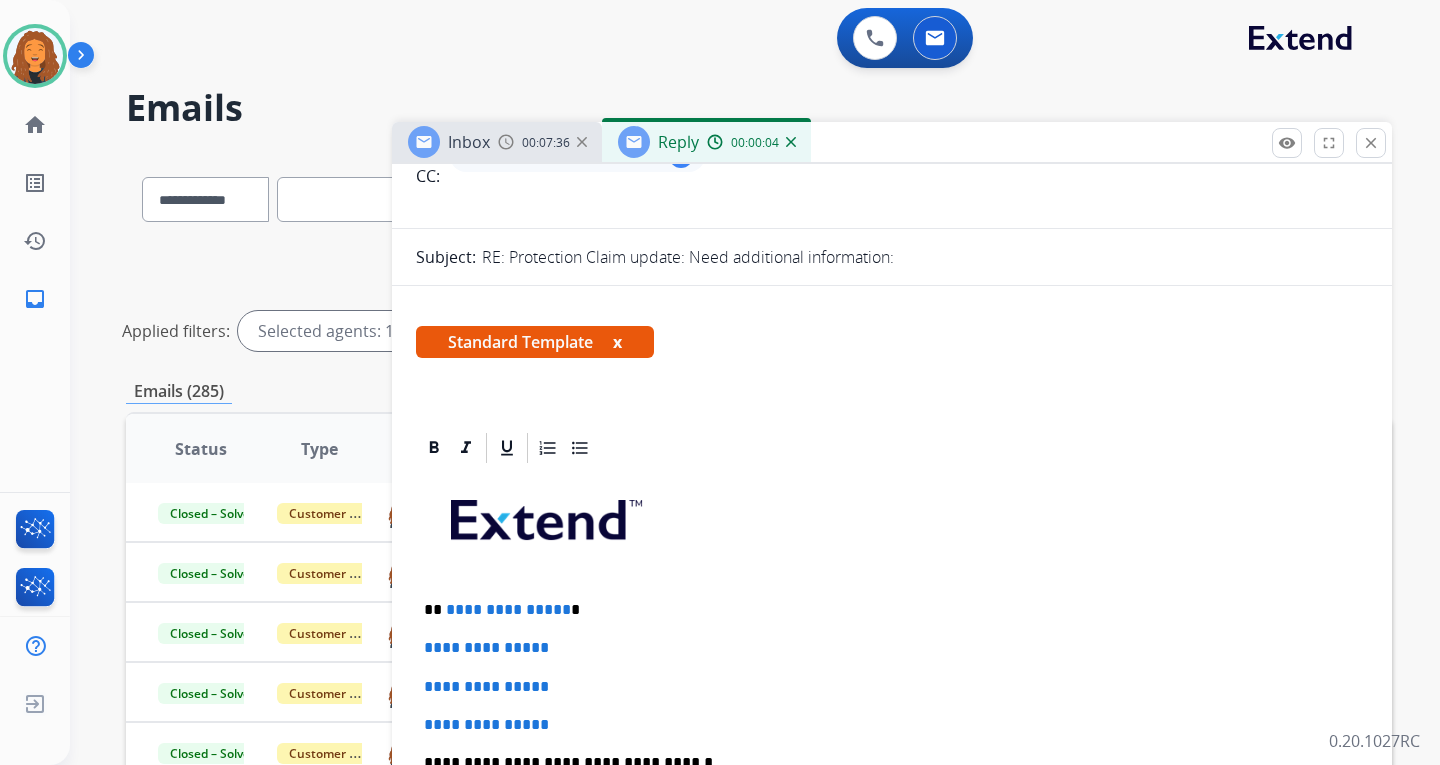 scroll, scrollTop: 300, scrollLeft: 0, axis: vertical 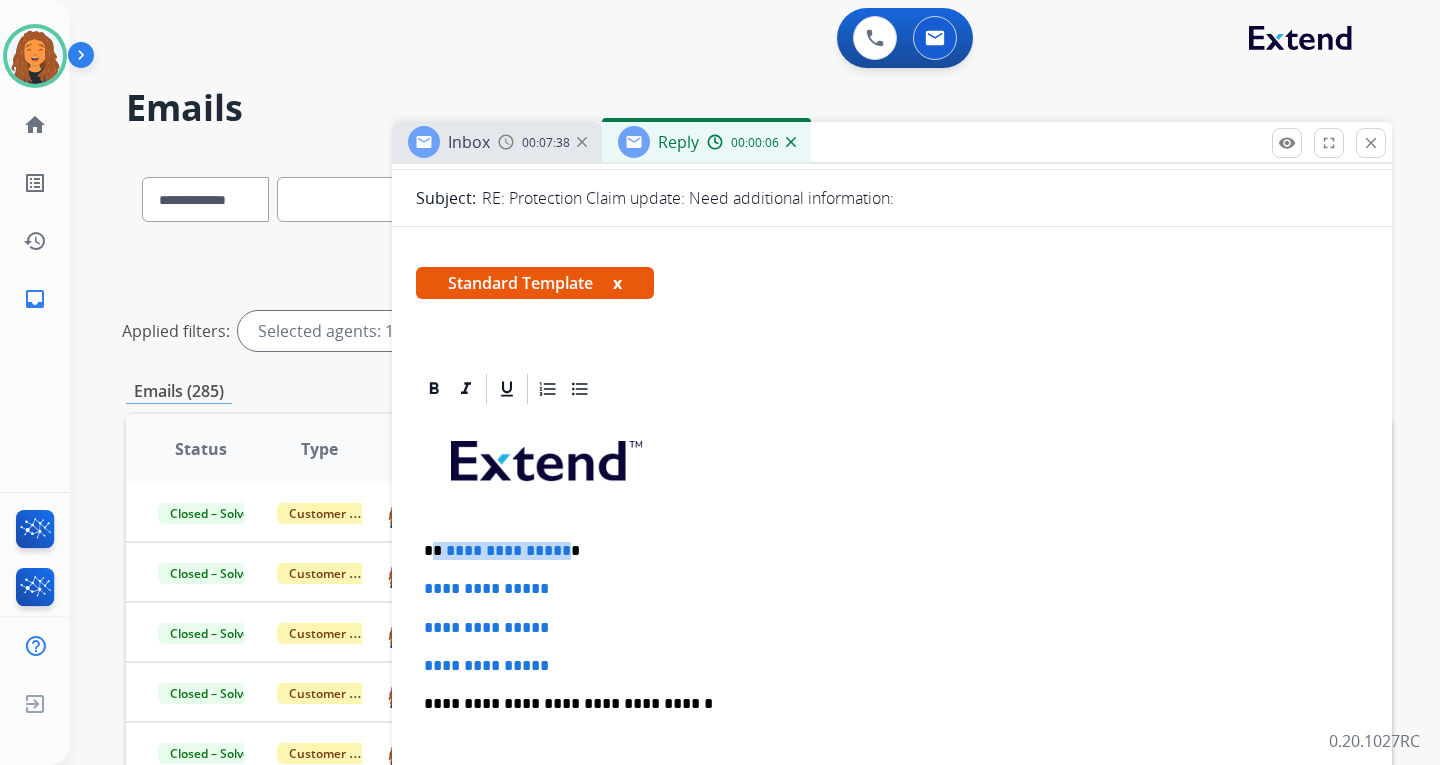 drag, startPoint x: 559, startPoint y: 552, endPoint x: 436, endPoint y: 549, distance: 123.03658 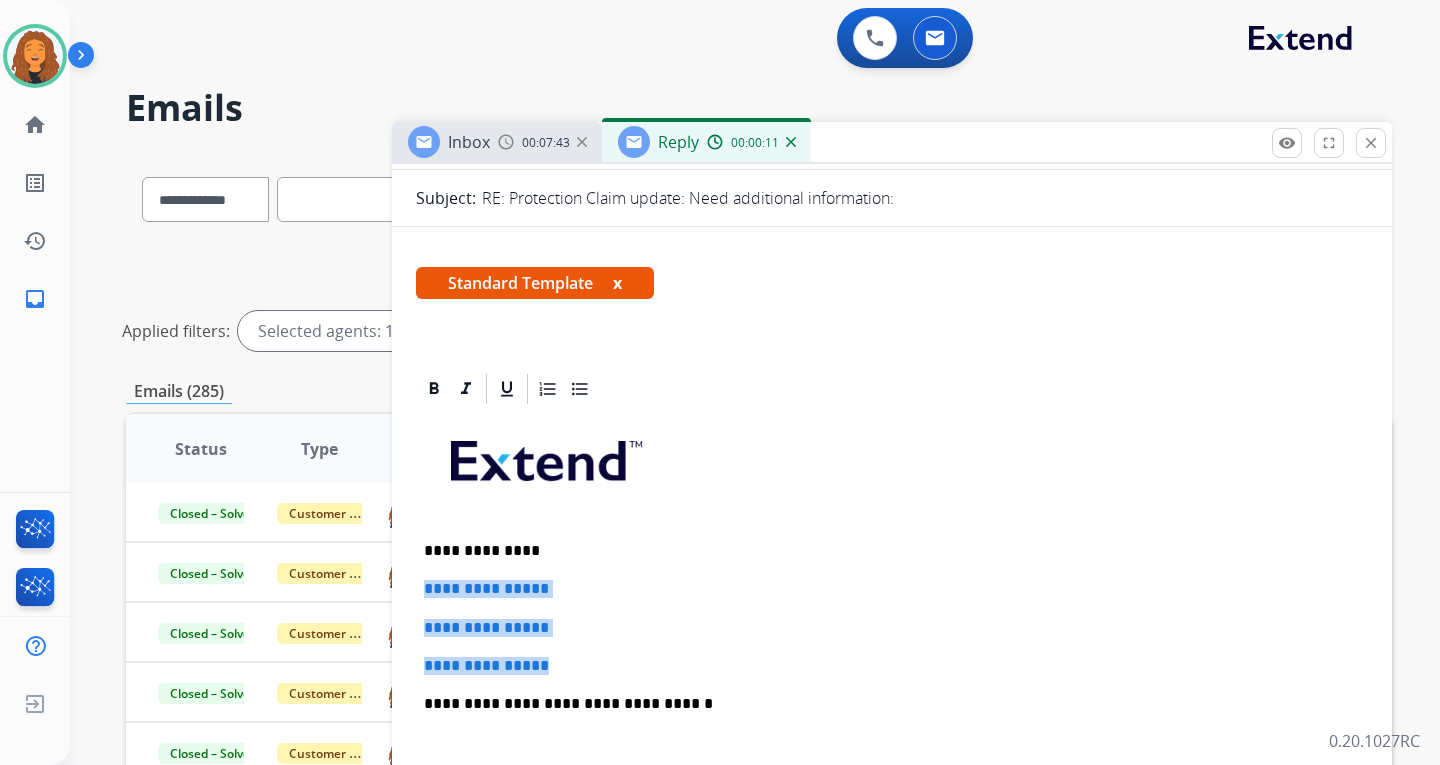 drag, startPoint x: 569, startPoint y: 660, endPoint x: 411, endPoint y: 577, distance: 178.47409 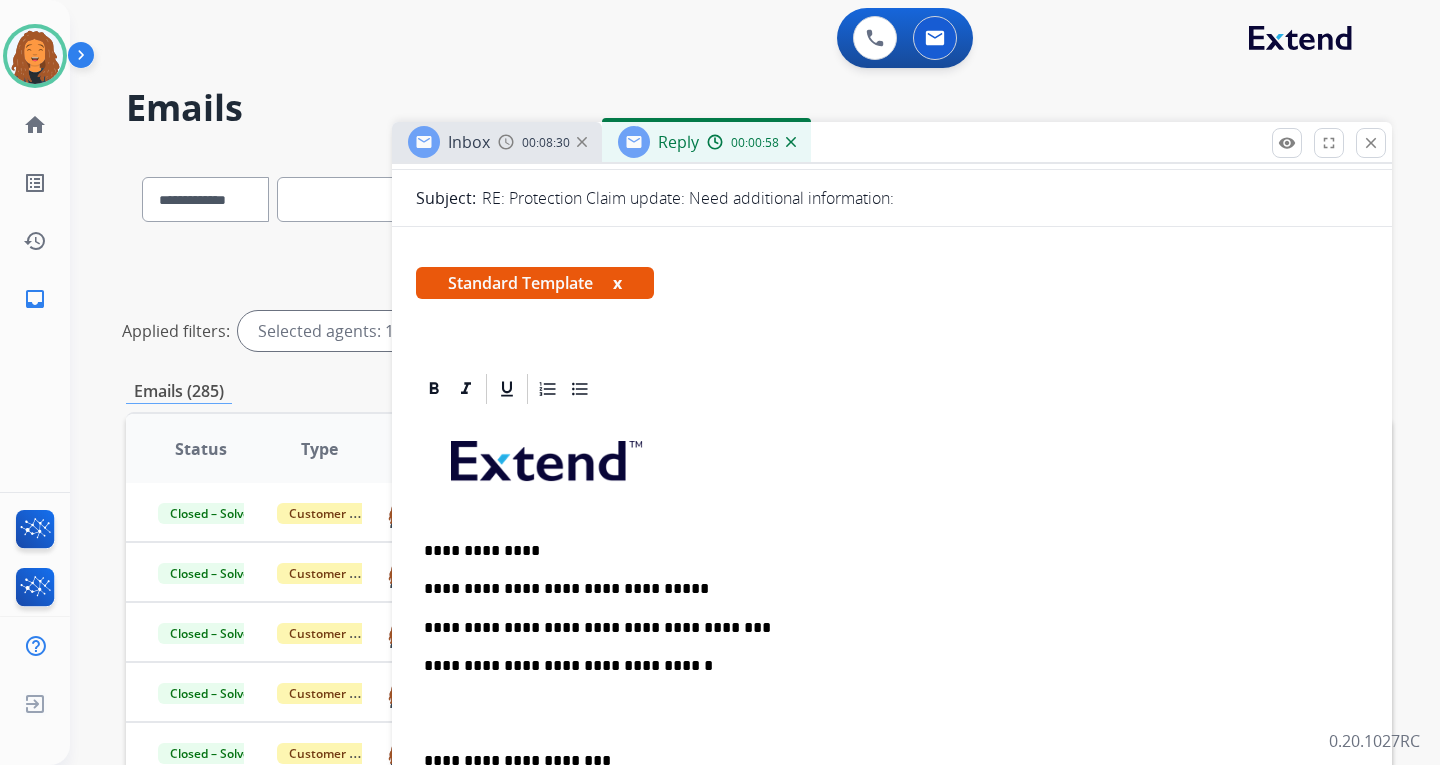 click on "**********" at bounding box center [884, 628] 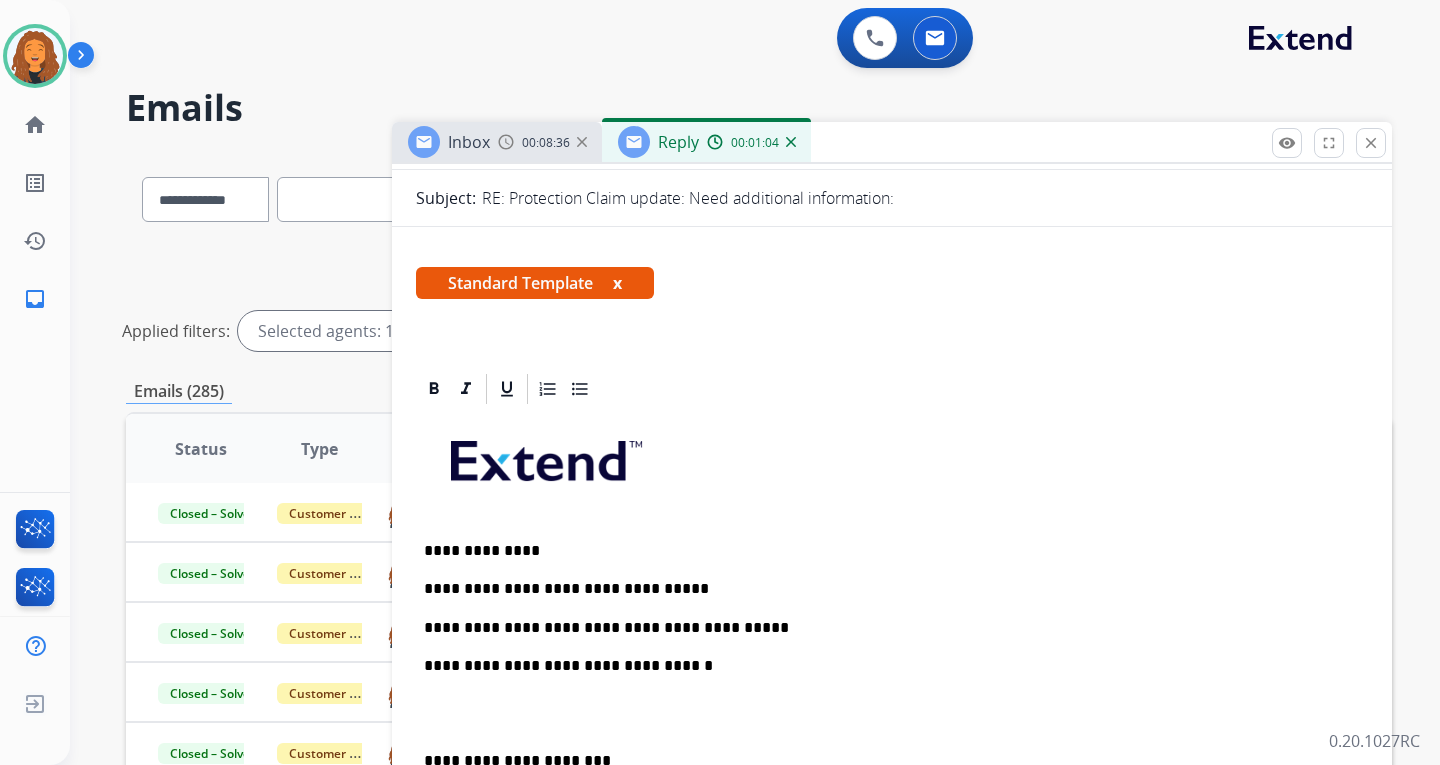 click on "**********" at bounding box center [884, 628] 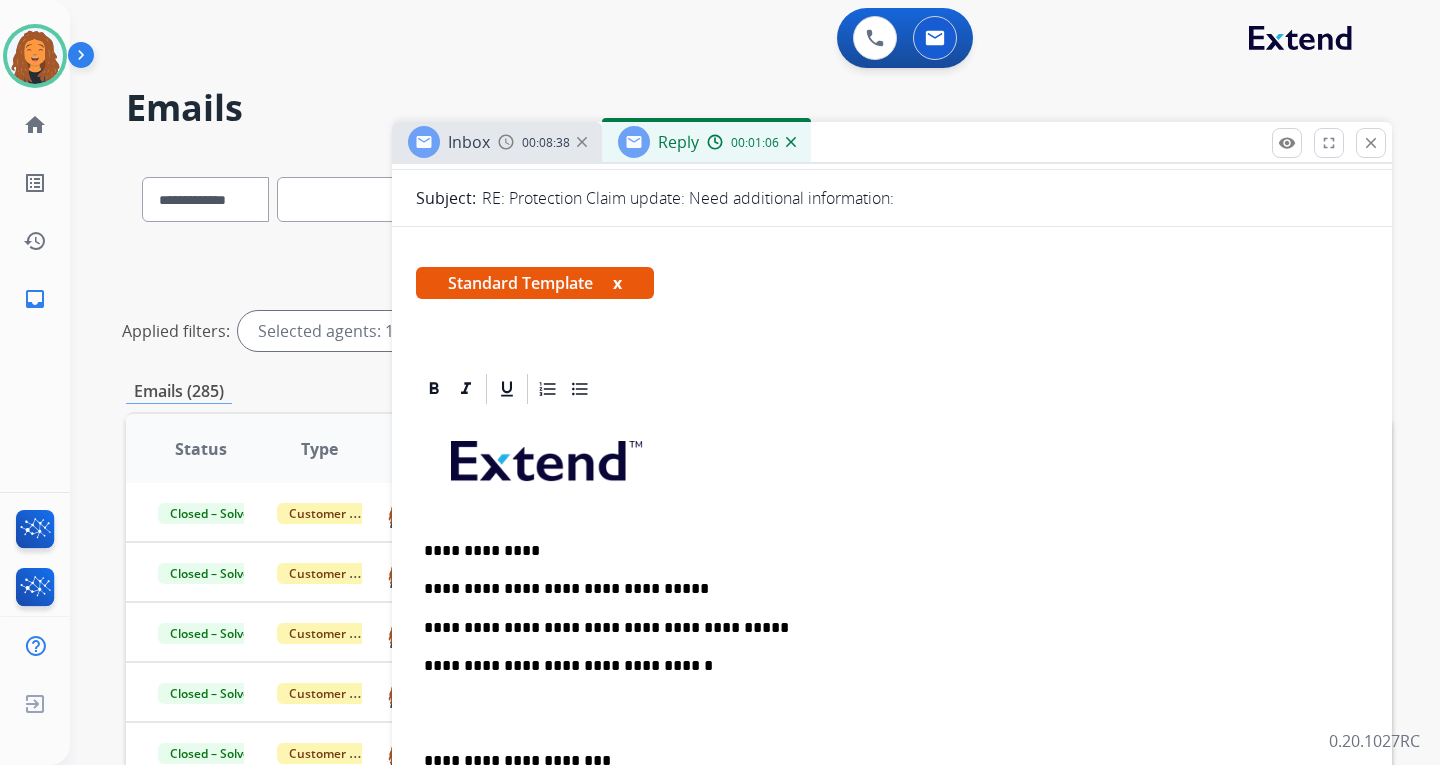 click on "**********" at bounding box center (884, 628) 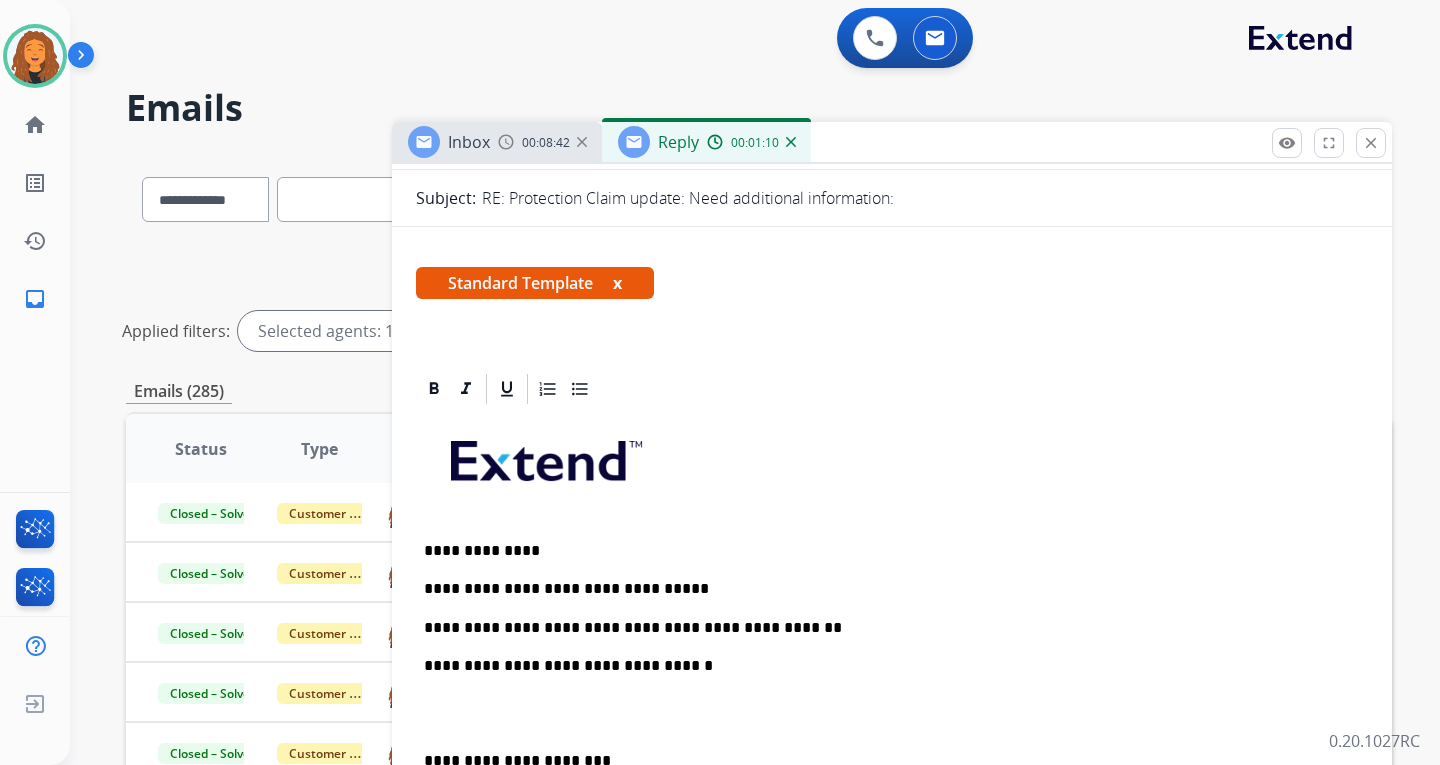 click on "**********" at bounding box center (892, 732) 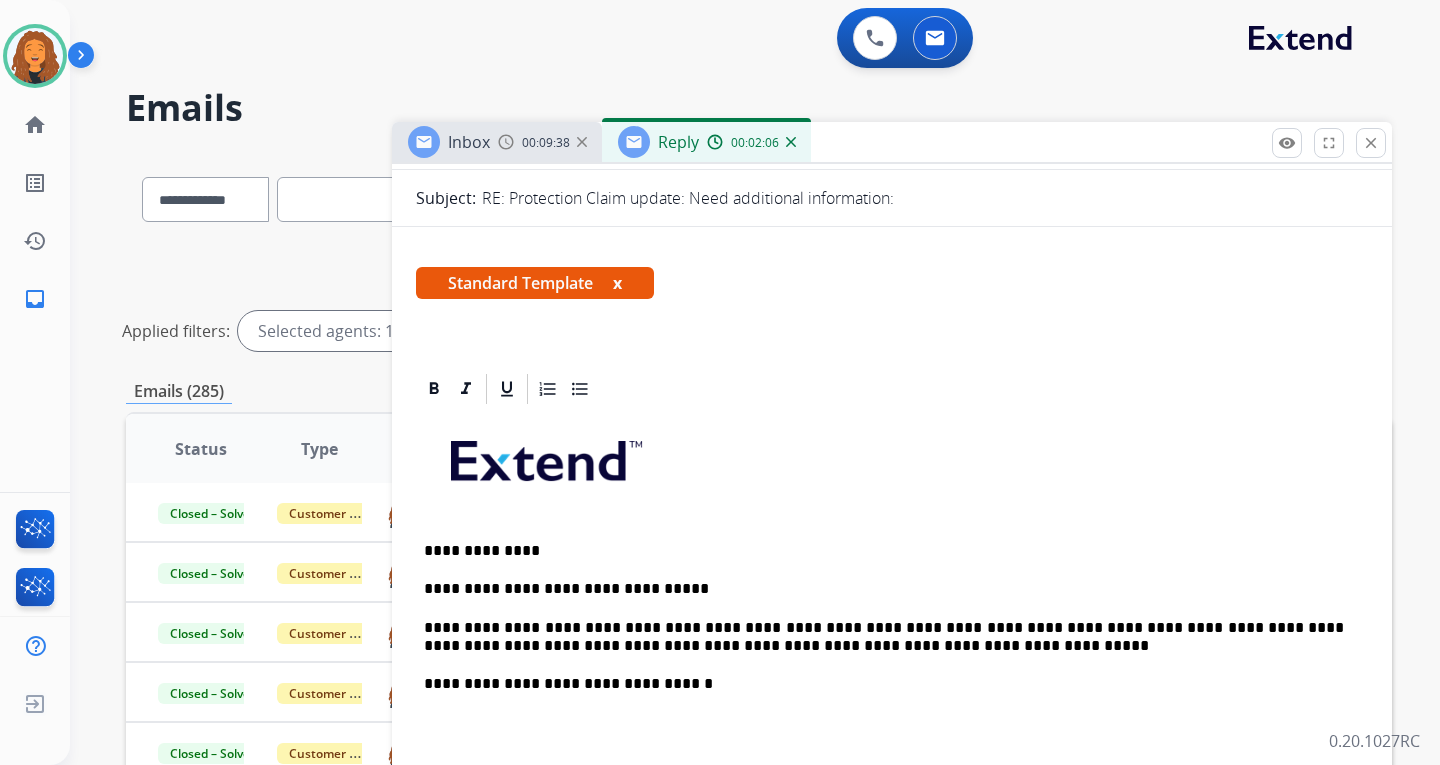 click on "**********" at bounding box center (884, 637) 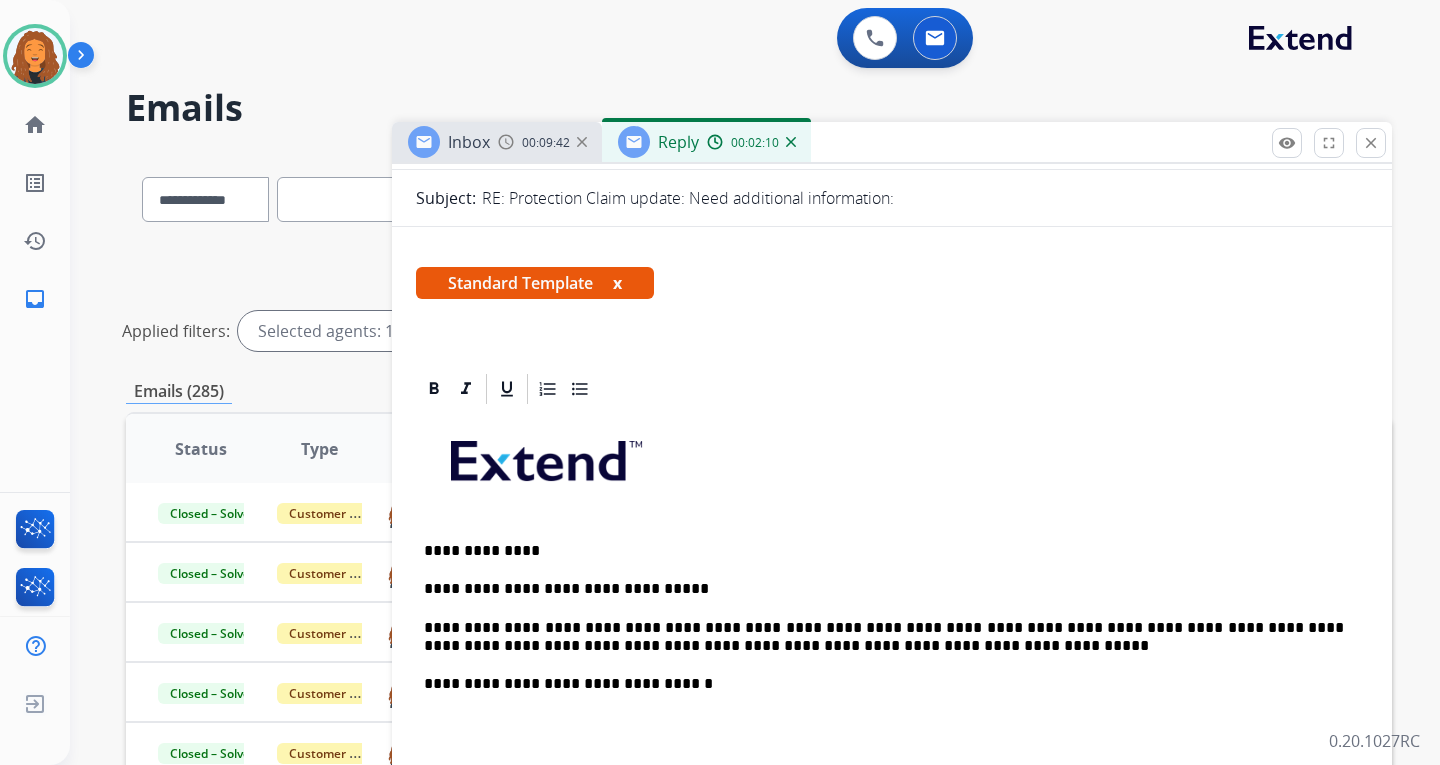 drag, startPoint x: 728, startPoint y: 650, endPoint x: 706, endPoint y: 661, distance: 24.596748 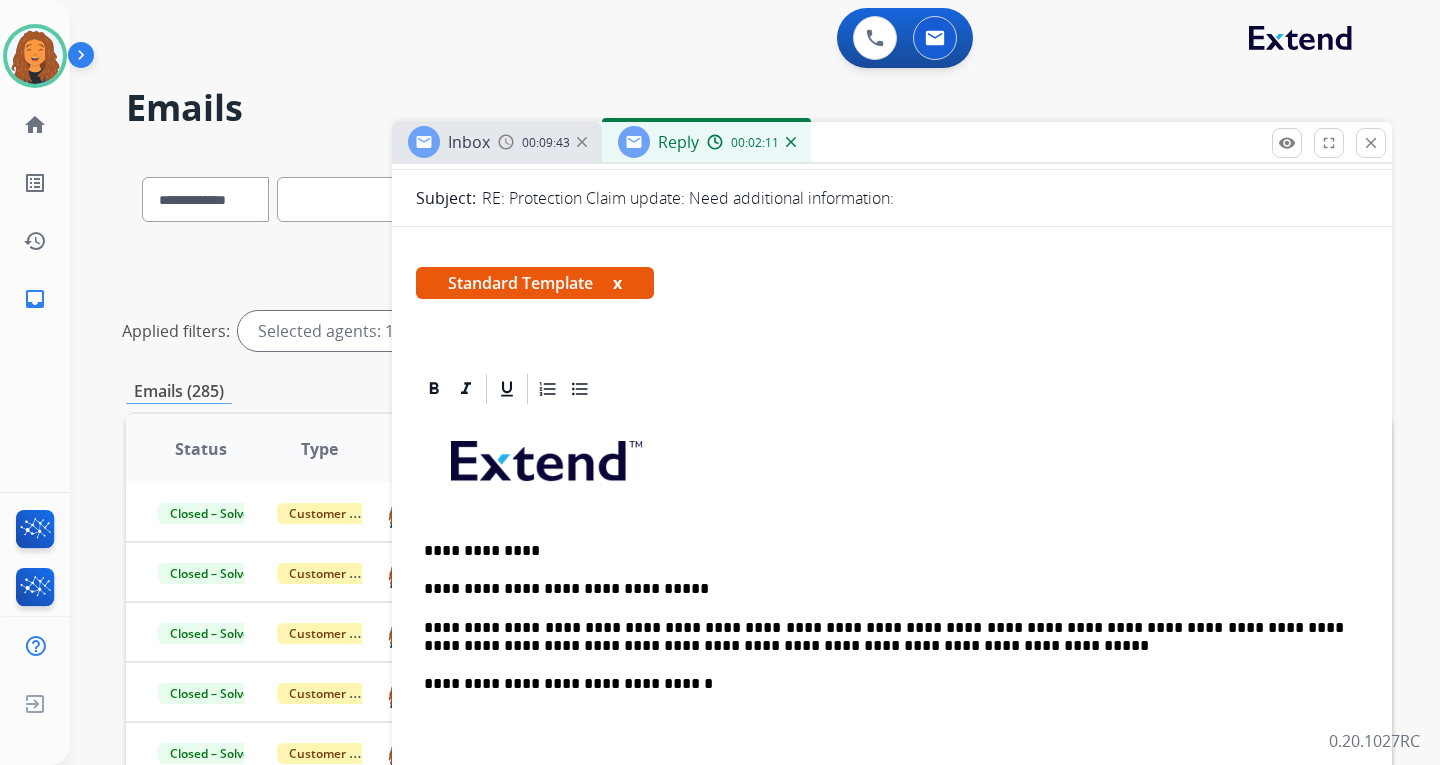 click on "**********" at bounding box center (884, 637) 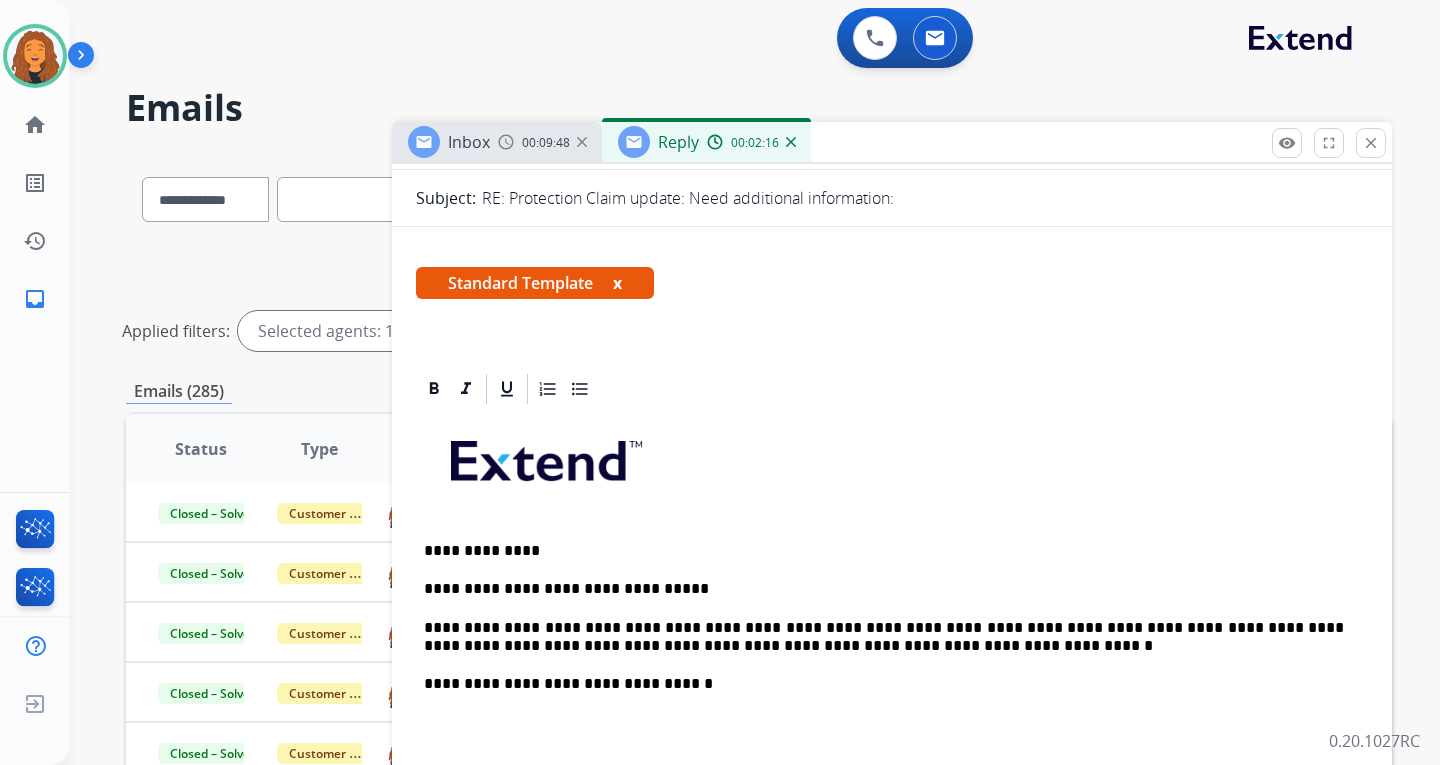 click on "**********" at bounding box center [884, 637] 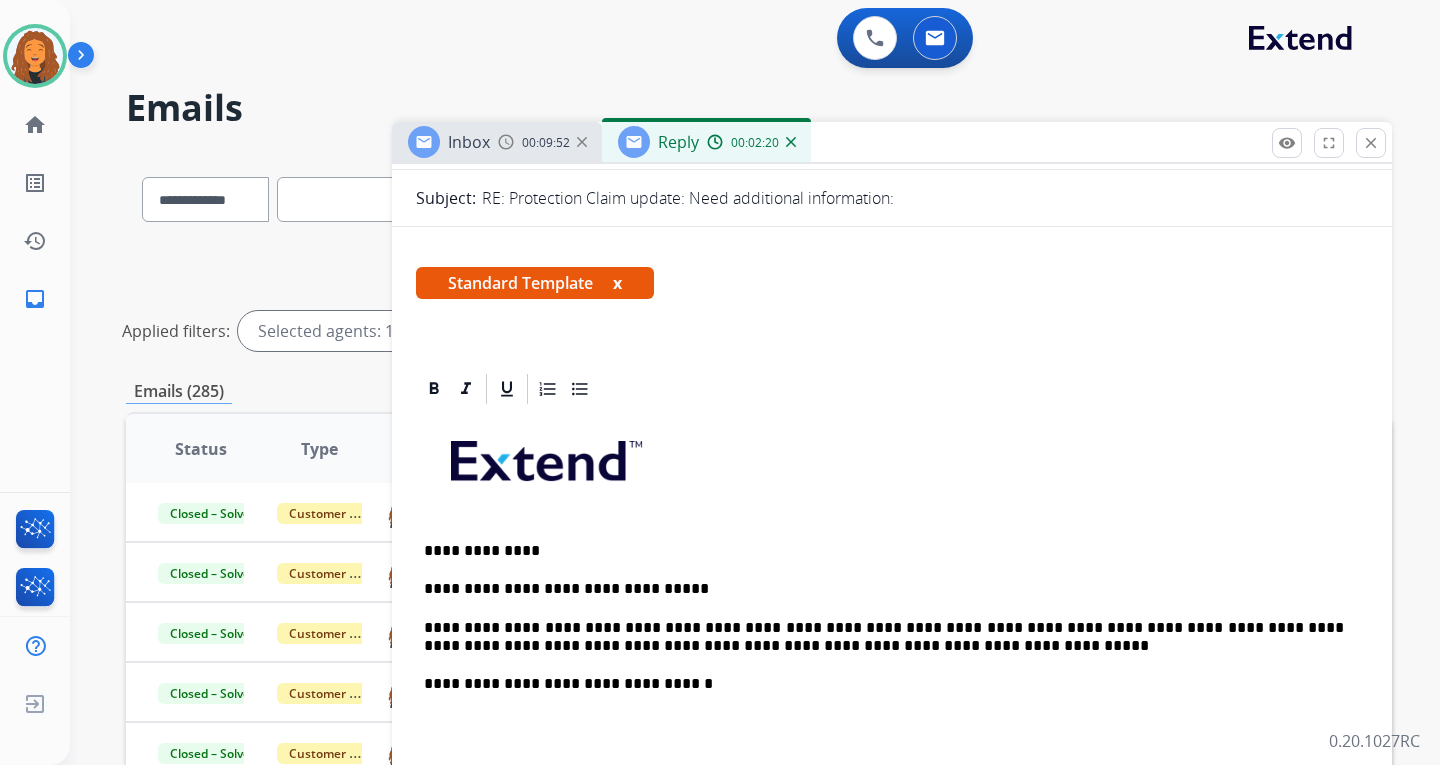 click on "**********" at bounding box center [884, 637] 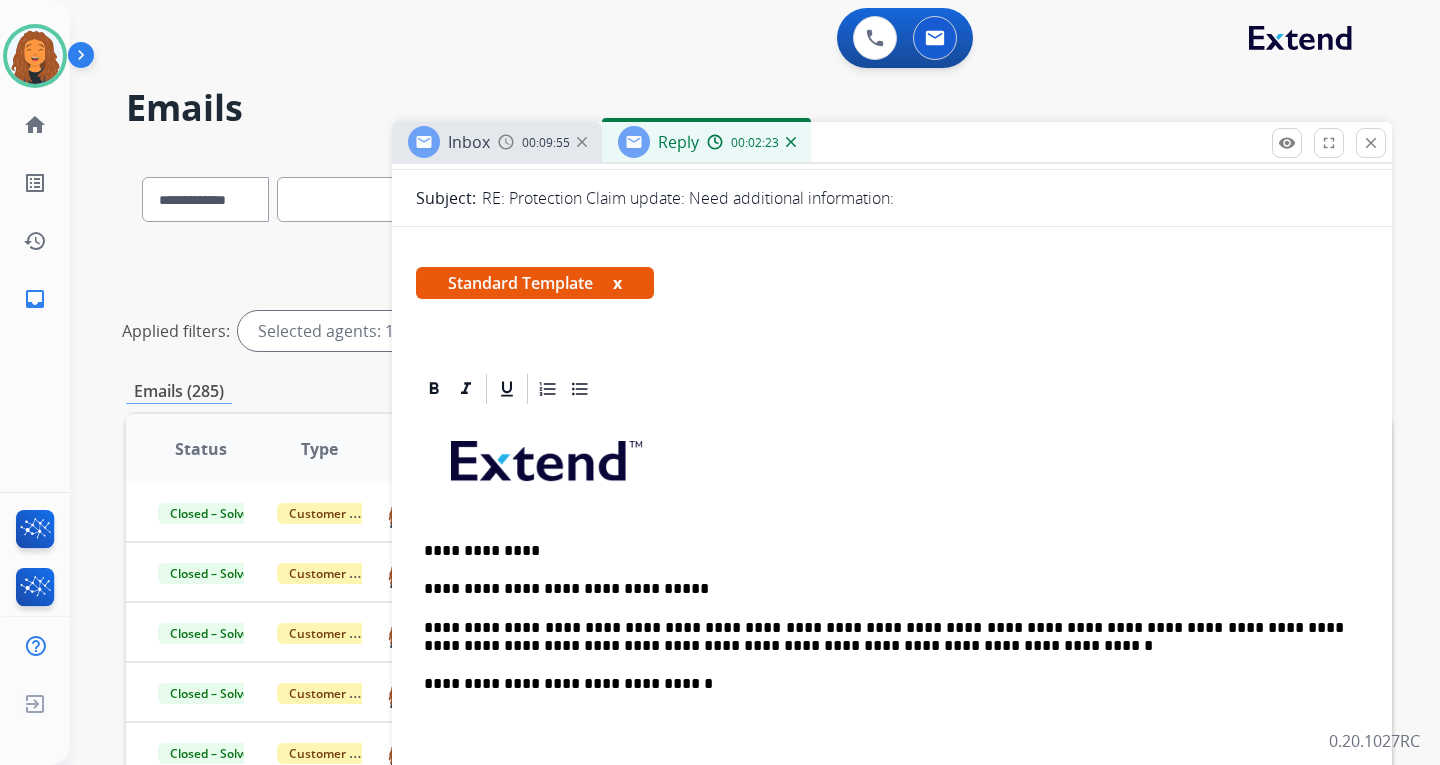 click on "**********" at bounding box center [884, 637] 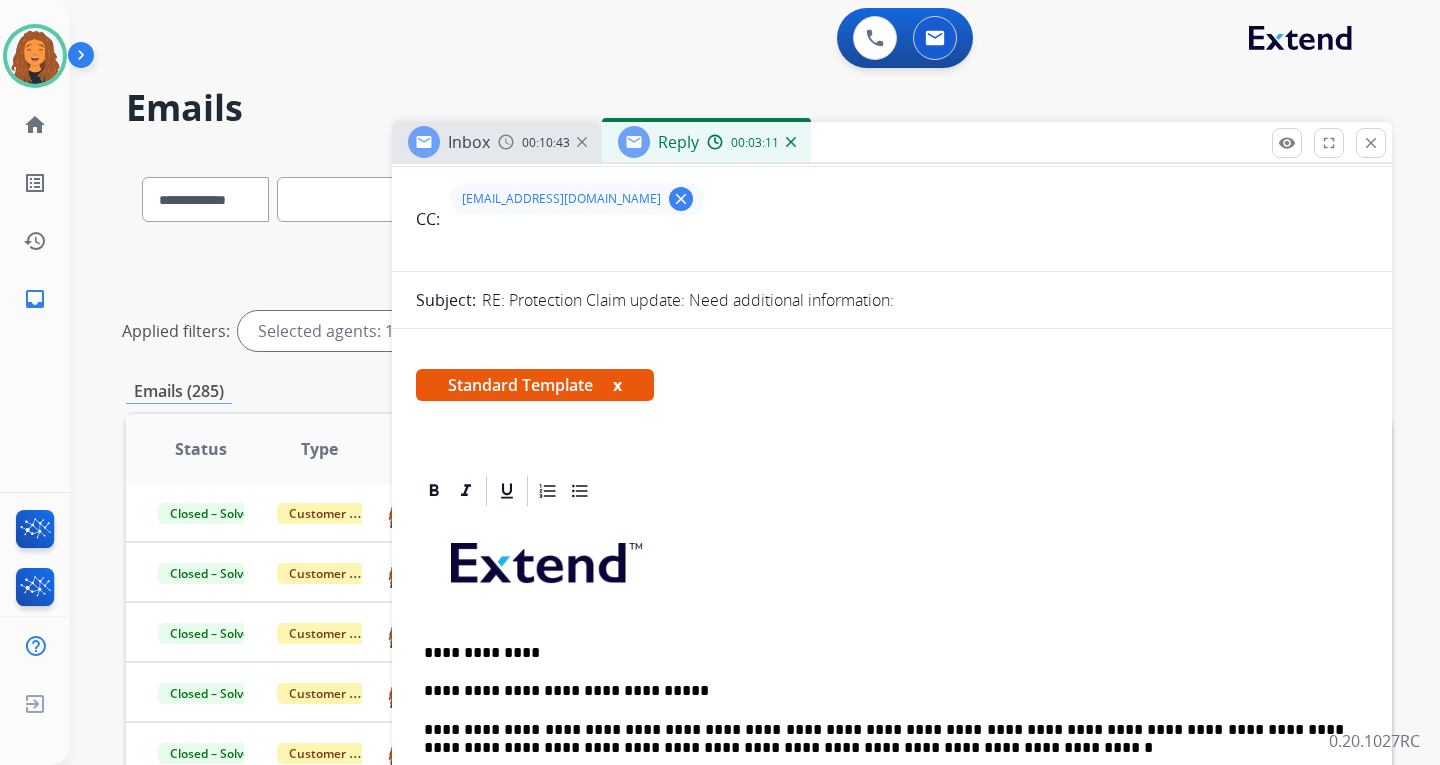 scroll, scrollTop: 0, scrollLeft: 0, axis: both 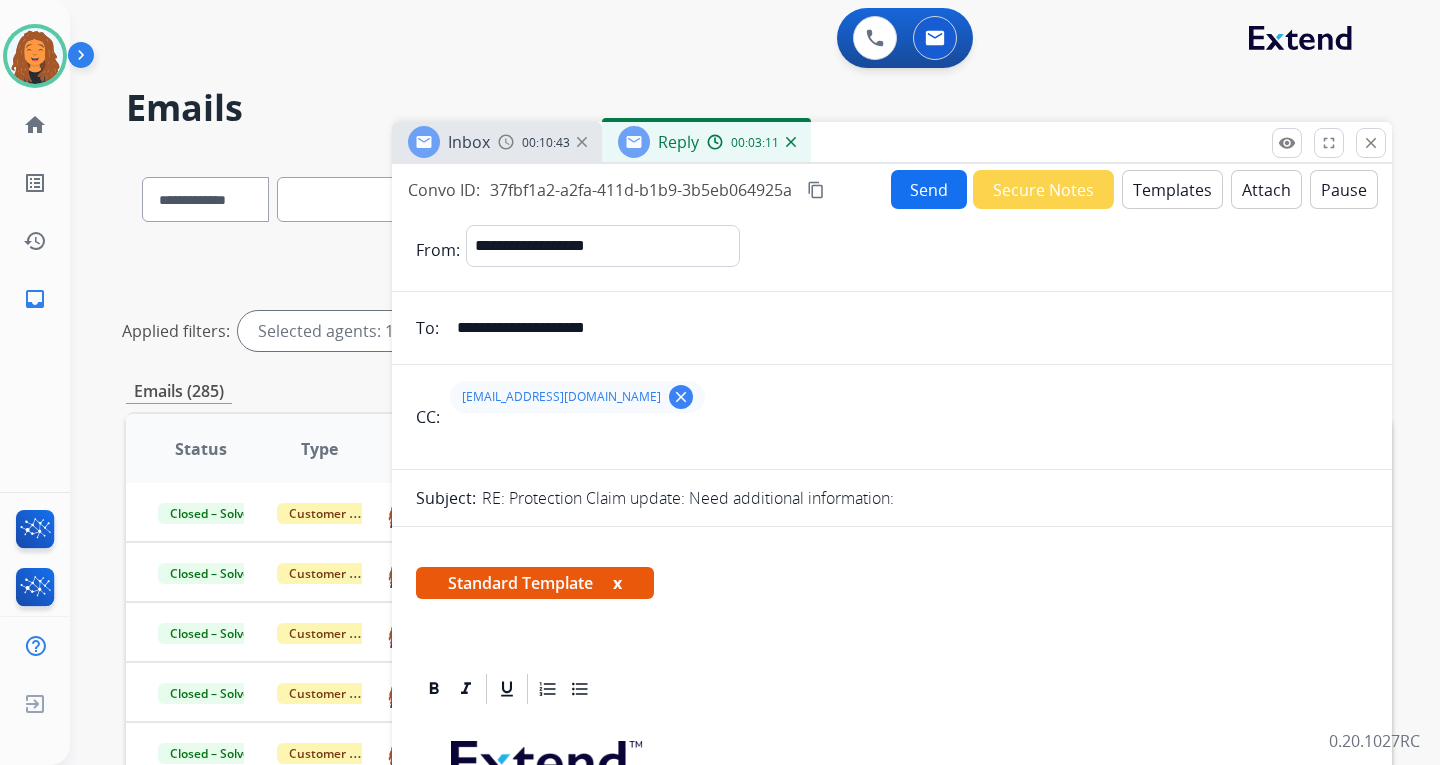 click on "Send" at bounding box center (929, 189) 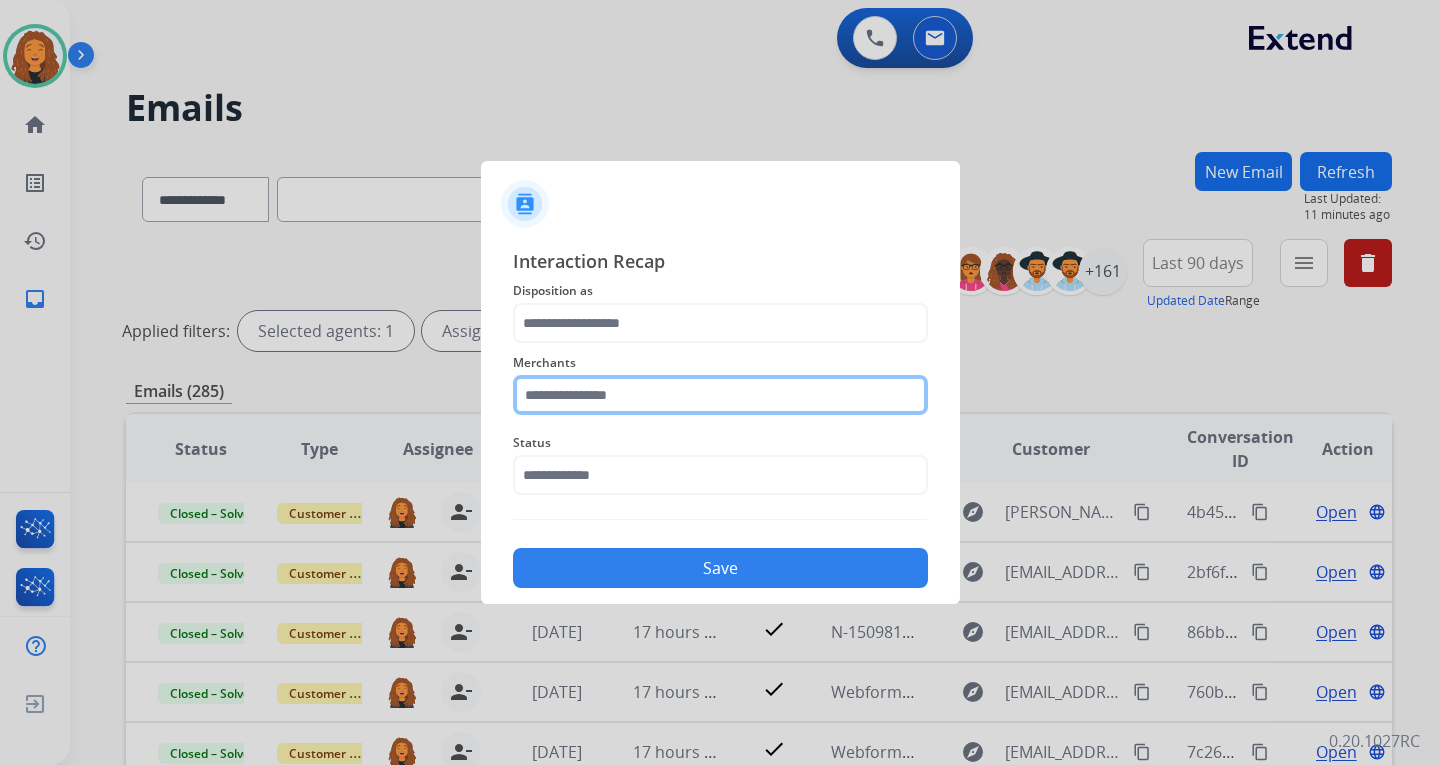 click 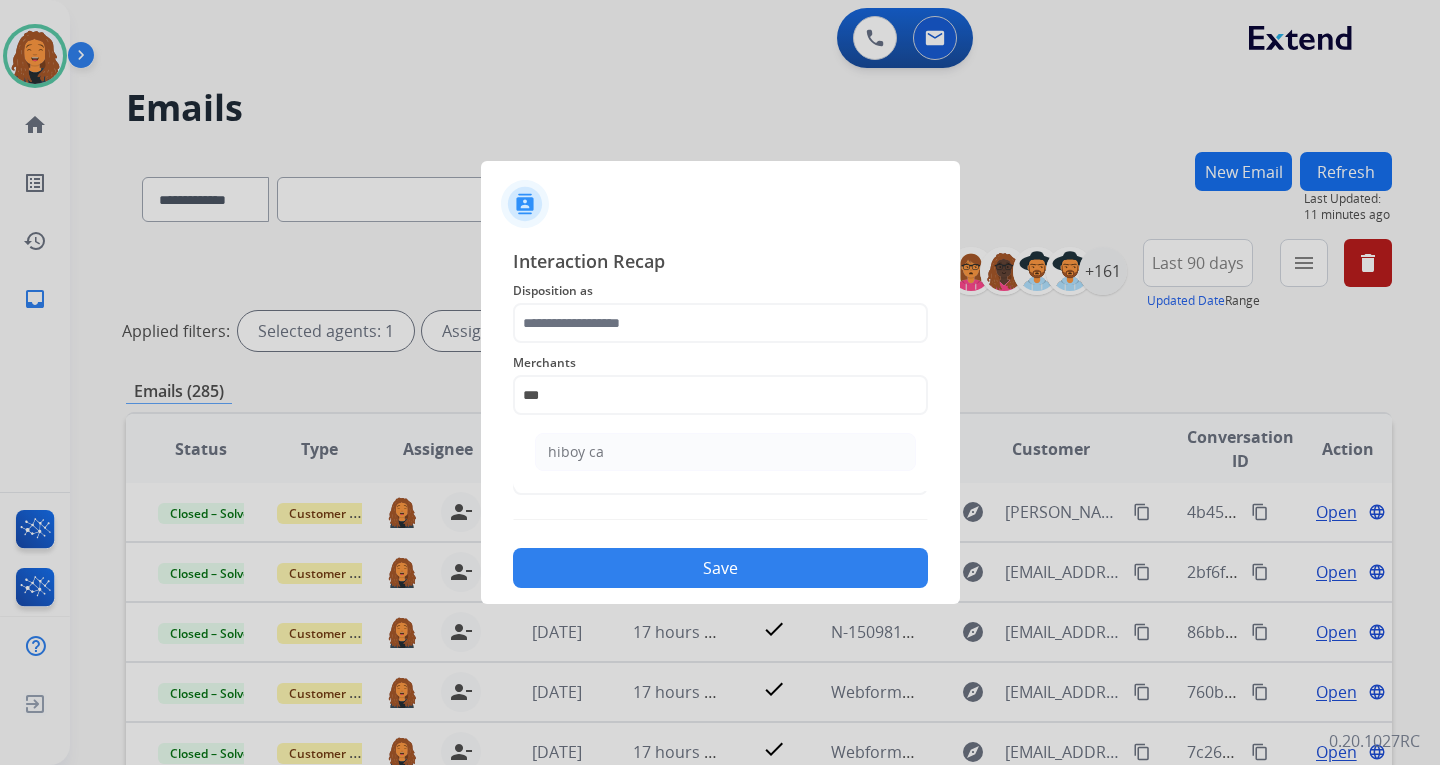 click on "hiboy ca" 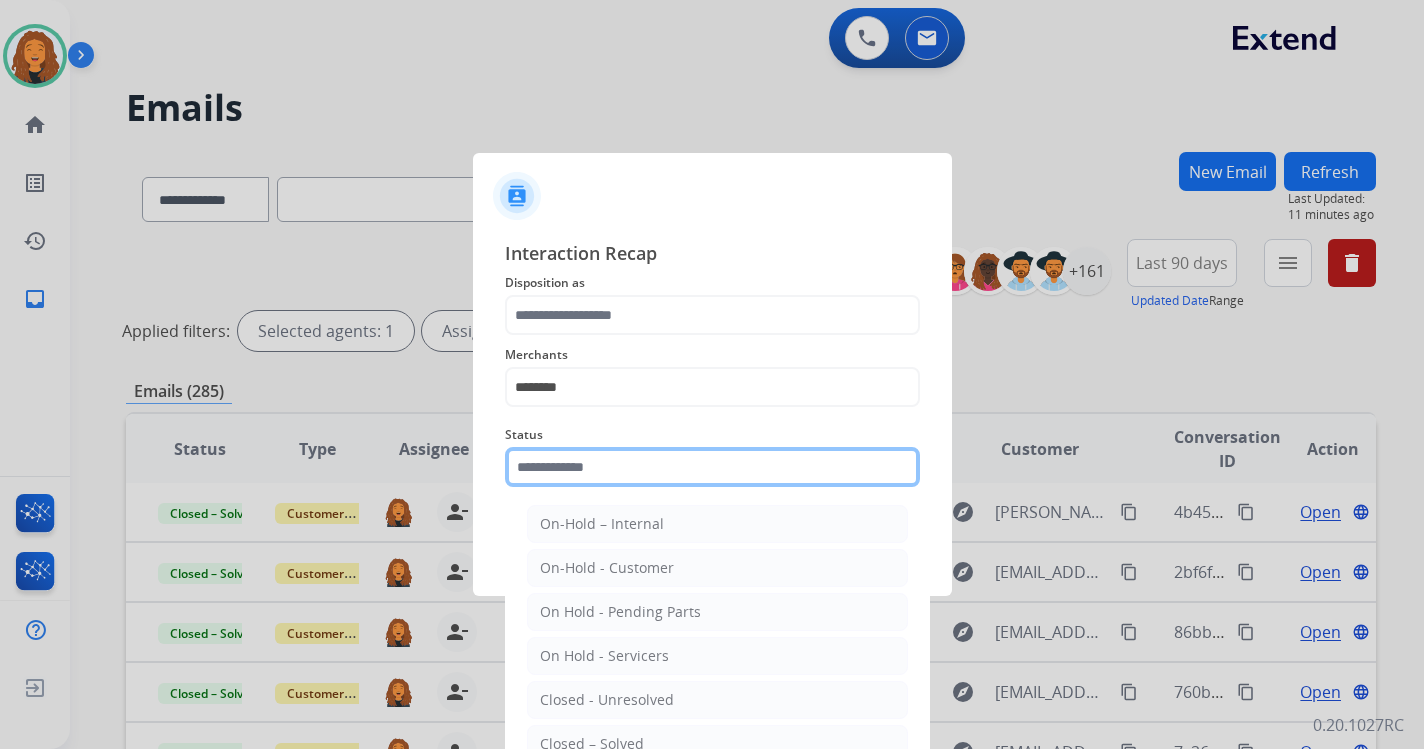 click 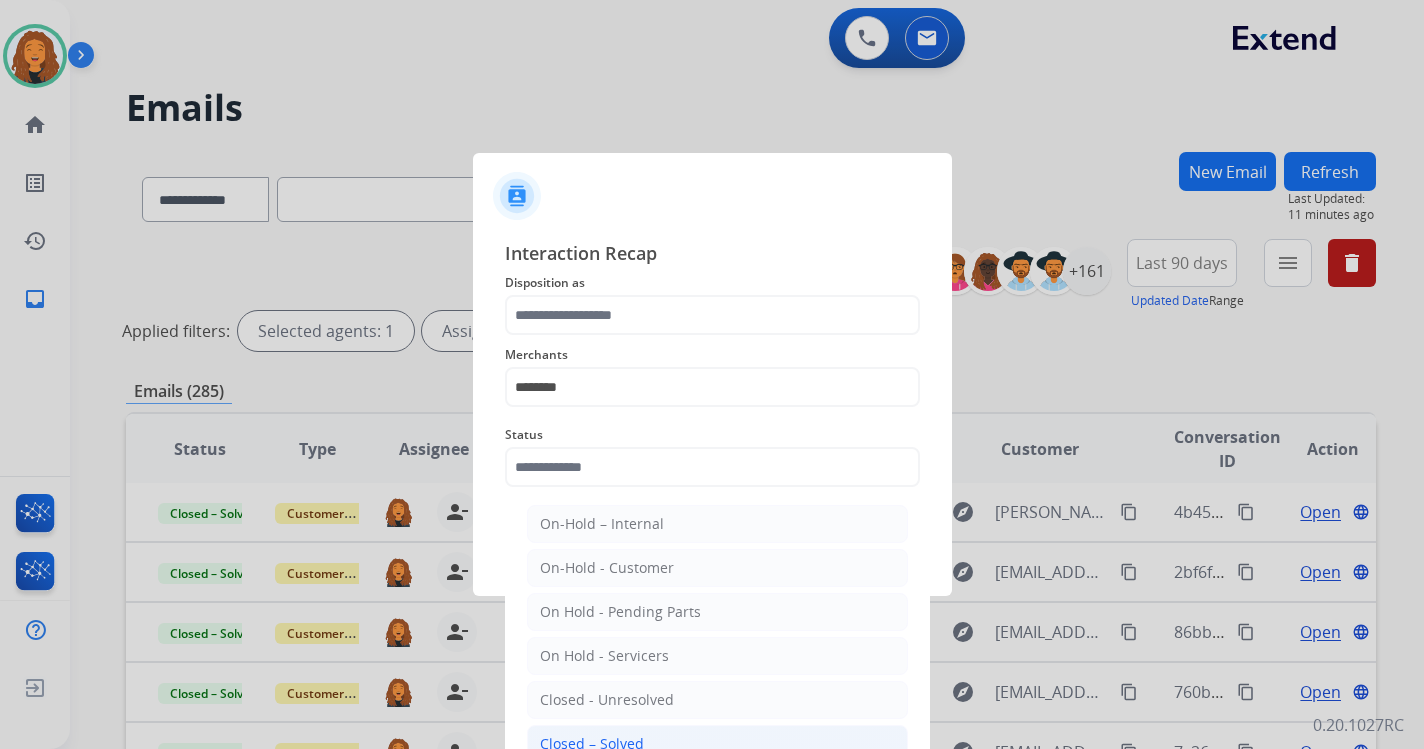 click on "Closed – Solved" 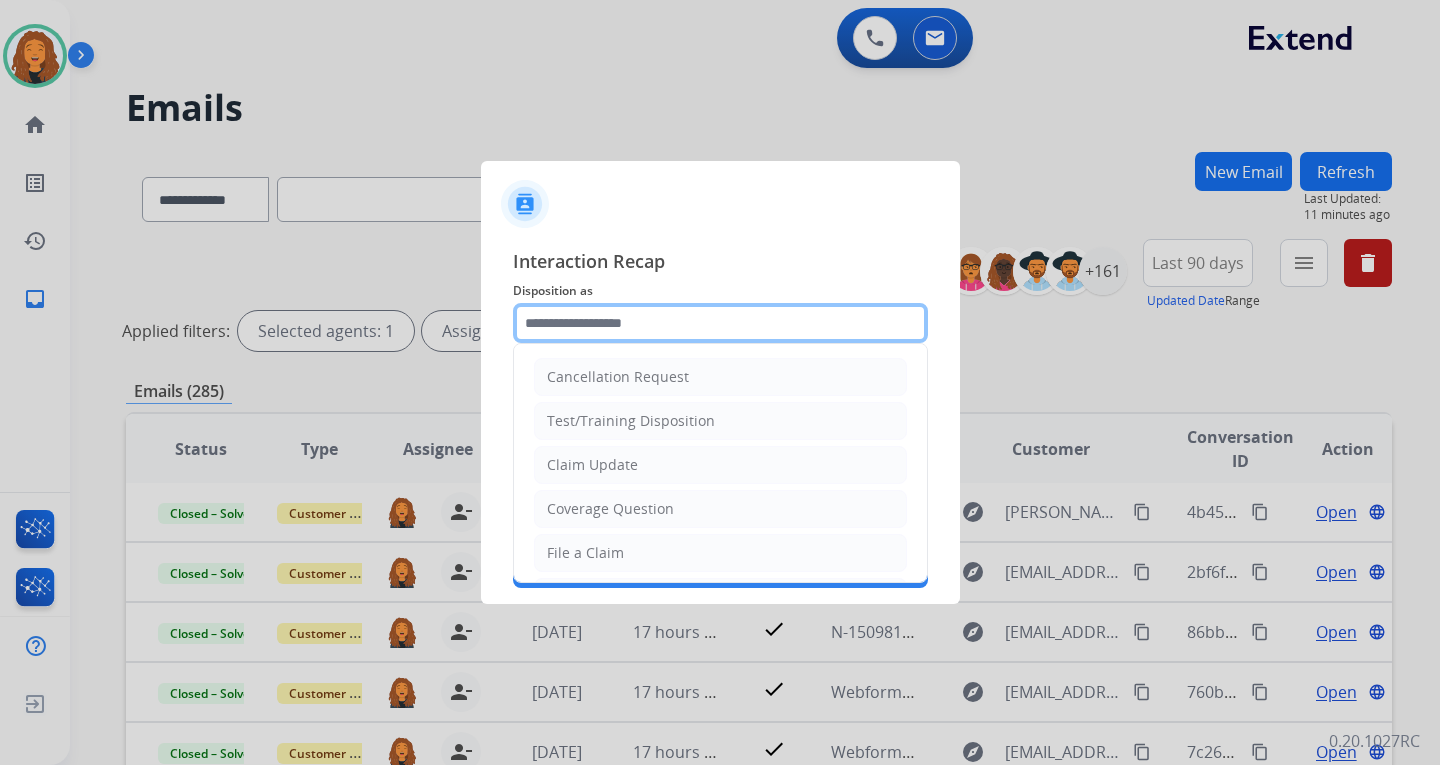 click 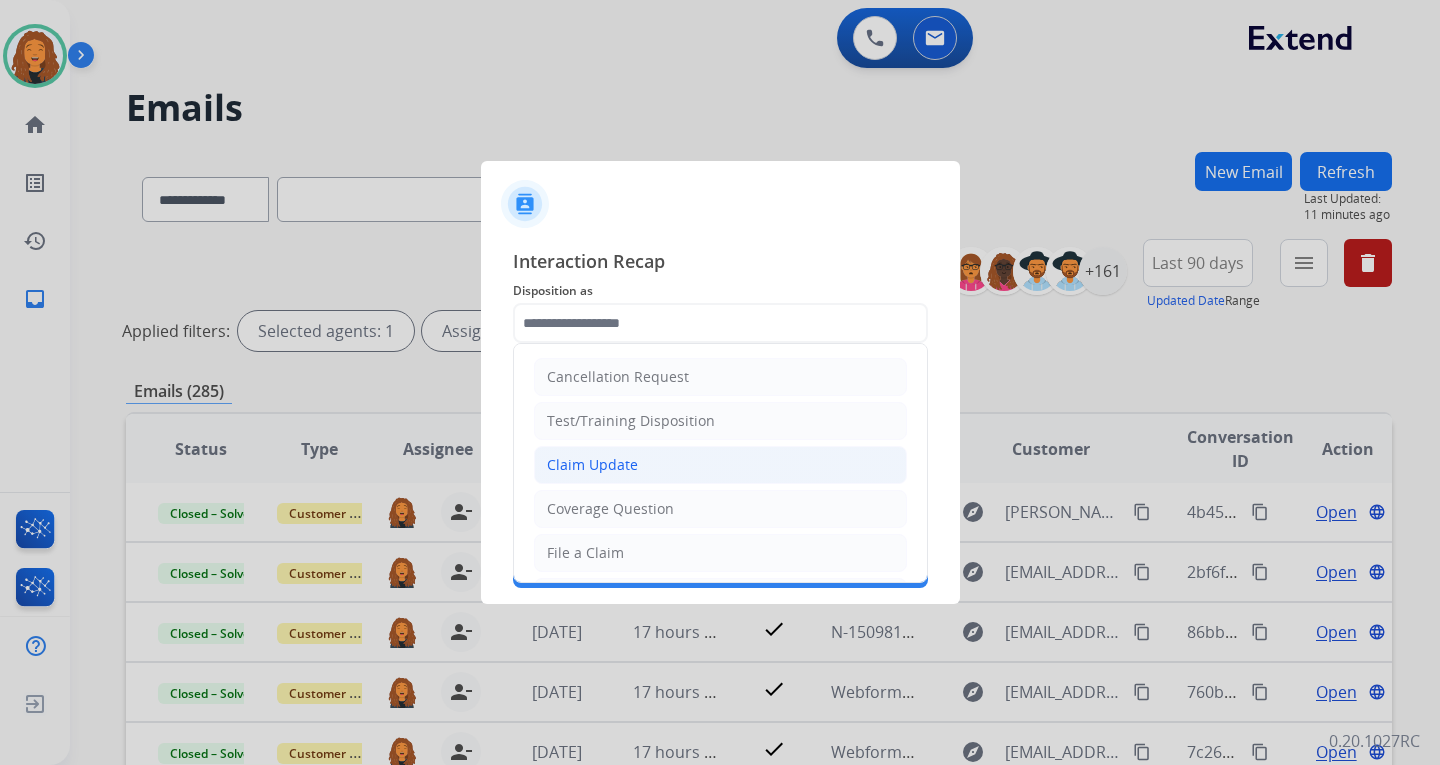 click on "Claim Update" 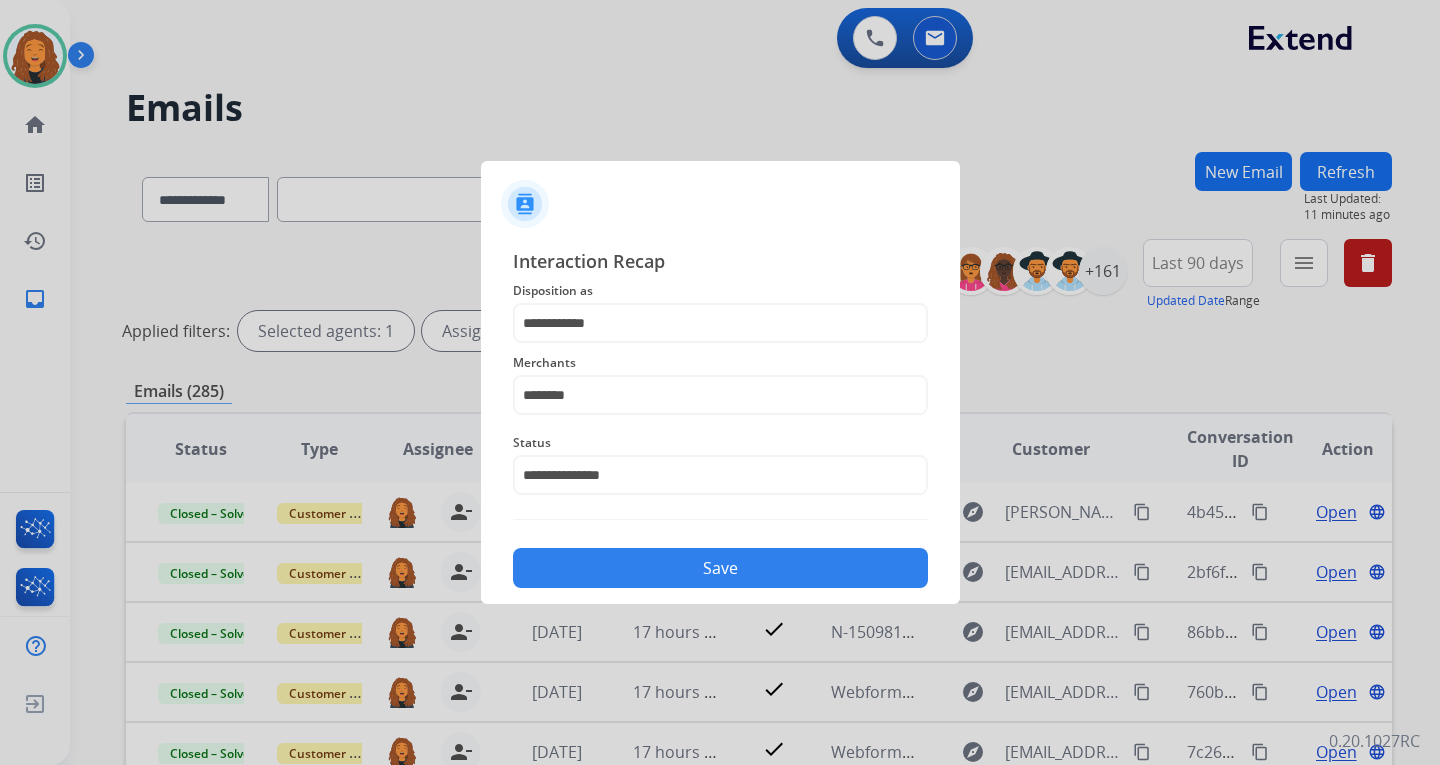 click on "Save" 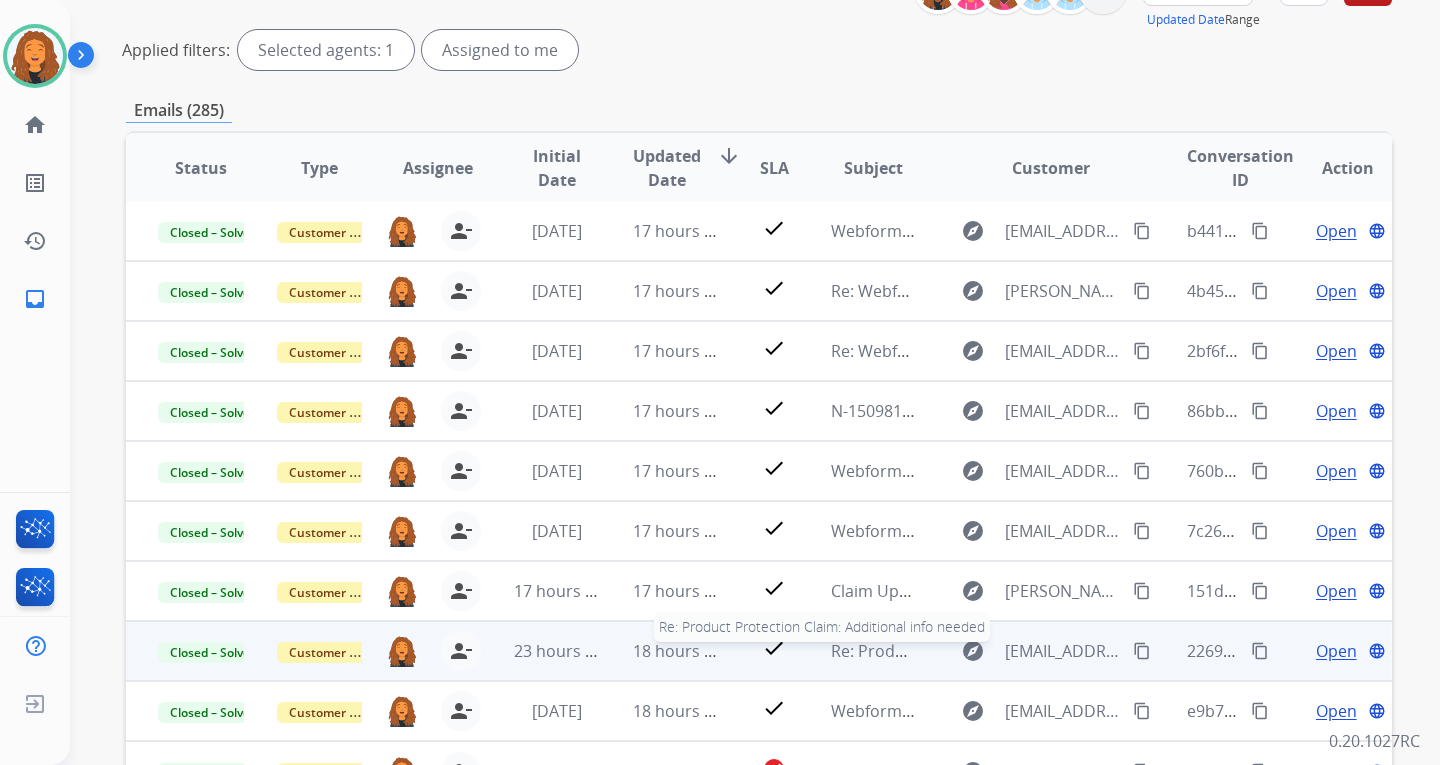 scroll, scrollTop: 421, scrollLeft: 0, axis: vertical 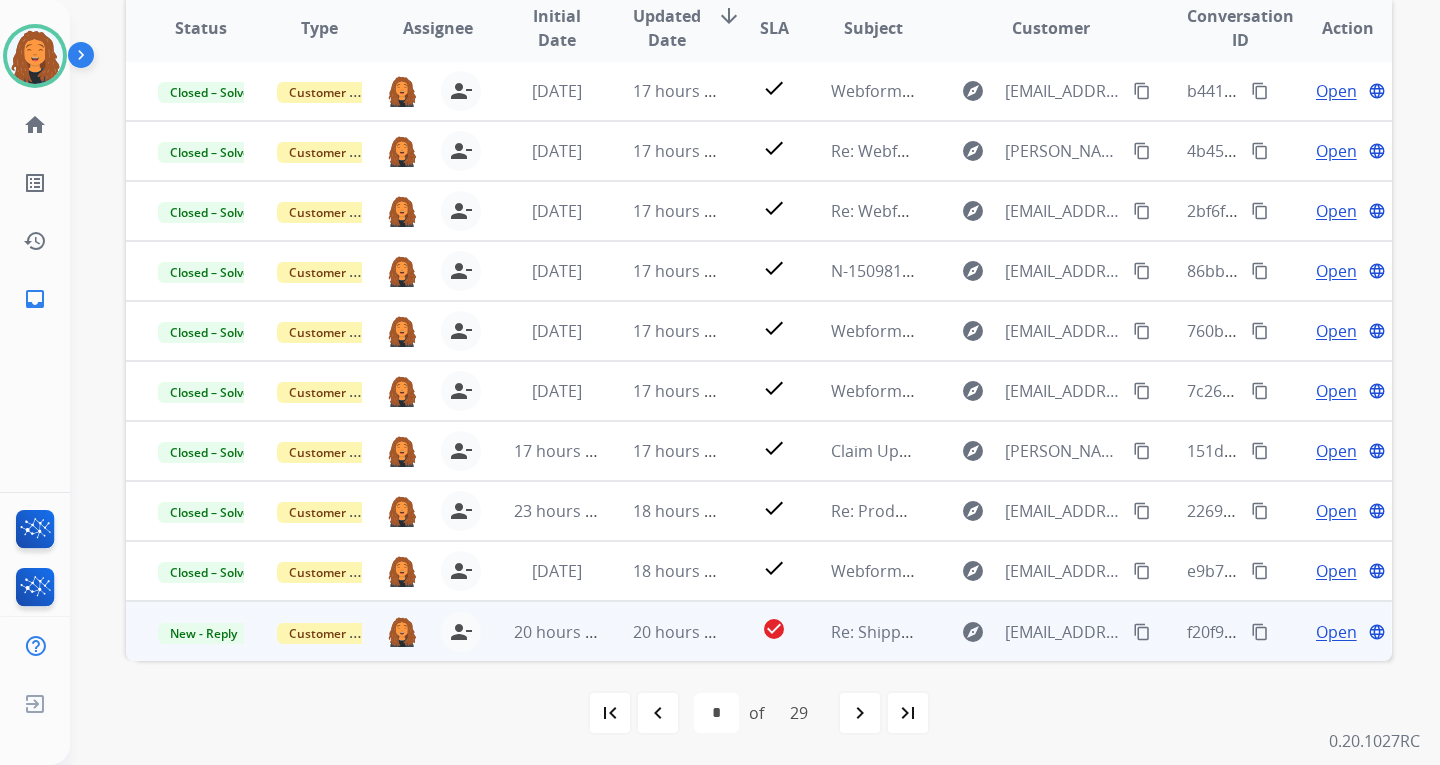 click on "content_copy" at bounding box center (1142, 632) 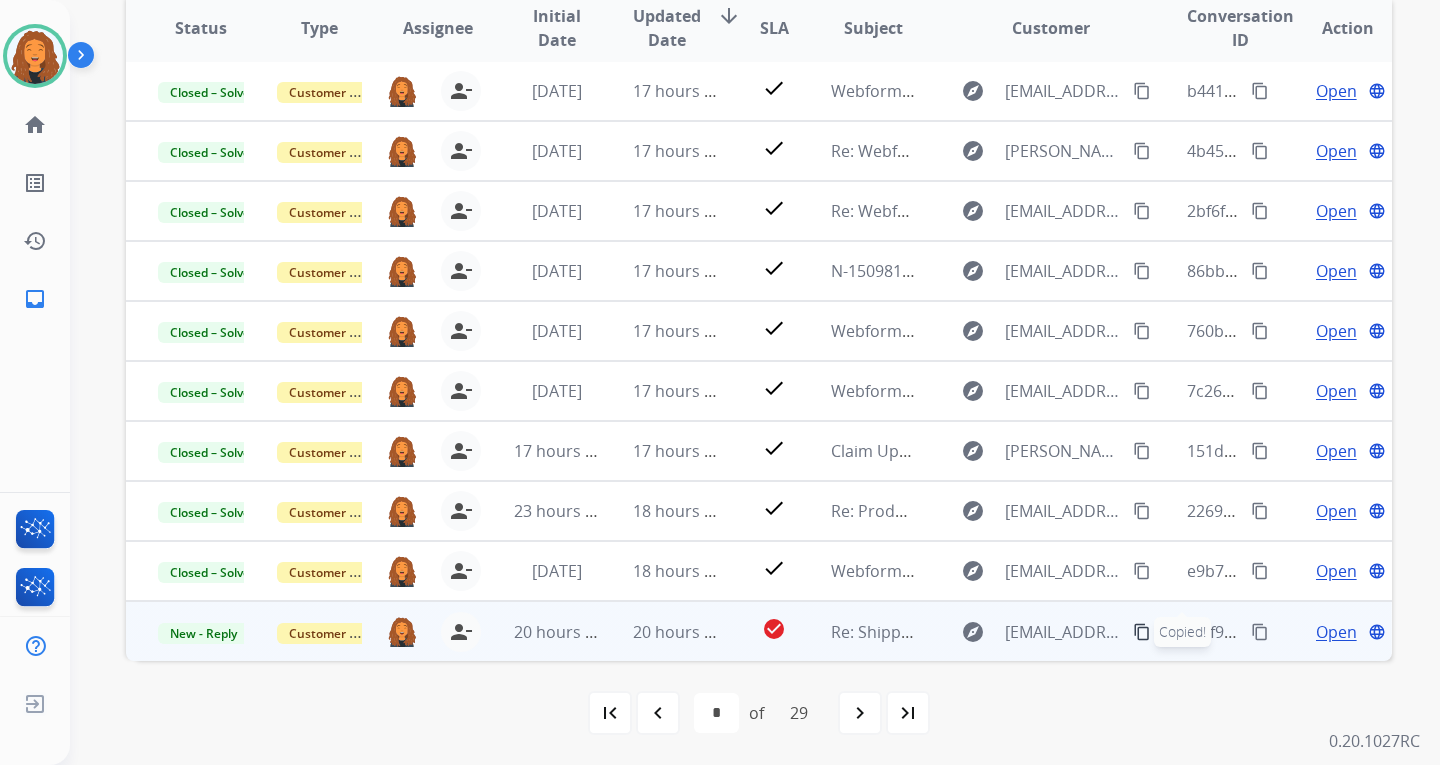 click on "Open" at bounding box center [1336, 632] 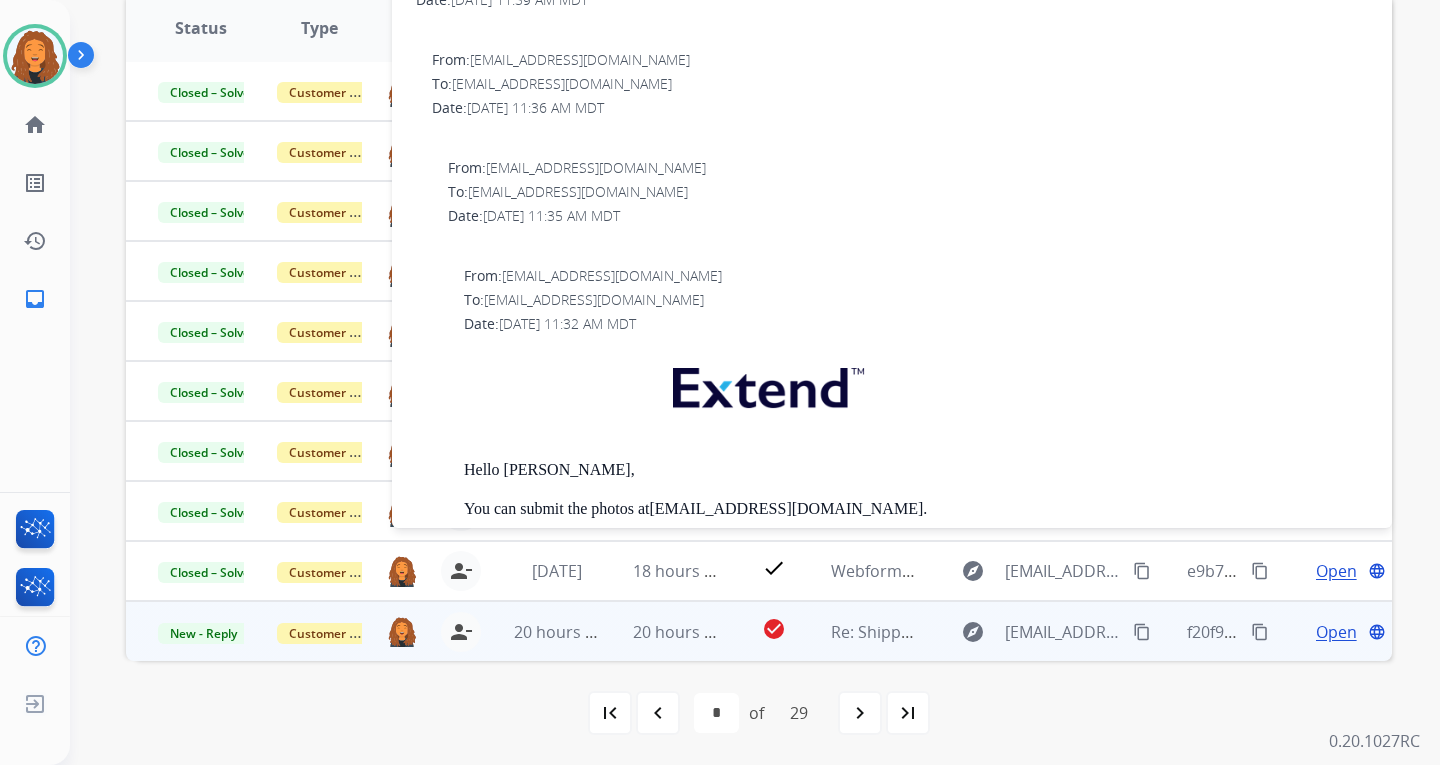 scroll, scrollTop: 0, scrollLeft: 0, axis: both 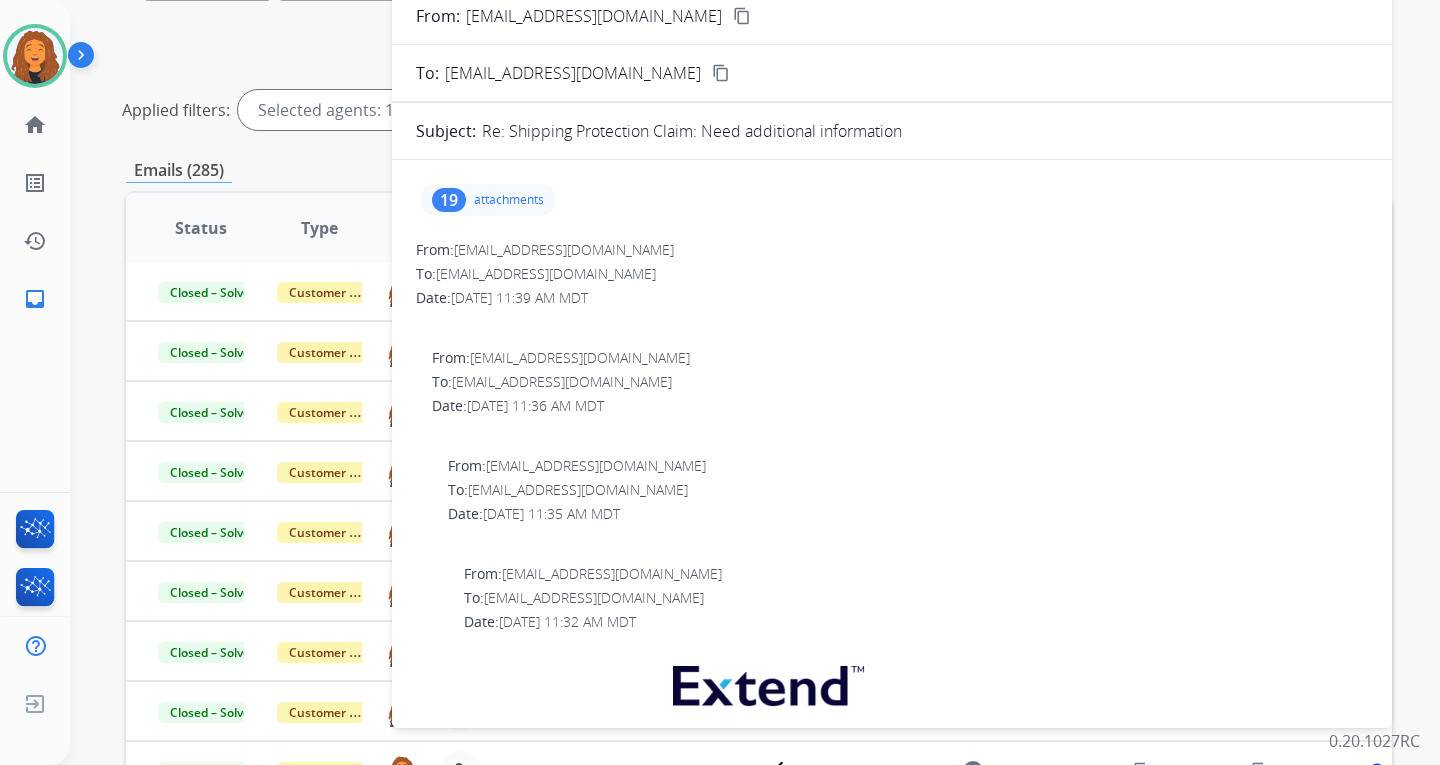 click on "attachments" at bounding box center (509, 200) 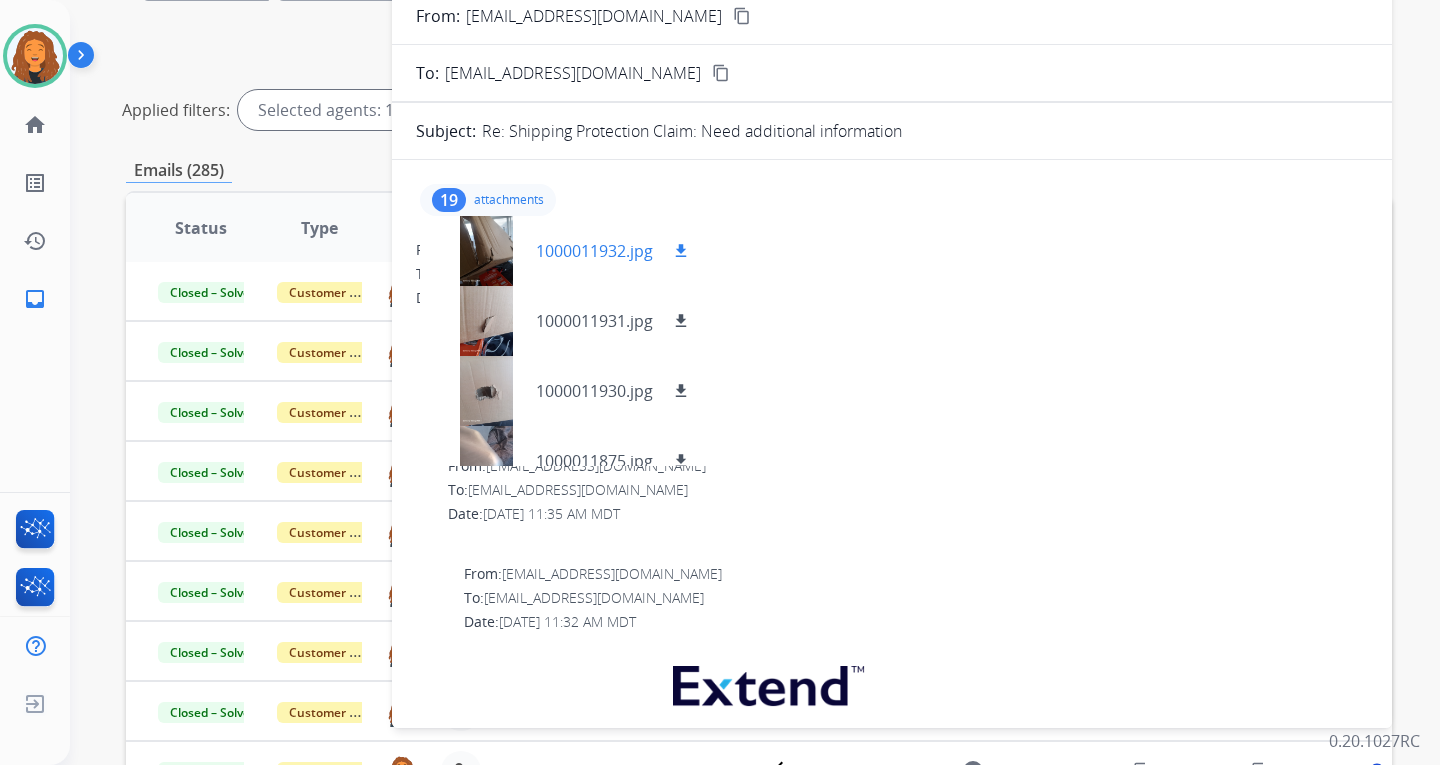 click at bounding box center [486, 251] 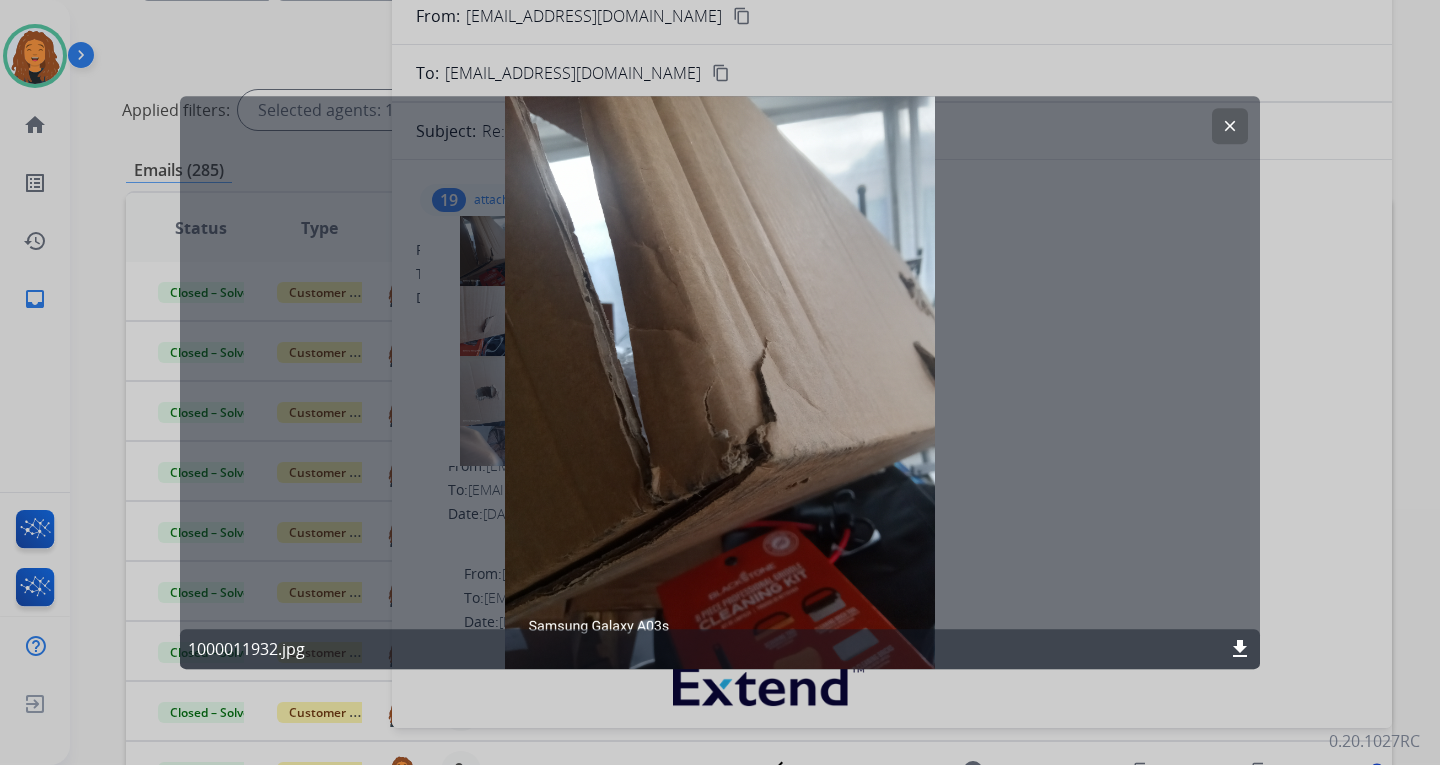 click on "clear" 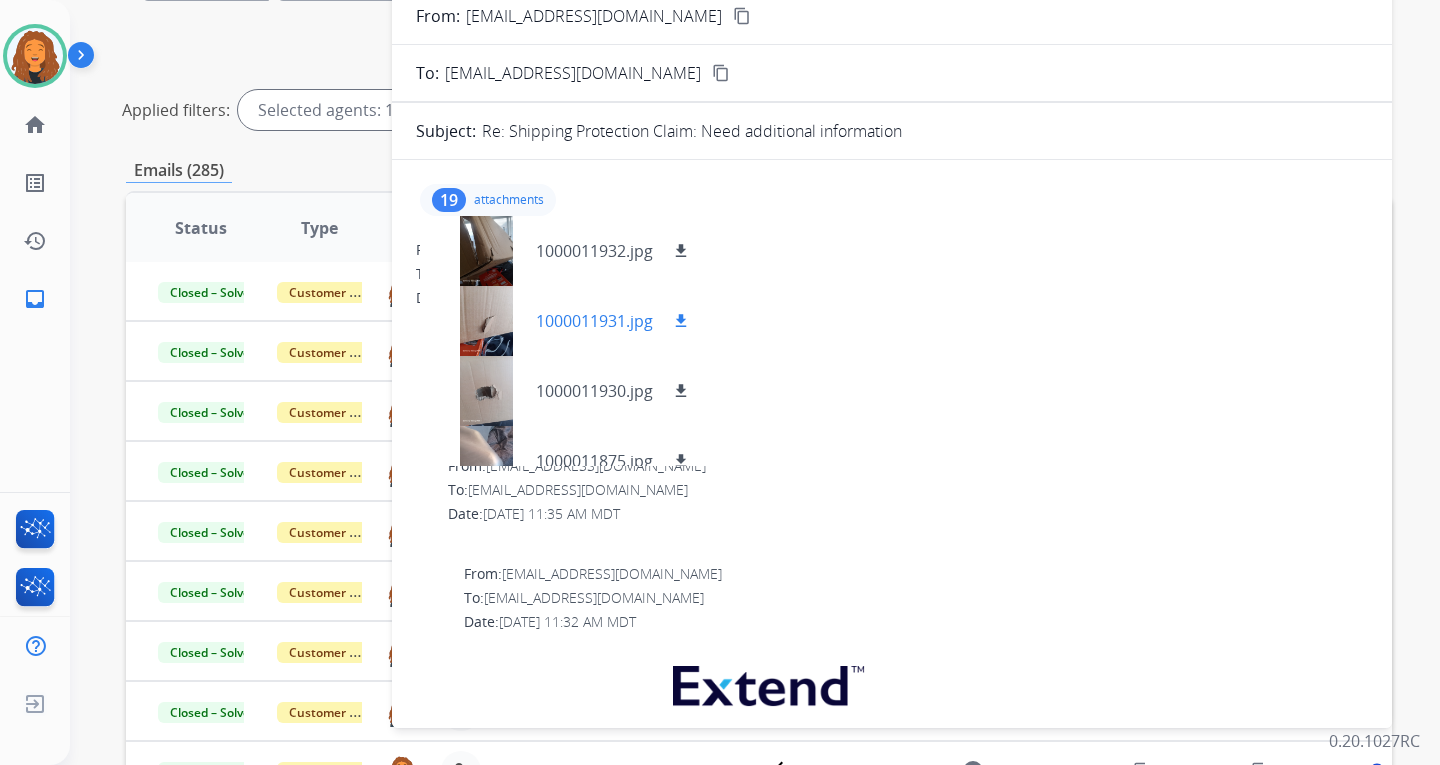 click at bounding box center (486, 321) 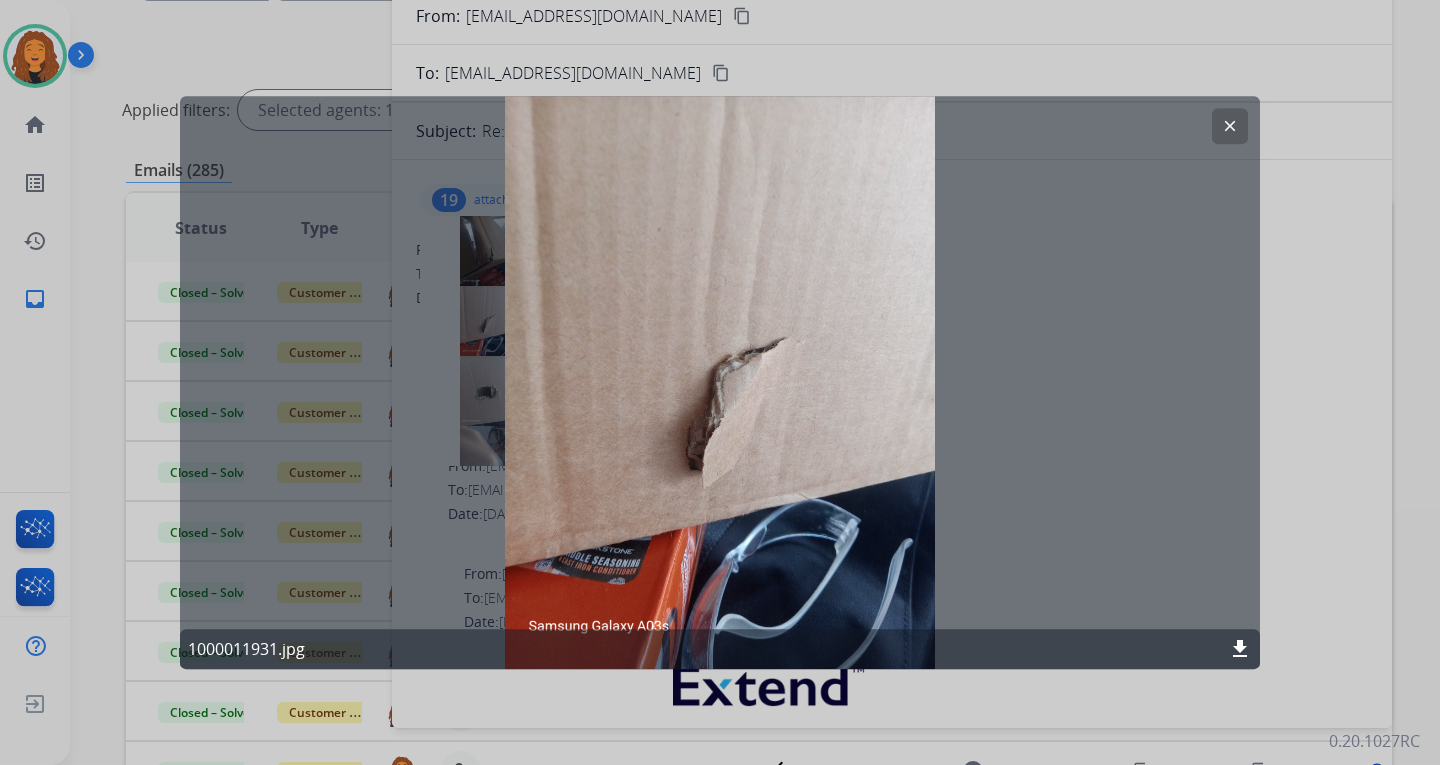 click on "clear" 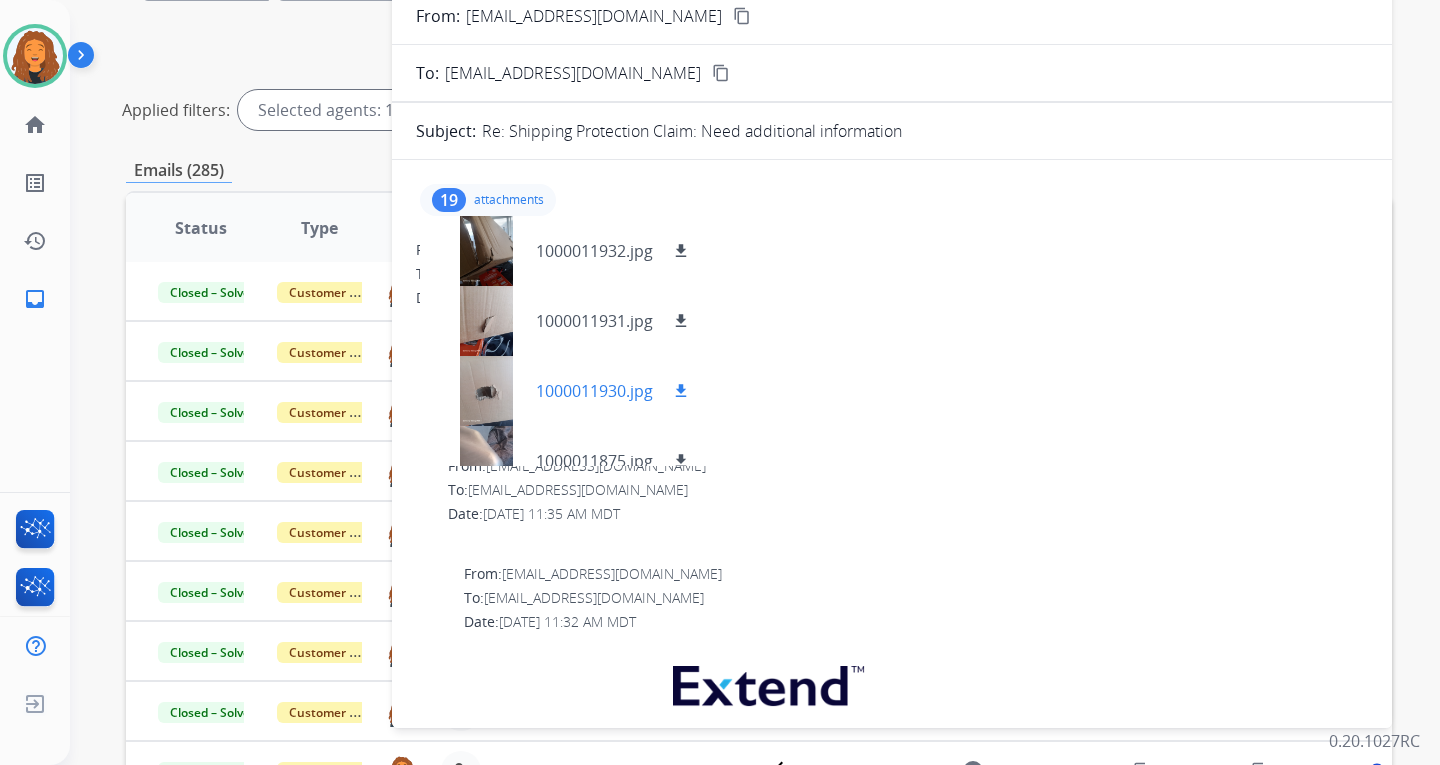 click at bounding box center (486, 391) 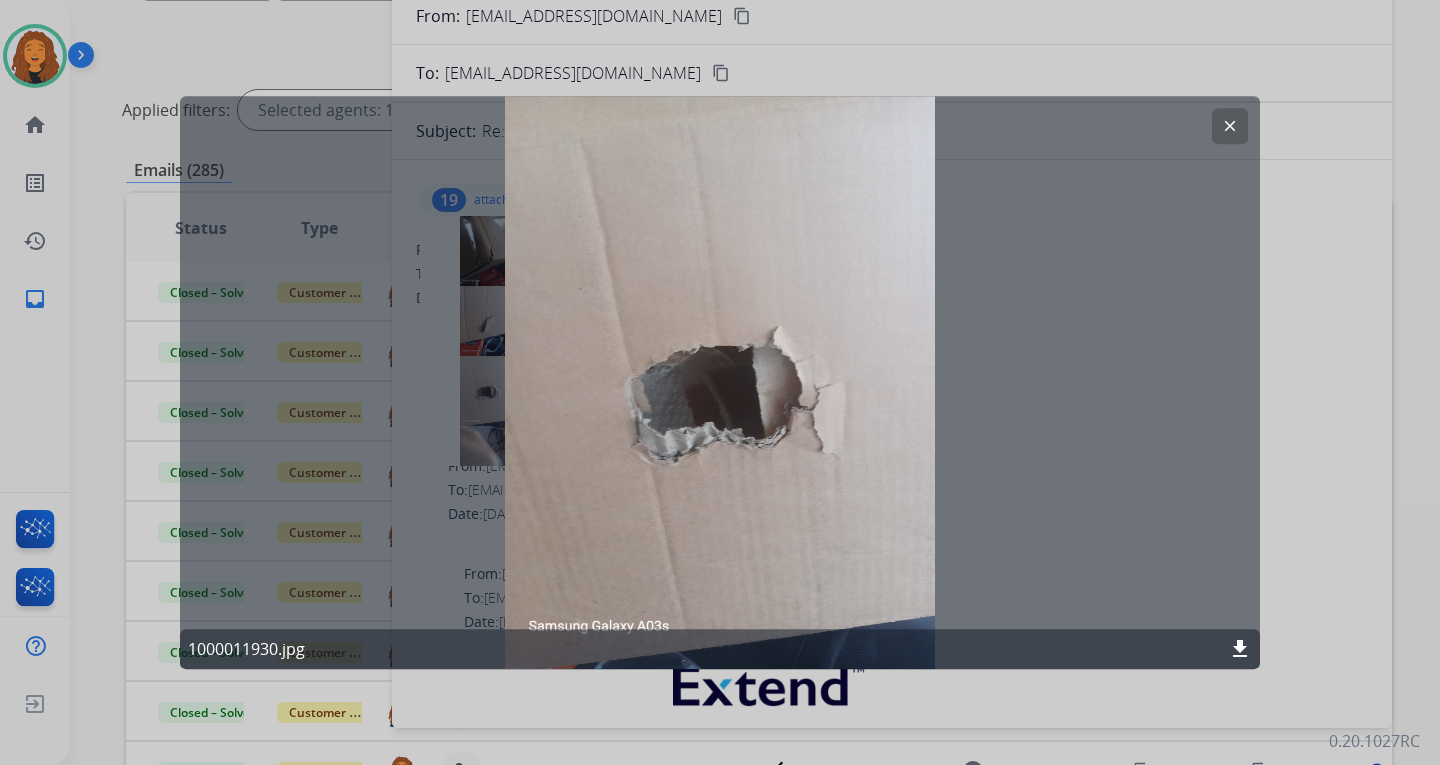 click on "clear" 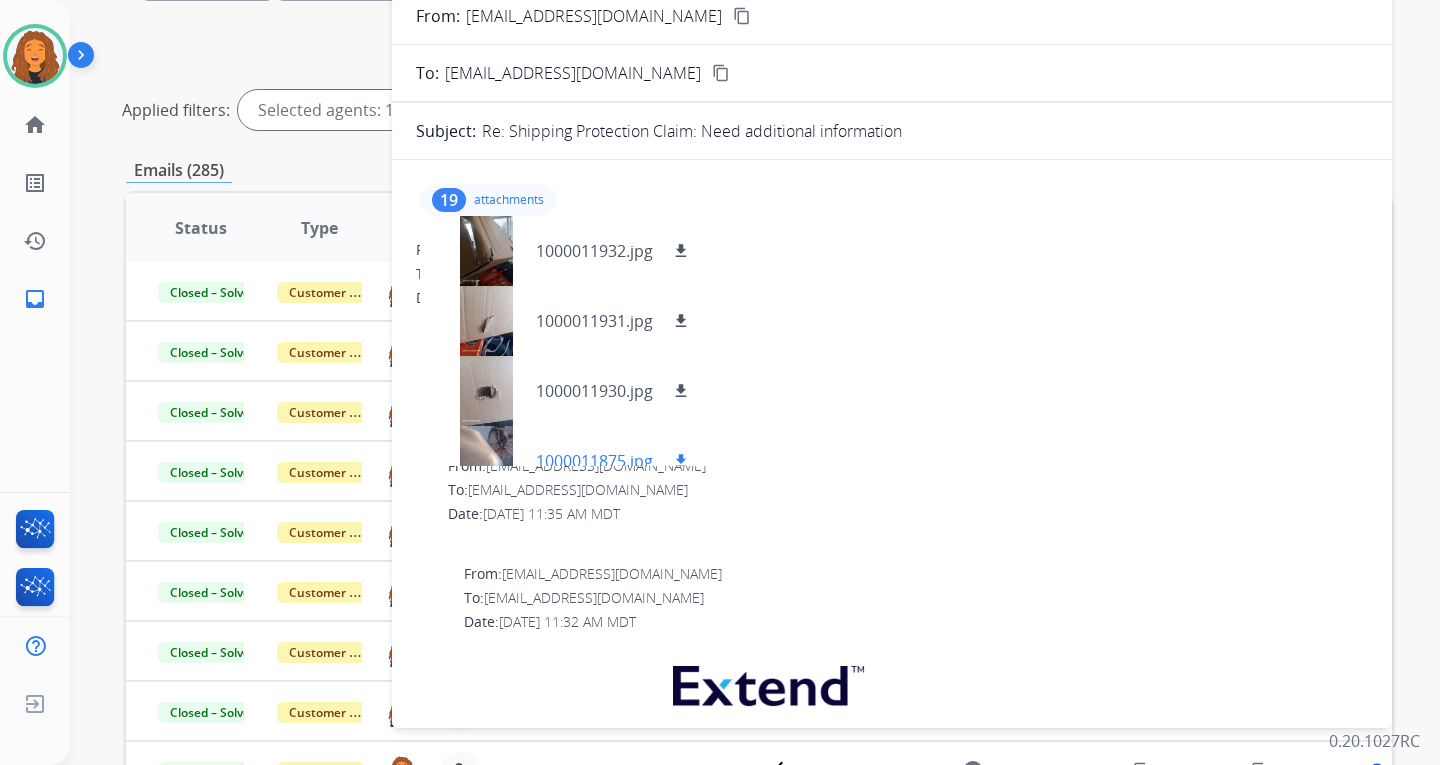 click at bounding box center [486, 461] 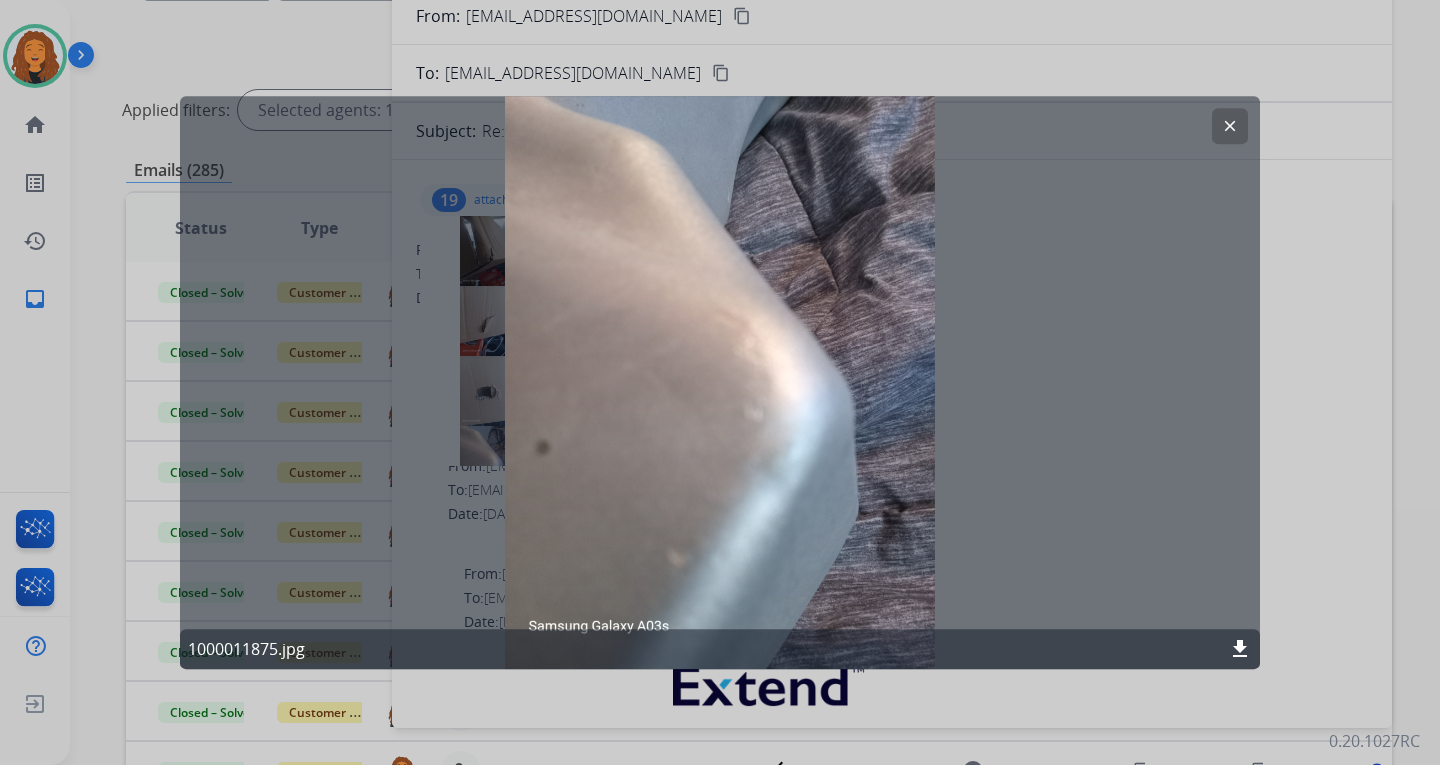 click on "clear" 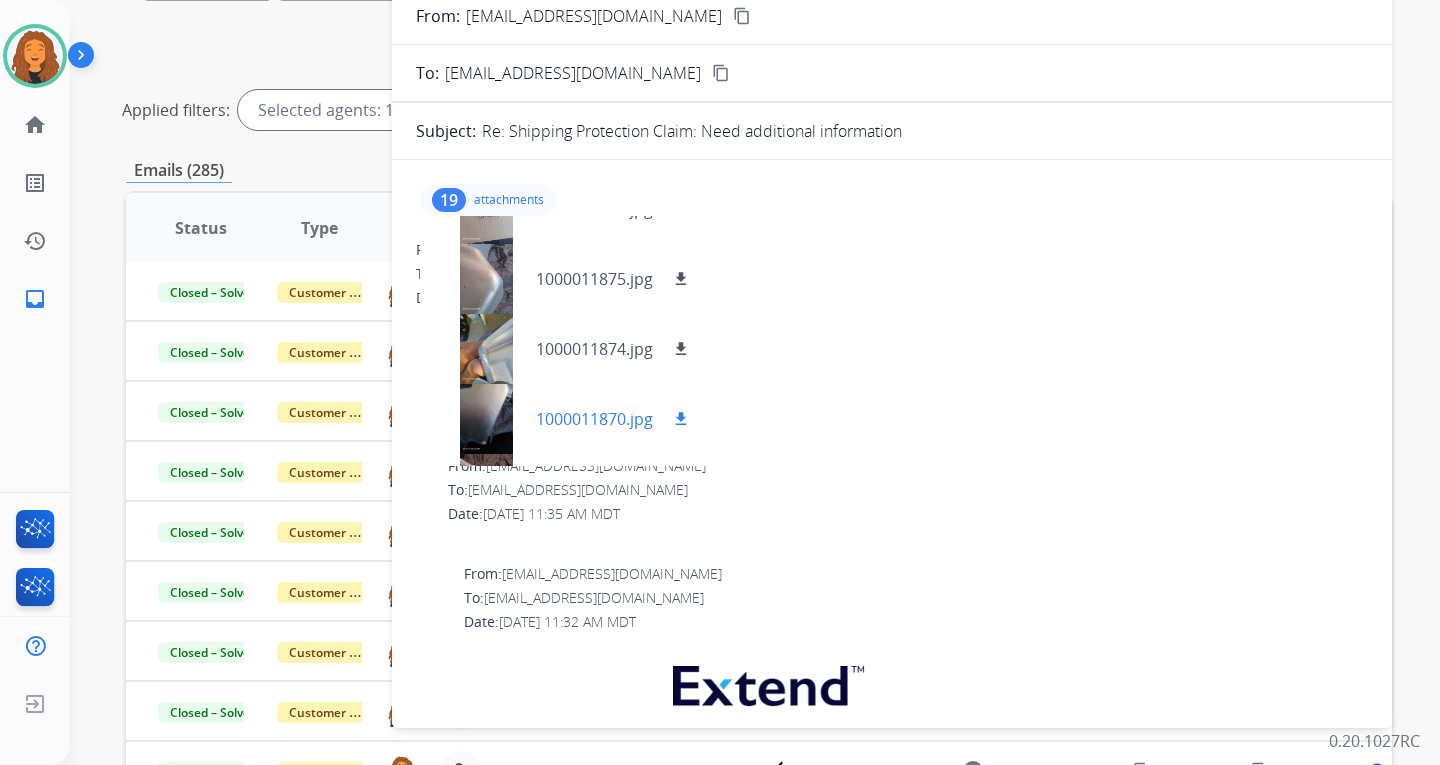 scroll, scrollTop: 200, scrollLeft: 0, axis: vertical 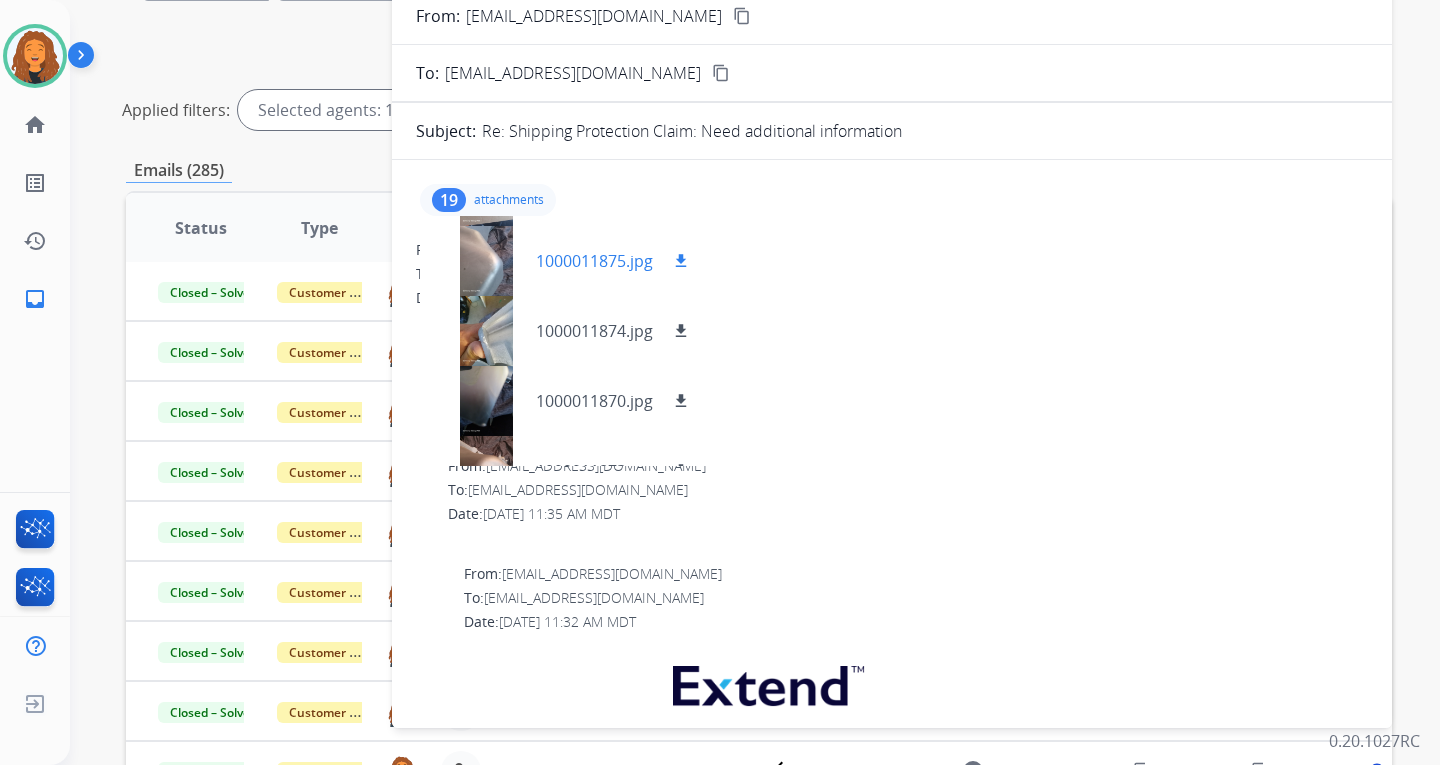 click at bounding box center [486, 261] 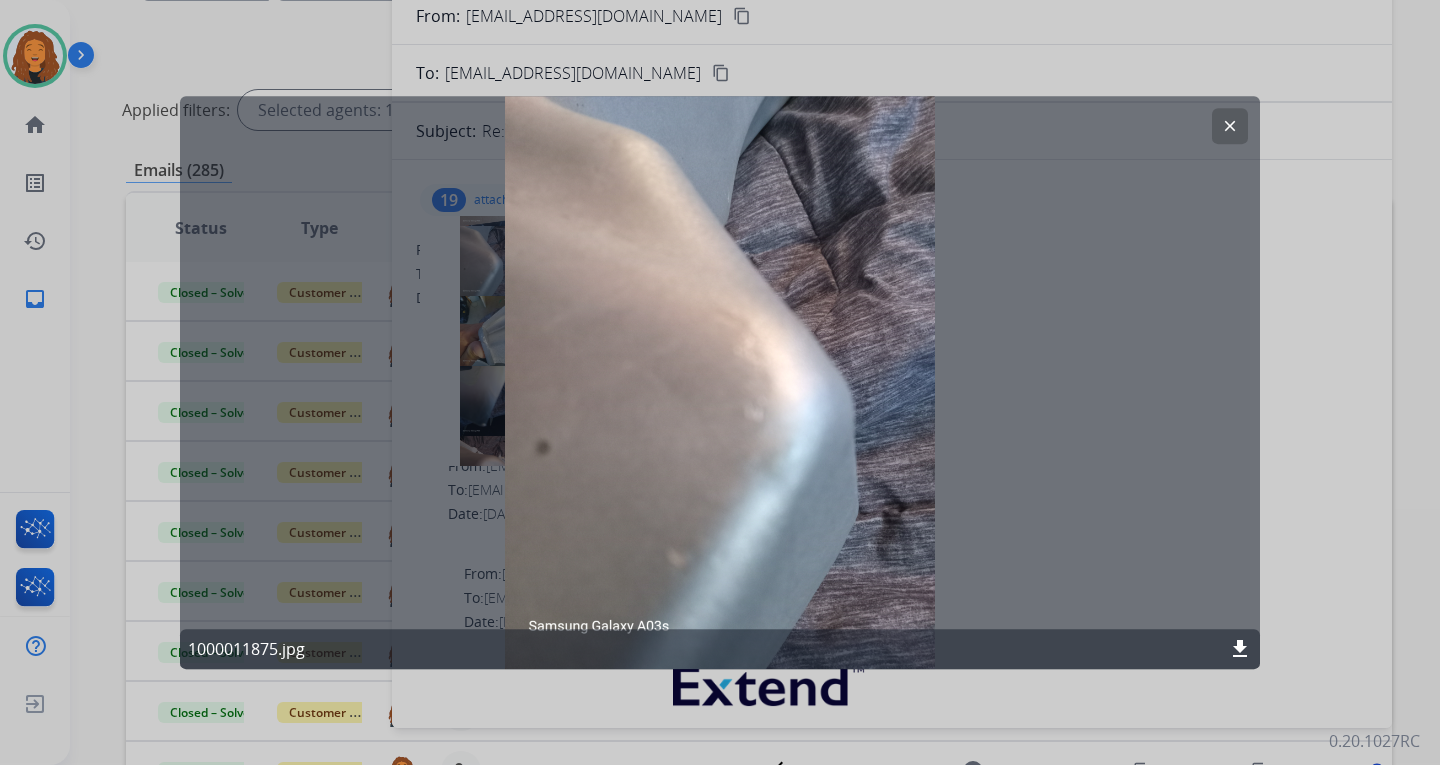 click on "clear" 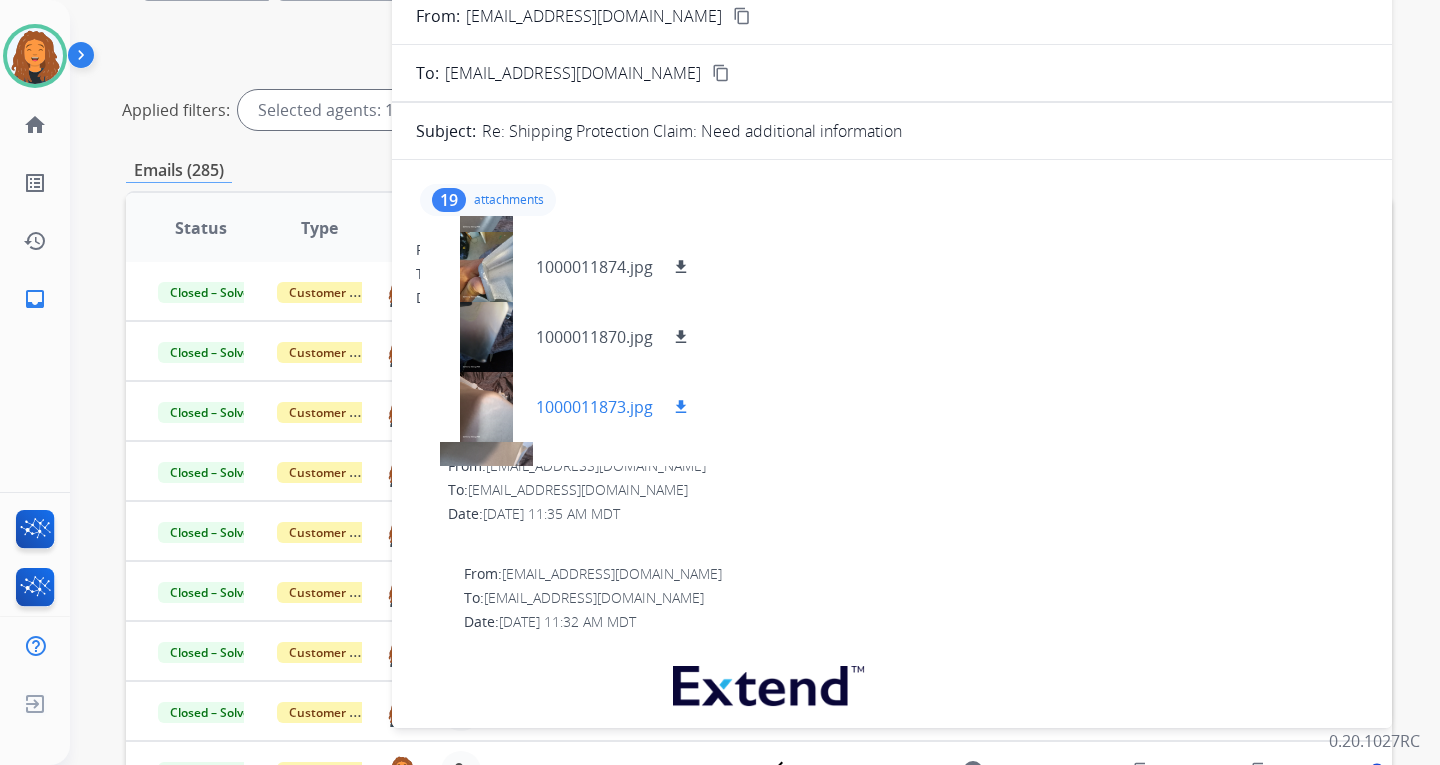 scroll, scrollTop: 300, scrollLeft: 0, axis: vertical 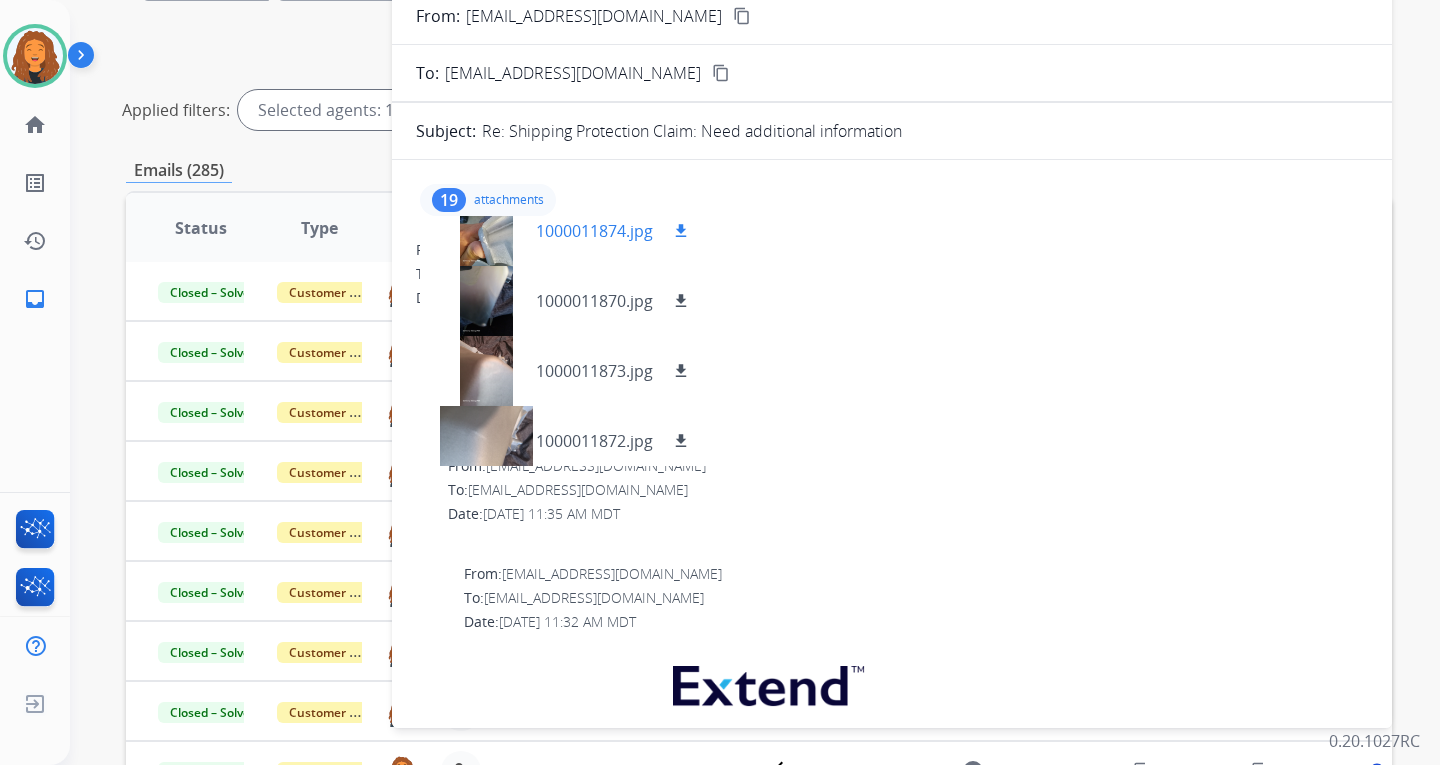 click at bounding box center [486, 231] 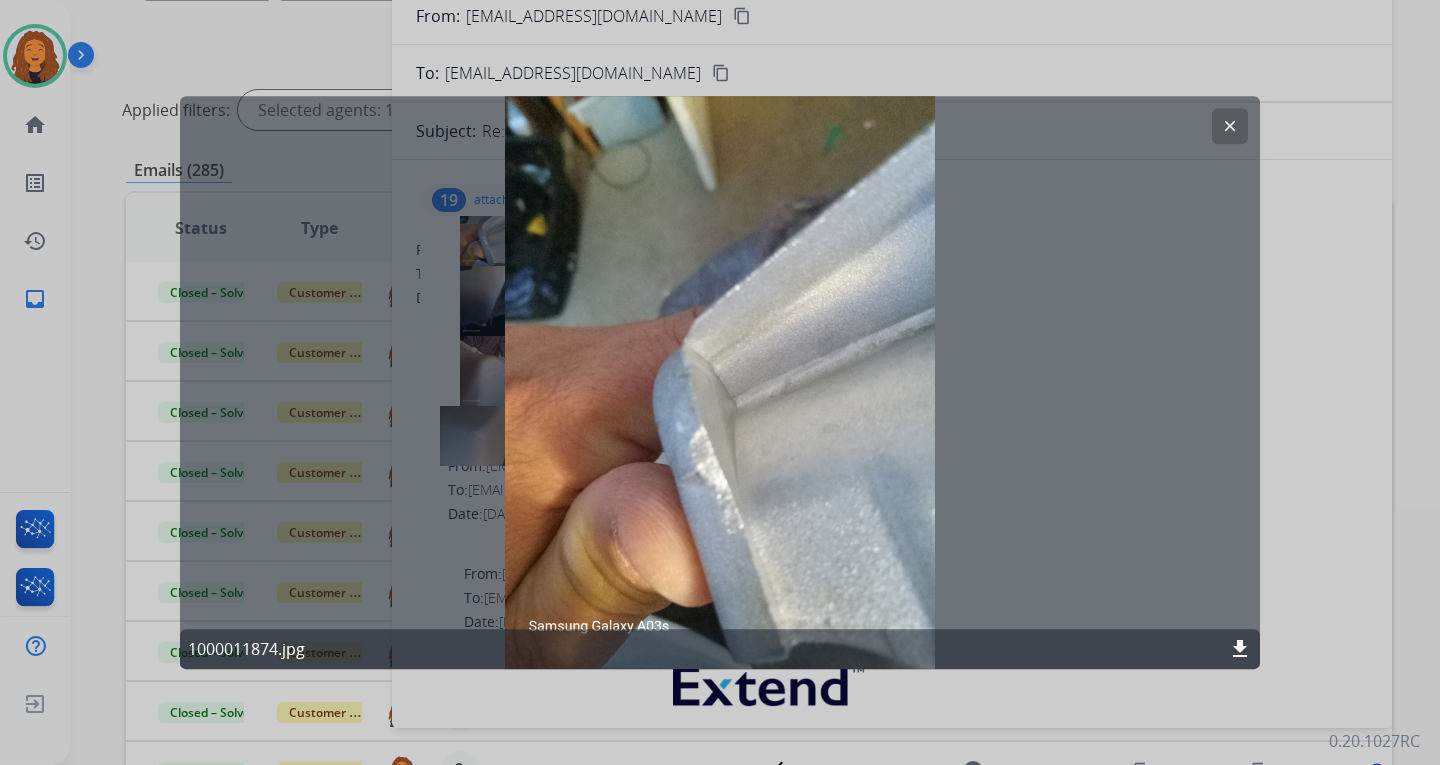 click on "clear" 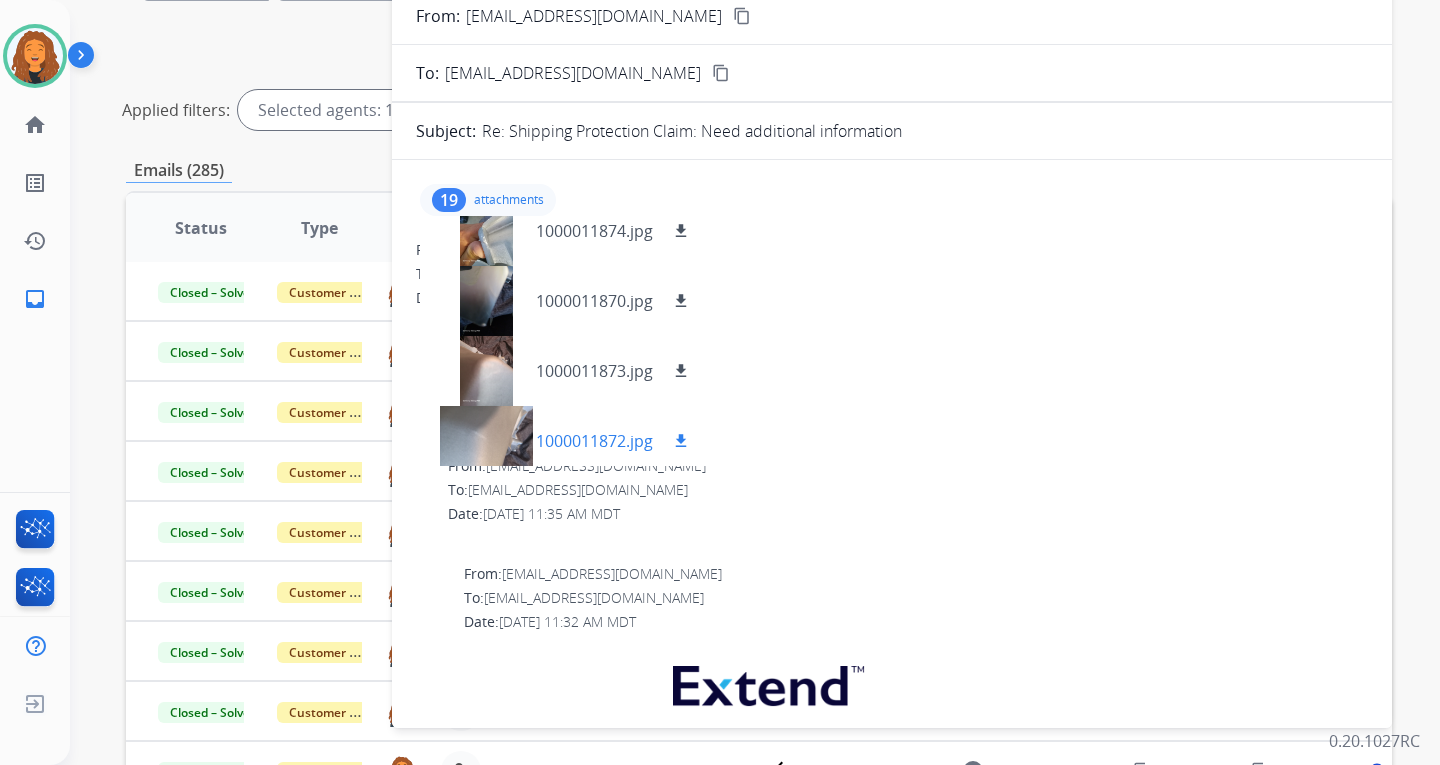 click at bounding box center [486, 441] 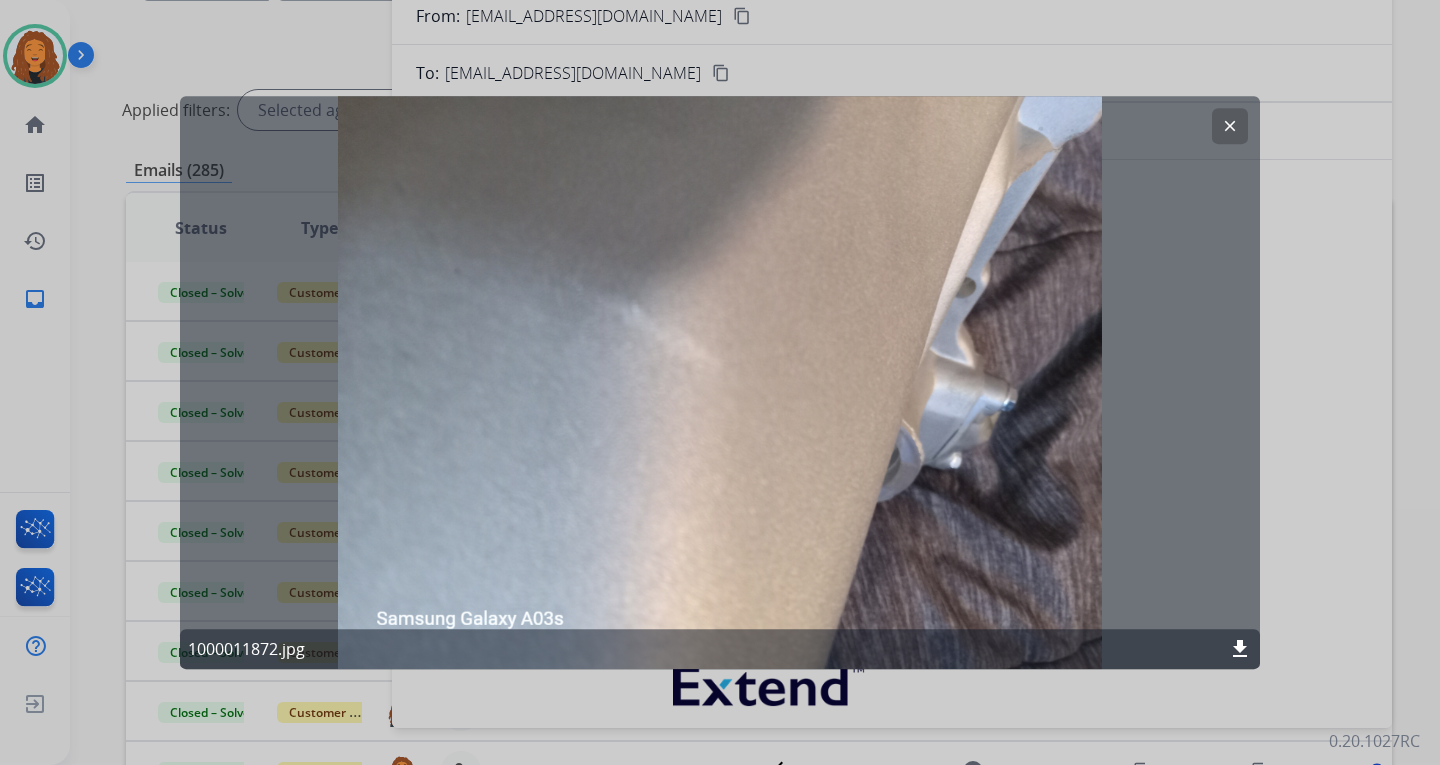 click on "clear" 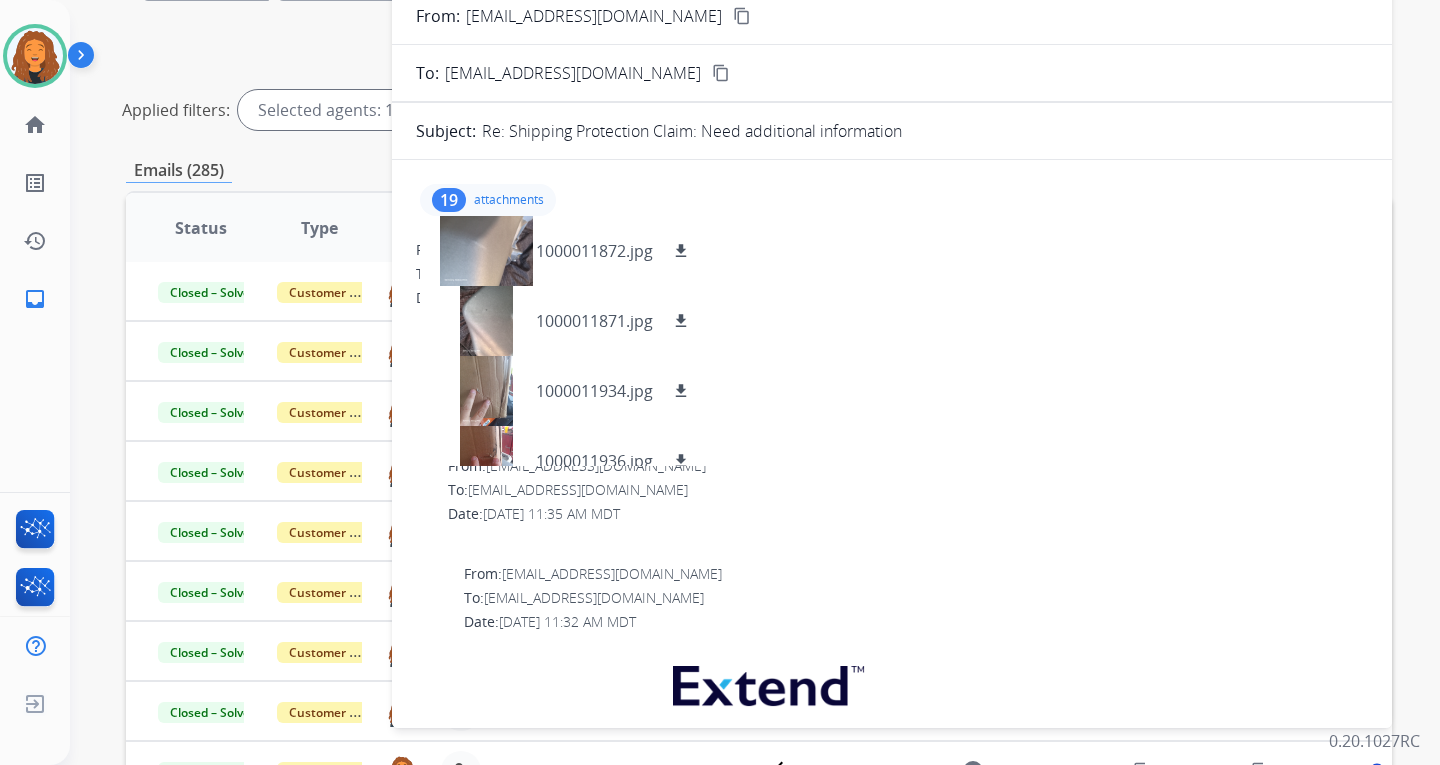 scroll, scrollTop: 575, scrollLeft: 0, axis: vertical 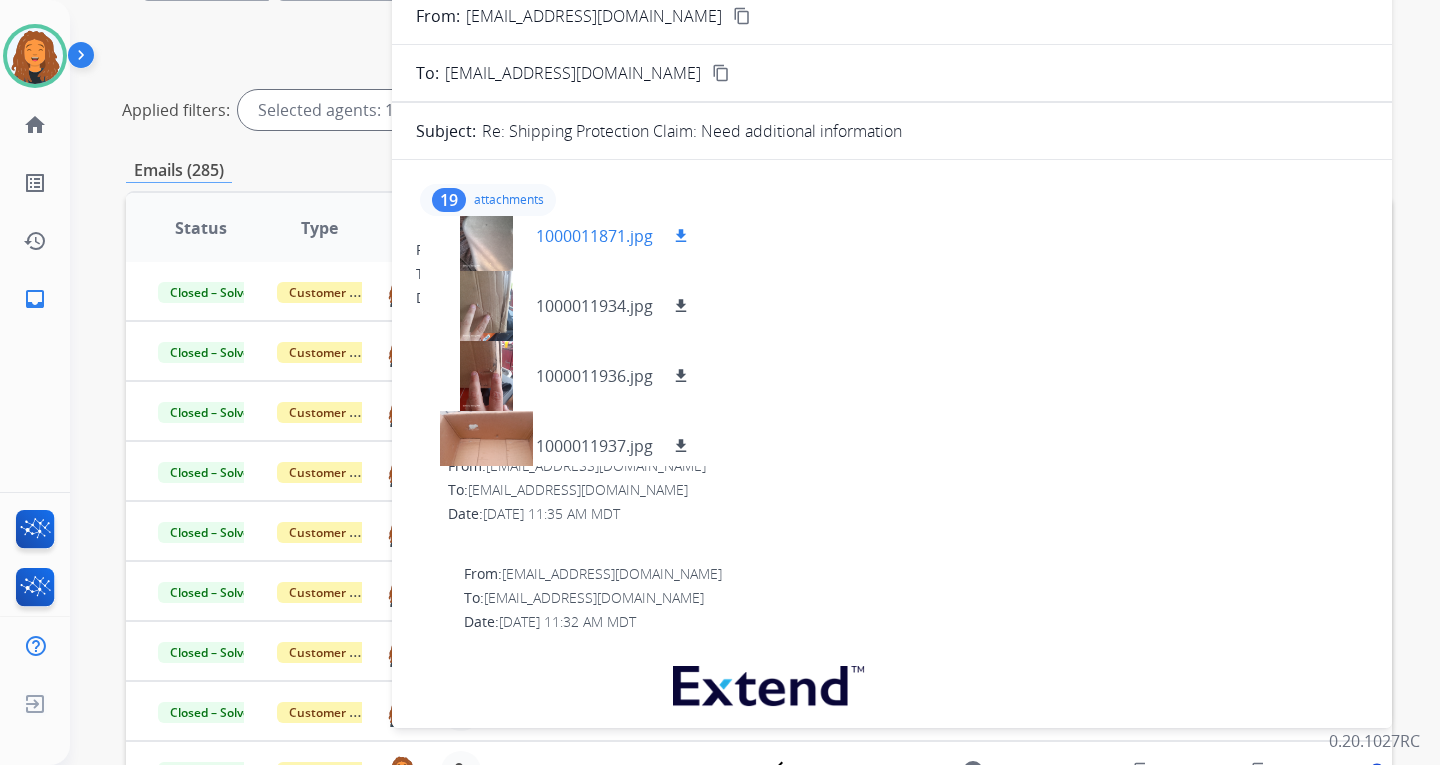 click on "1000011871.jpg" at bounding box center (594, 236) 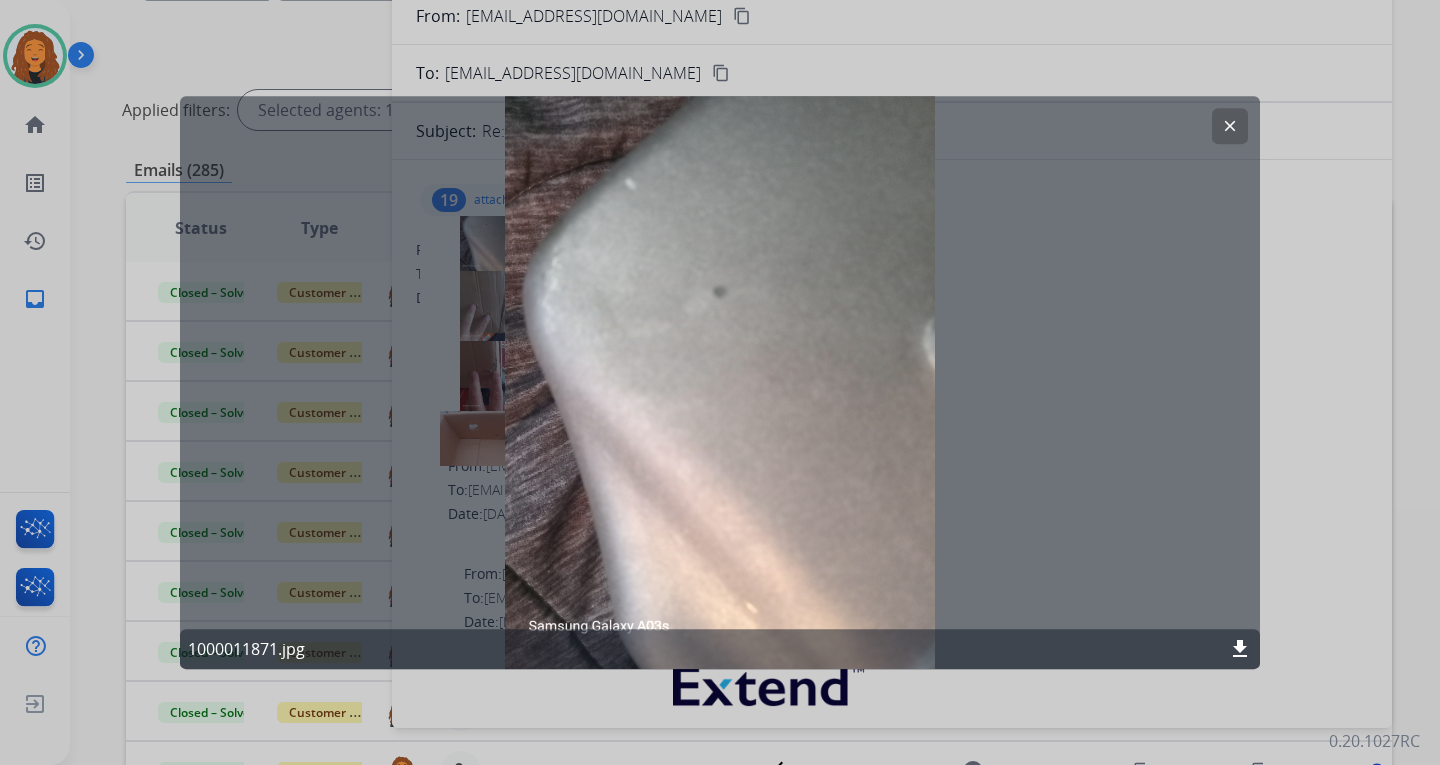 click on "clear" 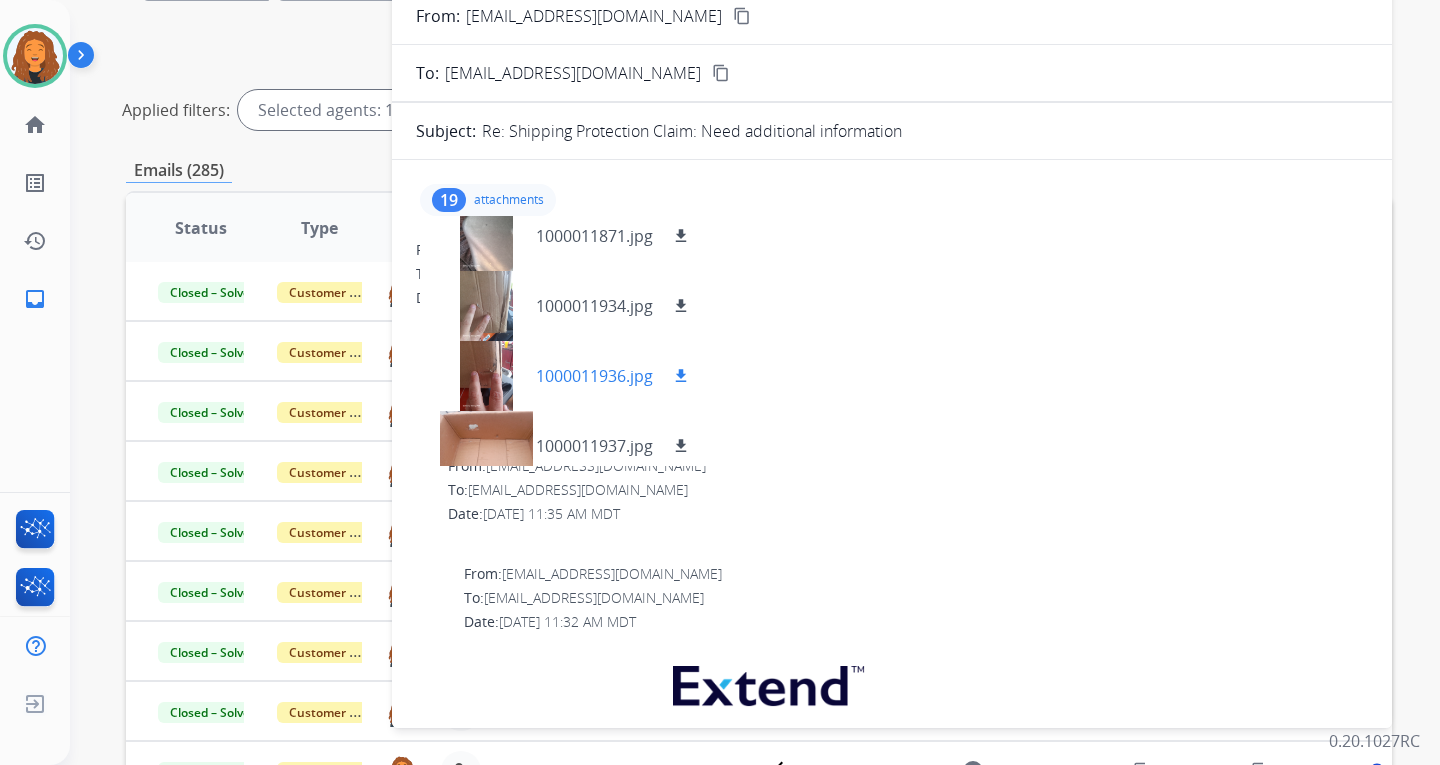 click at bounding box center (486, 376) 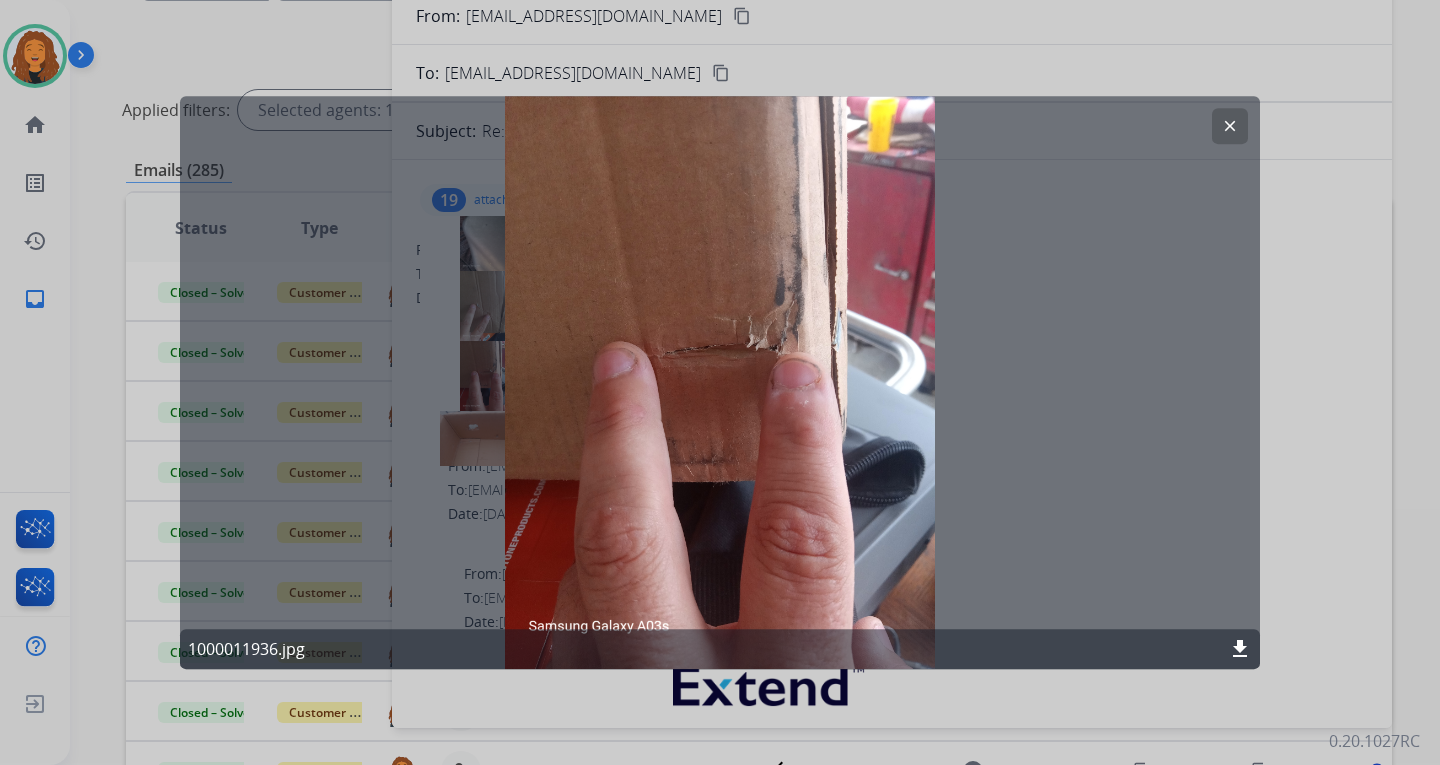 click on "clear" 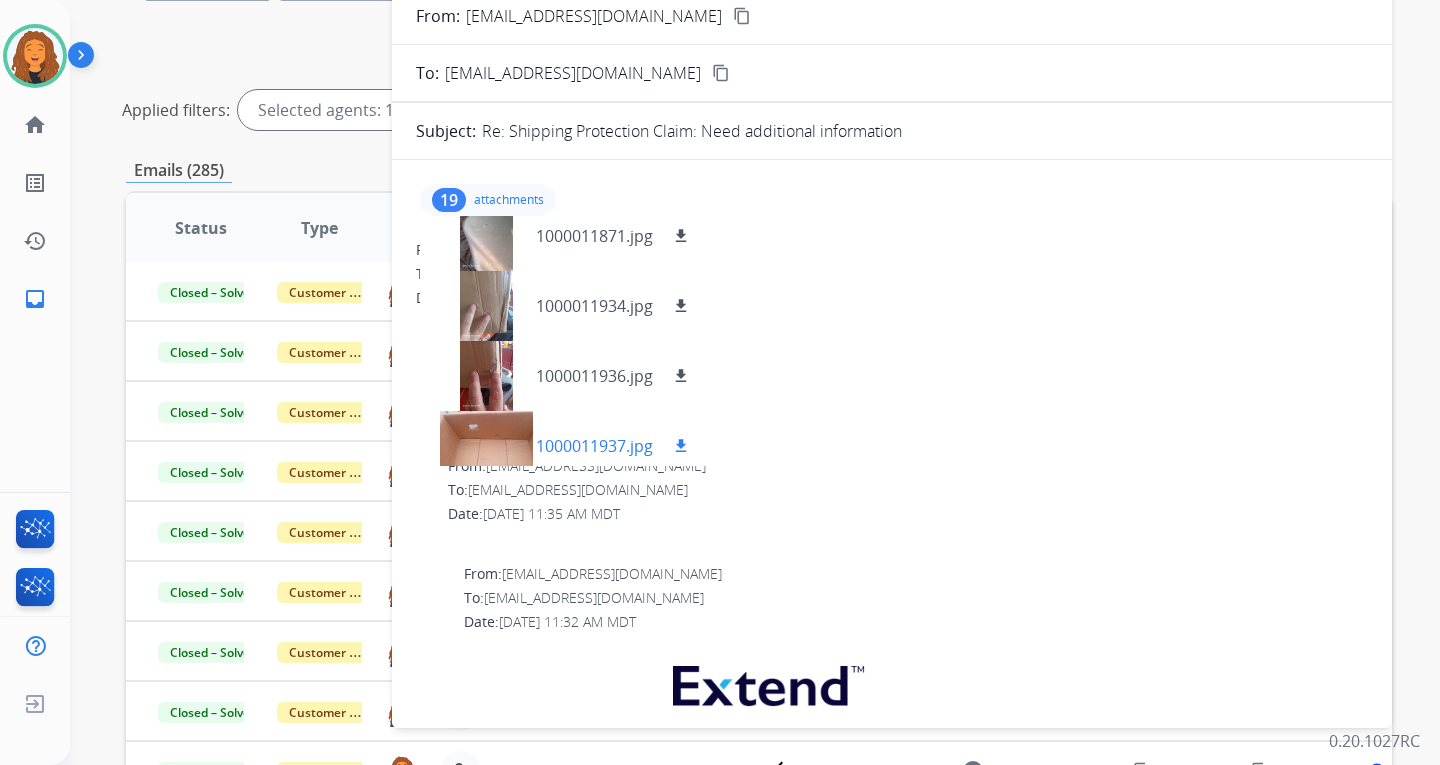click at bounding box center [486, 446] 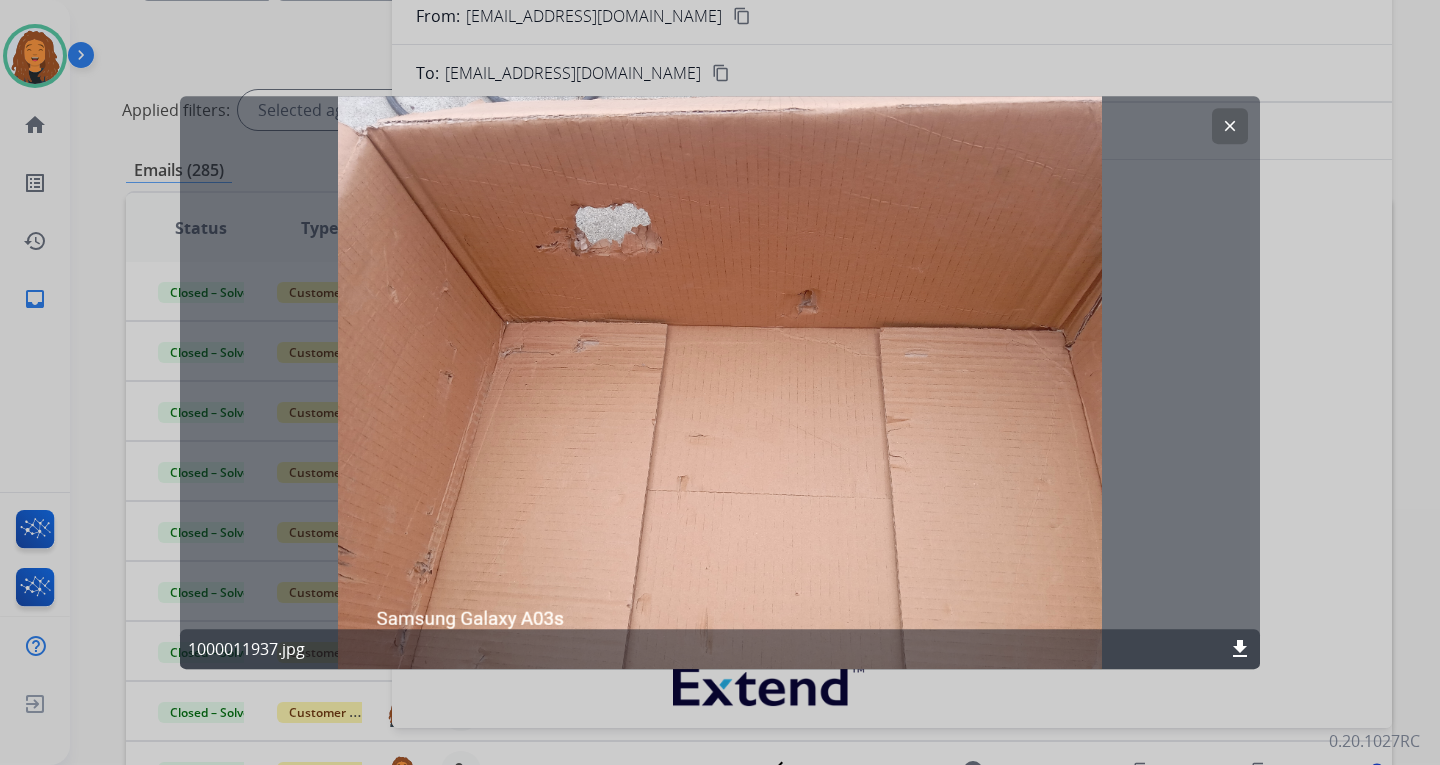 click on "clear" 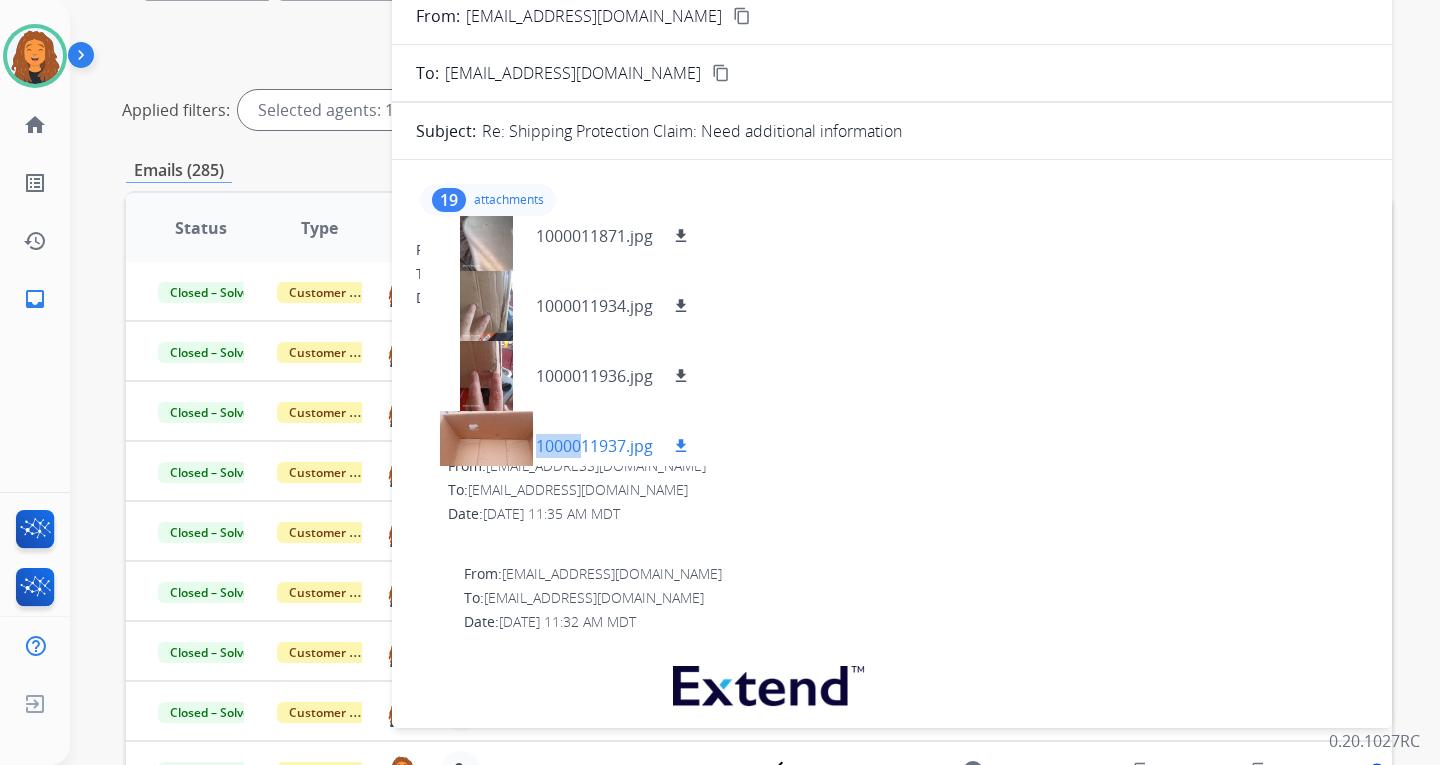 drag, startPoint x: 484, startPoint y: 427, endPoint x: 572, endPoint y: 449, distance: 90.70832 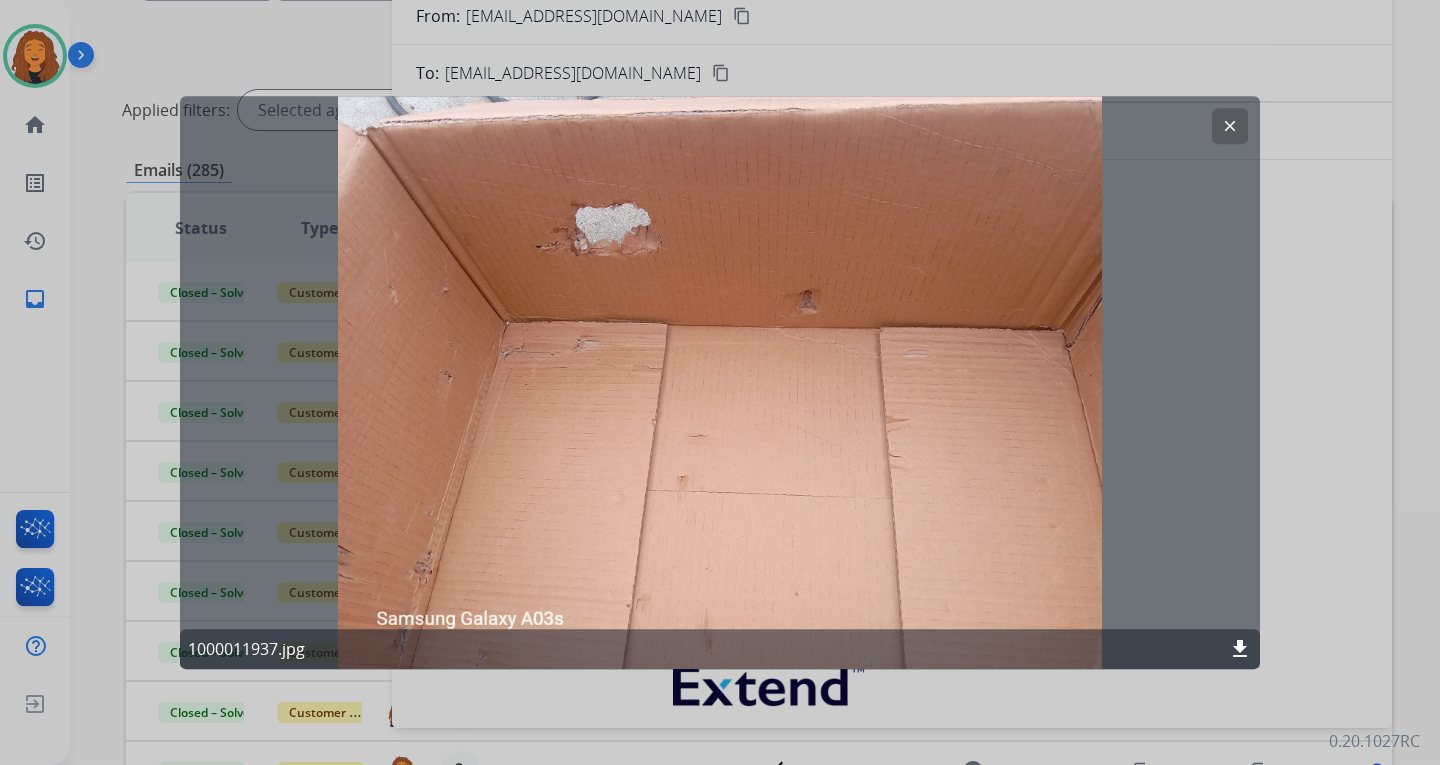 scroll, scrollTop: 583, scrollLeft: 0, axis: vertical 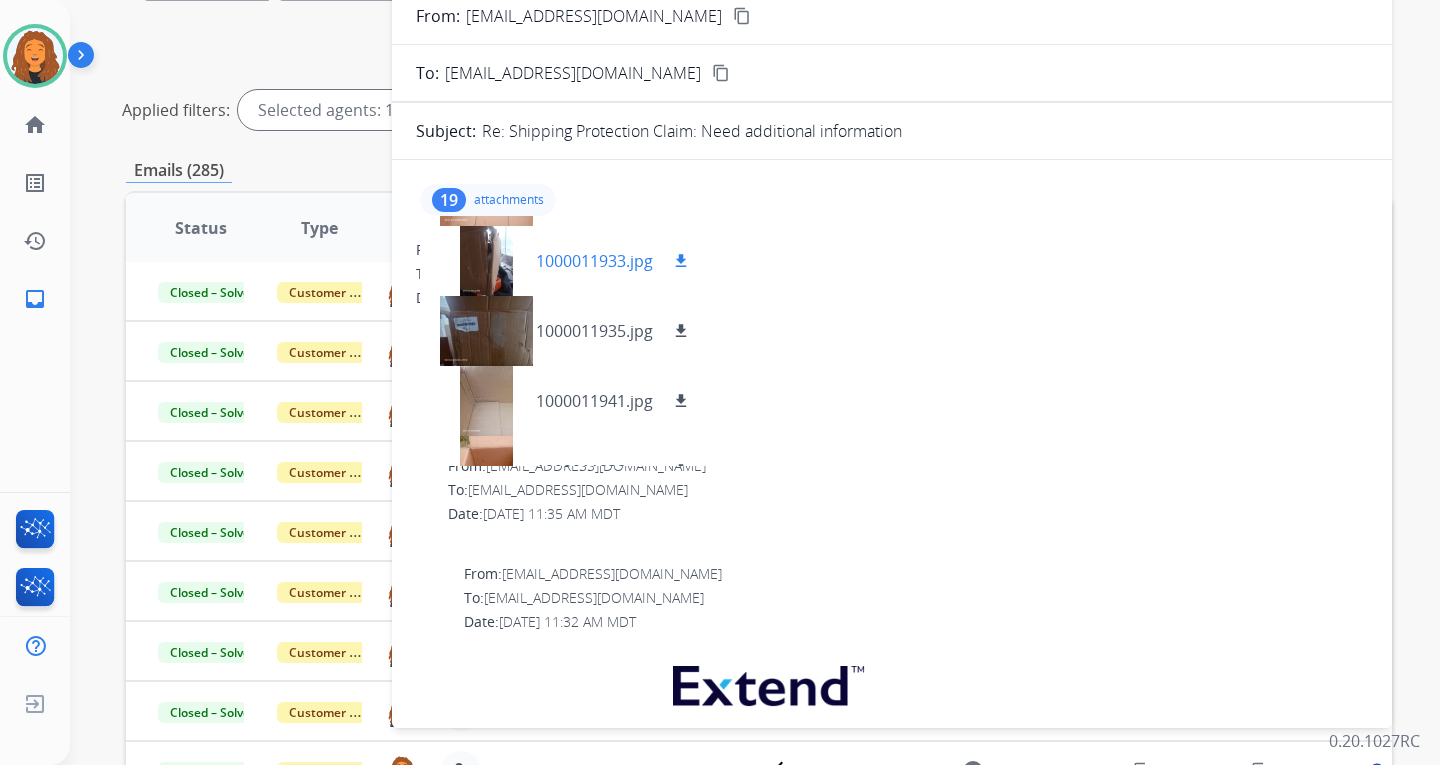 click at bounding box center (486, 261) 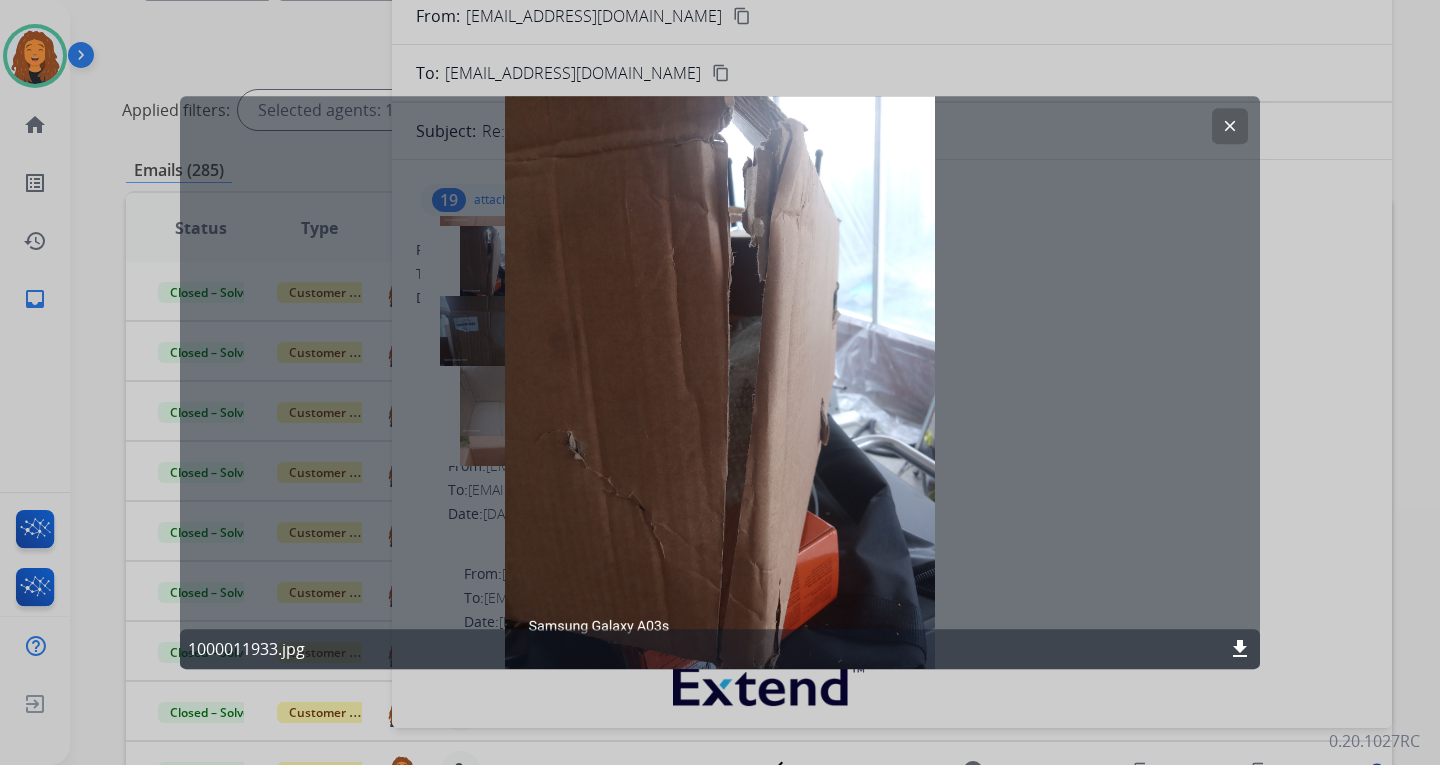 click on "clear" 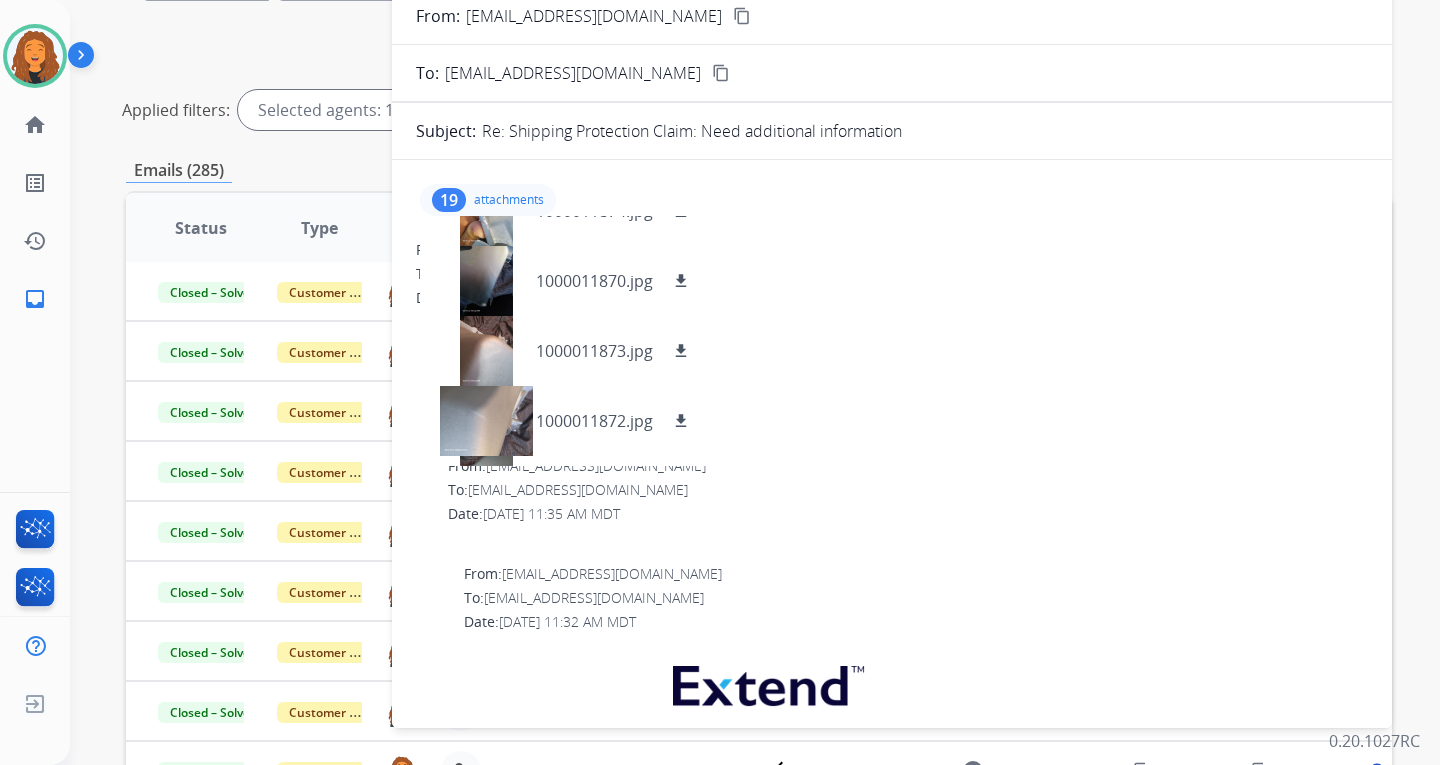scroll, scrollTop: 313, scrollLeft: 0, axis: vertical 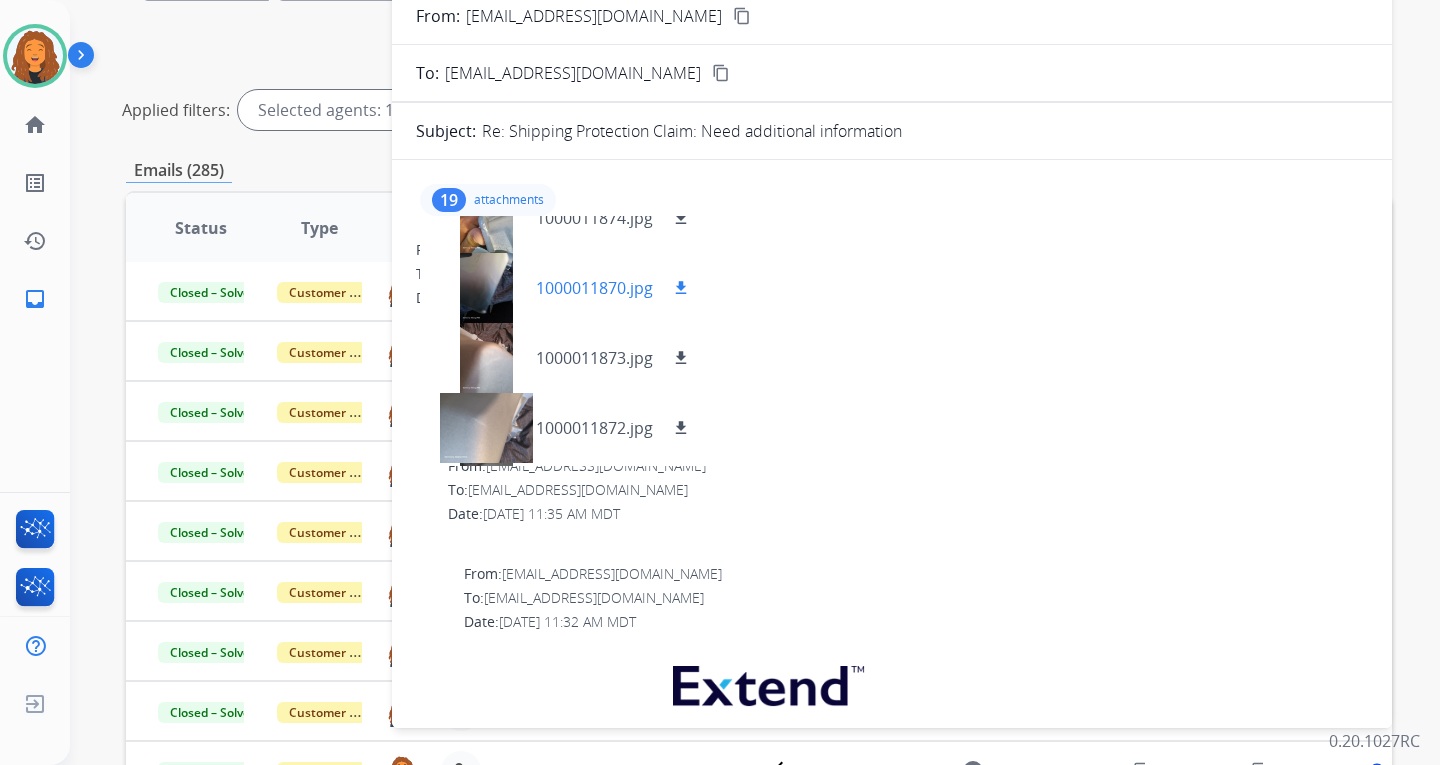 click at bounding box center (486, 288) 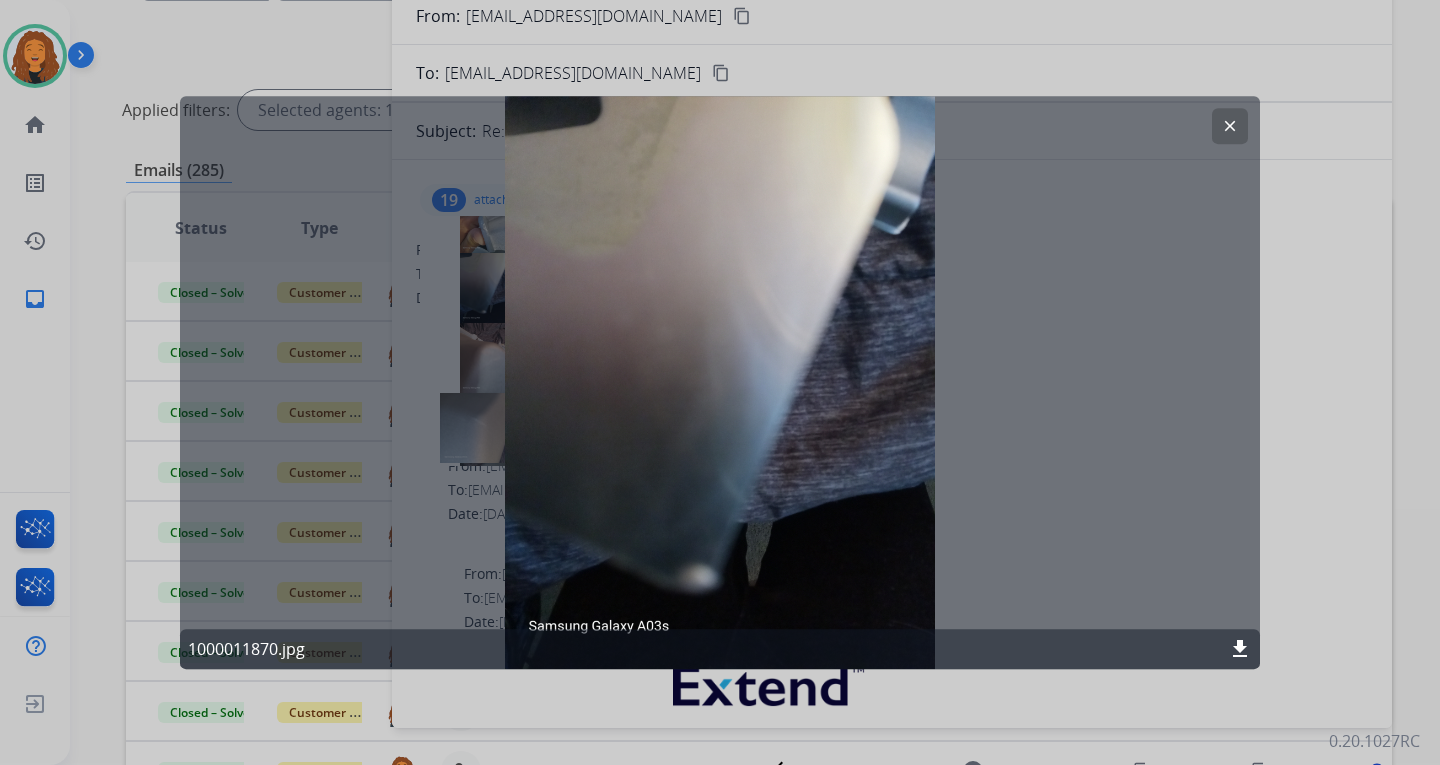 click on "clear" 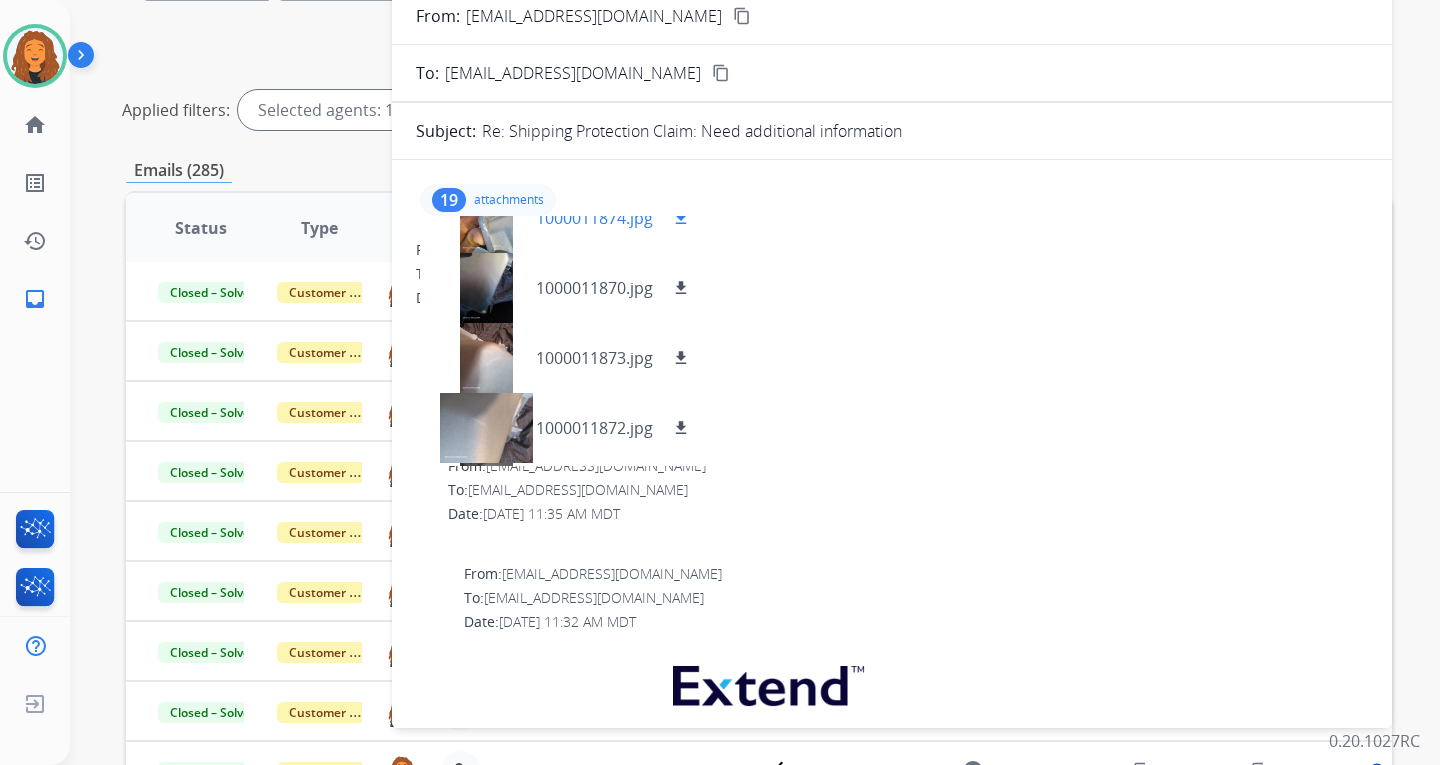 click at bounding box center (486, 218) 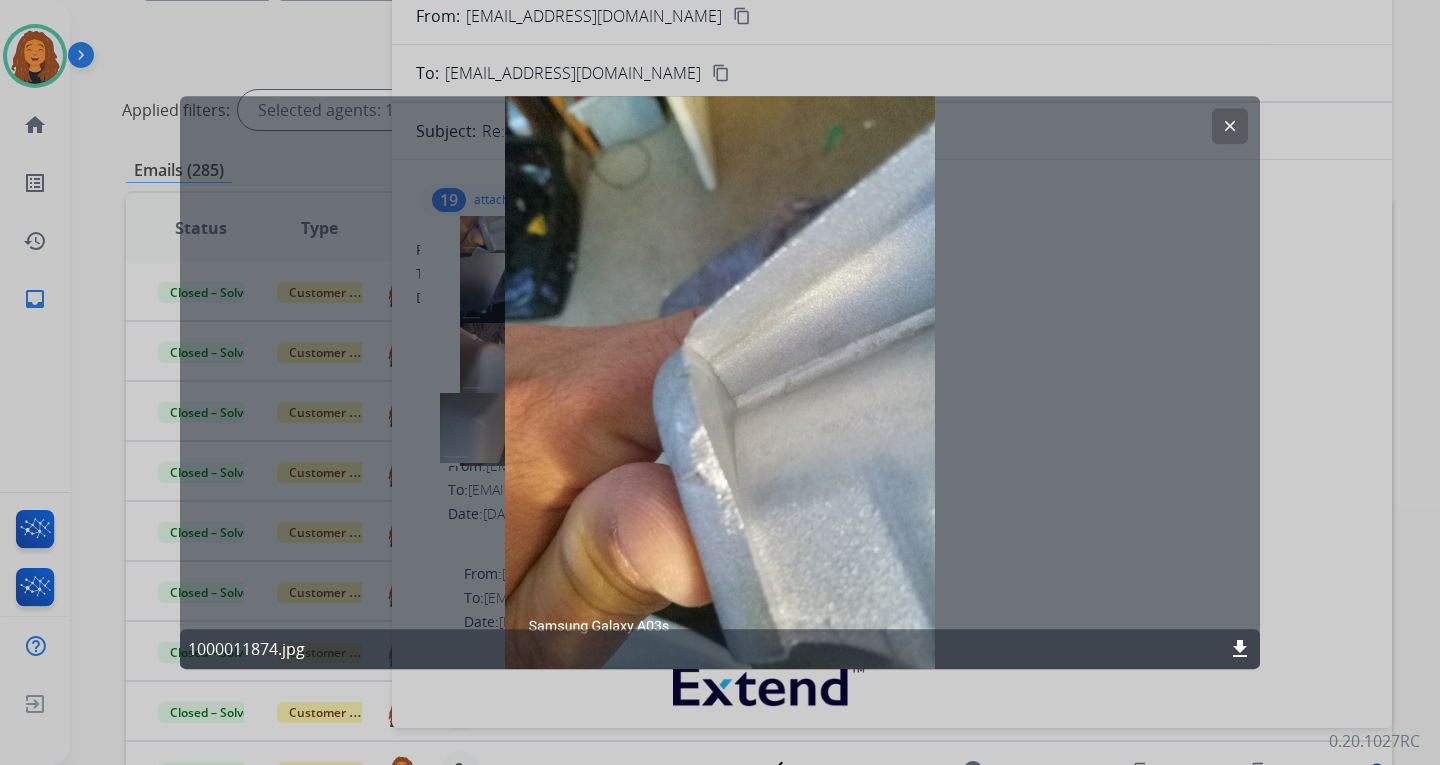 click on "download" 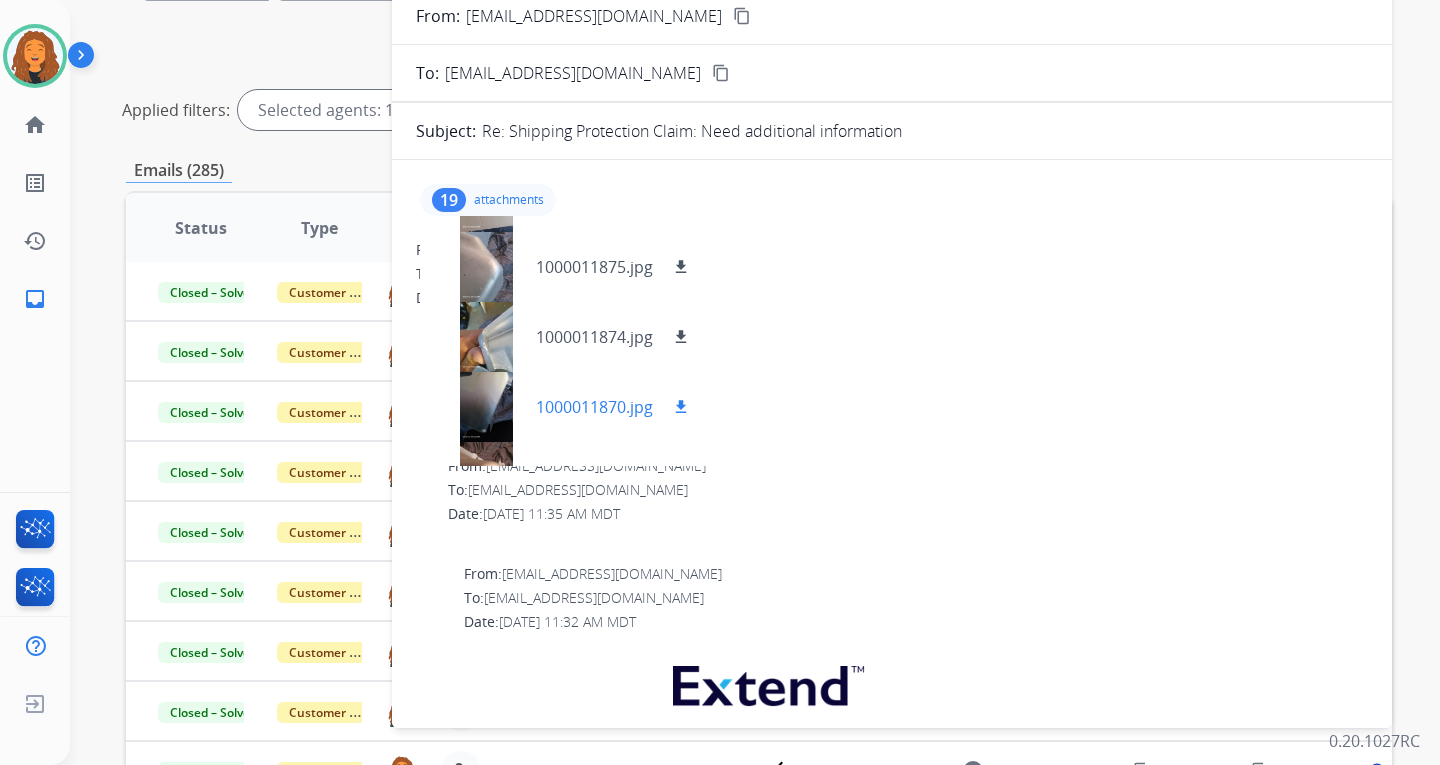 scroll, scrollTop: 0, scrollLeft: 0, axis: both 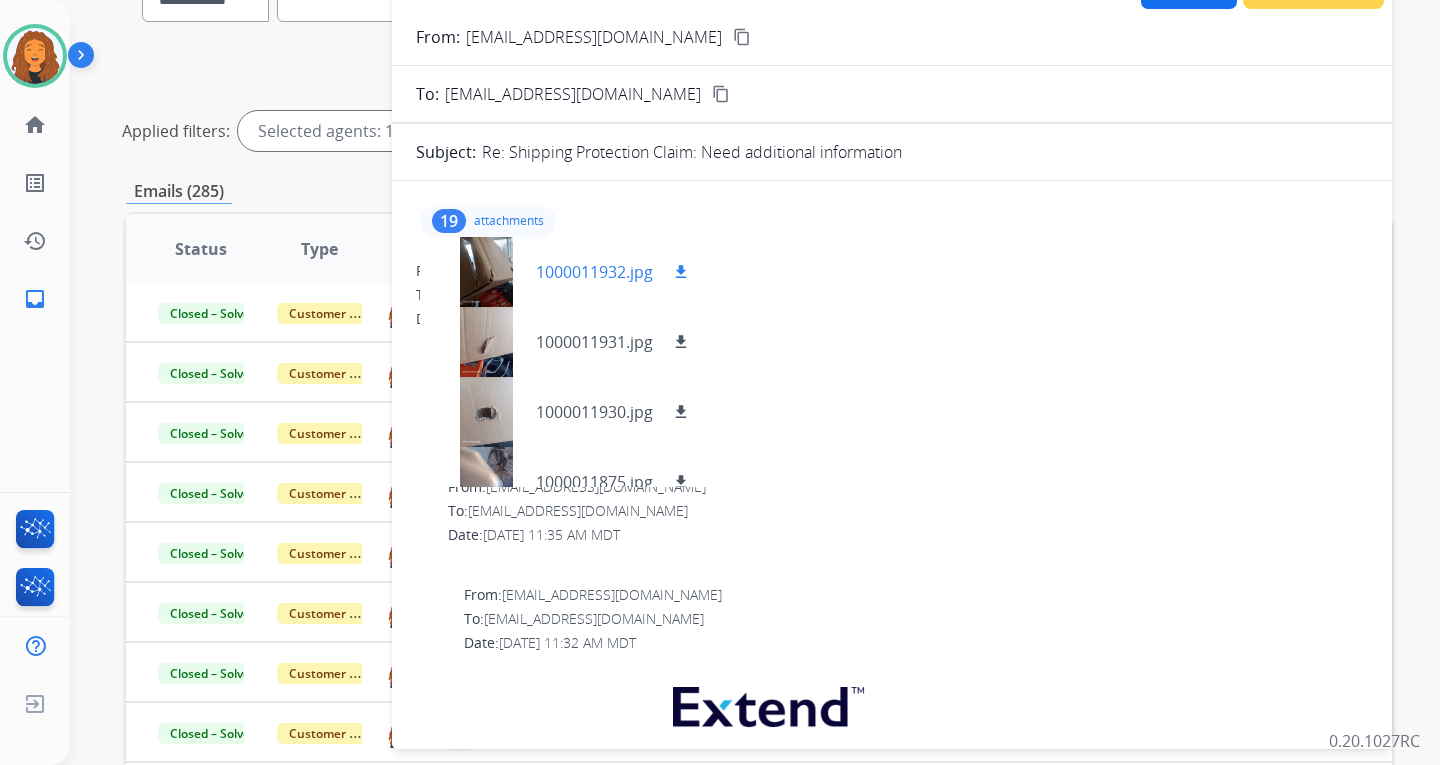click on "download" at bounding box center (681, 272) 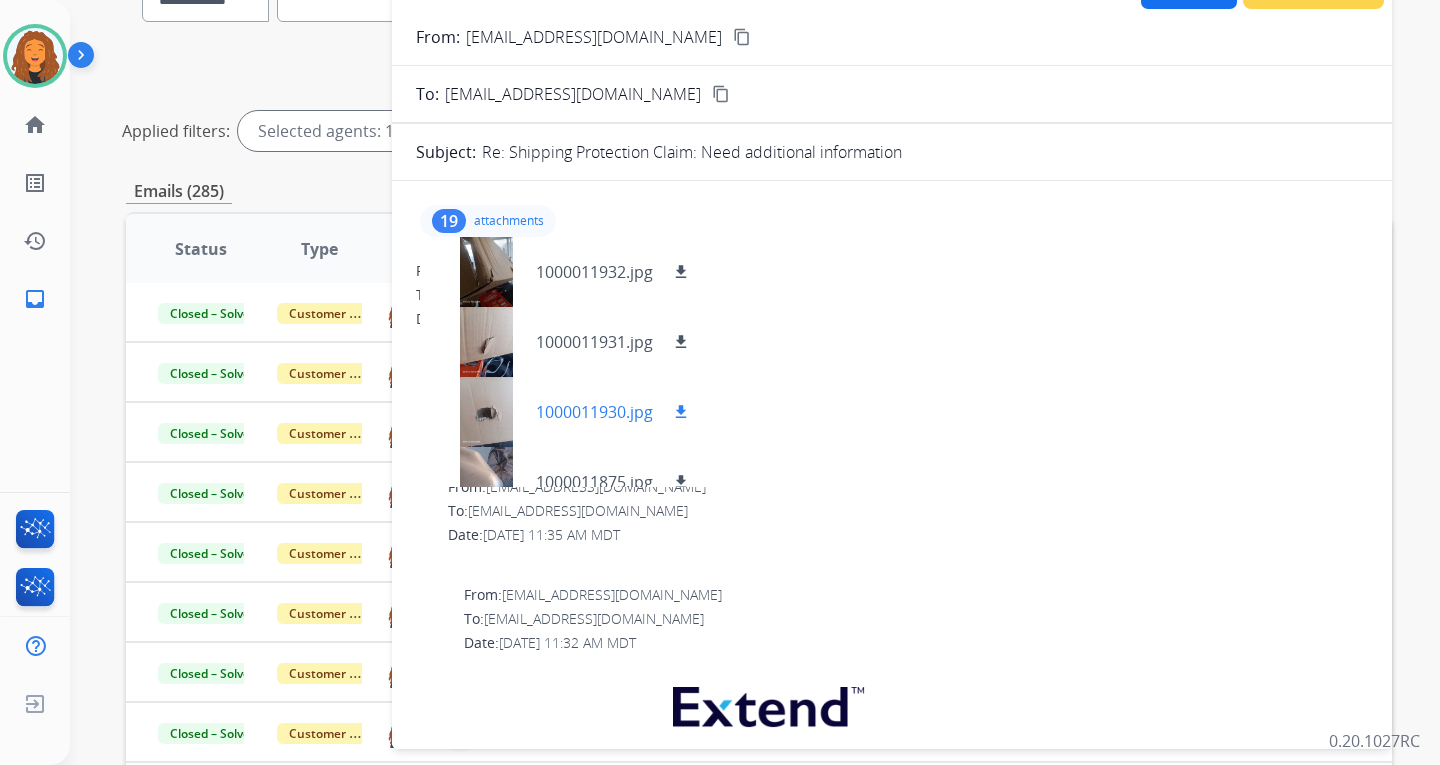 click on "download" at bounding box center [681, 412] 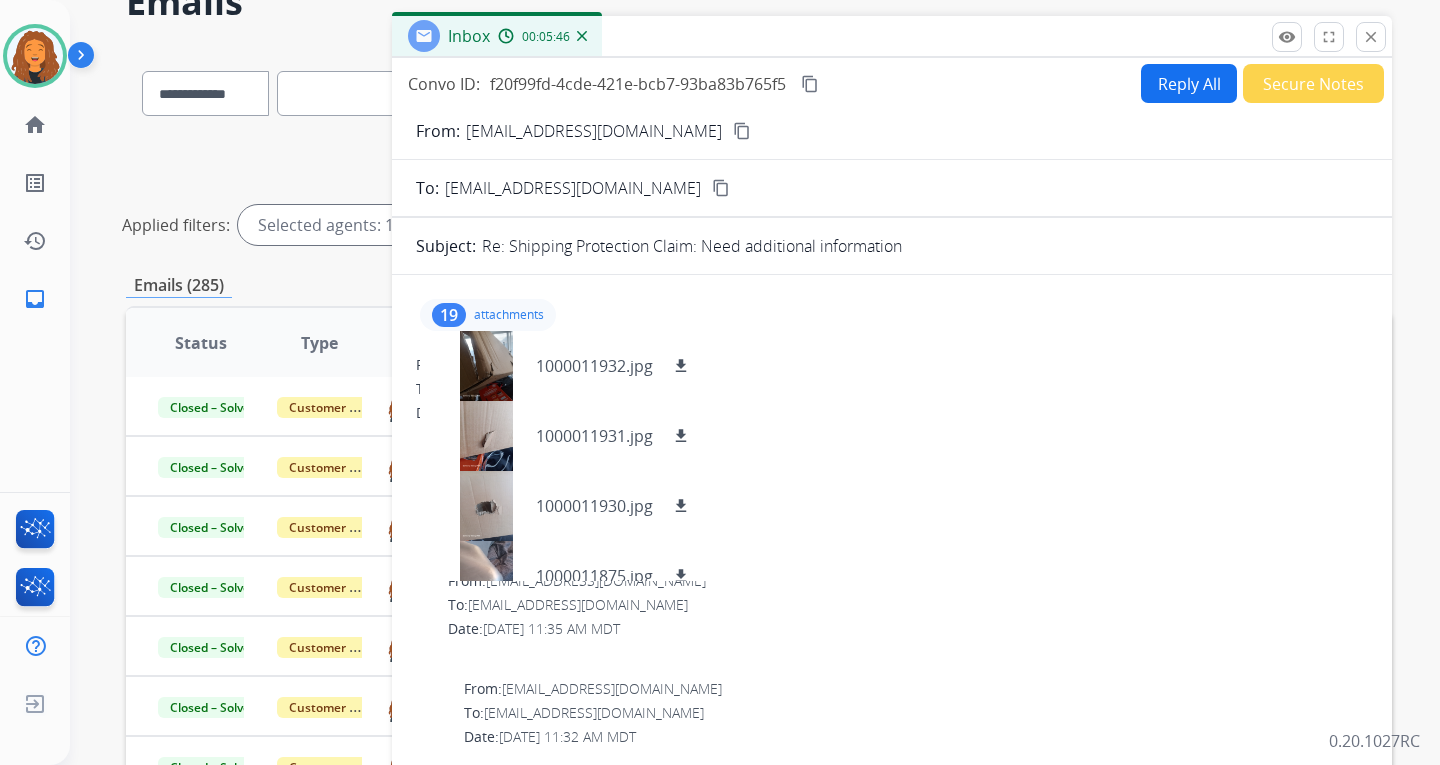 scroll, scrollTop: 0, scrollLeft: 0, axis: both 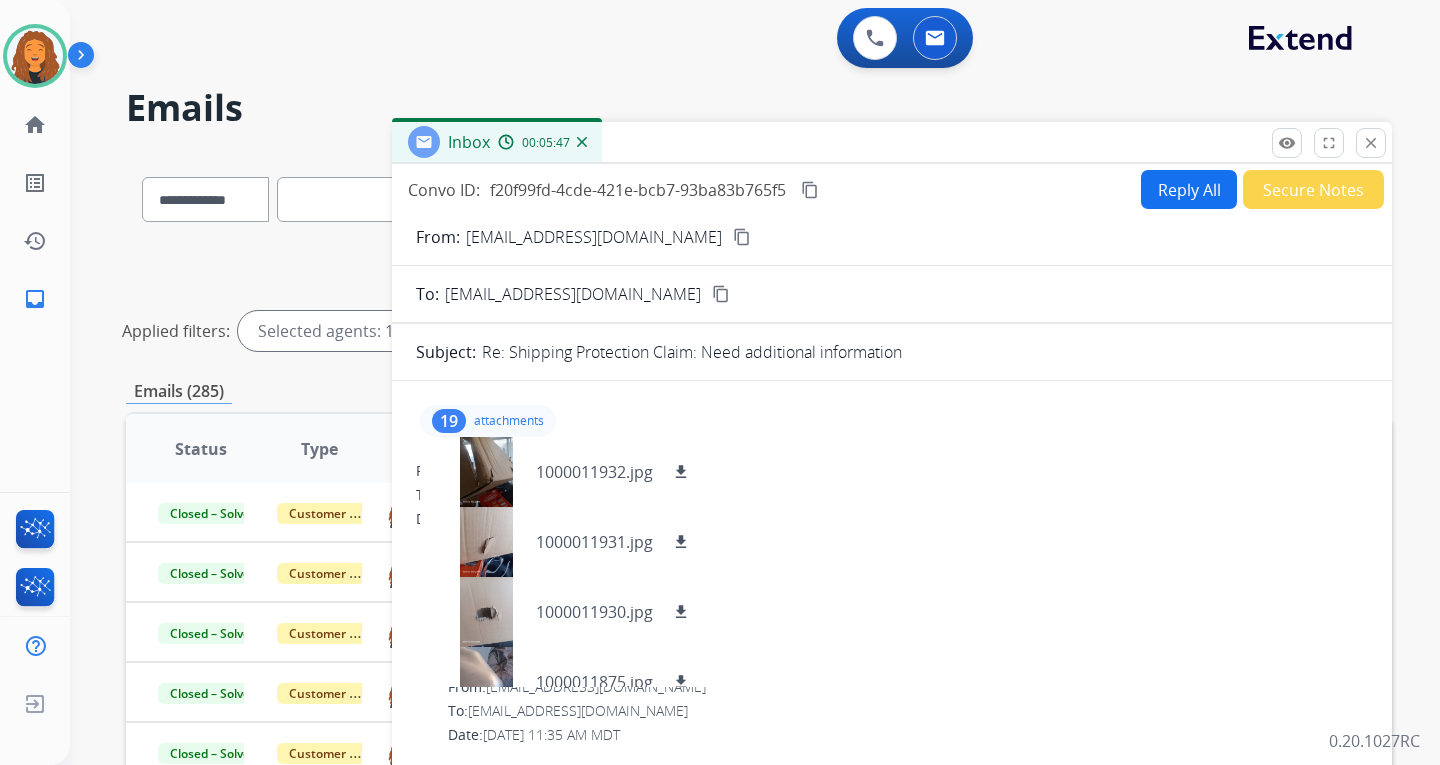 click on "Reply All" at bounding box center (1189, 189) 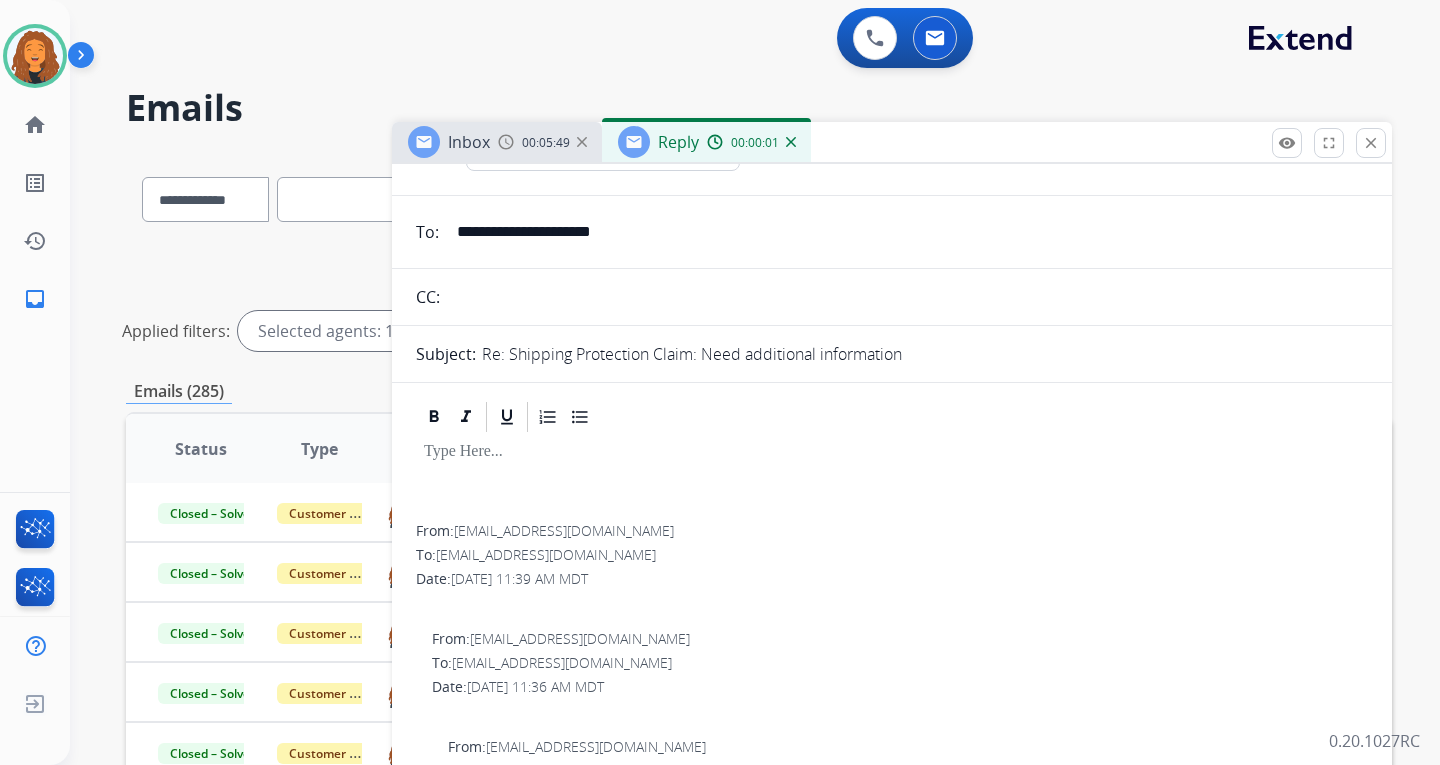 scroll, scrollTop: 0, scrollLeft: 0, axis: both 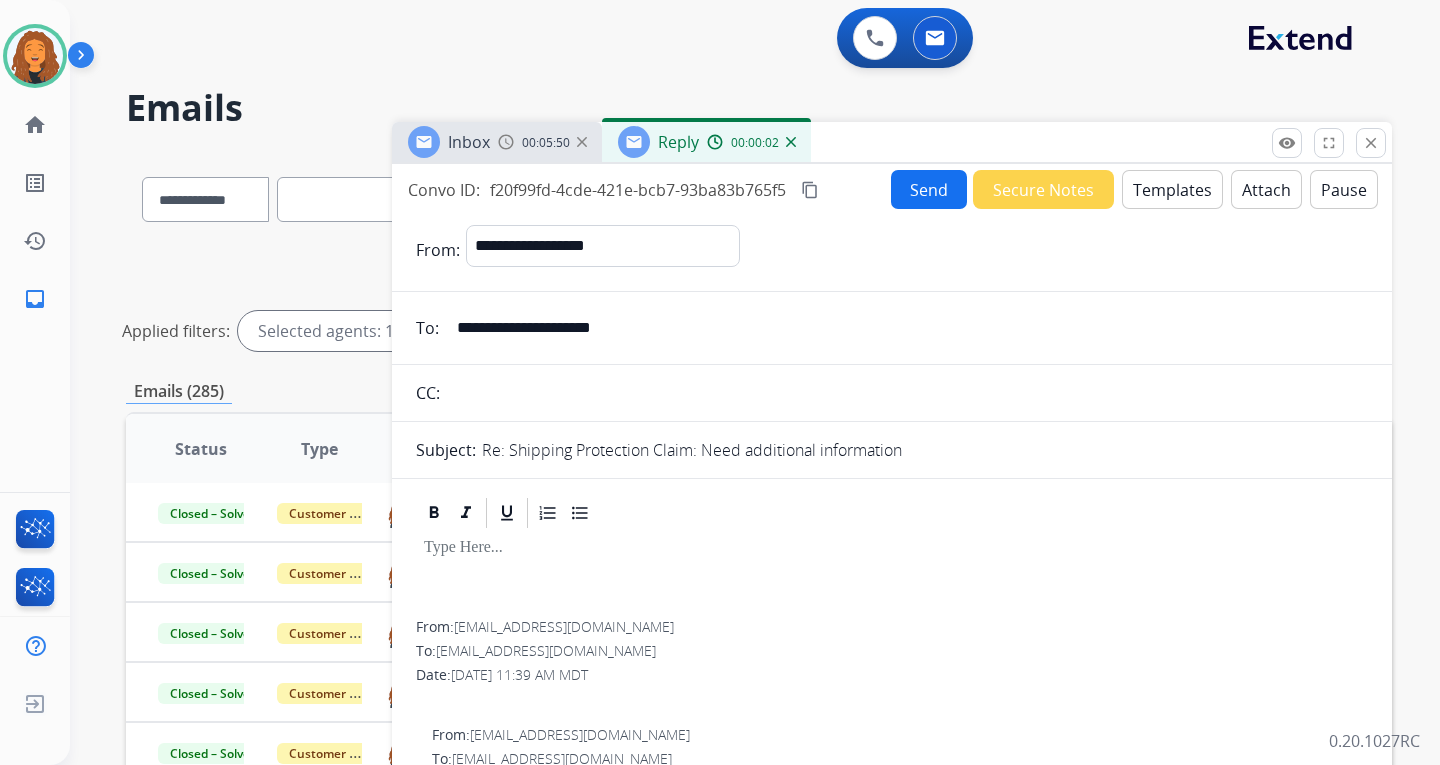 click on "Templates" at bounding box center (1172, 189) 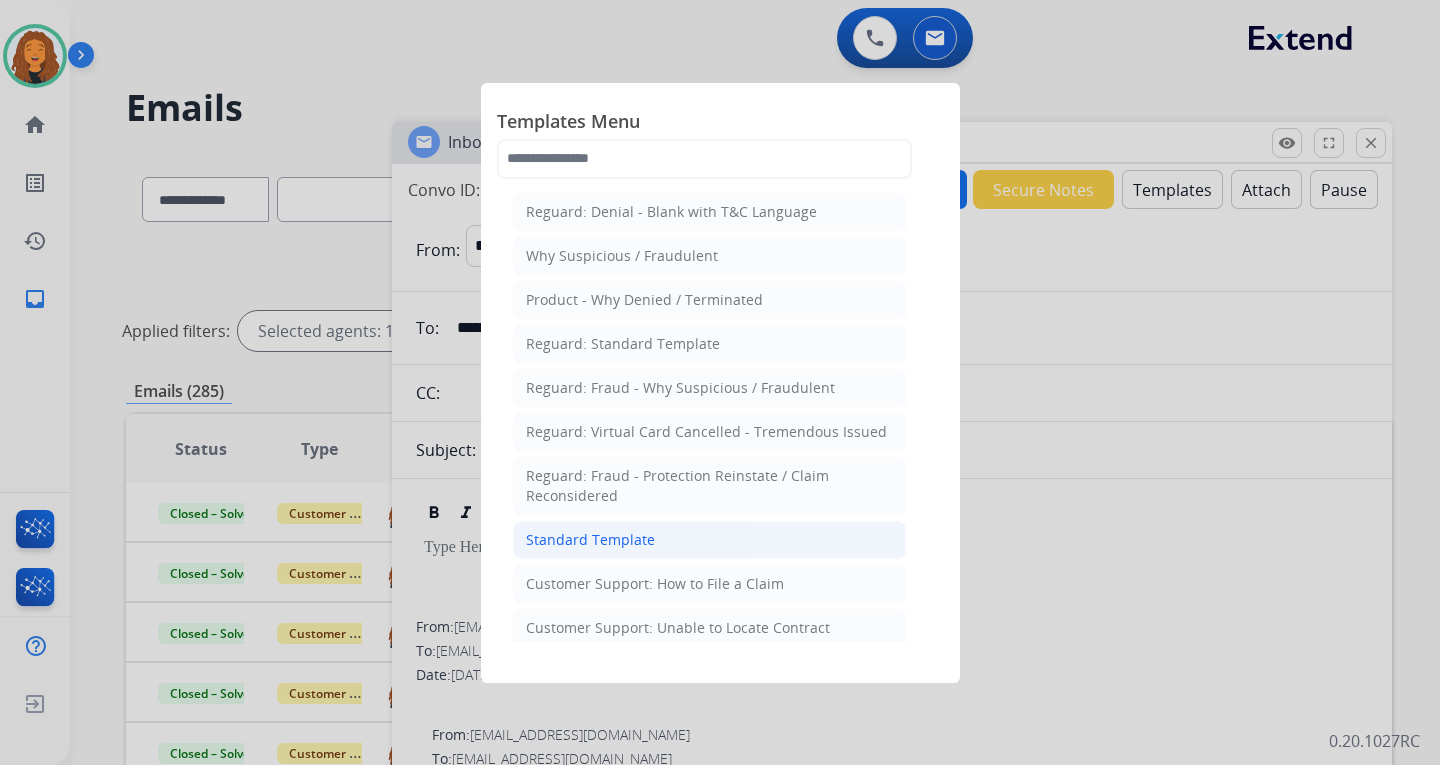 click on "Standard Template" 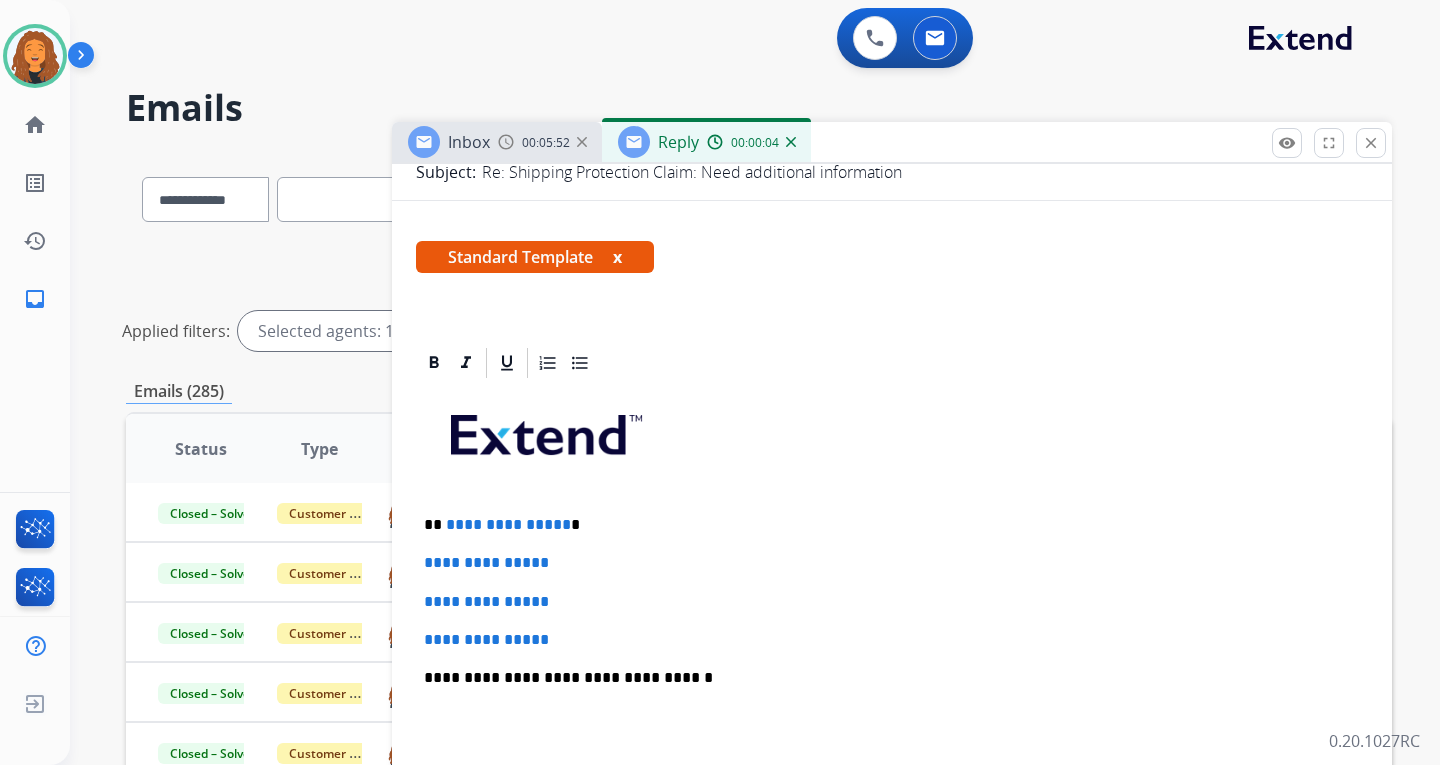 scroll, scrollTop: 300, scrollLeft: 0, axis: vertical 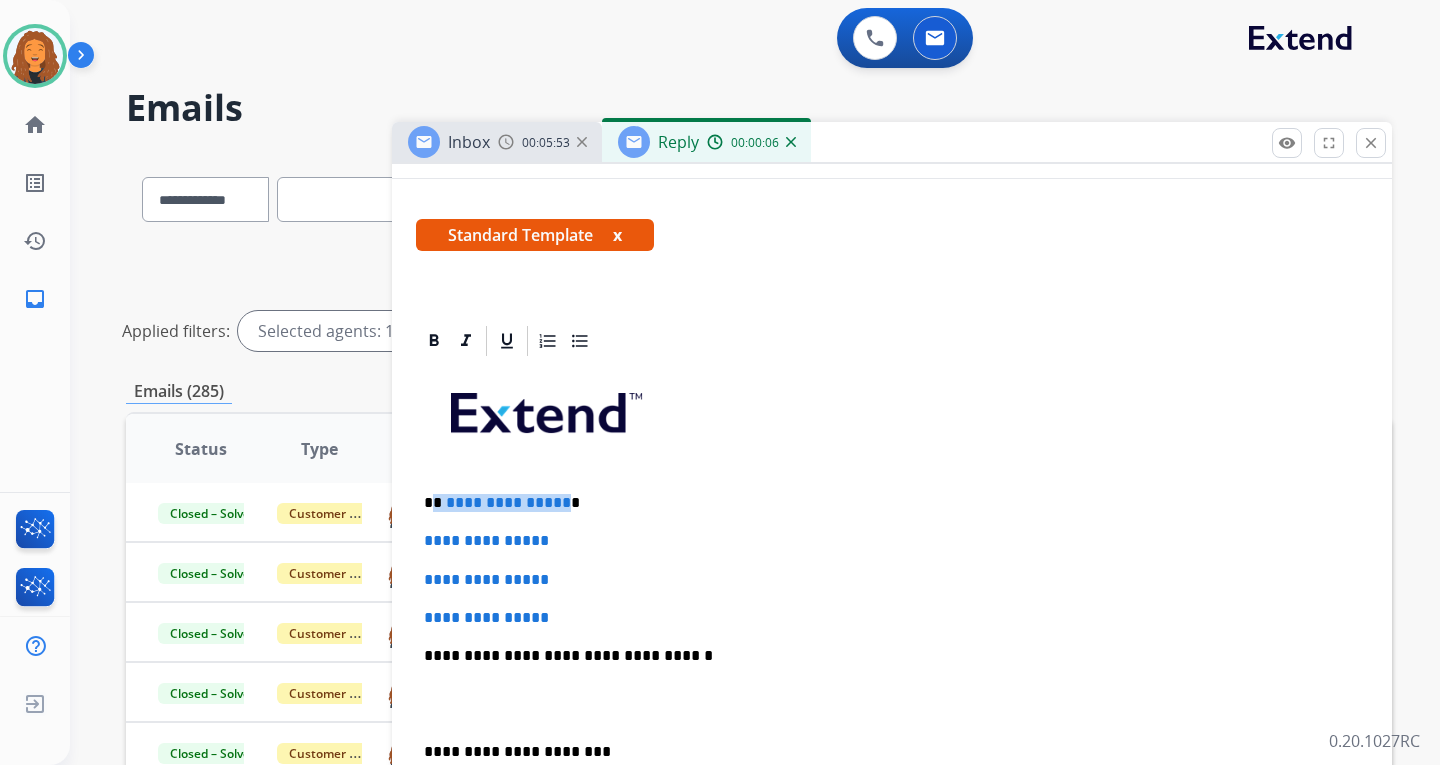 drag, startPoint x: 557, startPoint y: 504, endPoint x: 433, endPoint y: 512, distance: 124.2578 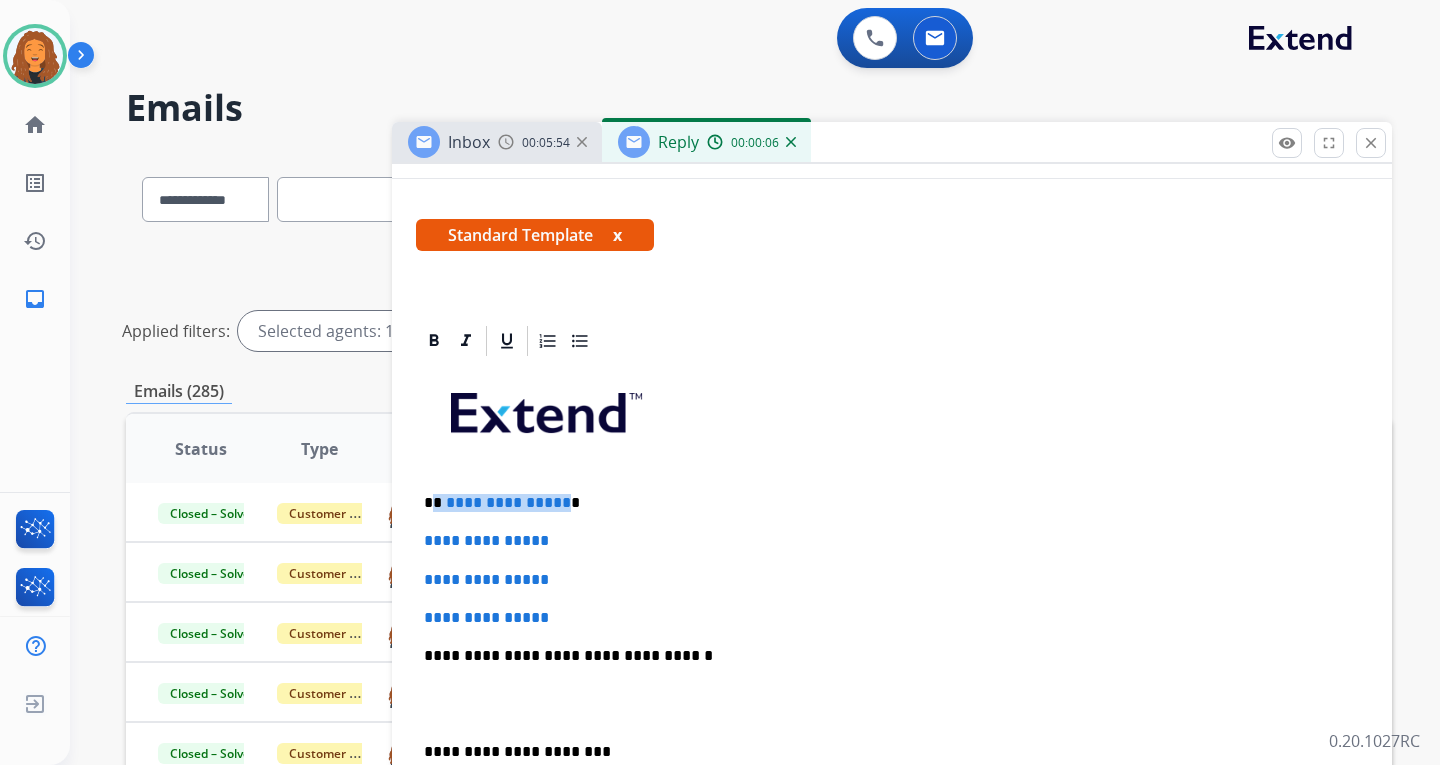 type 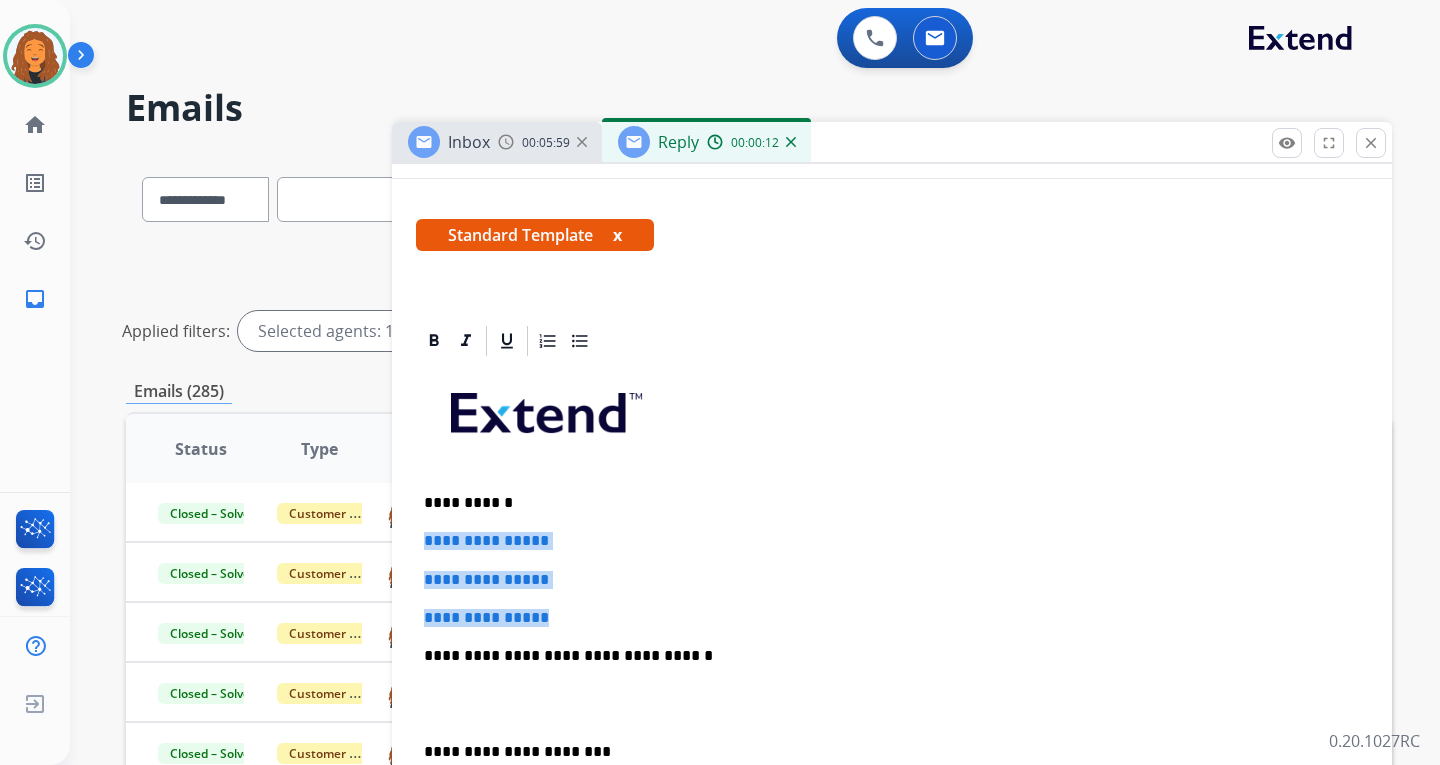 drag, startPoint x: 618, startPoint y: 612, endPoint x: 441, endPoint y: 537, distance: 192.23424 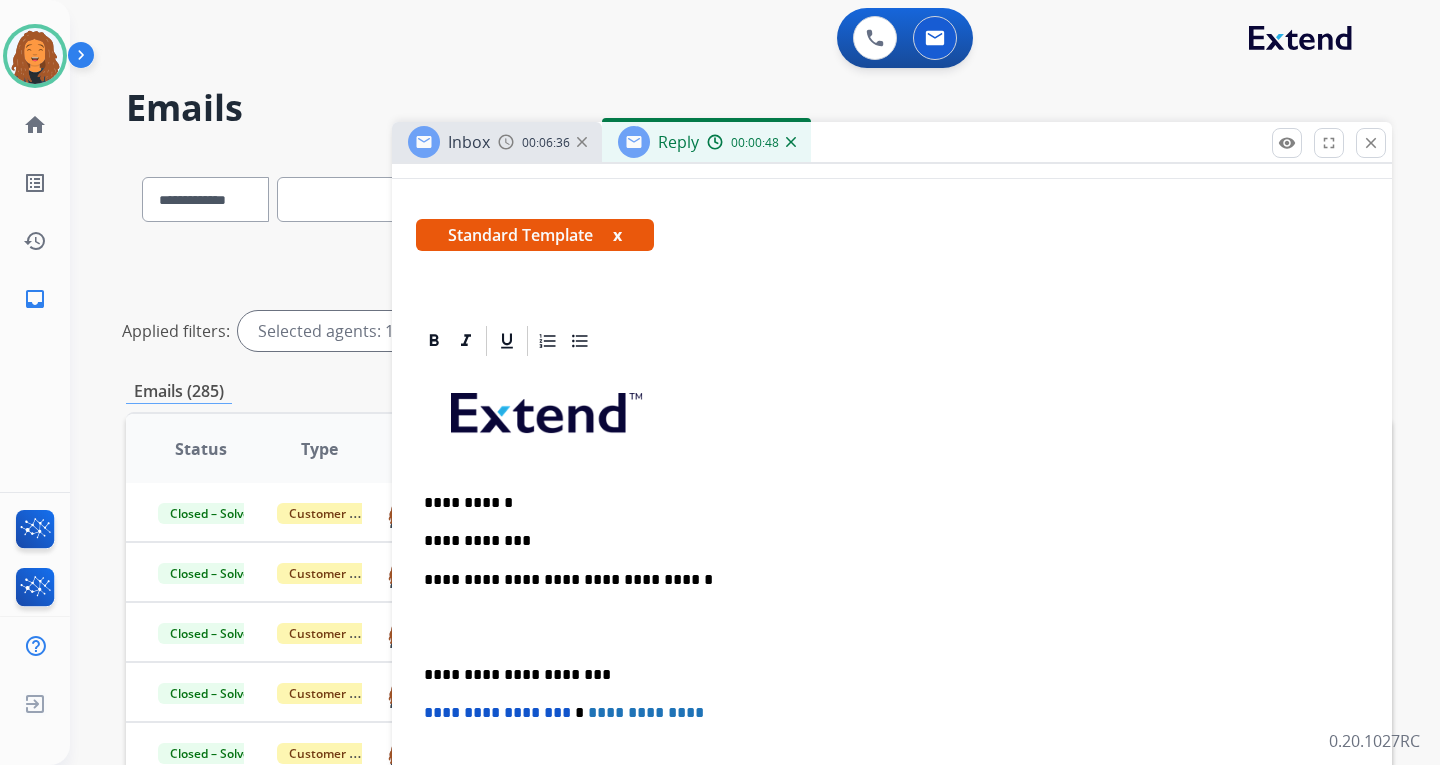 click on "**********" at bounding box center (884, 541) 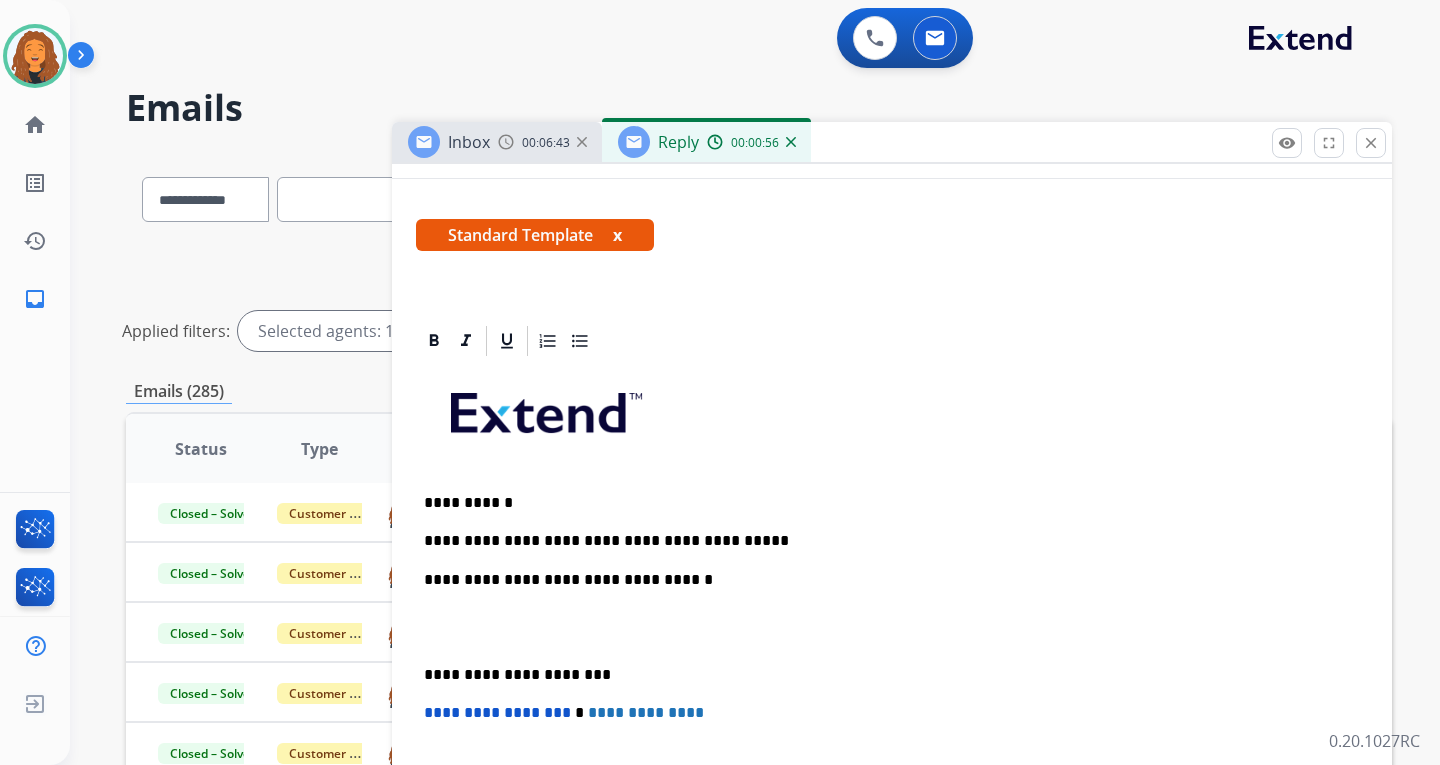click on "**********" at bounding box center (892, 664) 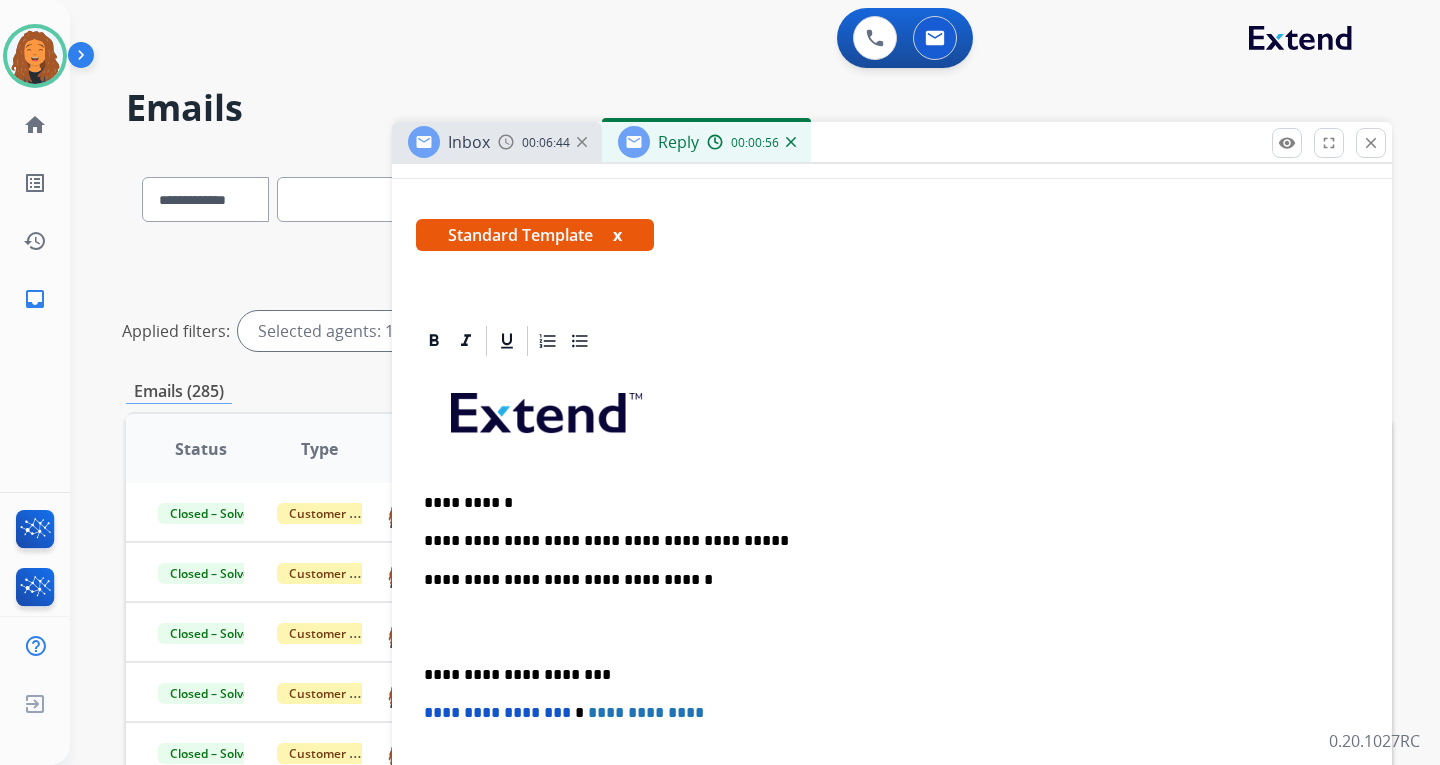 click on "**********" at bounding box center (884, 541) 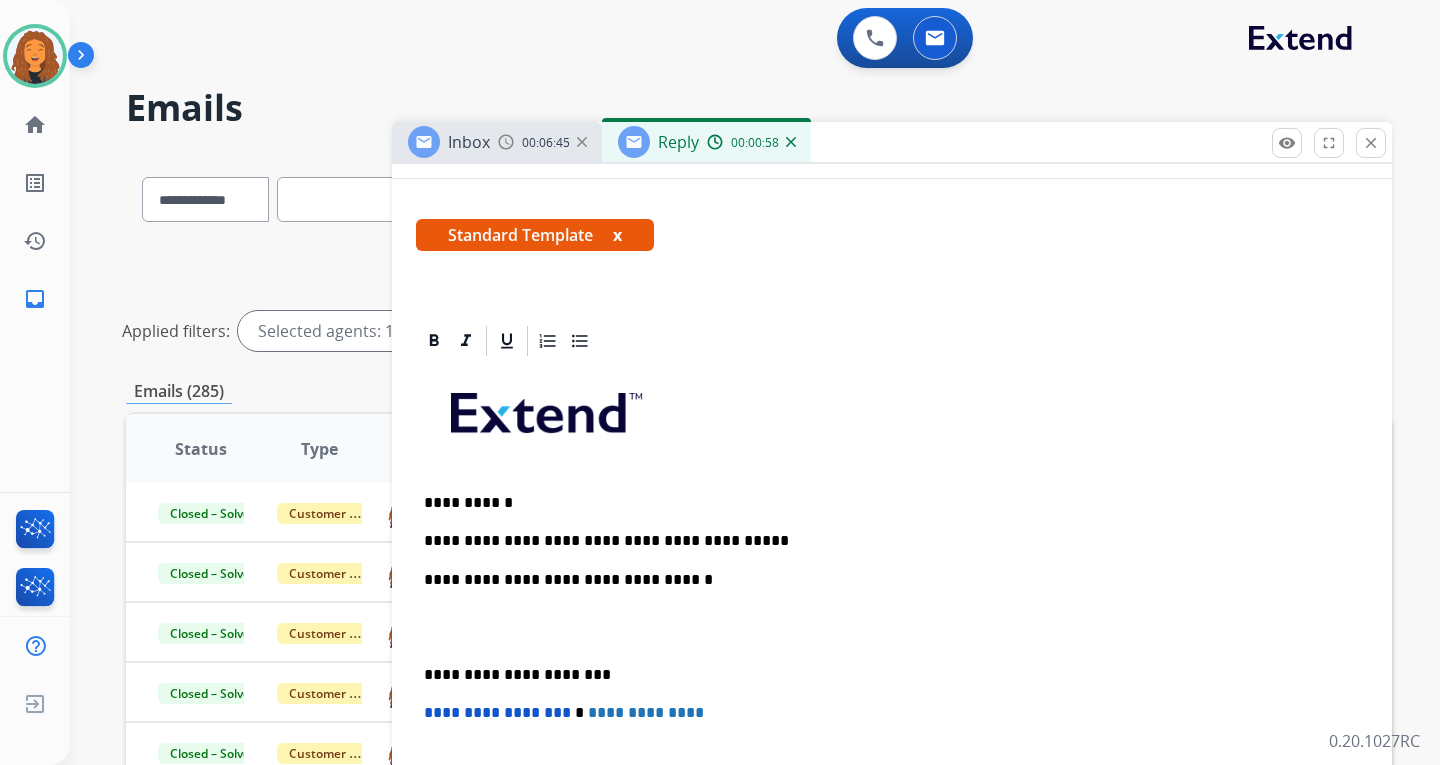 click on "**********" at bounding box center (884, 541) 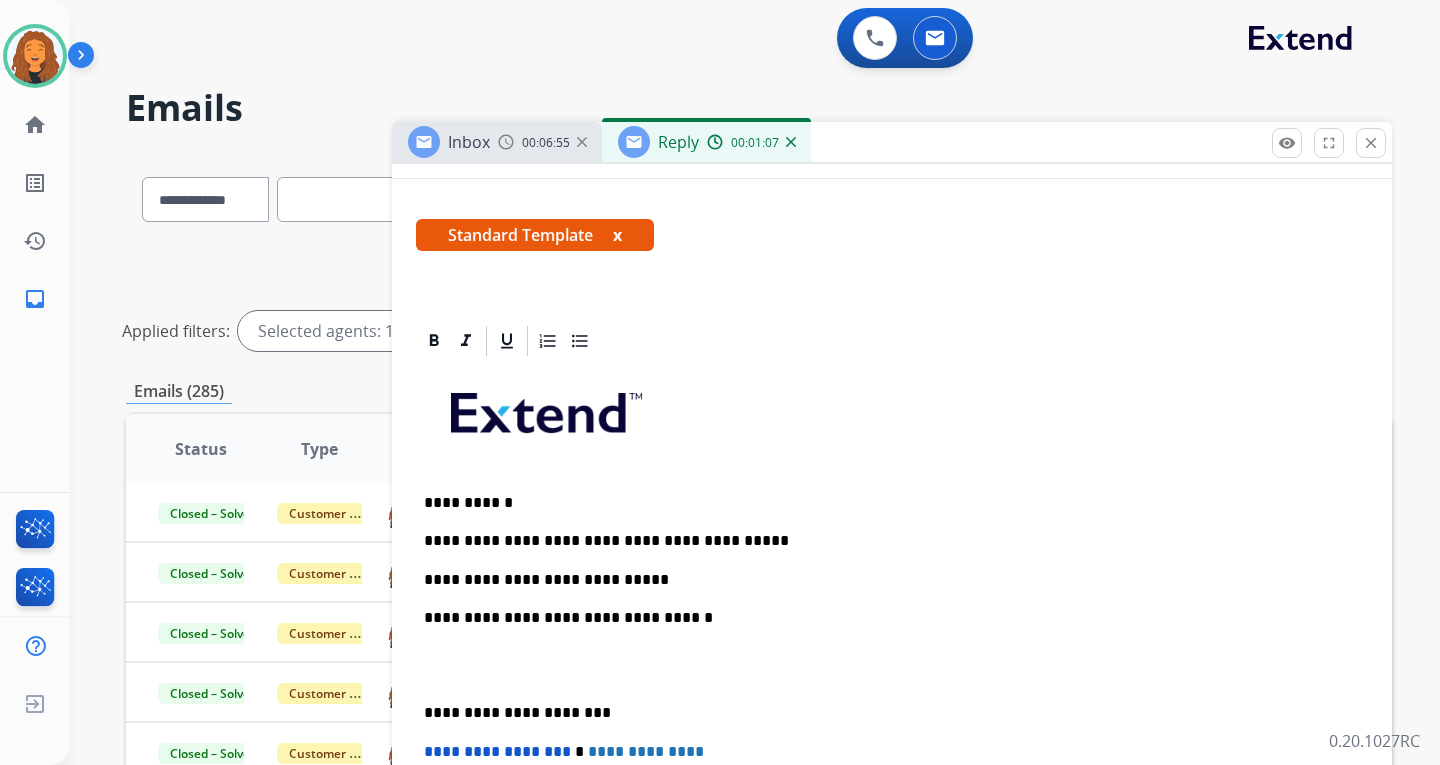 click on "**********" at bounding box center (884, 580) 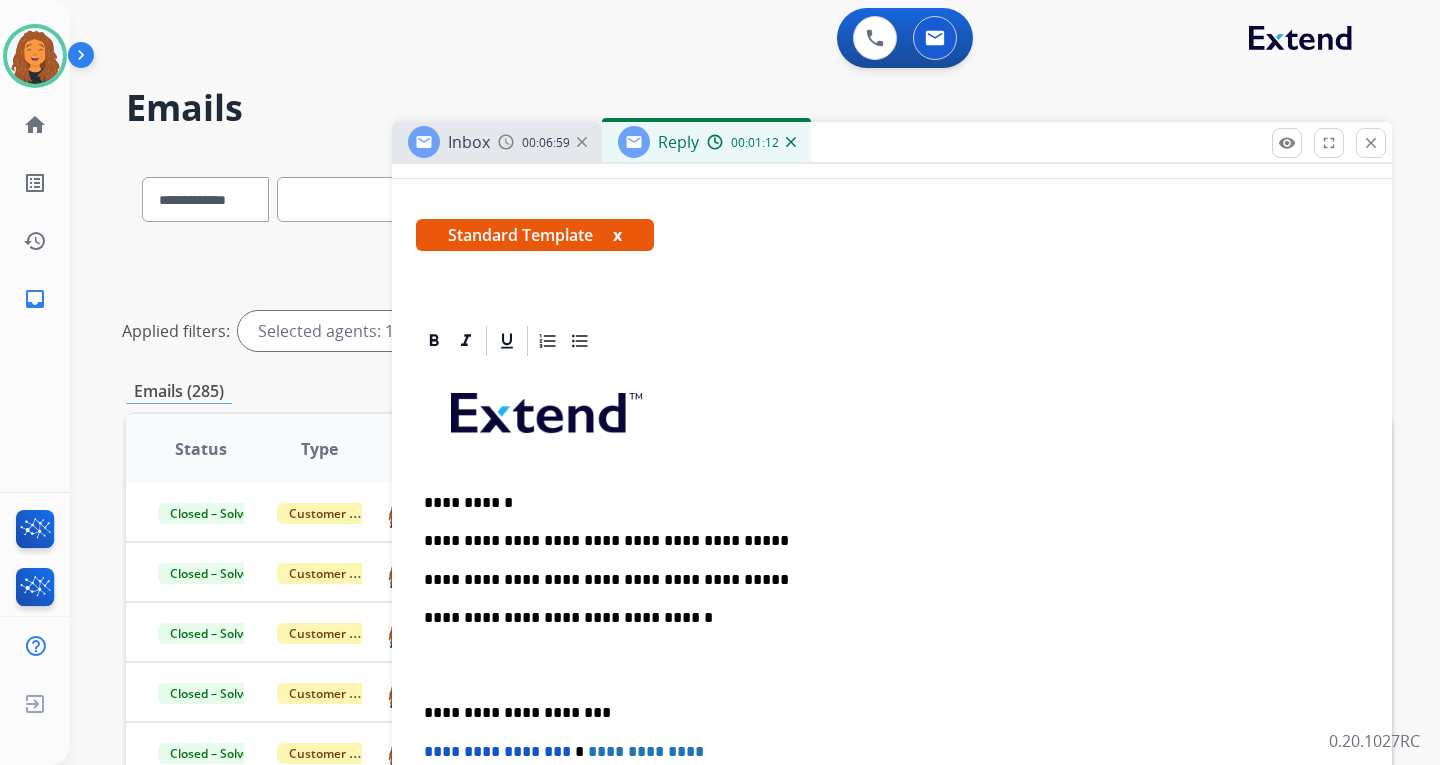 click on "**********" at bounding box center [884, 580] 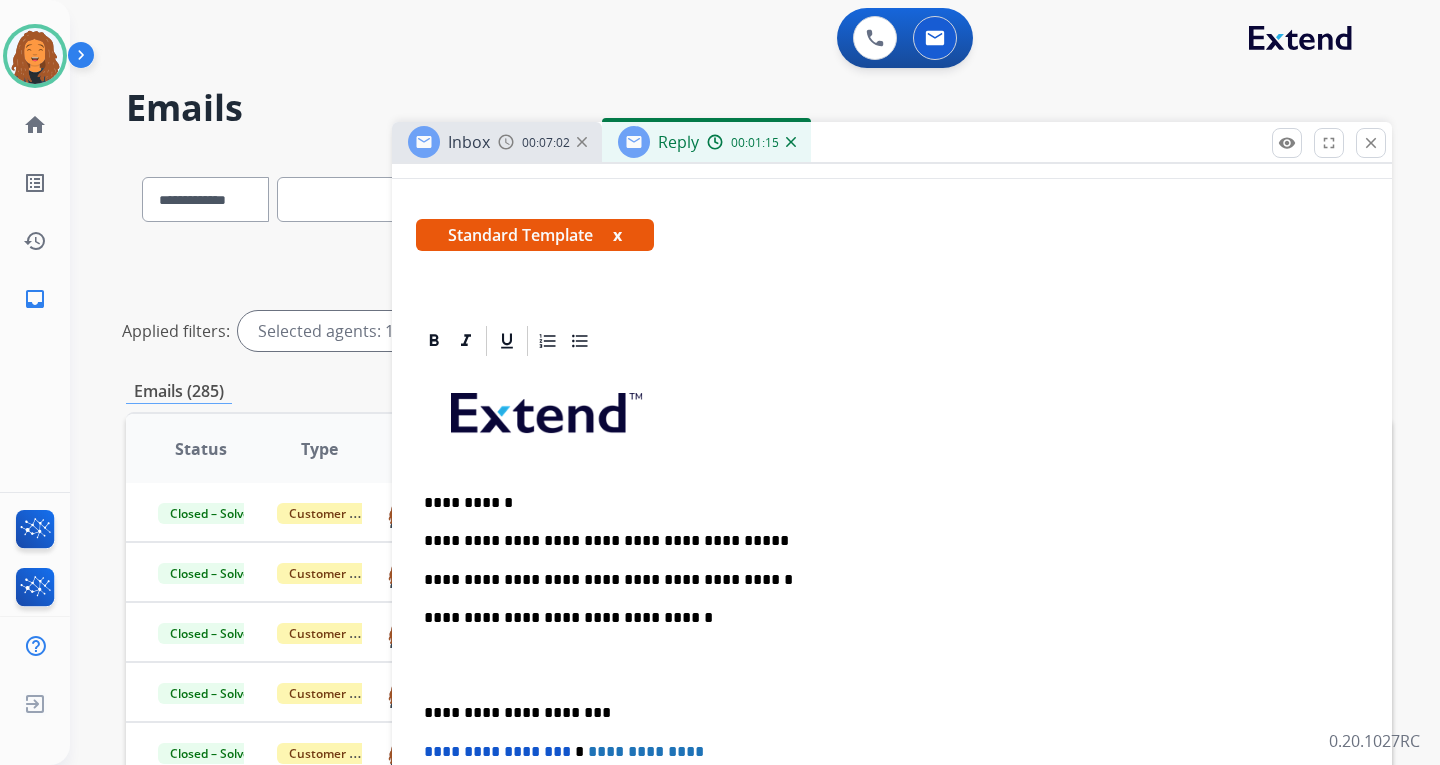 click on "**********" at bounding box center (884, 580) 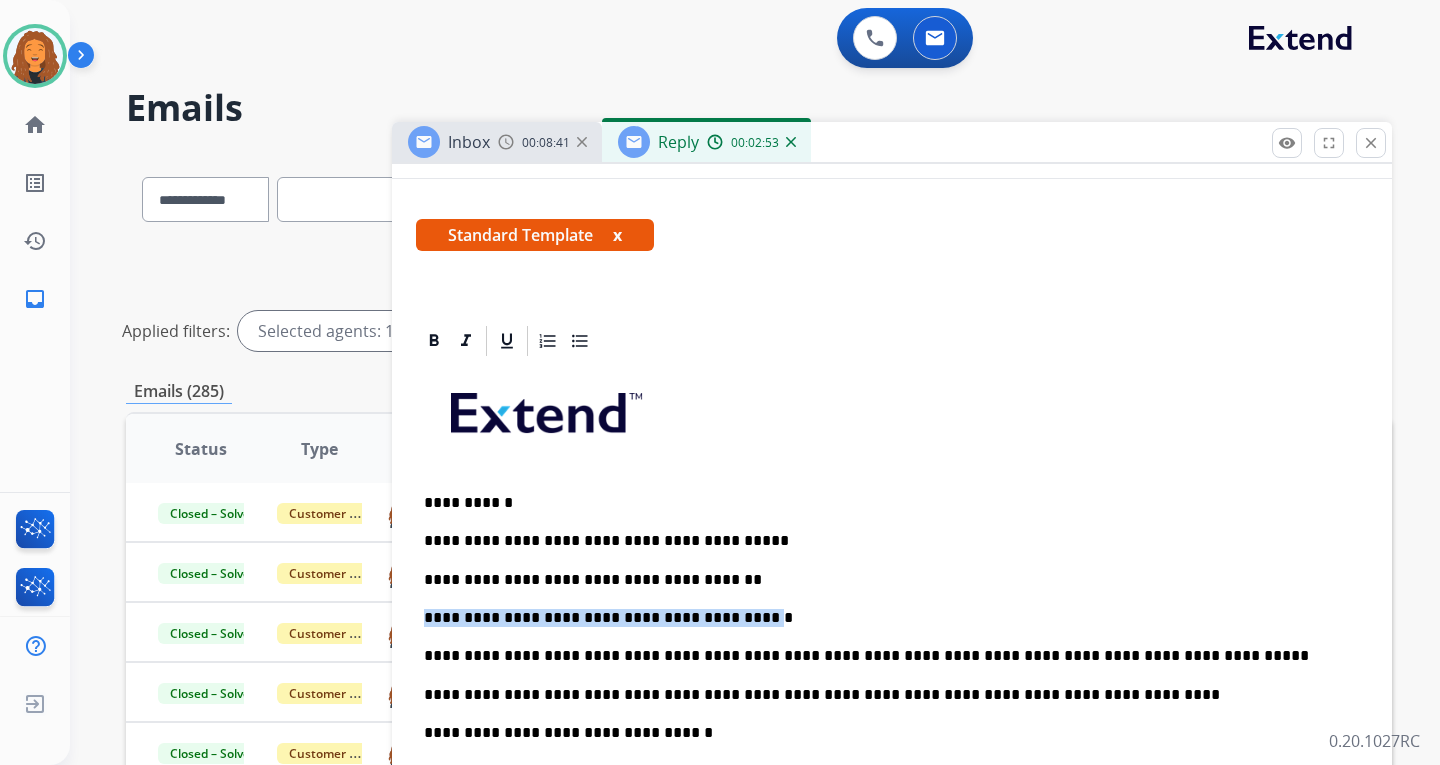 drag, startPoint x: 421, startPoint y: 620, endPoint x: 726, endPoint y: 614, distance: 305.05902 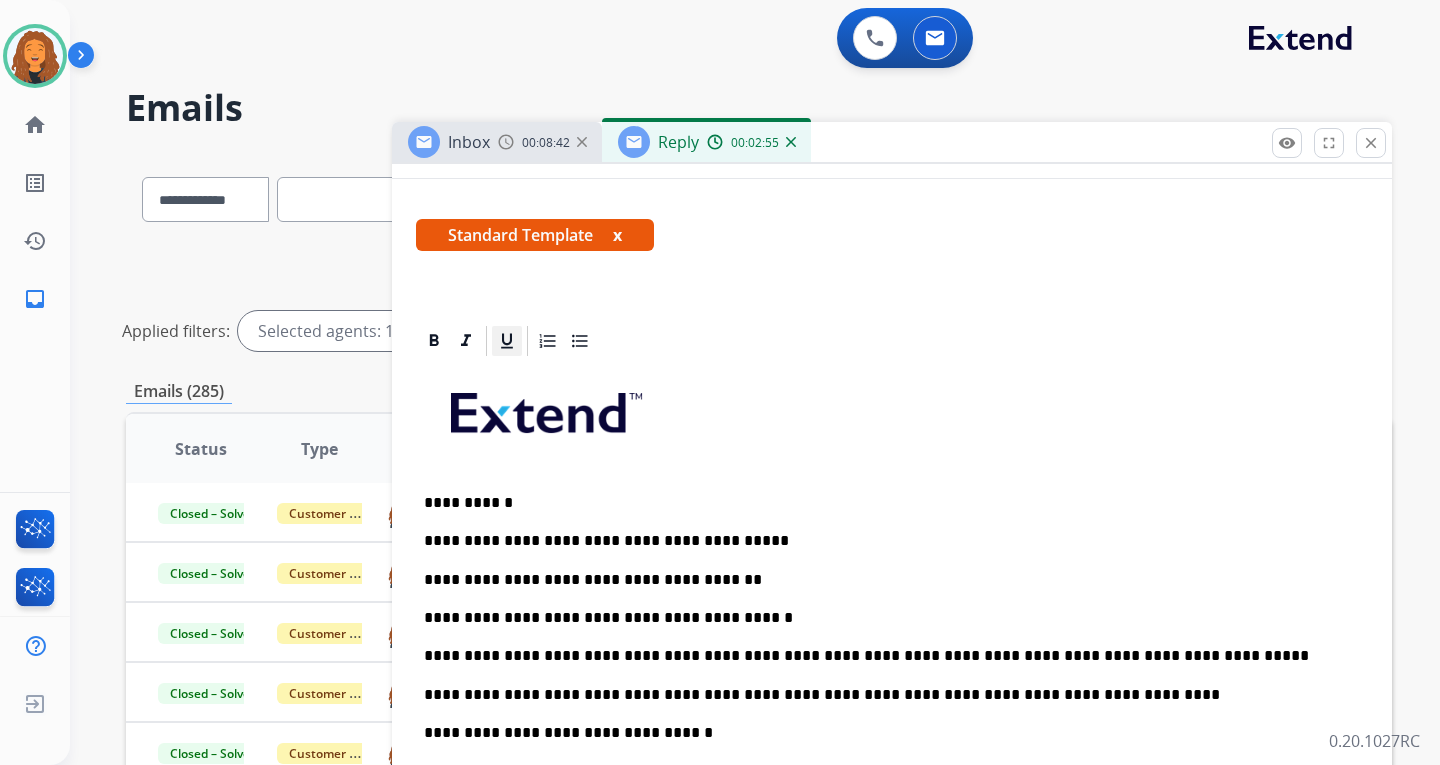 click 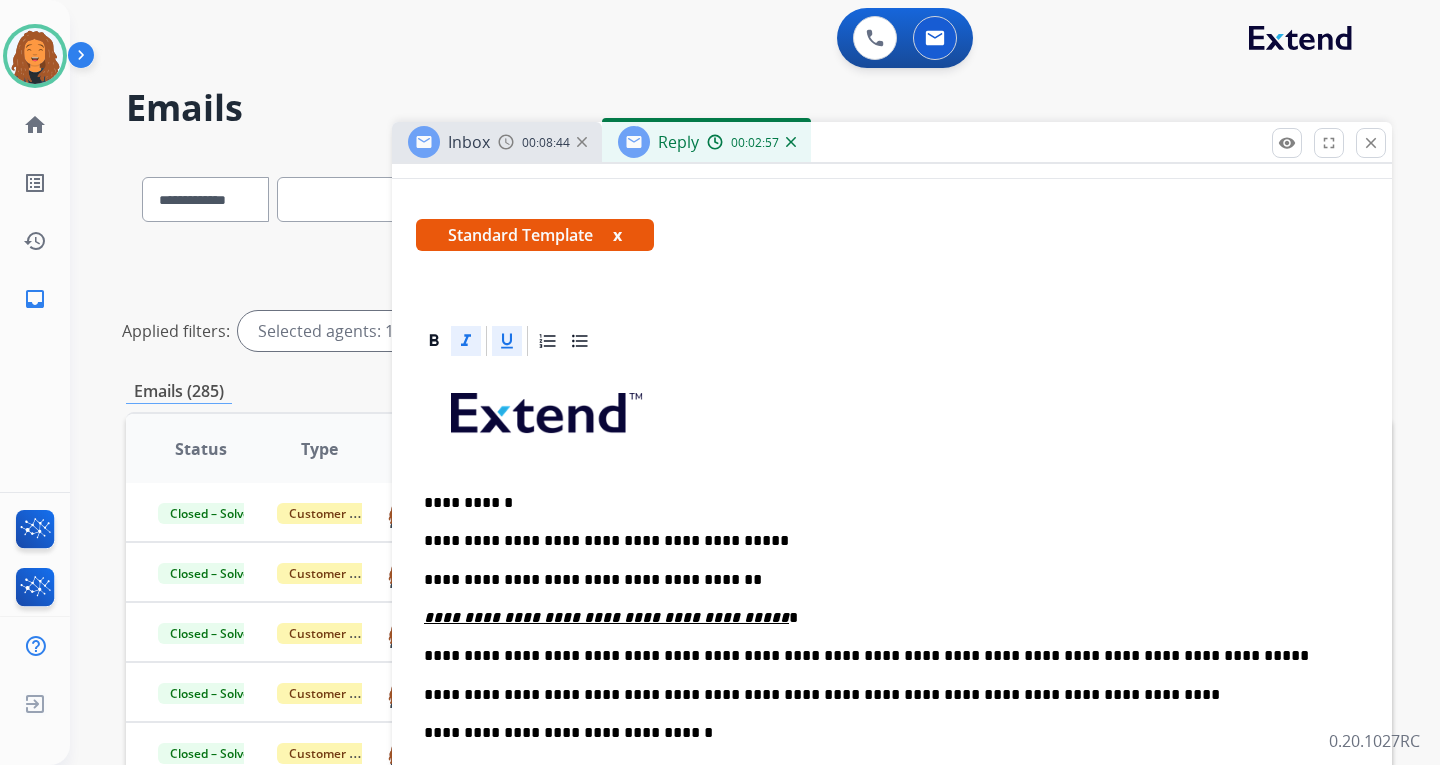 click 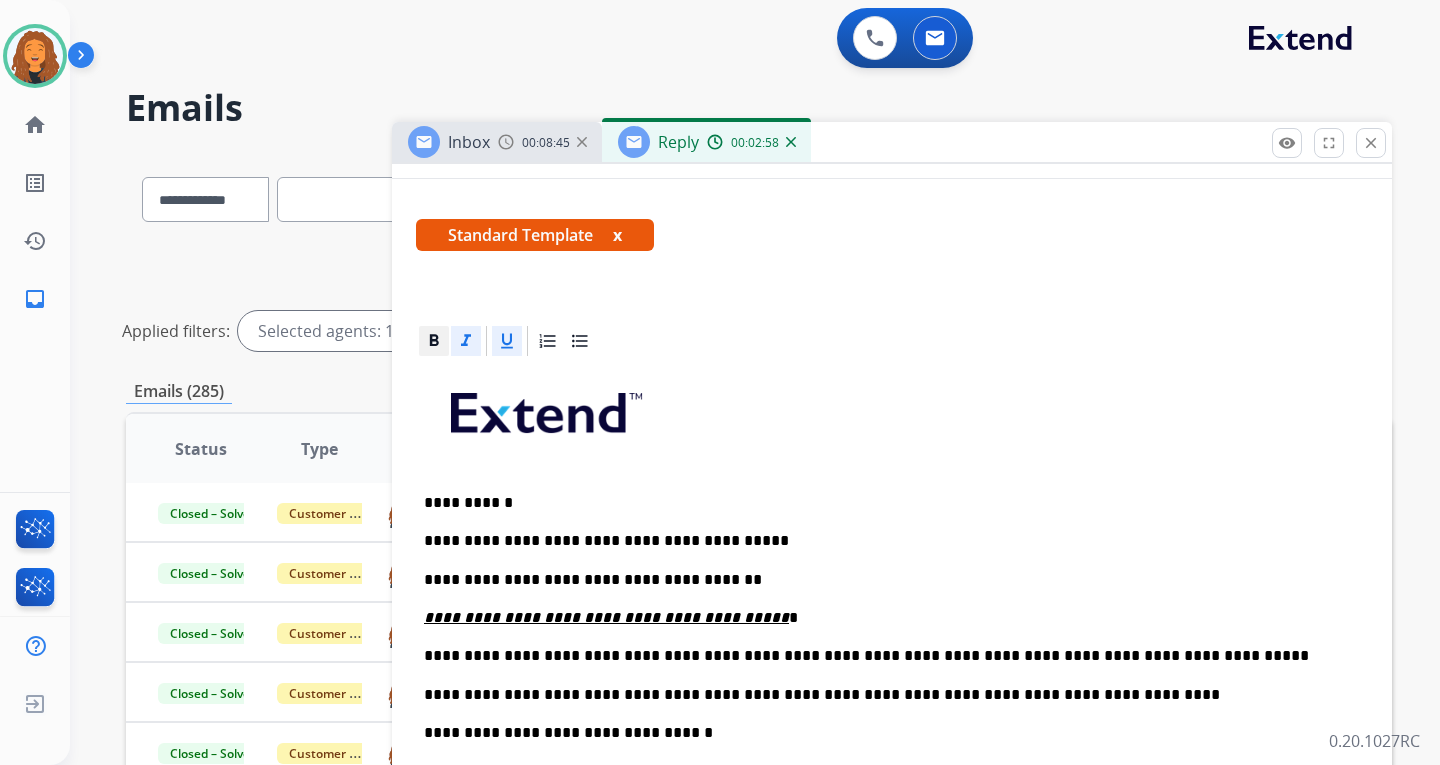 click 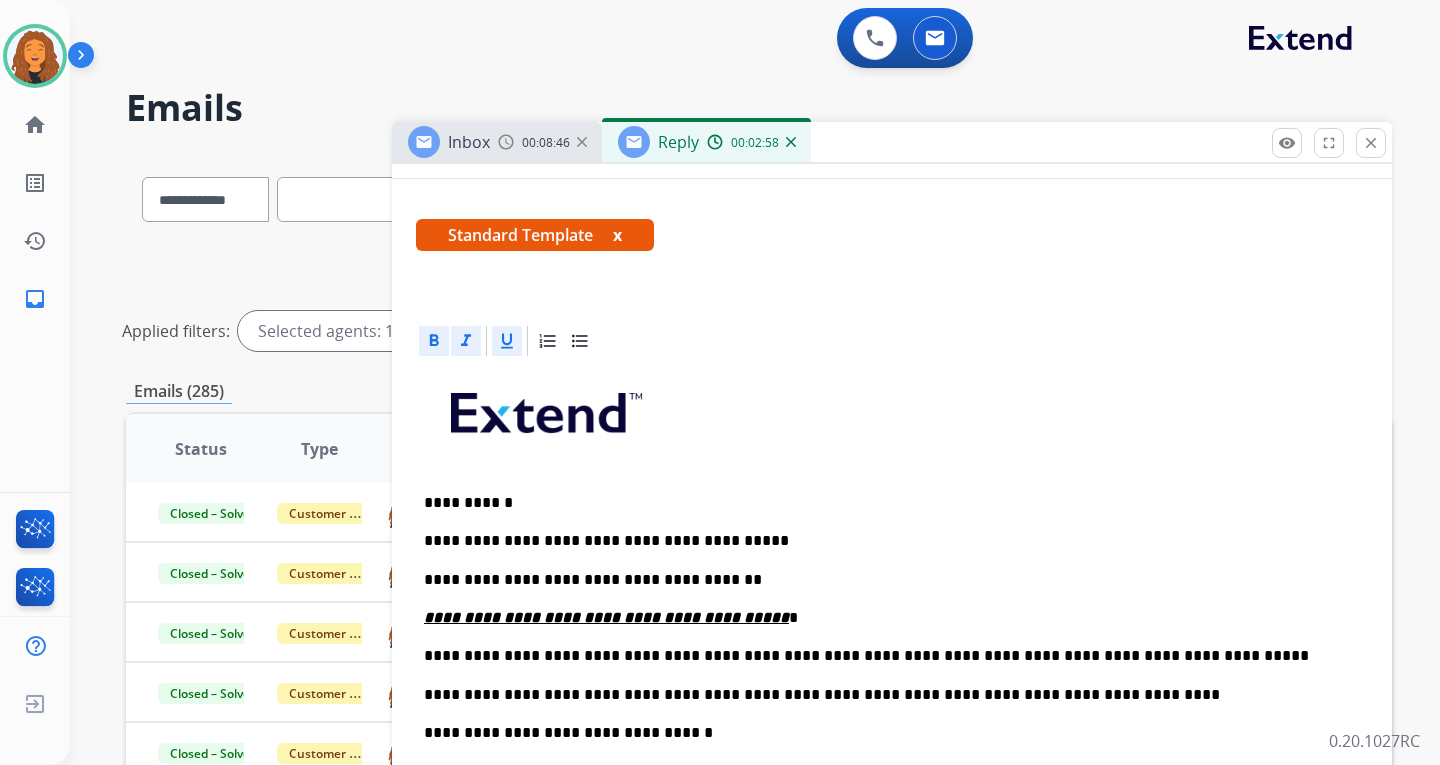 drag, startPoint x: 905, startPoint y: 347, endPoint x: 895, endPoint y: 353, distance: 11.661903 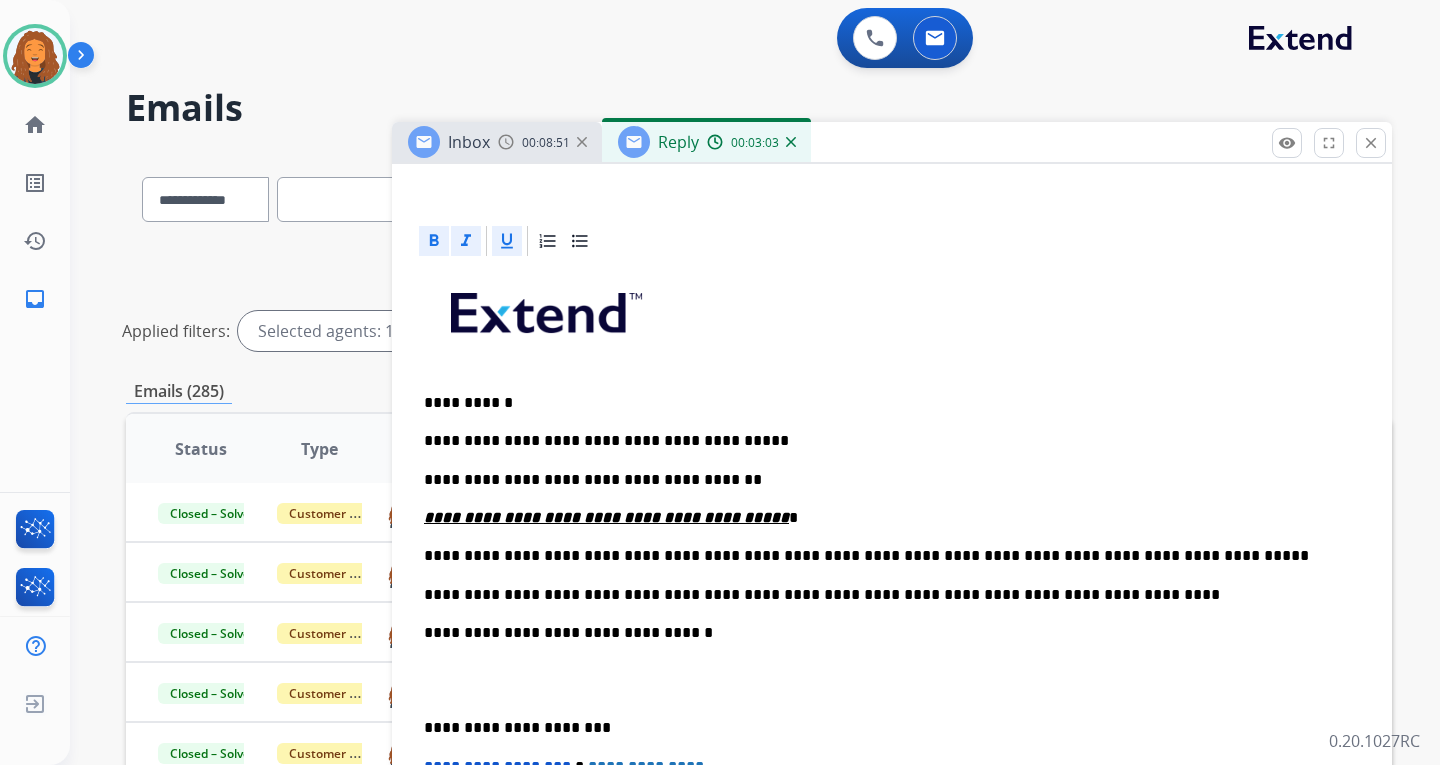scroll, scrollTop: 0, scrollLeft: 0, axis: both 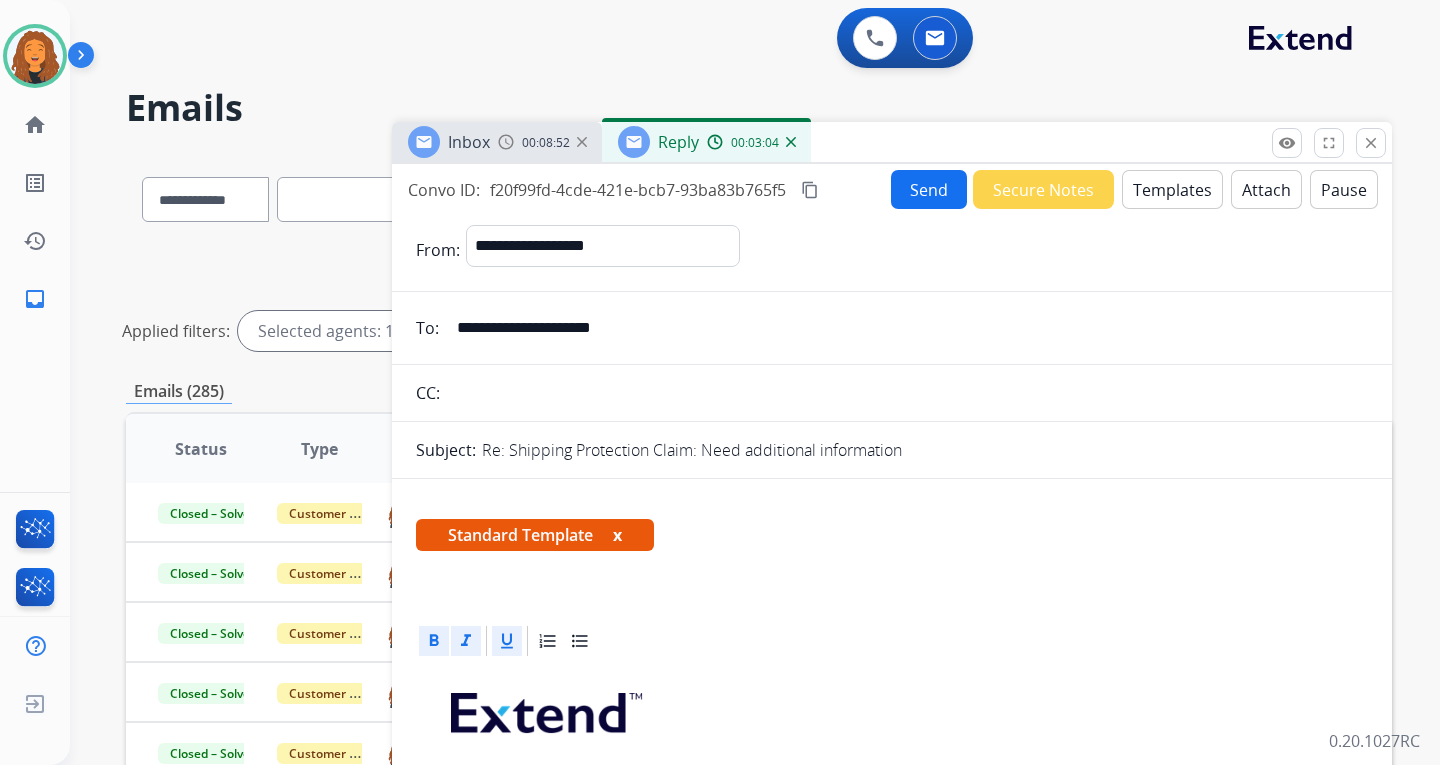 click on "Send" at bounding box center [929, 189] 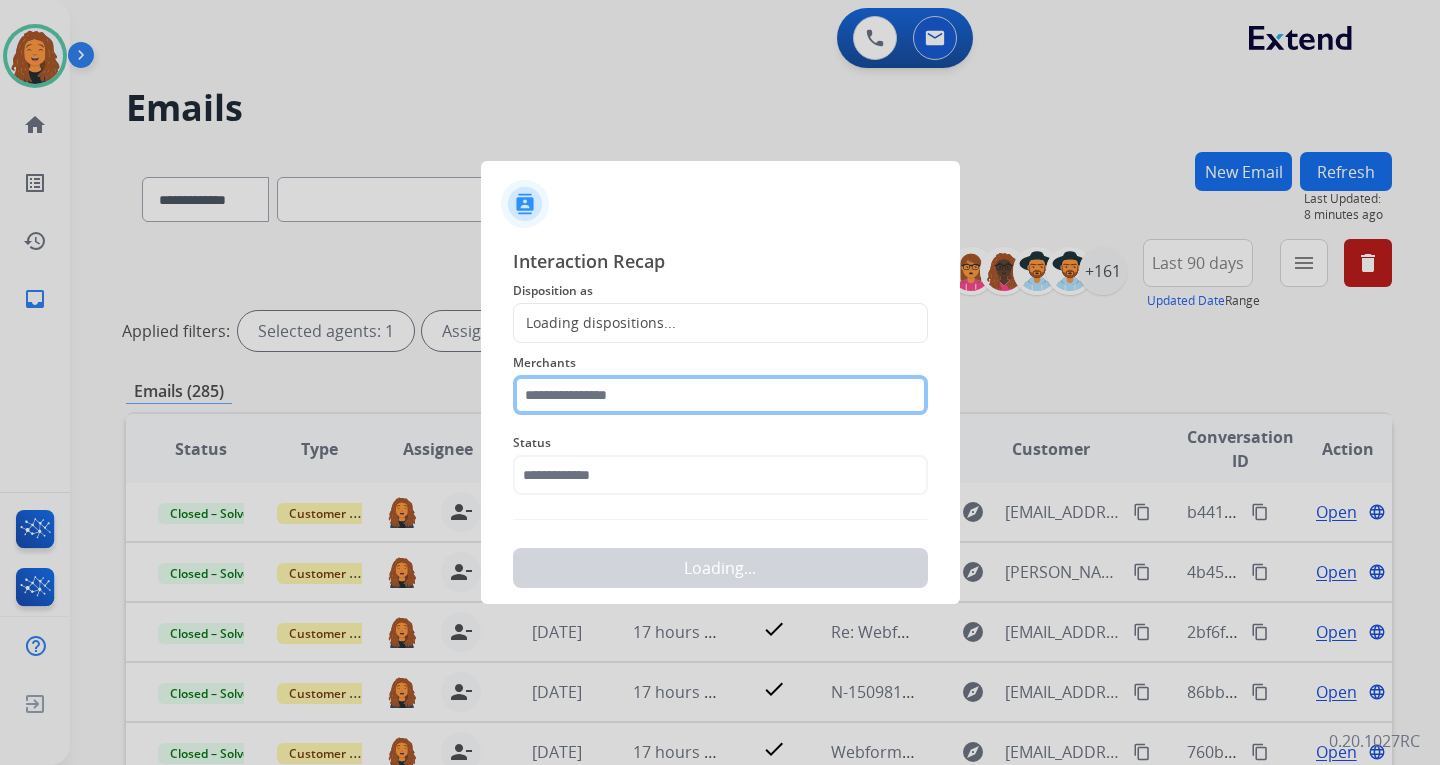 click 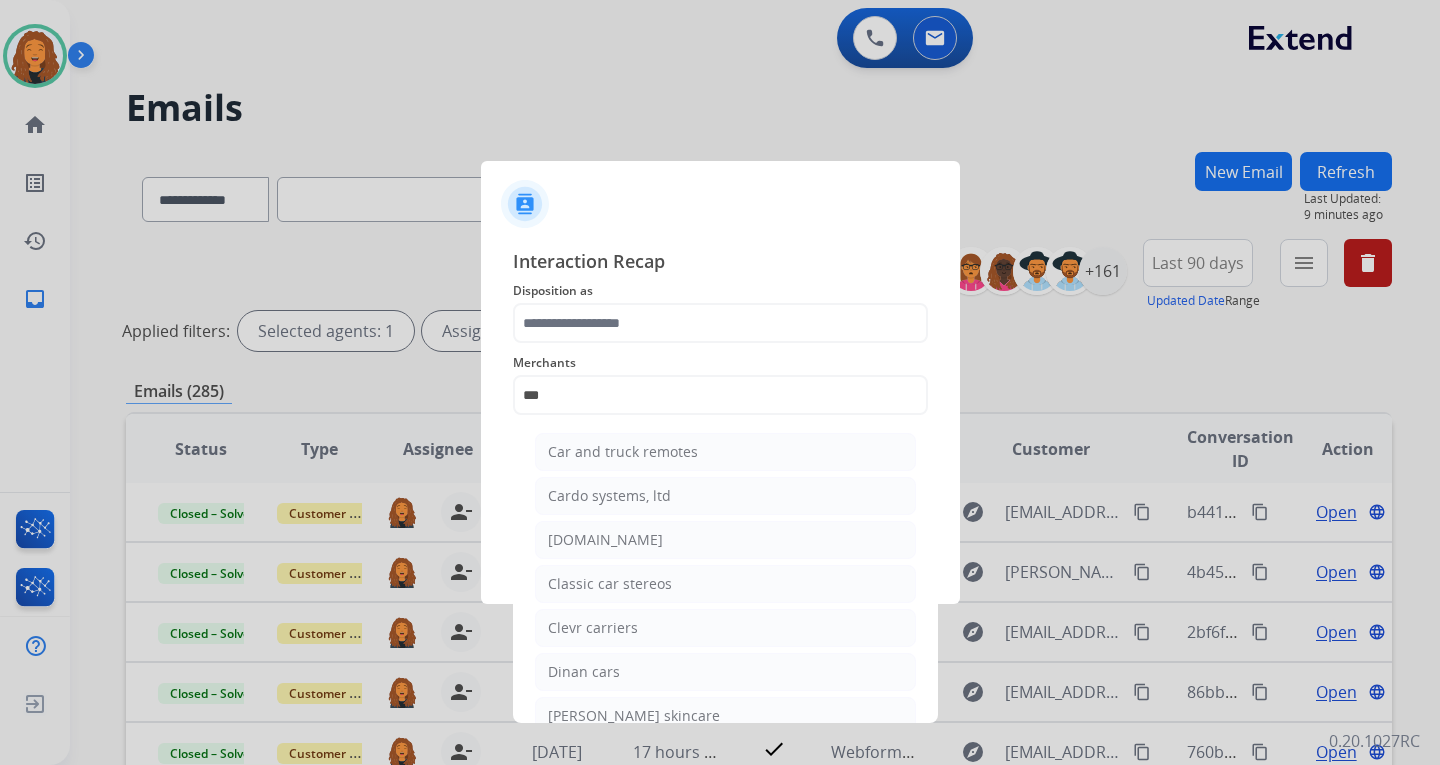 click on "[DOMAIN_NAME]" 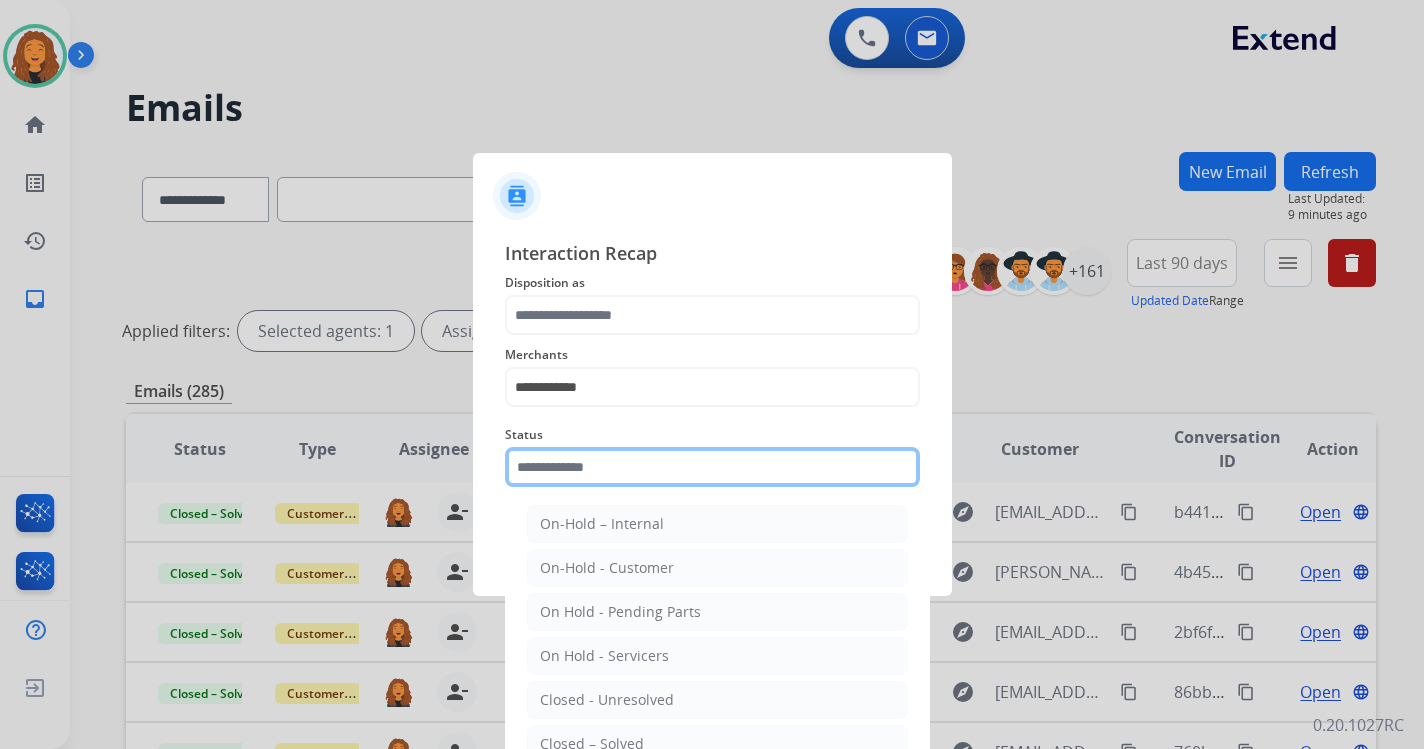 click 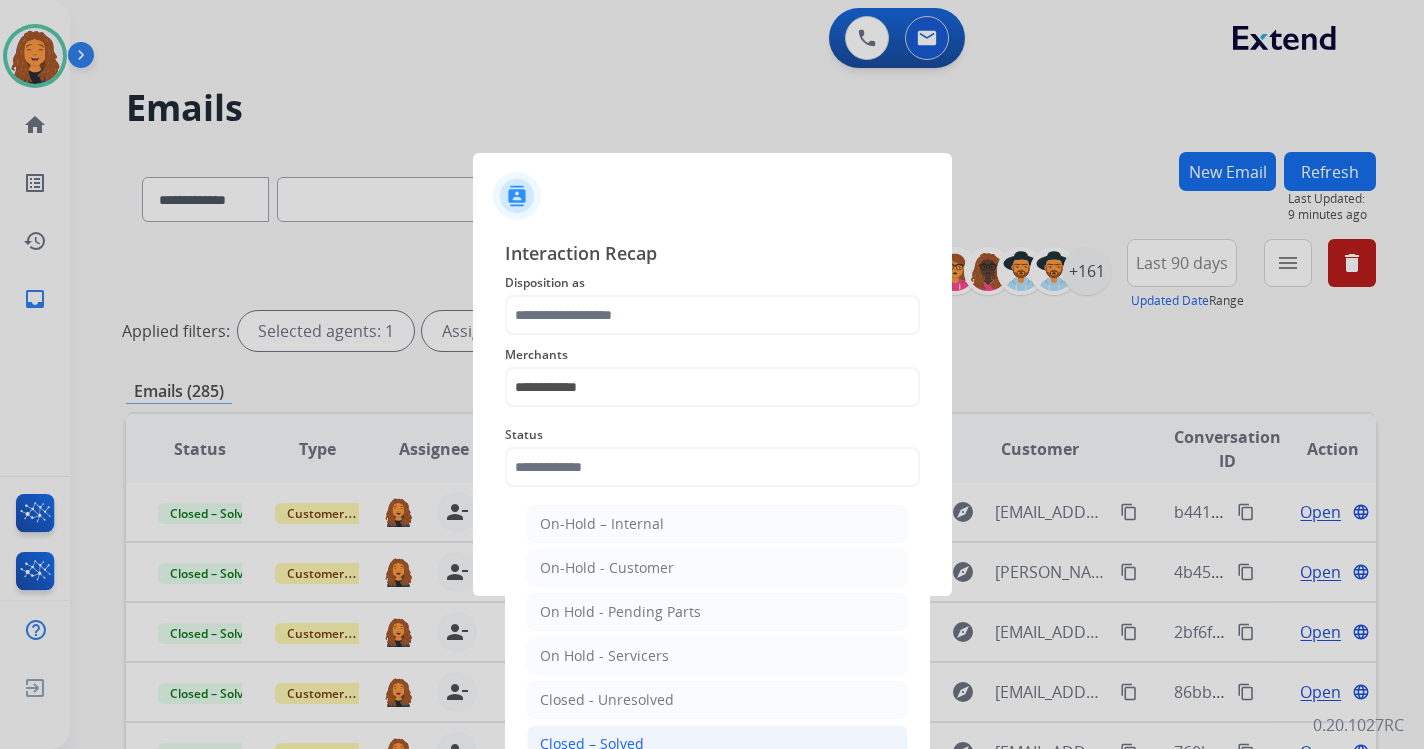 click on "Closed – Solved" 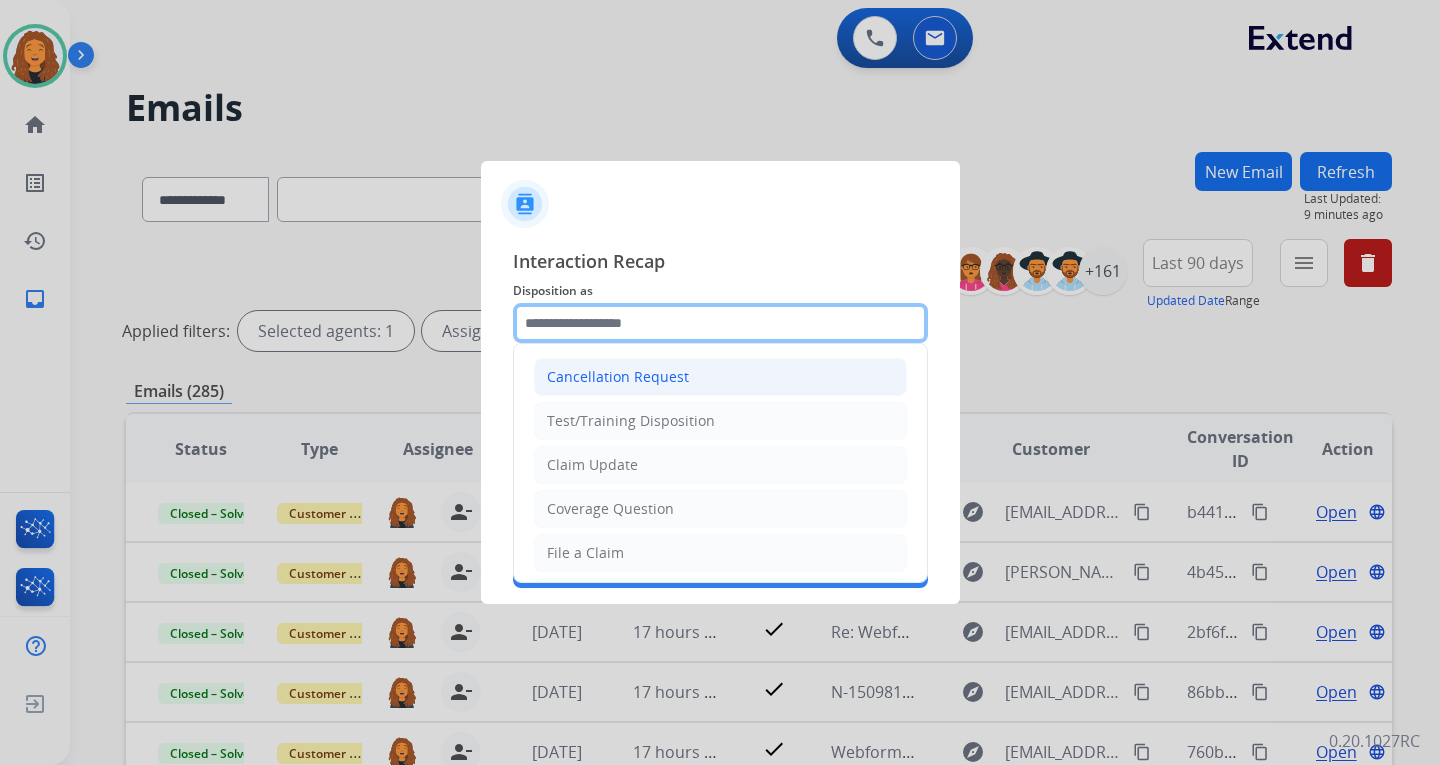 drag, startPoint x: 567, startPoint y: 330, endPoint x: 581, endPoint y: 379, distance: 50.96077 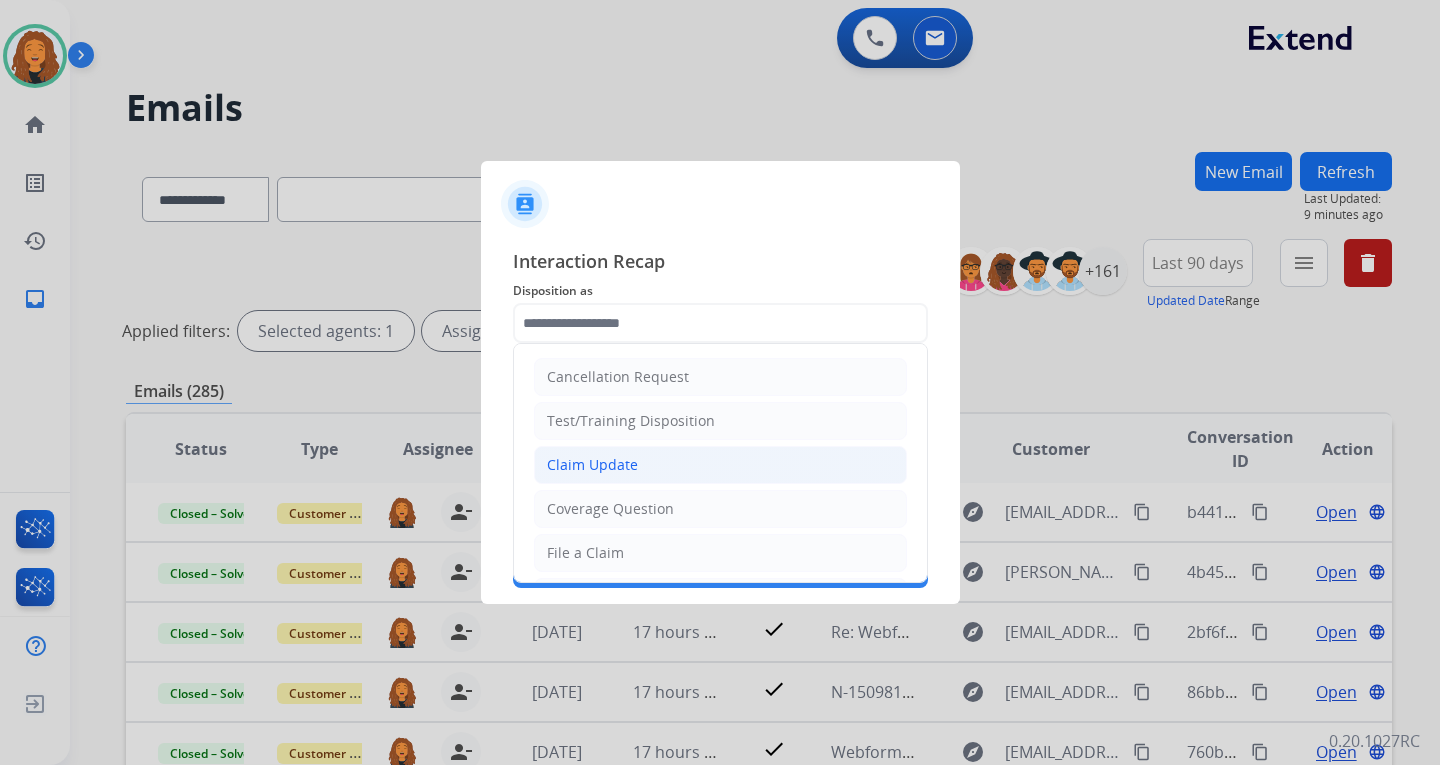 click on "Claim Update" 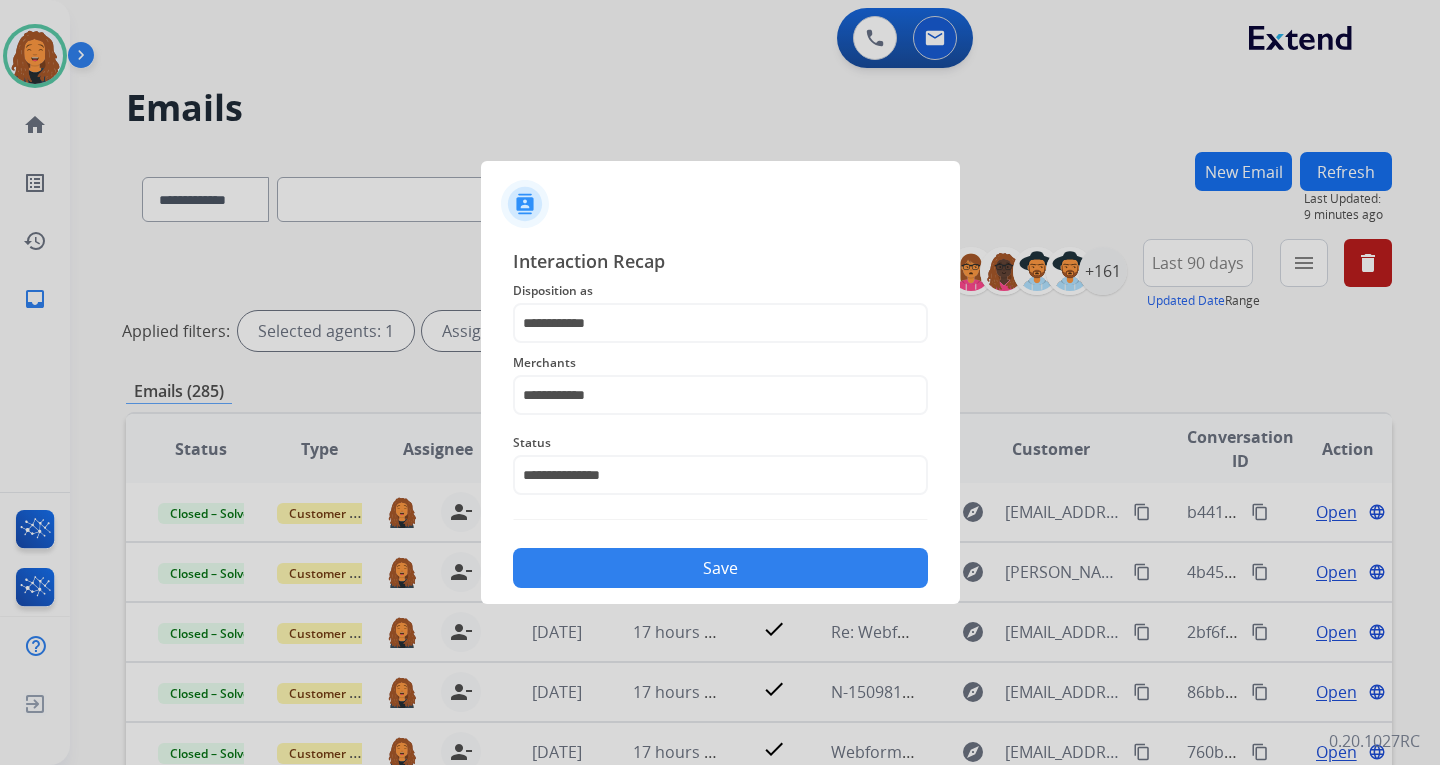 click on "Save" 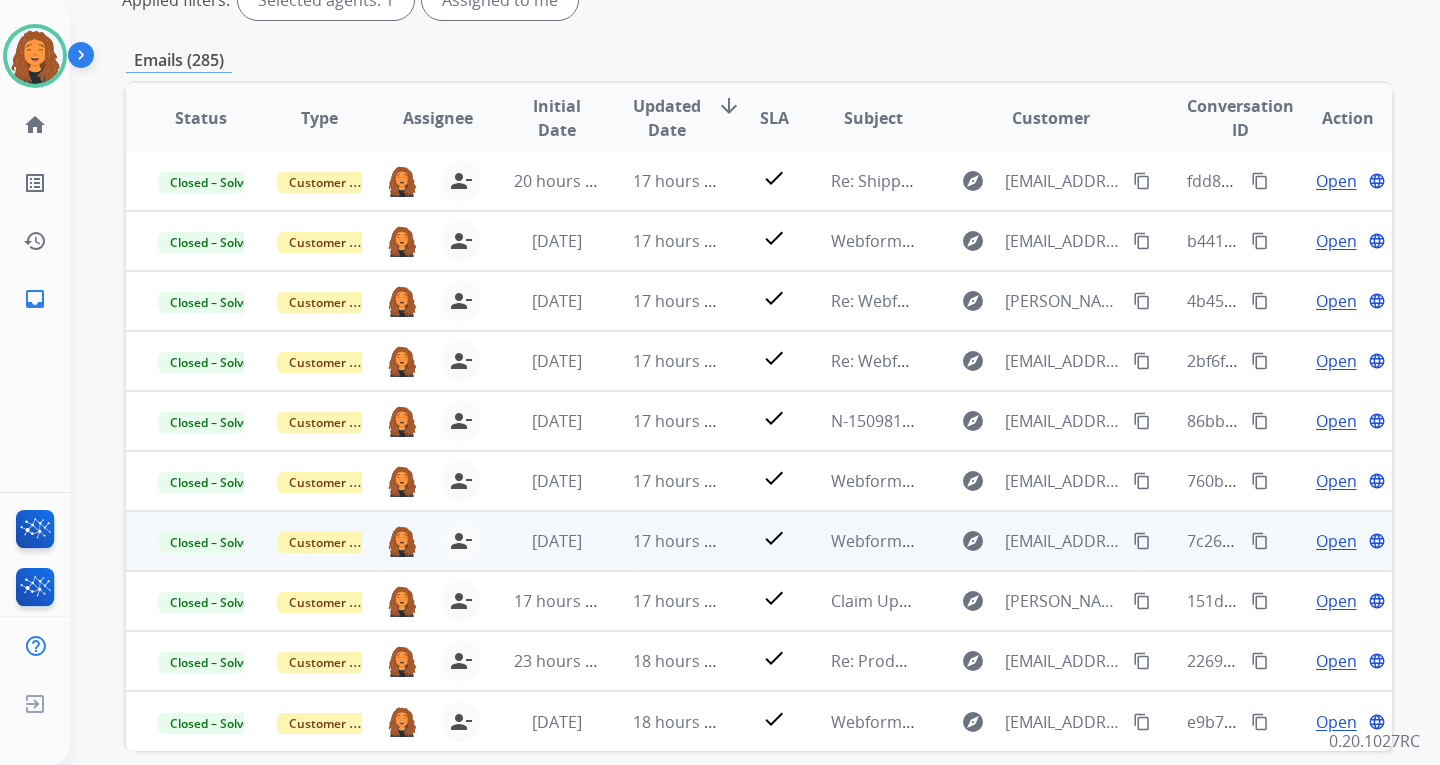 scroll, scrollTop: 421, scrollLeft: 0, axis: vertical 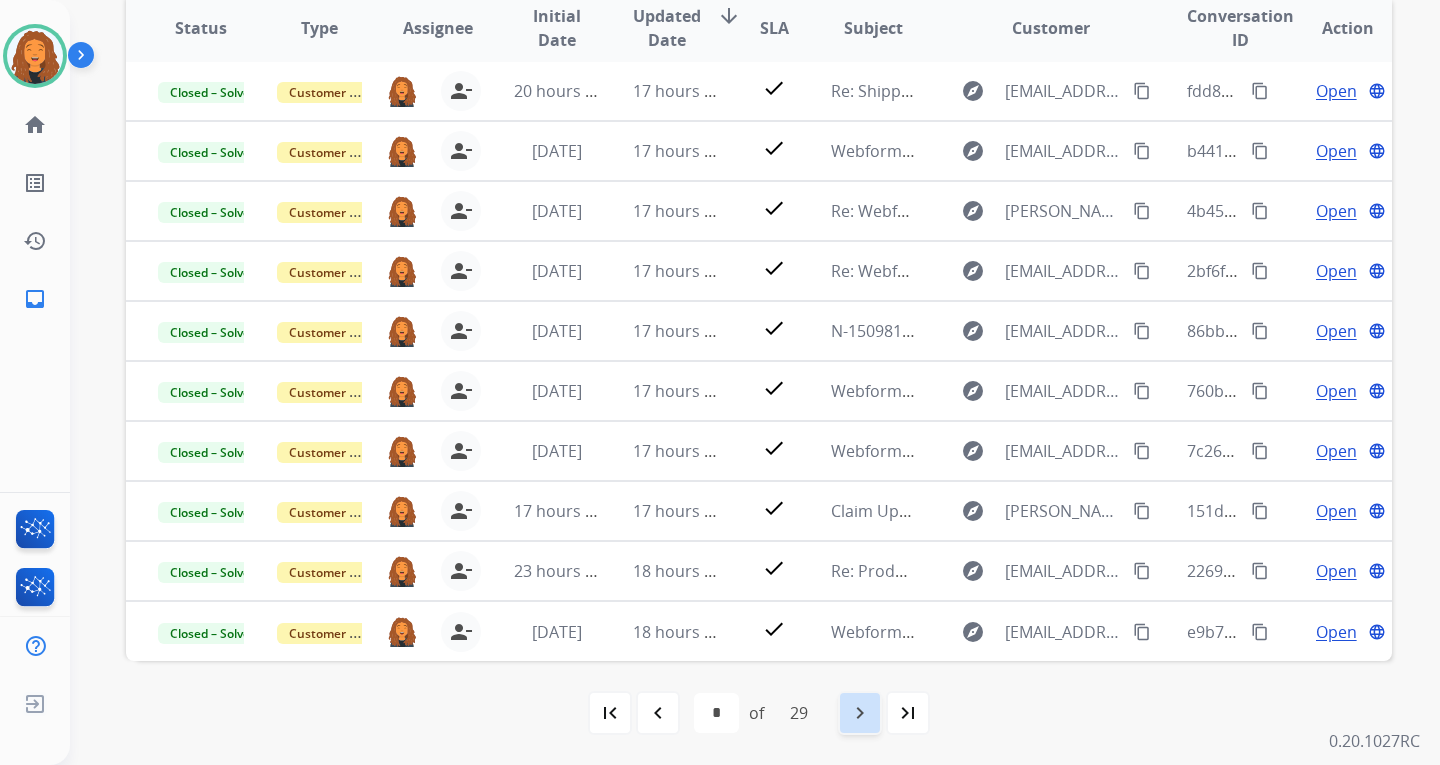 click on "navigate_next" at bounding box center [860, 713] 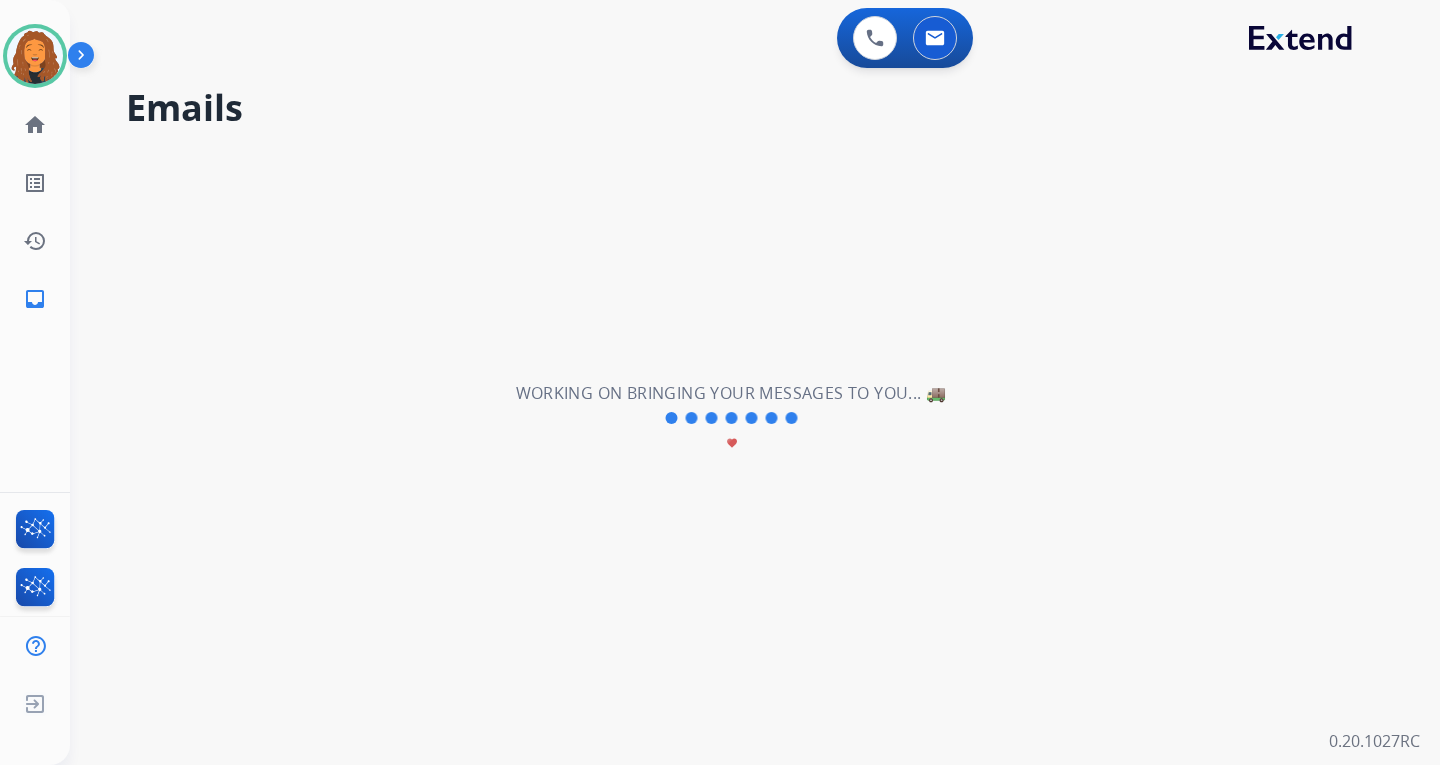 scroll, scrollTop: 0, scrollLeft: 0, axis: both 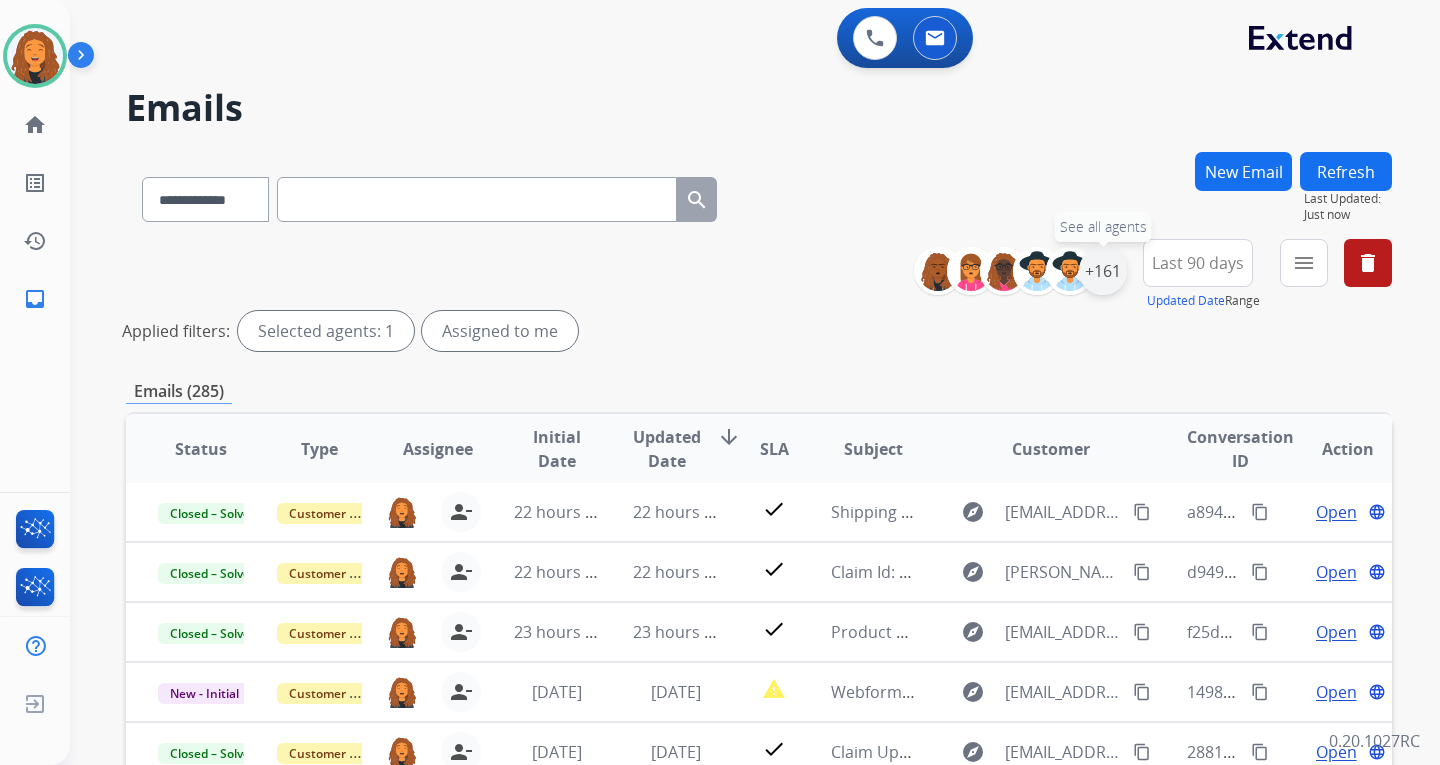 click on "+161" at bounding box center [1103, 271] 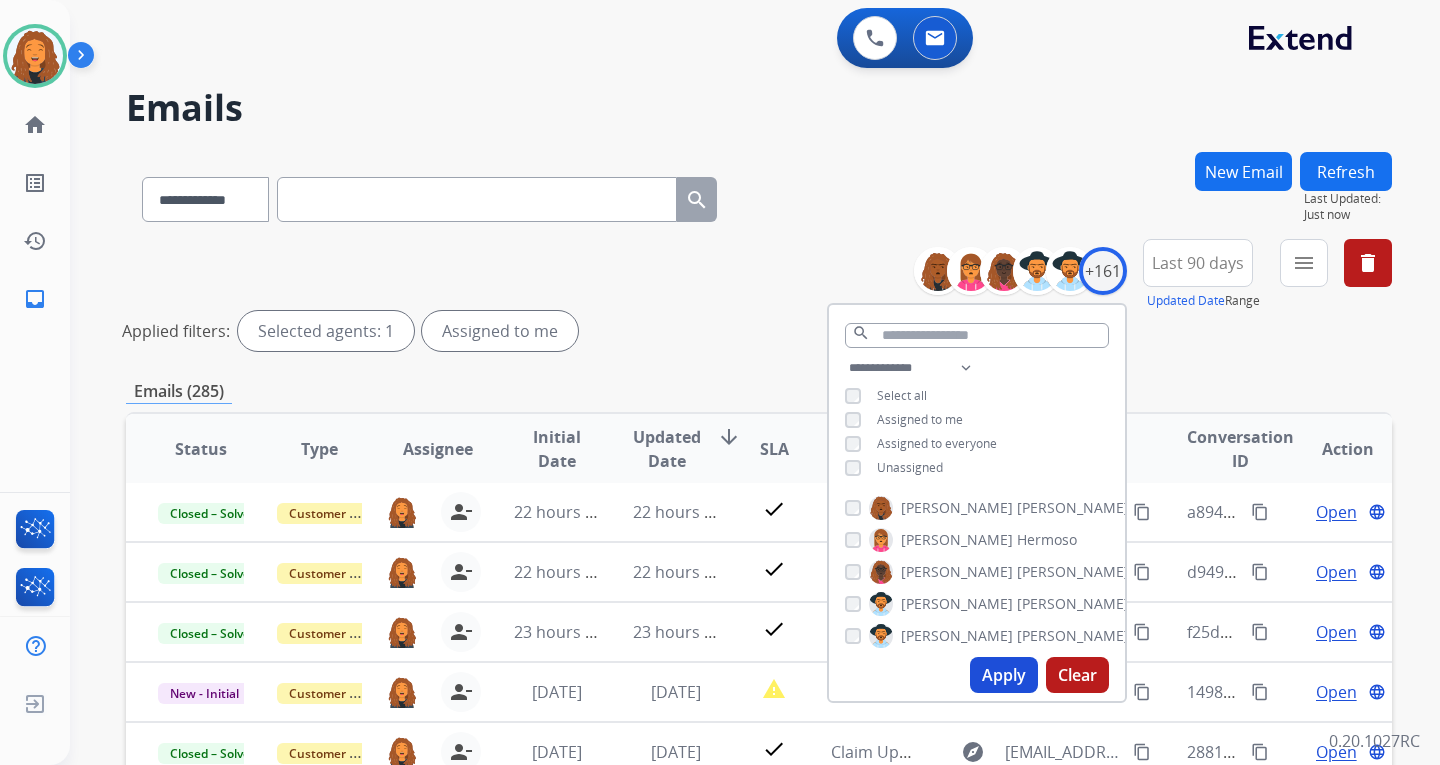 click on "Apply" at bounding box center (1004, 675) 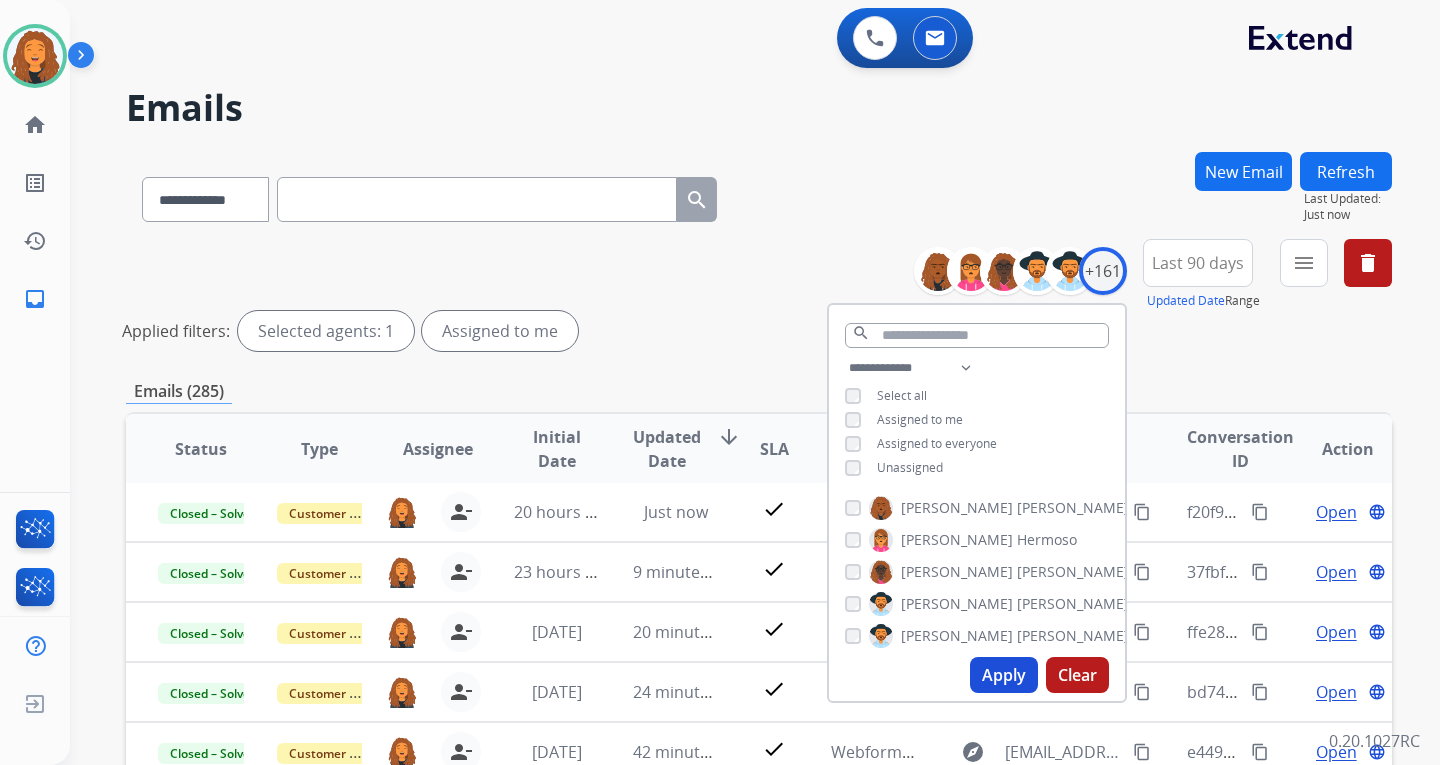 click on "**********" at bounding box center (759, 299) 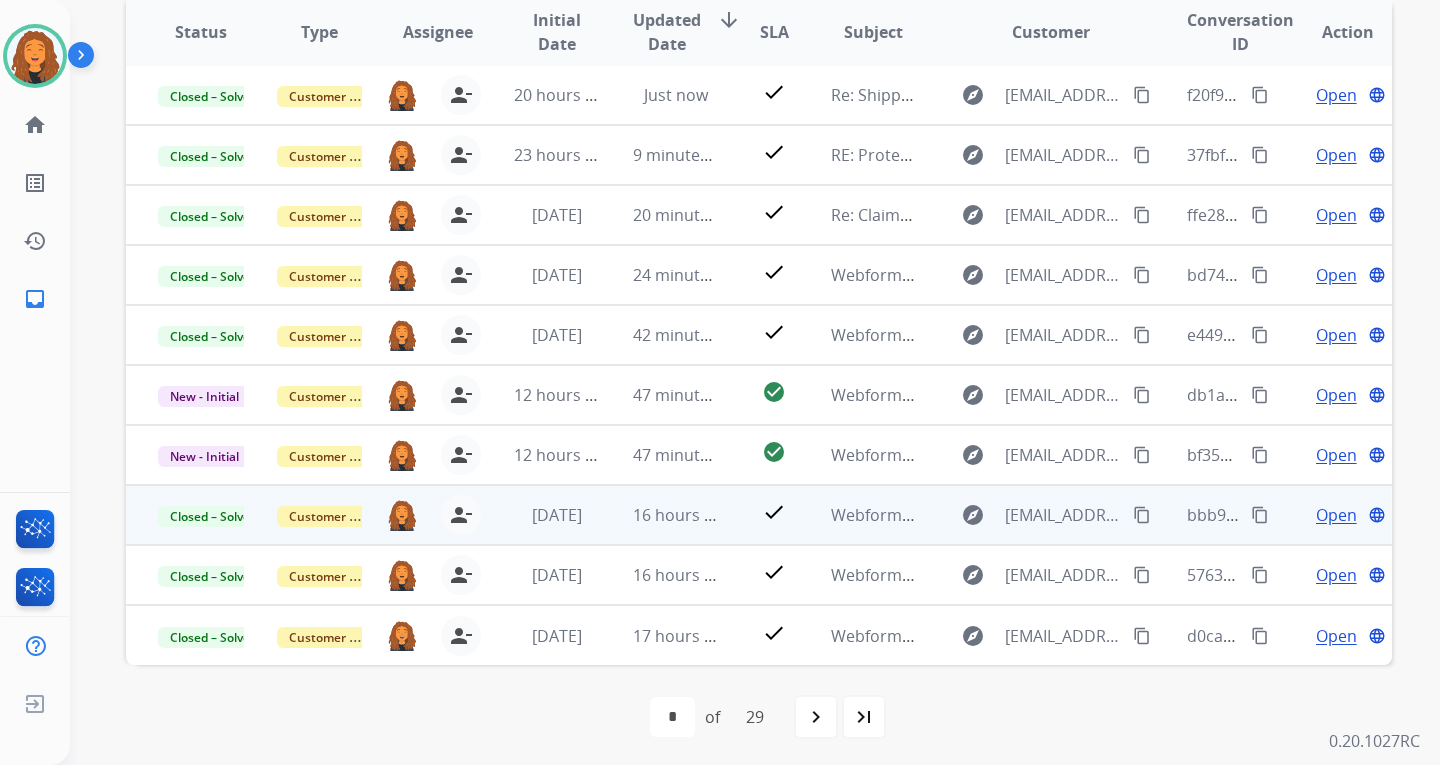 scroll, scrollTop: 421, scrollLeft: 0, axis: vertical 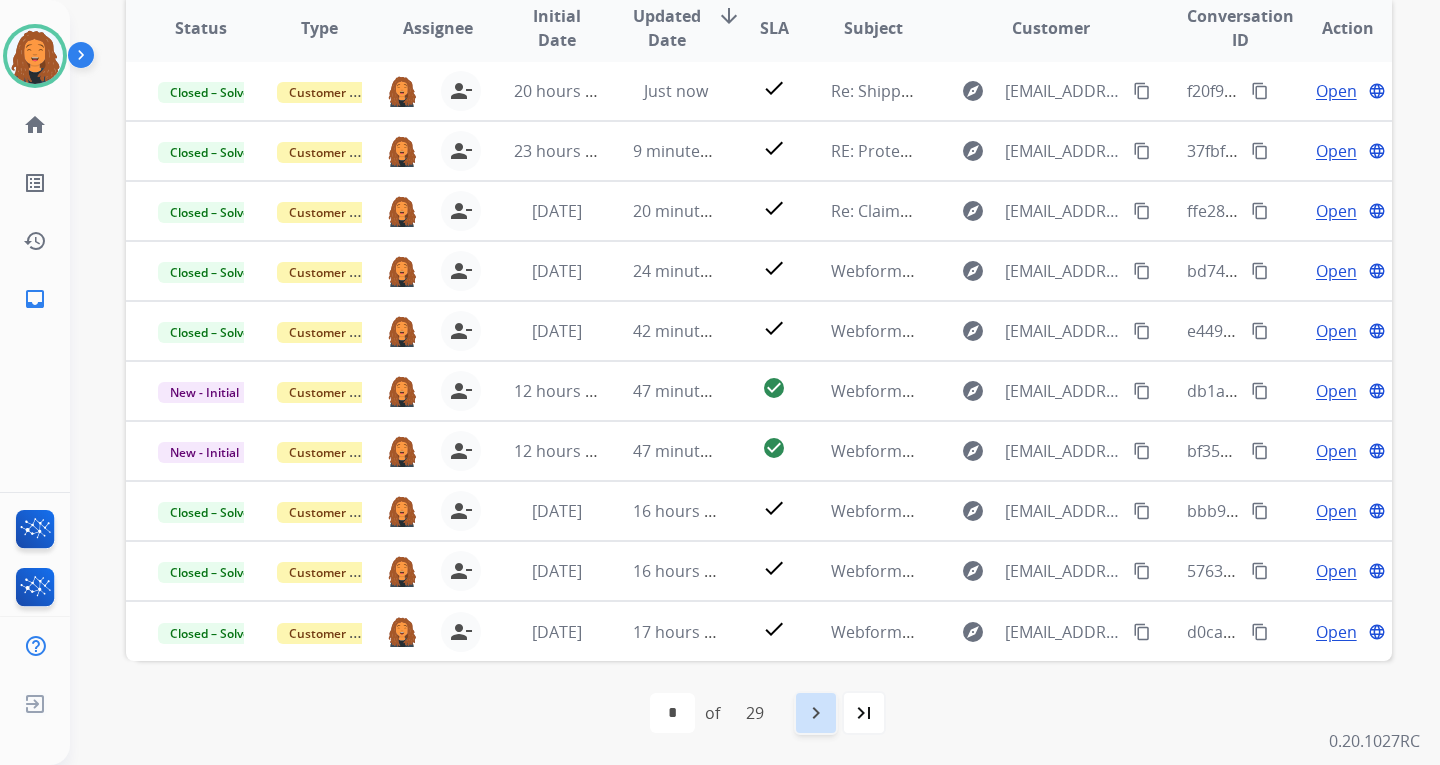 click on "navigate_next" at bounding box center (816, 713) 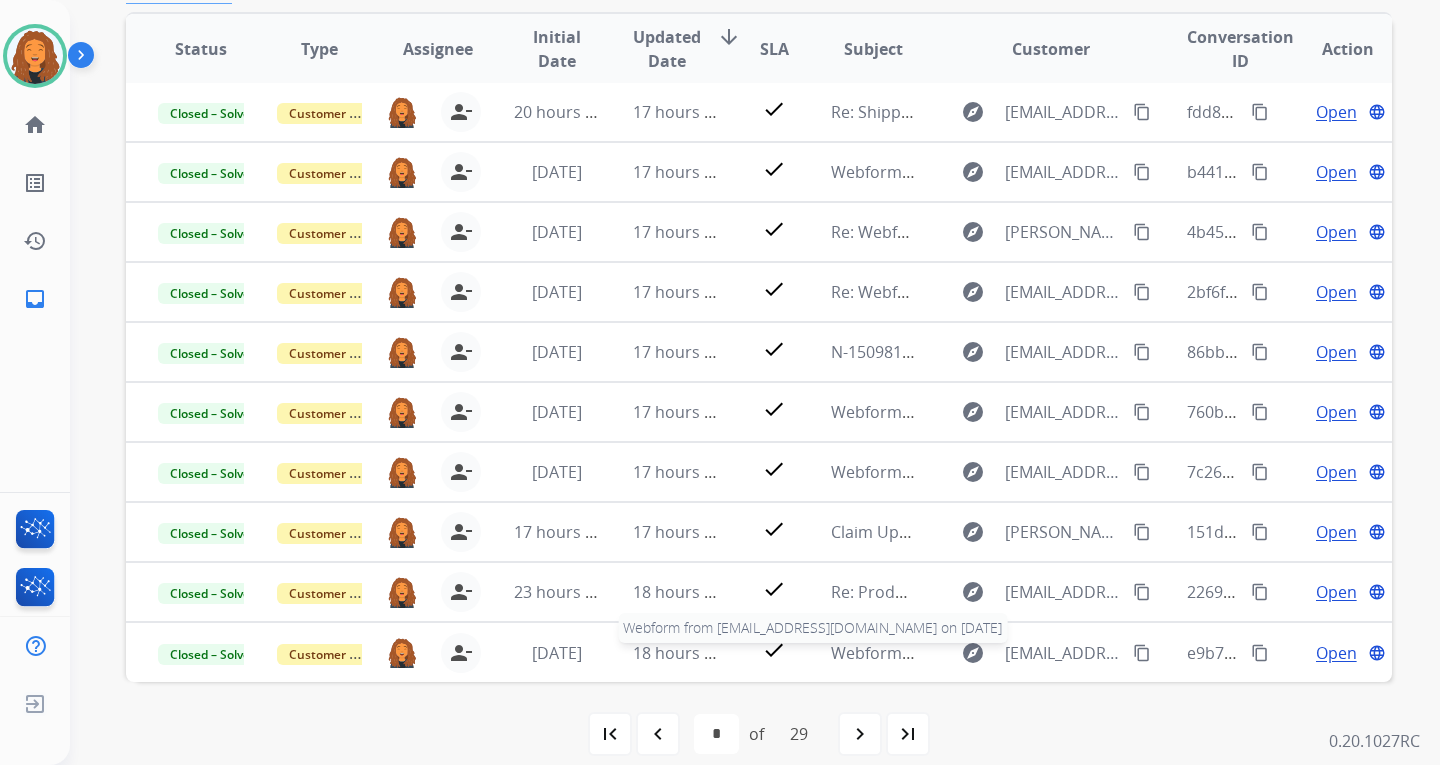 scroll, scrollTop: 421, scrollLeft: 0, axis: vertical 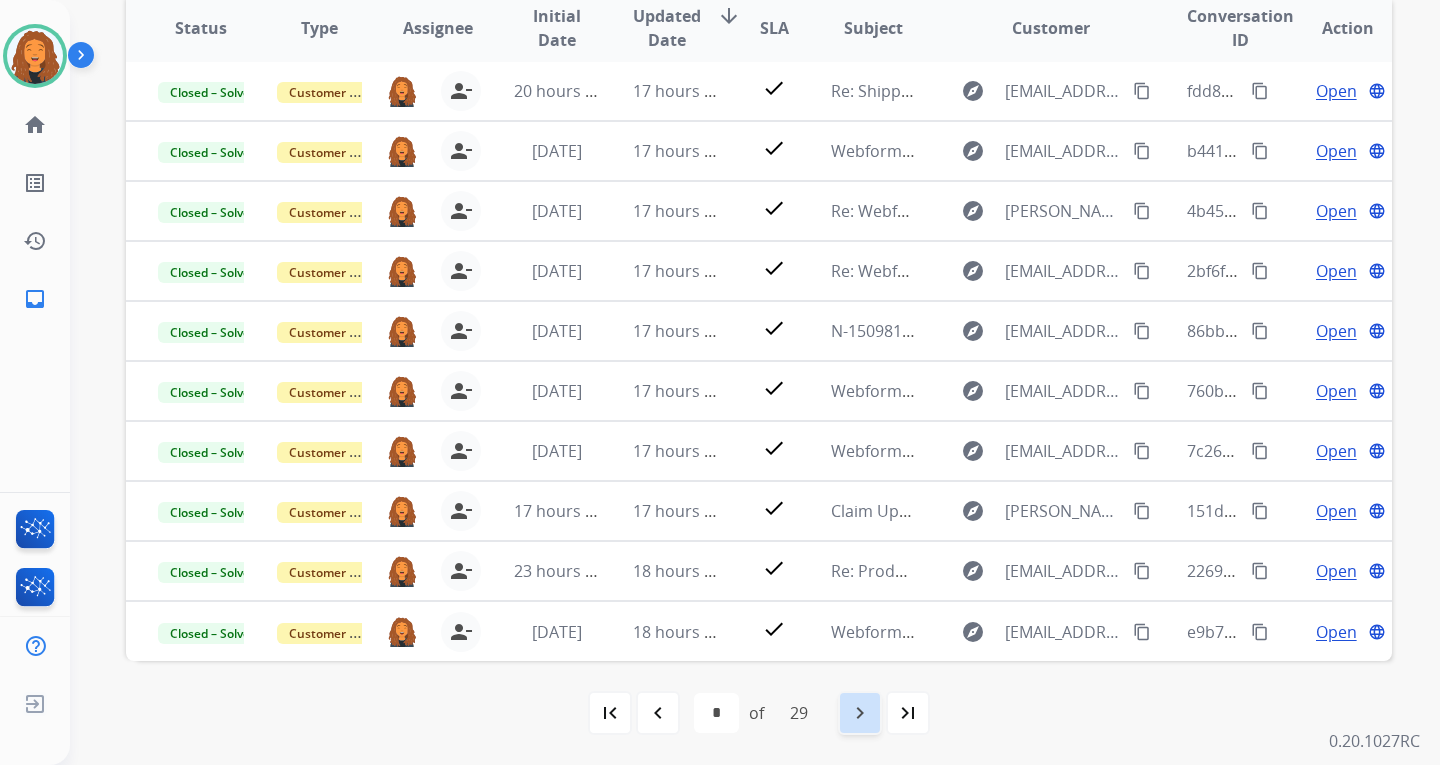 click on "navigate_next" at bounding box center [860, 713] 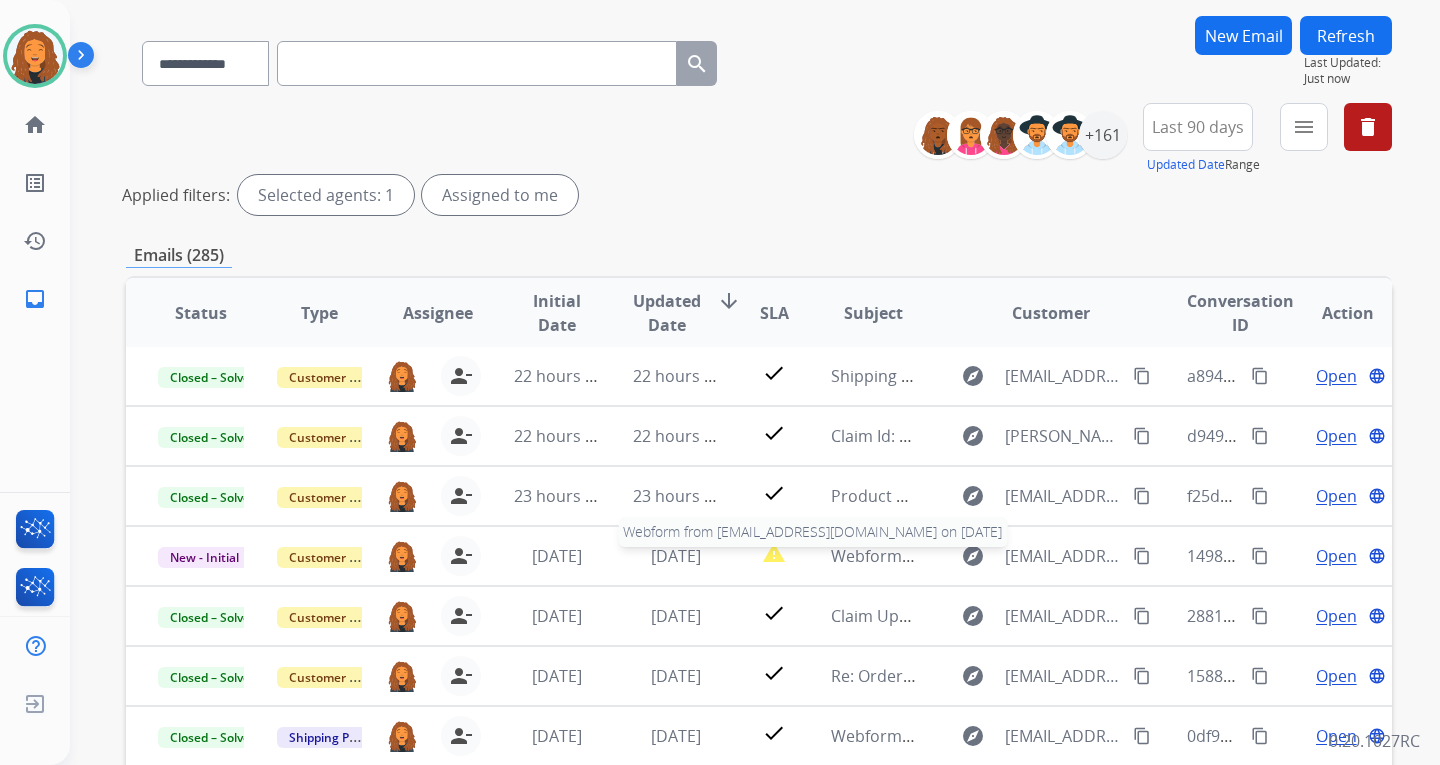 scroll, scrollTop: 421, scrollLeft: 0, axis: vertical 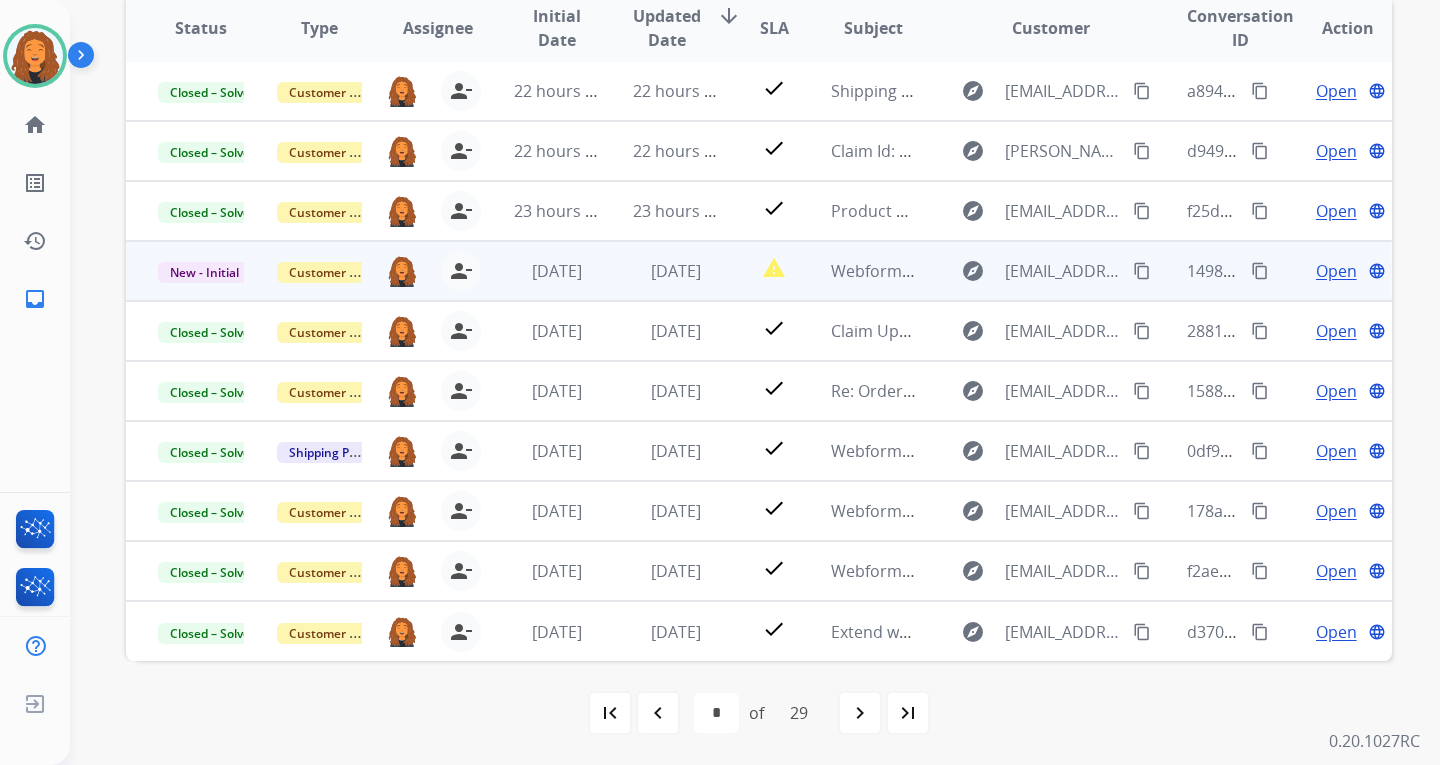 click on "content_copy" at bounding box center (1142, 271) 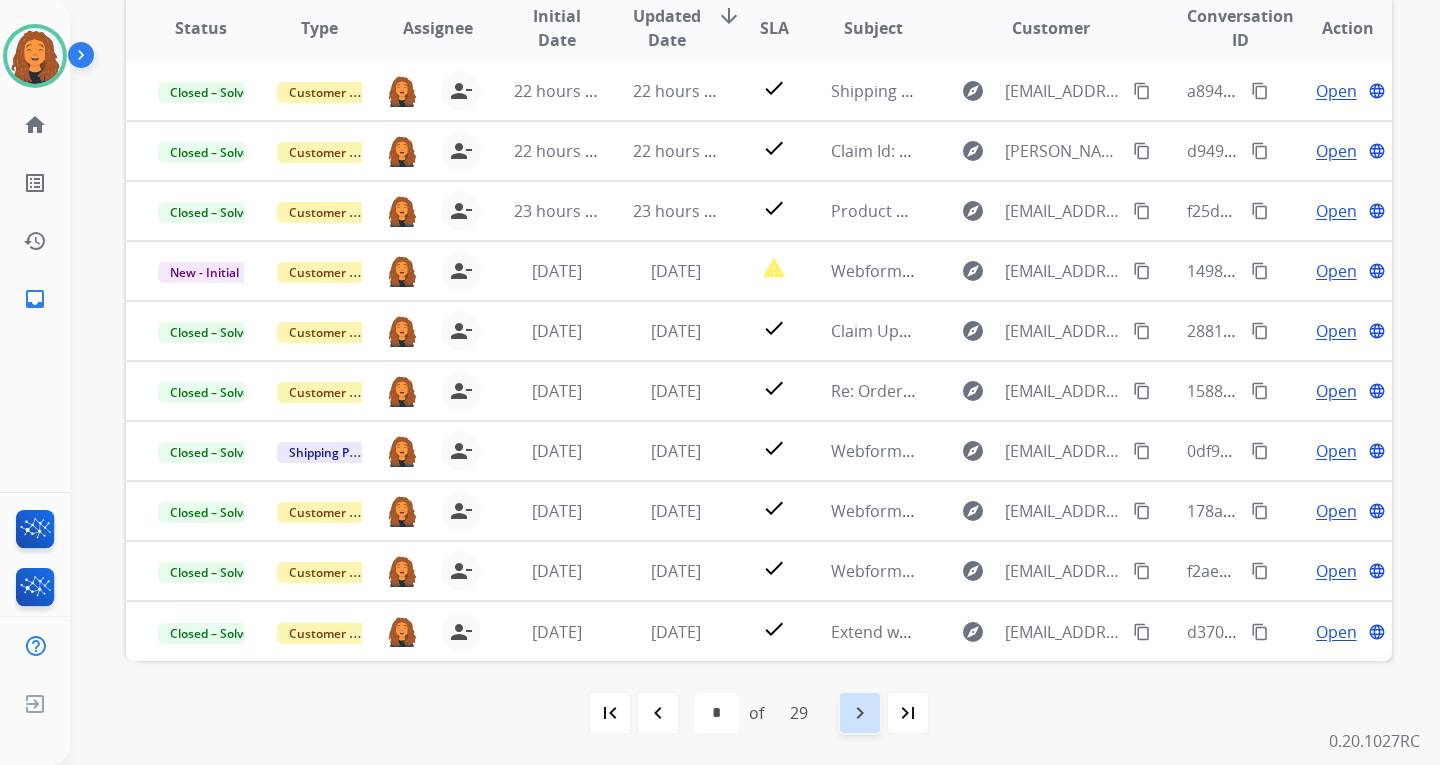 click on "navigate_next" at bounding box center (860, 713) 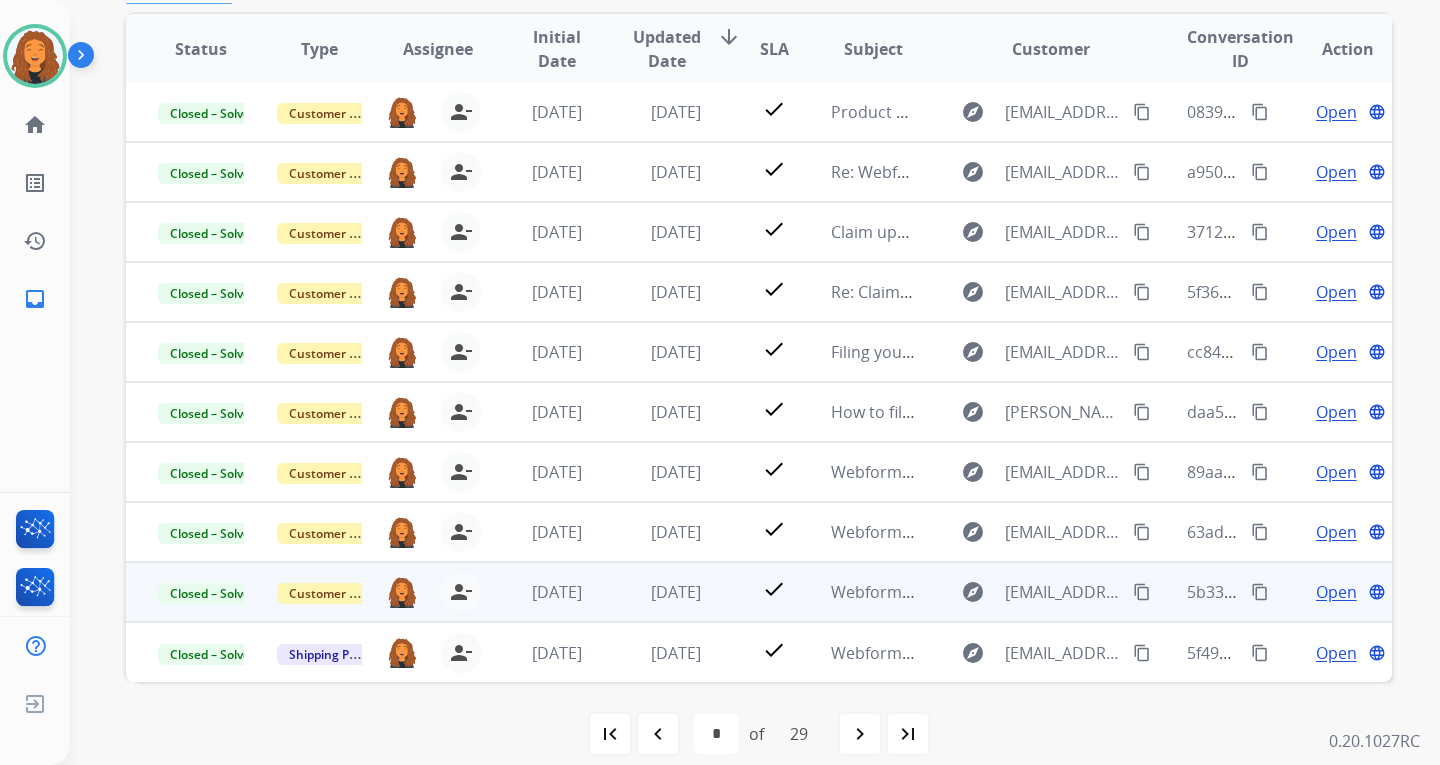 scroll, scrollTop: 421, scrollLeft: 0, axis: vertical 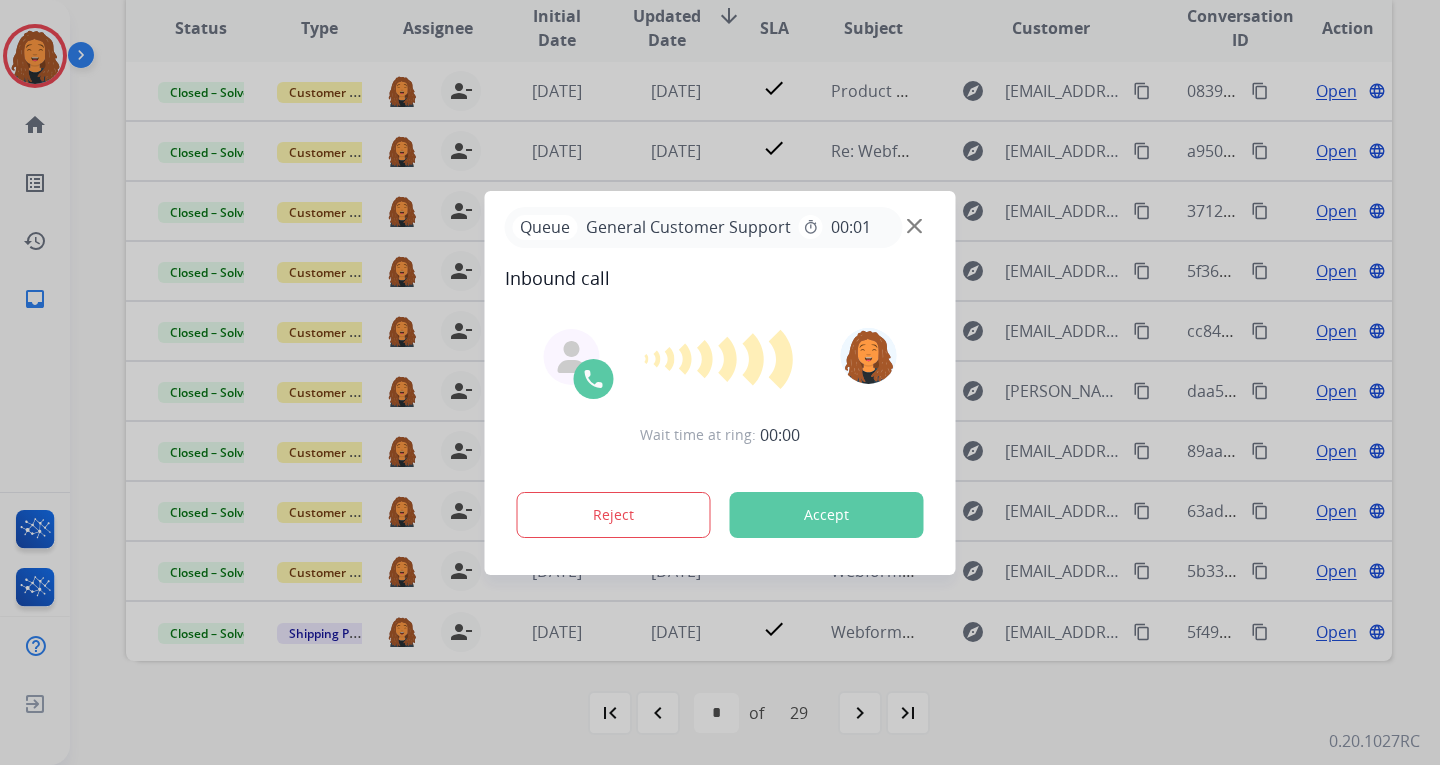 click at bounding box center [720, 382] 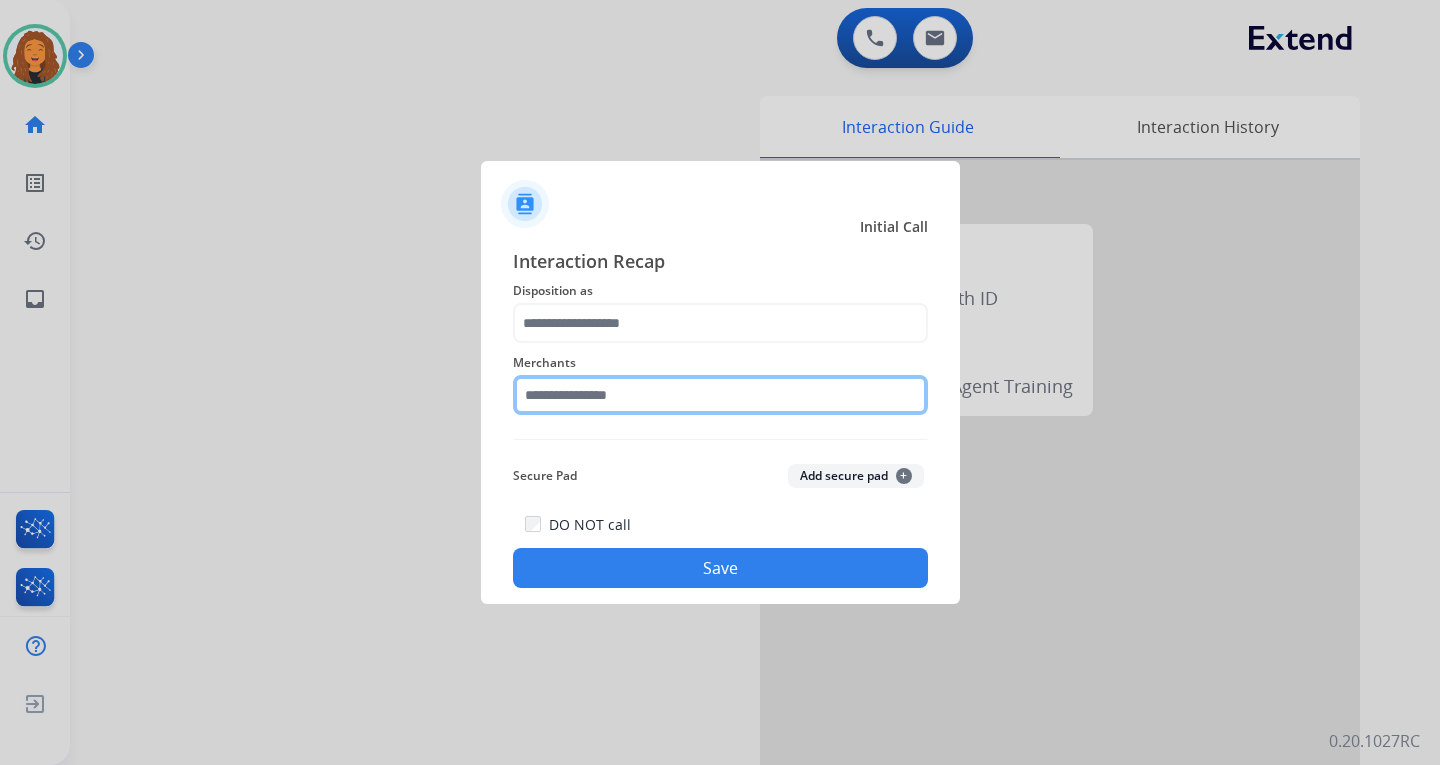 click on "Merchants" 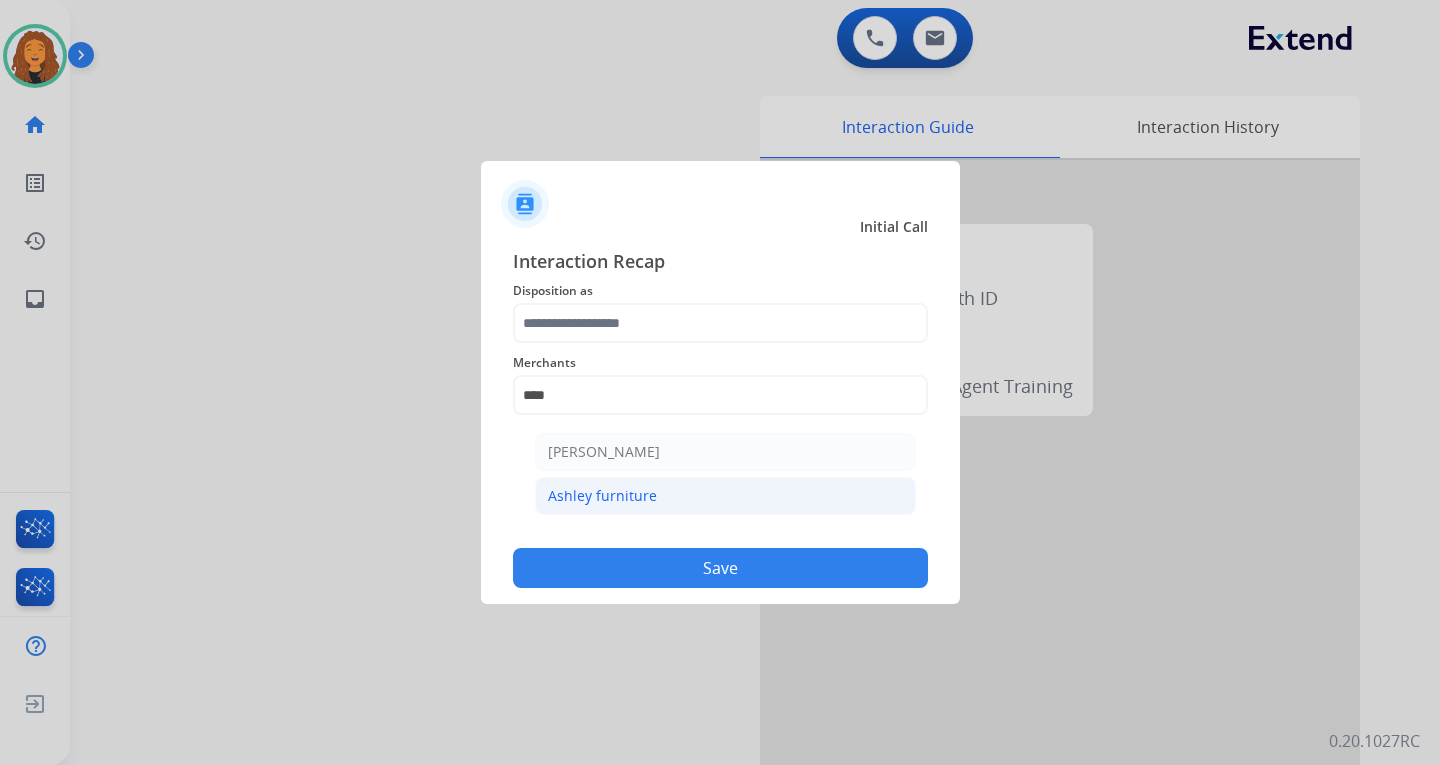 click on "Ashley furniture" 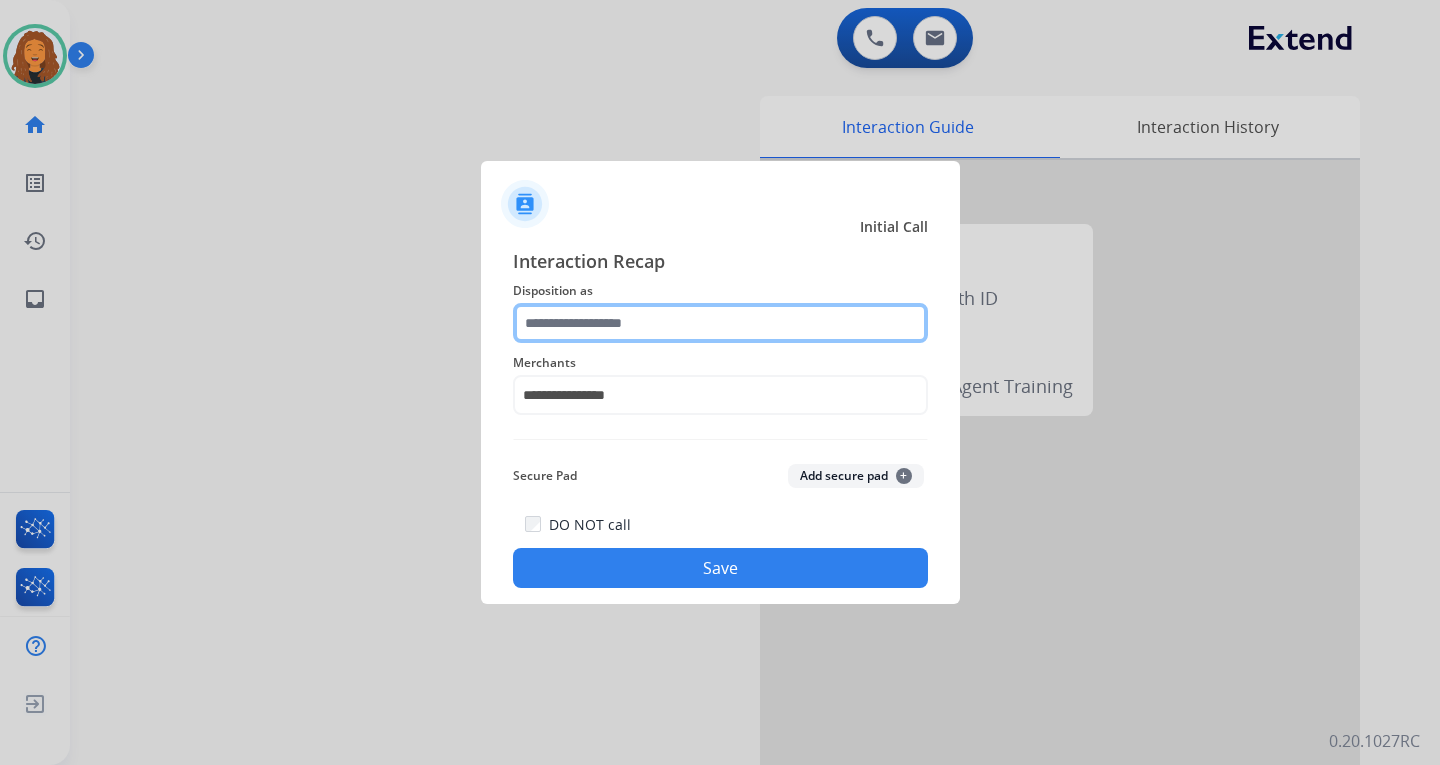 click 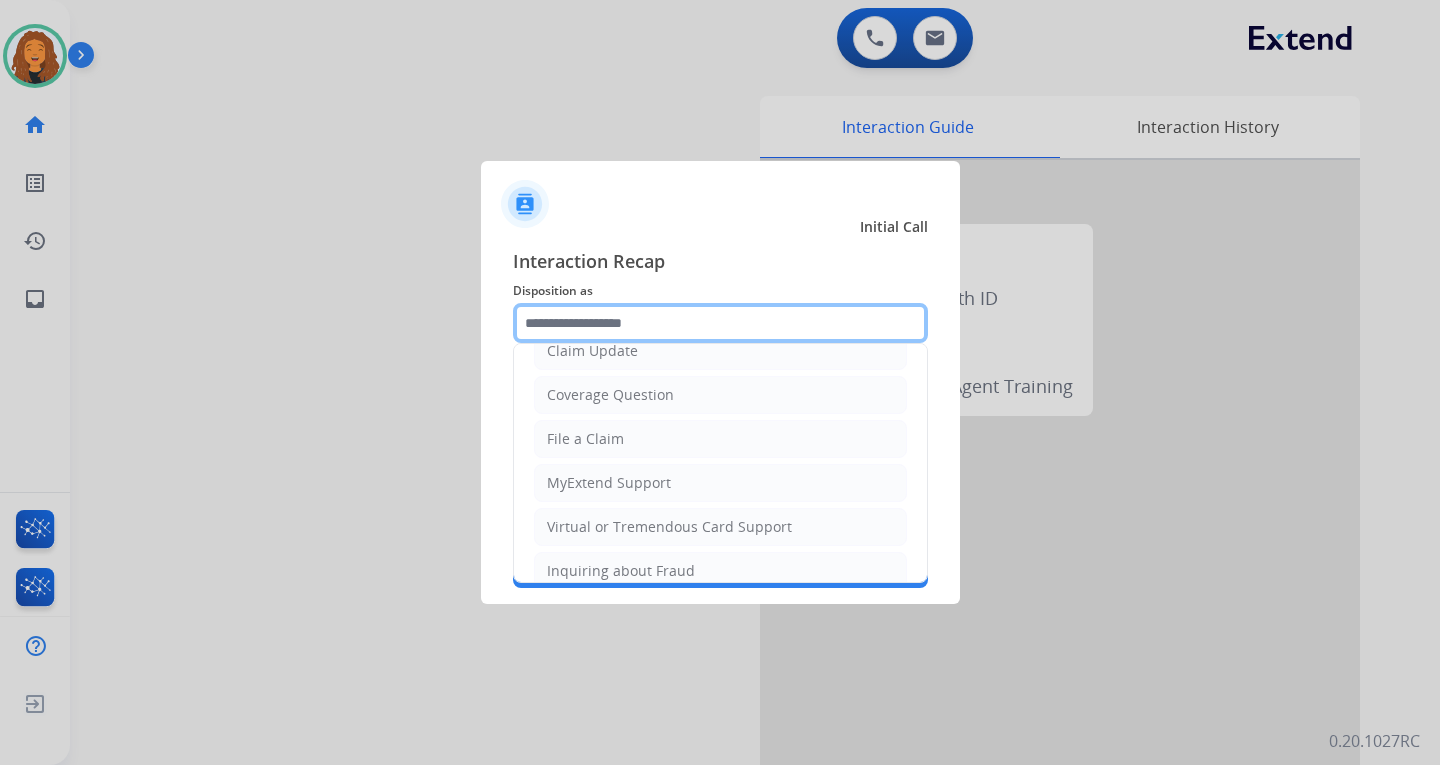 scroll, scrollTop: 312, scrollLeft: 0, axis: vertical 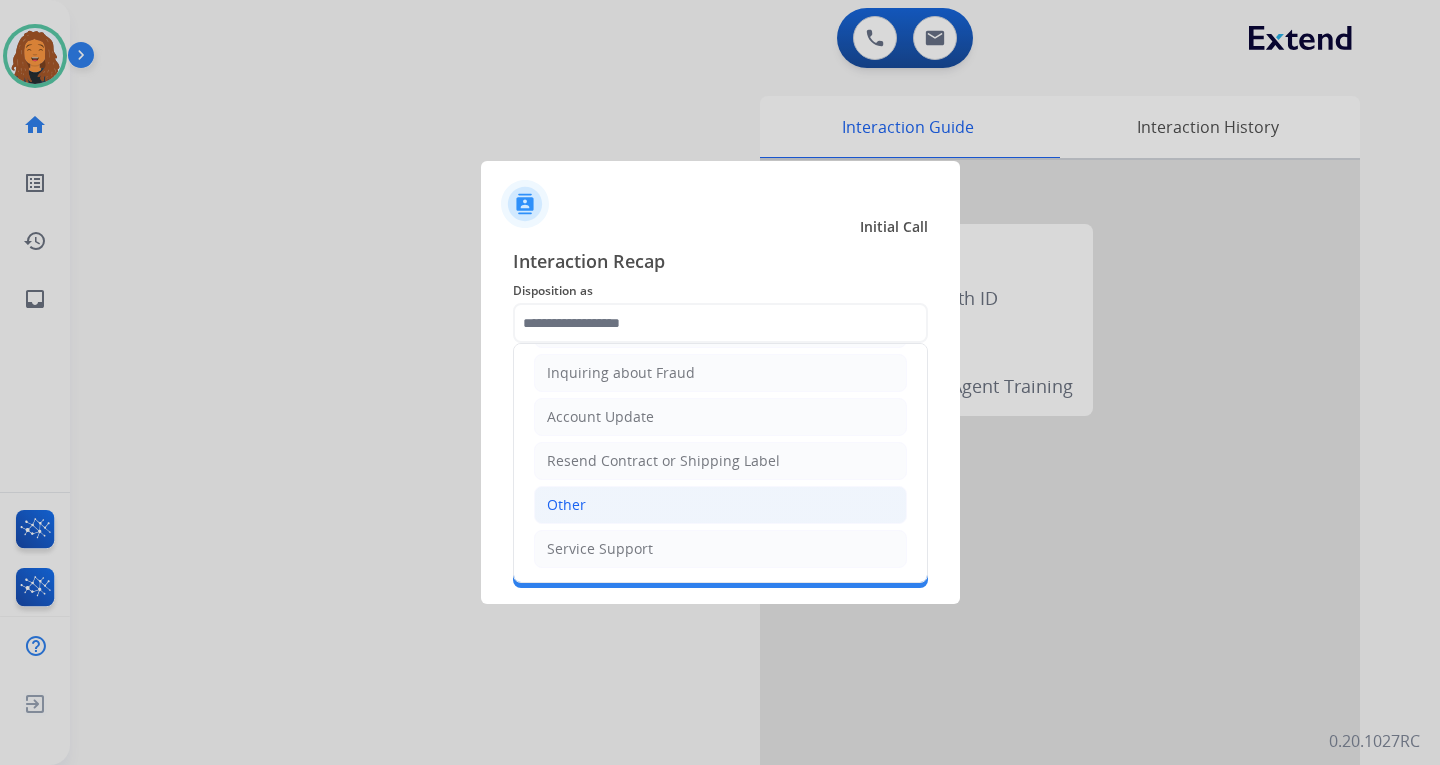 click on "Other" 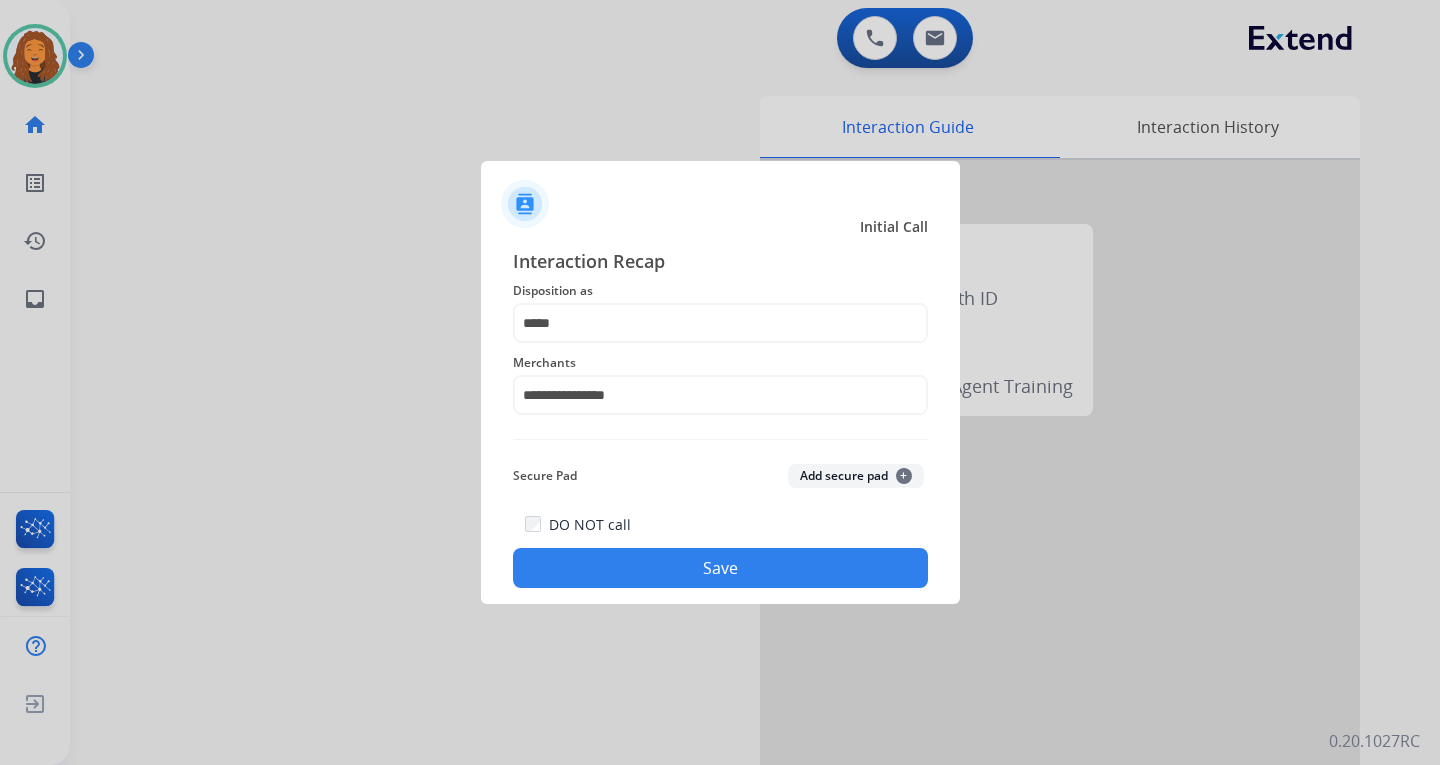 click on "Save" 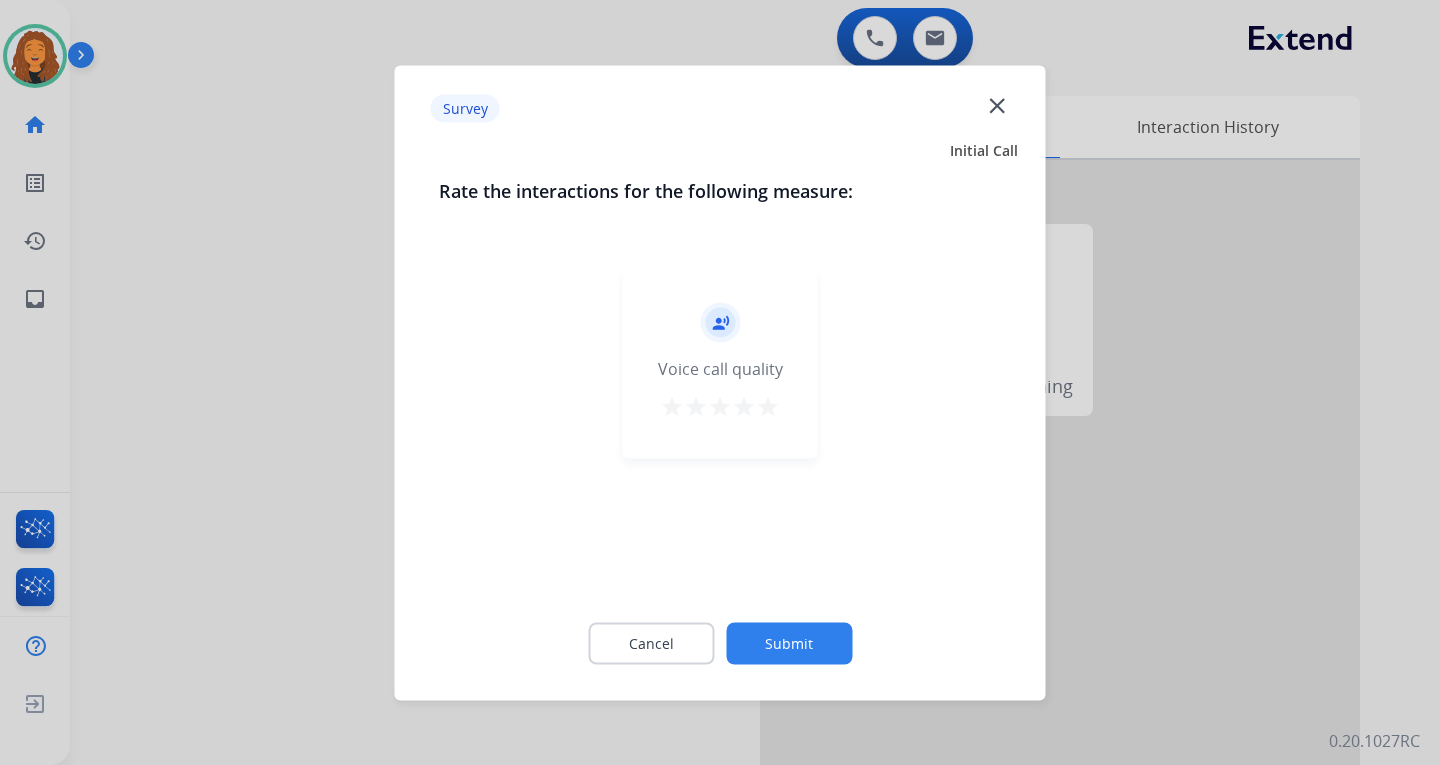 click on "Submit" 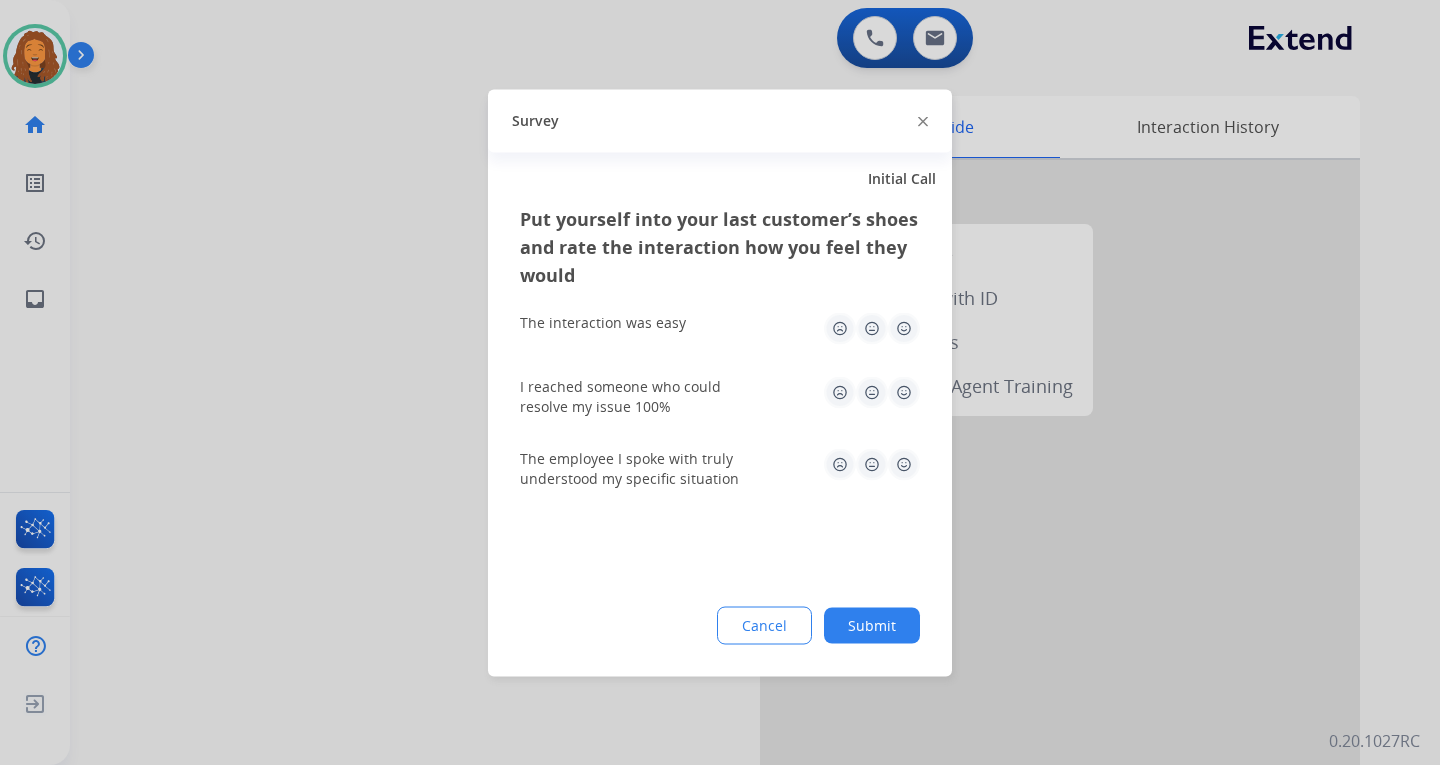 click on "Submit" 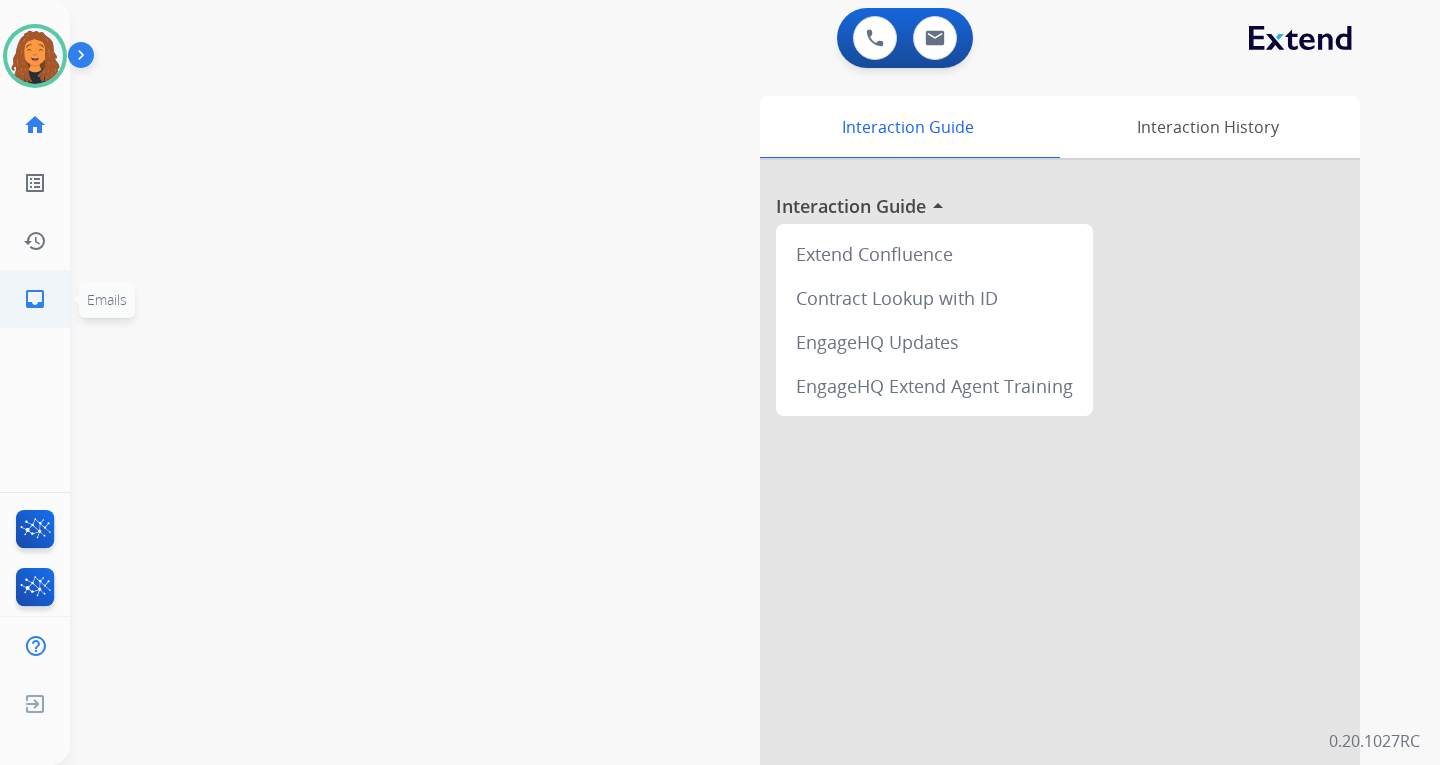 click on "inbox" 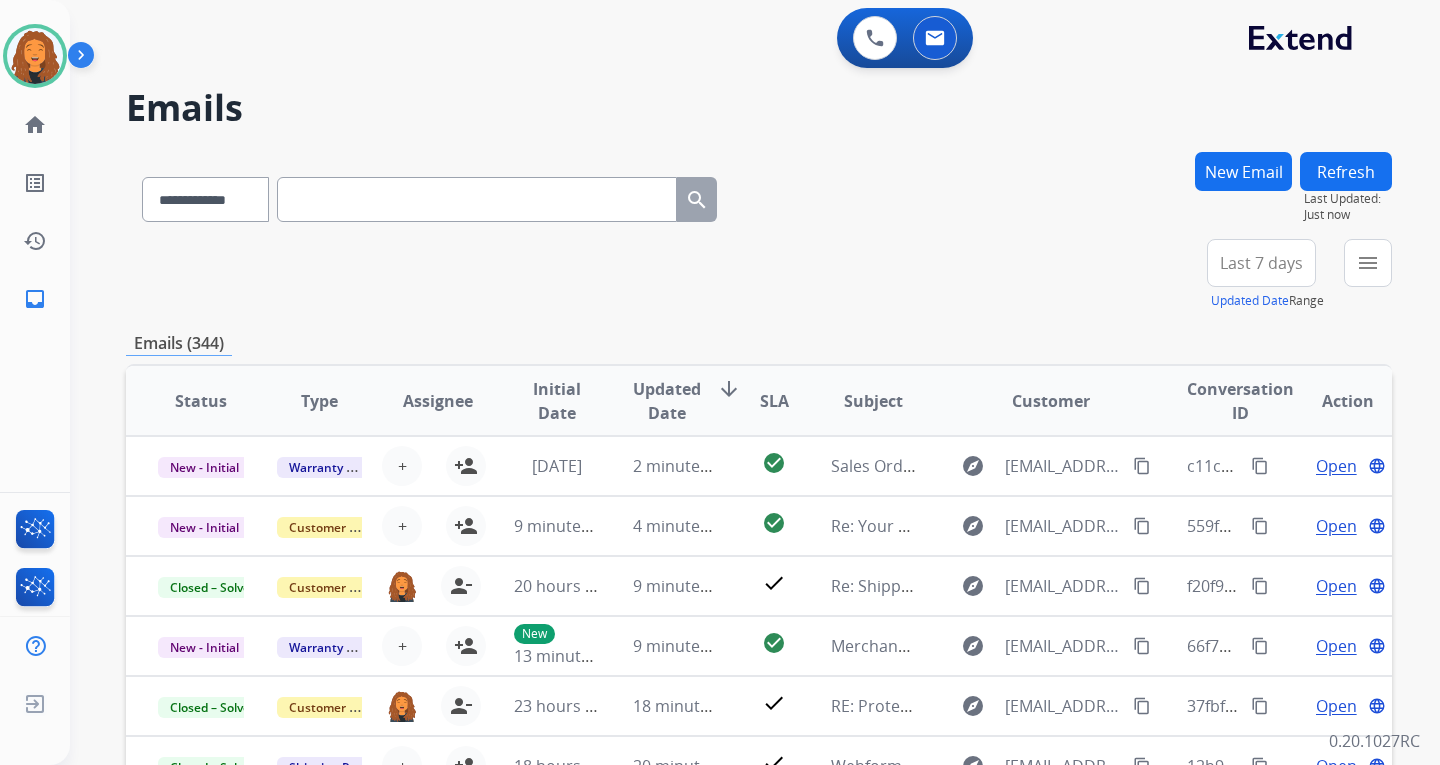click on "Last 7 days" at bounding box center [1261, 263] 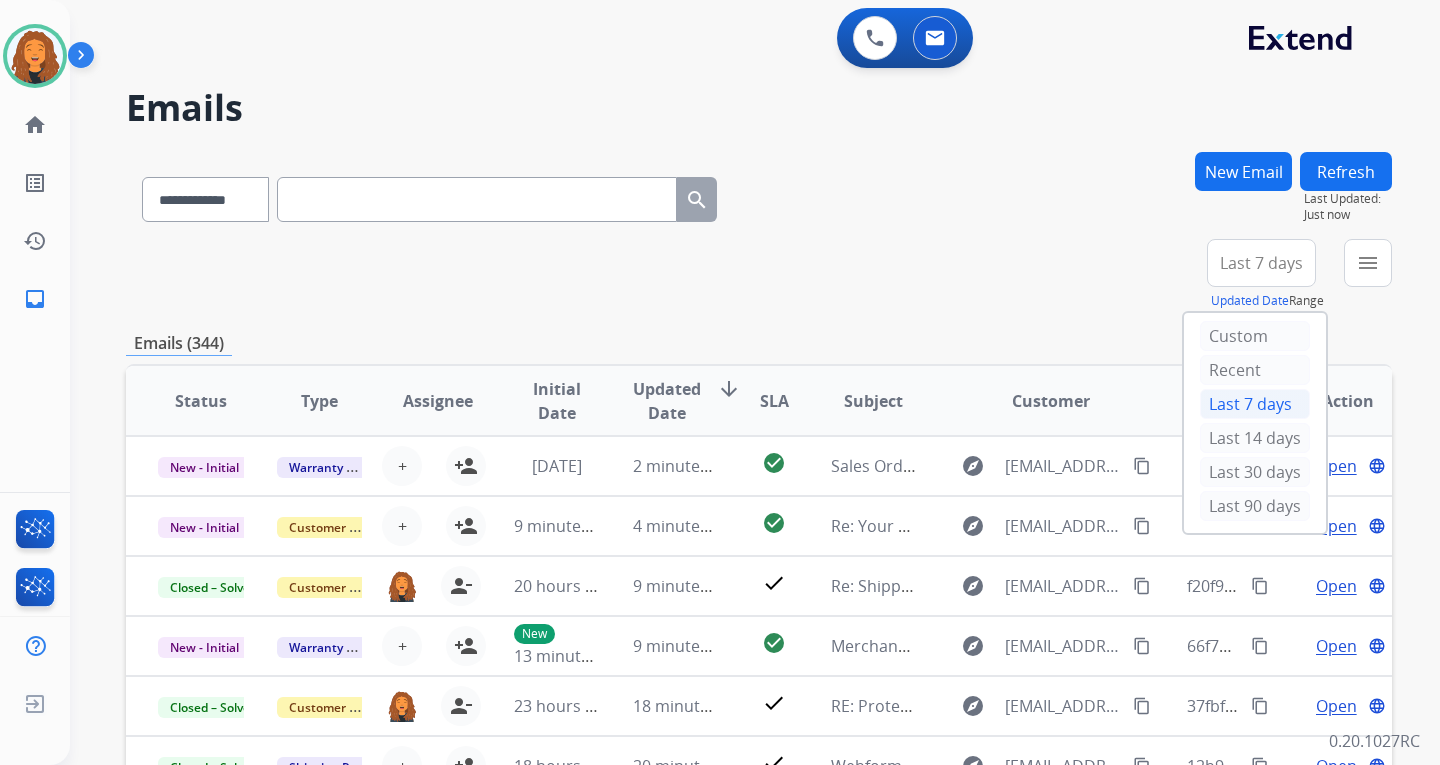 click on "Last 90 days" at bounding box center [1255, 506] 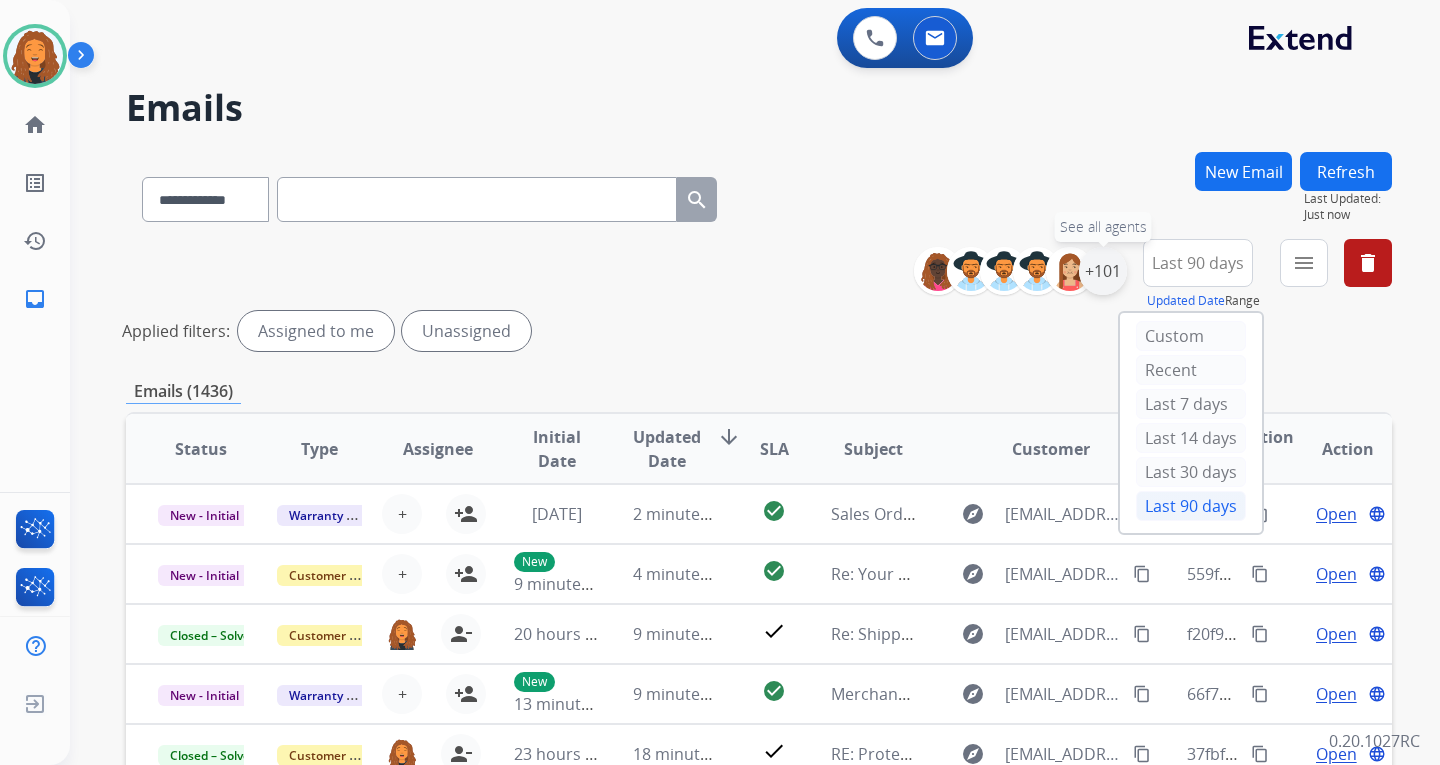 click on "+101" at bounding box center [1103, 271] 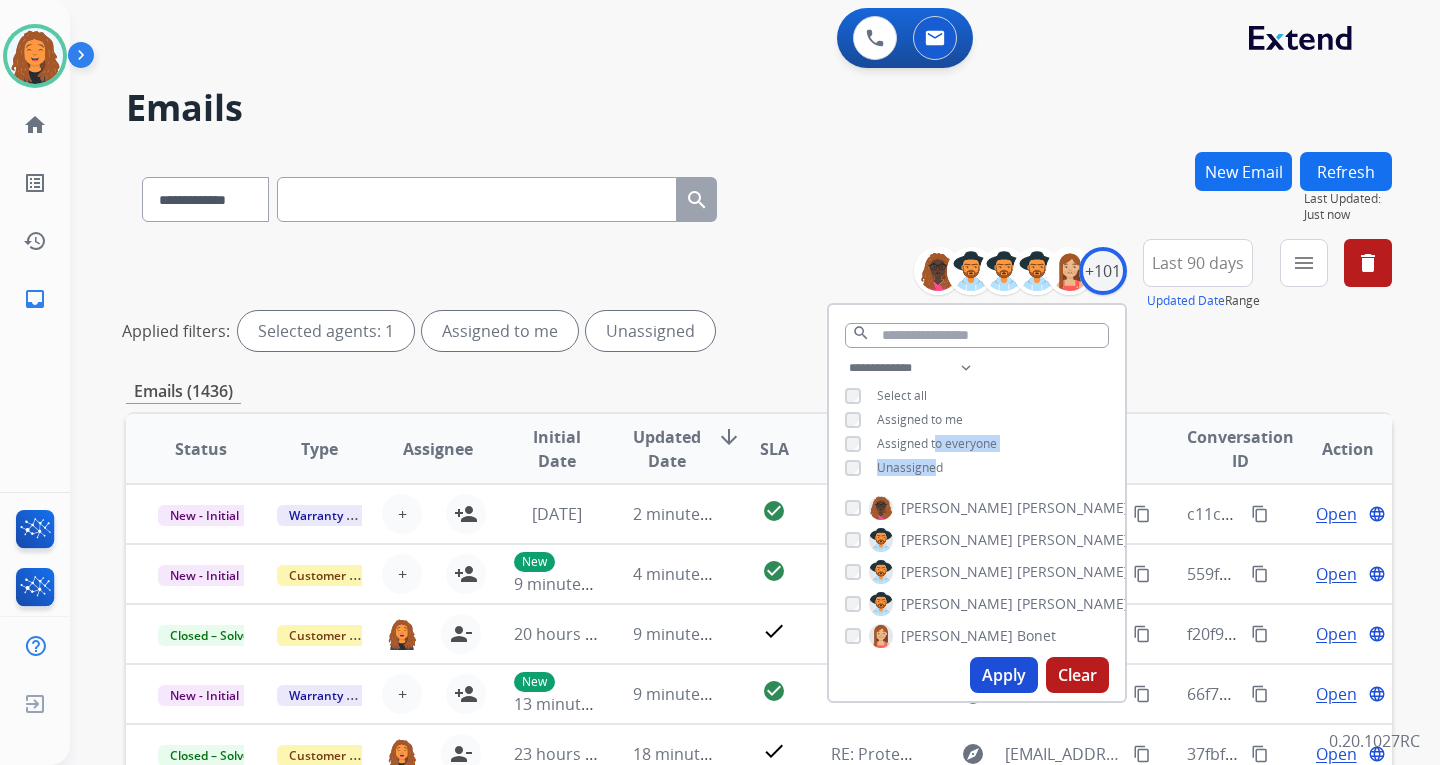 click on "**********" at bounding box center [977, 420] 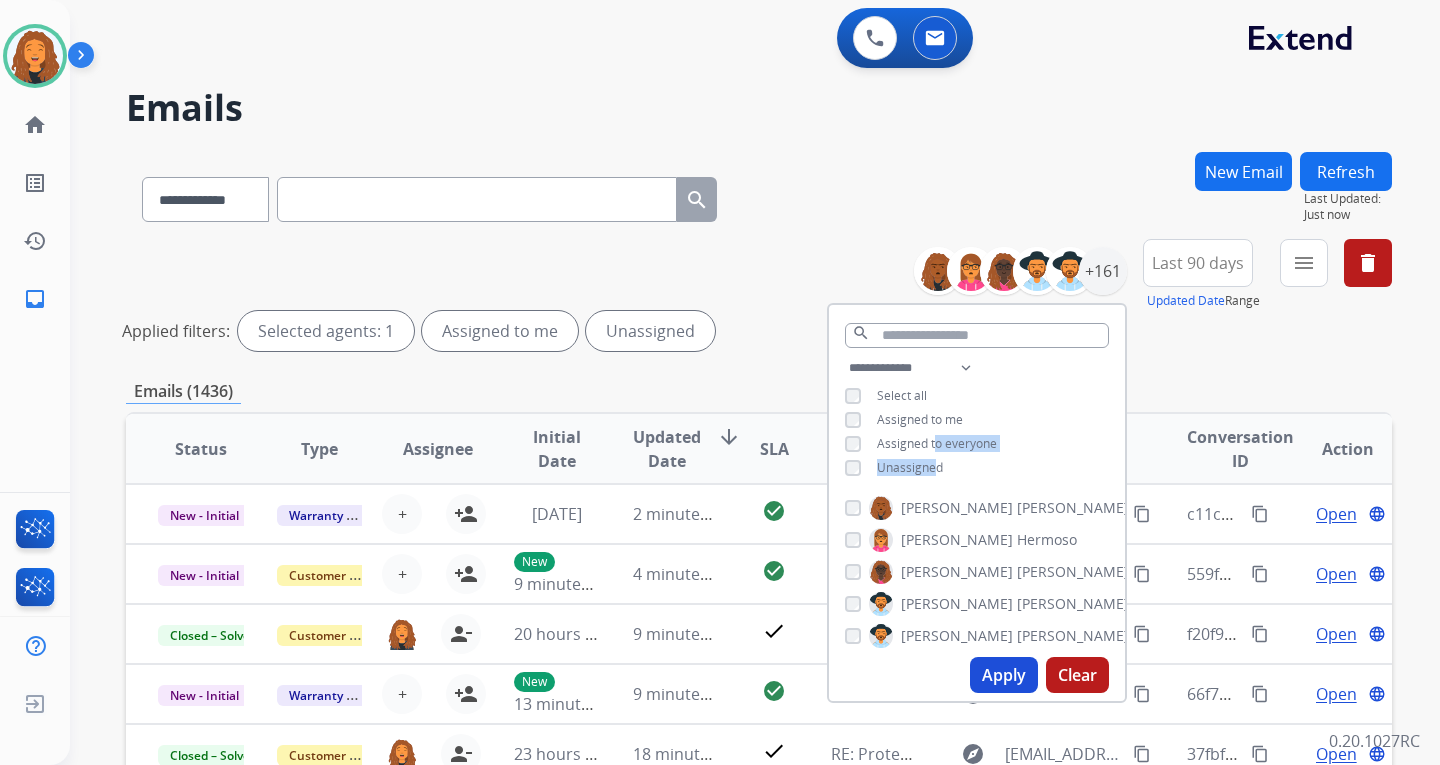 click on "Unassigned" at bounding box center [910, 467] 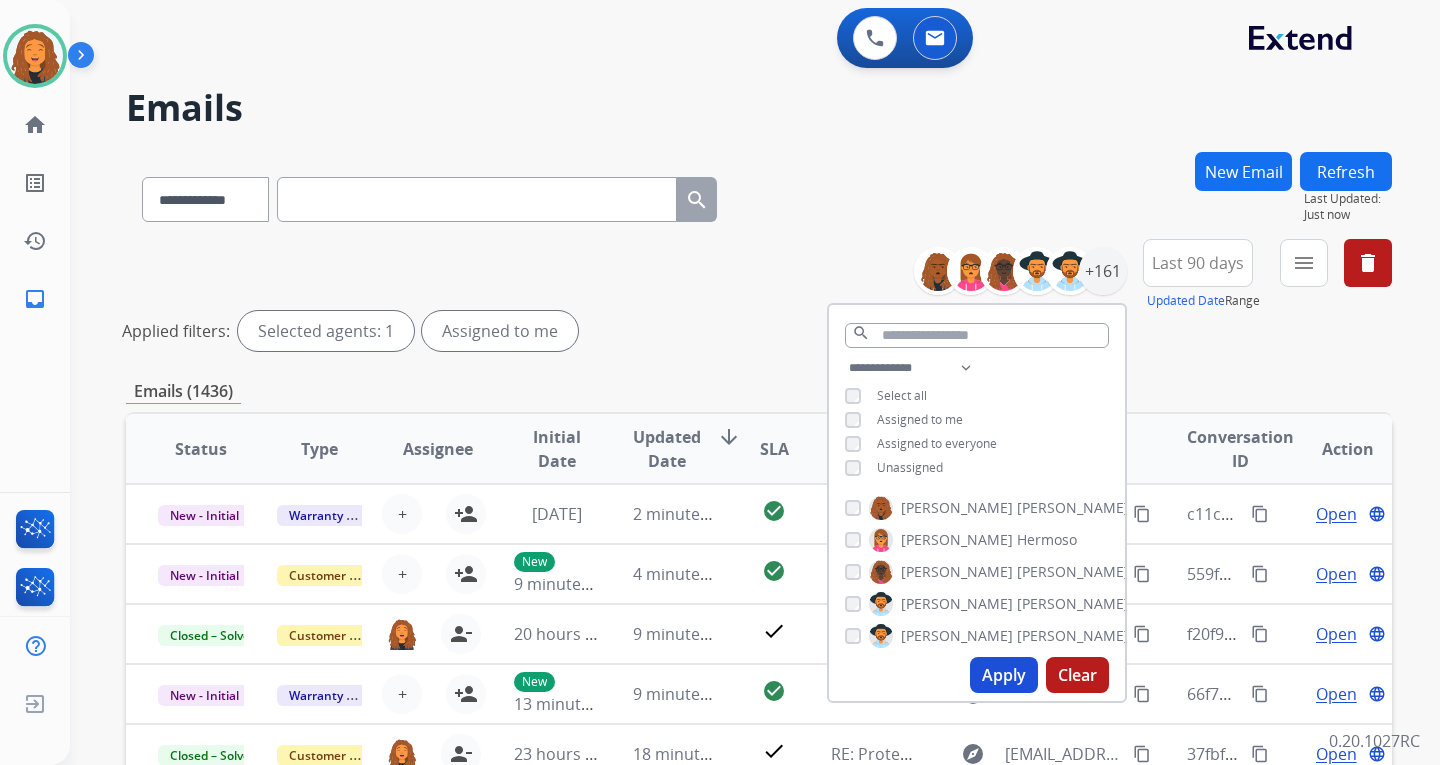 click on "Apply" at bounding box center (1004, 675) 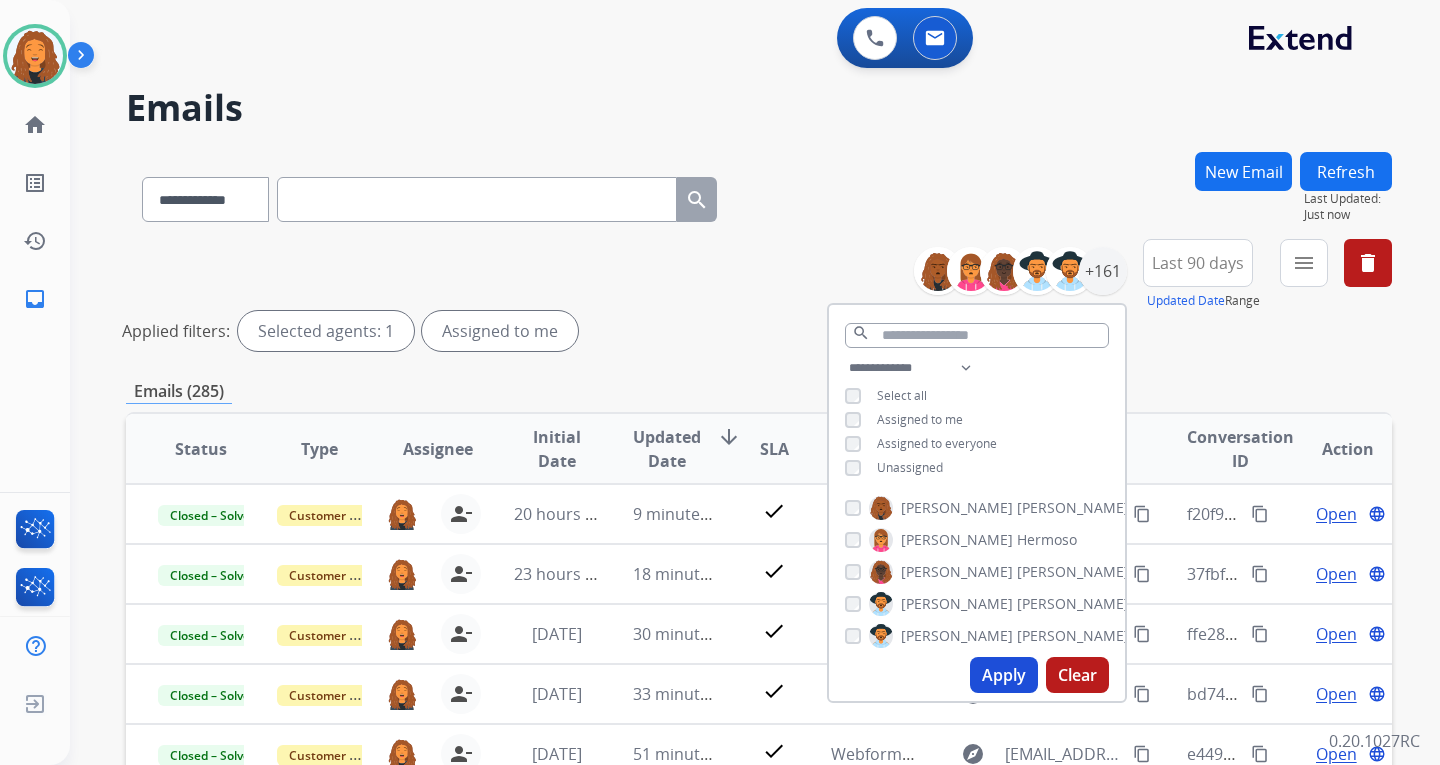 click on "Applied filters:  Selected agents: 1  Assigned to me" at bounding box center [755, 331] 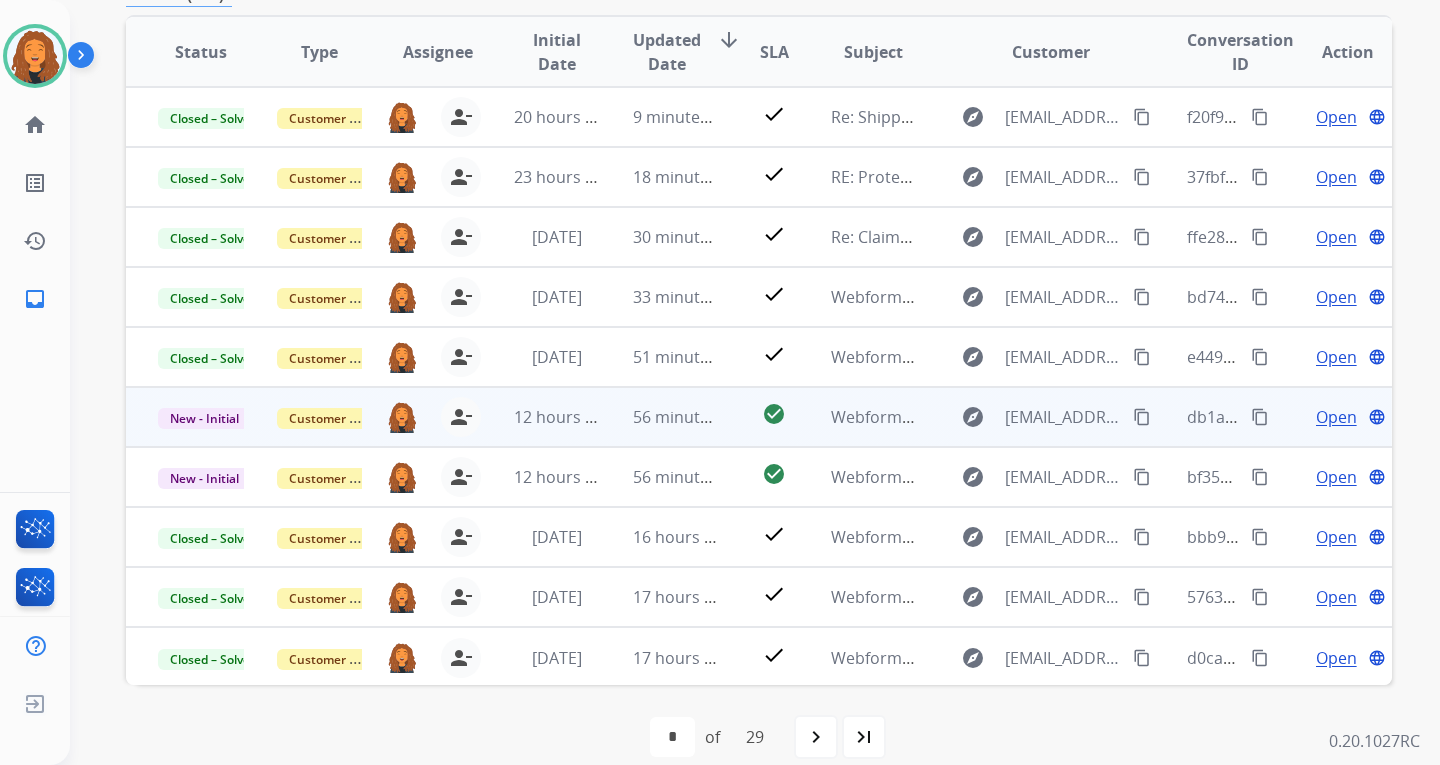 scroll, scrollTop: 400, scrollLeft: 0, axis: vertical 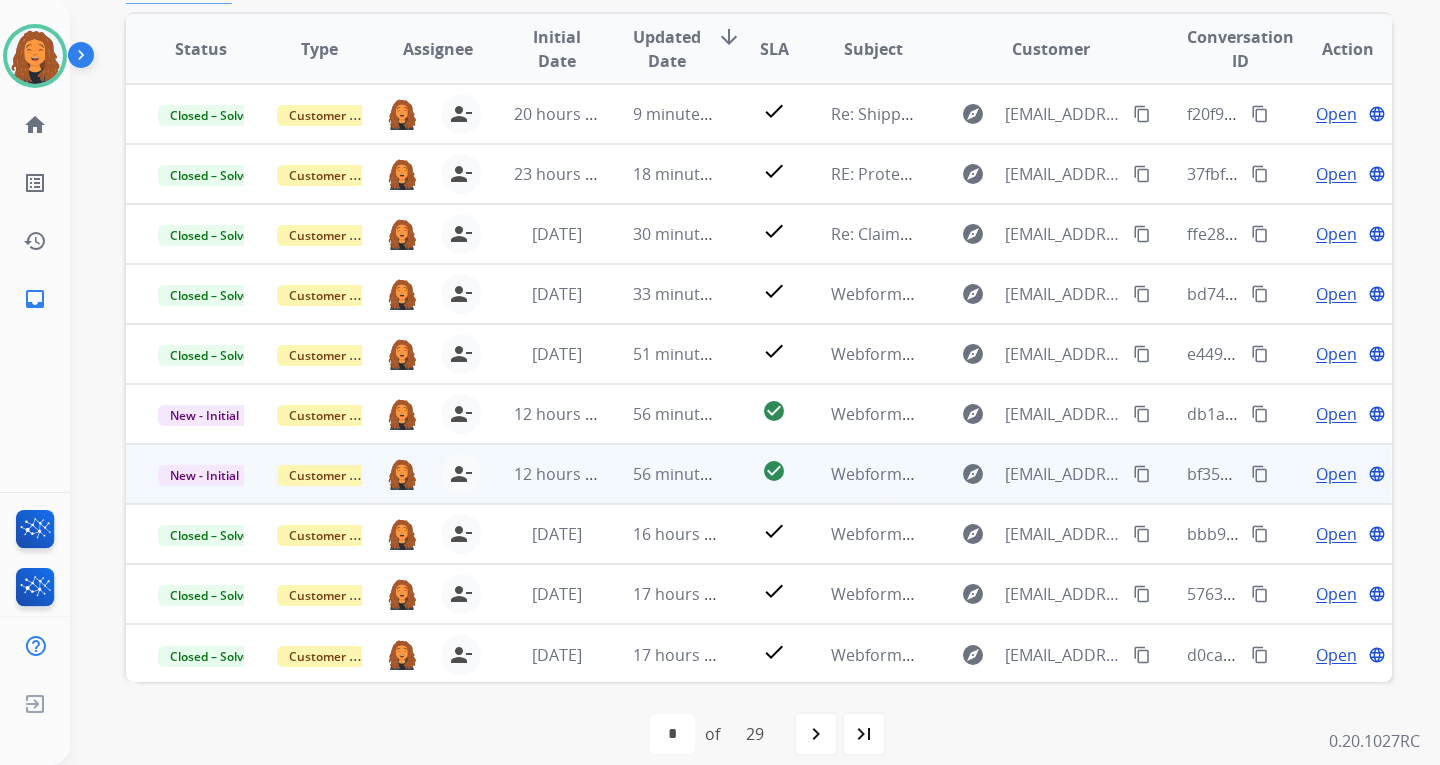 click on "content_copy" at bounding box center [1142, 474] 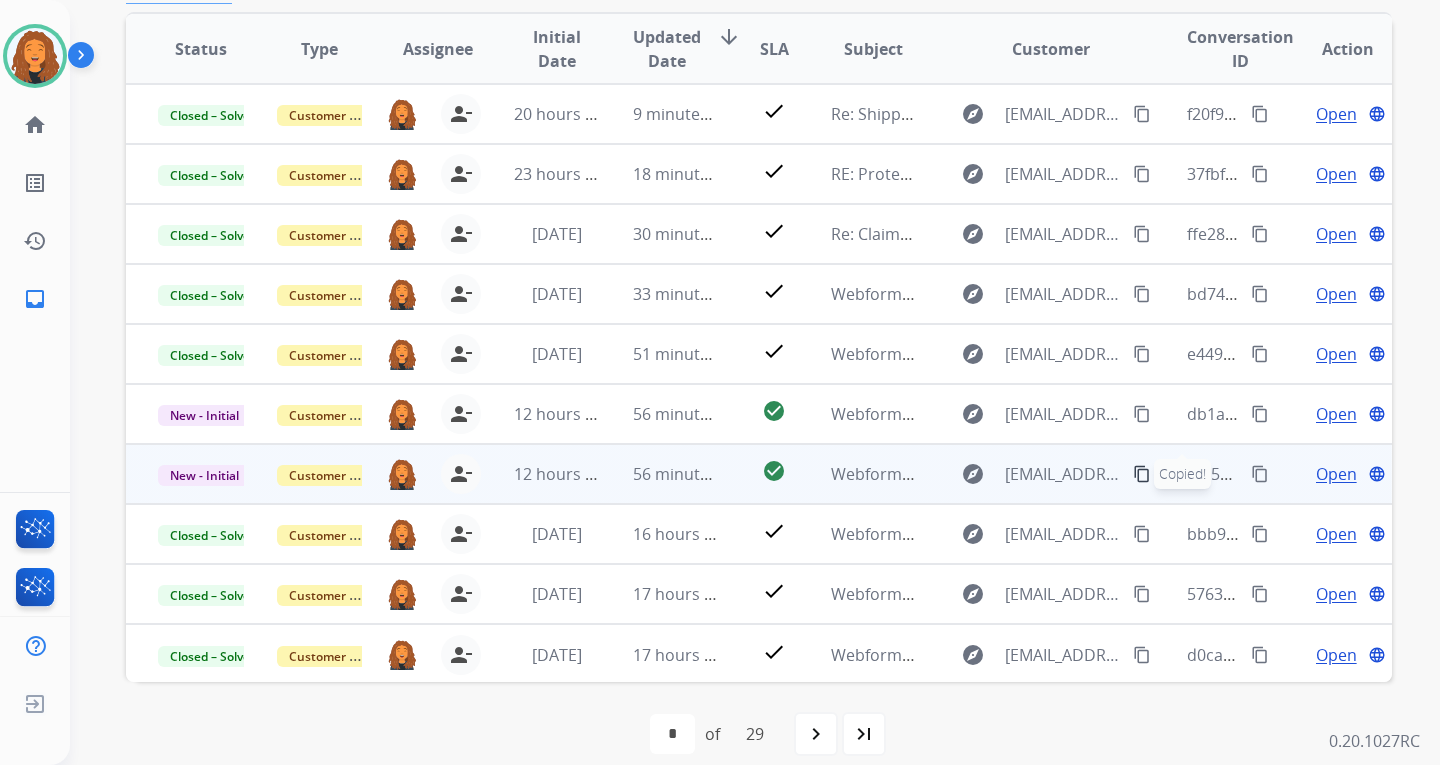 click on "Open" at bounding box center [1336, 474] 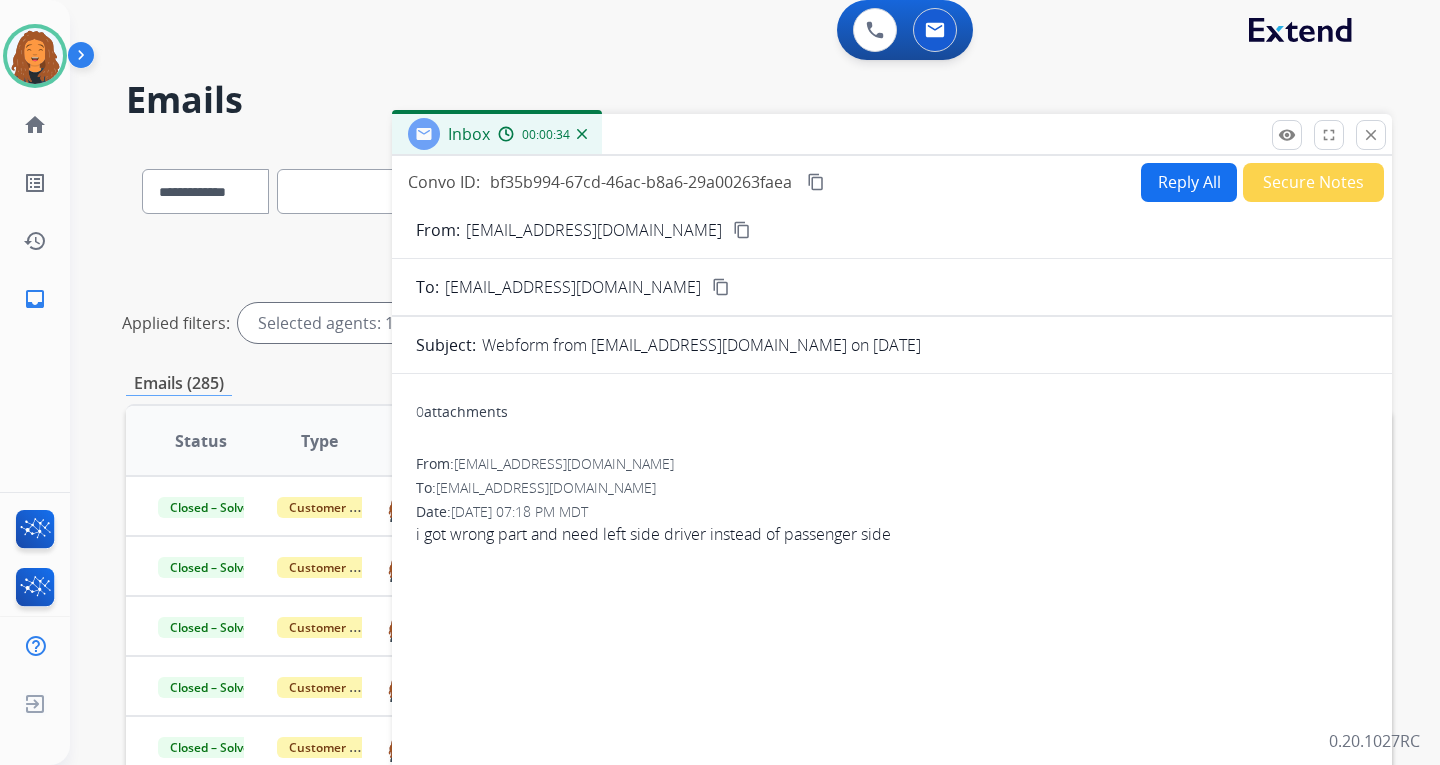 scroll, scrollTop: 0, scrollLeft: 0, axis: both 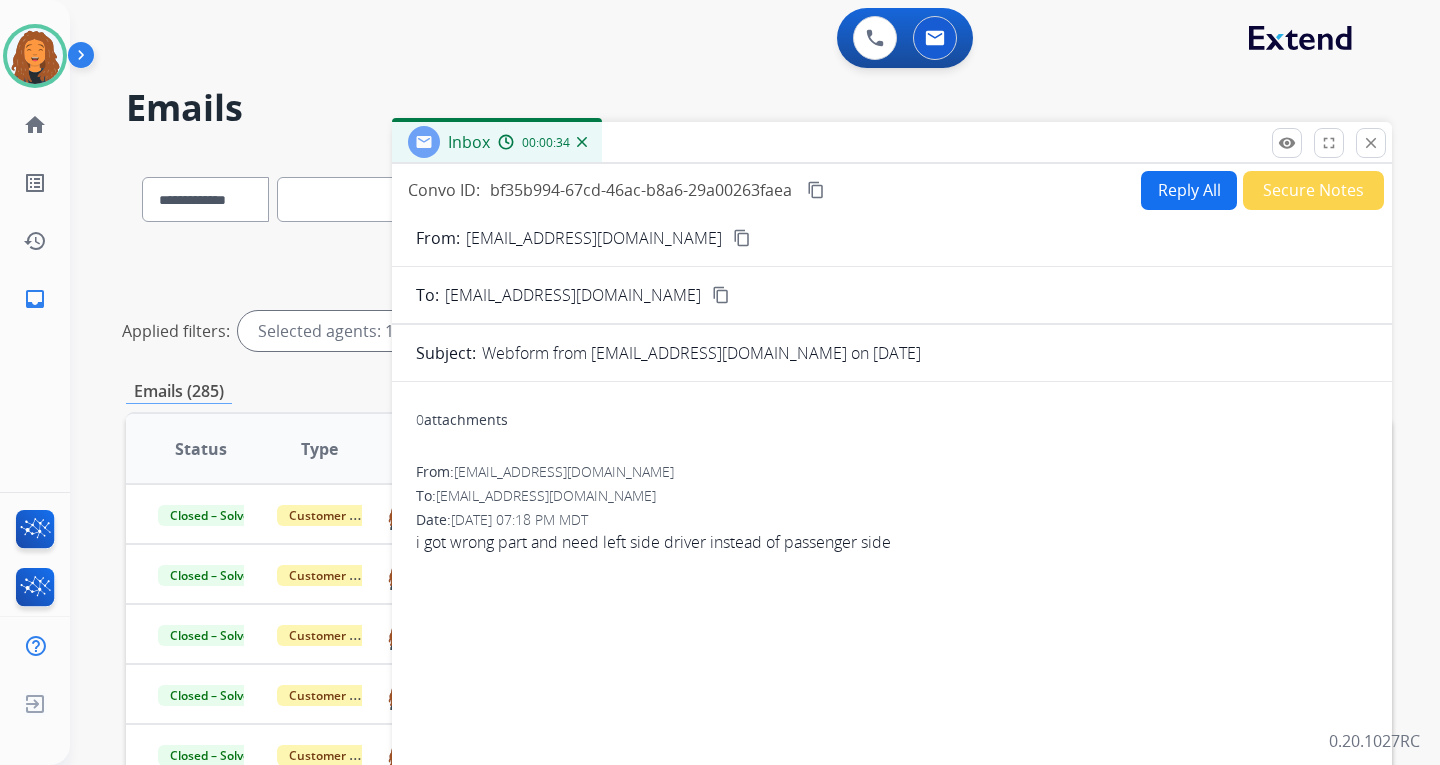 click on "Reply All" at bounding box center [1189, 190] 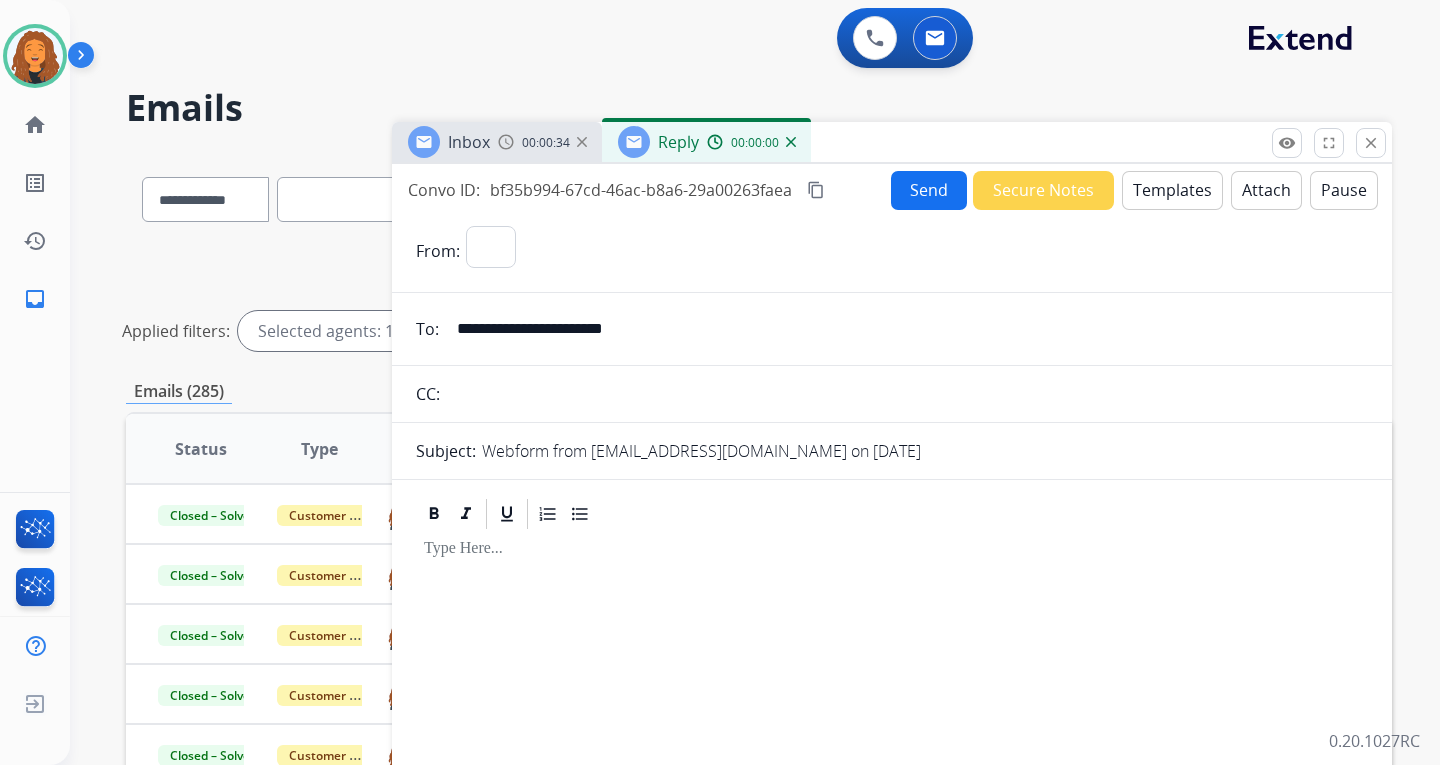 select on "**********" 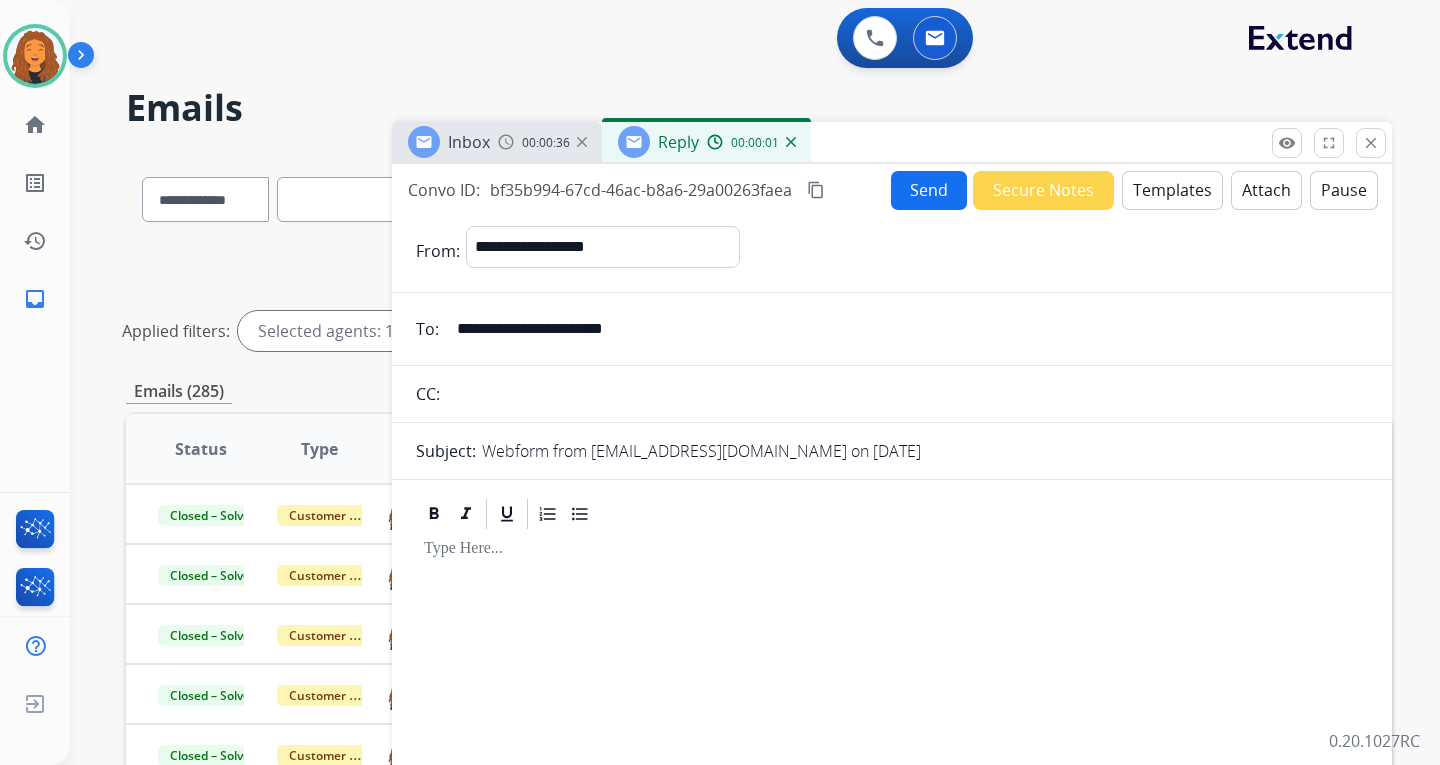 click on "Templates" at bounding box center [1172, 190] 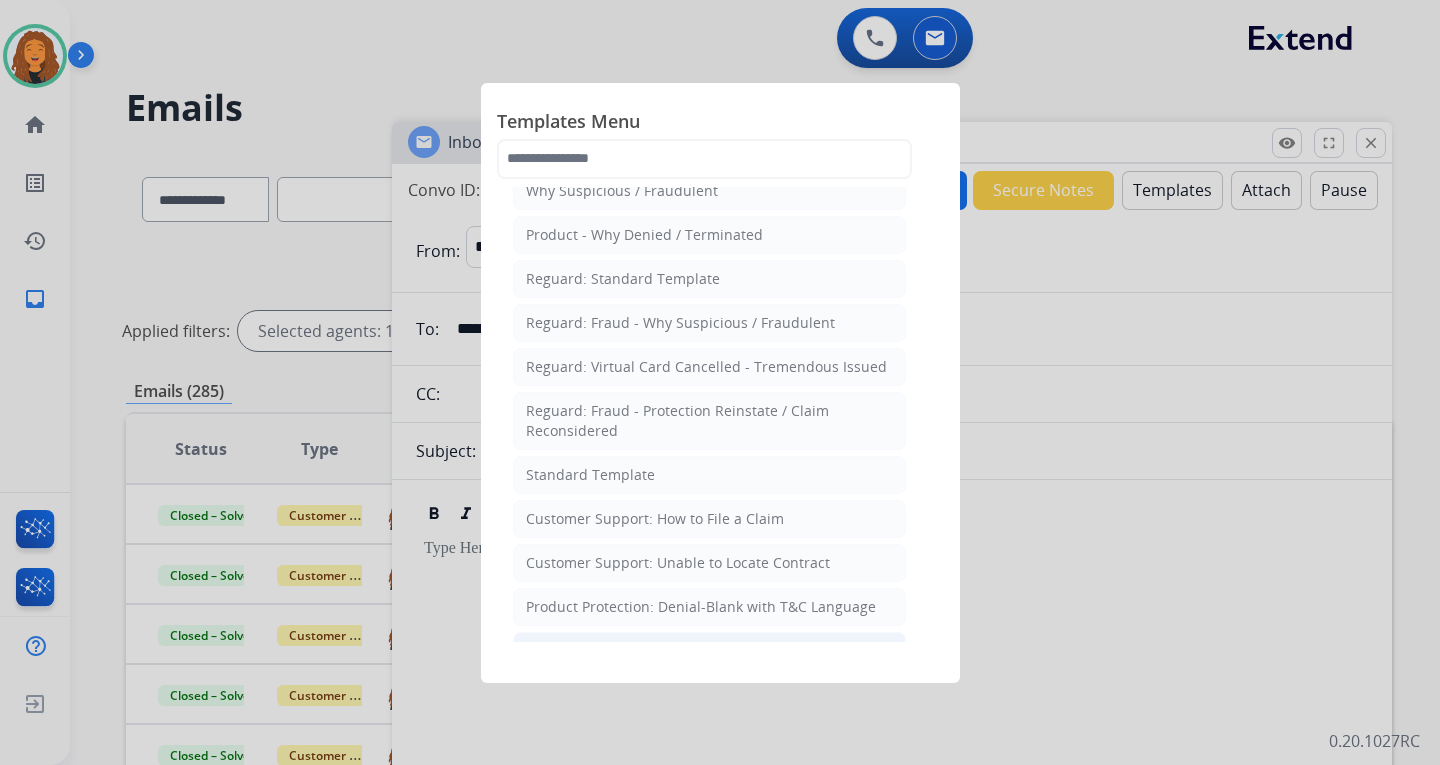 scroll, scrollTop: 100, scrollLeft: 0, axis: vertical 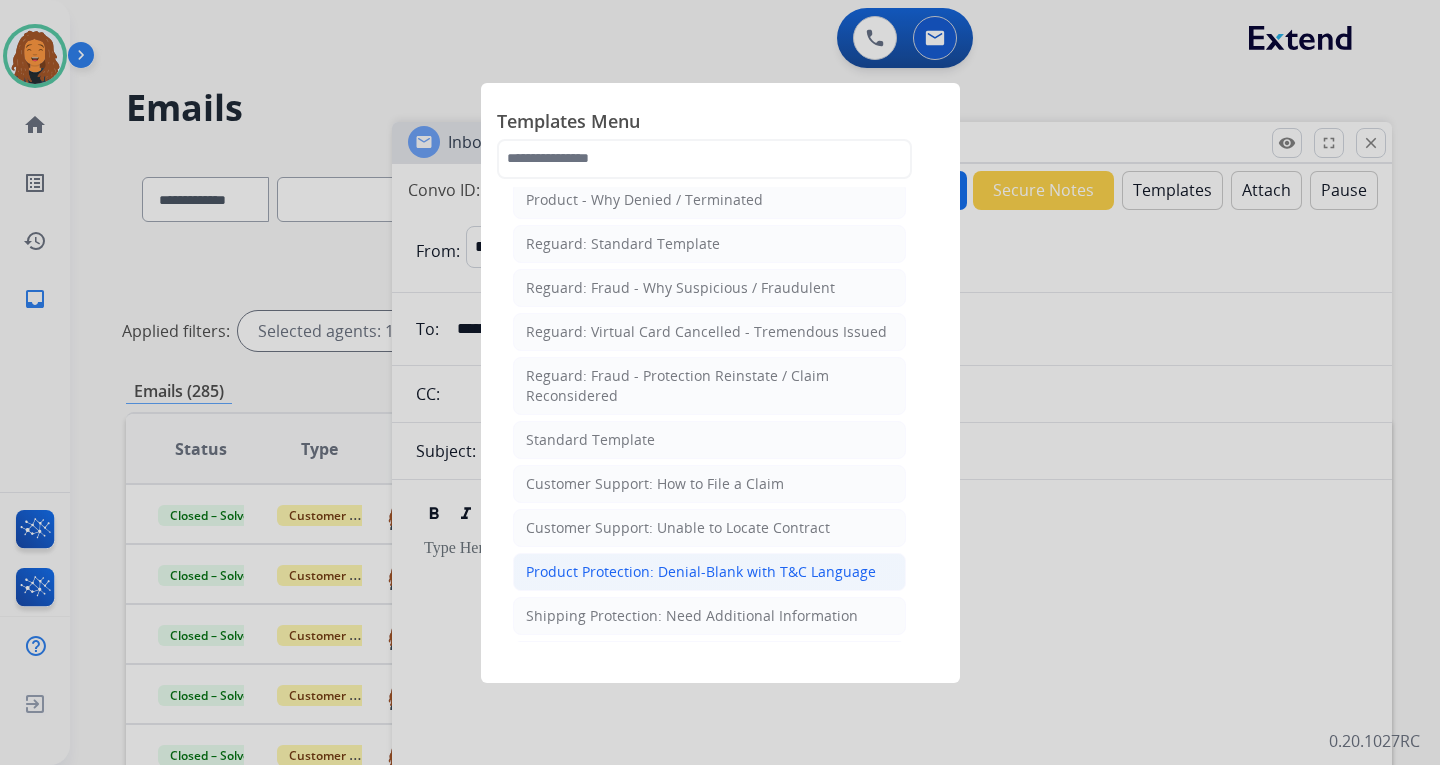 click on "Product Protection: Denial-Blank with T&C Language" 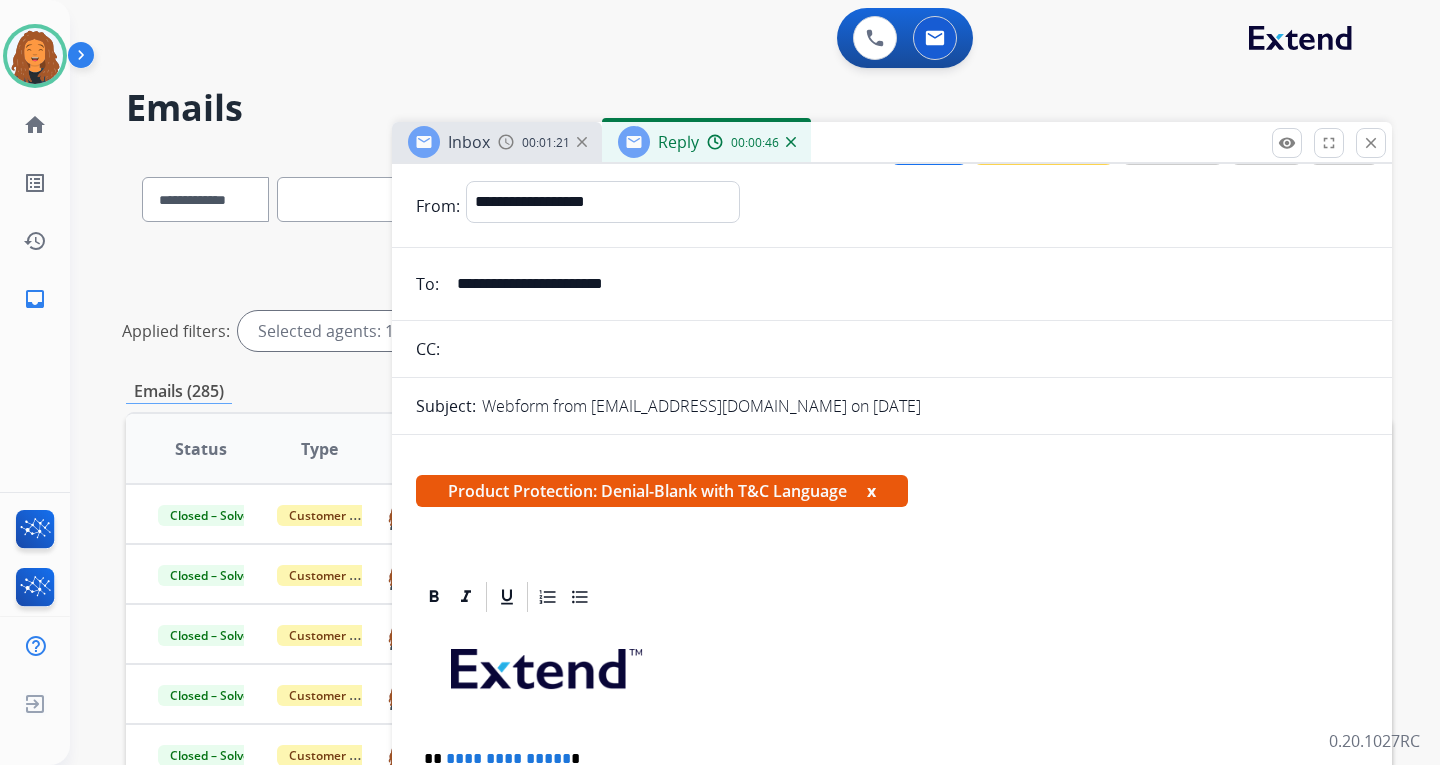 scroll, scrollTop: 0, scrollLeft: 0, axis: both 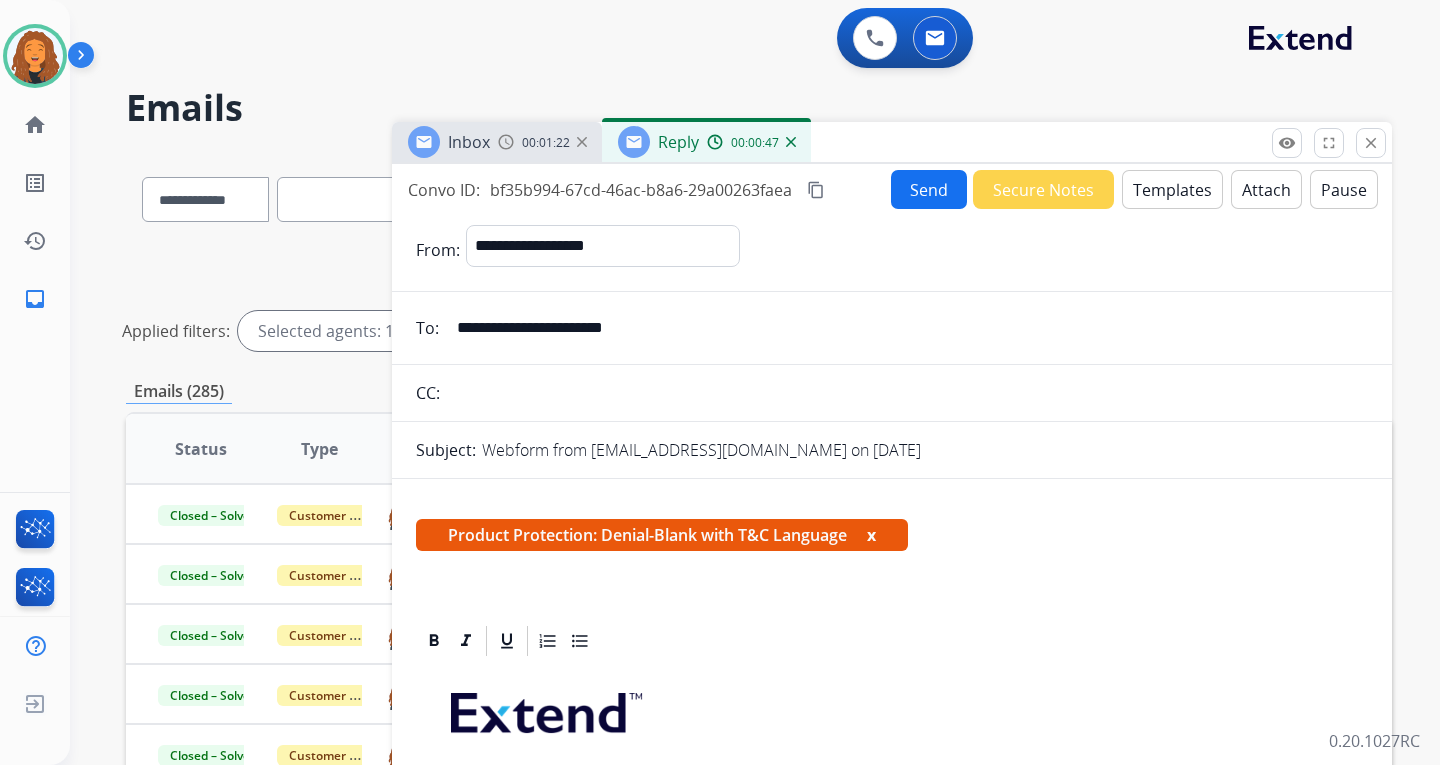 click on "Templates" at bounding box center (1172, 189) 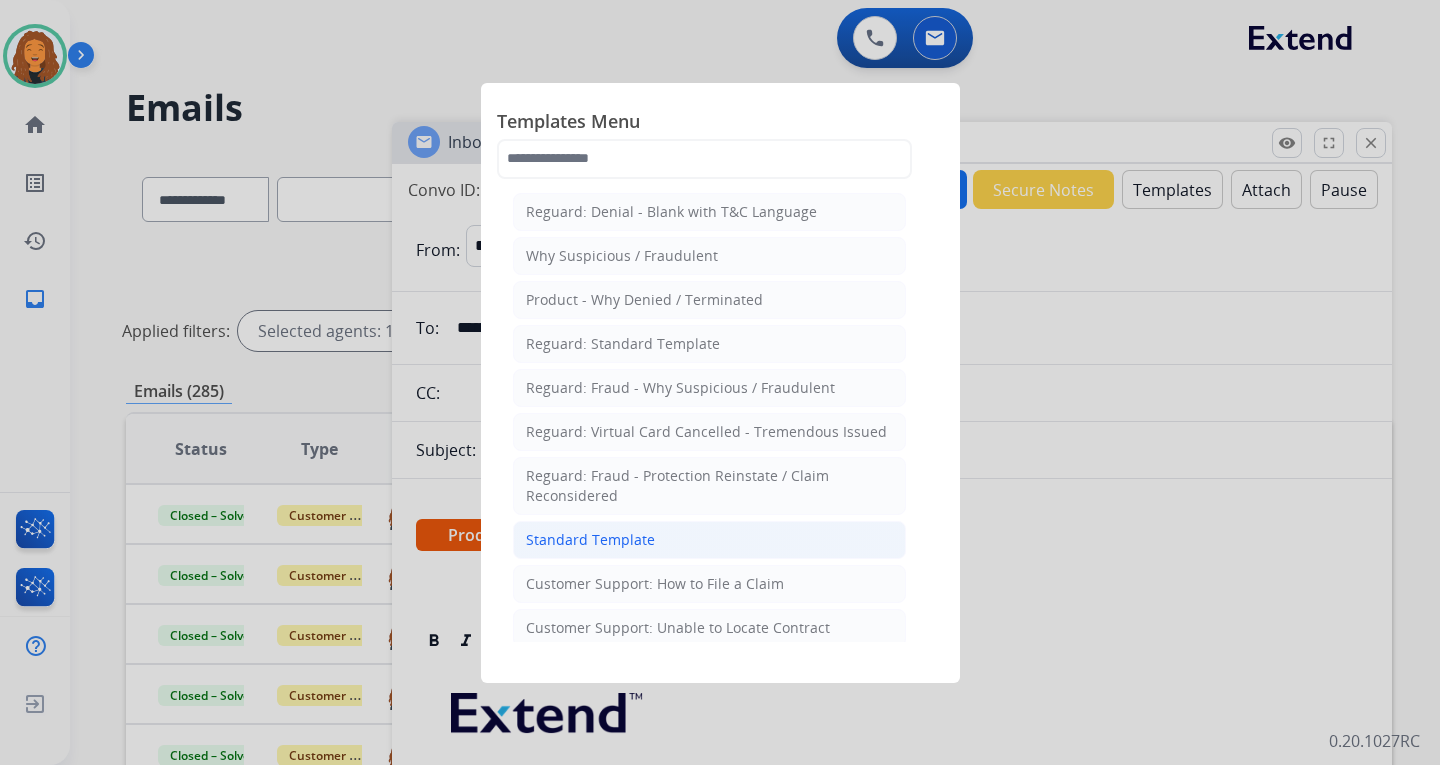 click on "Standard Template" 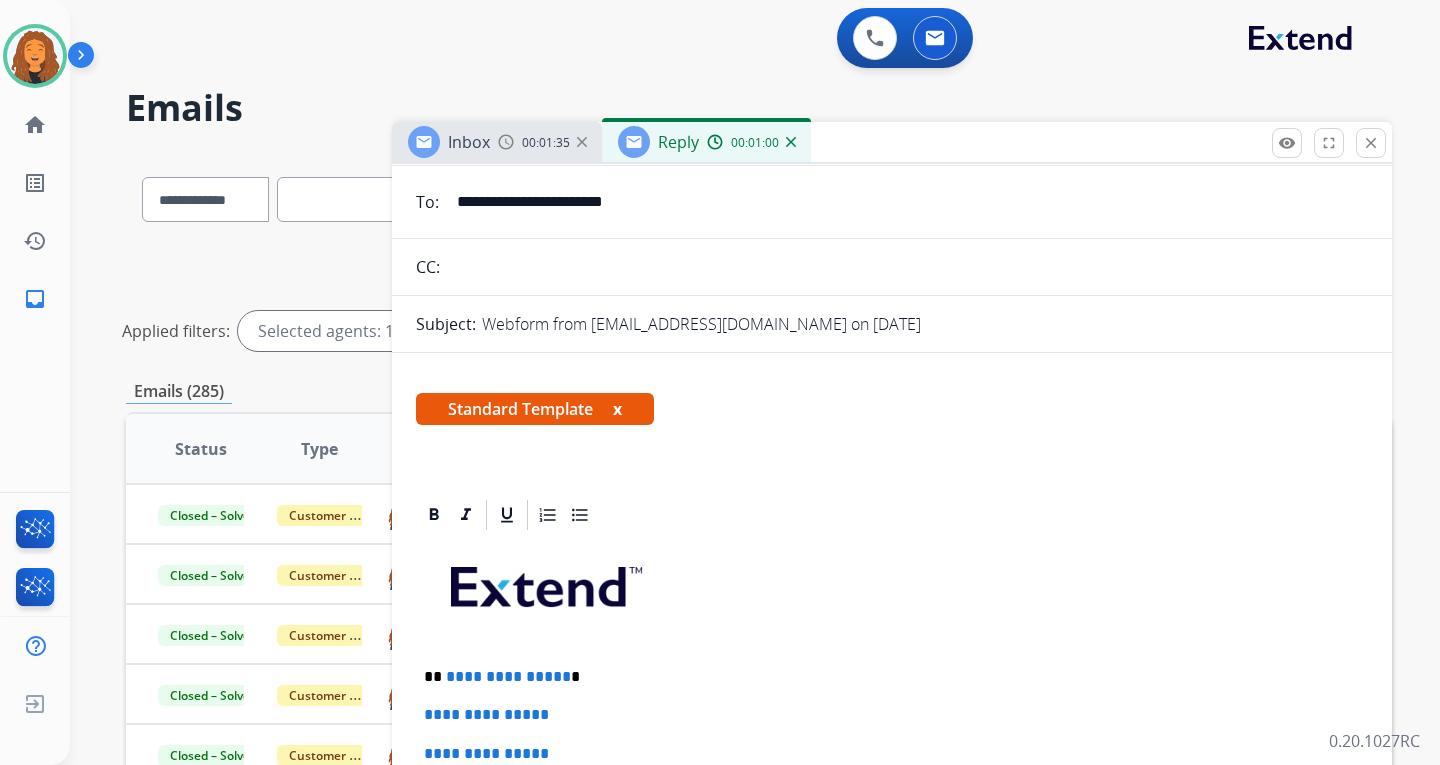 scroll, scrollTop: 300, scrollLeft: 0, axis: vertical 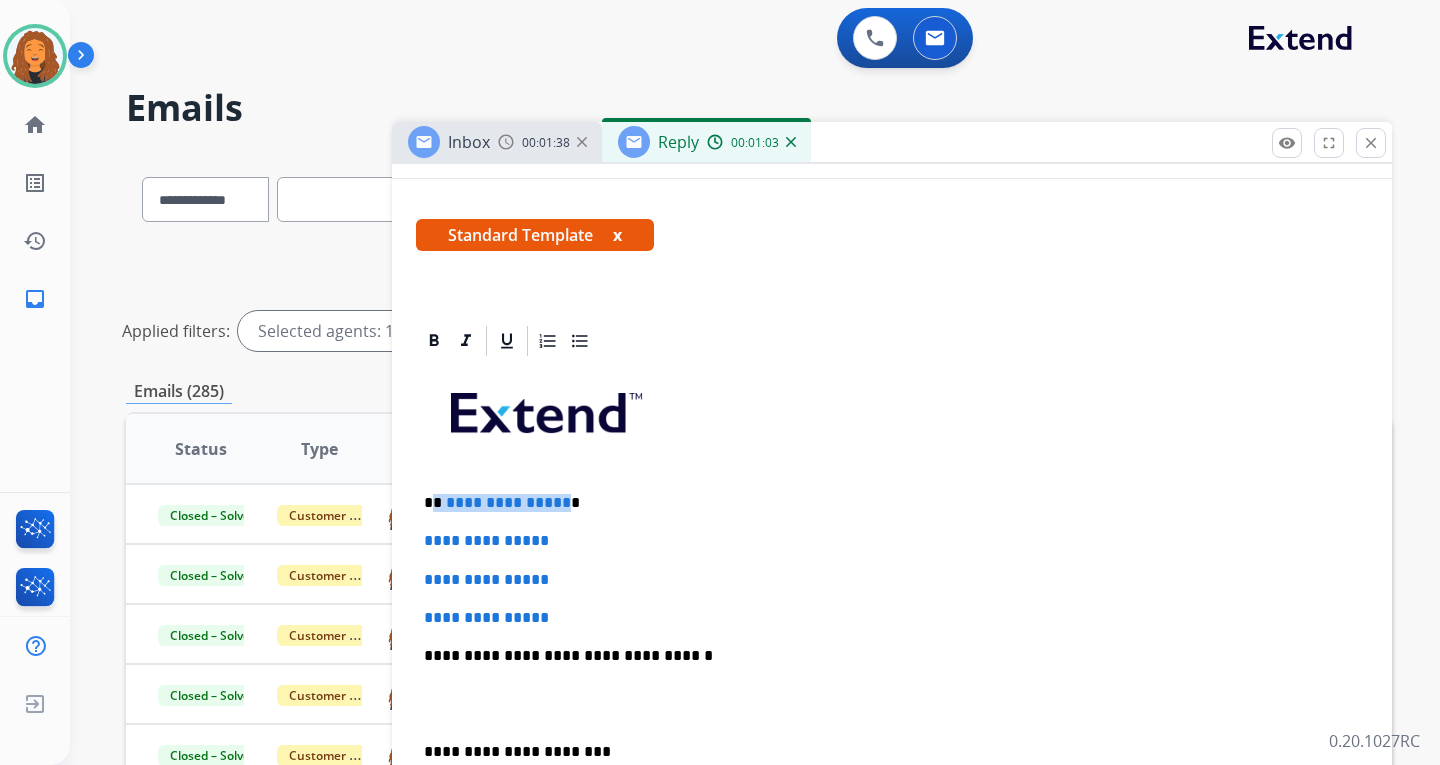 drag, startPoint x: 559, startPoint y: 500, endPoint x: 435, endPoint y: 493, distance: 124.197426 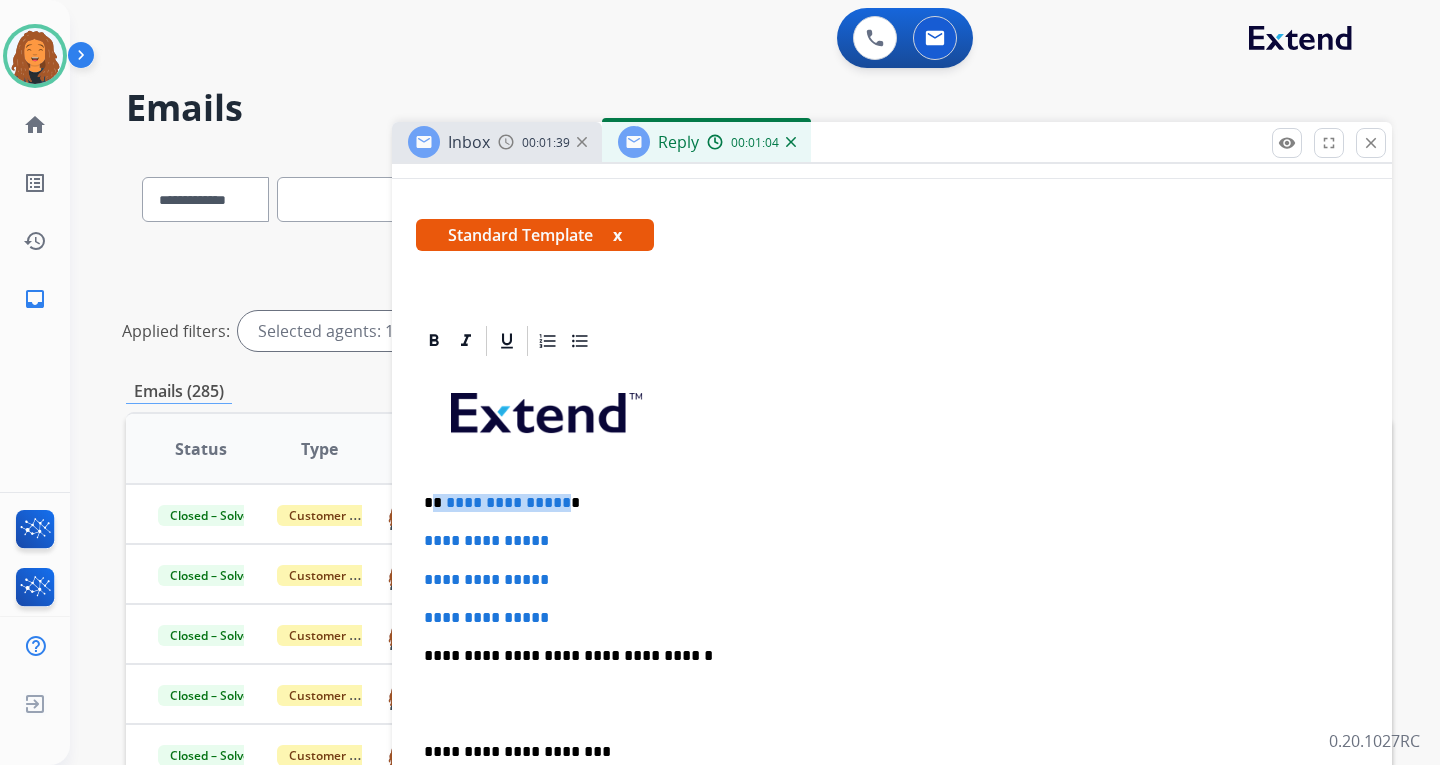type 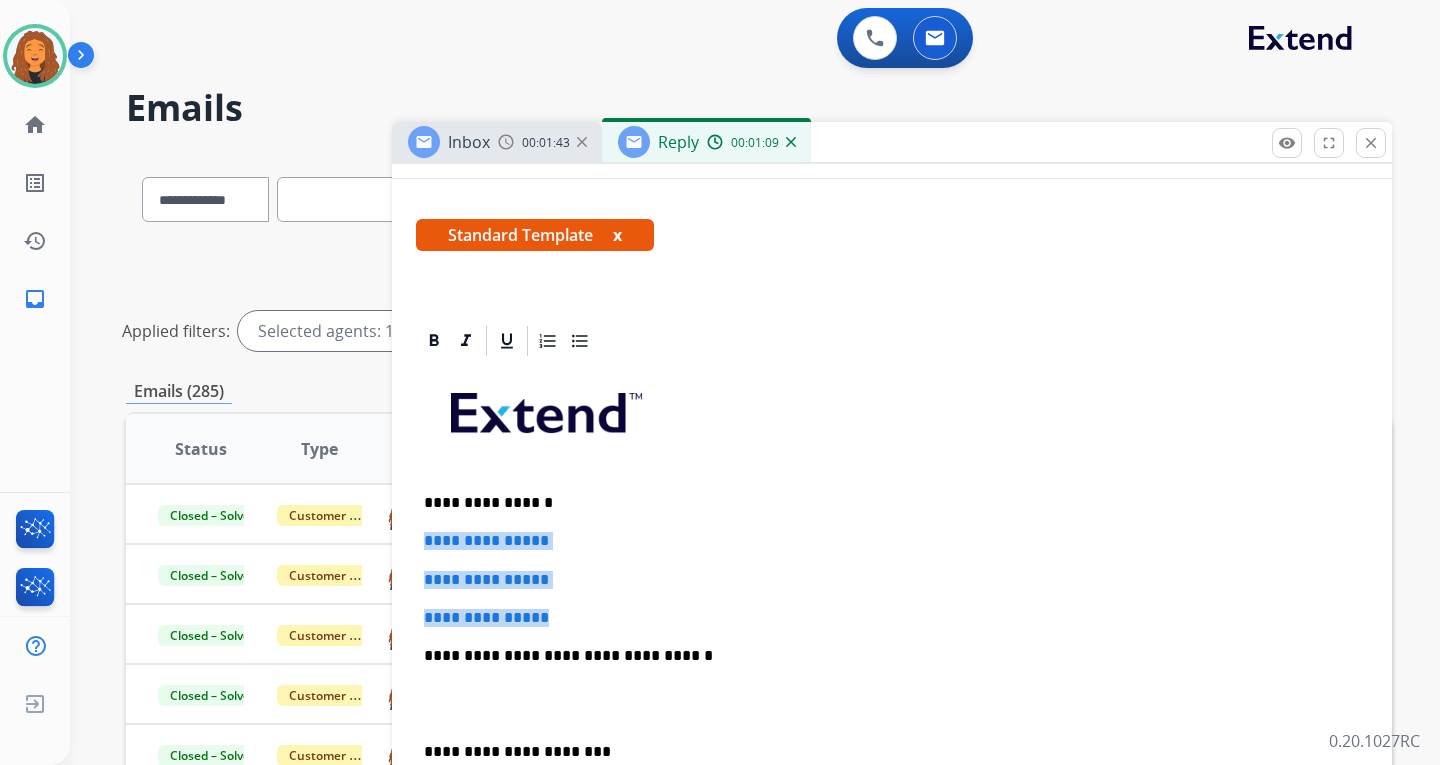 drag, startPoint x: 570, startPoint y: 620, endPoint x: 418, endPoint y: 524, distance: 179.77763 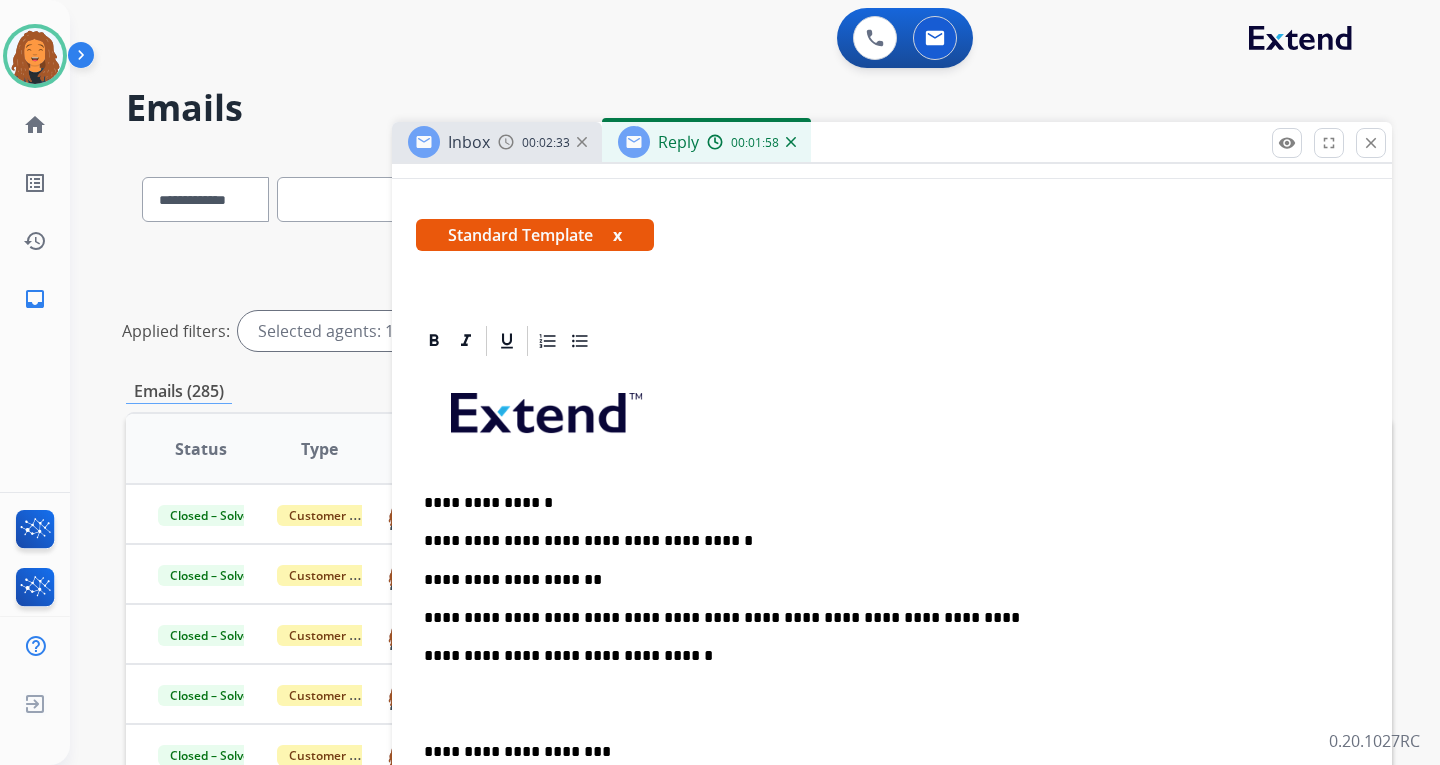 click on "**********" at bounding box center [884, 618] 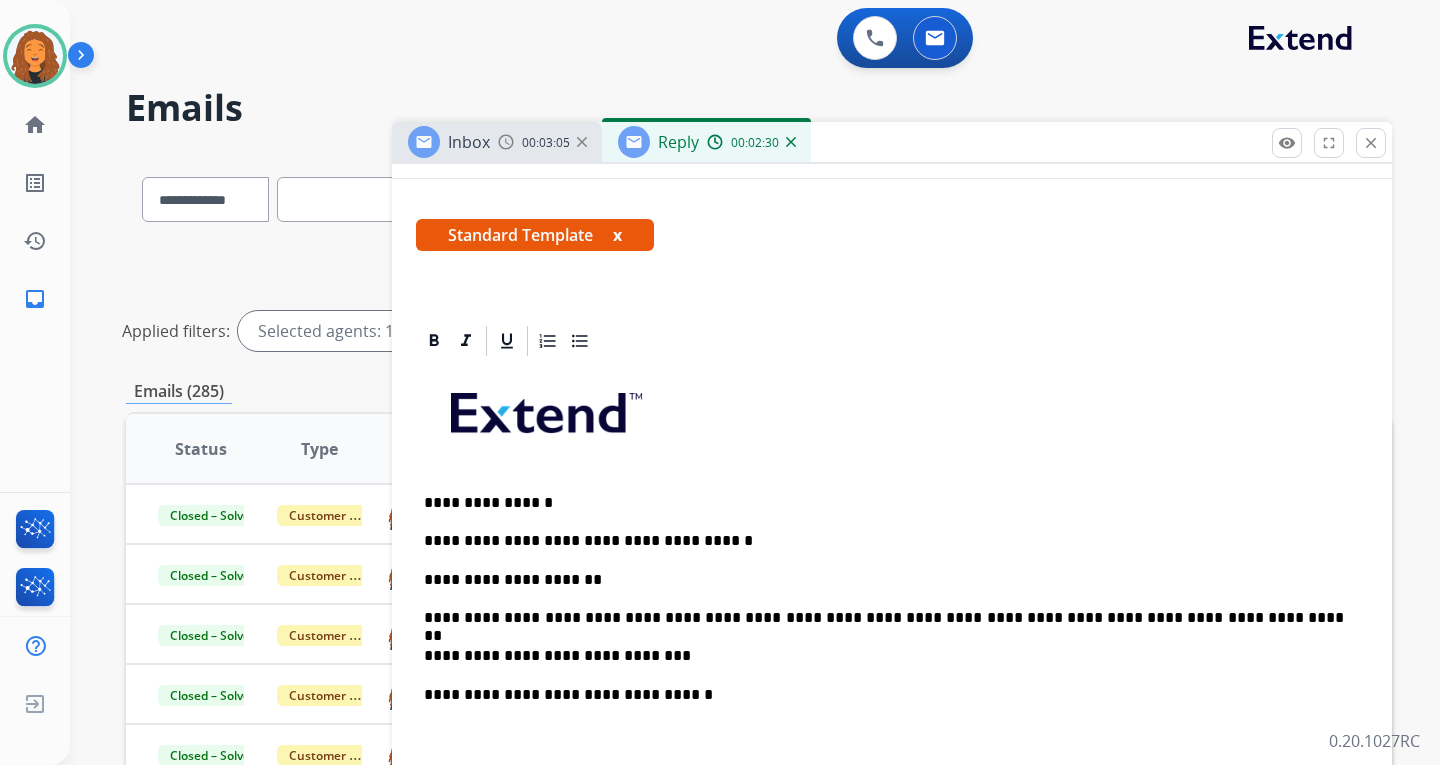 click on "**********" at bounding box center (884, 656) 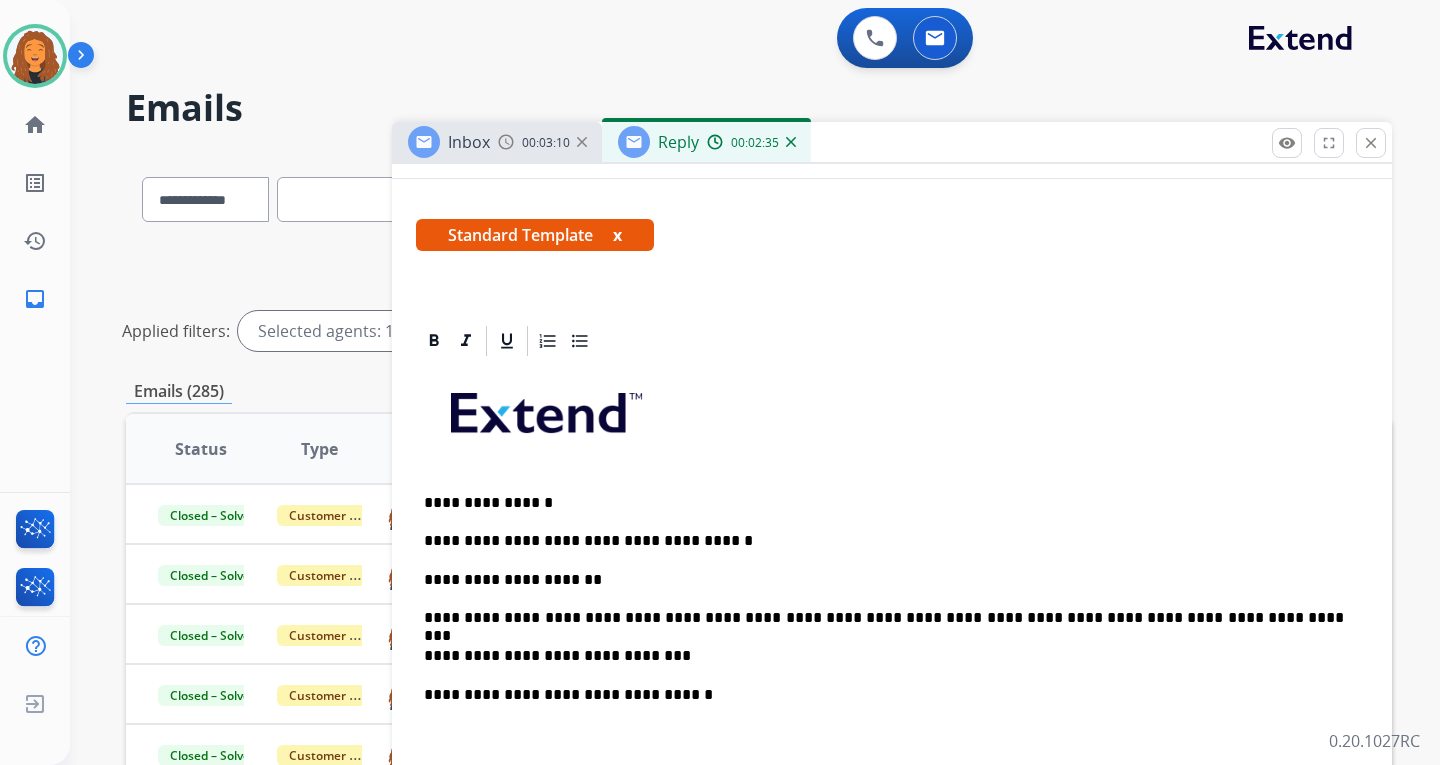 click on "**********" at bounding box center (884, 656) 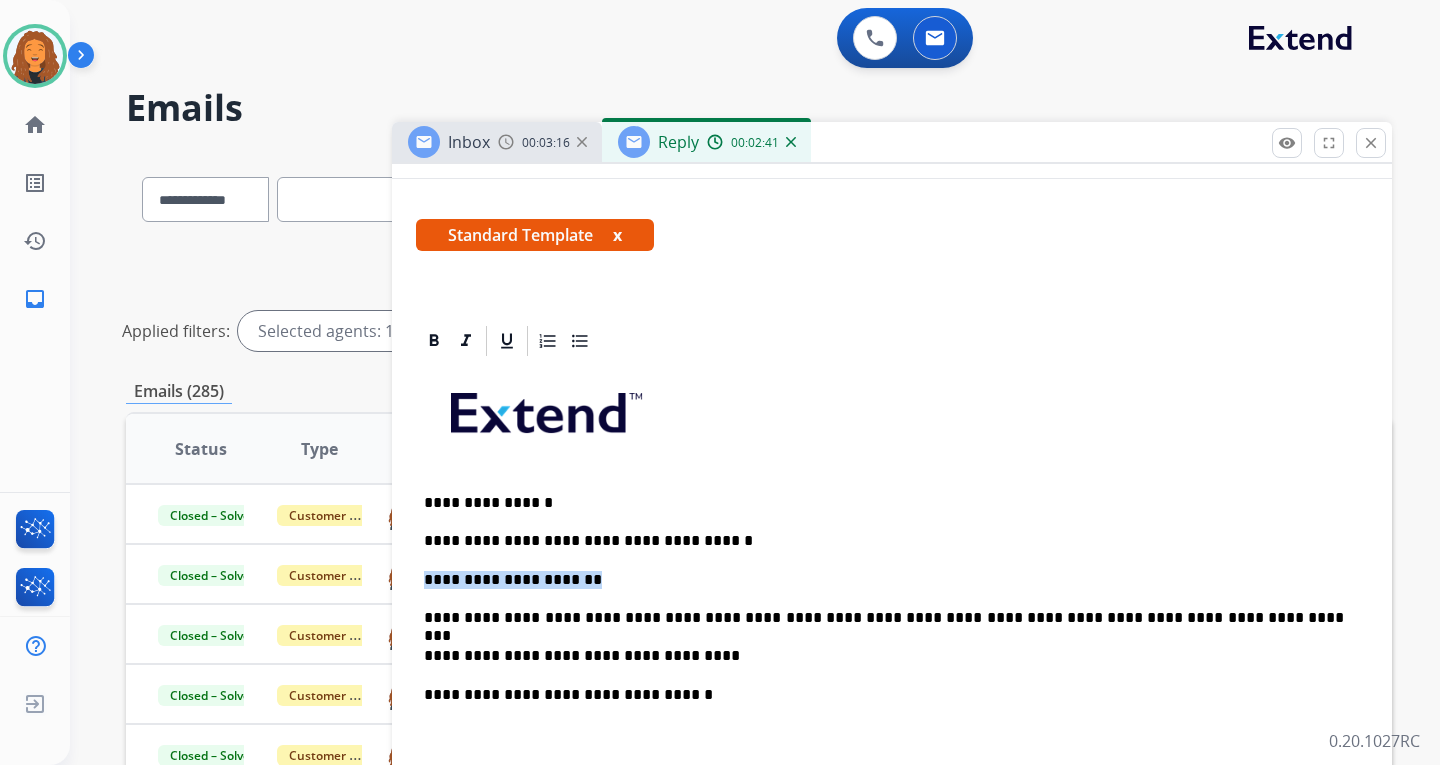 drag, startPoint x: 577, startPoint y: 583, endPoint x: 424, endPoint y: 574, distance: 153.26448 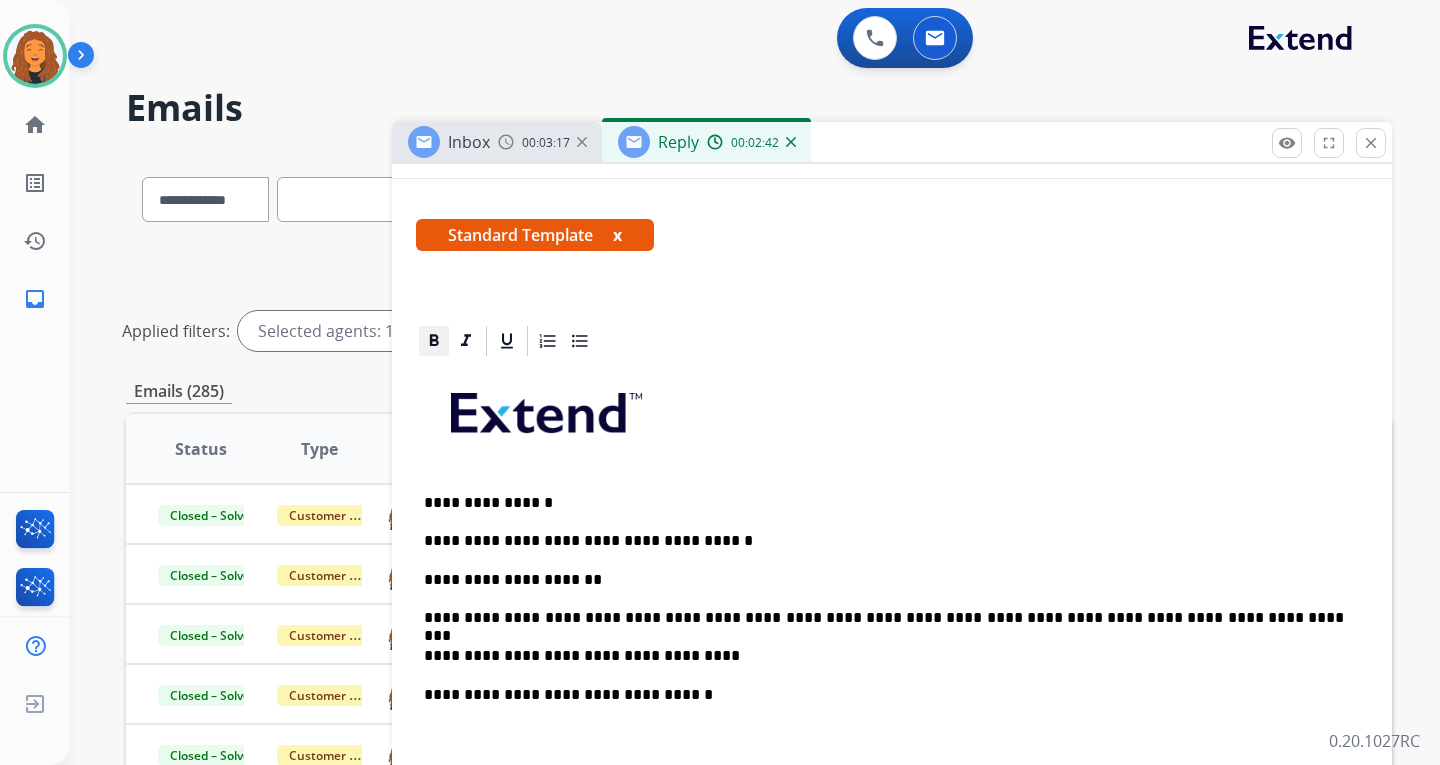 click 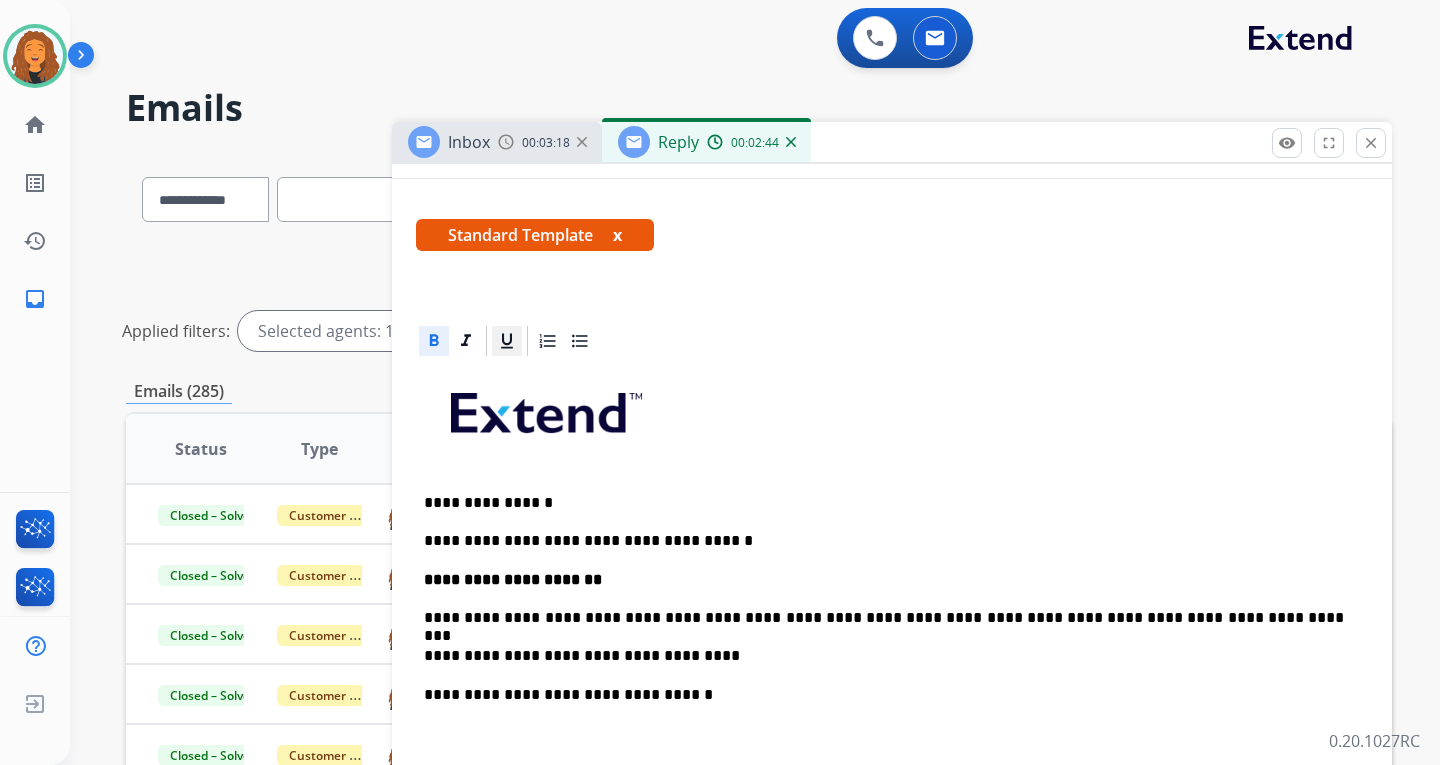 click 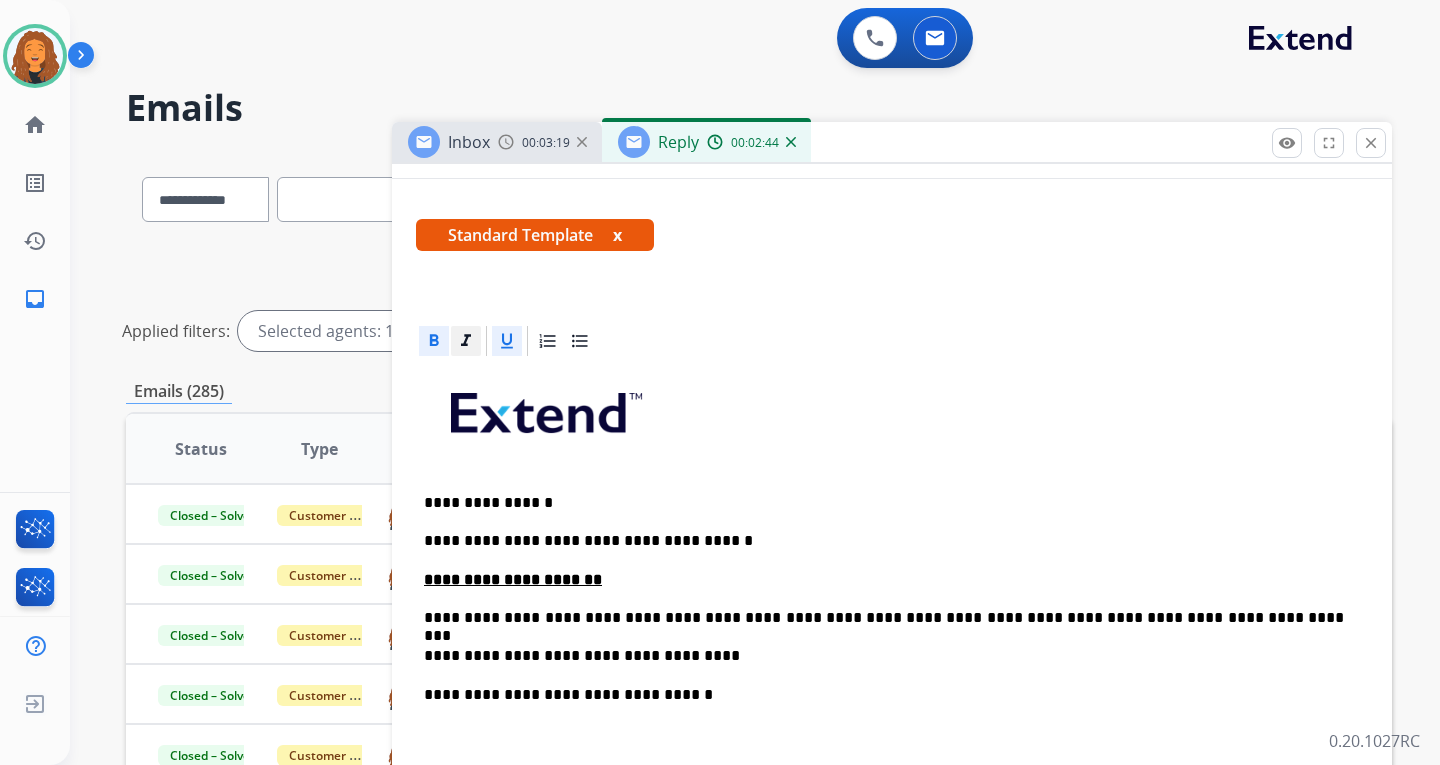click 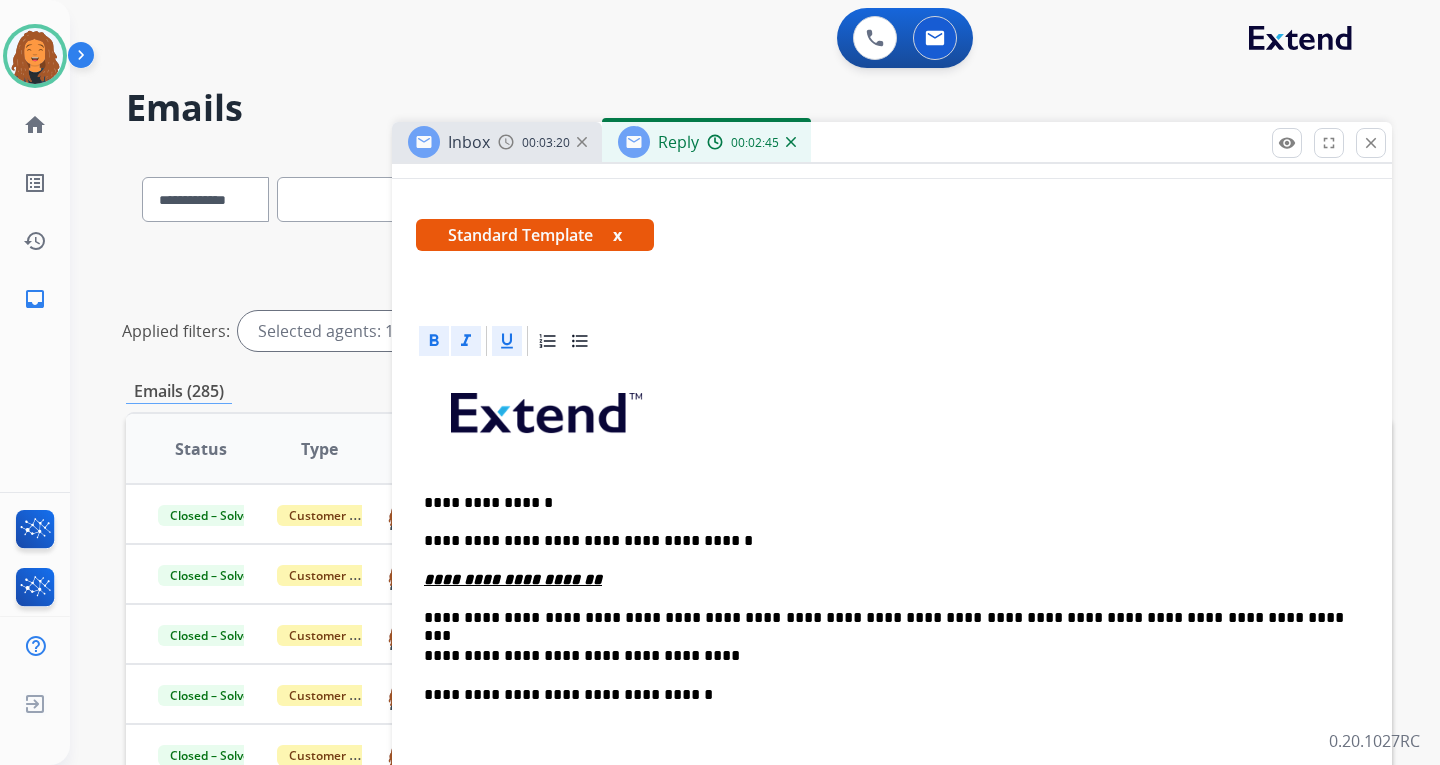 click on "**********" at bounding box center (892, 722) 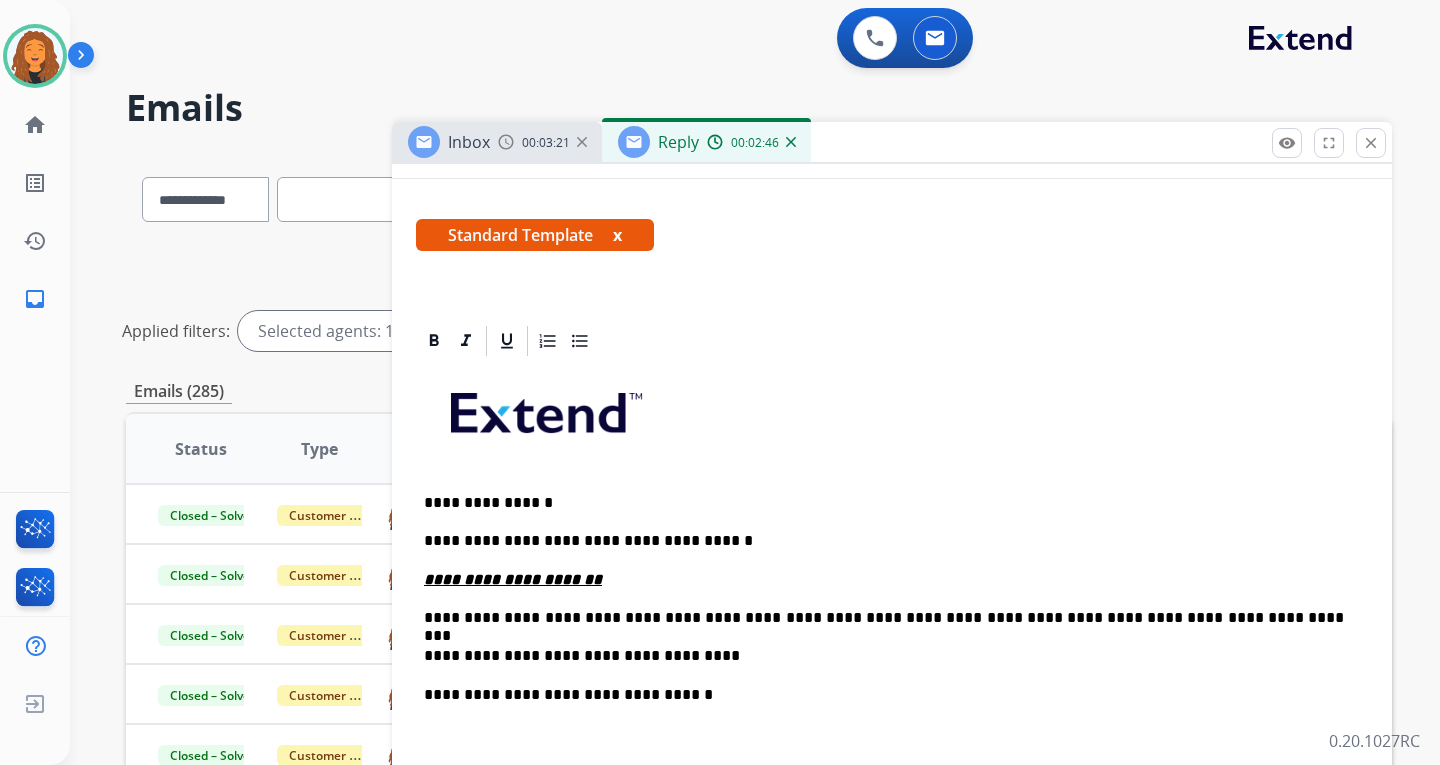 click on "**********" at bounding box center (884, 656) 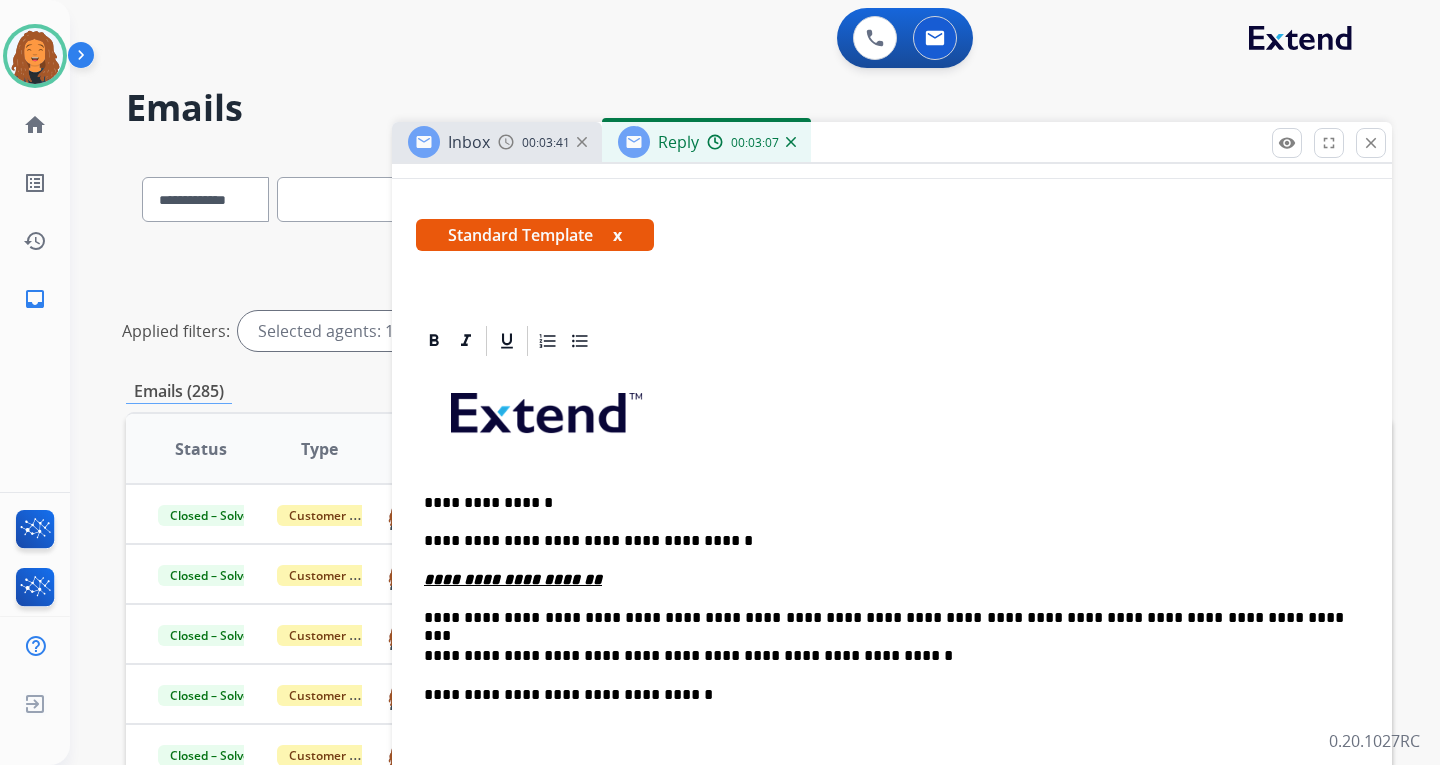 click on "**********" at bounding box center (884, 656) 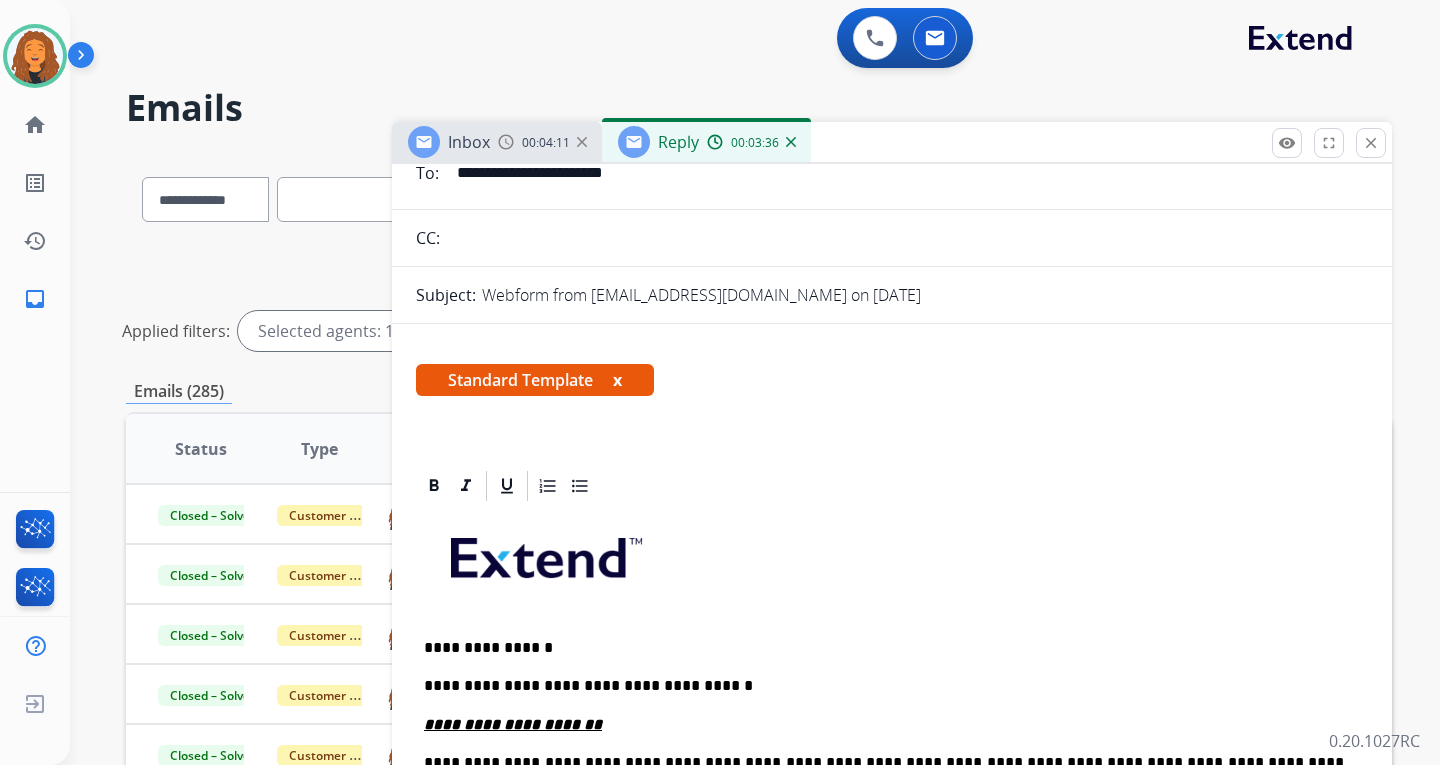 scroll, scrollTop: 0, scrollLeft: 0, axis: both 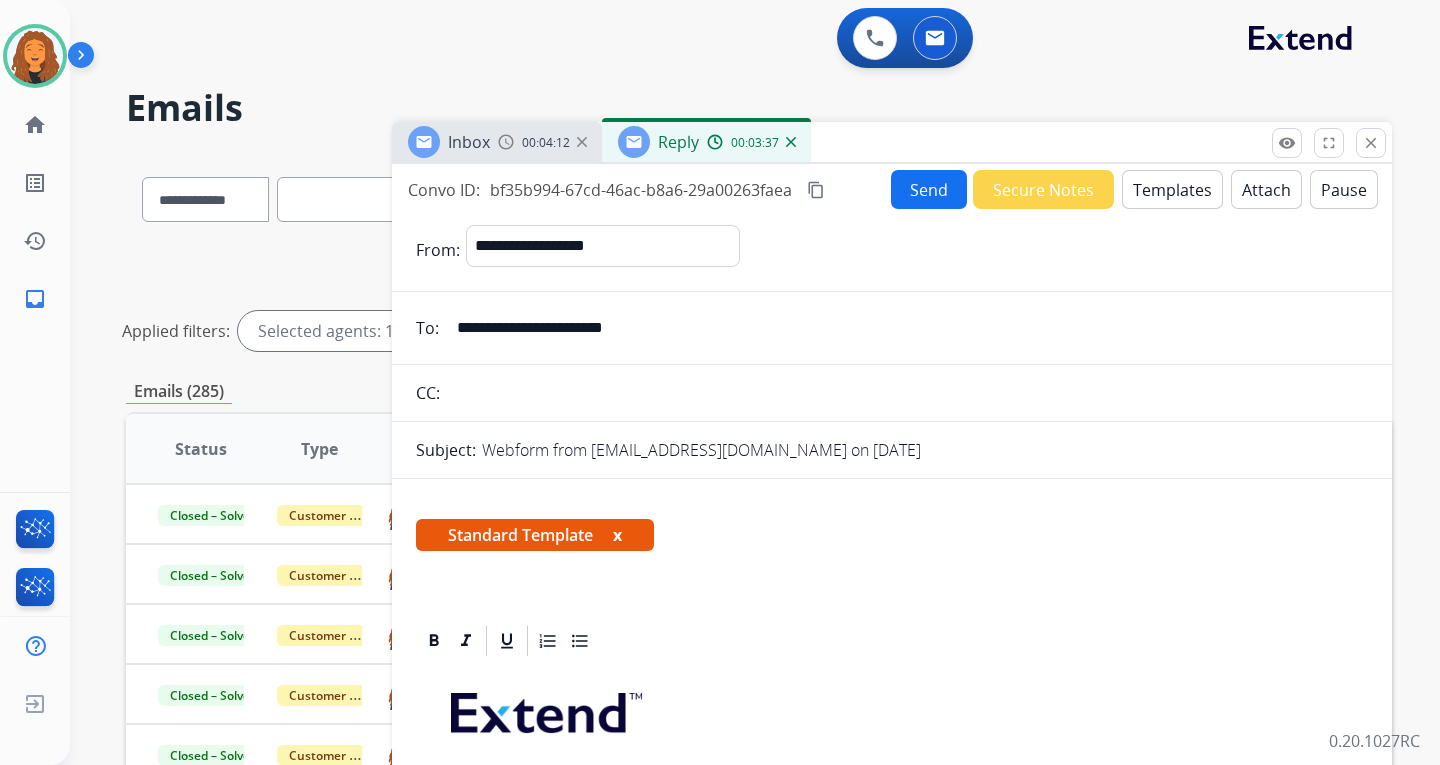 click on "Send" at bounding box center (929, 189) 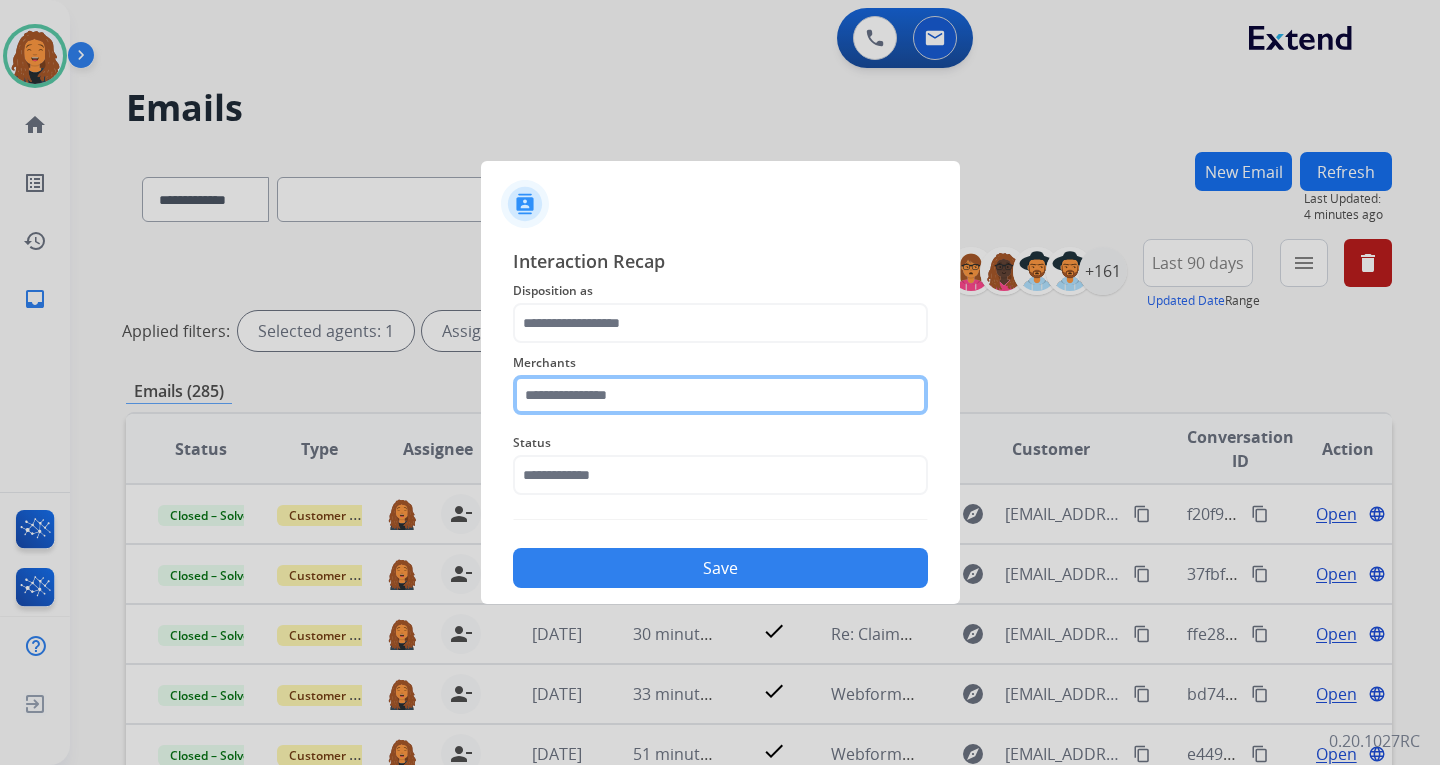 click 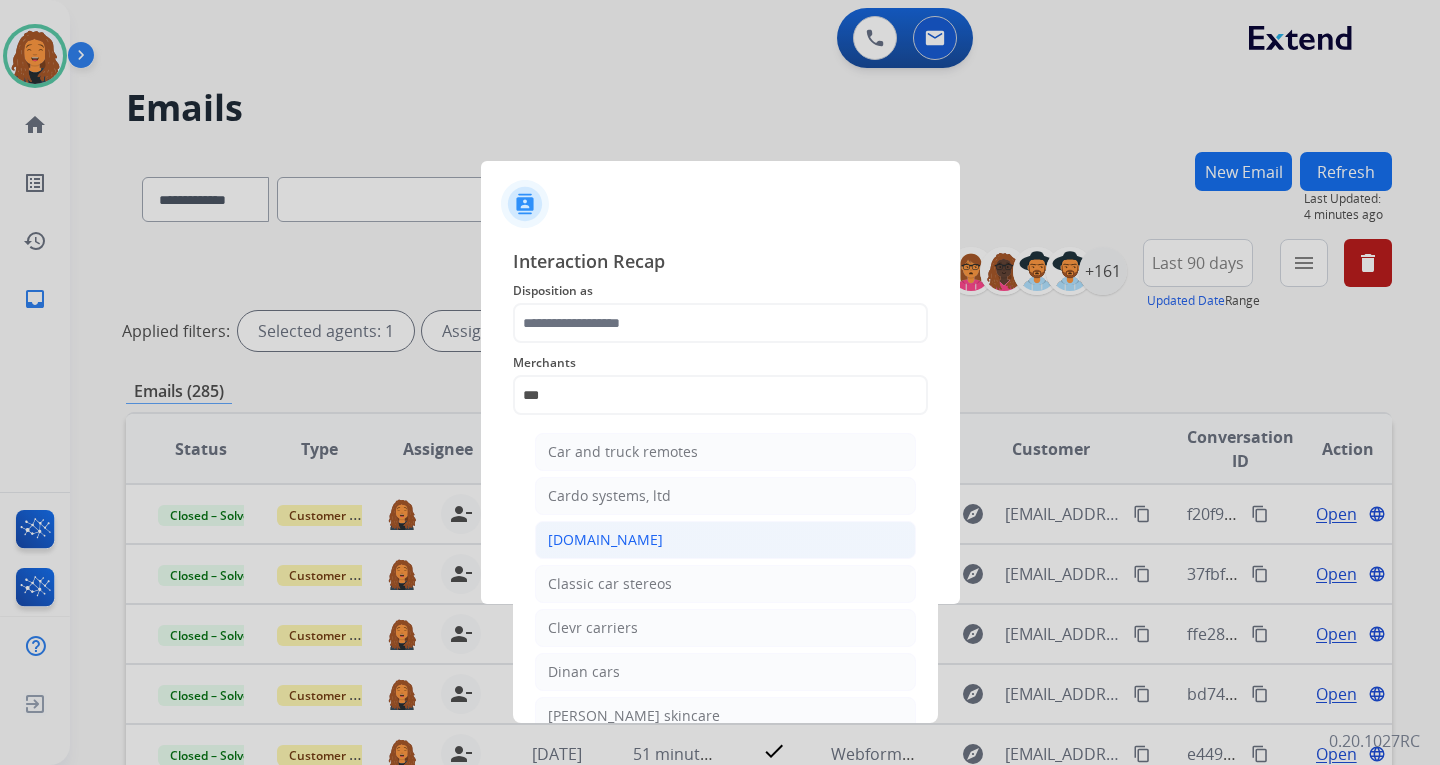 click on "[DOMAIN_NAME]" 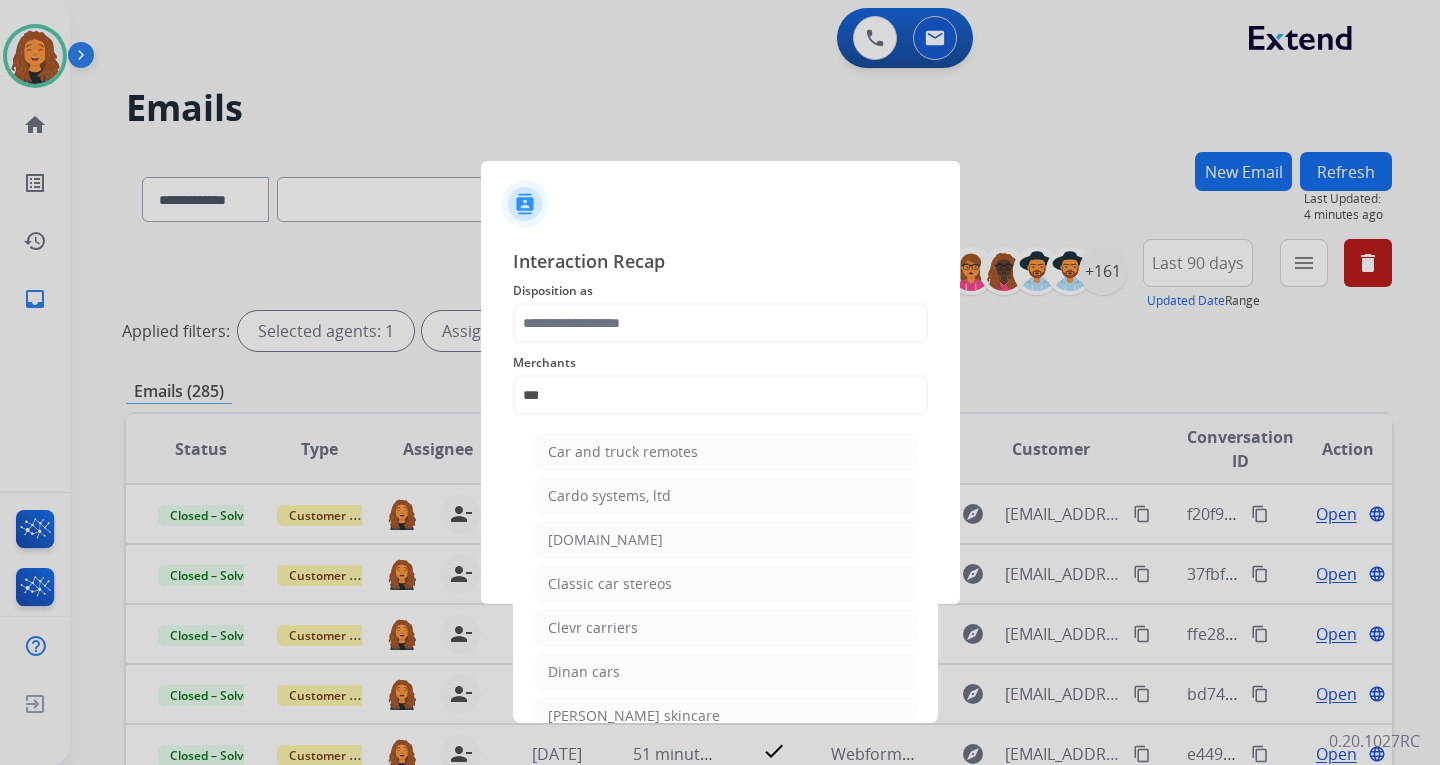 type on "**********" 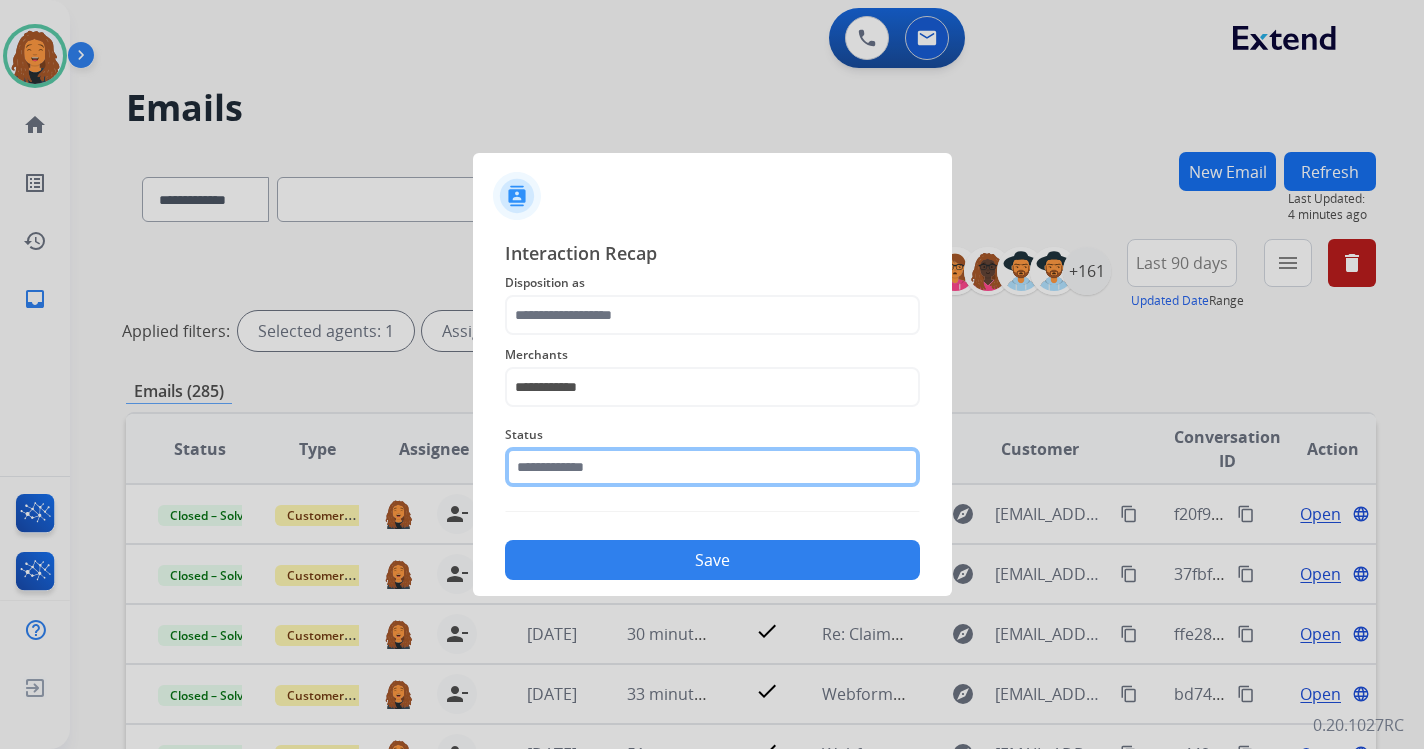 click 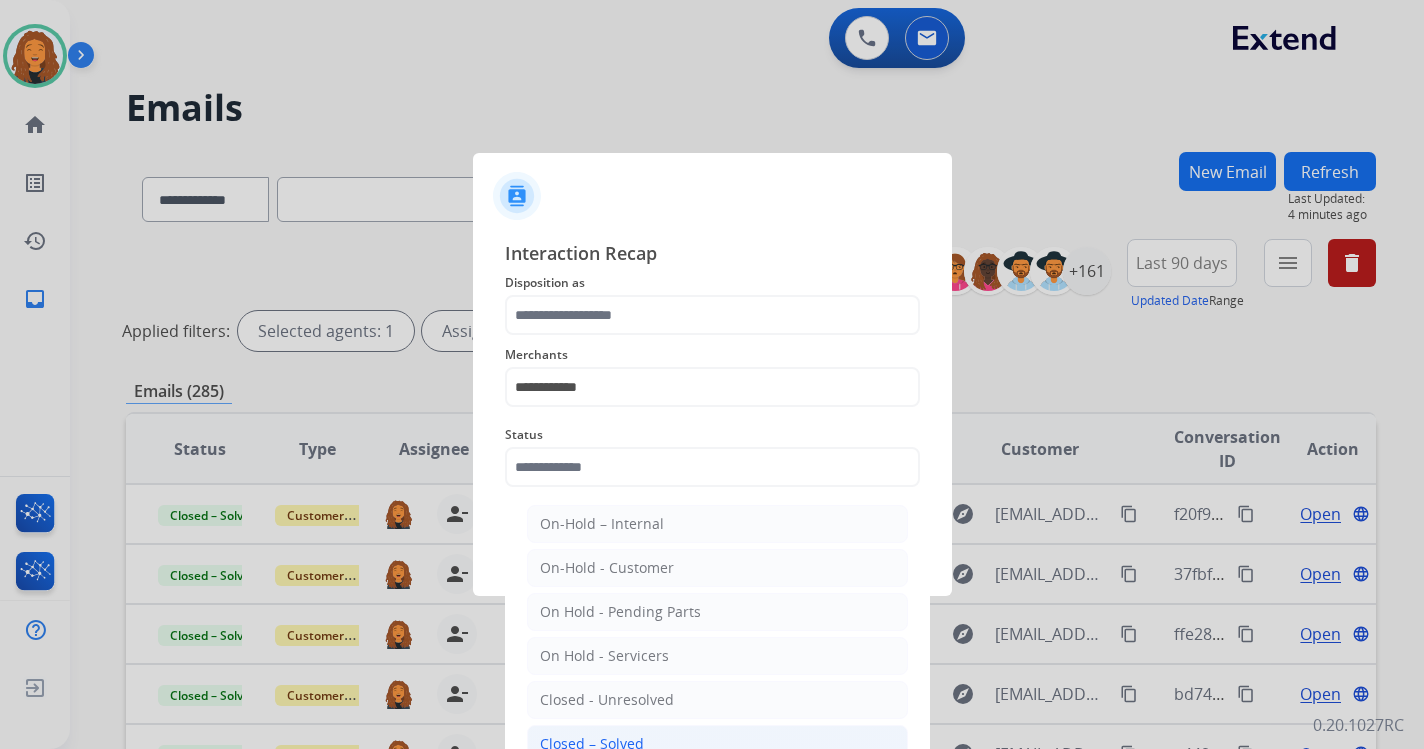 click on "Closed – Solved" 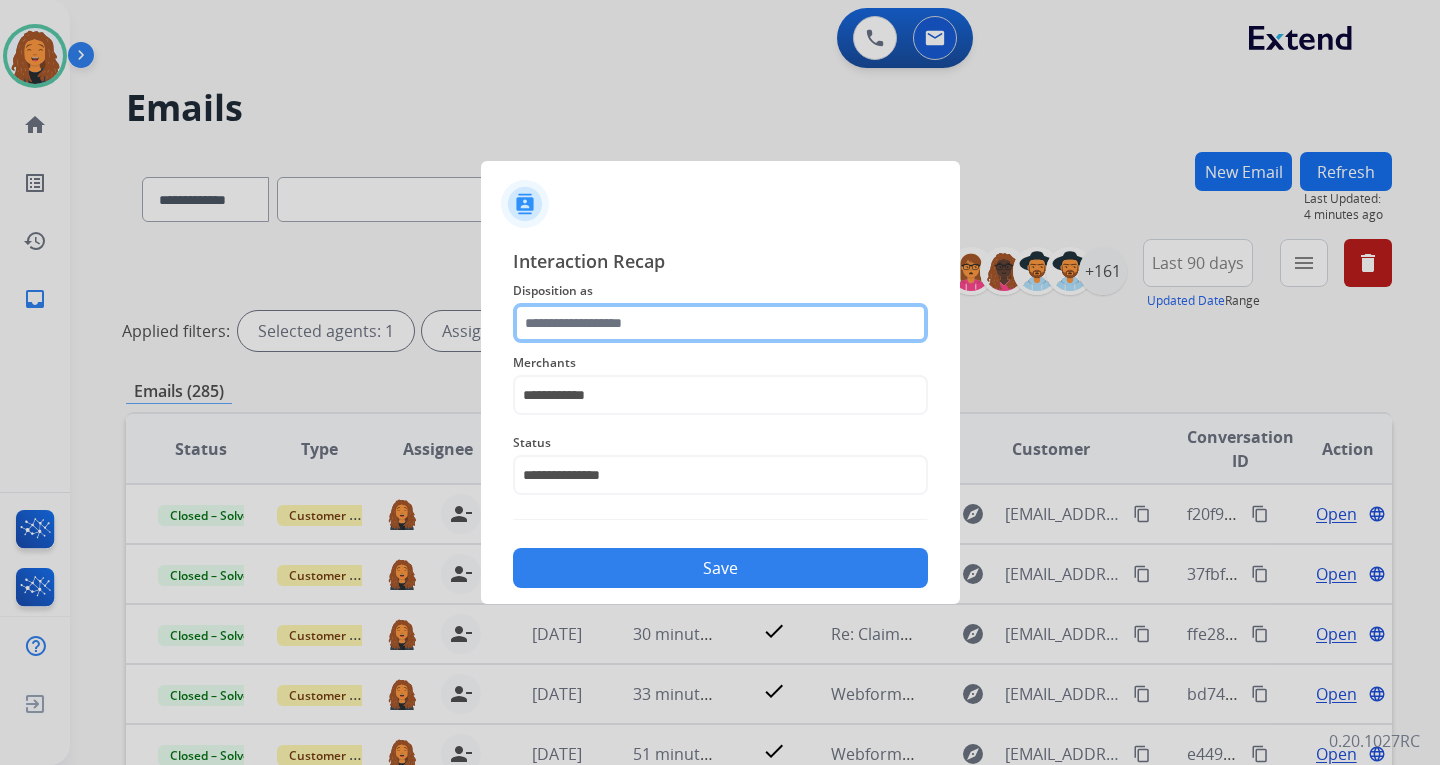 click 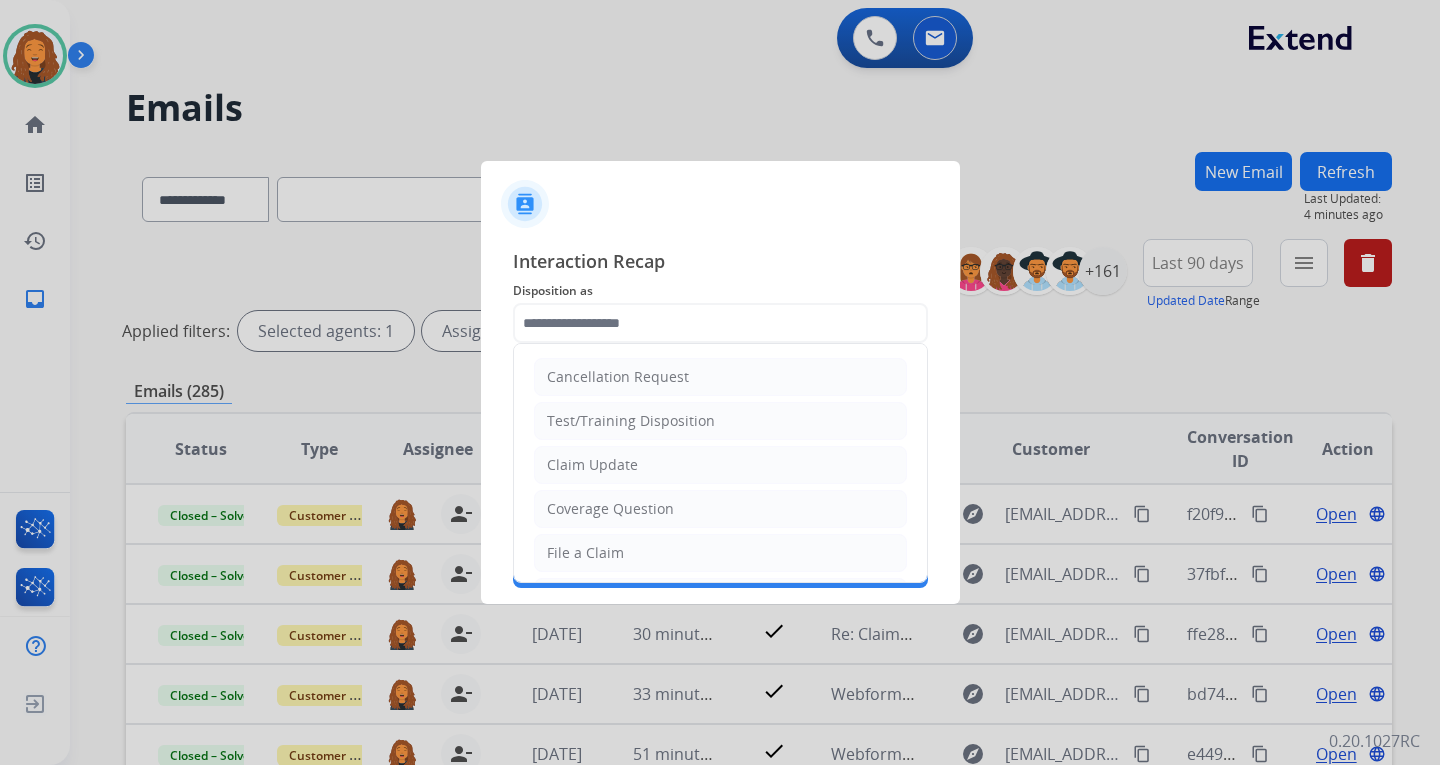 click on "Claim Update" 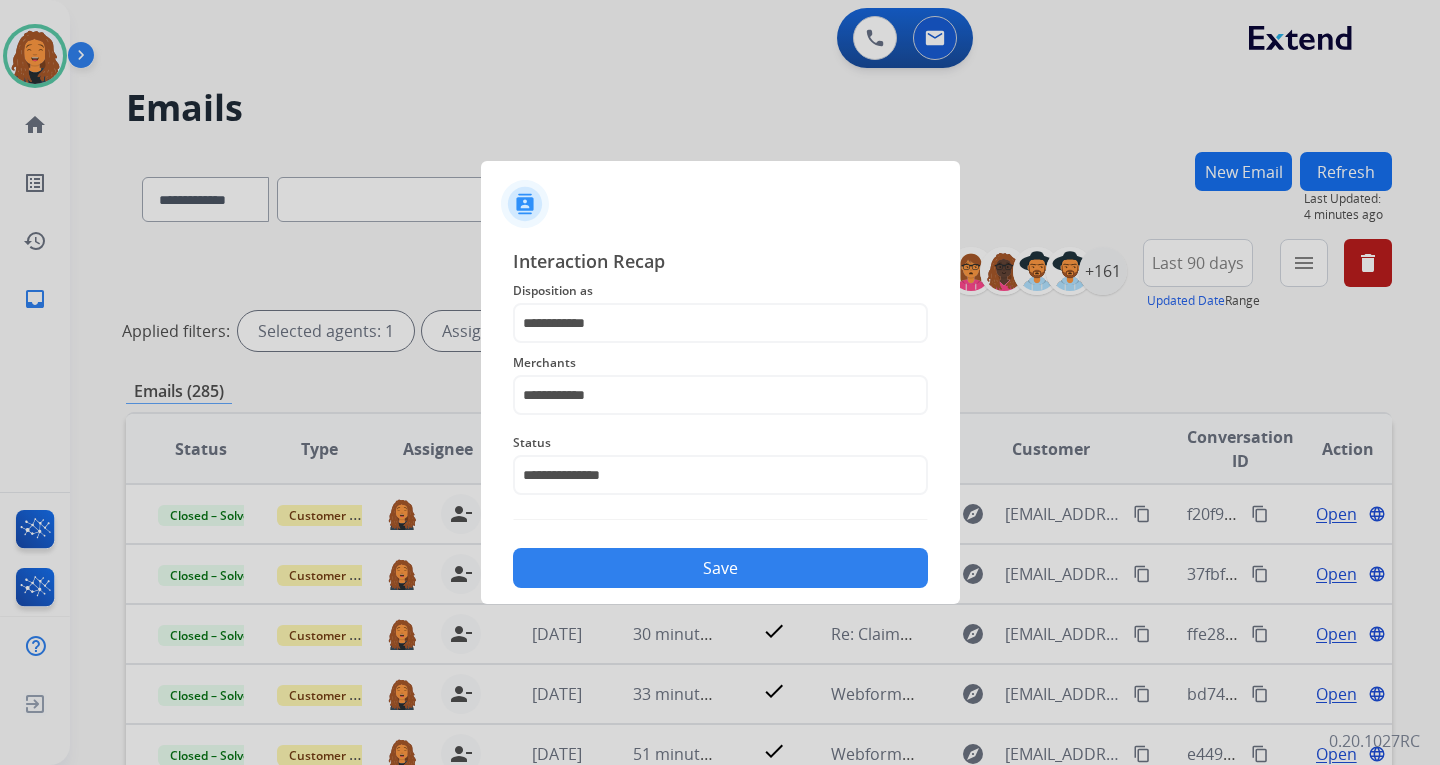 click on "Save" 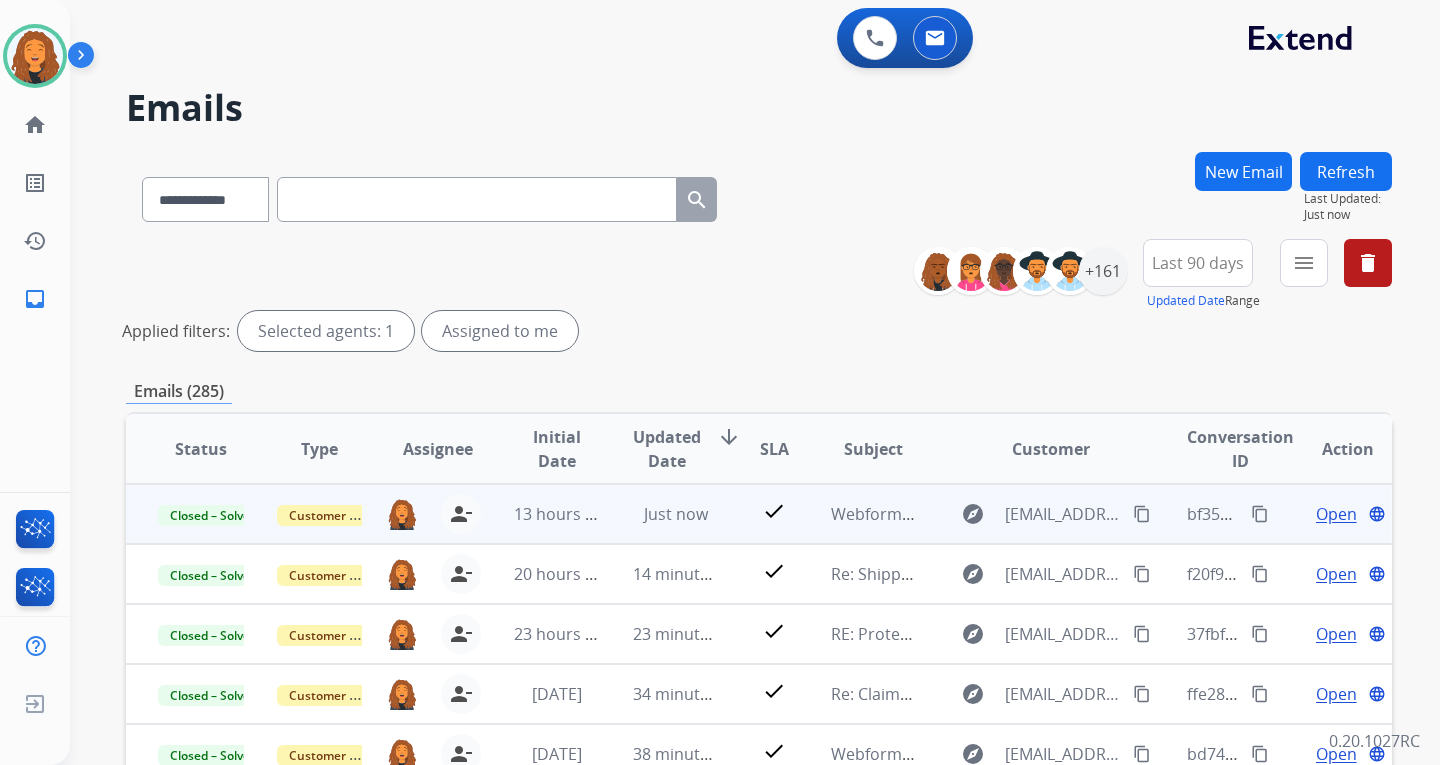 scroll, scrollTop: 2, scrollLeft: 0, axis: vertical 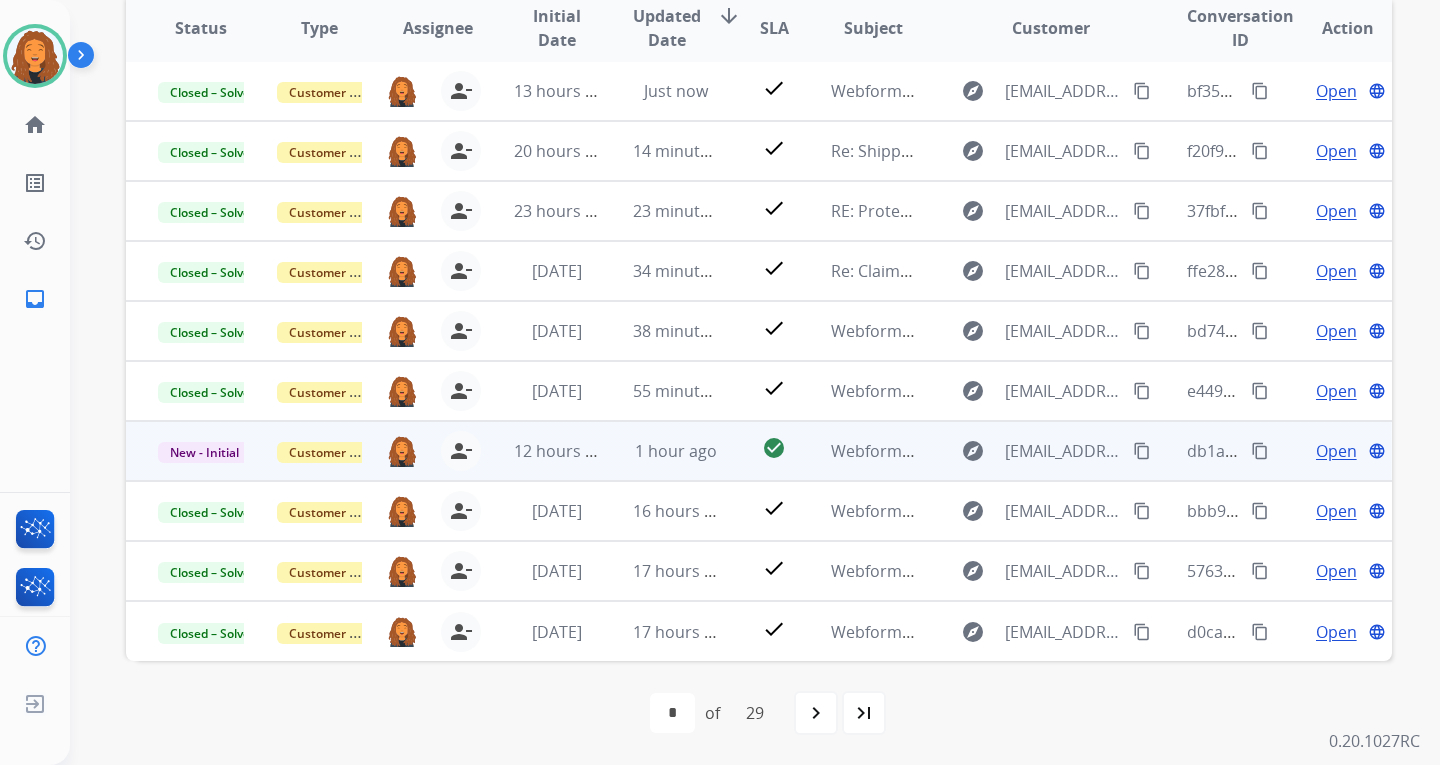 click on "content_copy" at bounding box center [1142, 451] 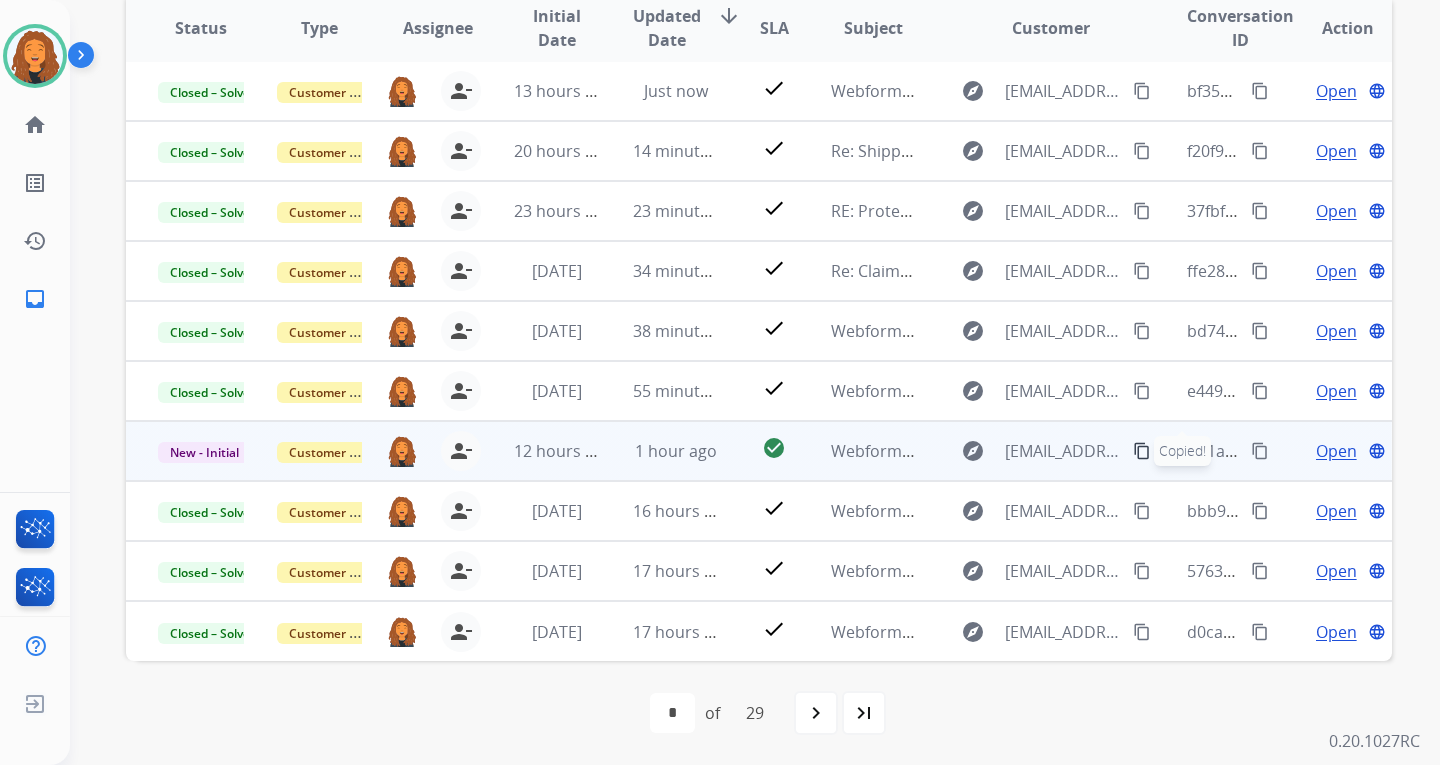 click on "Open" at bounding box center [1336, 451] 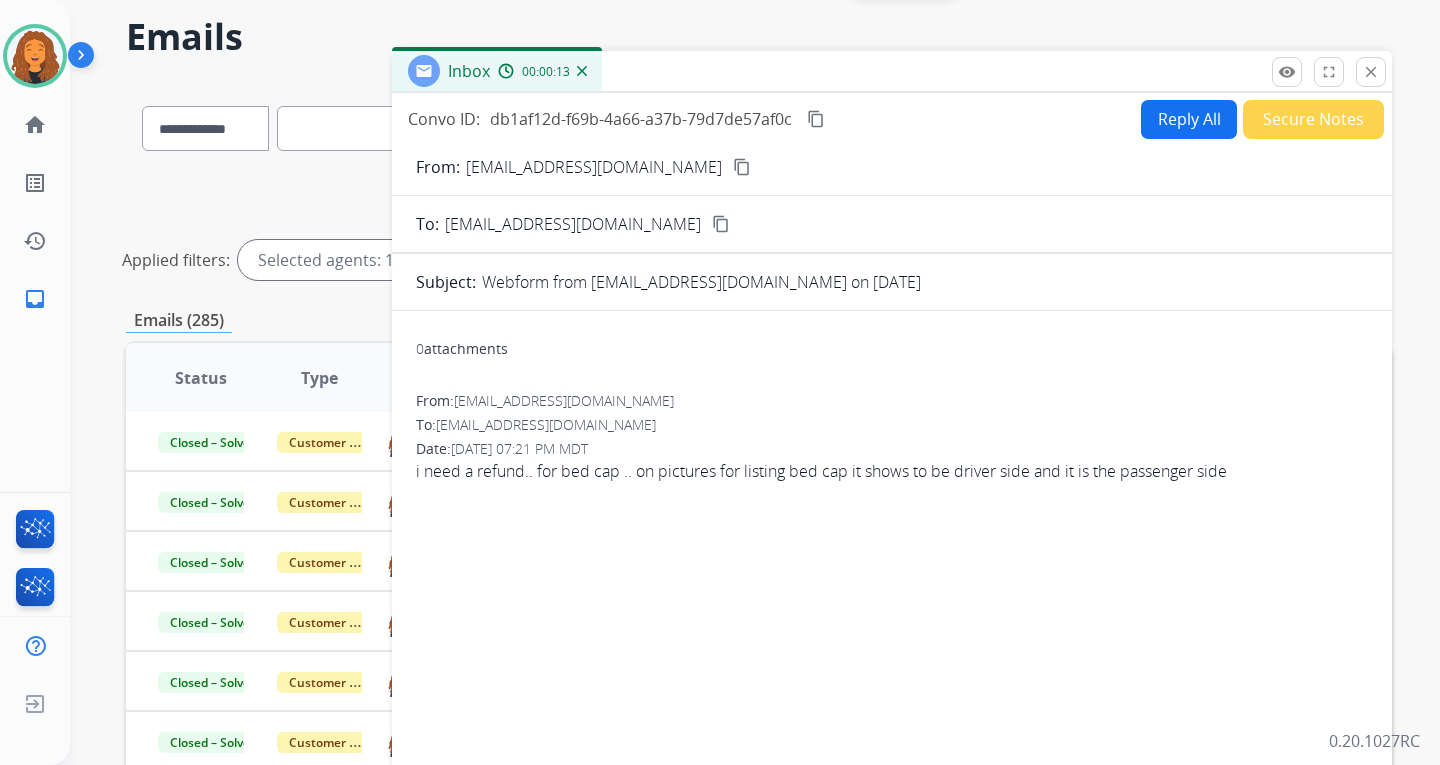 scroll, scrollTop: 21, scrollLeft: 0, axis: vertical 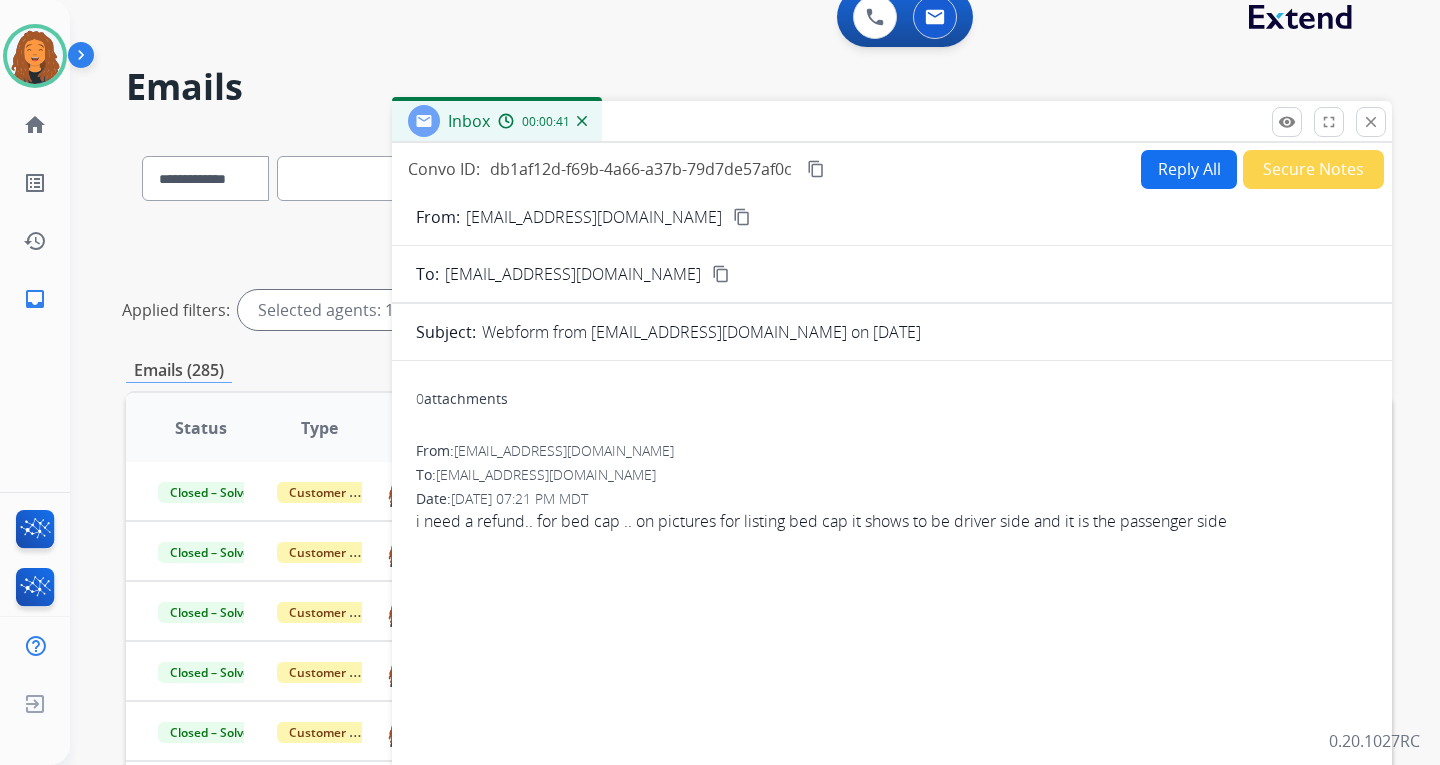 click on "Reply All" at bounding box center [1189, 169] 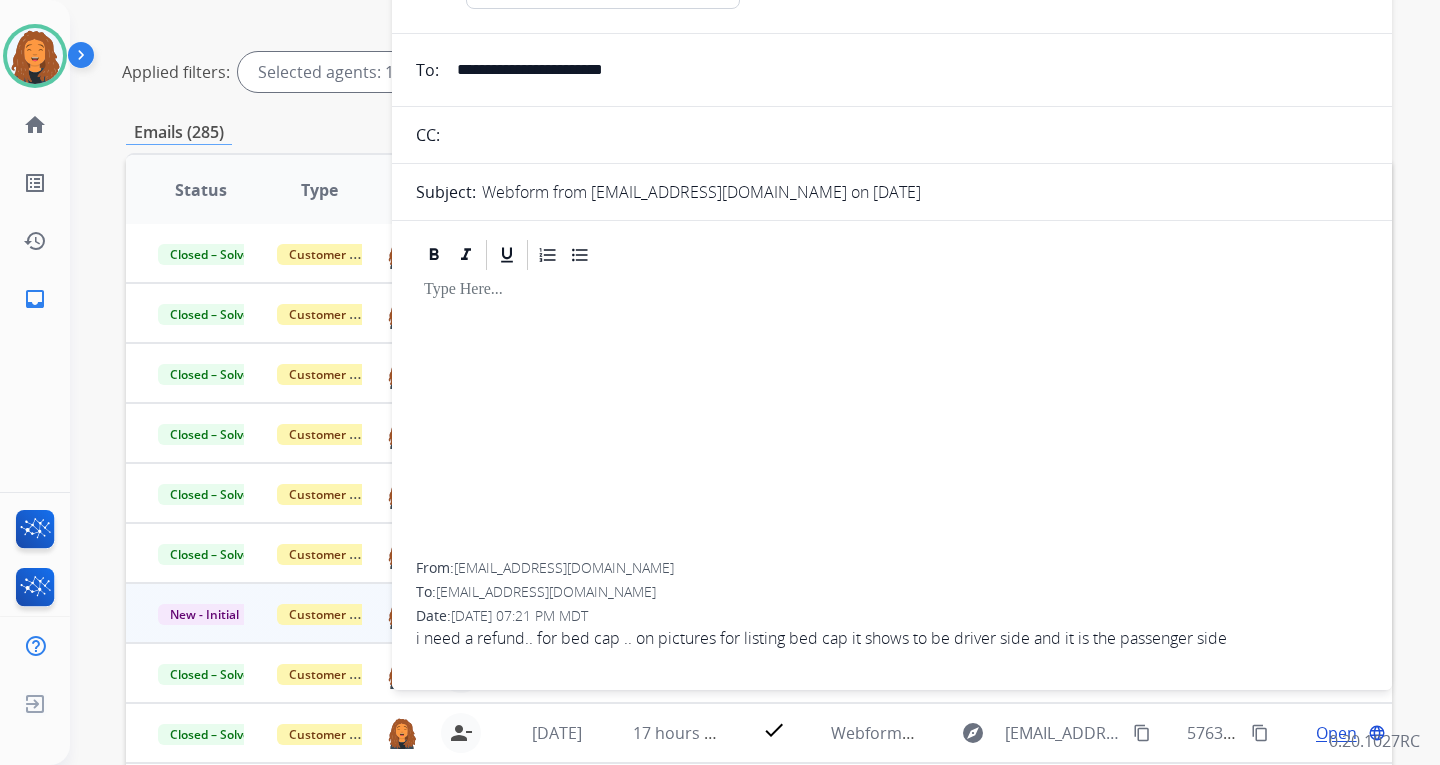 scroll, scrollTop: 321, scrollLeft: 0, axis: vertical 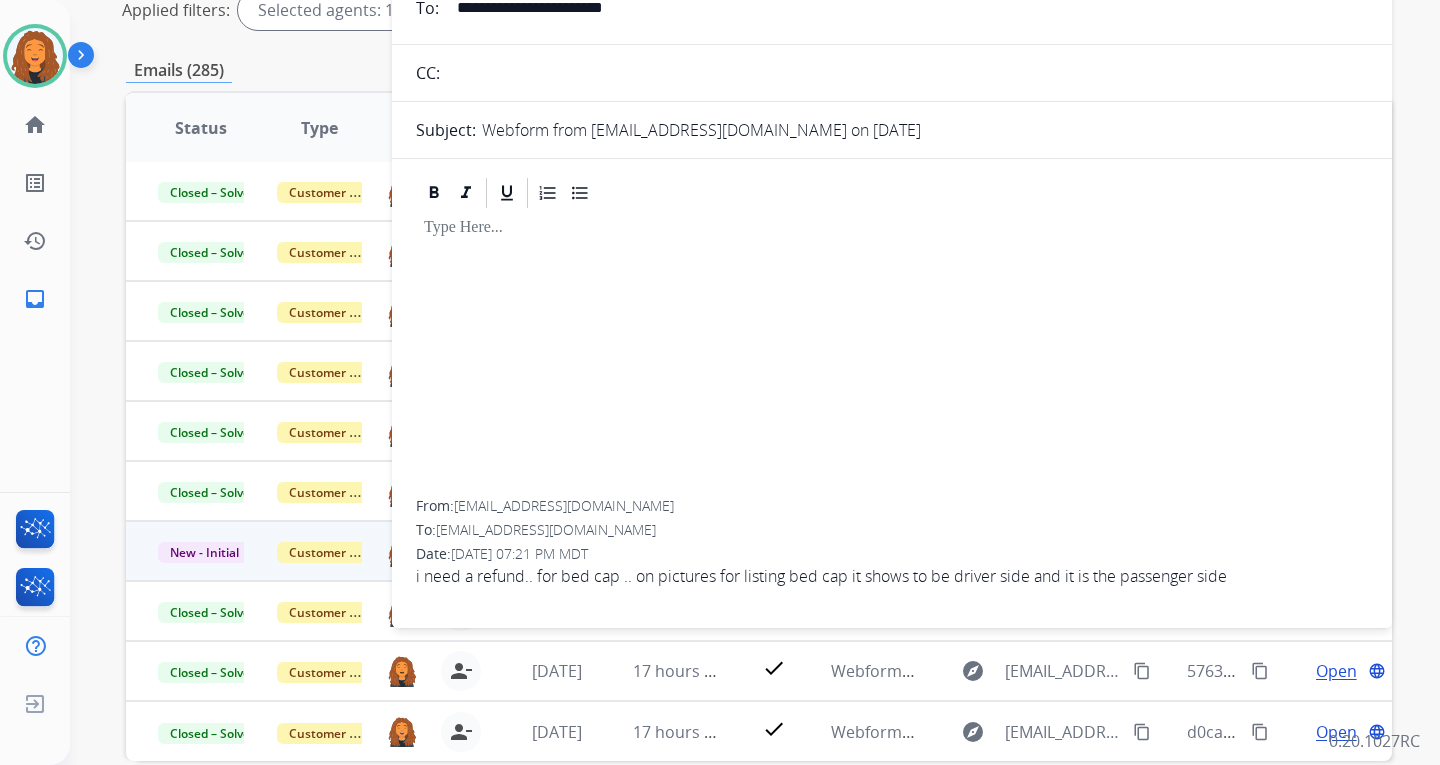 click at bounding box center (892, 355) 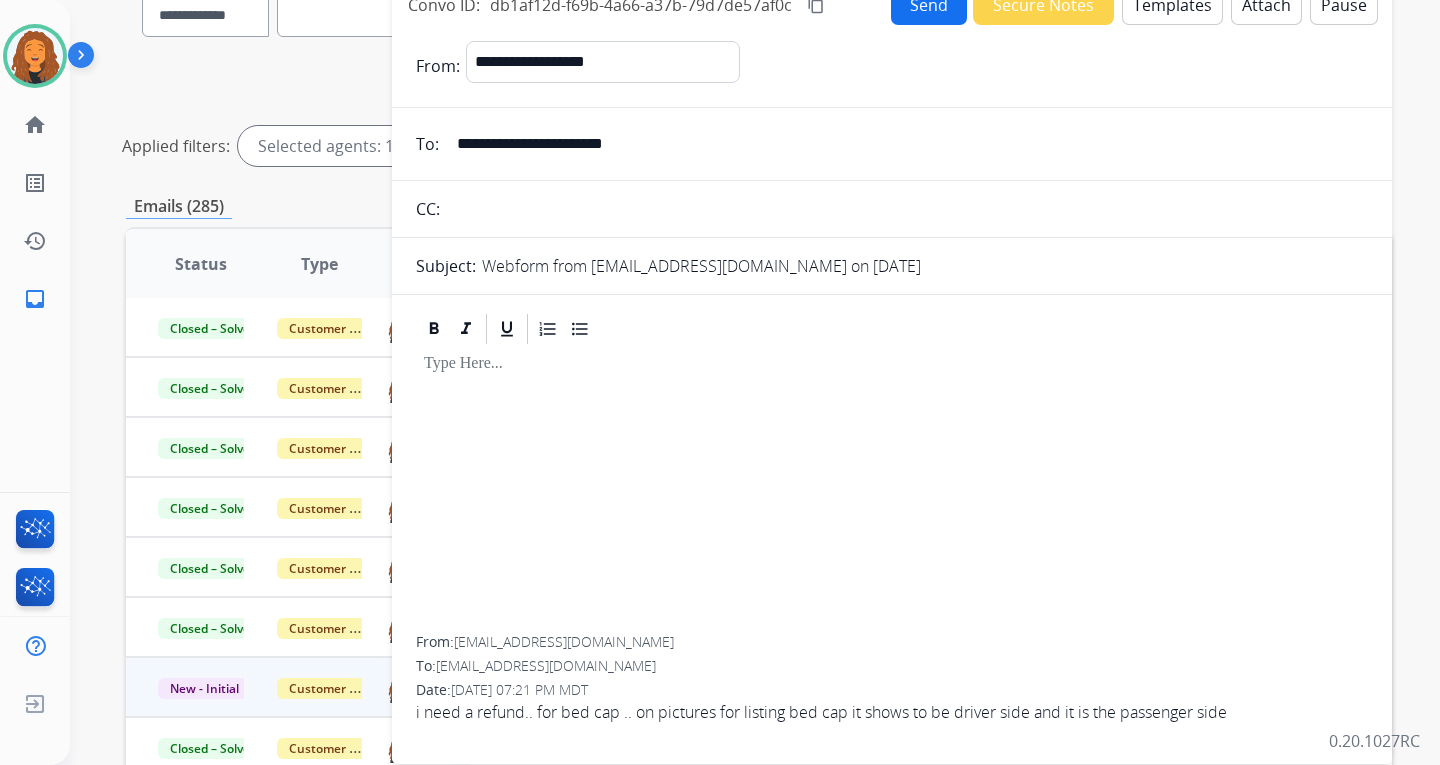 scroll, scrollTop: 0, scrollLeft: 0, axis: both 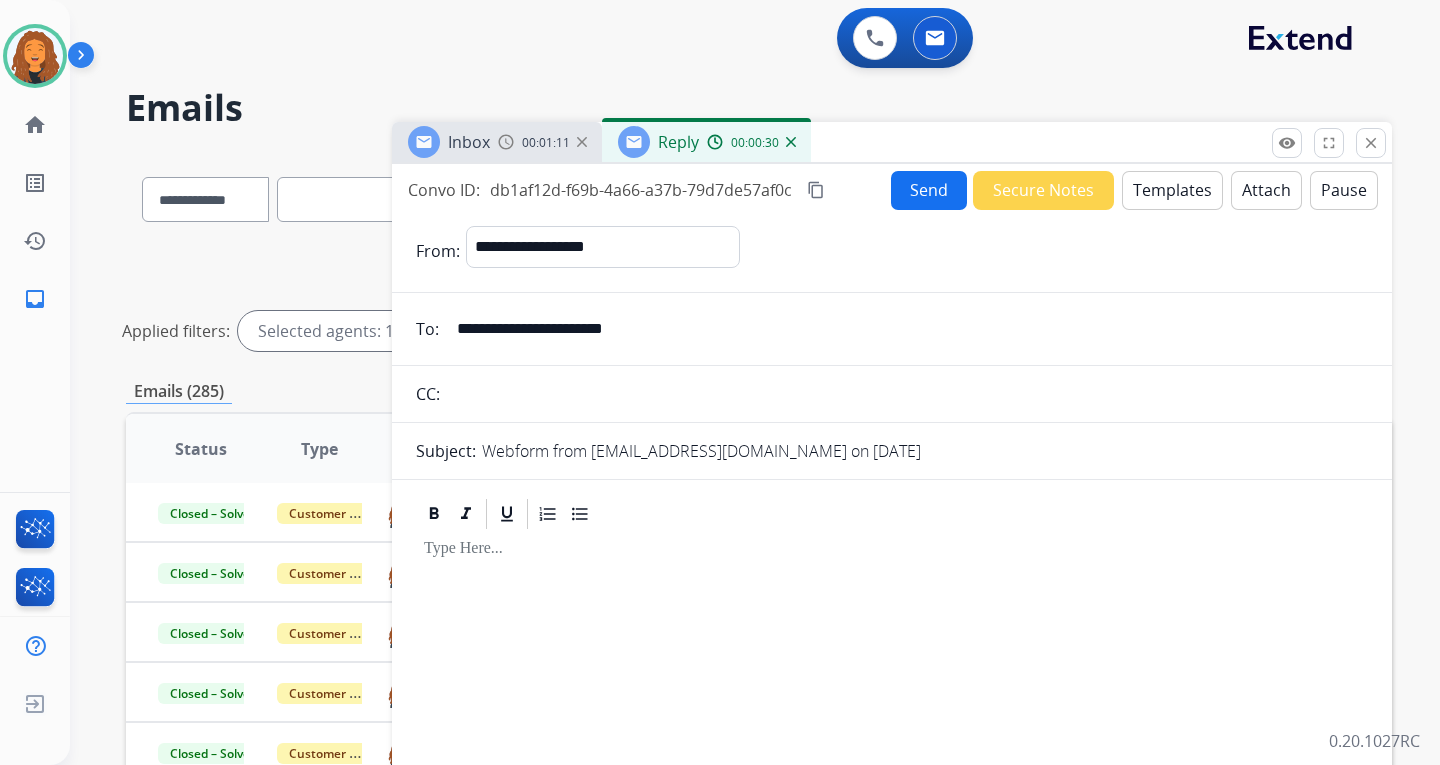 click on "Templates" at bounding box center [1172, 190] 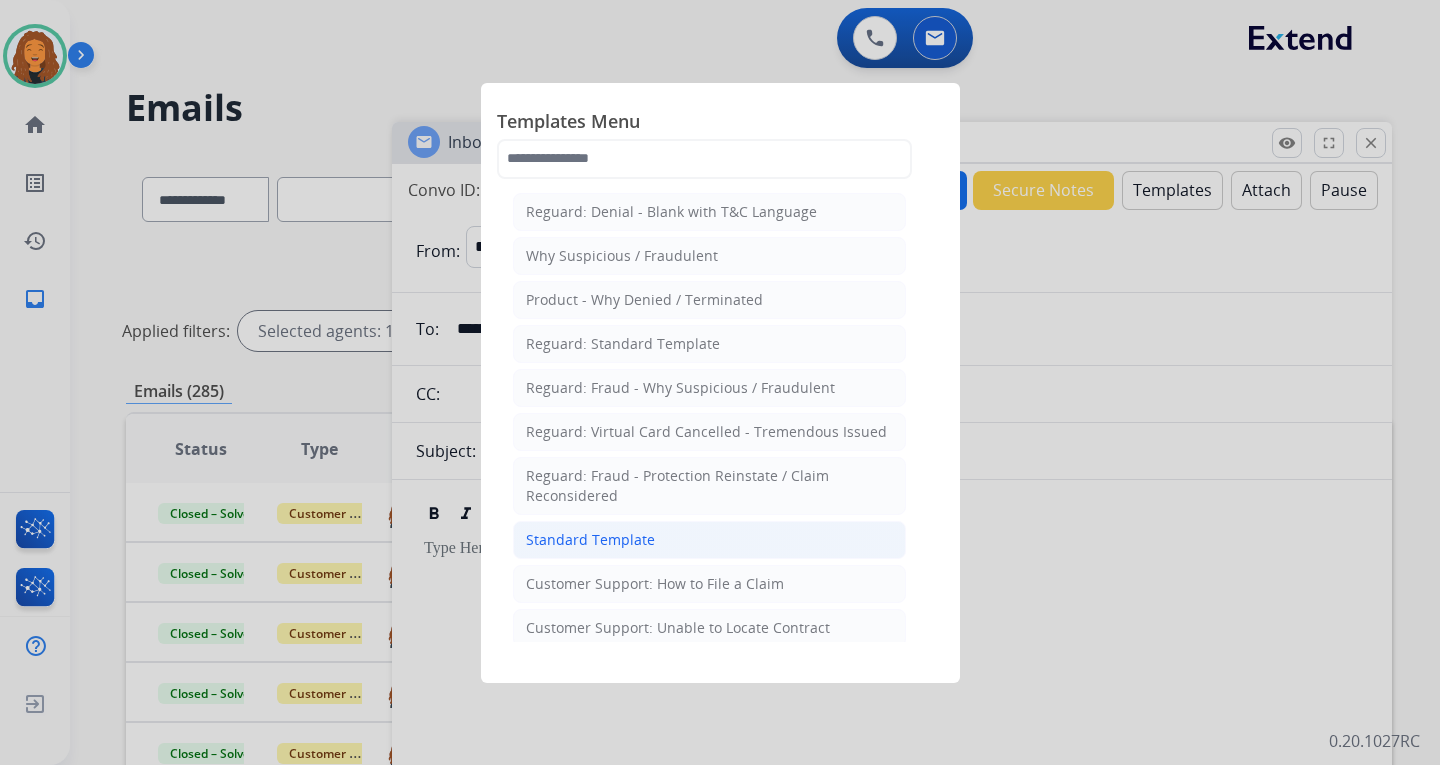 click on "Standard Template" 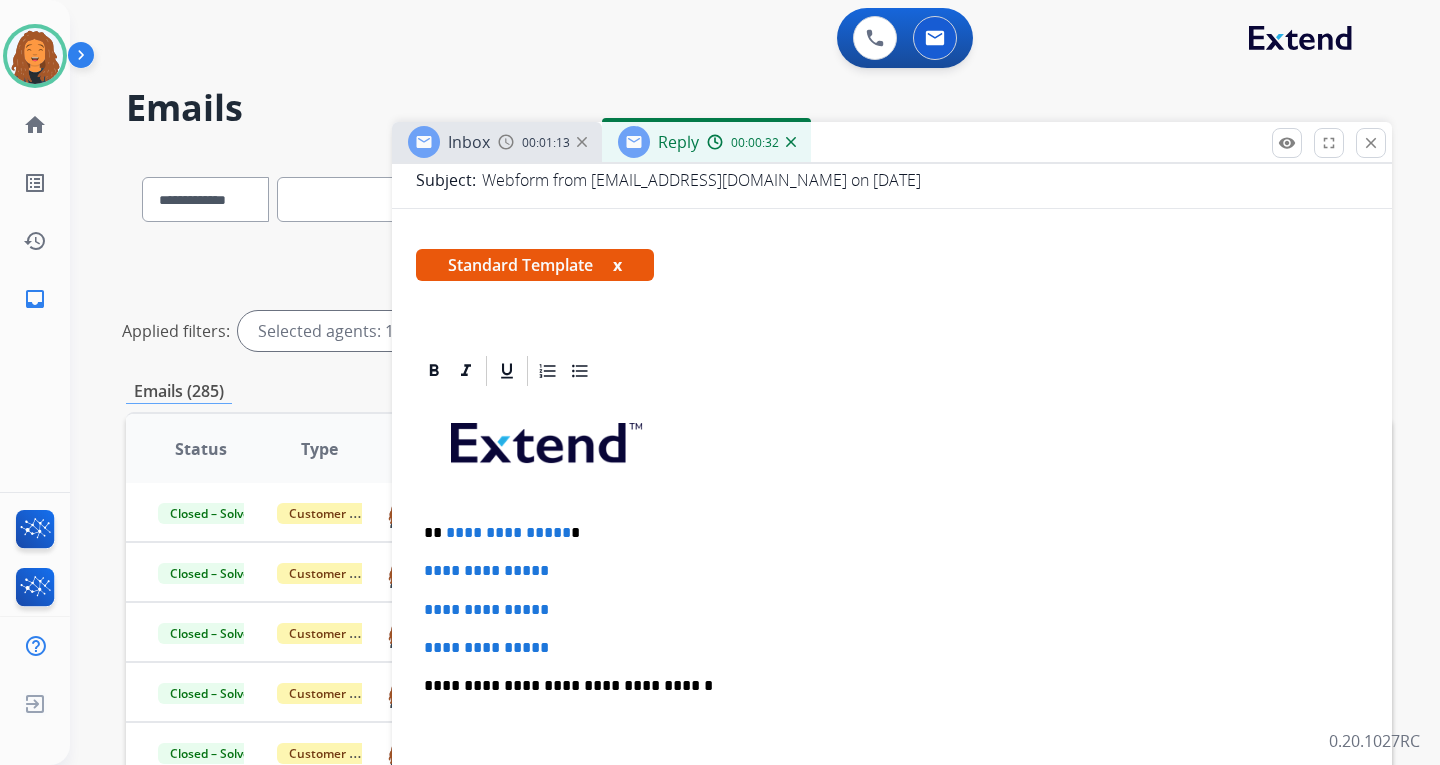 scroll, scrollTop: 400, scrollLeft: 0, axis: vertical 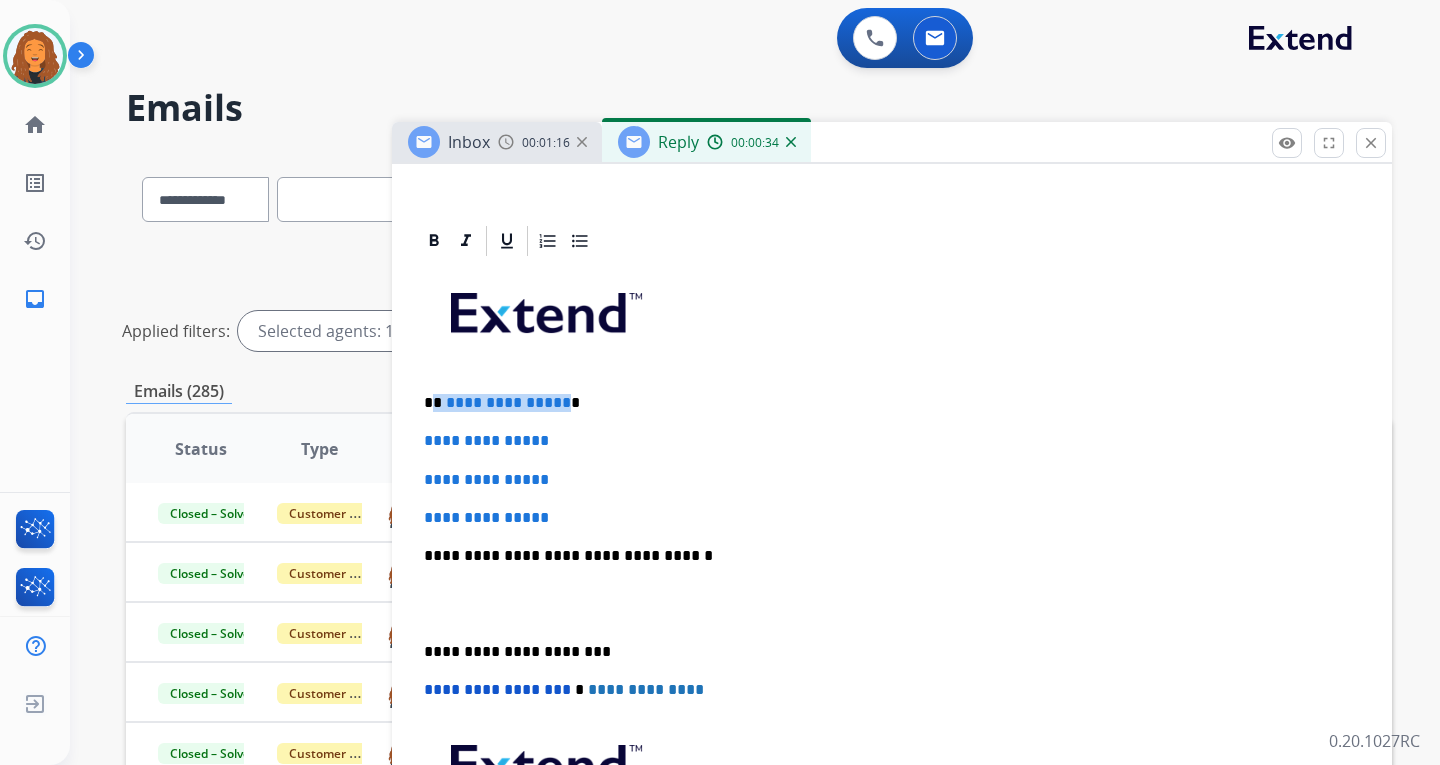 drag, startPoint x: 557, startPoint y: 401, endPoint x: 434, endPoint y: 398, distance: 123.03658 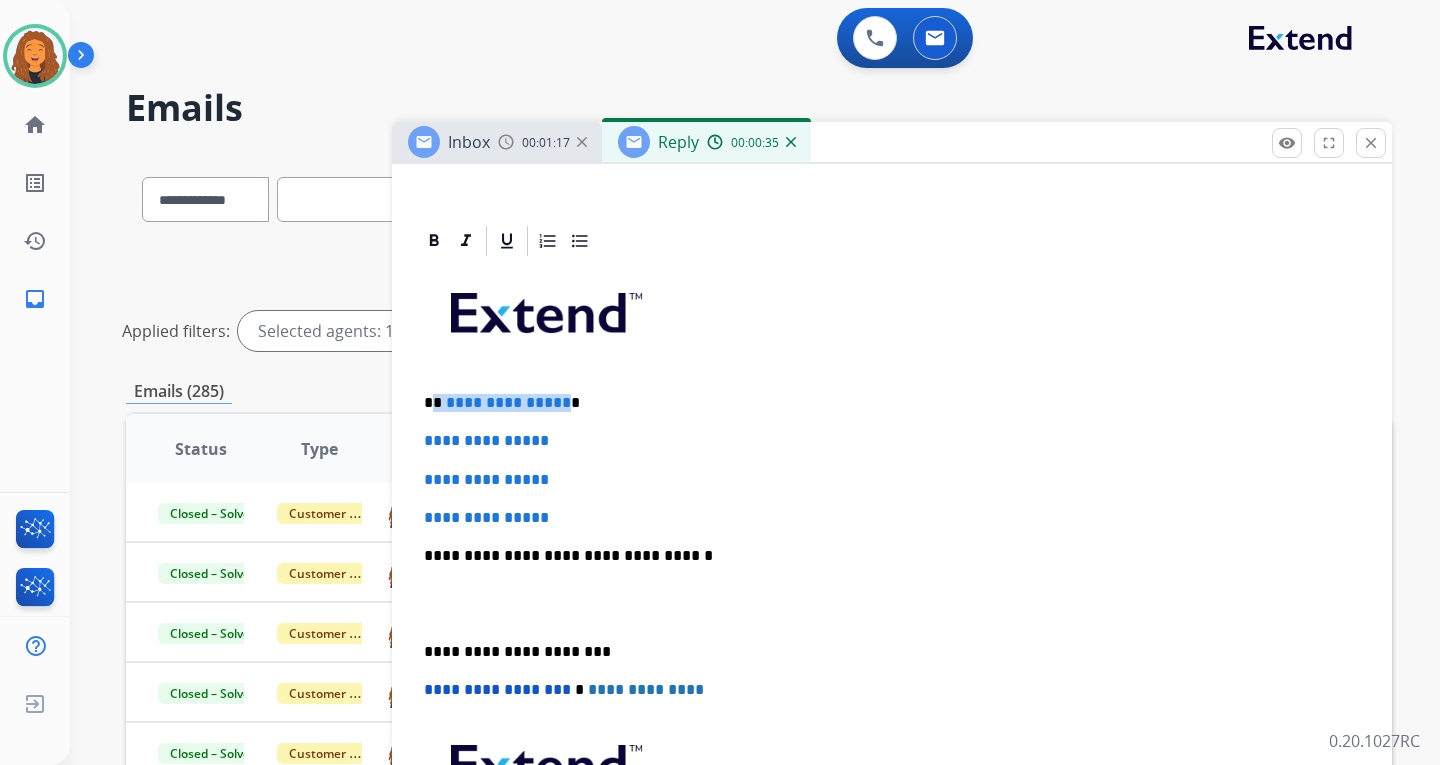 type 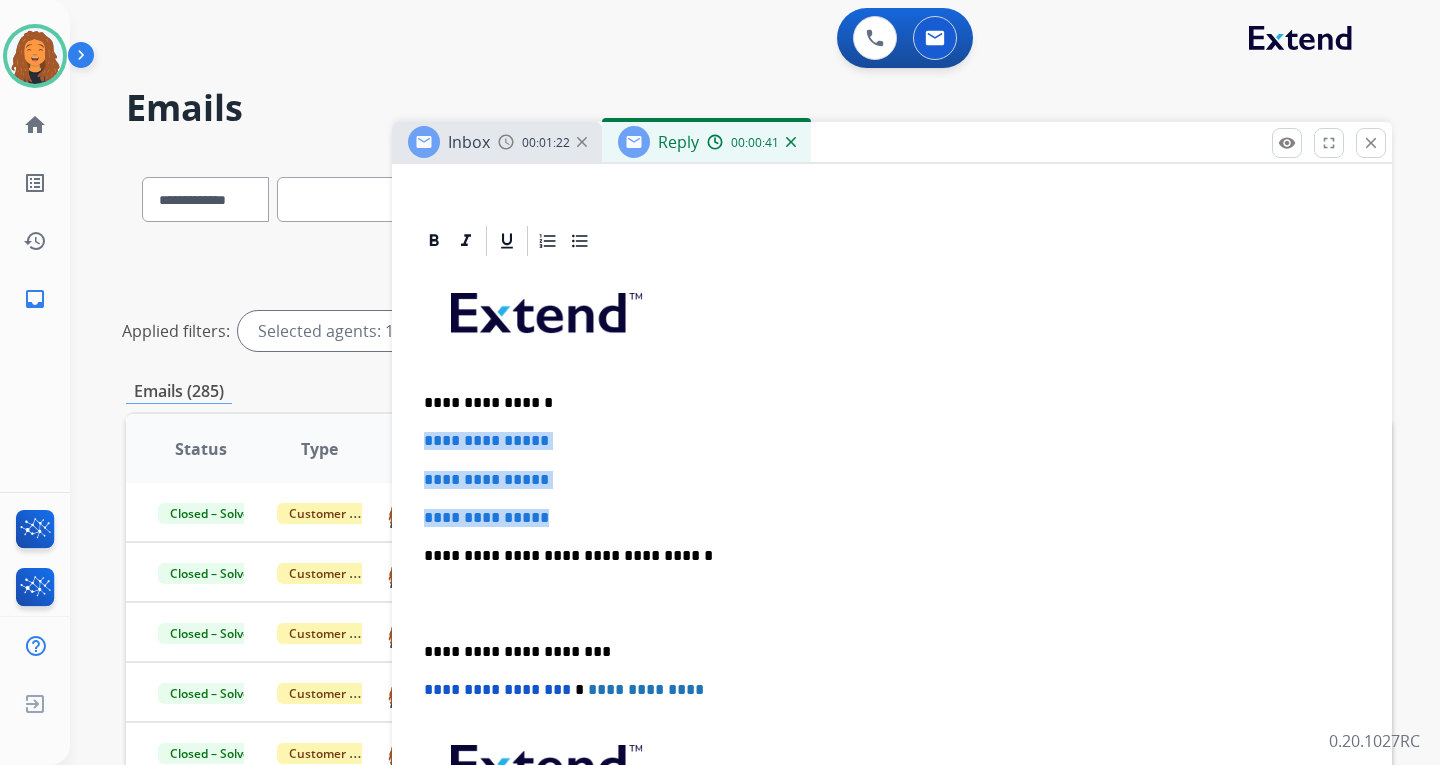 drag, startPoint x: 594, startPoint y: 519, endPoint x: 419, endPoint y: 431, distance: 195.88007 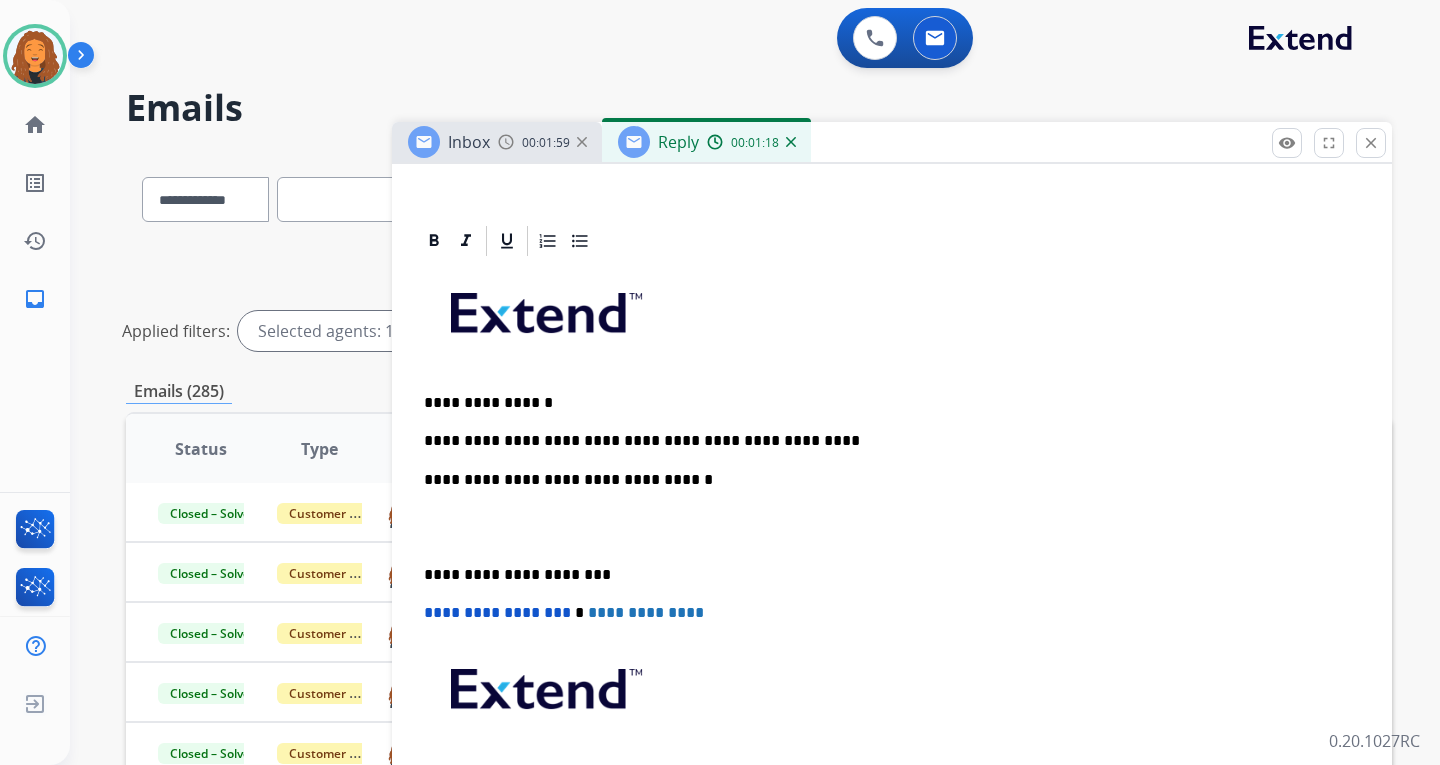 click on "**********" at bounding box center (884, 441) 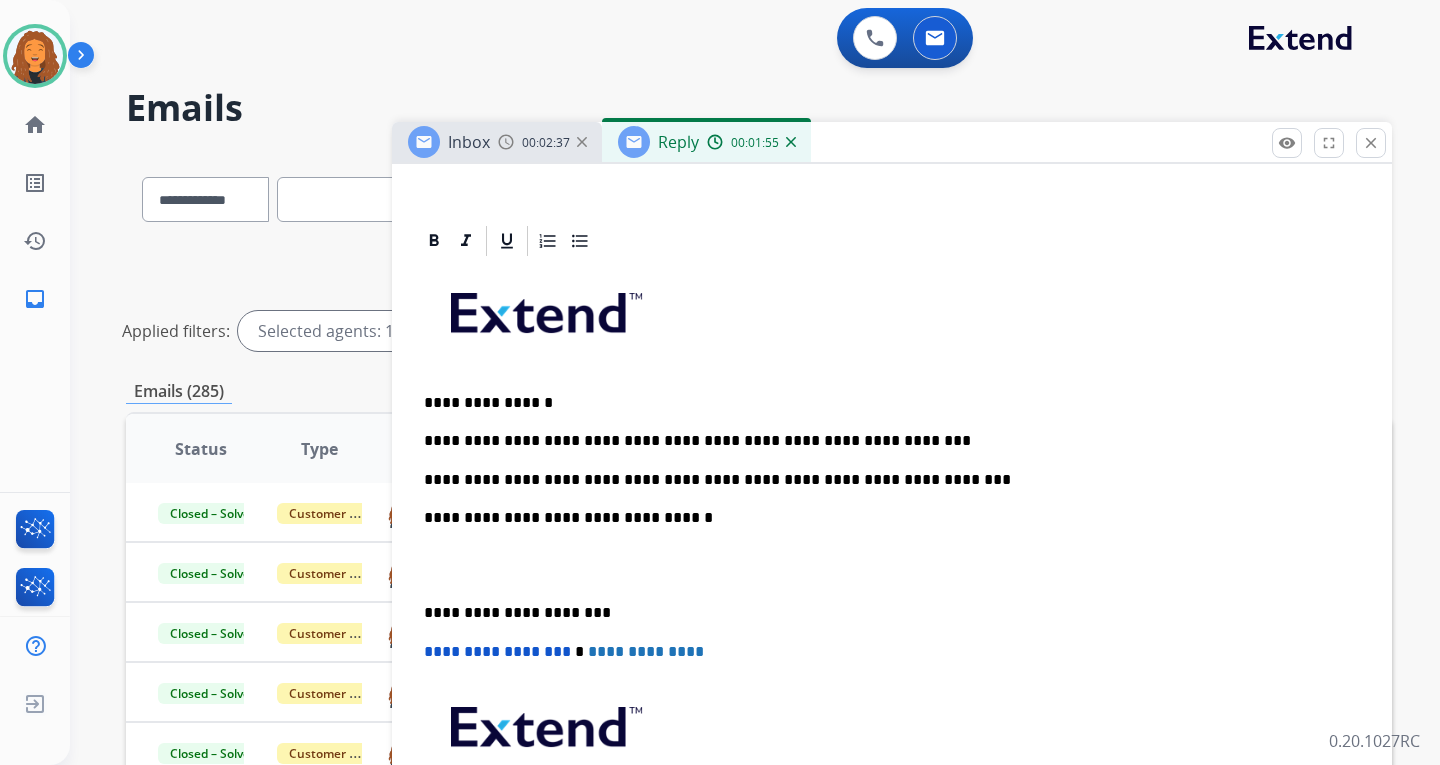 click on "**********" at bounding box center [884, 480] 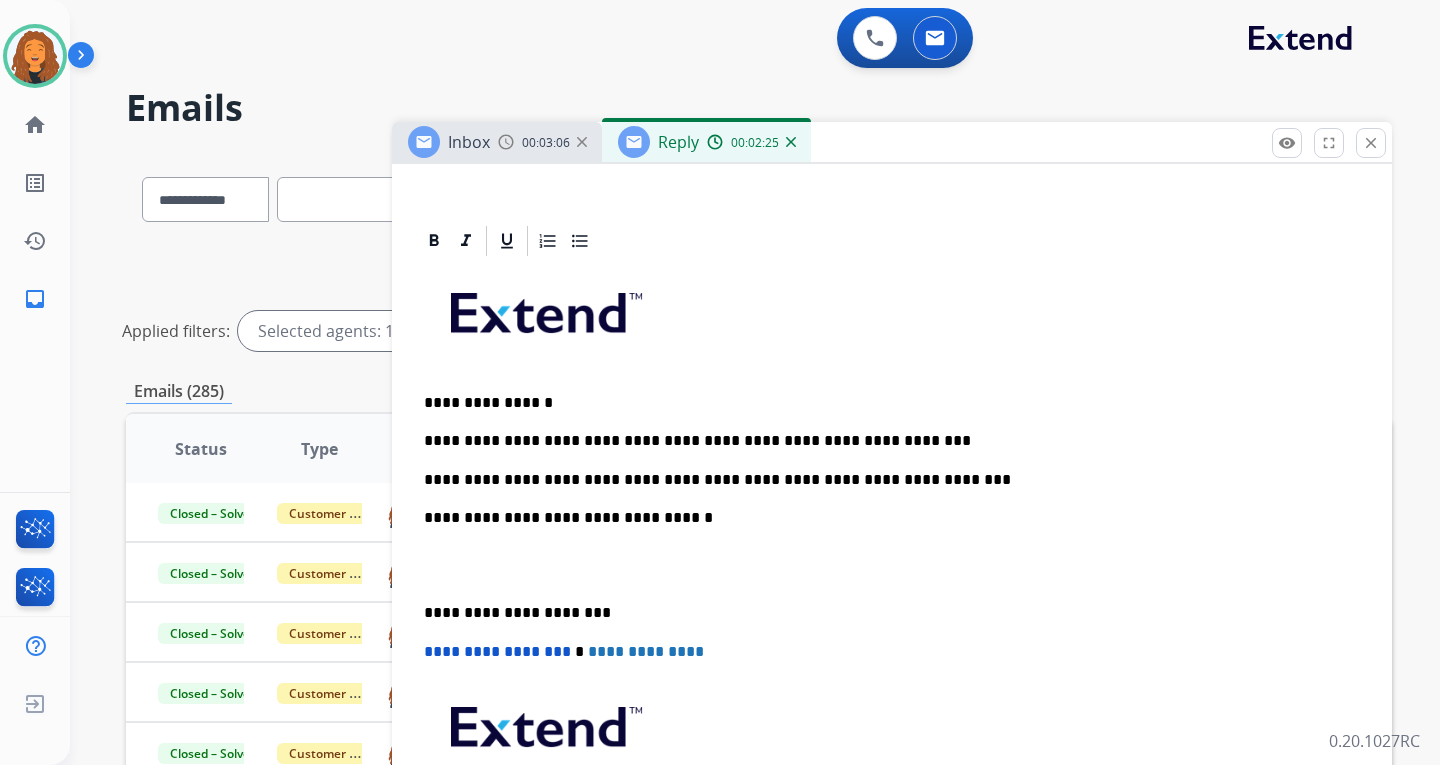 click on "**********" at bounding box center (884, 480) 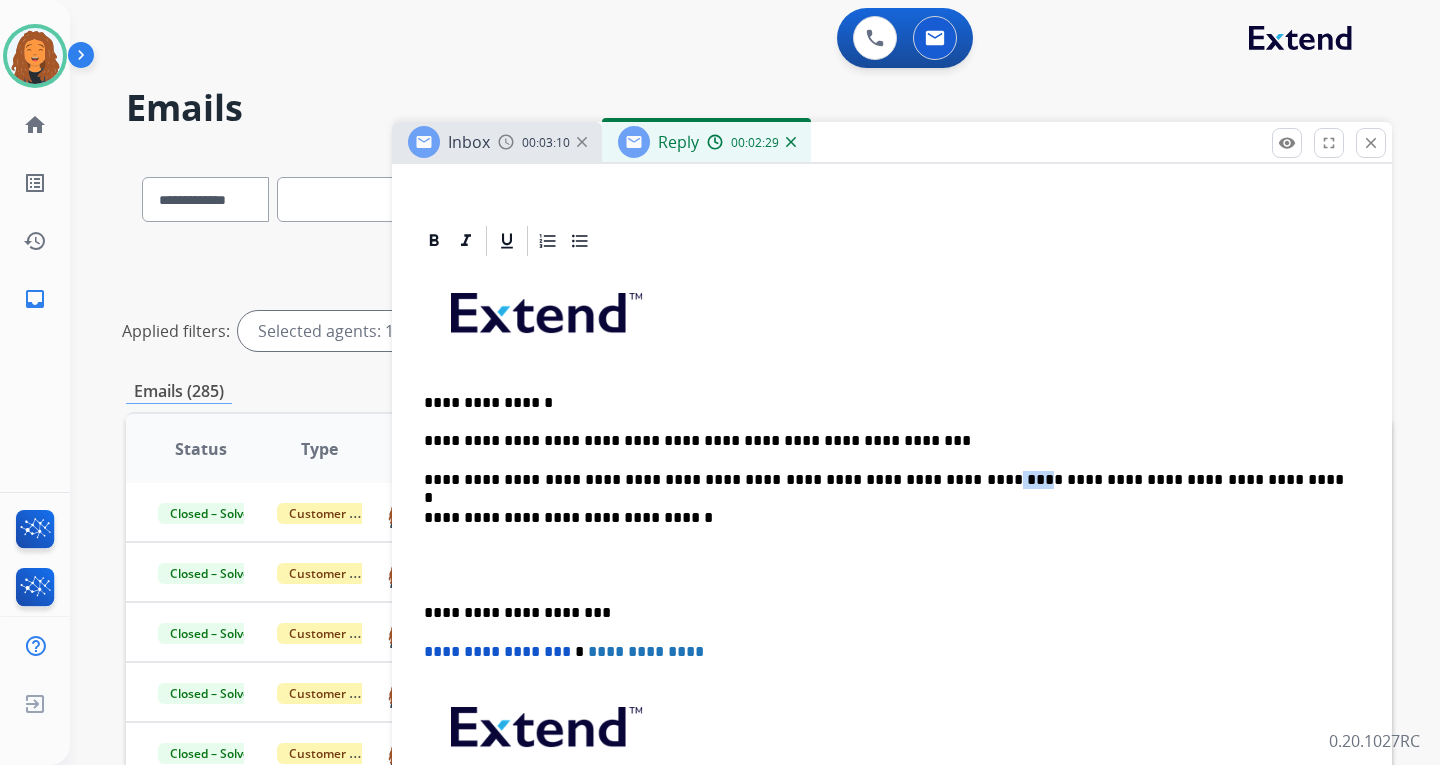 drag, startPoint x: 923, startPoint y: 477, endPoint x: 894, endPoint y: 476, distance: 29.017237 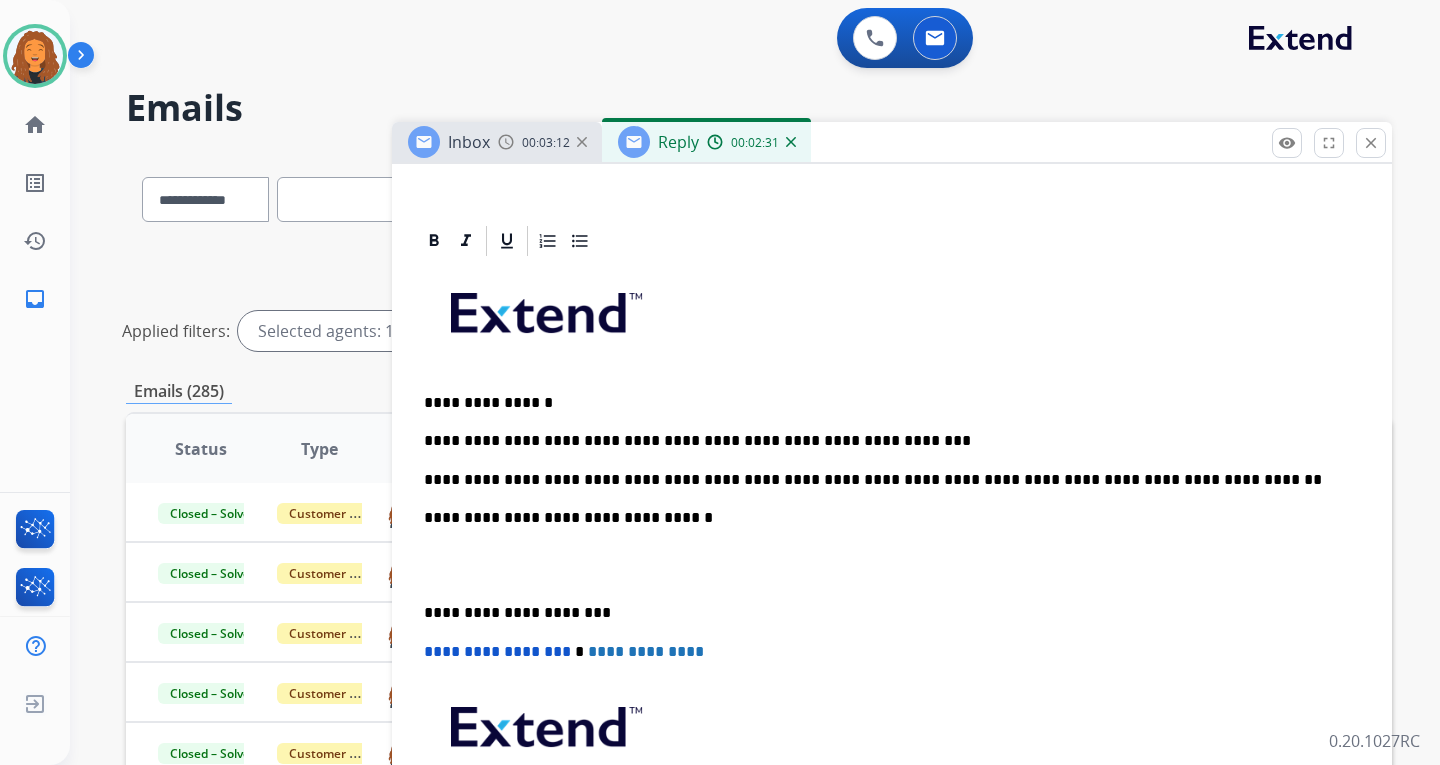 click on "**********" at bounding box center [884, 480] 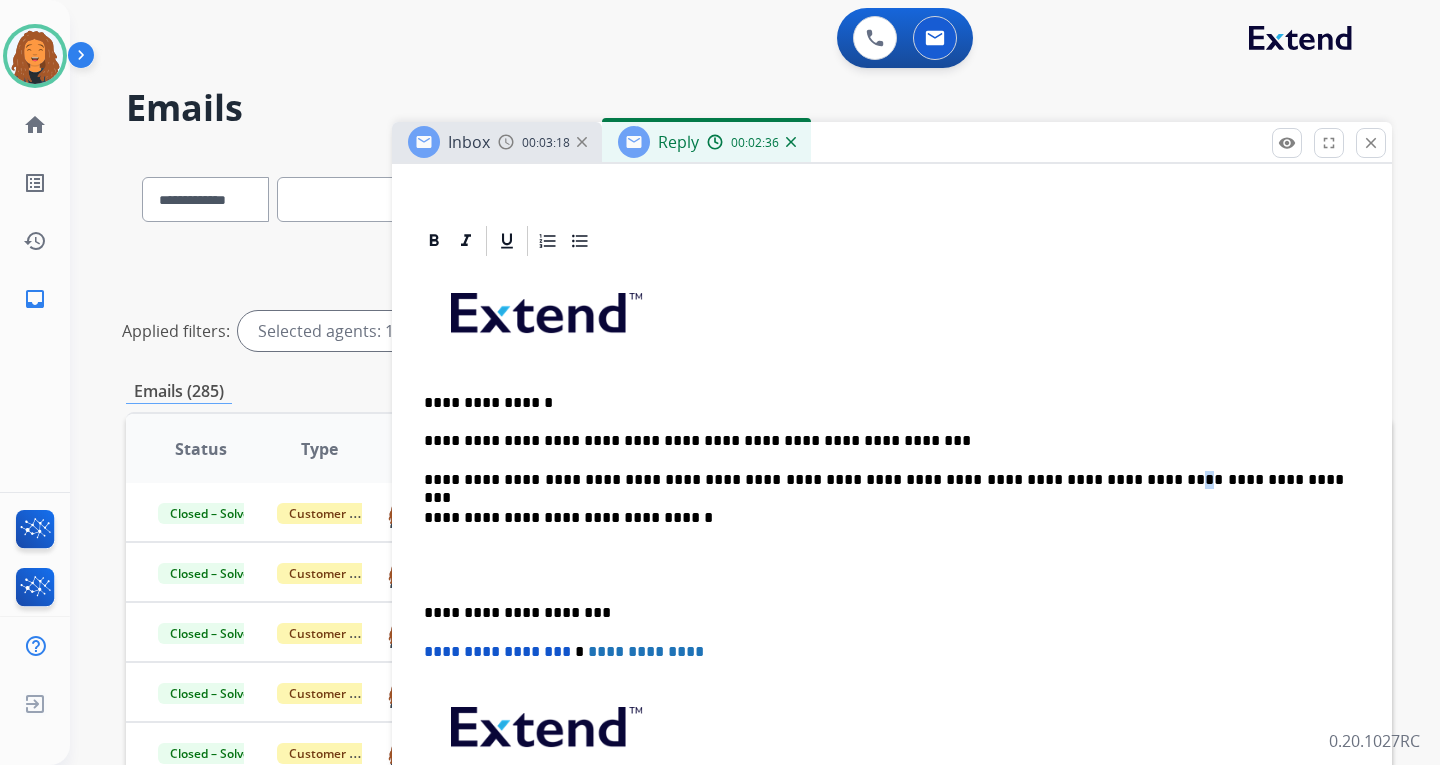 click on "**********" at bounding box center (884, 480) 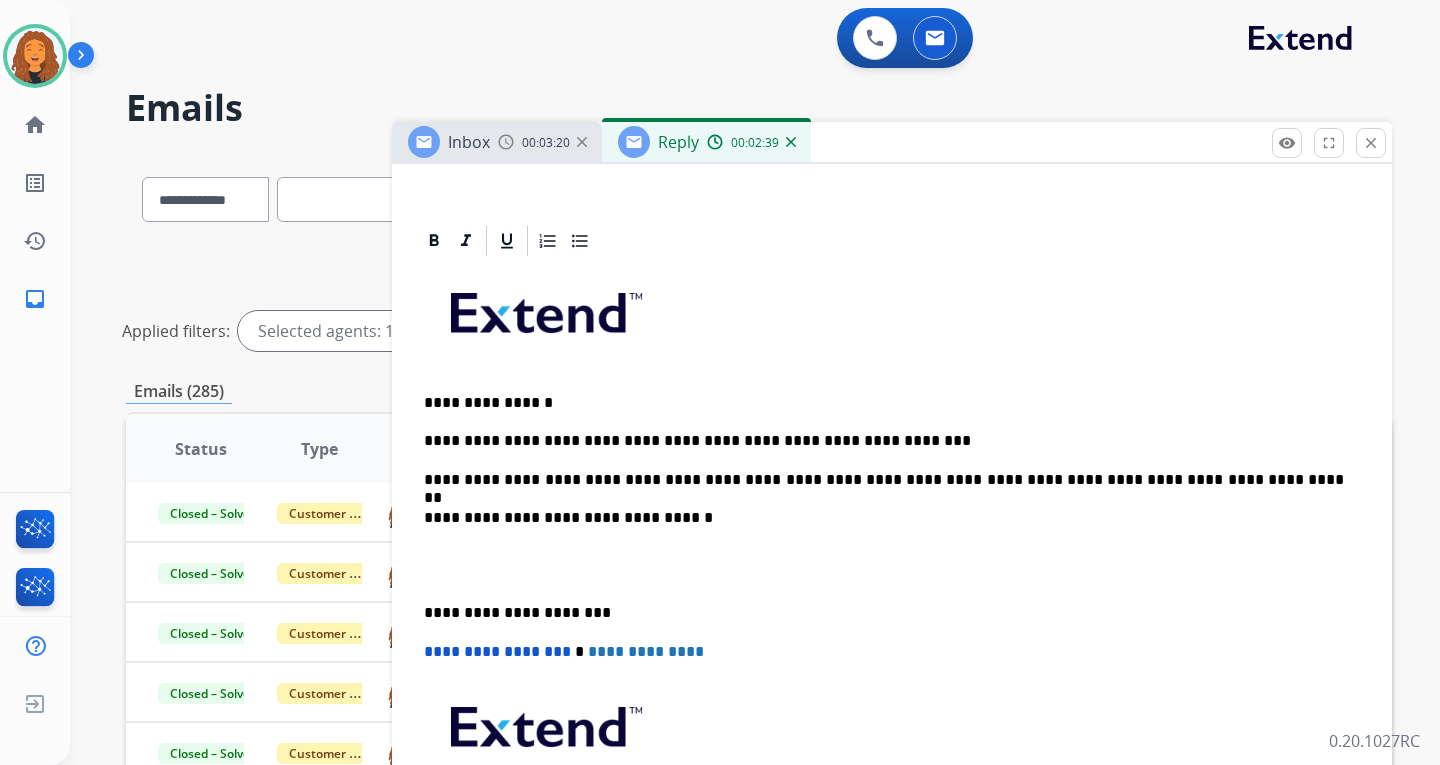 click on "**********" at bounding box center (884, 480) 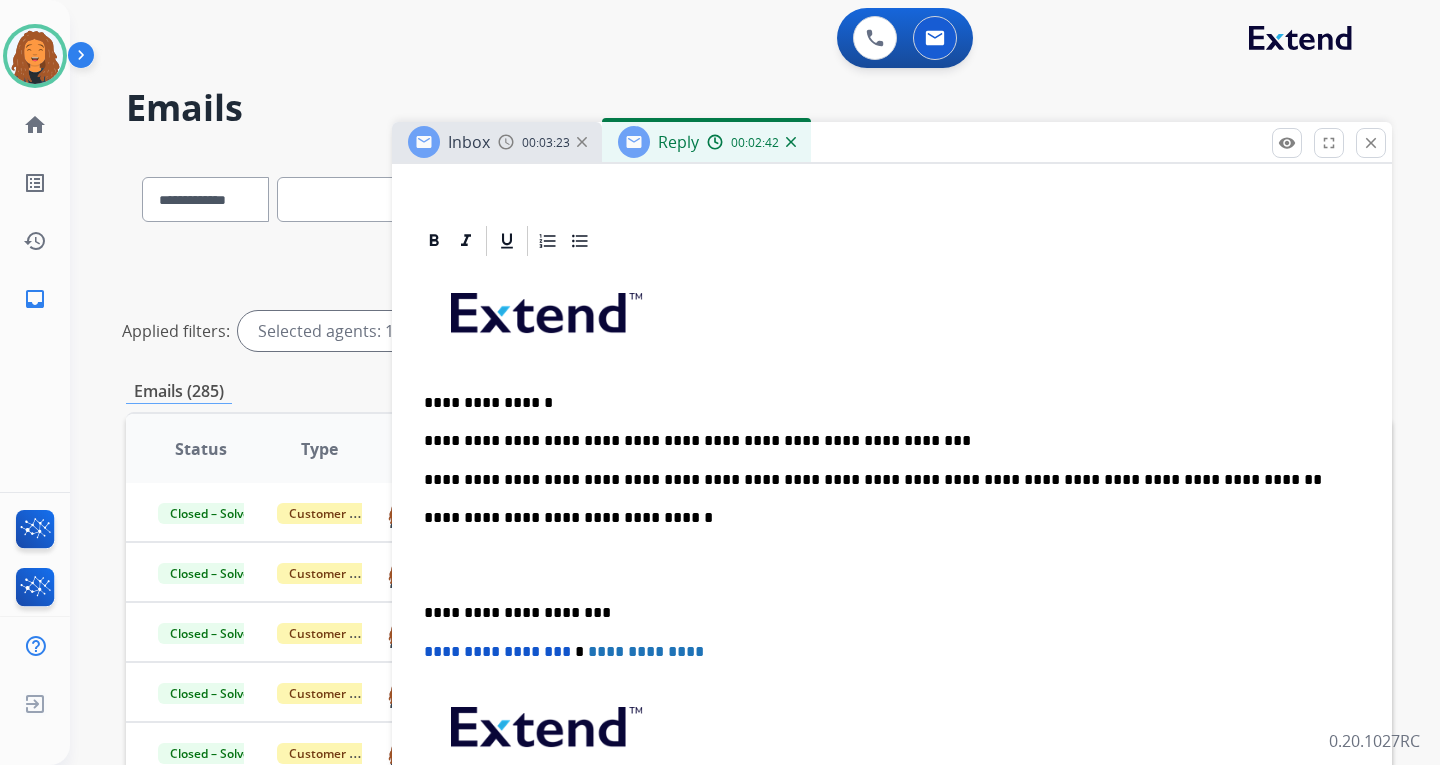 click on "**********" at bounding box center (884, 480) 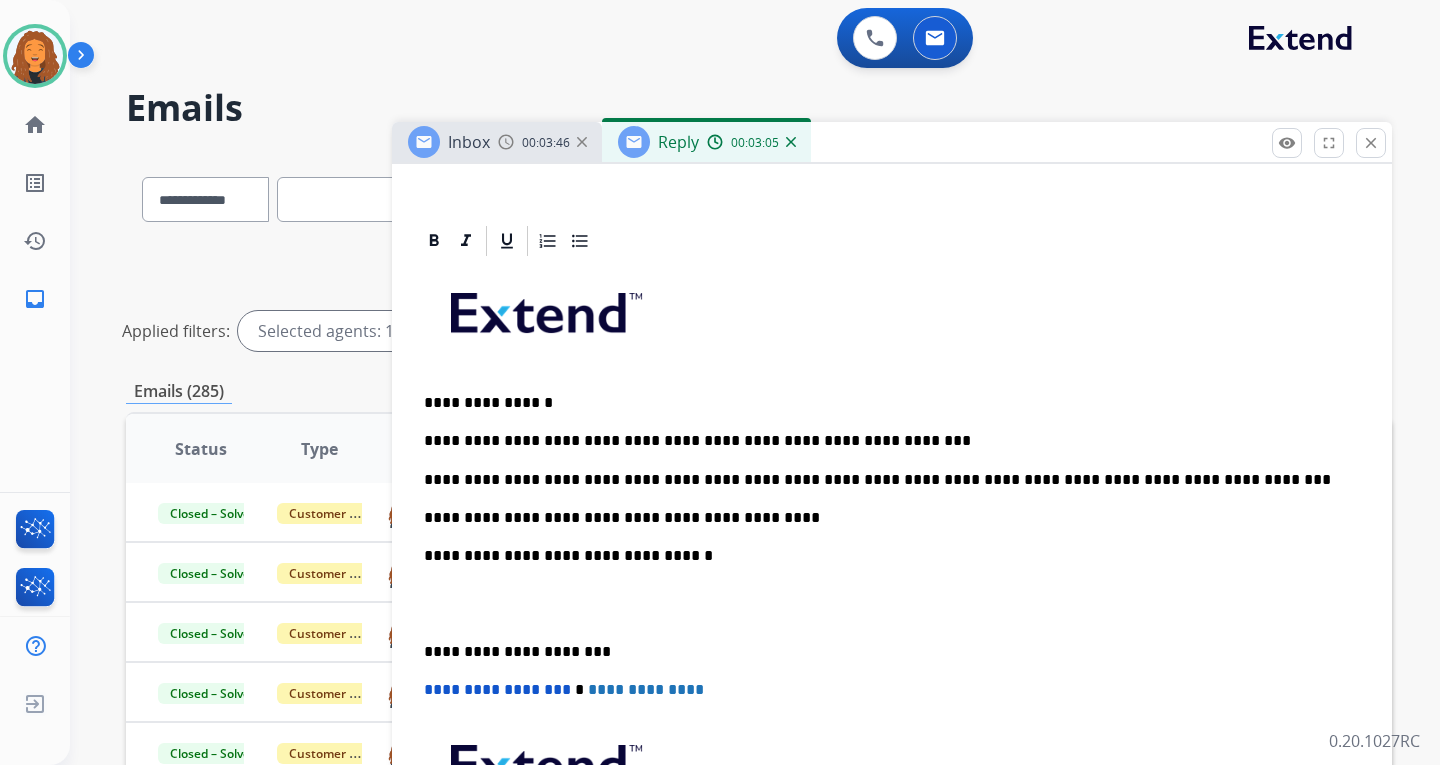 click on "**********" at bounding box center [884, 518] 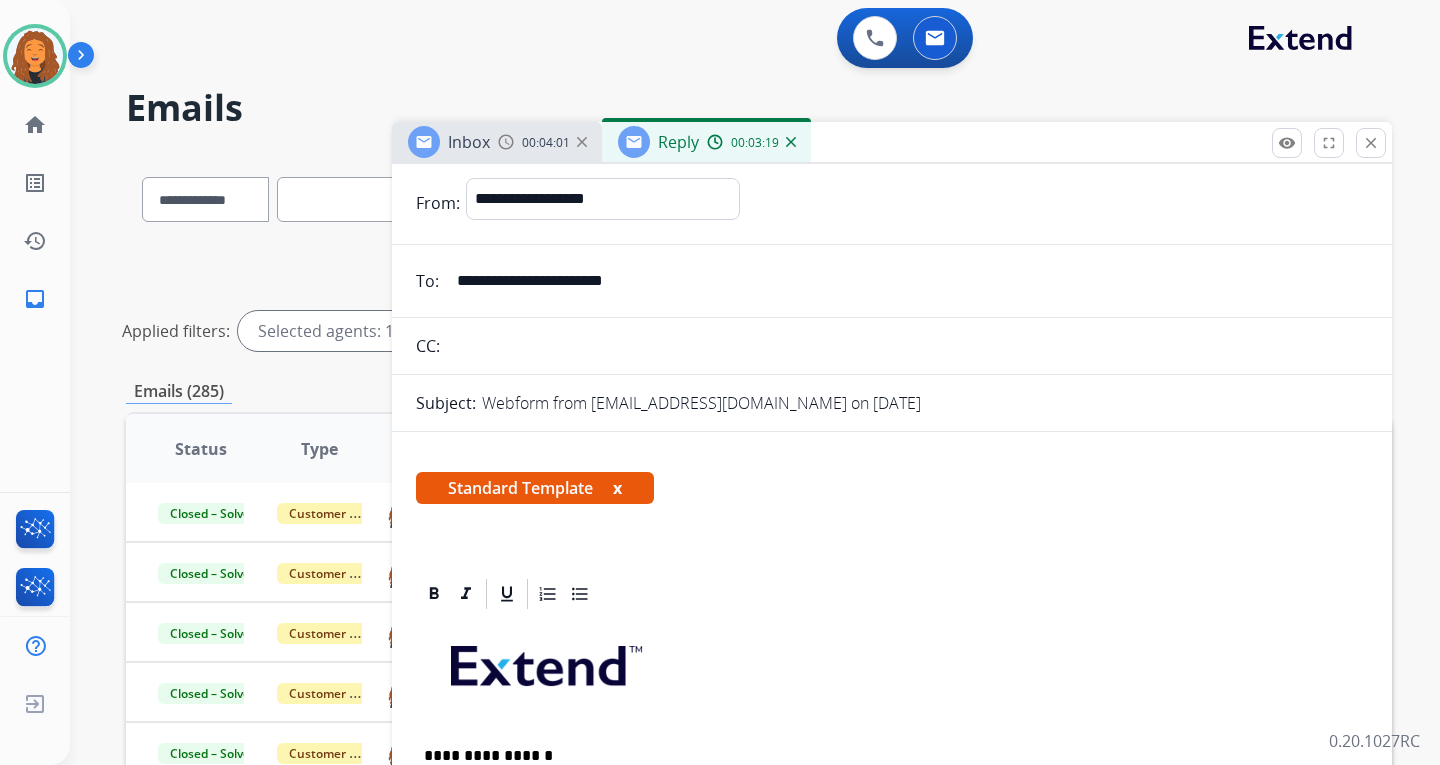 scroll, scrollTop: 0, scrollLeft: 0, axis: both 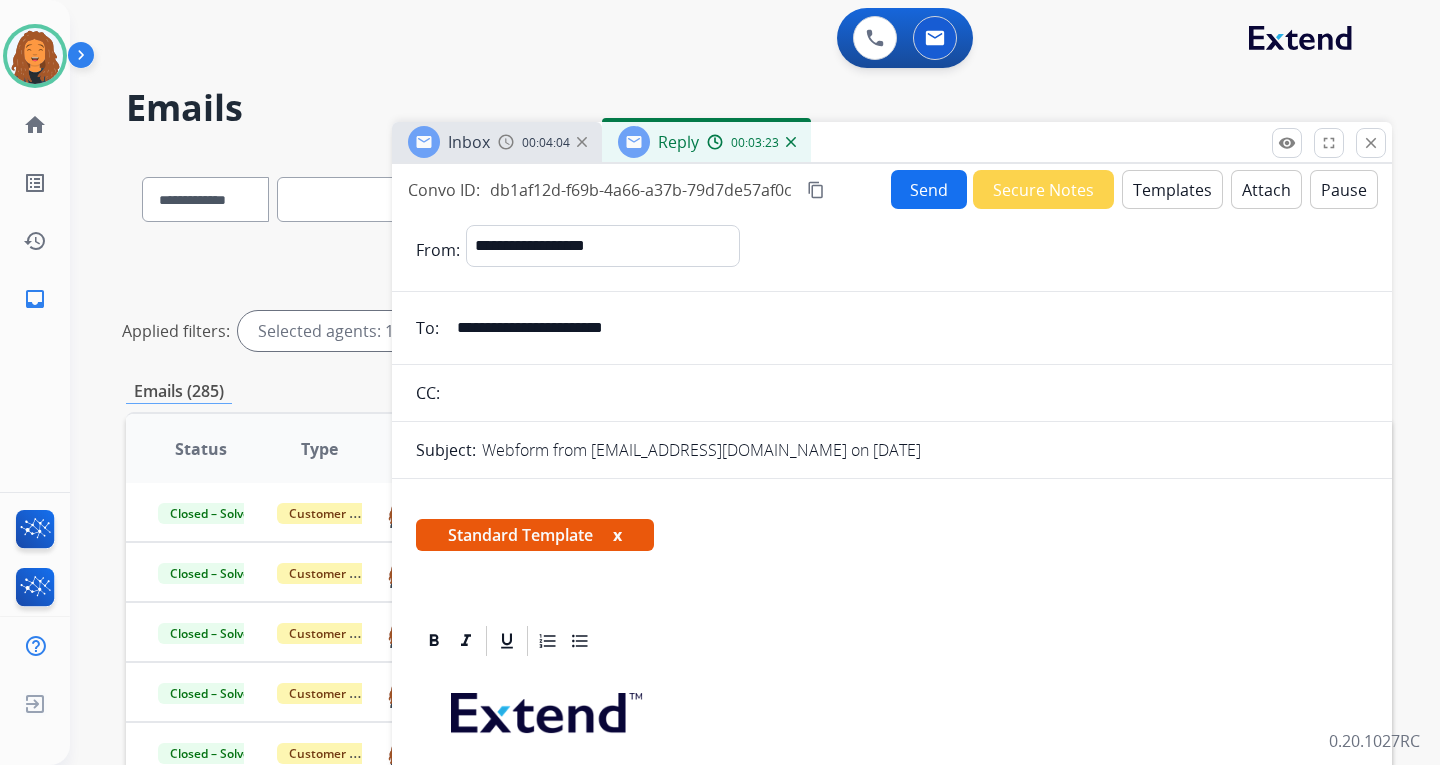 click on "Send" at bounding box center [929, 189] 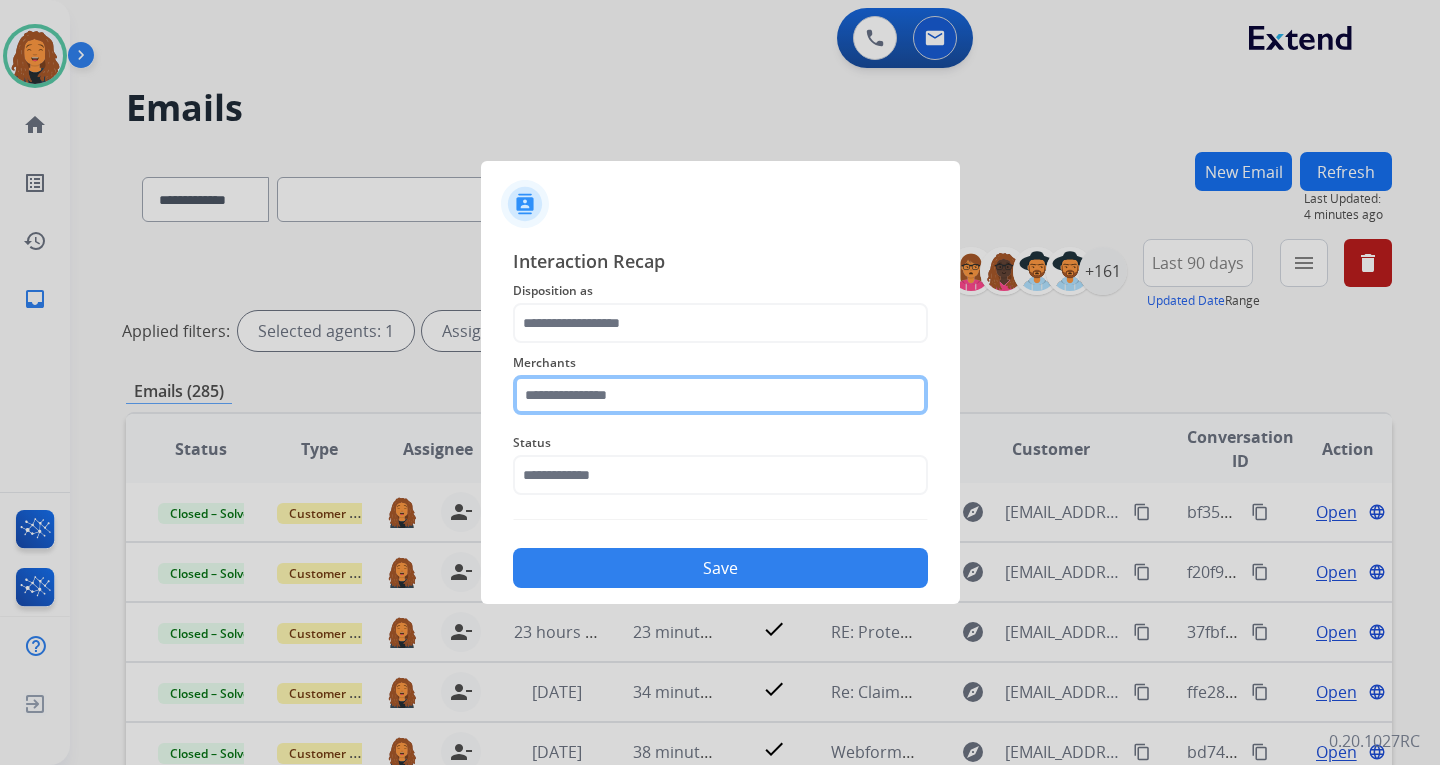 click 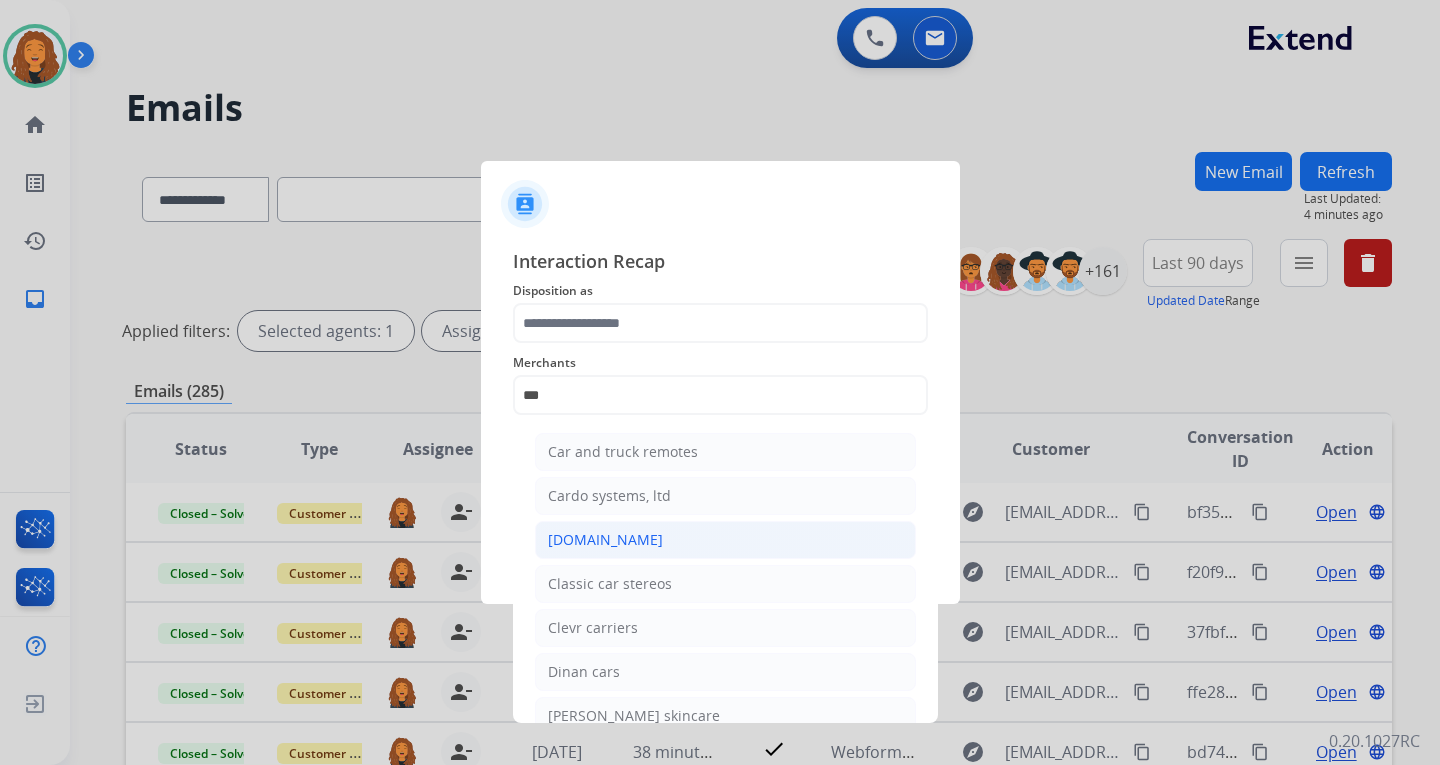 click on "[DOMAIN_NAME]" 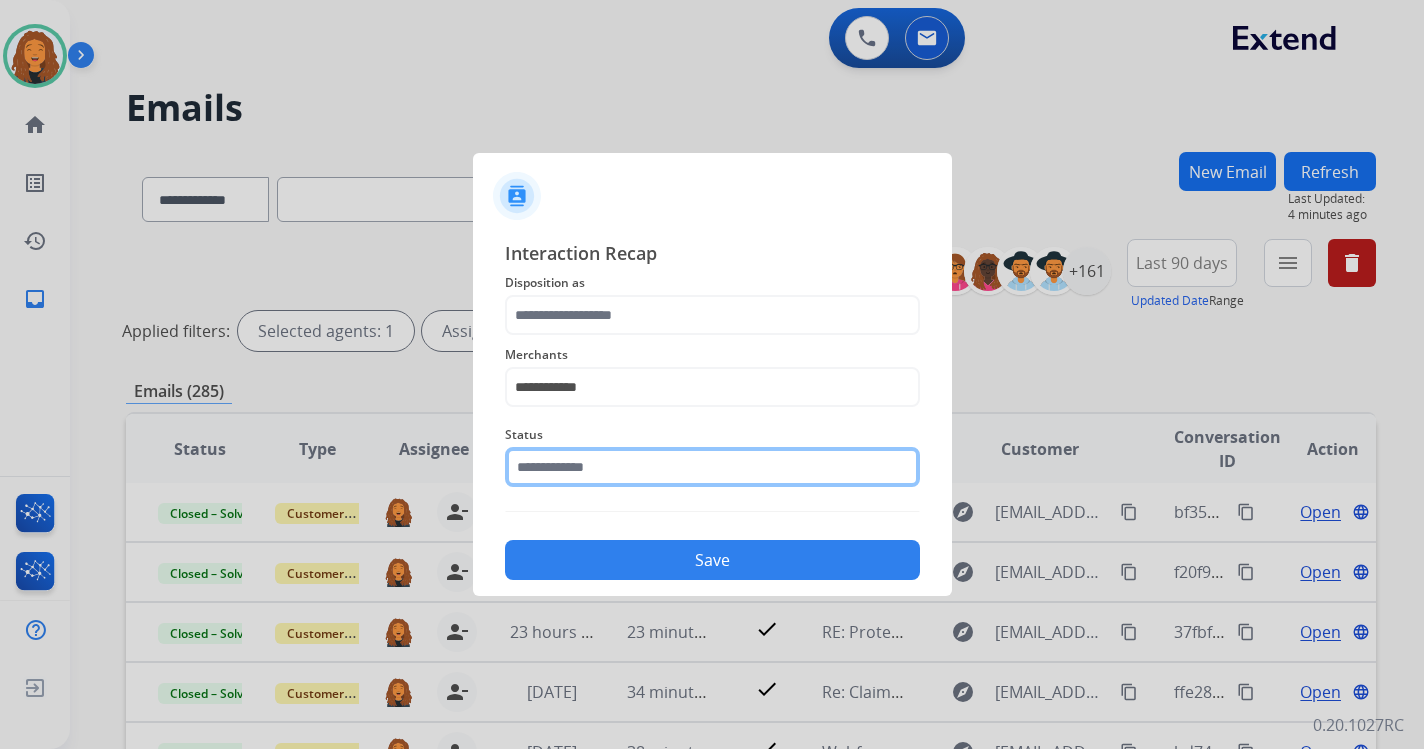 drag, startPoint x: 564, startPoint y: 466, endPoint x: 571, endPoint y: 490, distance: 25 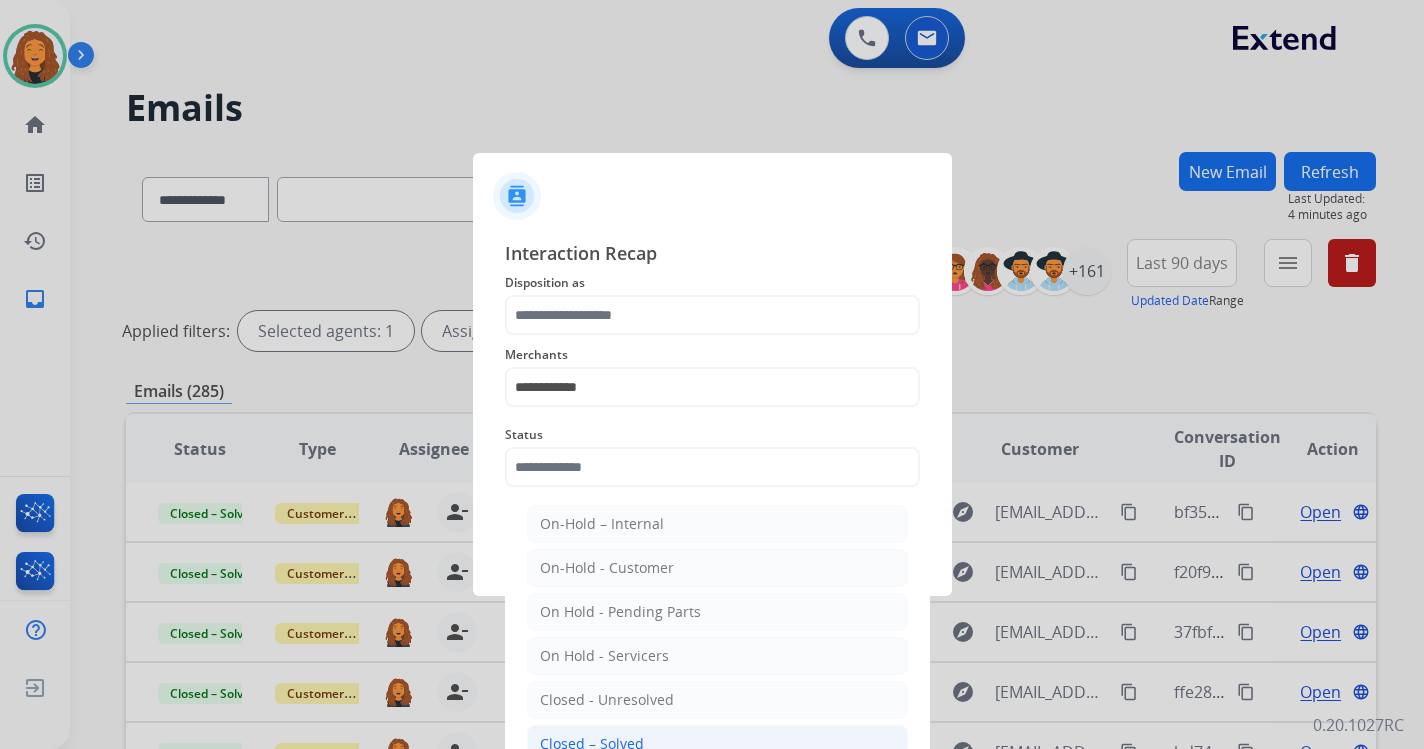 click on "Closed – Solved" 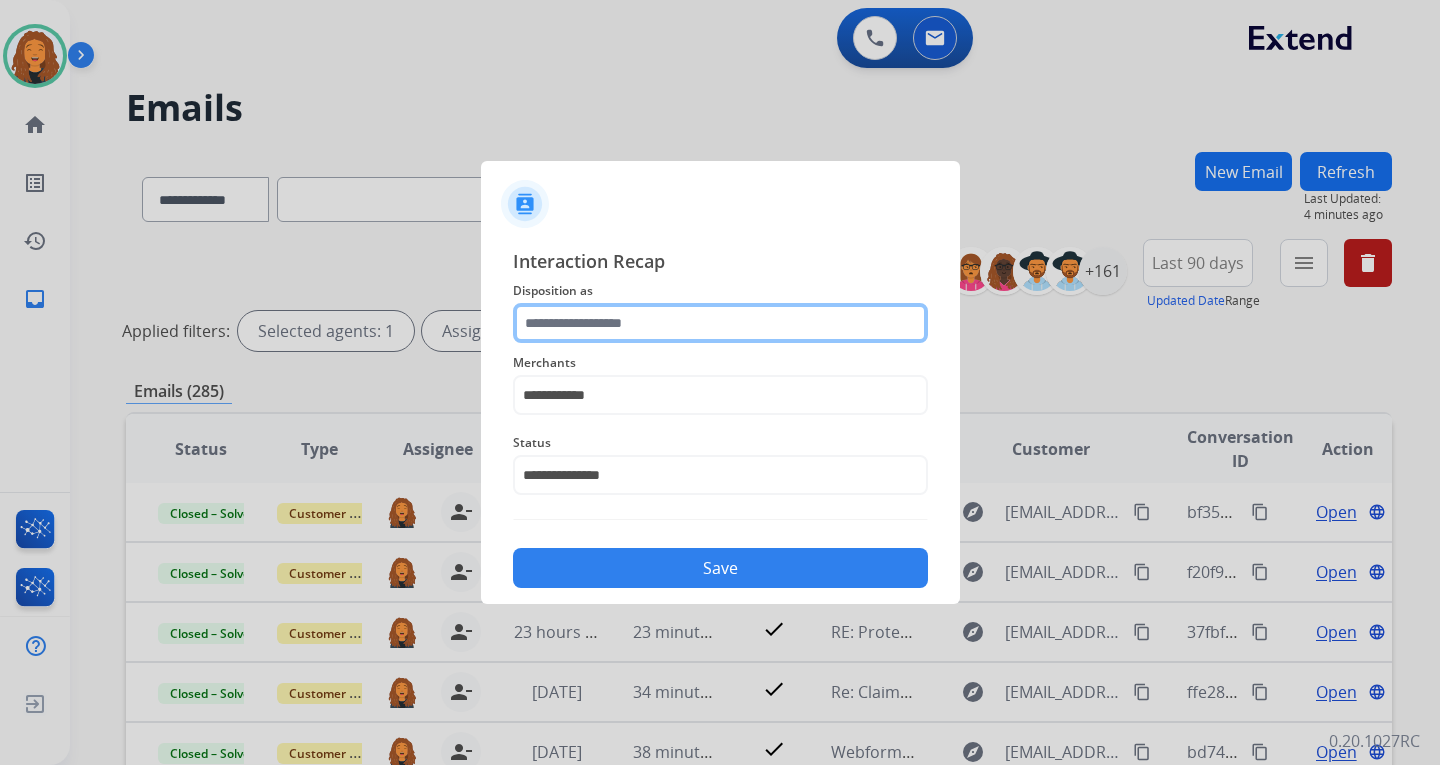 click 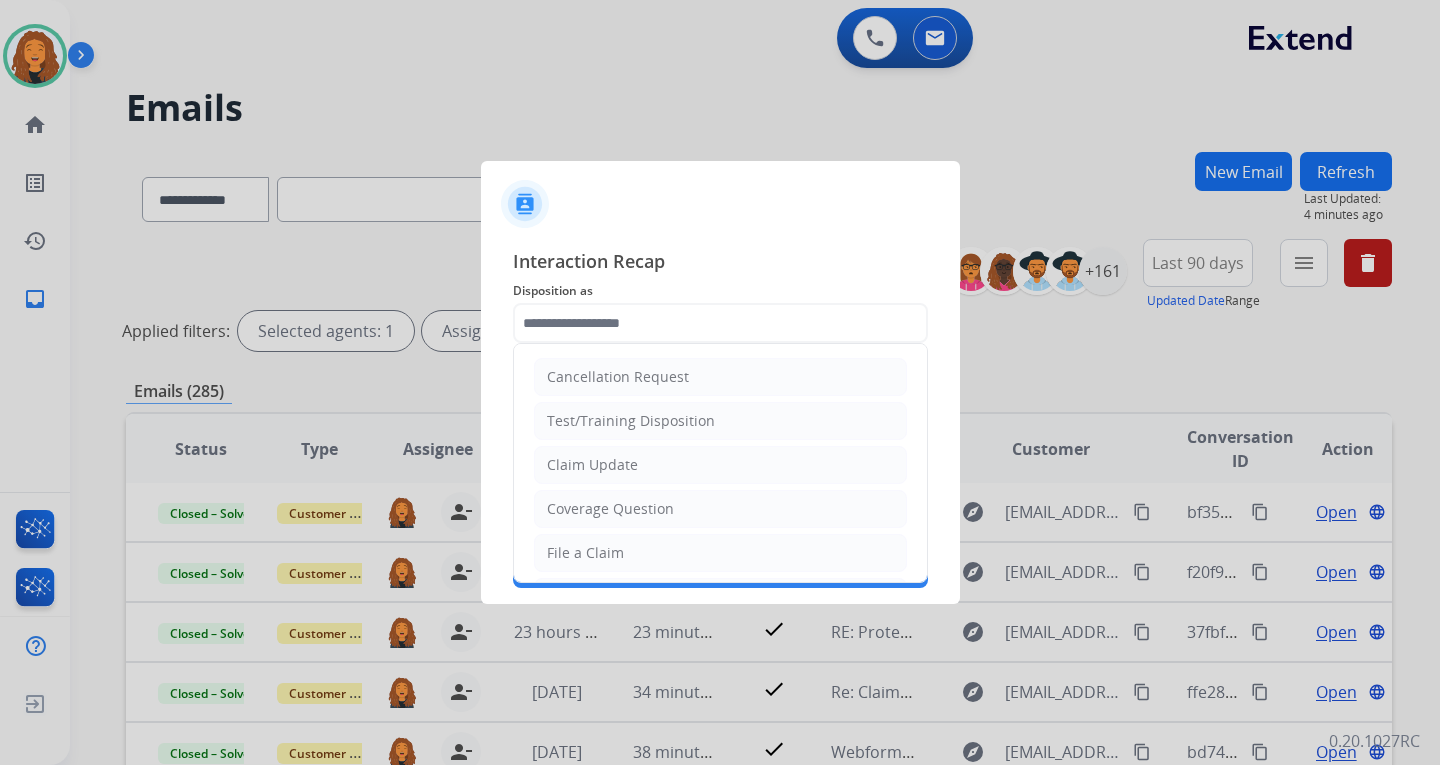 click on "Cancellation Request   Test/Training Disposition   Claim Update   Coverage Question   File a Claim   MyExtend Support   Virtual or Tremendous Card Support   Inquiring about Fraud   Account Update   Resend Contract or Shipping Label   Other   Service Support" 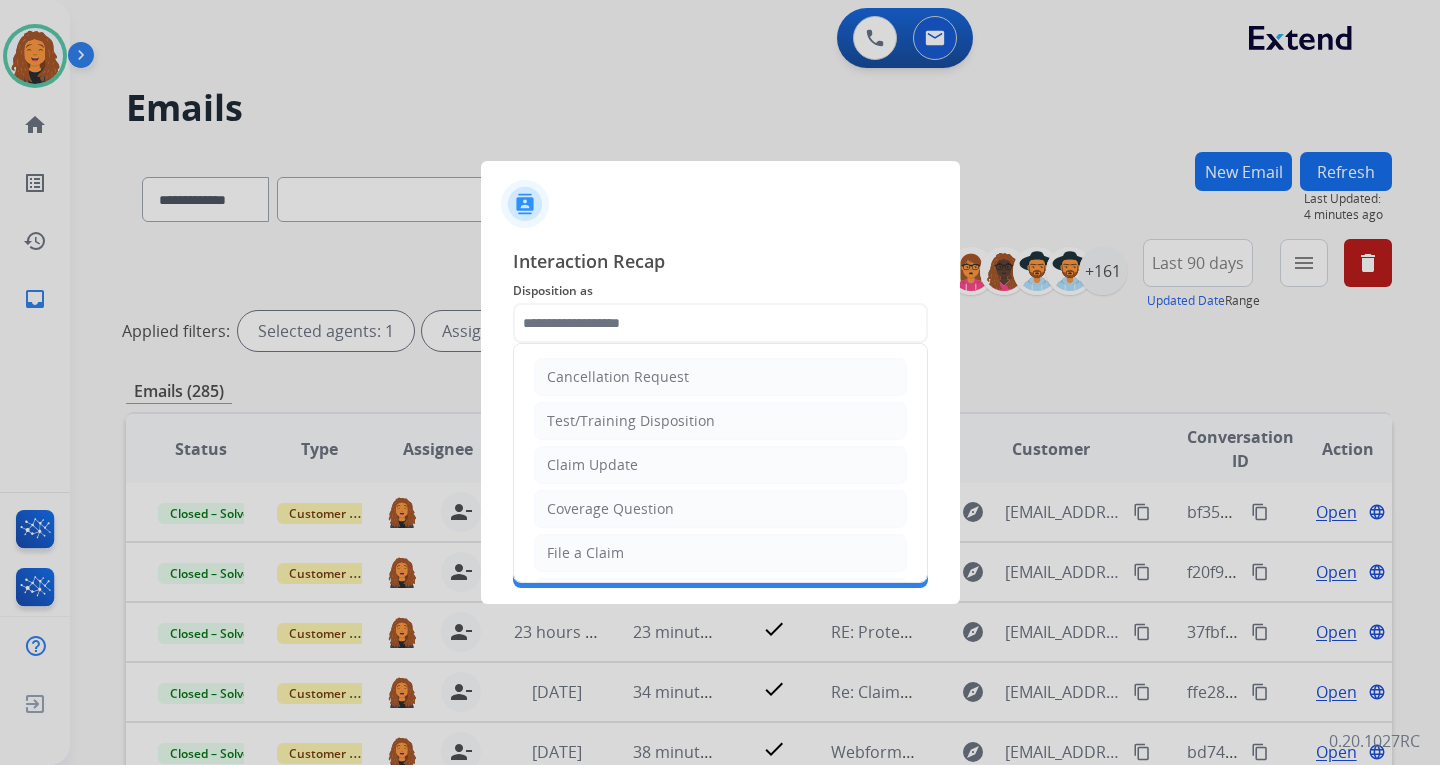 click on "Claim Update" 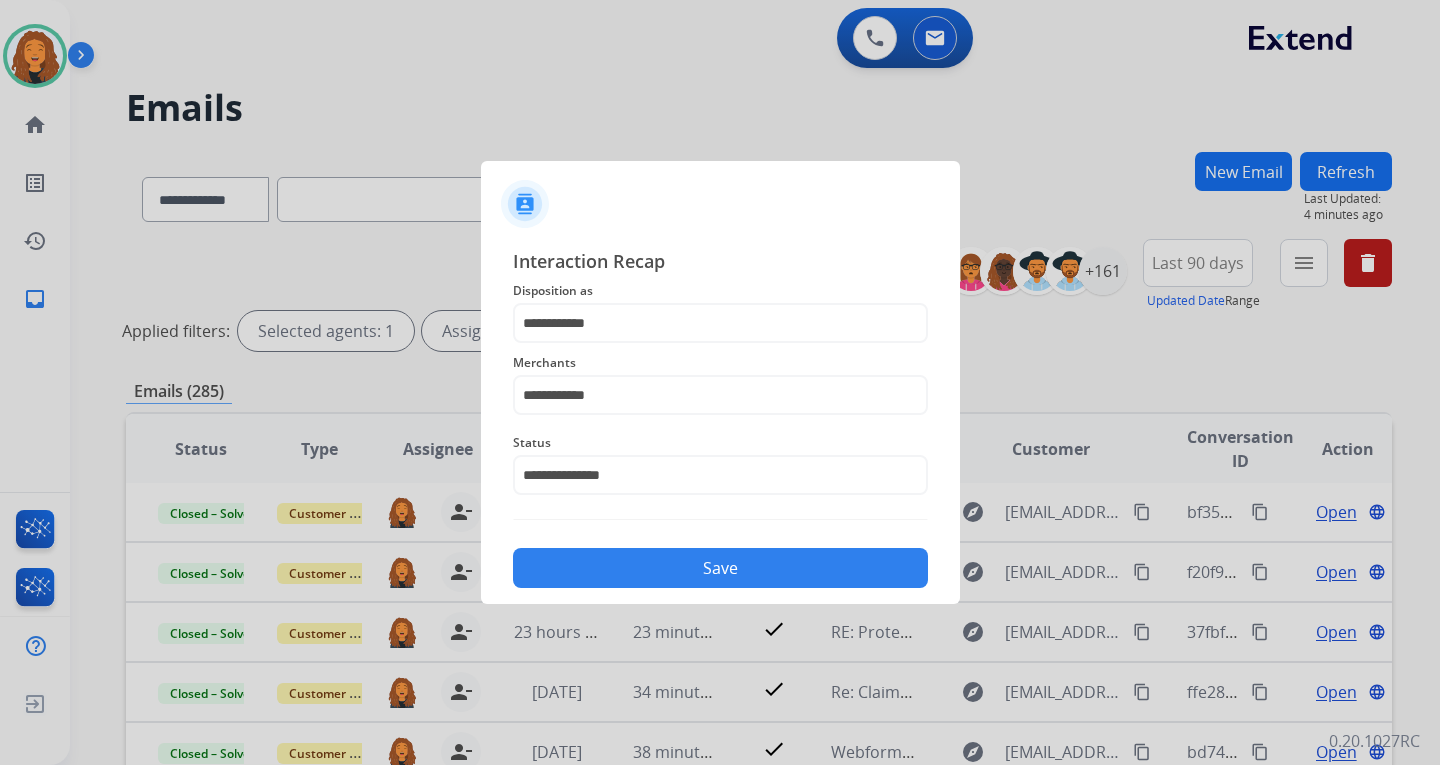 click on "Save" 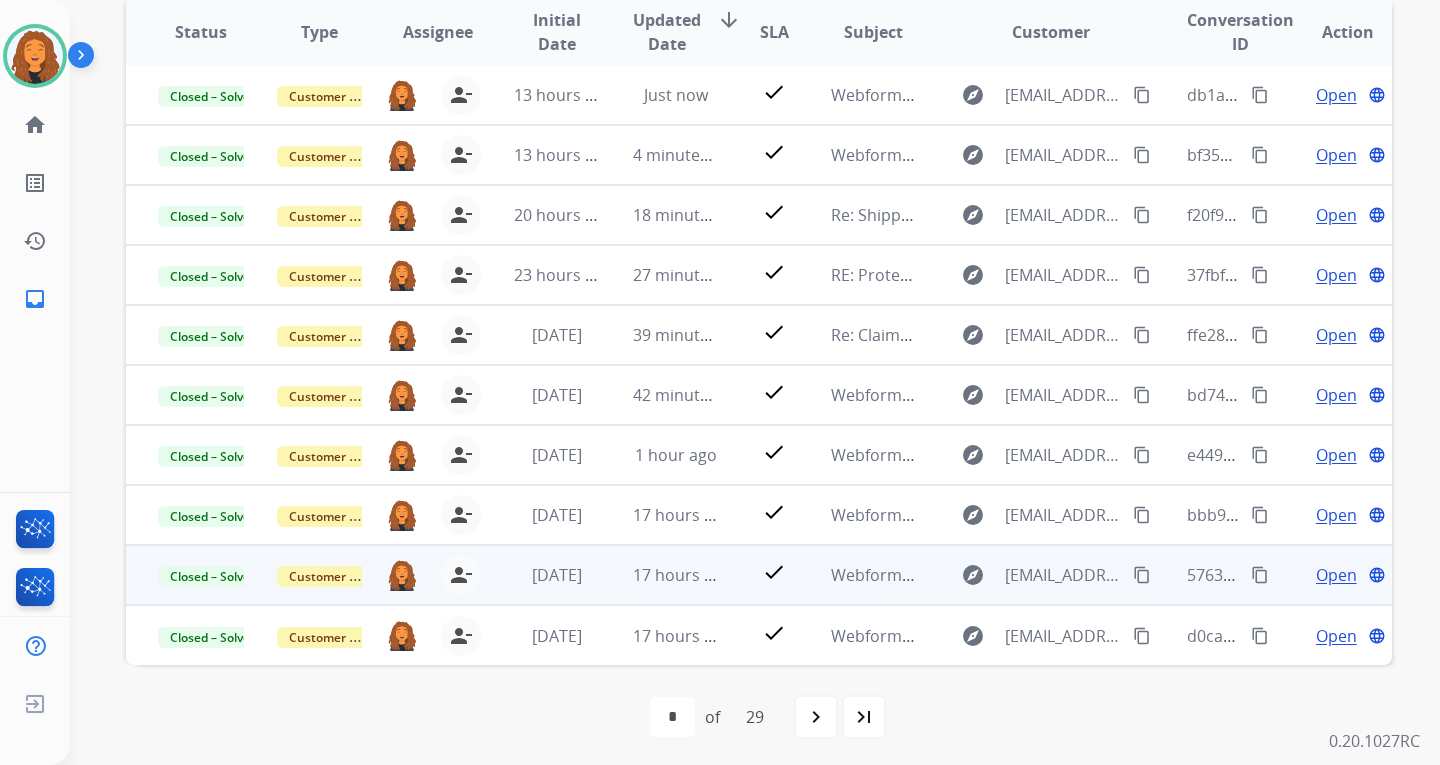 scroll, scrollTop: 421, scrollLeft: 0, axis: vertical 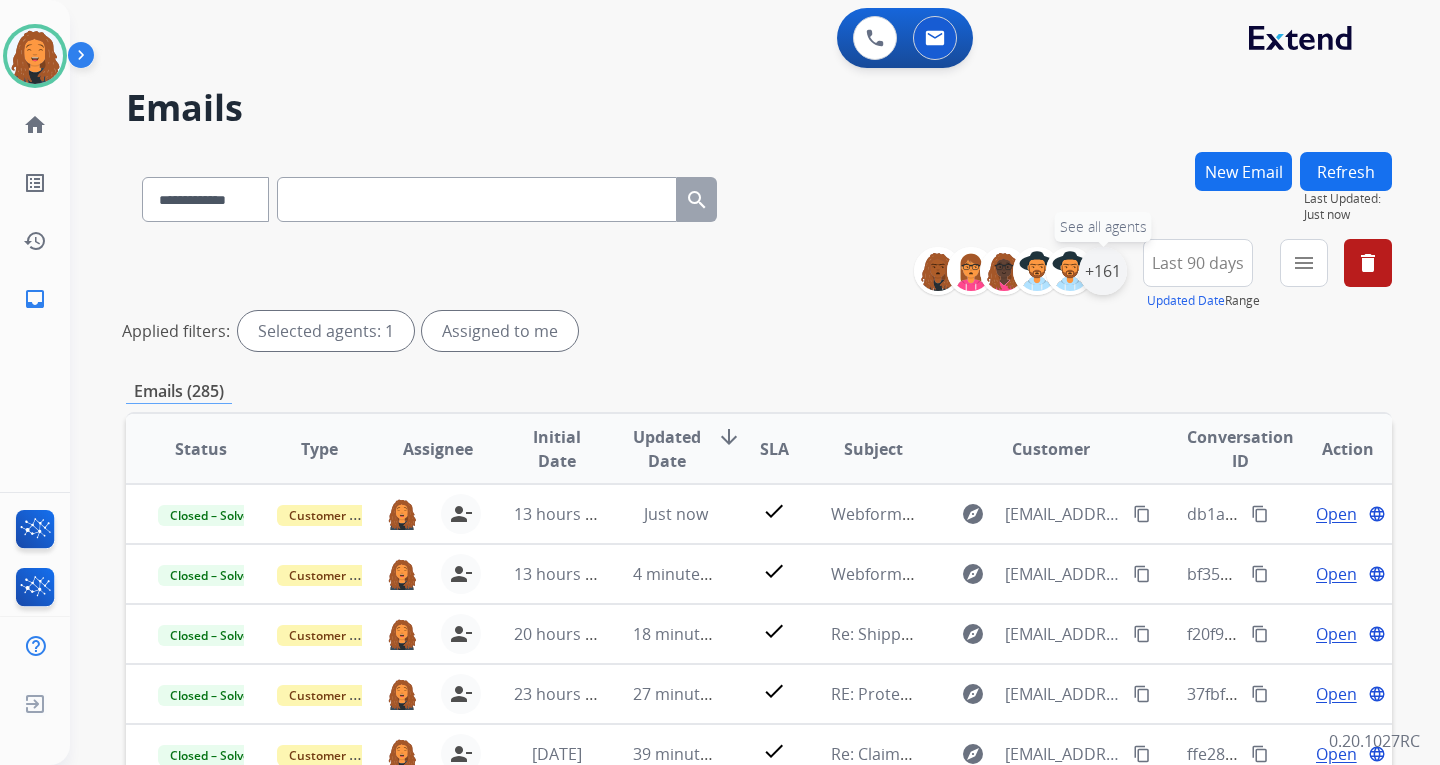 click on "+161" at bounding box center (1103, 271) 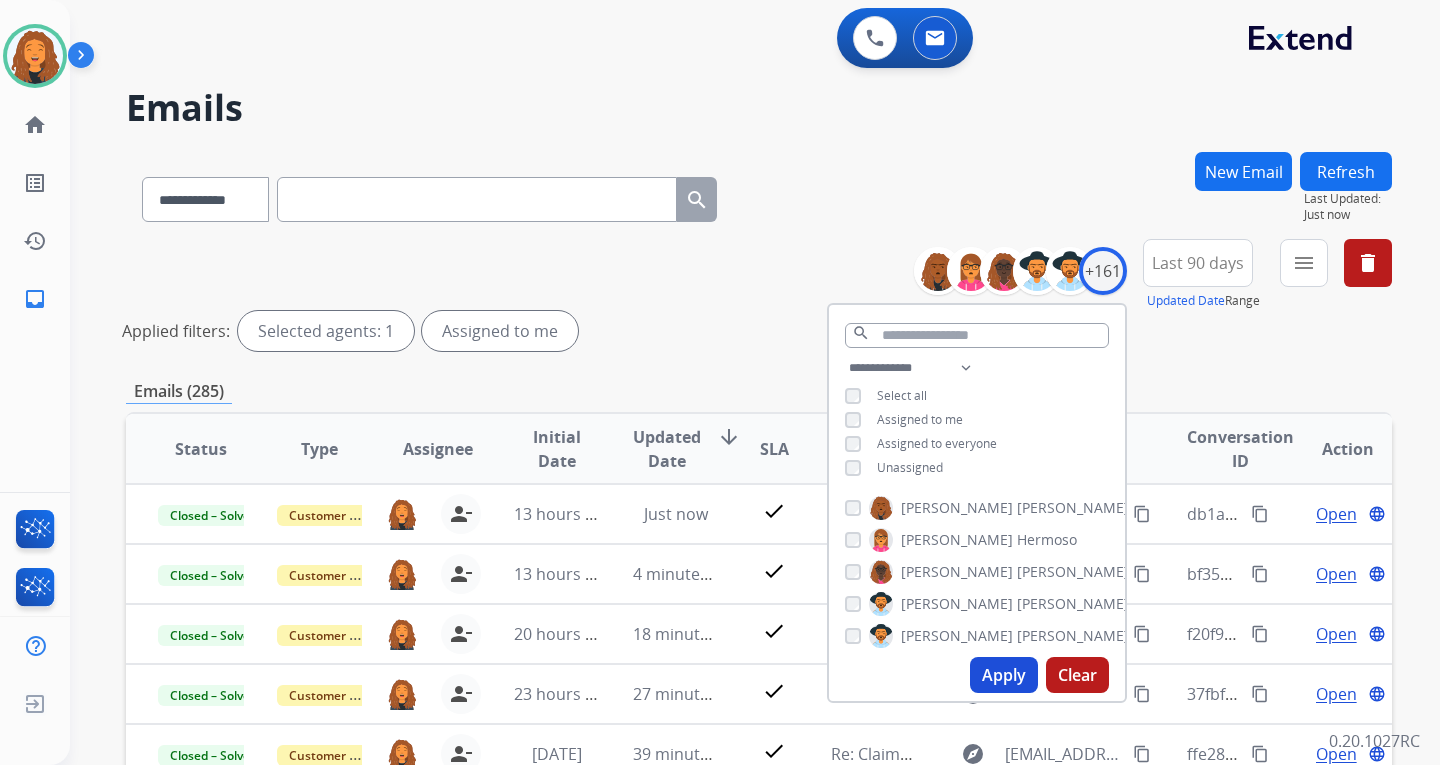 click on "Apply" at bounding box center [1004, 675] 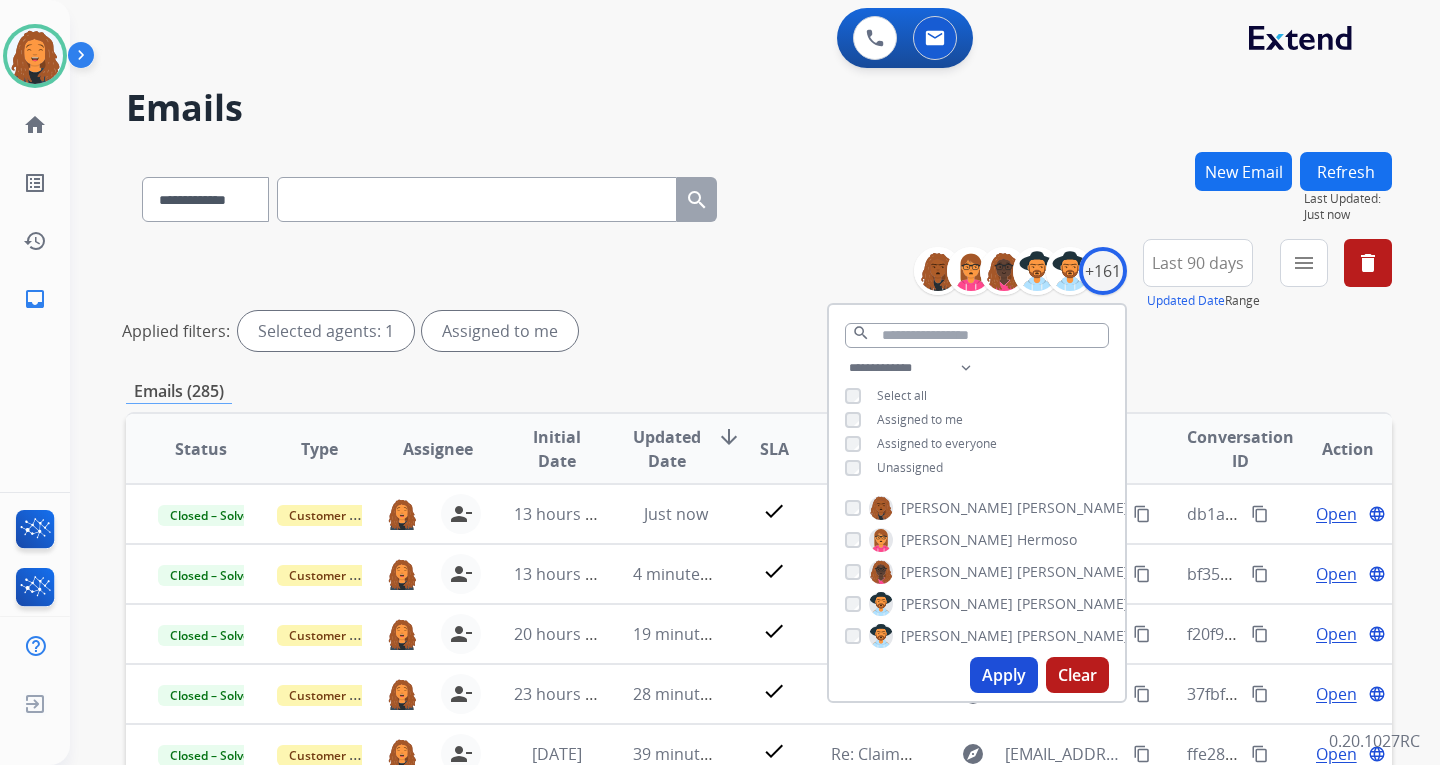 click on "**********" at bounding box center [759, 299] 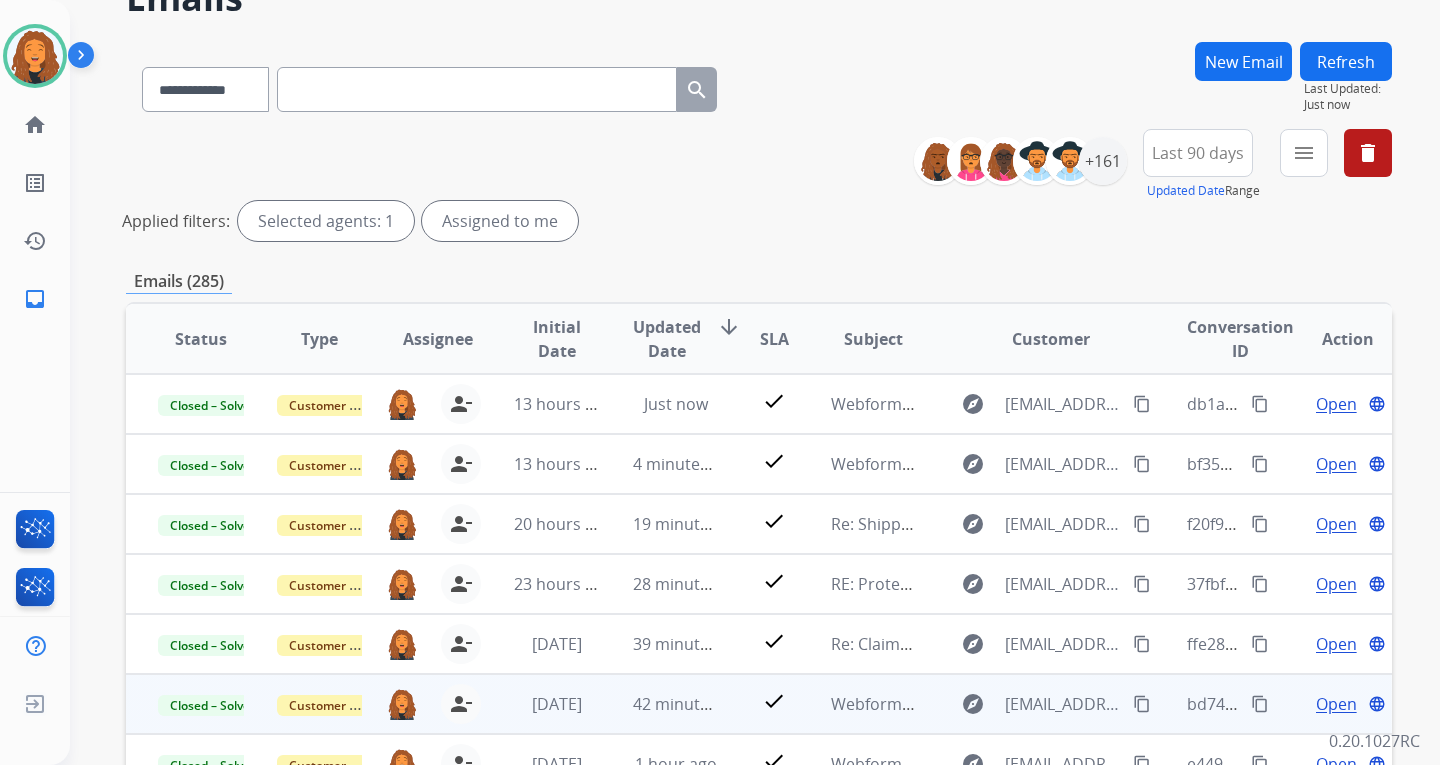 scroll, scrollTop: 400, scrollLeft: 0, axis: vertical 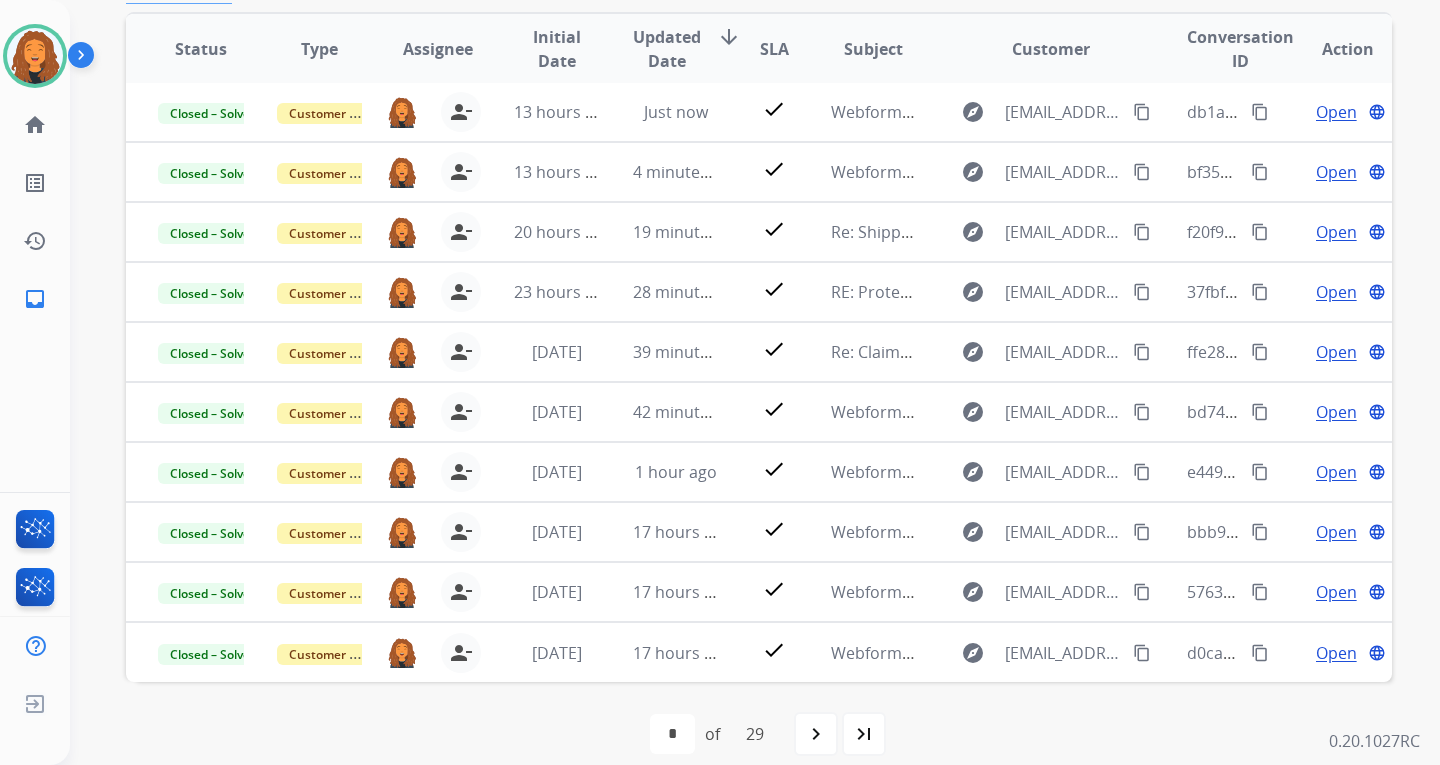 click on "navigate_next" at bounding box center [816, 734] 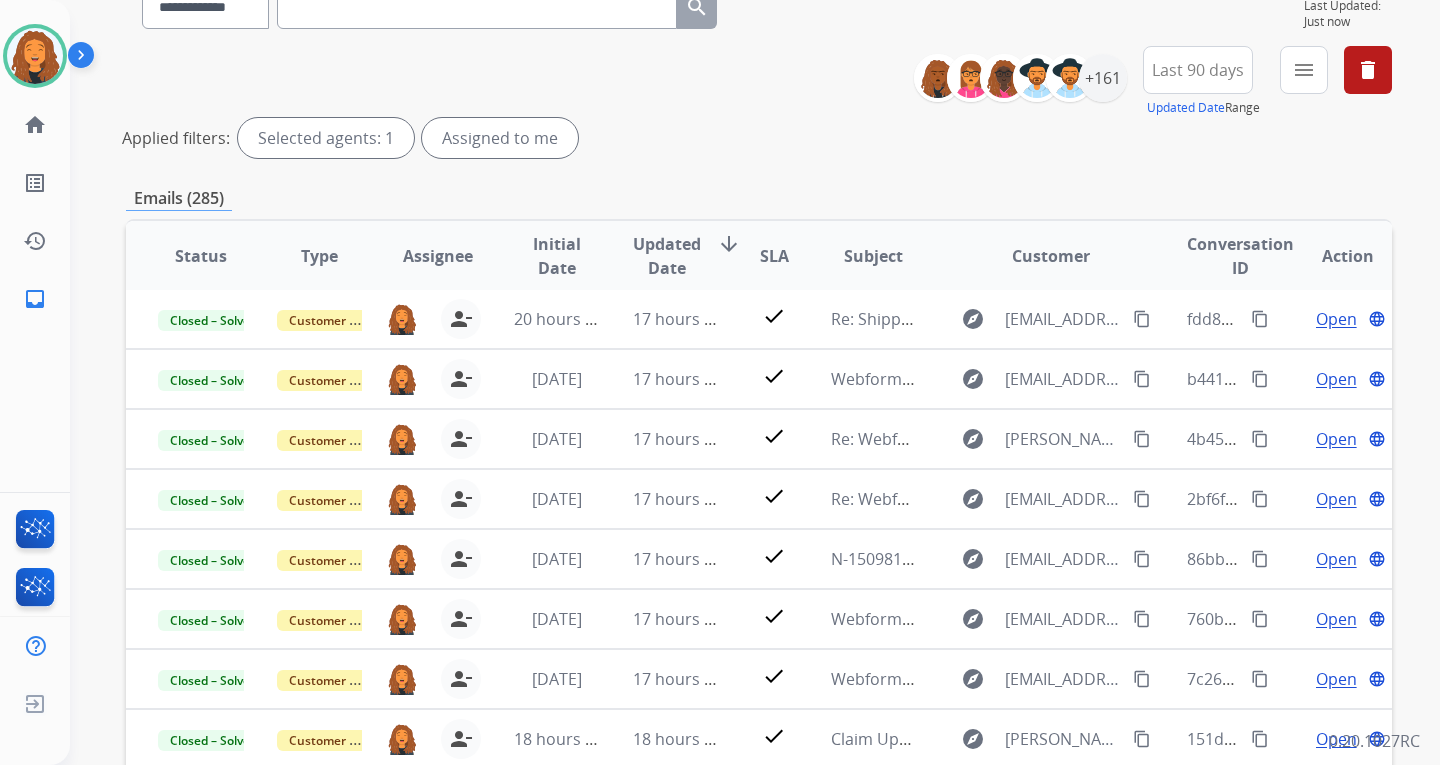 scroll, scrollTop: 421, scrollLeft: 0, axis: vertical 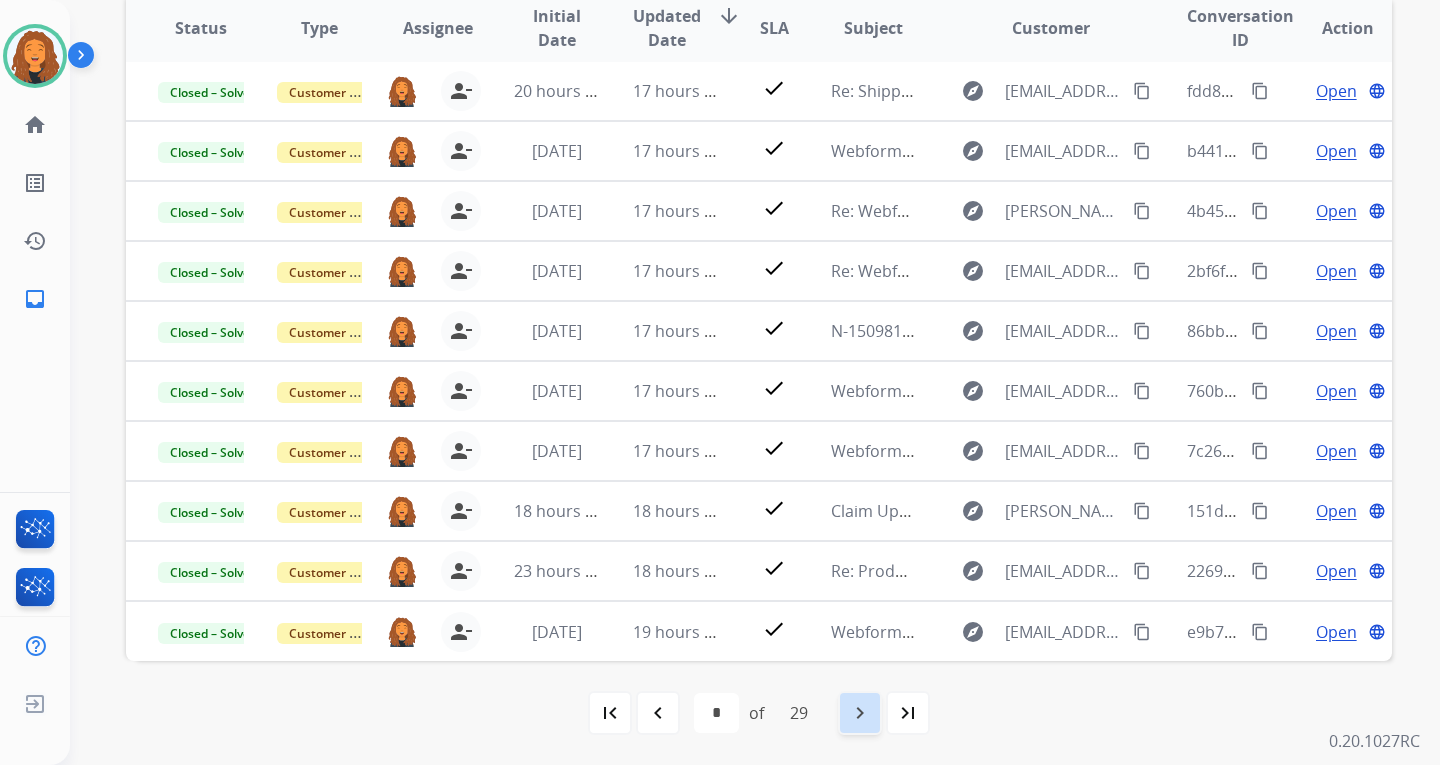 click on "navigate_next" at bounding box center [860, 713] 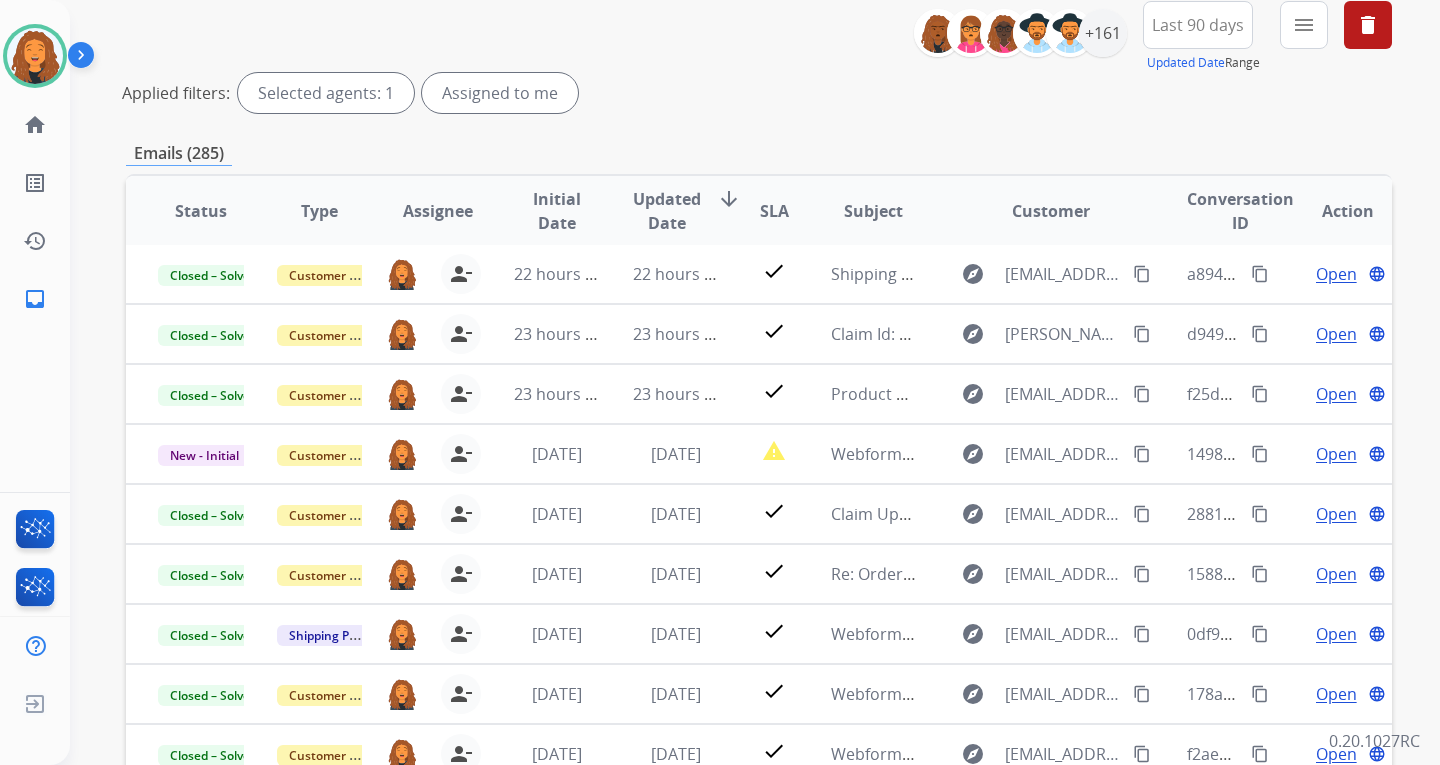 scroll, scrollTop: 421, scrollLeft: 0, axis: vertical 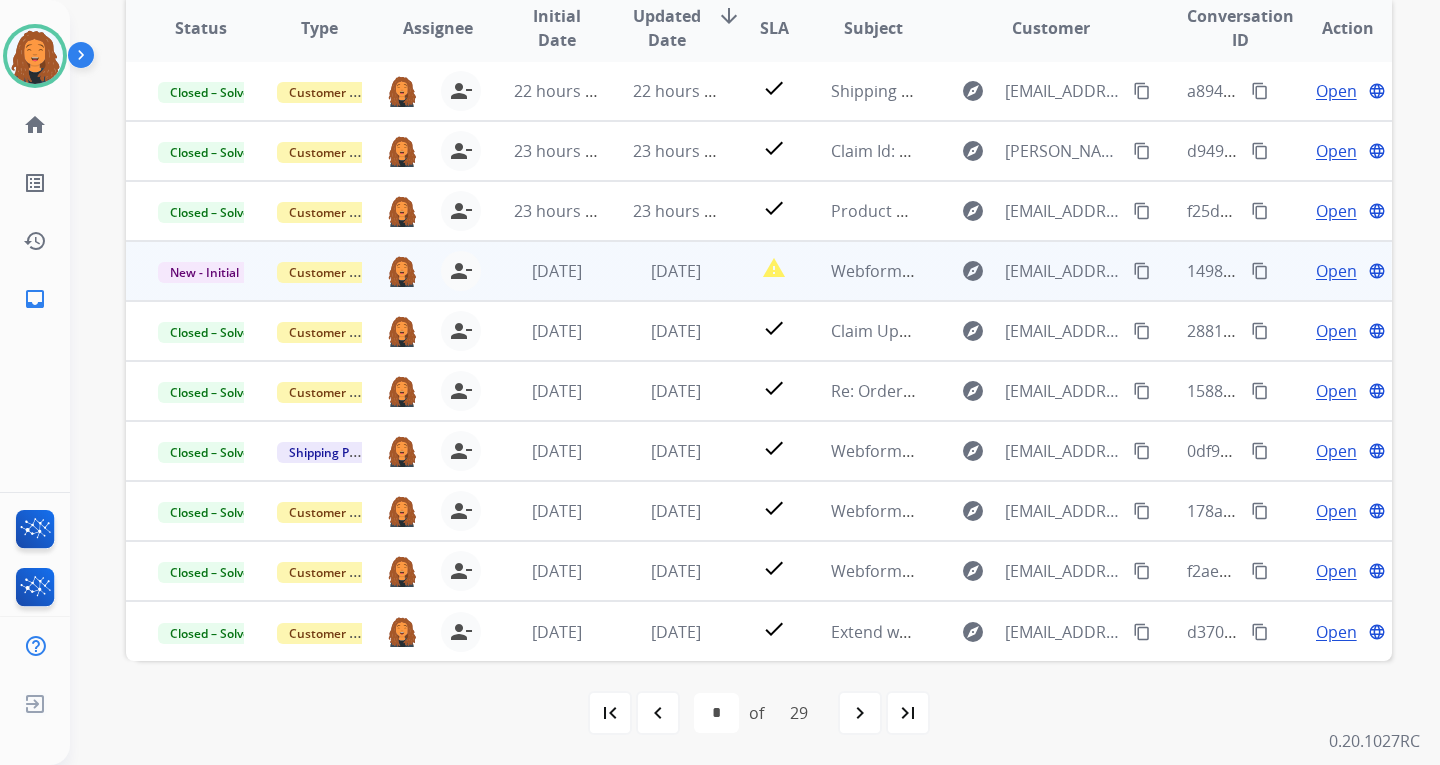 click on "content_copy" at bounding box center (1142, 271) 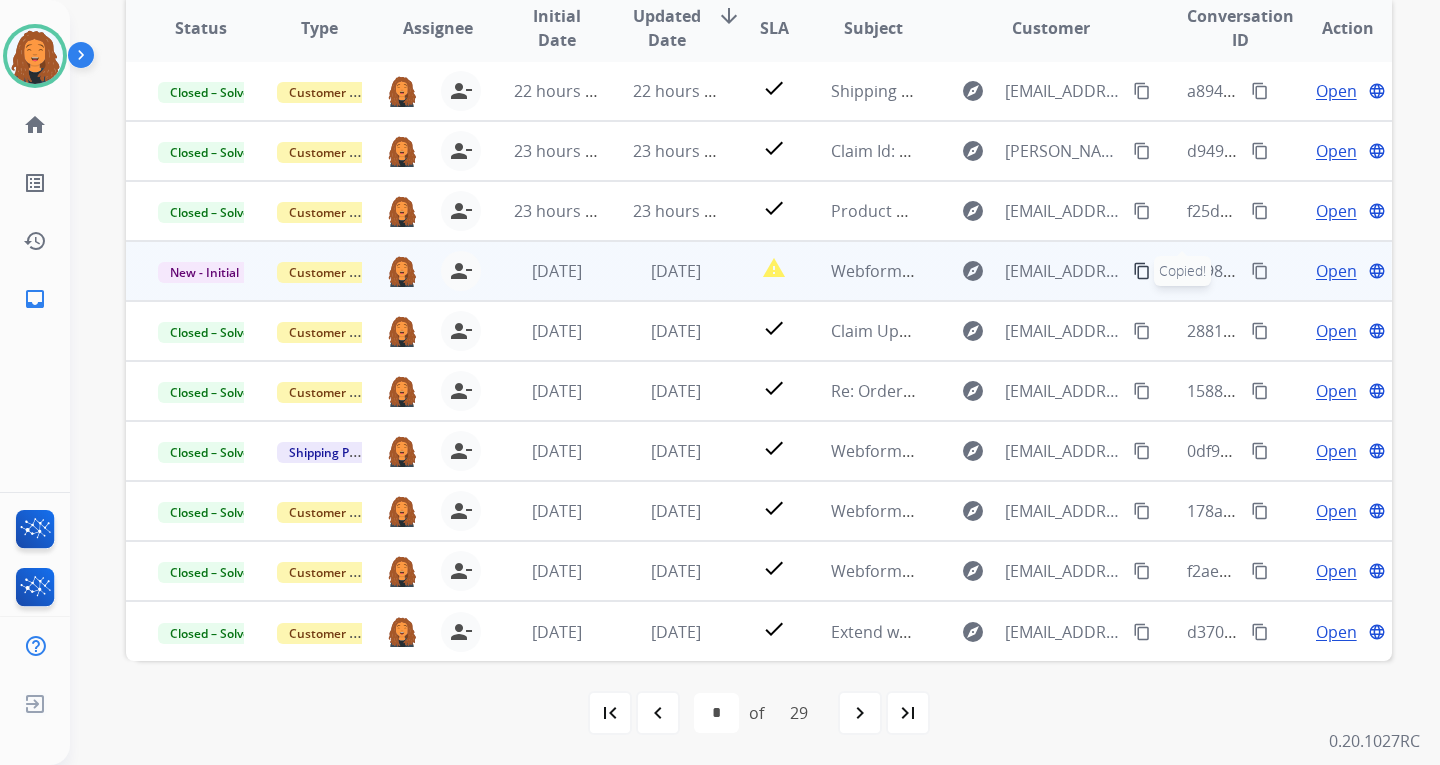 click on "Open" at bounding box center [1336, 271] 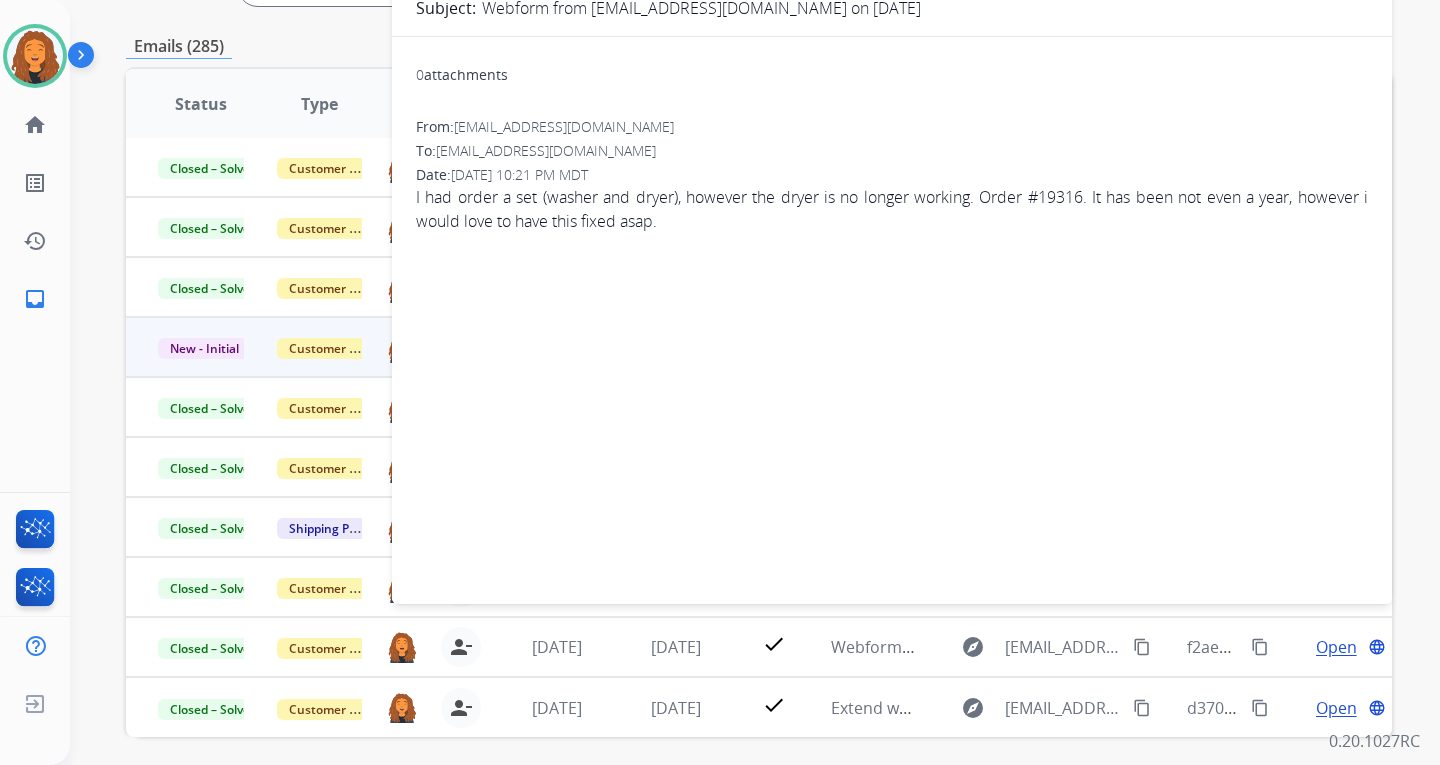 scroll, scrollTop: 121, scrollLeft: 0, axis: vertical 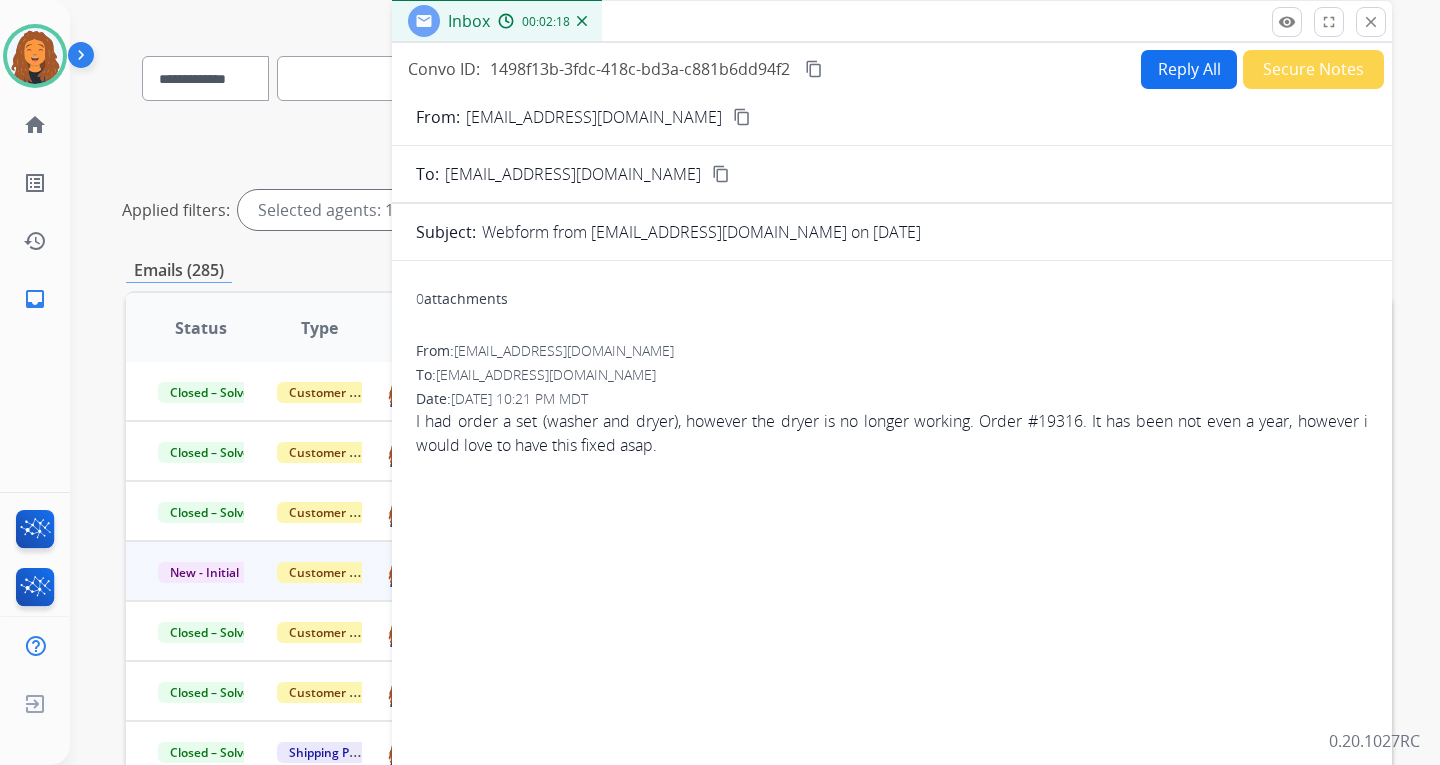 click on "Reply All" at bounding box center (1189, 69) 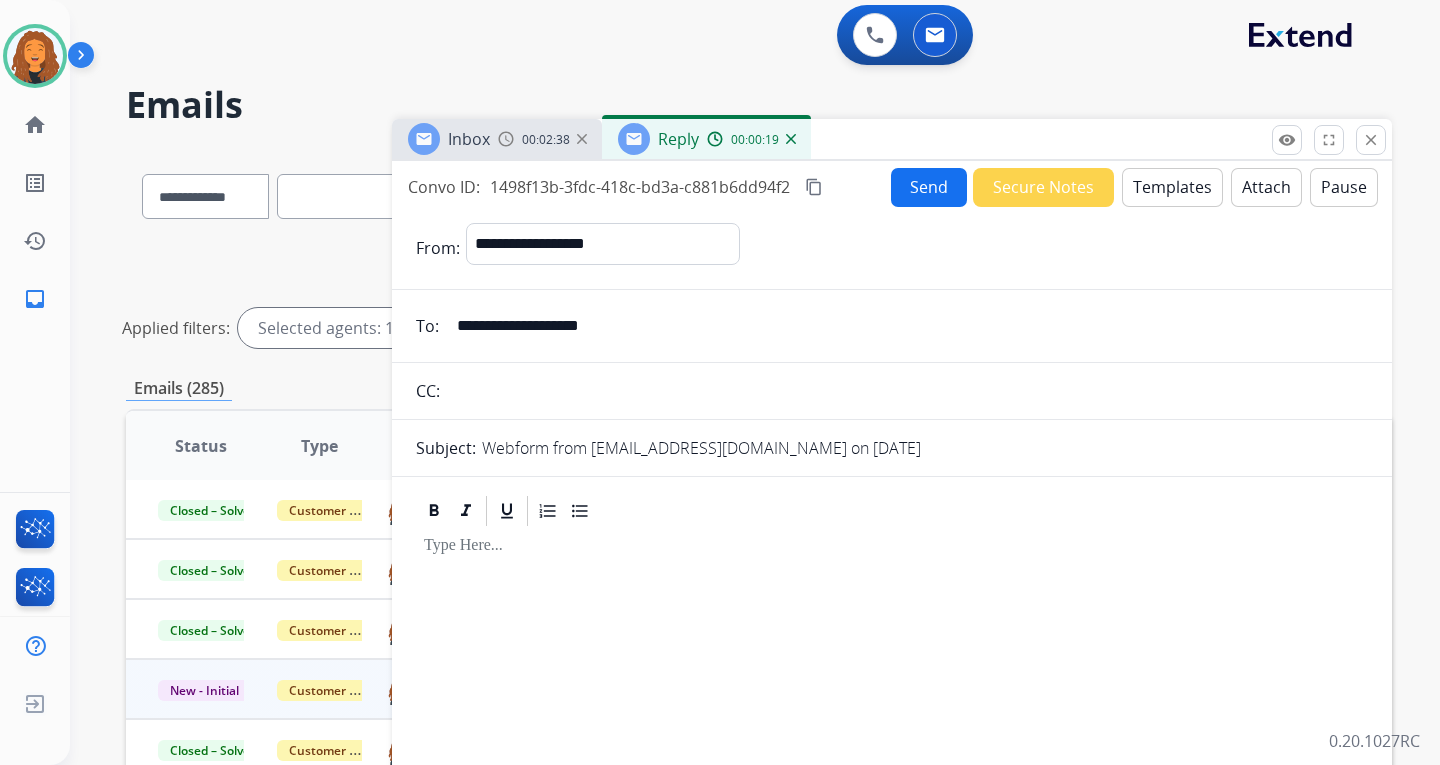 scroll, scrollTop: 0, scrollLeft: 0, axis: both 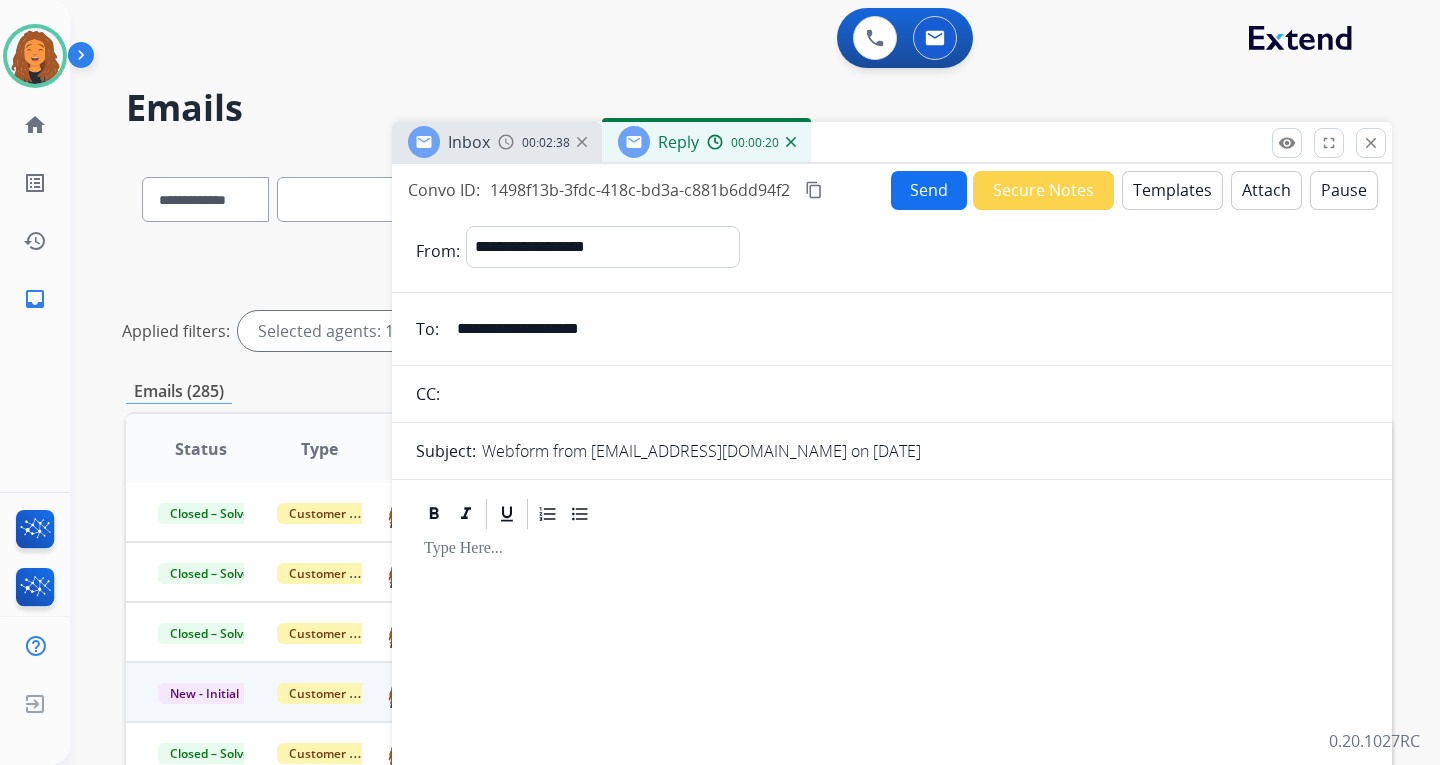 click on "Templates" at bounding box center (1172, 190) 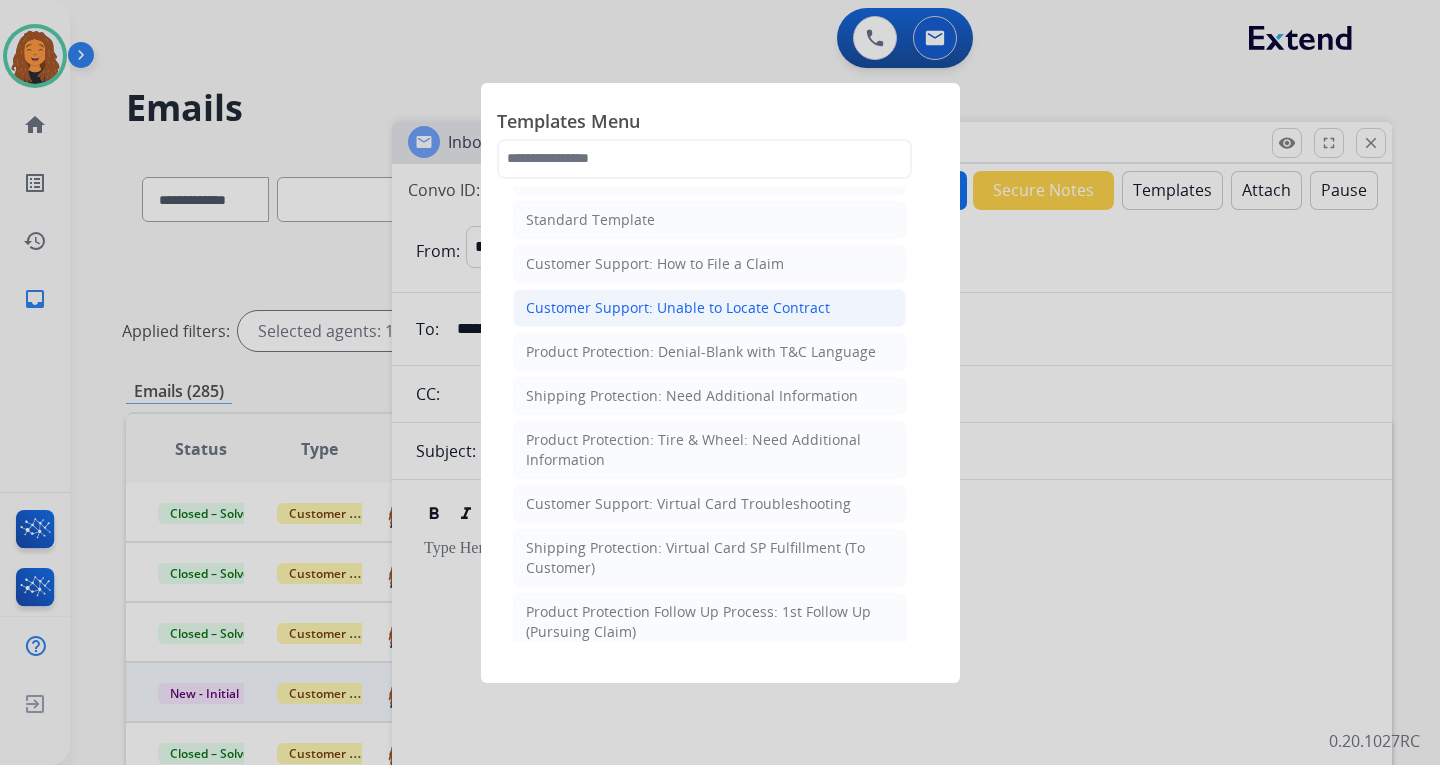 scroll, scrollTop: 300, scrollLeft: 0, axis: vertical 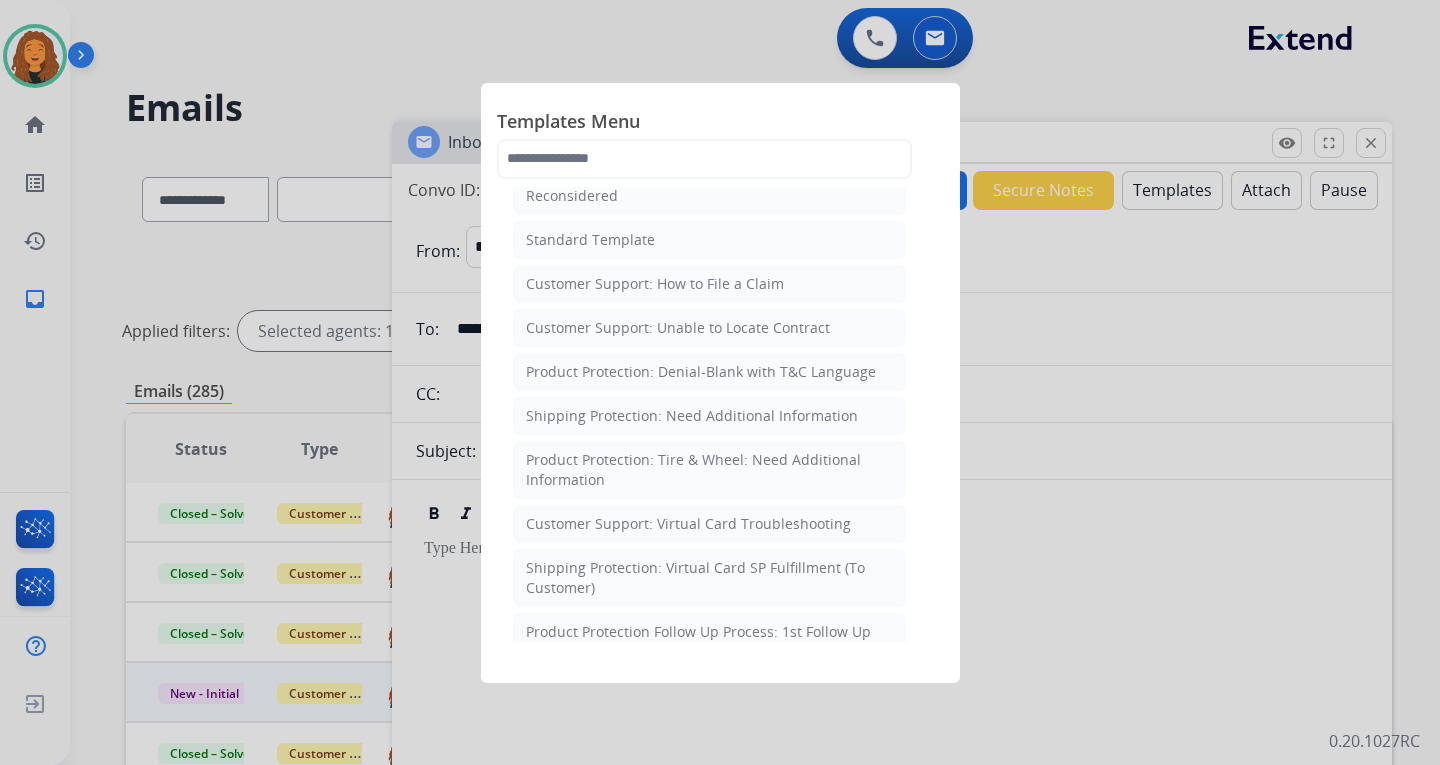 click on "Customer Support: How to File a Claim" 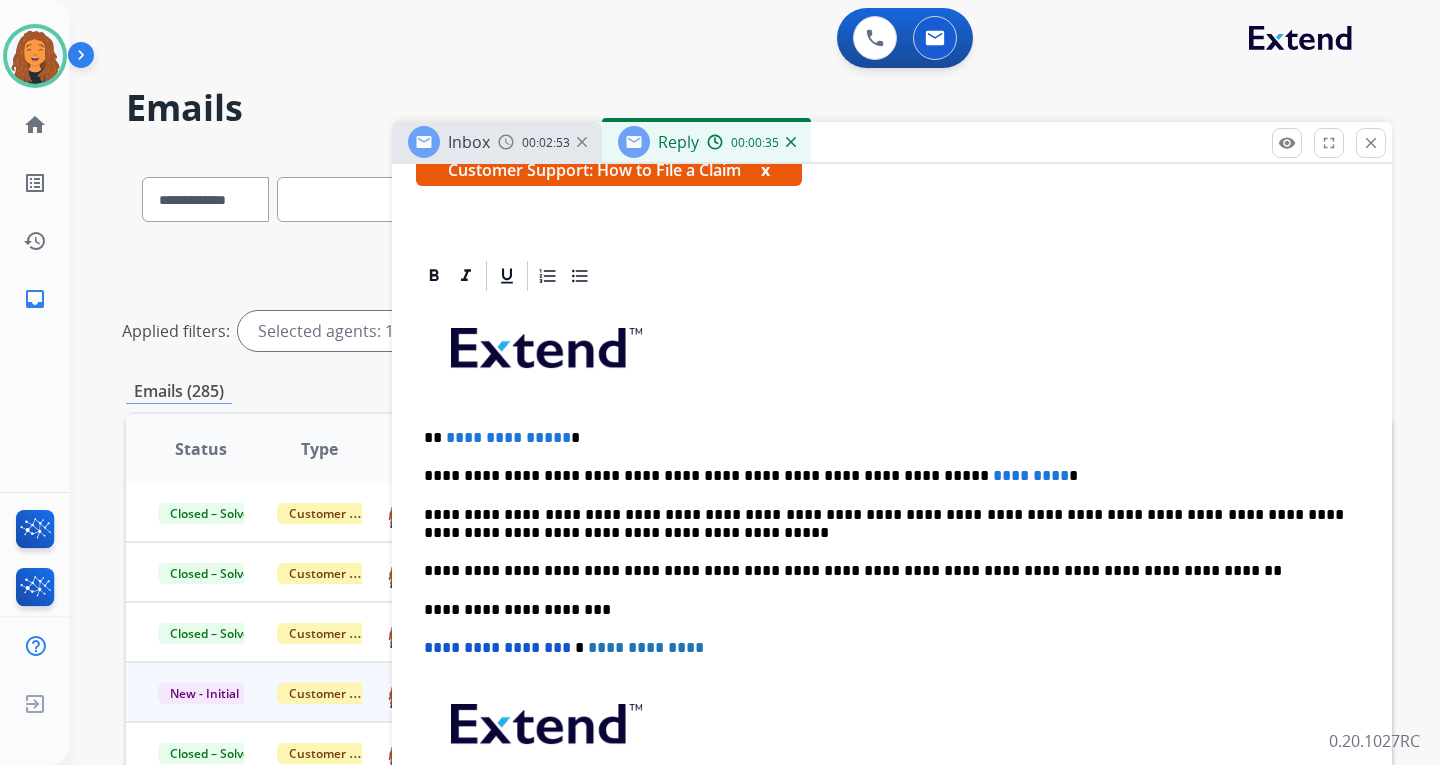 scroll, scrollTop: 400, scrollLeft: 0, axis: vertical 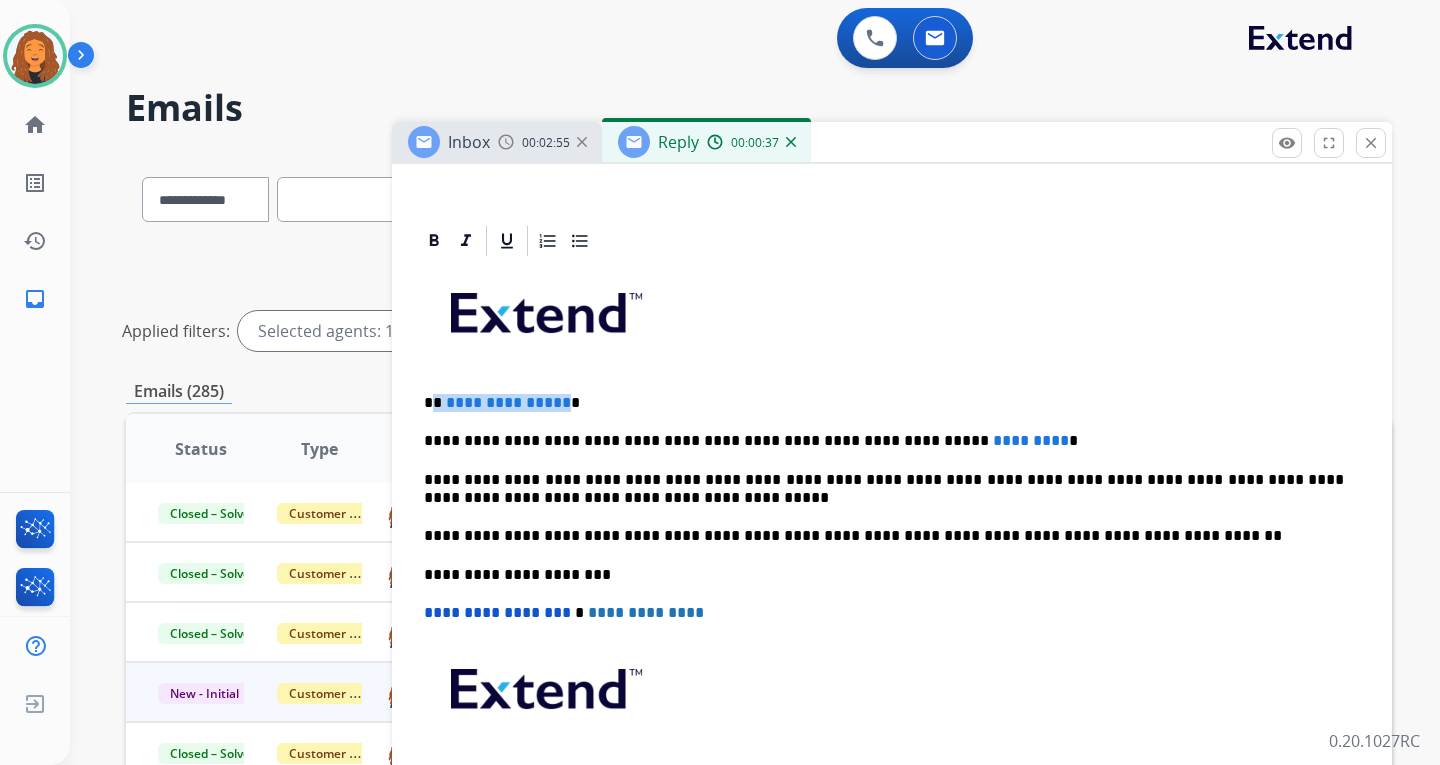 drag, startPoint x: 559, startPoint y: 401, endPoint x: 436, endPoint y: 401, distance: 123 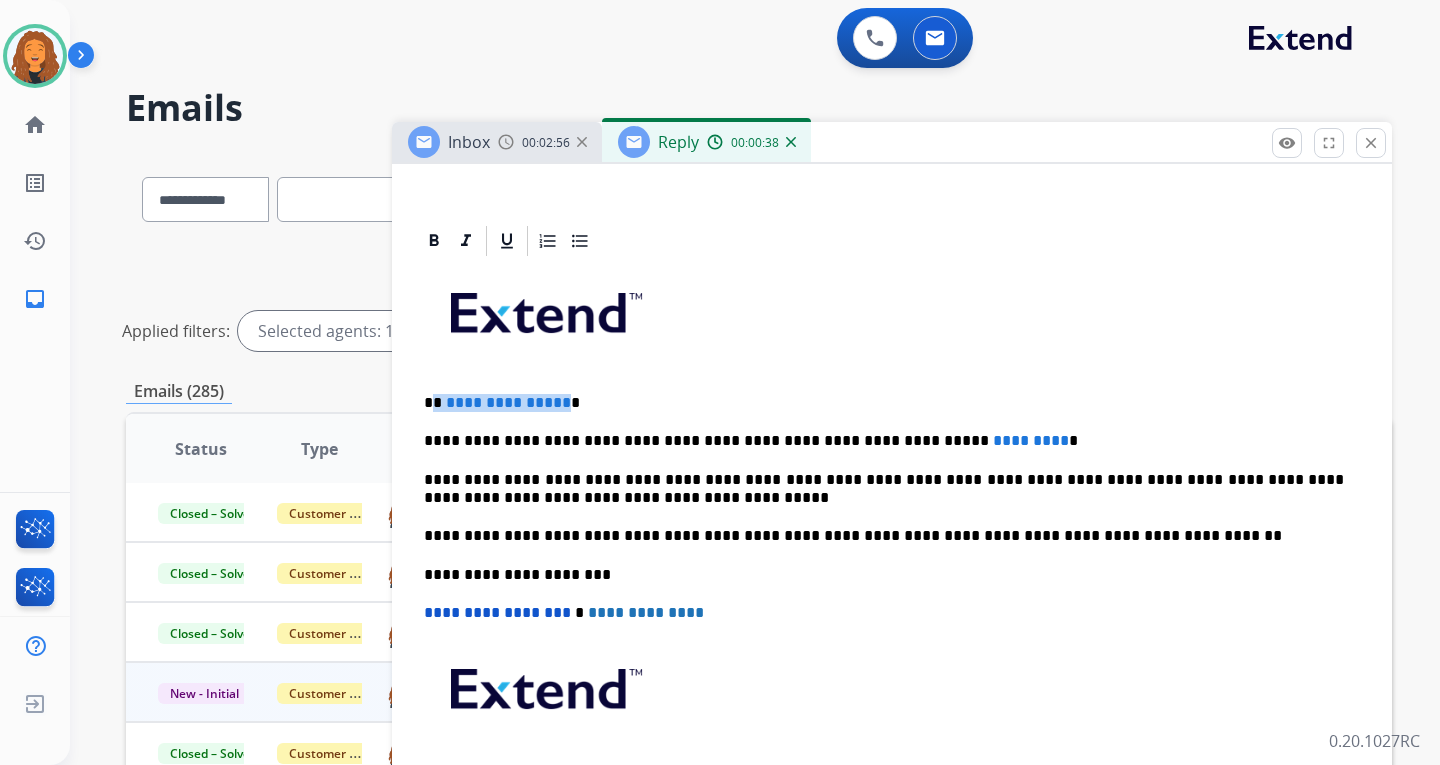 type 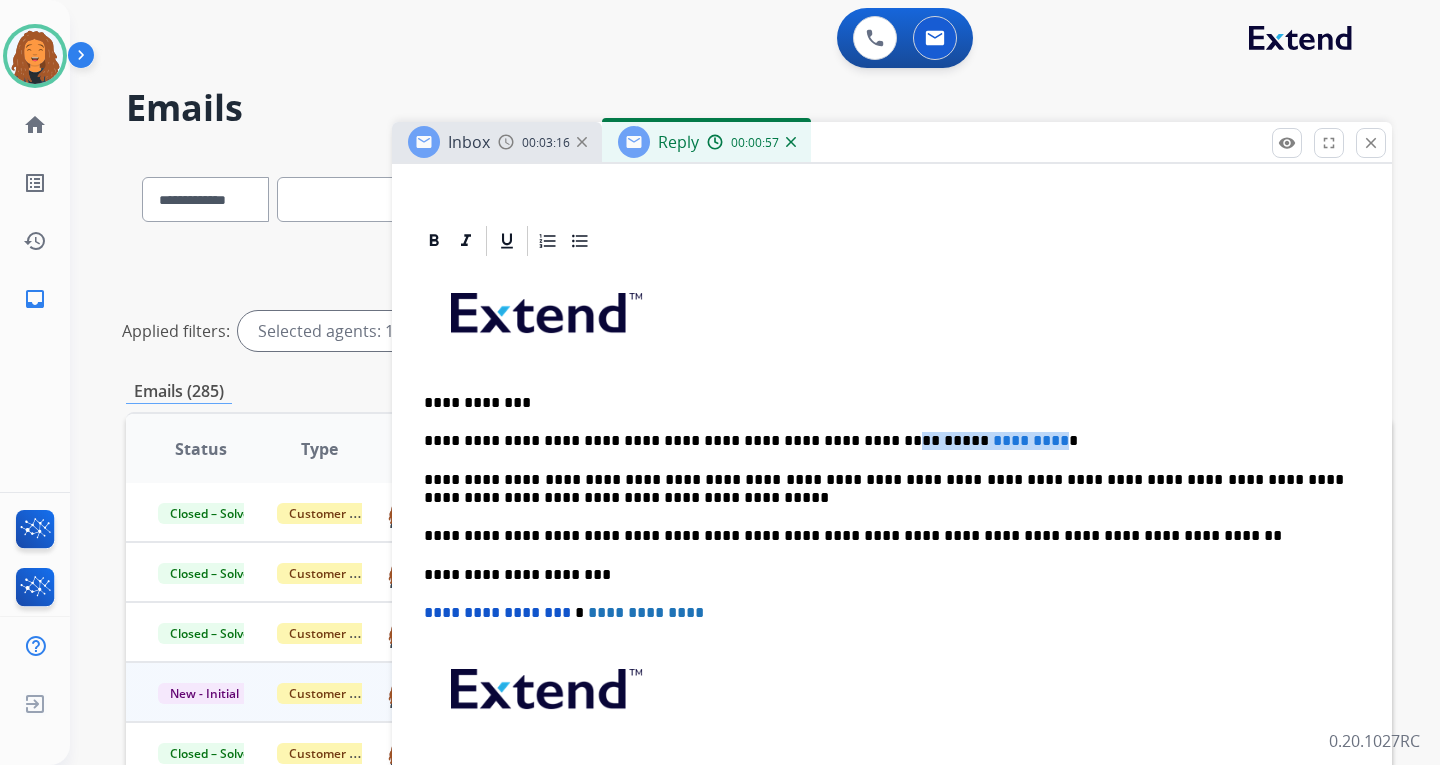 drag, startPoint x: 968, startPoint y: 438, endPoint x: 825, endPoint y: 441, distance: 143.03146 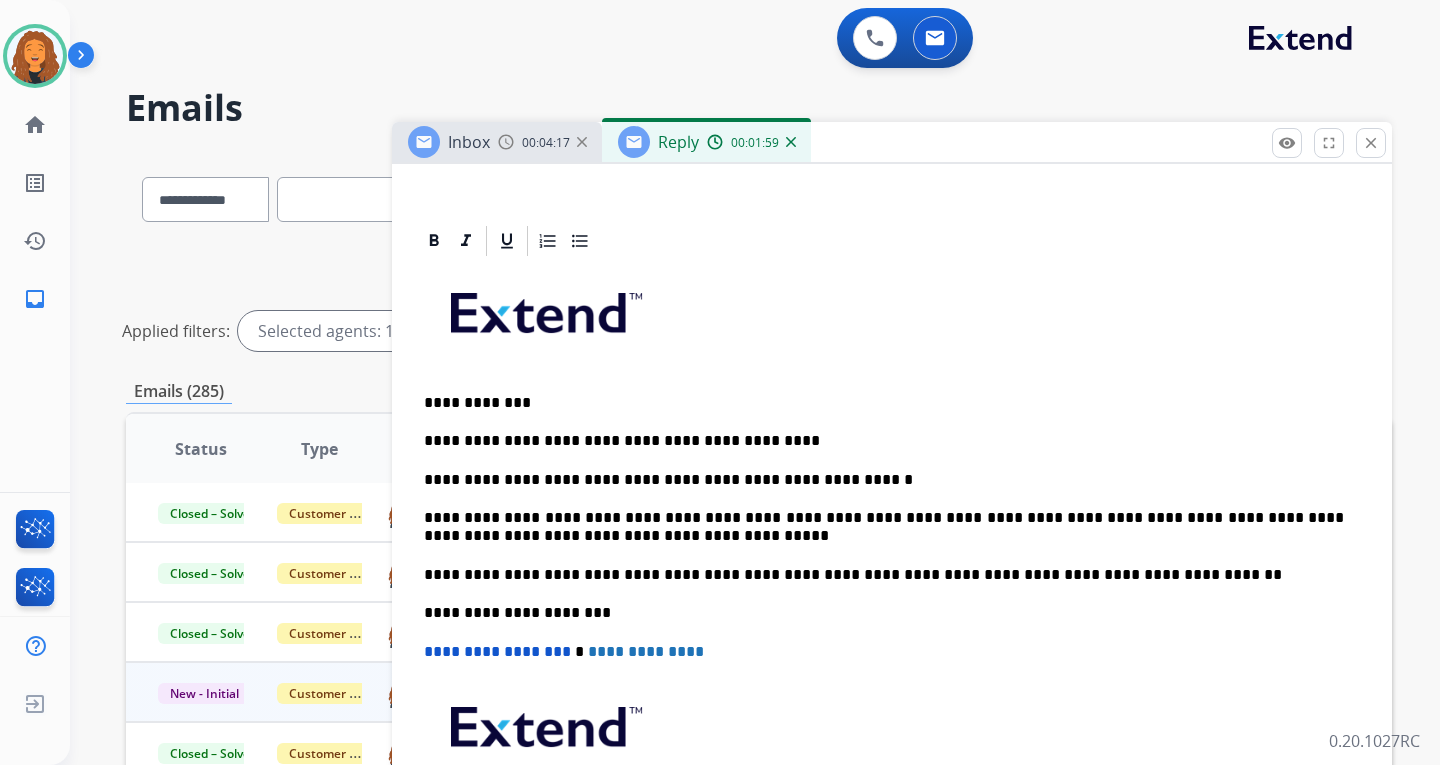 click on "Inbox  00:04:17" at bounding box center [497, 142] 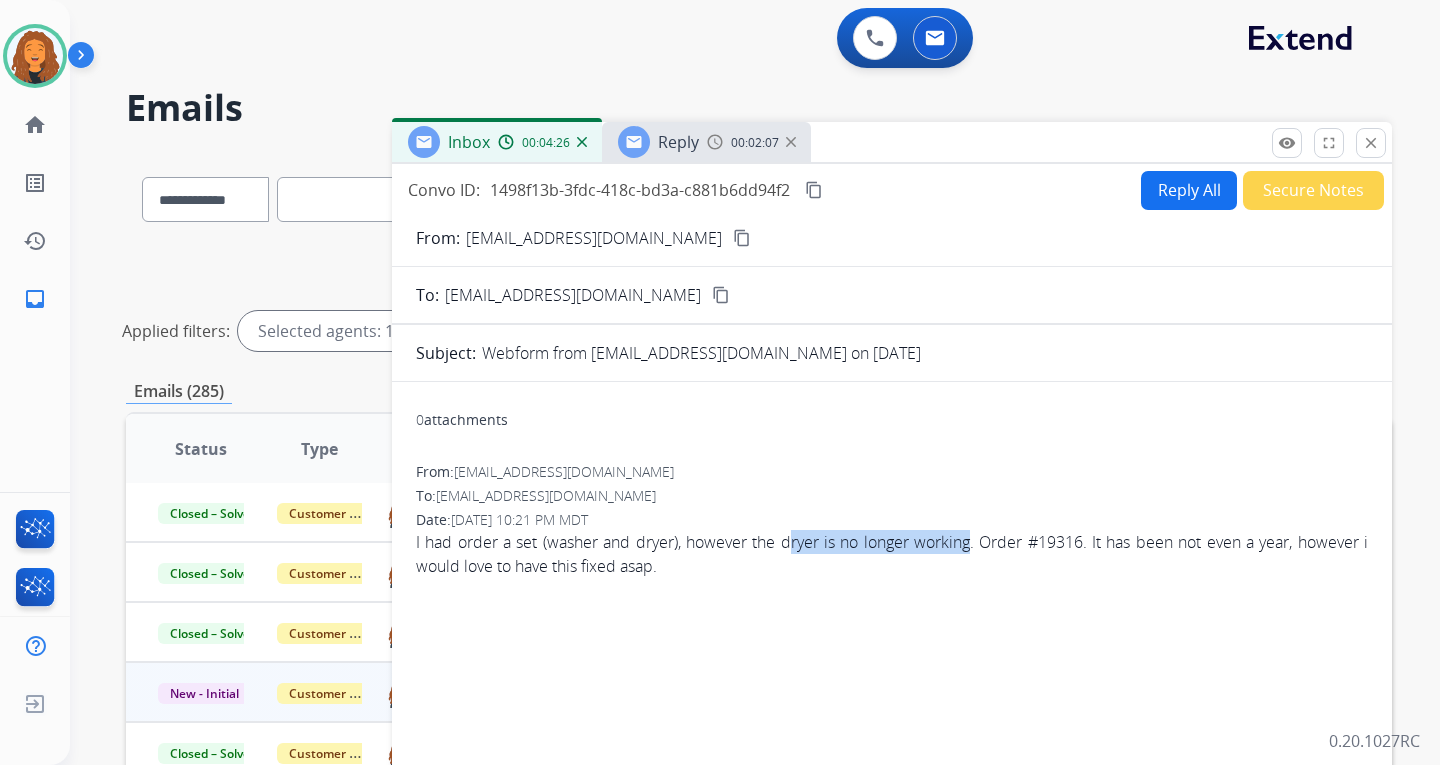 drag, startPoint x: 781, startPoint y: 544, endPoint x: 959, endPoint y: 552, distance: 178.17969 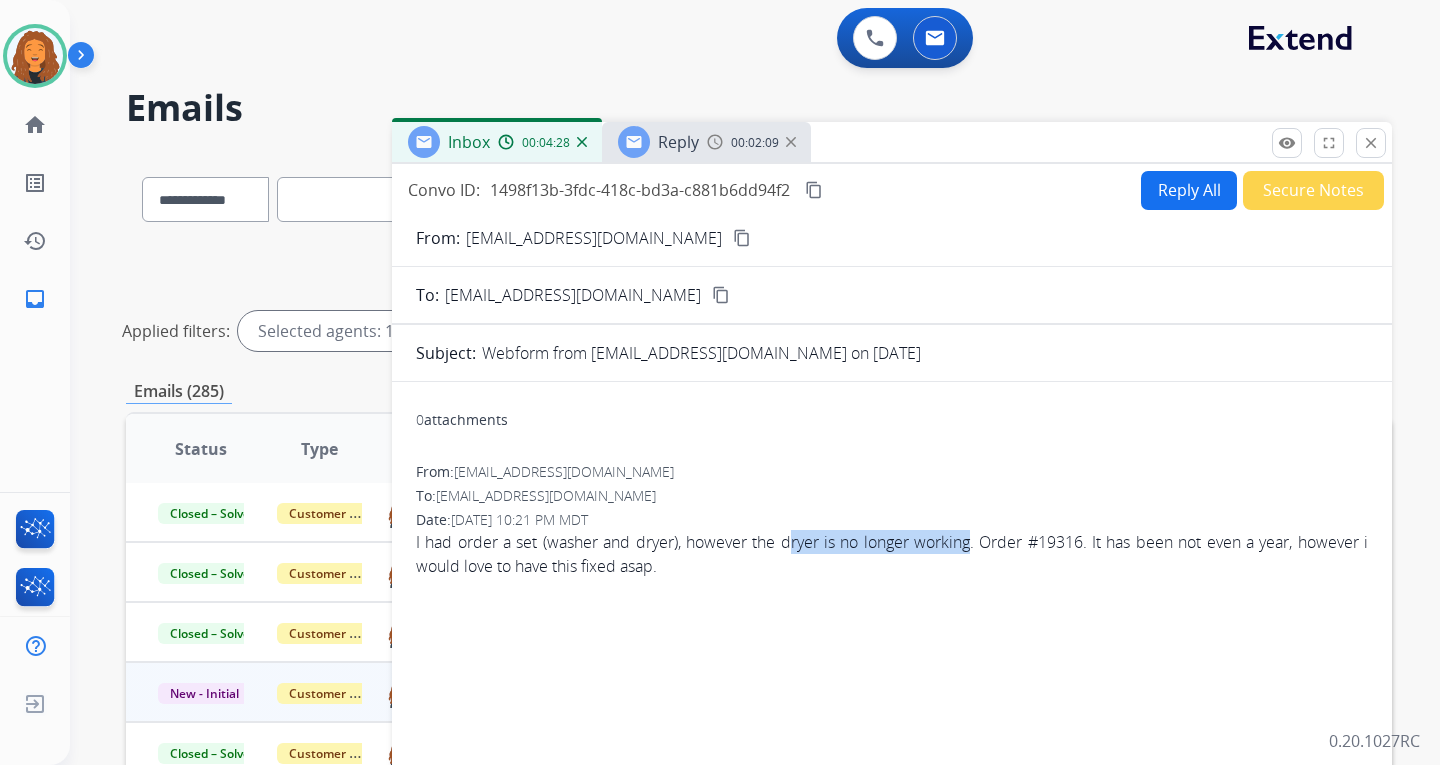 copy on "[PERSON_NAME] is no longer working" 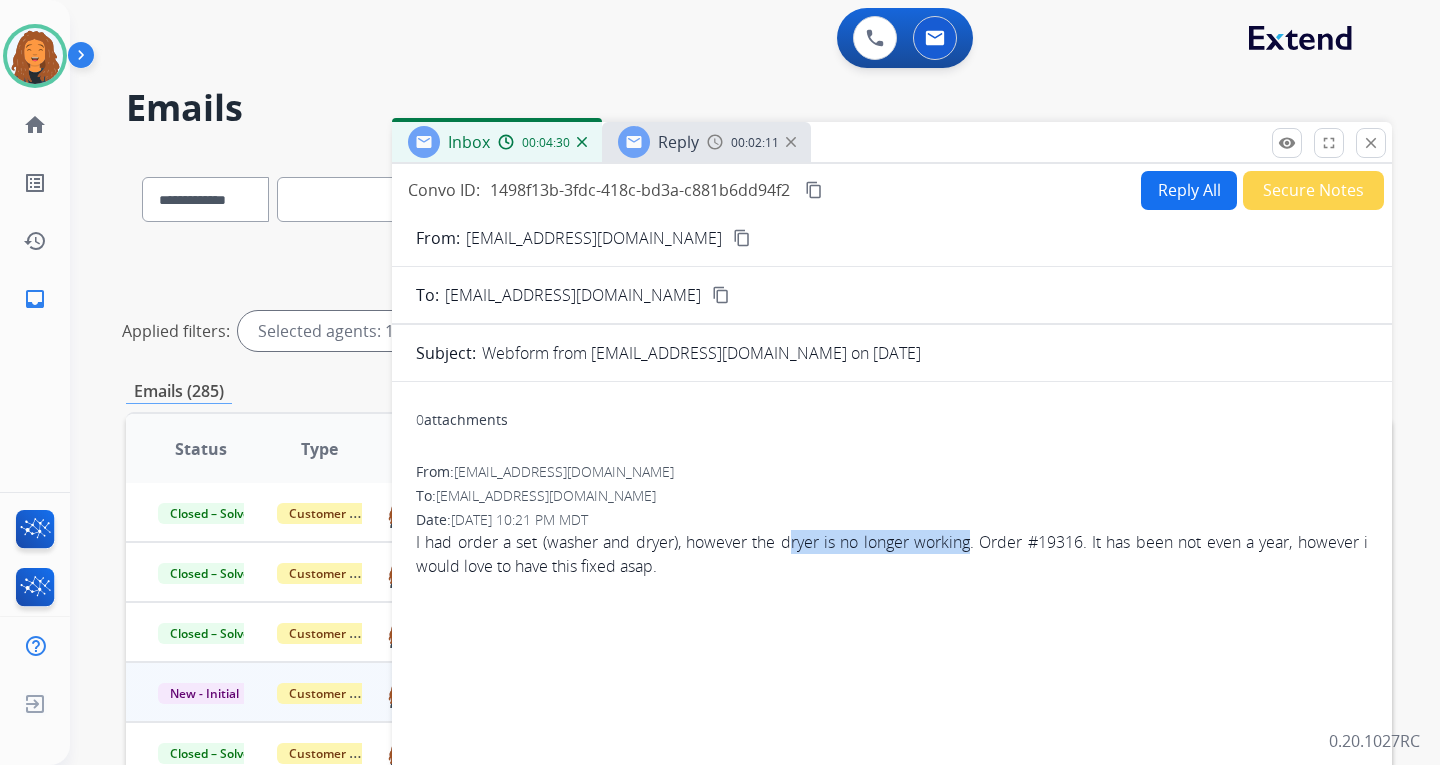 click on "Reply" at bounding box center [678, 142] 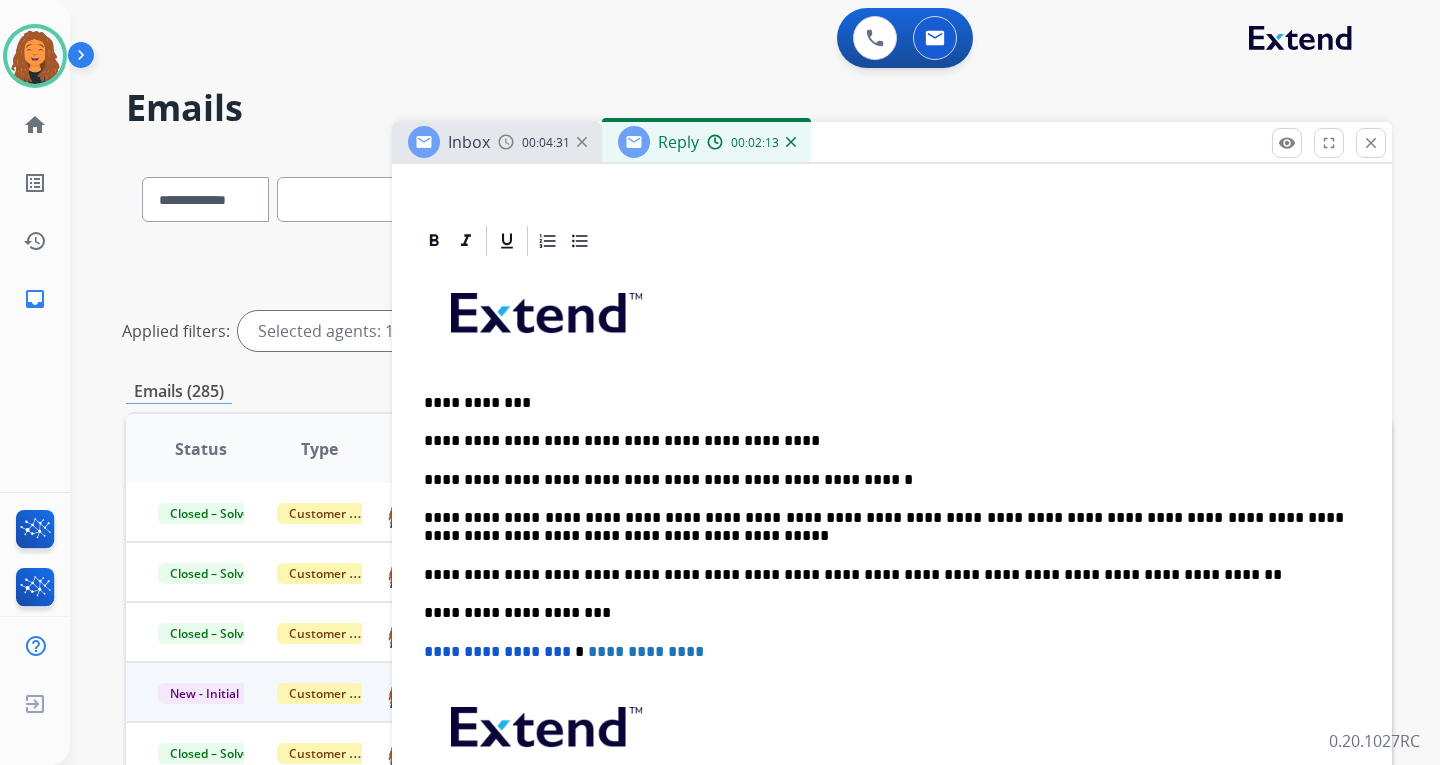 click on "**********" at bounding box center (892, 584) 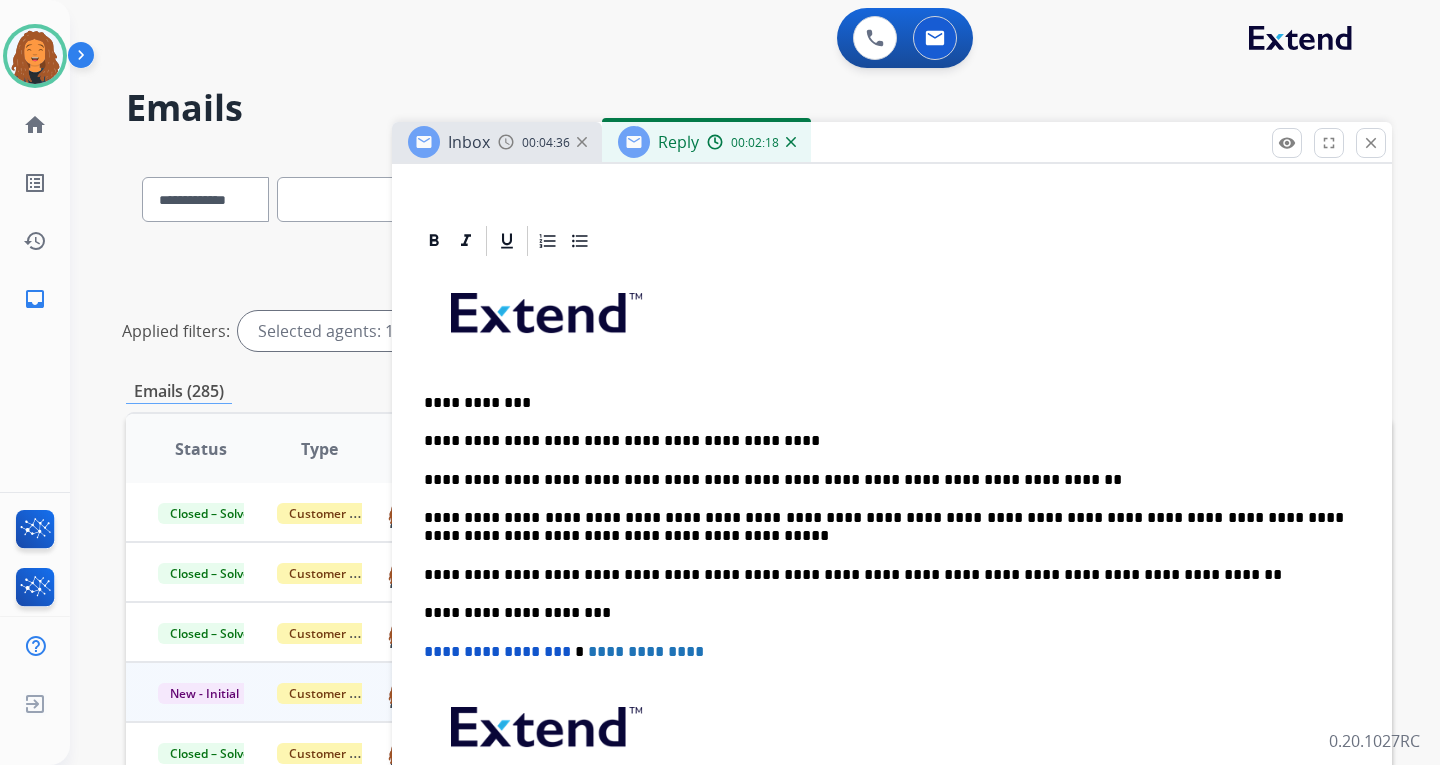 click on "**********" at bounding box center [884, 480] 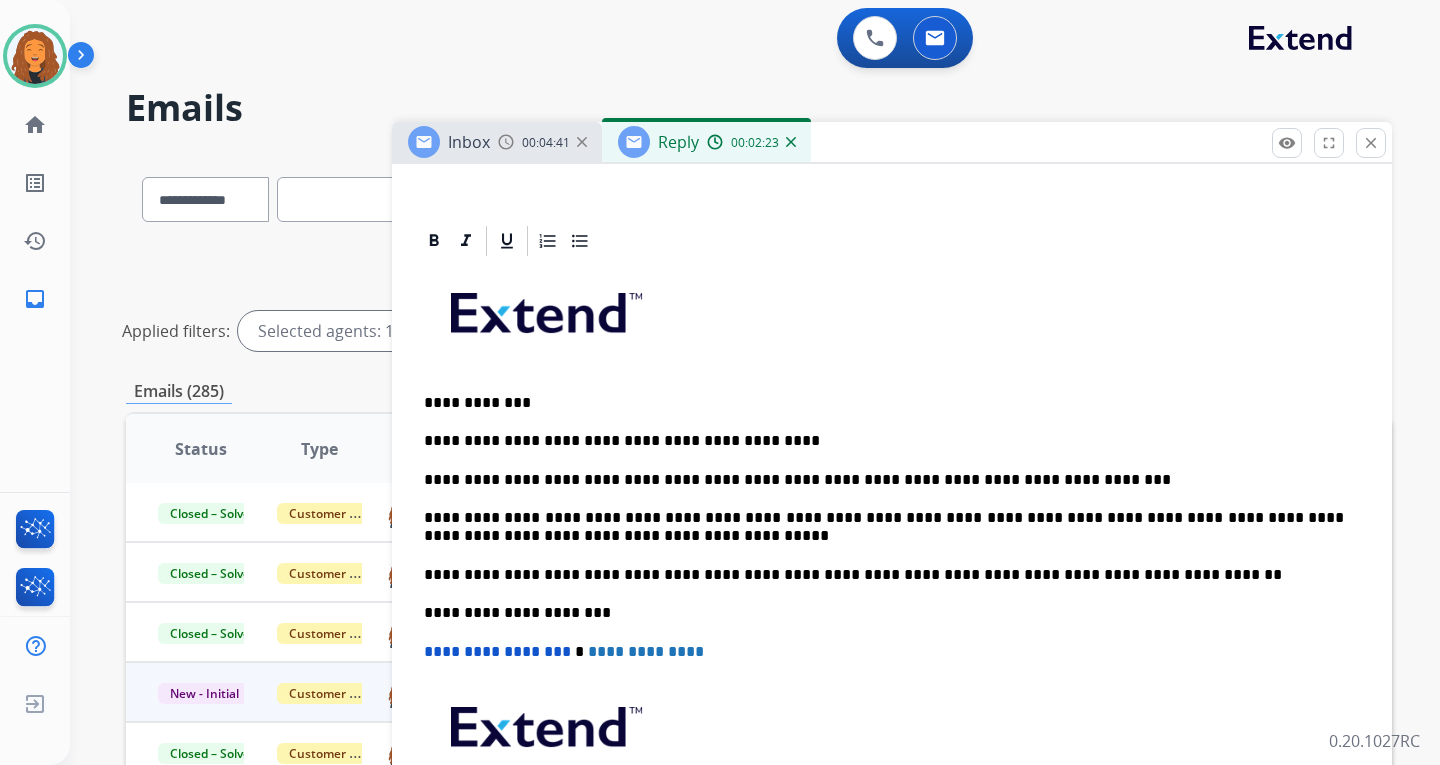 click on "**********" at bounding box center [884, 480] 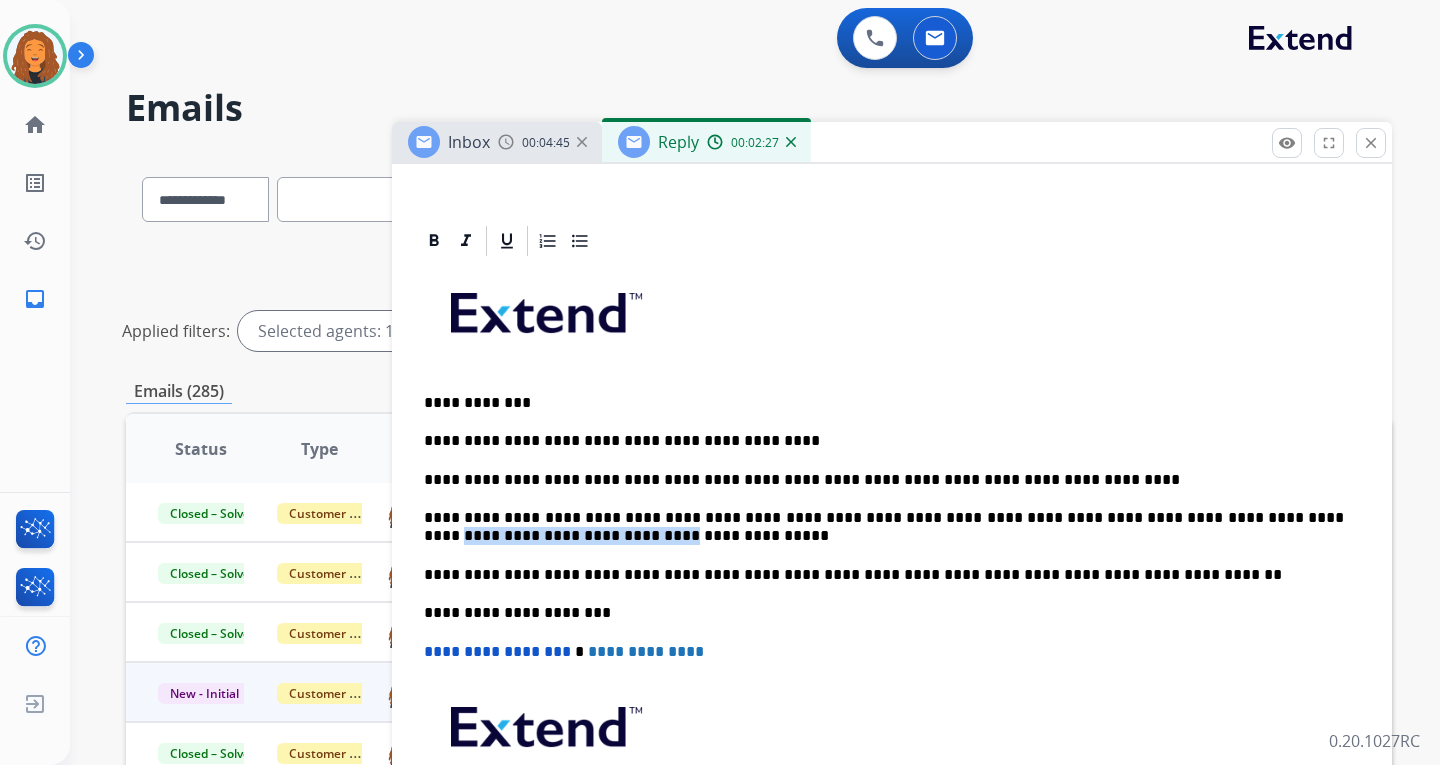 drag, startPoint x: 614, startPoint y: 534, endPoint x: 470, endPoint y: 385, distance: 207.21245 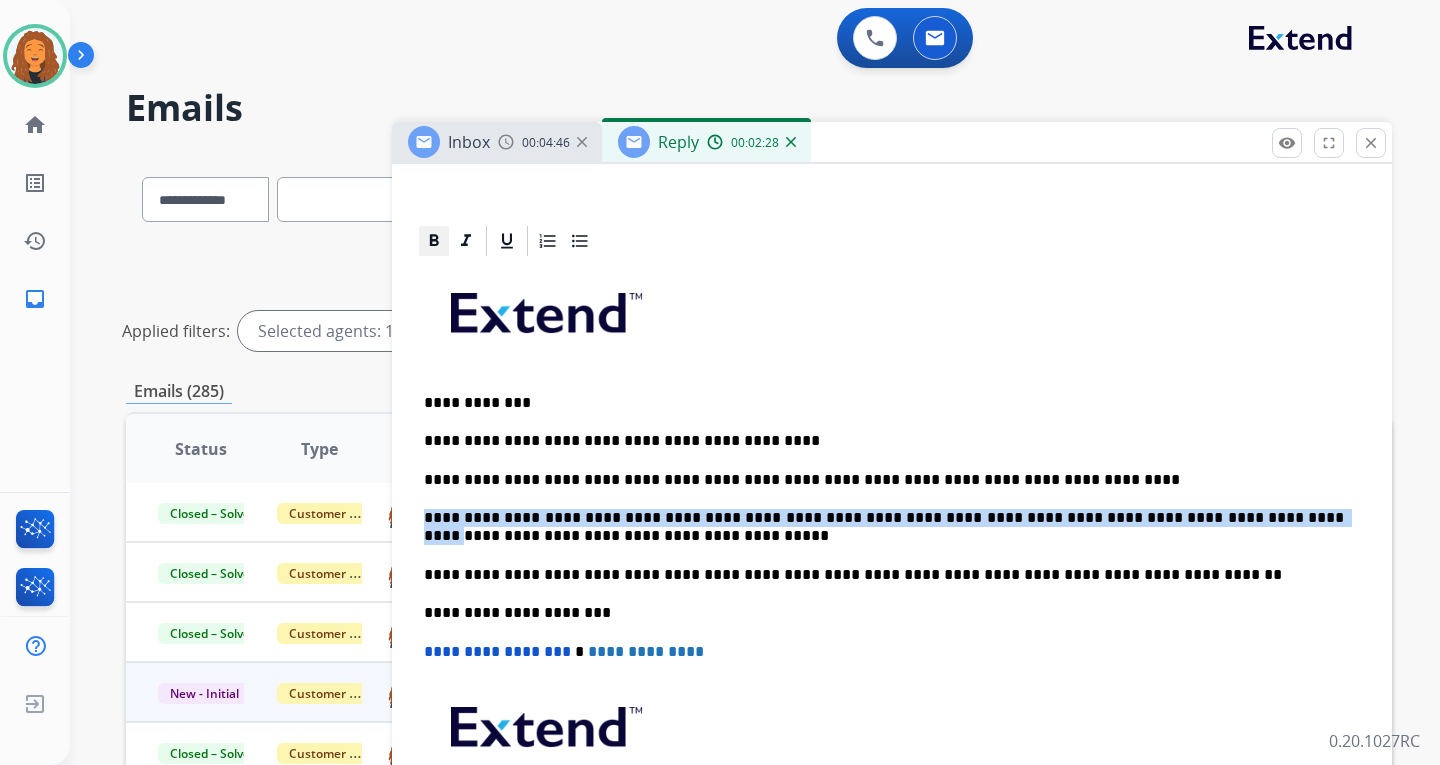 click 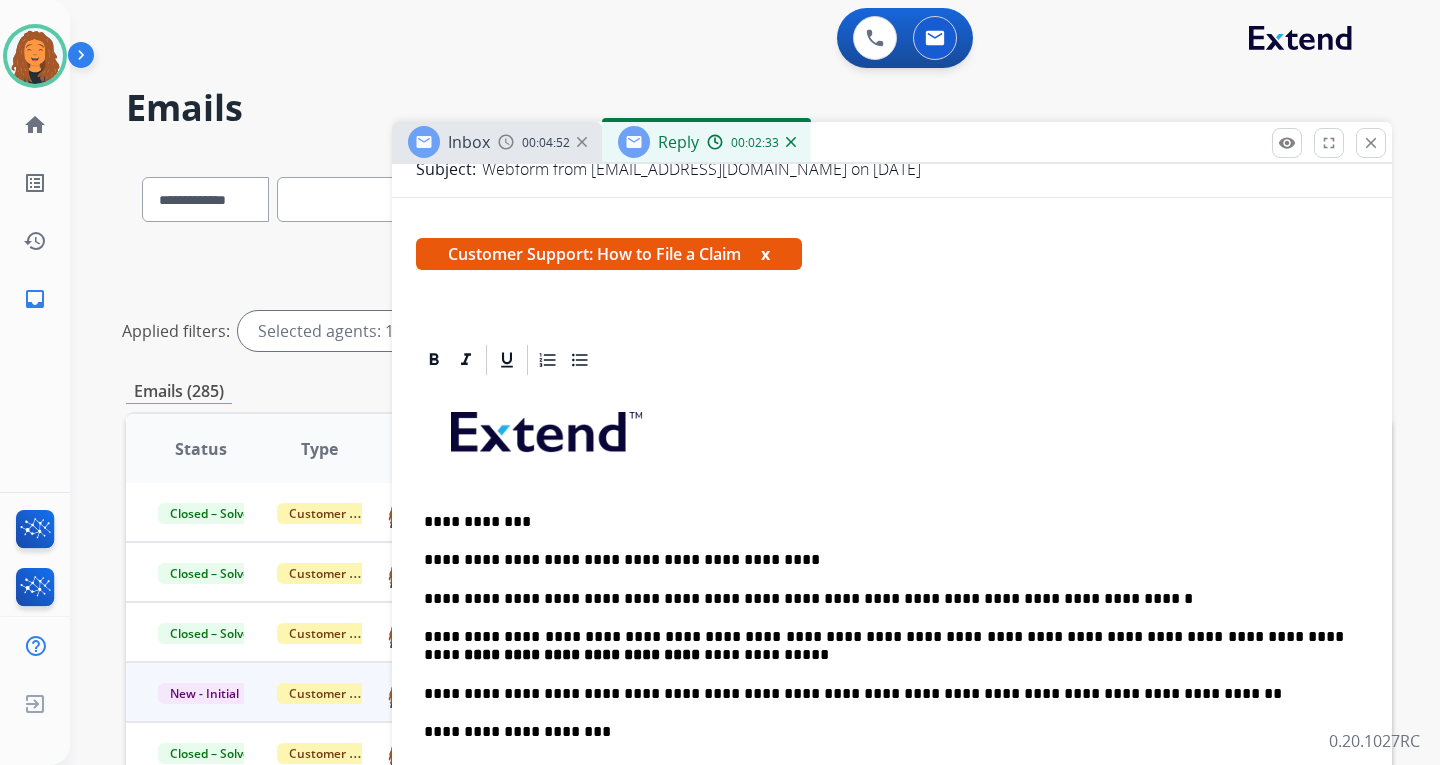 scroll, scrollTop: 0, scrollLeft: 0, axis: both 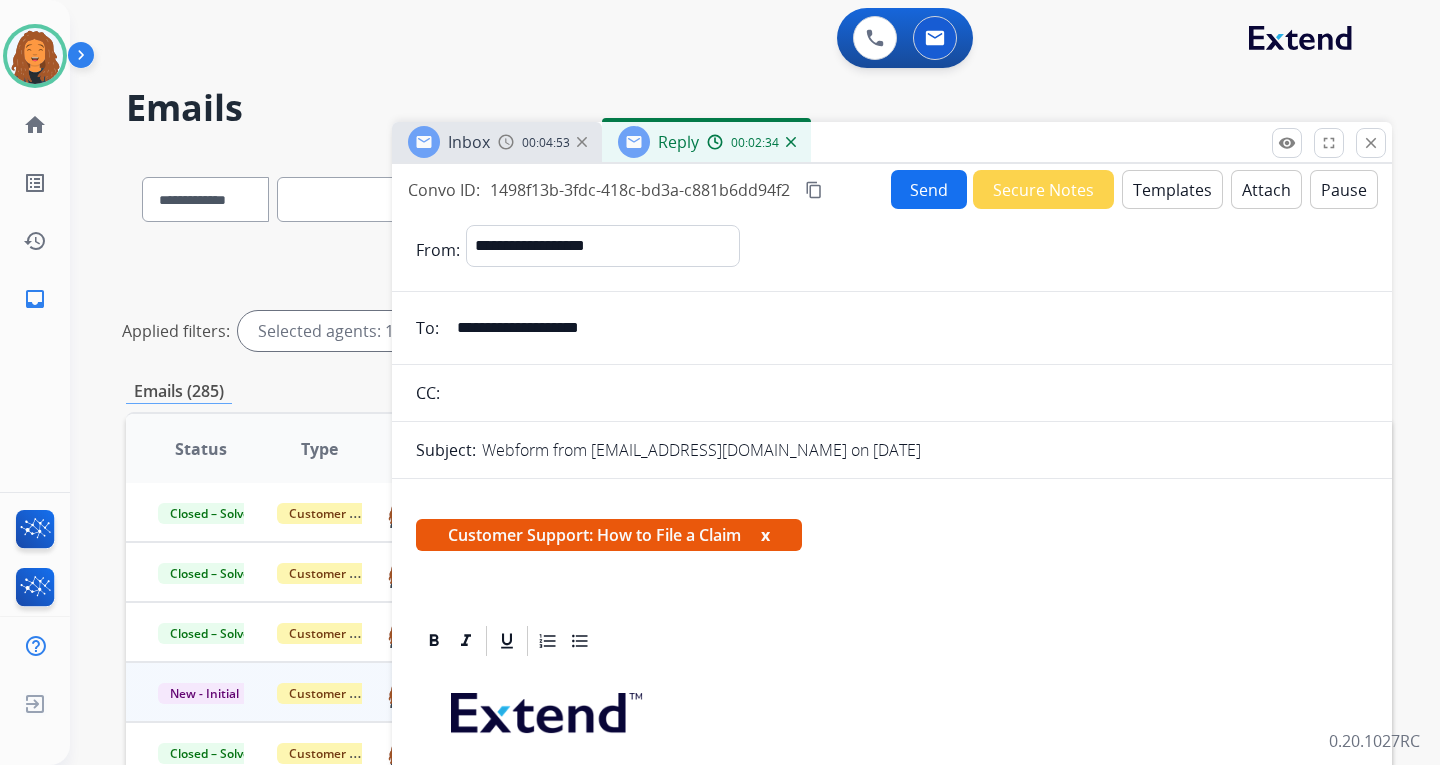 click on "Send" at bounding box center (929, 189) 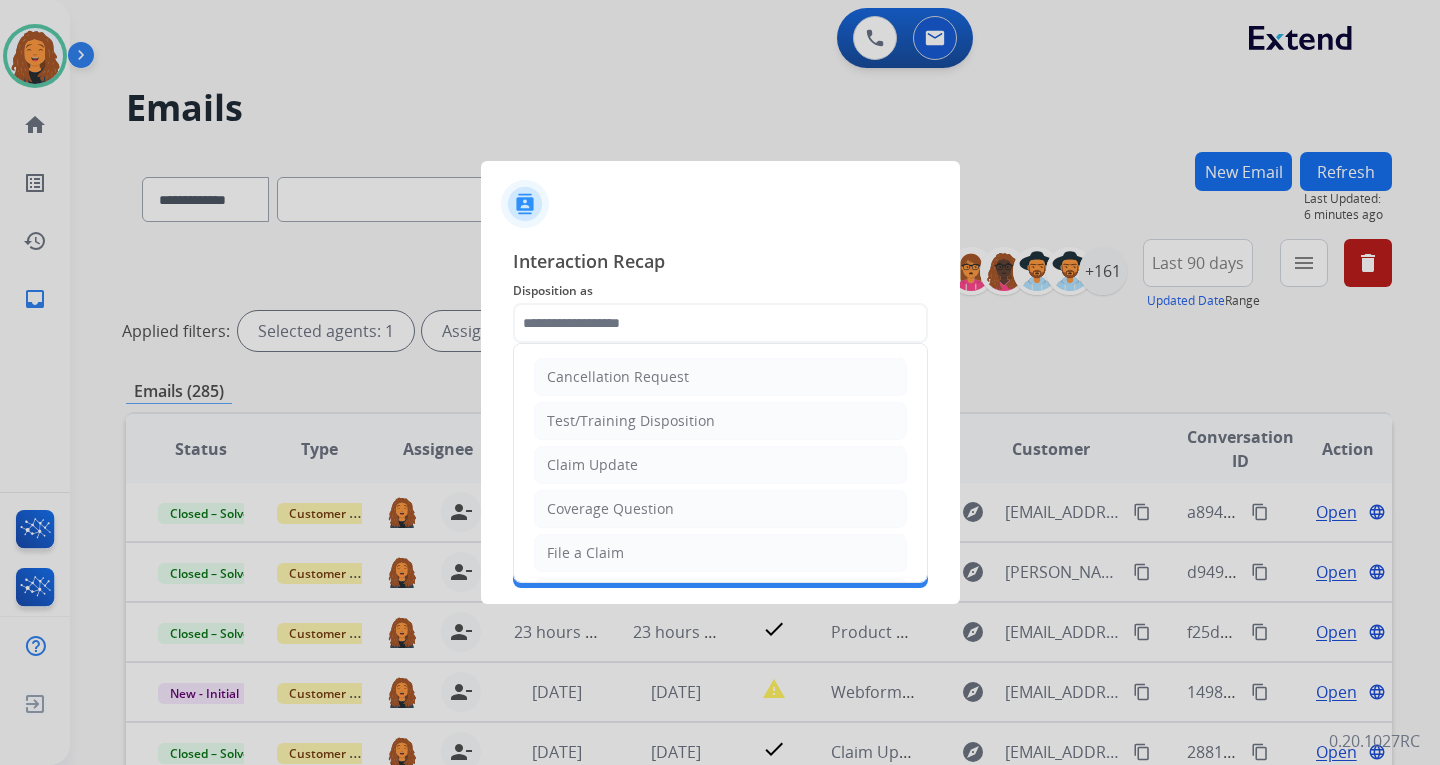 click on "File a Claim" 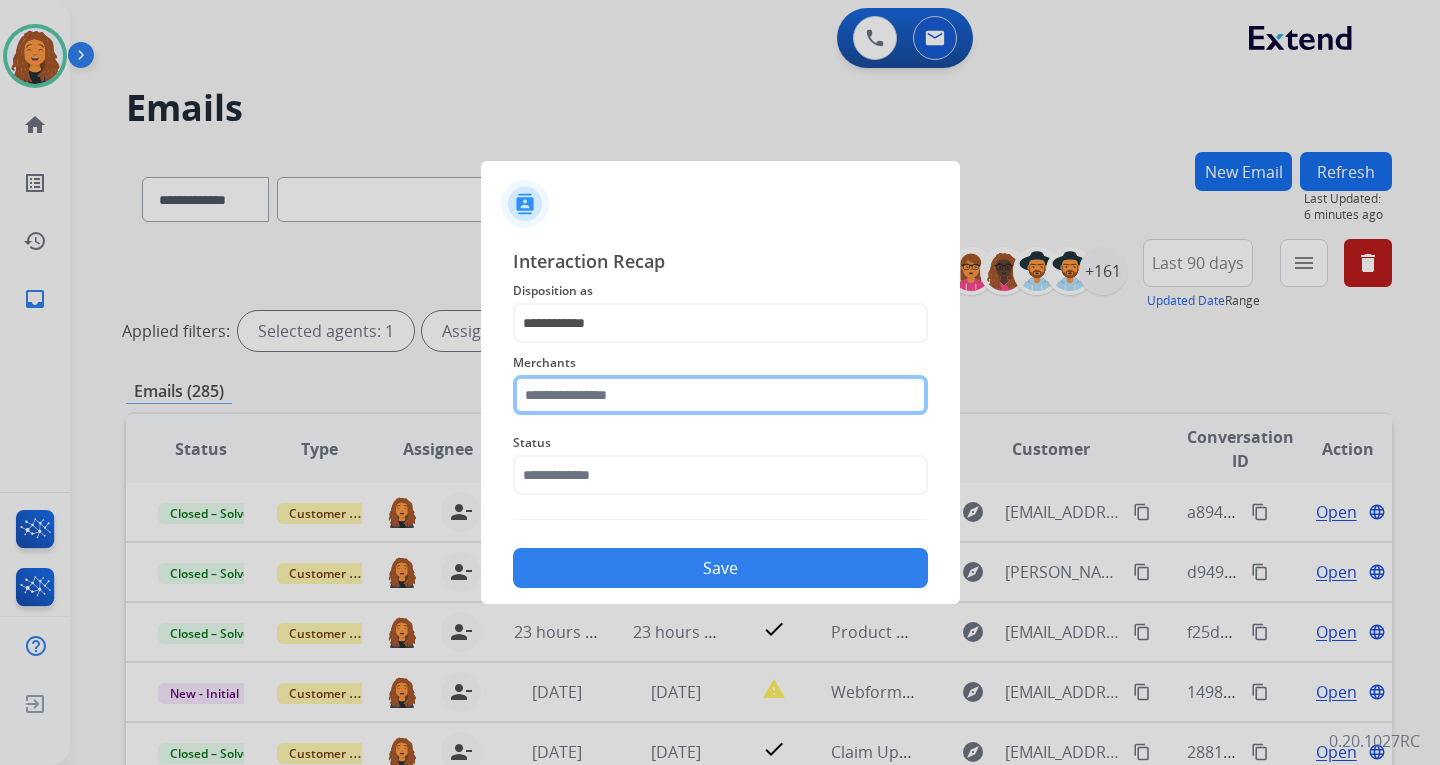 click 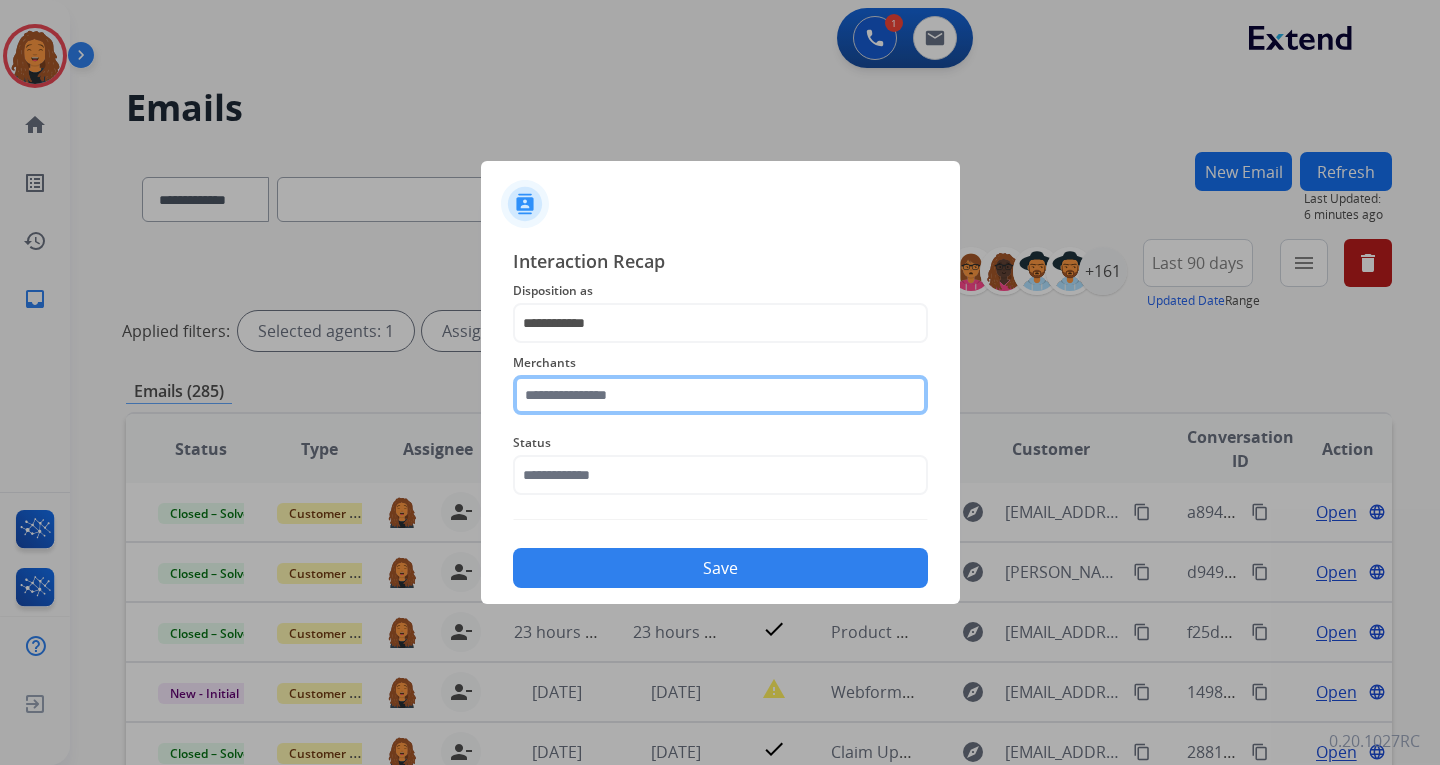 click 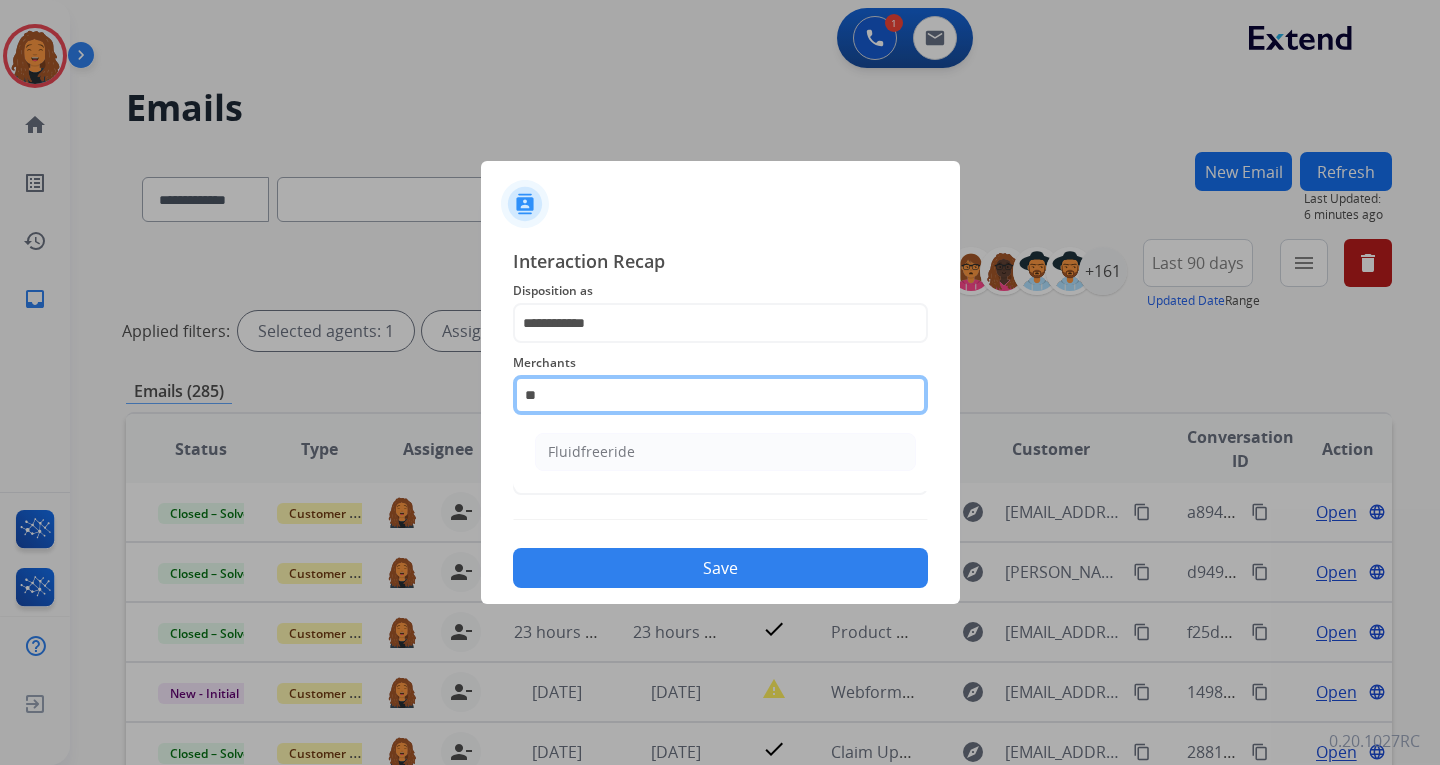 type on "***" 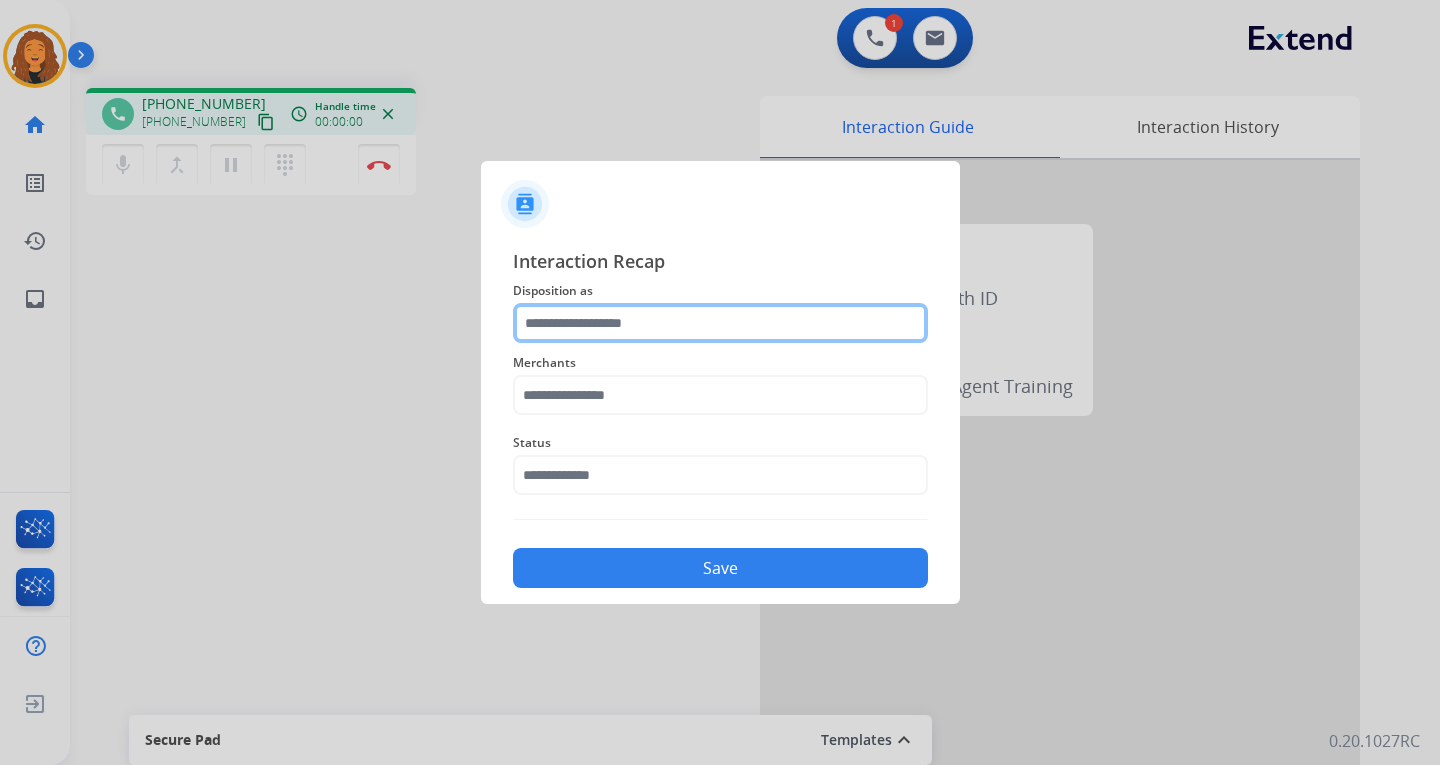 click 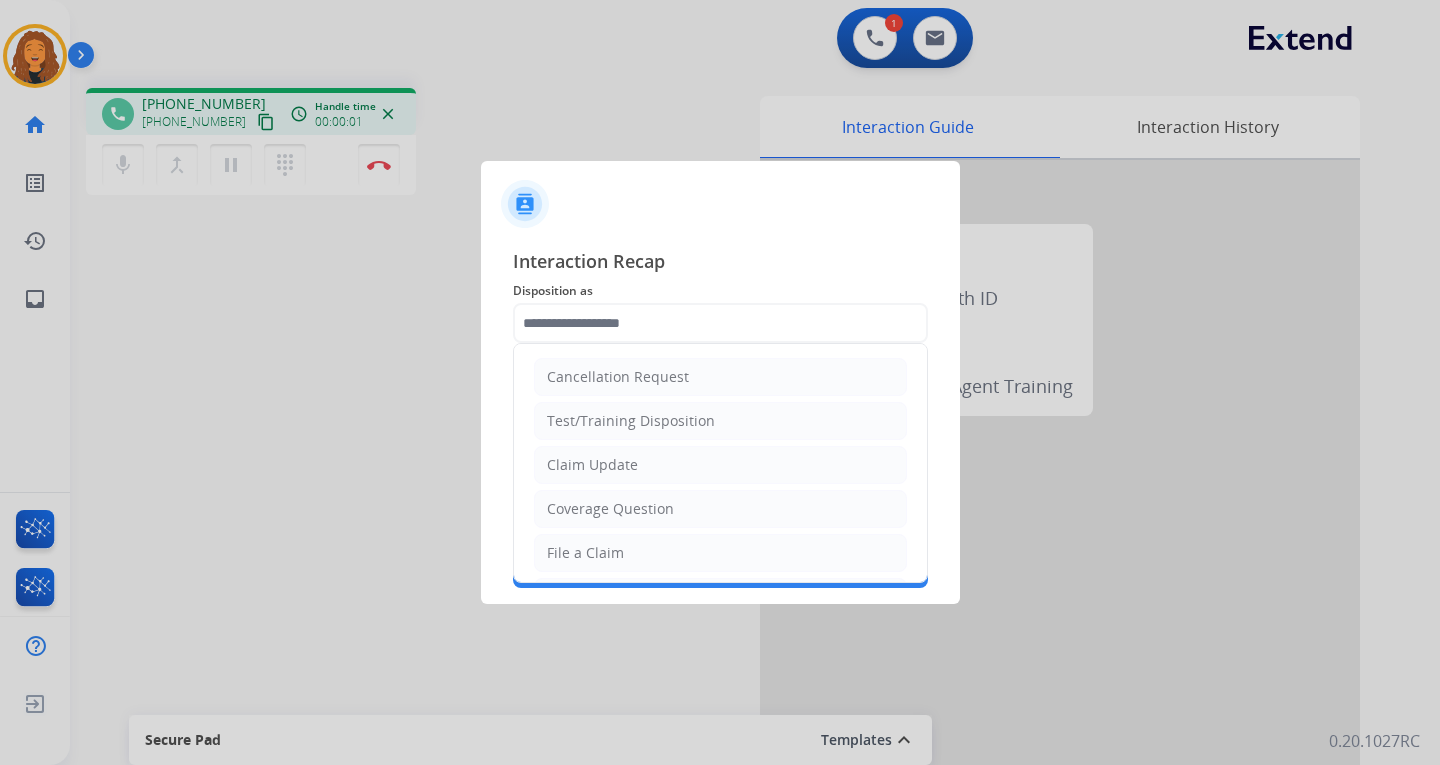 drag, startPoint x: 574, startPoint y: 557, endPoint x: 578, endPoint y: 536, distance: 21.377558 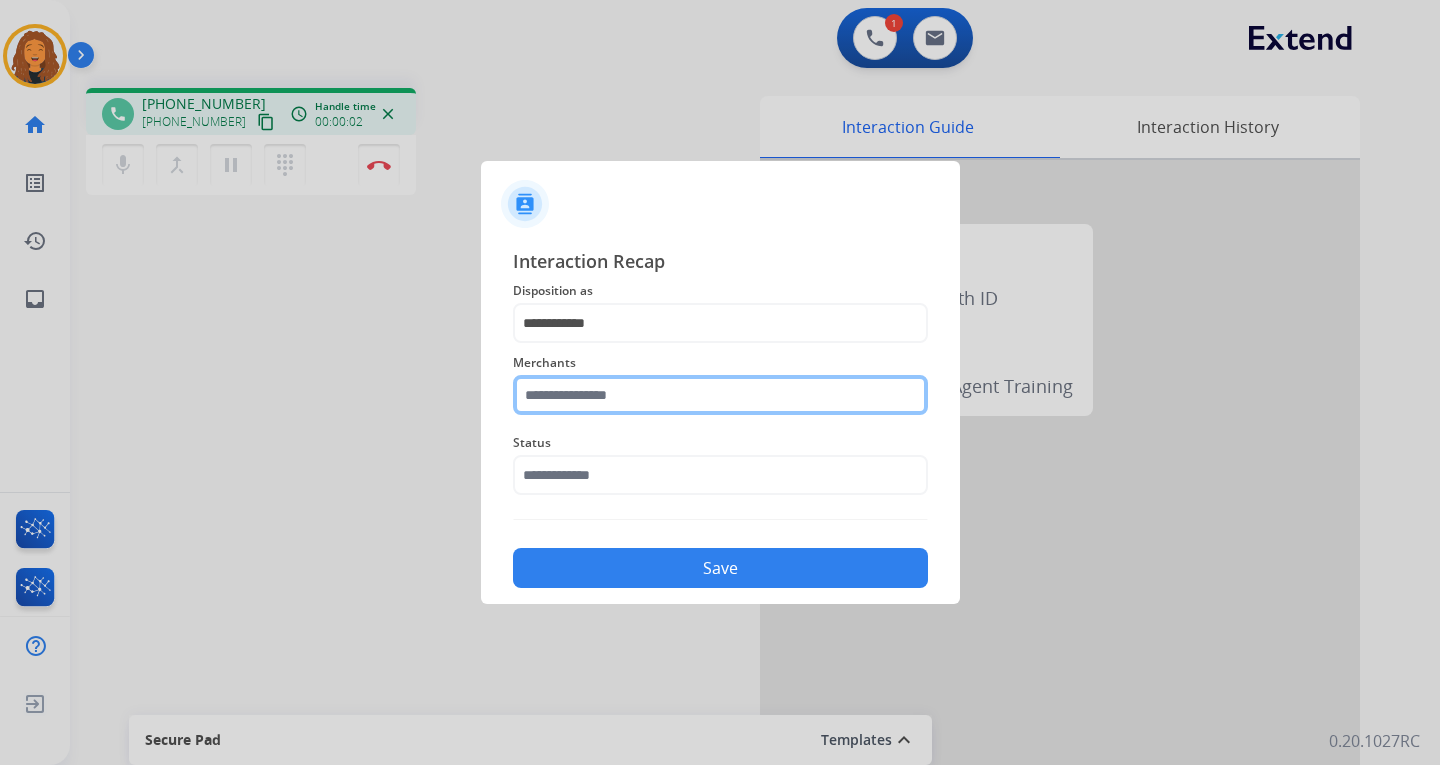 click 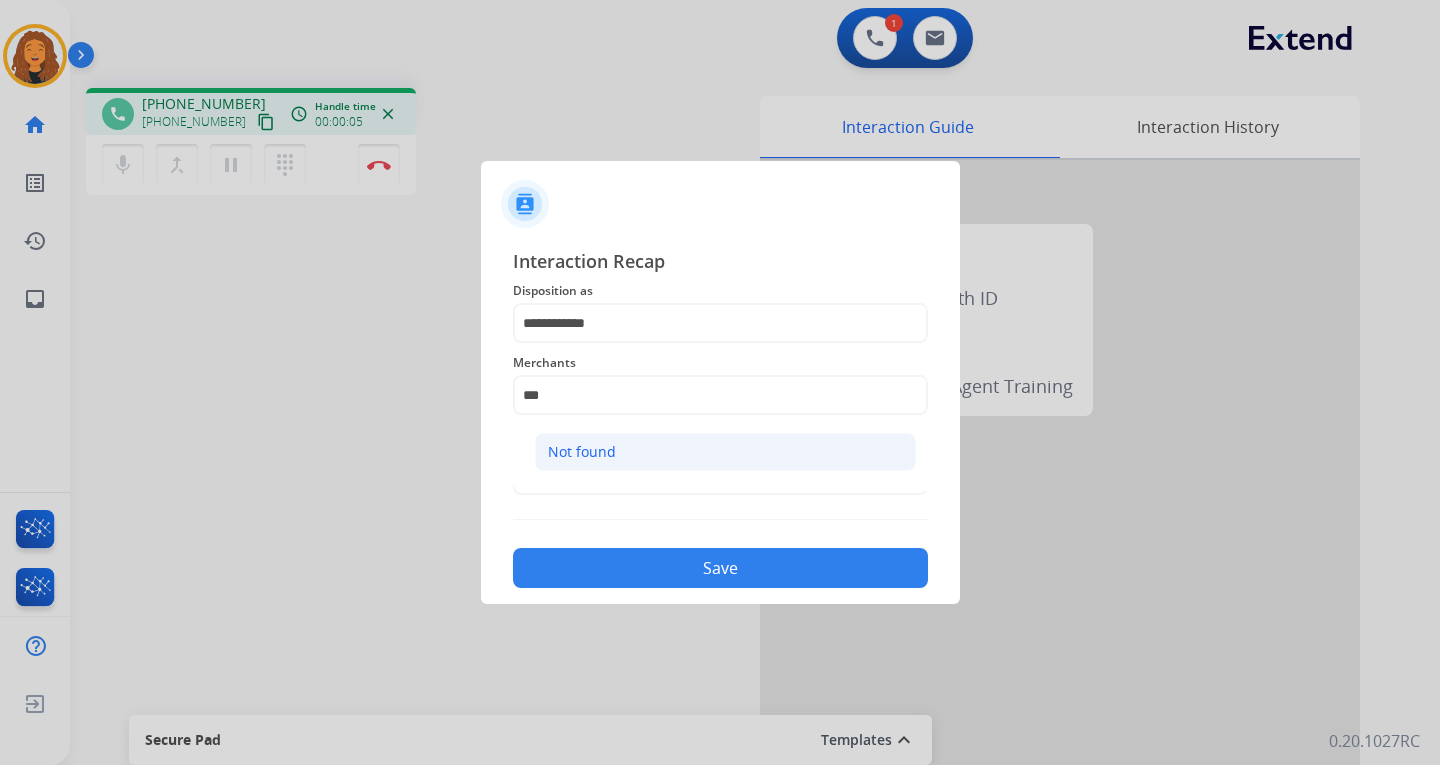 click on "Not found" 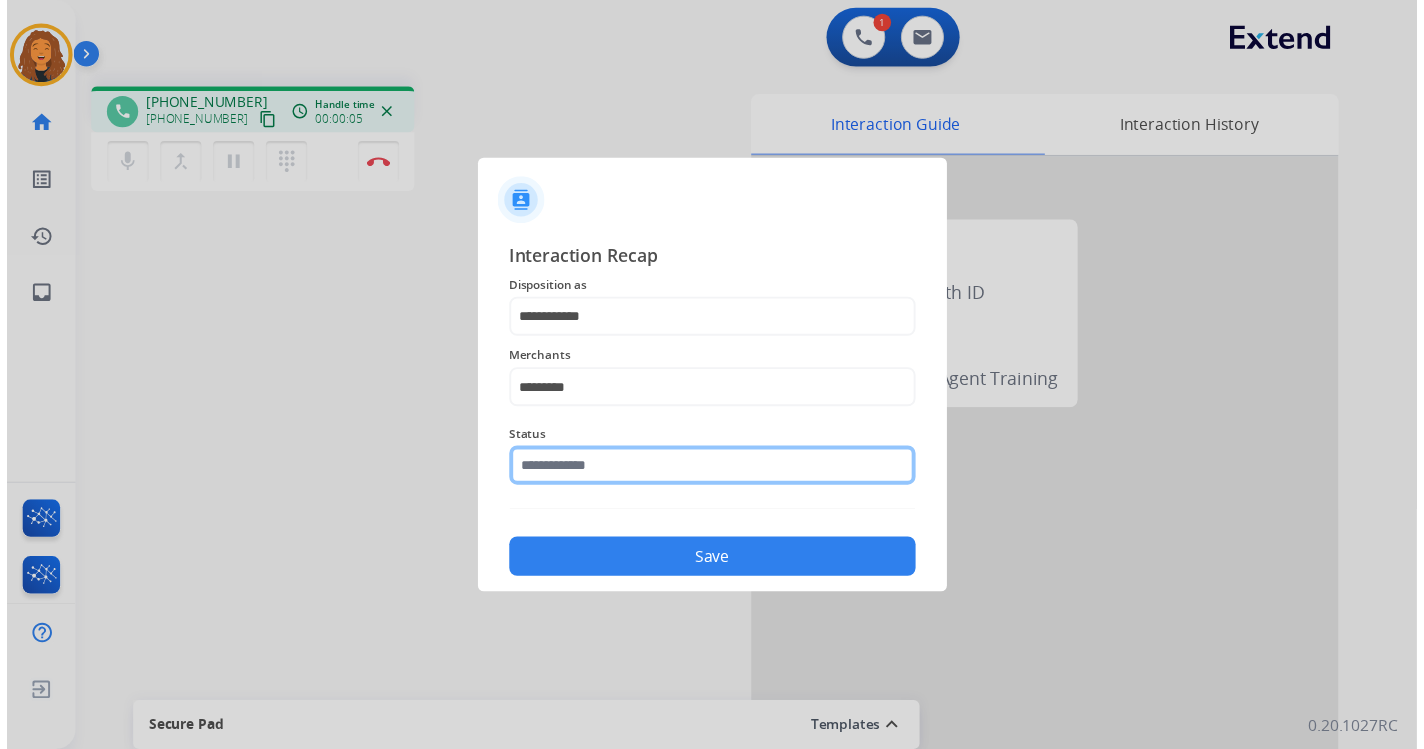 click on "Status" 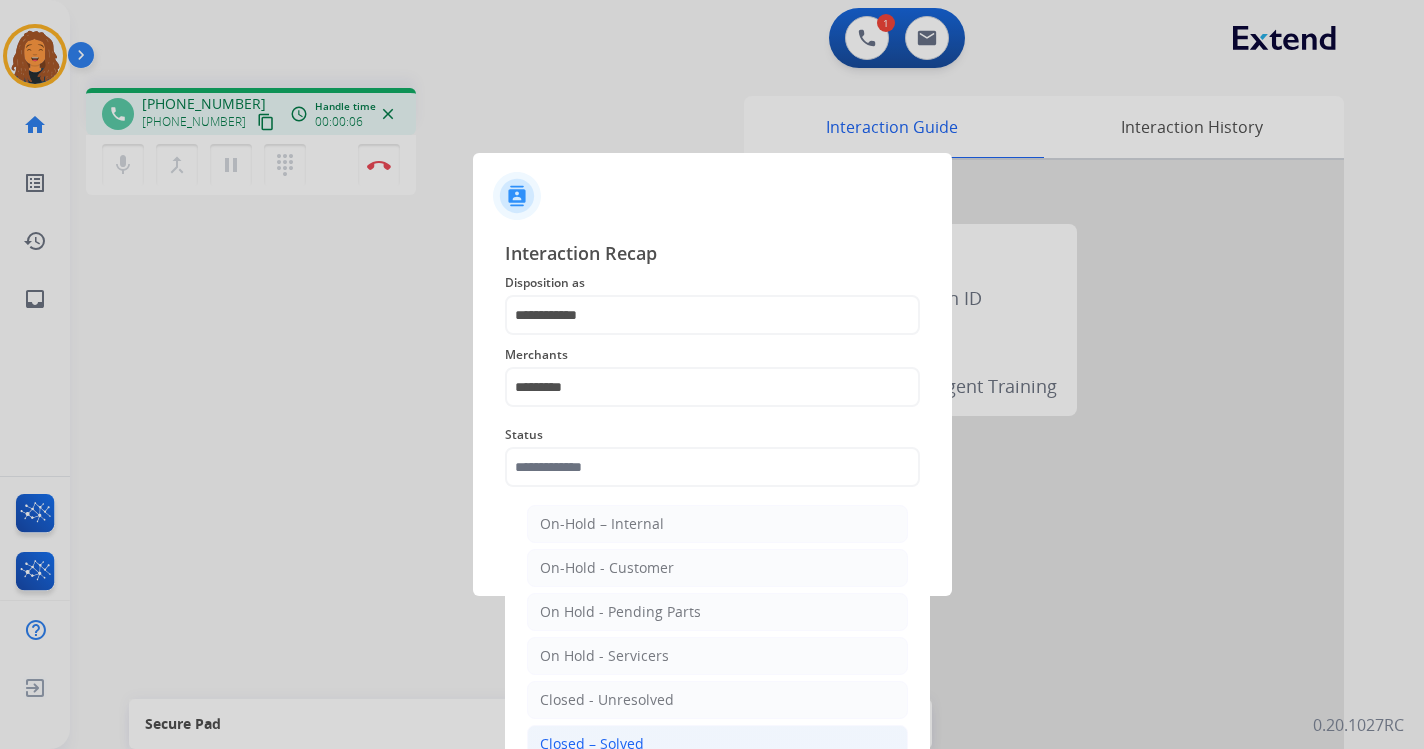 click on "Closed – Solved" 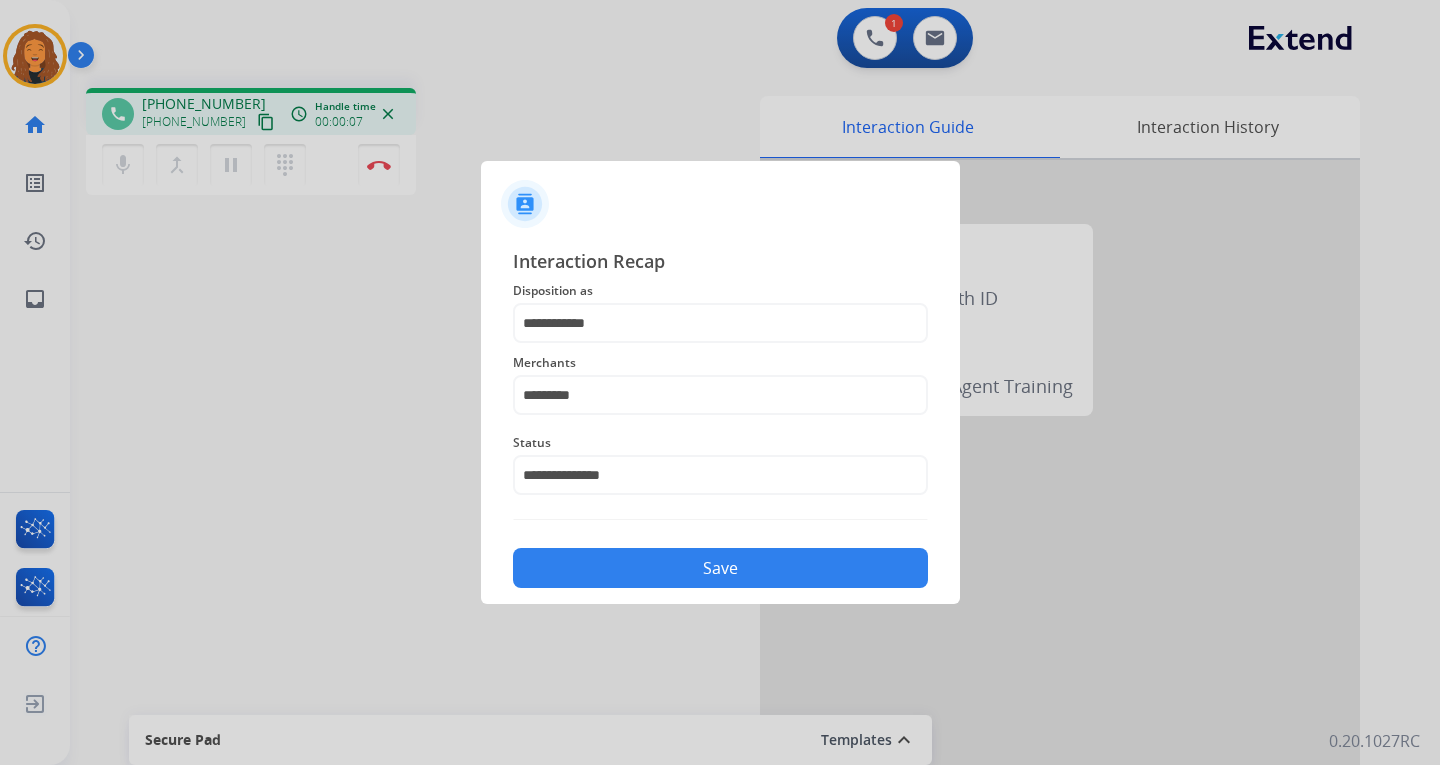 click on "Save" 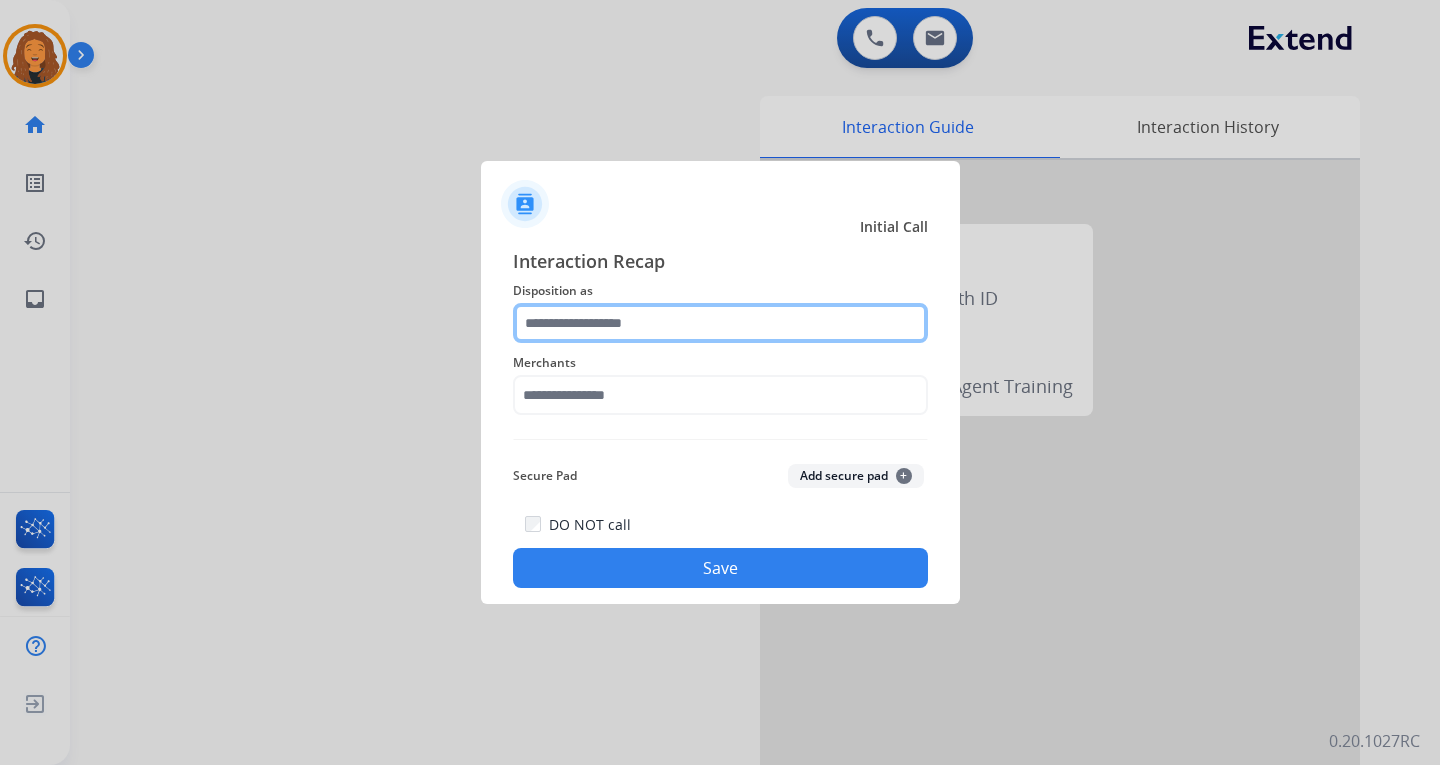 click 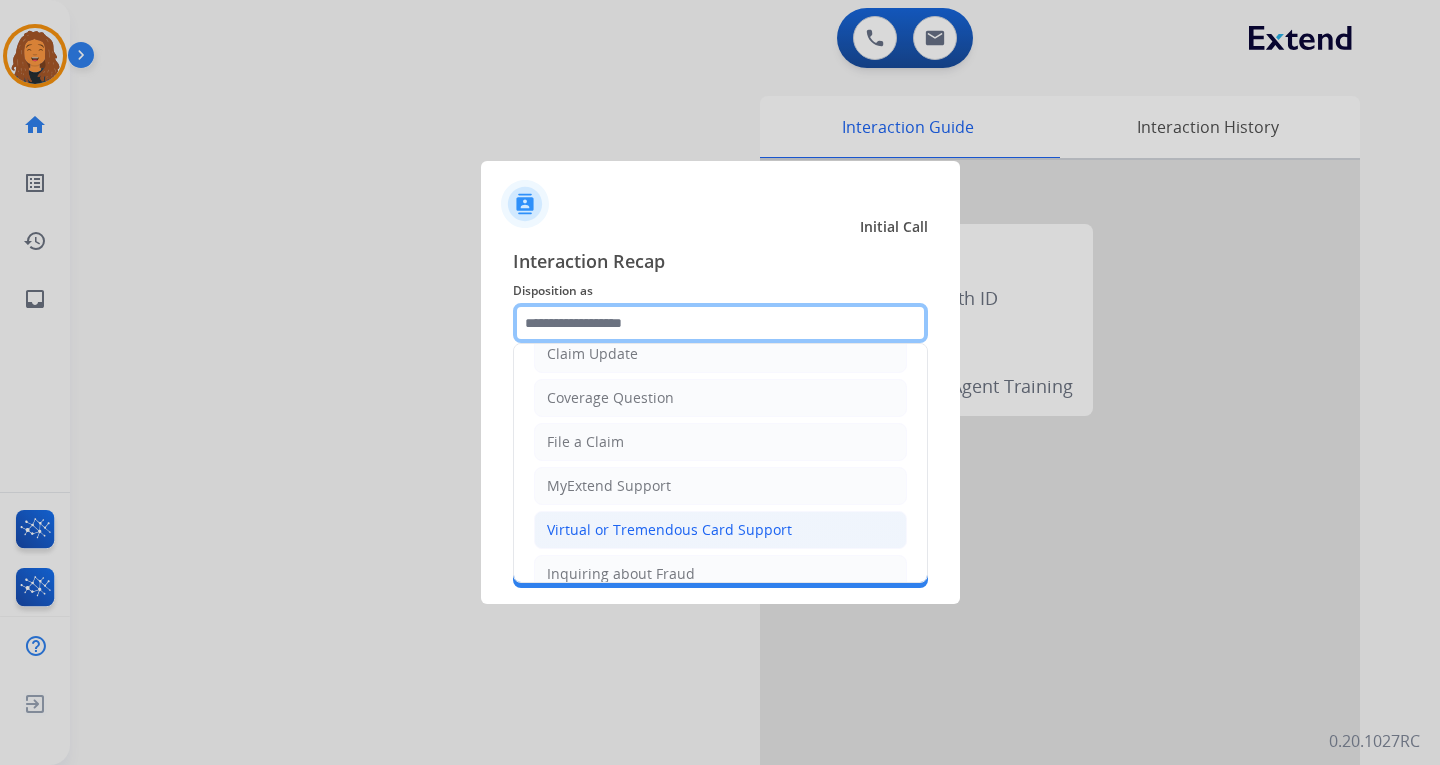 scroll, scrollTop: 312, scrollLeft: 0, axis: vertical 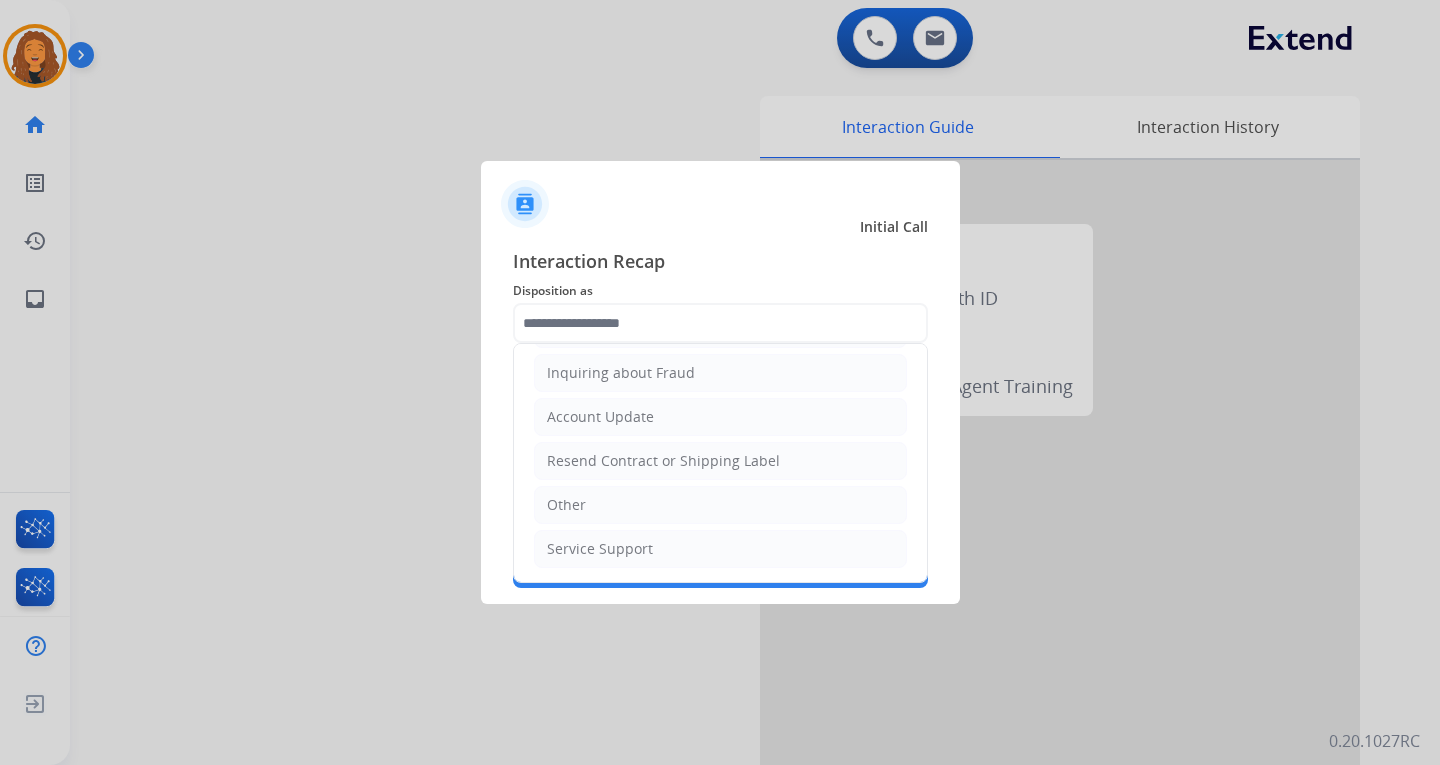 drag, startPoint x: 567, startPoint y: 502, endPoint x: 590, endPoint y: 428, distance: 77.491936 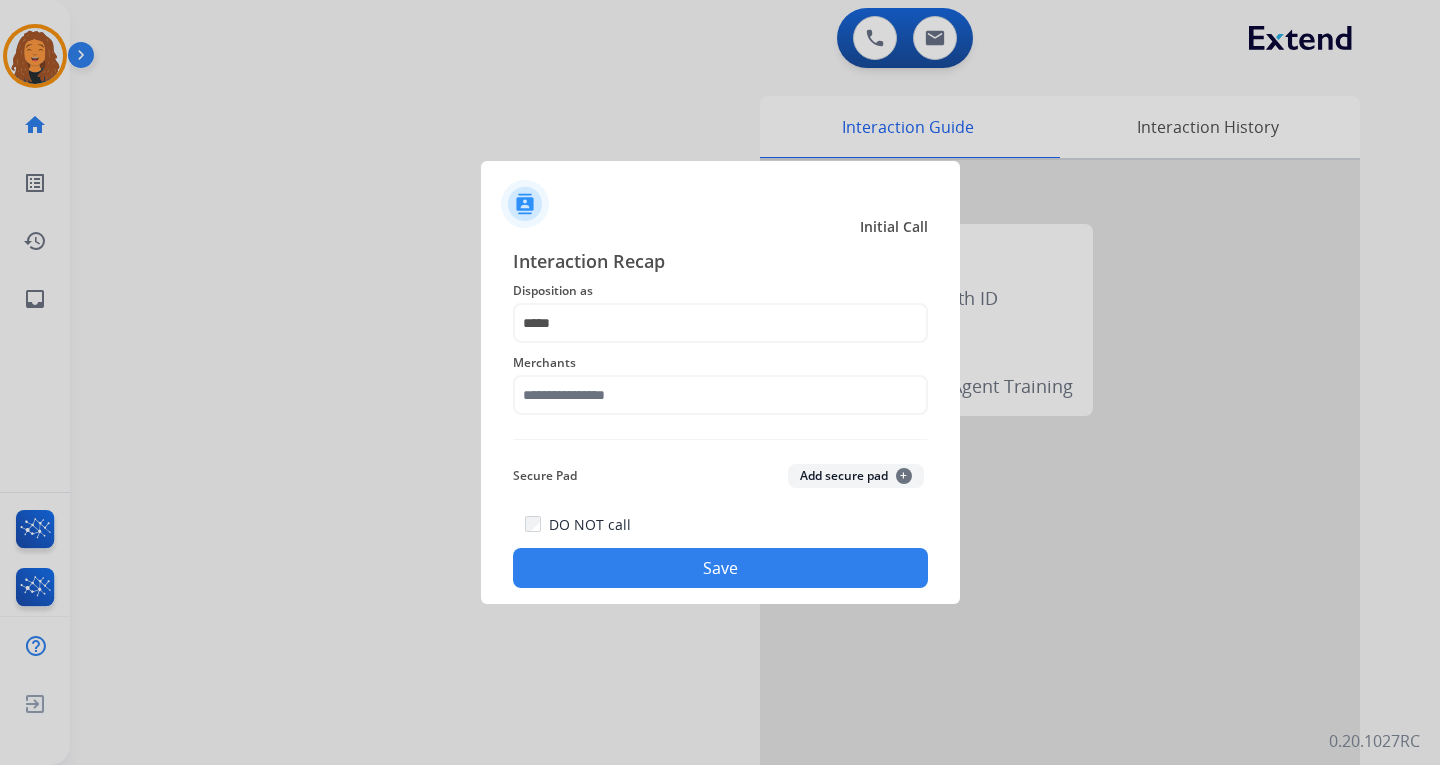 click on "Merchants" 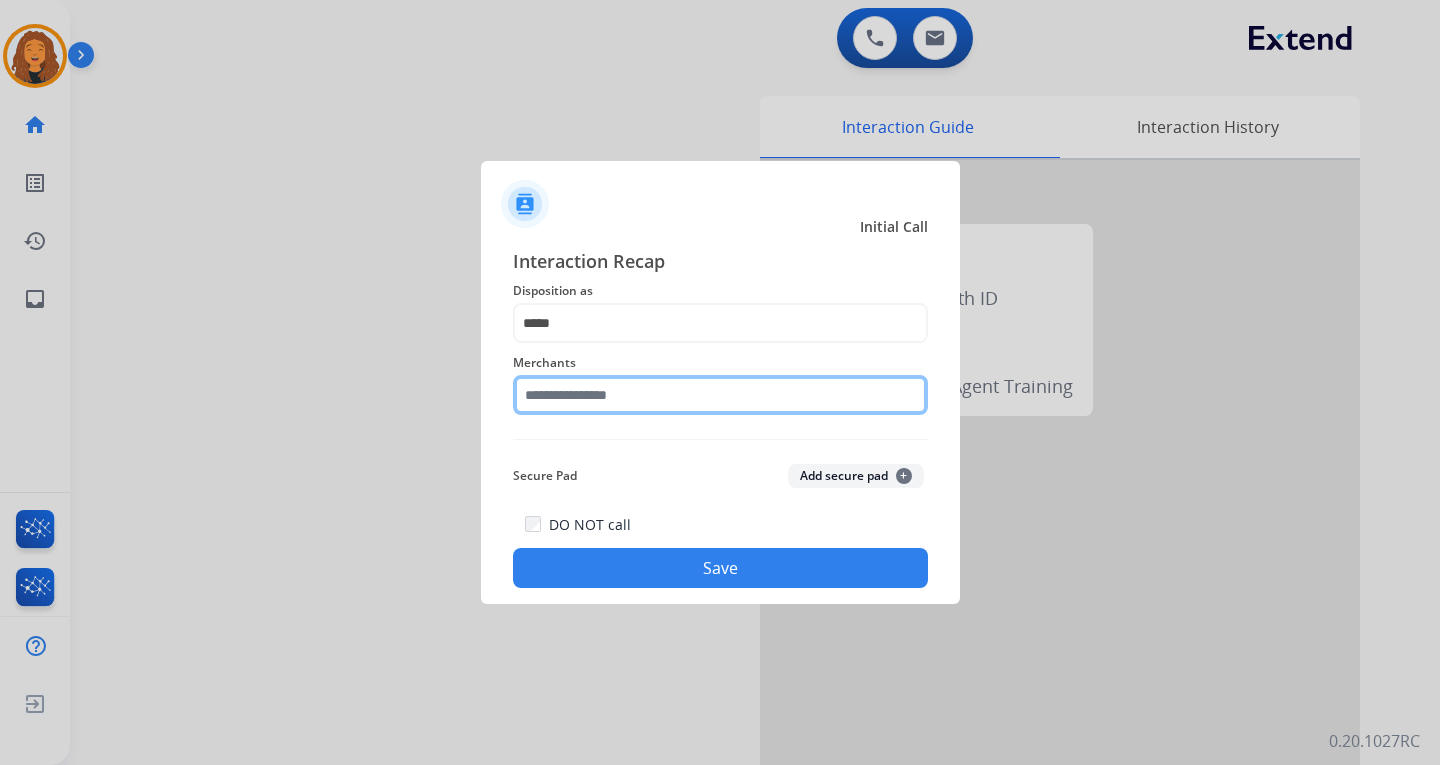 click 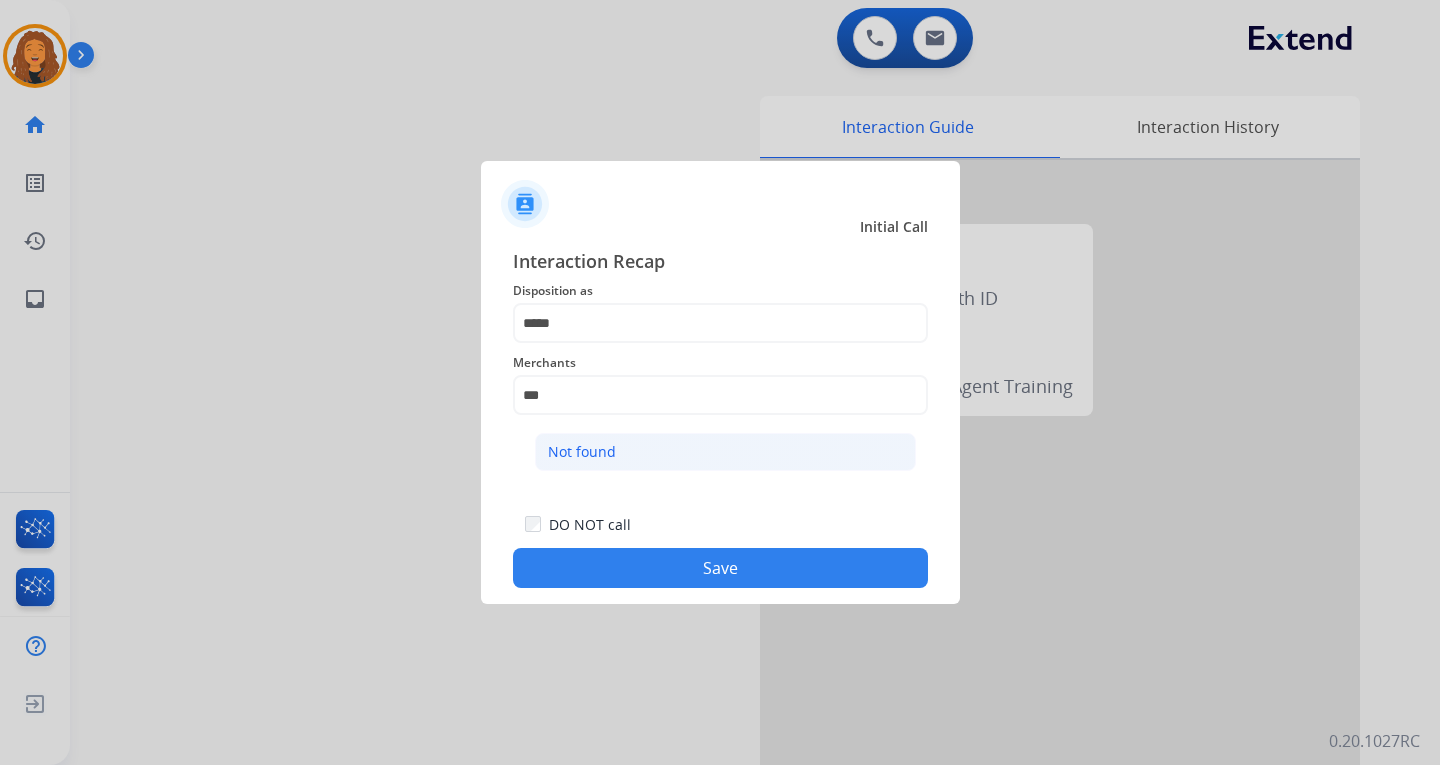 click on "Not found" 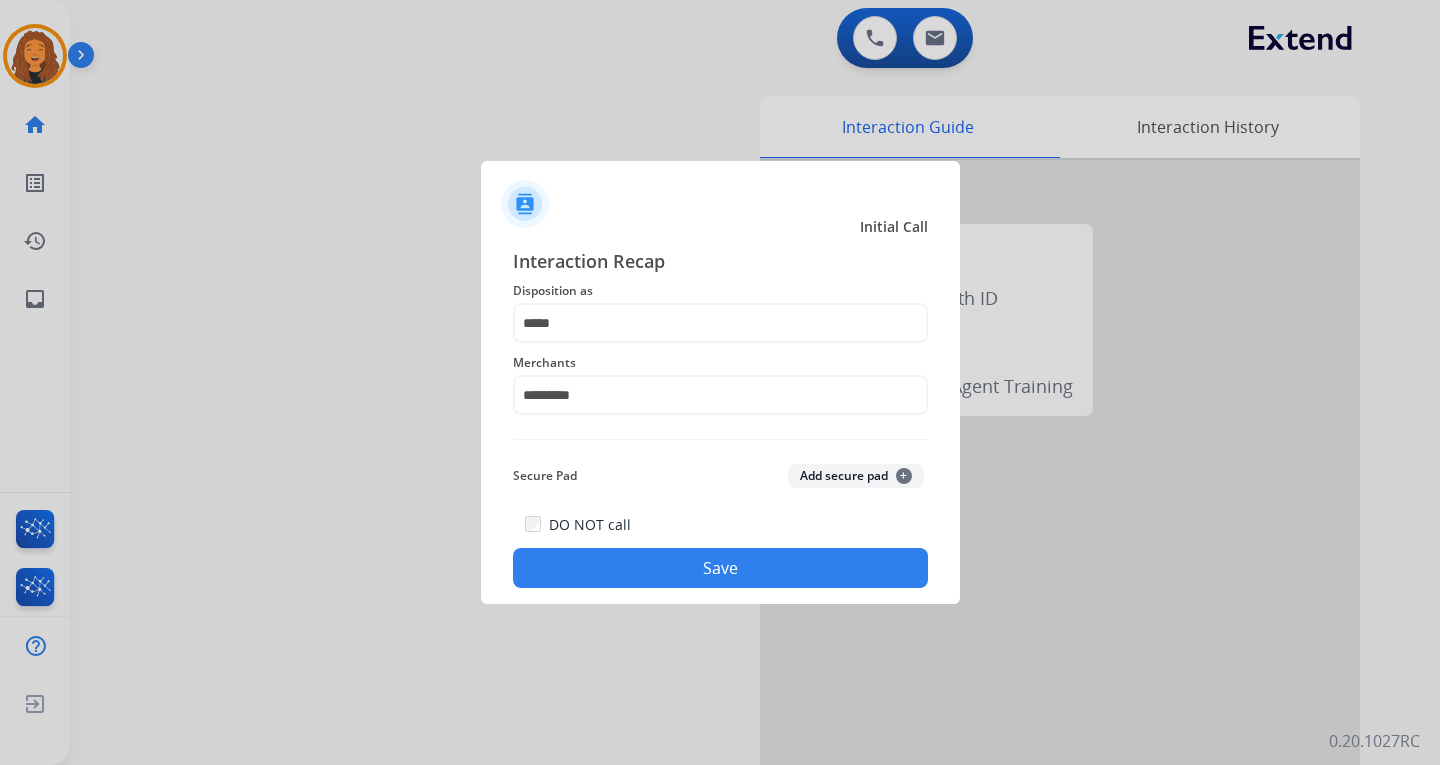 click on "Save" 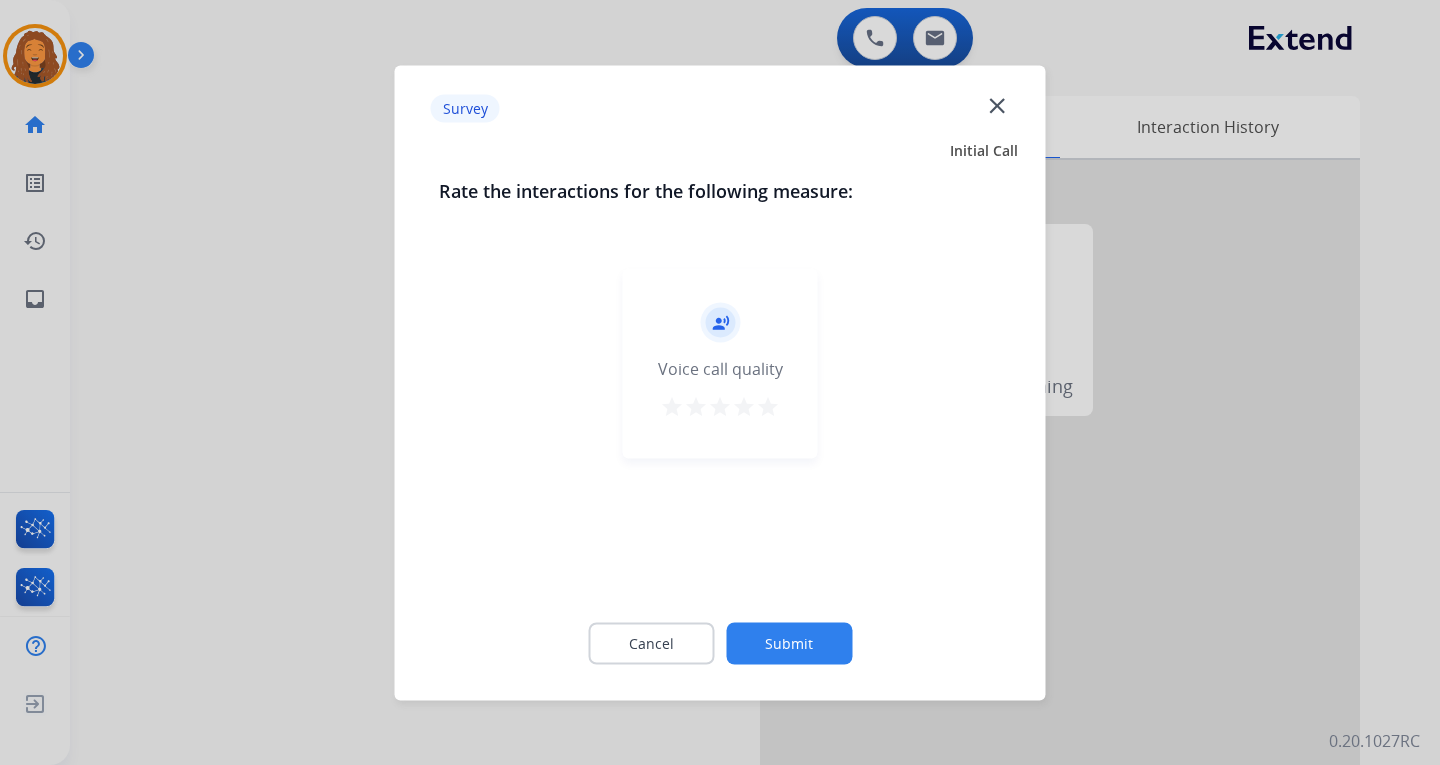 click on "Submit" 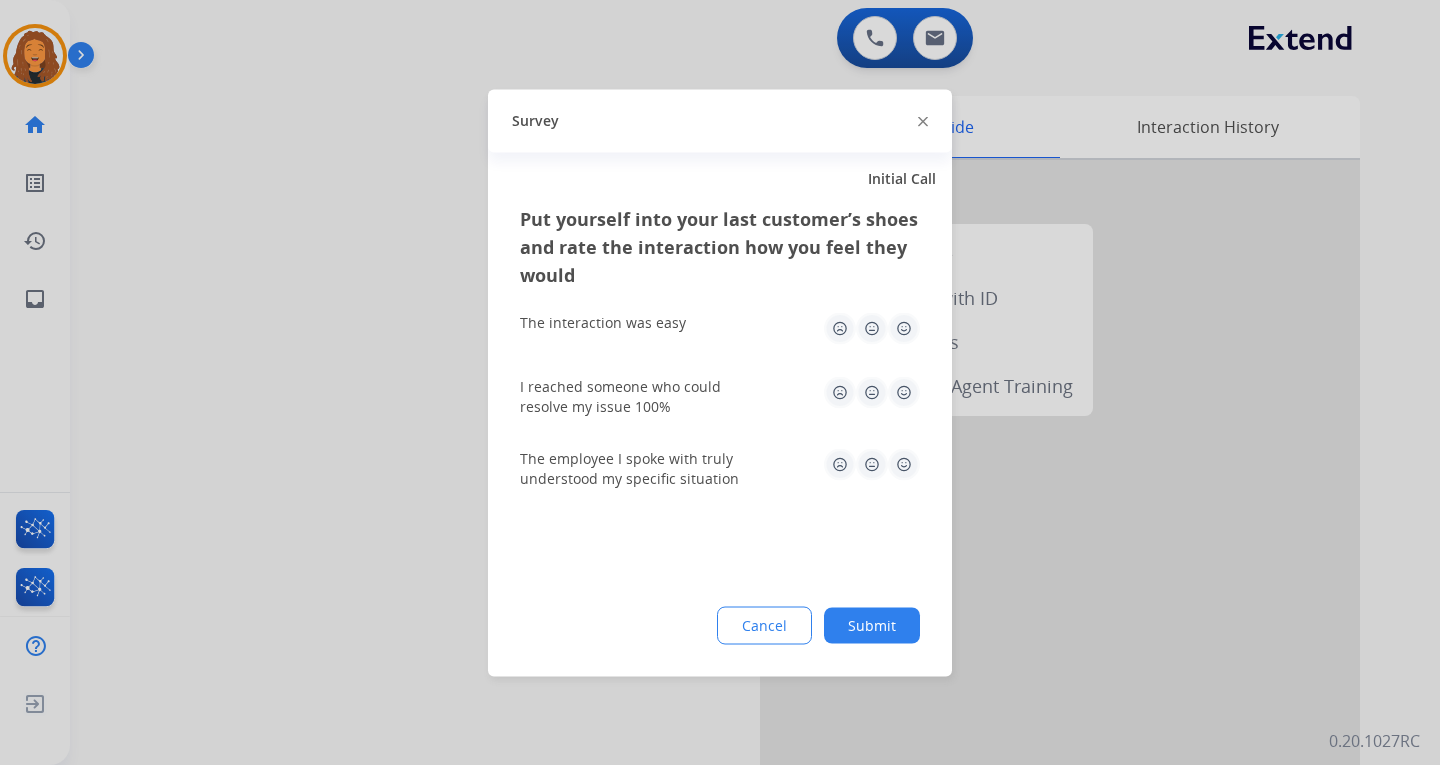 click on "Submit" 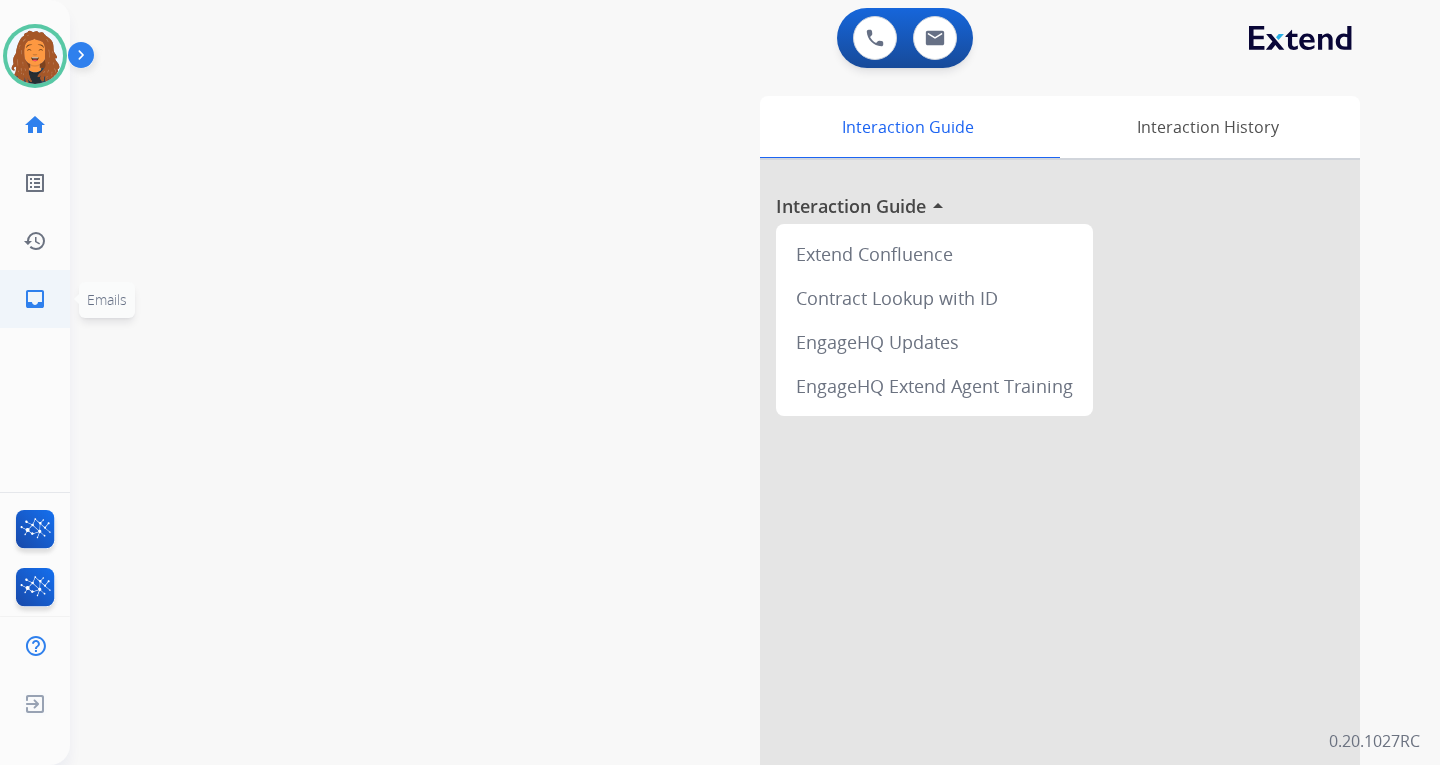 click on "inbox  Emails" 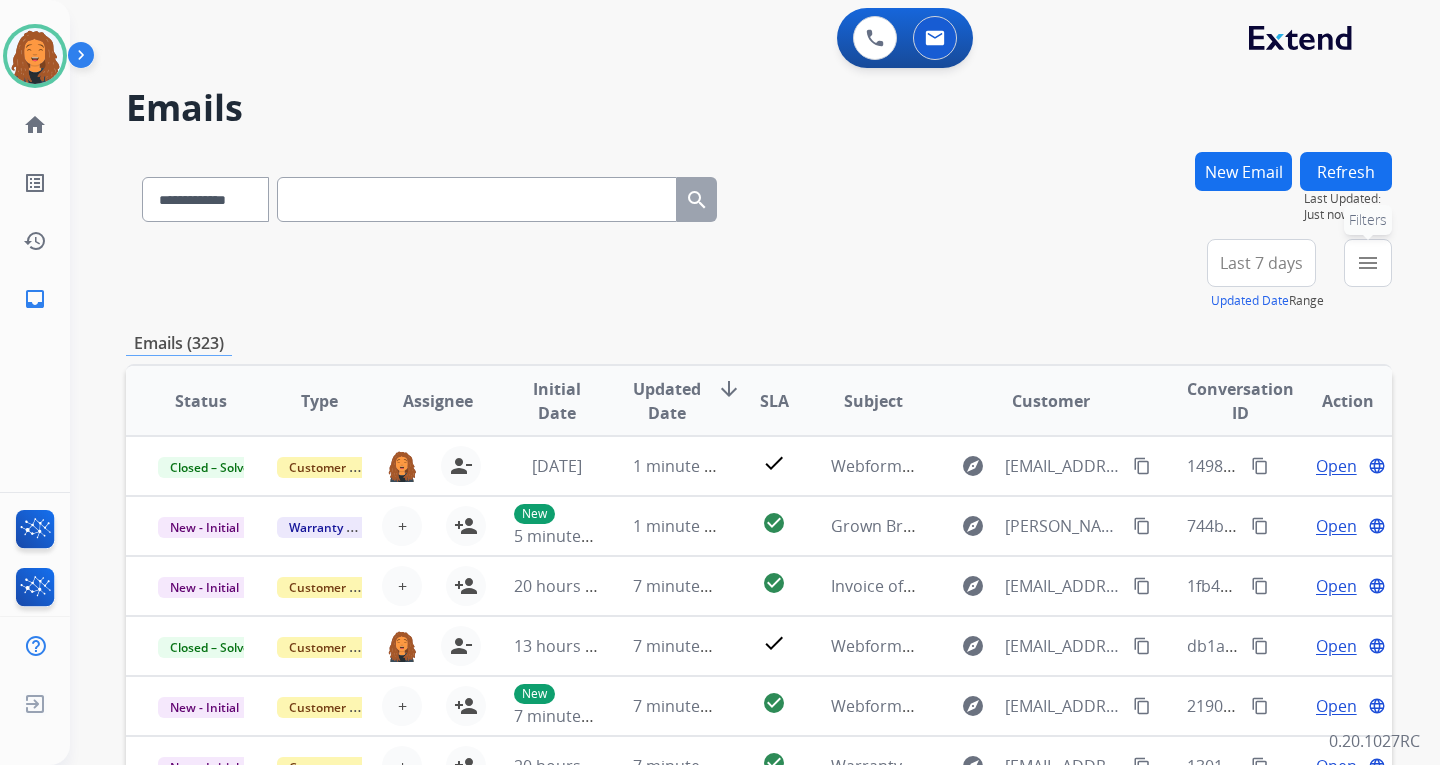 click on "menu  Filters" at bounding box center (1368, 263) 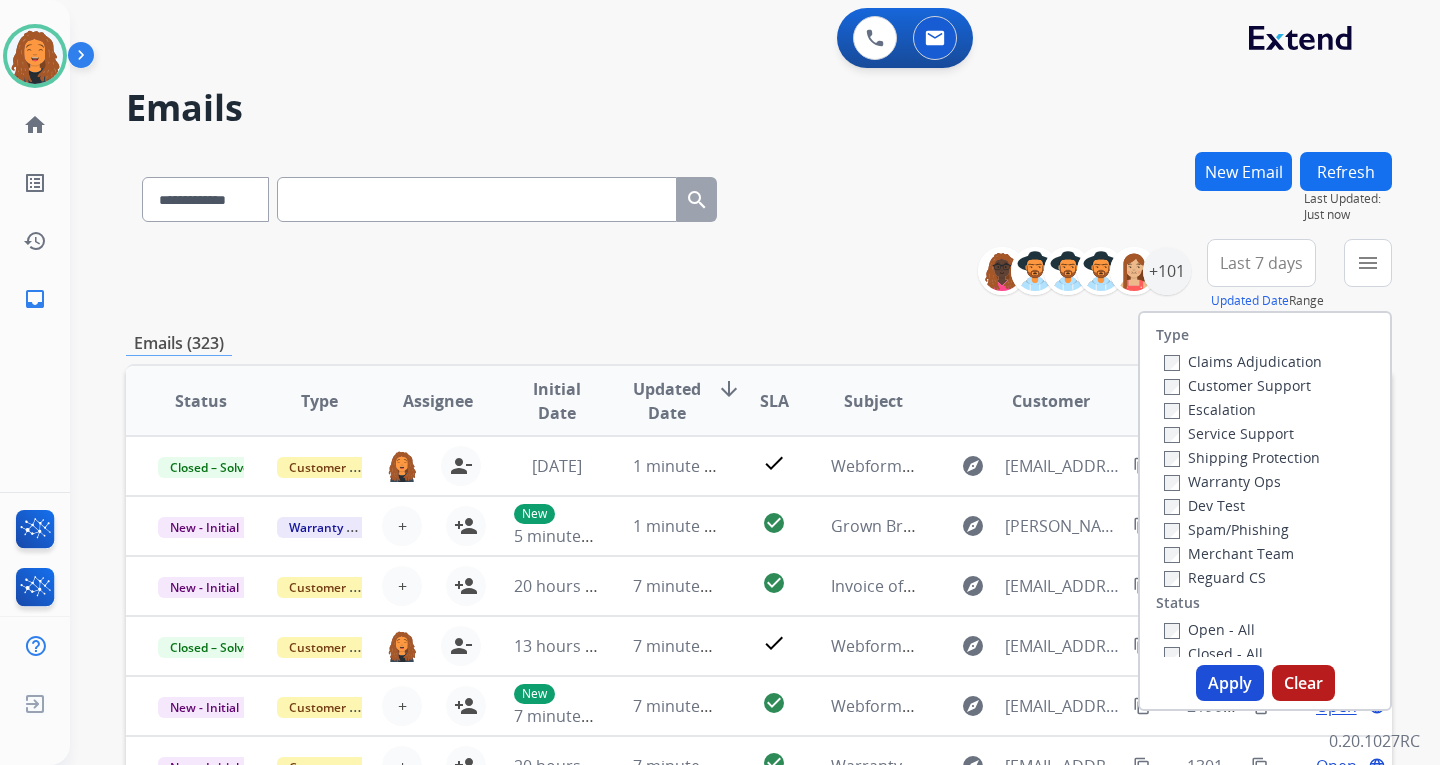 click on "Service Support" at bounding box center [1229, 433] 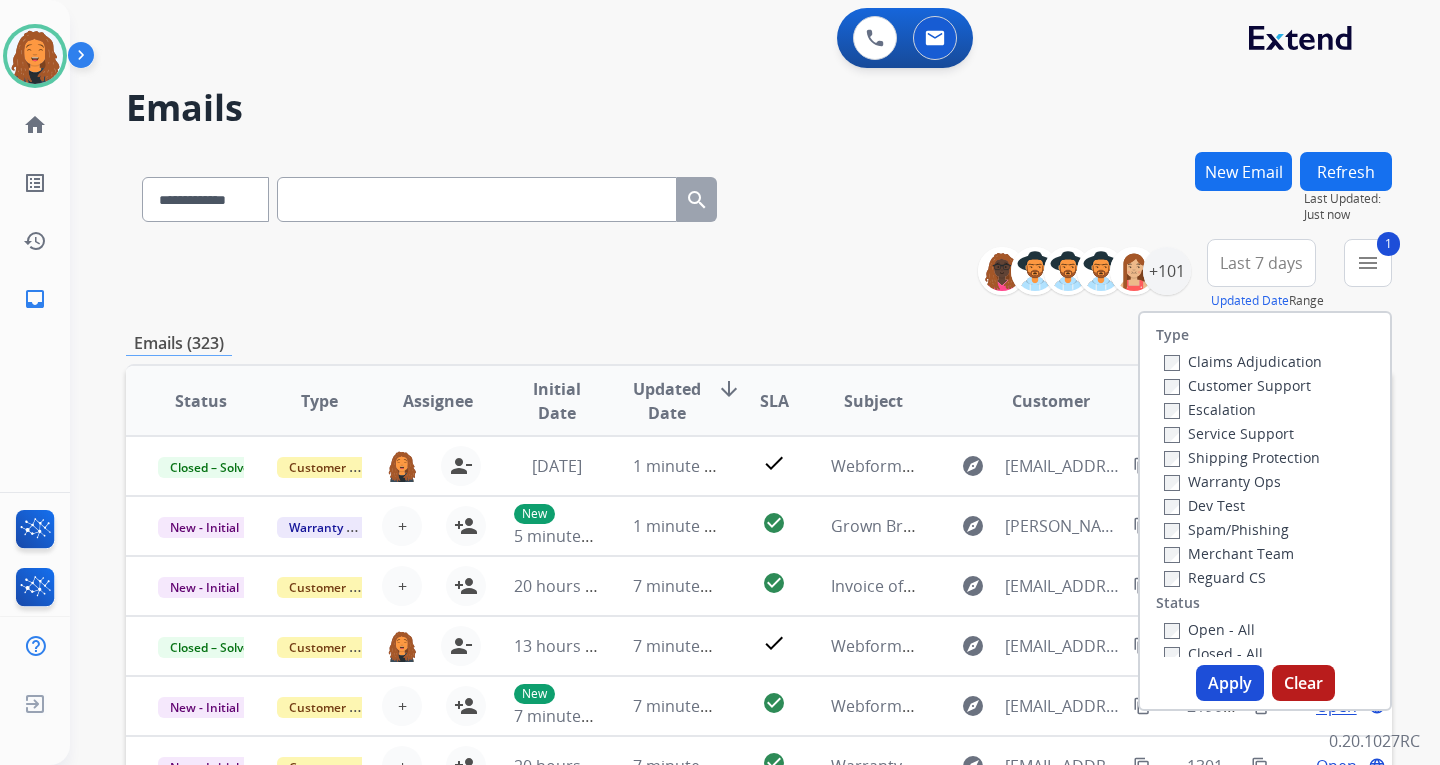 click on "Customer Support" at bounding box center (1237, 385) 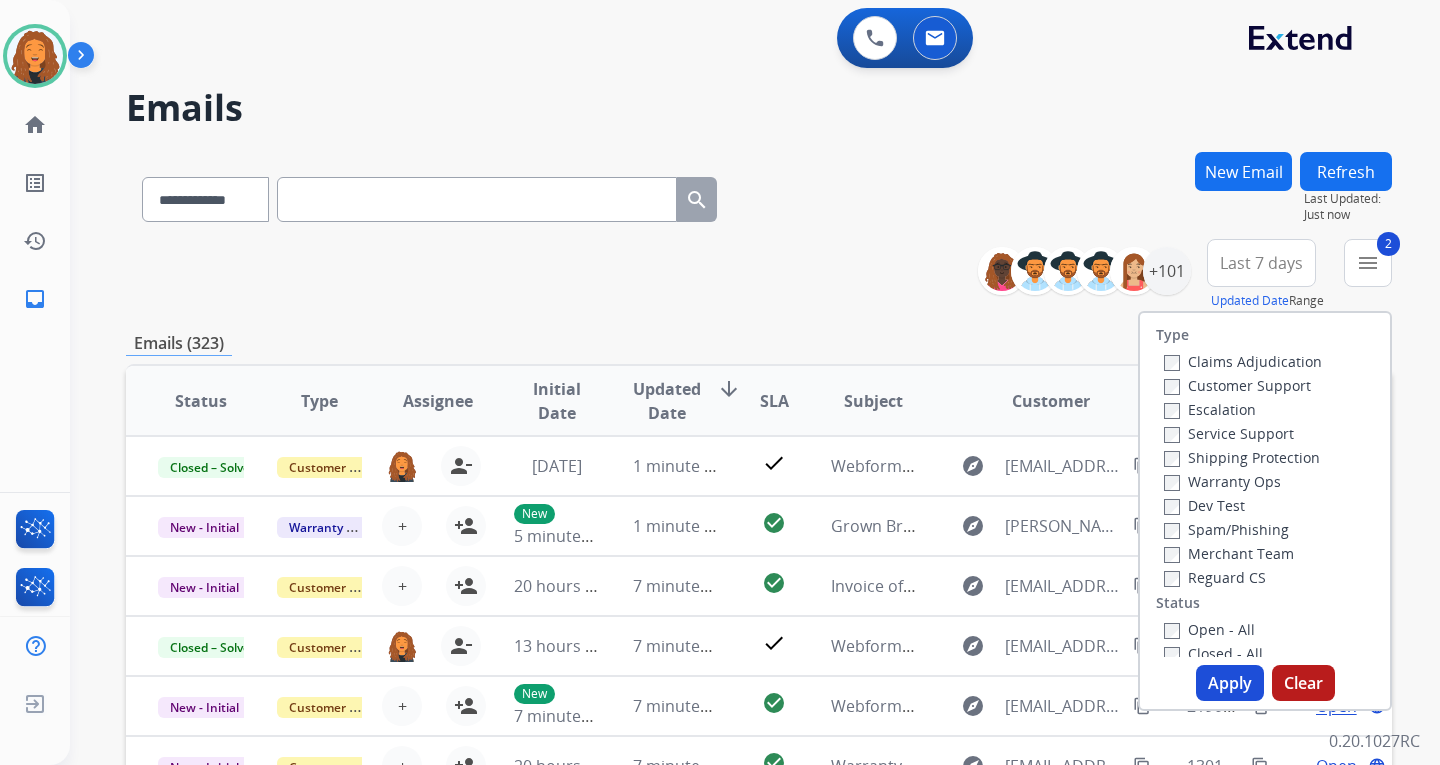 click on "Service Support" at bounding box center [1229, 433] 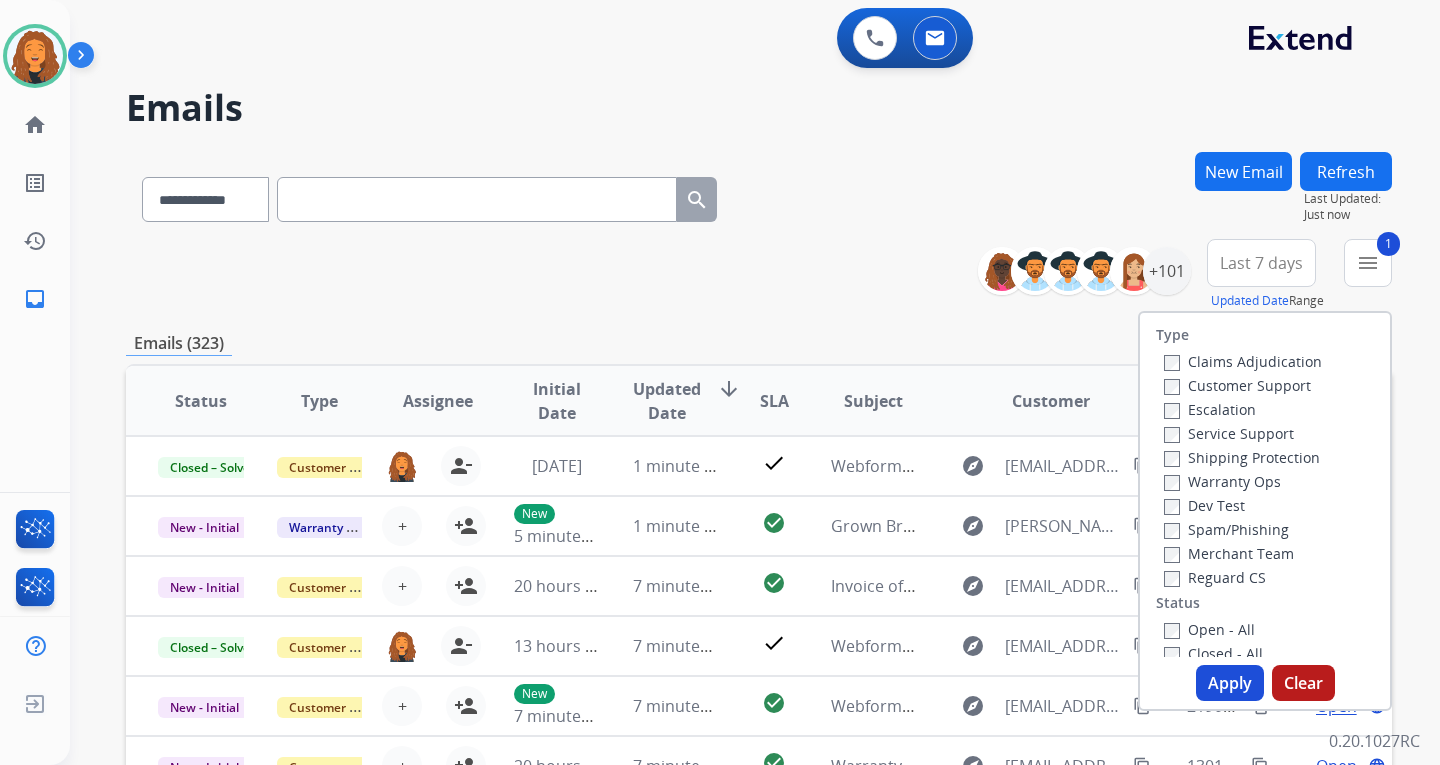 click on "Shipping Protection" at bounding box center (1242, 457) 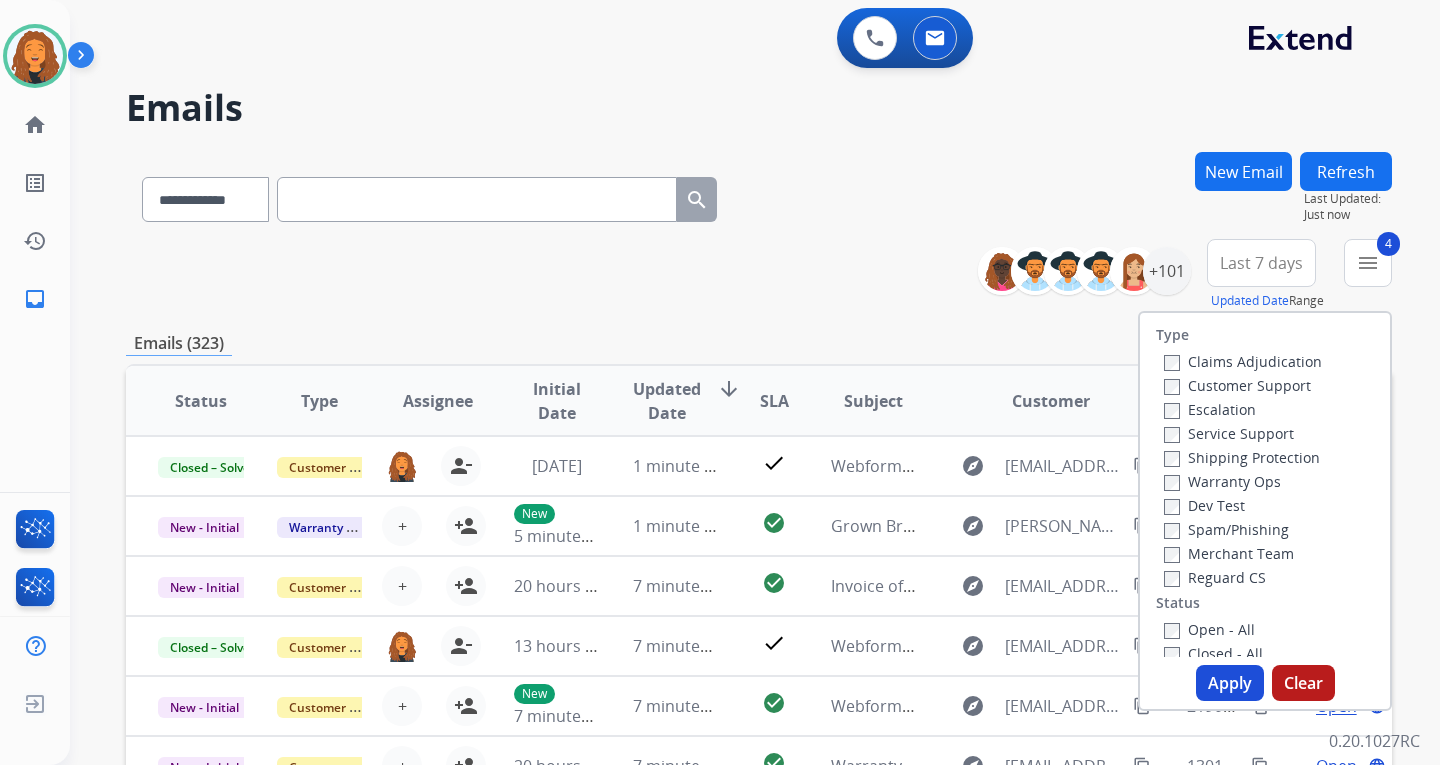 click on "Apply" at bounding box center [1230, 683] 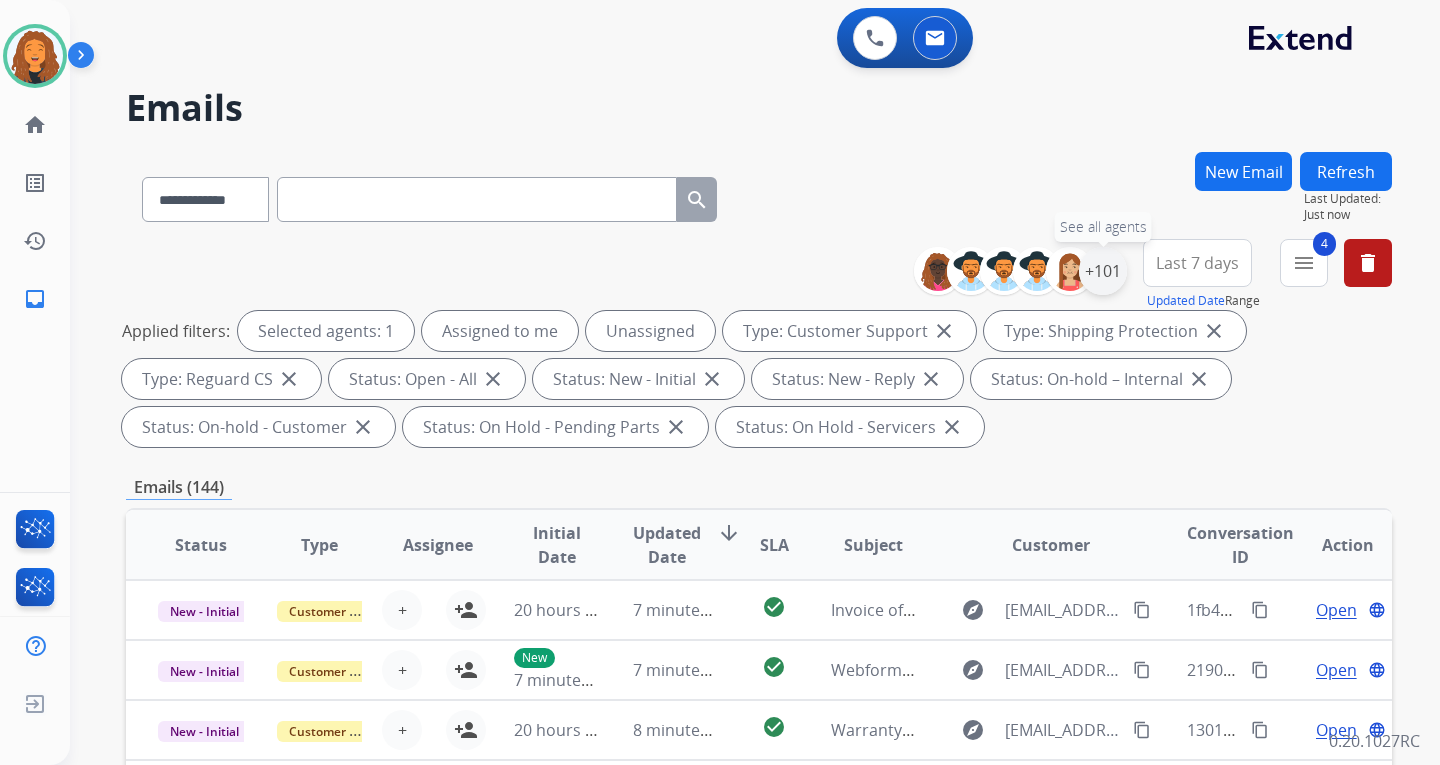 click on "+101" at bounding box center (1103, 271) 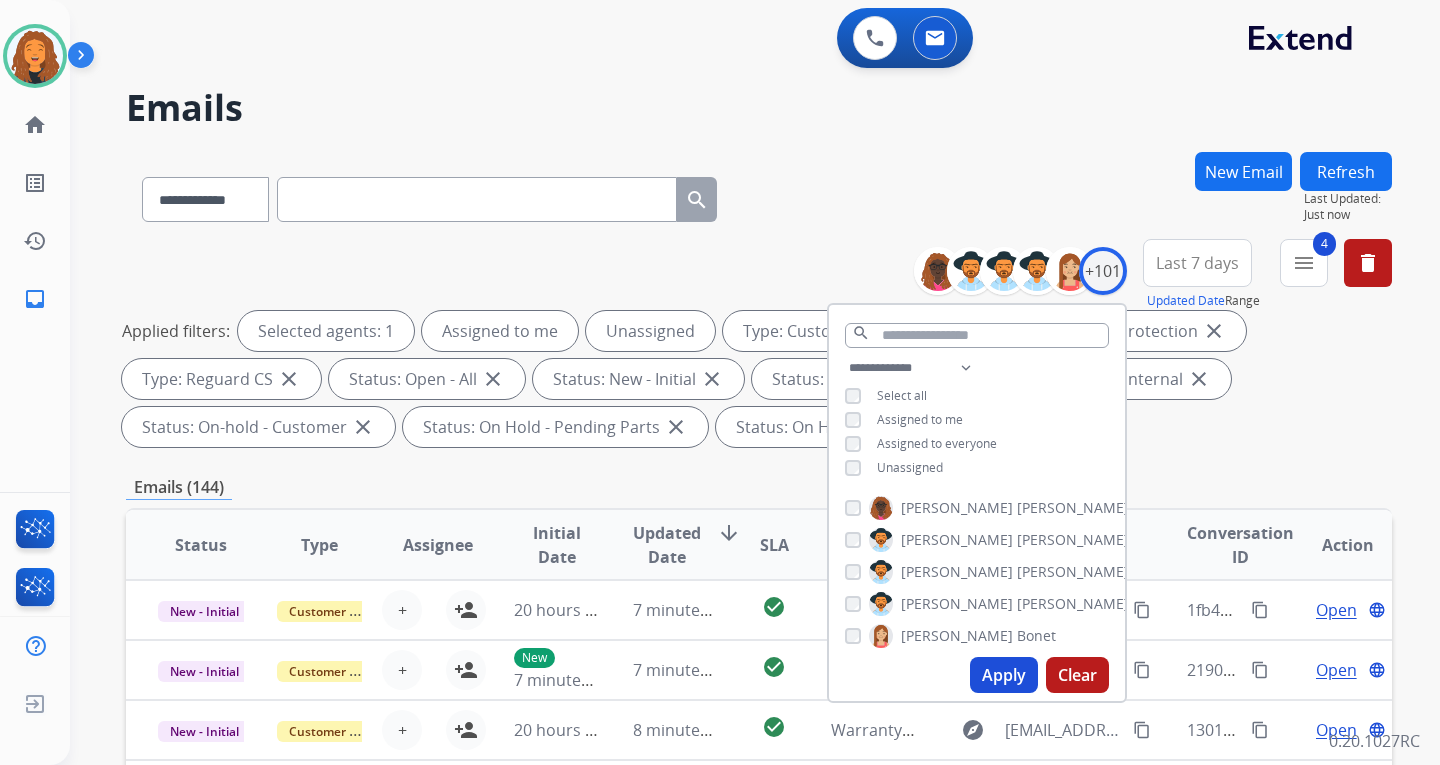 click on "Unassigned" at bounding box center [910, 467] 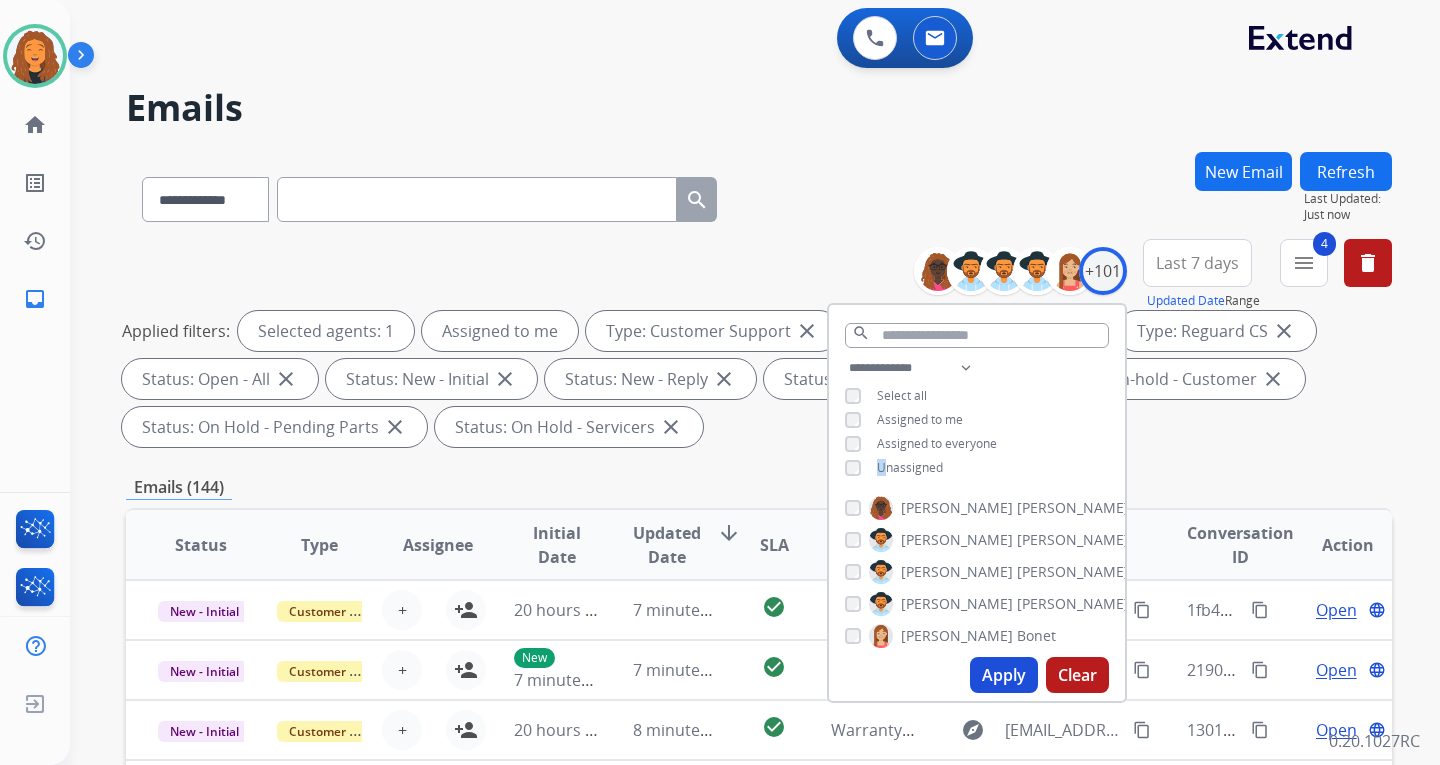 click on "Apply" at bounding box center [1004, 675] 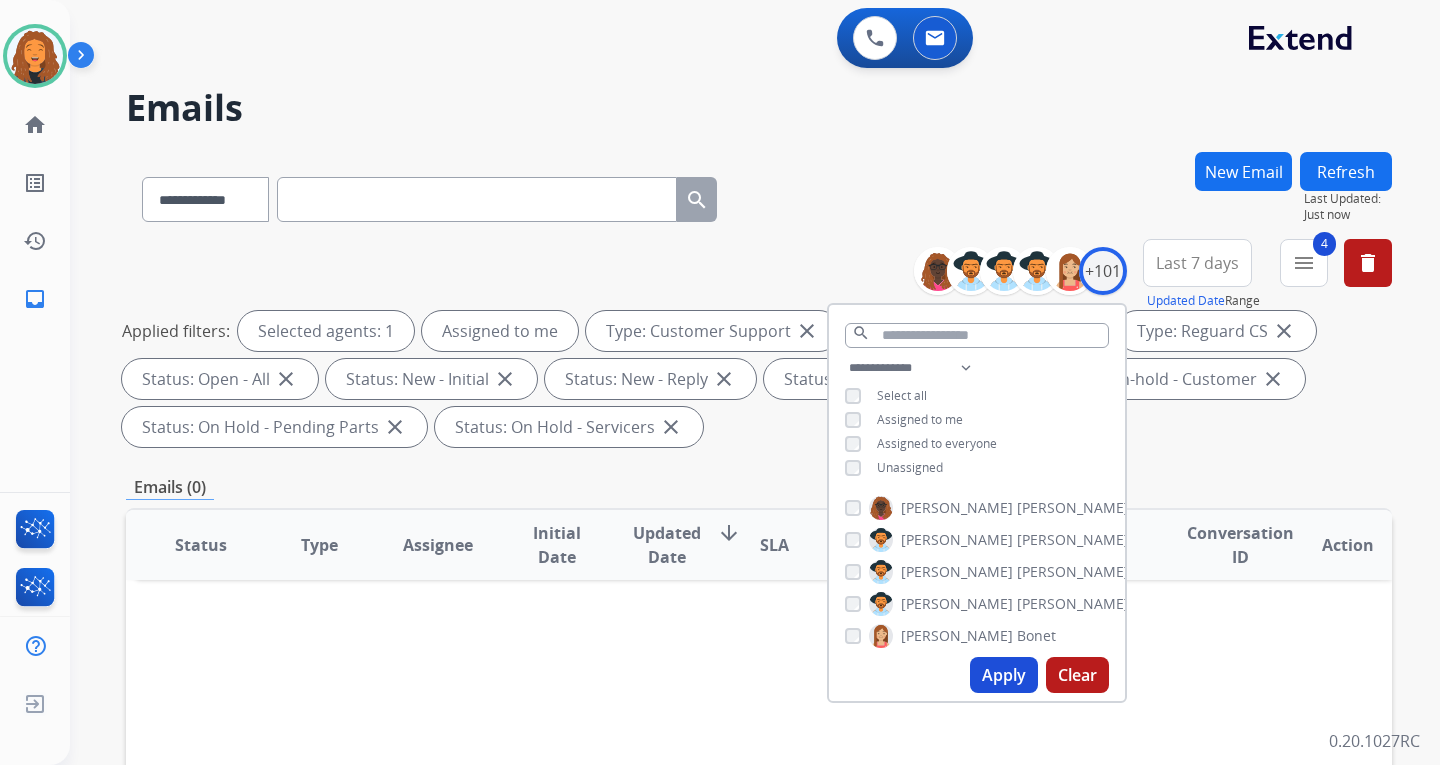 click on "Status Type Assignee Initial Date Updated Date arrow_downward SLA Subject Customer Conversation ID Action" at bounding box center [759, 843] 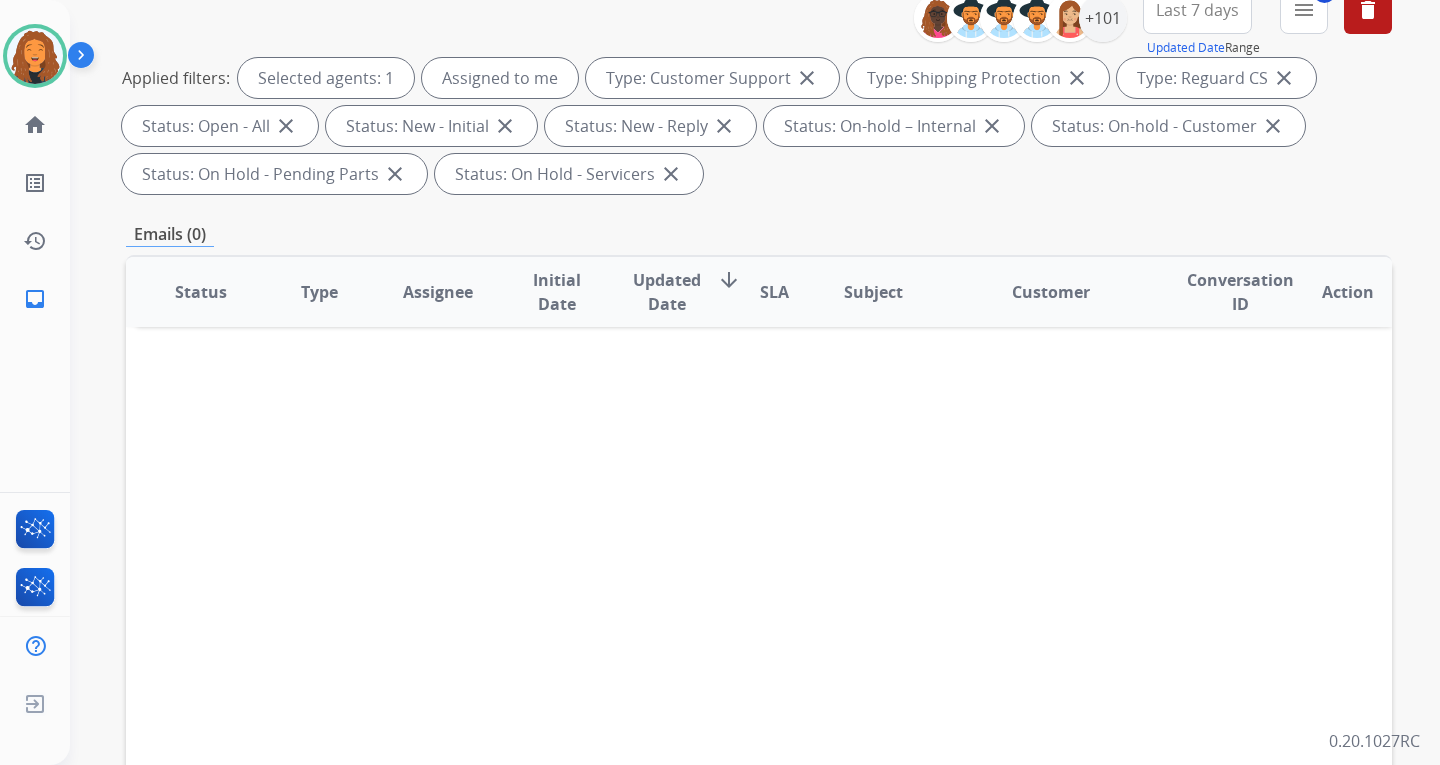scroll, scrollTop: 100, scrollLeft: 0, axis: vertical 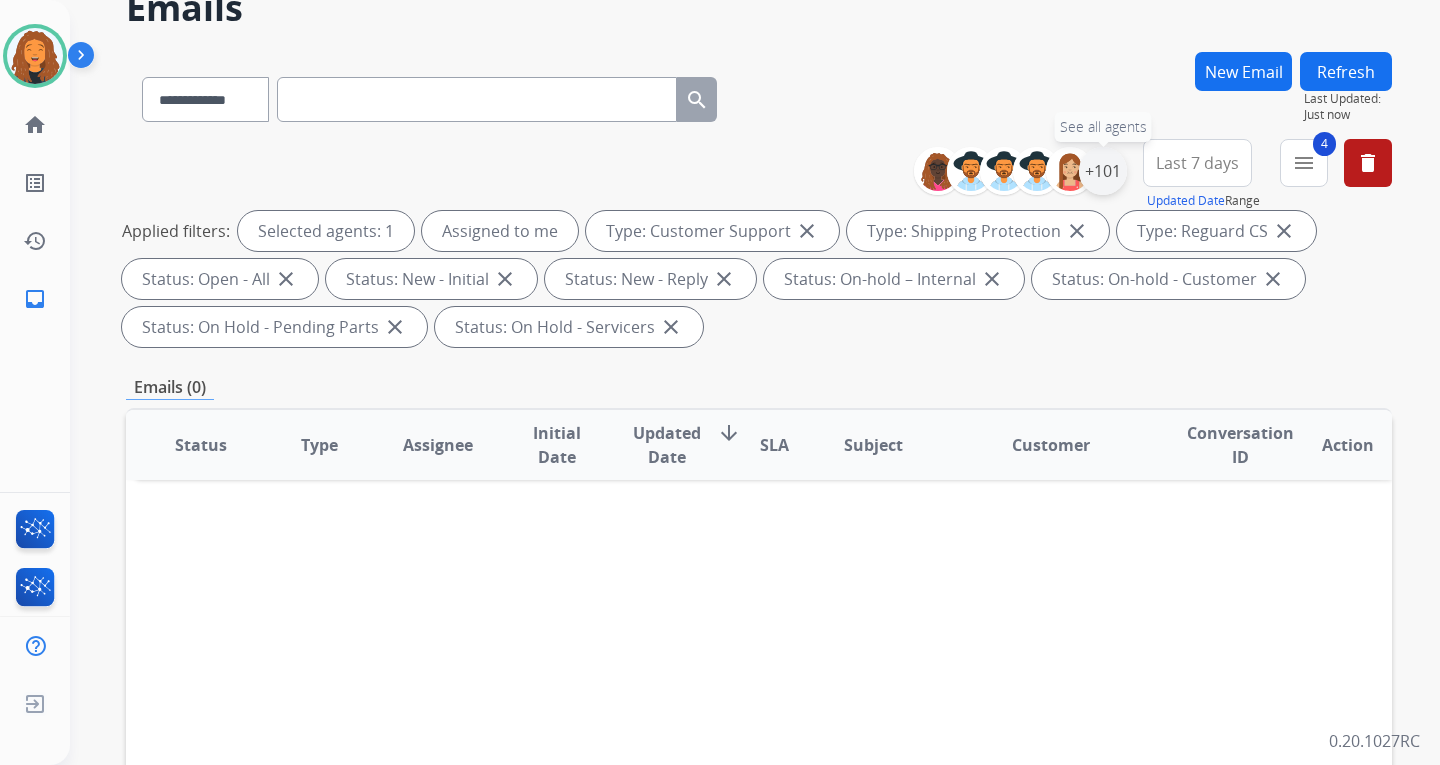click on "+101" at bounding box center (1103, 171) 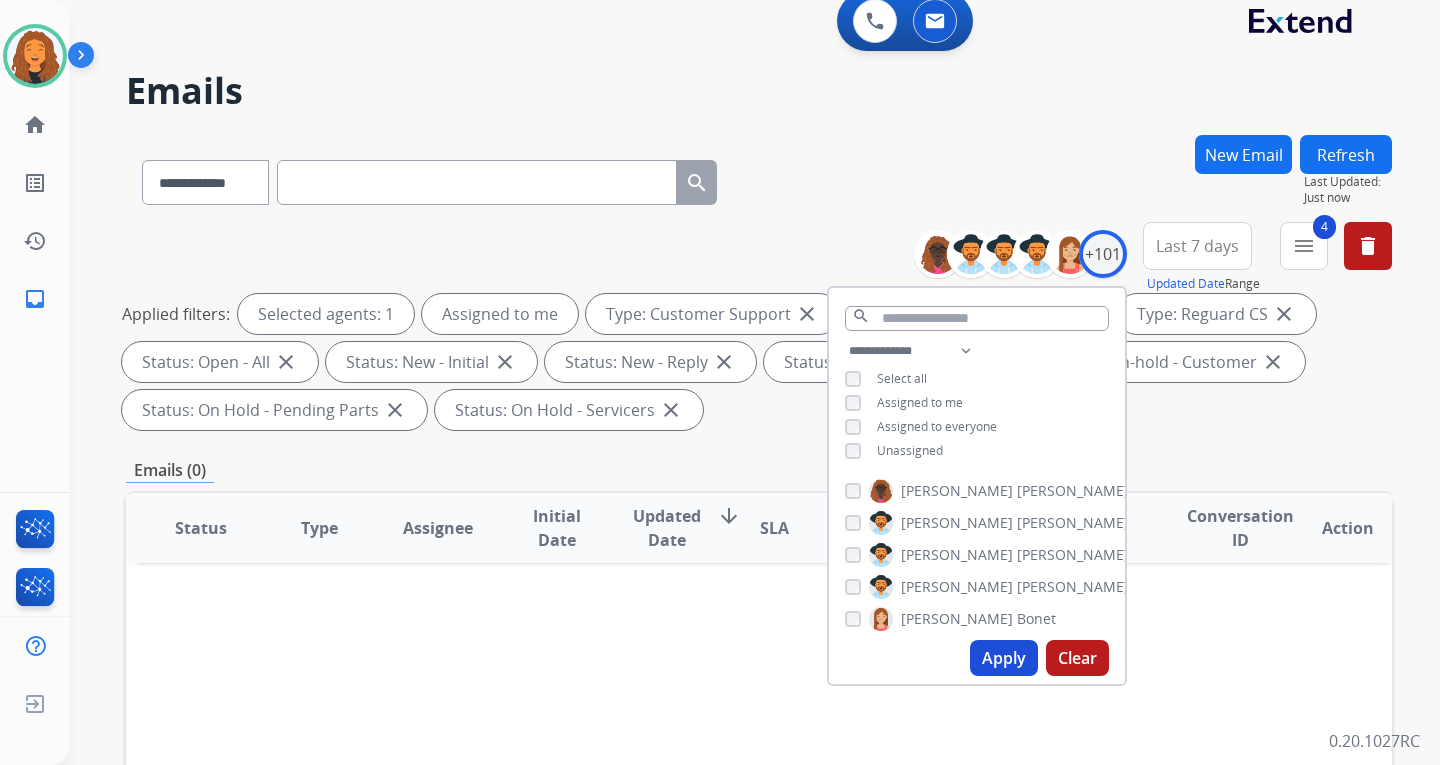 scroll, scrollTop: 0, scrollLeft: 0, axis: both 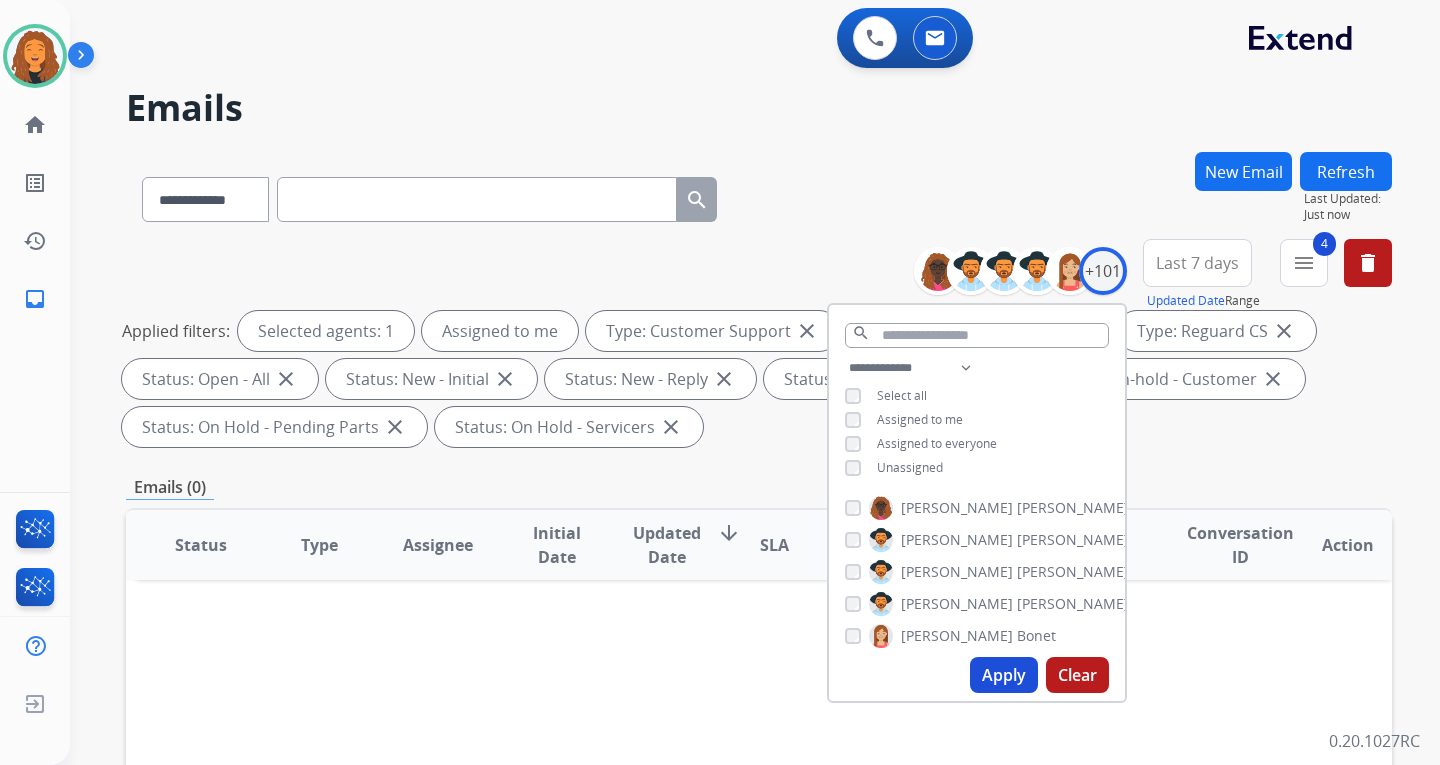 click on "Assigned to me" at bounding box center (920, 419) 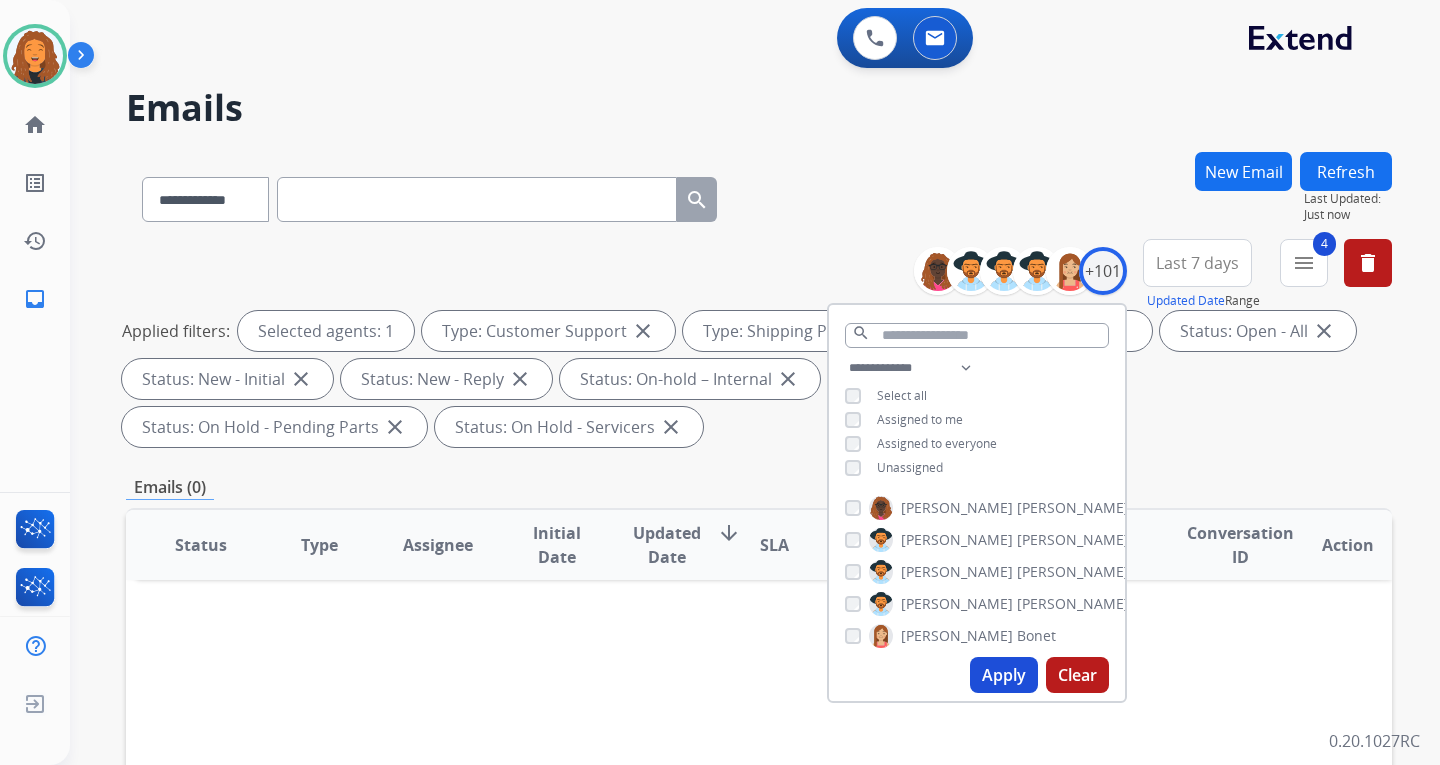 click on "Assigned to me" at bounding box center [920, 419] 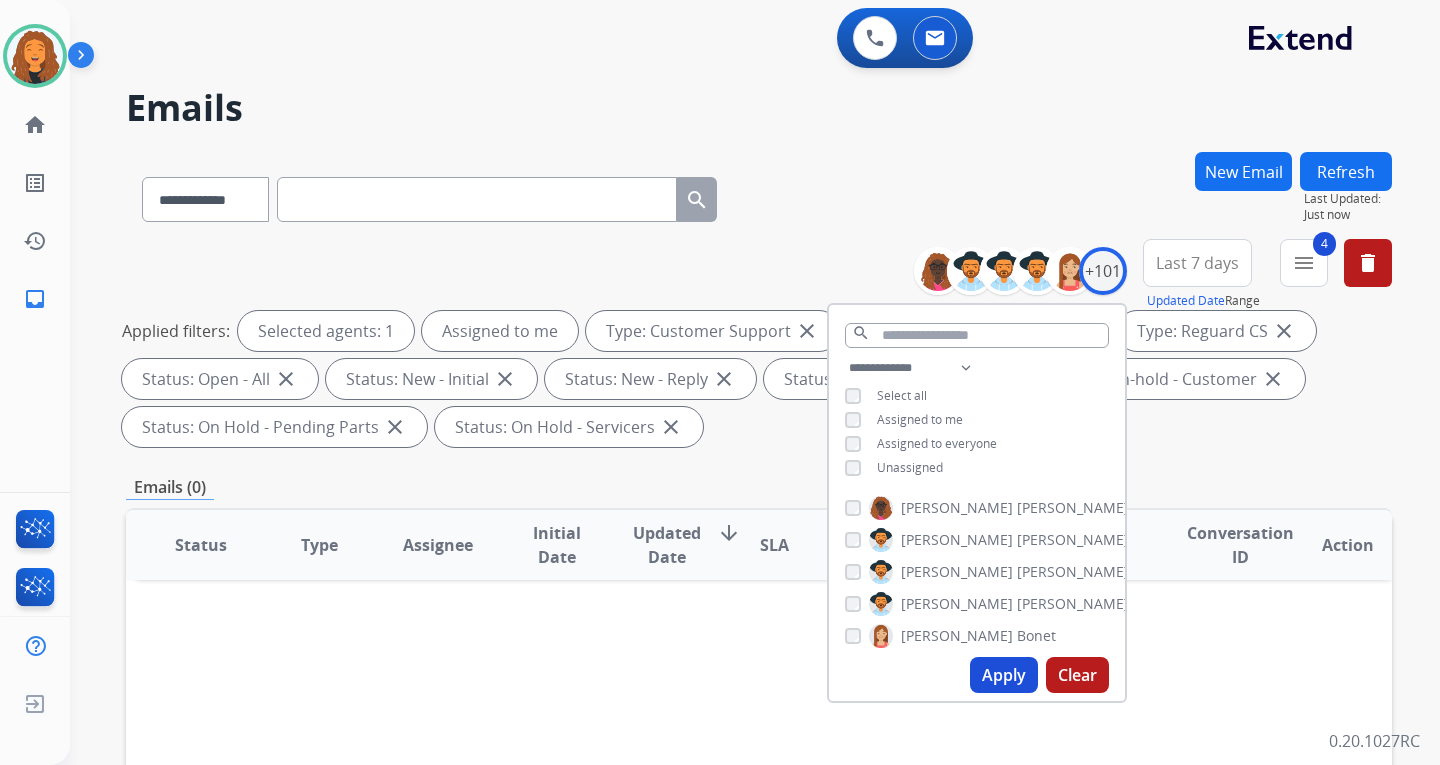 click on "Apply" at bounding box center [1004, 675] 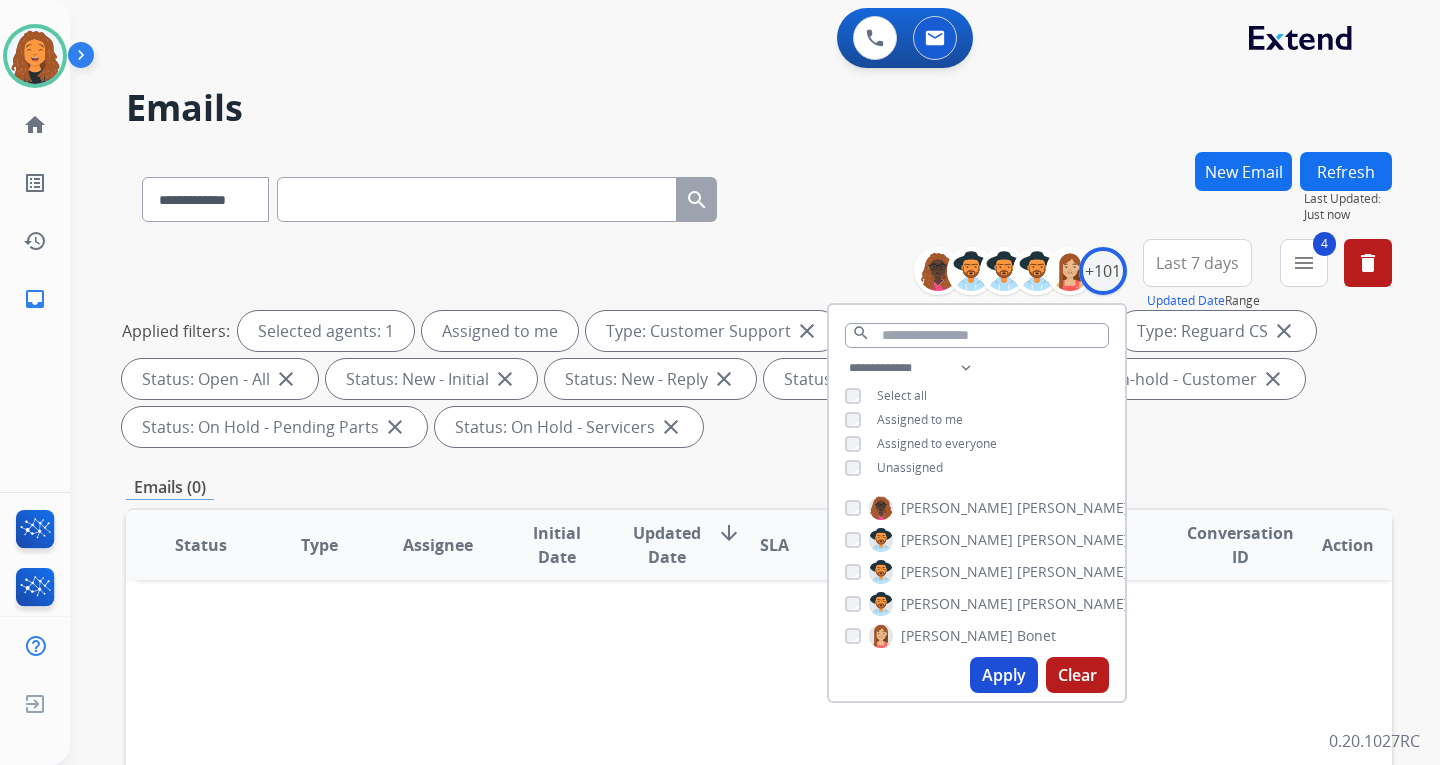 click on "Status Type Assignee Initial Date Updated Date arrow_downward SLA Subject Customer Conversation ID Action" at bounding box center (759, 843) 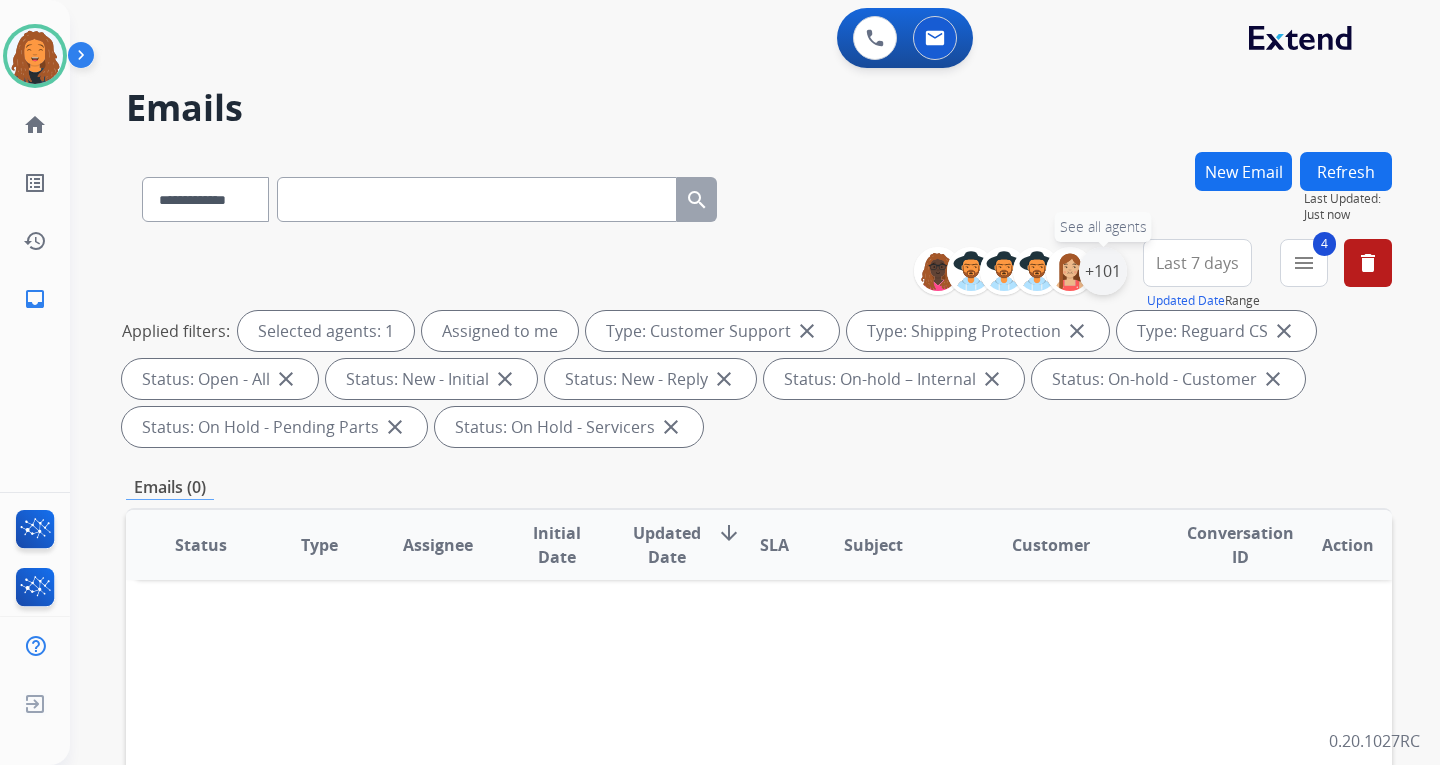 click on "+101" at bounding box center (1103, 271) 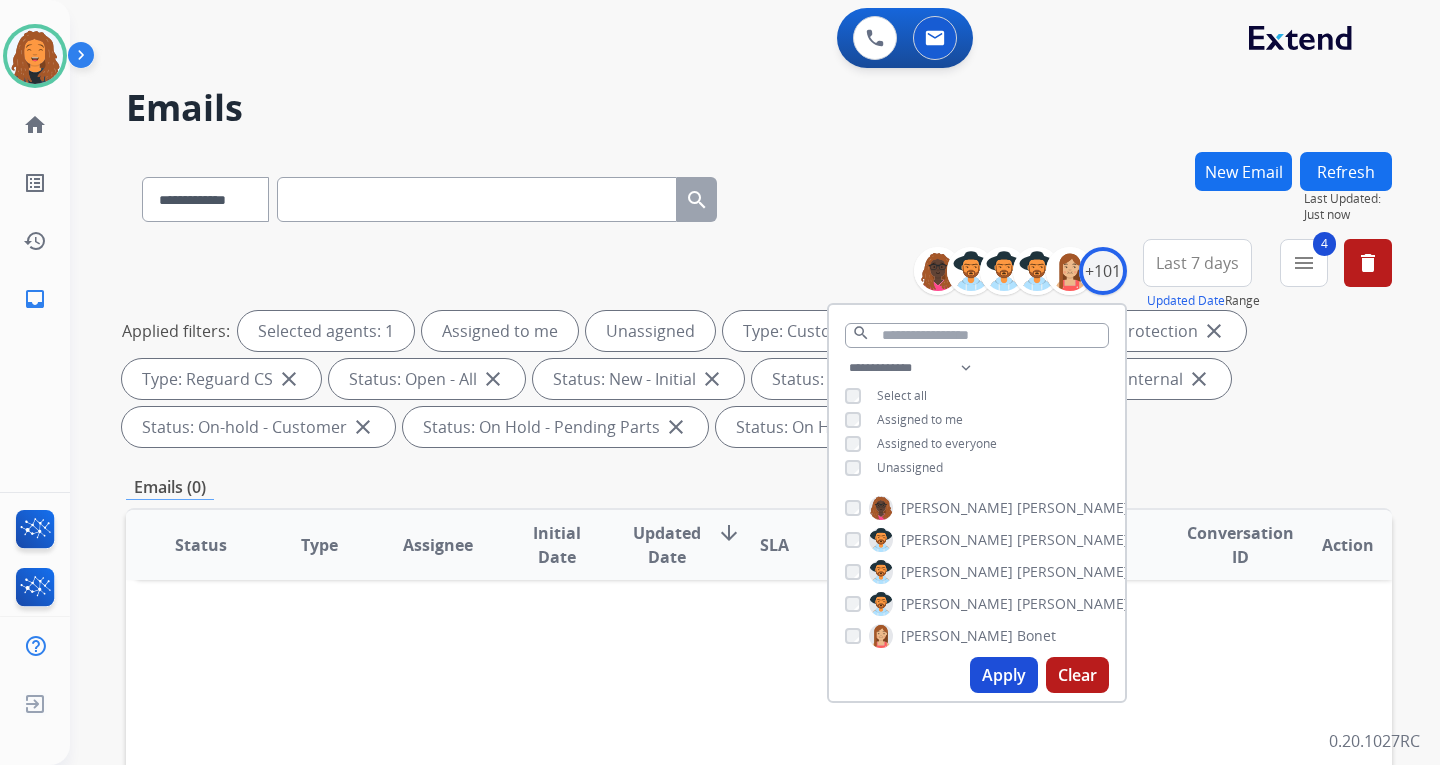 click on "Apply" at bounding box center [1004, 675] 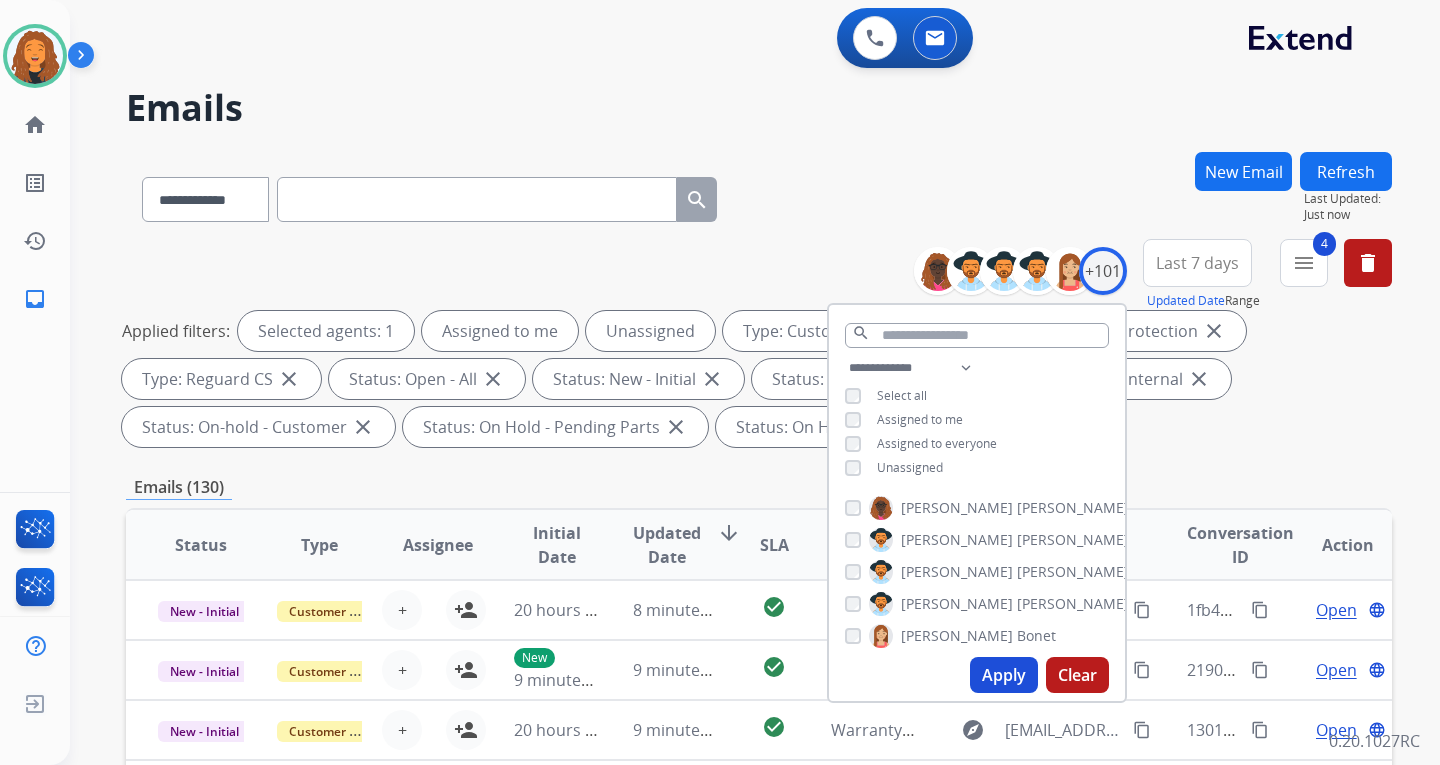 drag, startPoint x: 795, startPoint y: 282, endPoint x: 794, endPoint y: 293, distance: 11.045361 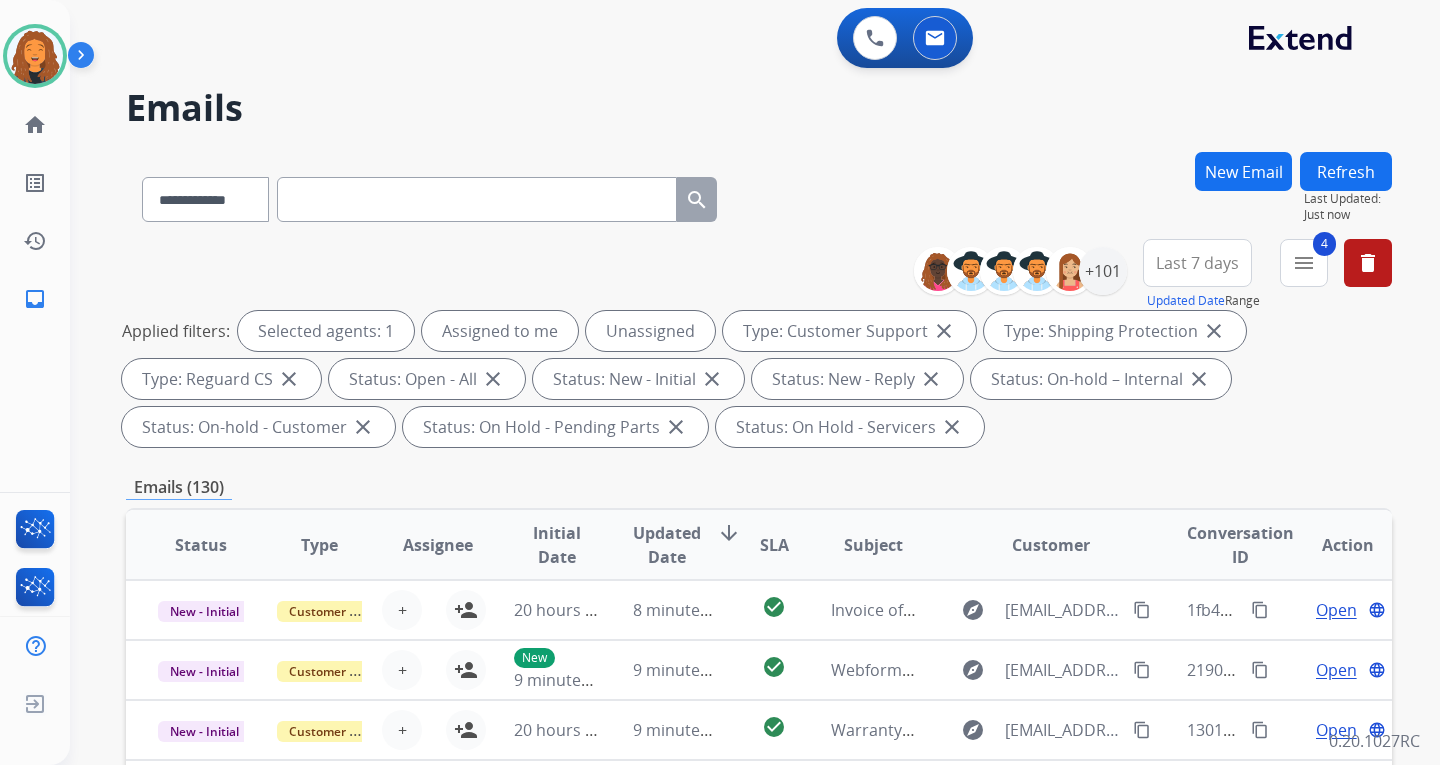 scroll, scrollTop: 2, scrollLeft: 0, axis: vertical 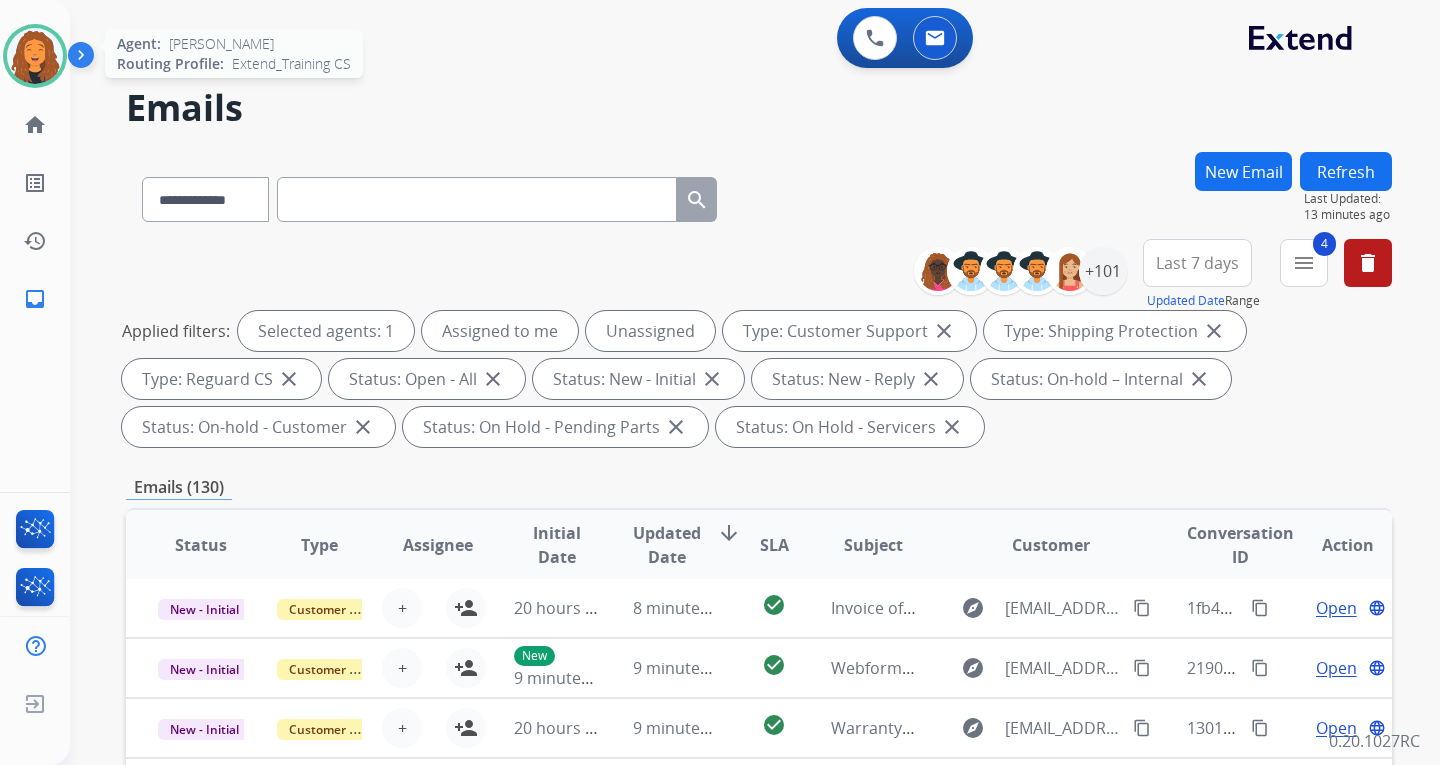 click at bounding box center [35, 56] 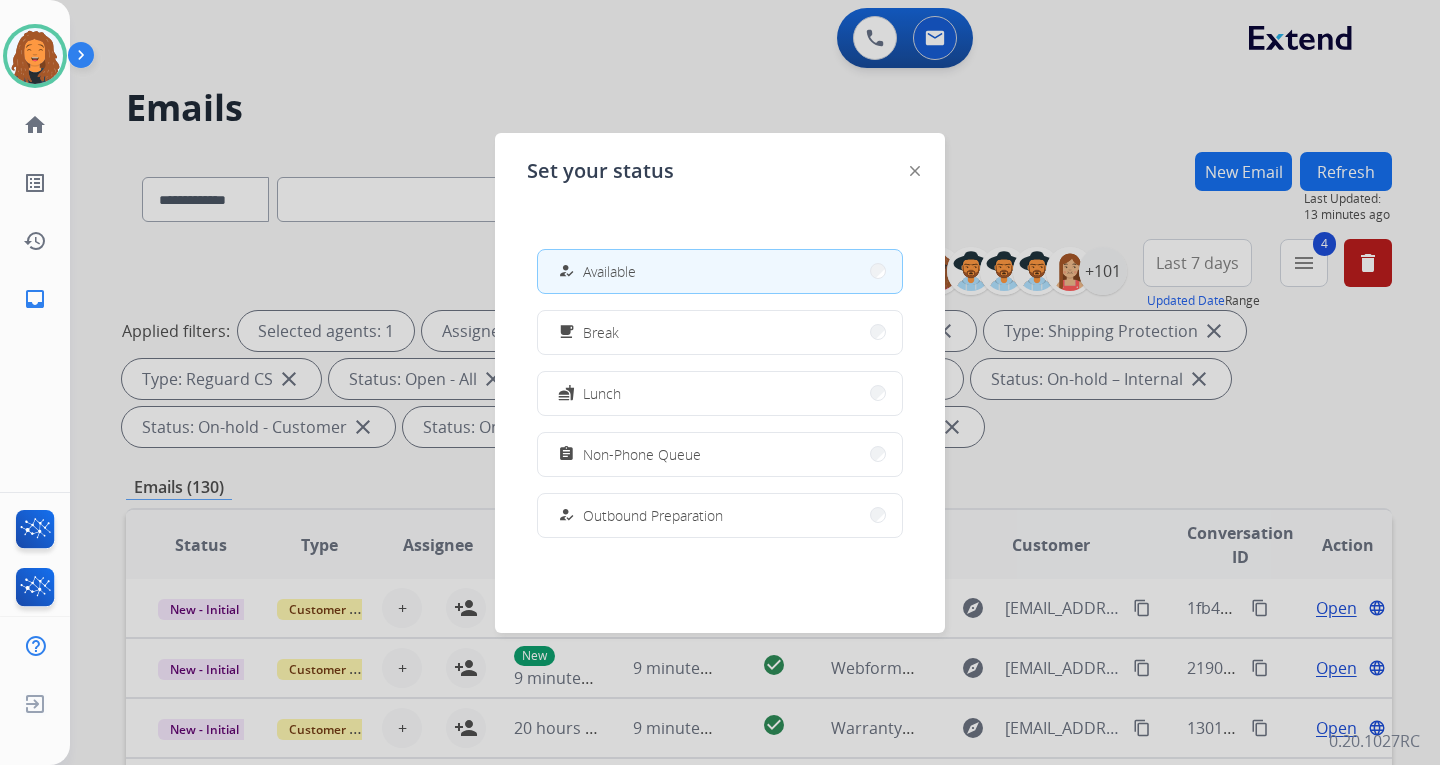 click at bounding box center (720, 382) 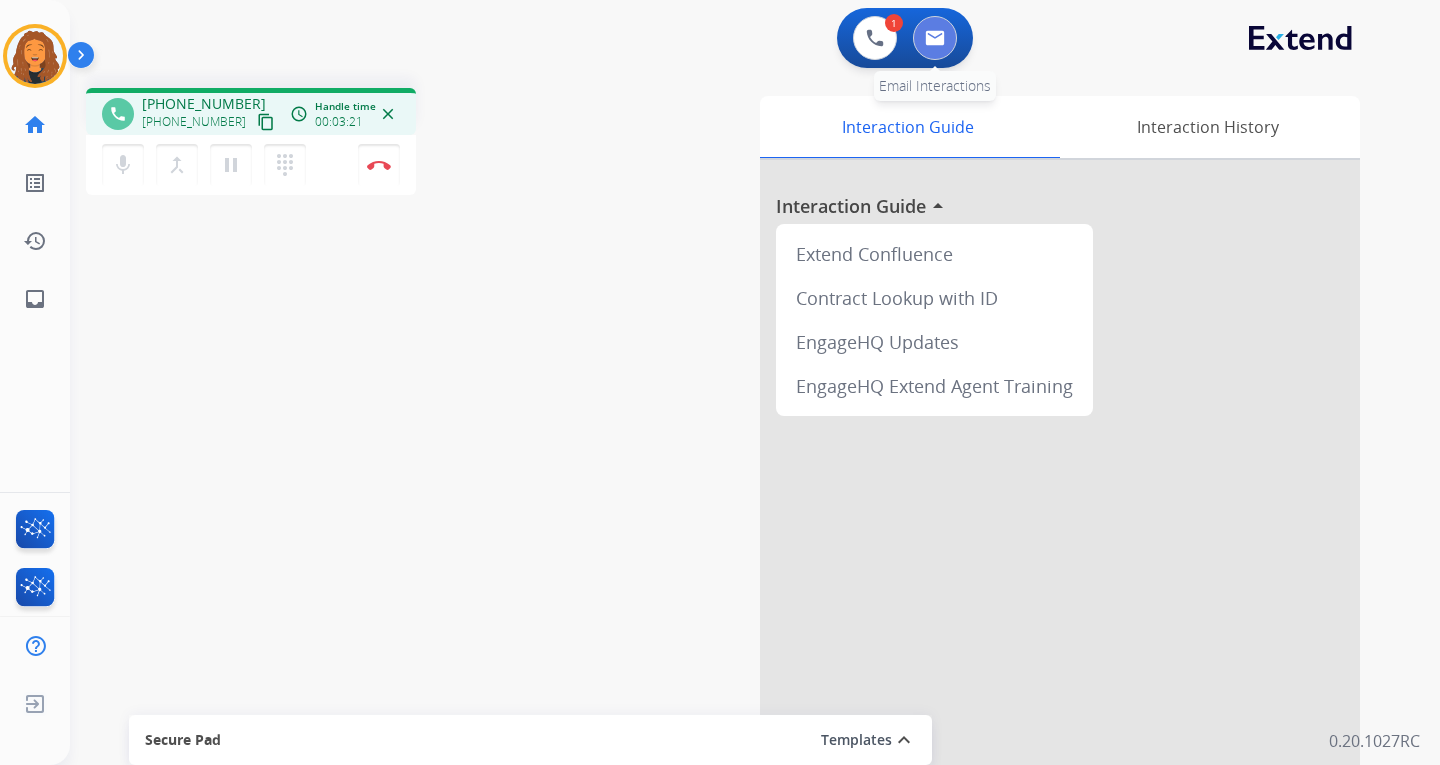 click at bounding box center (935, 38) 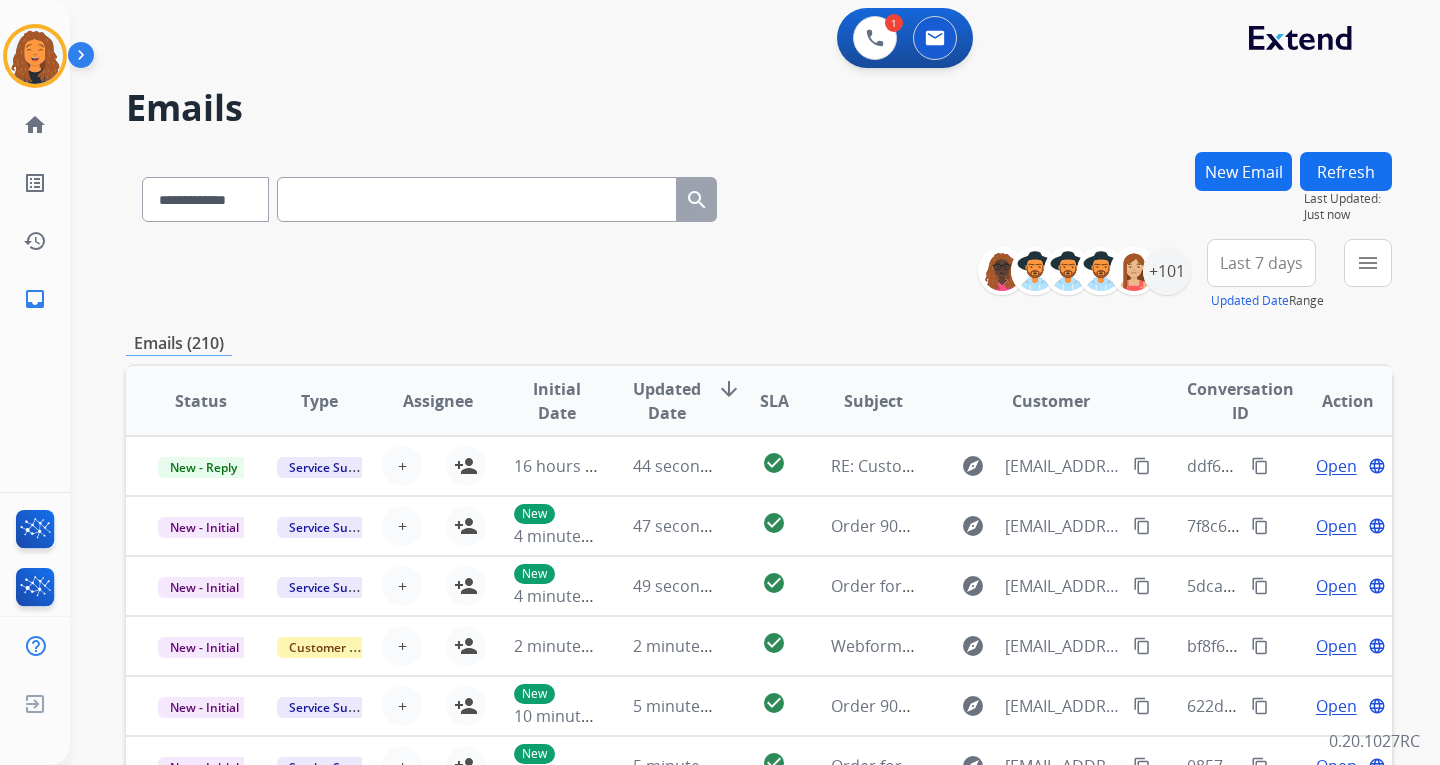 paste on "**********" 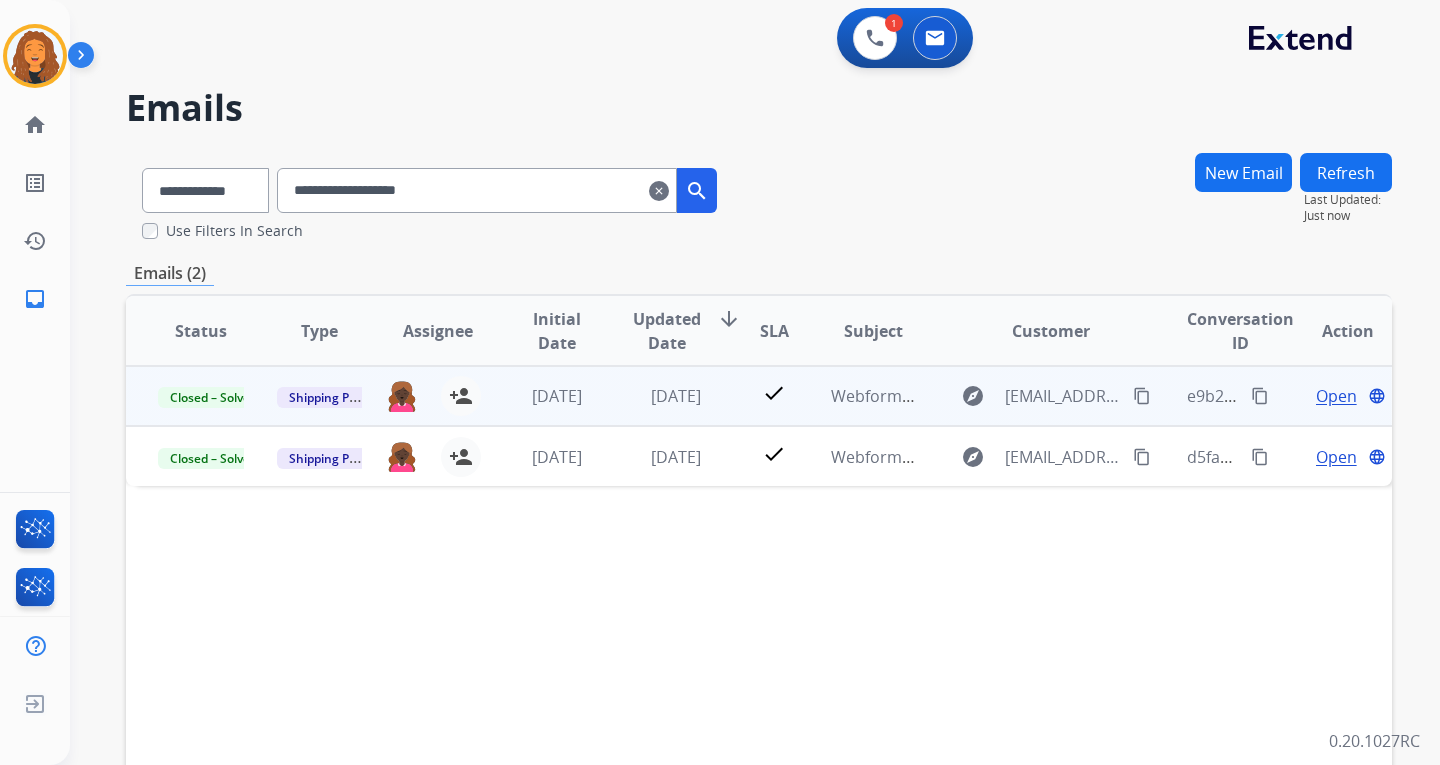 click on "Open" at bounding box center [1336, 396] 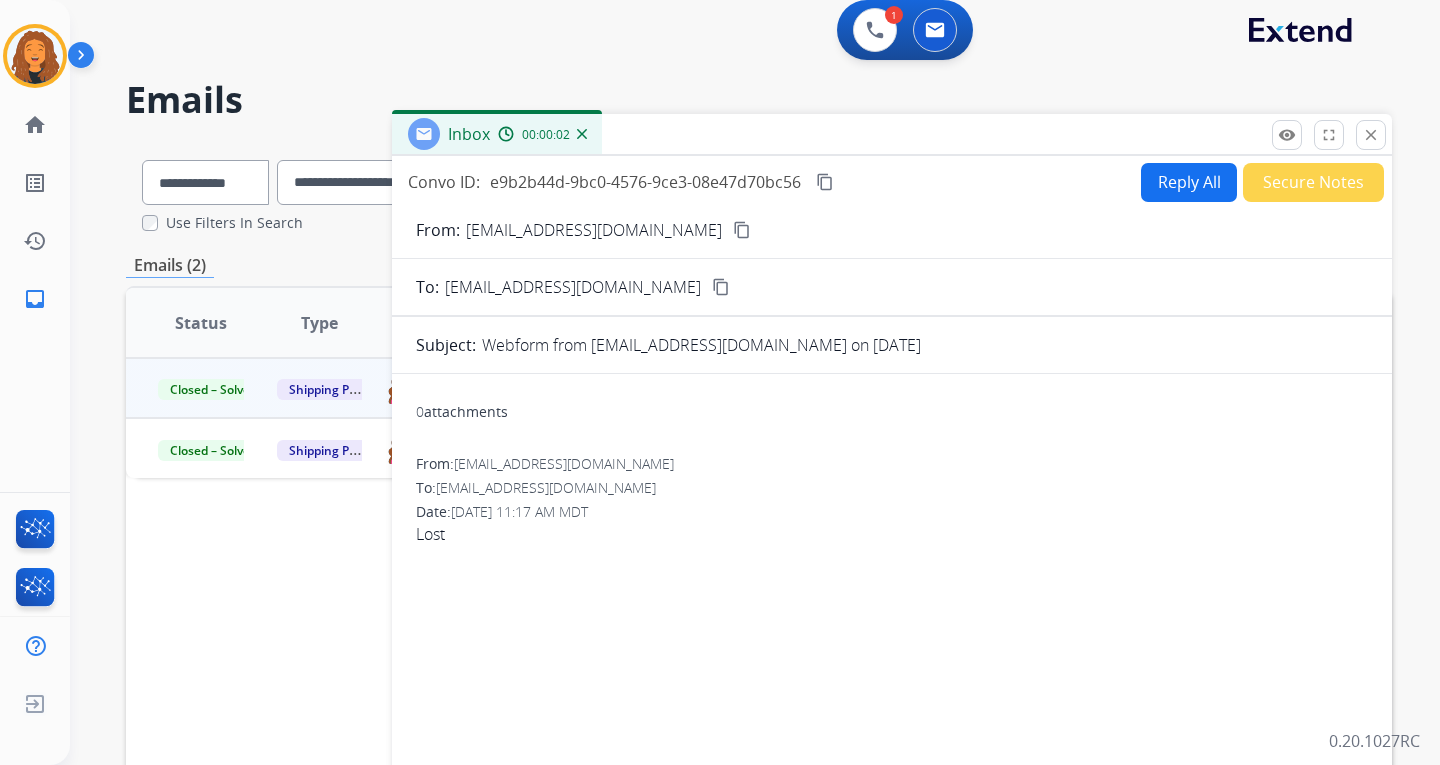scroll, scrollTop: 0, scrollLeft: 0, axis: both 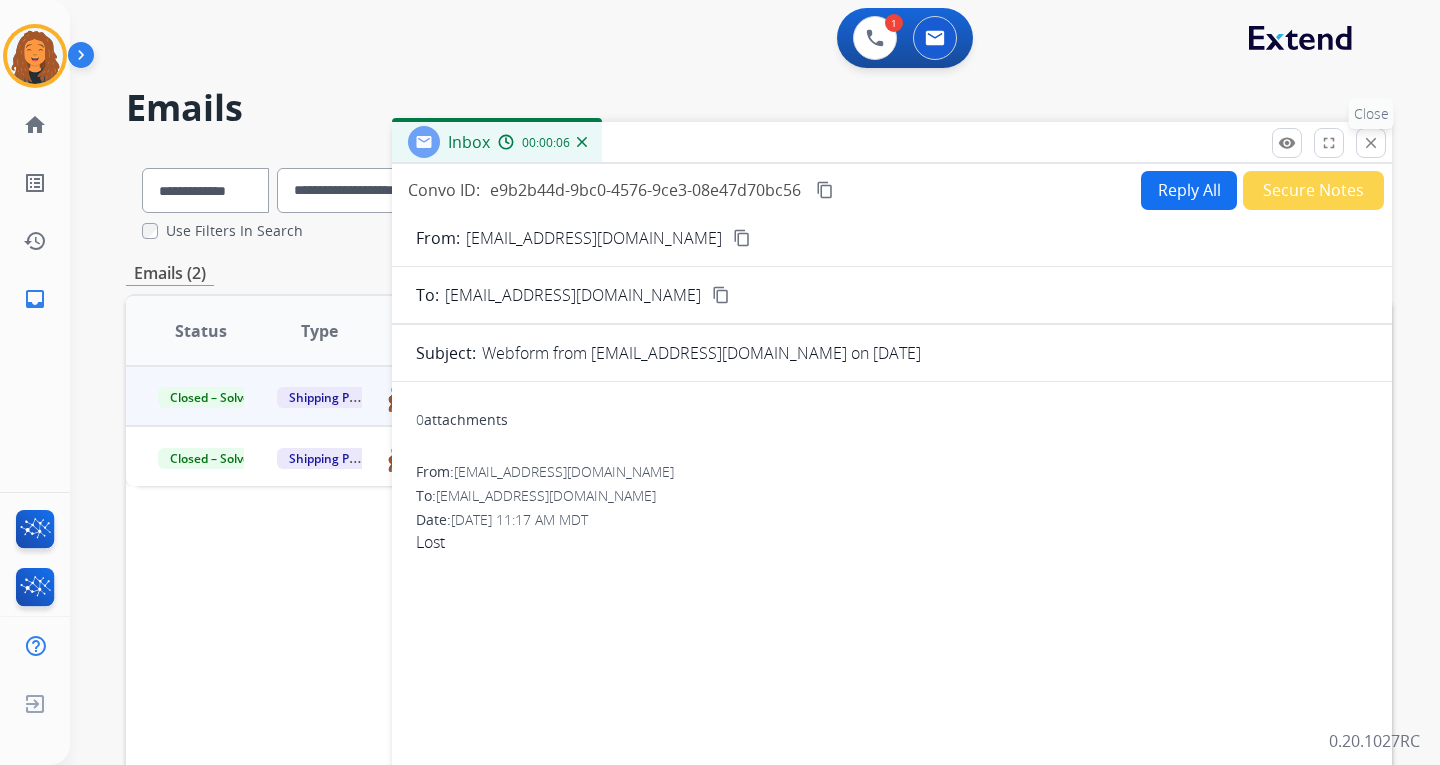 click on "close" at bounding box center (1371, 143) 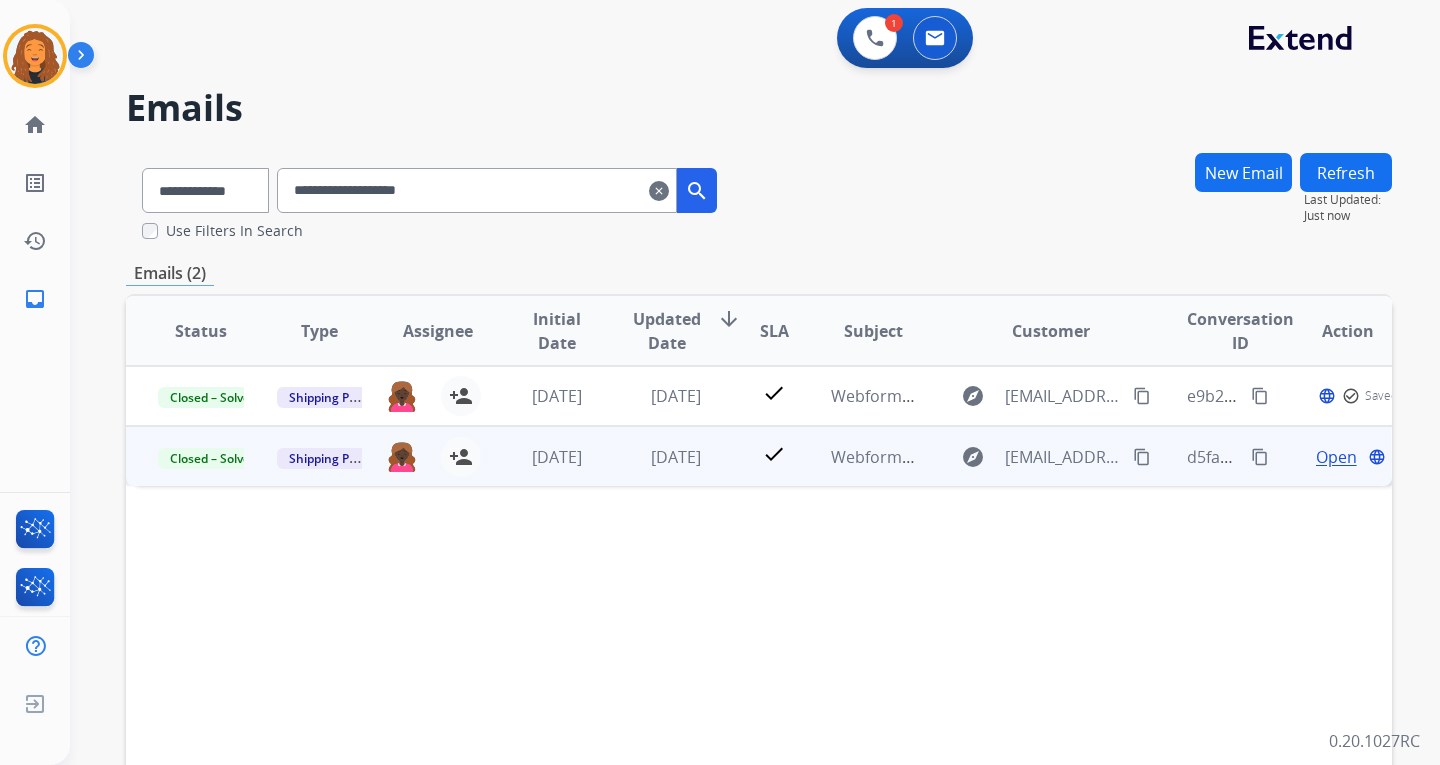 click on "Open" at bounding box center (1336, 457) 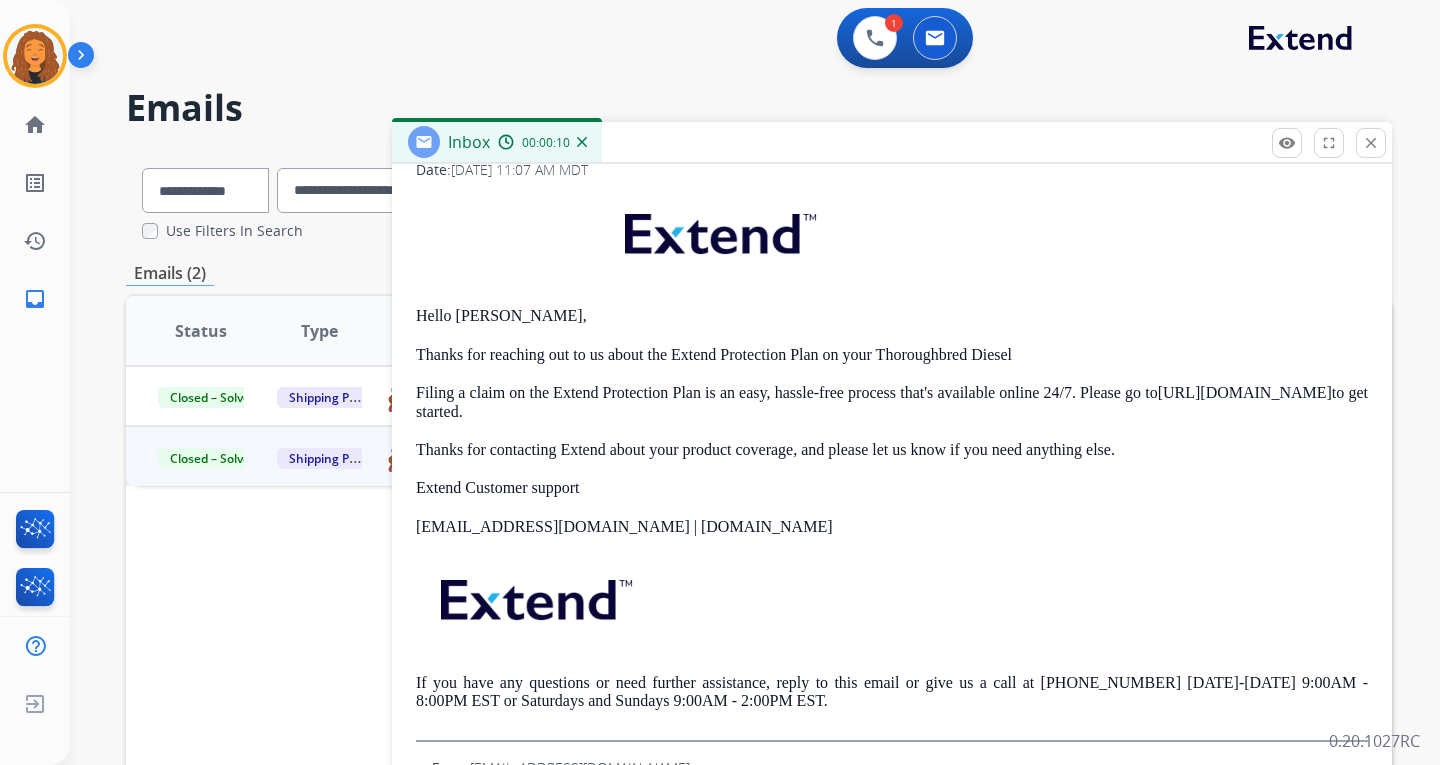 scroll, scrollTop: 376, scrollLeft: 0, axis: vertical 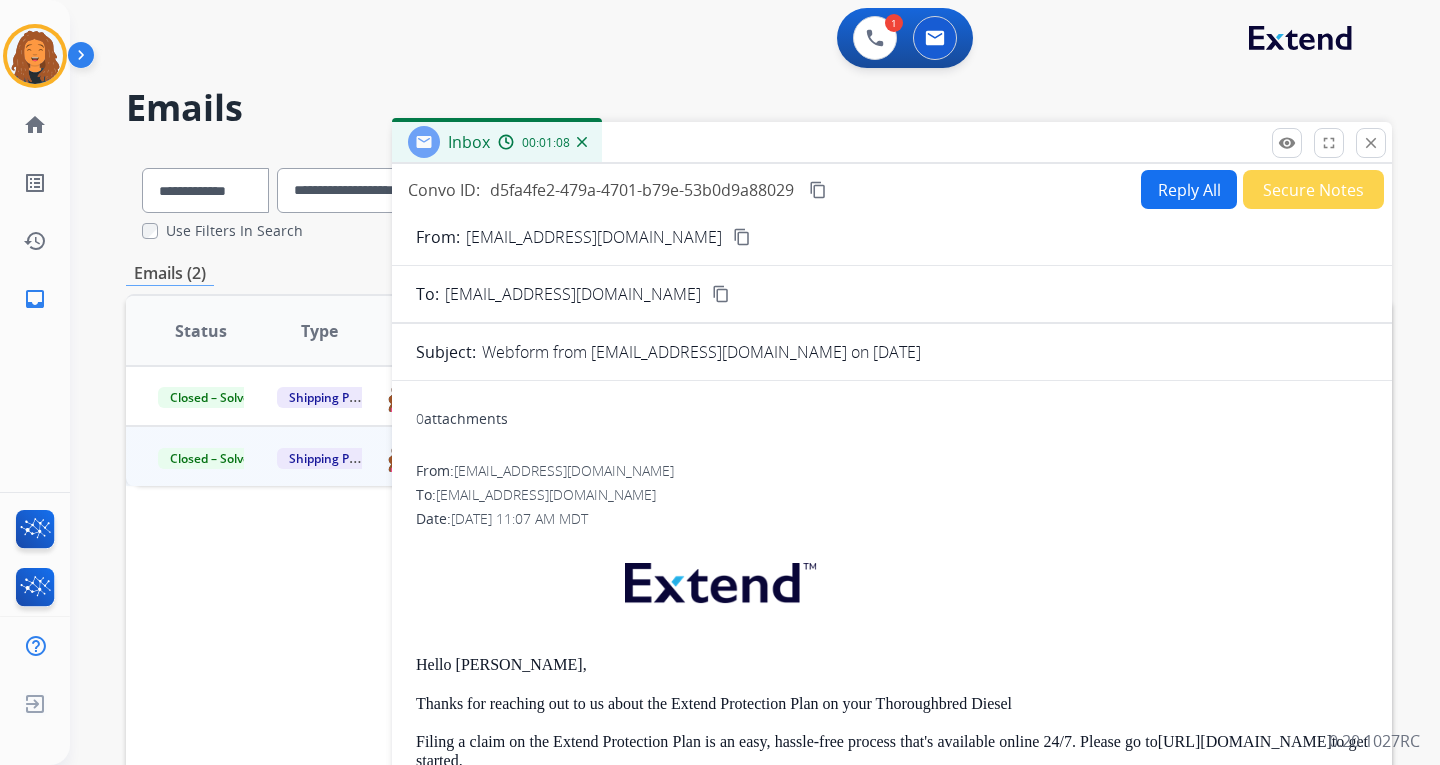 click on "Reply All" at bounding box center [1189, 189] 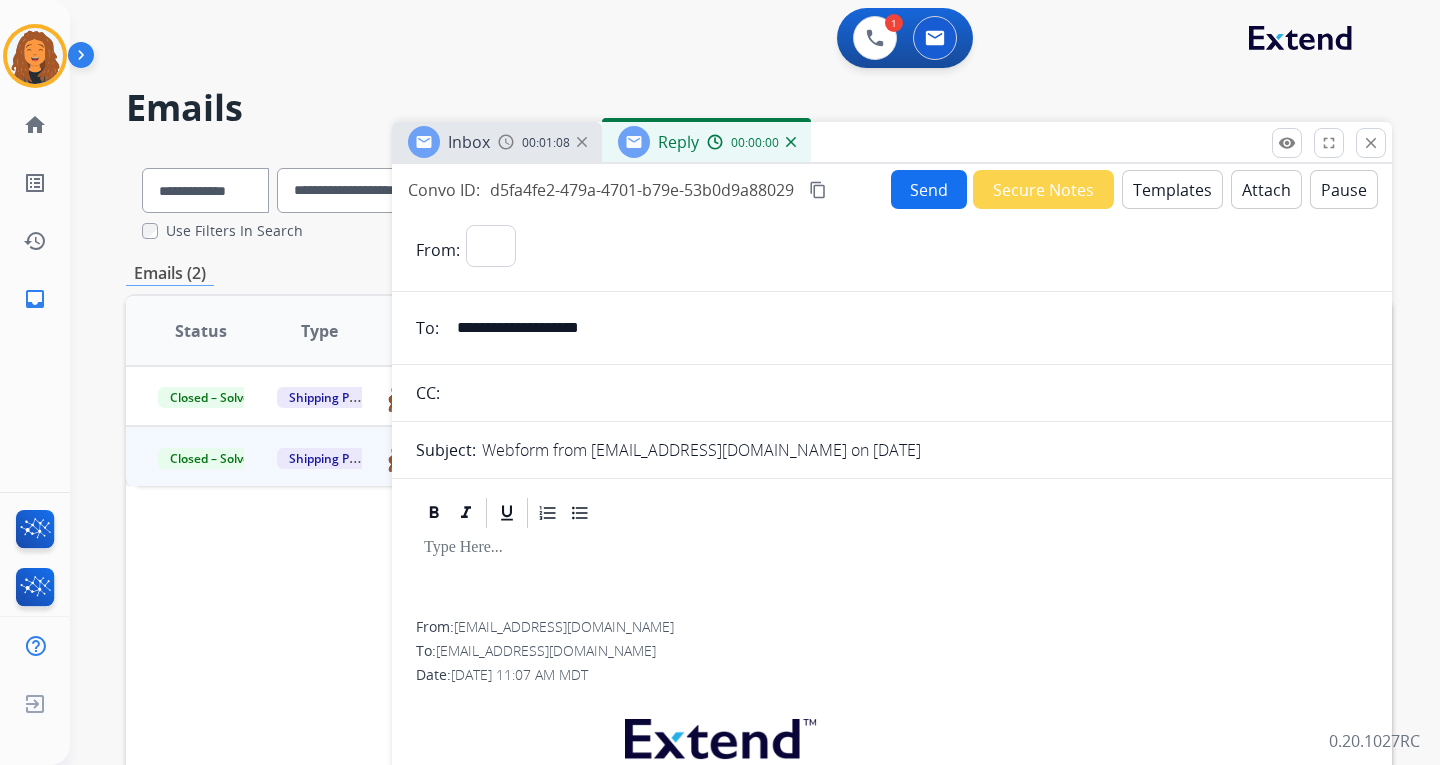 select on "**********" 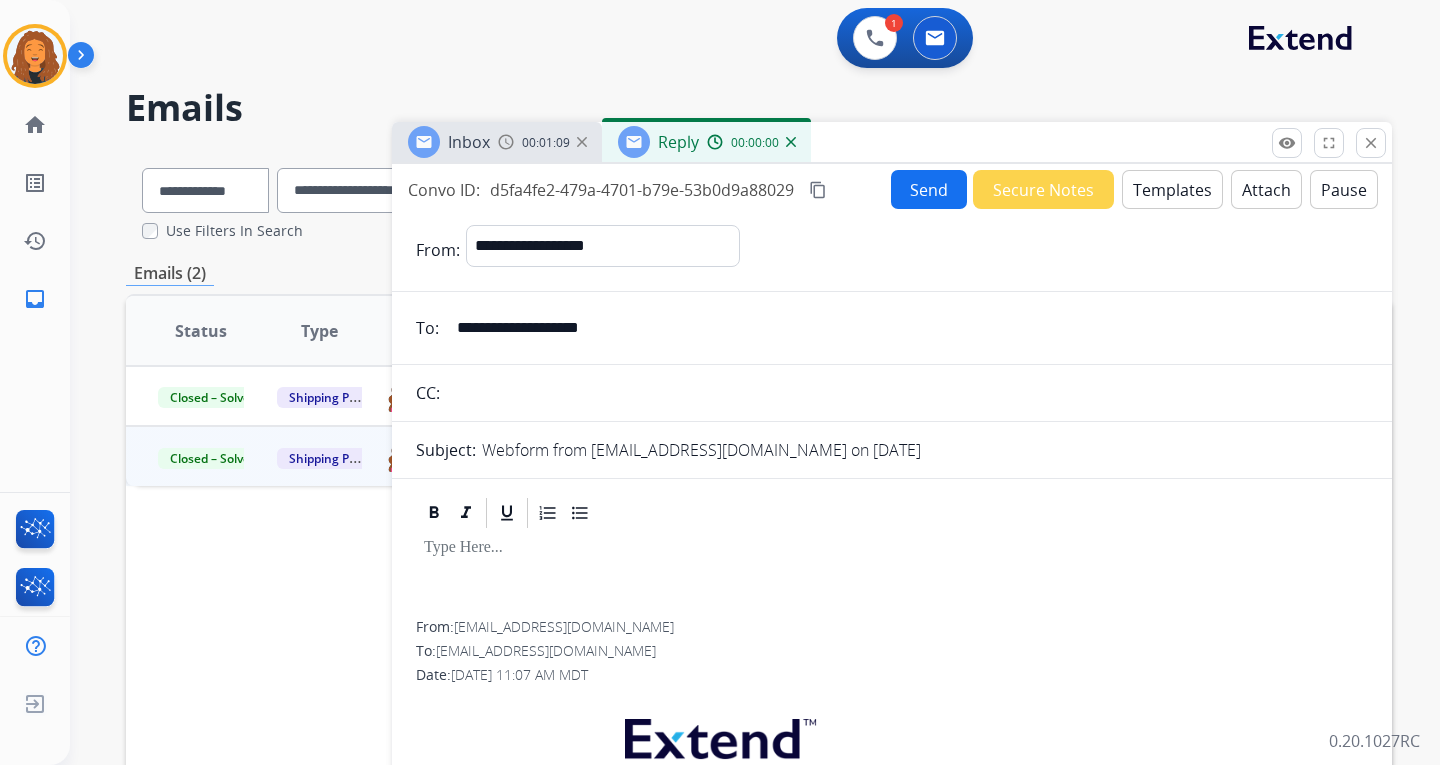 click on "Templates" at bounding box center (1172, 189) 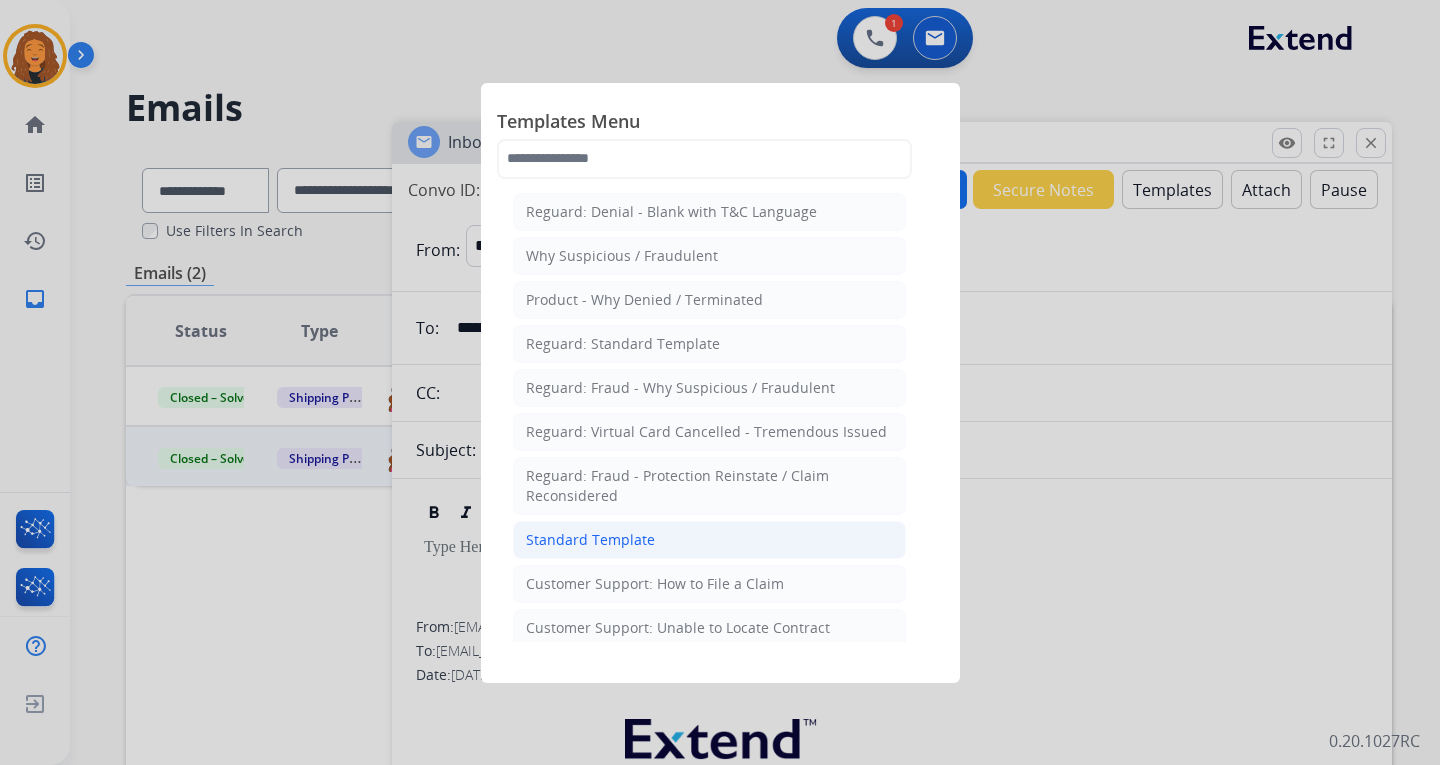 click on "Standard Template" 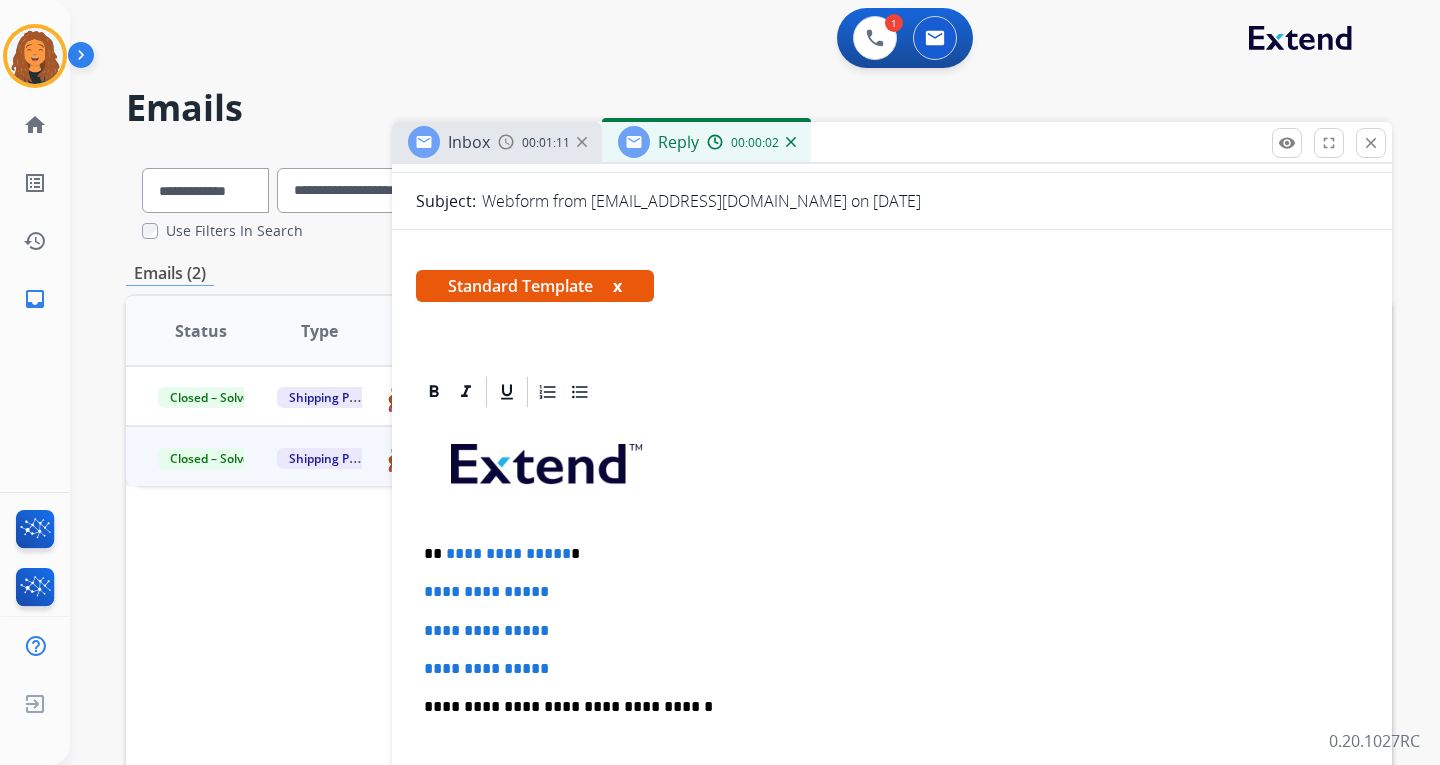 scroll, scrollTop: 300, scrollLeft: 0, axis: vertical 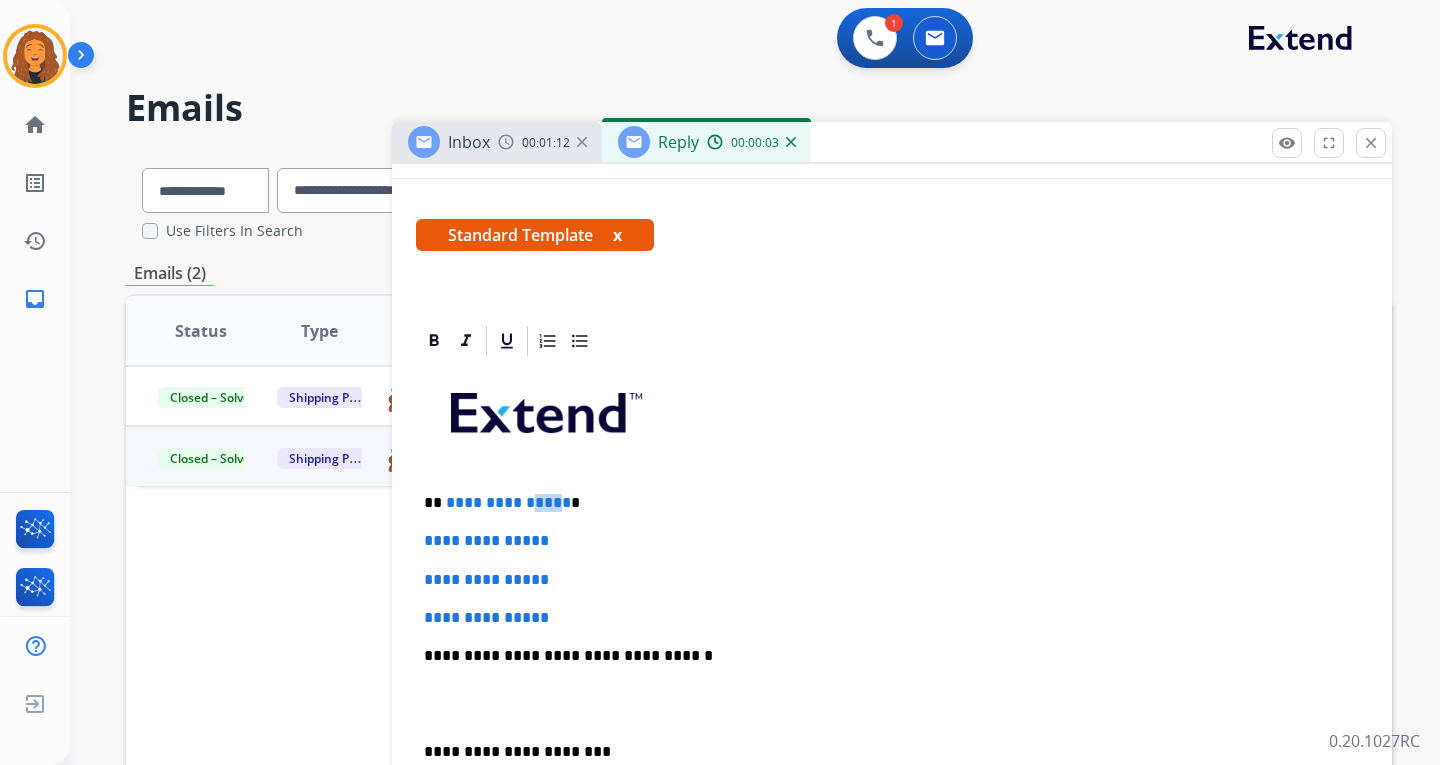 drag, startPoint x: 556, startPoint y: 507, endPoint x: 526, endPoint y: 506, distance: 30.016663 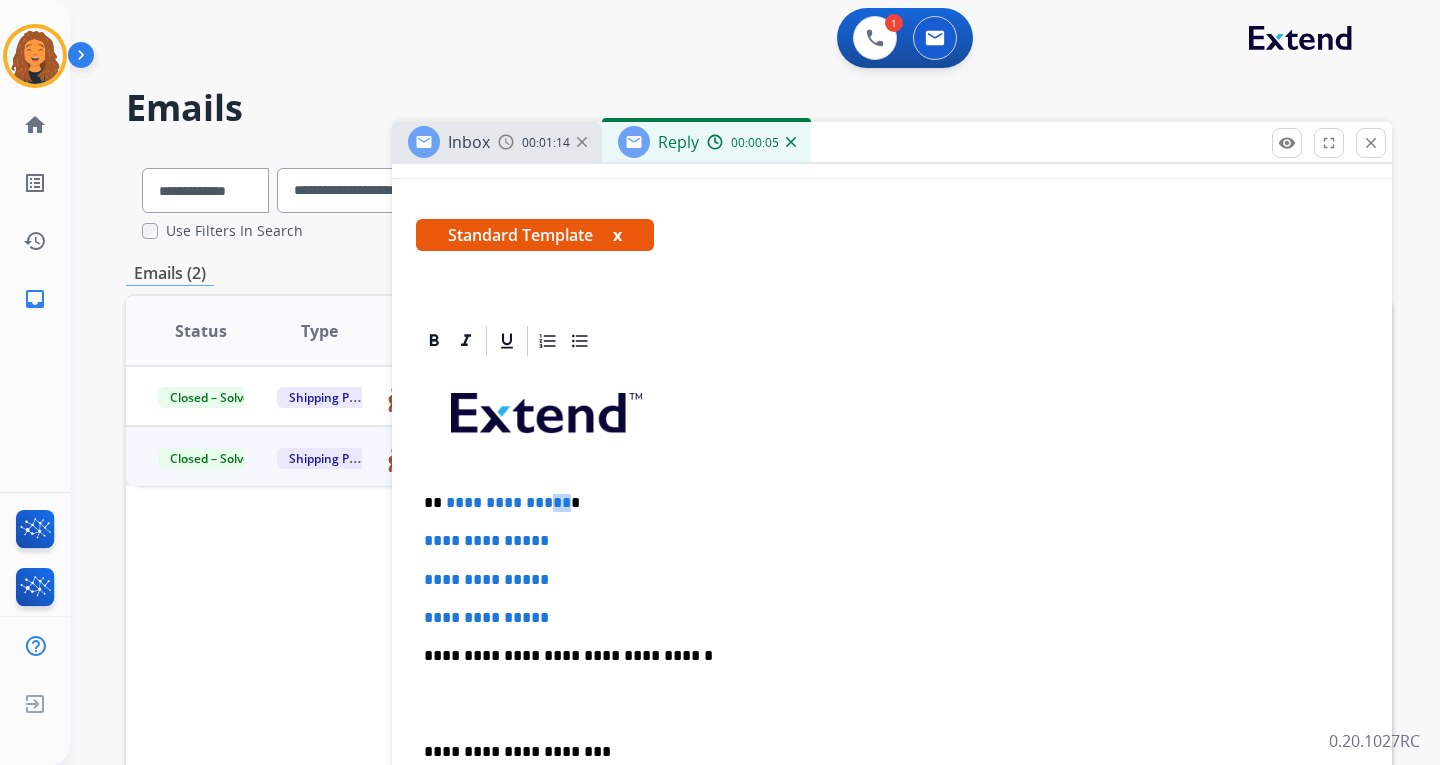 drag, startPoint x: 559, startPoint y: 502, endPoint x: 544, endPoint y: 502, distance: 15 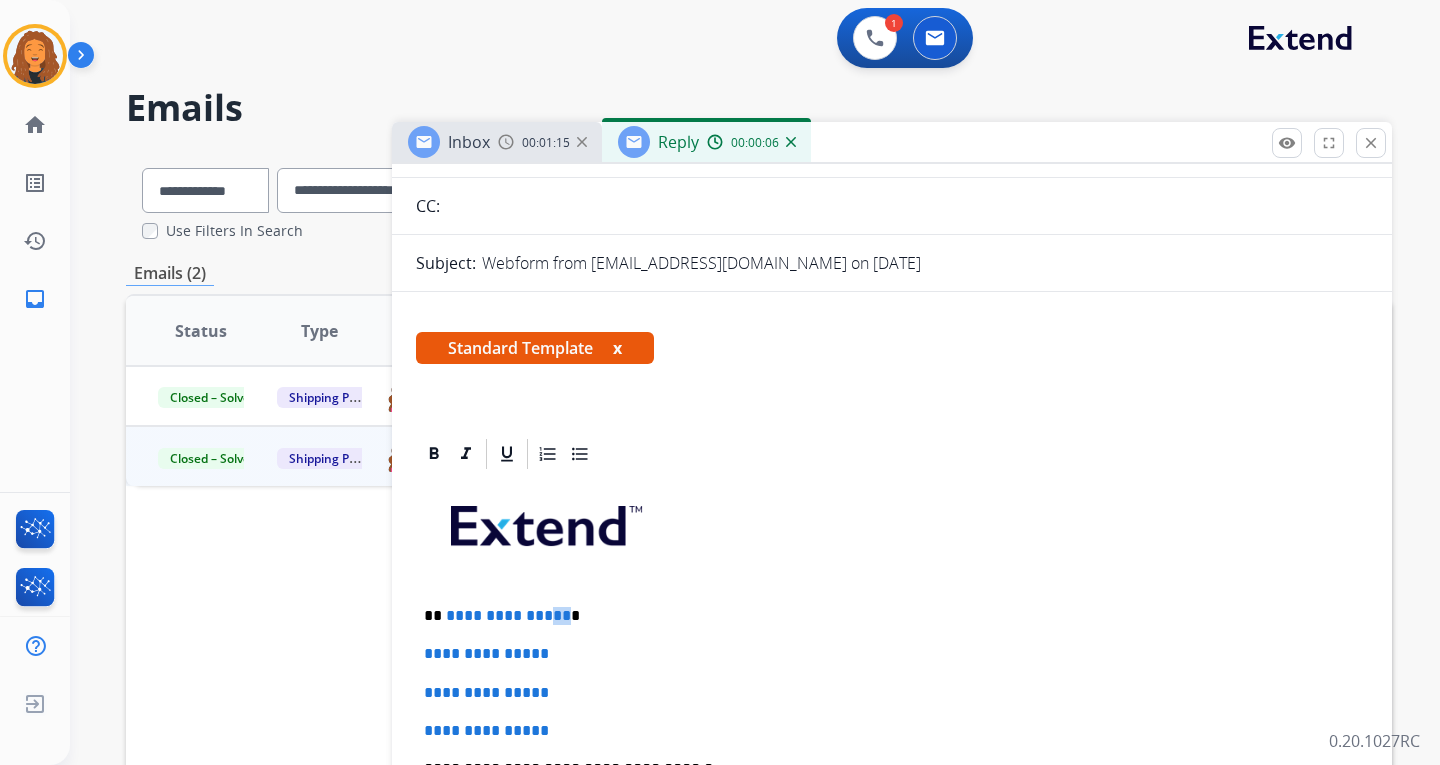 scroll, scrollTop: 0, scrollLeft: 0, axis: both 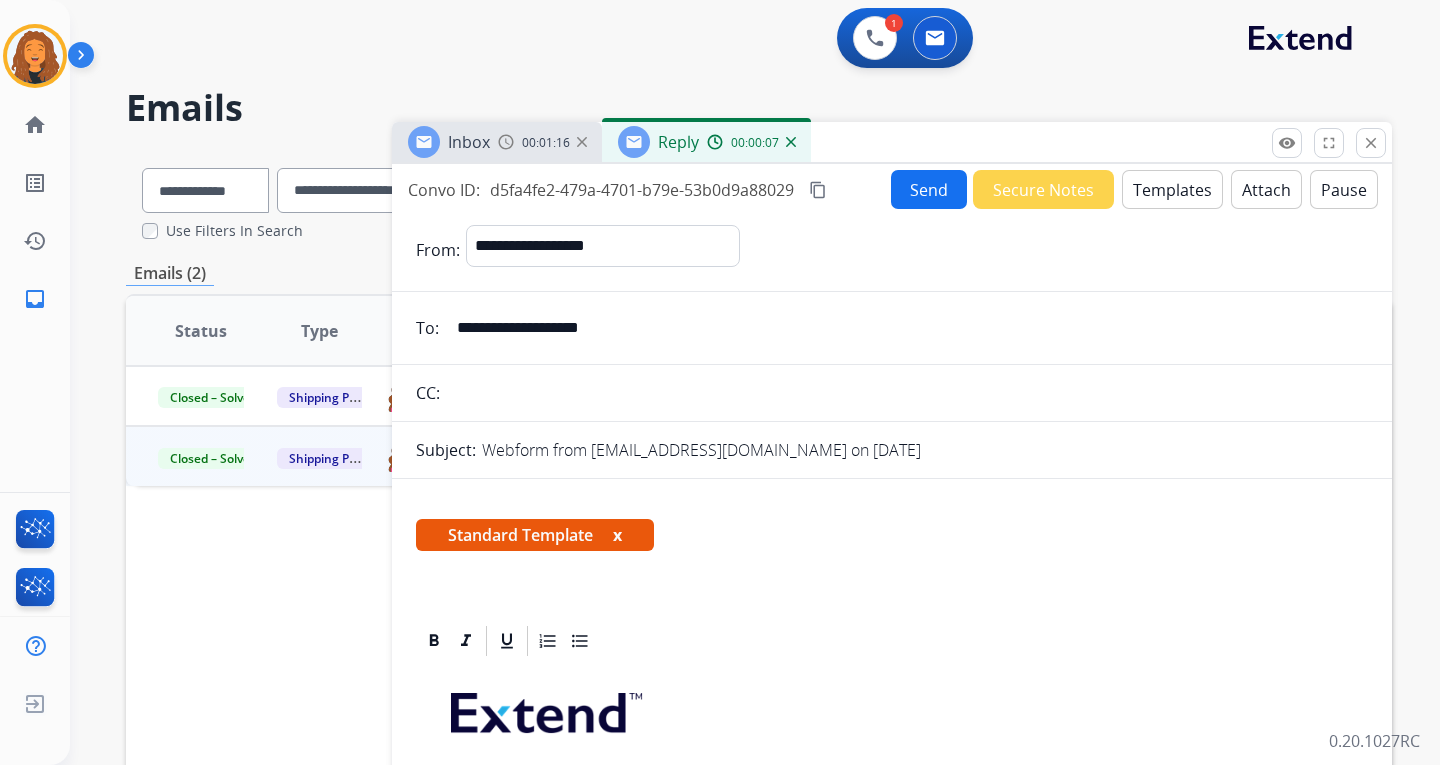 click on "Templates" at bounding box center (1172, 189) 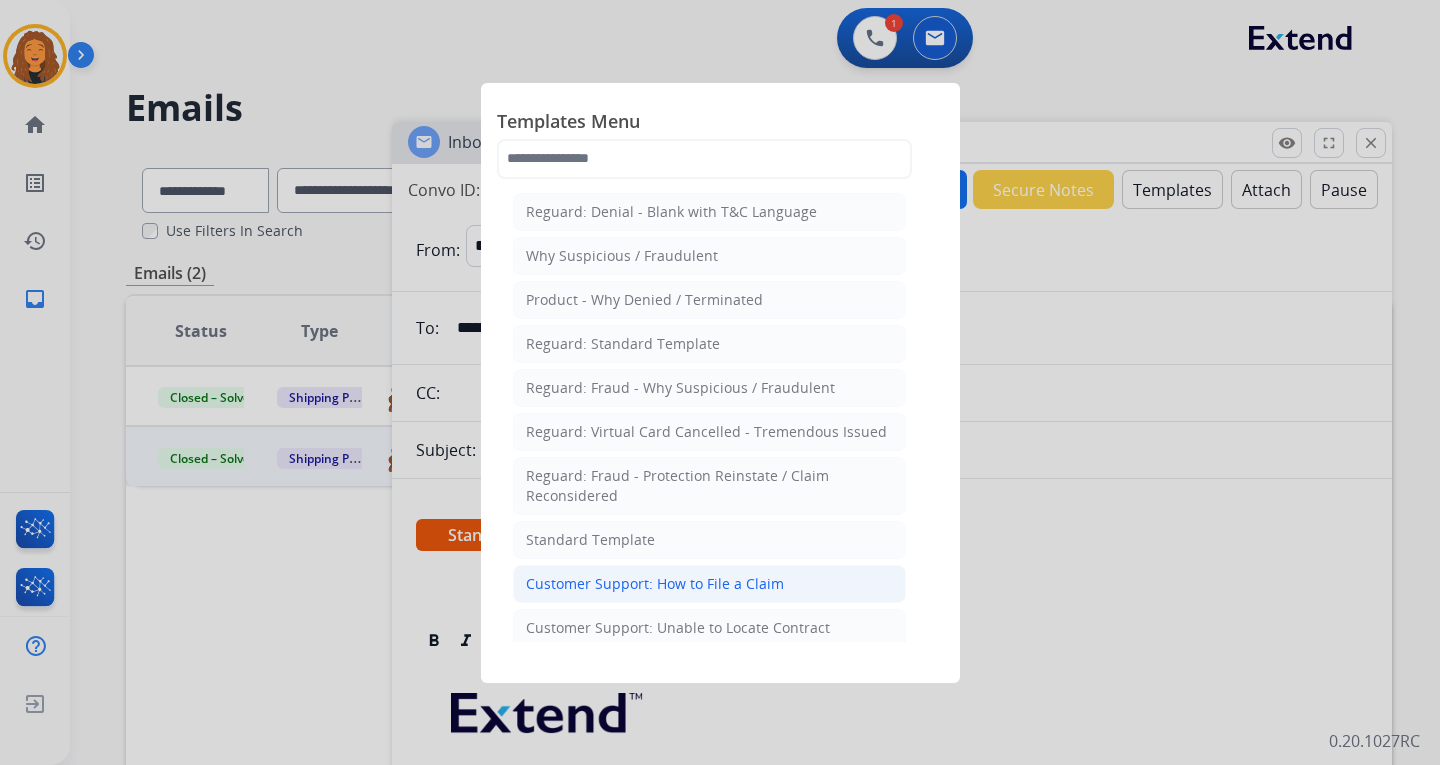 click on "Customer Support: How to File a Claim" 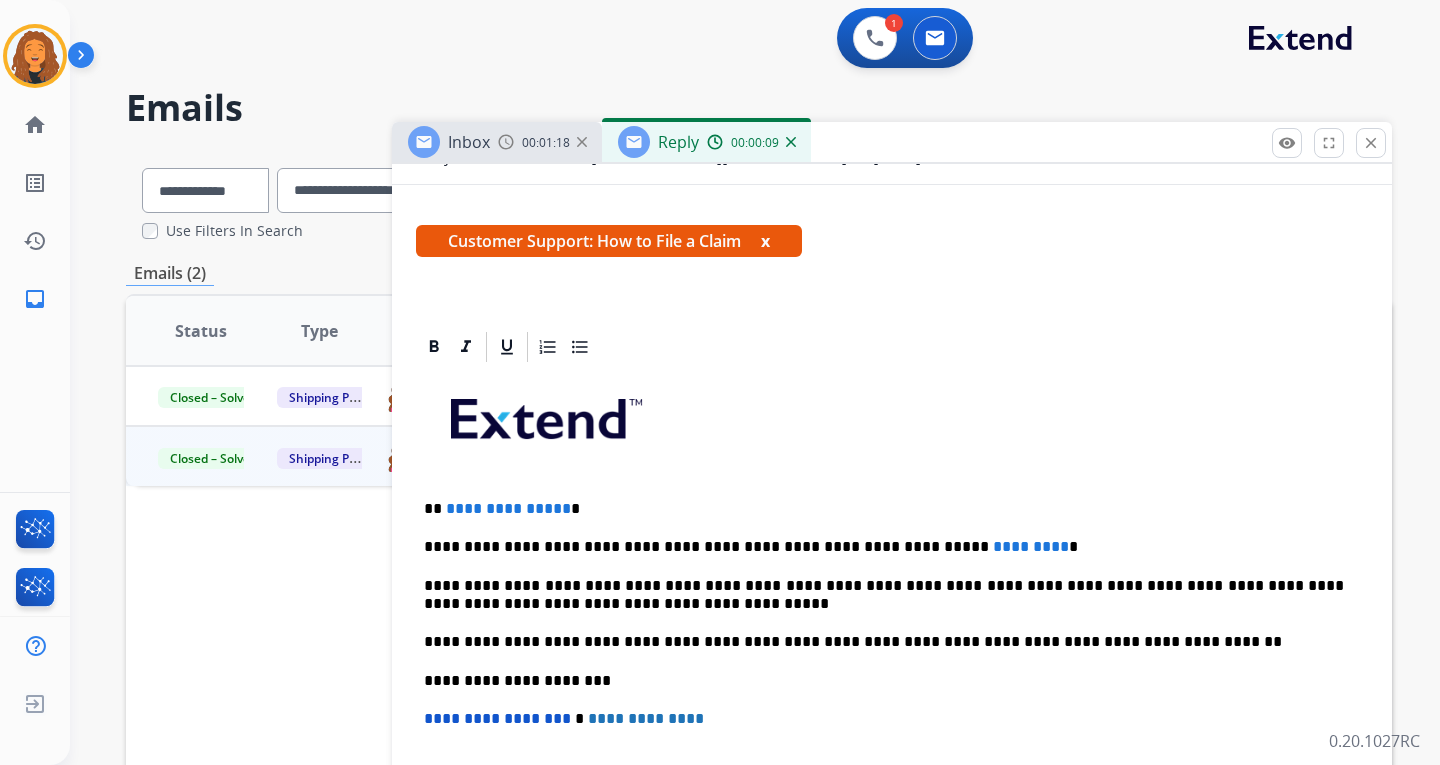 scroll, scrollTop: 400, scrollLeft: 0, axis: vertical 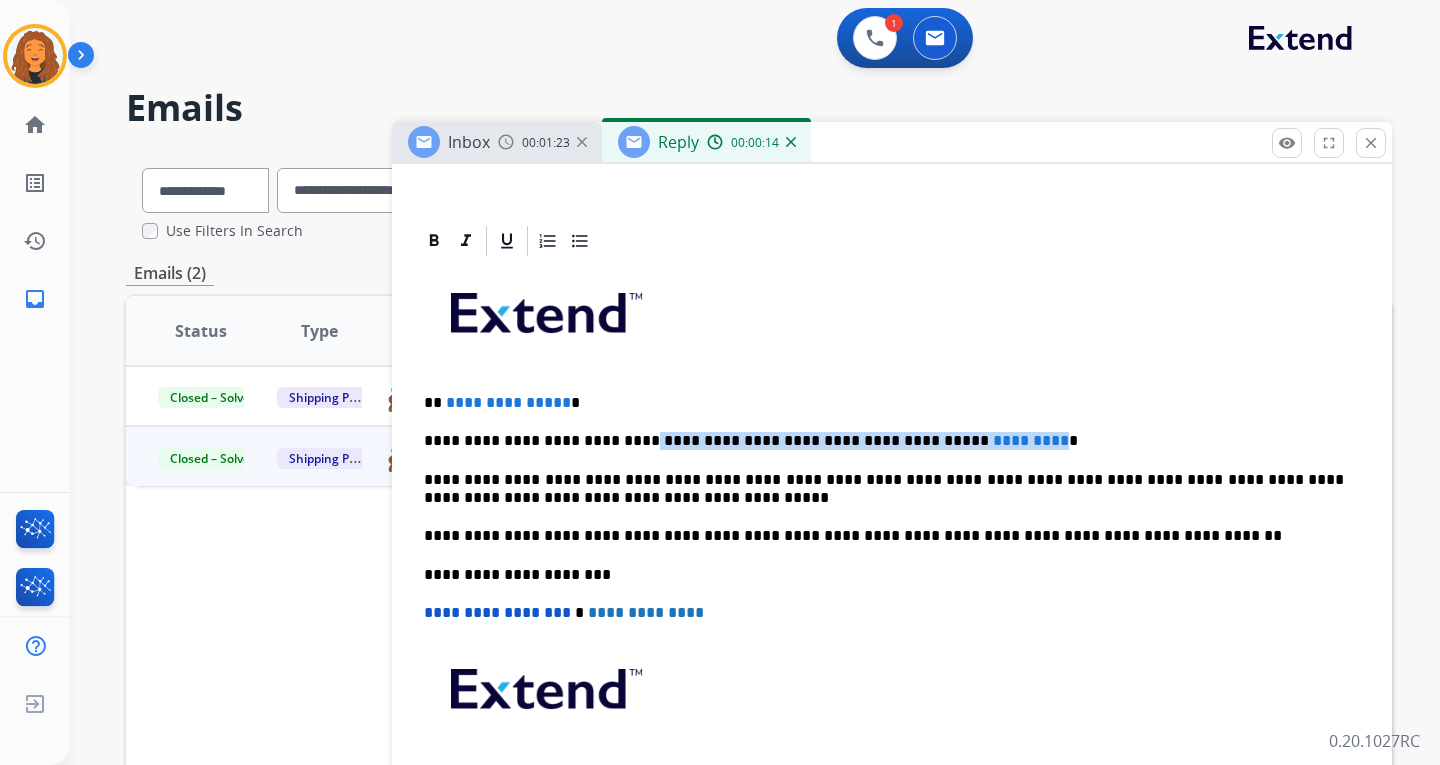 drag, startPoint x: 970, startPoint y: 440, endPoint x: 612, endPoint y: 441, distance: 358.0014 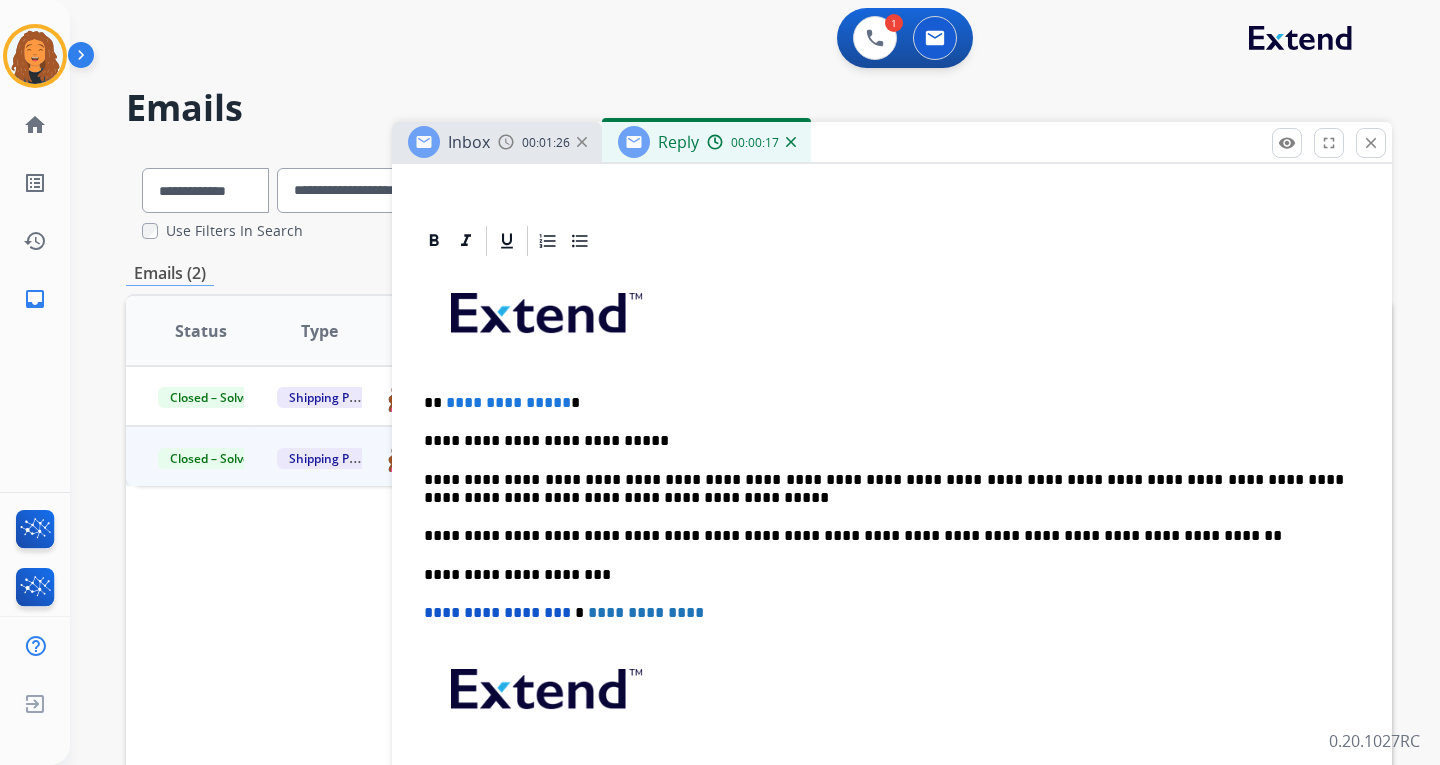 click on "**********" at bounding box center [884, 441] 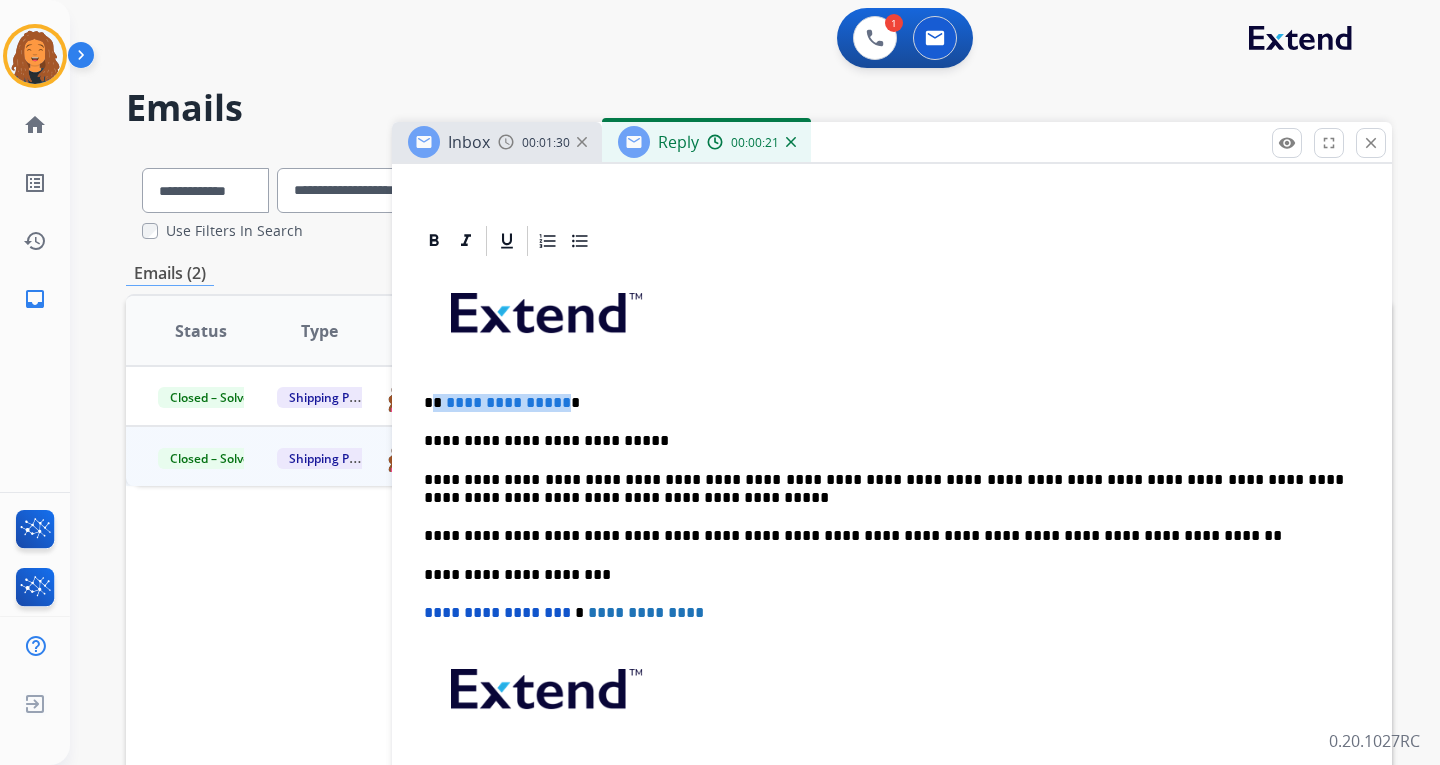 drag, startPoint x: 560, startPoint y: 397, endPoint x: 433, endPoint y: 393, distance: 127.06297 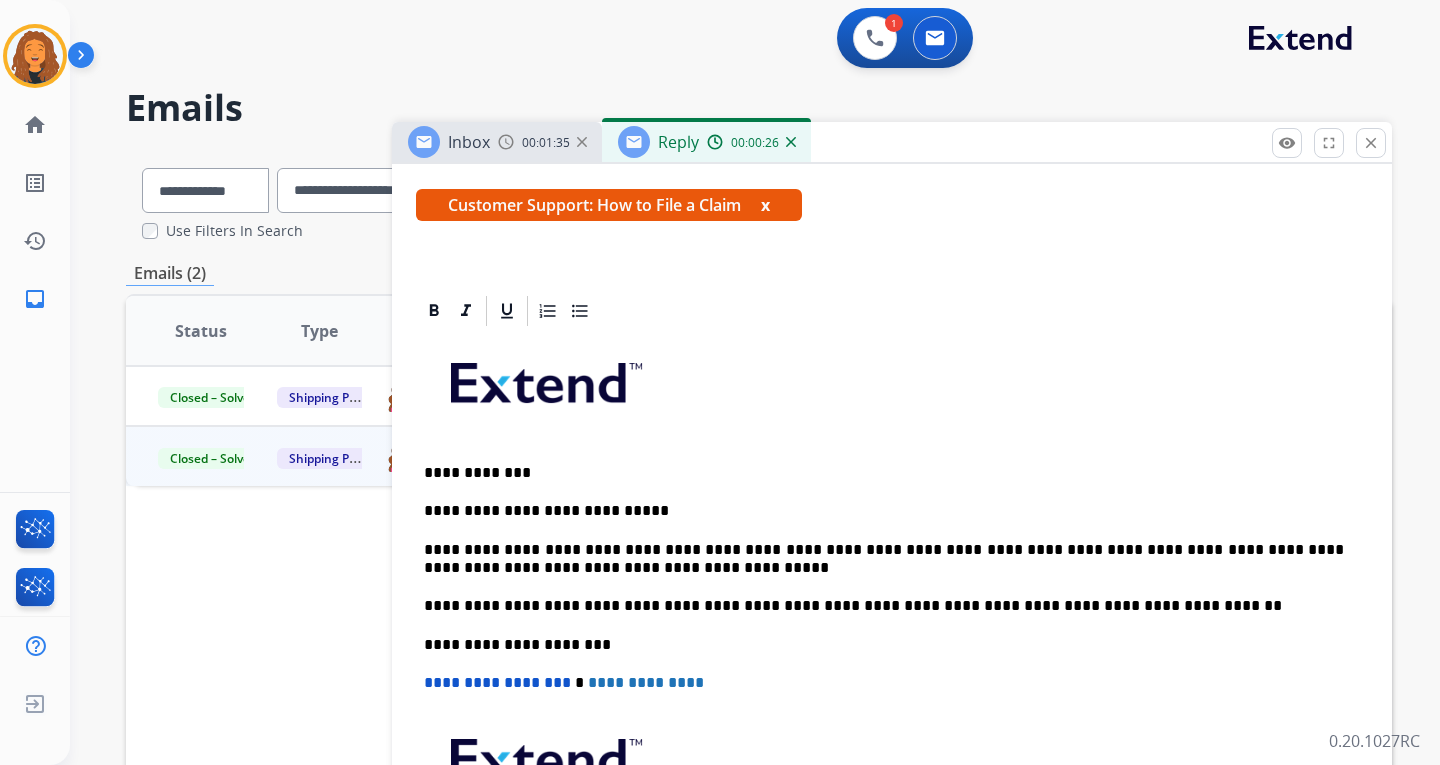 scroll, scrollTop: 300, scrollLeft: 0, axis: vertical 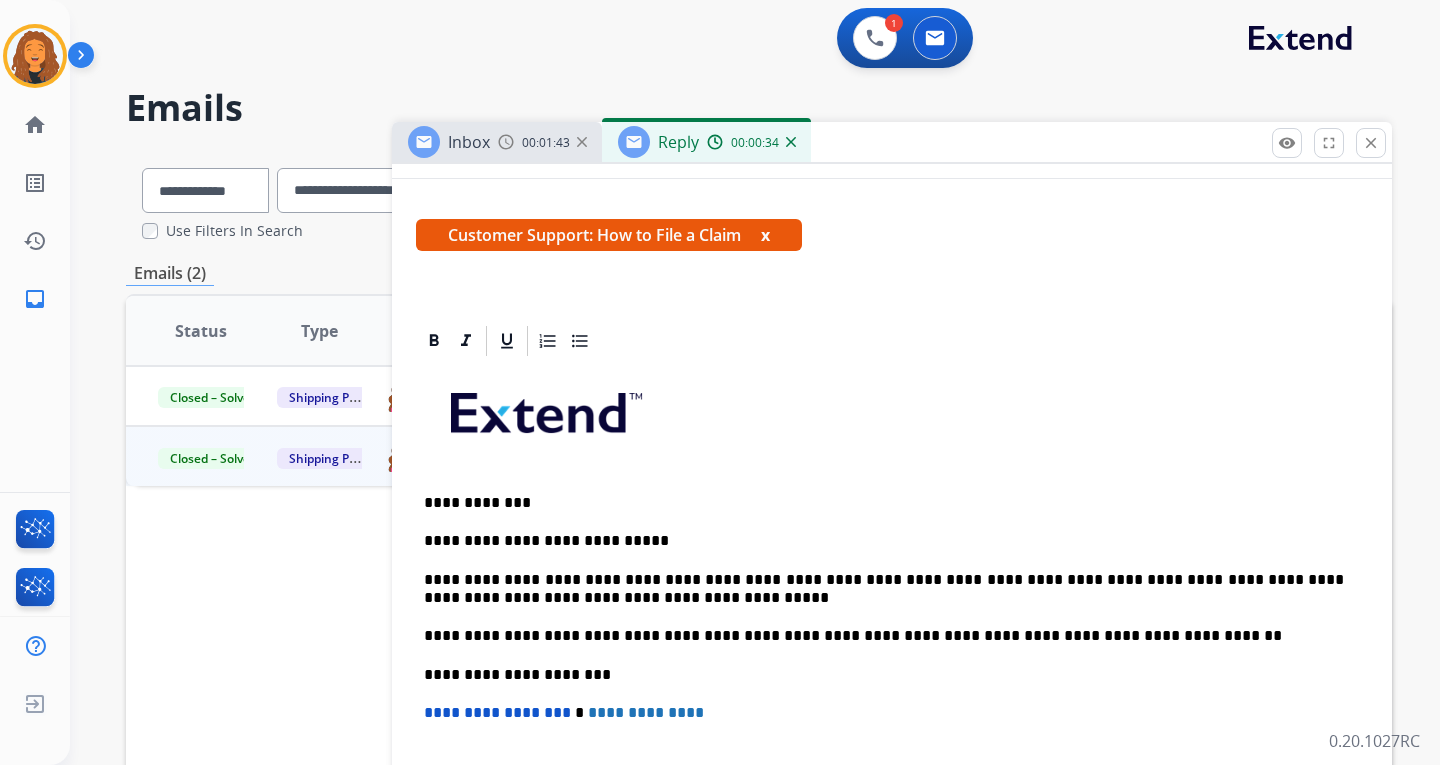 click on "**********" at bounding box center [884, 503] 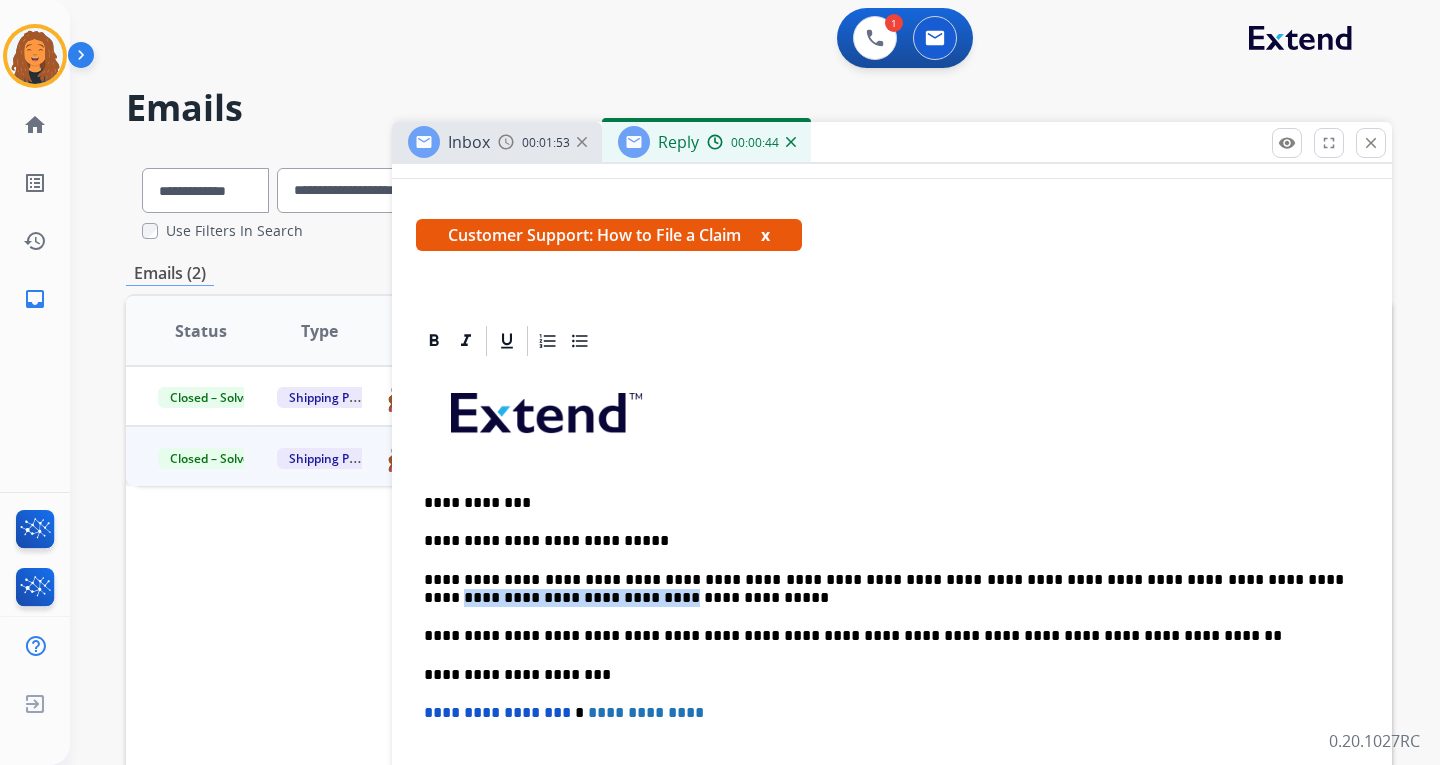 drag, startPoint x: 616, startPoint y: 596, endPoint x: 426, endPoint y: 592, distance: 190.0421 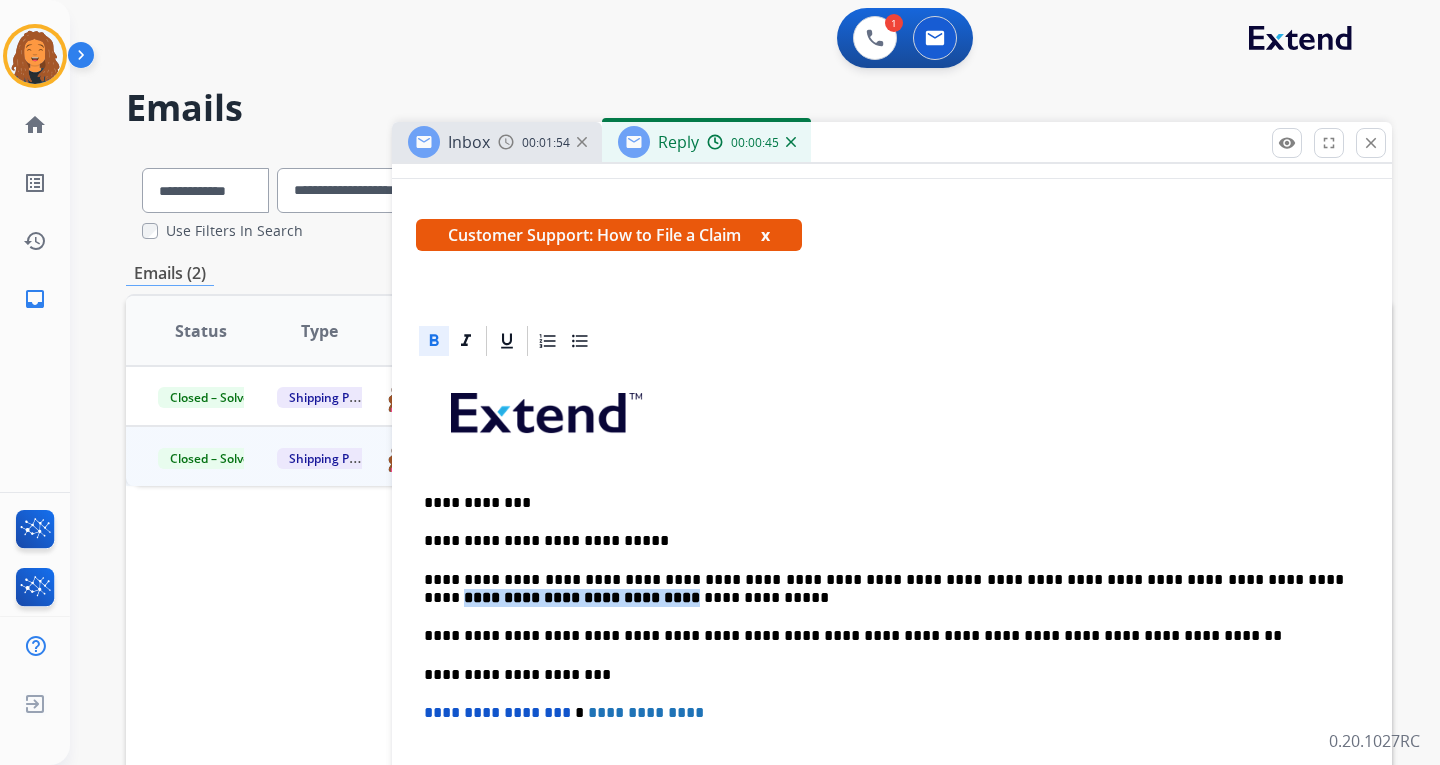 click 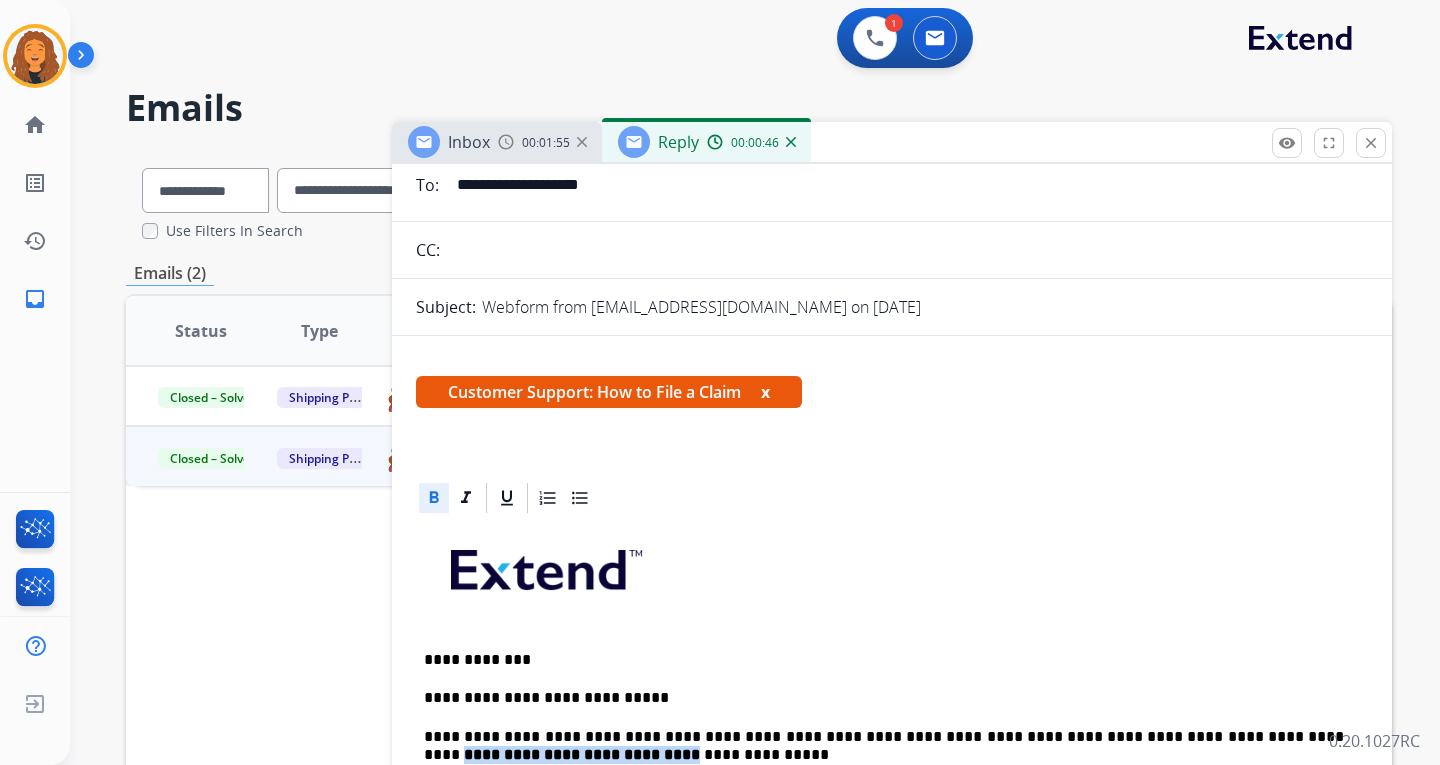 scroll, scrollTop: 0, scrollLeft: 0, axis: both 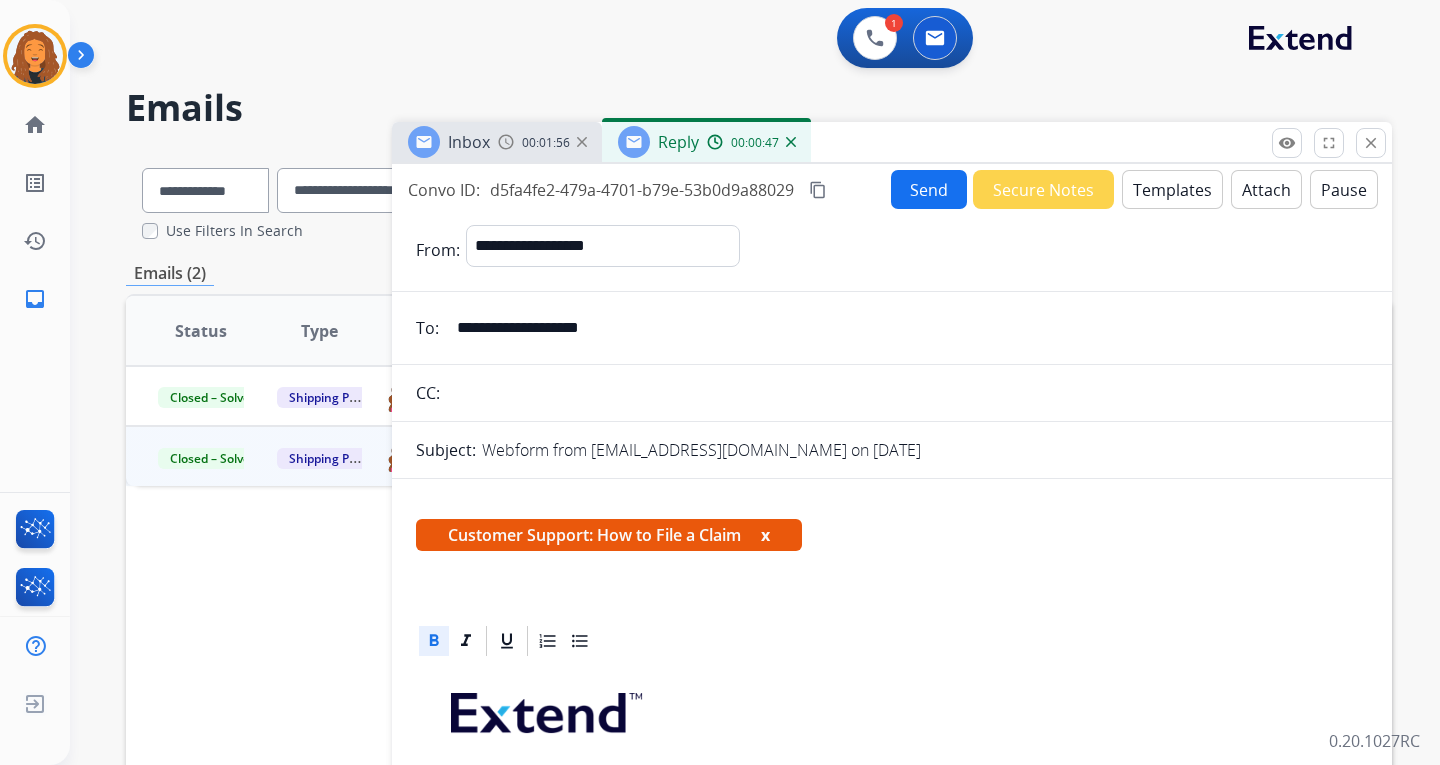click on "Send" at bounding box center (929, 189) 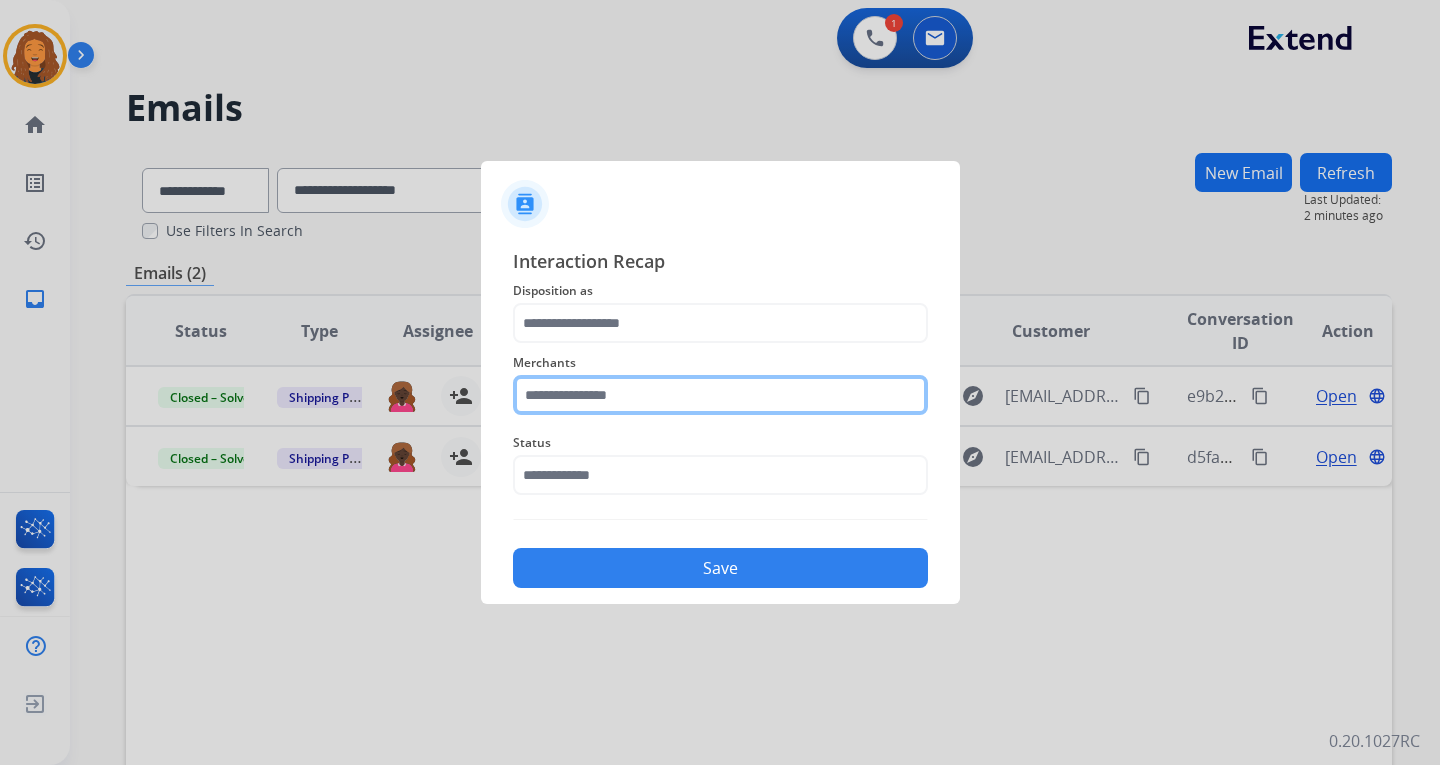 click 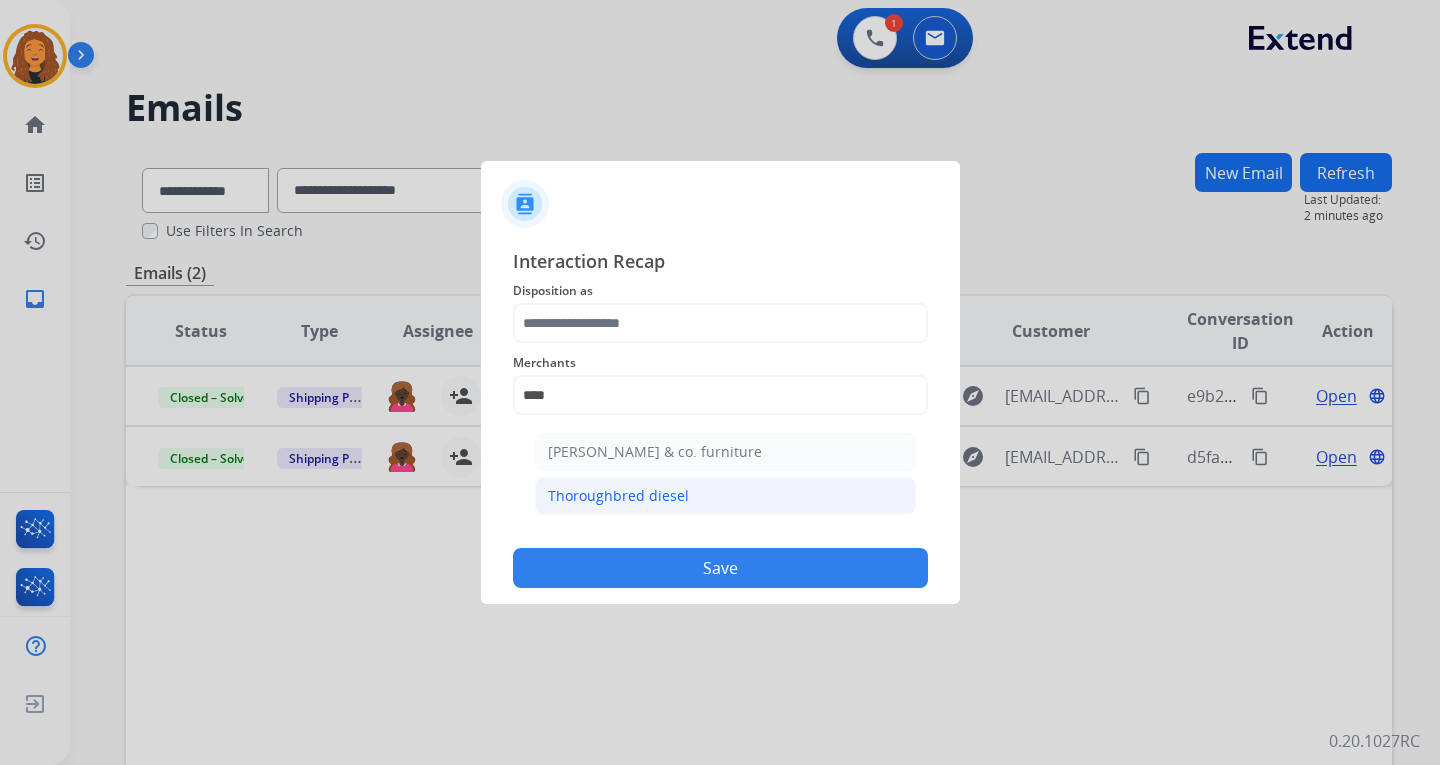 click on "Thoroughbred diesel" 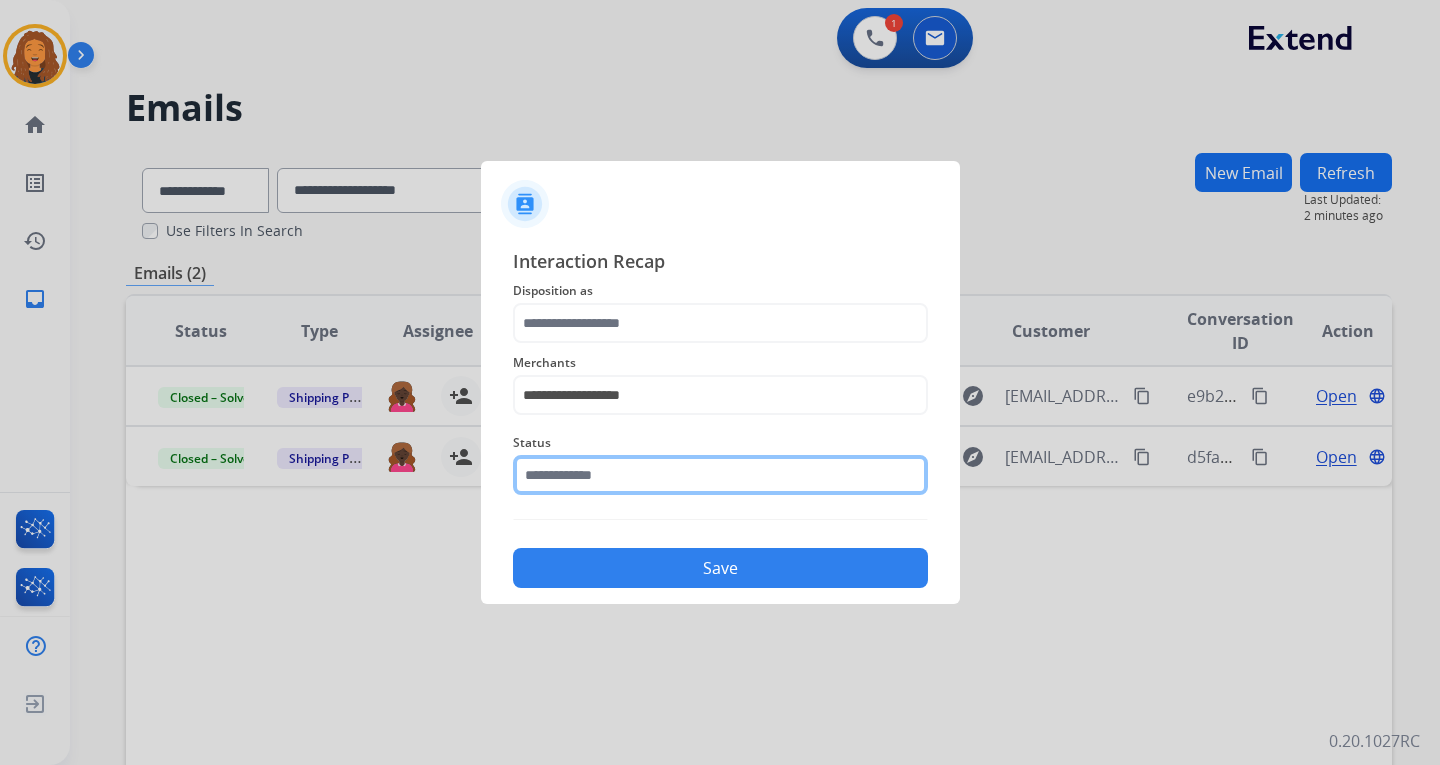 click on "Status" 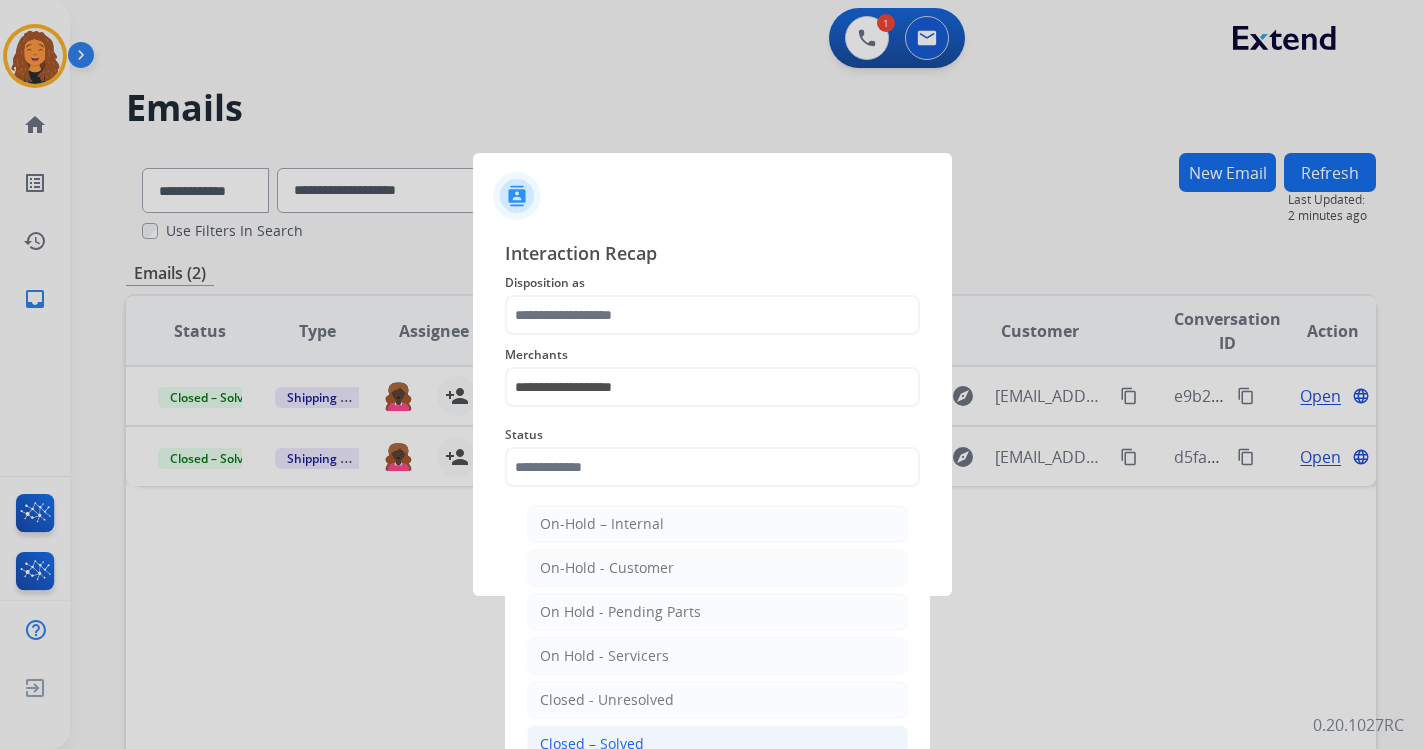 click on "Closed – Solved" 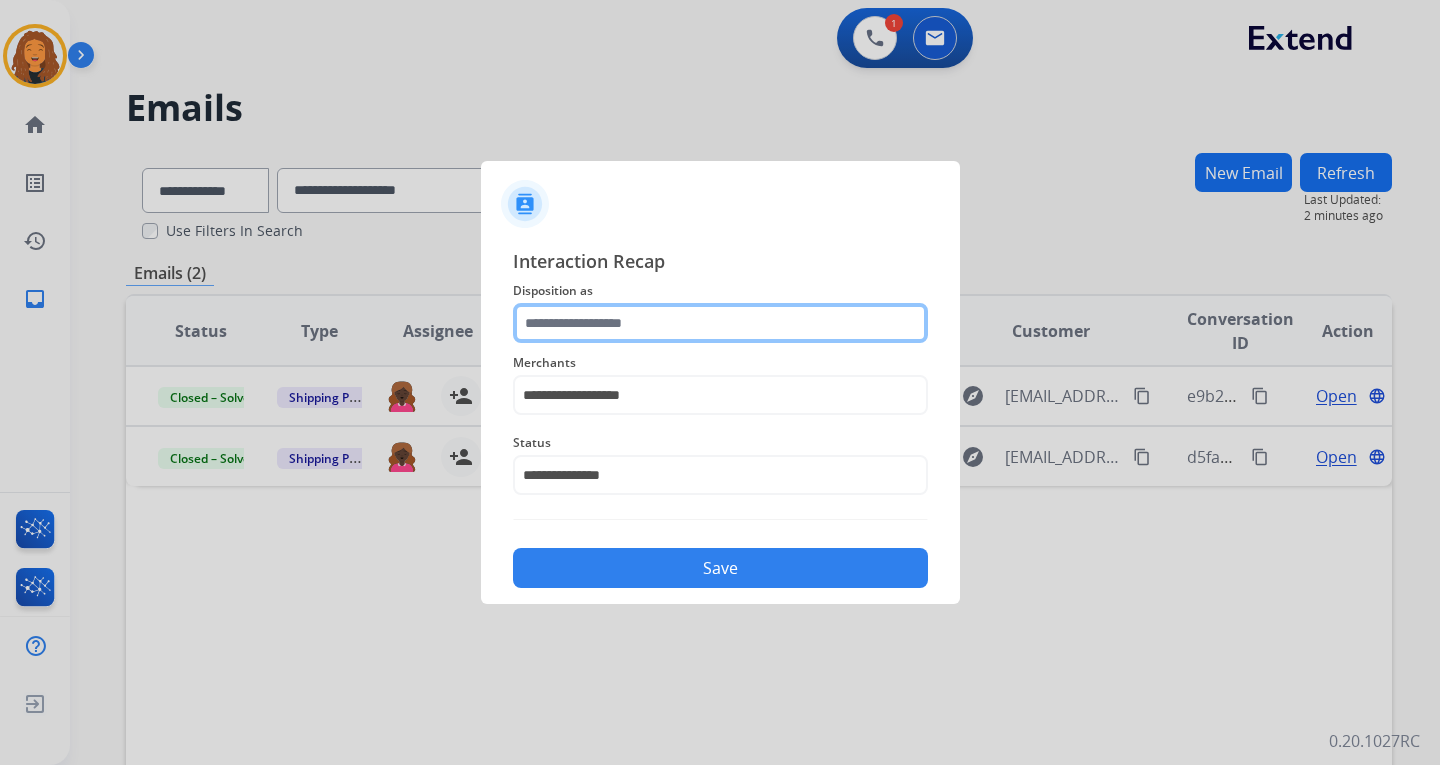 click 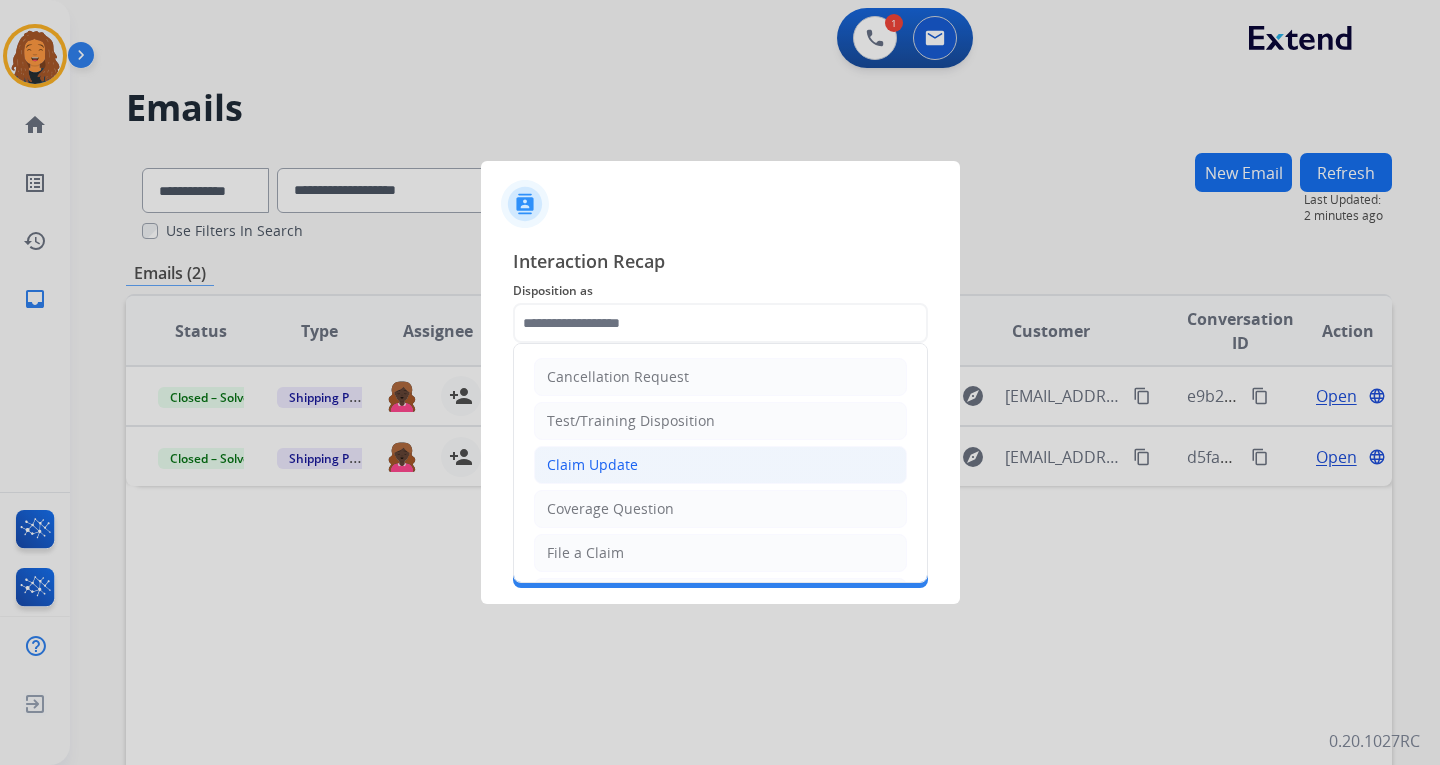 click on "Claim Update" 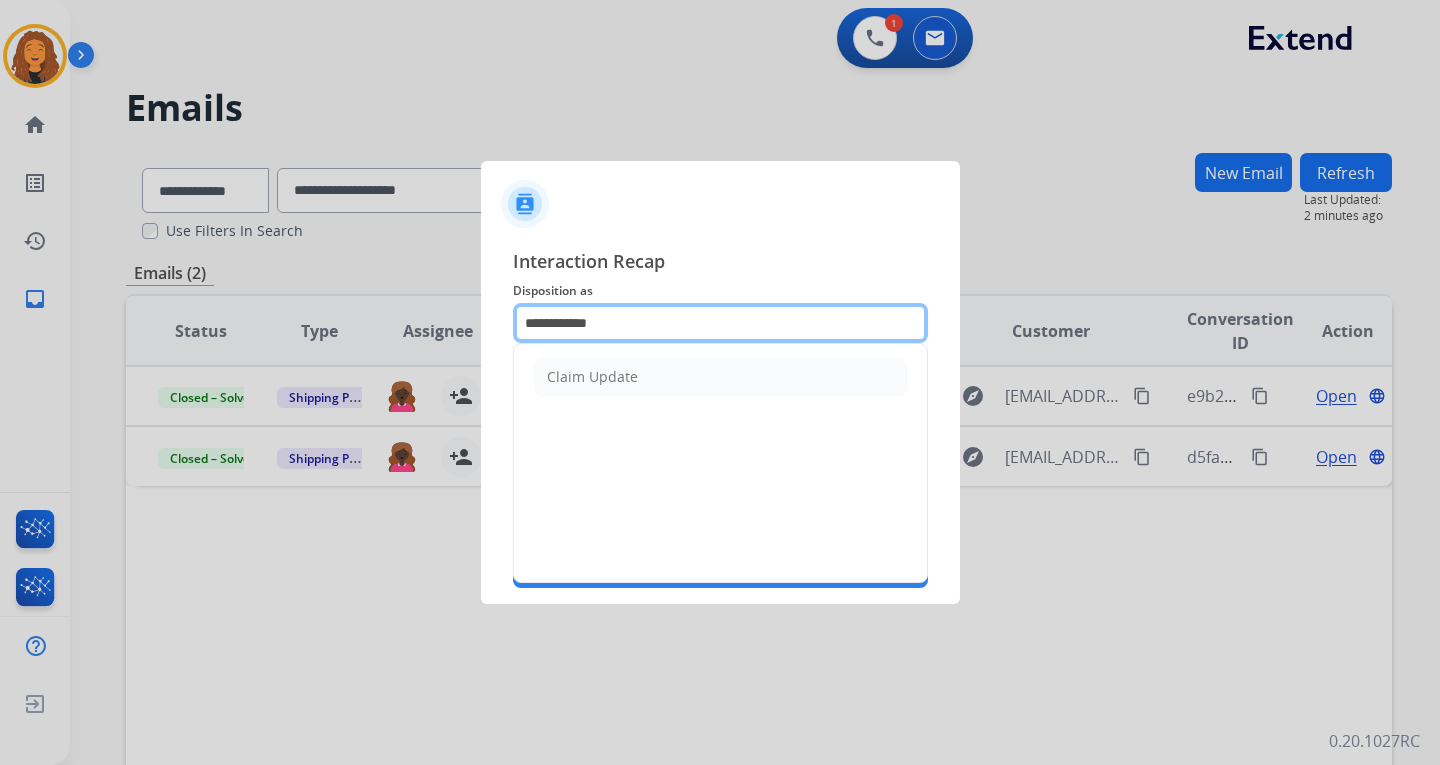 drag, startPoint x: 641, startPoint y: 324, endPoint x: 383, endPoint y: 279, distance: 261.89502 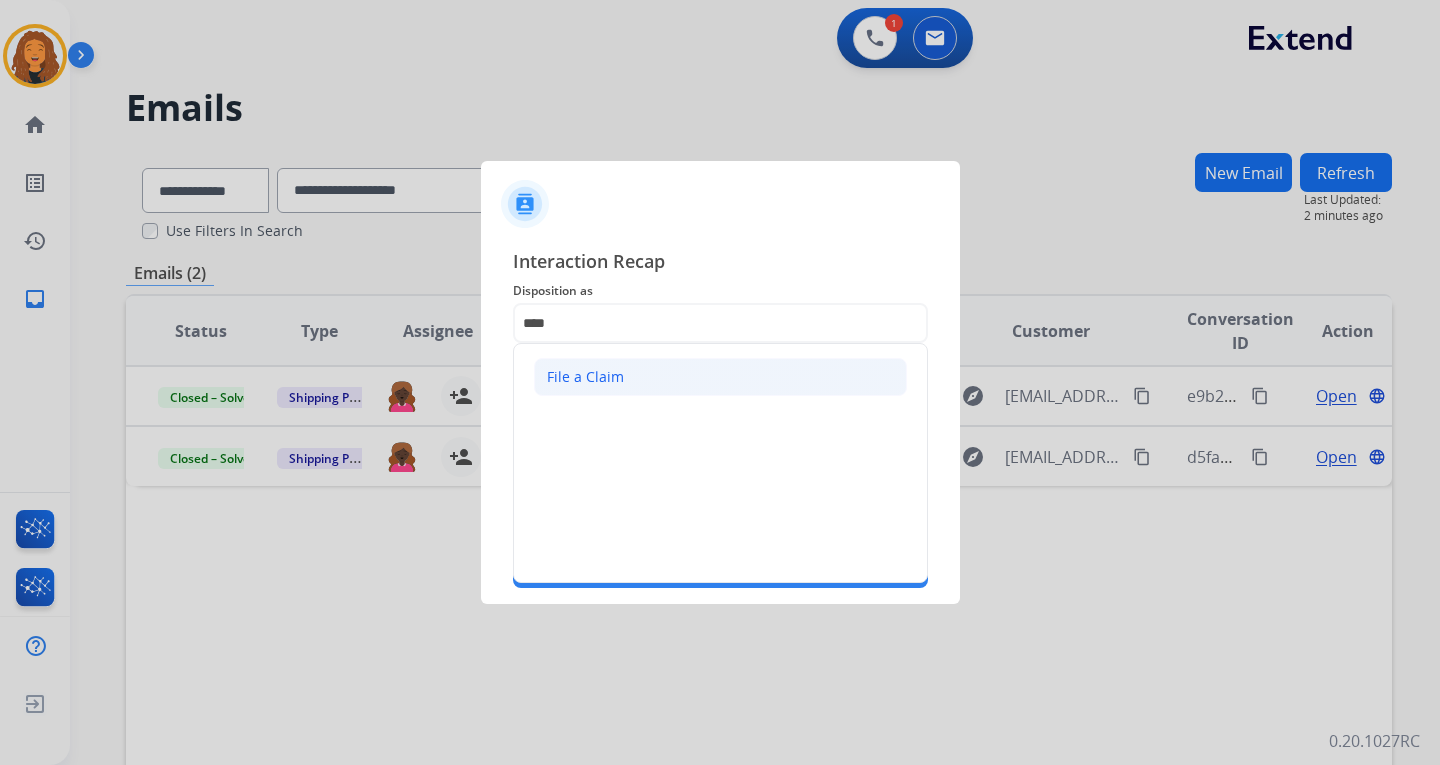 click on "File a Claim" 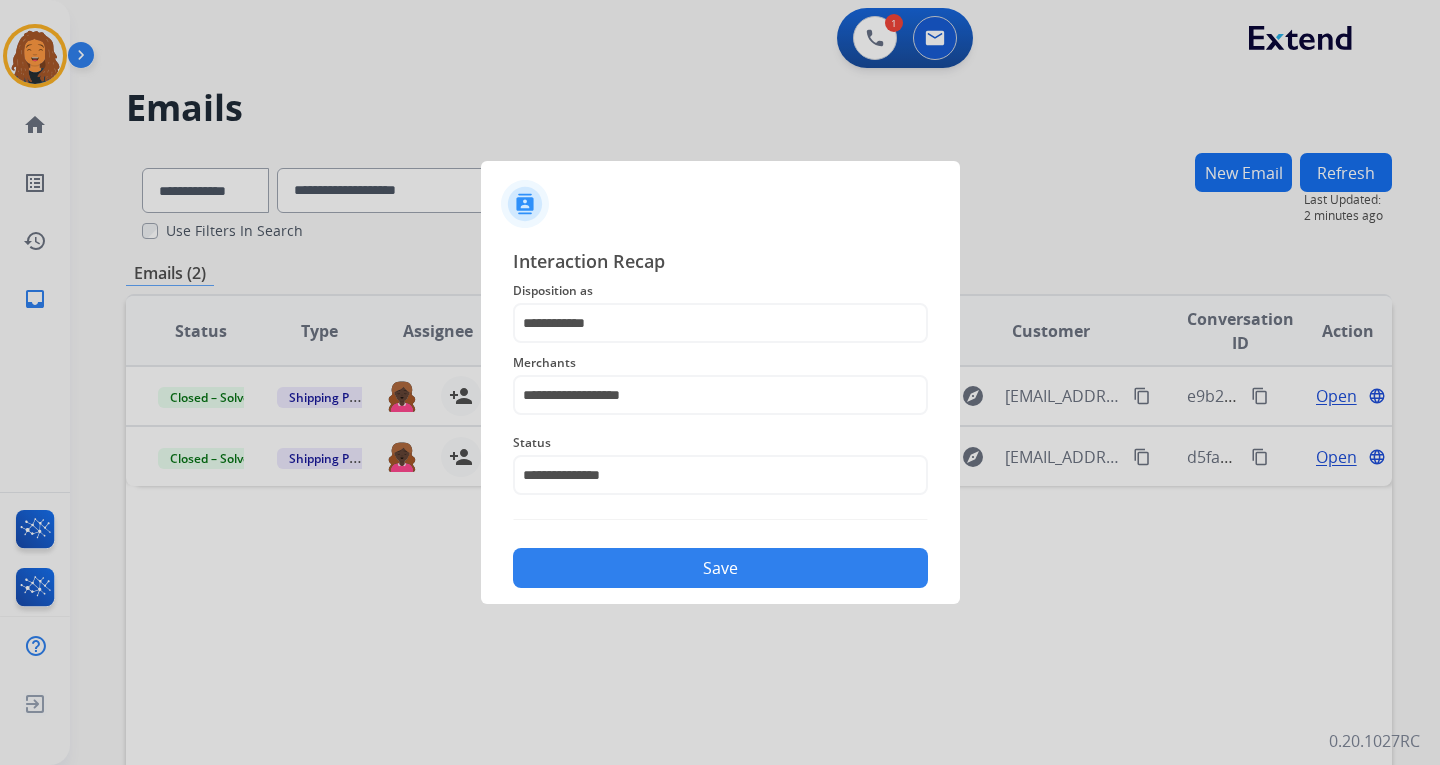 click on "Save" 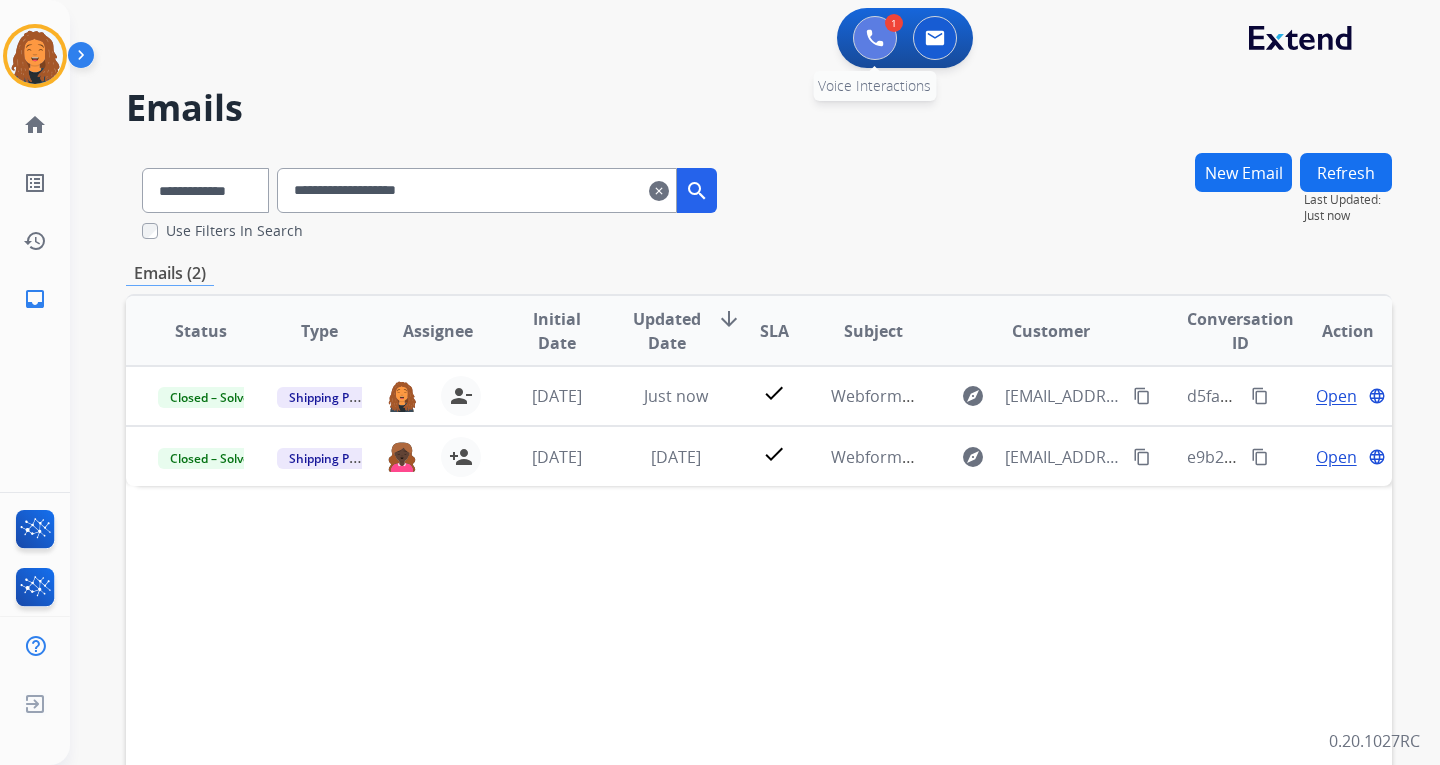 click at bounding box center [875, 38] 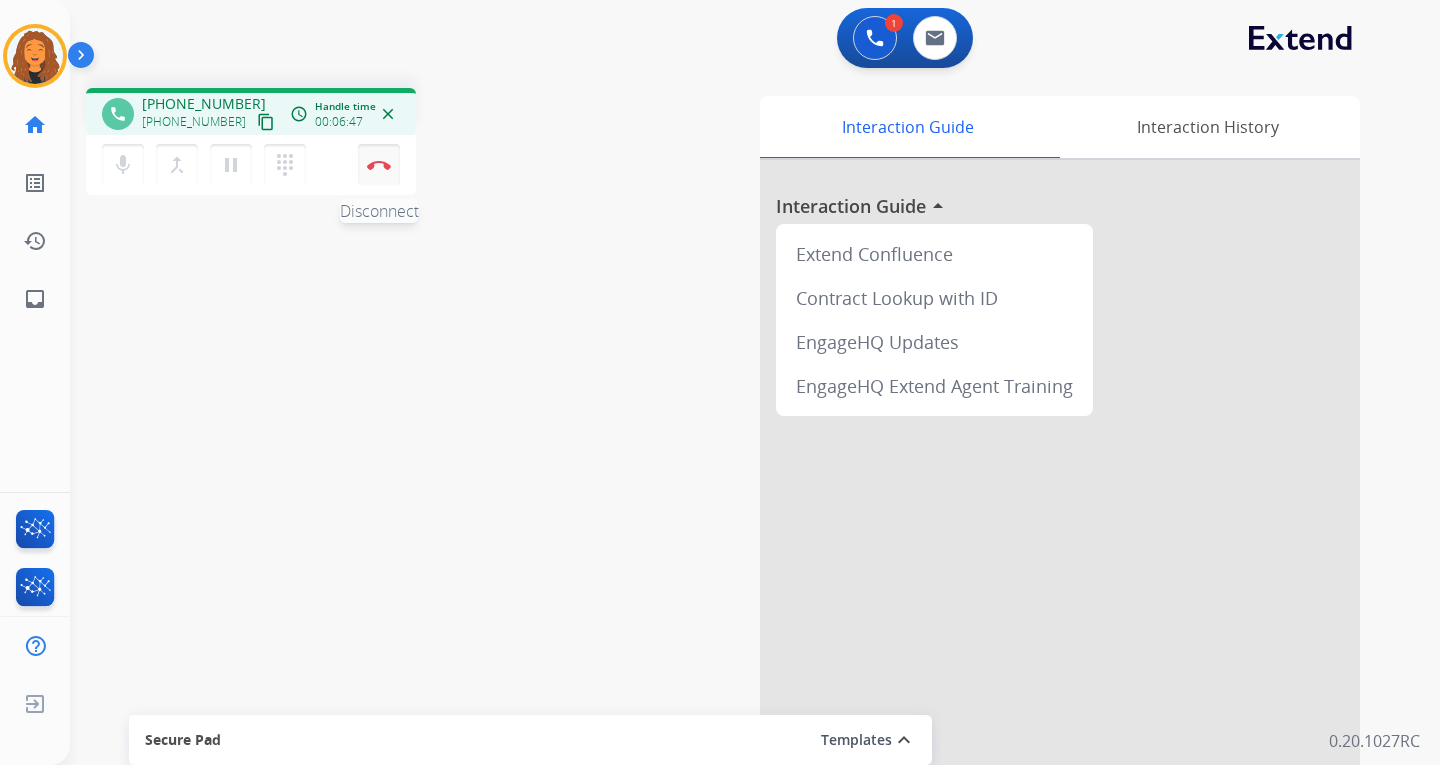 click at bounding box center [379, 165] 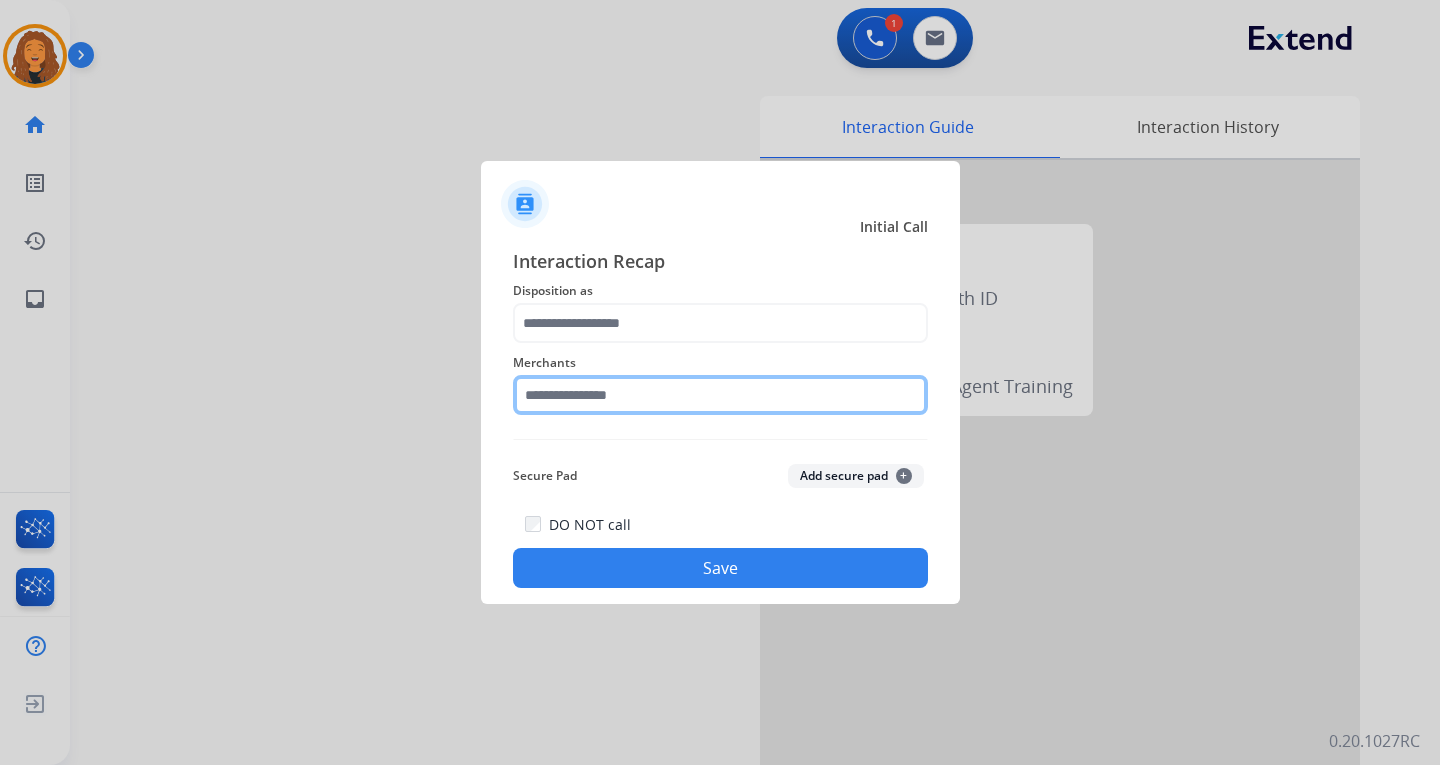 click 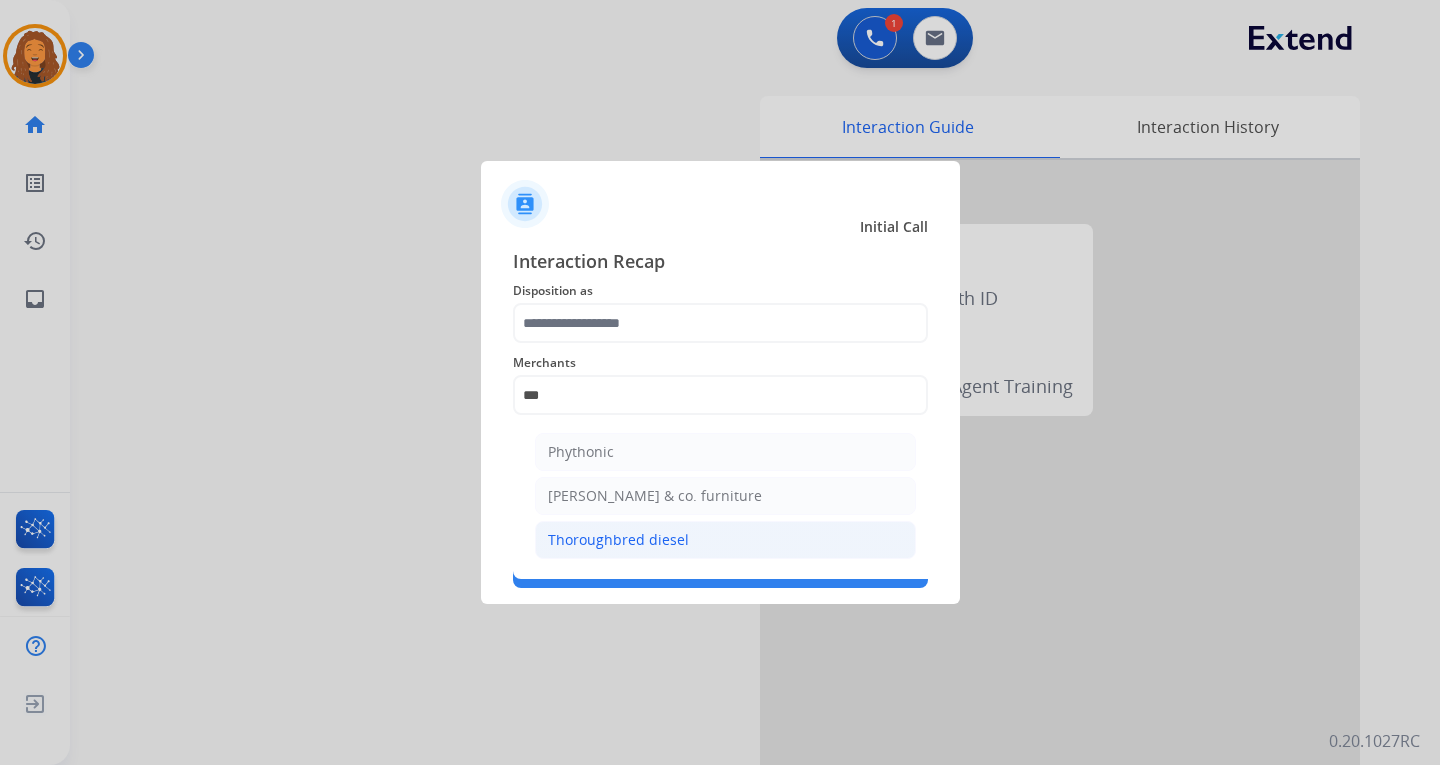 click on "Thoroughbred diesel" 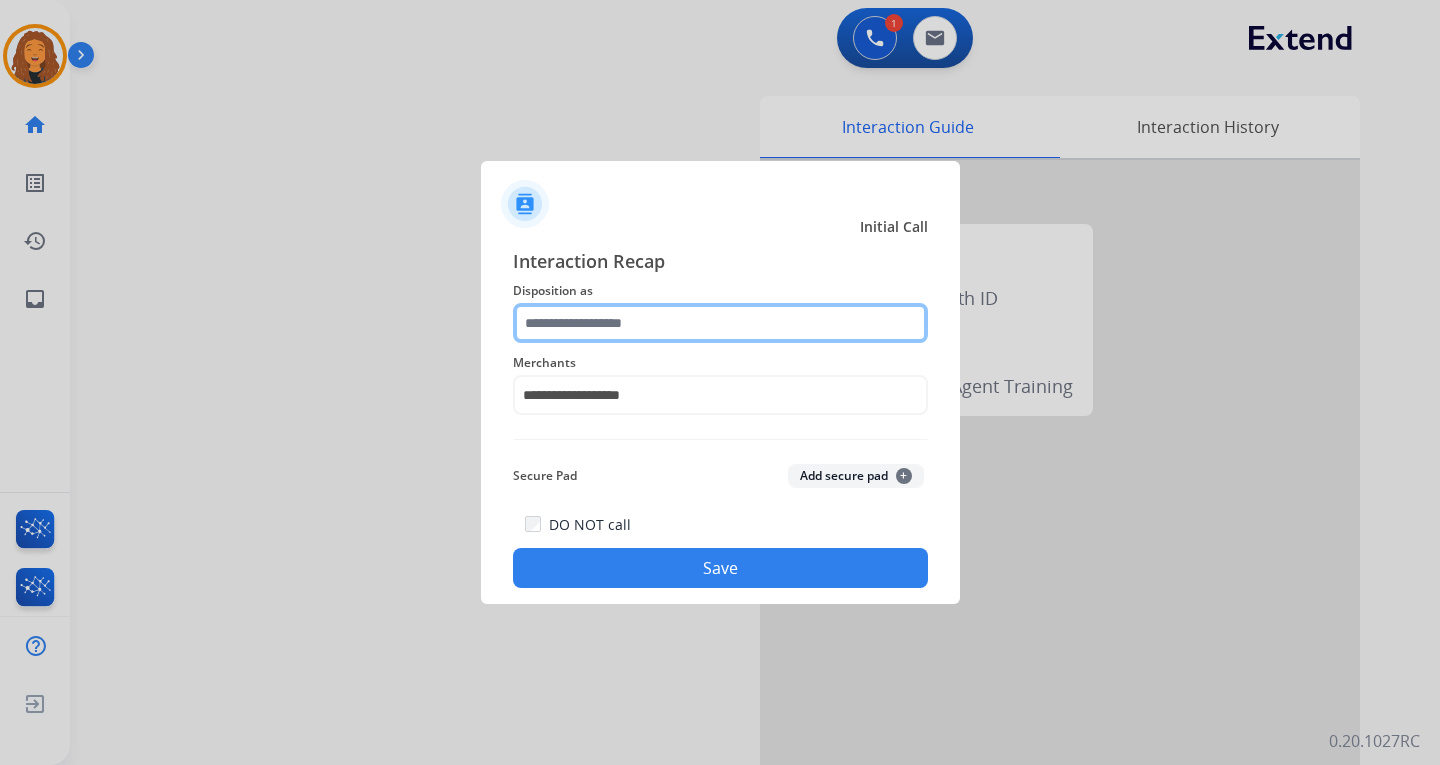 click 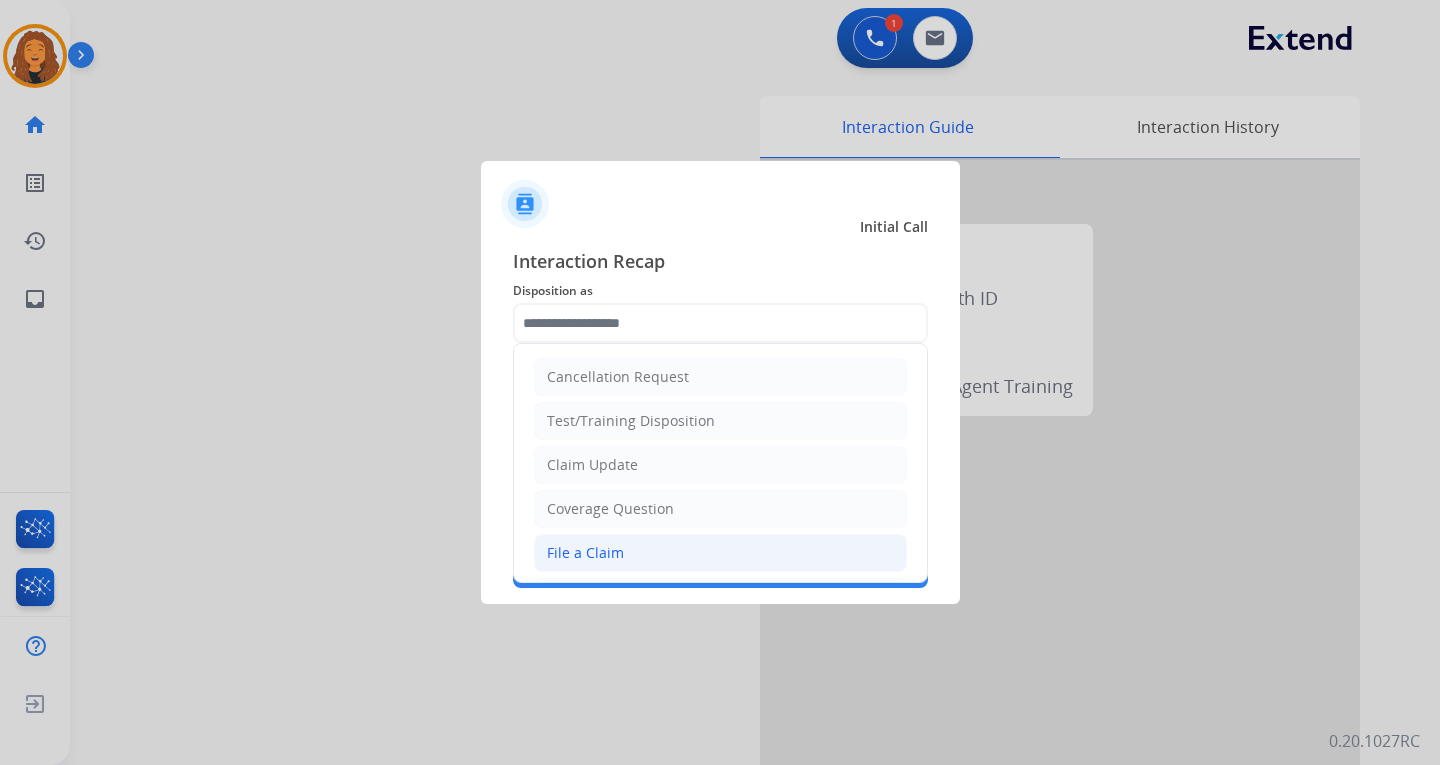 click on "File a Claim" 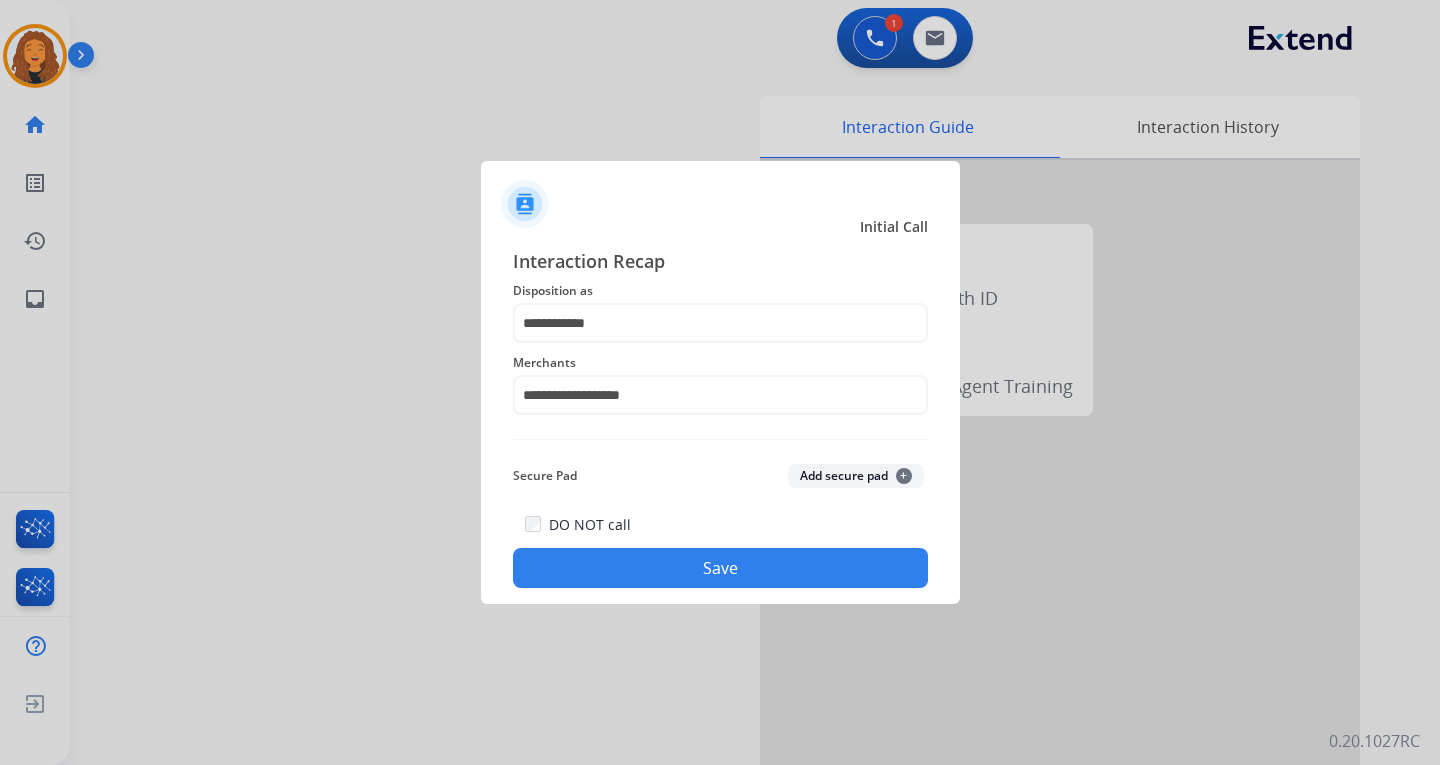 click on "Save" 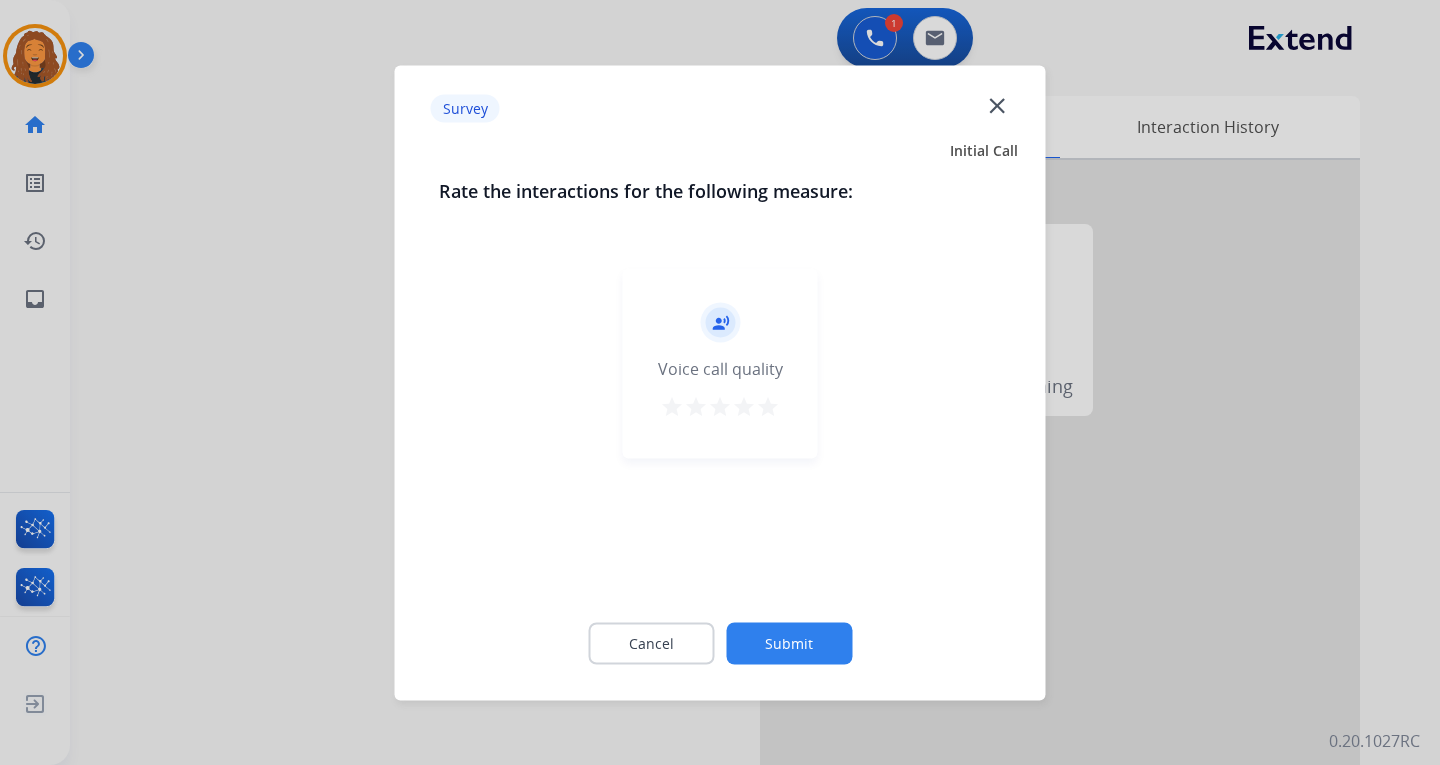 click on "Submit" 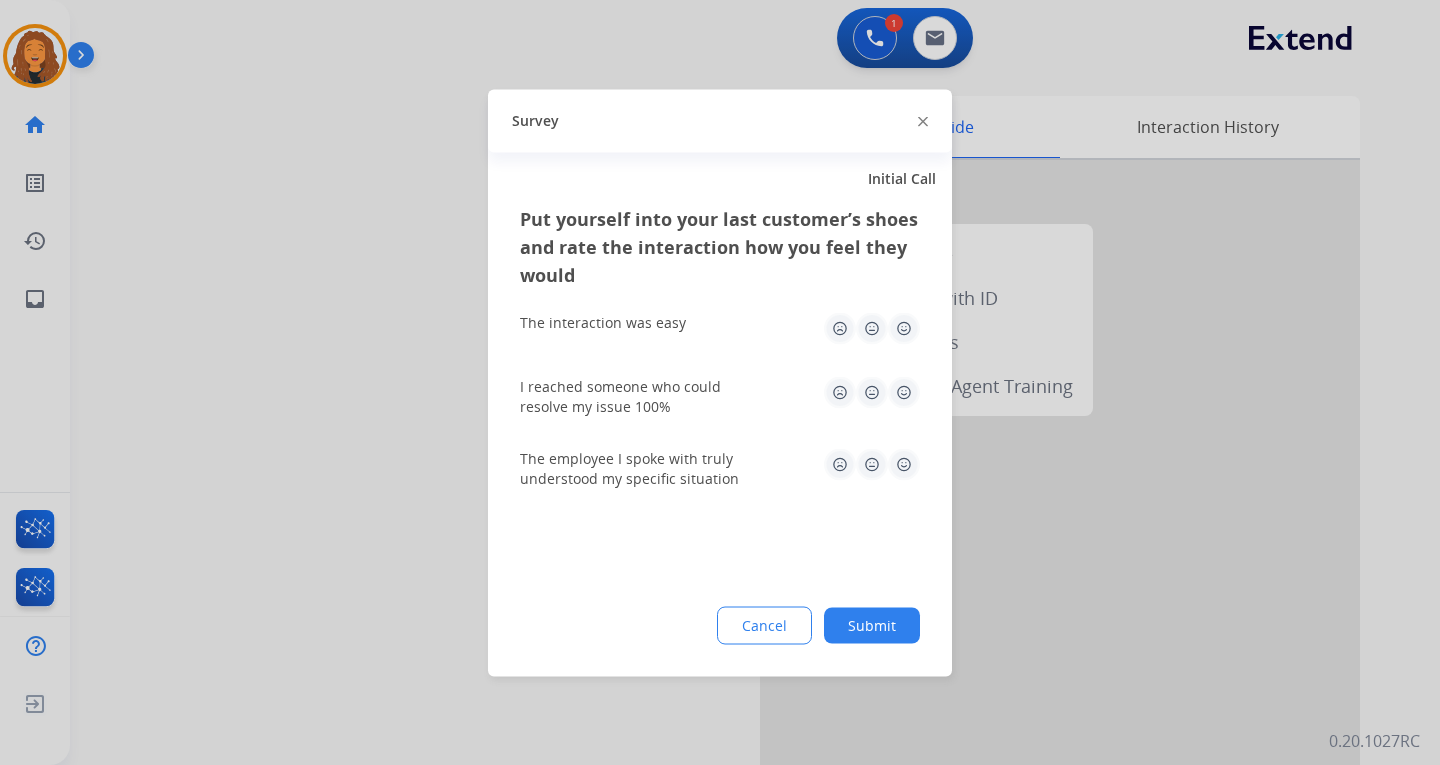 click on "Submit" 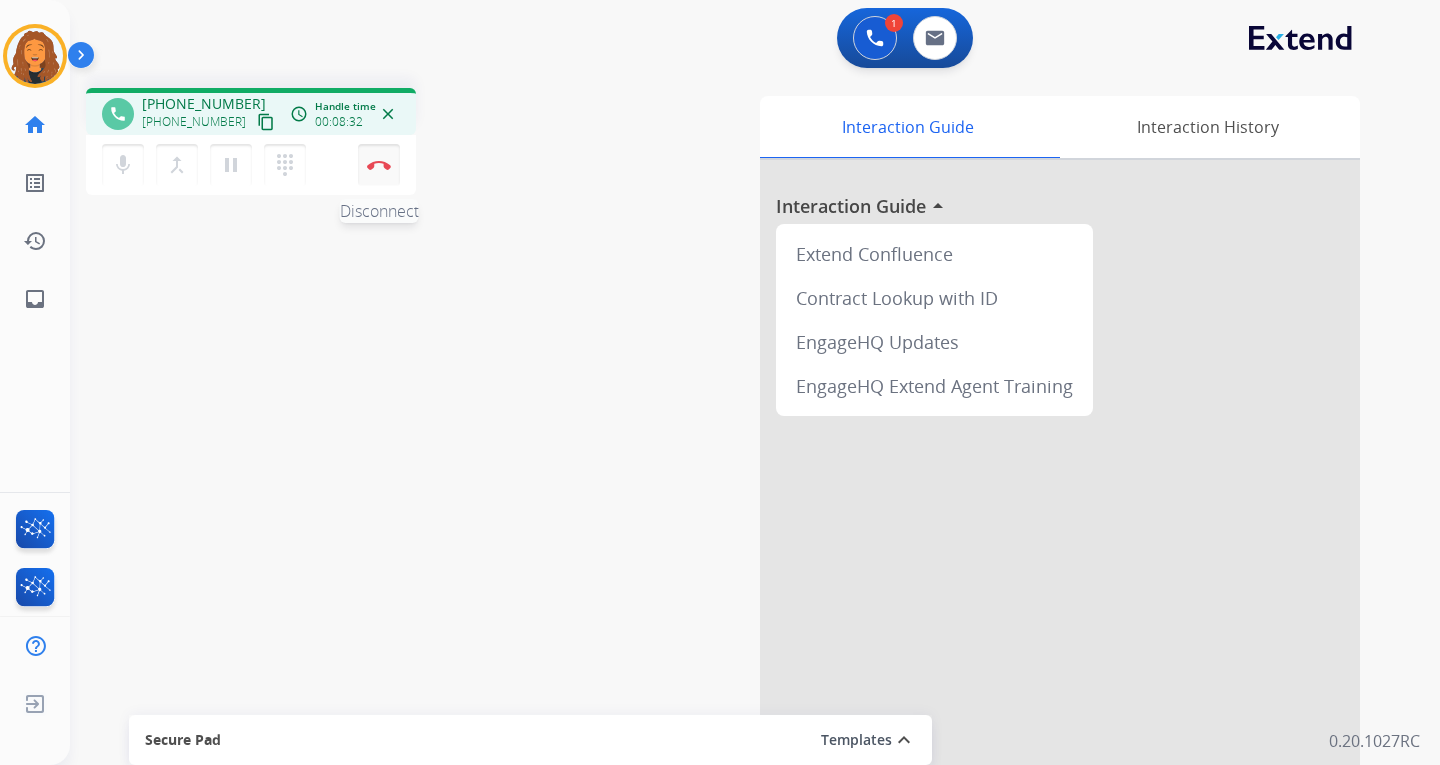 click on "Disconnect" at bounding box center (379, 165) 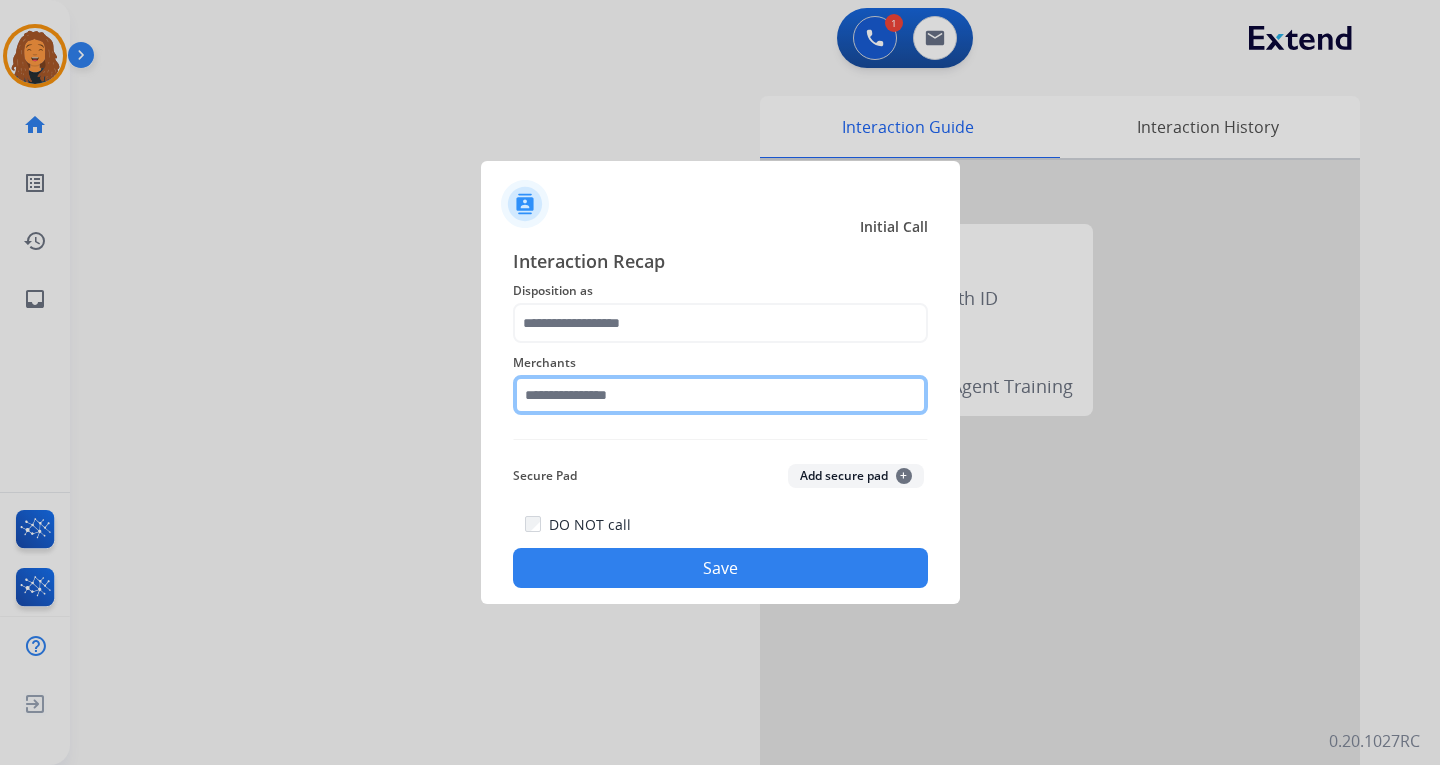 click 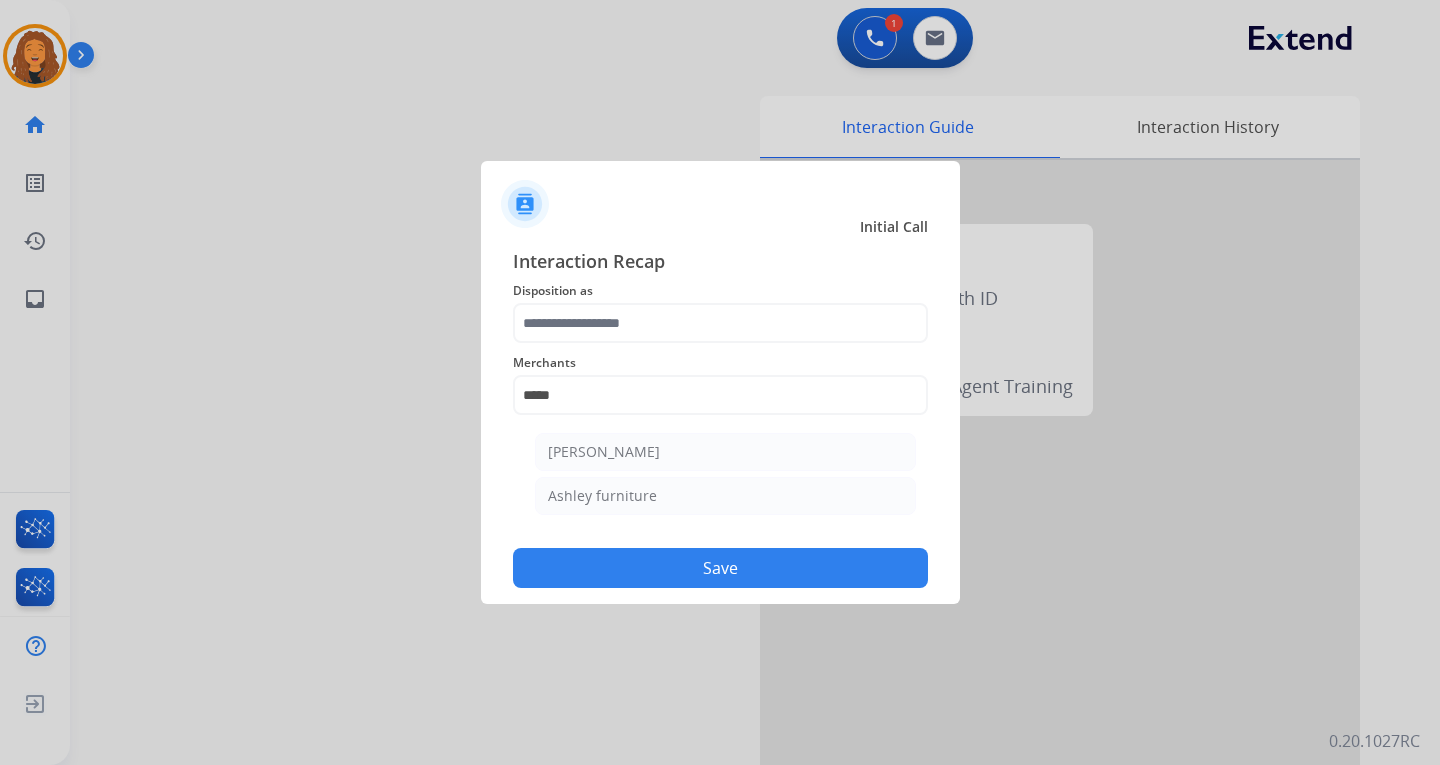 click on "[PERSON_NAME]" 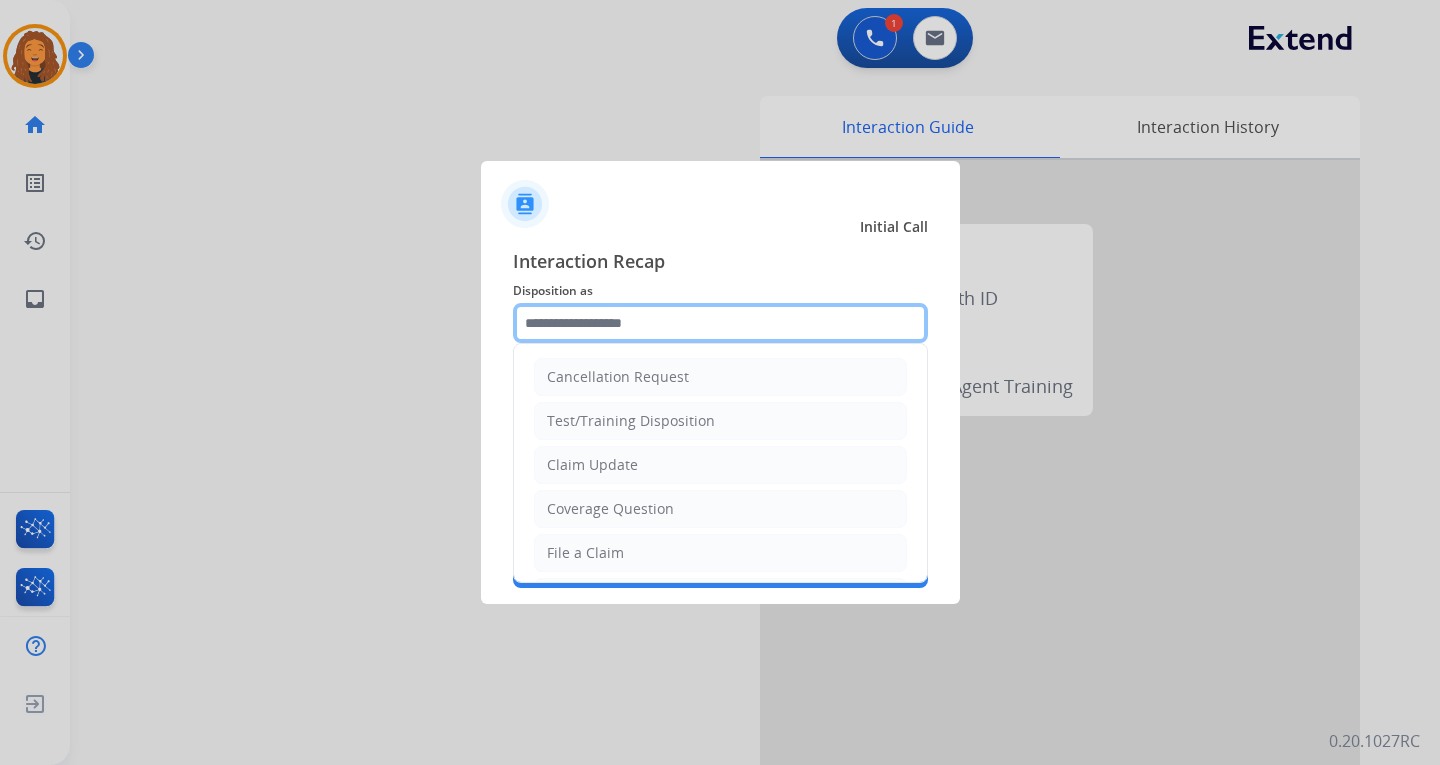 click 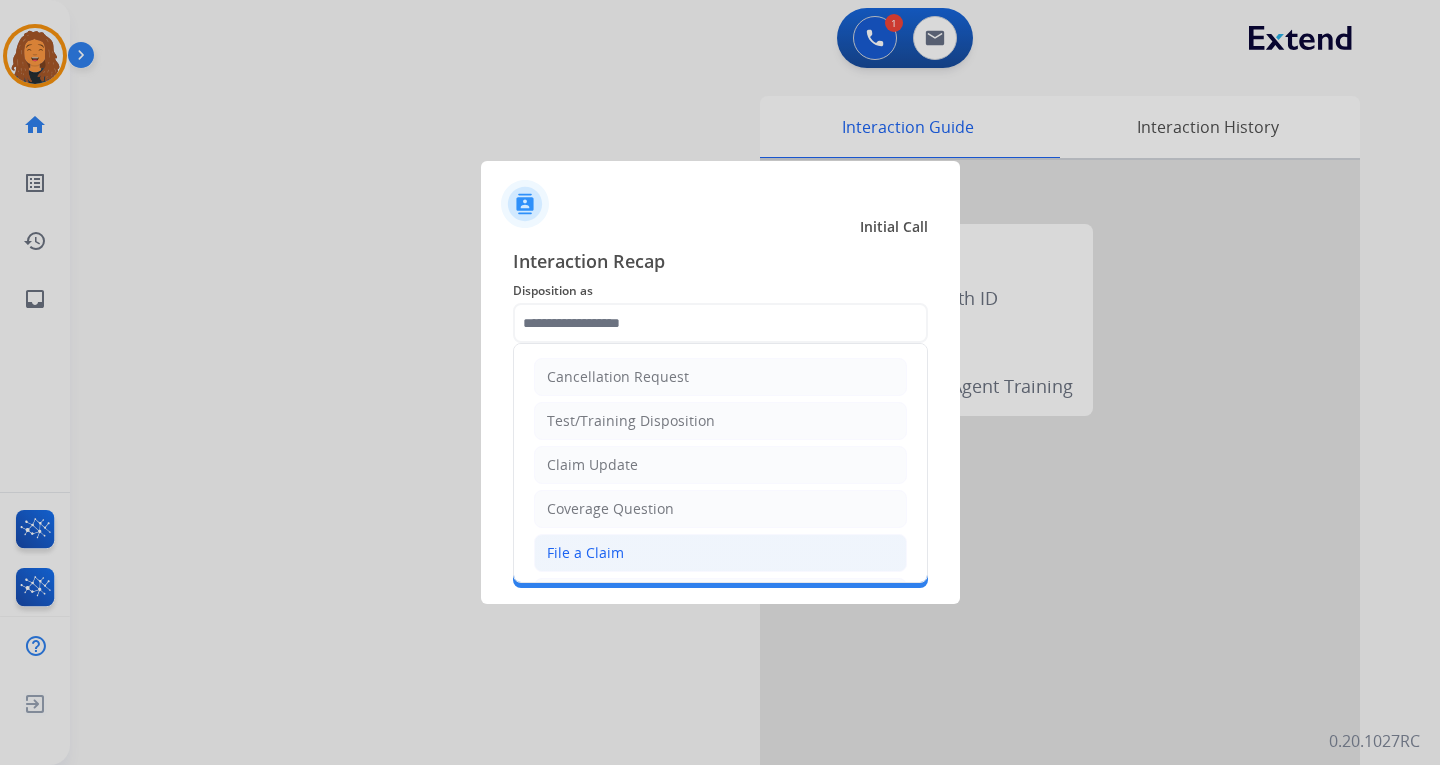 click on "File a Claim" 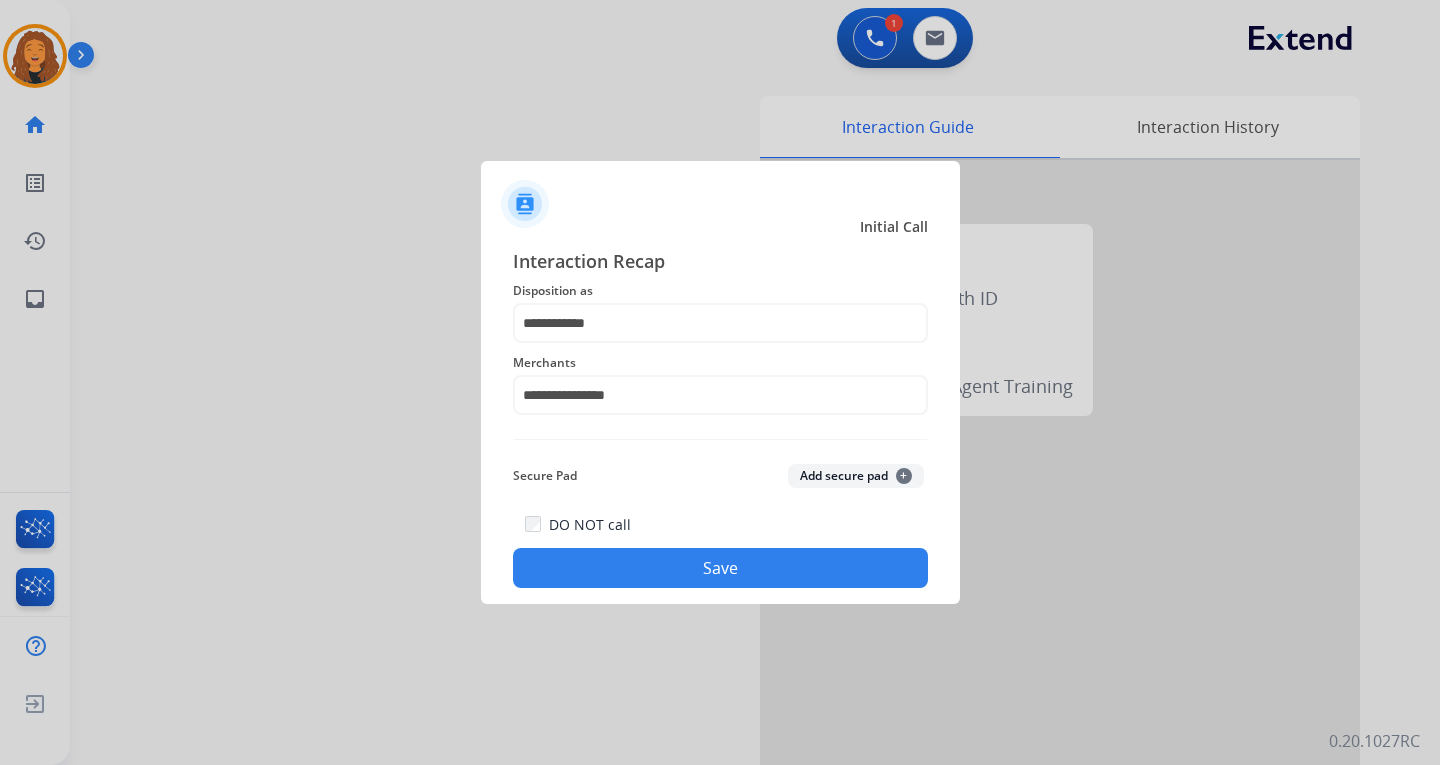 click on "Save" 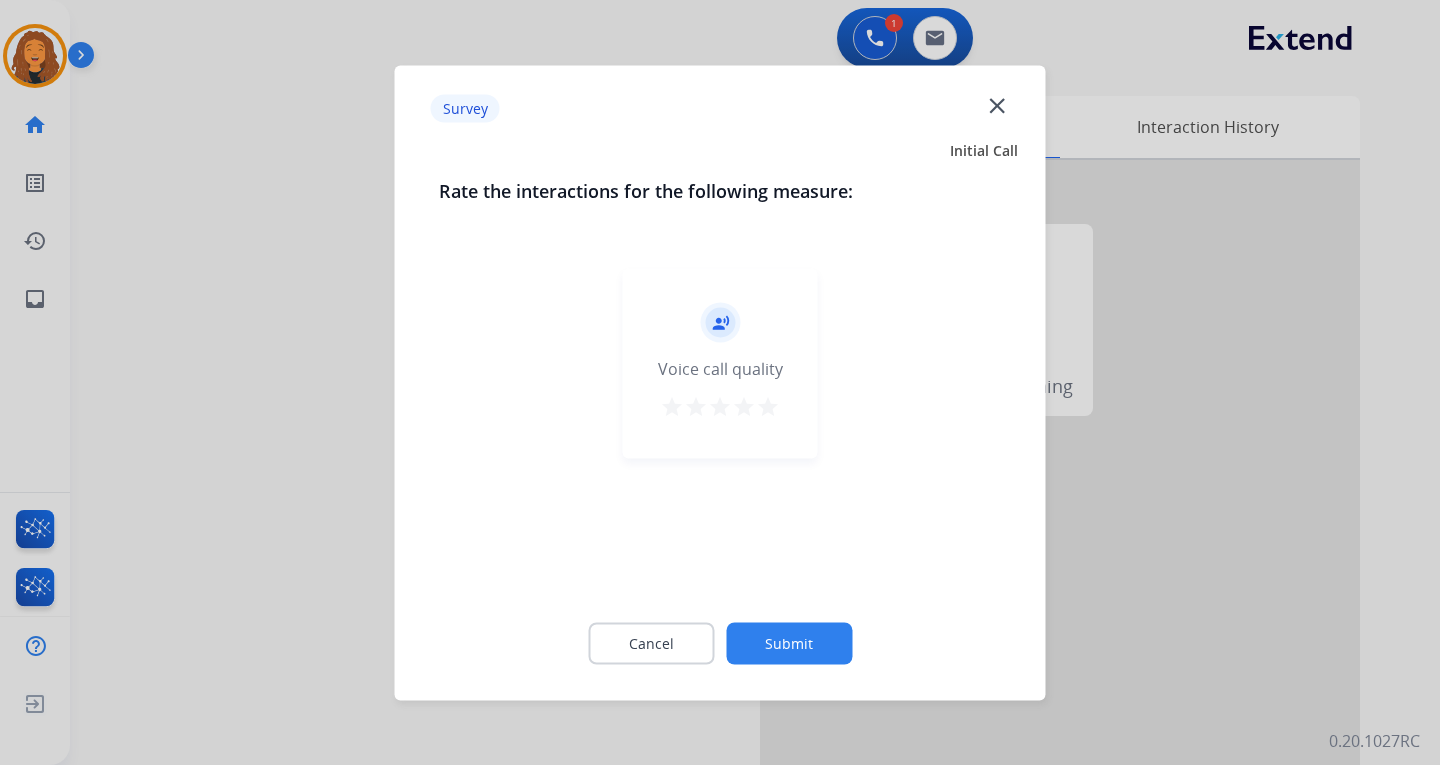 click on "Cancel Submit" 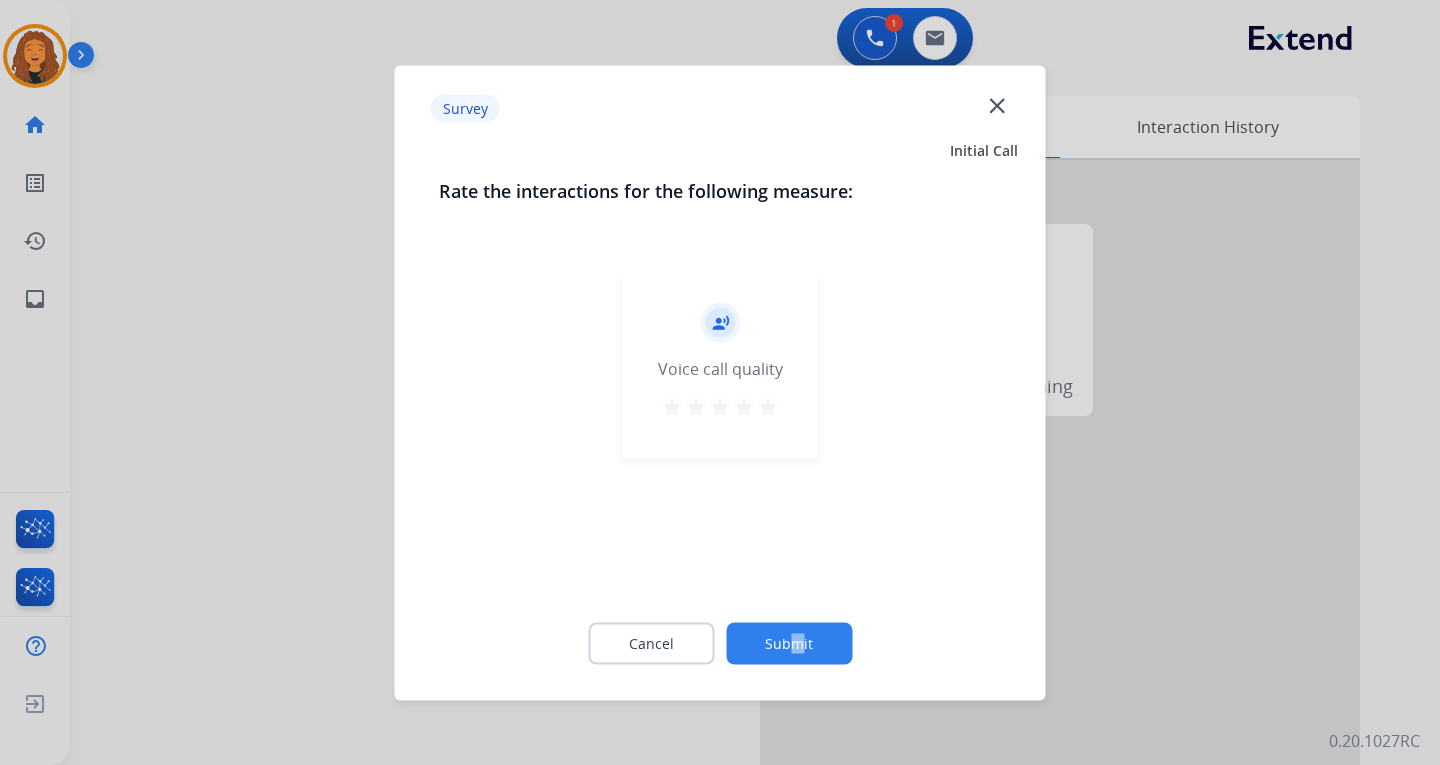 click on "Submit" 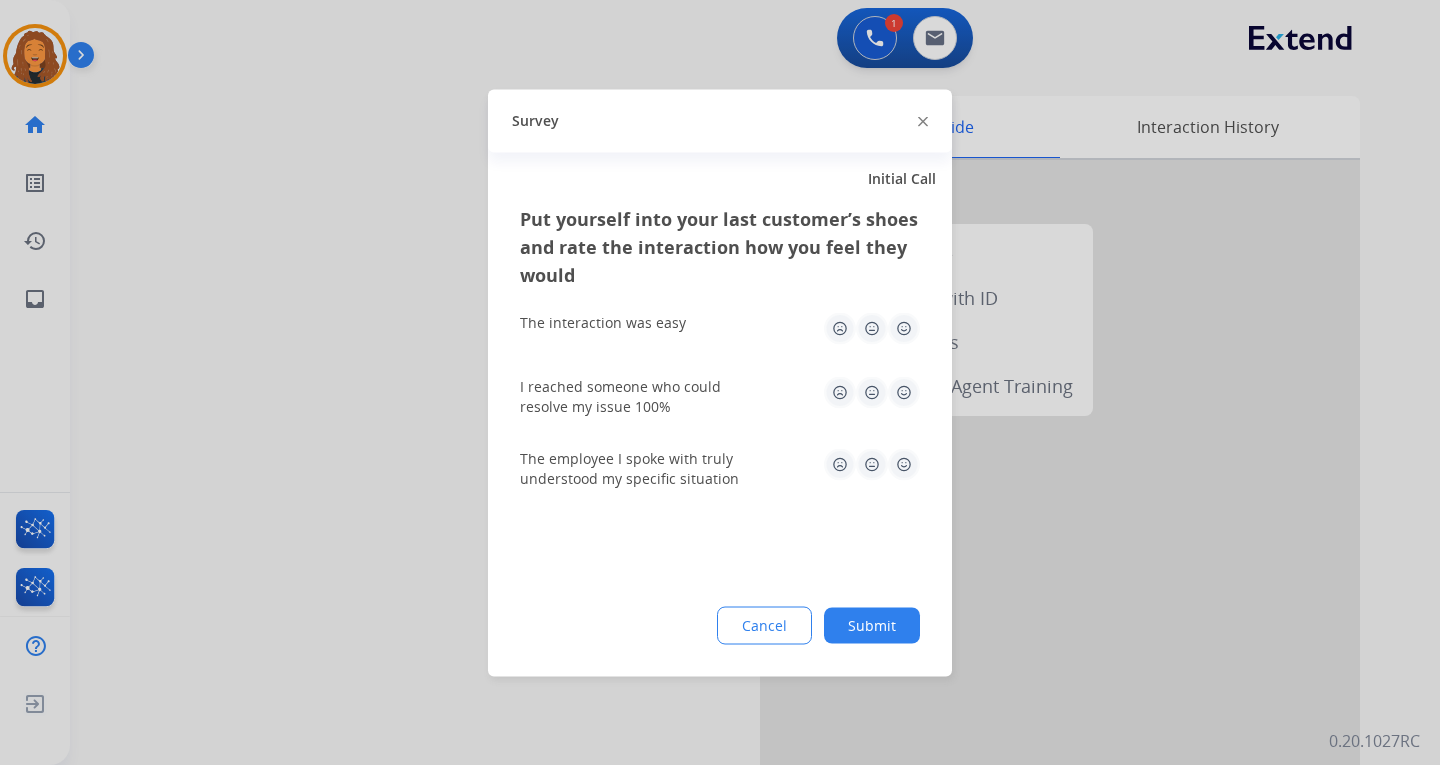 drag, startPoint x: 918, startPoint y: 619, endPoint x: 906, endPoint y: 618, distance: 12.0415945 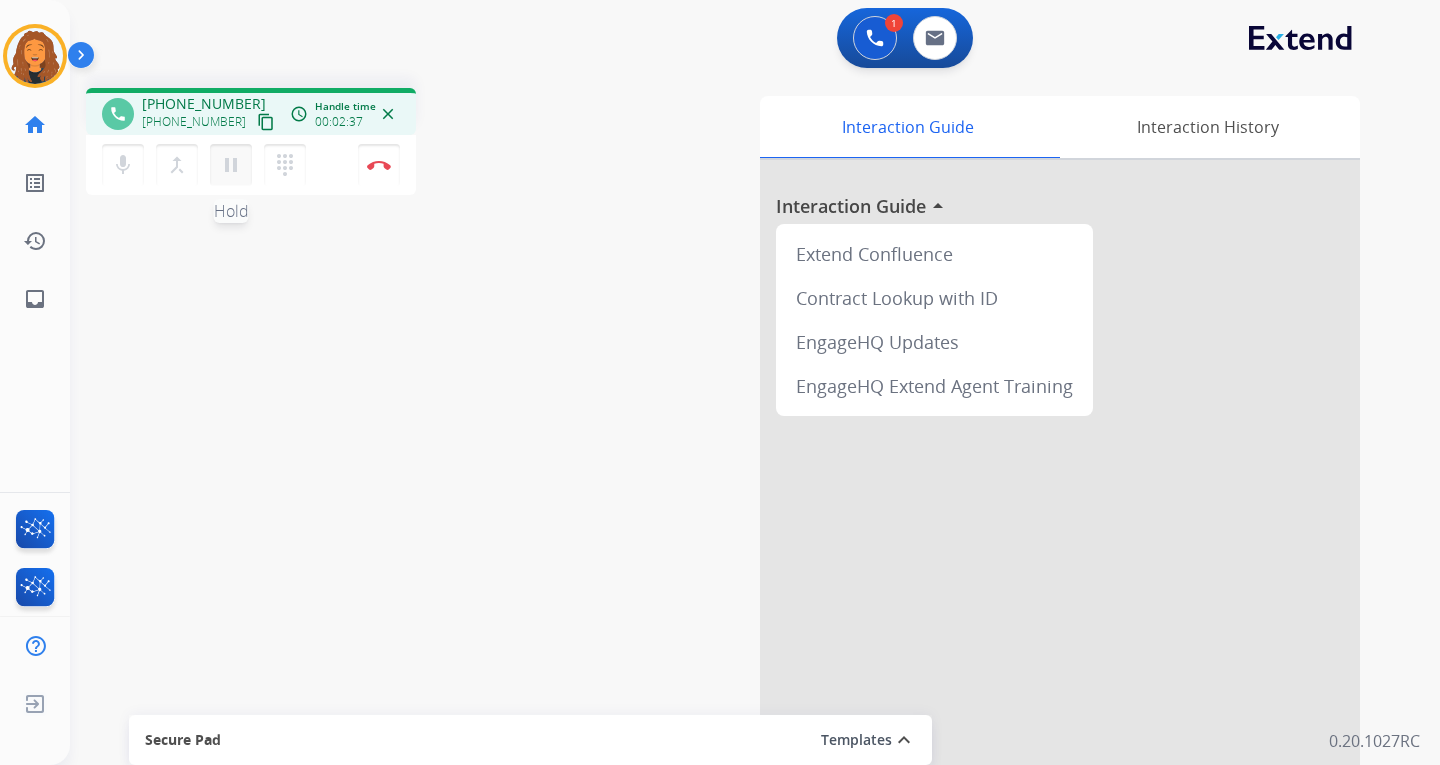 click on "pause" at bounding box center (231, 165) 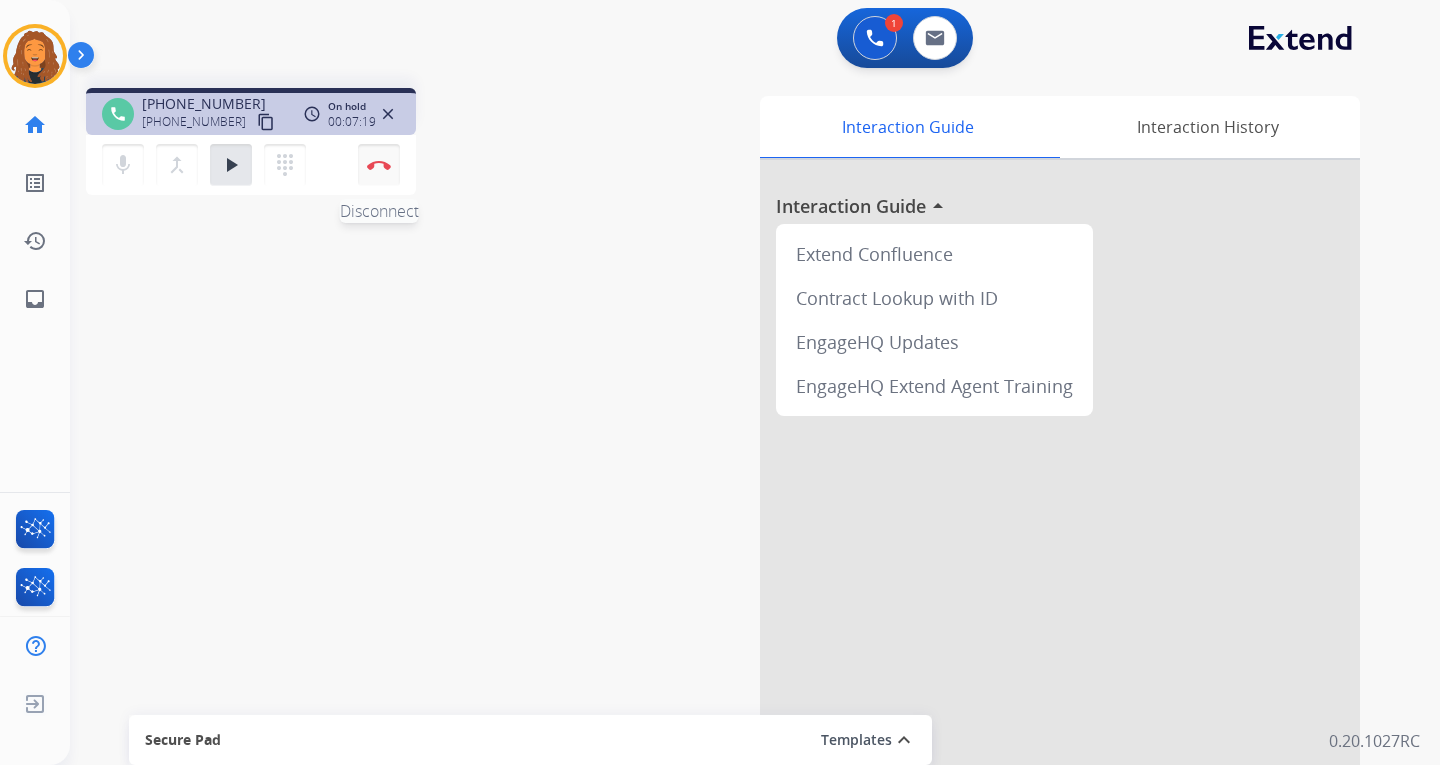click at bounding box center (379, 165) 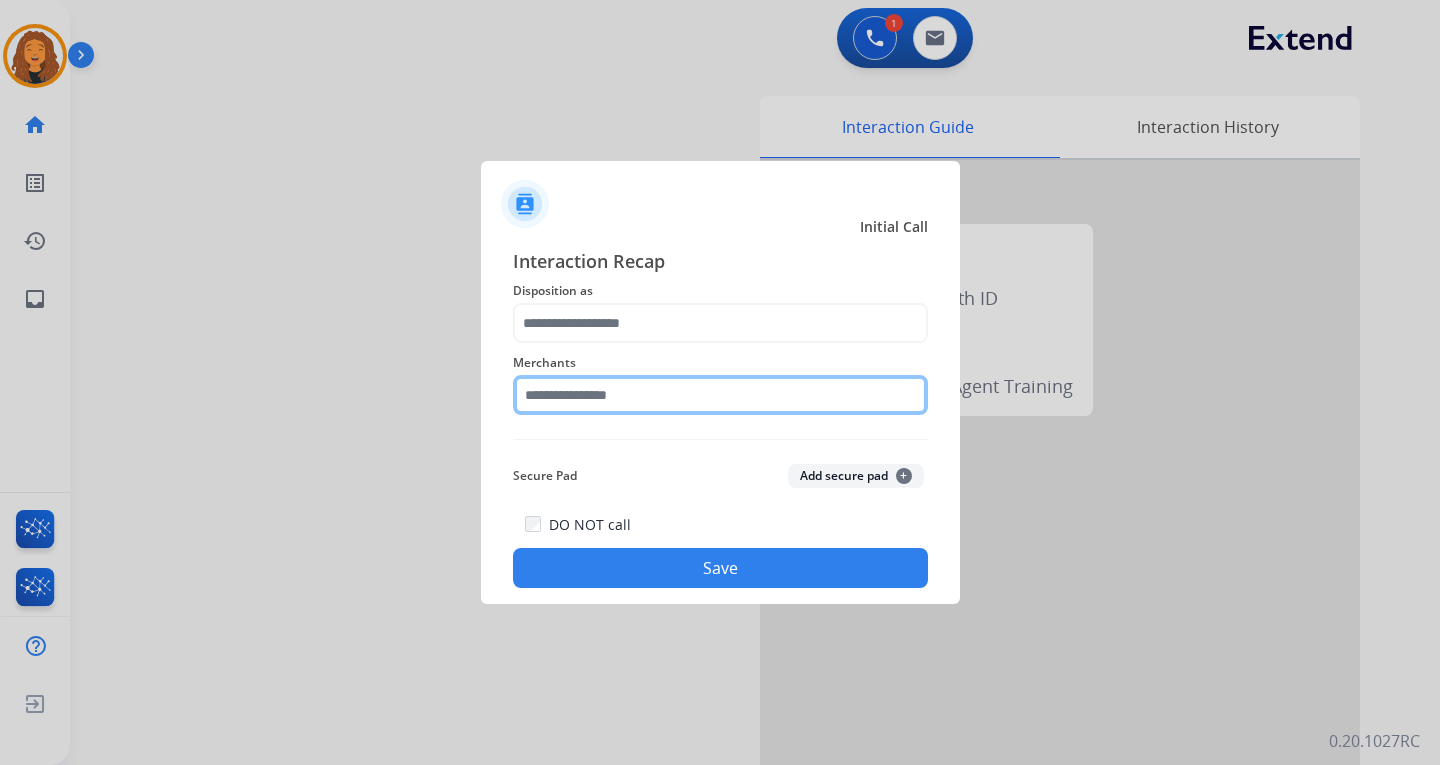 click 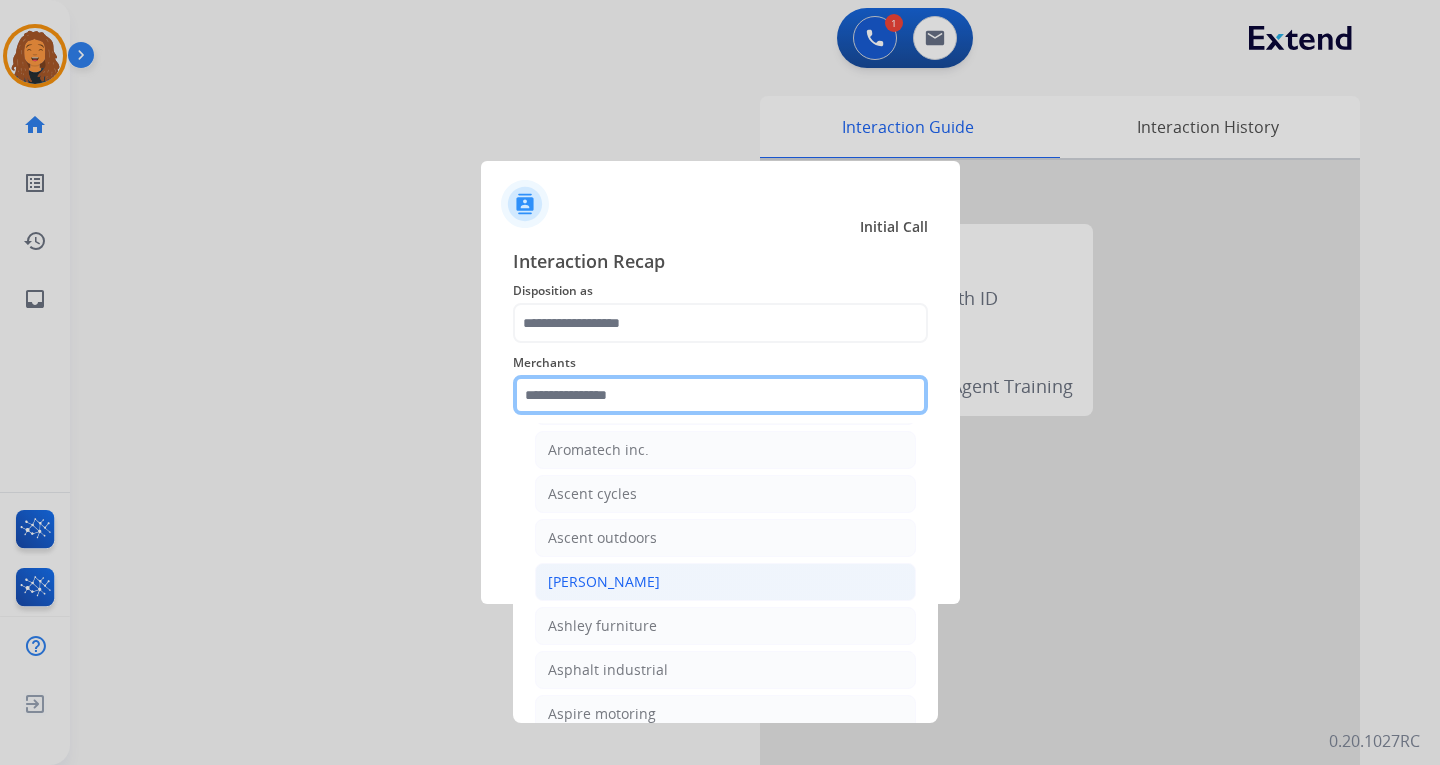 scroll, scrollTop: 2900, scrollLeft: 0, axis: vertical 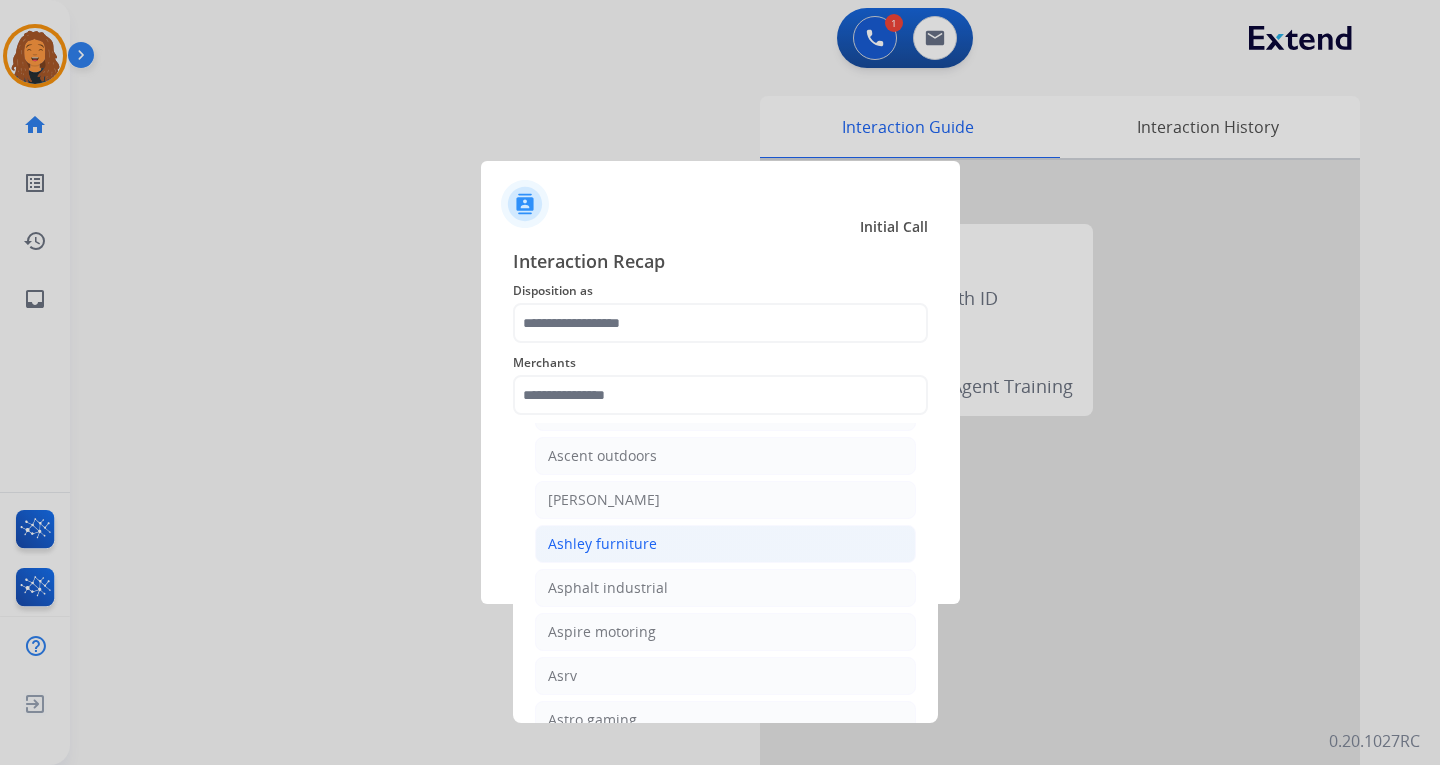 click on "Ashley furniture" 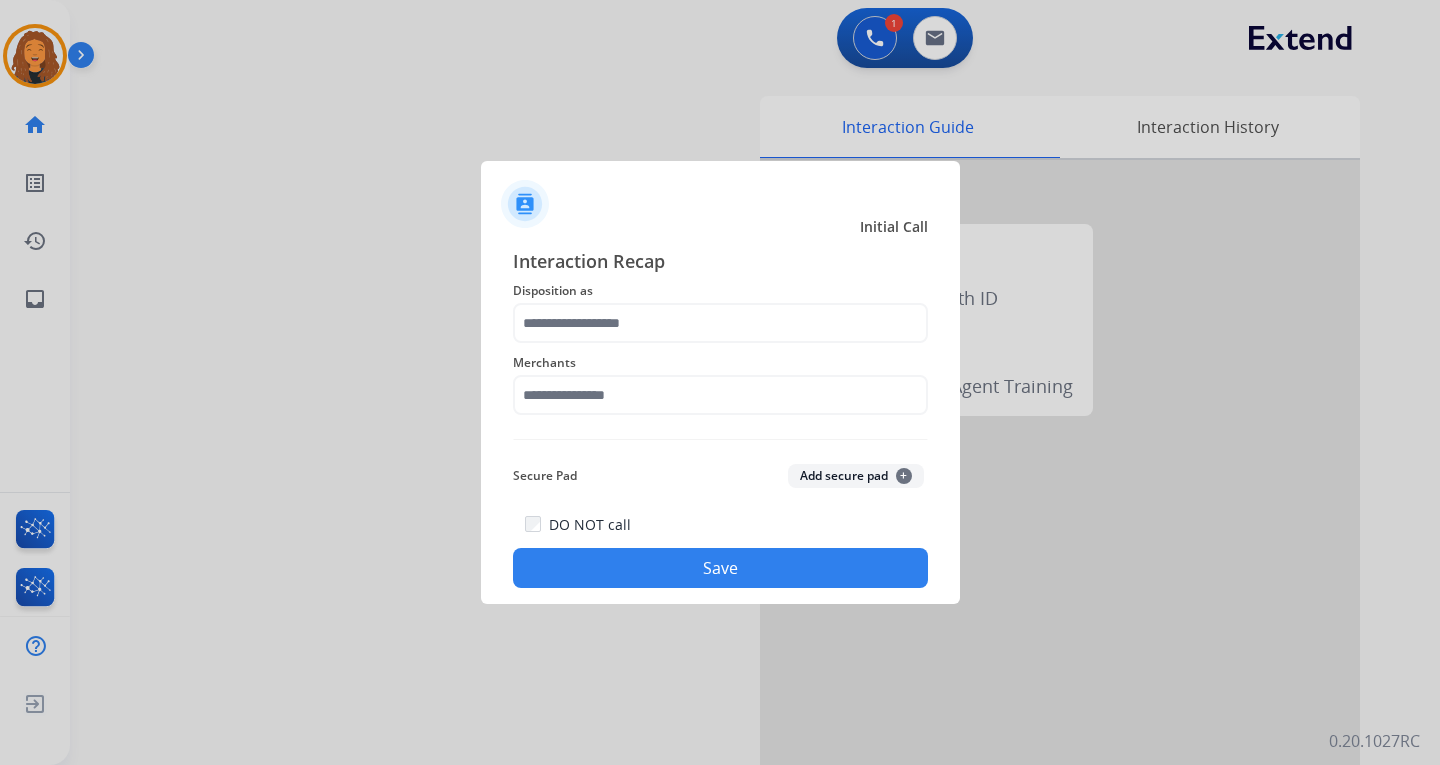 type on "**********" 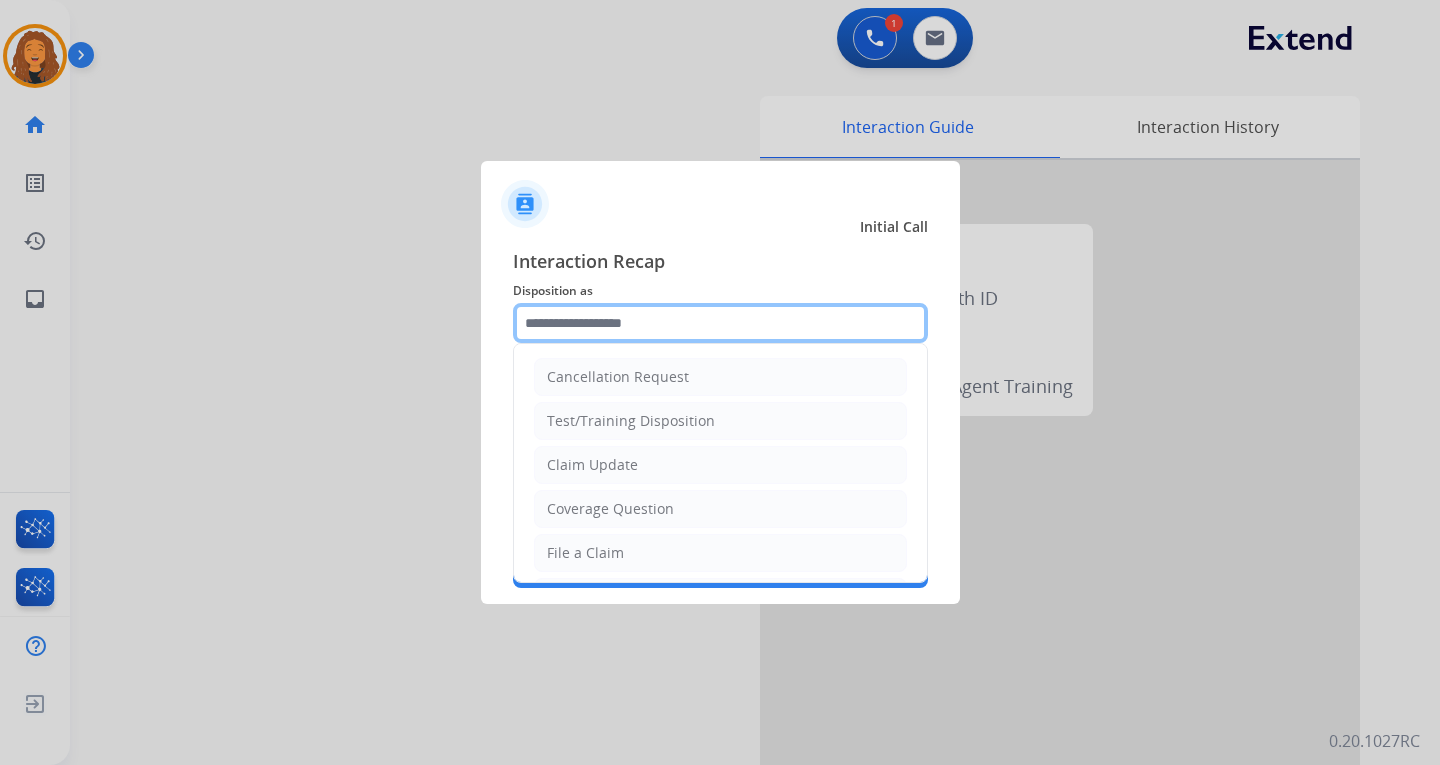 click 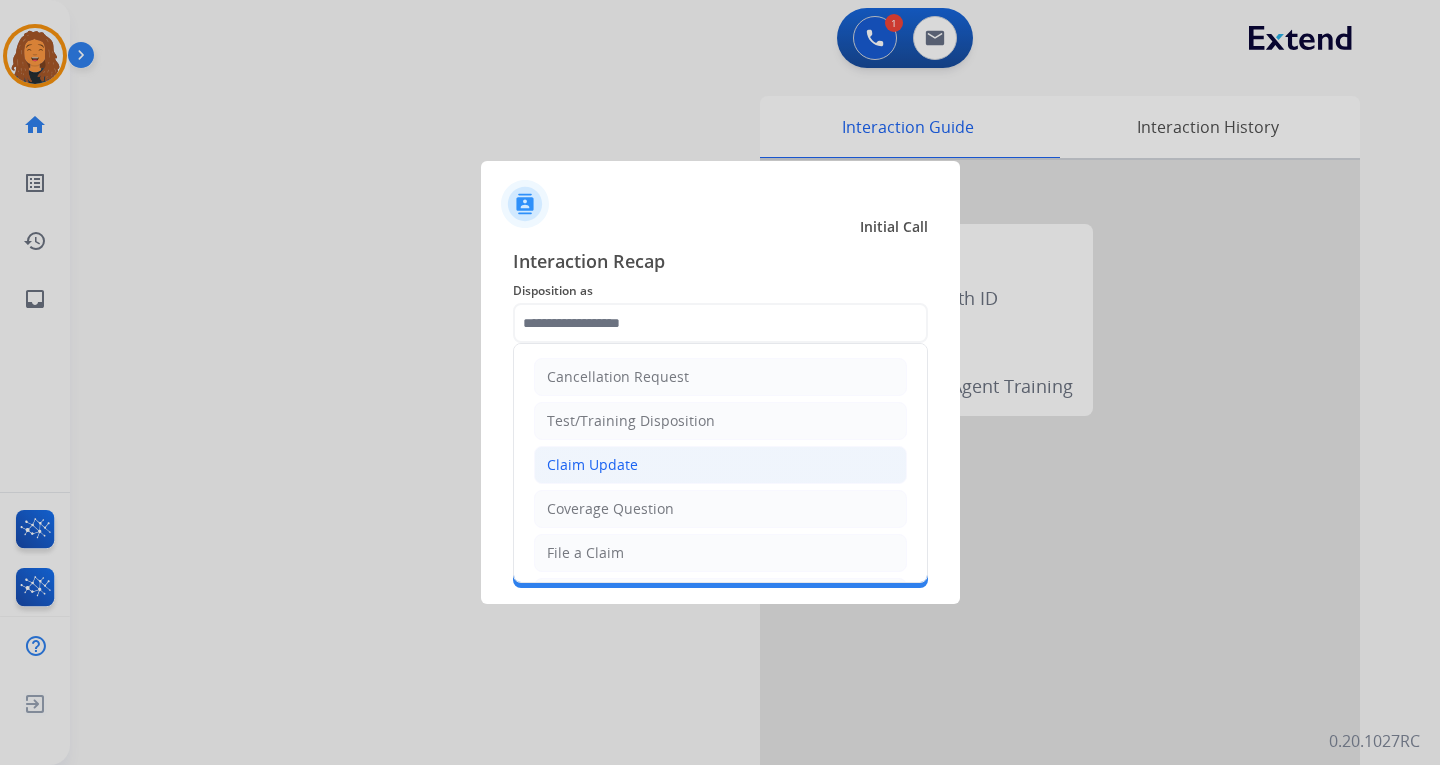 click on "Claim Update" 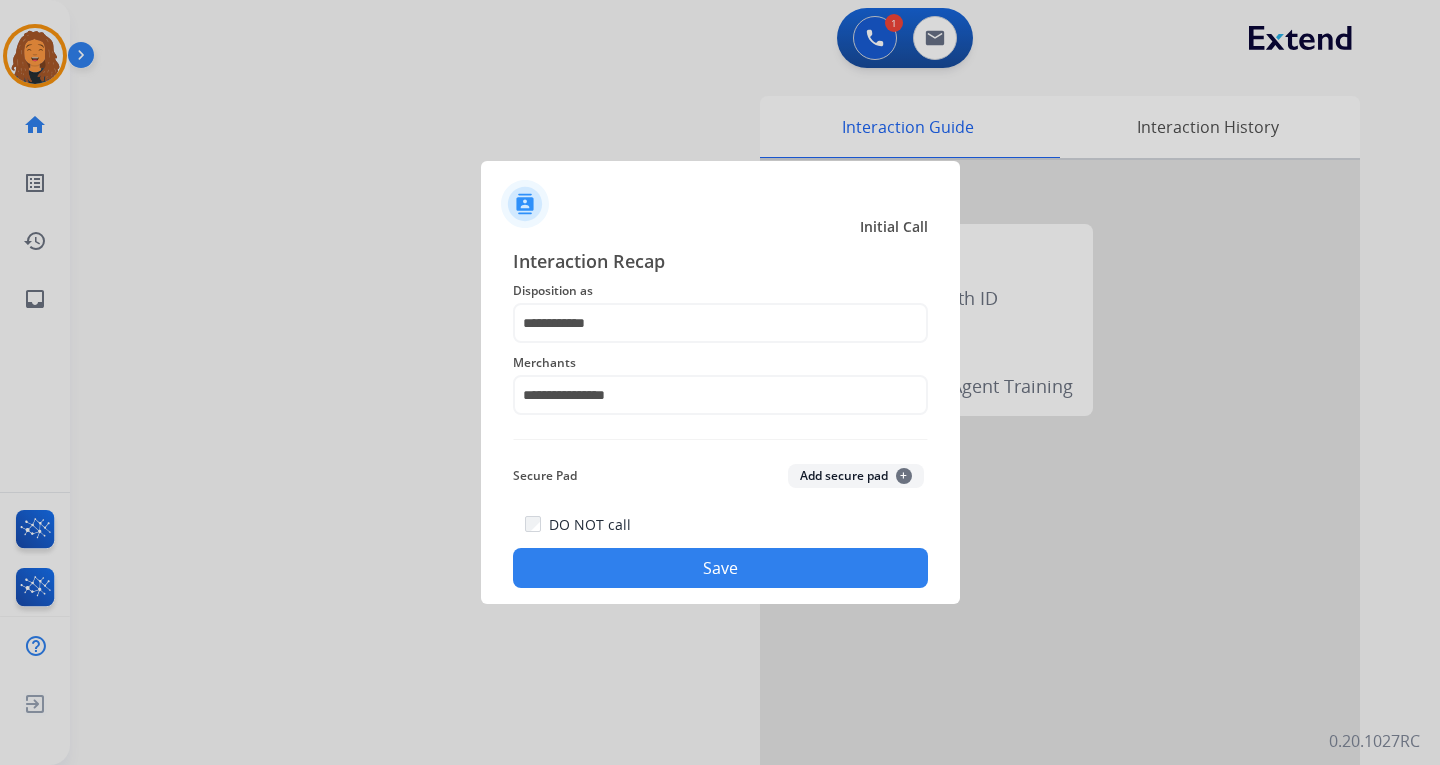 click on "Save" 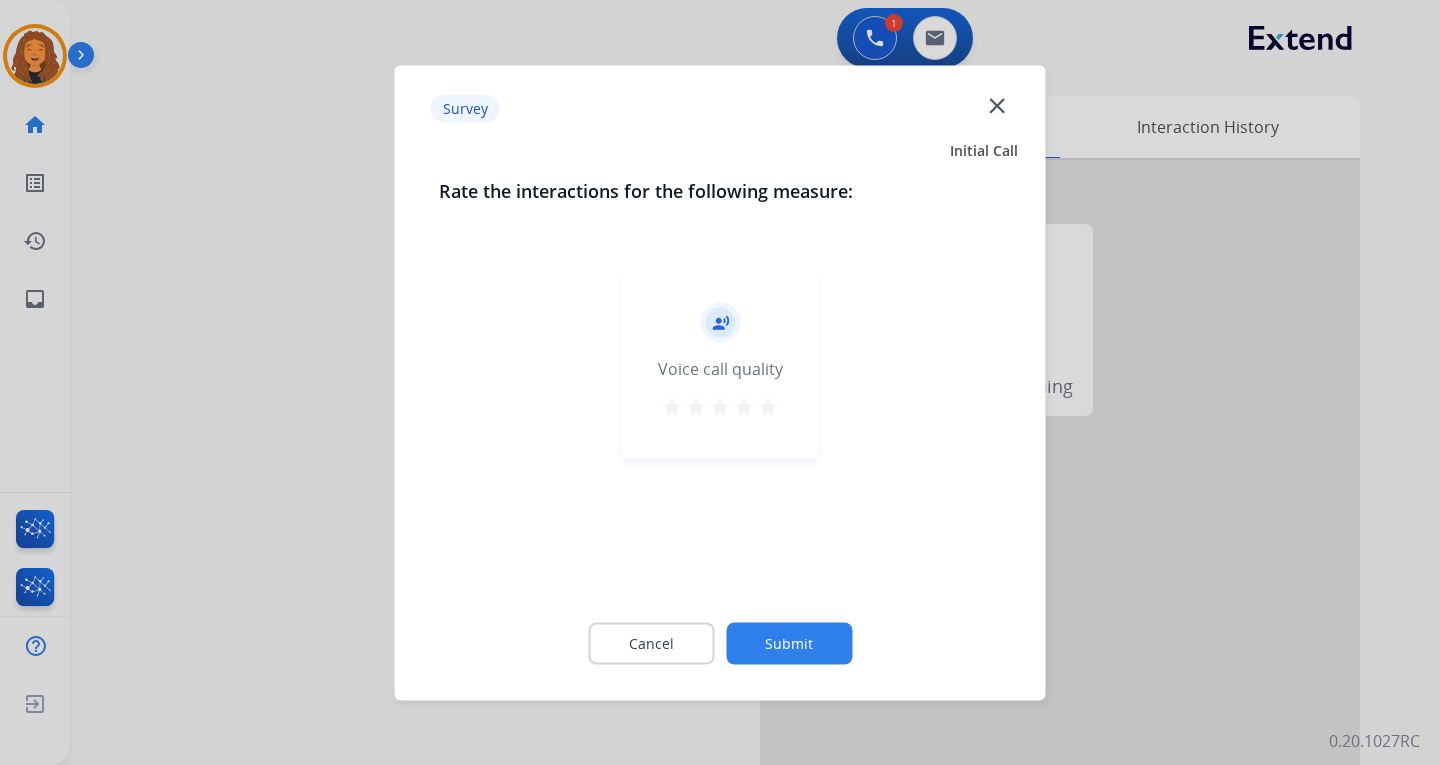 click on "Submit" 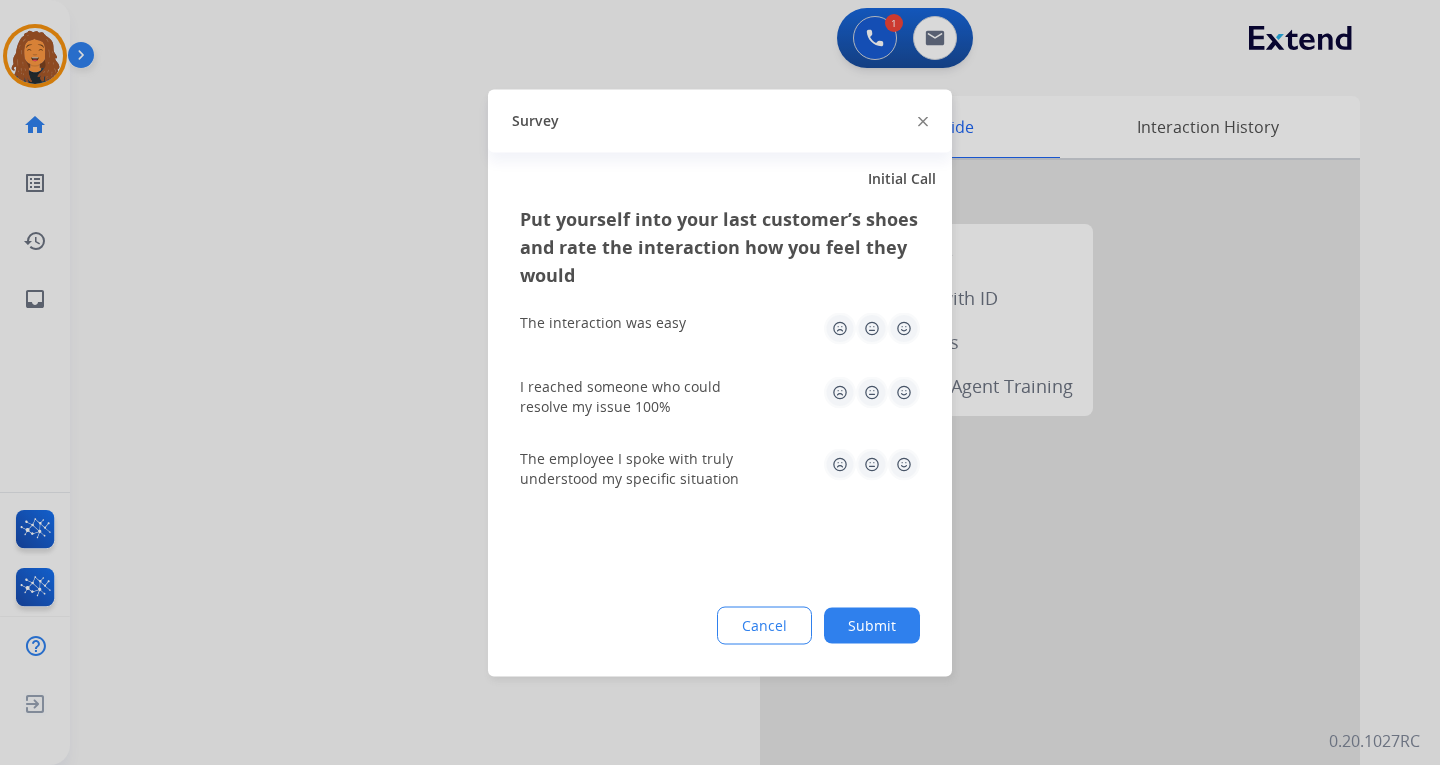 click on "Submit" 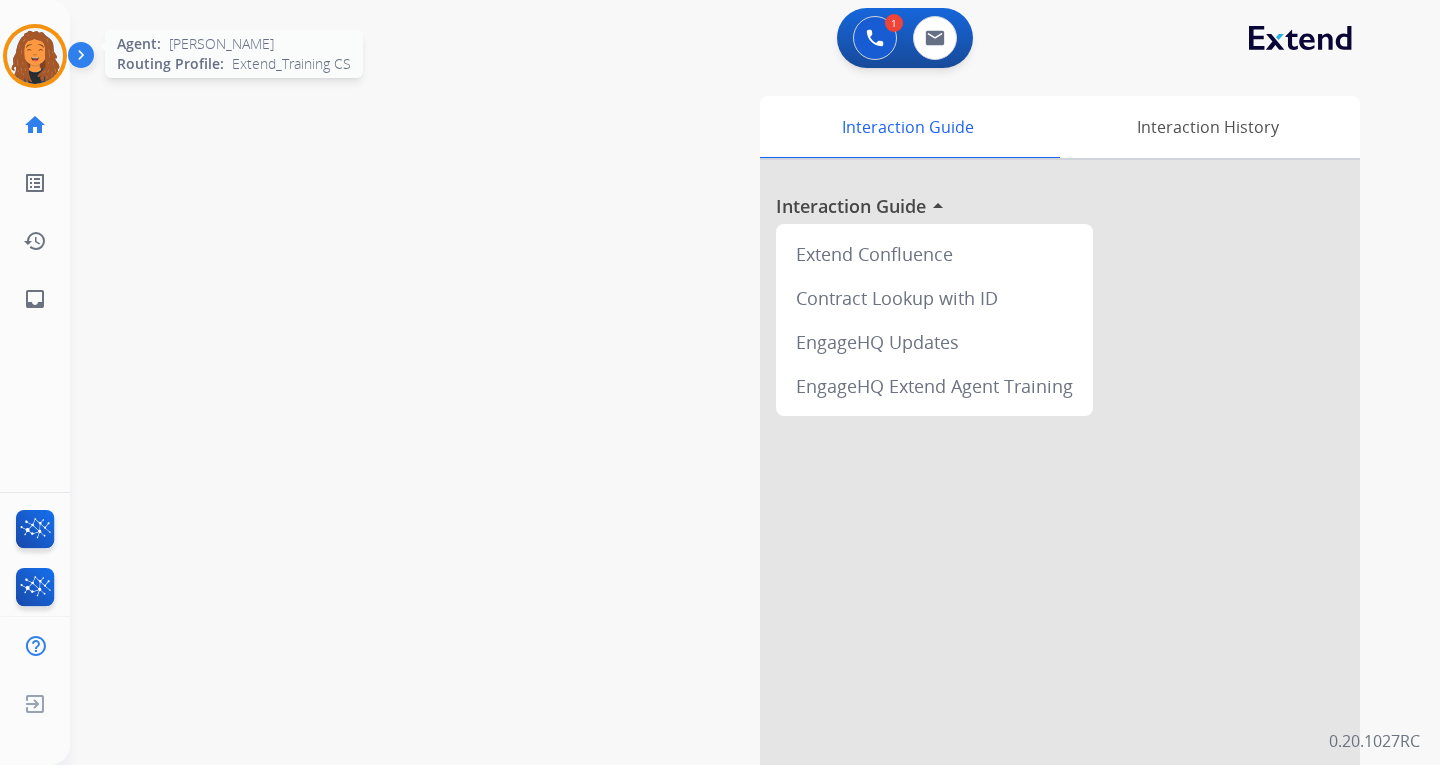 click at bounding box center (35, 56) 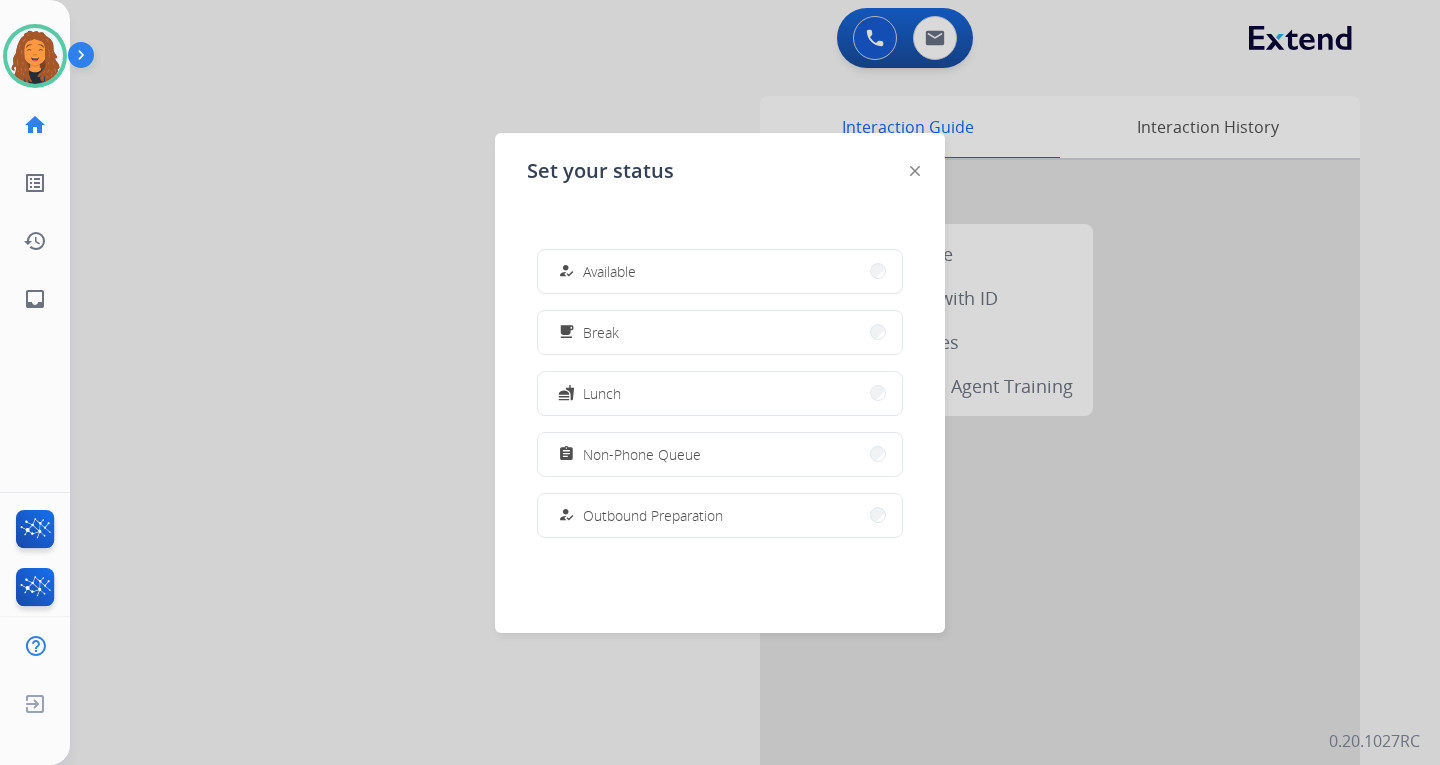 click at bounding box center [720, 382] 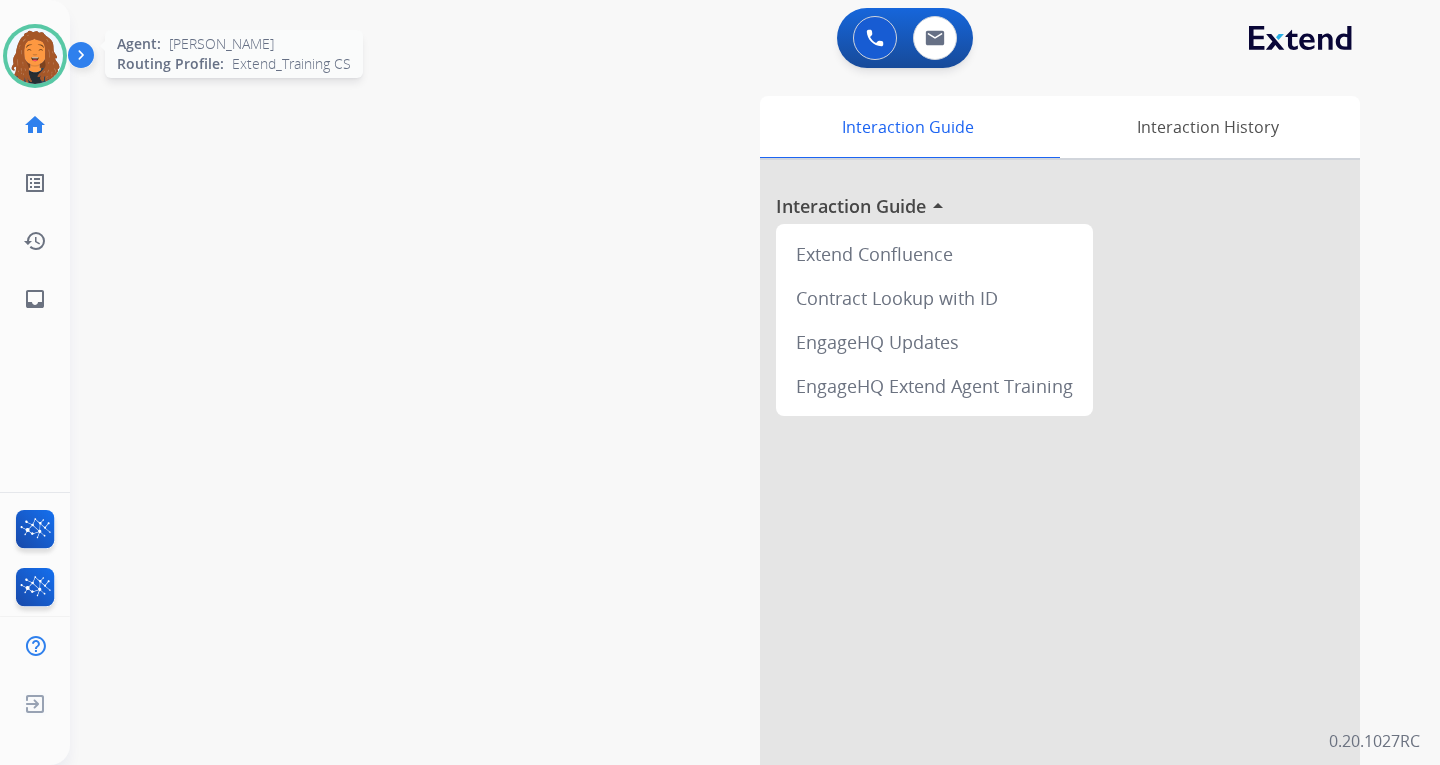 drag, startPoint x: 39, startPoint y: 51, endPoint x: 55, endPoint y: 66, distance: 21.931713 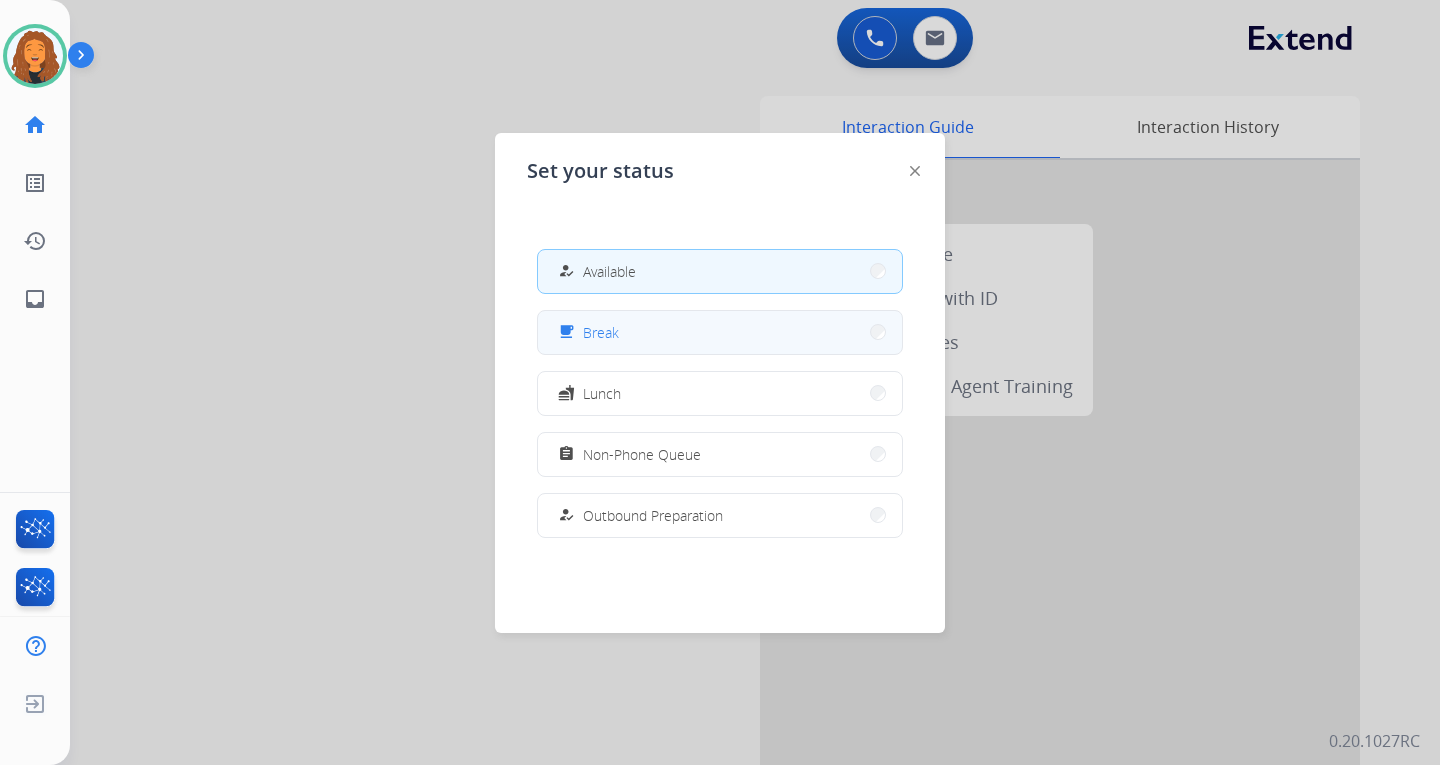 click on "free_breakfast Break" at bounding box center (720, 332) 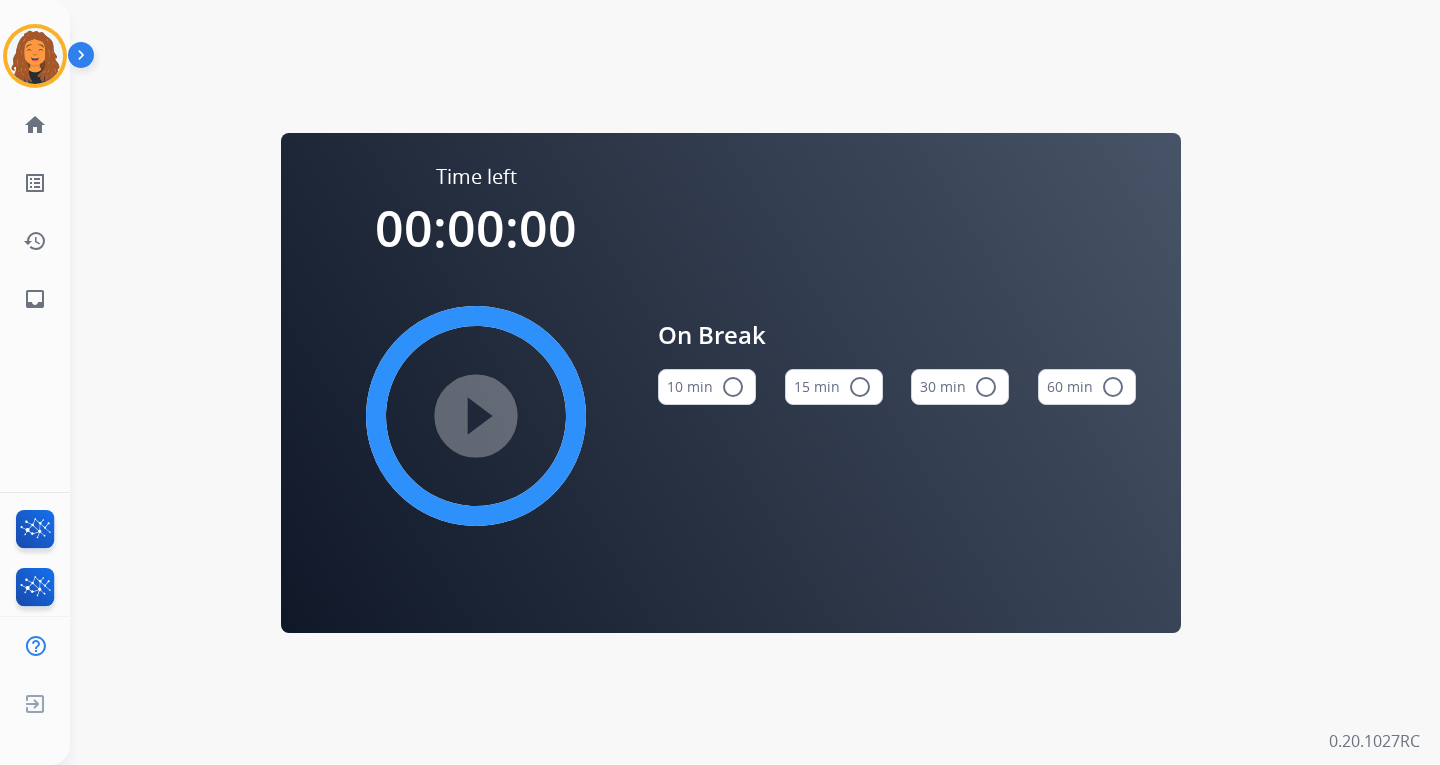 drag, startPoint x: 729, startPoint y: 383, endPoint x: 624, endPoint y: 400, distance: 106.36729 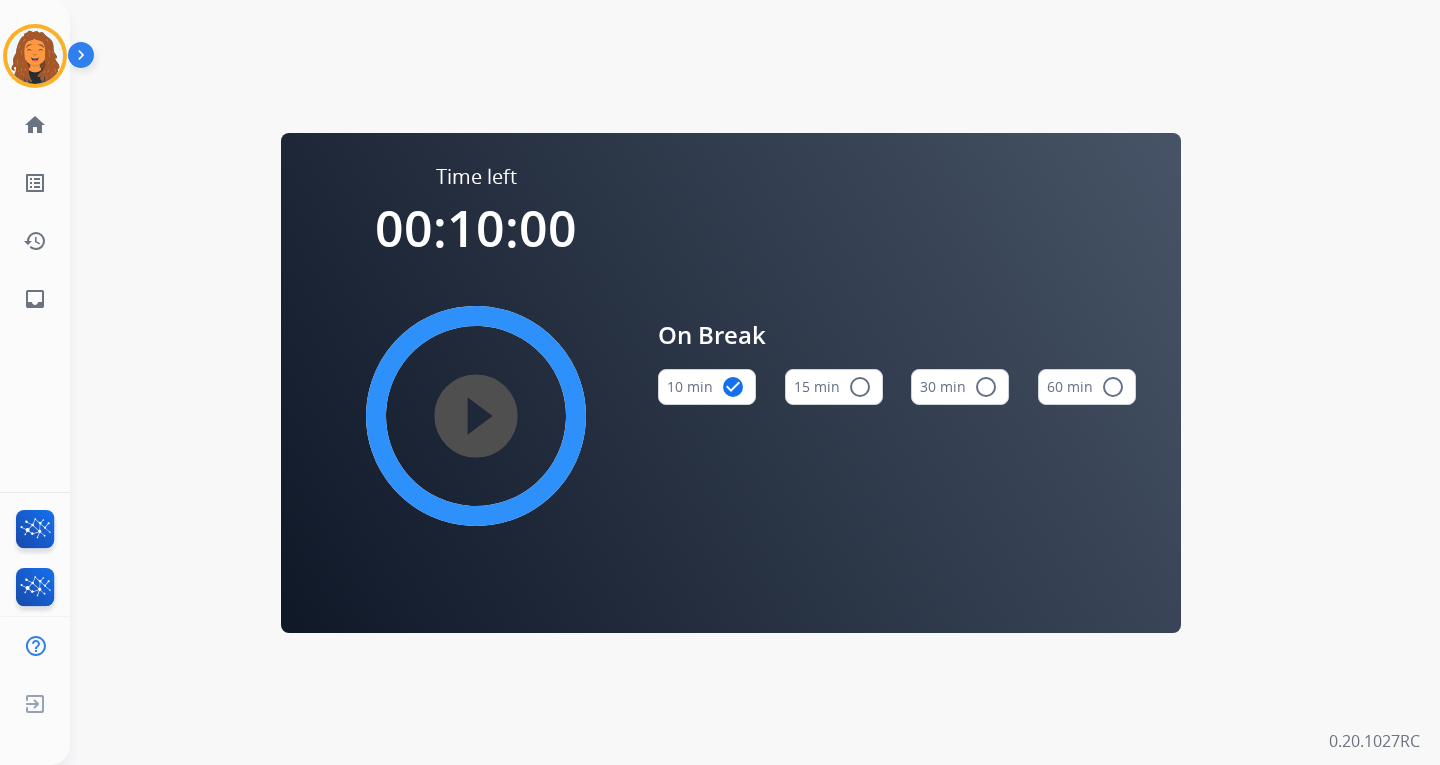 click on "play_circle_filled" at bounding box center (476, 416) 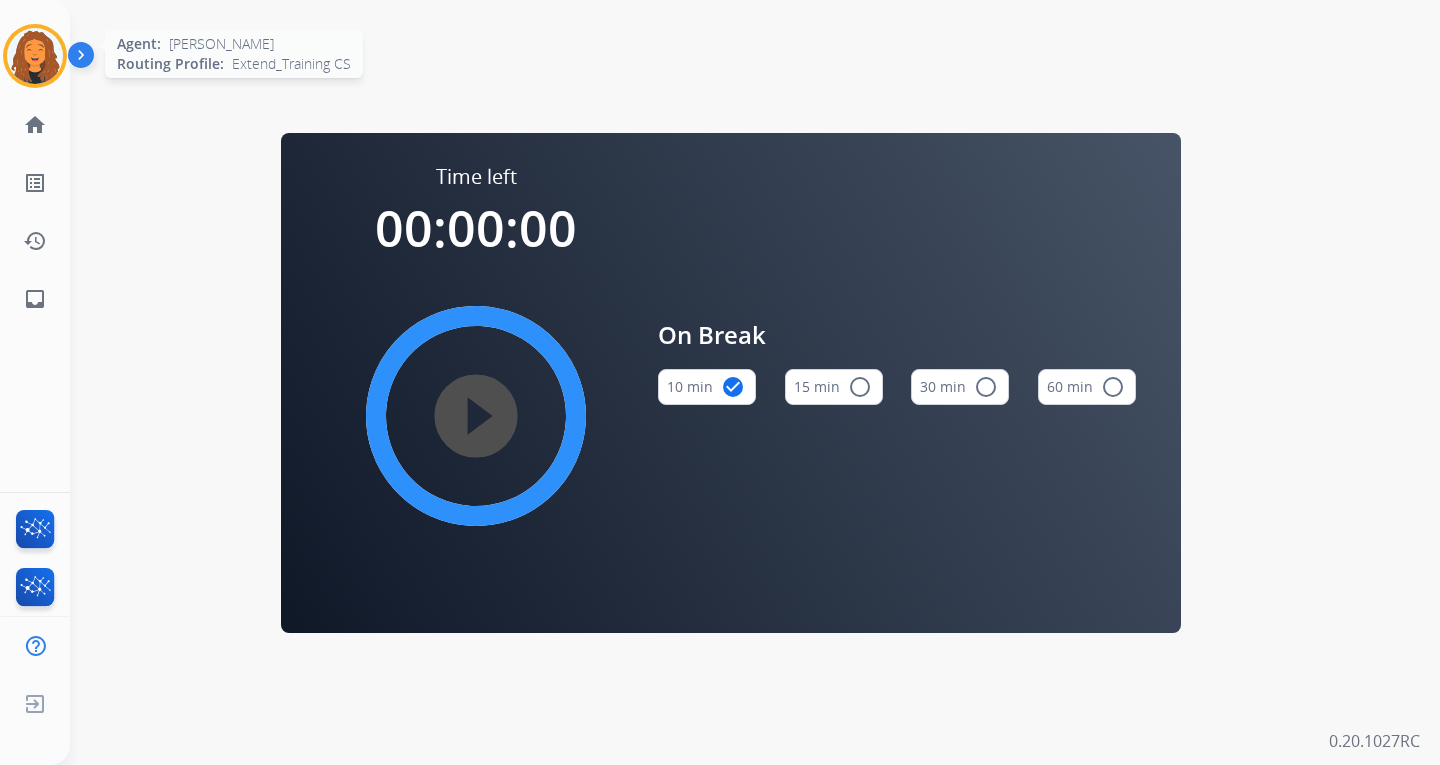 click at bounding box center (35, 56) 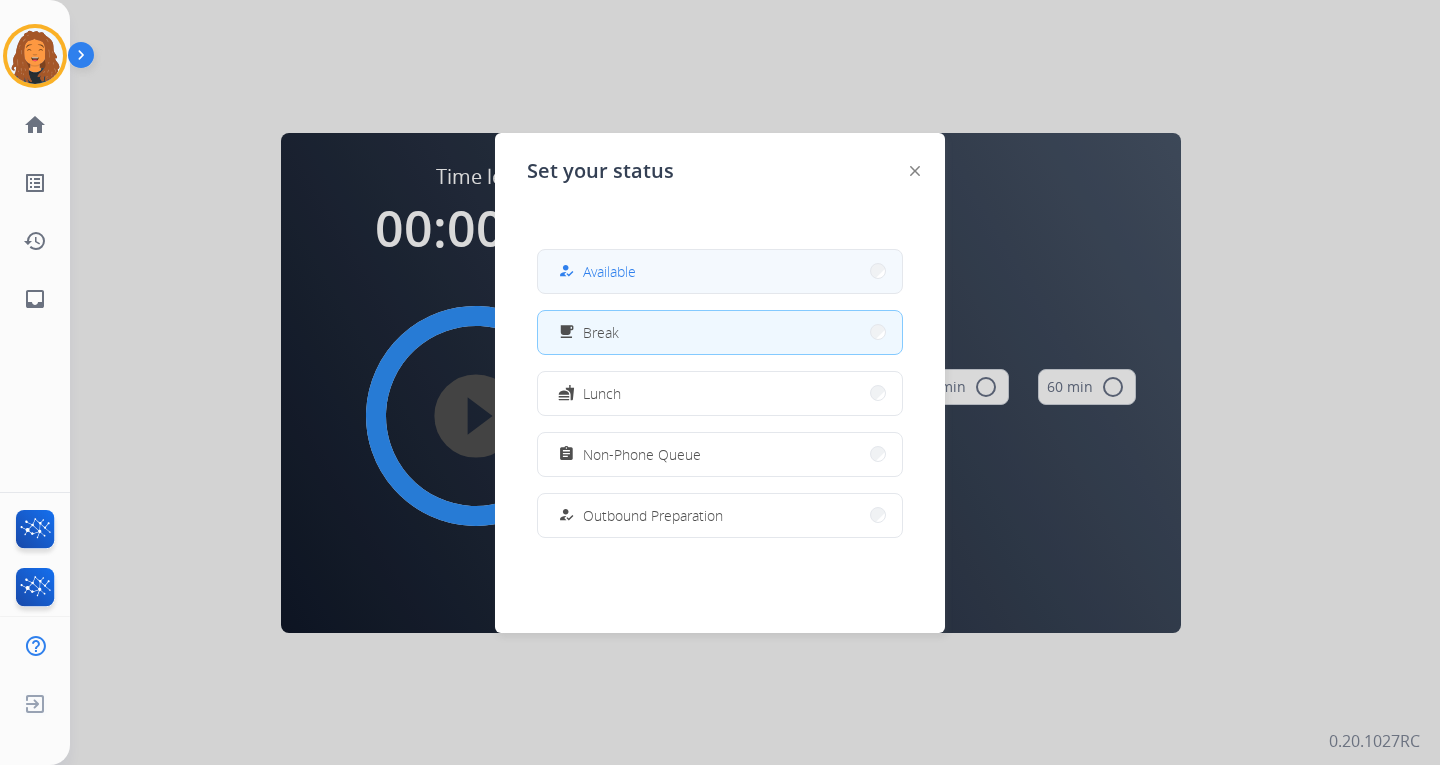 click on "Available" at bounding box center [609, 271] 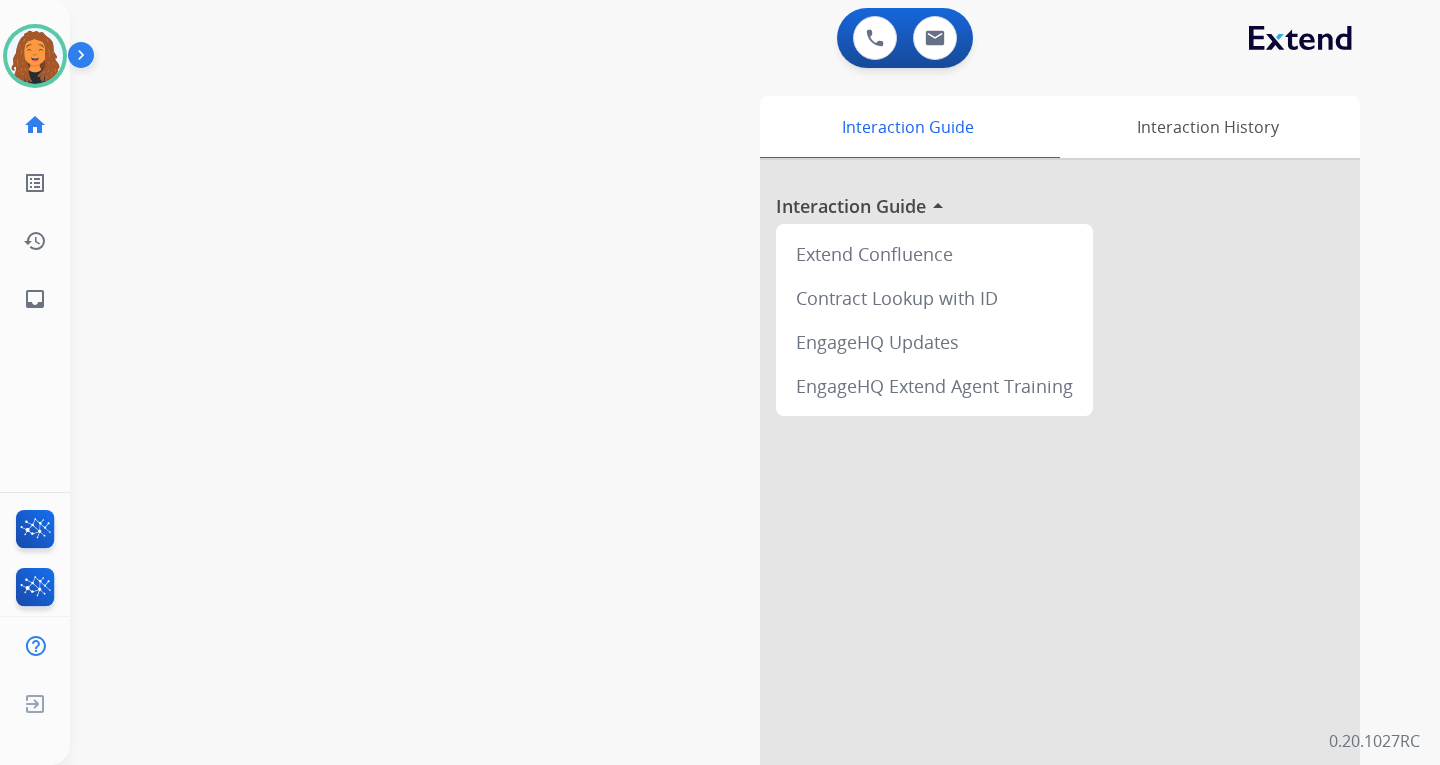 drag, startPoint x: -185, startPoint y: 280, endPoint x: -280, endPoint y: 172, distance: 143.83672 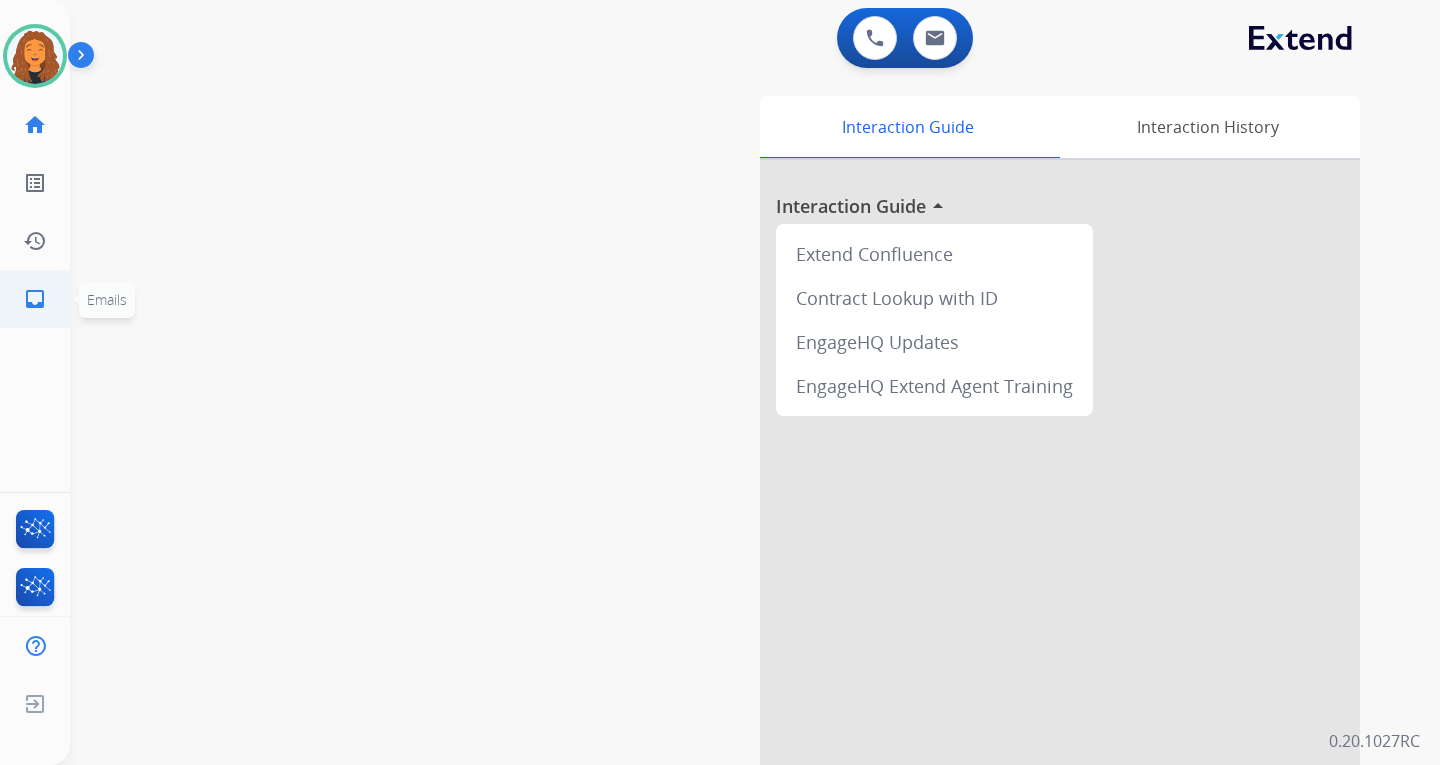 click on "inbox" 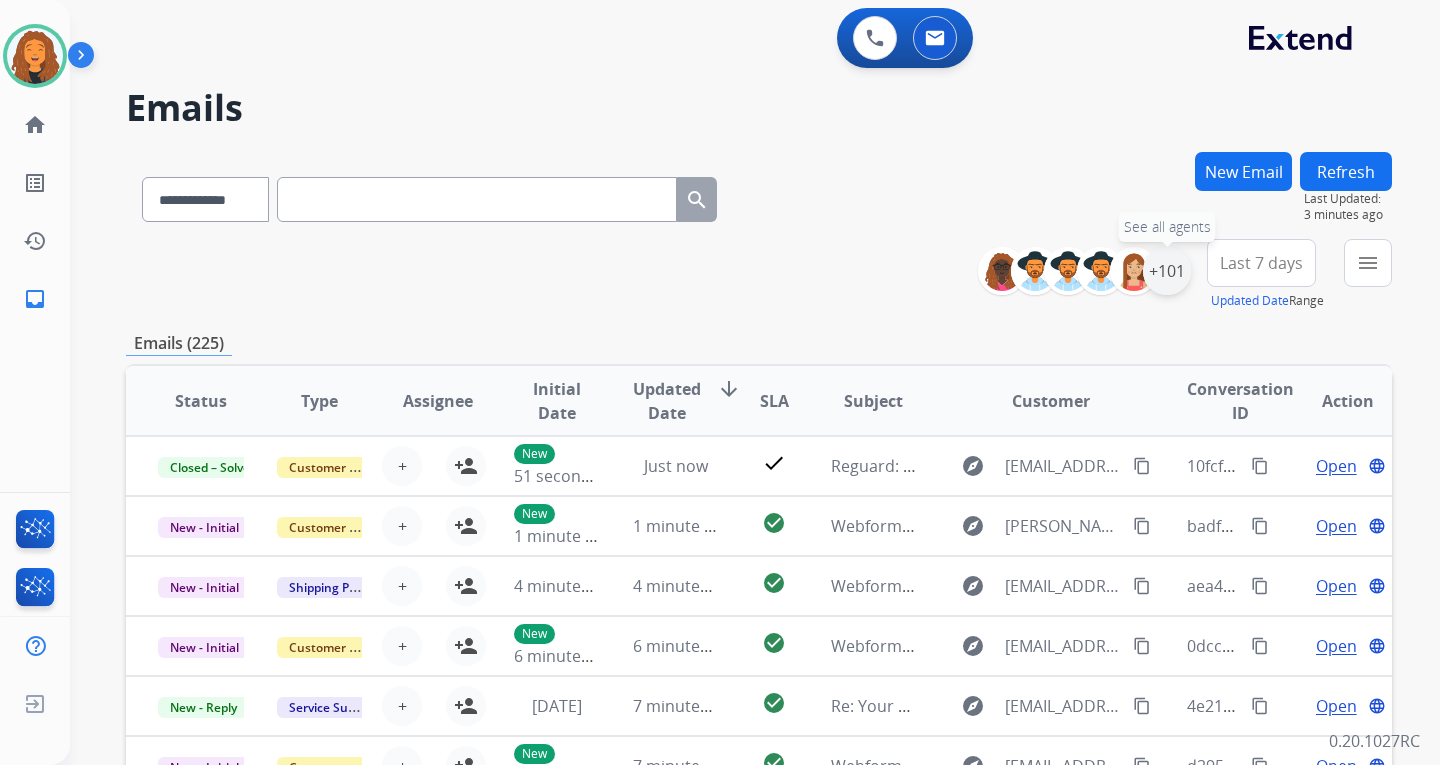 click on "+101" at bounding box center (1167, 271) 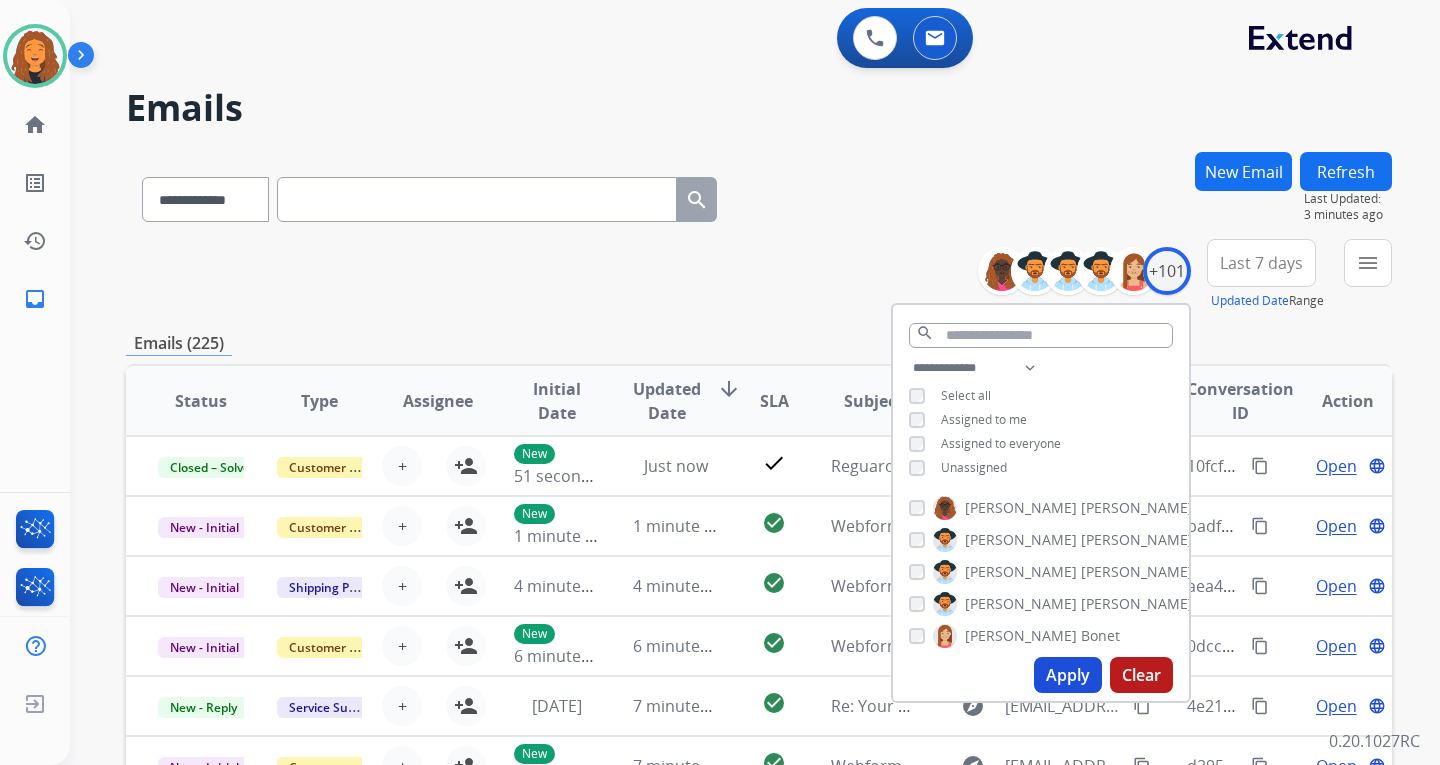 click on "Unassigned" at bounding box center (958, 468) 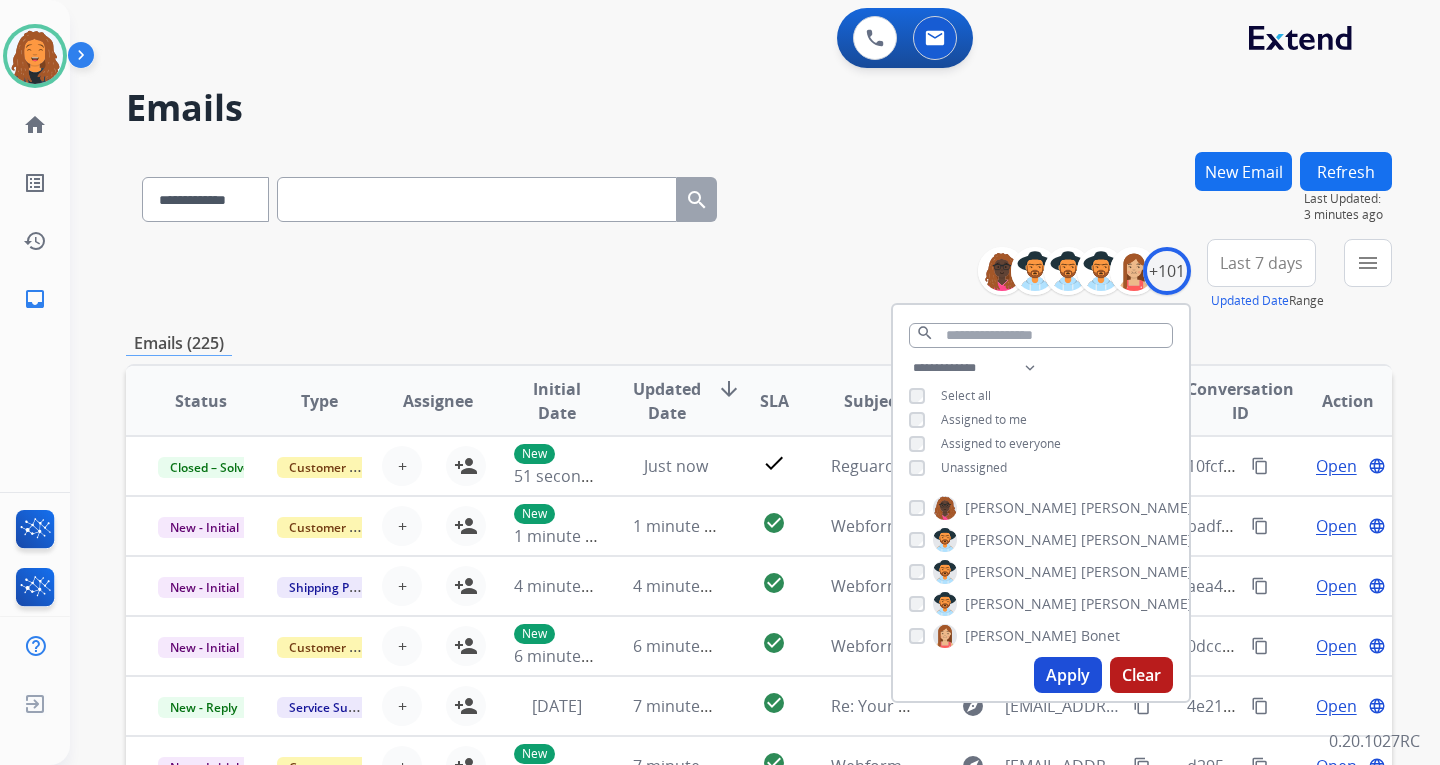 click on "Apply" at bounding box center (1068, 675) 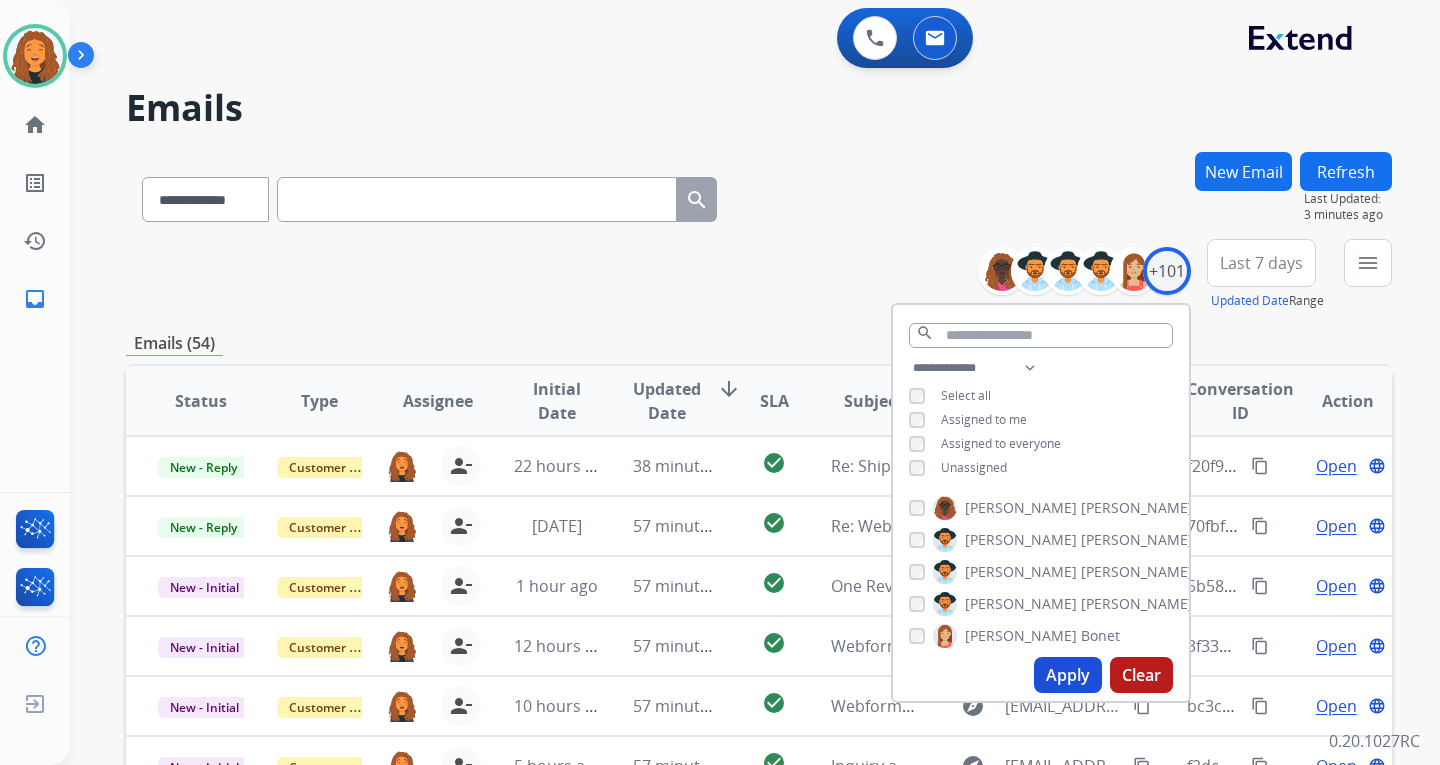 click on "**********" at bounding box center (759, 195) 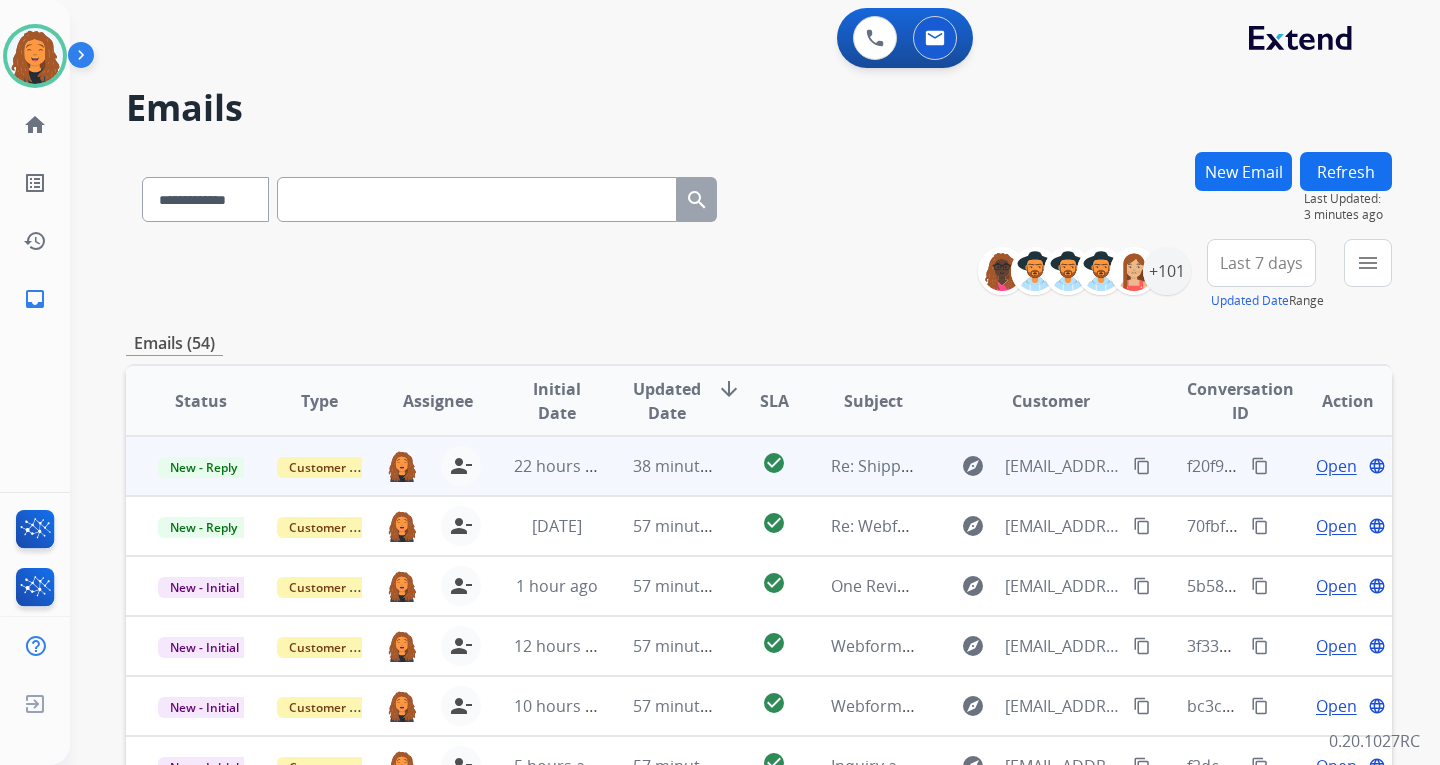 scroll, scrollTop: 2, scrollLeft: 0, axis: vertical 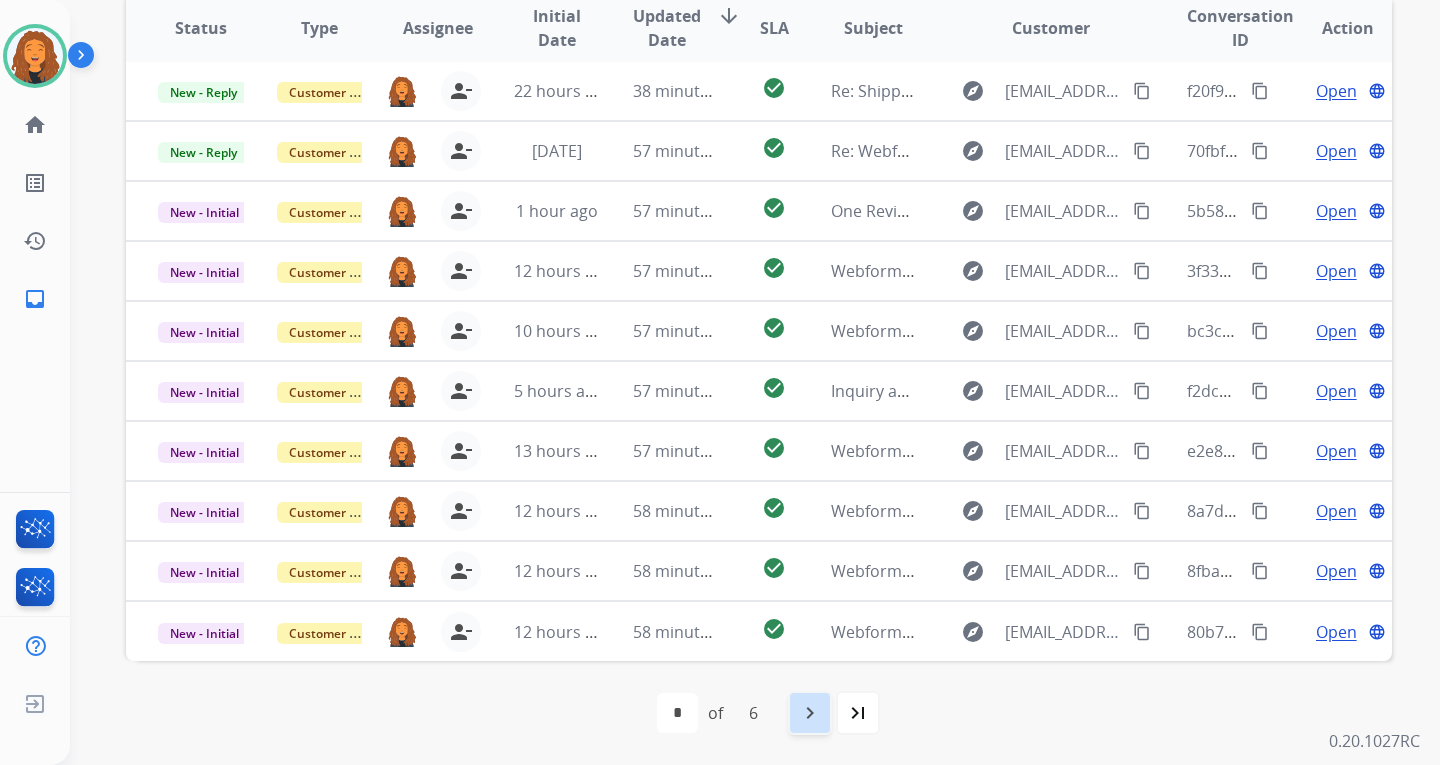 click on "navigate_next" at bounding box center [810, 713] 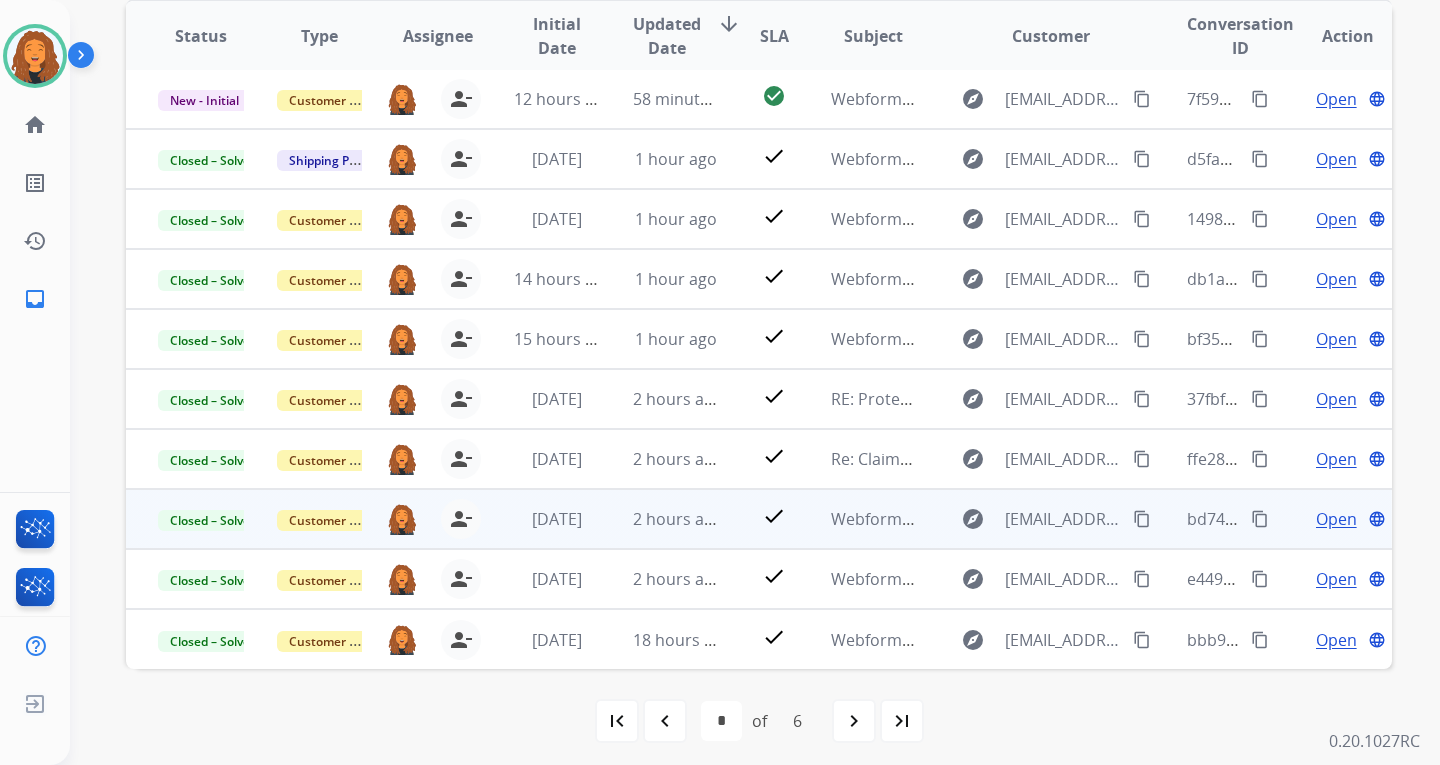 scroll, scrollTop: 373, scrollLeft: 0, axis: vertical 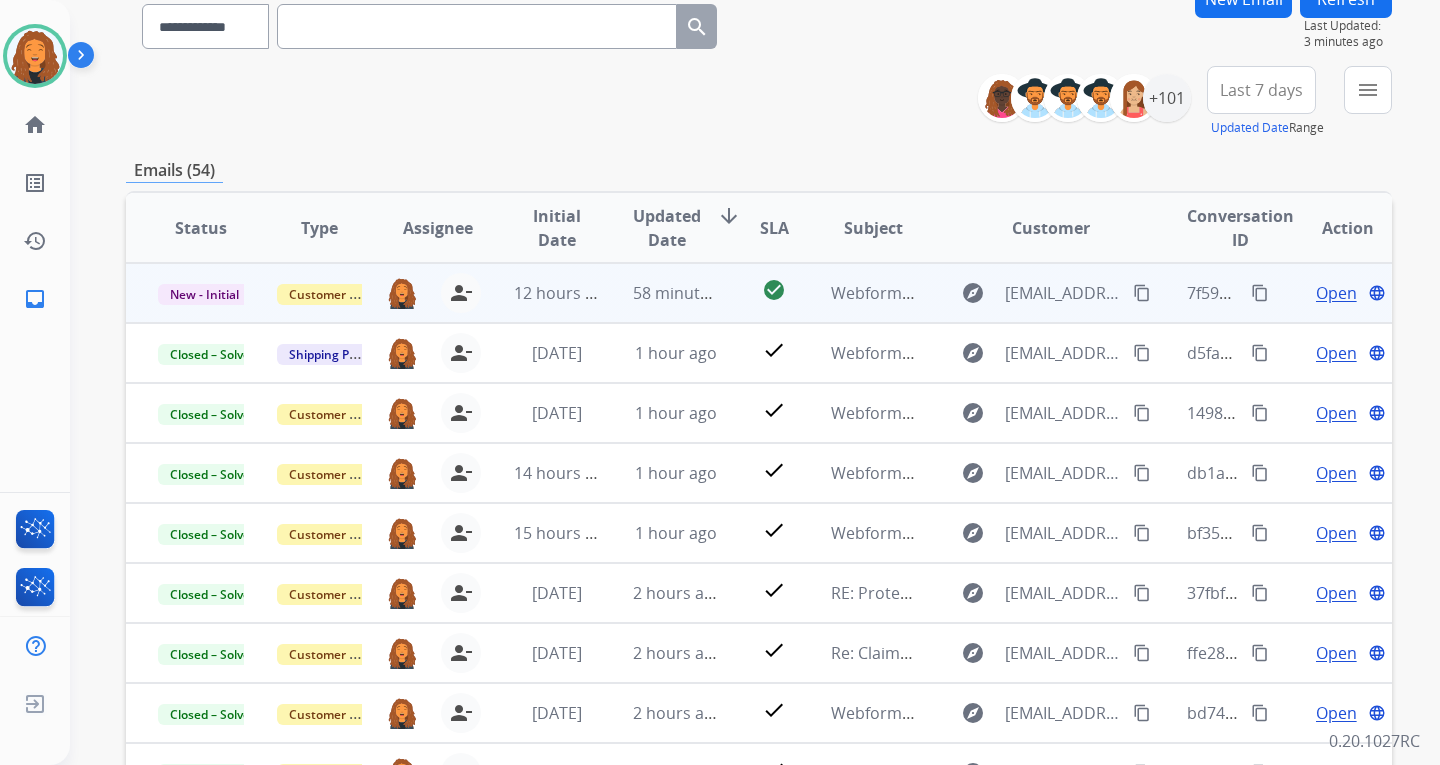 click on "content_copy" at bounding box center (1142, 293) 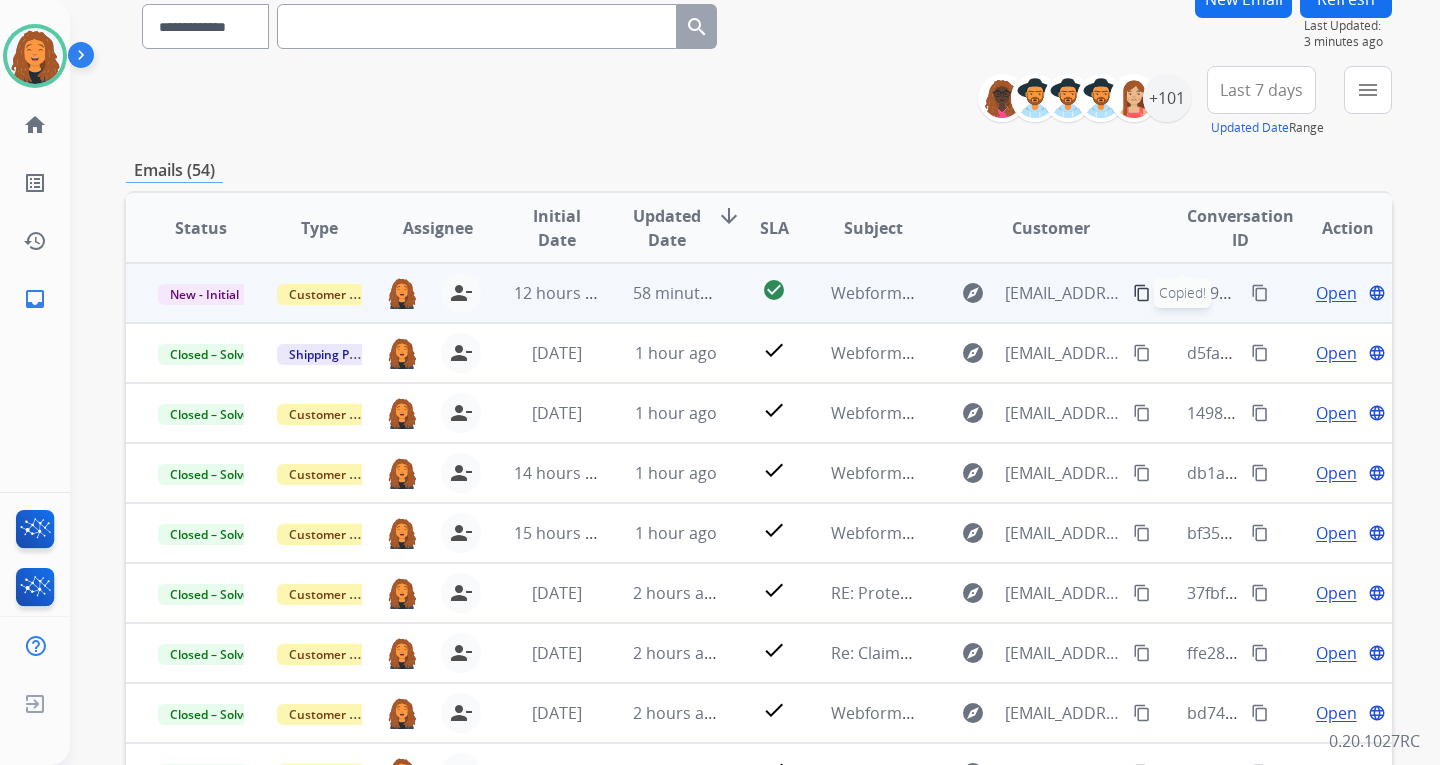 click on "Open" at bounding box center (1336, 293) 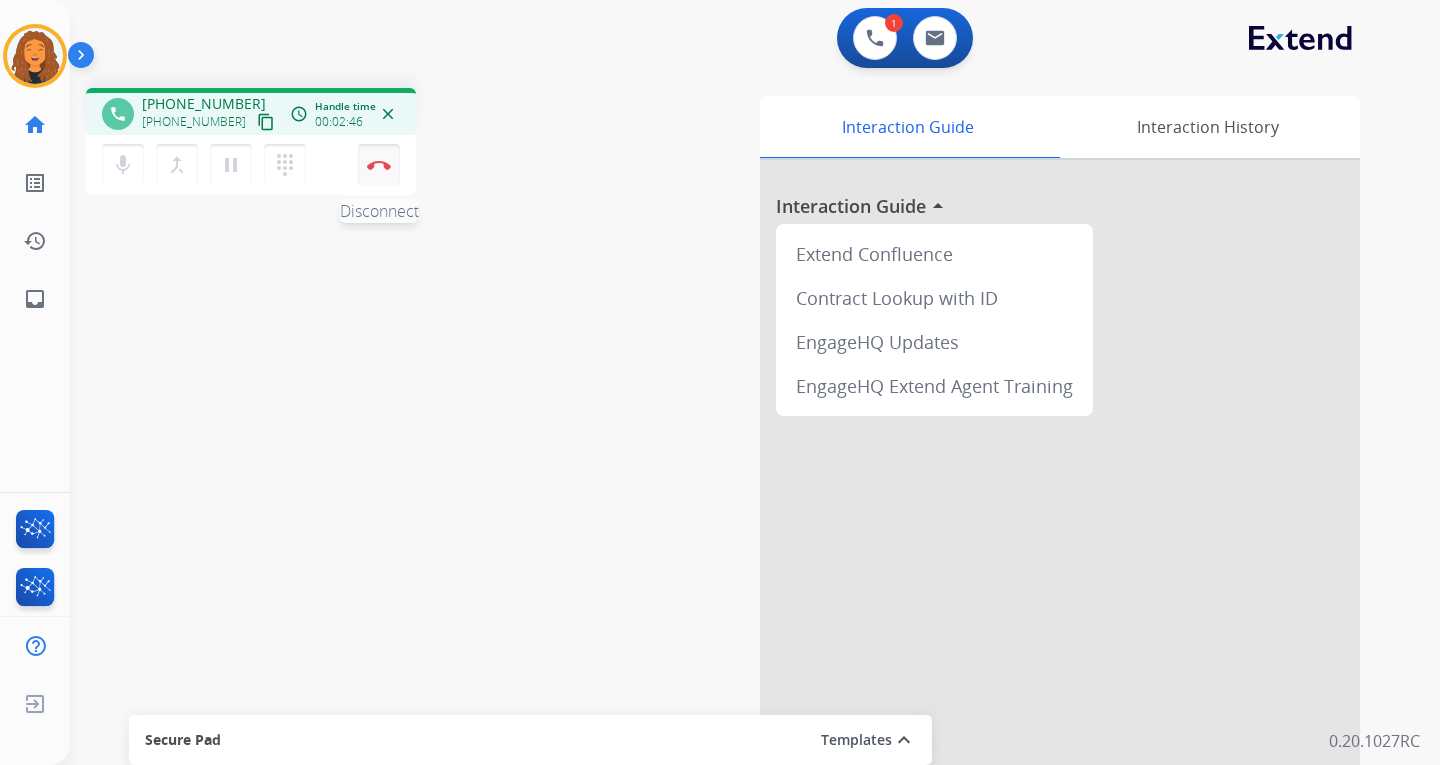 click at bounding box center (379, 165) 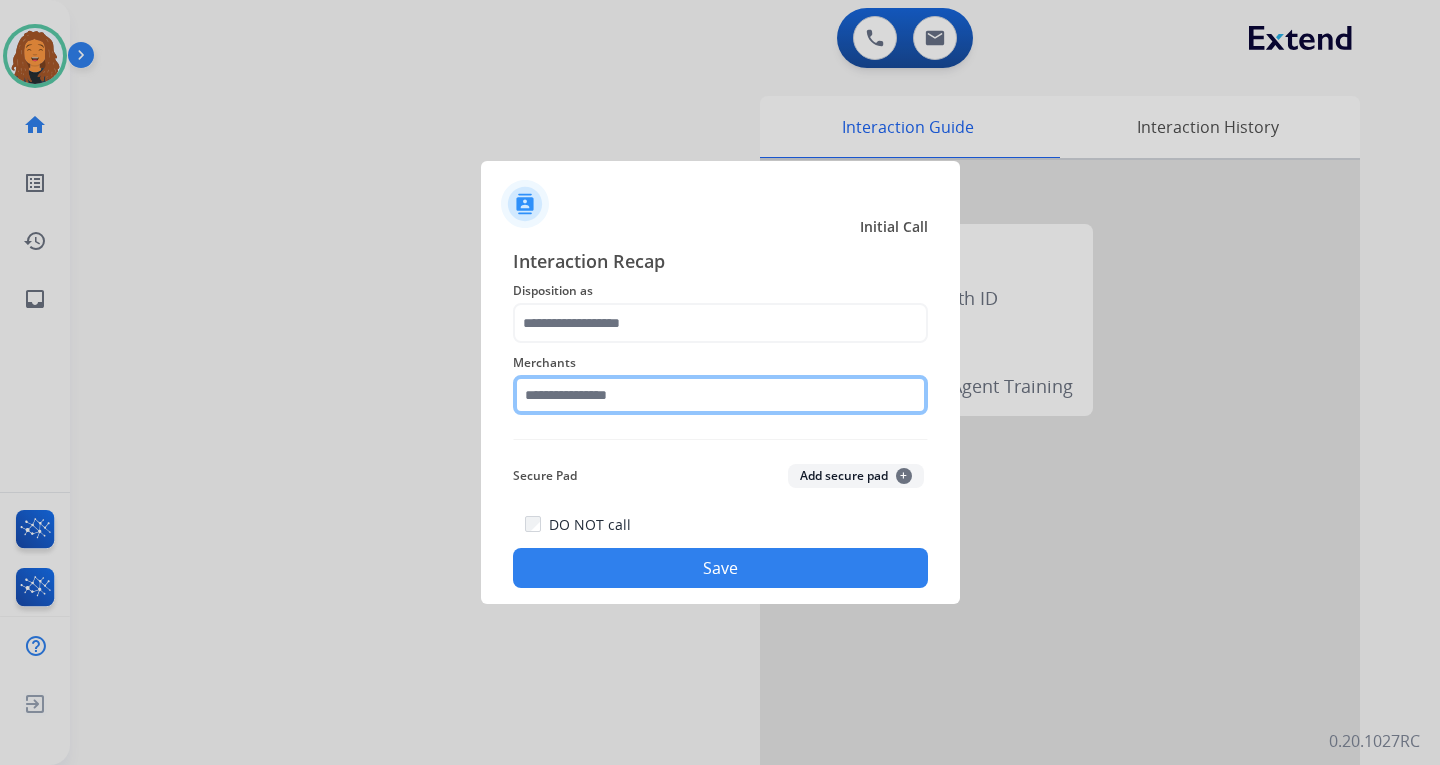 click 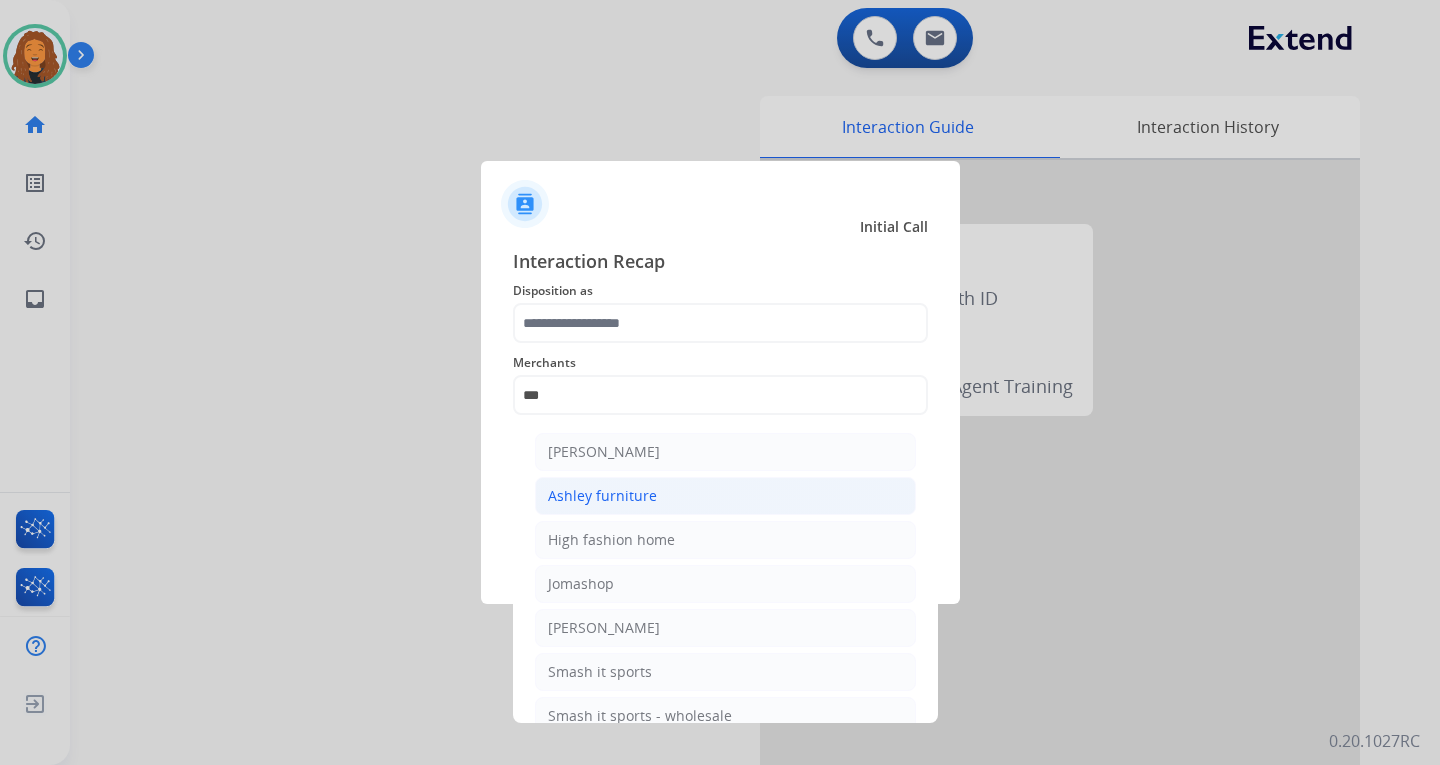 click on "Ashley furniture" 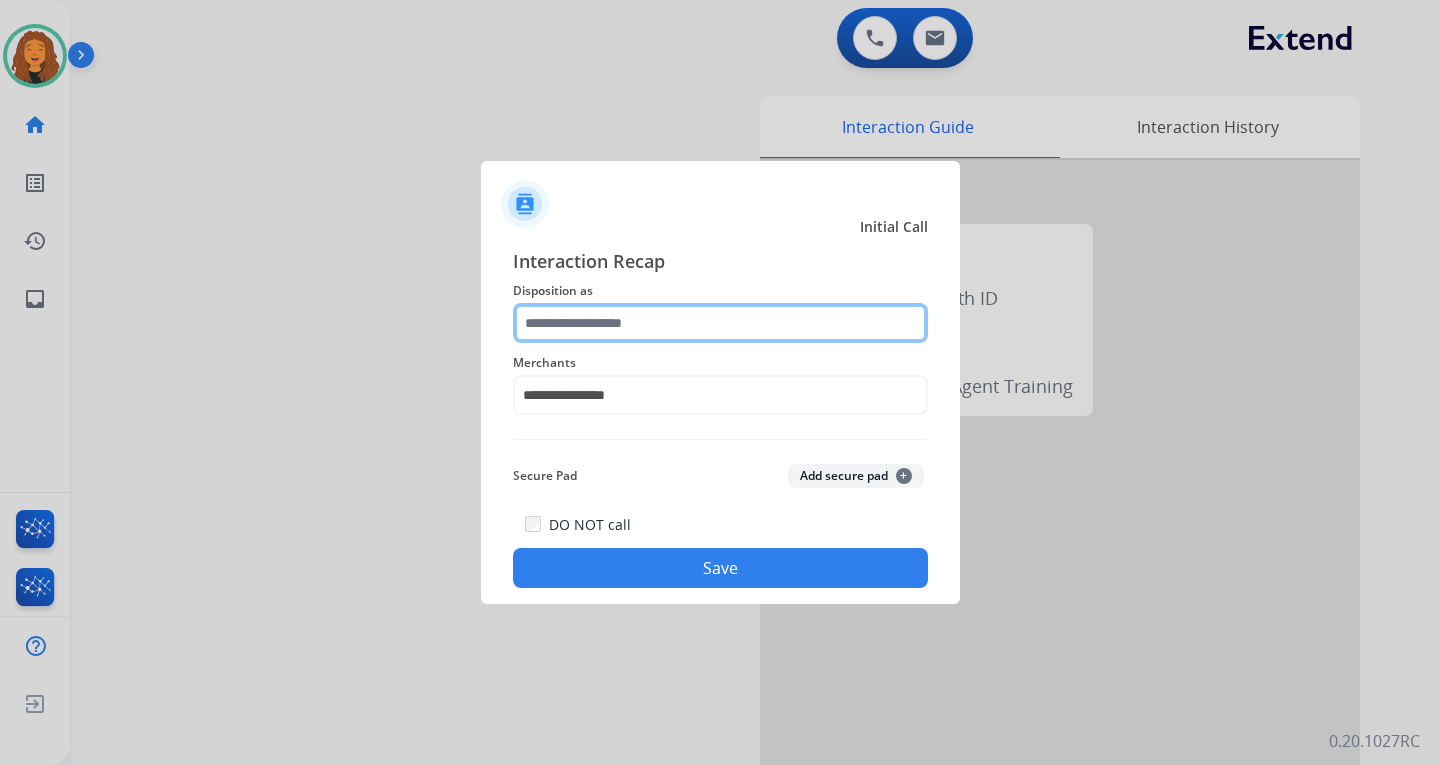click 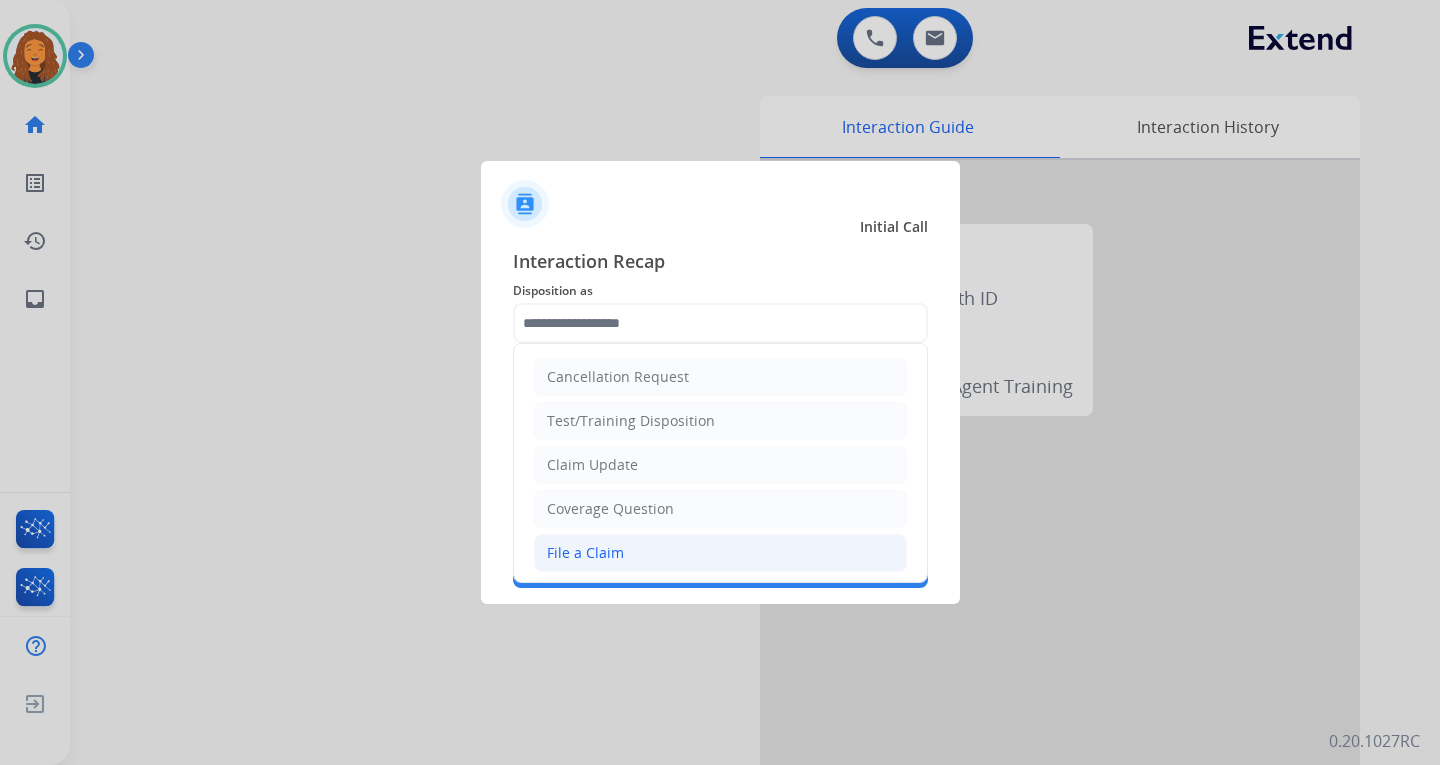 click on "File a Claim" 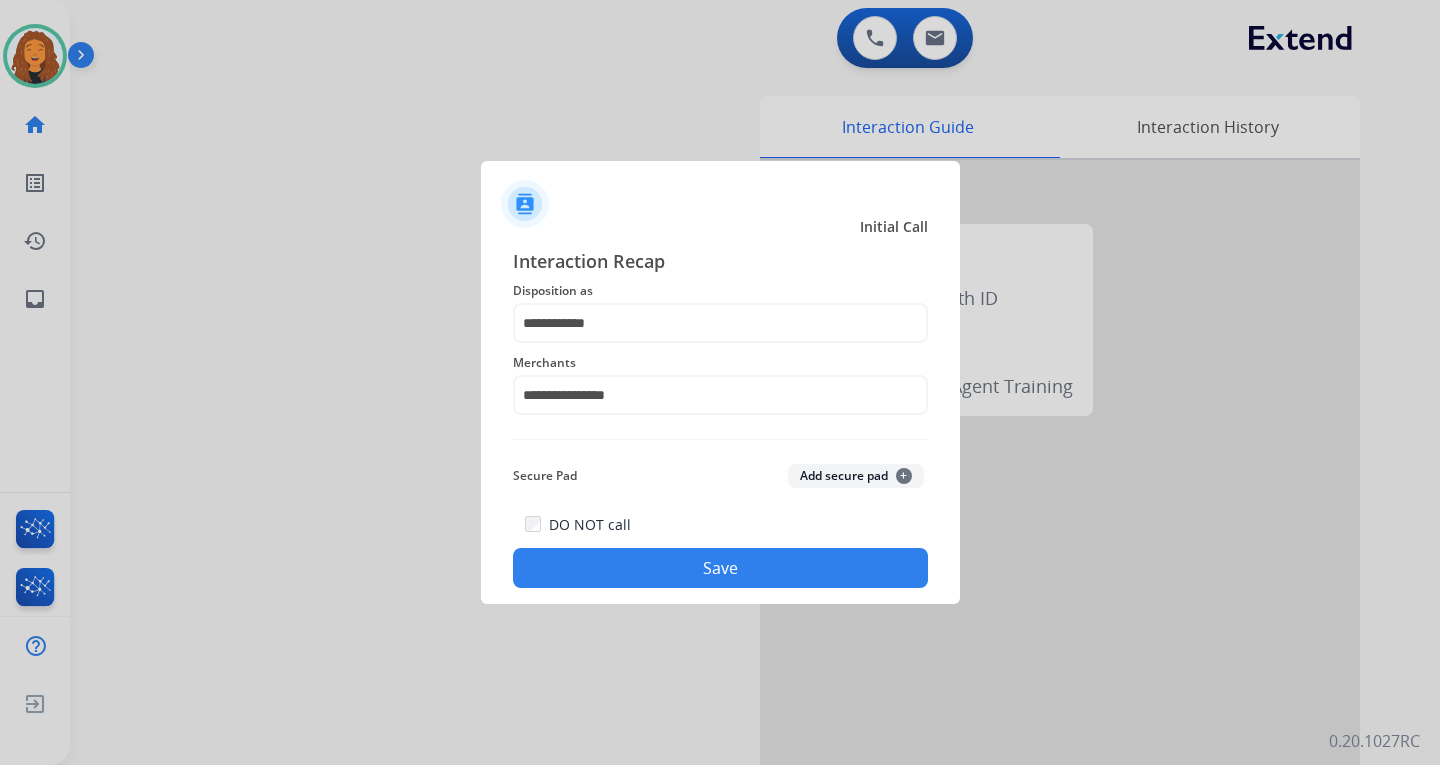 click on "DO NOT call   Save" 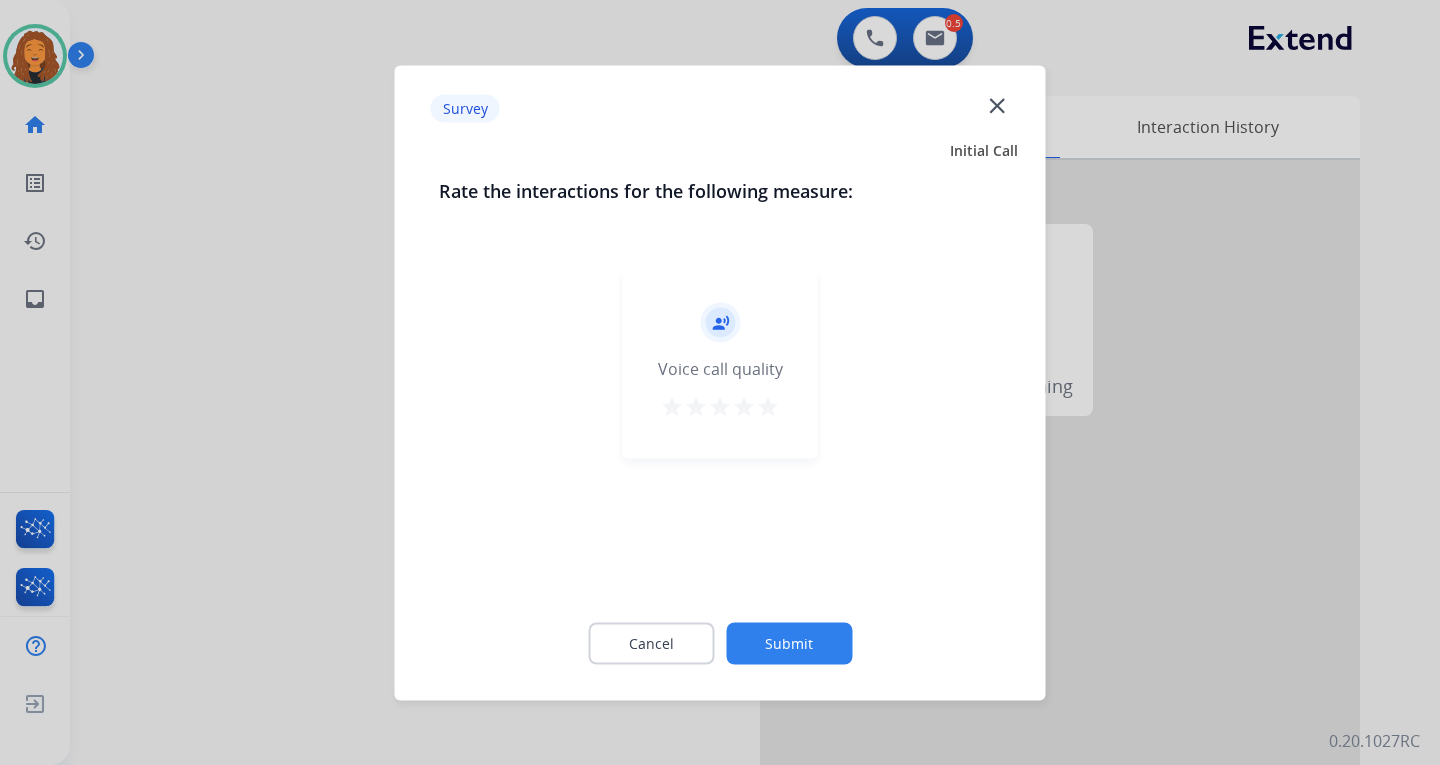 click on "Submit" 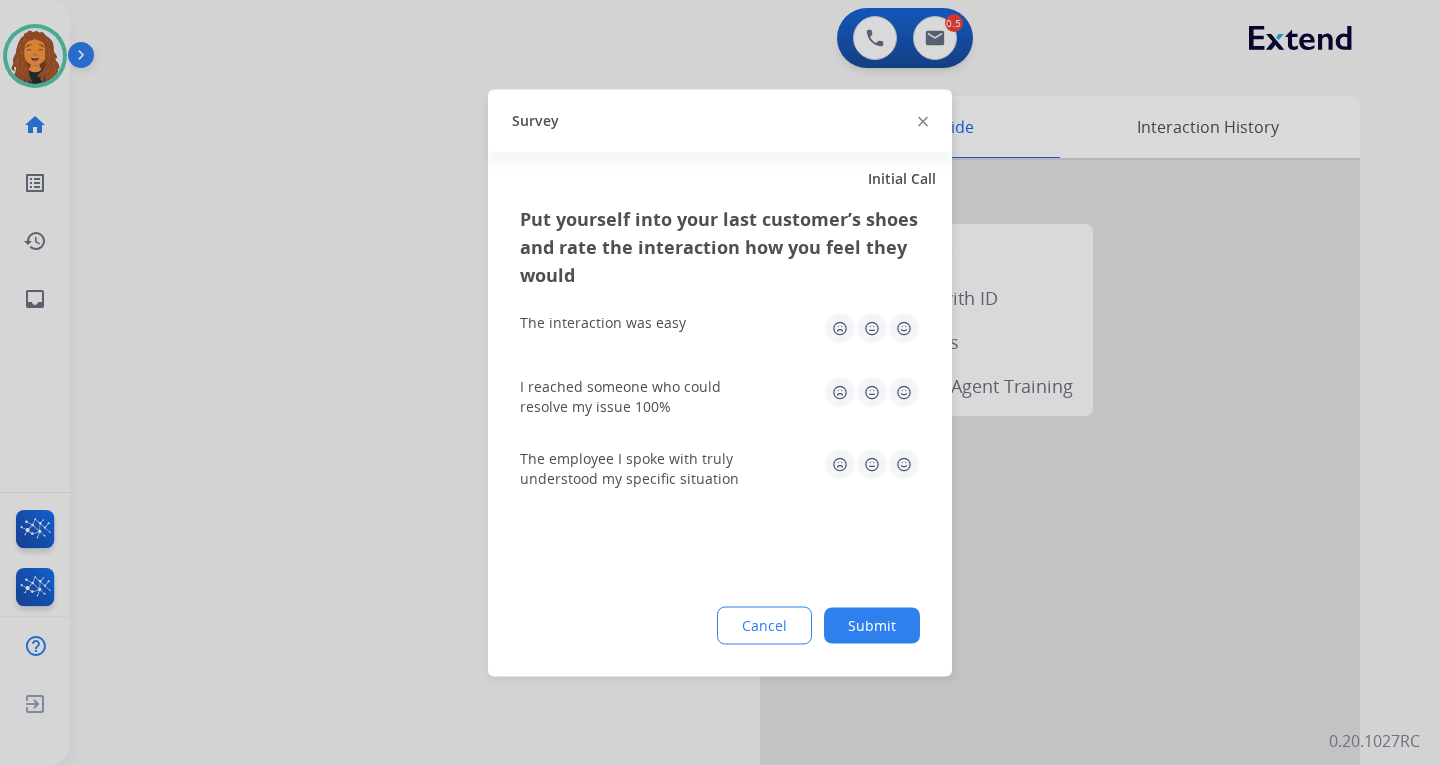click on "Submit" 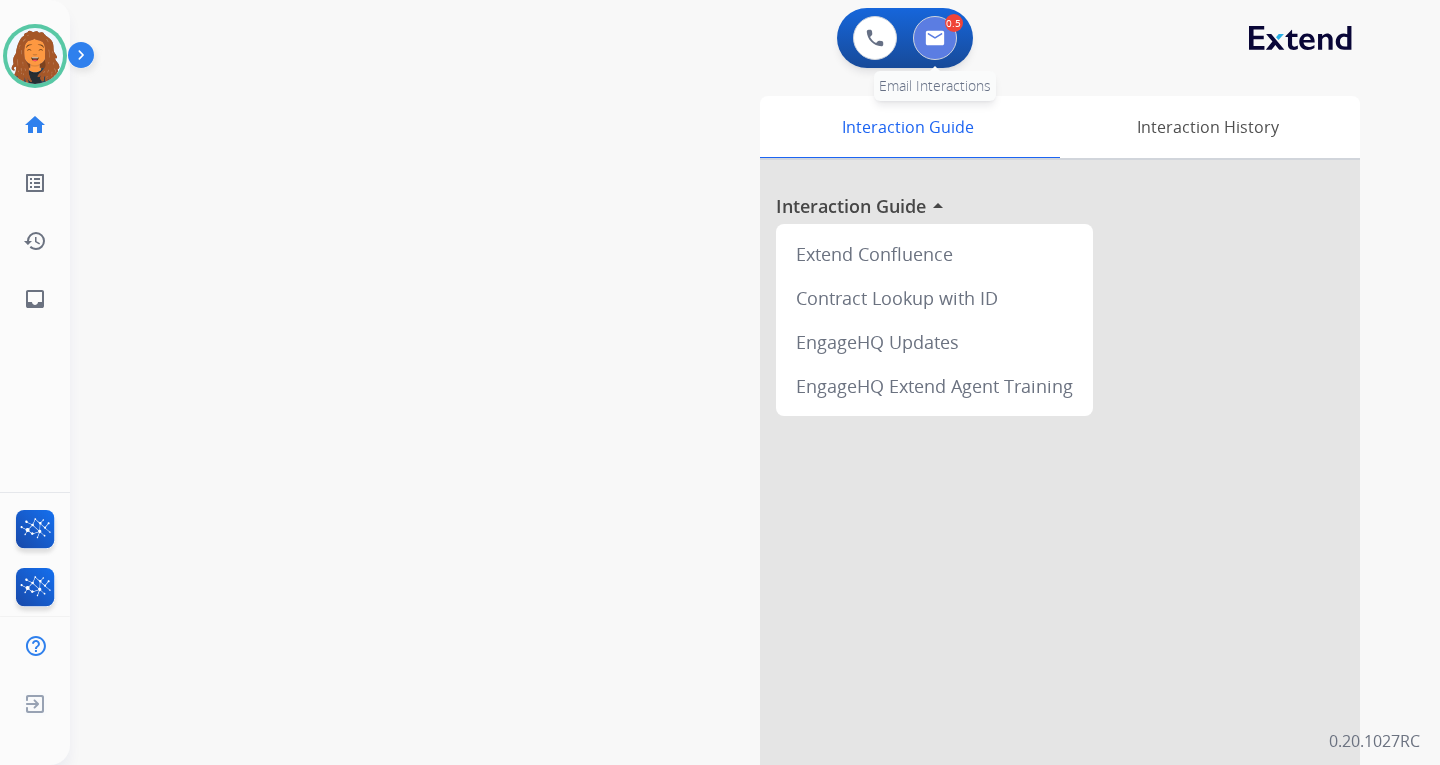 click at bounding box center [935, 38] 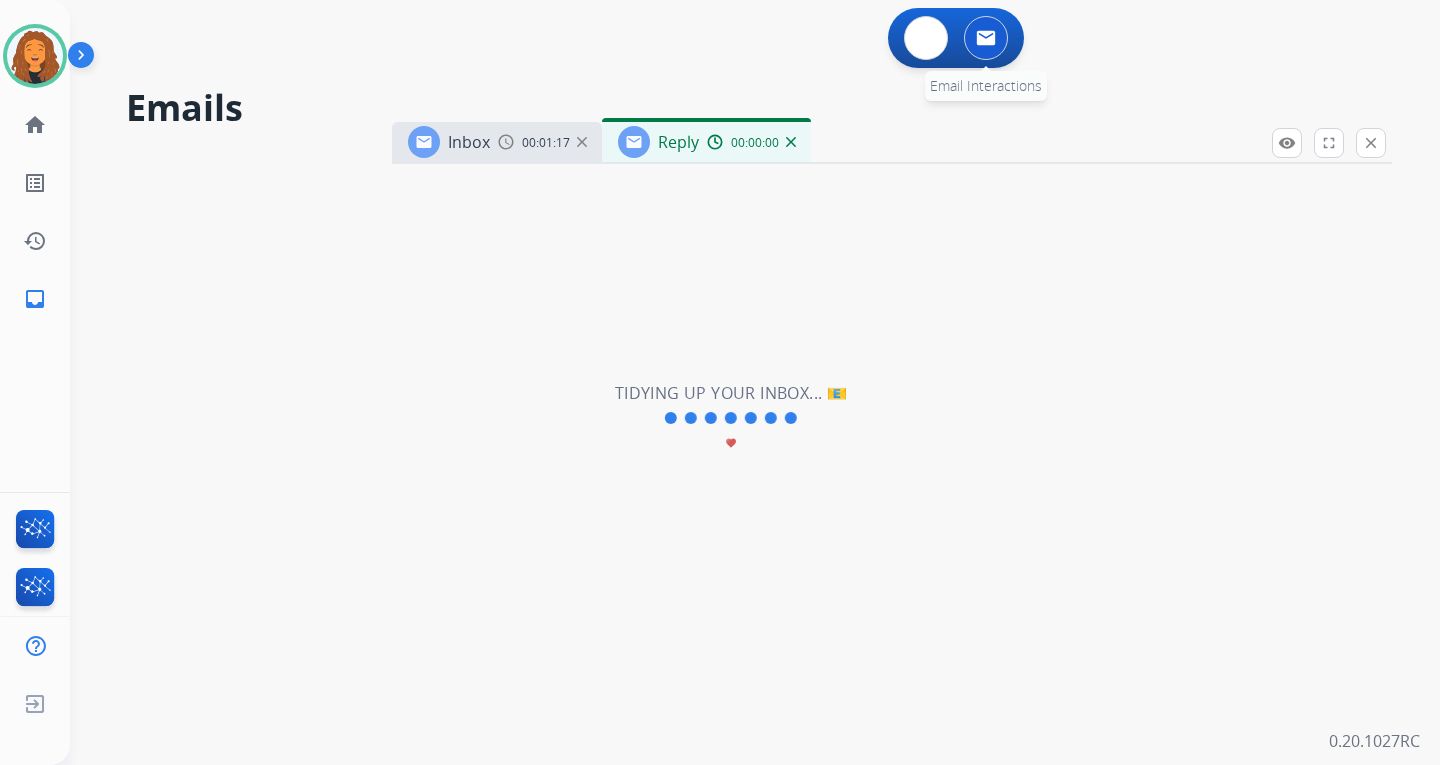 select on "**********" 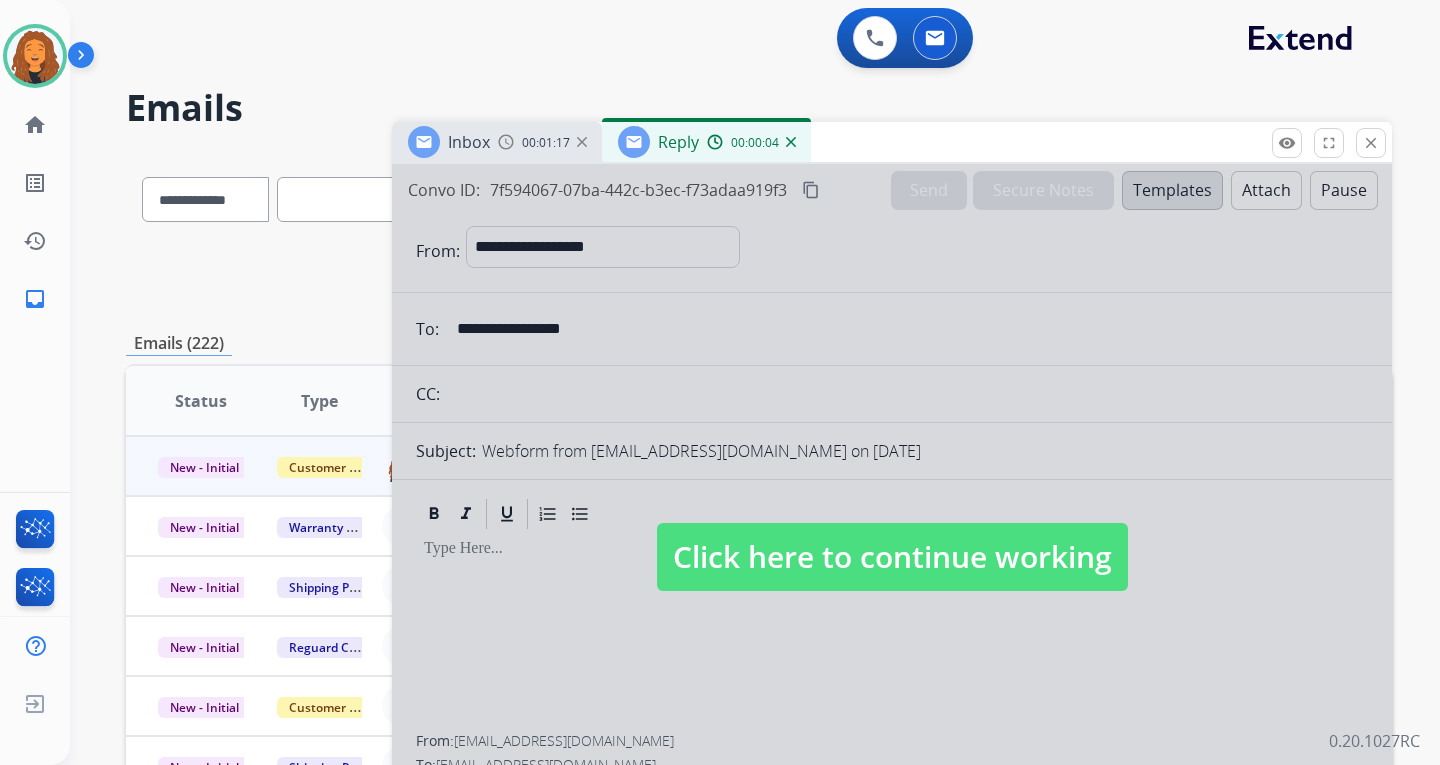 click on "Click here to continue working" at bounding box center [892, 557] 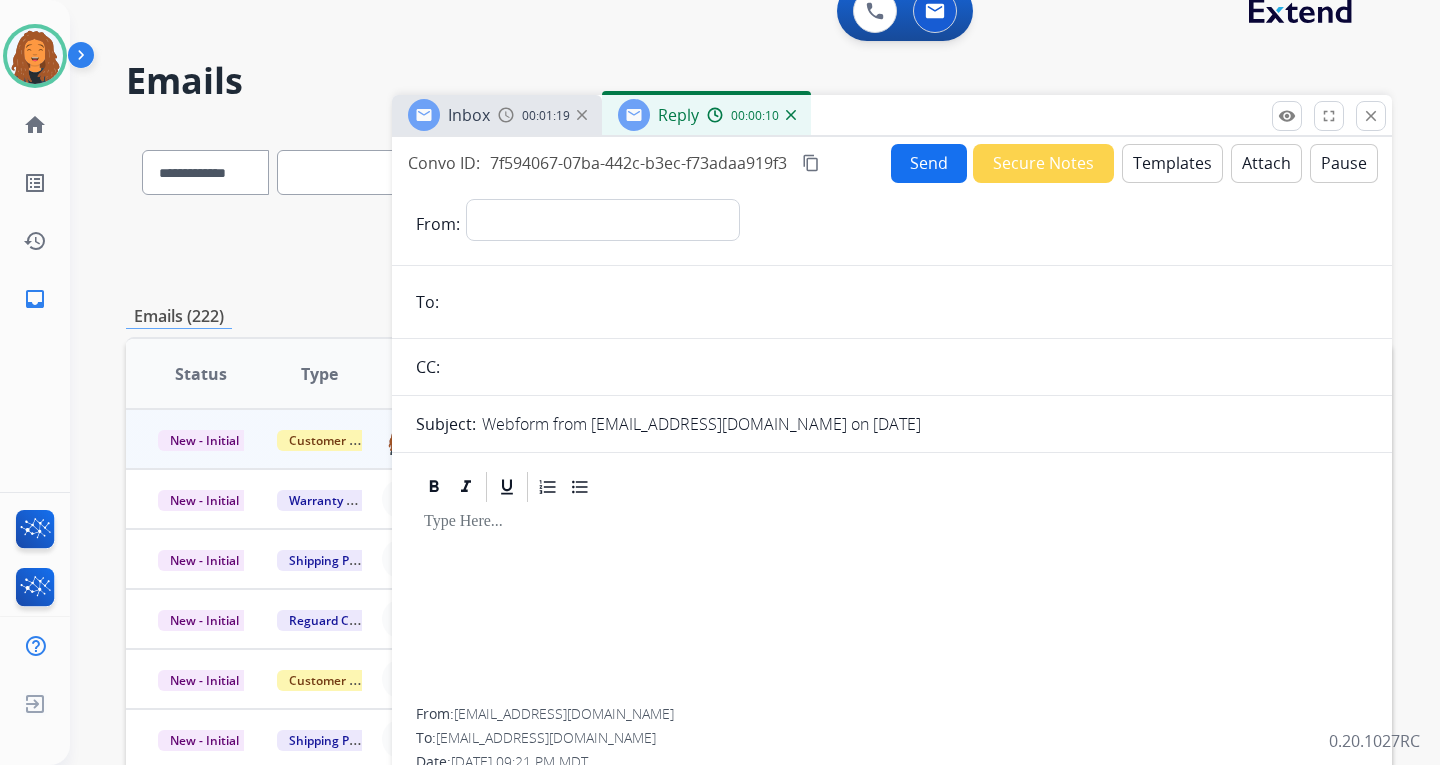 scroll, scrollTop: 0, scrollLeft: 0, axis: both 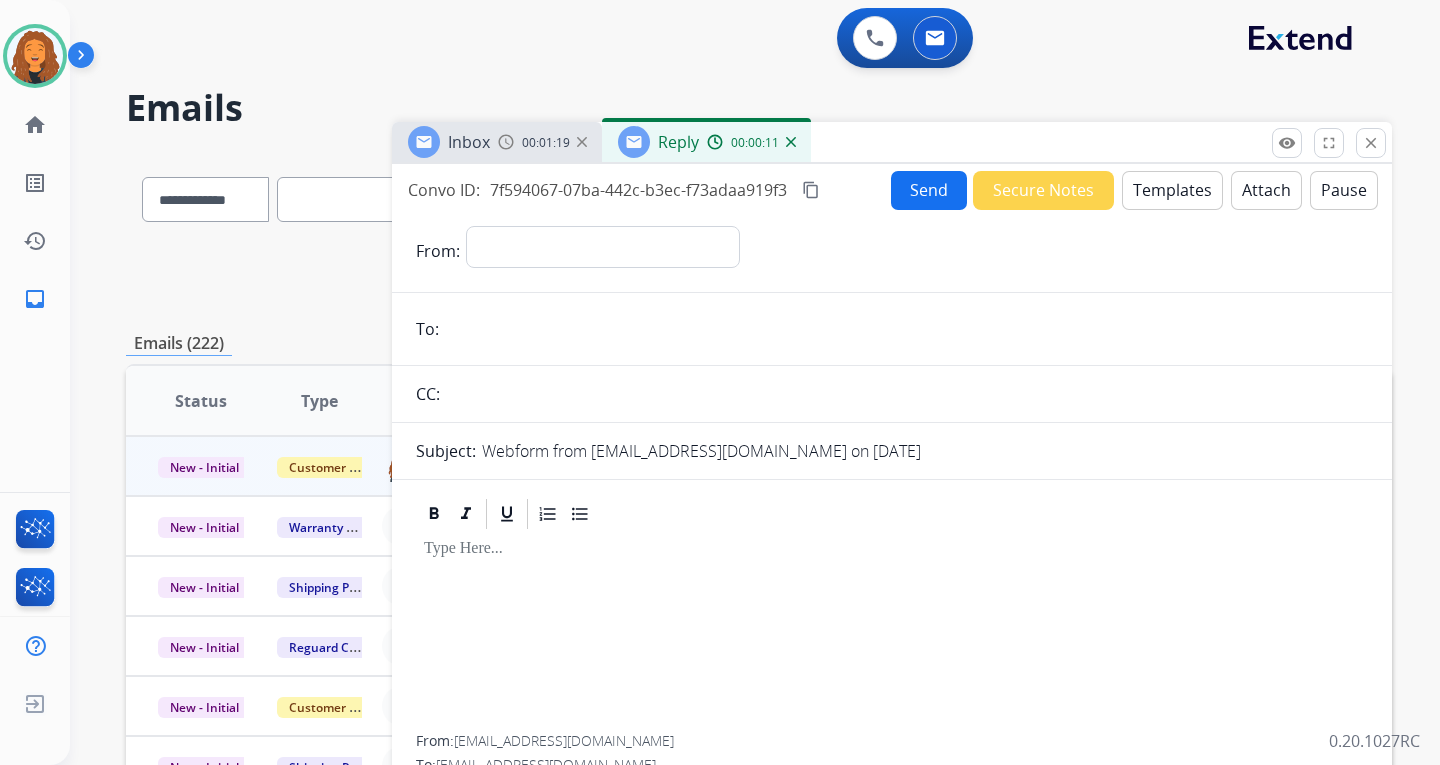 click on "Templates" at bounding box center (1172, 190) 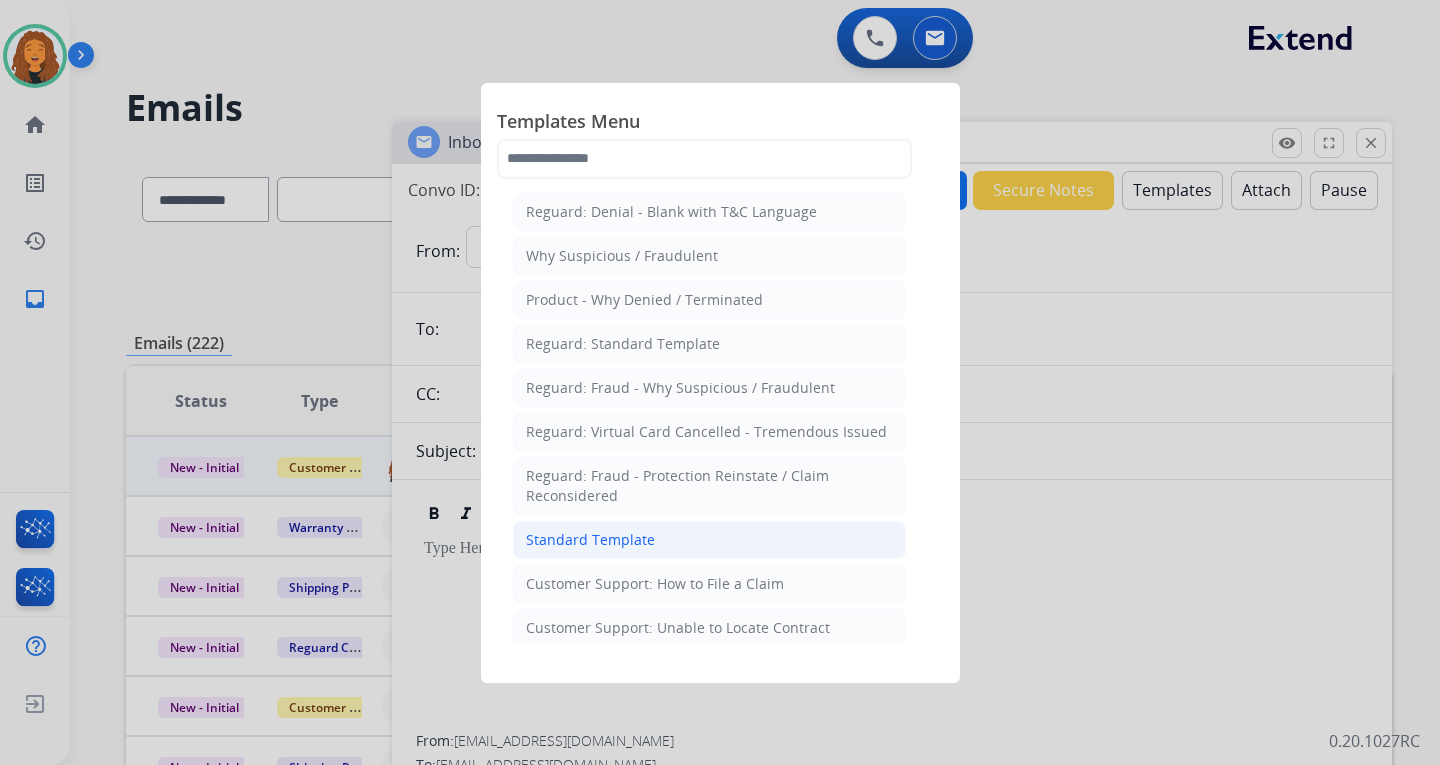 click on "Standard Template" 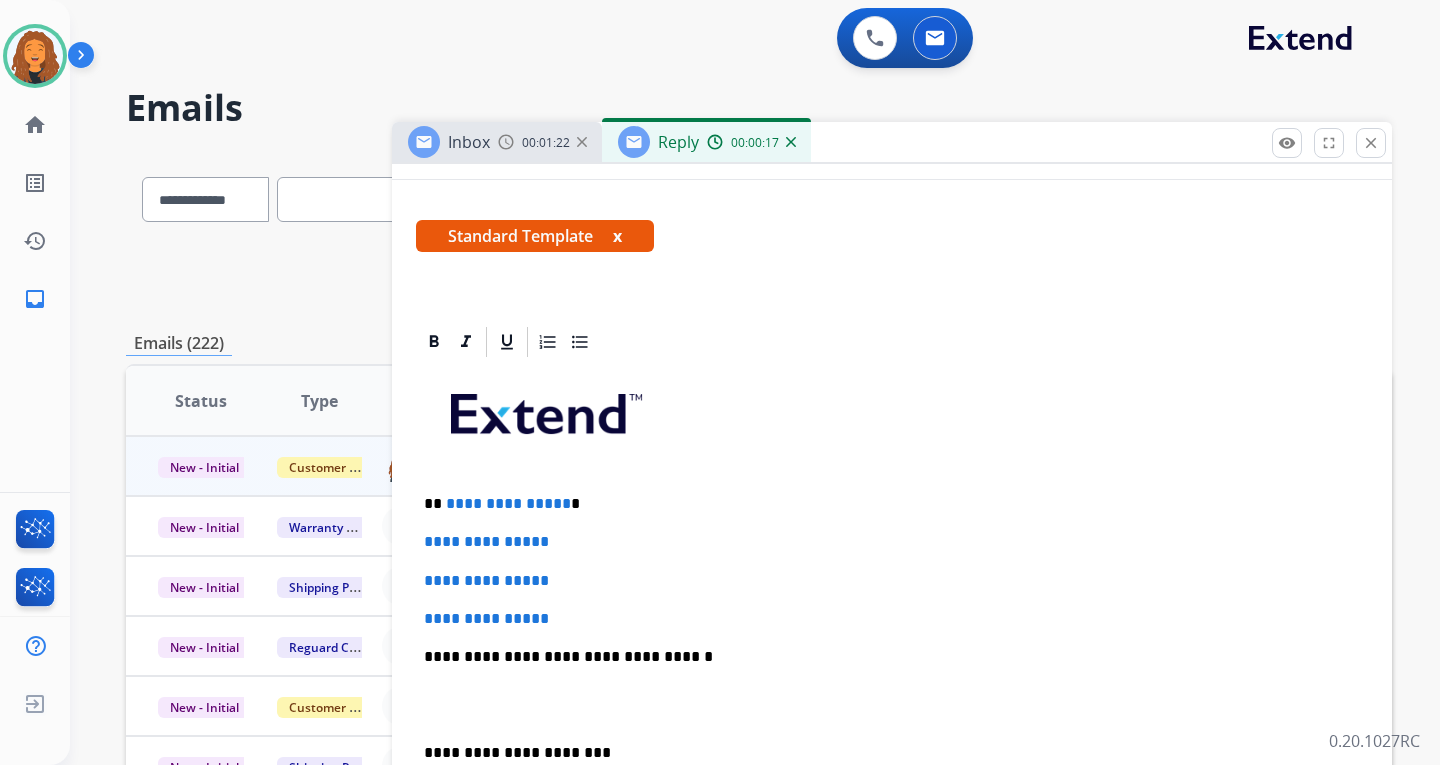 scroll, scrollTop: 300, scrollLeft: 0, axis: vertical 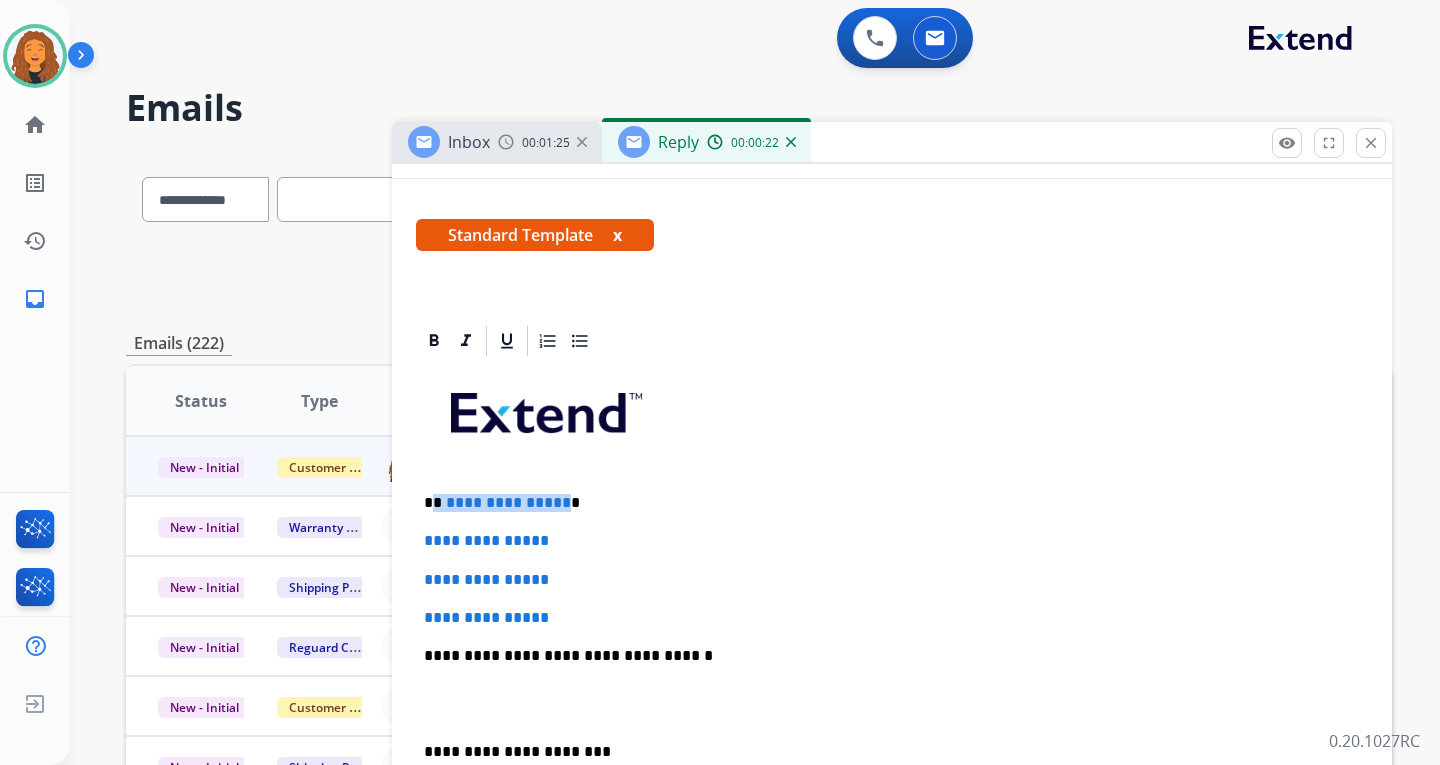 drag, startPoint x: 558, startPoint y: 505, endPoint x: 435, endPoint y: 501, distance: 123.065025 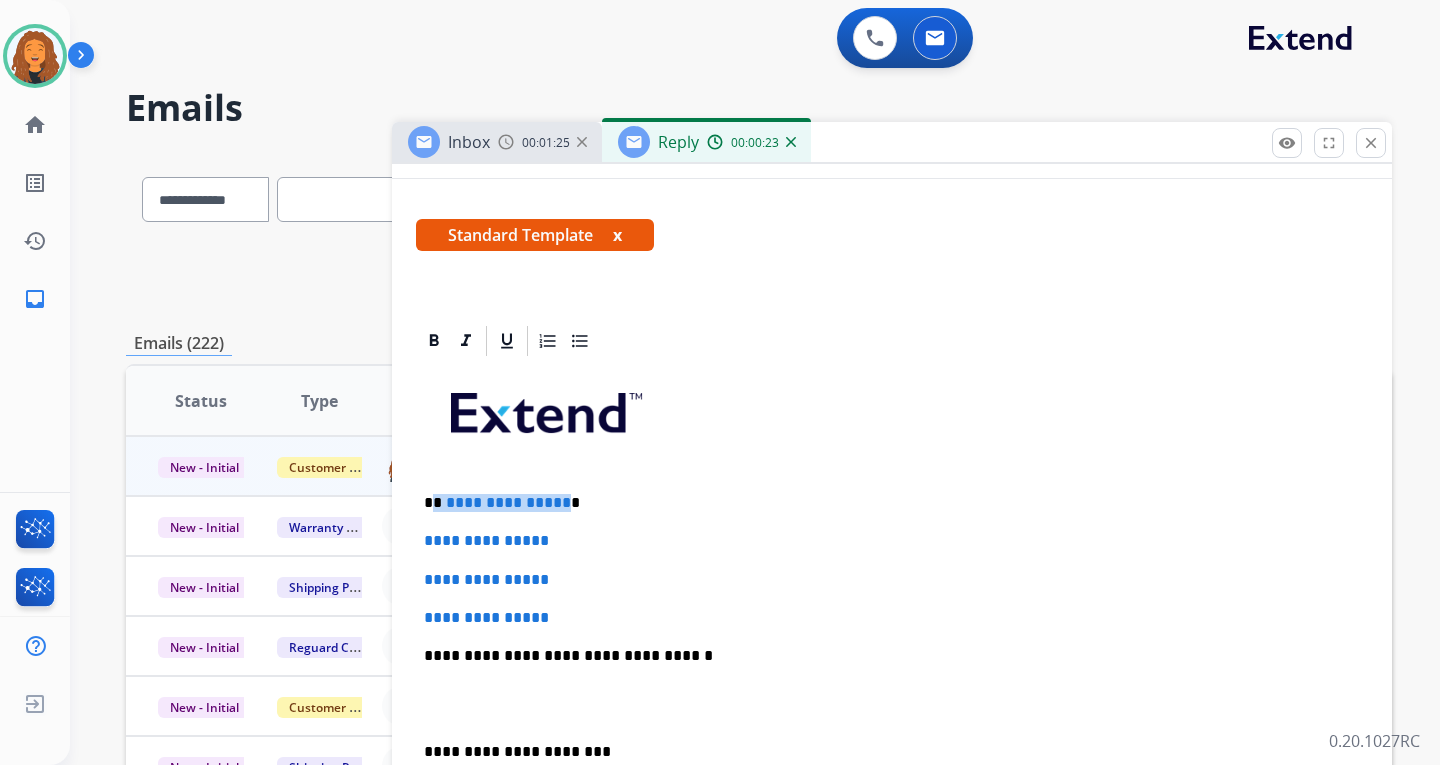 type 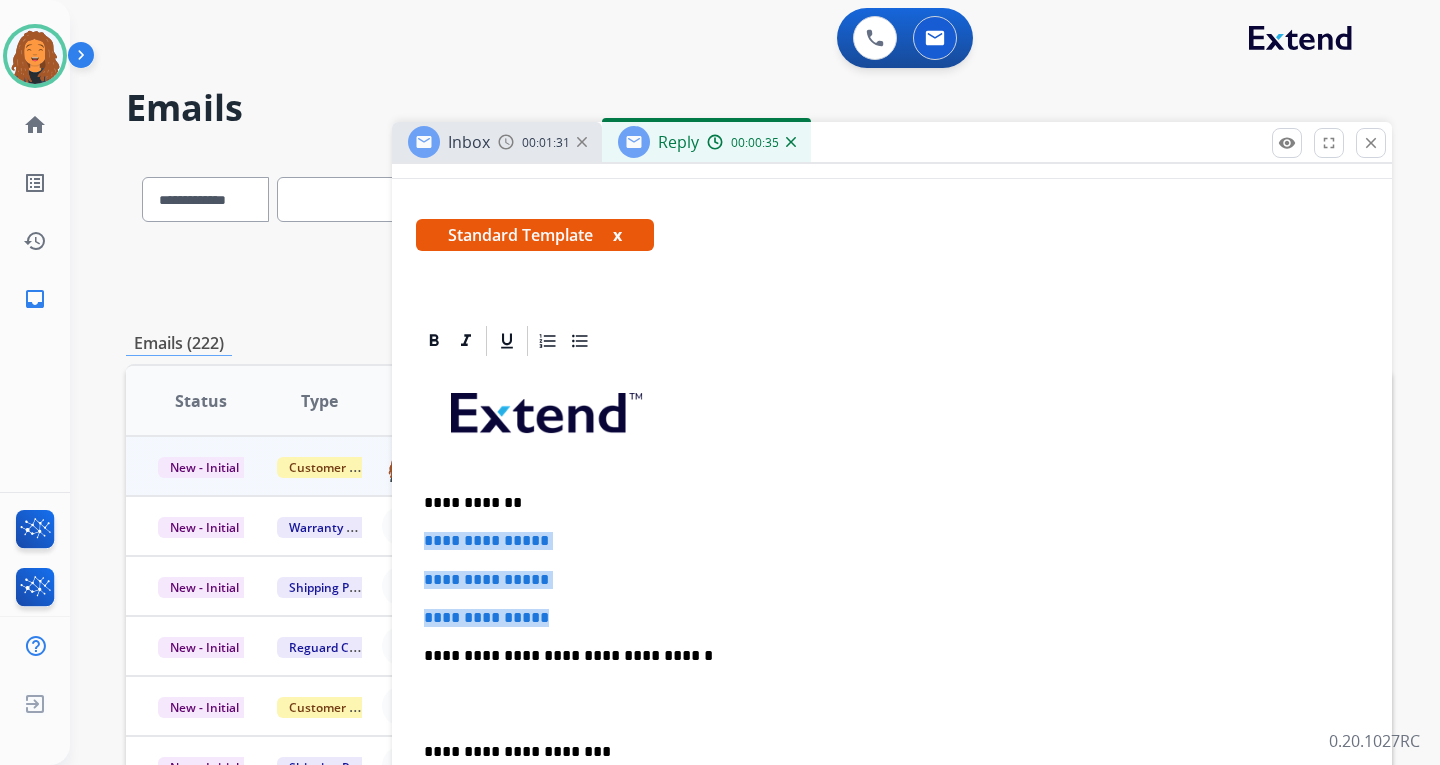 drag, startPoint x: 586, startPoint y: 613, endPoint x: 423, endPoint y: 528, distance: 183.83145 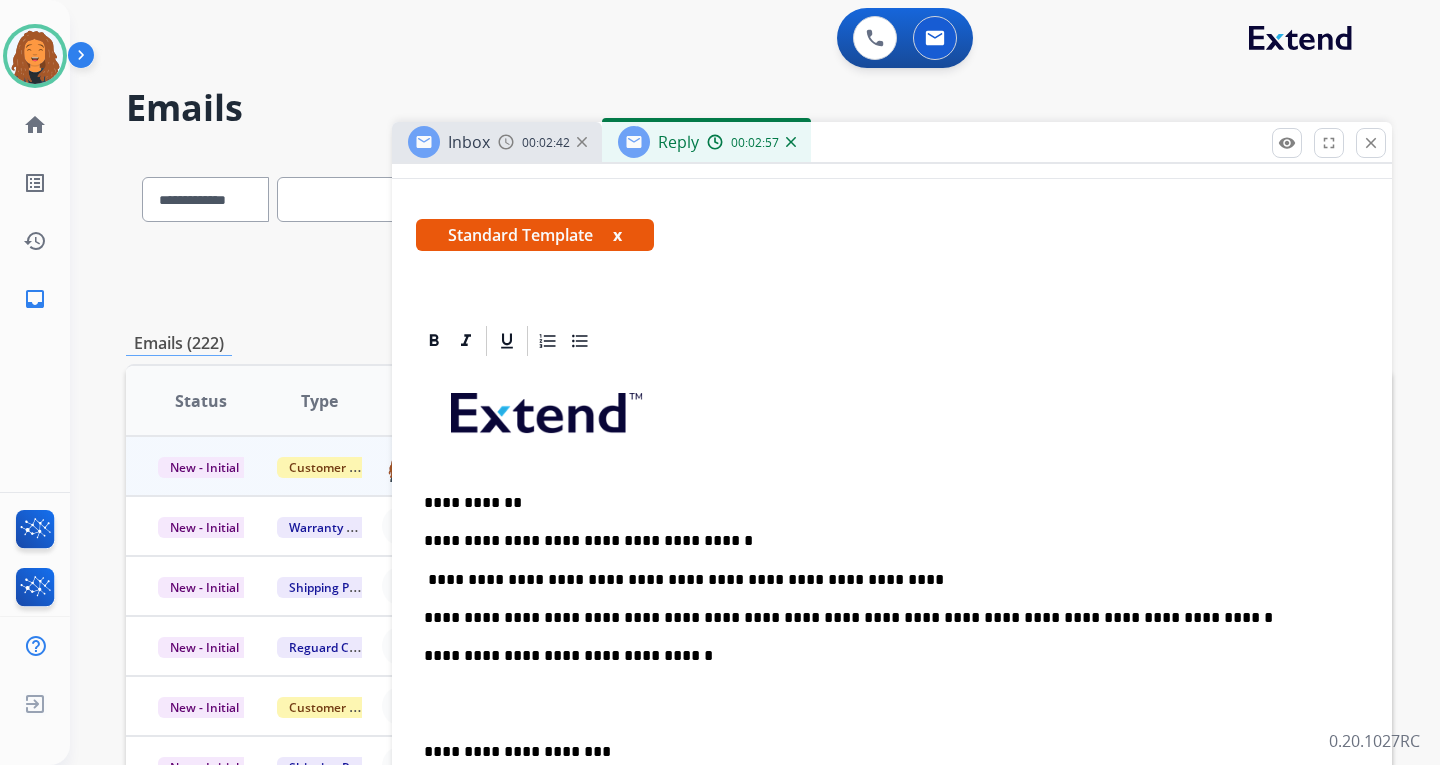click on "**********" at bounding box center (884, 503) 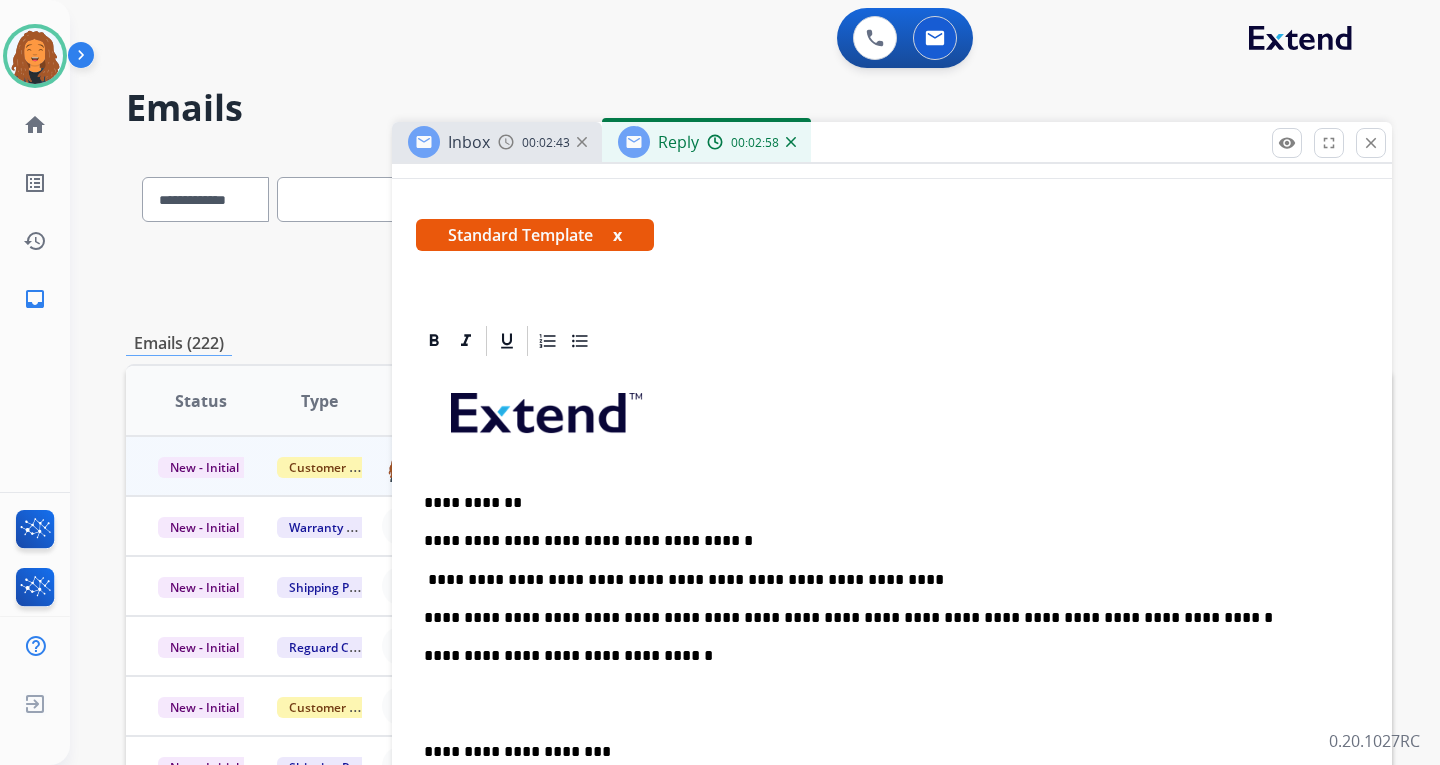 scroll, scrollTop: 0, scrollLeft: 0, axis: both 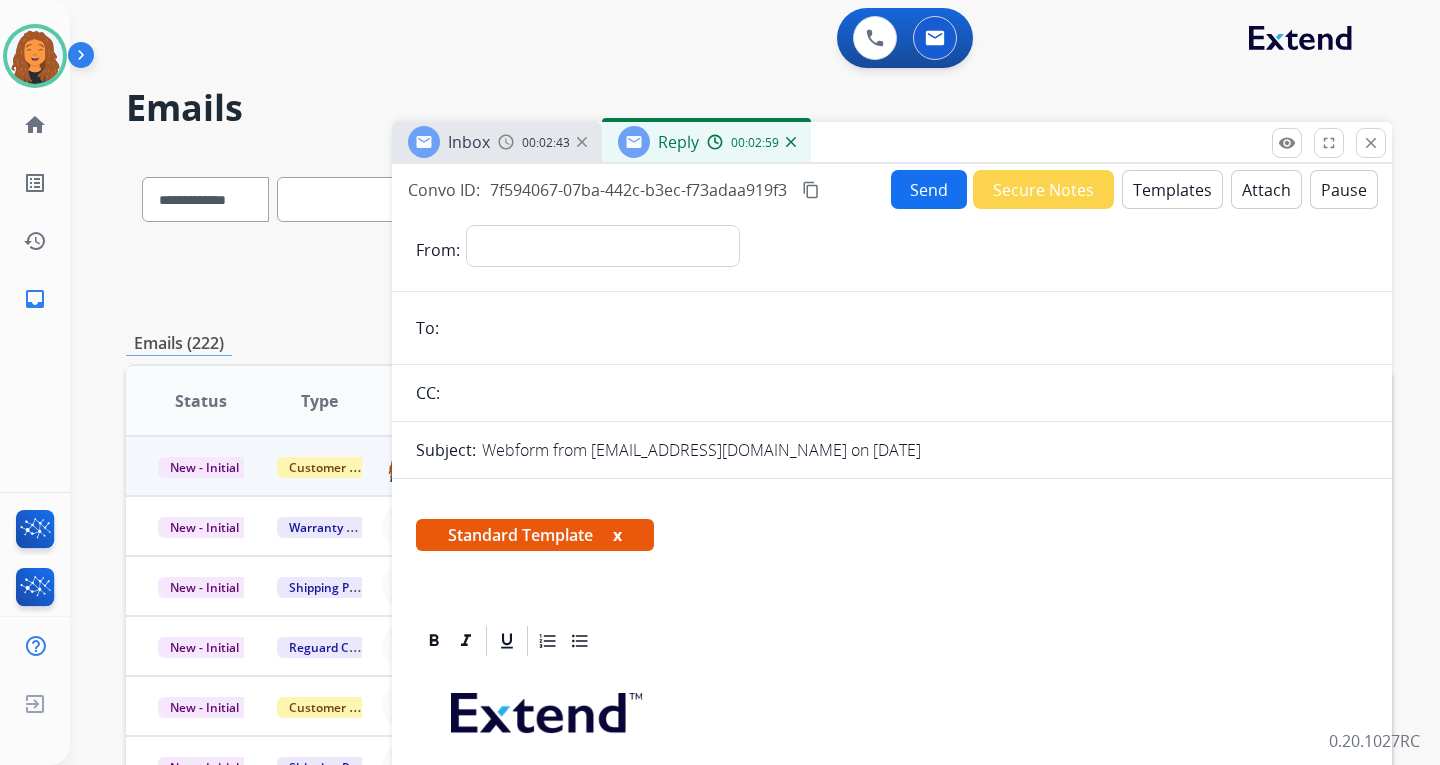 click on "Send" at bounding box center [929, 189] 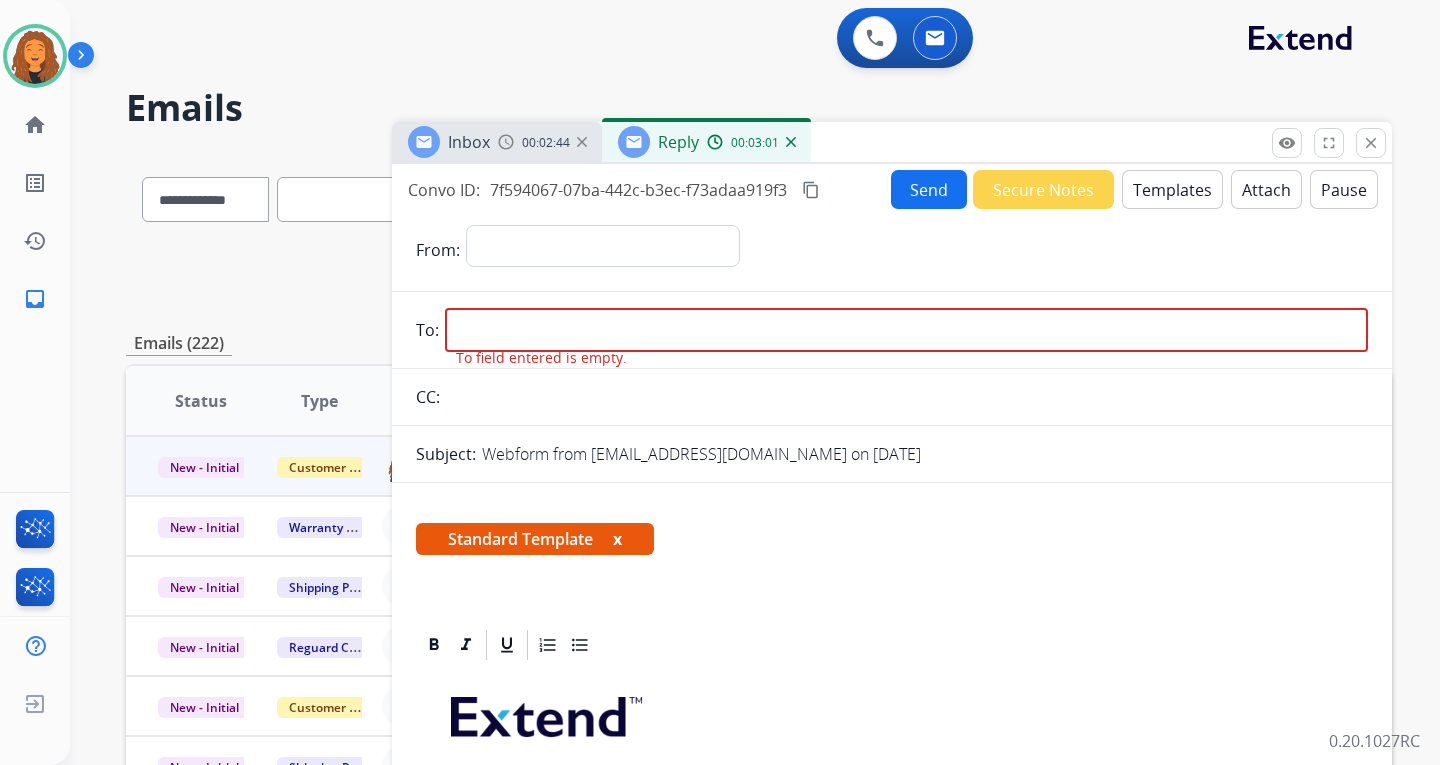 click at bounding box center [906, 330] 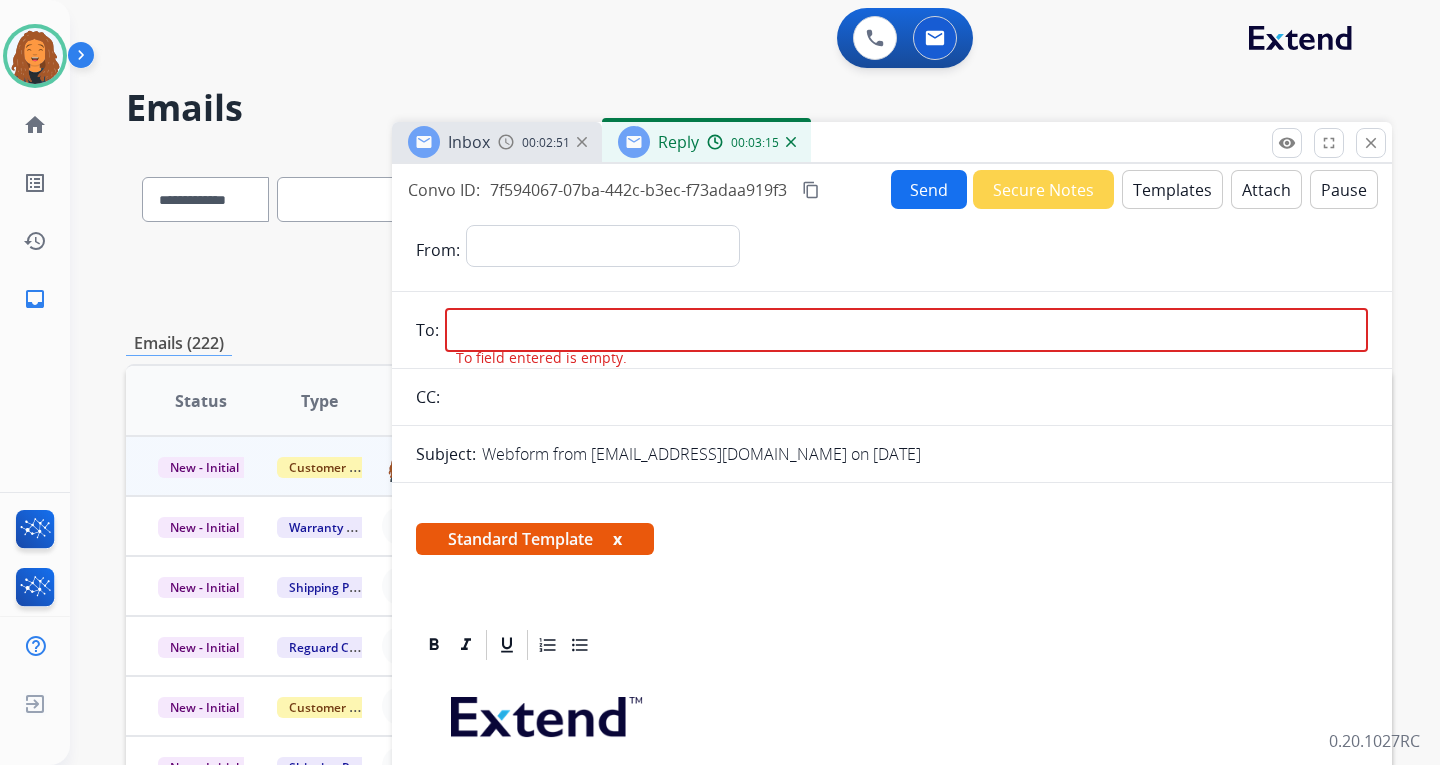 paste on "**********" 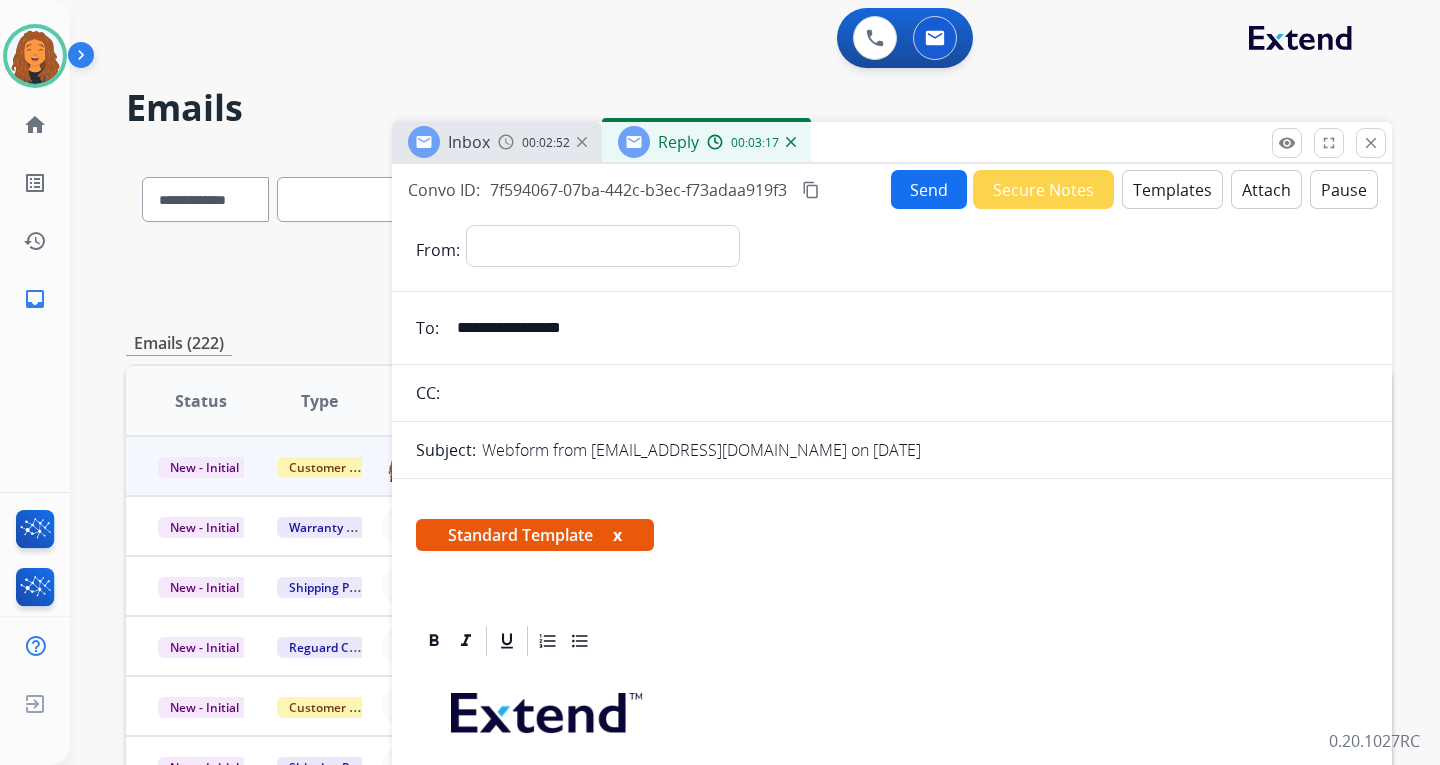 type on "**********" 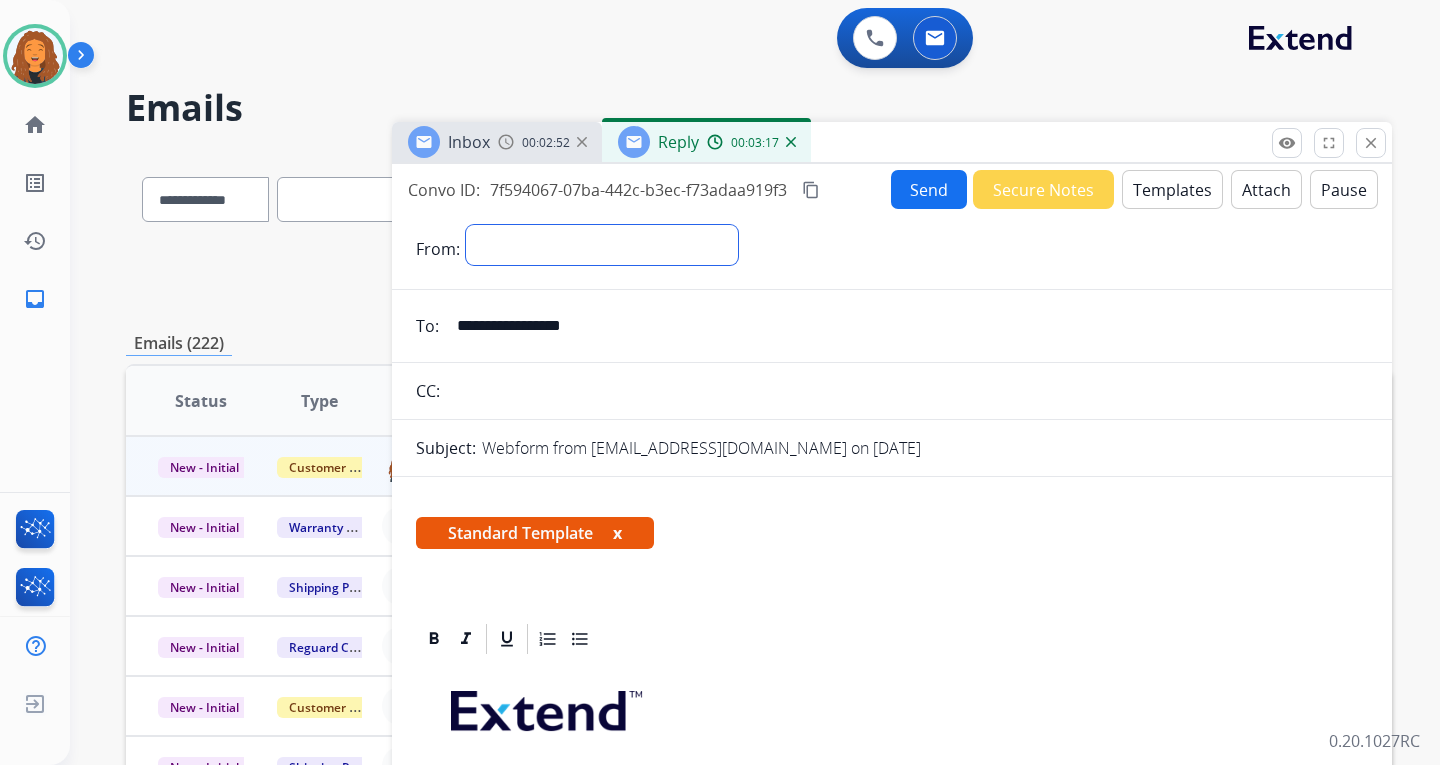 drag, startPoint x: 492, startPoint y: 247, endPoint x: 491, endPoint y: 259, distance: 12.0415945 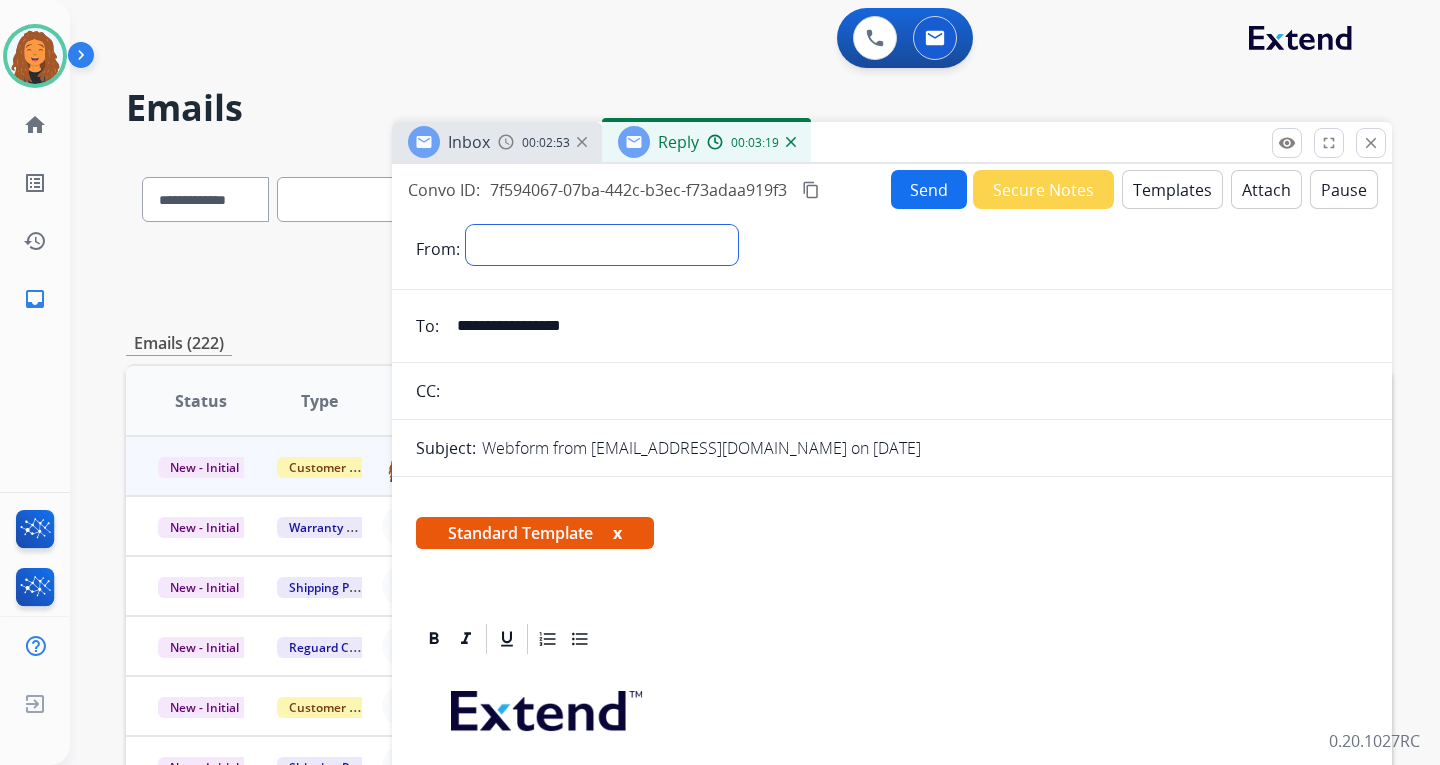 select on "**********" 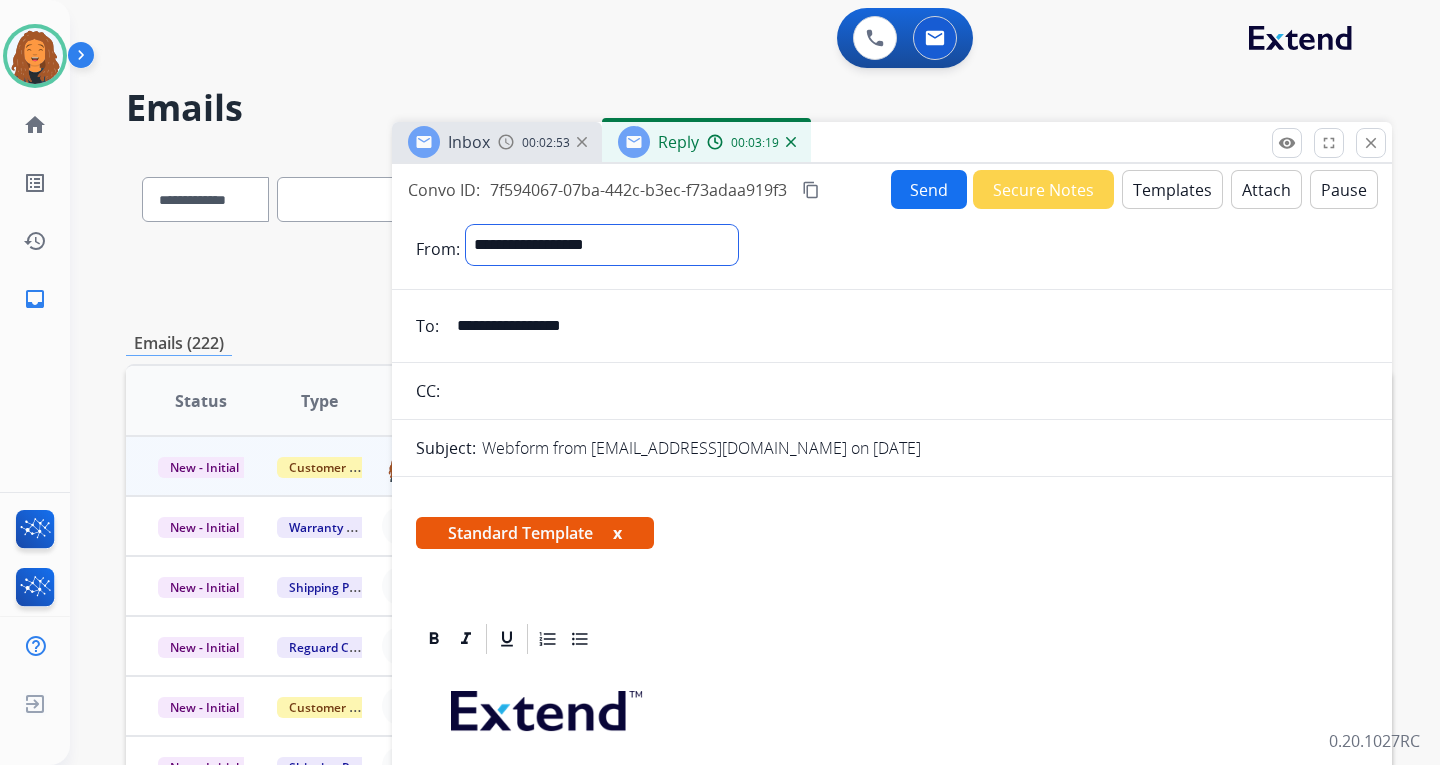 click on "**********" at bounding box center (602, 245) 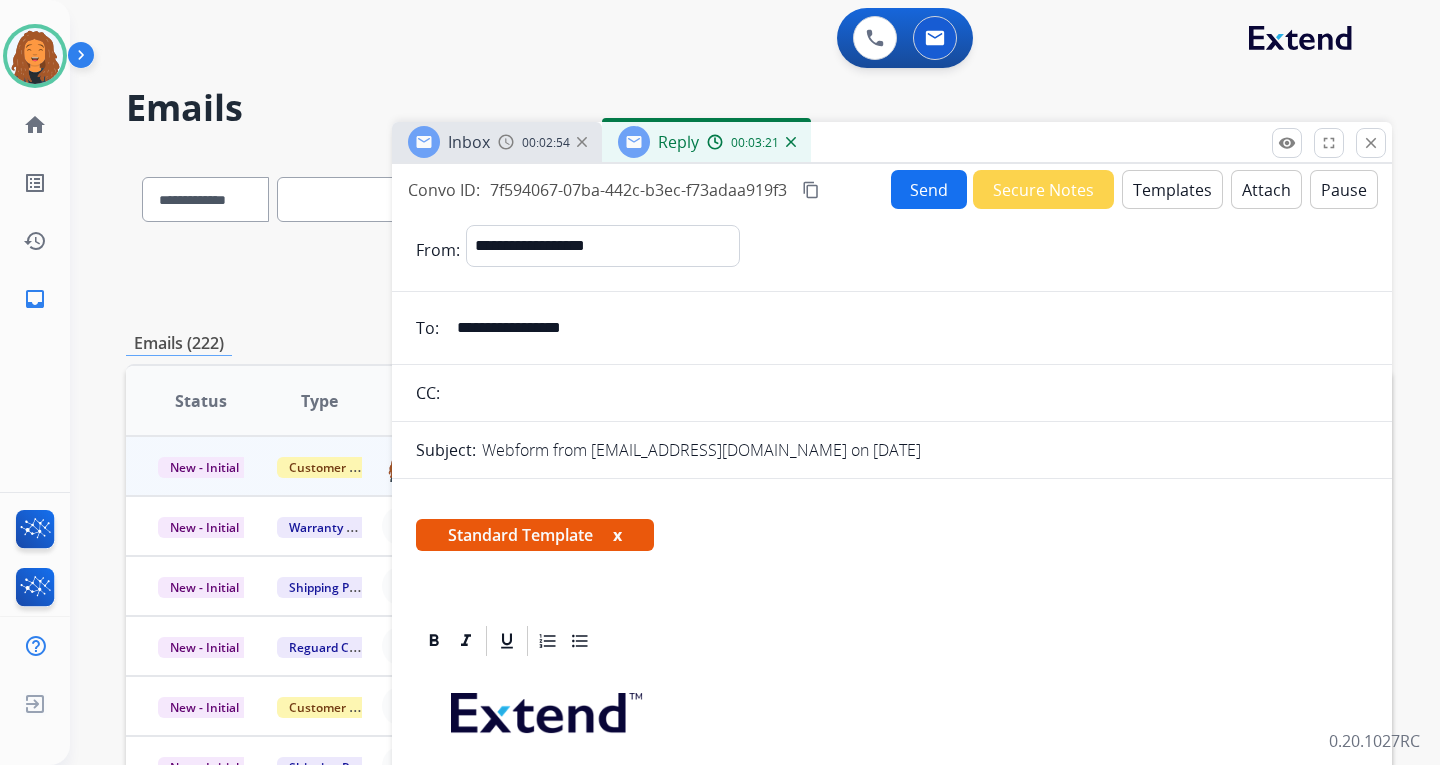 click on "Send" at bounding box center [929, 189] 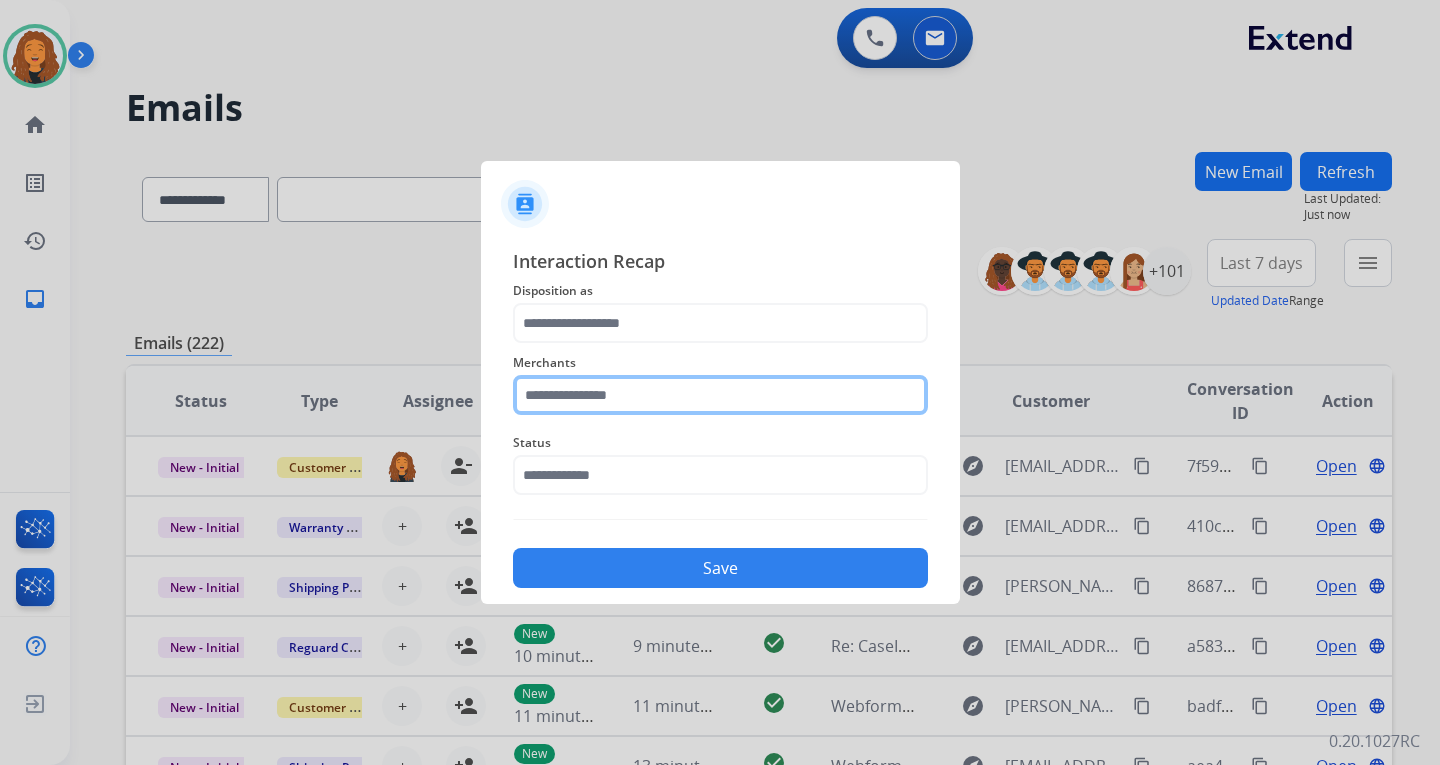 click 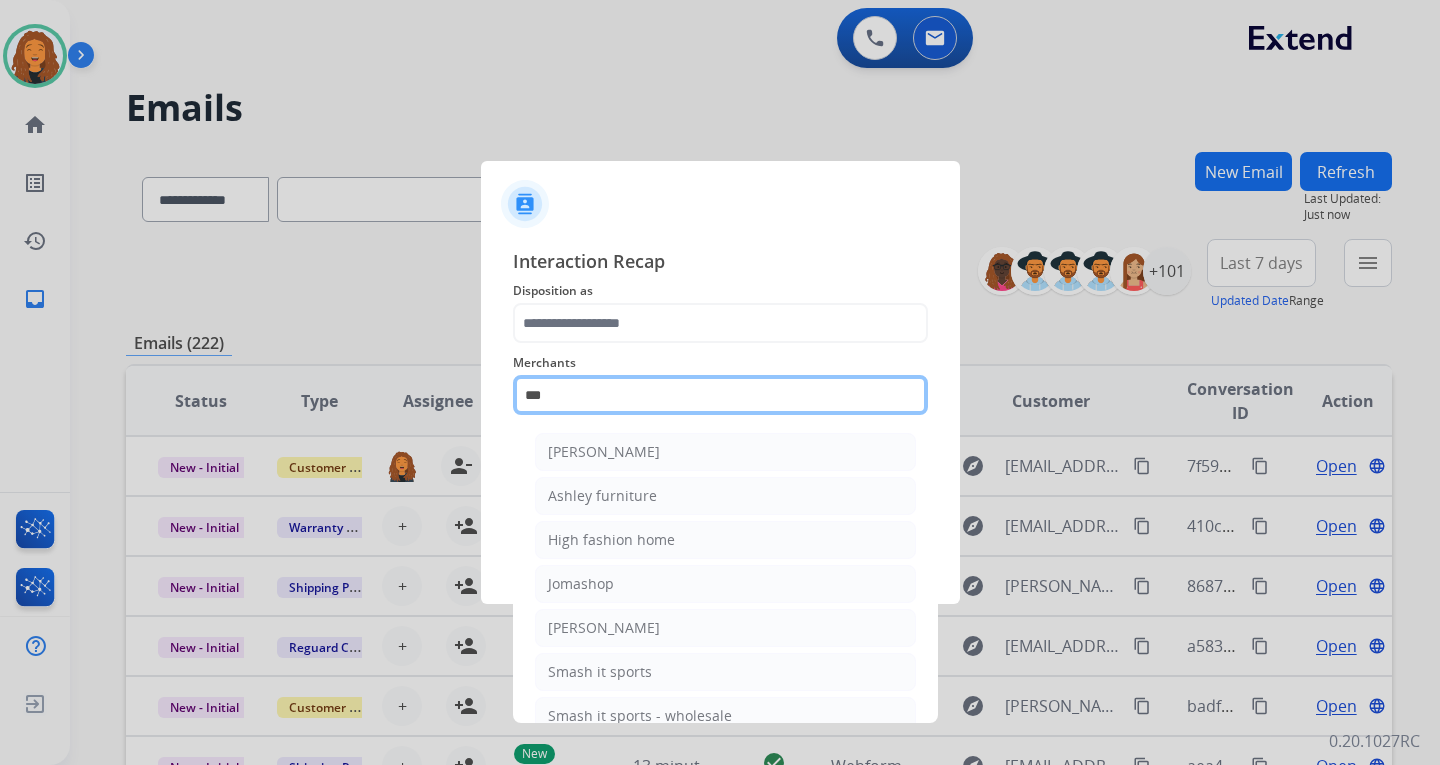 type on "****" 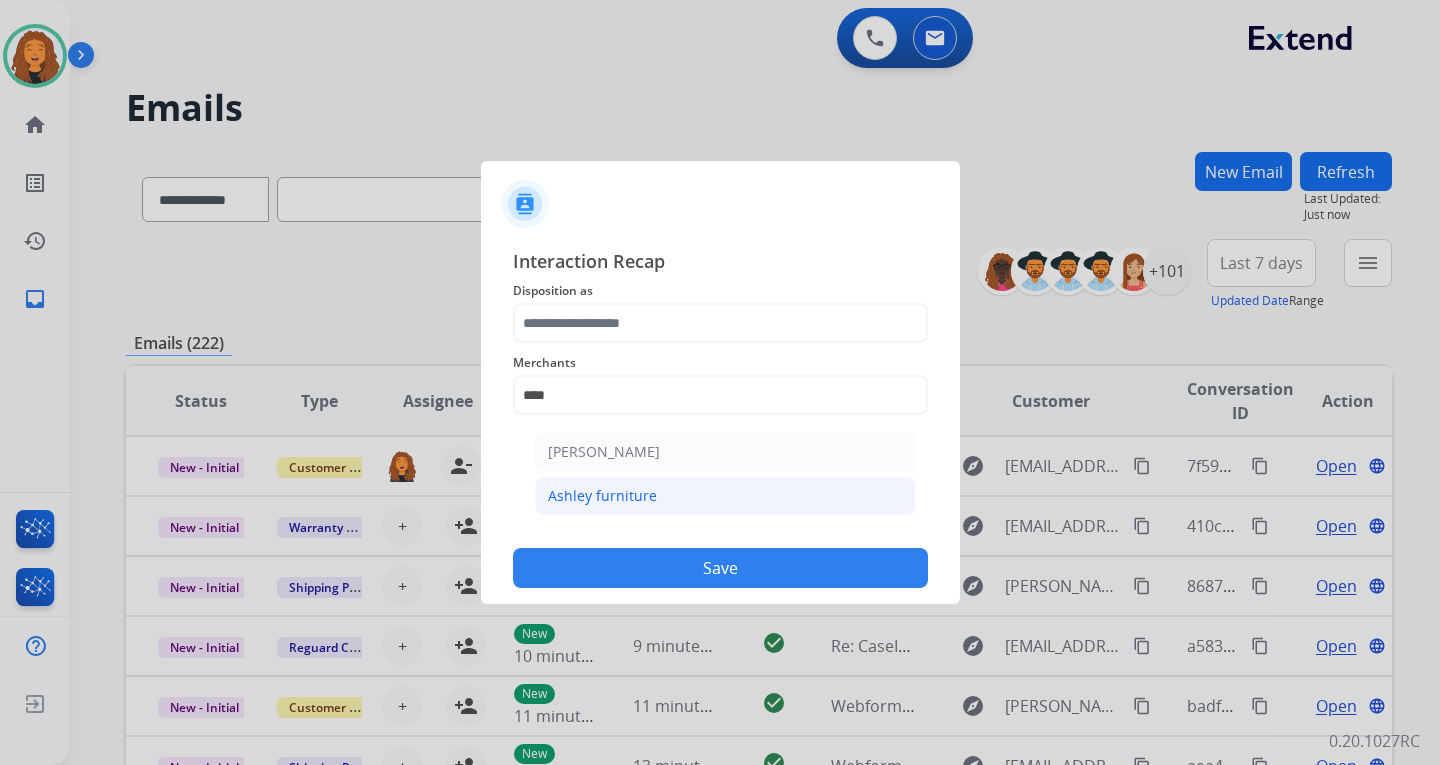 scroll, scrollTop: 0, scrollLeft: 0, axis: both 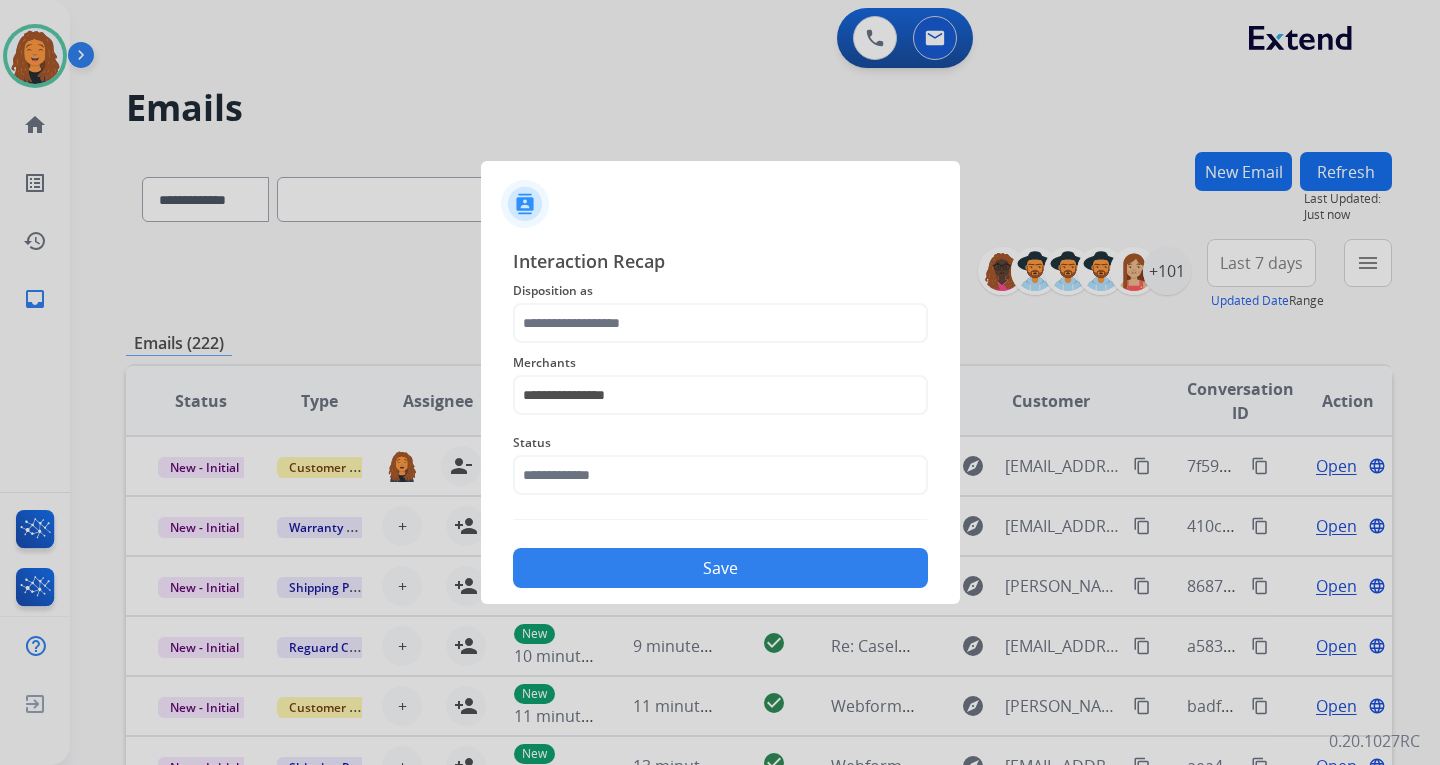 click on "Disposition as" 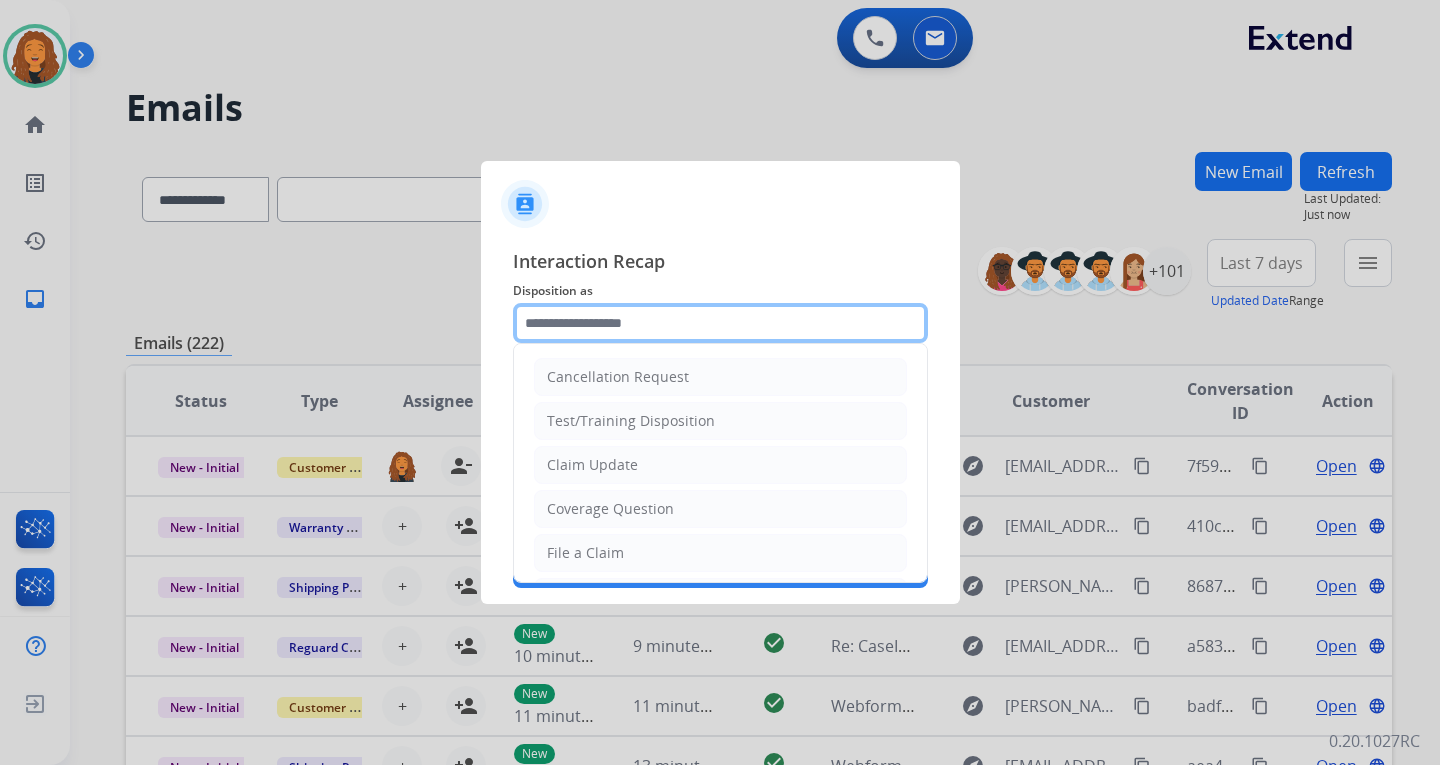 click 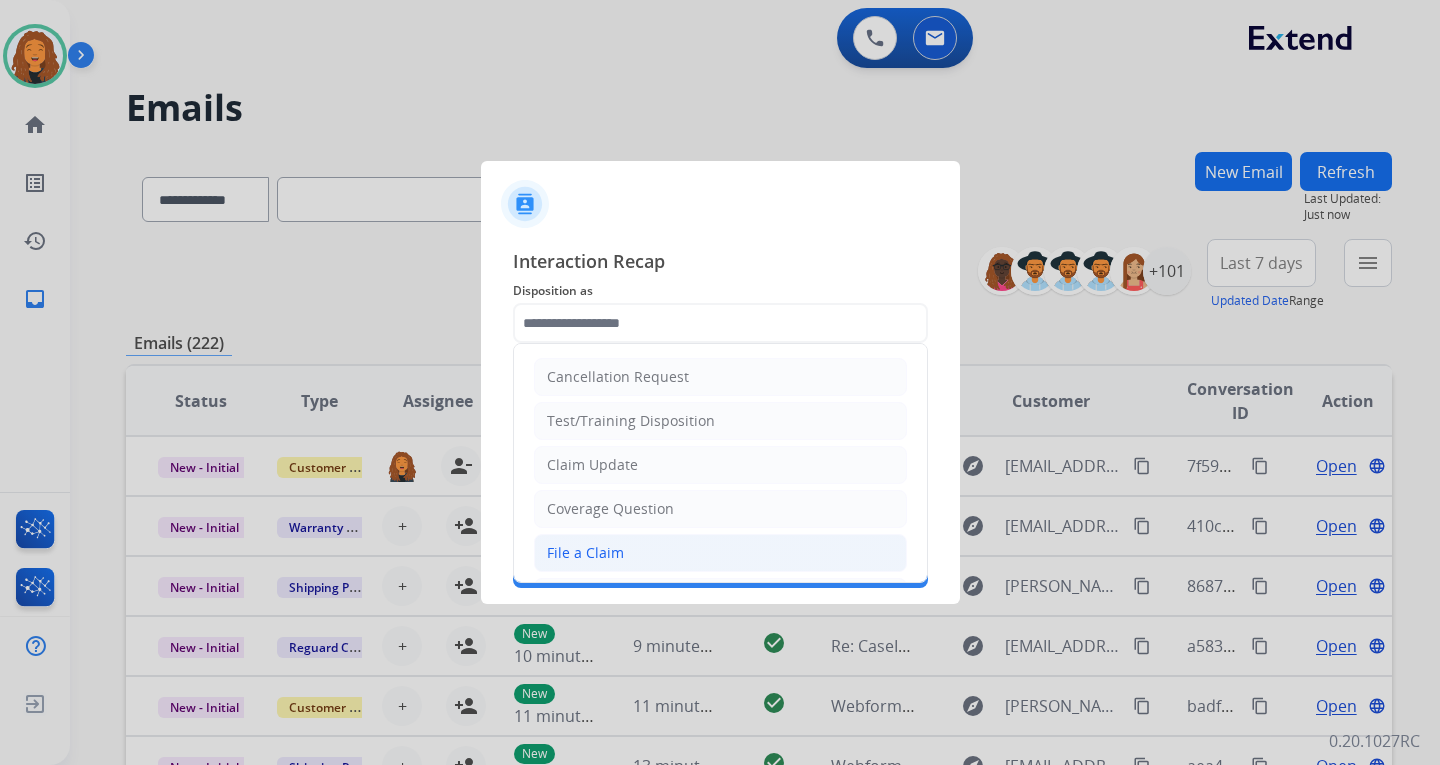 click on "File a Claim" 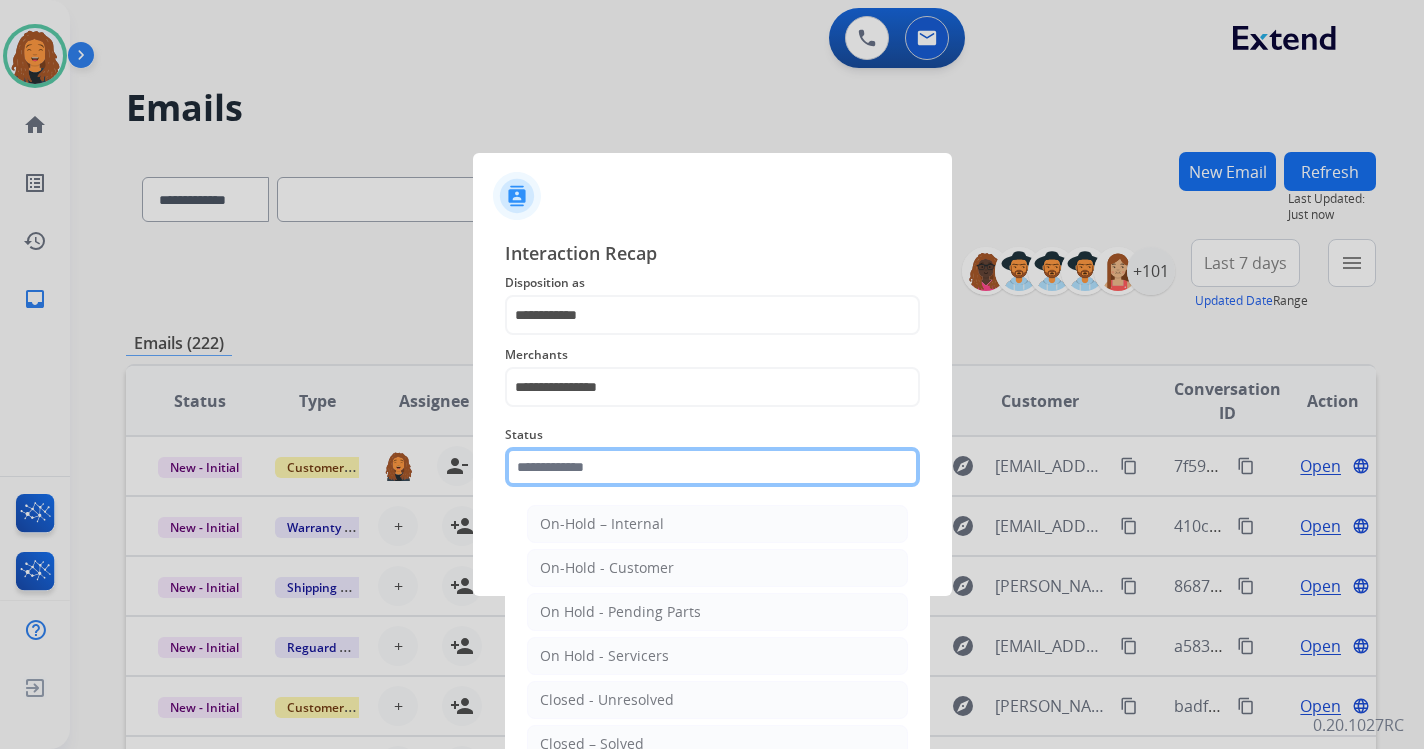 click 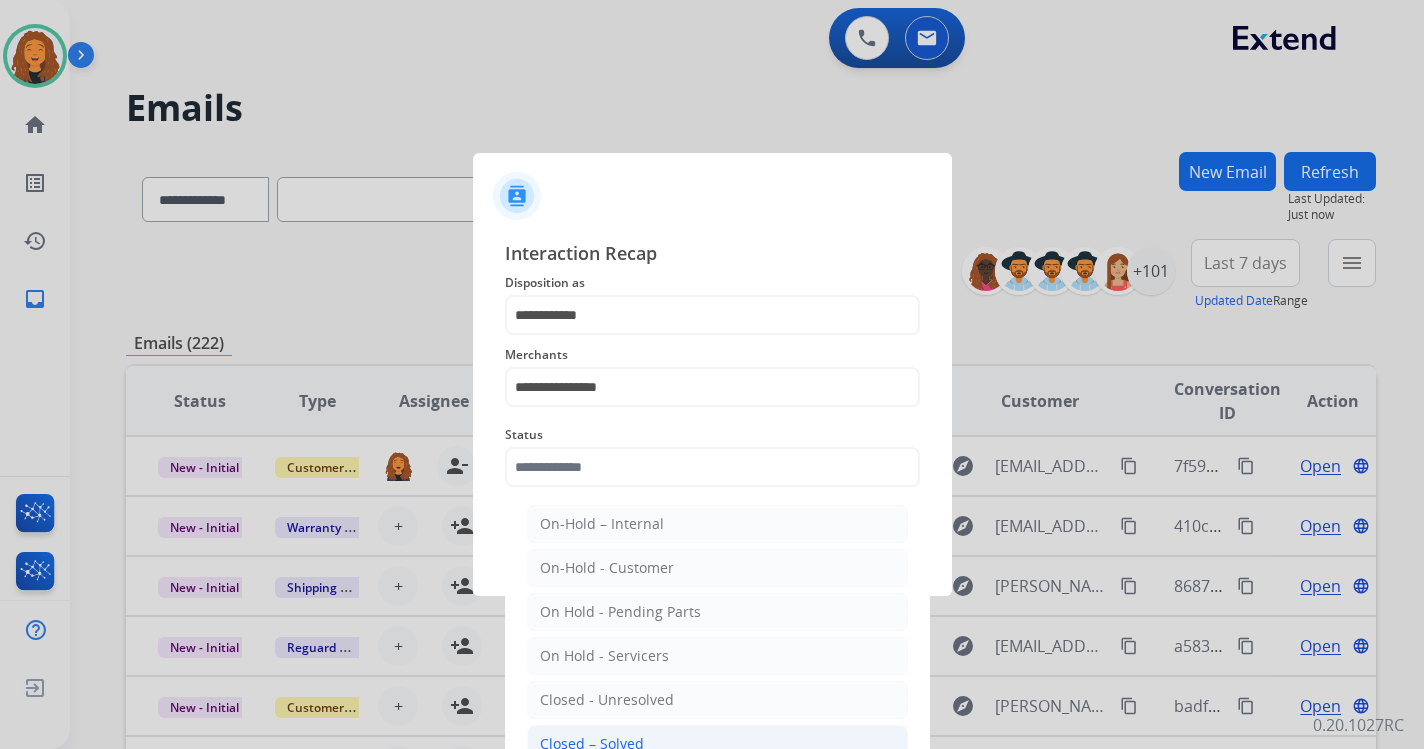 click on "Closed – Solved" 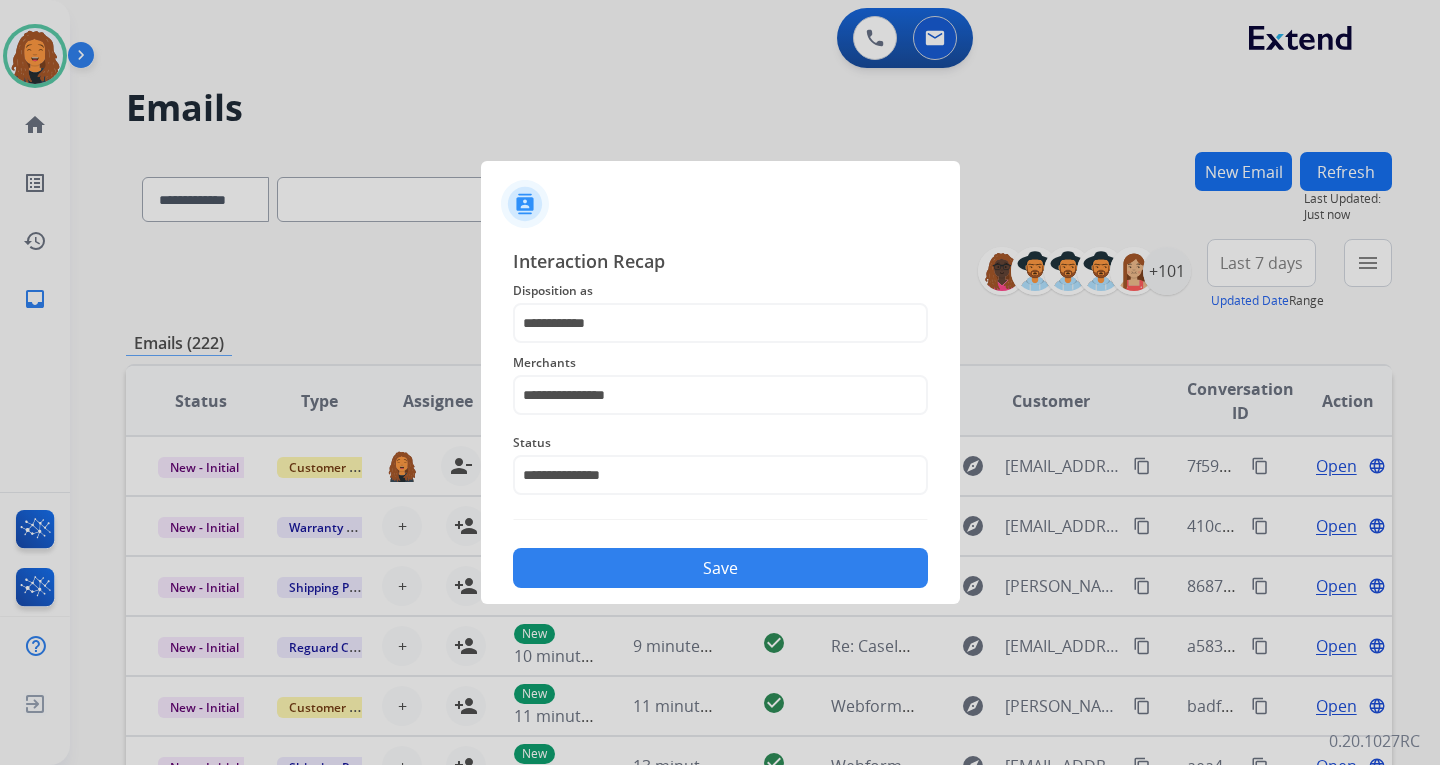 click on "**********" 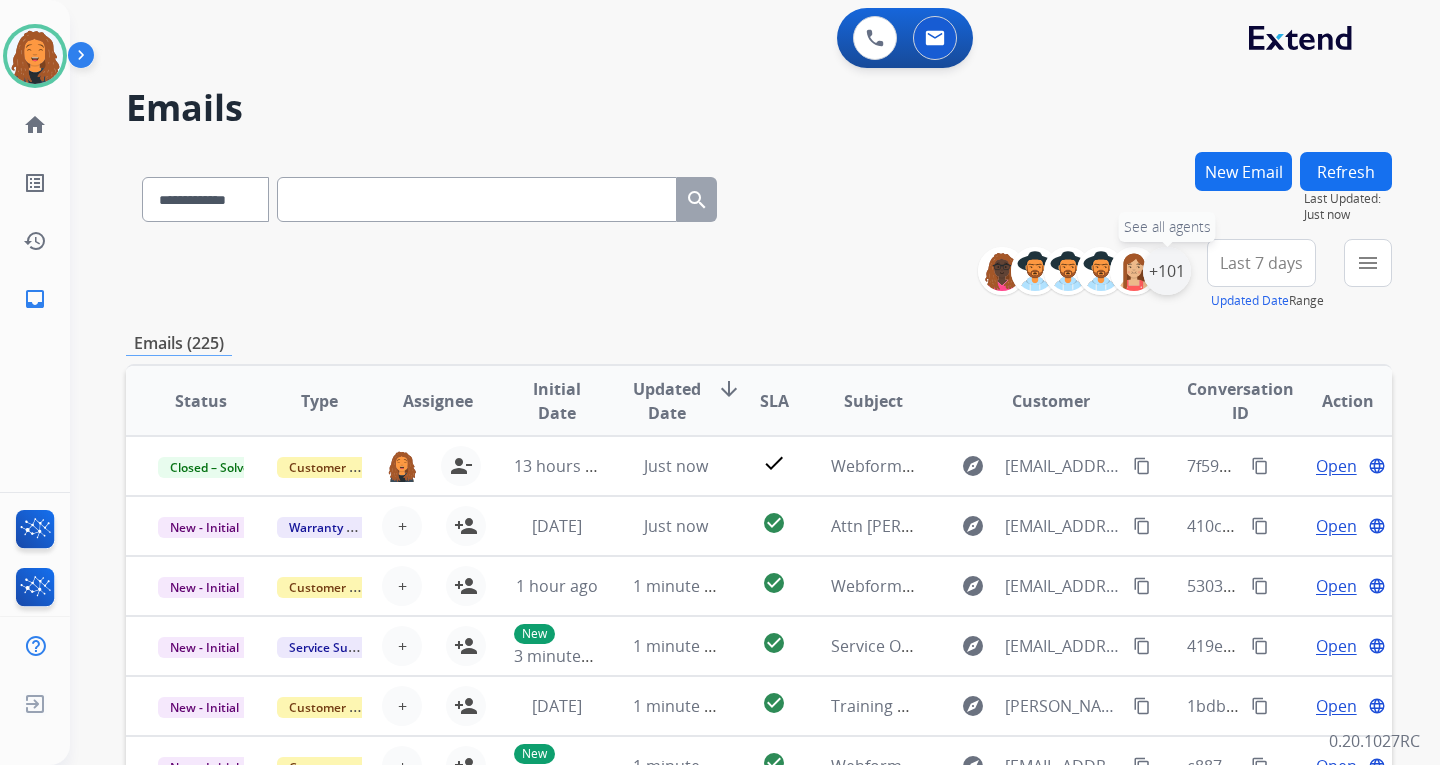 click on "+101" at bounding box center [1167, 271] 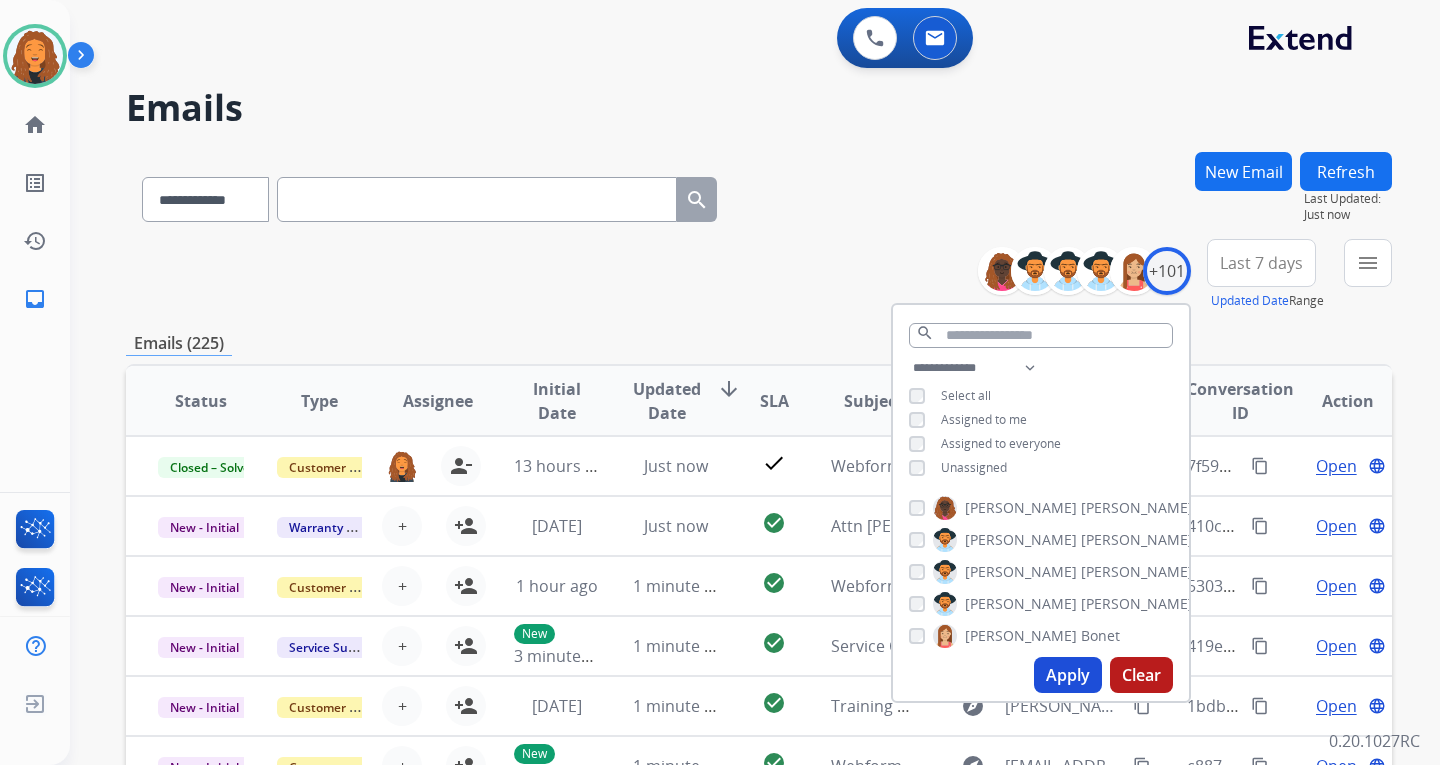 click on "Unassigned" at bounding box center (974, 467) 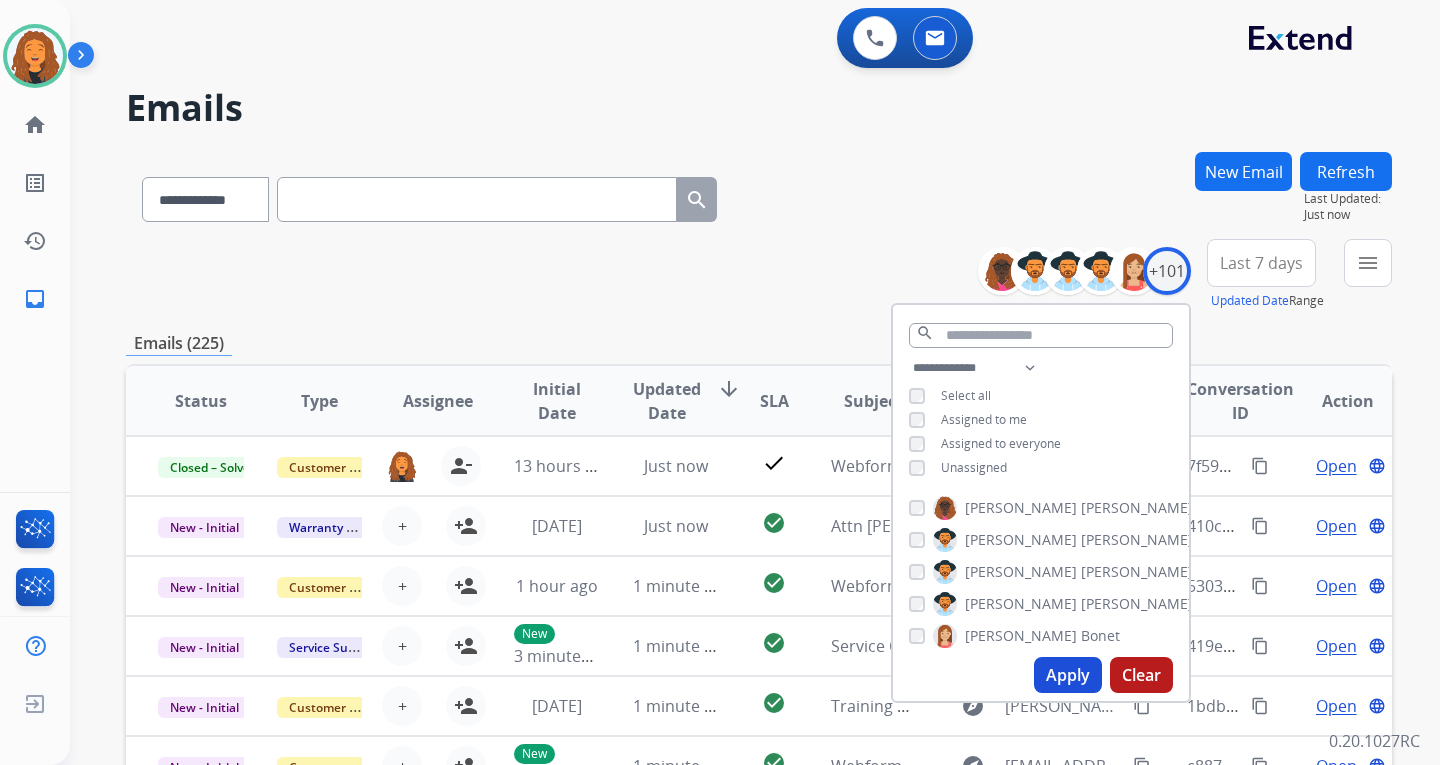 click on "Apply" at bounding box center [1068, 675] 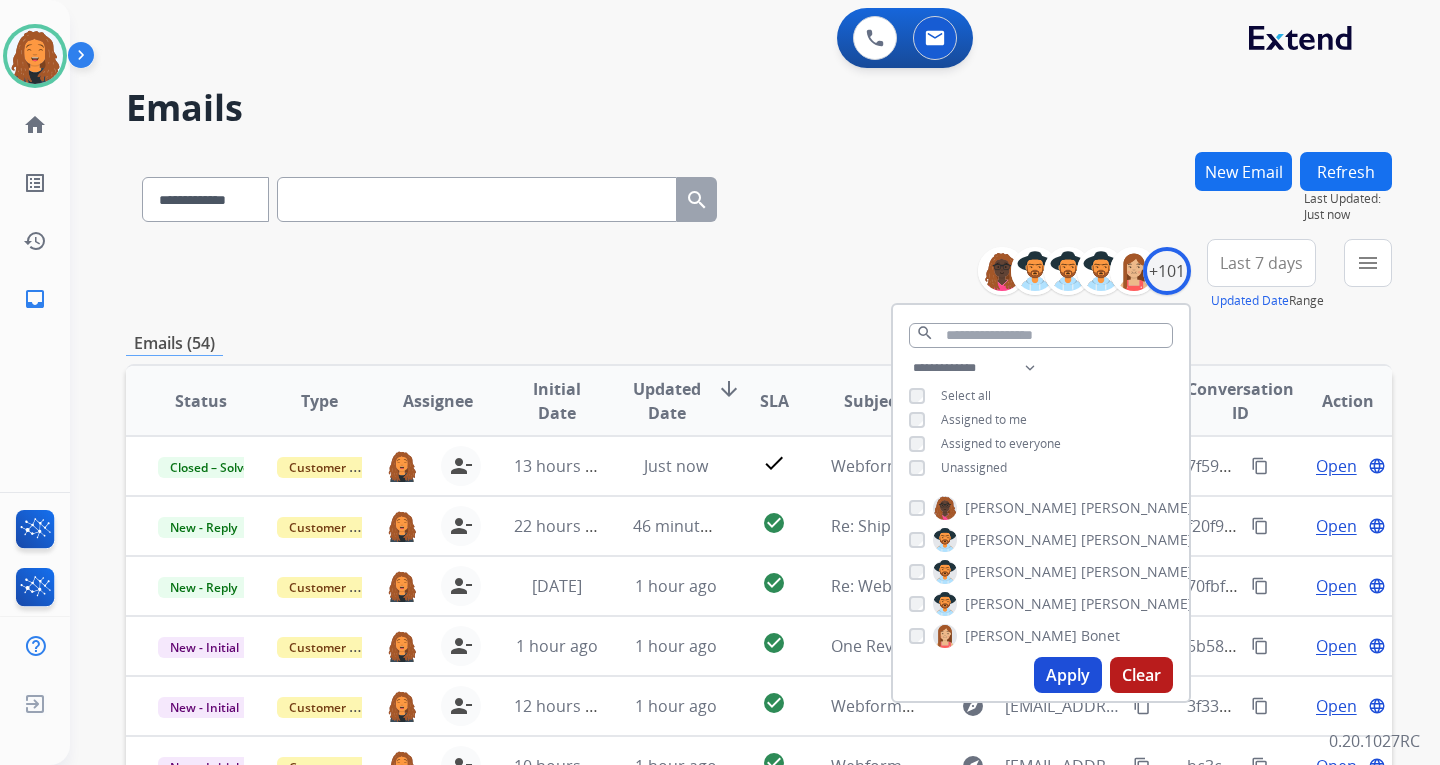 click on "**********" at bounding box center [759, 195] 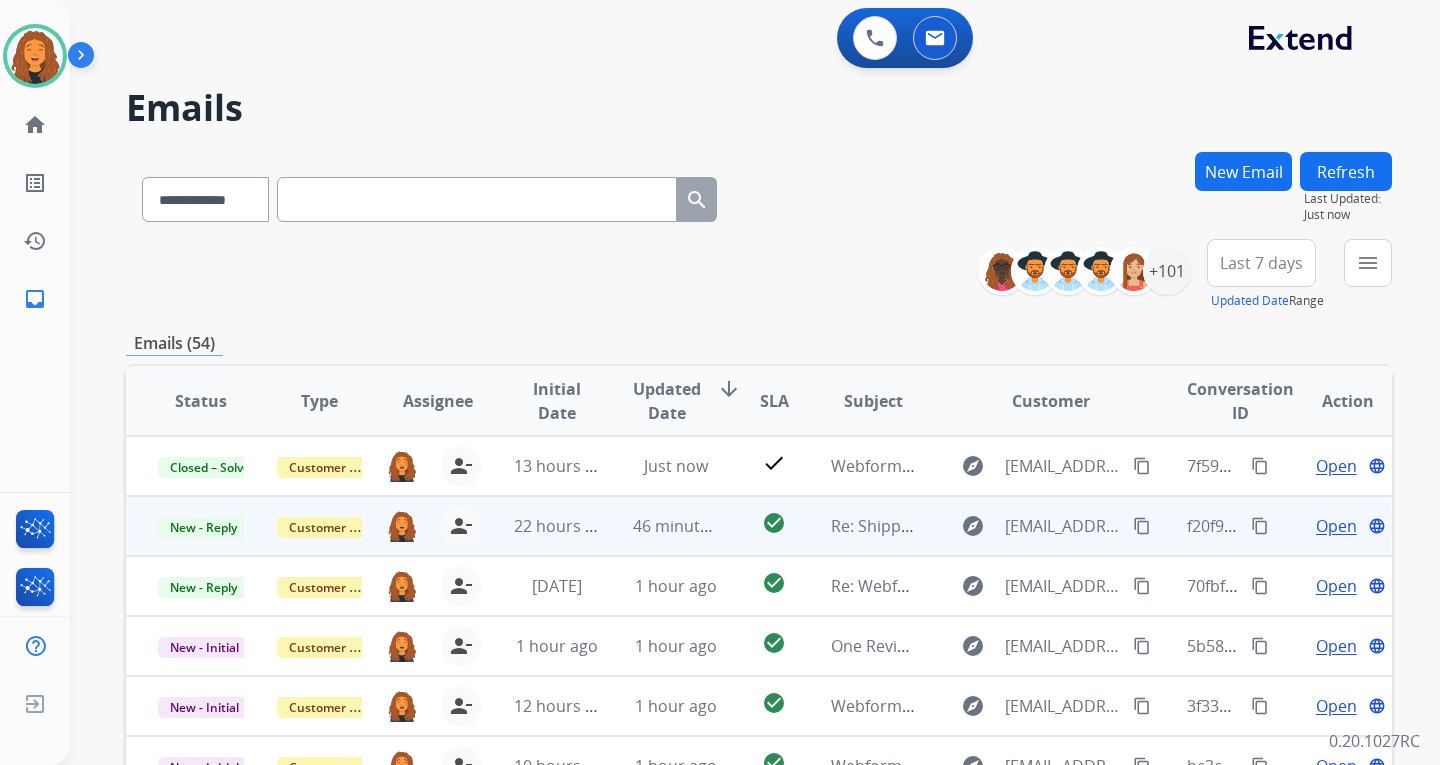 click on "content_copy" at bounding box center (1142, 526) 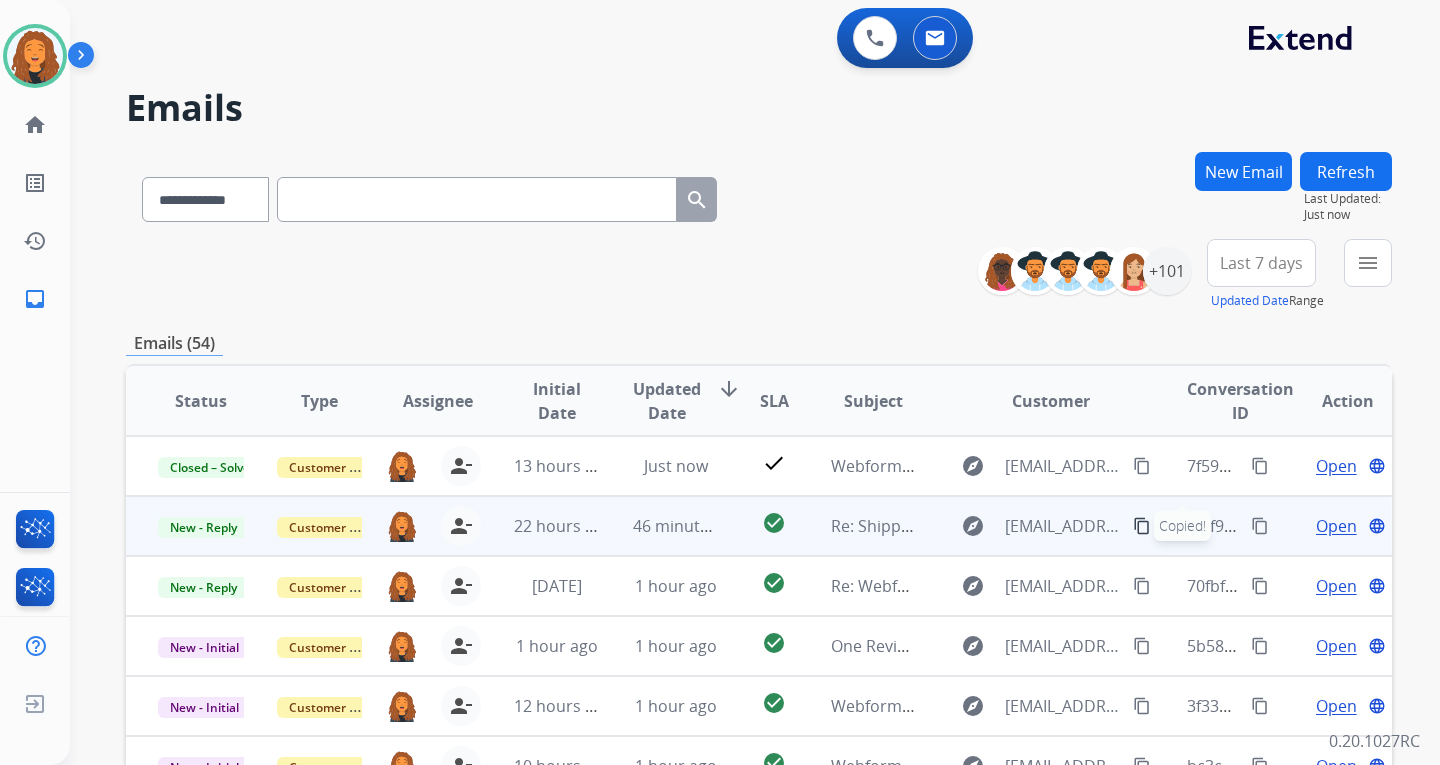click on "Open" at bounding box center [1336, 526] 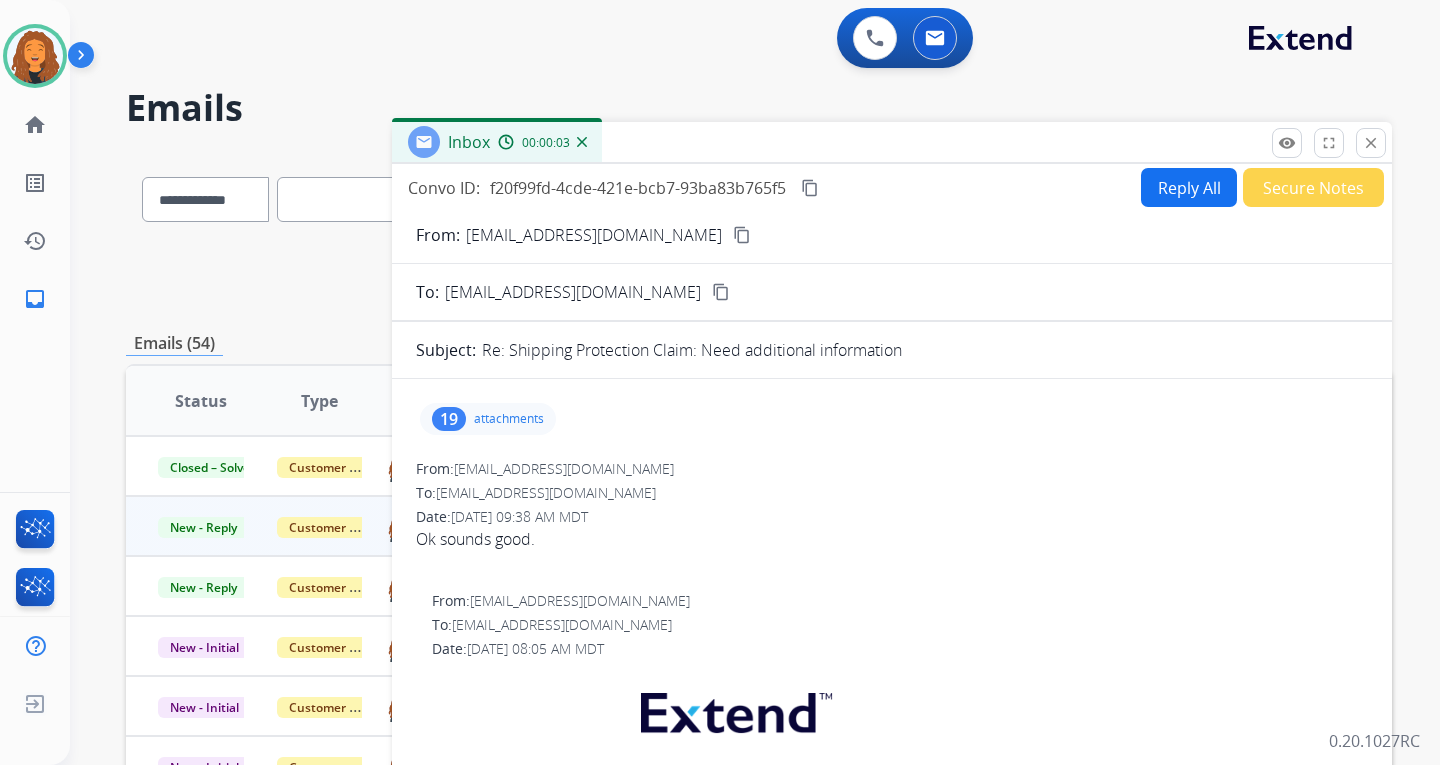 scroll, scrollTop: 0, scrollLeft: 0, axis: both 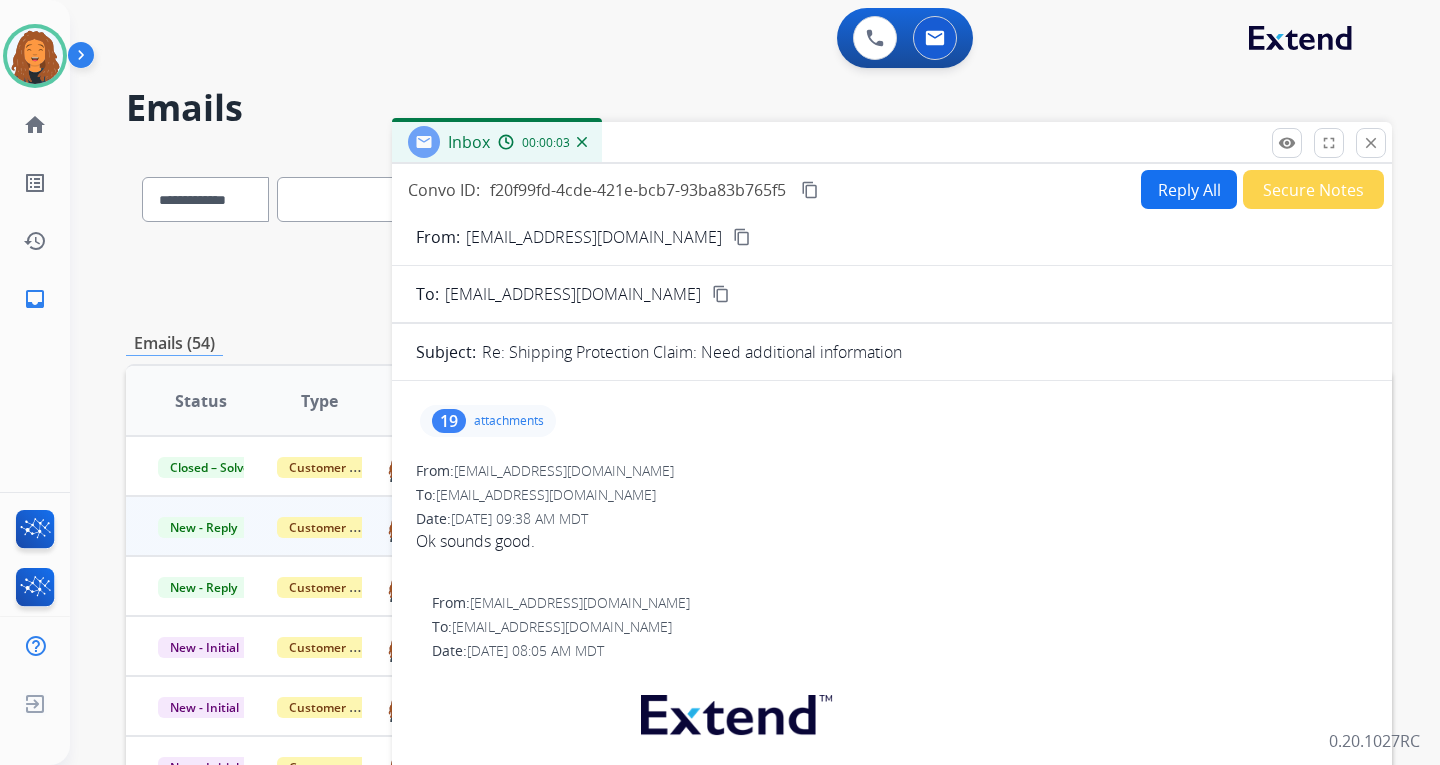 click on "Reply All" at bounding box center (1189, 189) 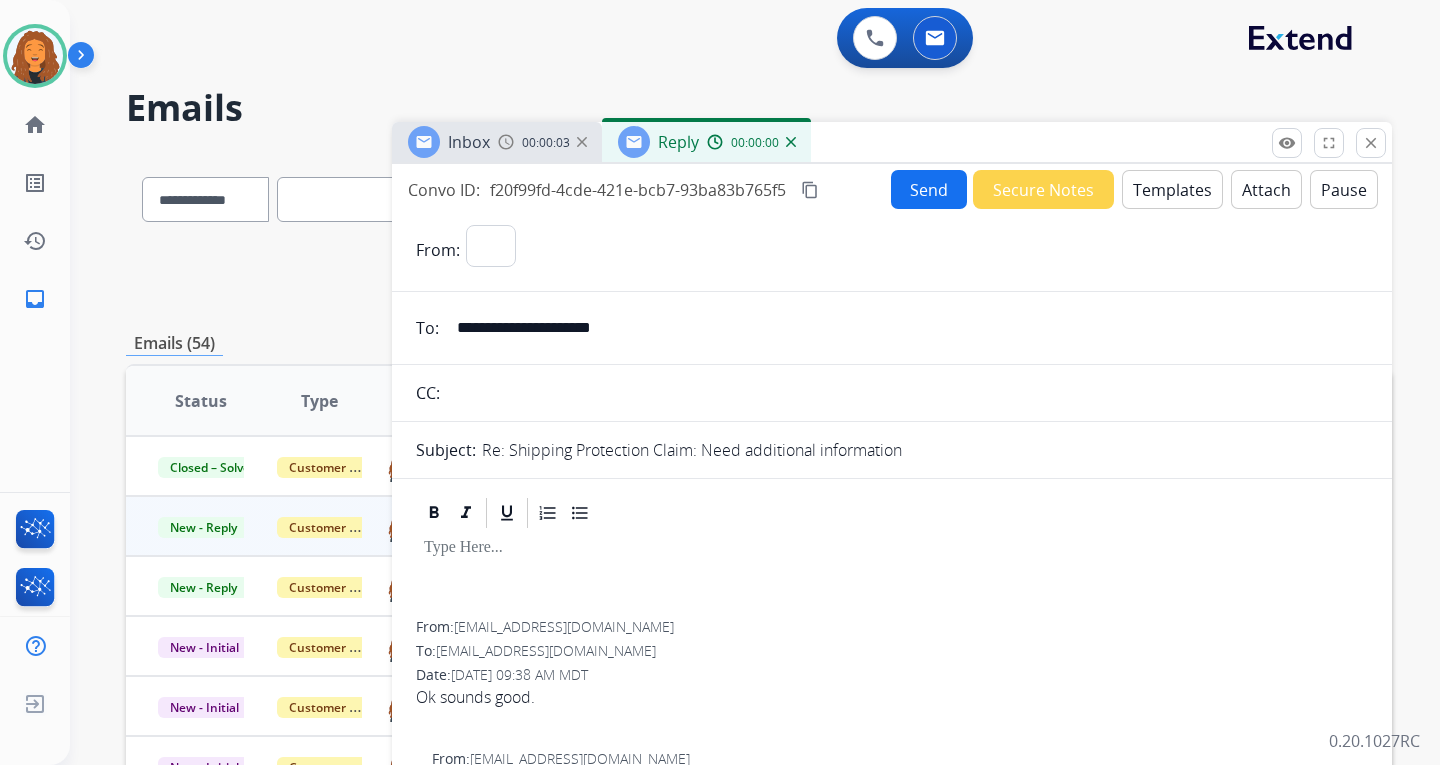 select on "**********" 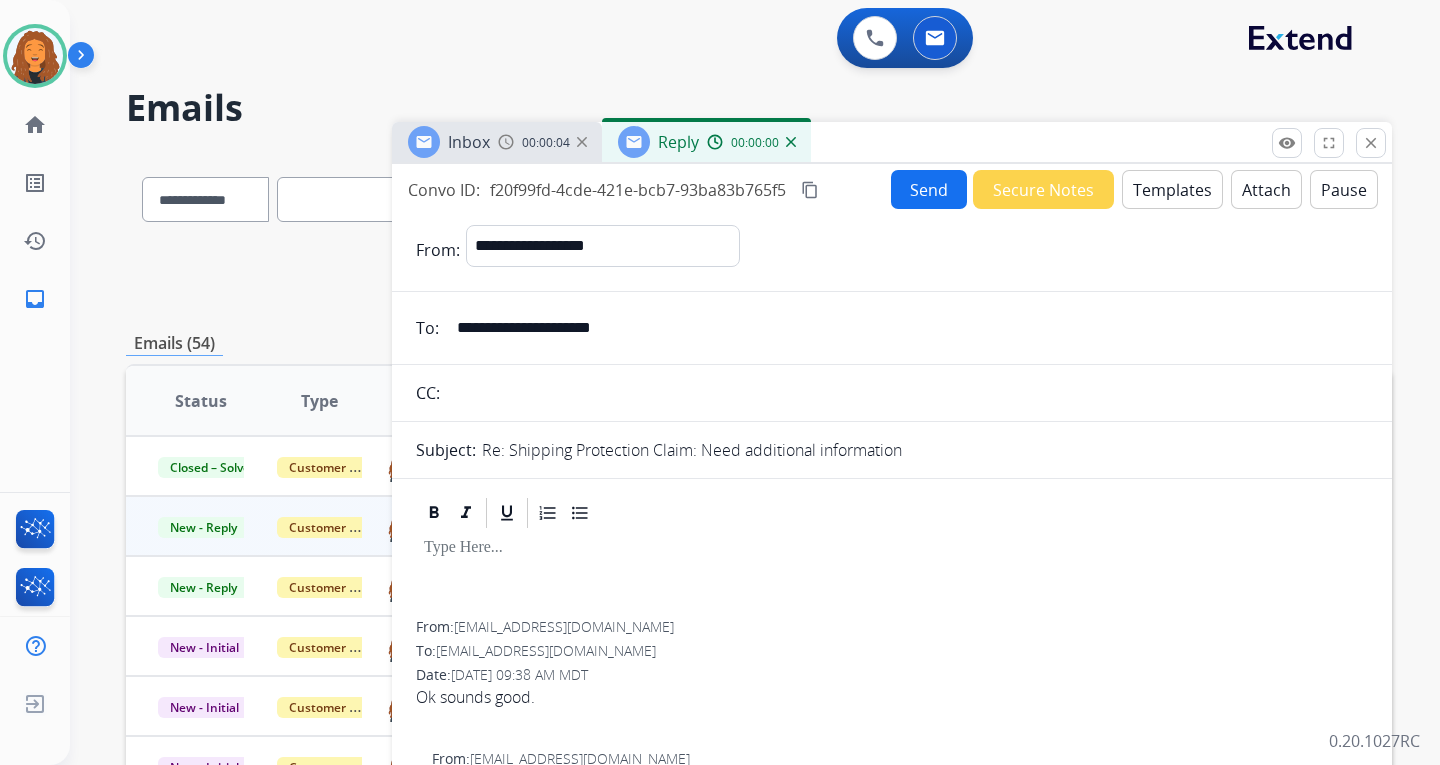 click on "Send" at bounding box center (929, 189) 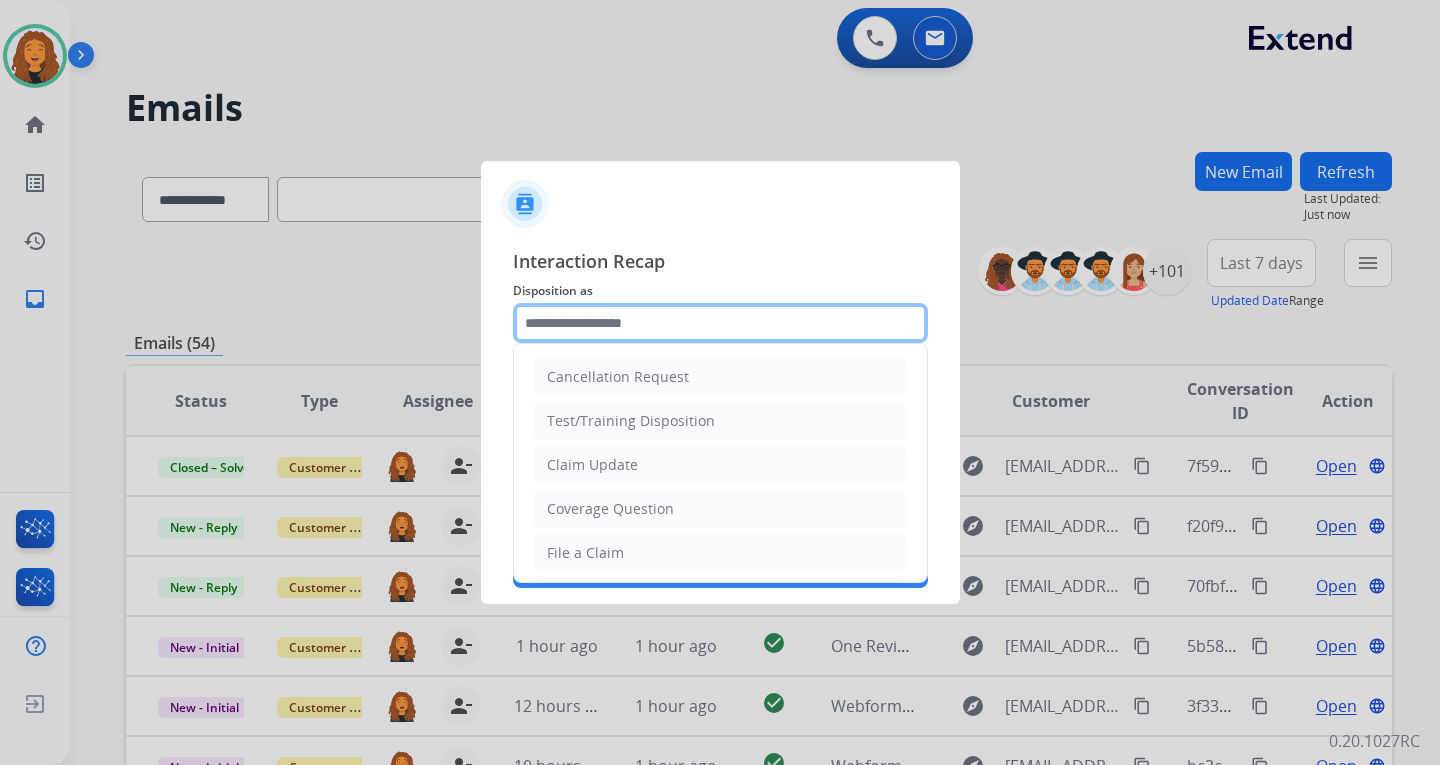 click 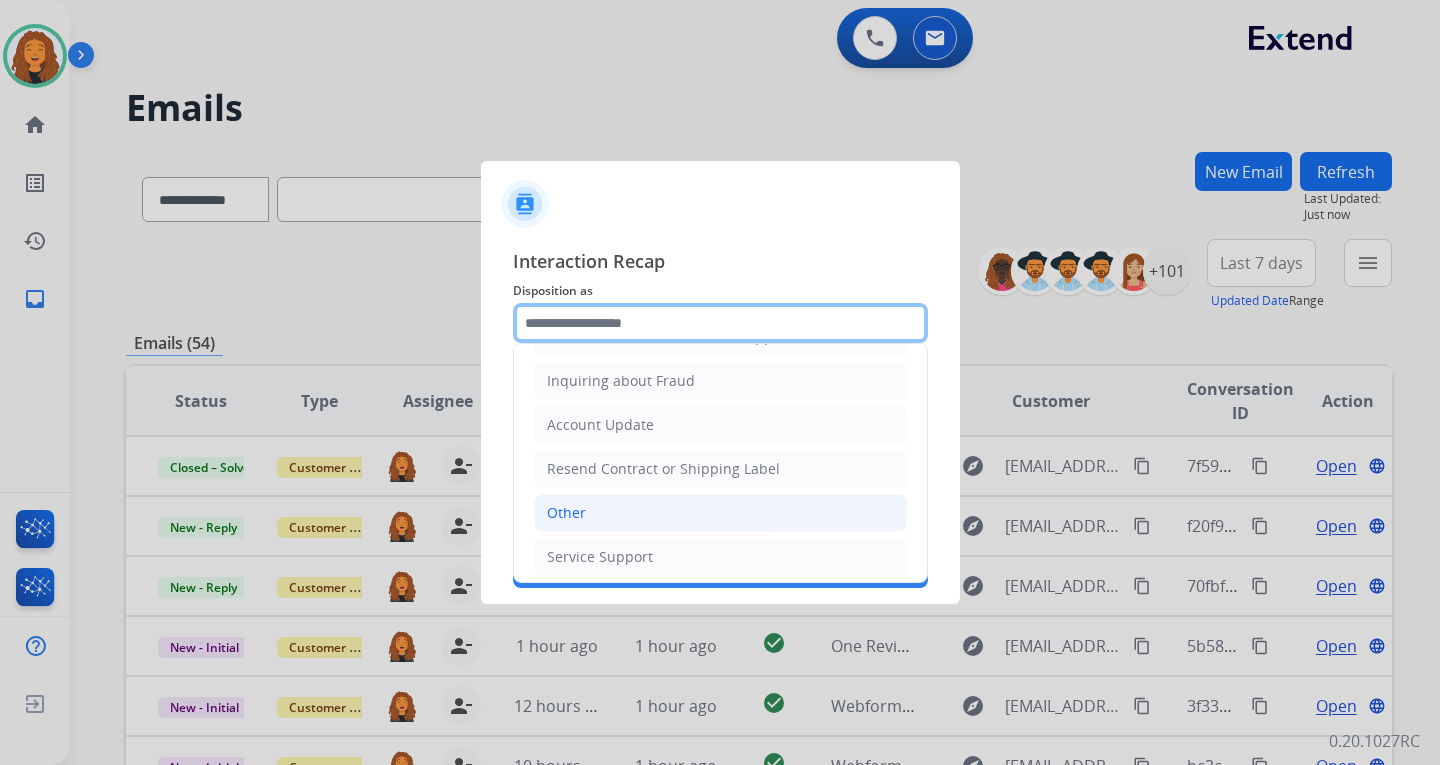 scroll, scrollTop: 312, scrollLeft: 0, axis: vertical 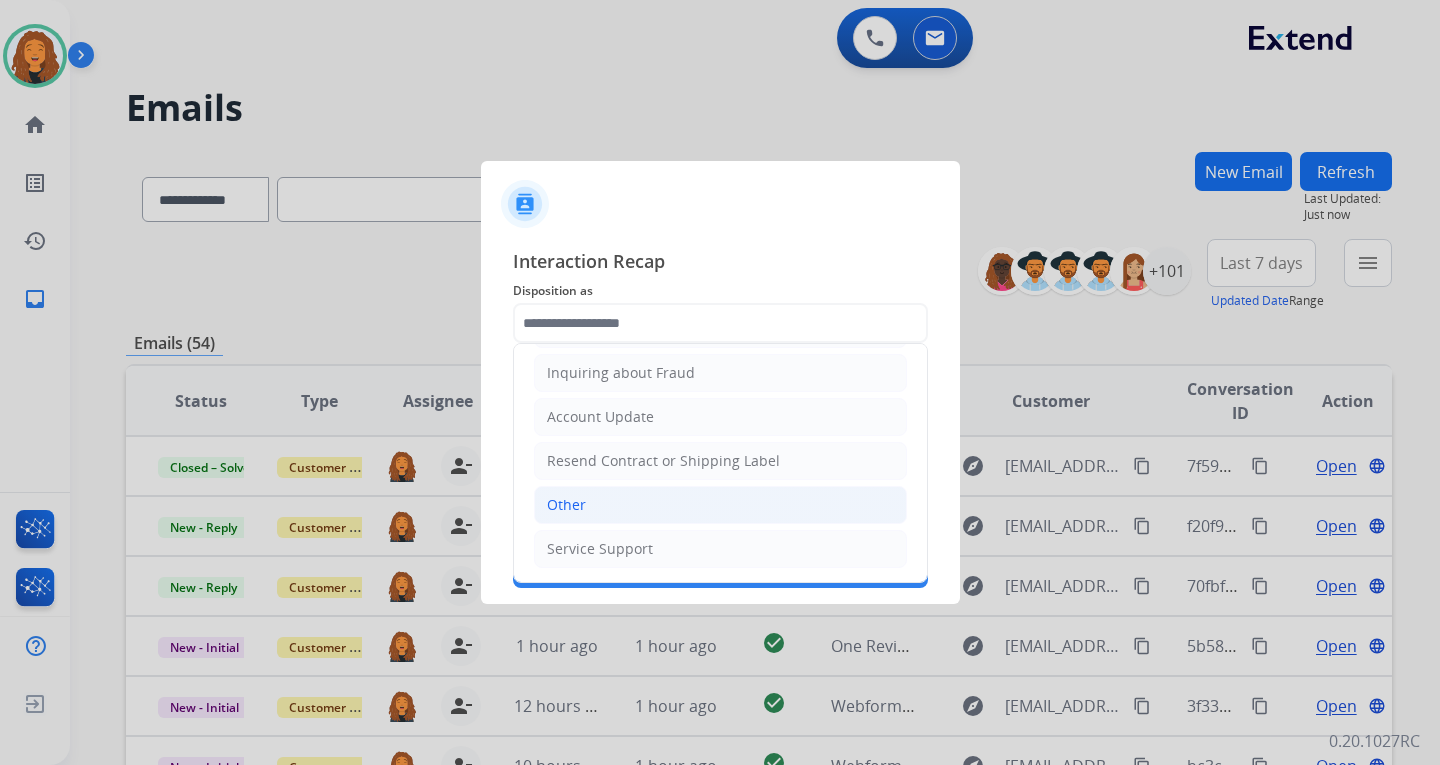 click on "Other" 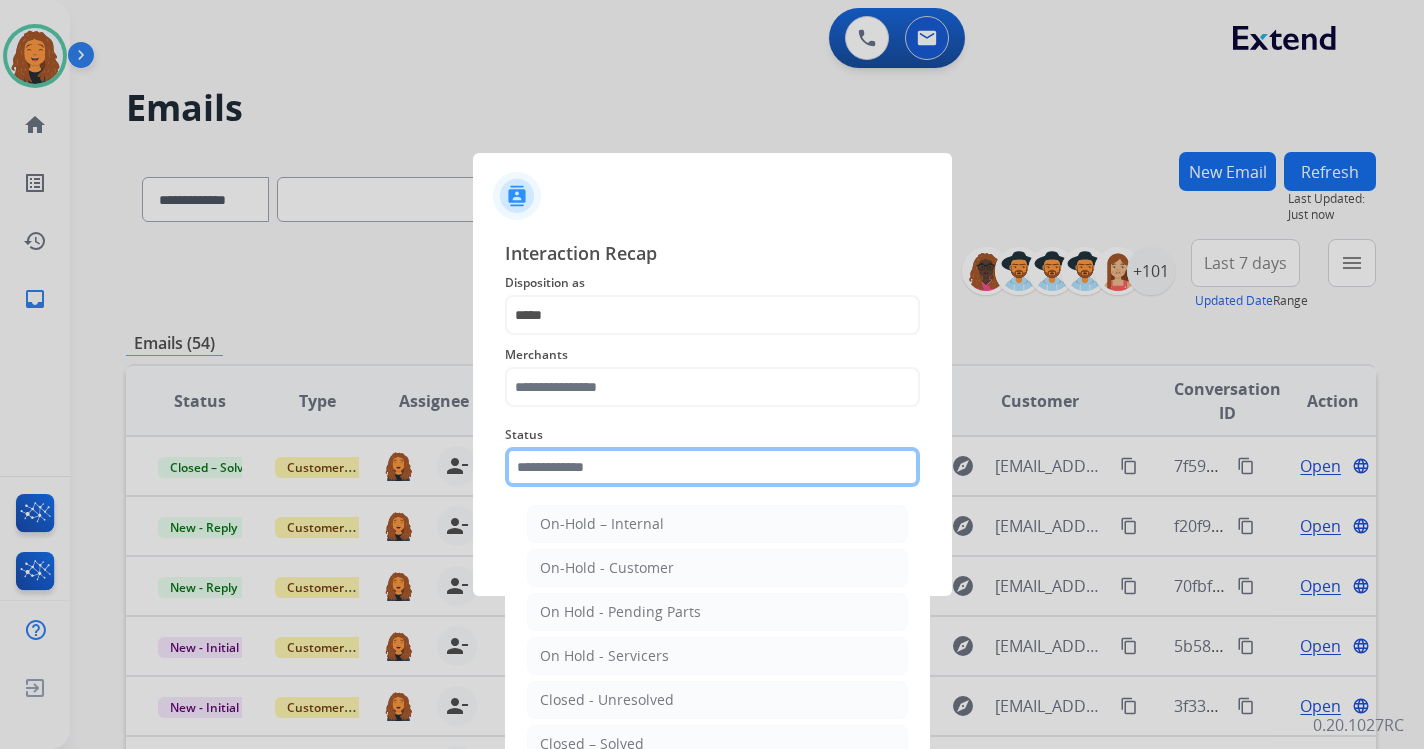 click 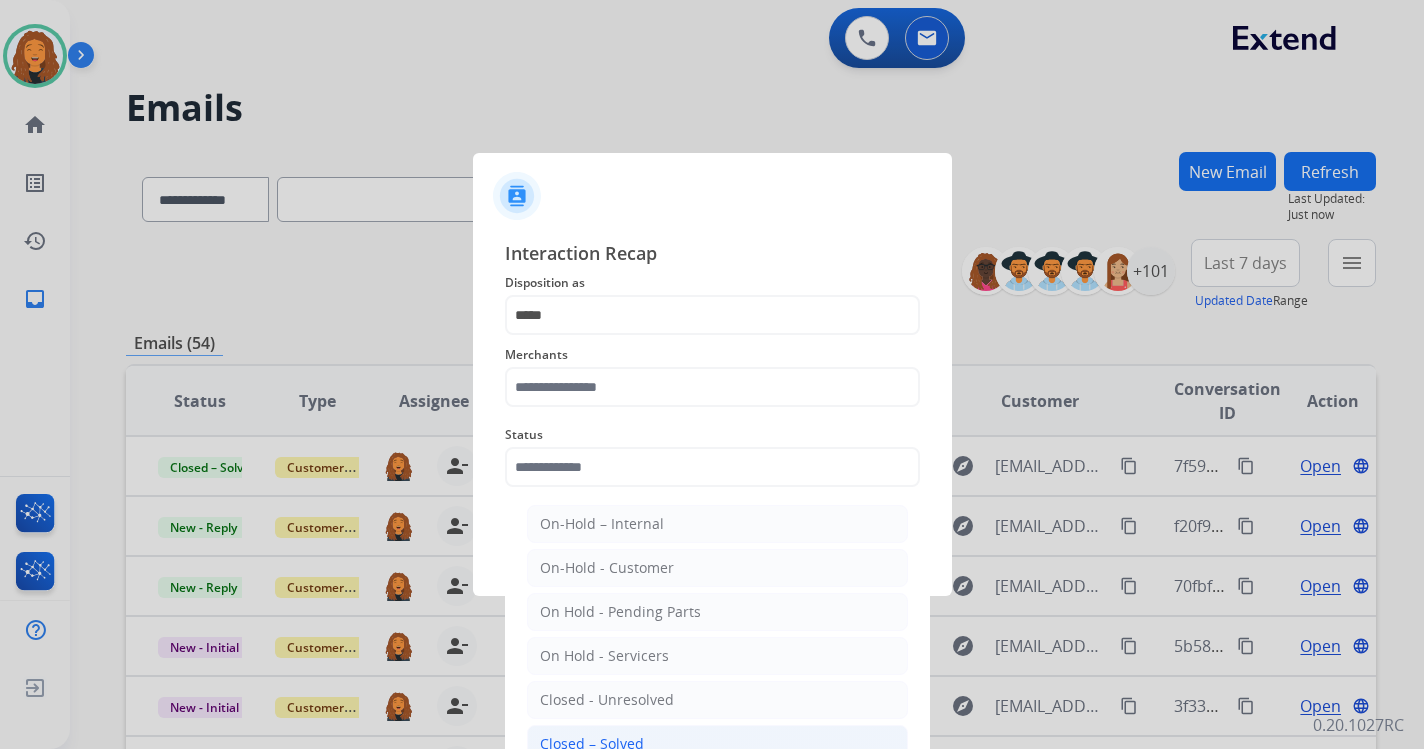 click on "Closed – Solved" 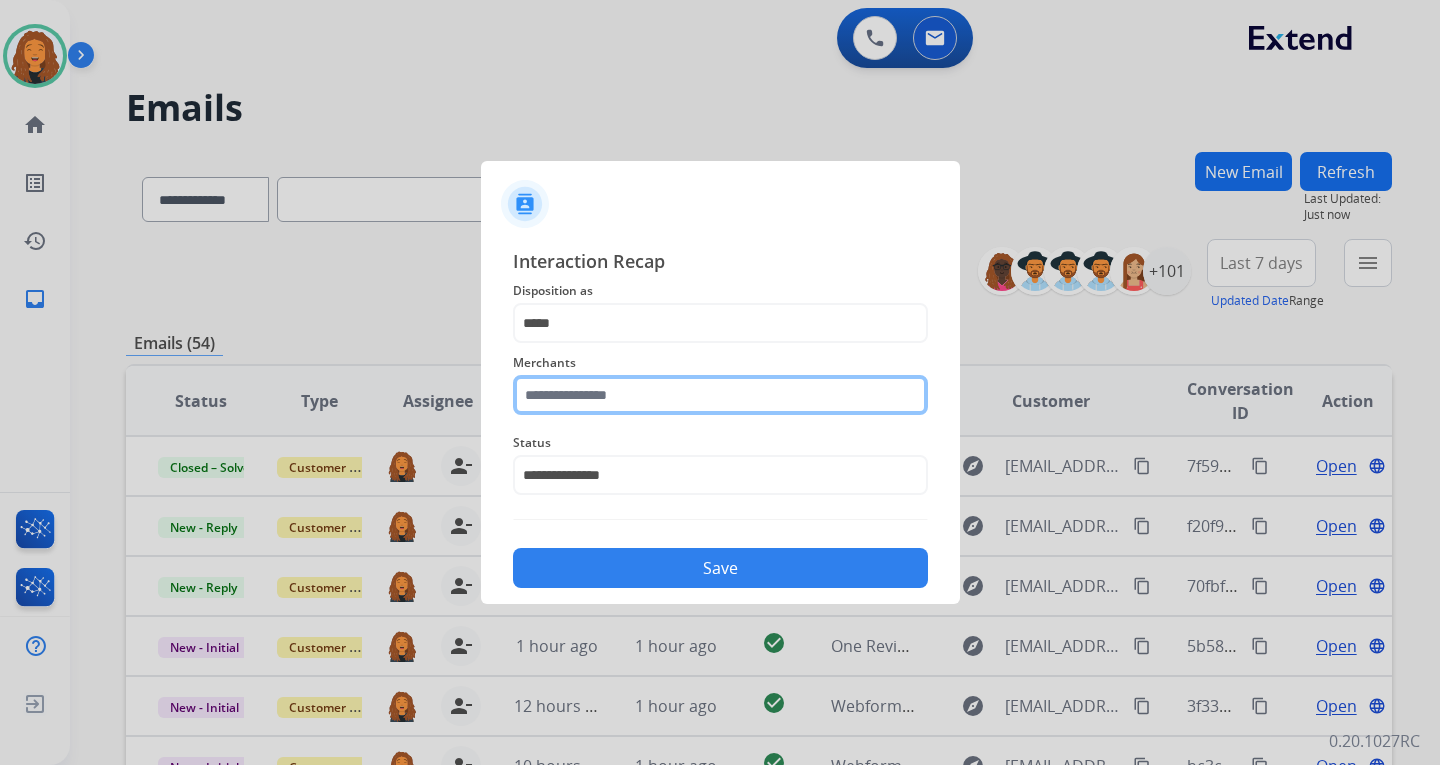 click 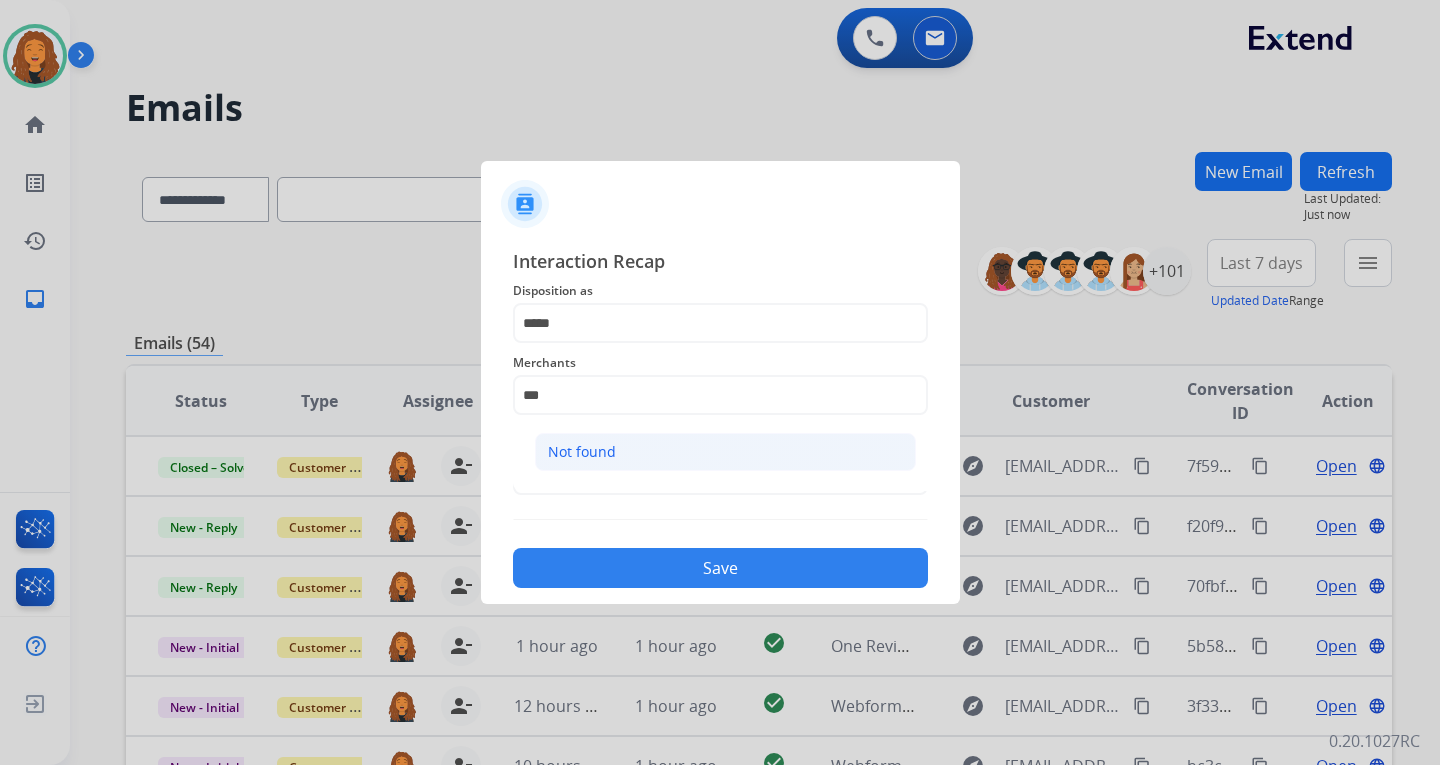 click on "Not found" 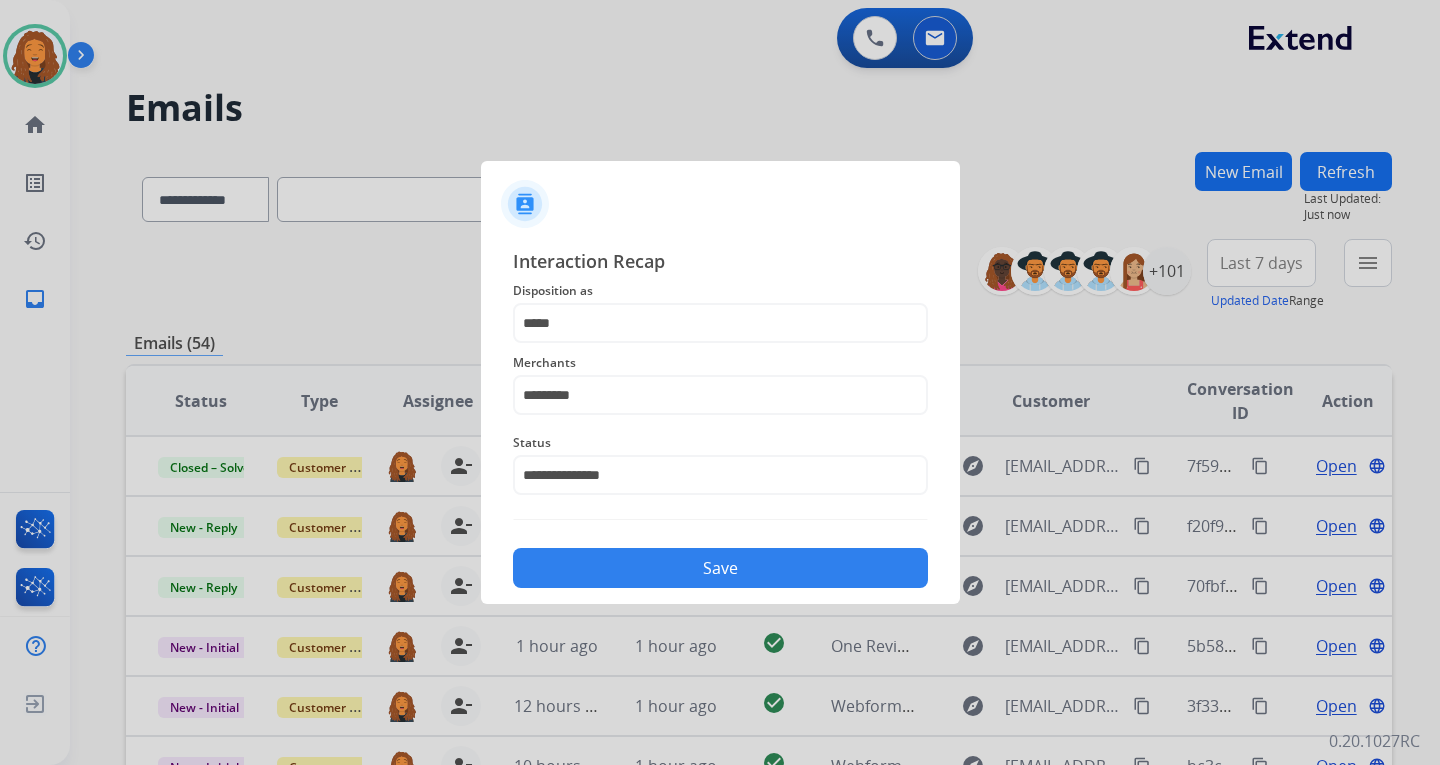 click on "Save" 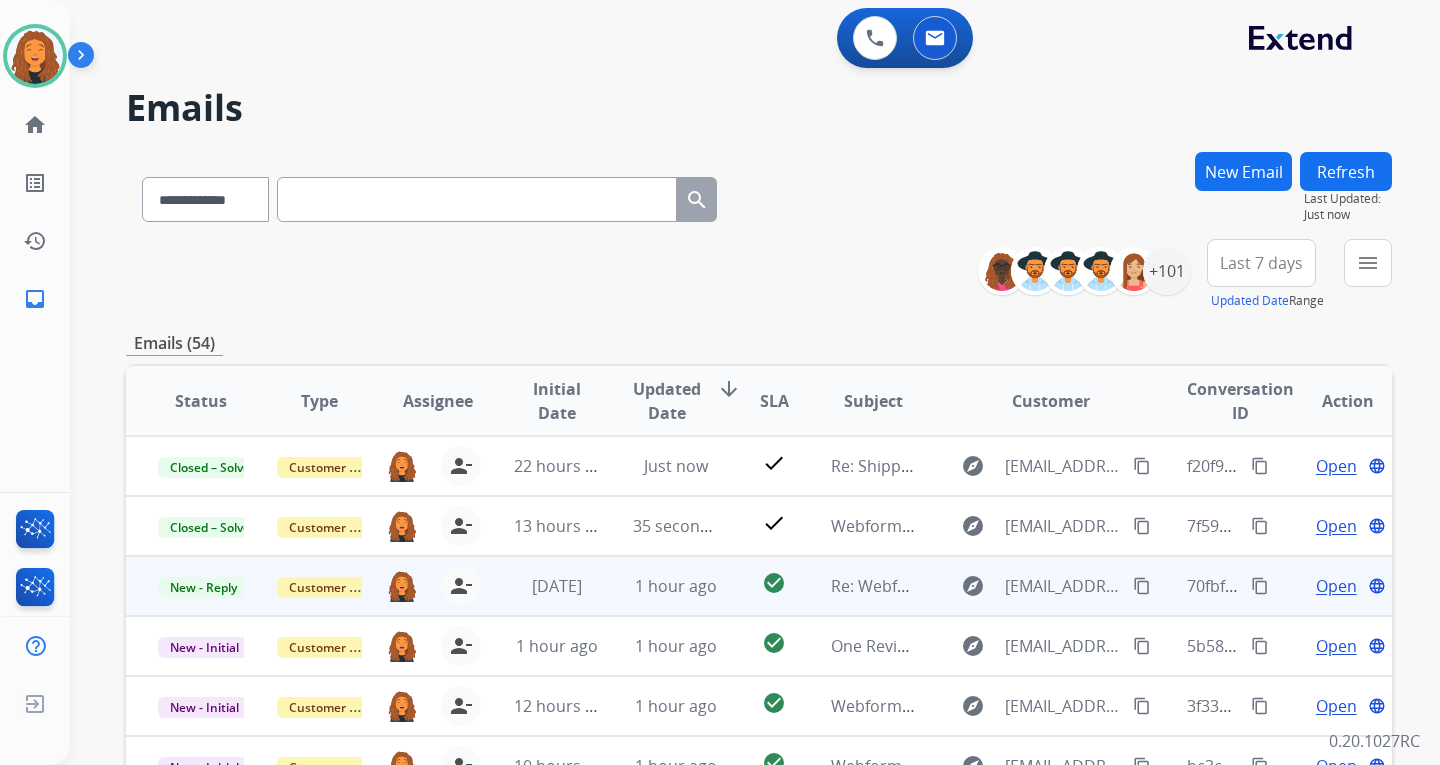click on "content_copy" at bounding box center (1142, 586) 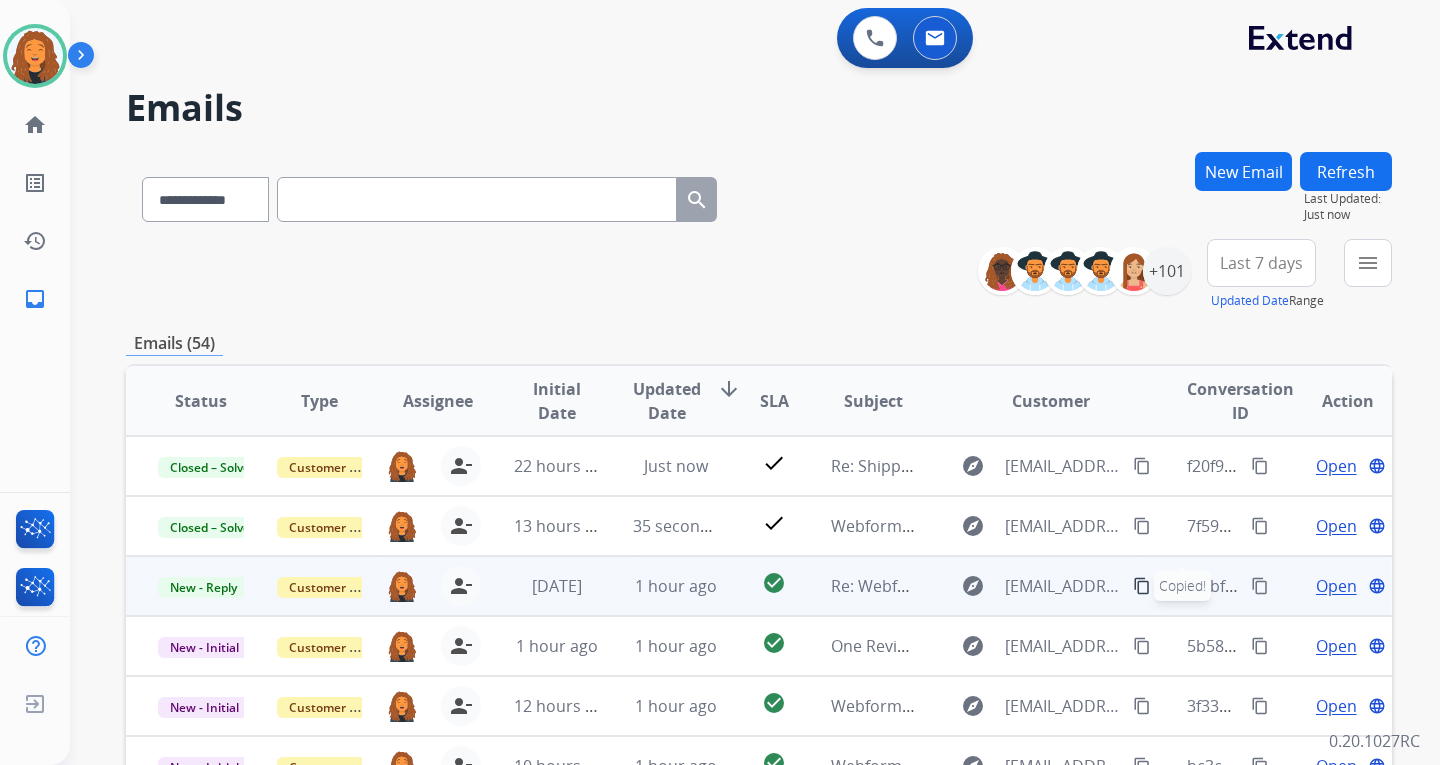 click on "Open" at bounding box center [1336, 586] 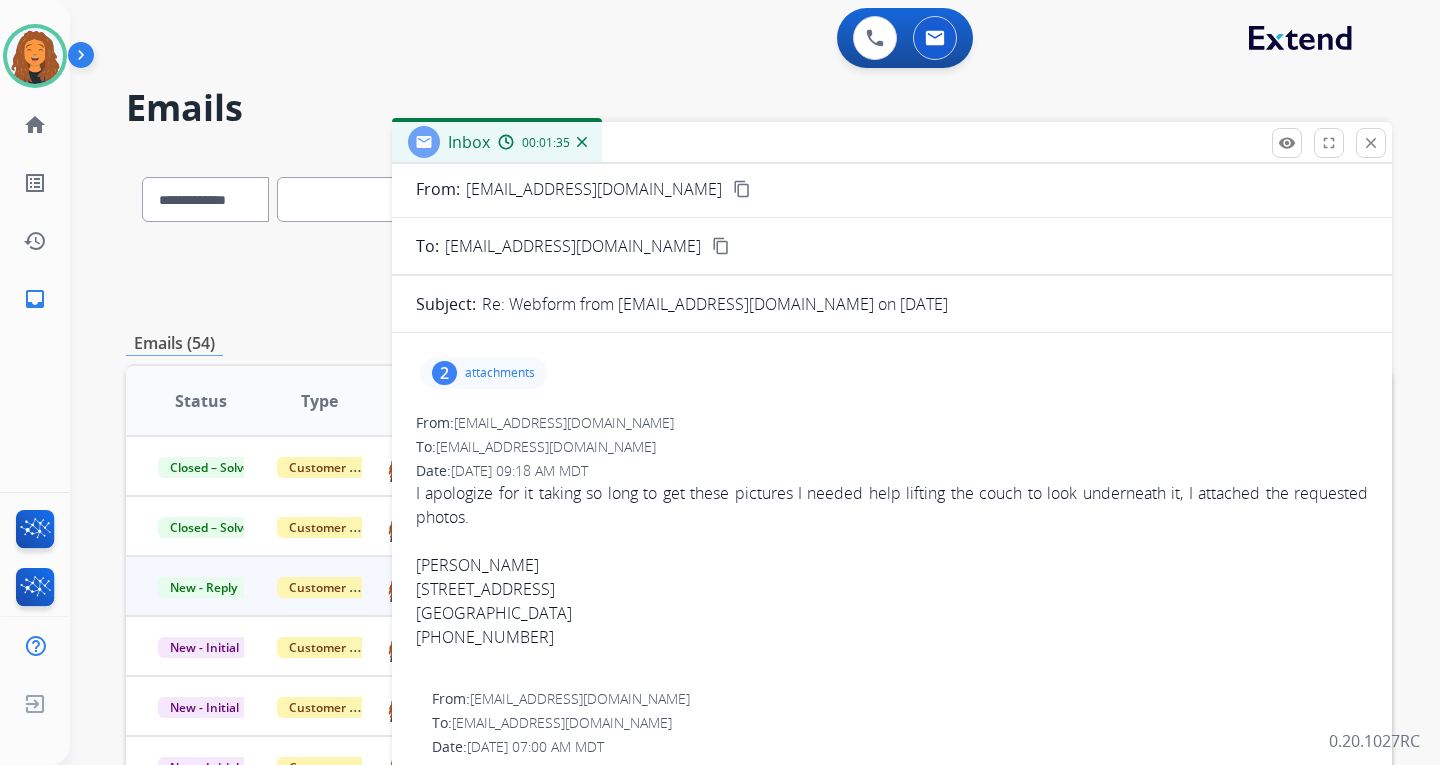 scroll, scrollTop: 0, scrollLeft: 0, axis: both 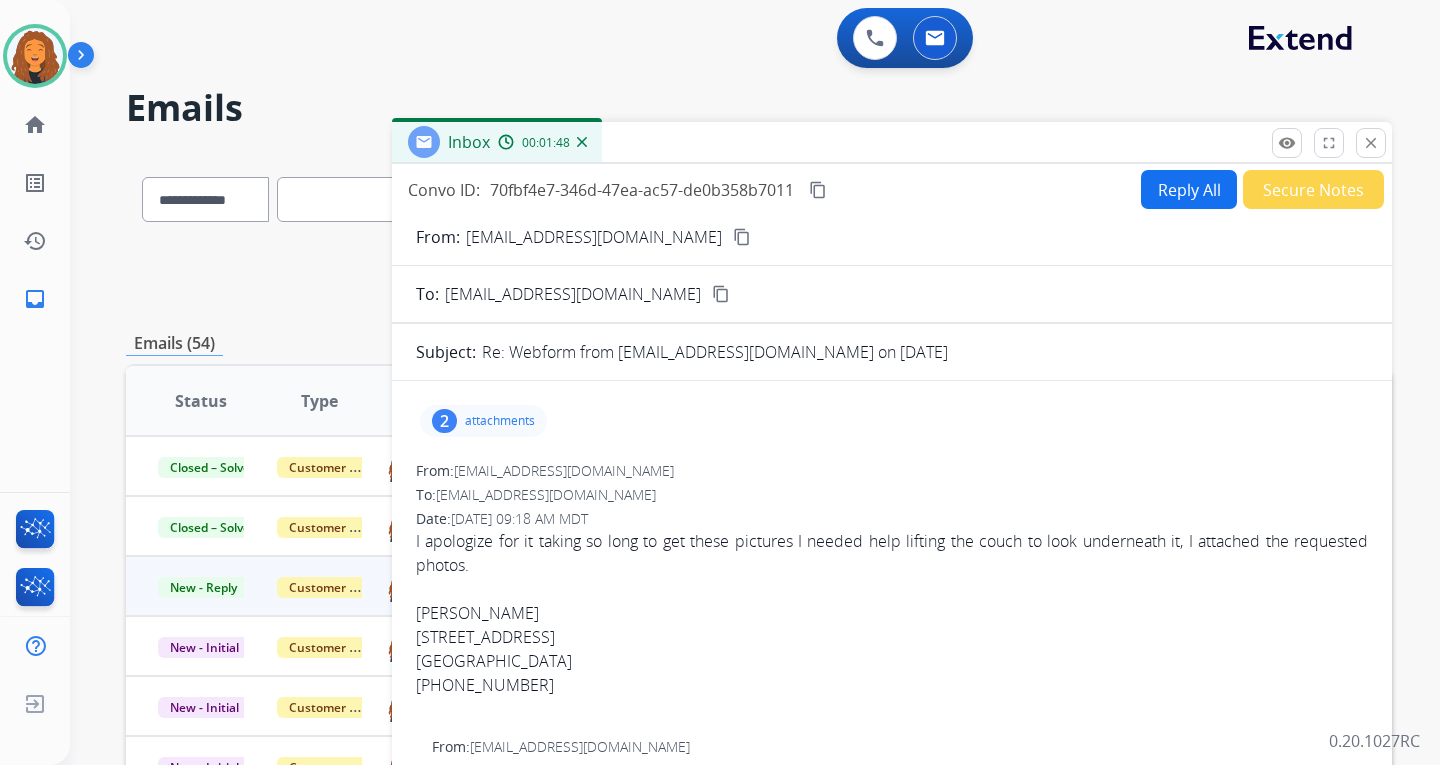 click on "Reply All" at bounding box center [1189, 189] 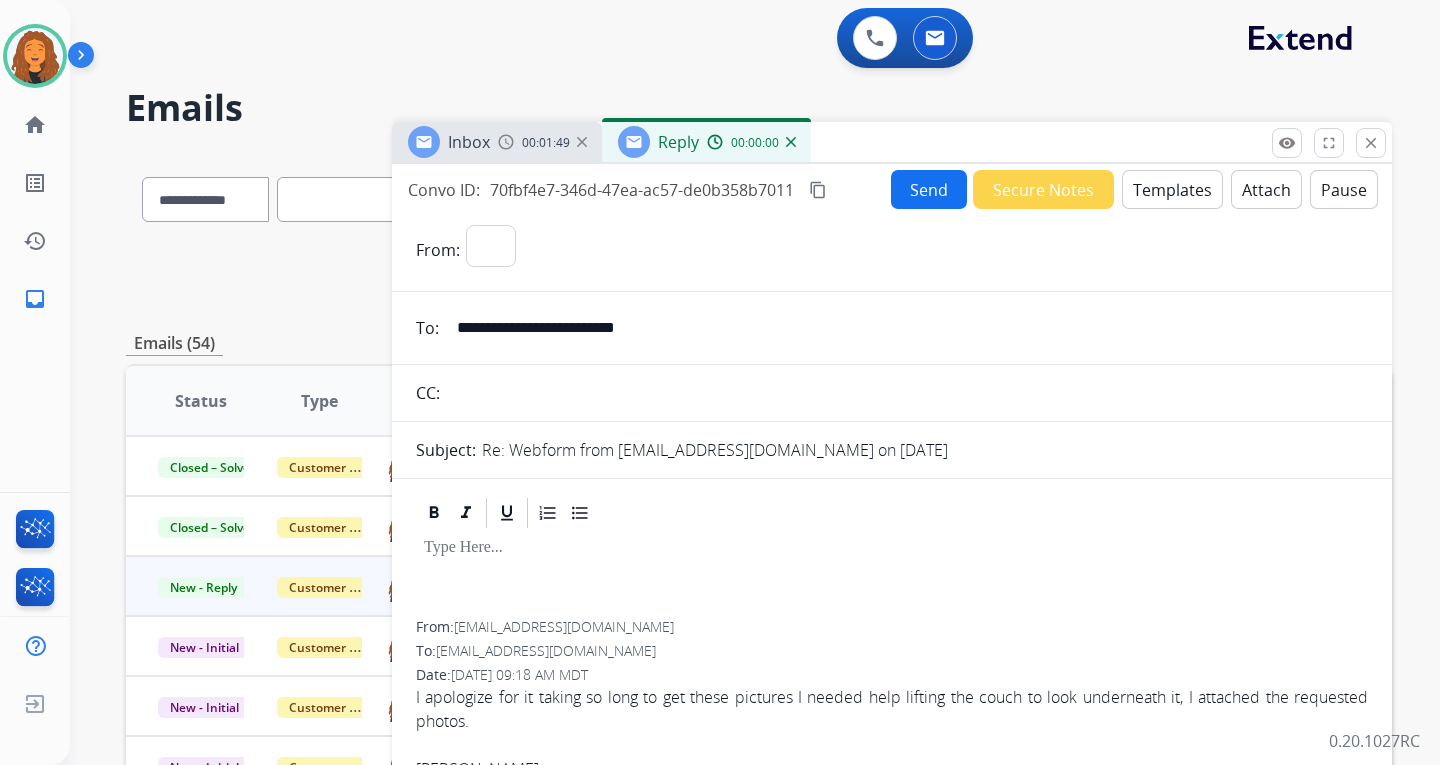 select on "**********" 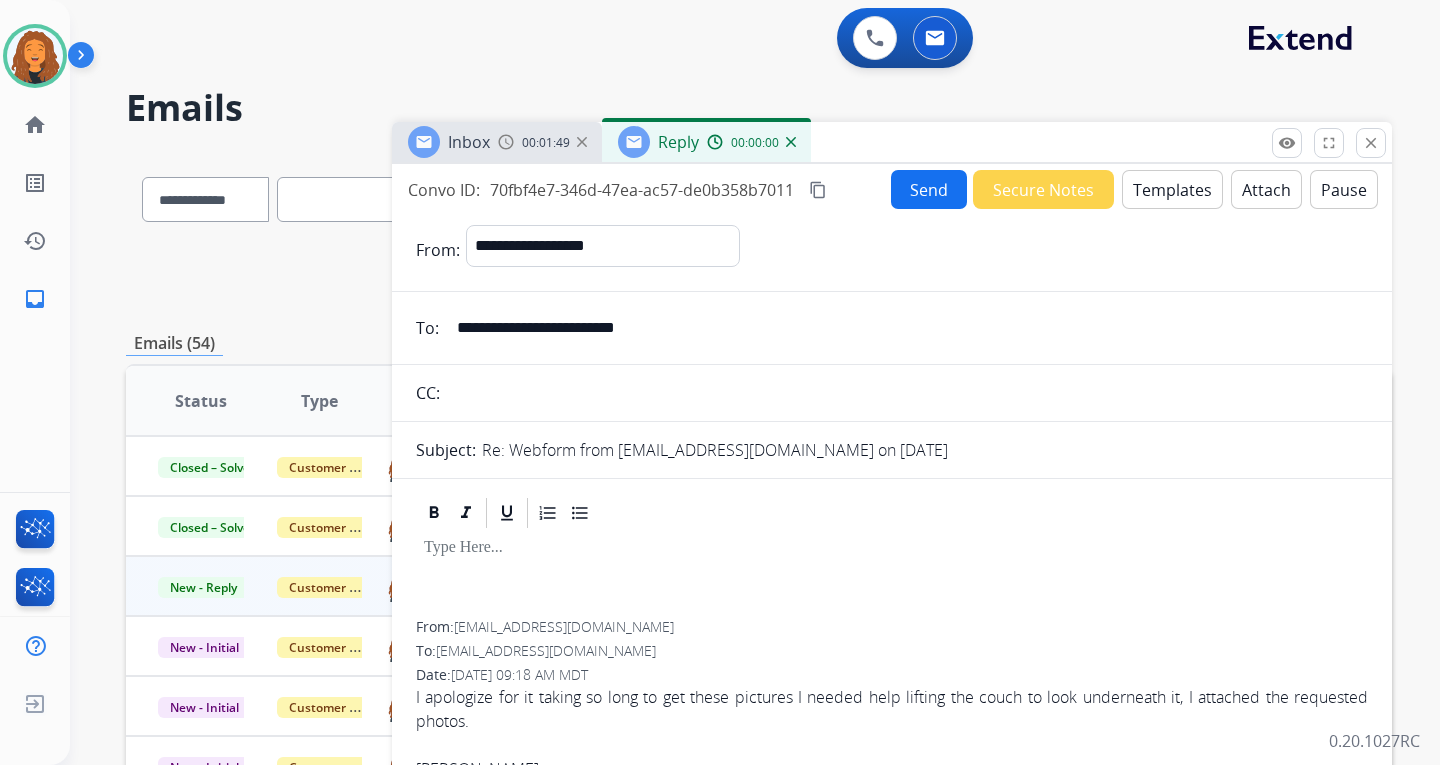click on "Templates" at bounding box center [1172, 189] 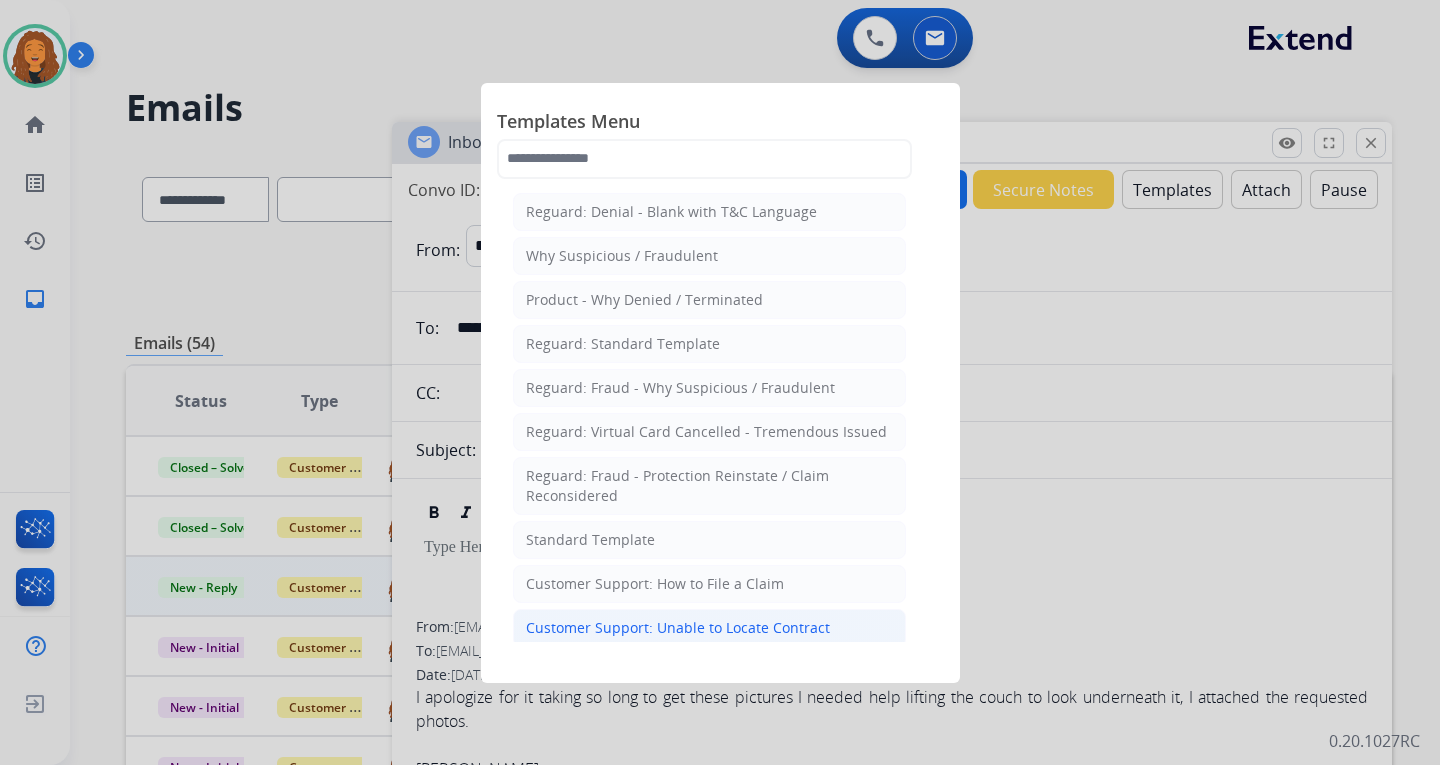 scroll, scrollTop: 200, scrollLeft: 0, axis: vertical 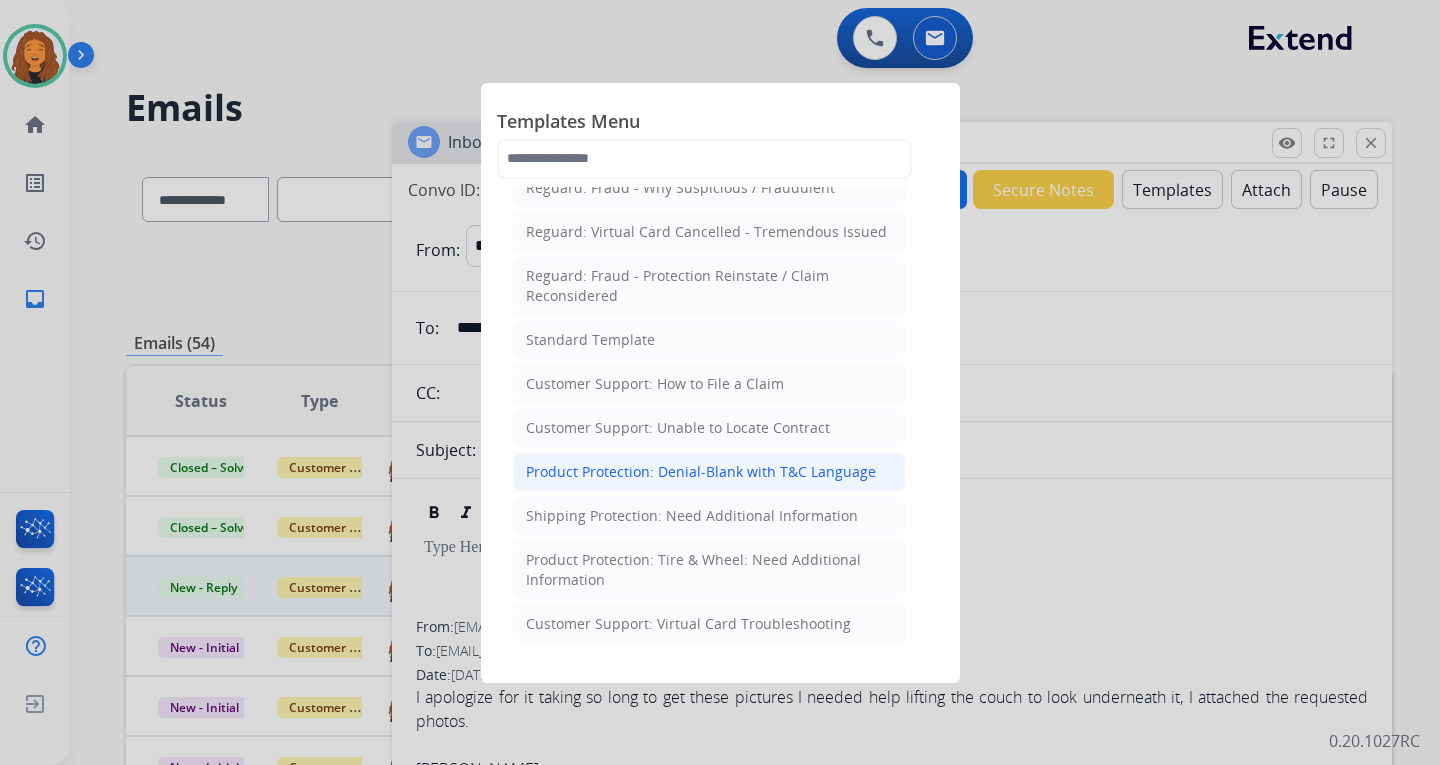 click on "Product Protection: Denial-Blank with T&C Language" 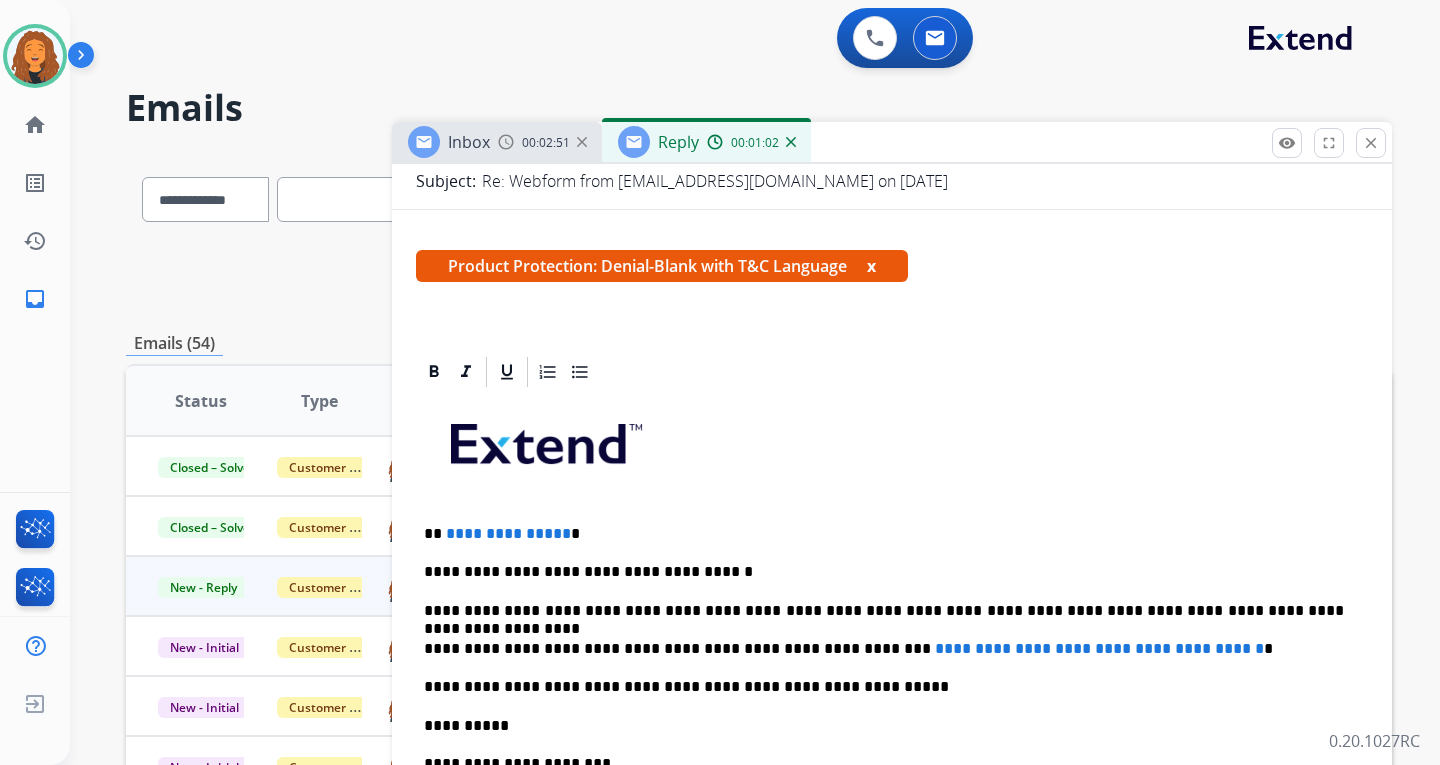 scroll, scrollTop: 300, scrollLeft: 0, axis: vertical 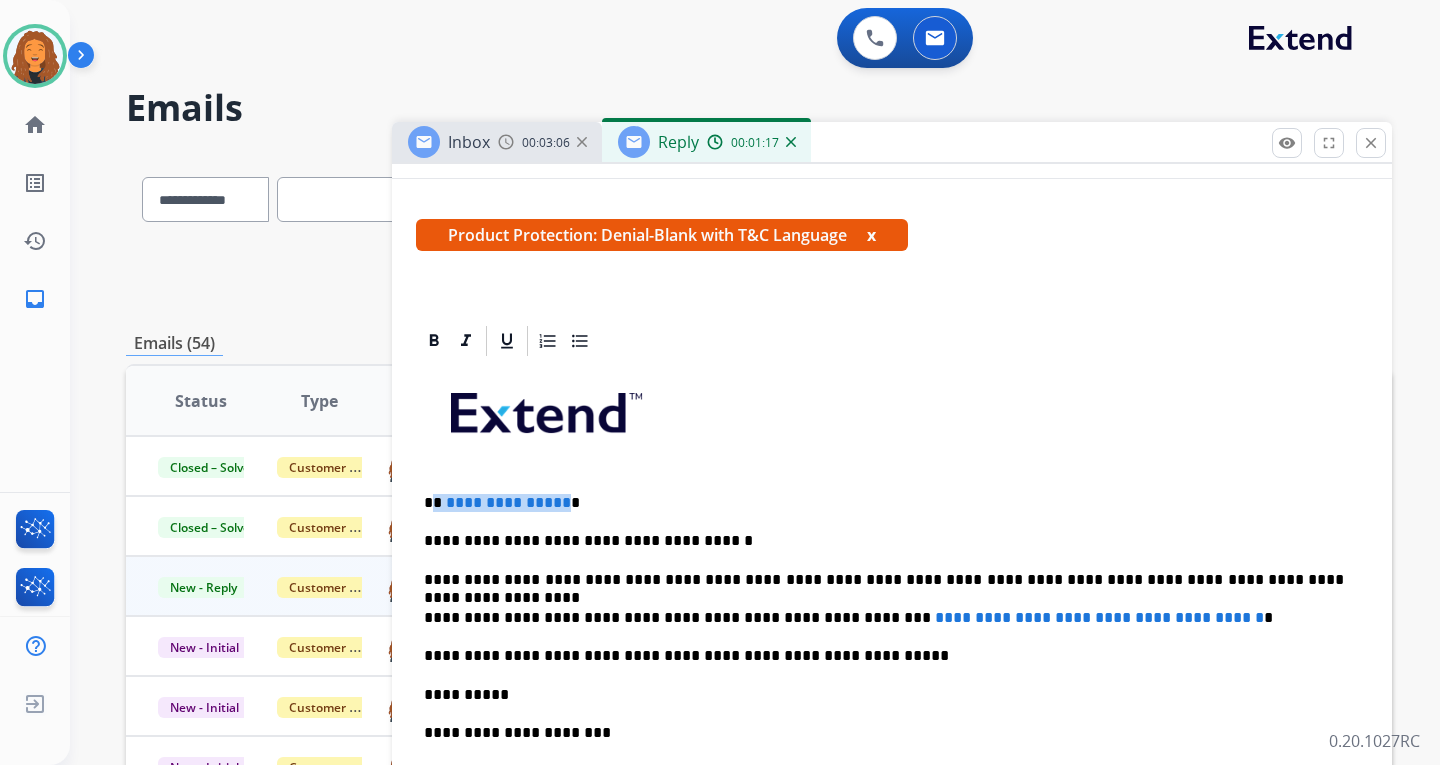 drag, startPoint x: 560, startPoint y: 503, endPoint x: 433, endPoint y: 511, distance: 127.25172 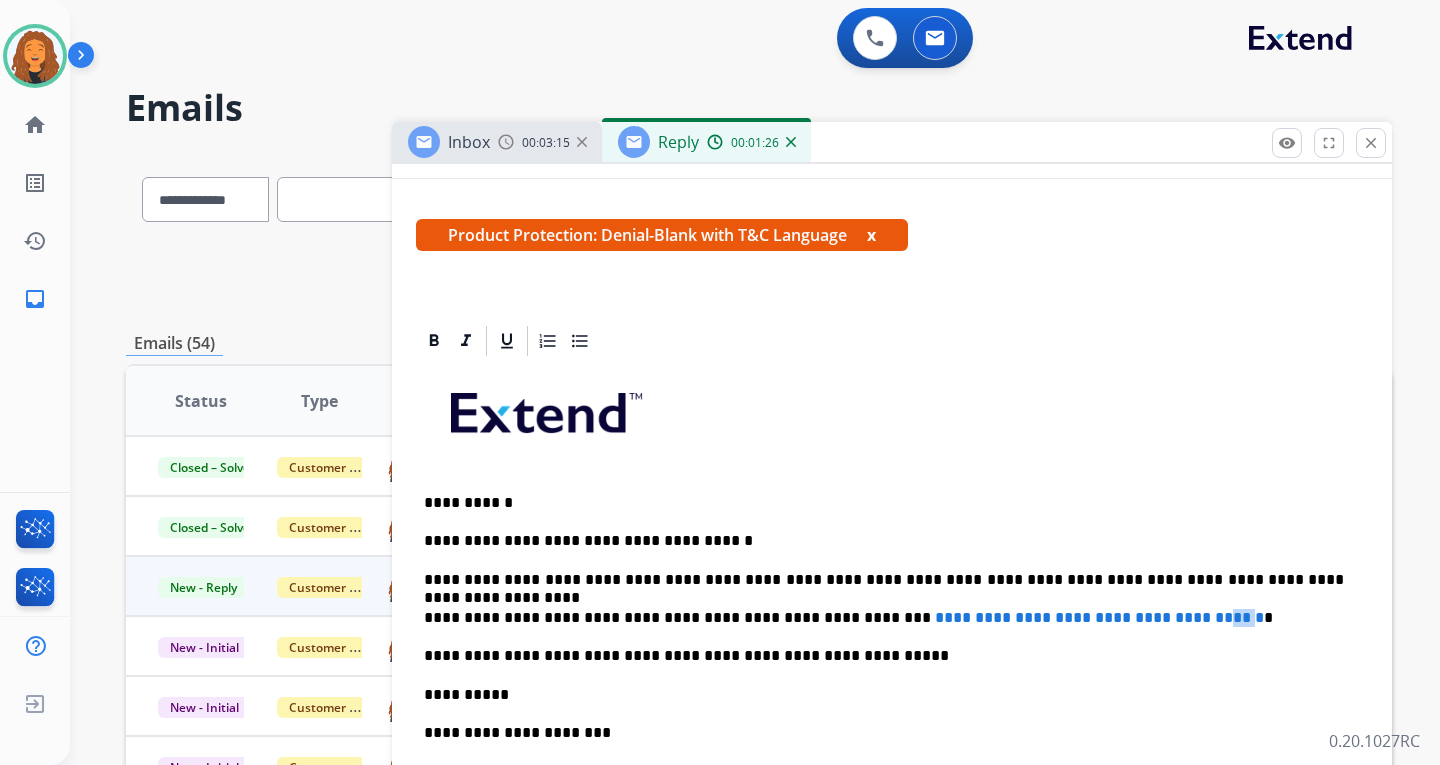 drag, startPoint x: 1223, startPoint y: 617, endPoint x: 1185, endPoint y: 616, distance: 38.013157 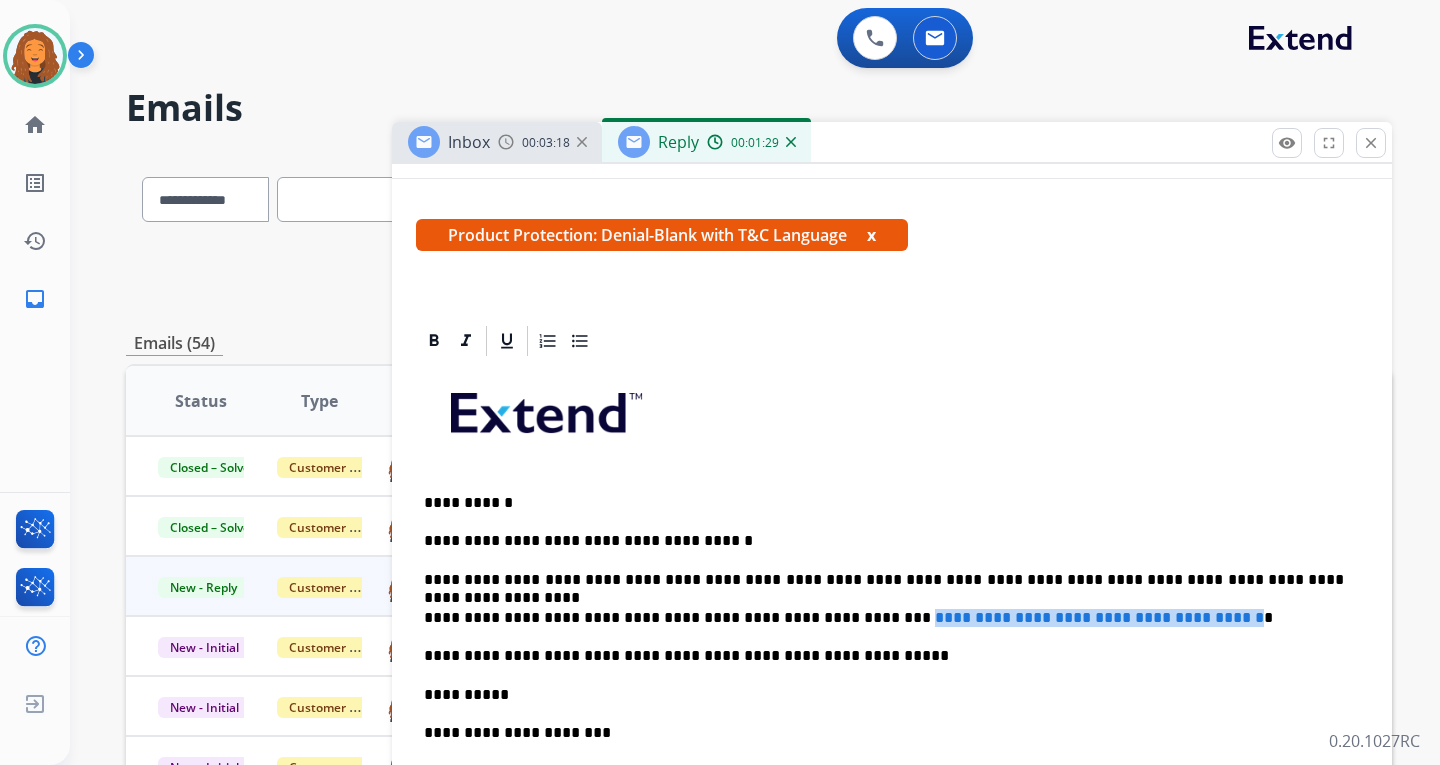 drag, startPoint x: 1224, startPoint y: 614, endPoint x: 834, endPoint y: 611, distance: 390.01154 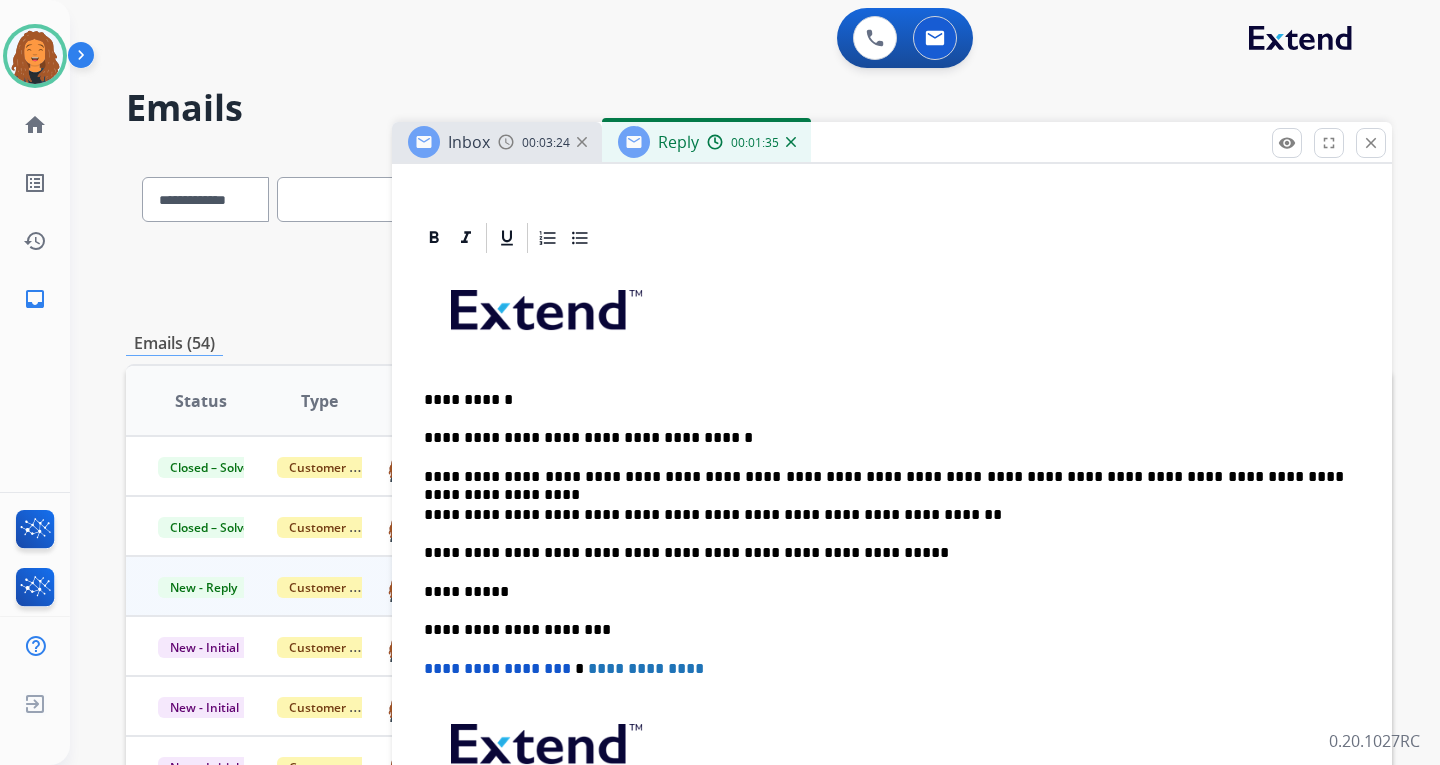 scroll, scrollTop: 500, scrollLeft: 0, axis: vertical 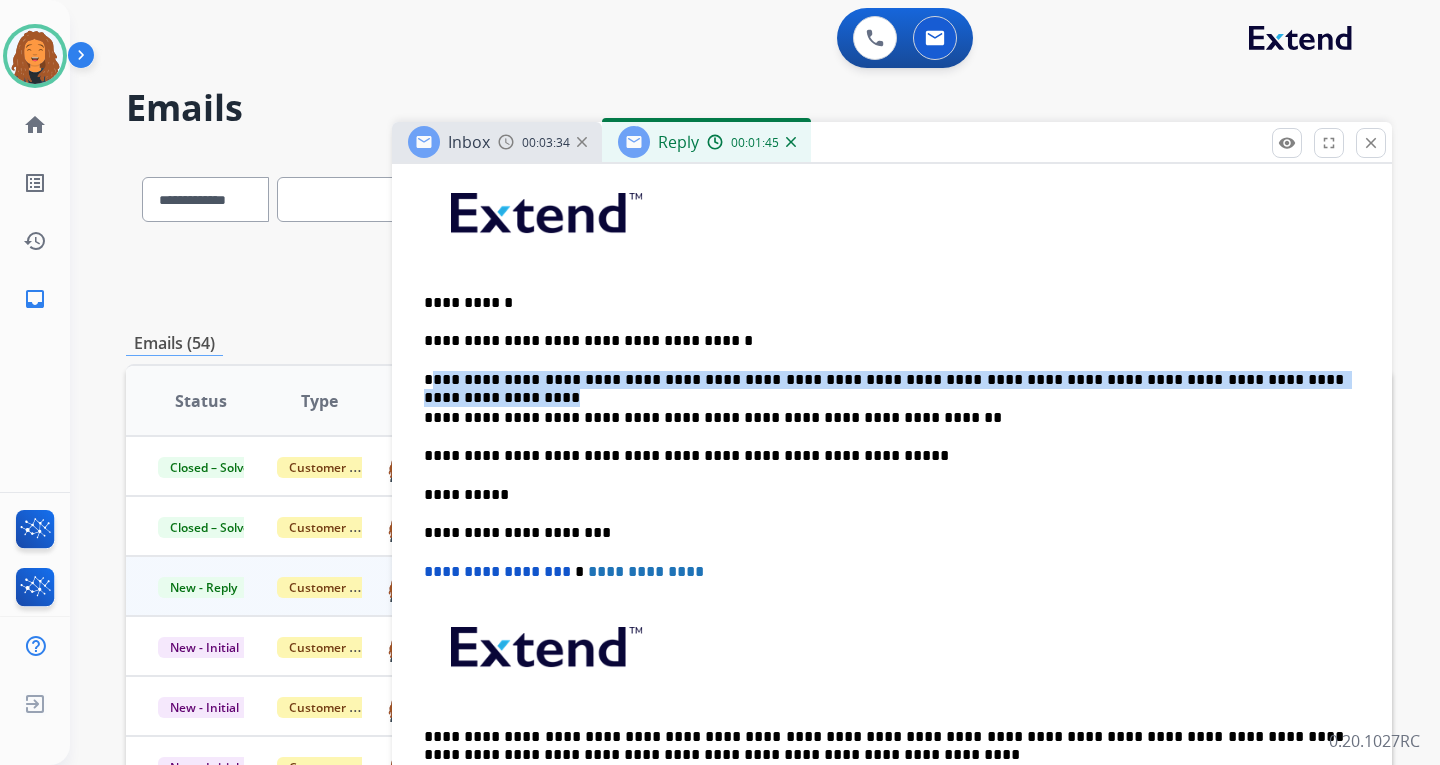 drag, startPoint x: 433, startPoint y: 375, endPoint x: 1312, endPoint y: 366, distance: 879.0461 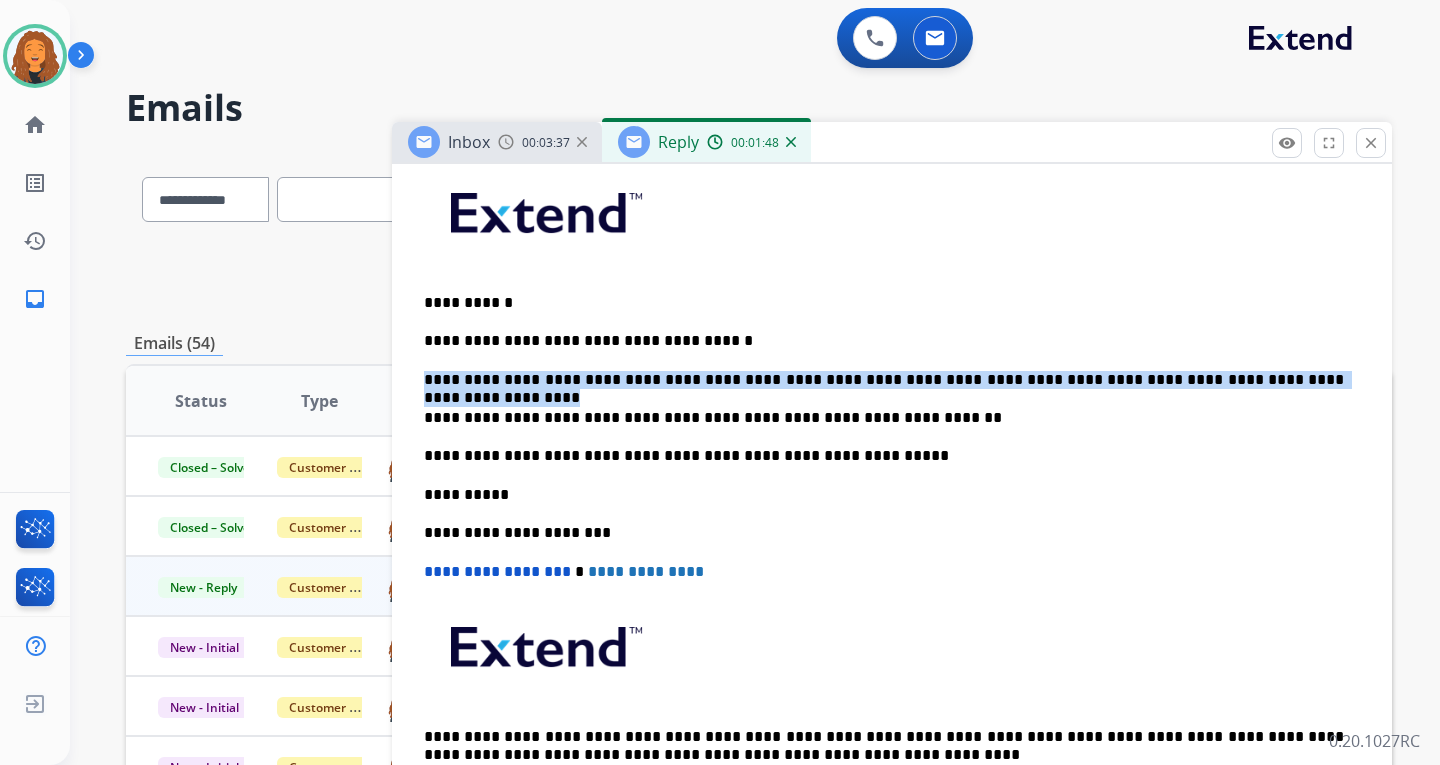 drag, startPoint x: 424, startPoint y: 378, endPoint x: 1300, endPoint y: 372, distance: 876.02057 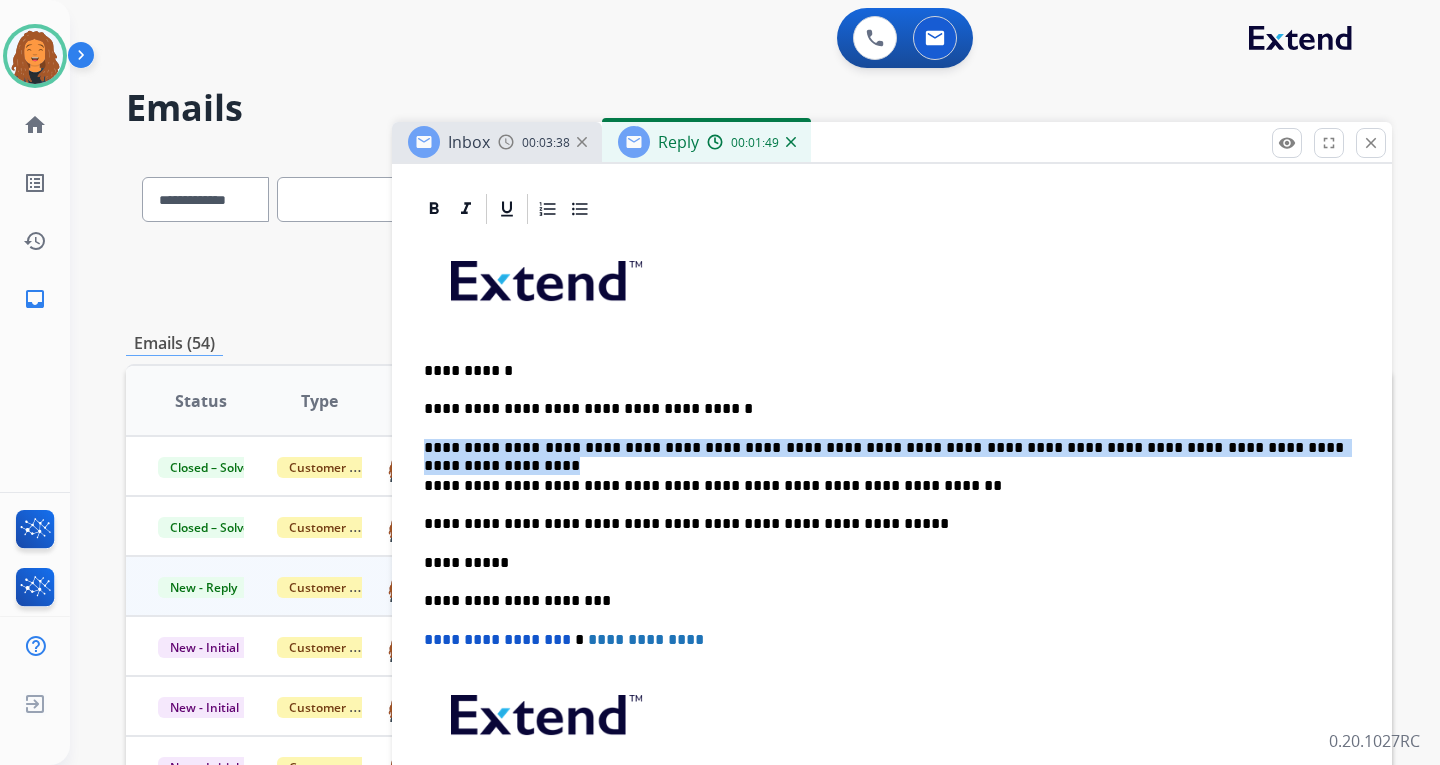 scroll, scrollTop: 400, scrollLeft: 0, axis: vertical 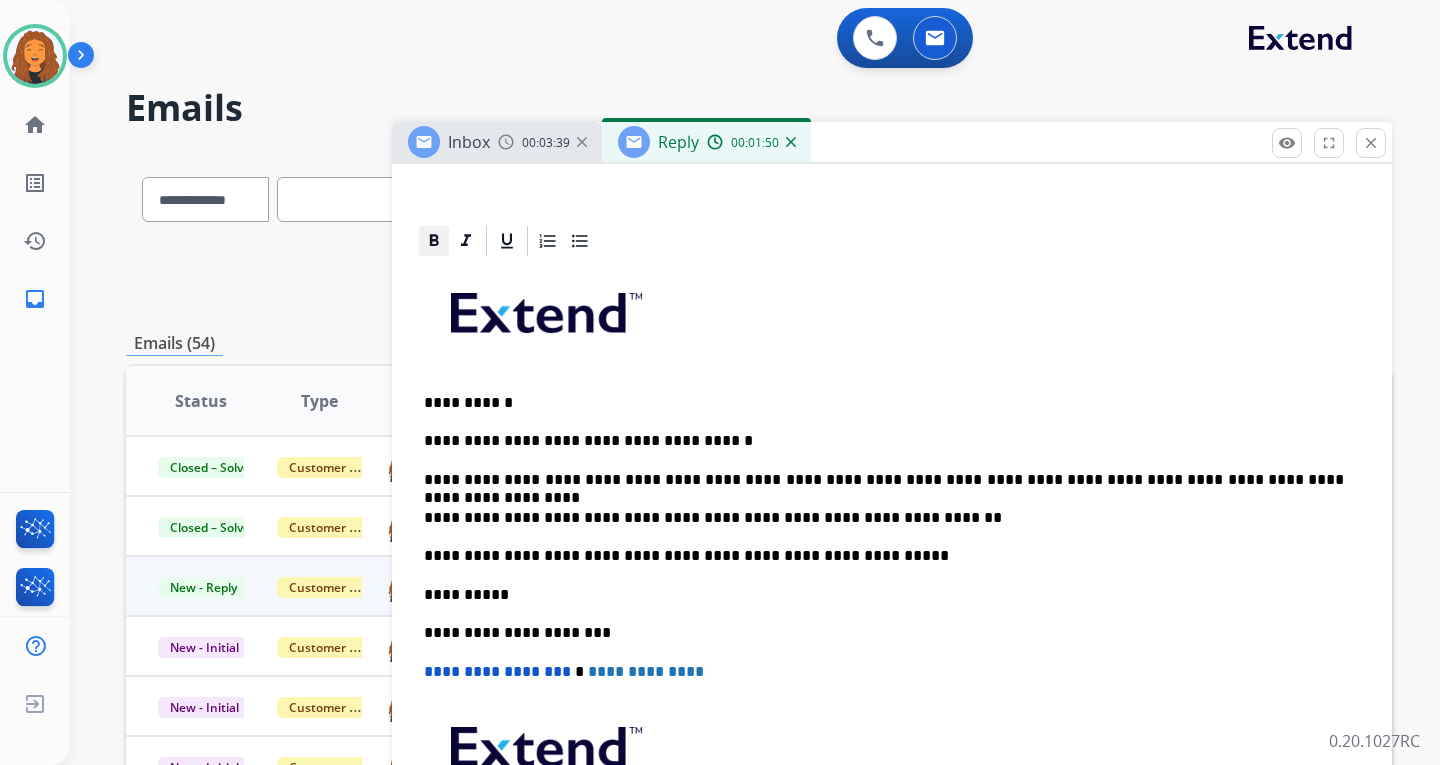 click 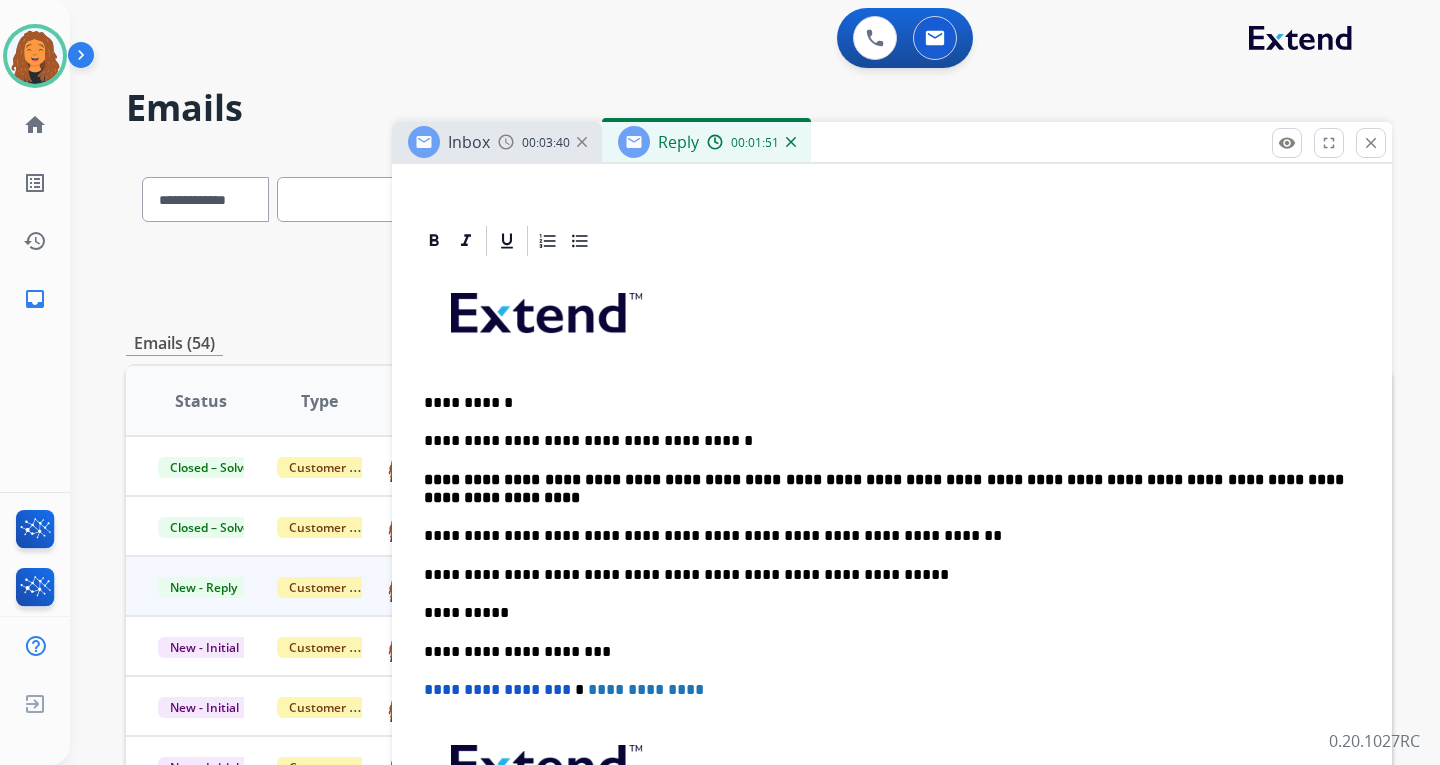 click at bounding box center (892, 320) 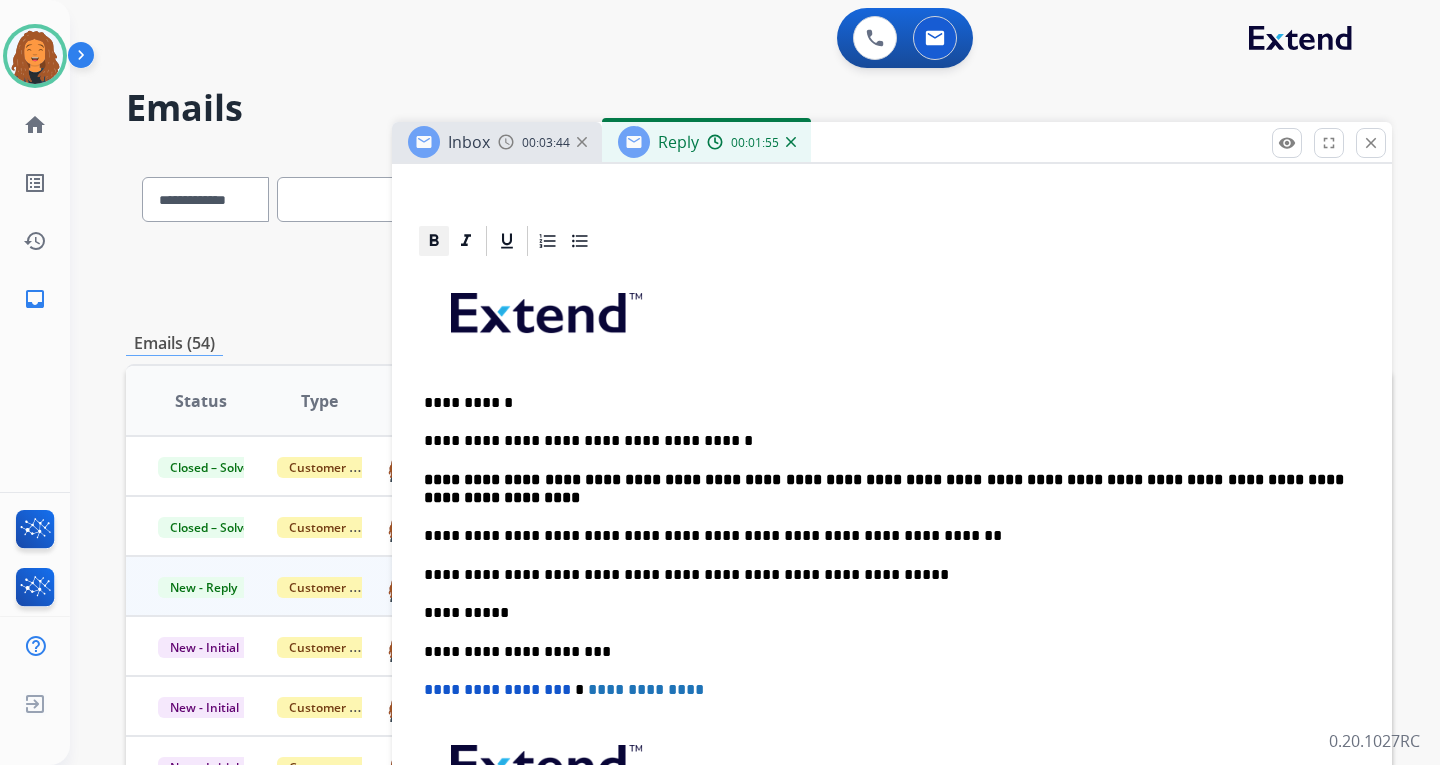 click 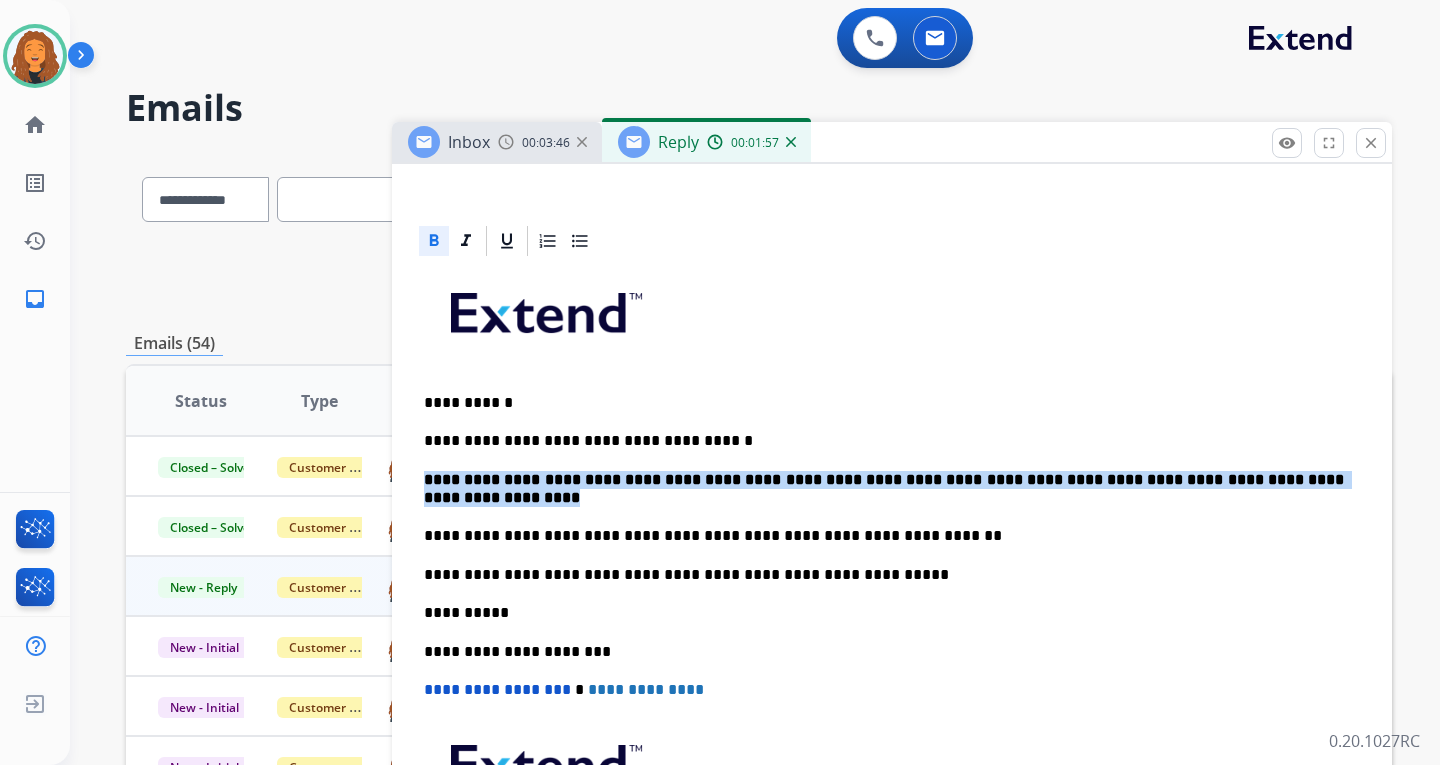 drag, startPoint x: 513, startPoint y: 504, endPoint x: 424, endPoint y: 479, distance: 92.44458 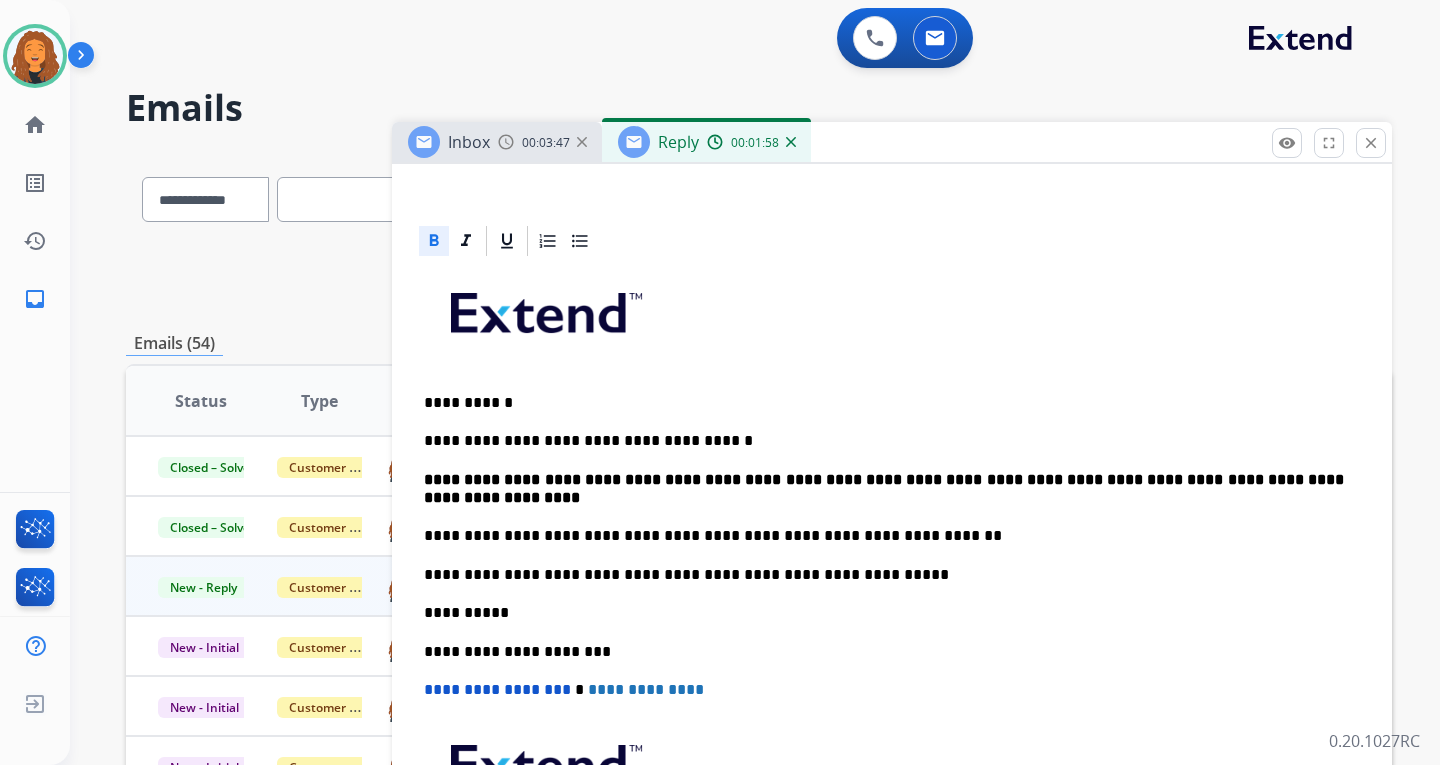 click 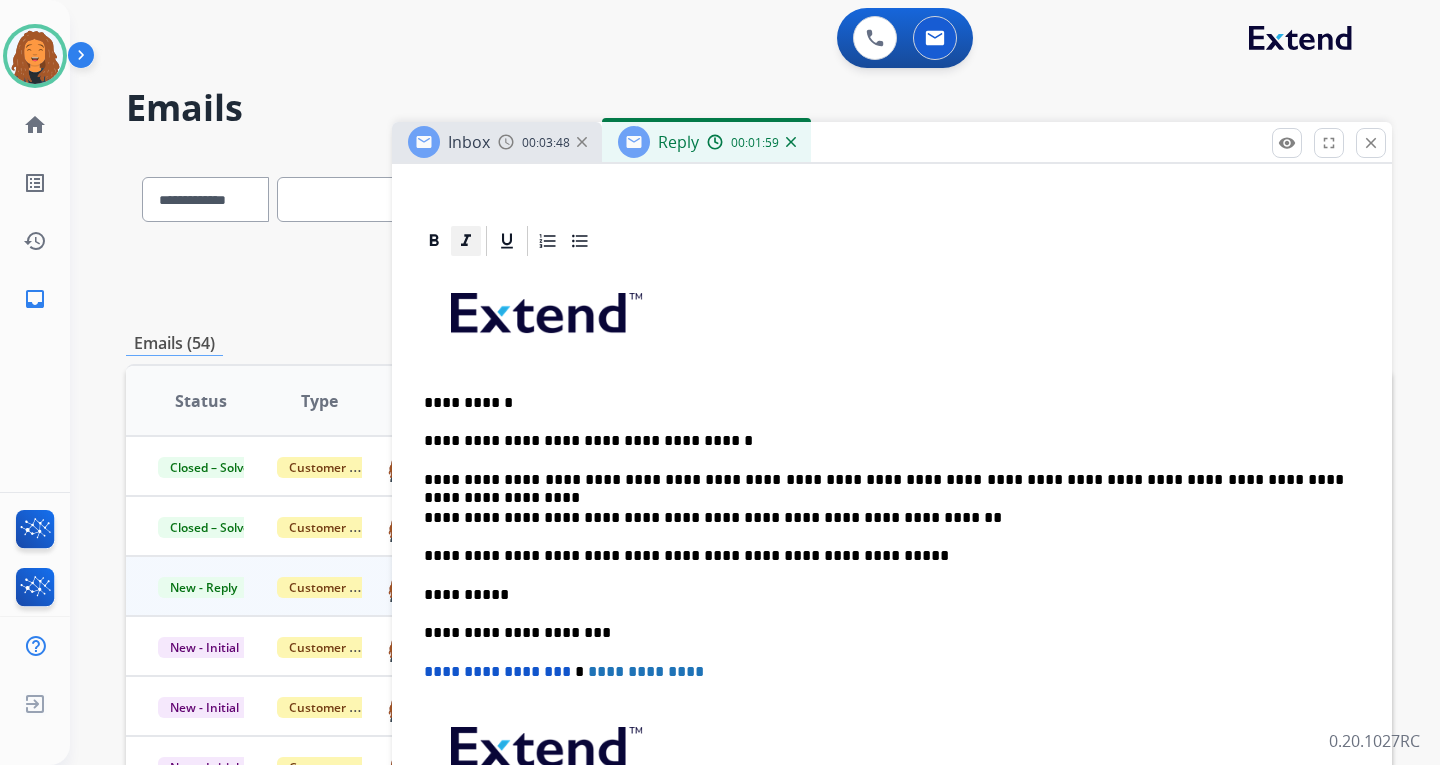 click 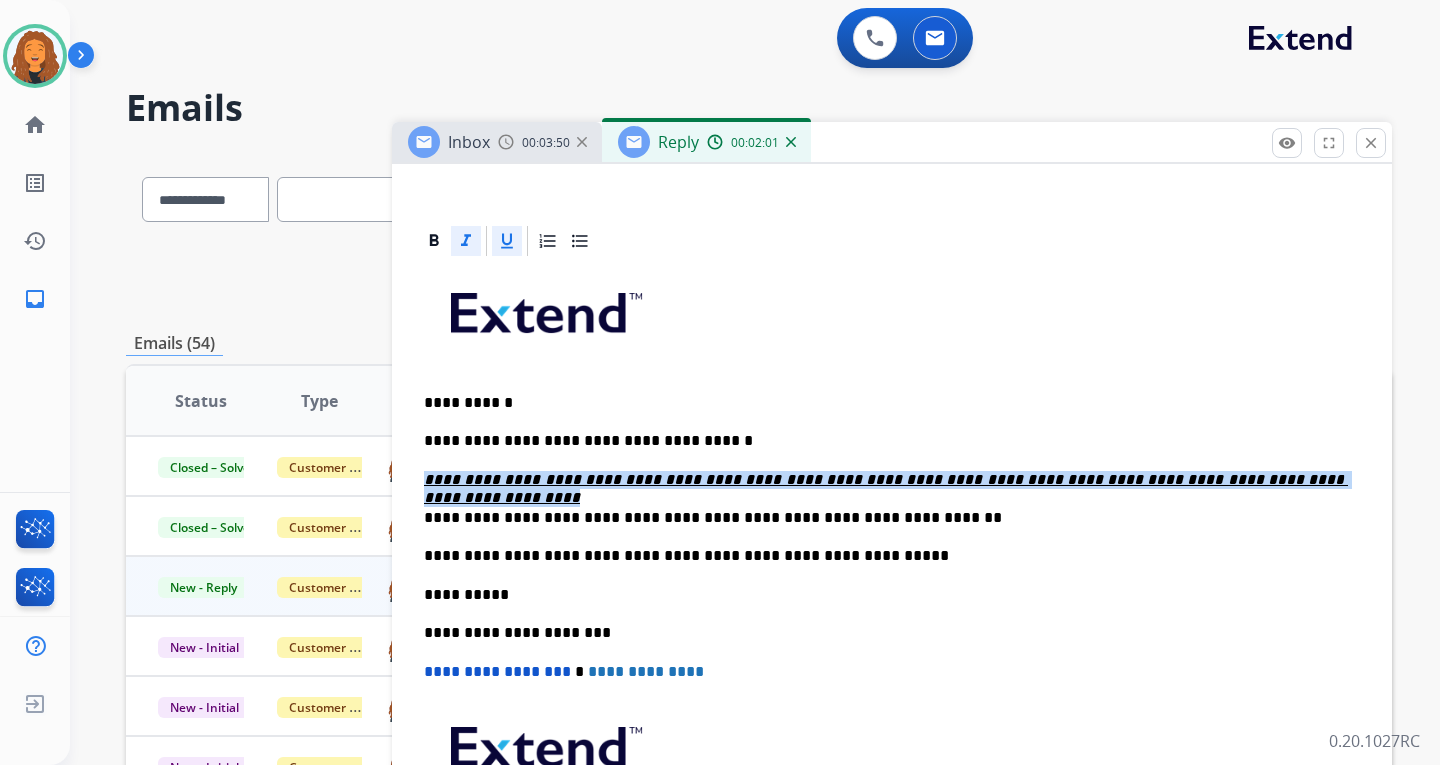 click 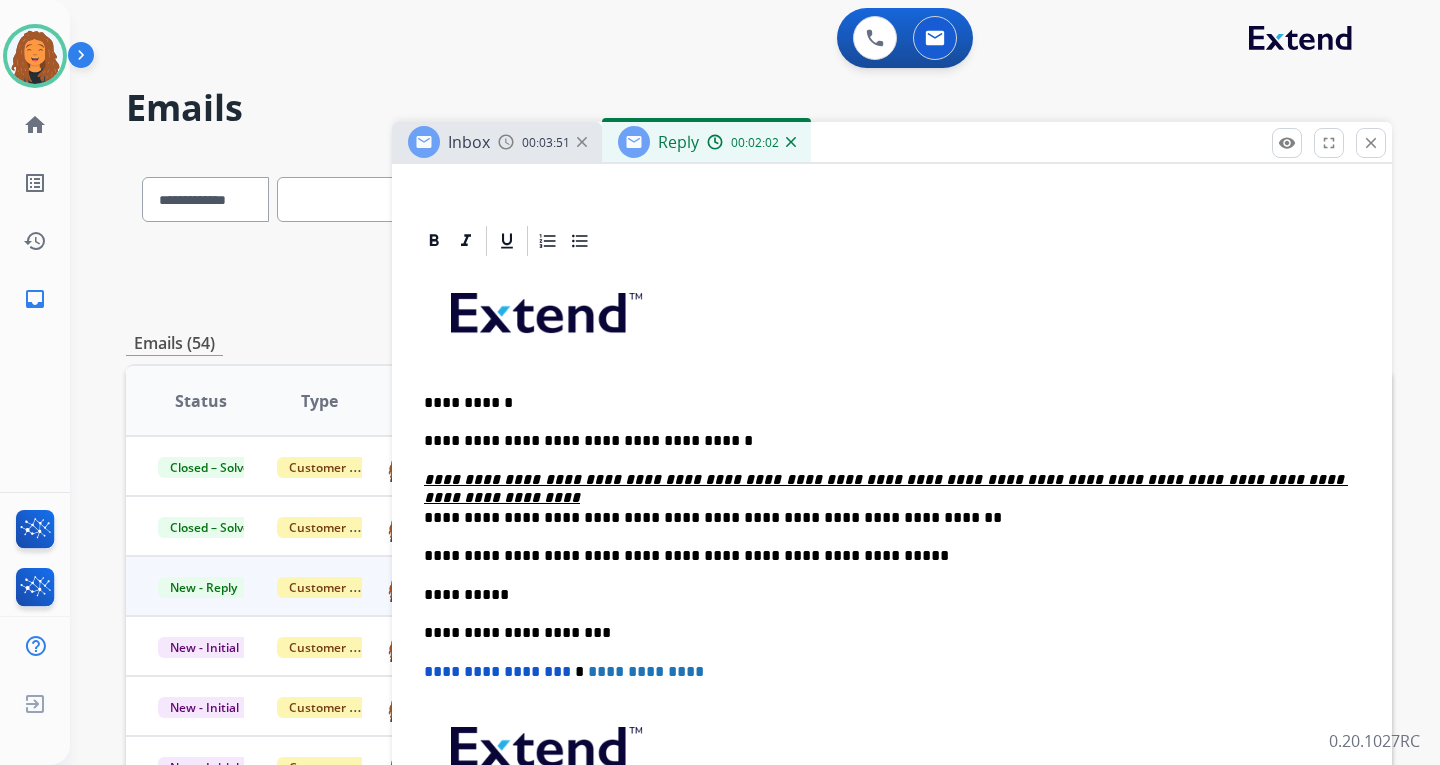 click on "**********" at bounding box center [884, 403] 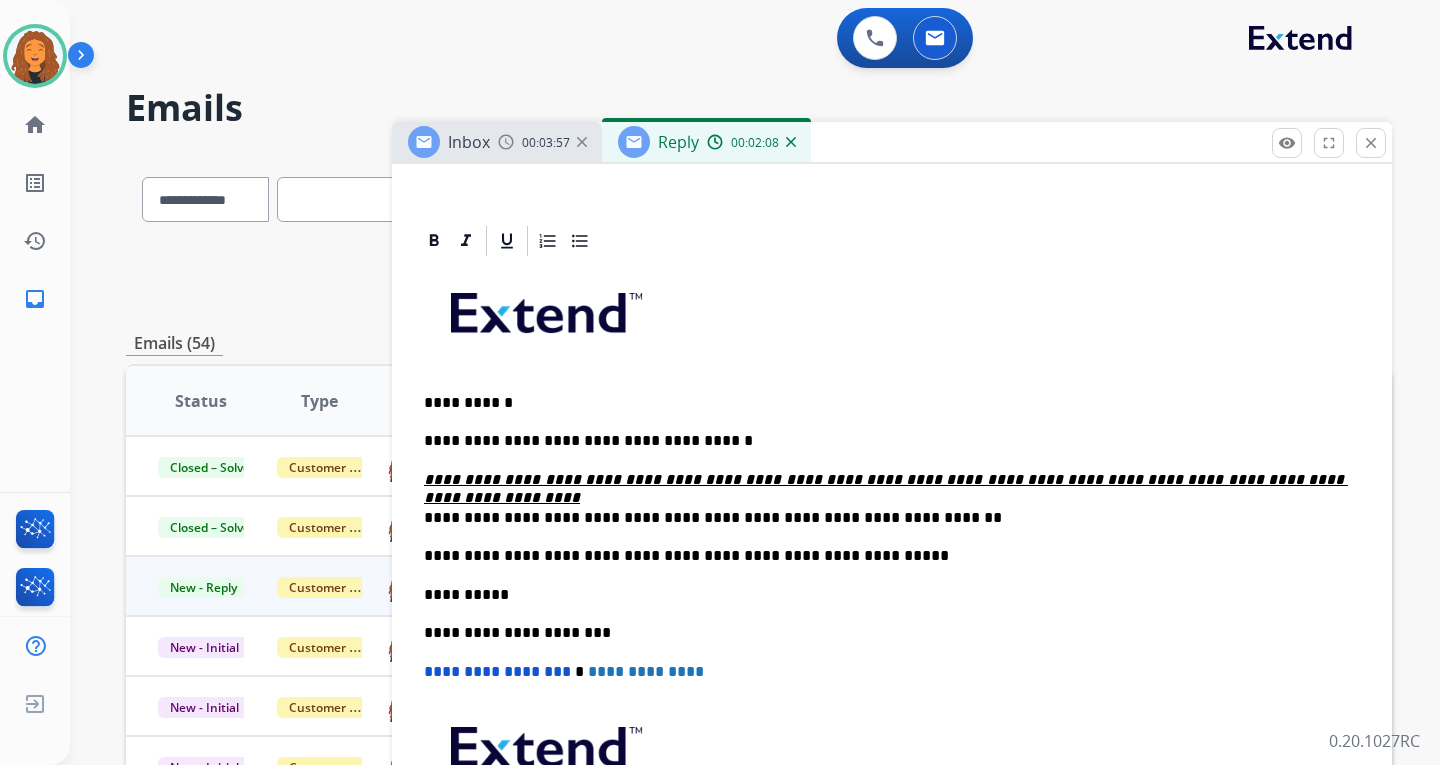 click on "**********" at bounding box center (892, 594) 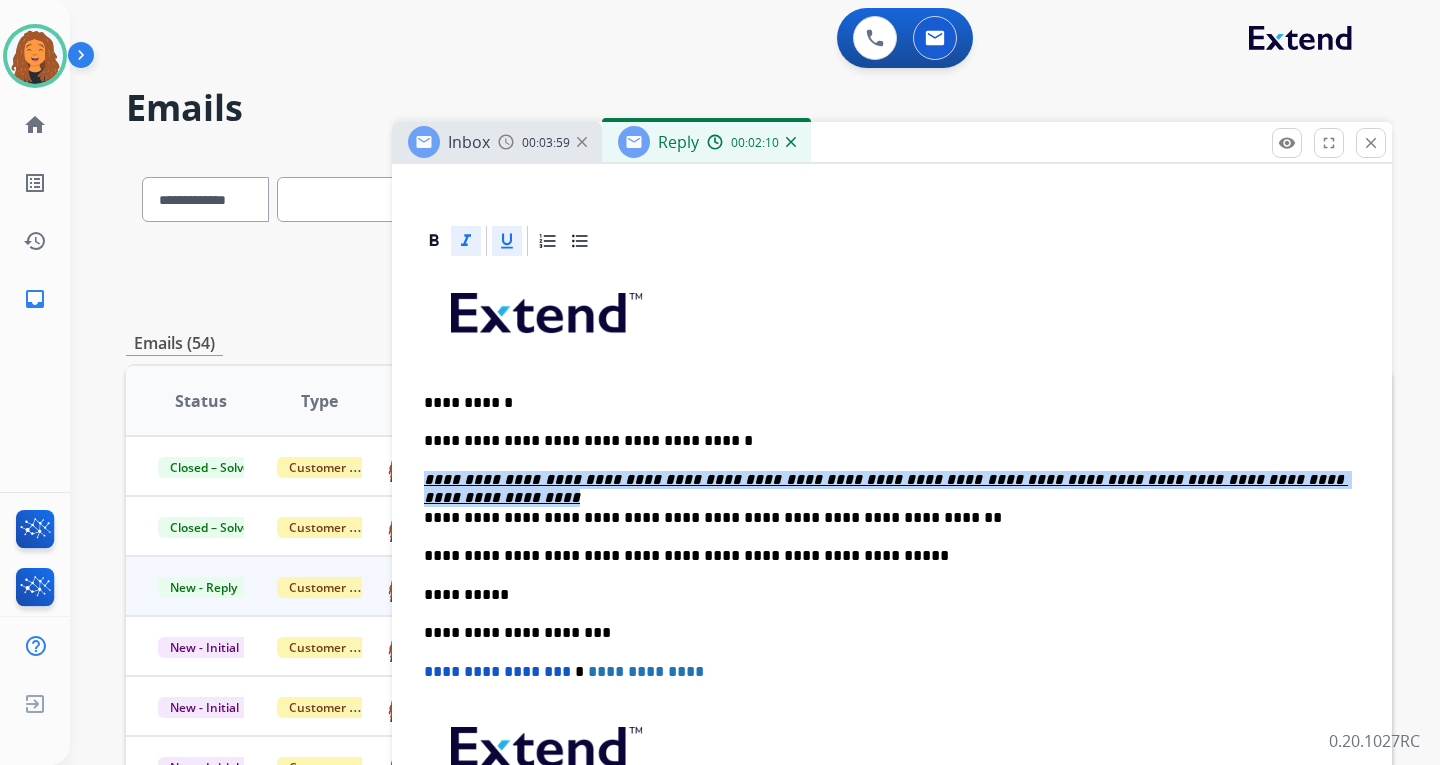 drag, startPoint x: 1241, startPoint y: 493, endPoint x: 416, endPoint y: 470, distance: 825.32056 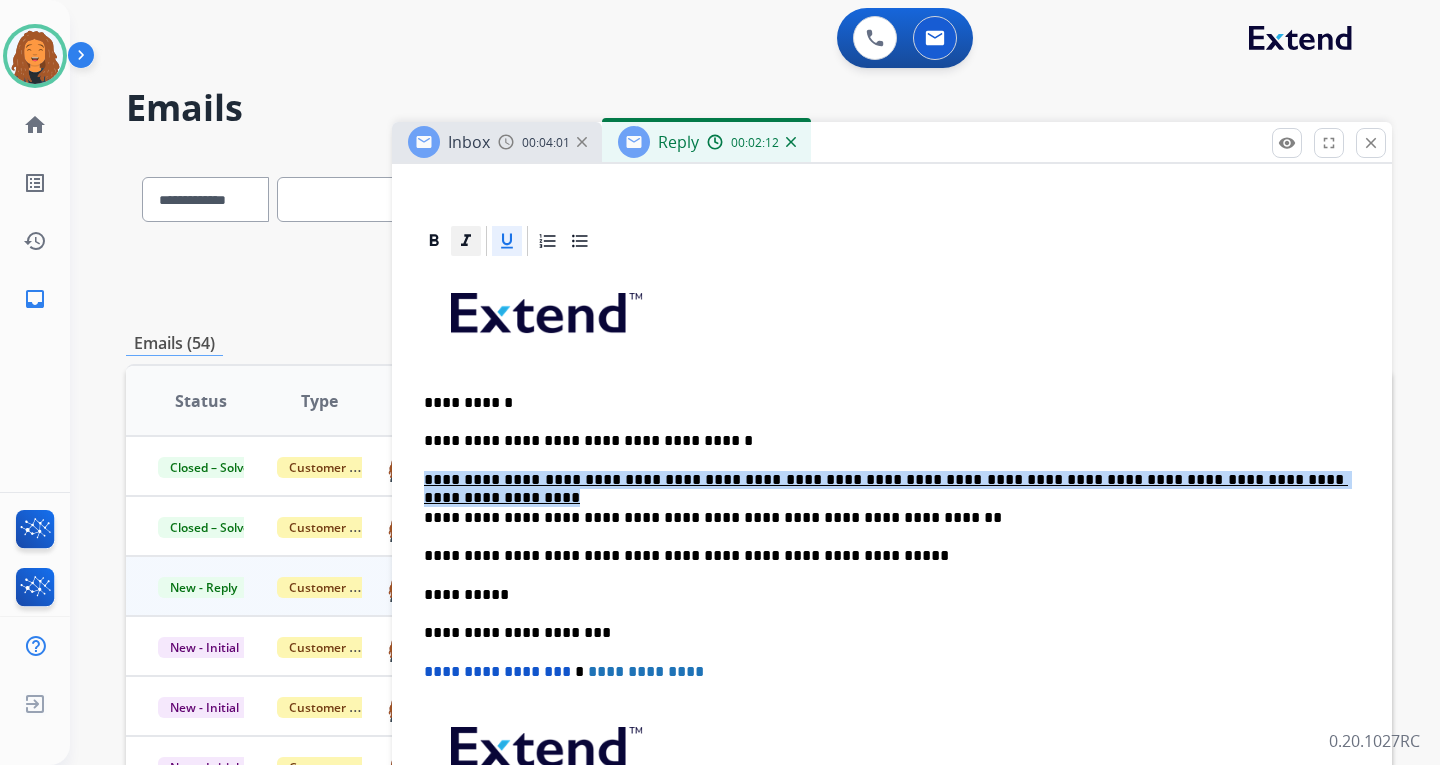 click 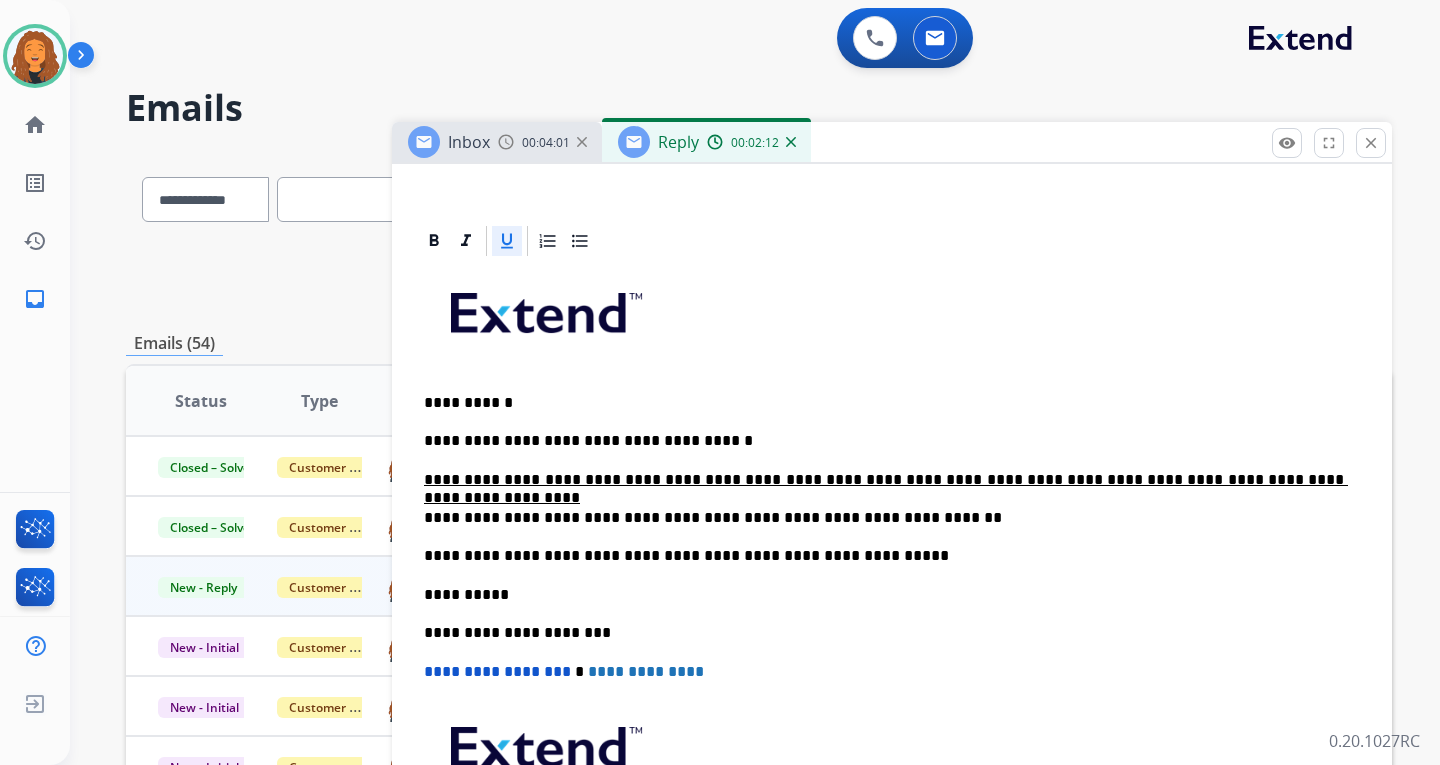 click on "**********" at bounding box center (884, 403) 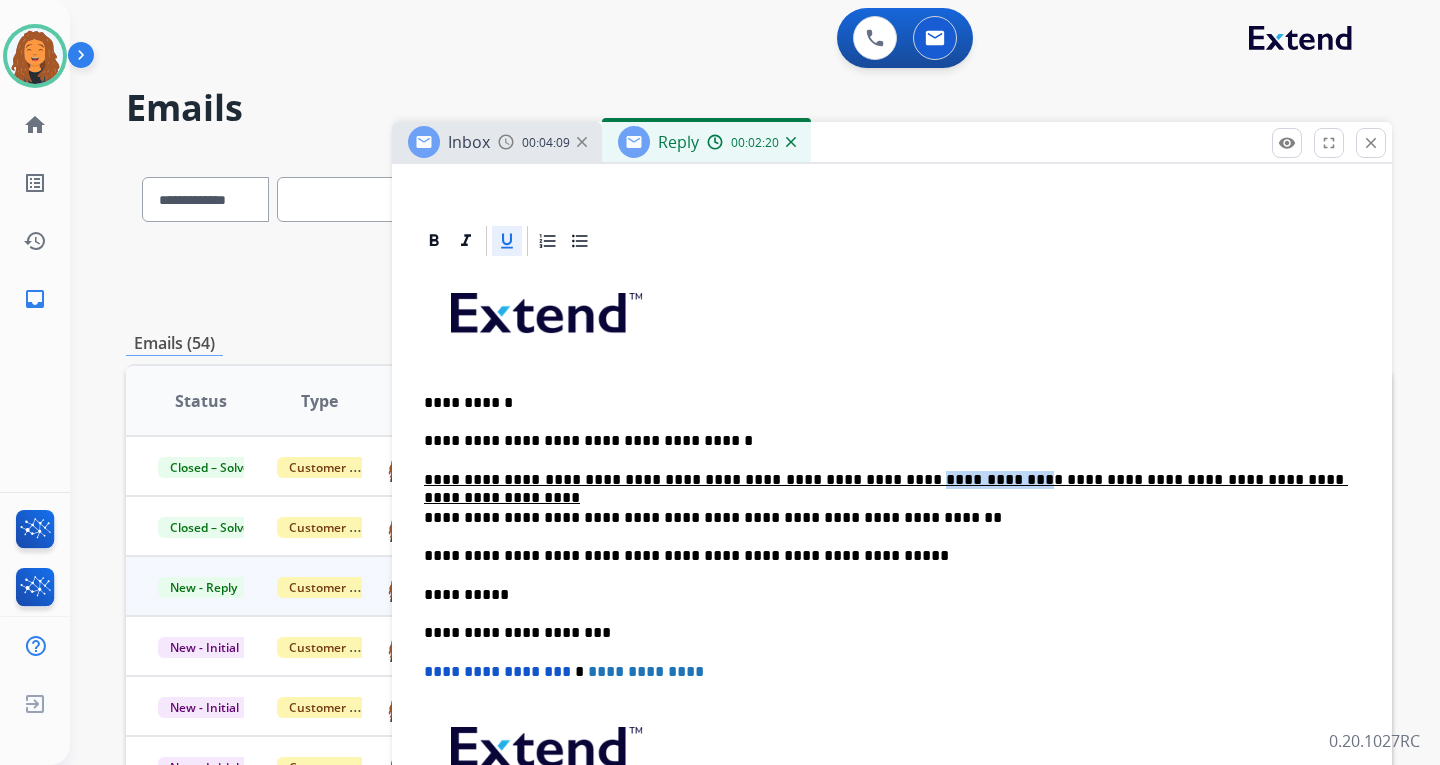 drag, startPoint x: 839, startPoint y: 479, endPoint x: 921, endPoint y: 477, distance: 82.02438 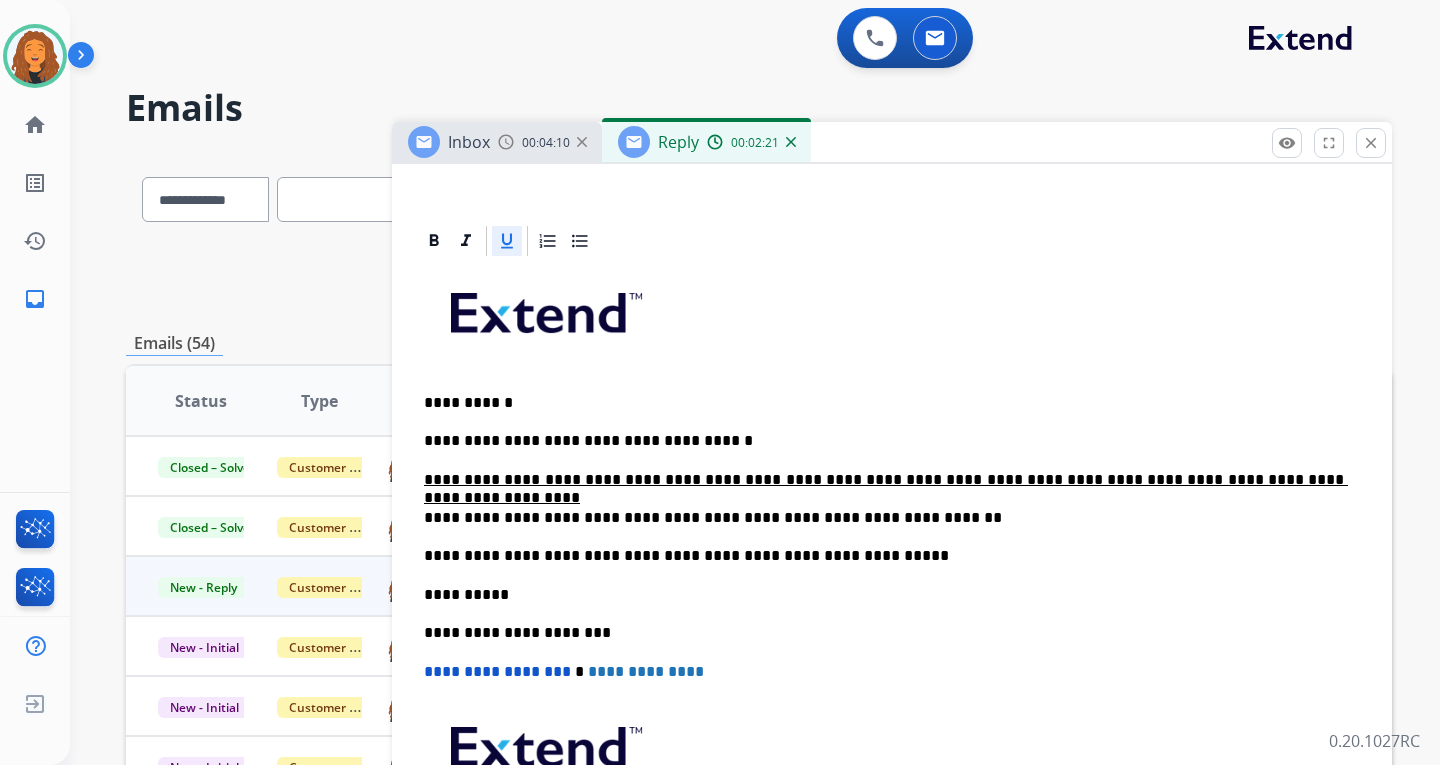 click on "**********" at bounding box center [892, 594] 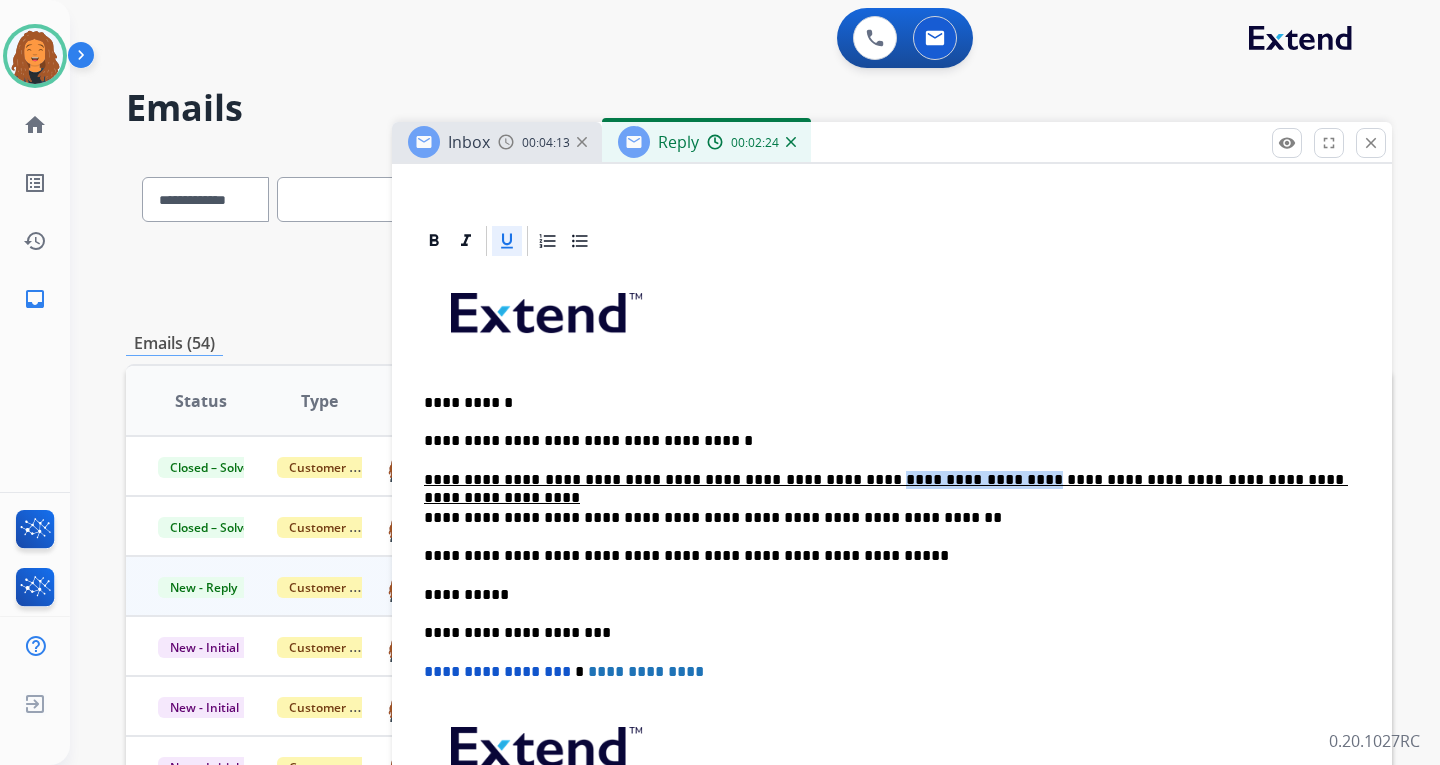 drag, startPoint x: 815, startPoint y: 478, endPoint x: 926, endPoint y: 477, distance: 111.0045 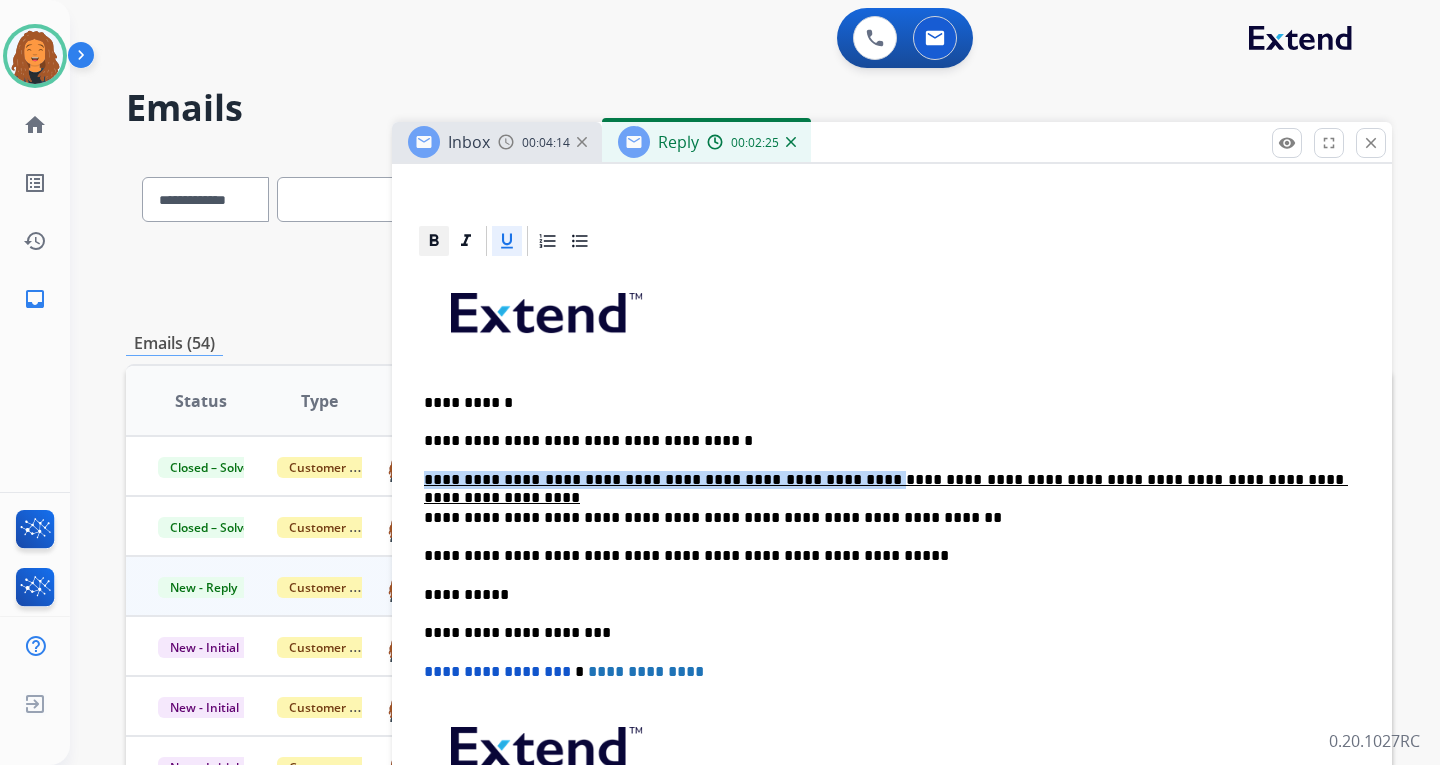 click 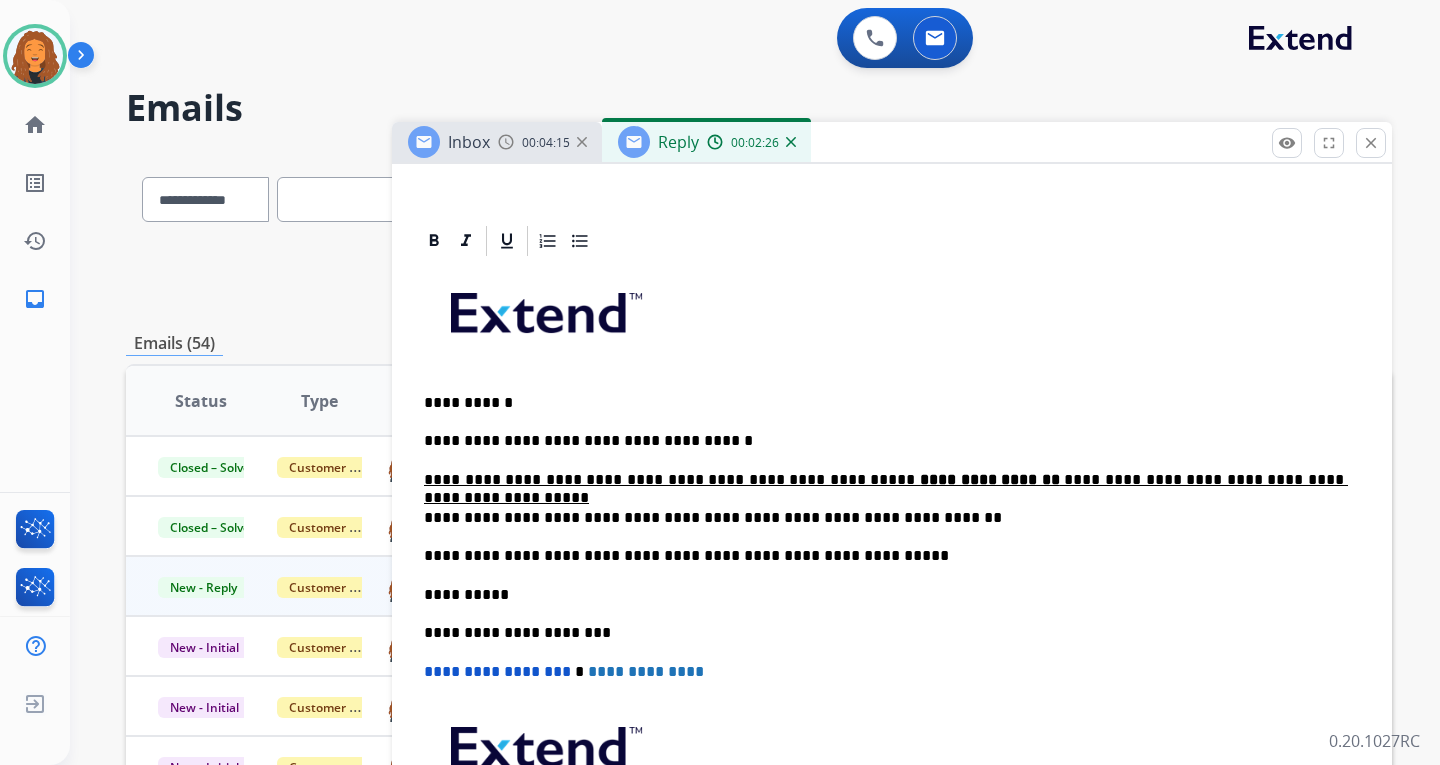 click at bounding box center (892, 320) 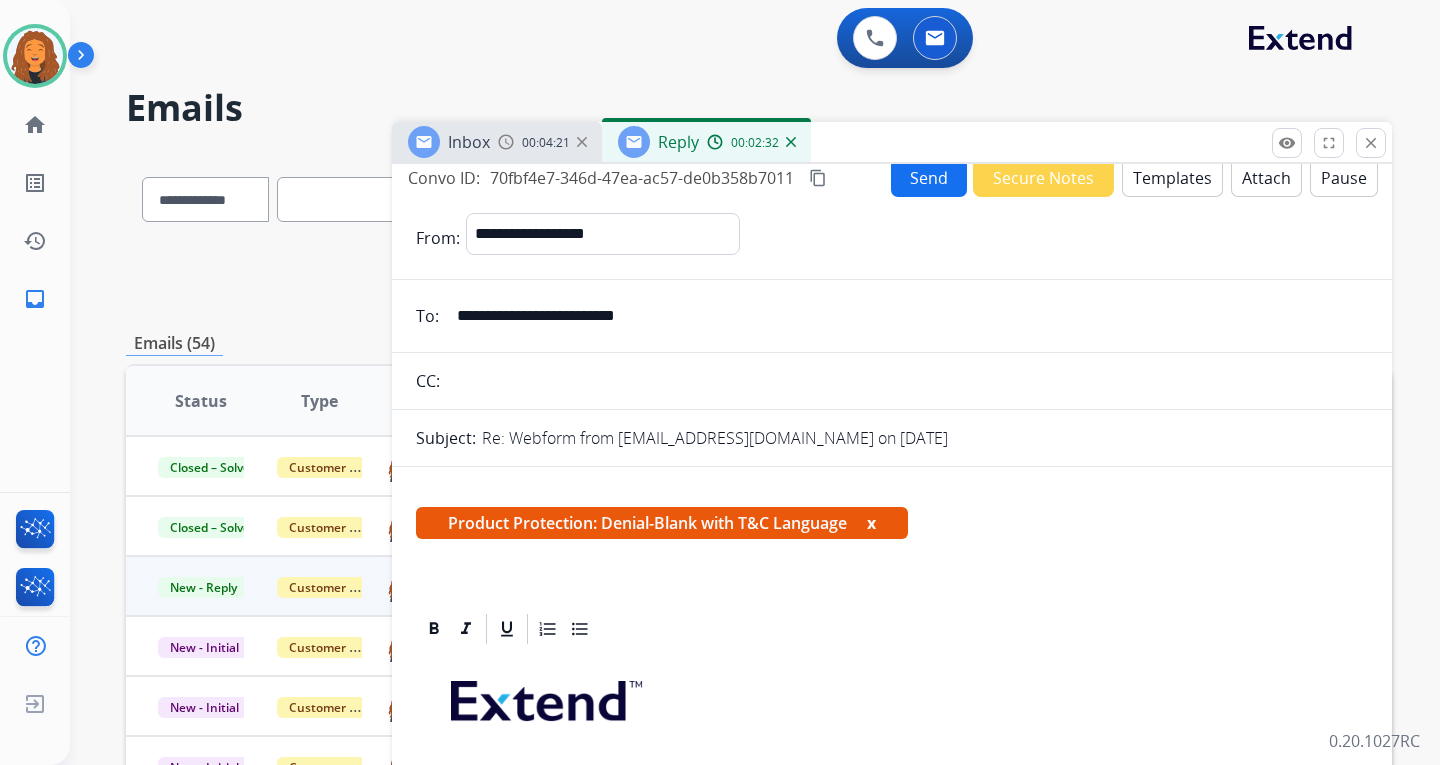 scroll, scrollTop: 0, scrollLeft: 0, axis: both 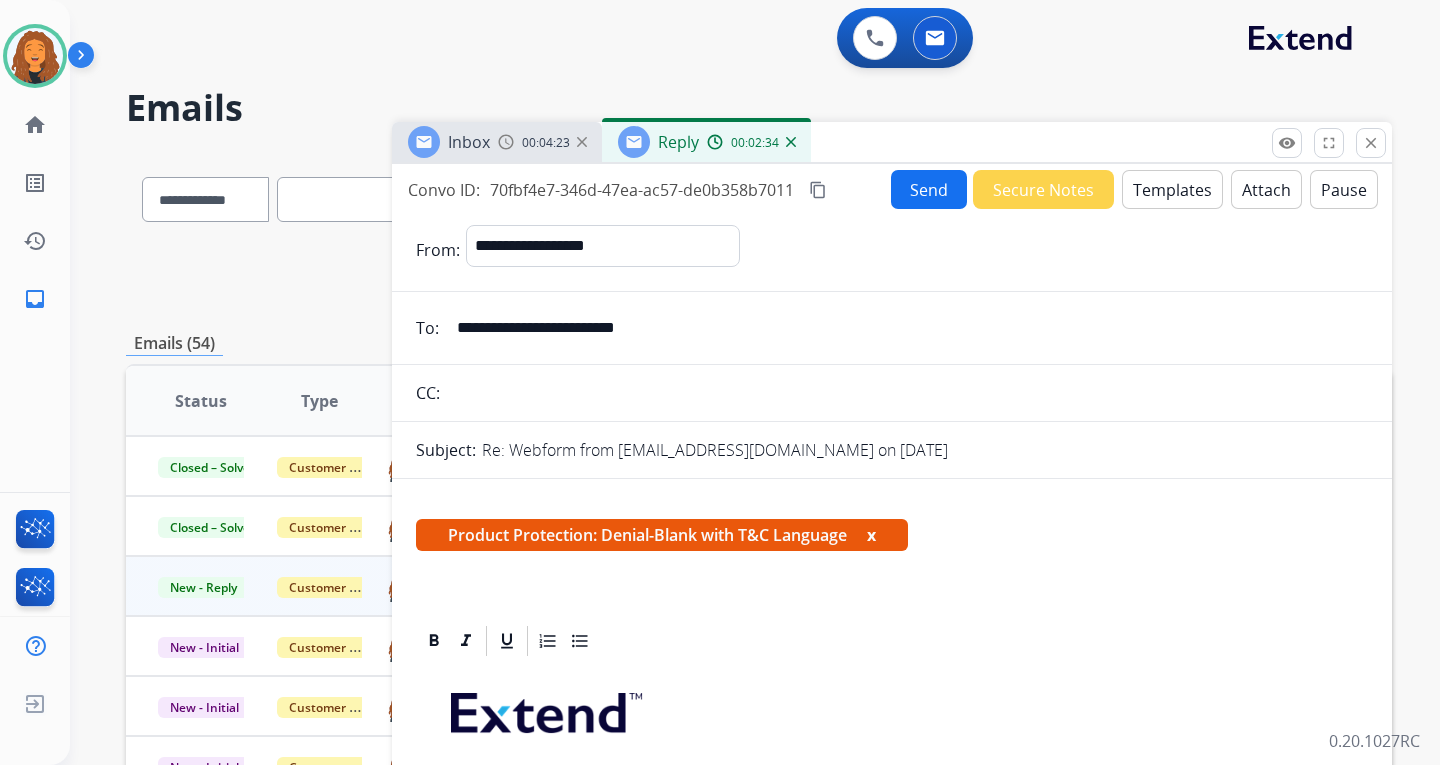 click on "Attach" at bounding box center (1266, 189) 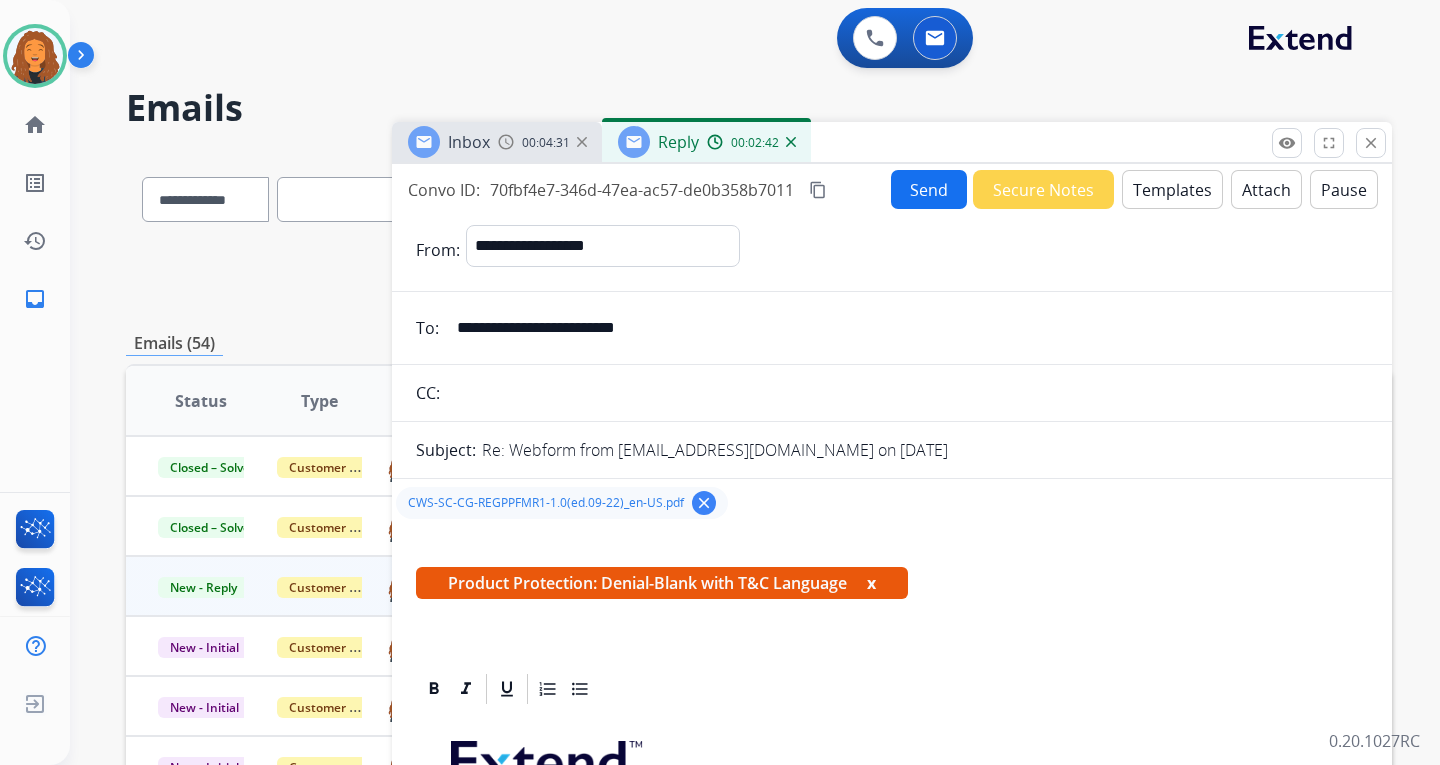 click on "Send" at bounding box center [929, 189] 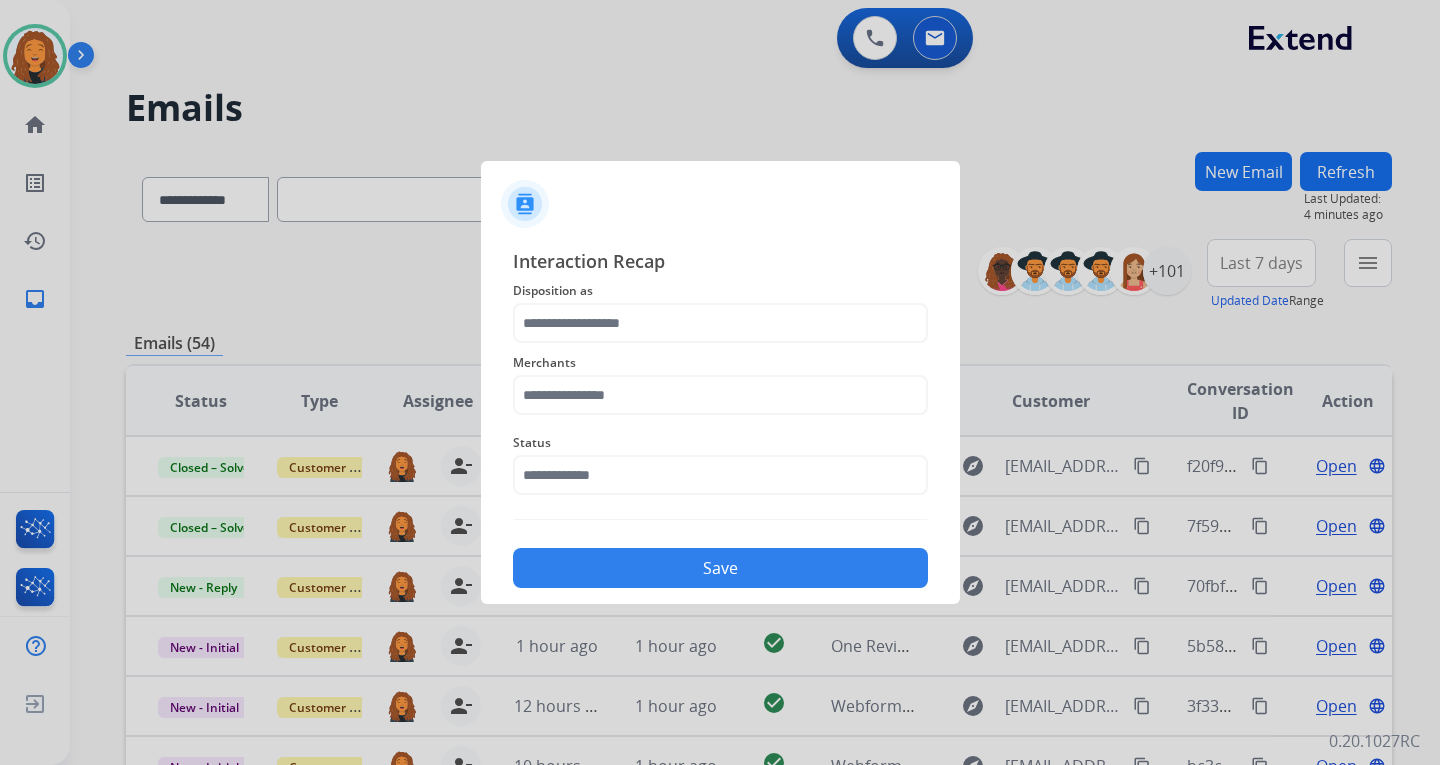 click on "Merchants" 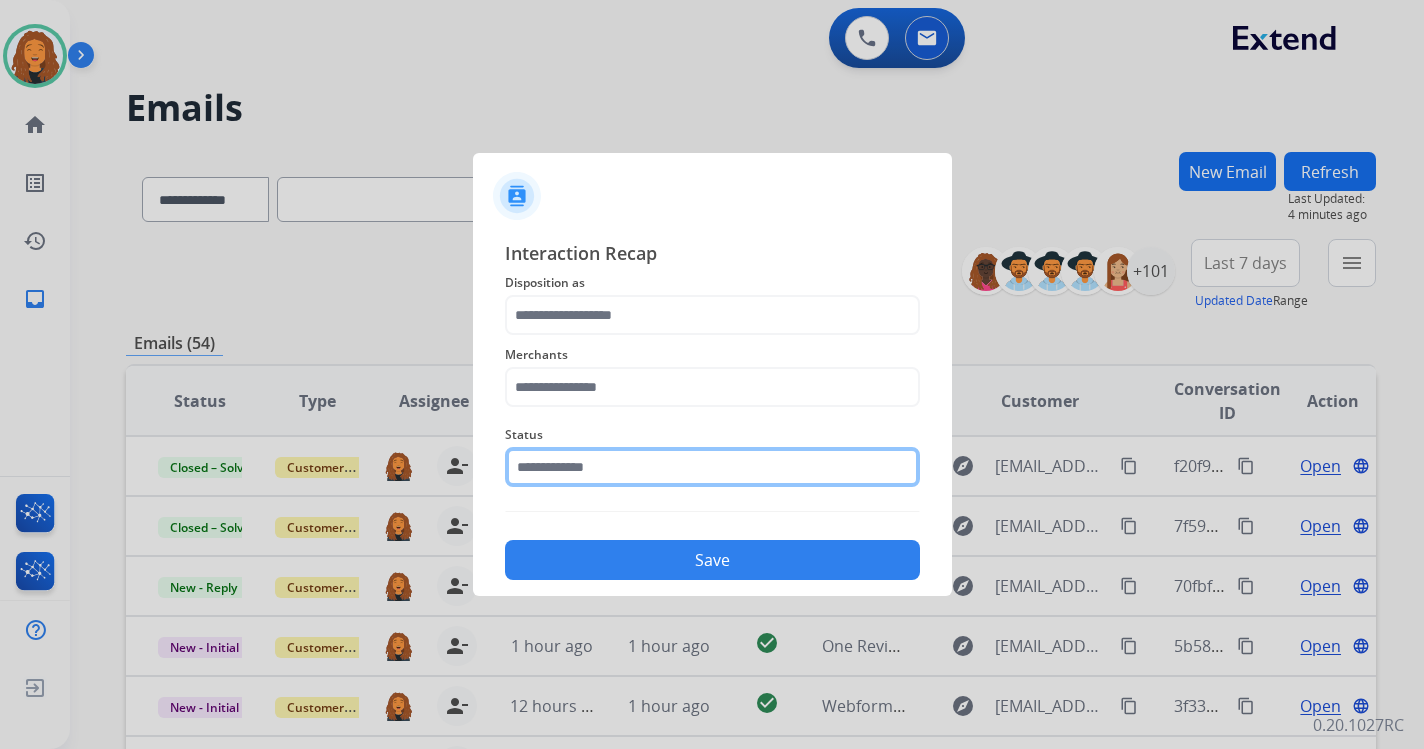 drag, startPoint x: 625, startPoint y: 479, endPoint x: 622, endPoint y: 492, distance: 13.341664 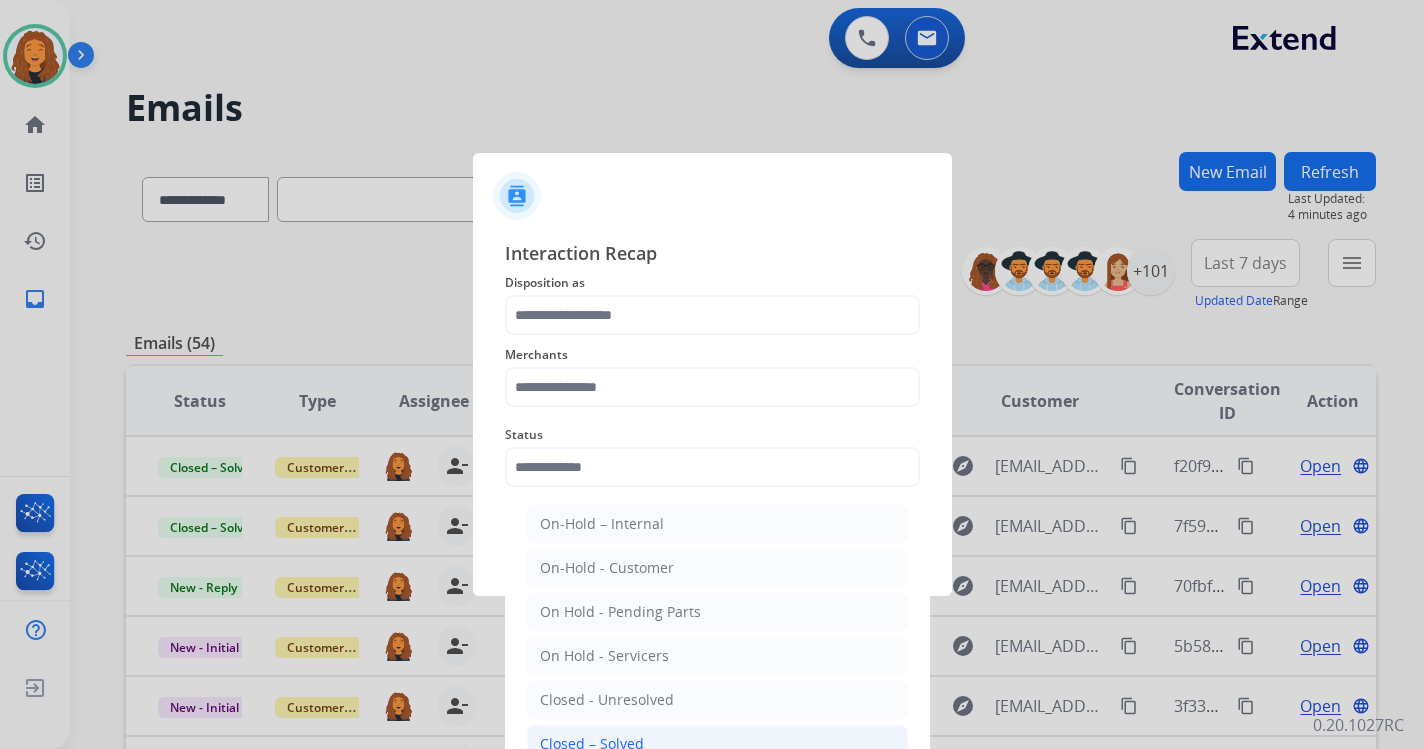 click on "Closed – Solved" 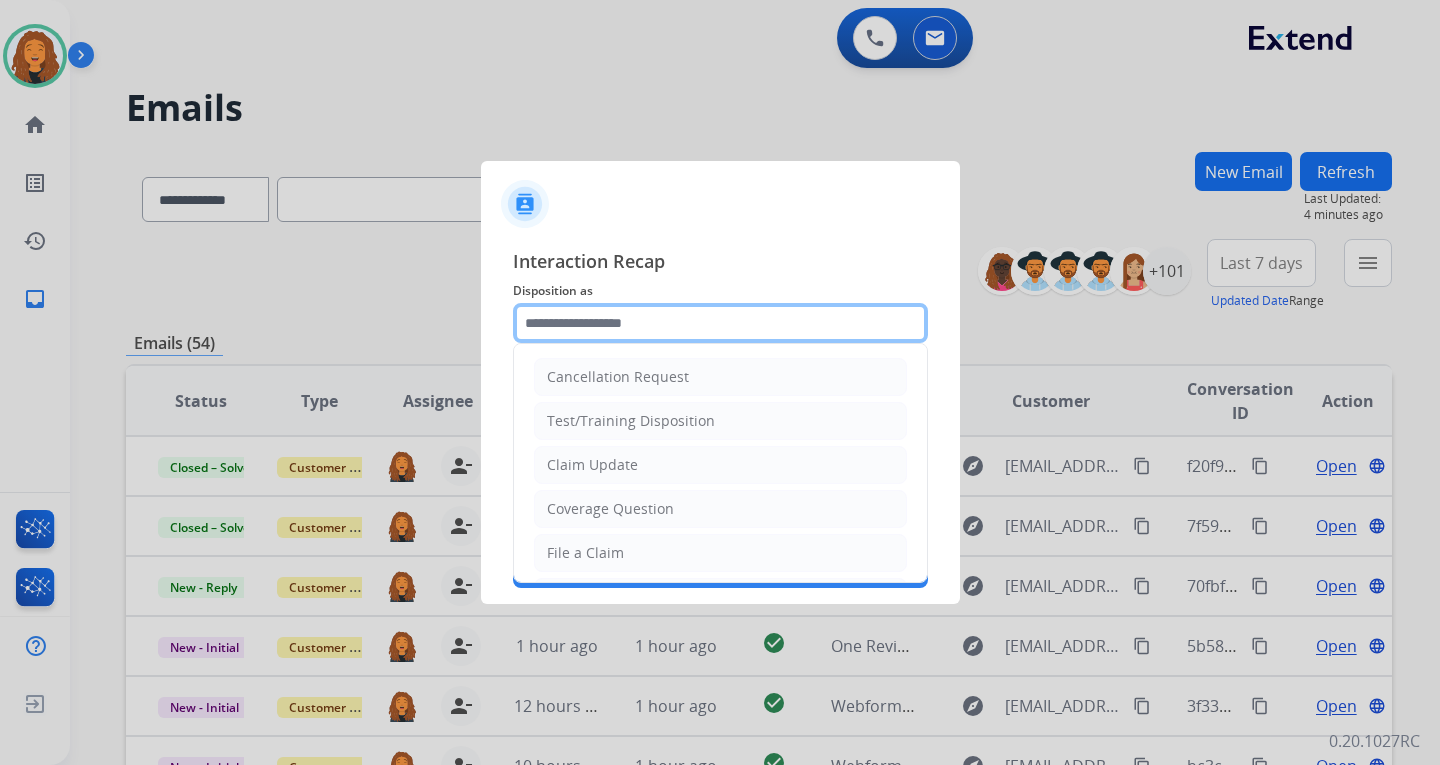 click 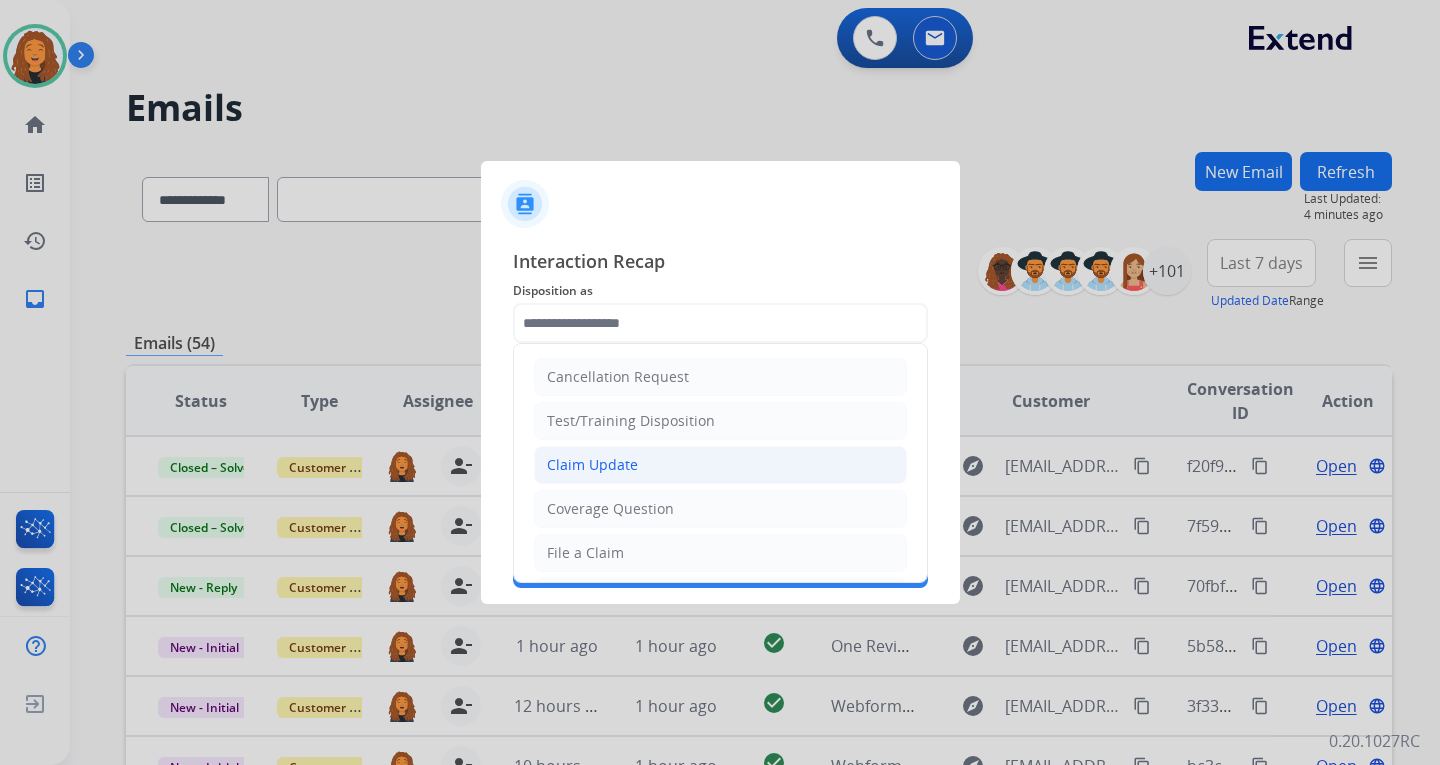 click on "Claim Update" 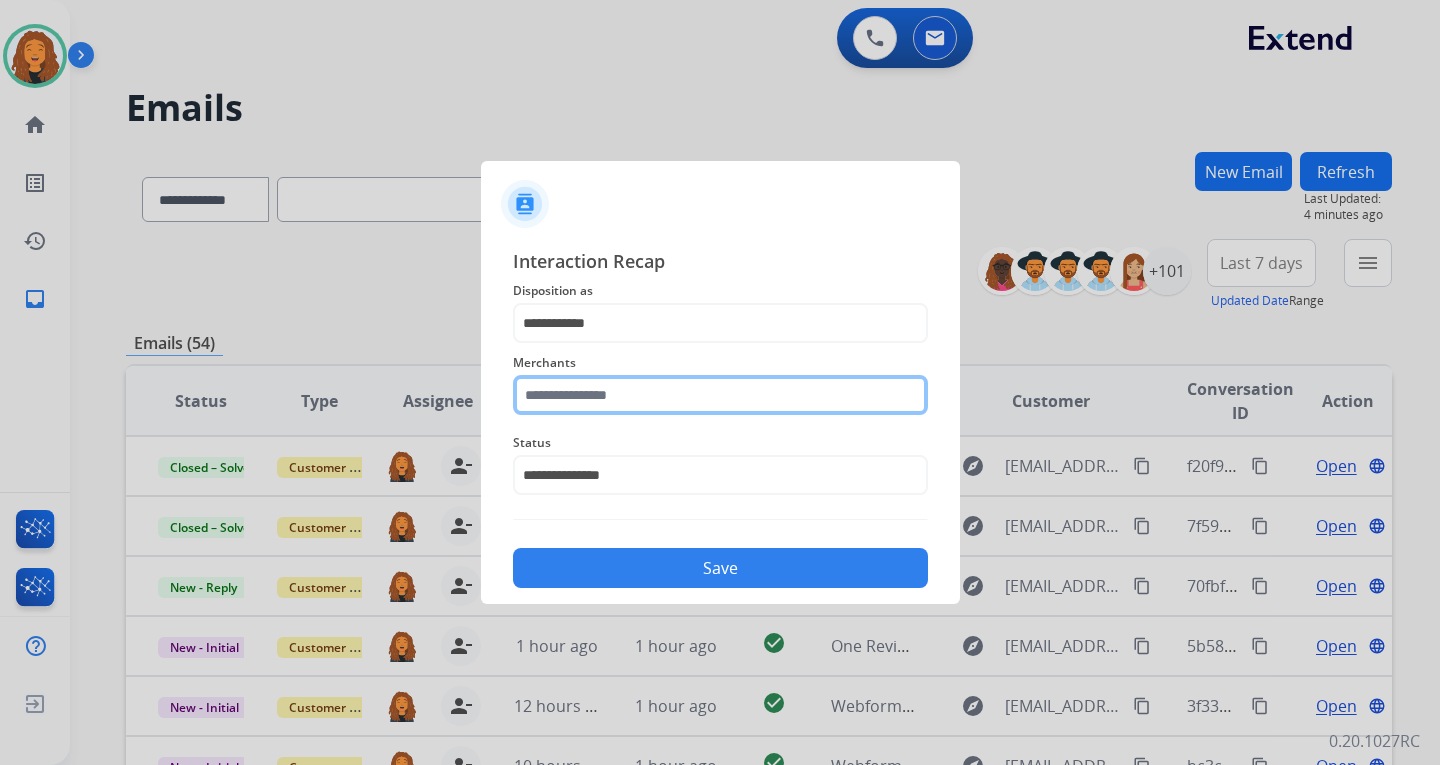 click 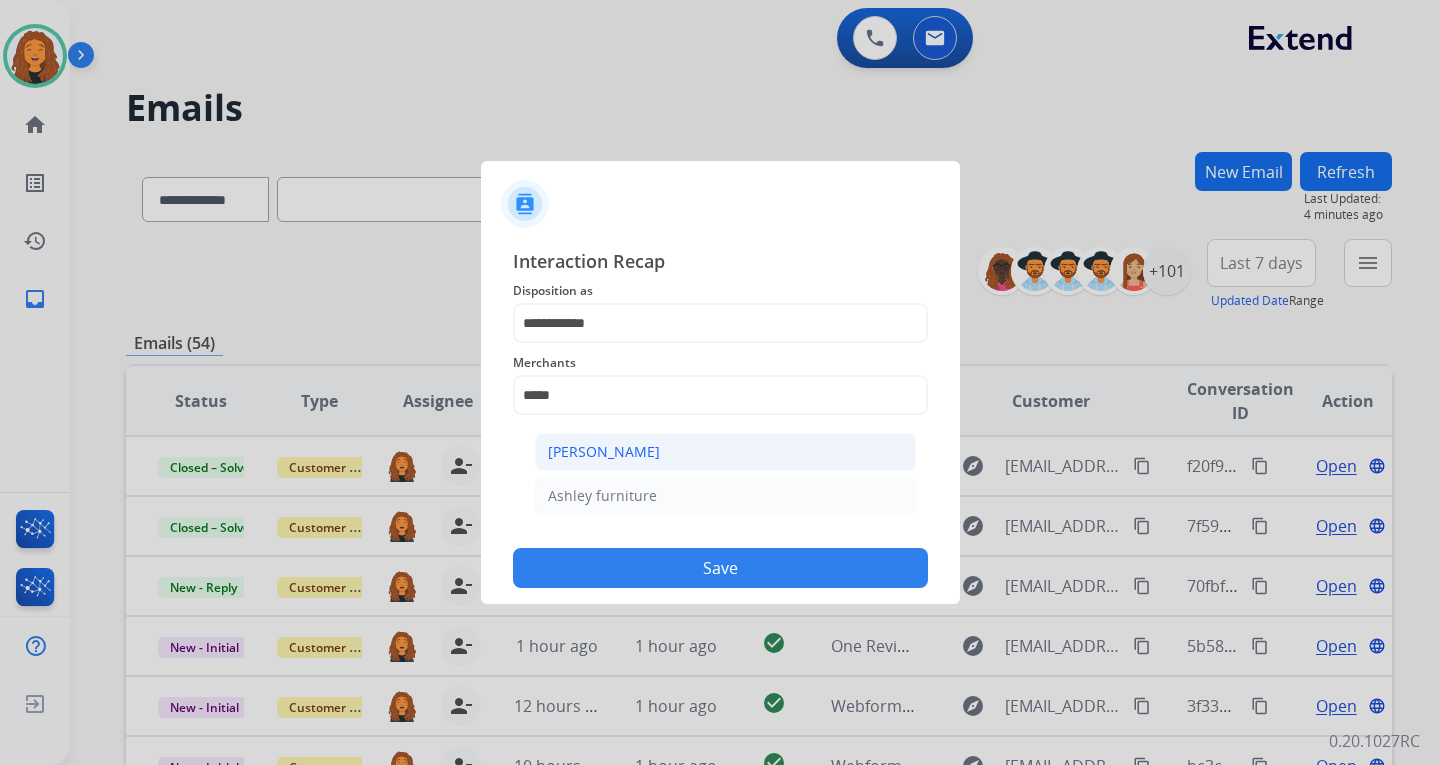 click on "[PERSON_NAME]" 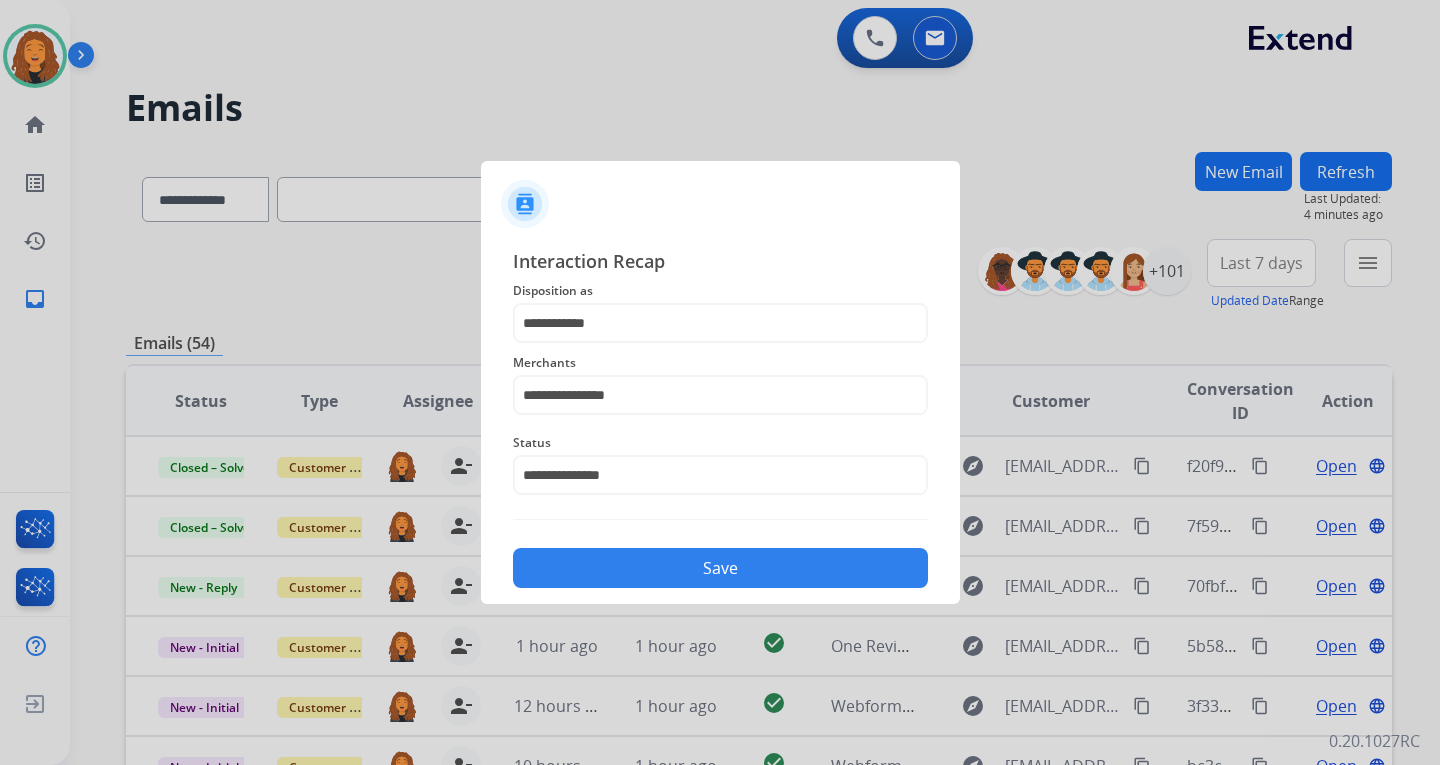 click on "Save" 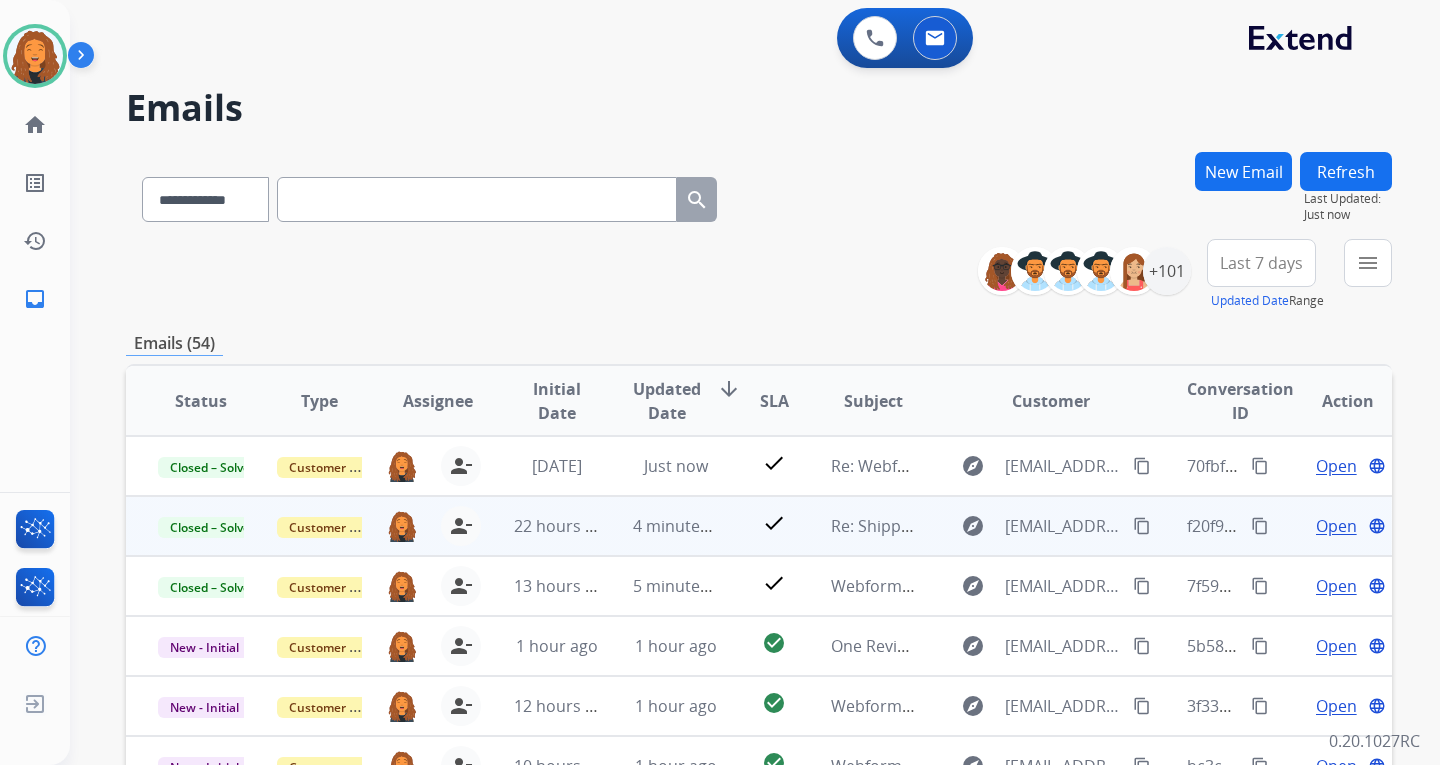 scroll, scrollTop: 2, scrollLeft: 0, axis: vertical 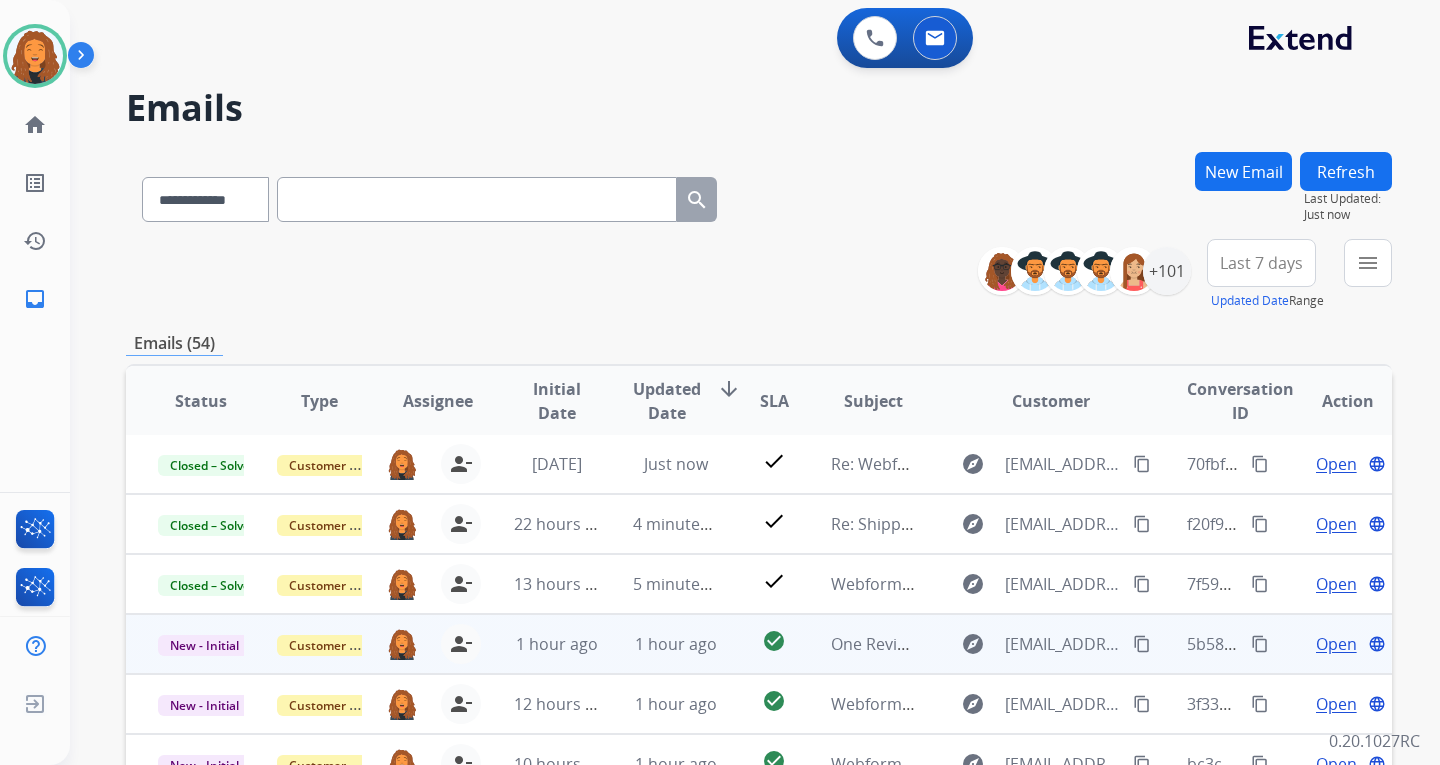 click on "content_copy" at bounding box center (1142, 644) 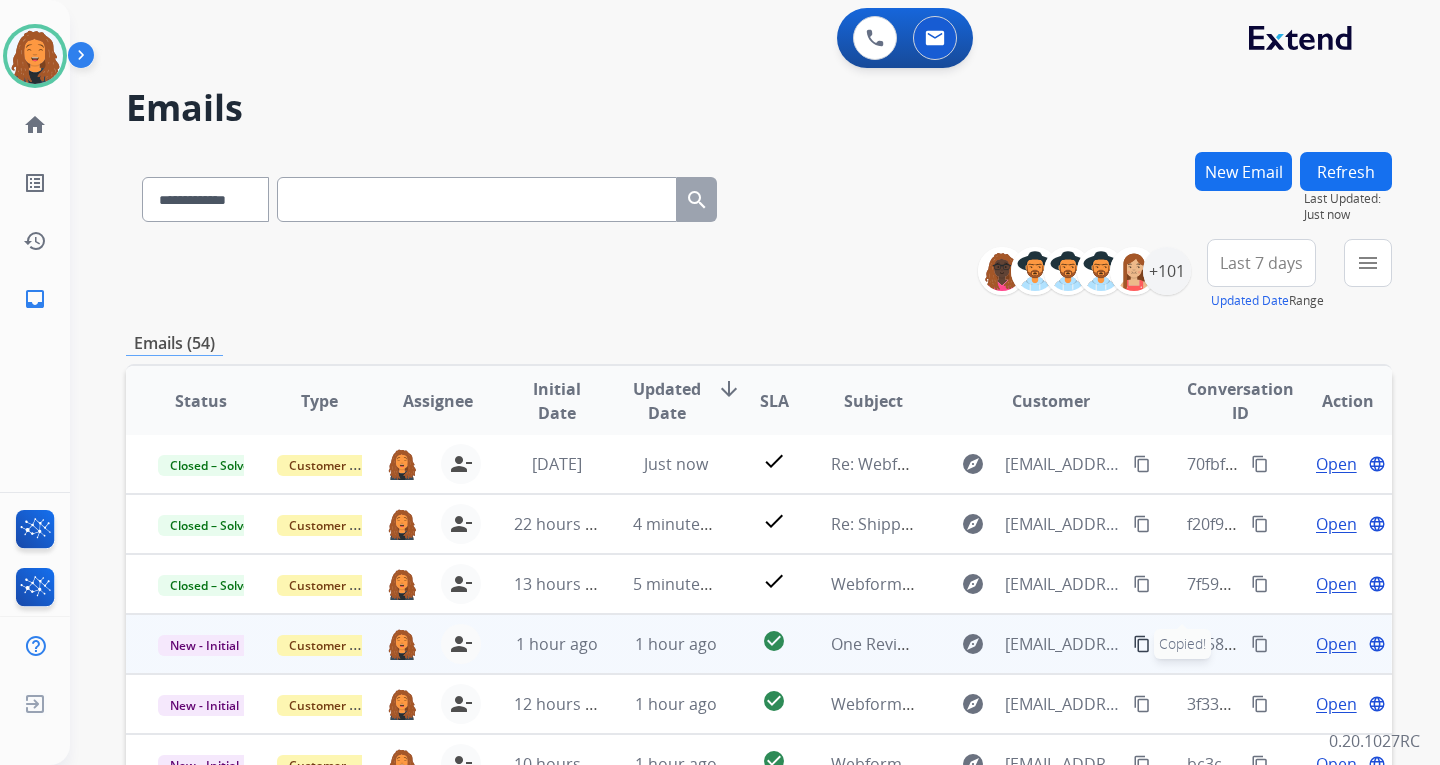 click on "Open" at bounding box center (1336, 644) 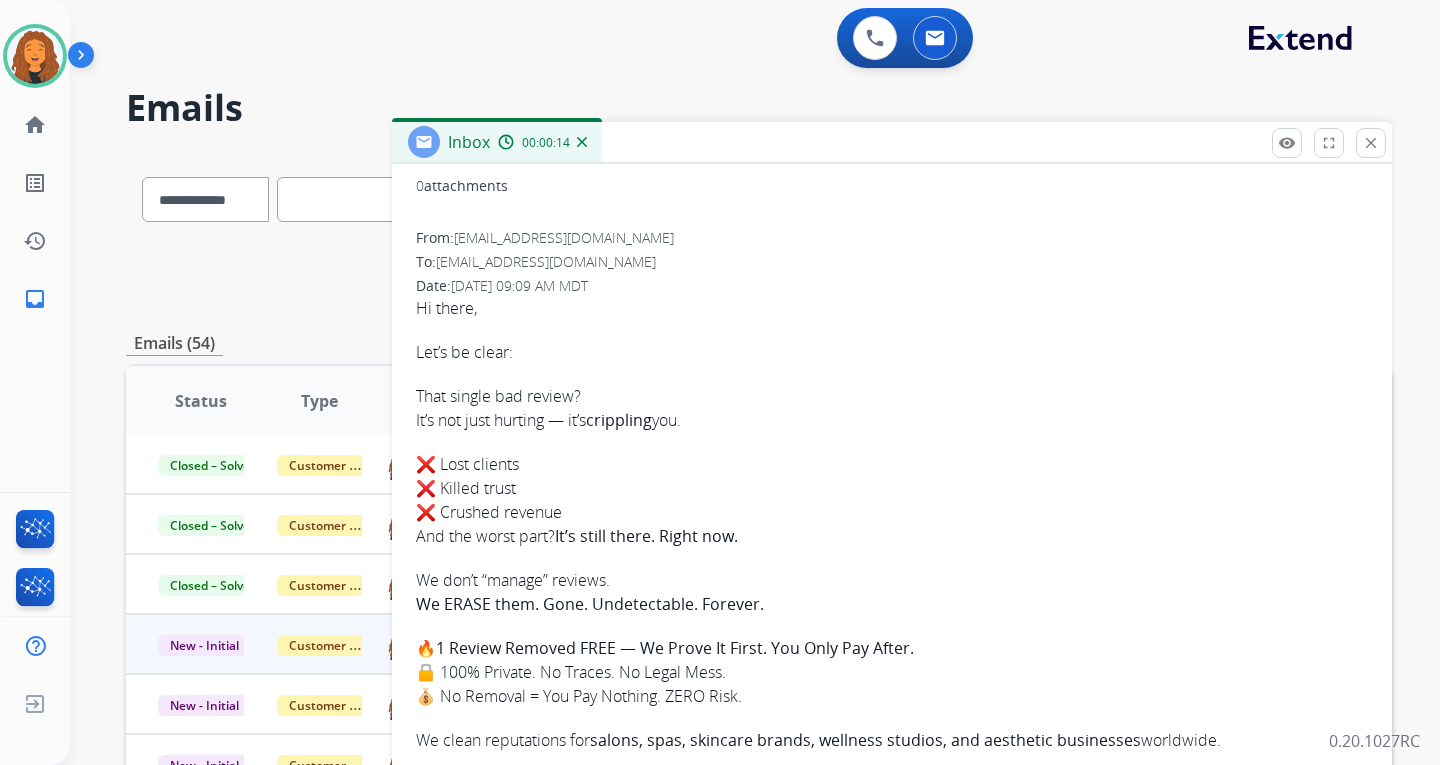 scroll, scrollTop: 262, scrollLeft: 0, axis: vertical 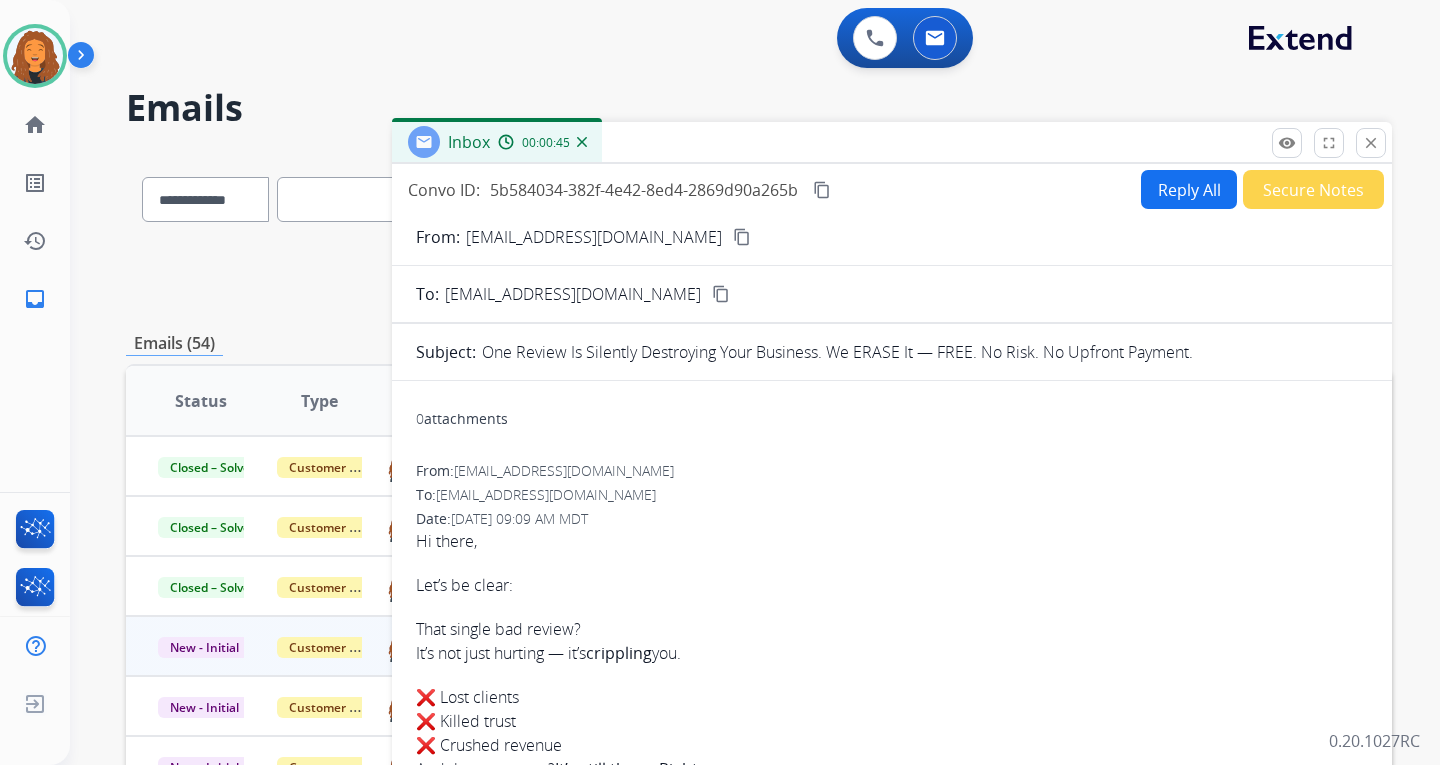 click on "Reply All" at bounding box center [1189, 189] 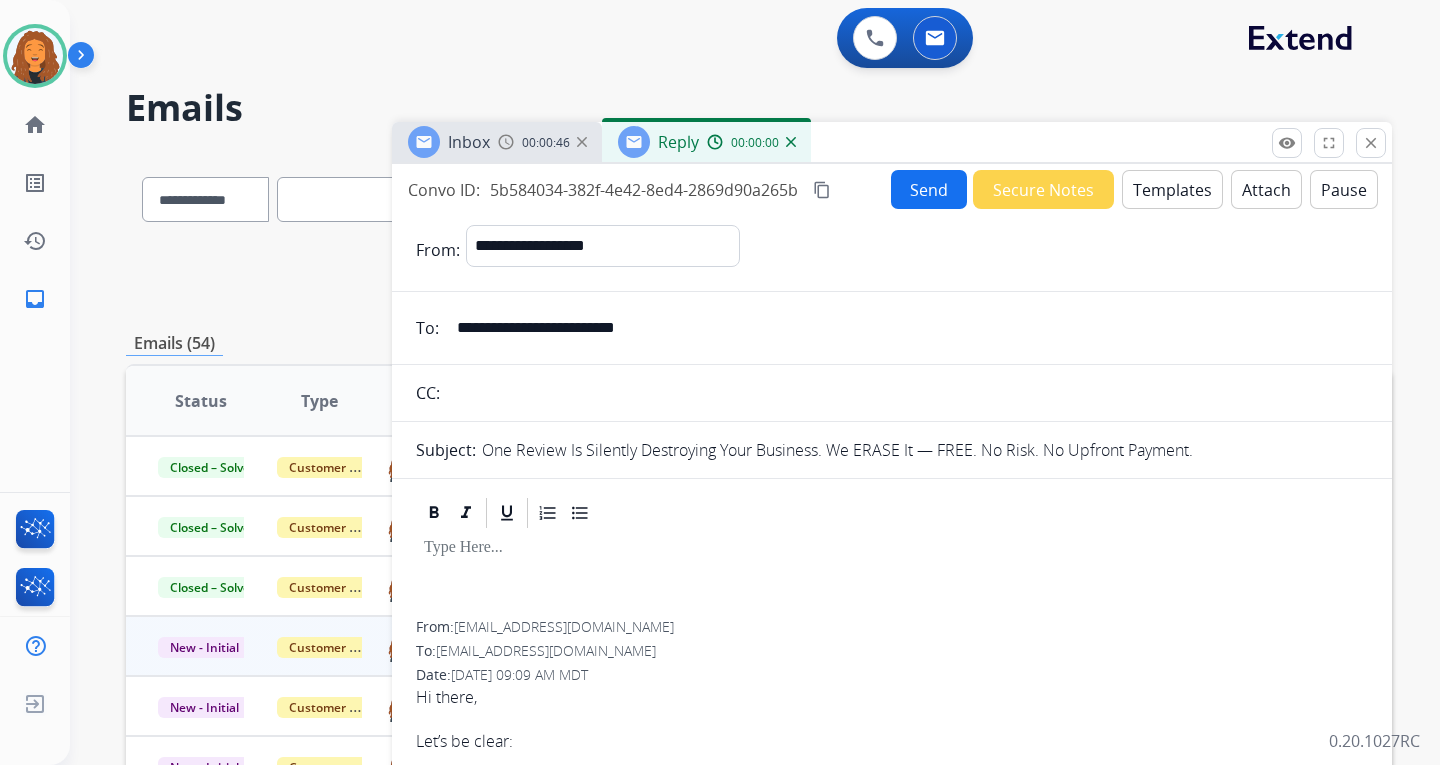 click on "Templates" at bounding box center (1172, 189) 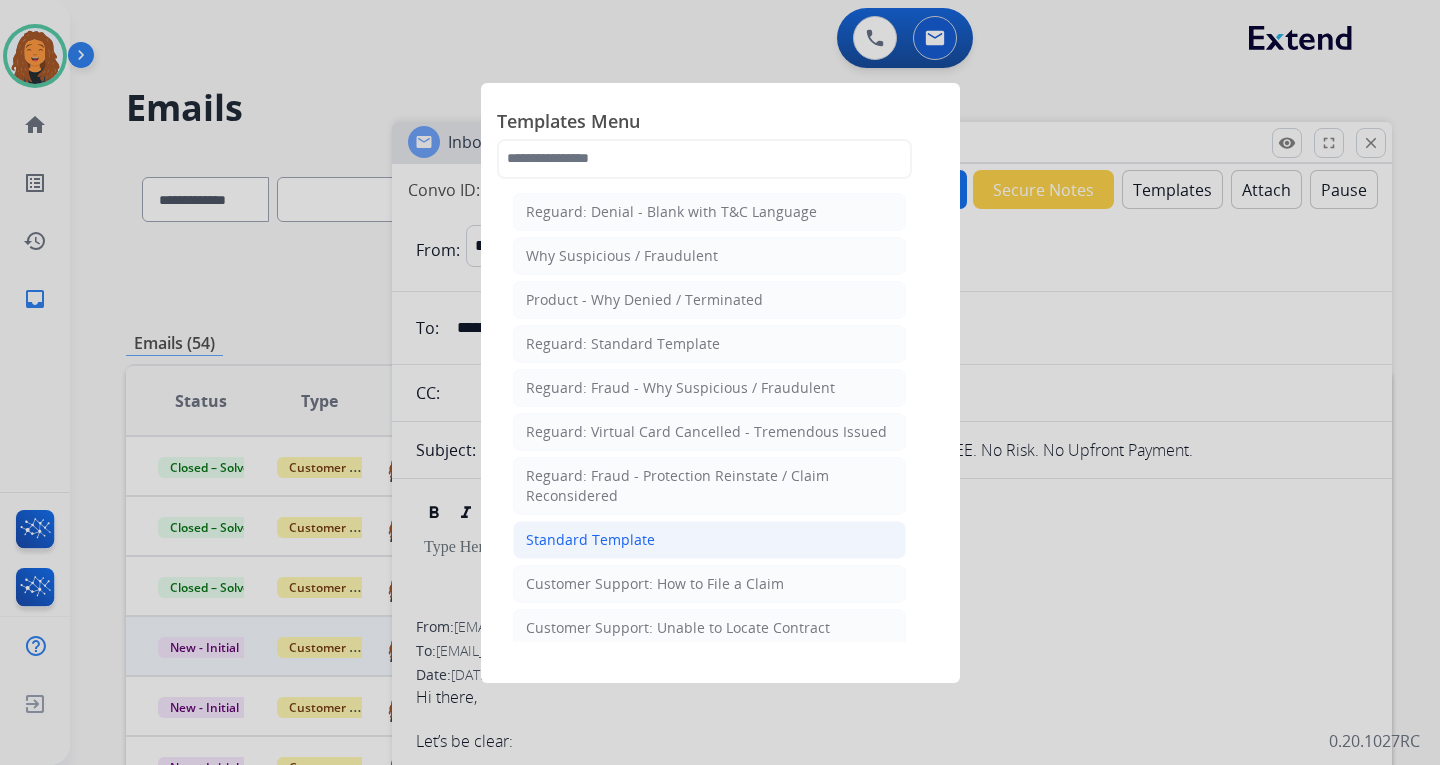 click on "Standard Template" 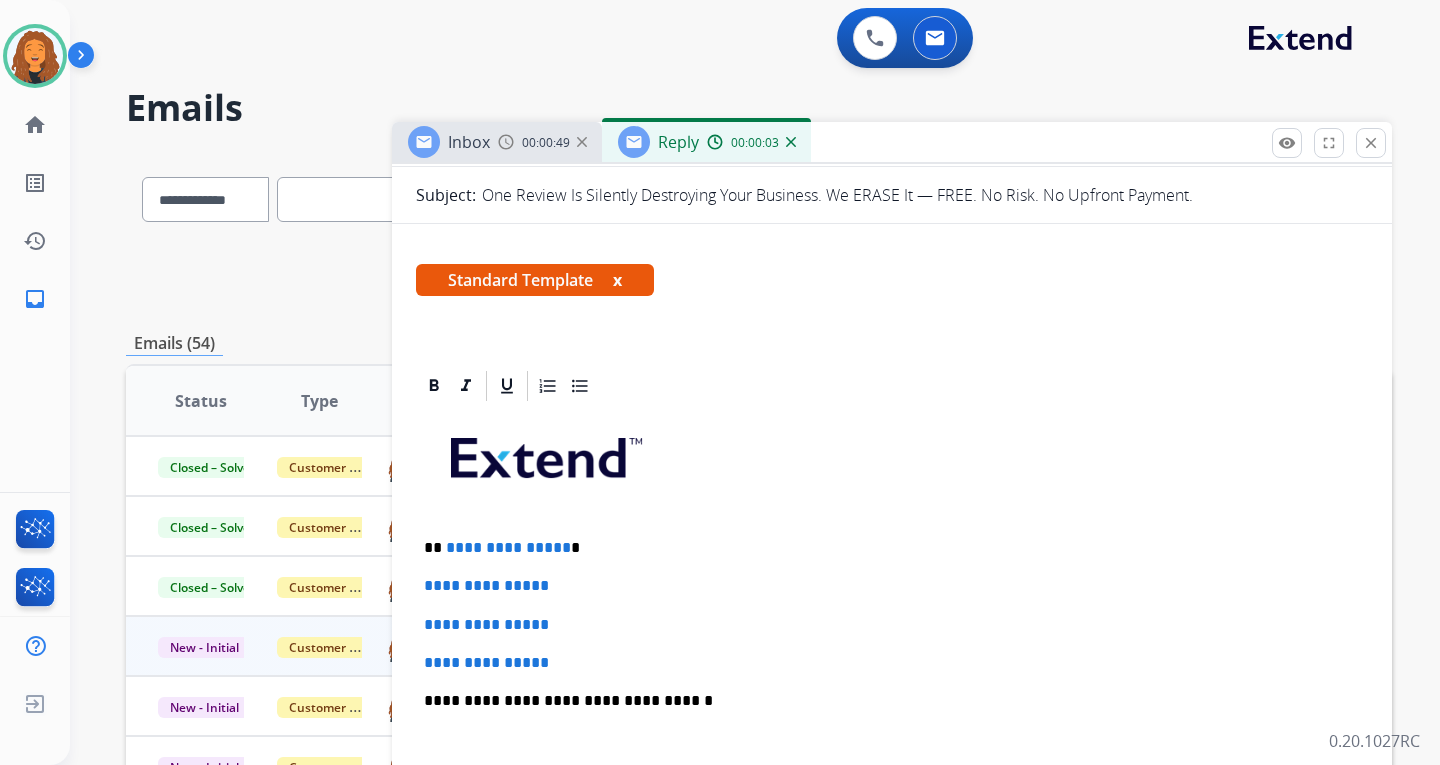 scroll, scrollTop: 300, scrollLeft: 0, axis: vertical 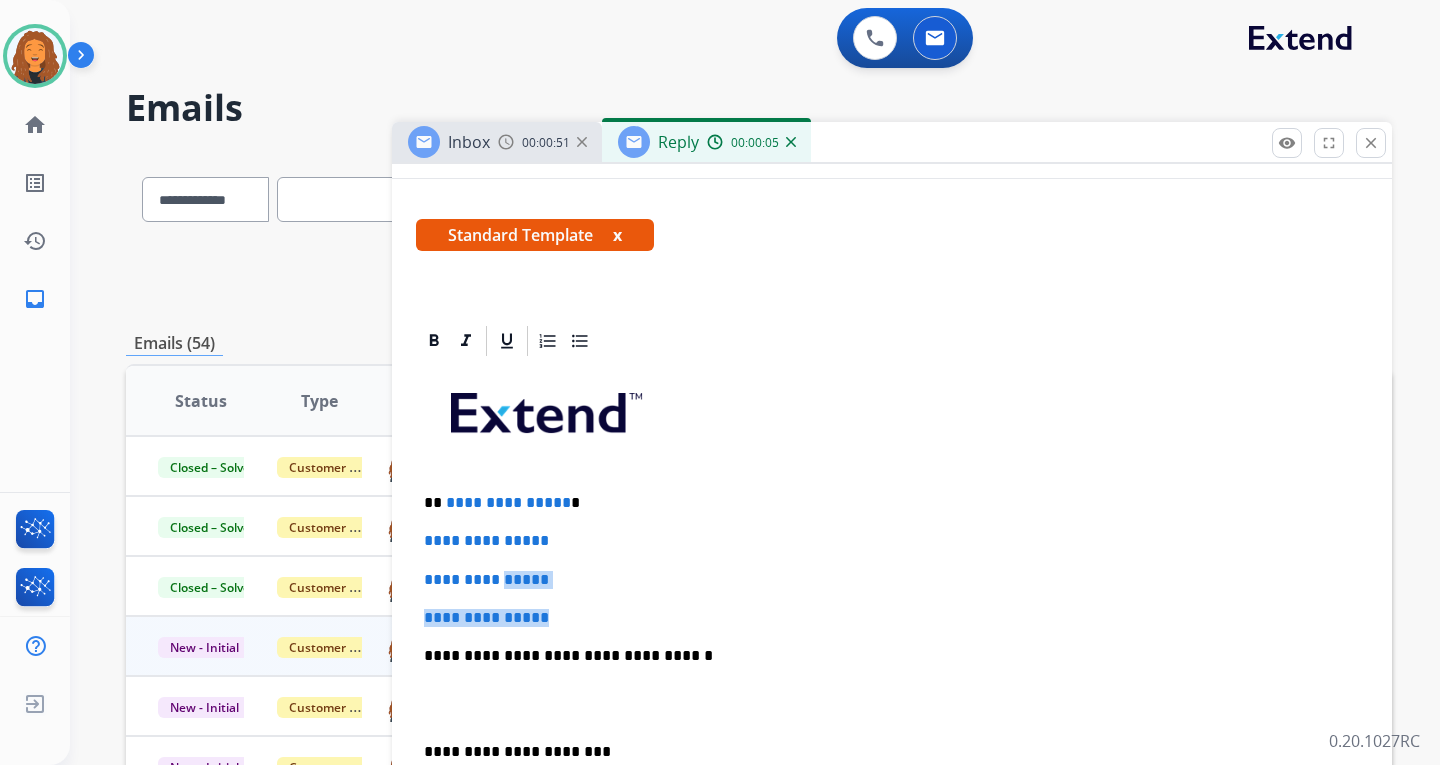 drag, startPoint x: 567, startPoint y: 620, endPoint x: 509, endPoint y: 553, distance: 88.61716 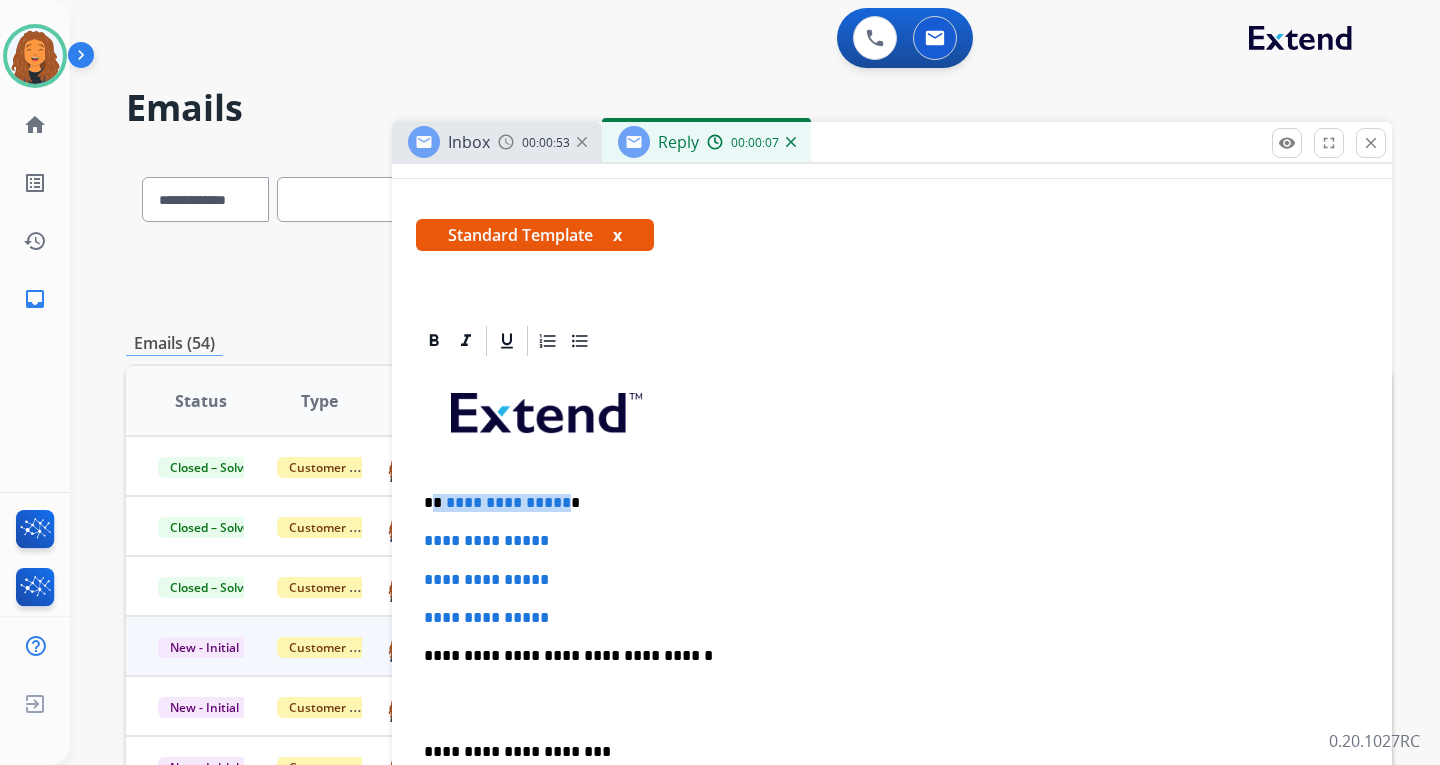 drag, startPoint x: 558, startPoint y: 501, endPoint x: 436, endPoint y: 505, distance: 122.06556 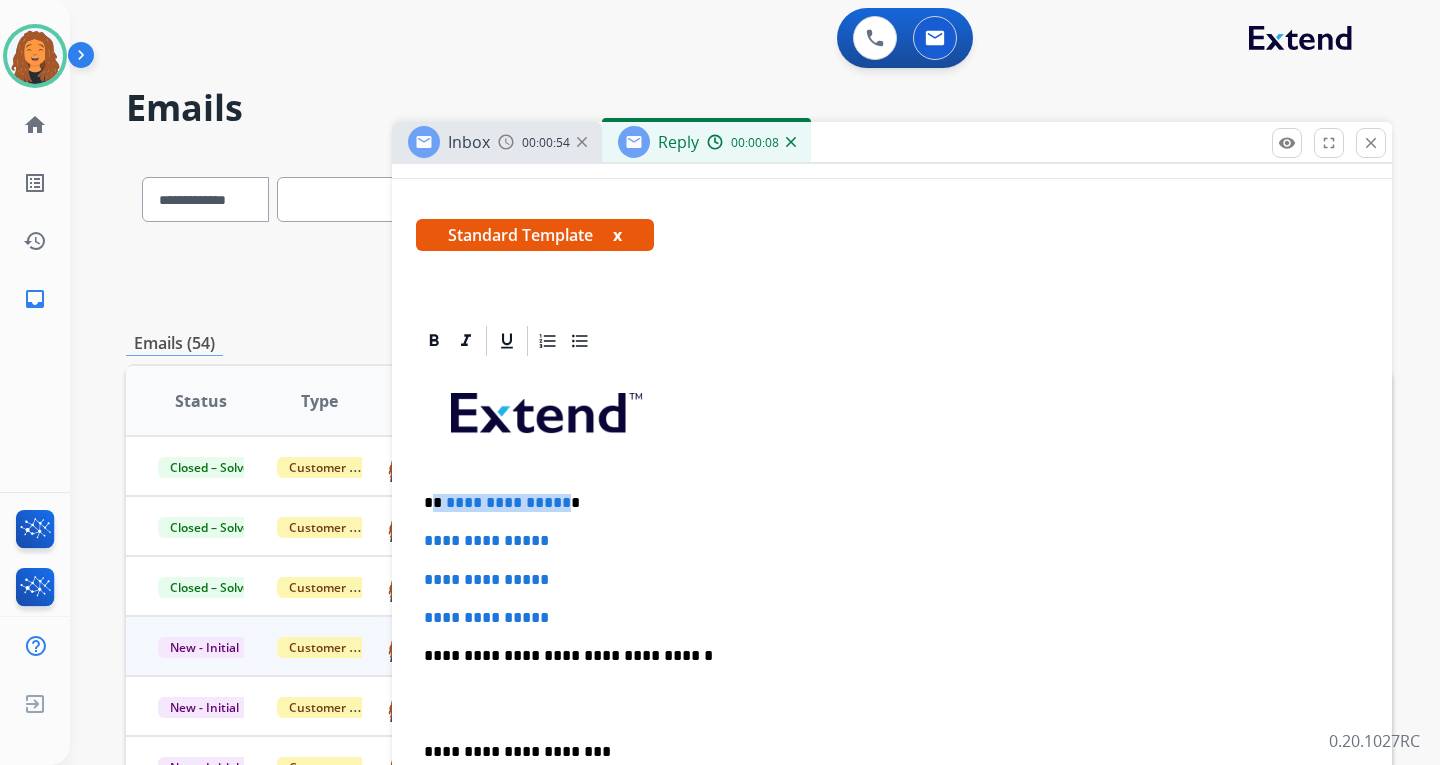 type 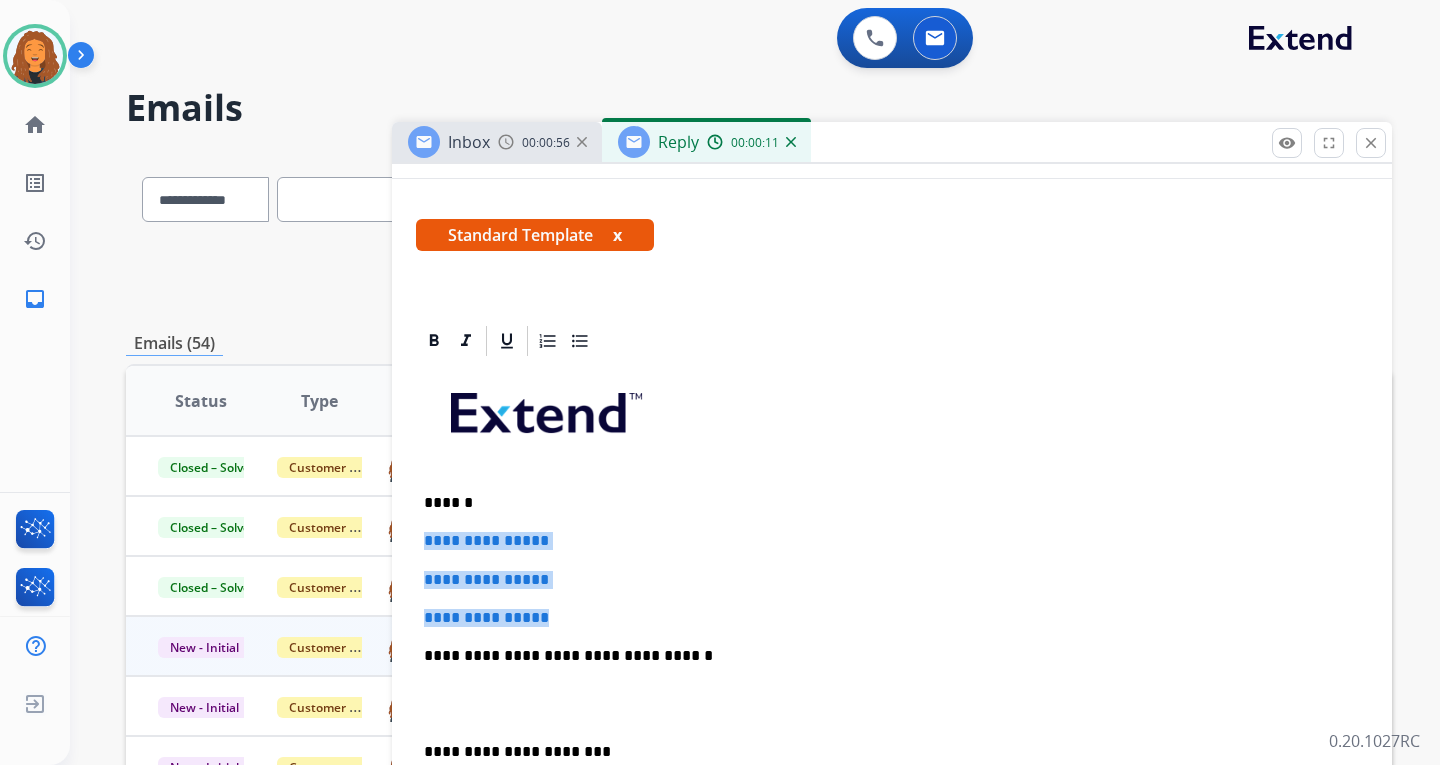 drag, startPoint x: 574, startPoint y: 613, endPoint x: 400, endPoint y: 535, distance: 190.68298 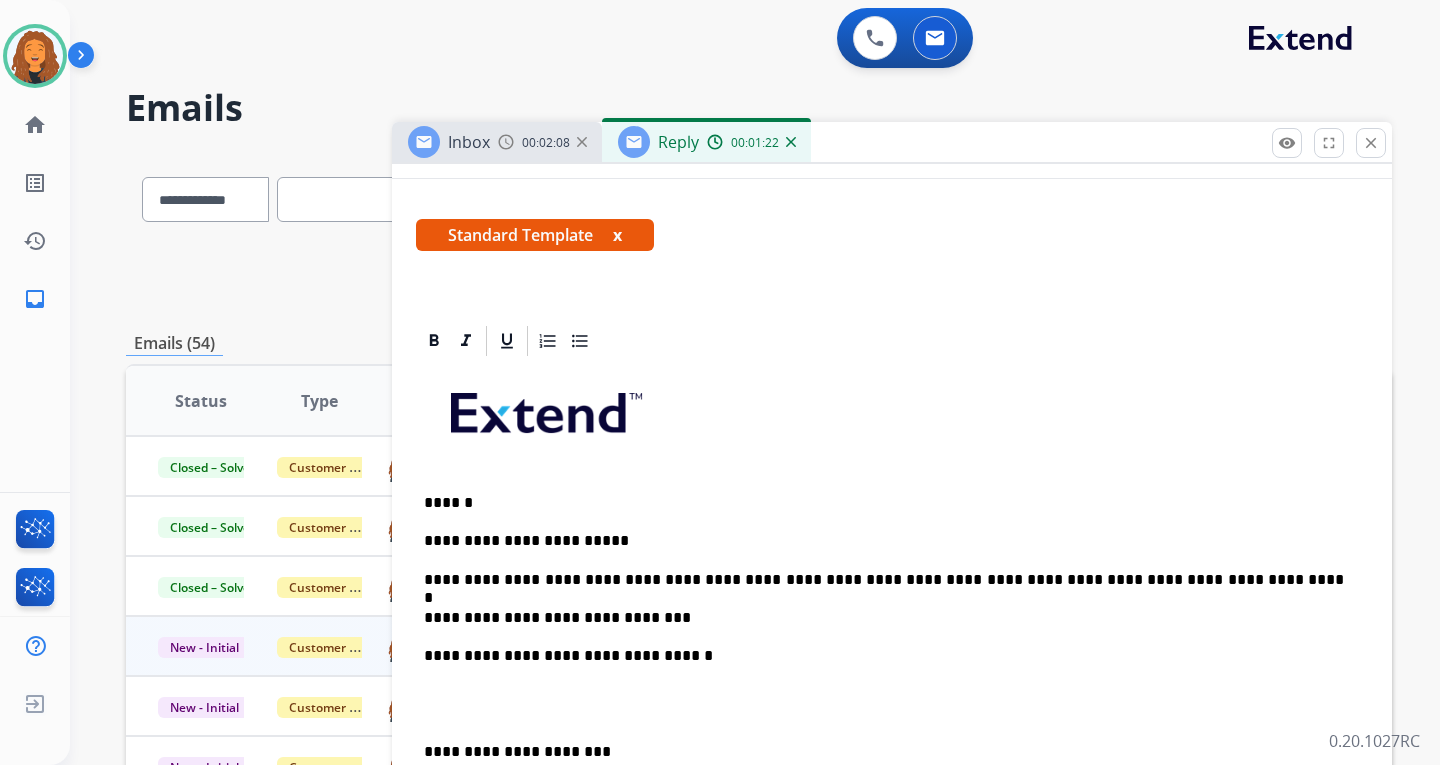 click on "**********" at bounding box center [884, 618] 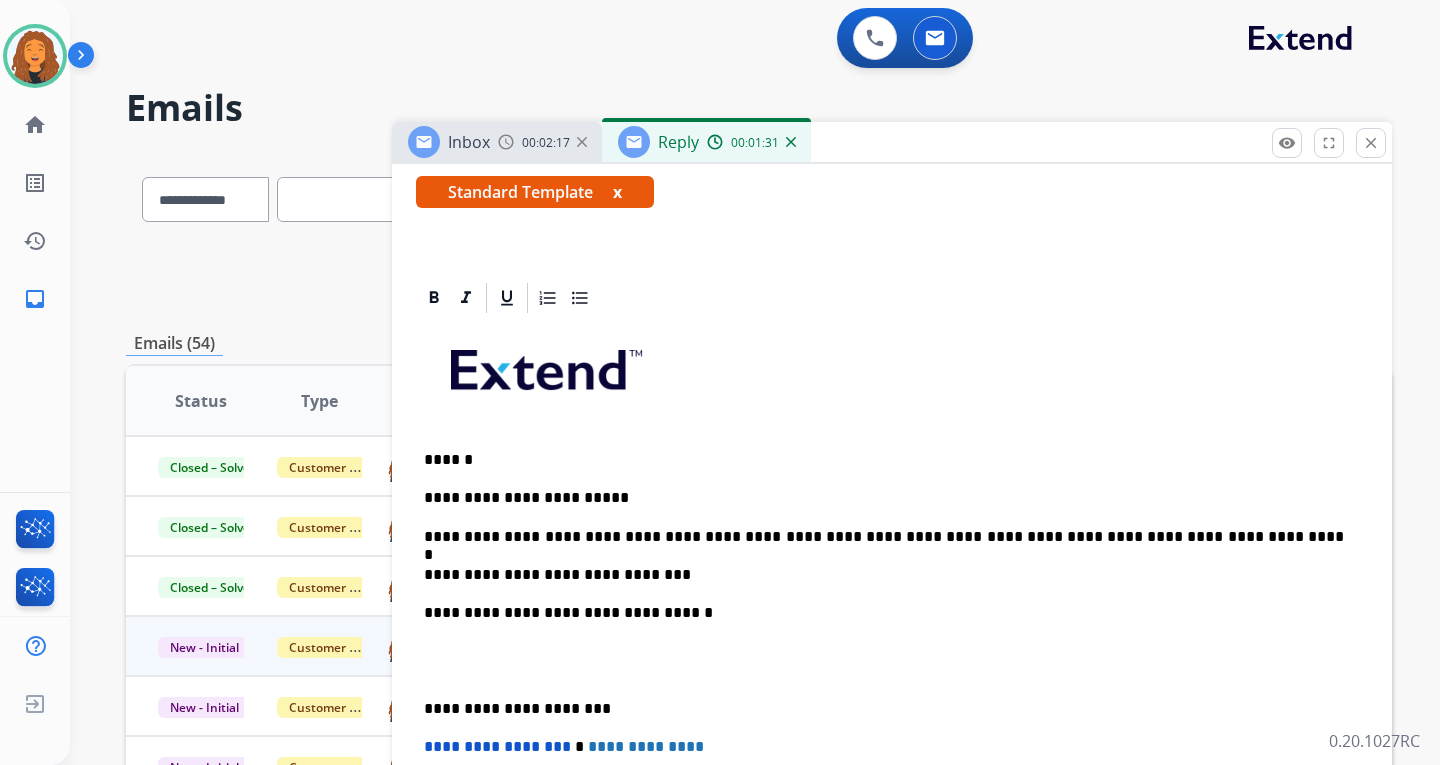 scroll, scrollTop: 0, scrollLeft: 0, axis: both 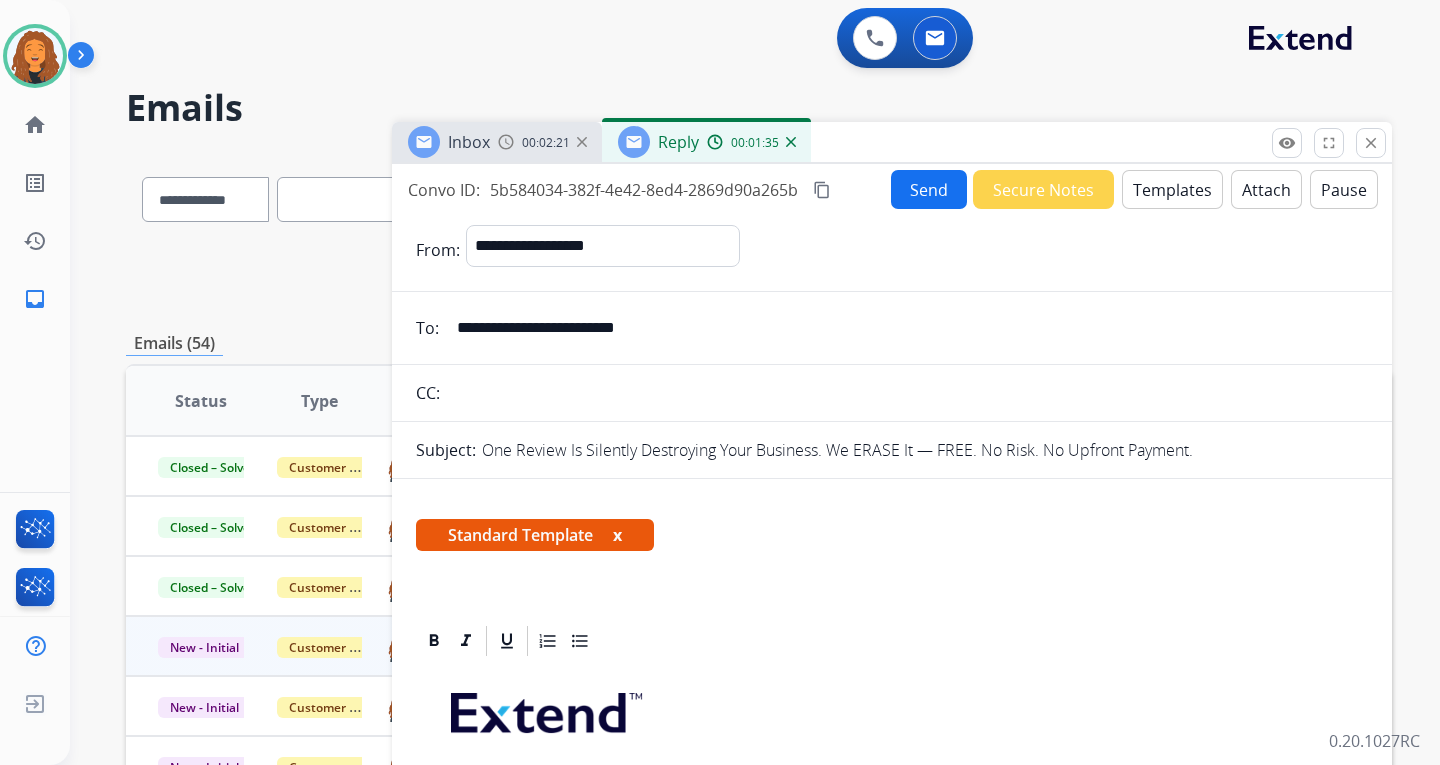 click on "Send" at bounding box center (929, 189) 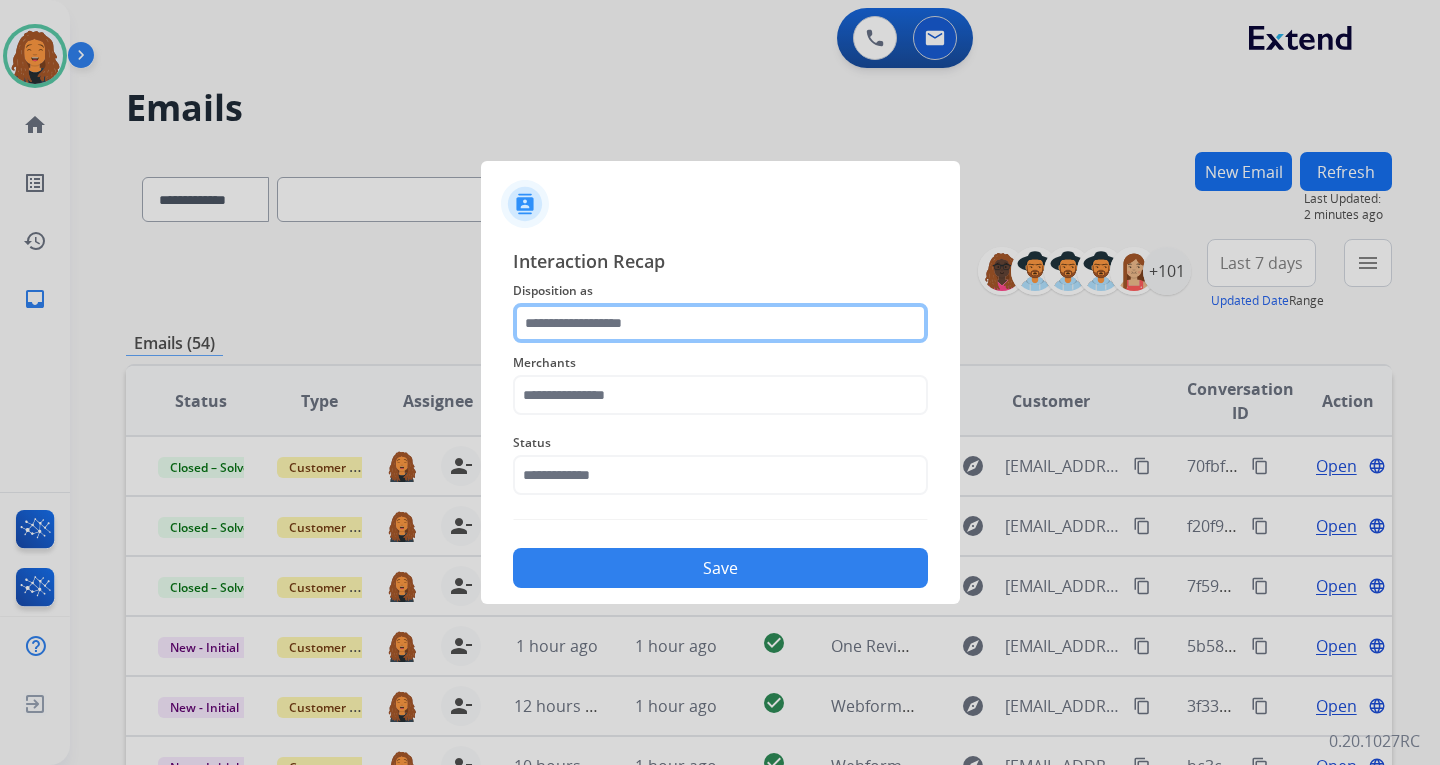 click 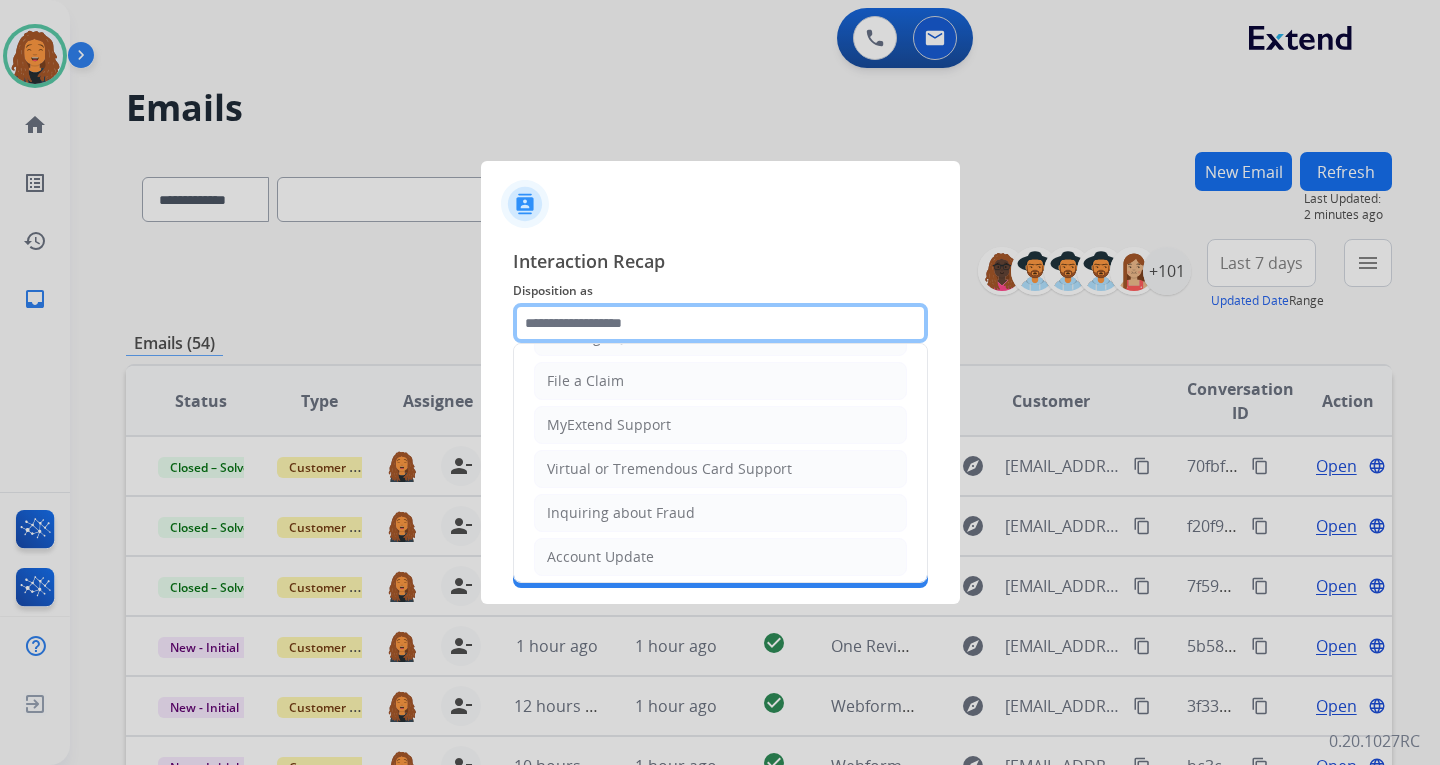scroll, scrollTop: 312, scrollLeft: 0, axis: vertical 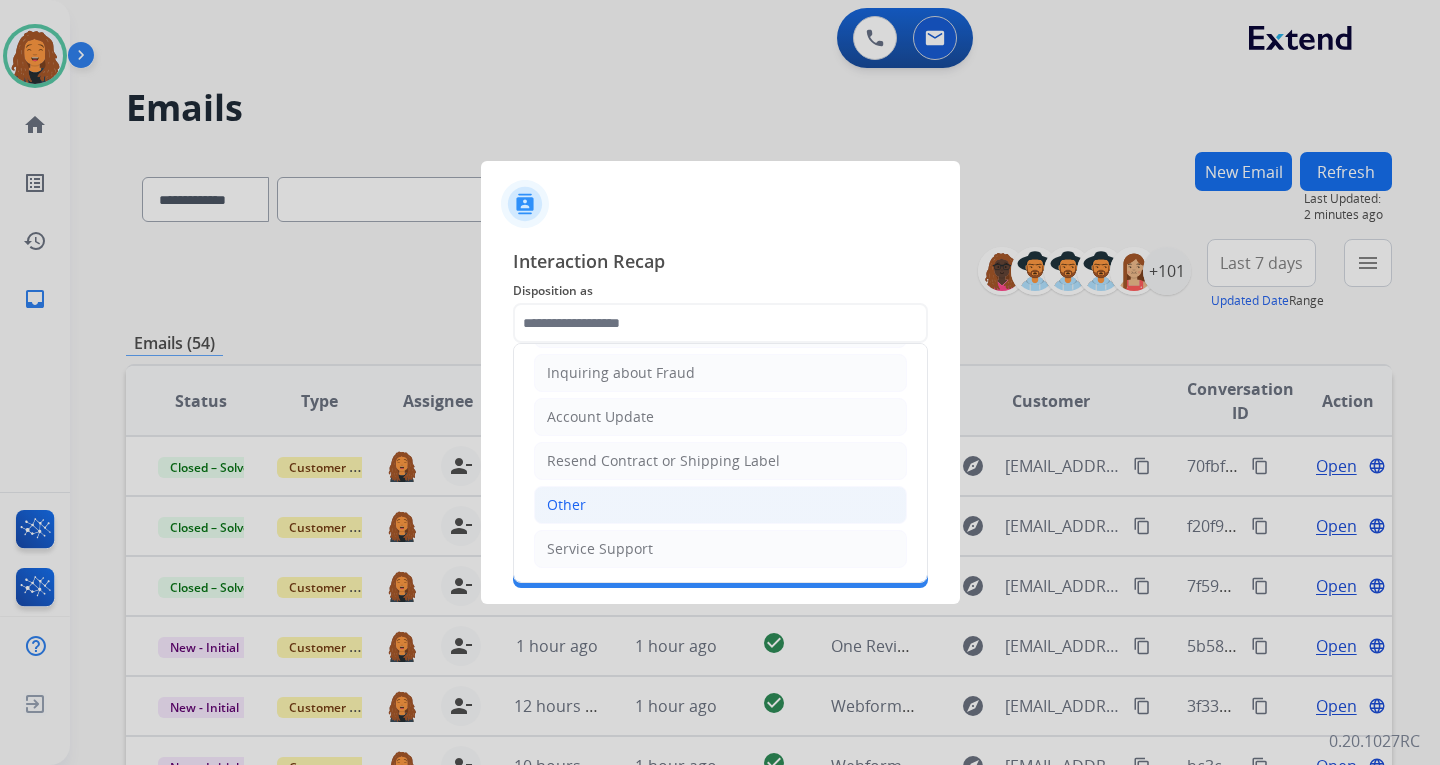 click on "Other" 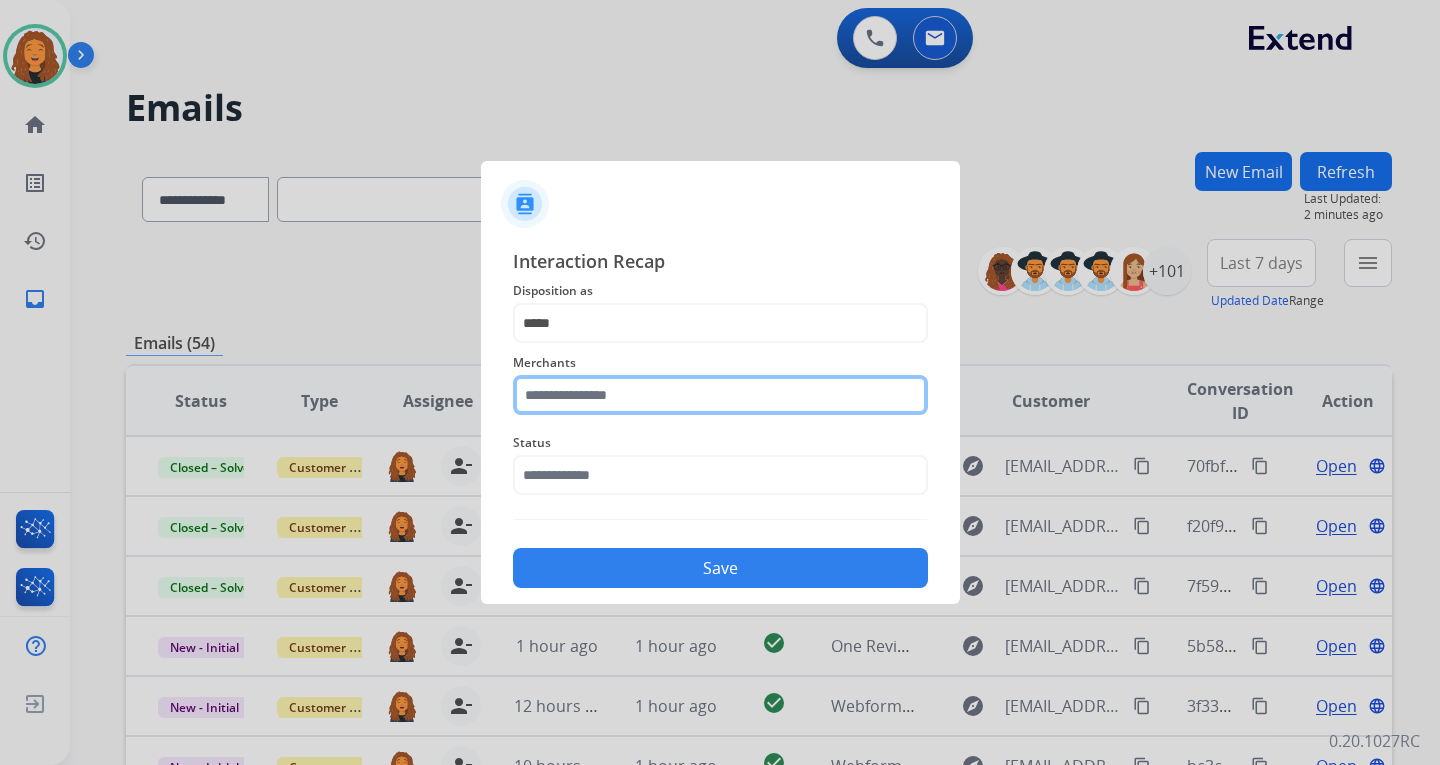 click 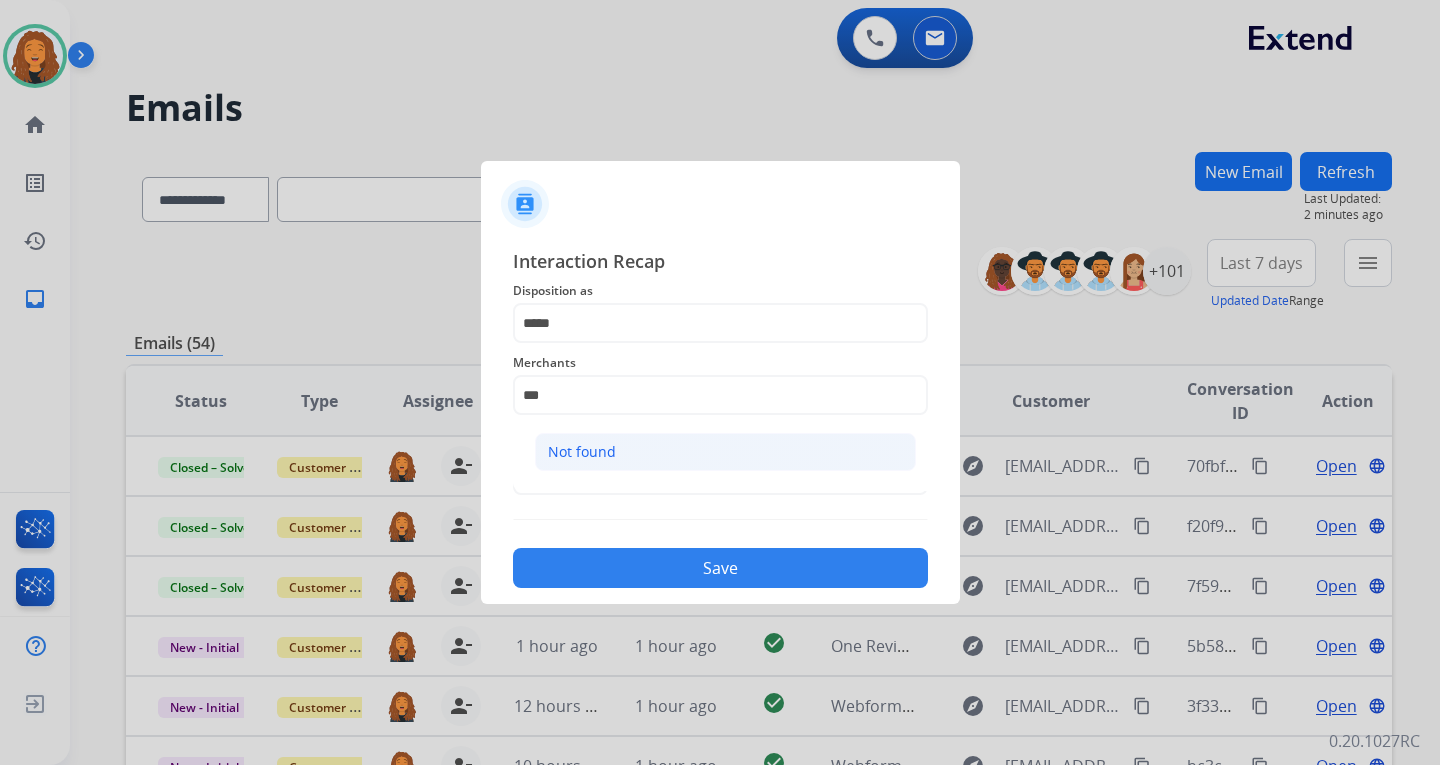 click on "Not found" 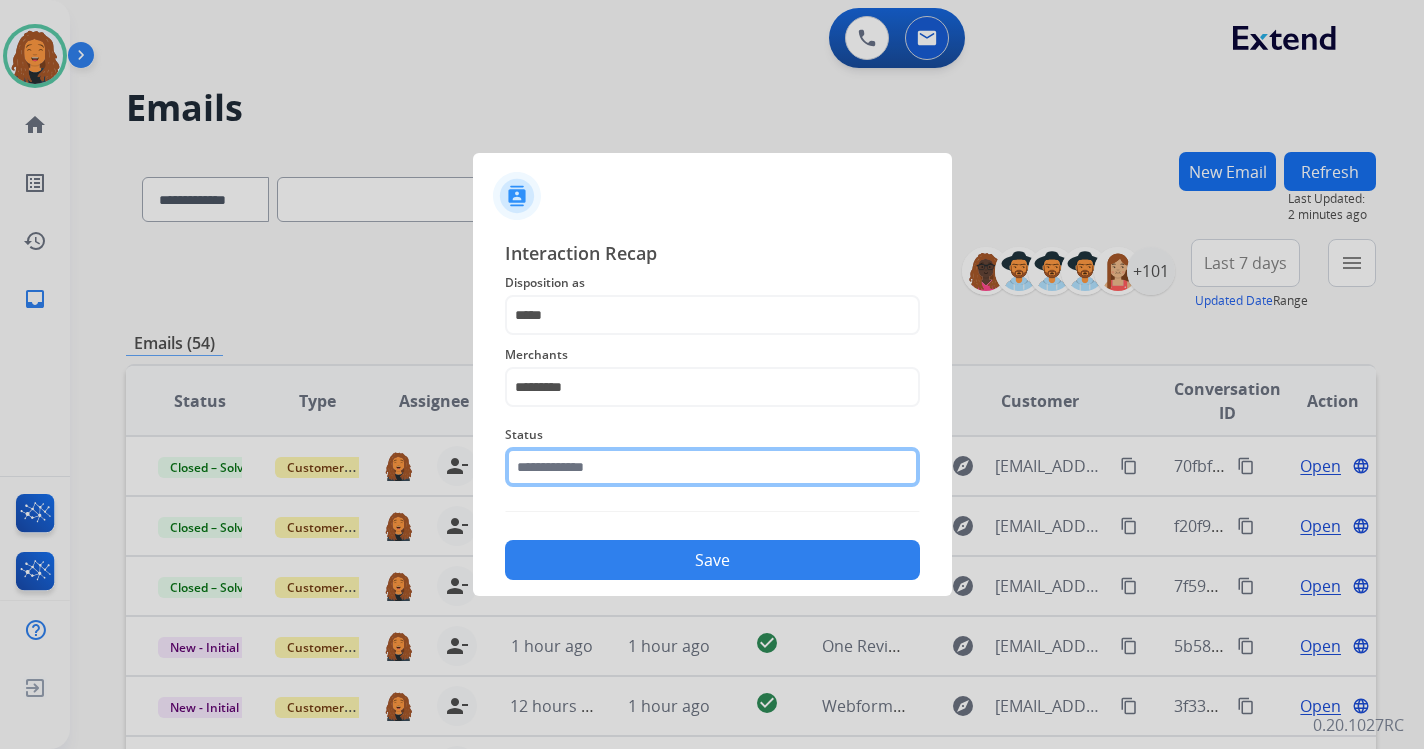 click on "Status" 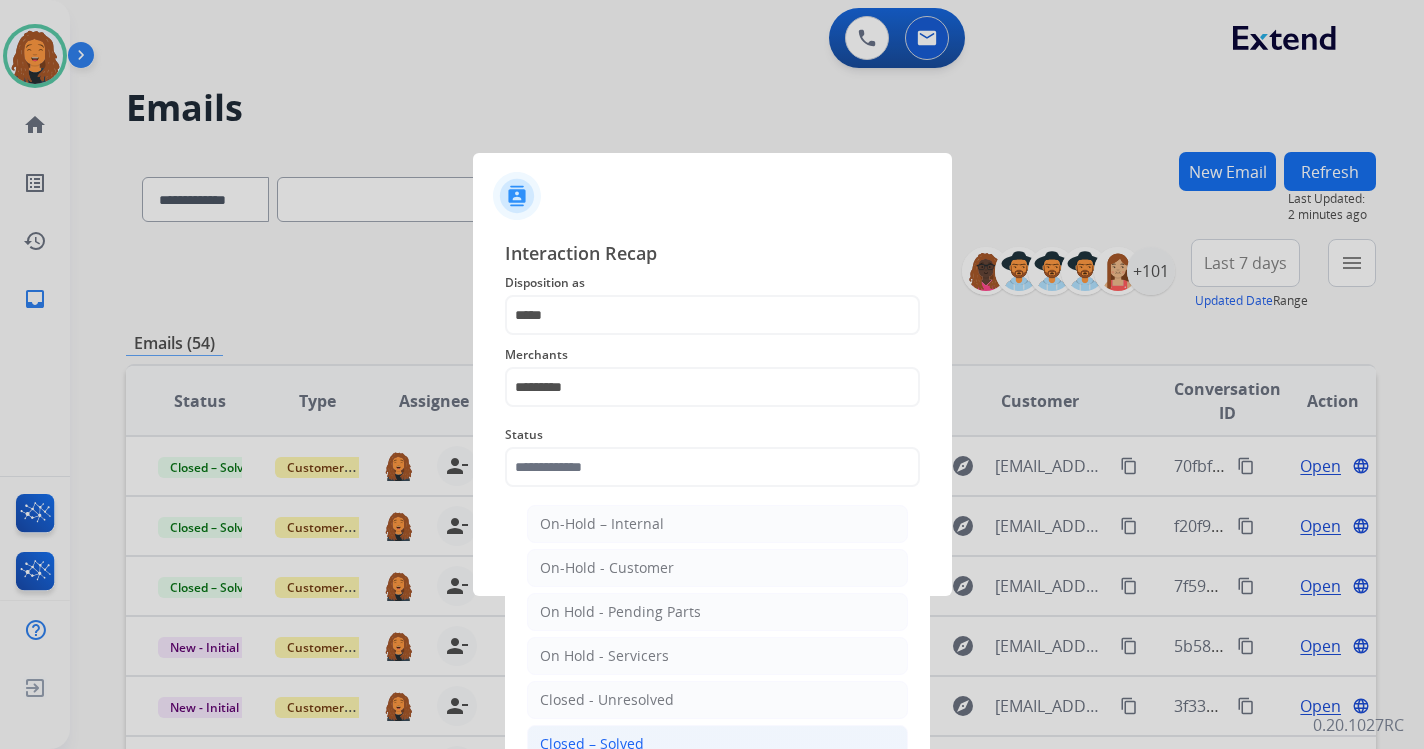 click on "Closed – Solved" 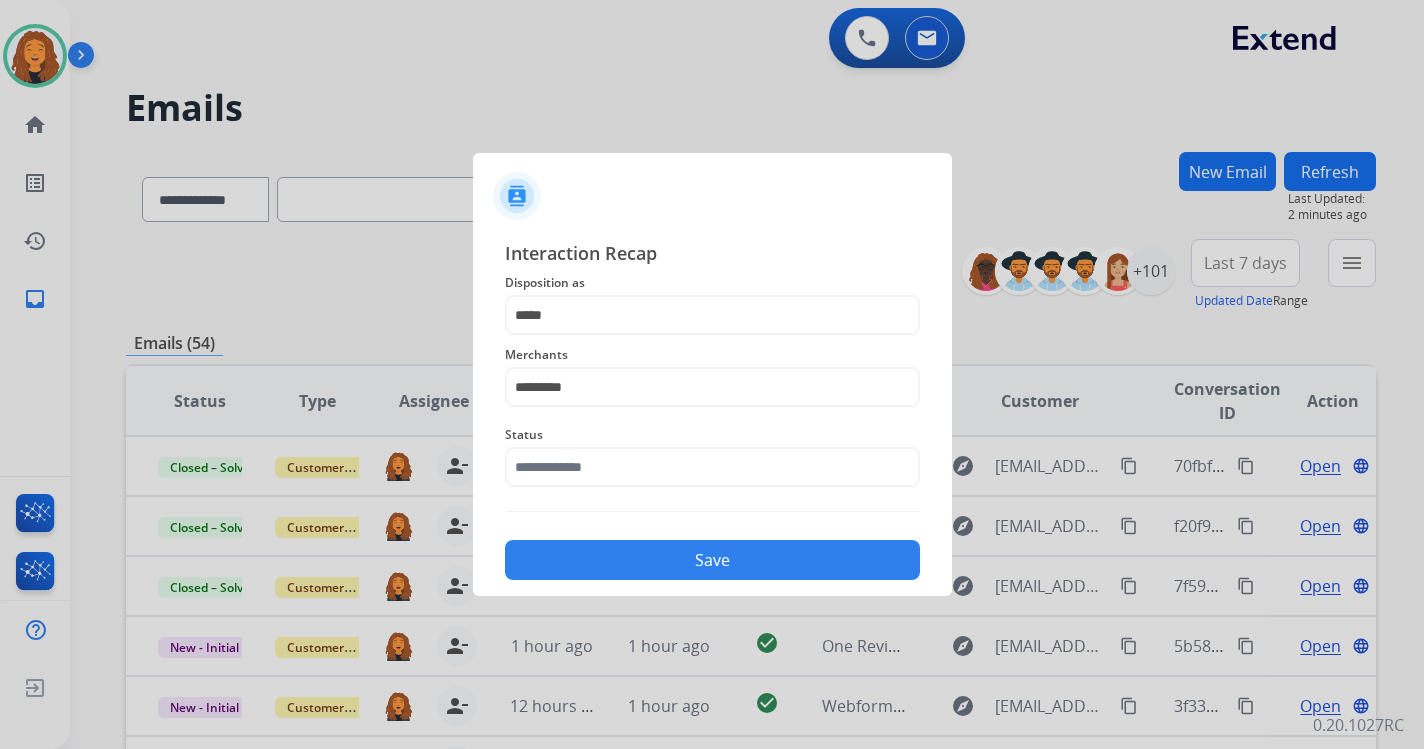 type on "**********" 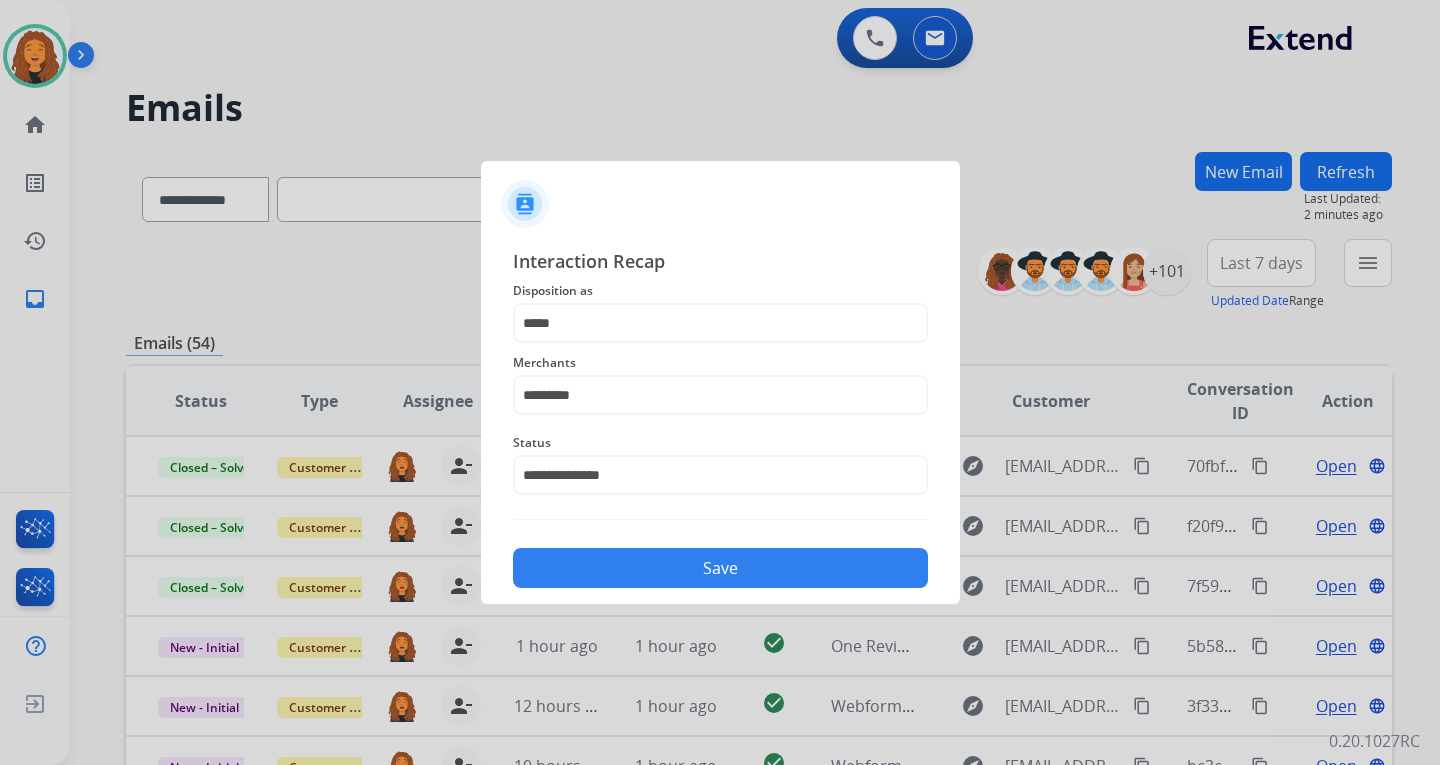click on "Save" 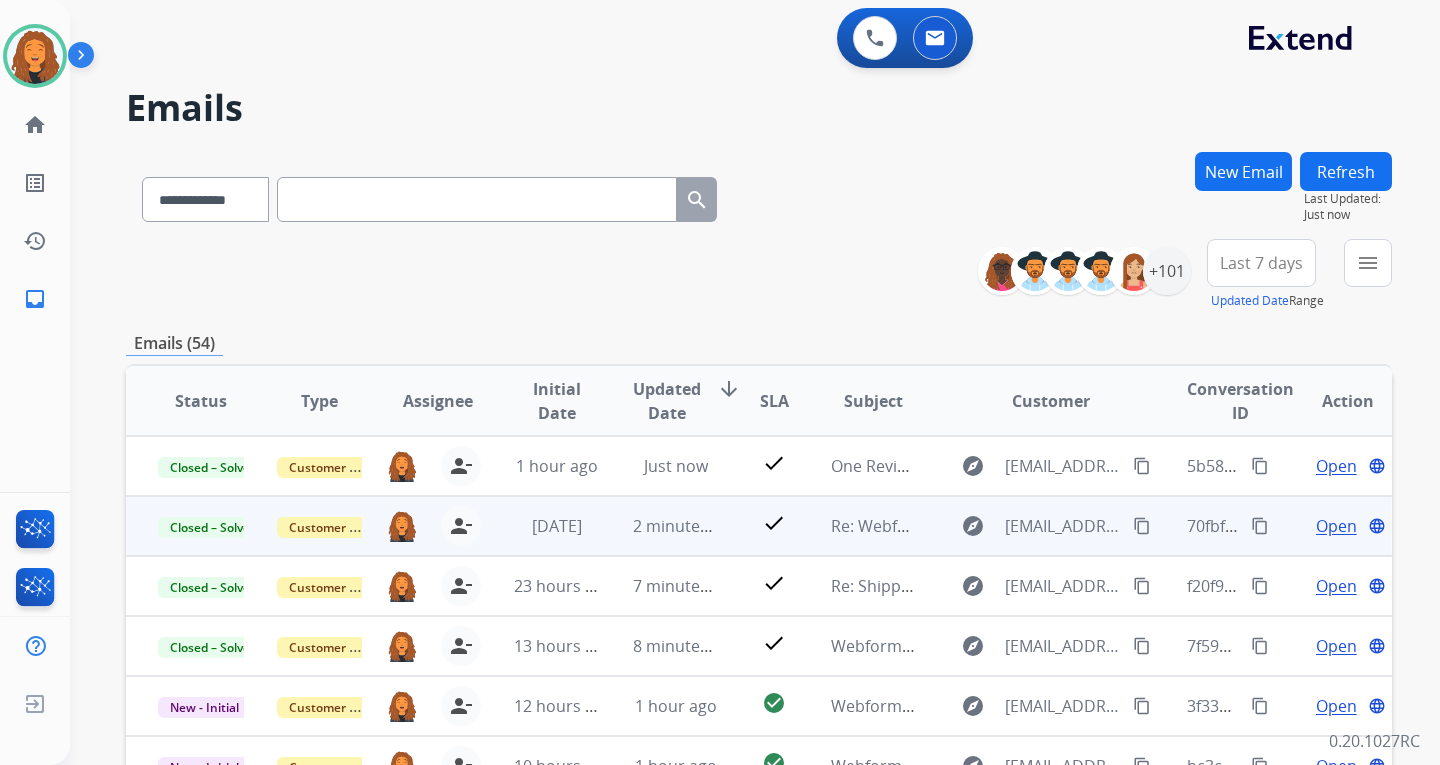 scroll, scrollTop: 2, scrollLeft: 0, axis: vertical 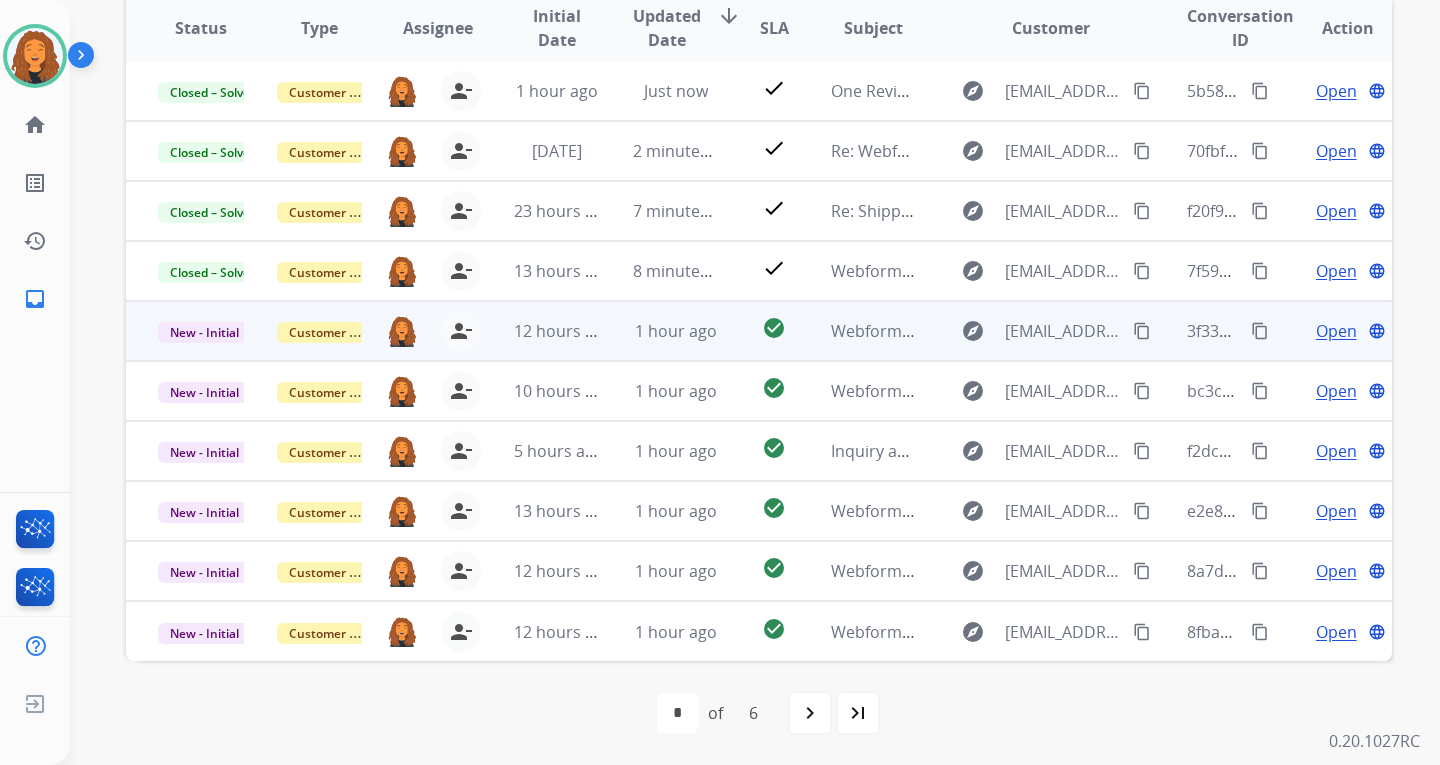 click on "content_copy" at bounding box center (1142, 331) 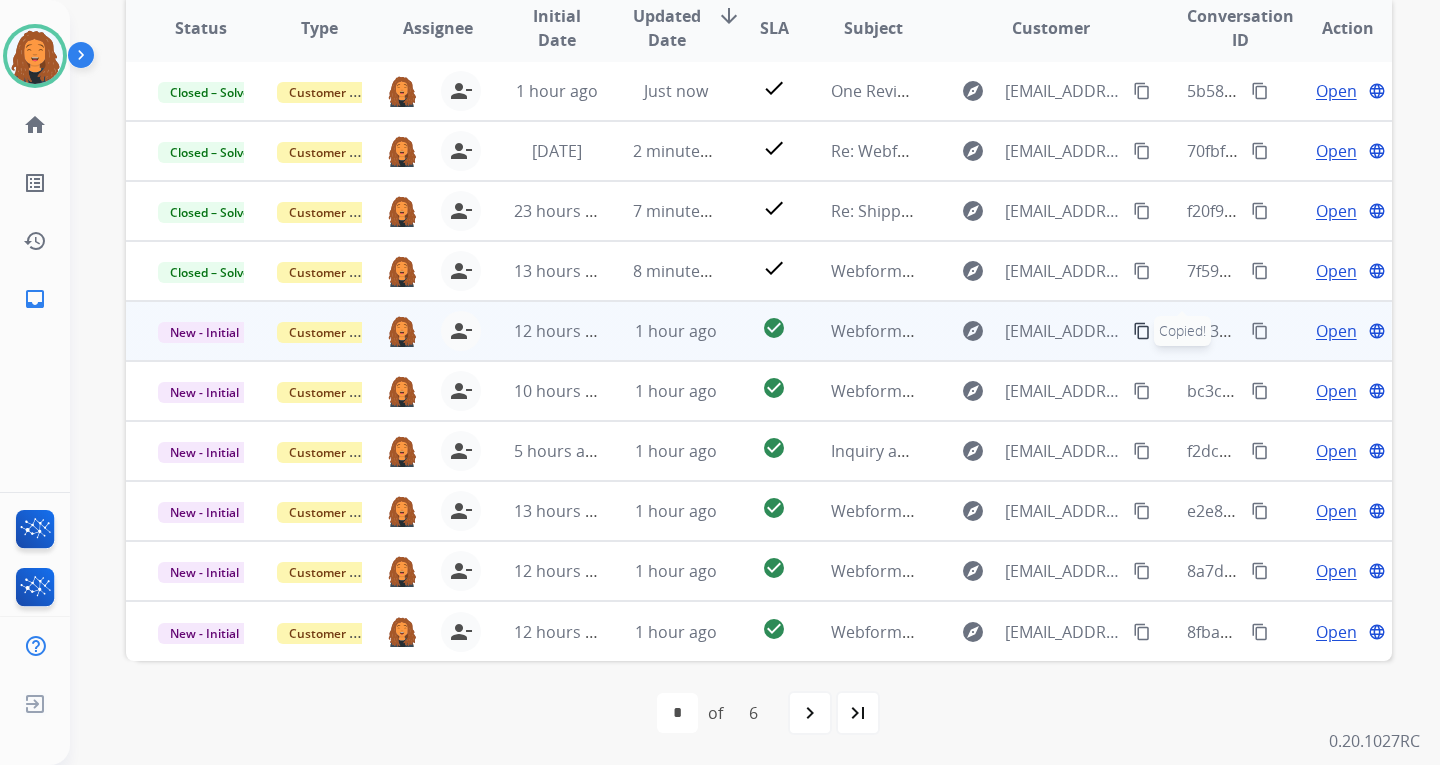 click on "Open" at bounding box center (1336, 331) 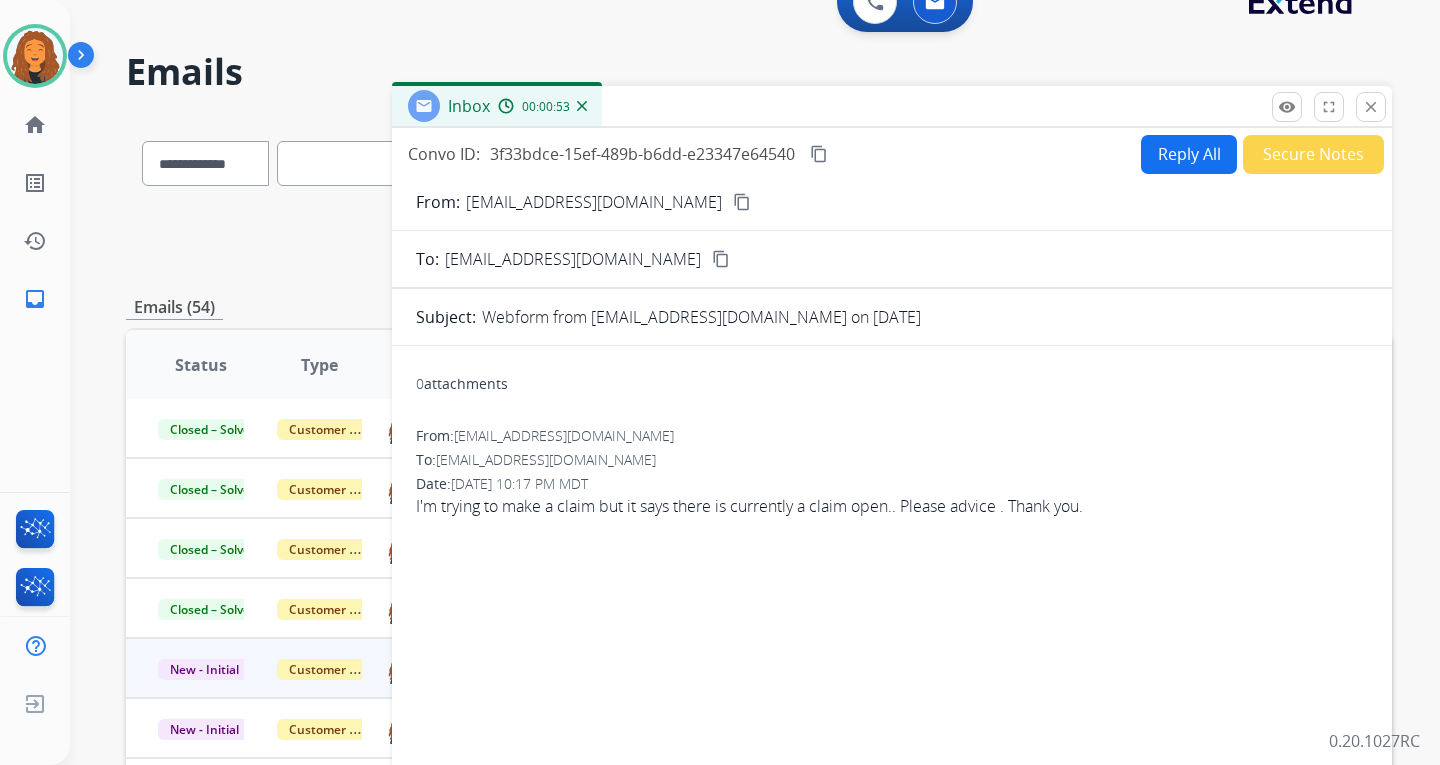scroll, scrollTop: 0, scrollLeft: 0, axis: both 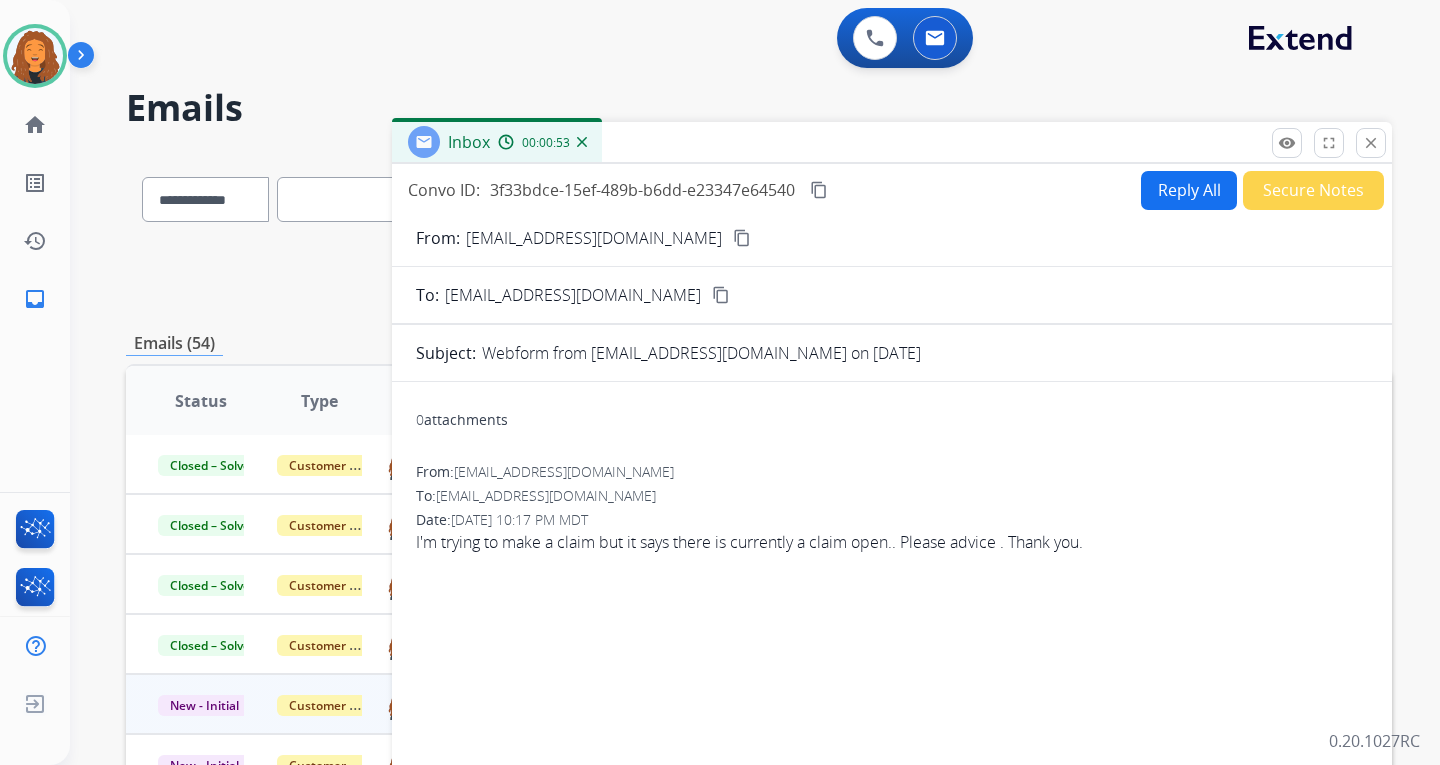 click on "Reply All" at bounding box center [1189, 190] 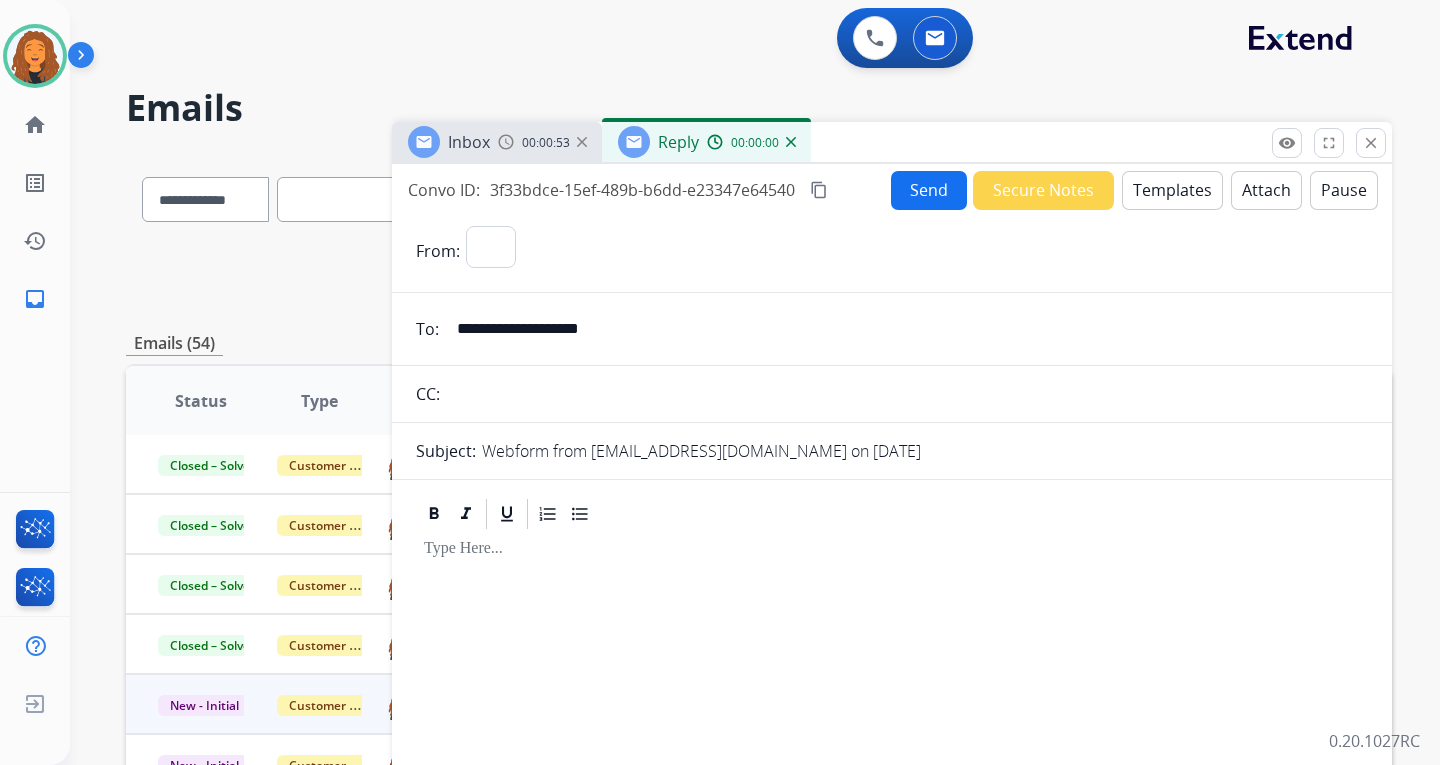 select on "**********" 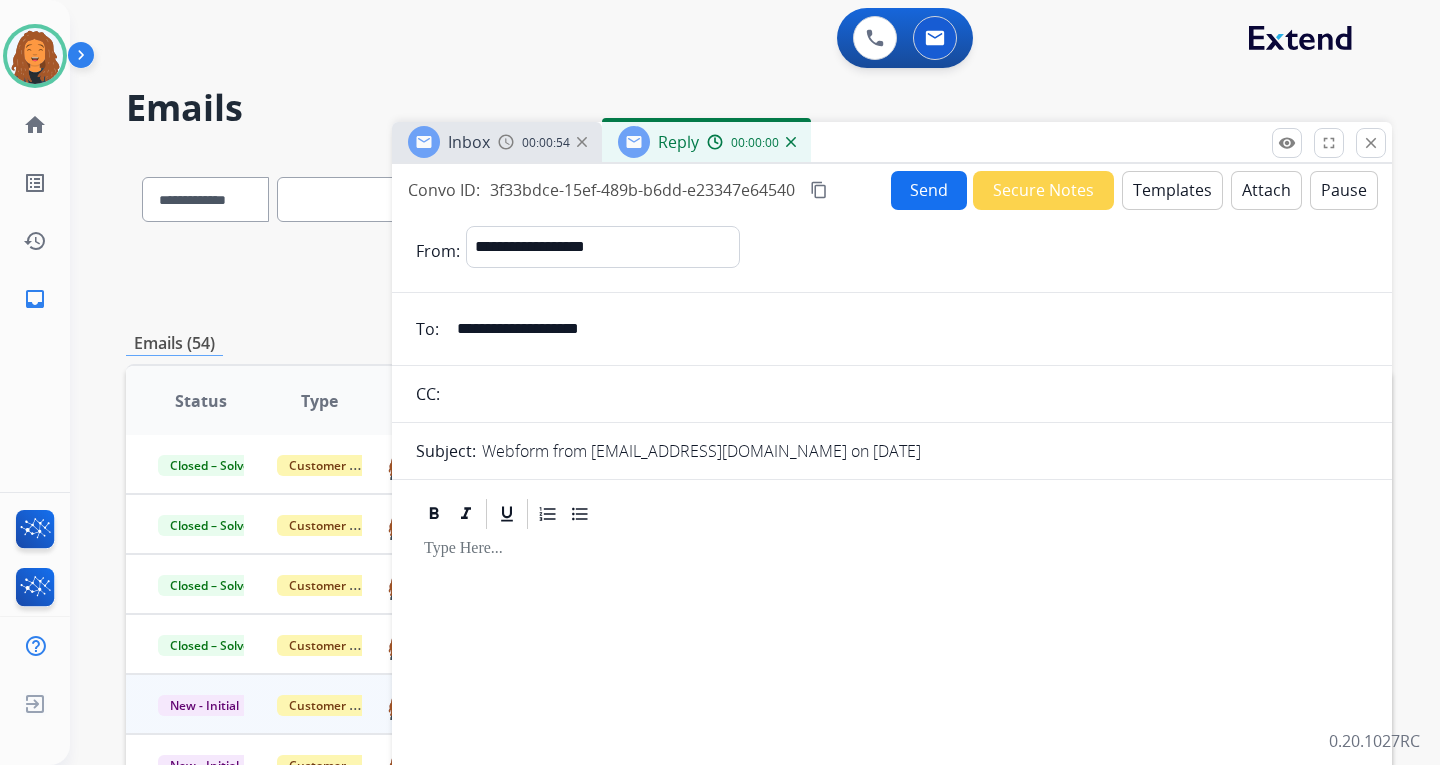 click on "Templates" at bounding box center (1172, 190) 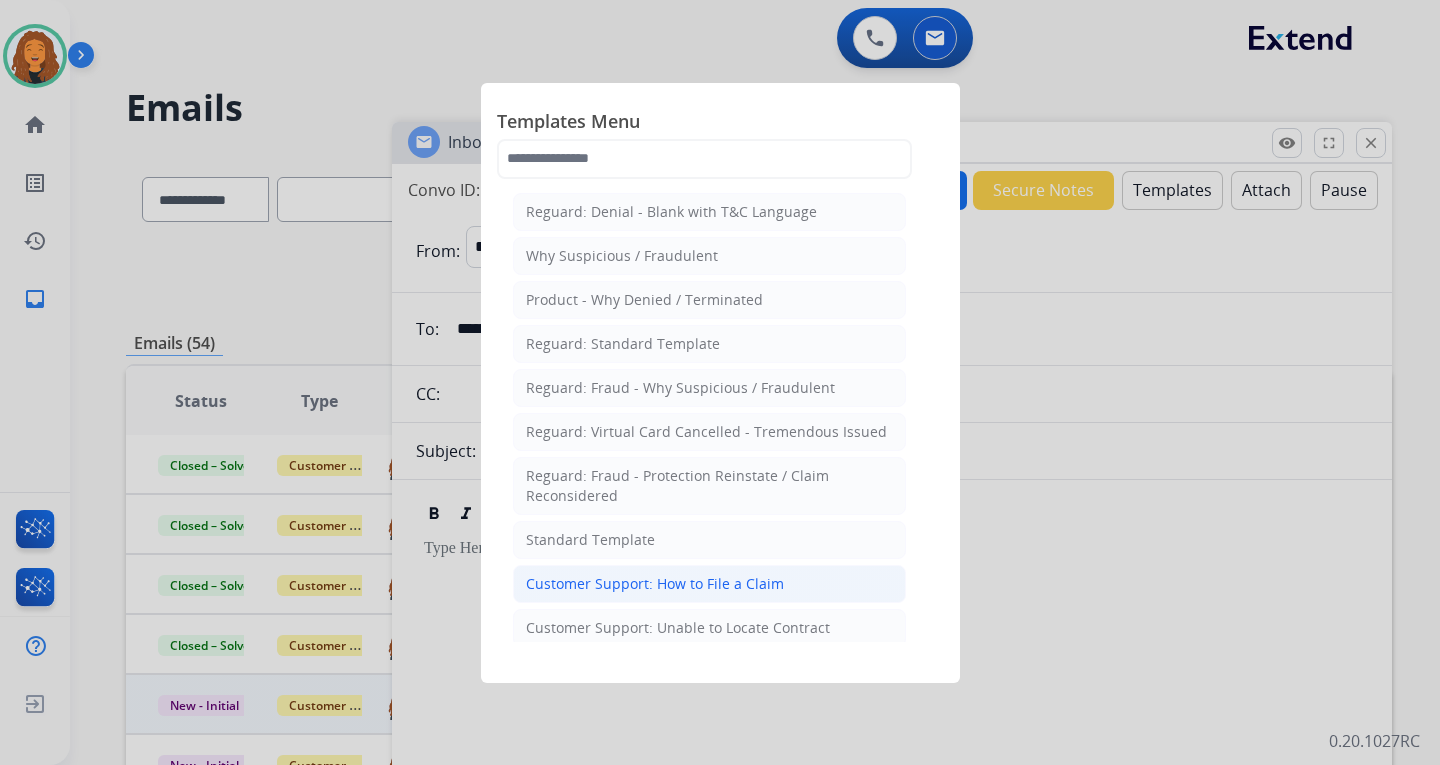click on "Customer Support: How to File a Claim" 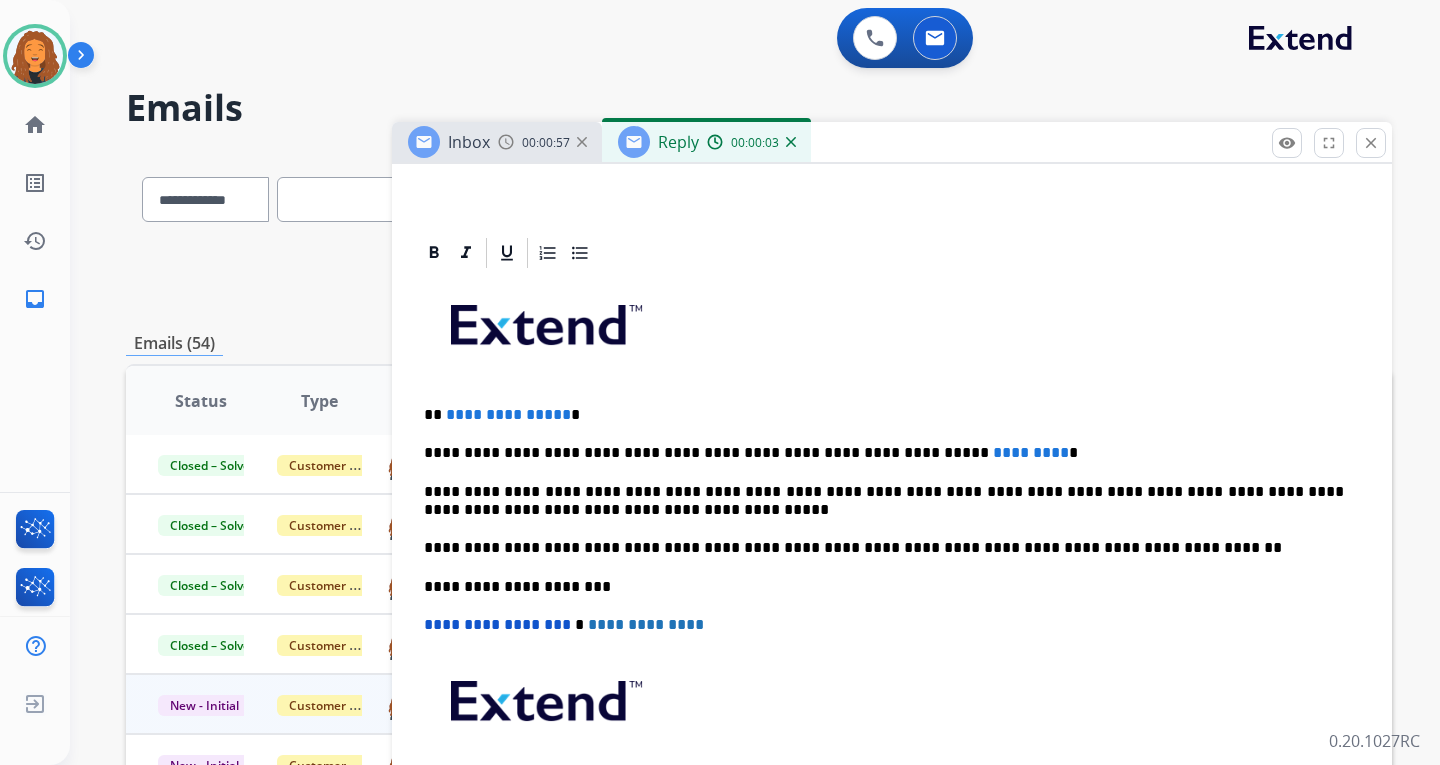 scroll, scrollTop: 400, scrollLeft: 0, axis: vertical 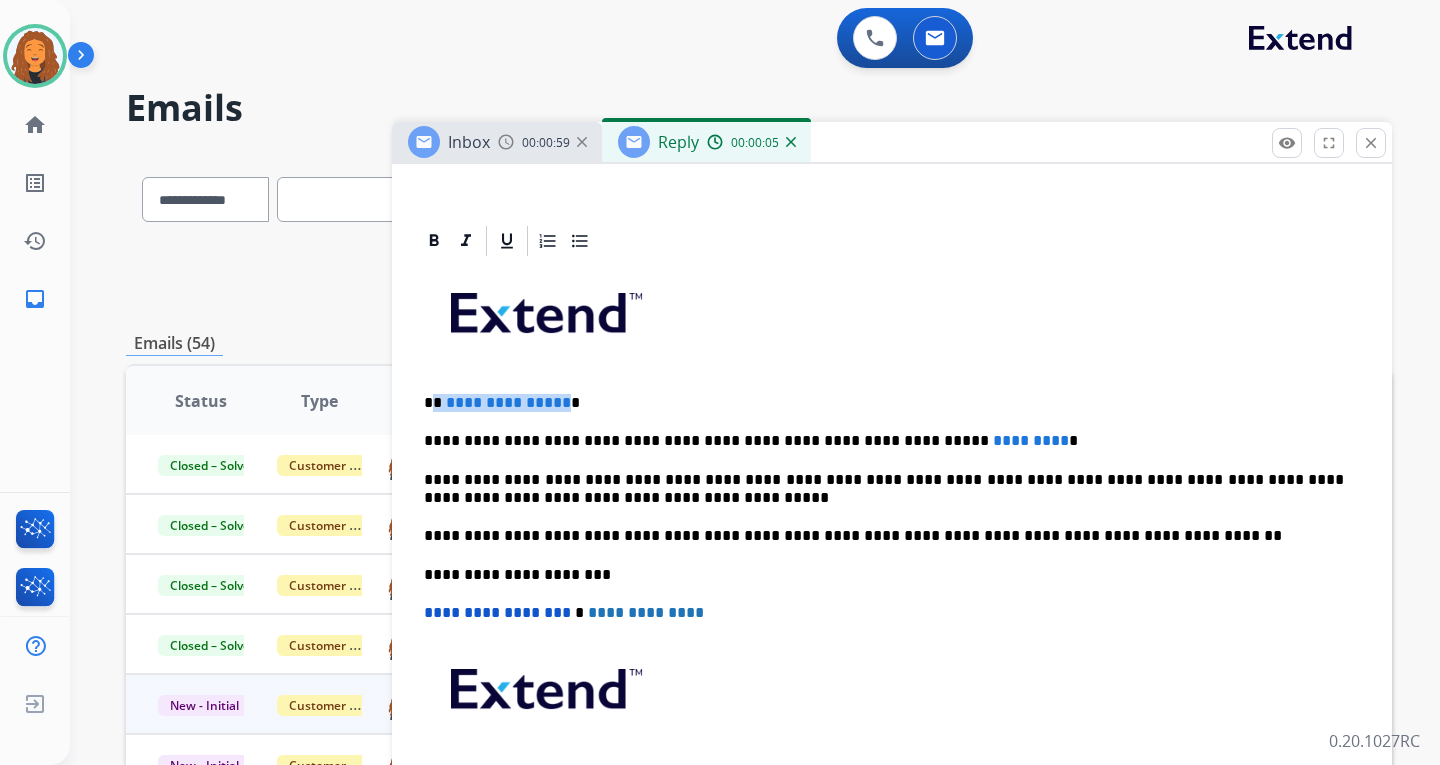 drag, startPoint x: 559, startPoint y: 406, endPoint x: 433, endPoint y: 411, distance: 126.09917 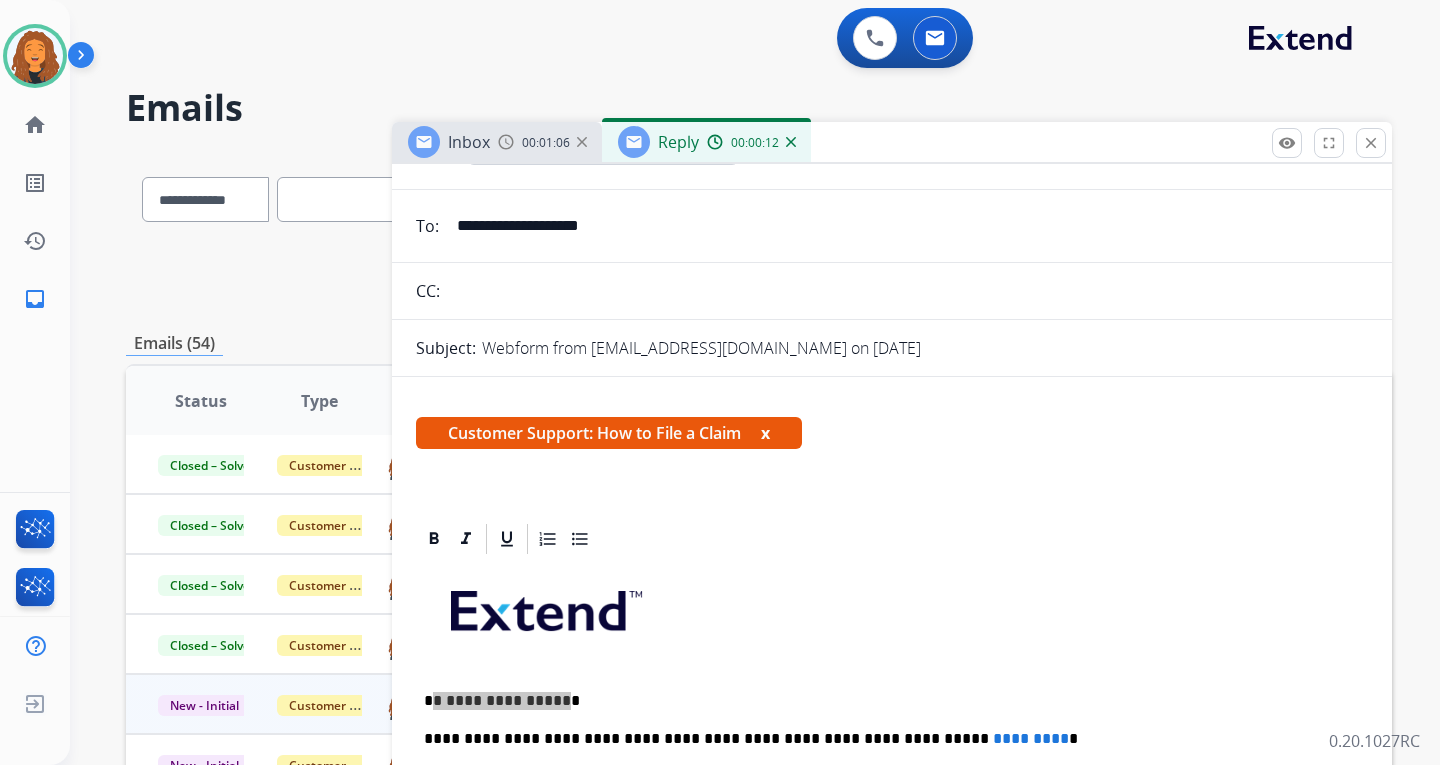 scroll, scrollTop: 100, scrollLeft: 0, axis: vertical 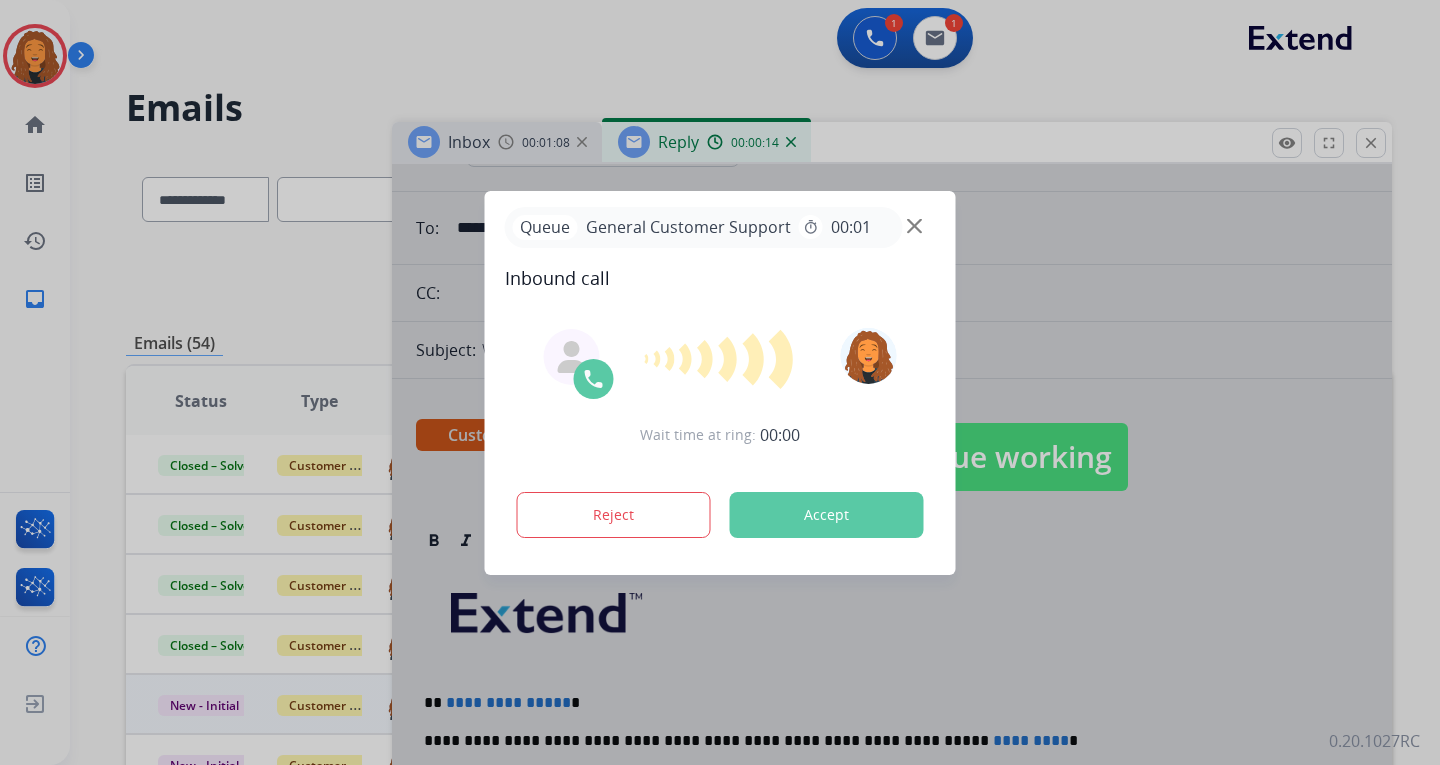 drag, startPoint x: 652, startPoint y: 228, endPoint x: 461, endPoint y: 227, distance: 191.00262 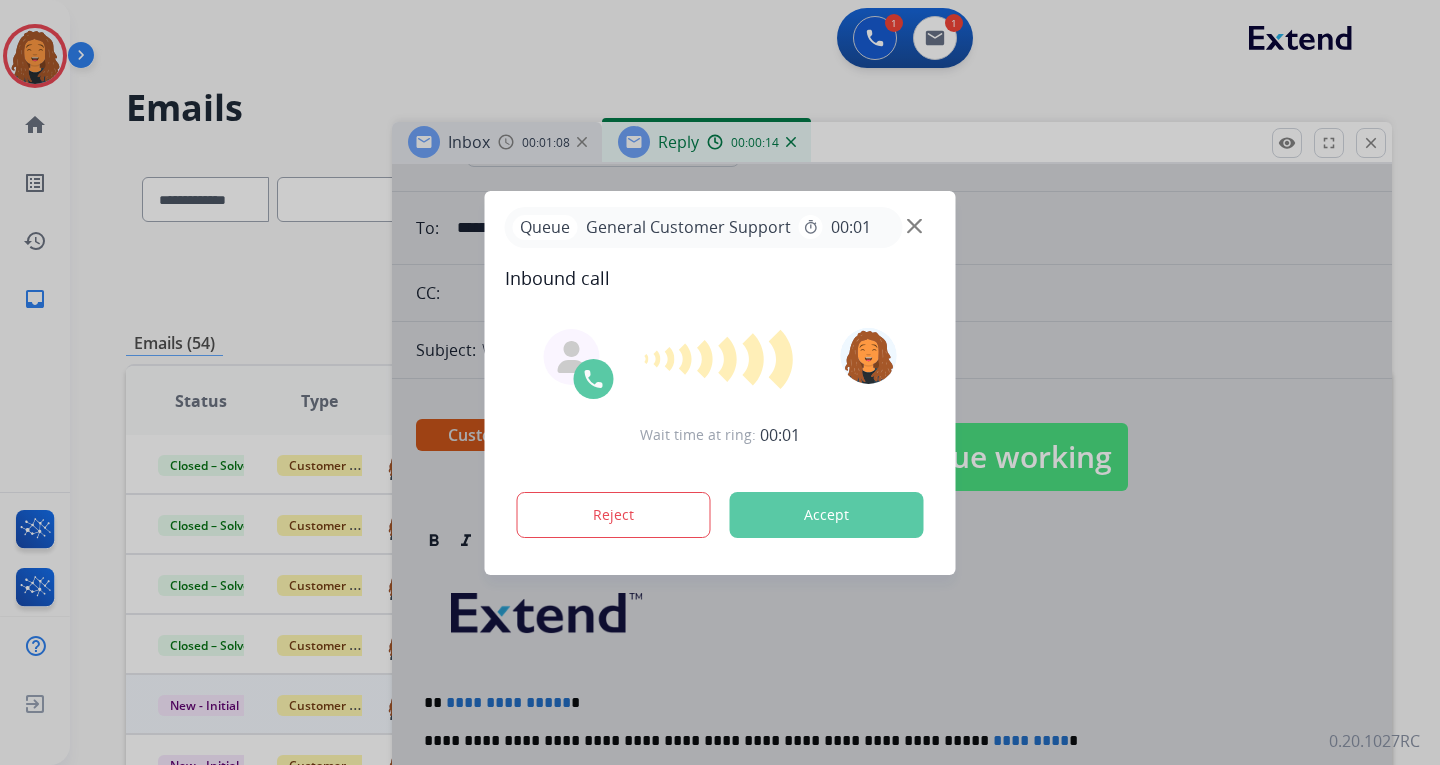drag, startPoint x: 461, startPoint y: 227, endPoint x: 446, endPoint y: 211, distance: 21.931713 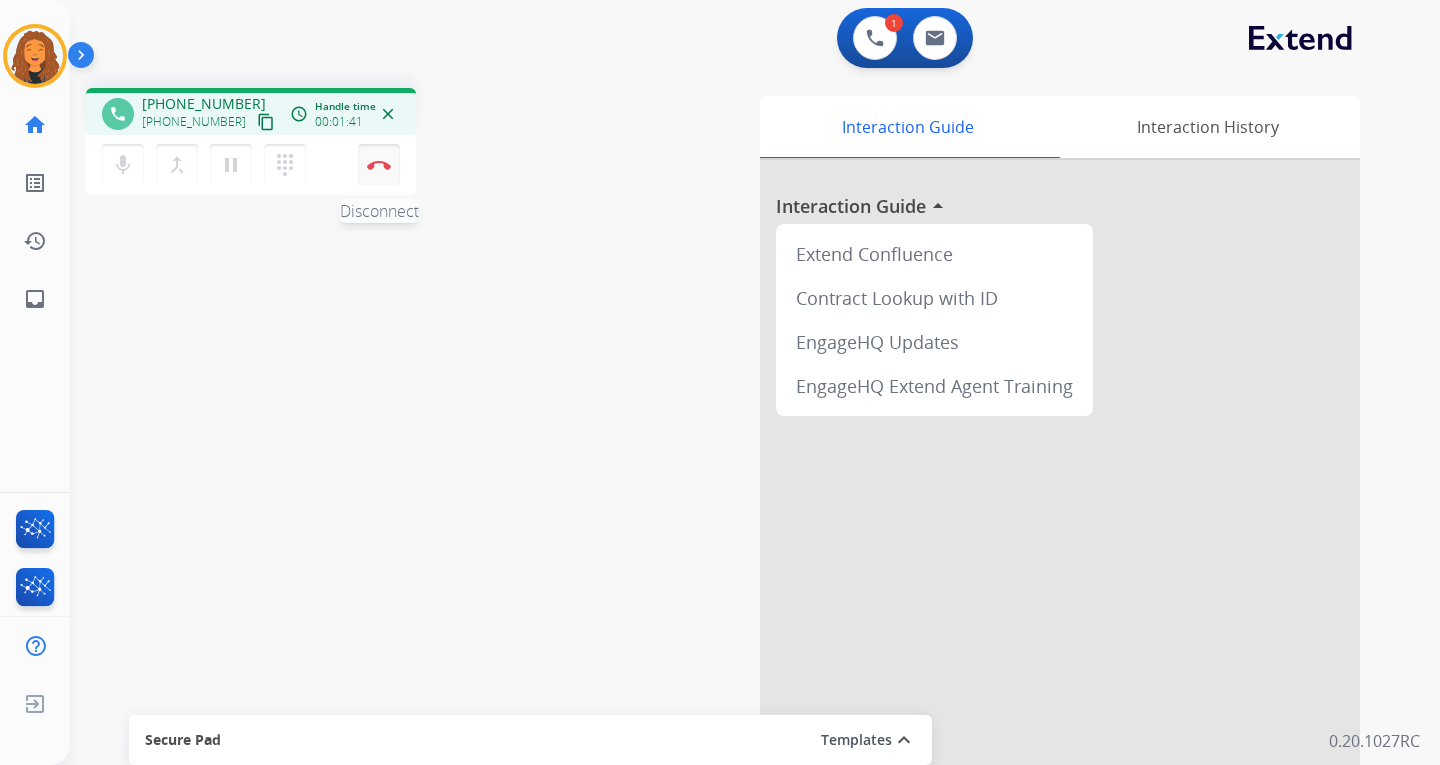 click at bounding box center (379, 165) 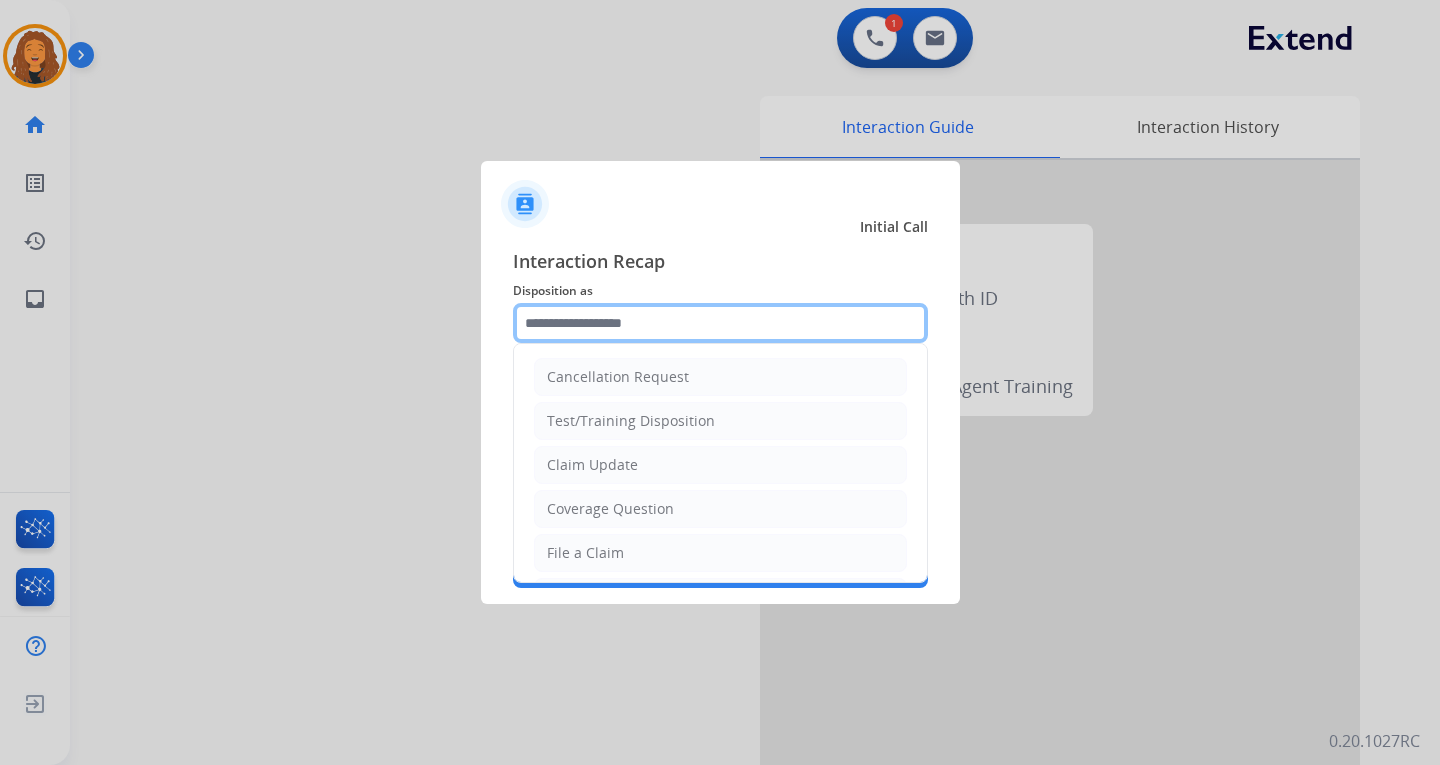 click 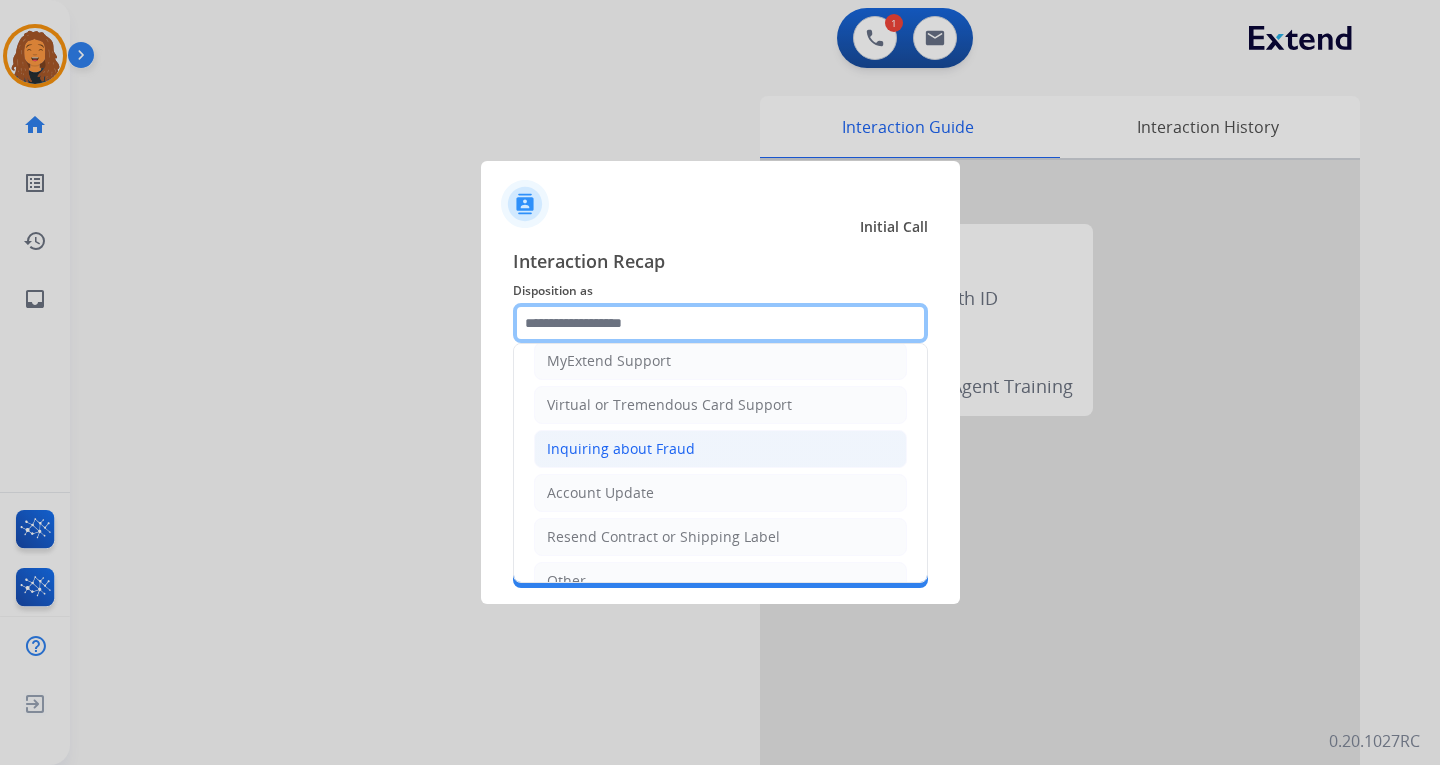 scroll, scrollTop: 300, scrollLeft: 0, axis: vertical 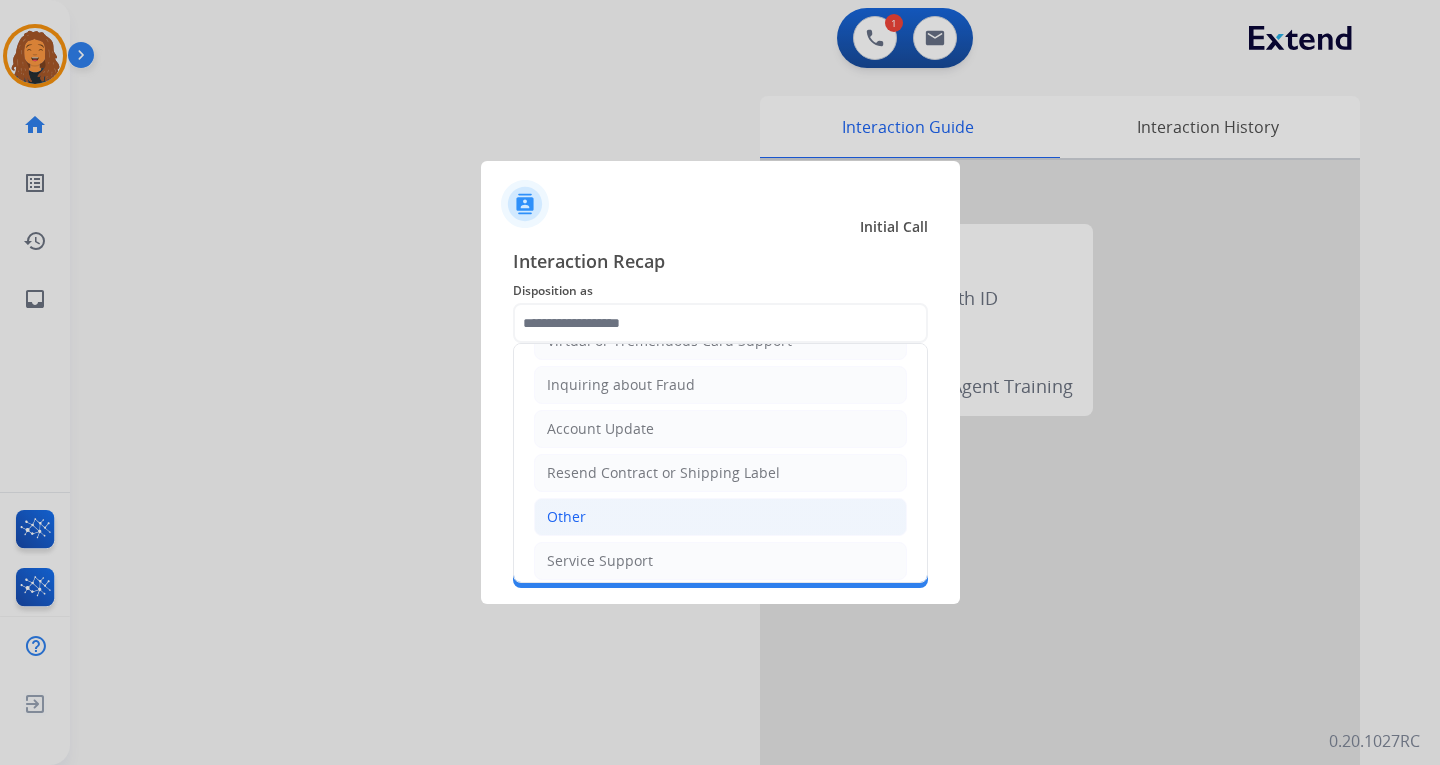 click on "Other" 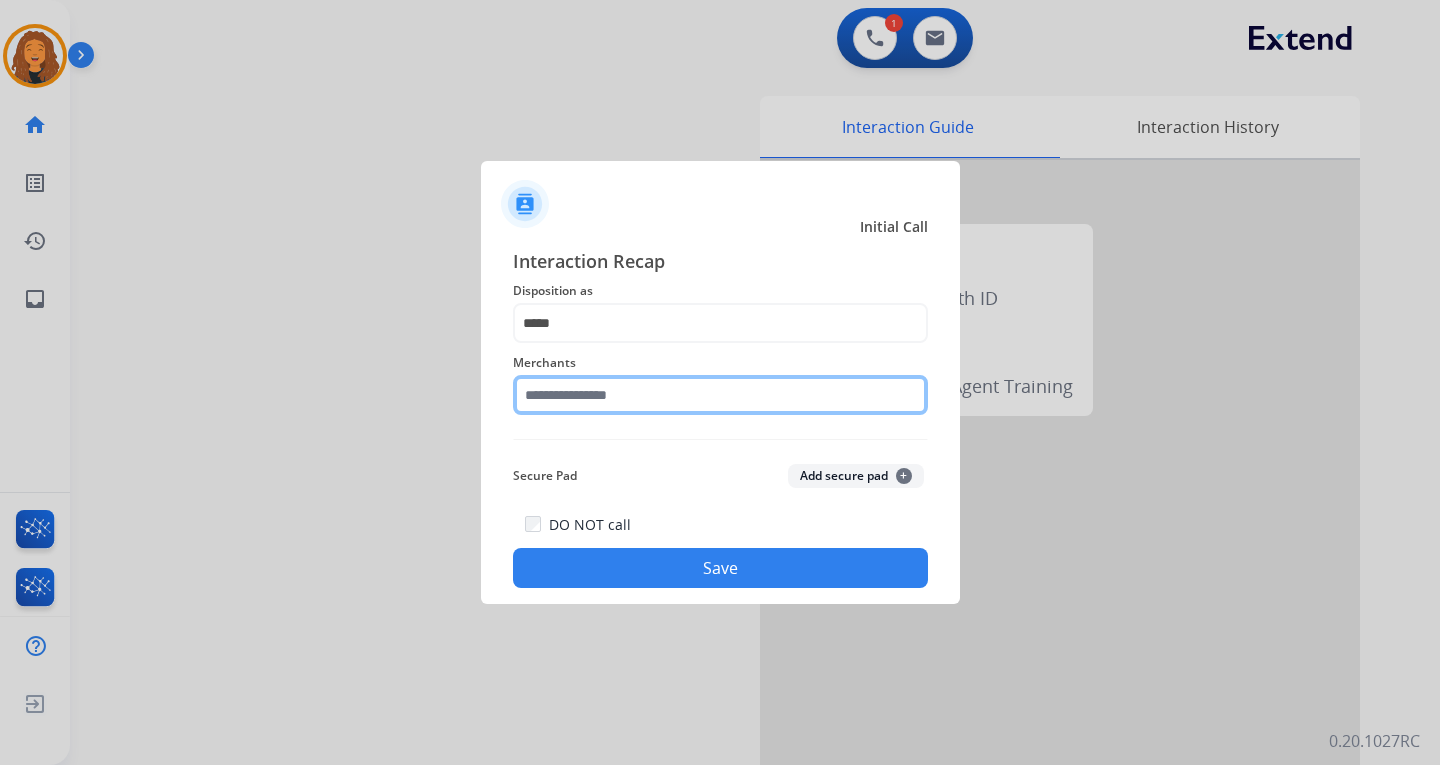 click 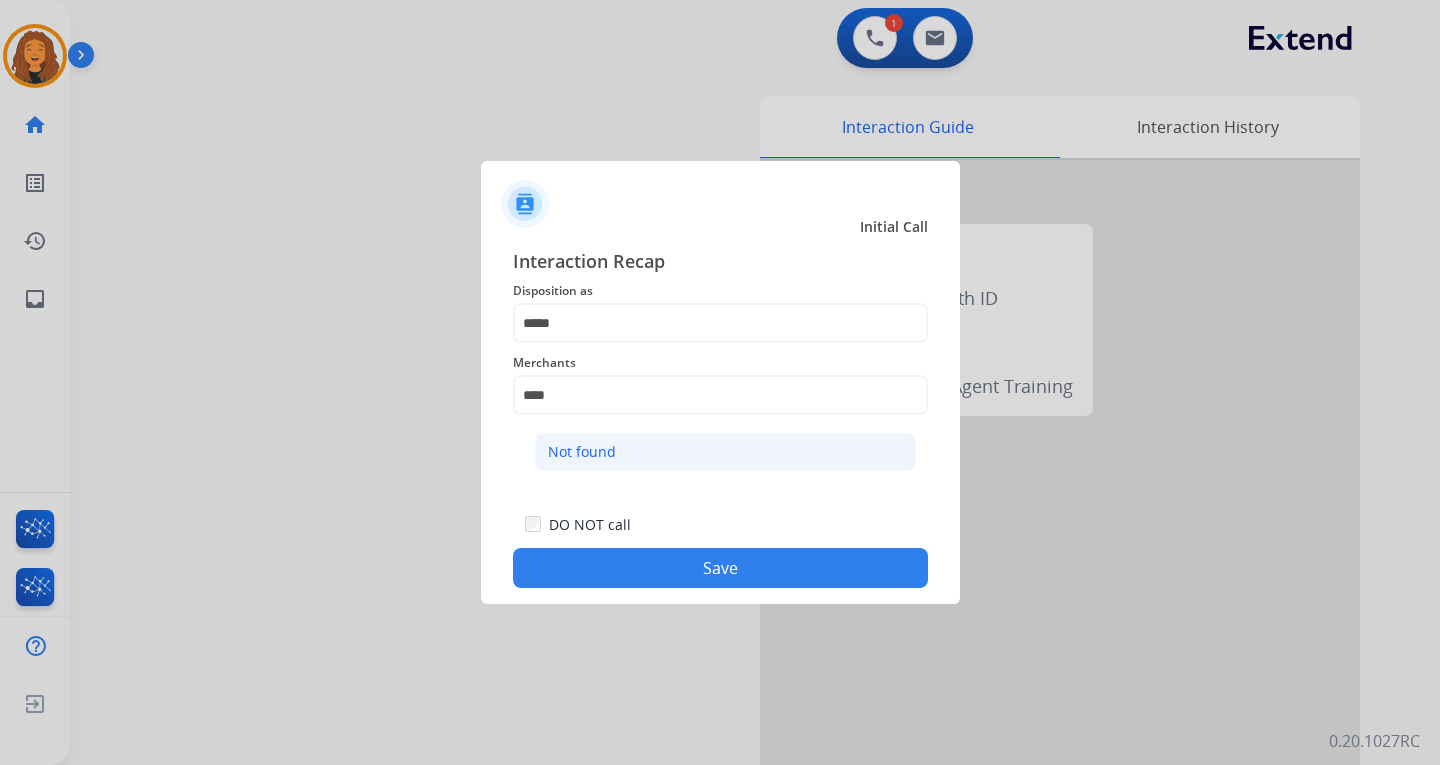 click on "Not found" 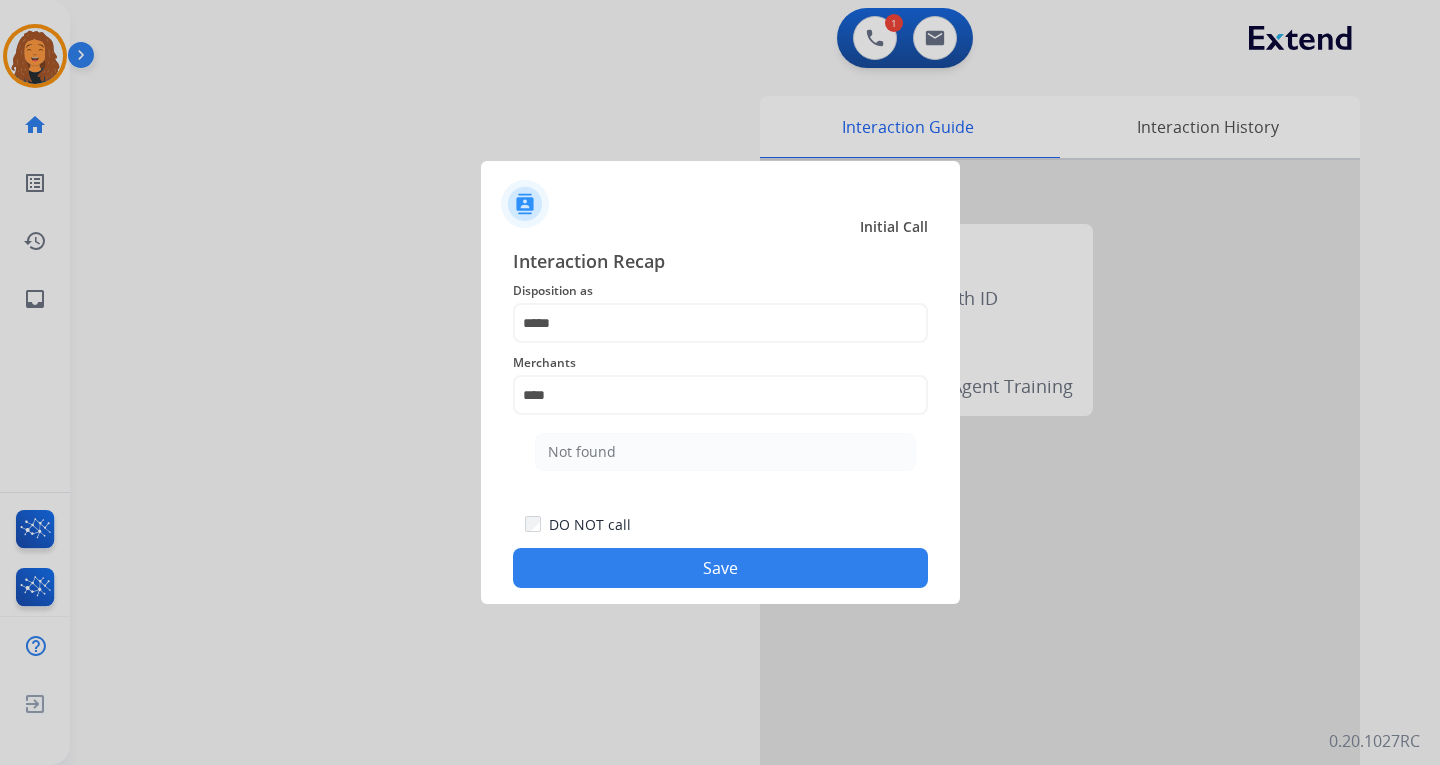 type on "*********" 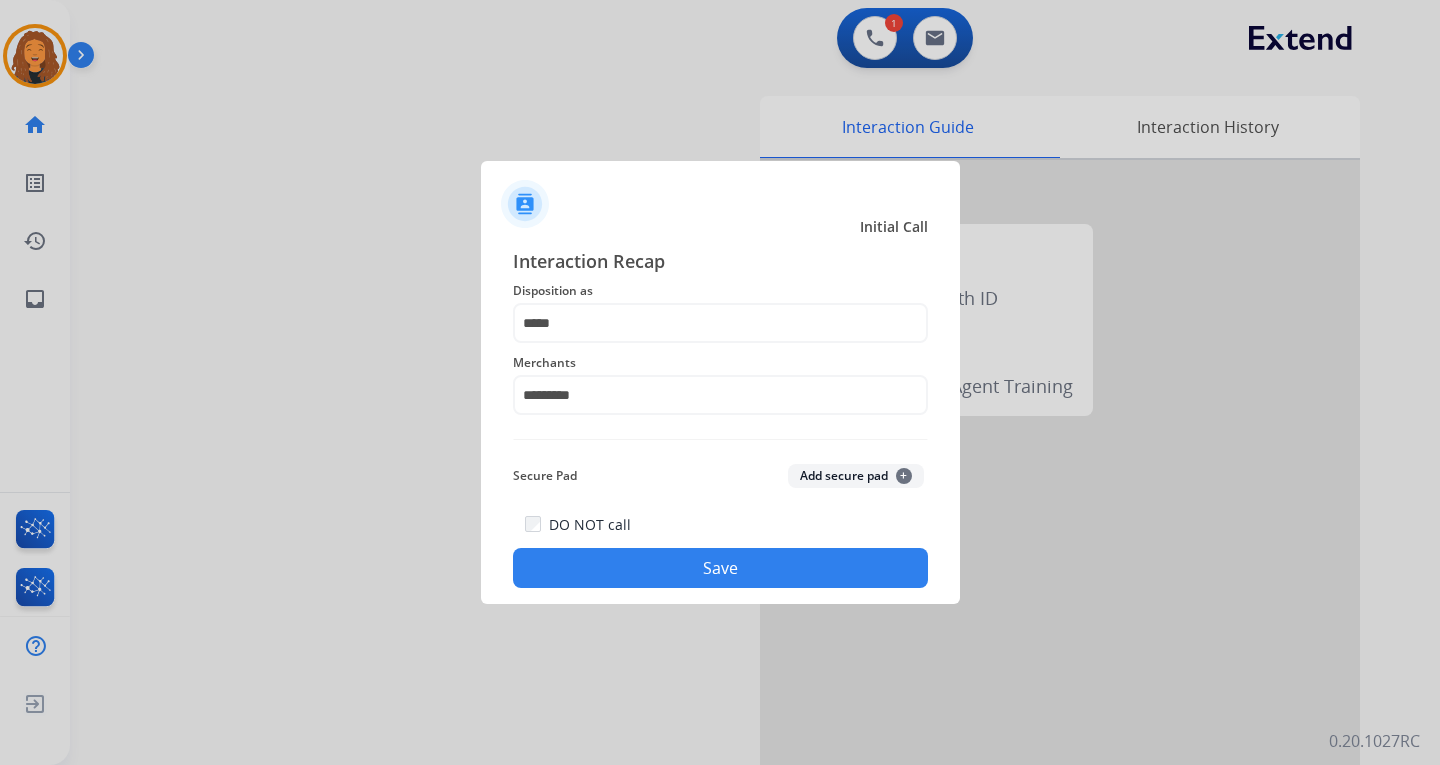 click on "Interaction Recap Disposition as    ***** Merchants   ********* Secure Pad  Add secure pad  +  DO NOT call   Save" 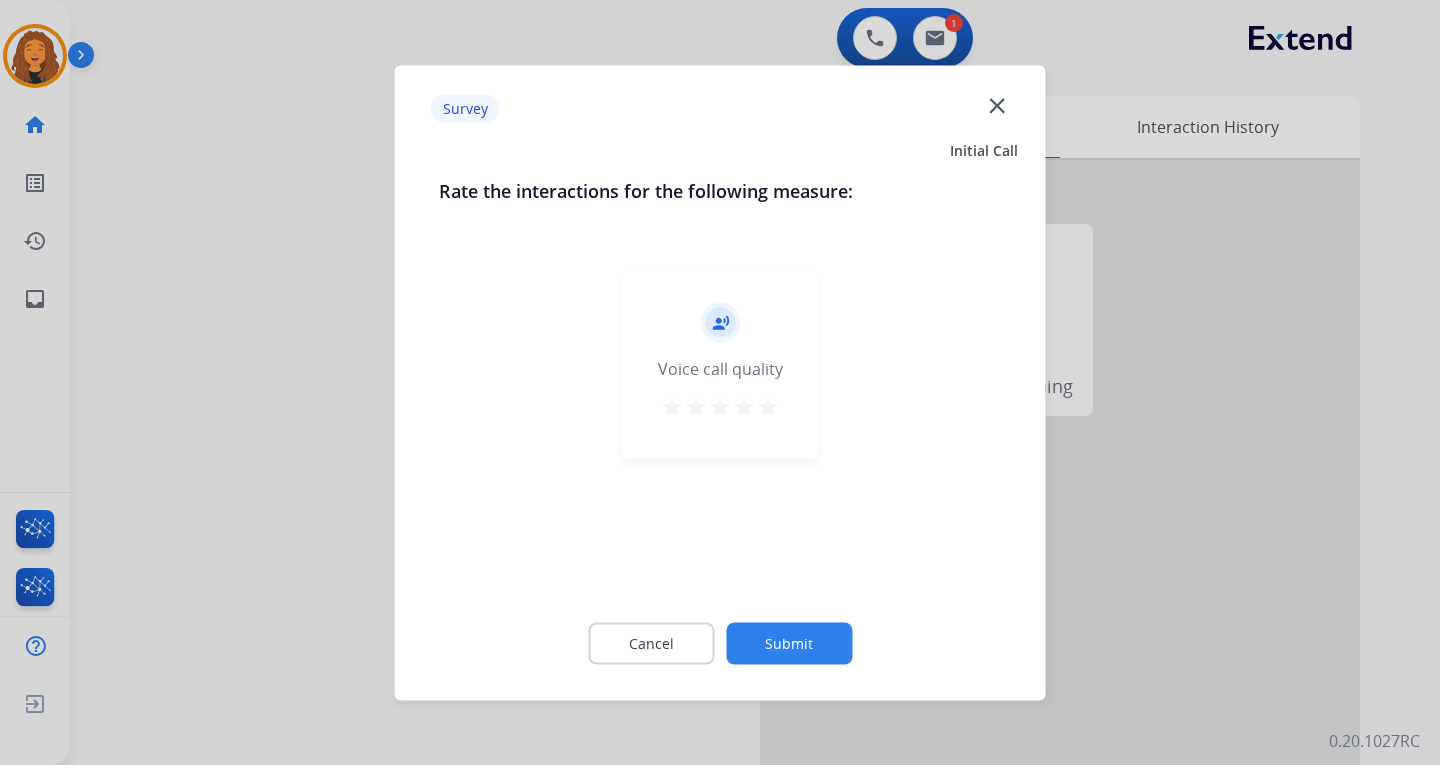 click on "Submit" 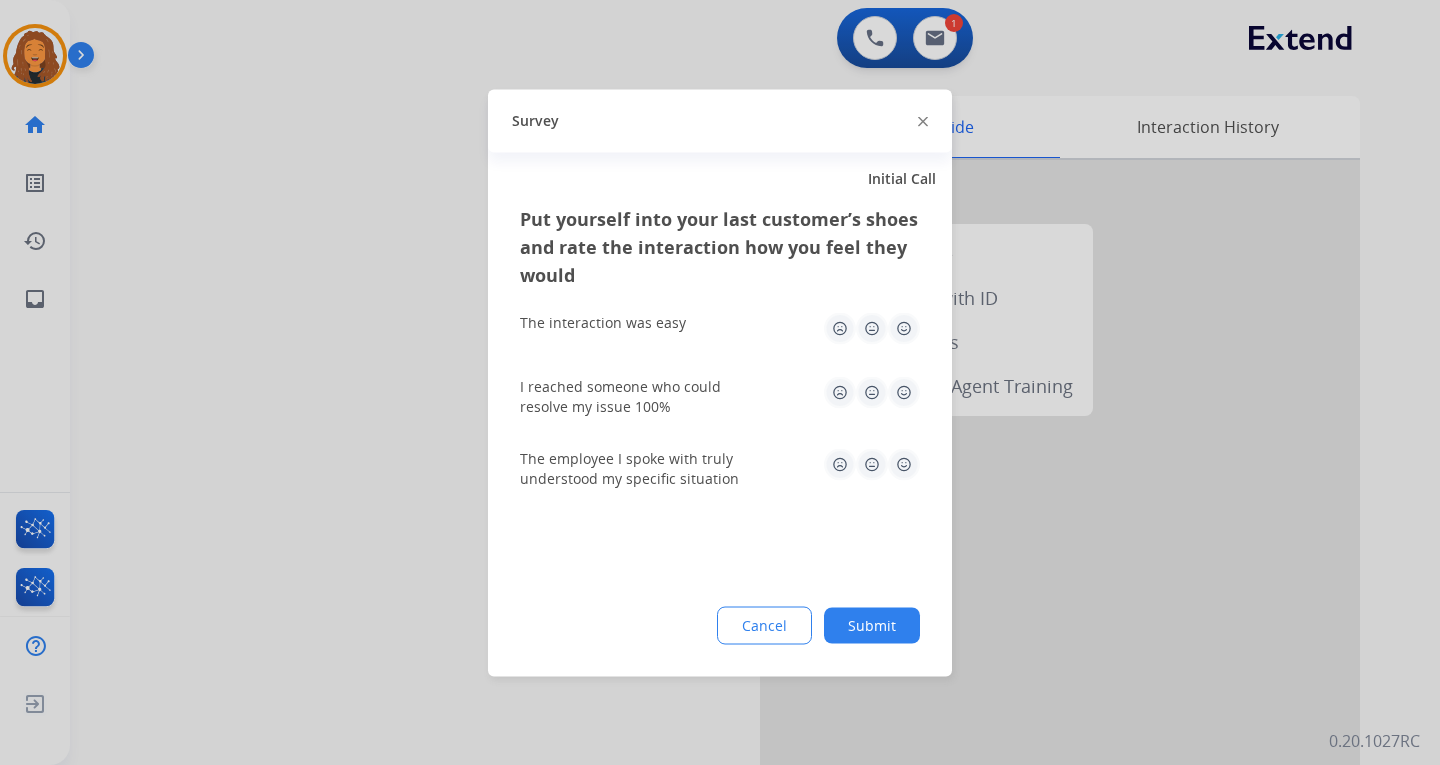 drag, startPoint x: 832, startPoint y: 626, endPoint x: 852, endPoint y: 625, distance: 20.024984 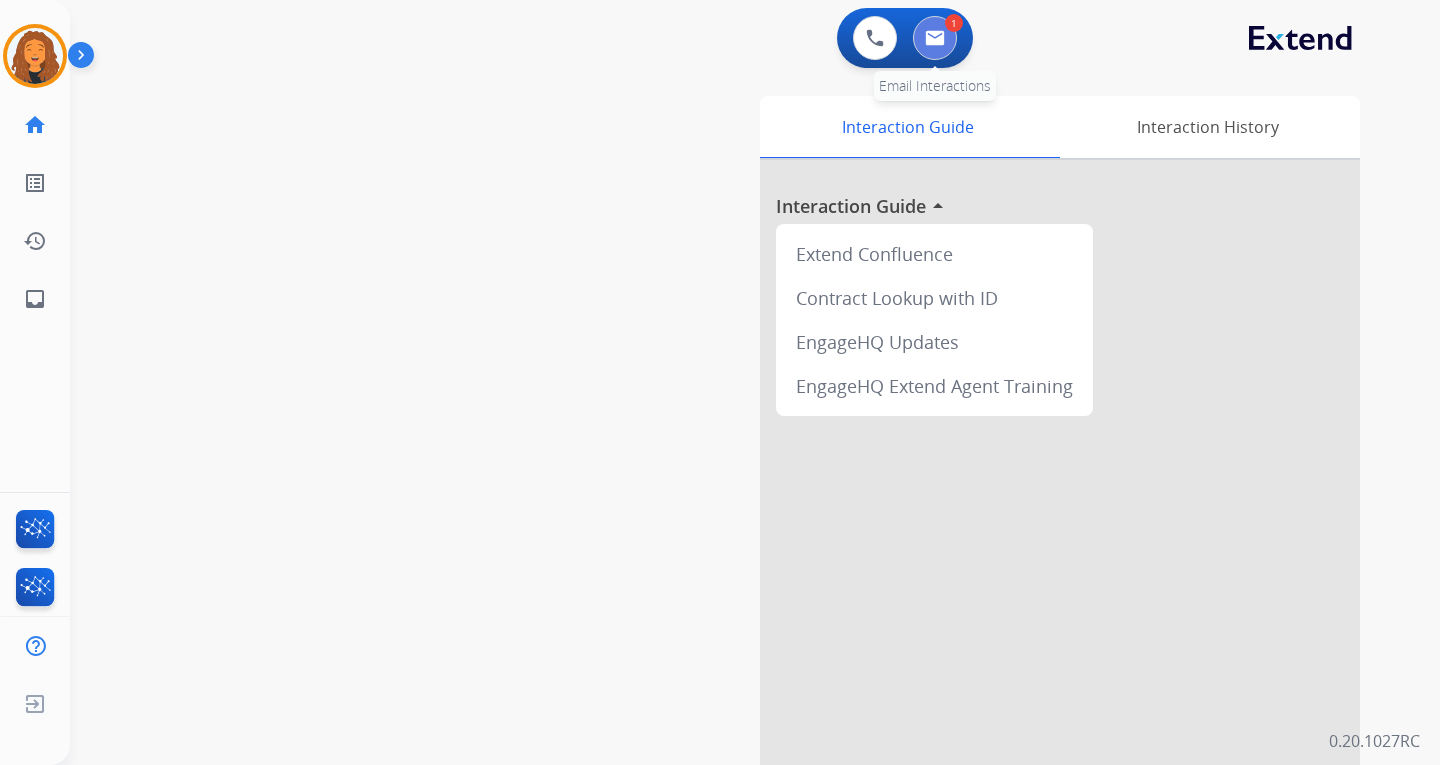 click at bounding box center [935, 38] 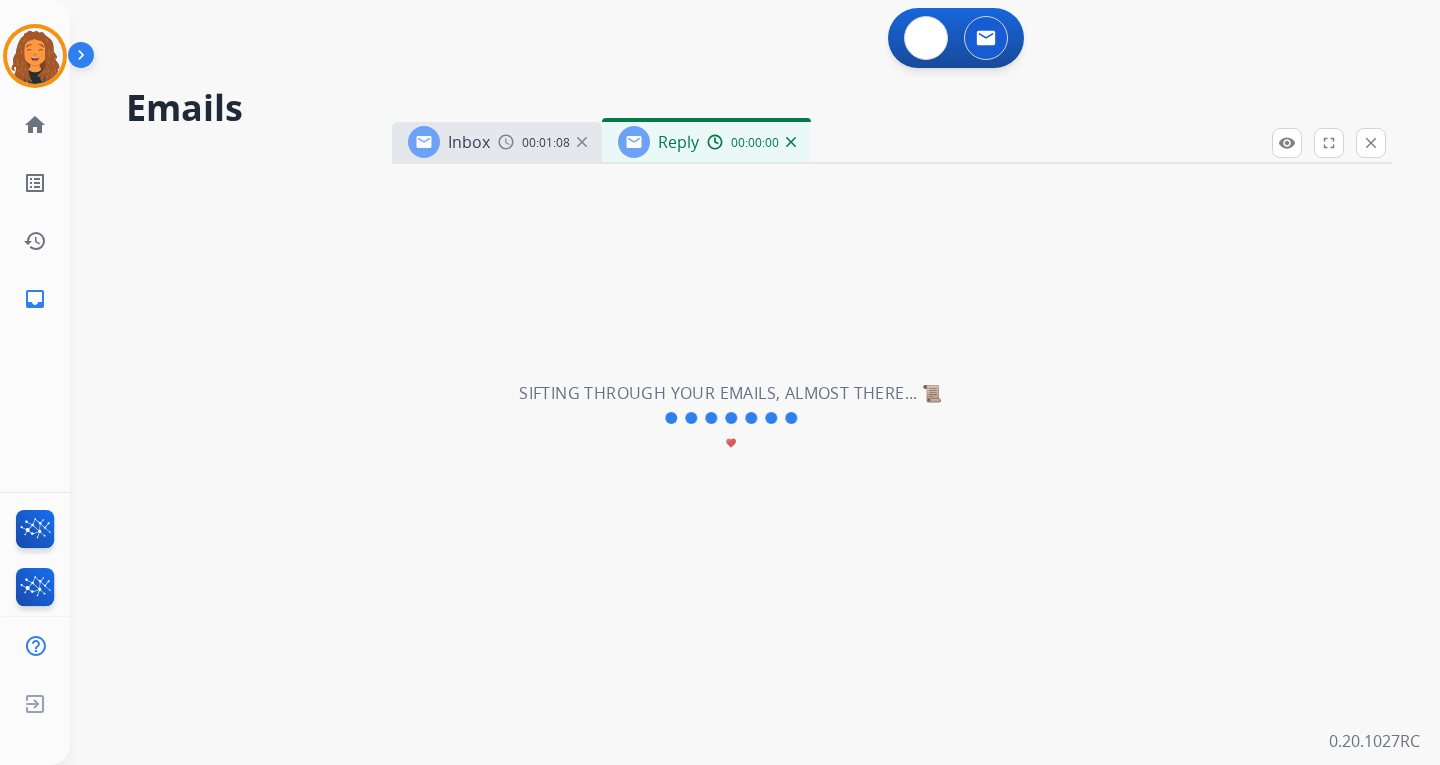 select on "**********" 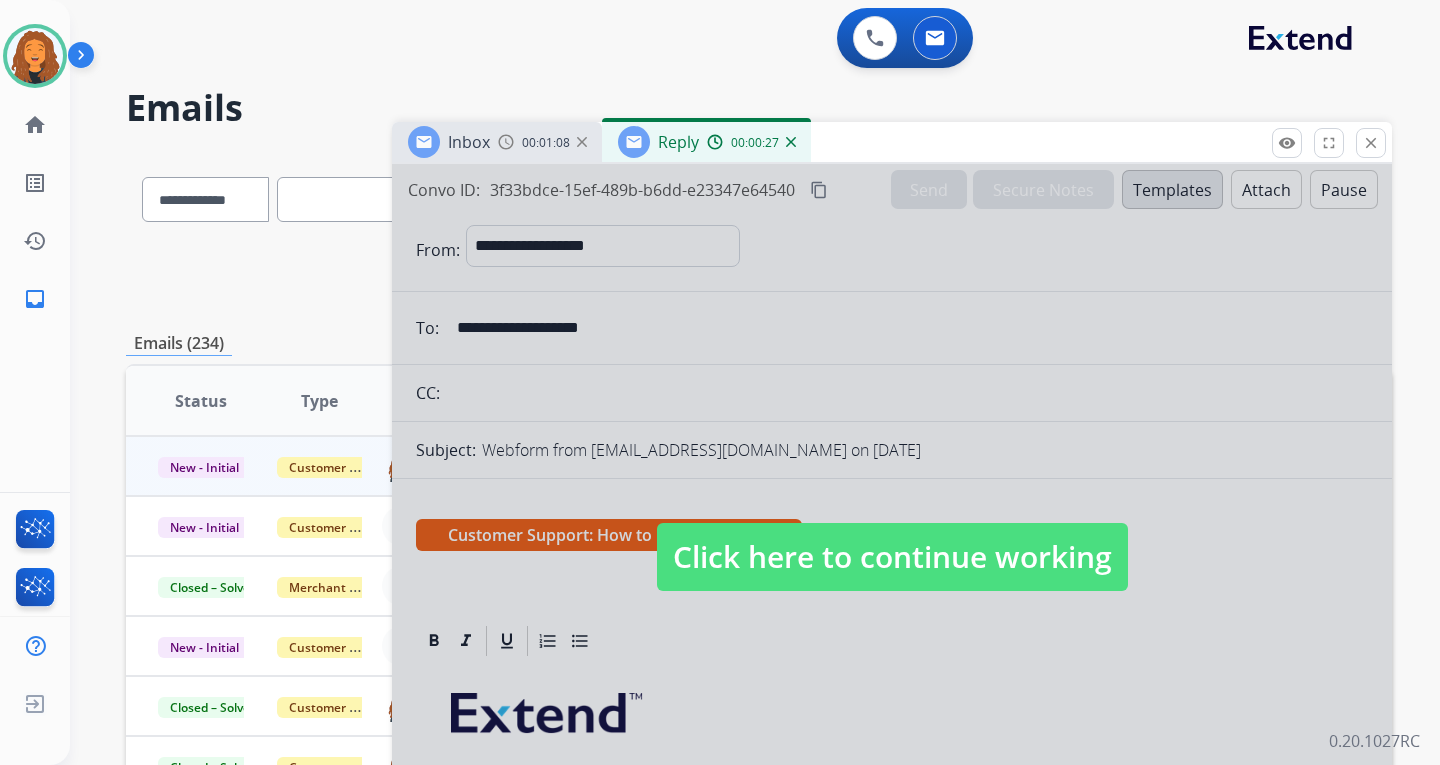 click on "Click here to continue working" at bounding box center (892, 557) 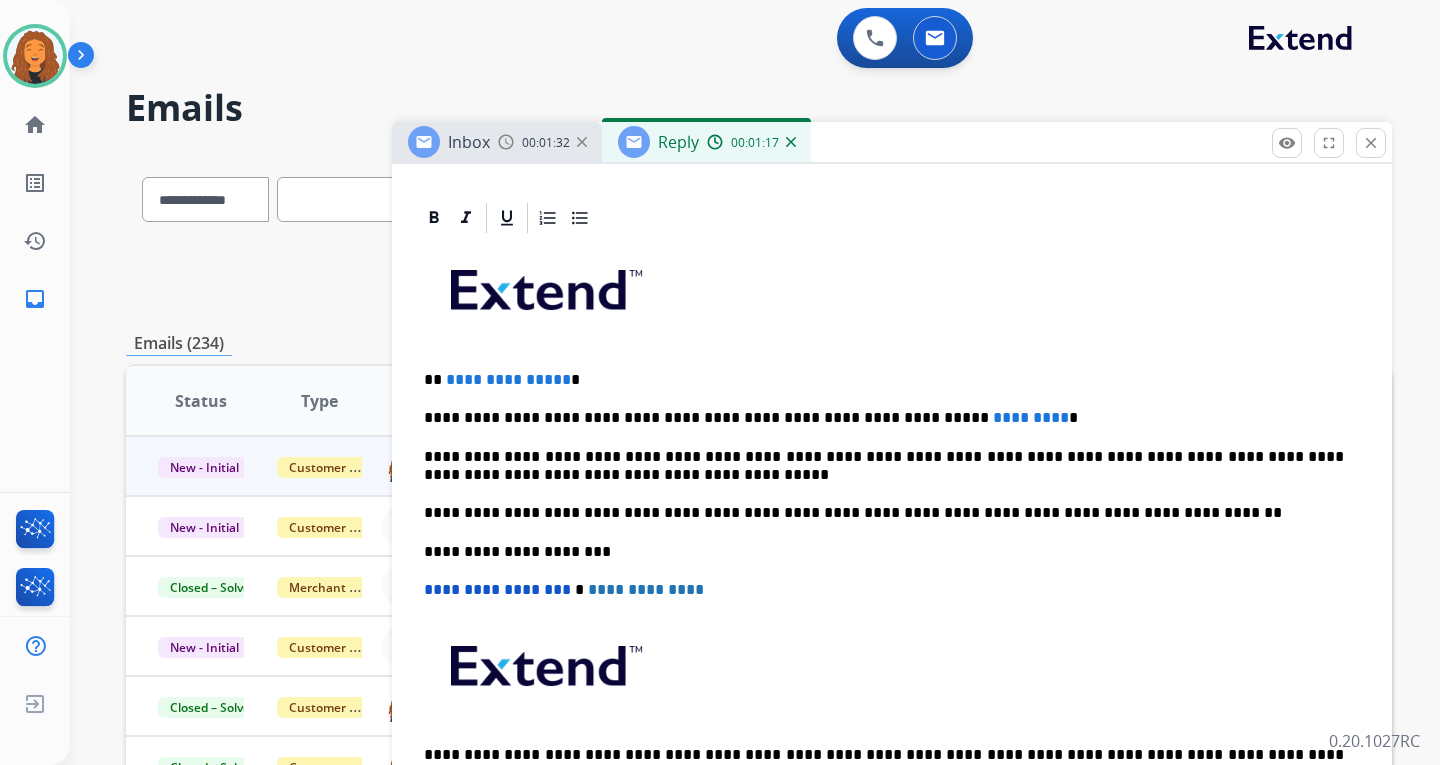 scroll, scrollTop: 477, scrollLeft: 0, axis: vertical 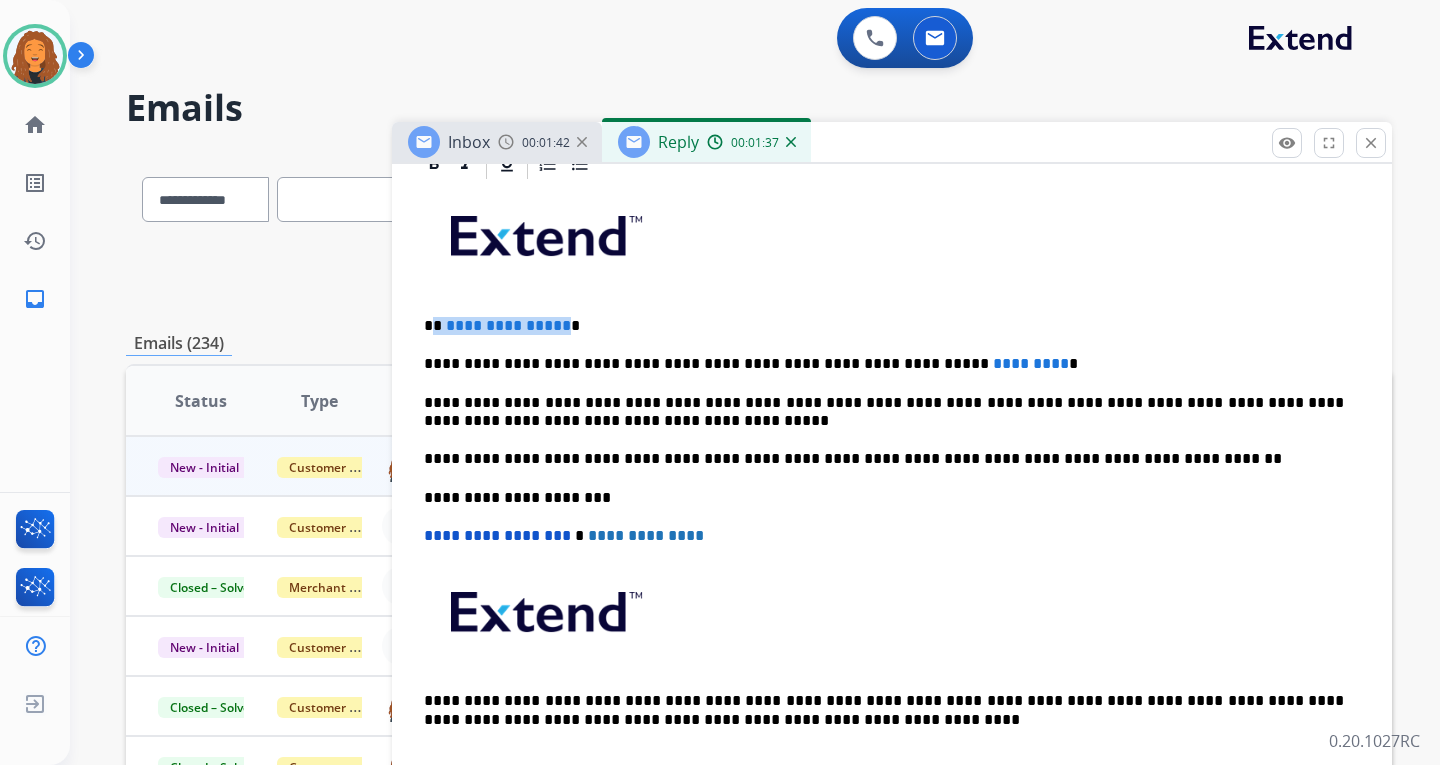 drag, startPoint x: 558, startPoint y: 327, endPoint x: 436, endPoint y: 323, distance: 122.06556 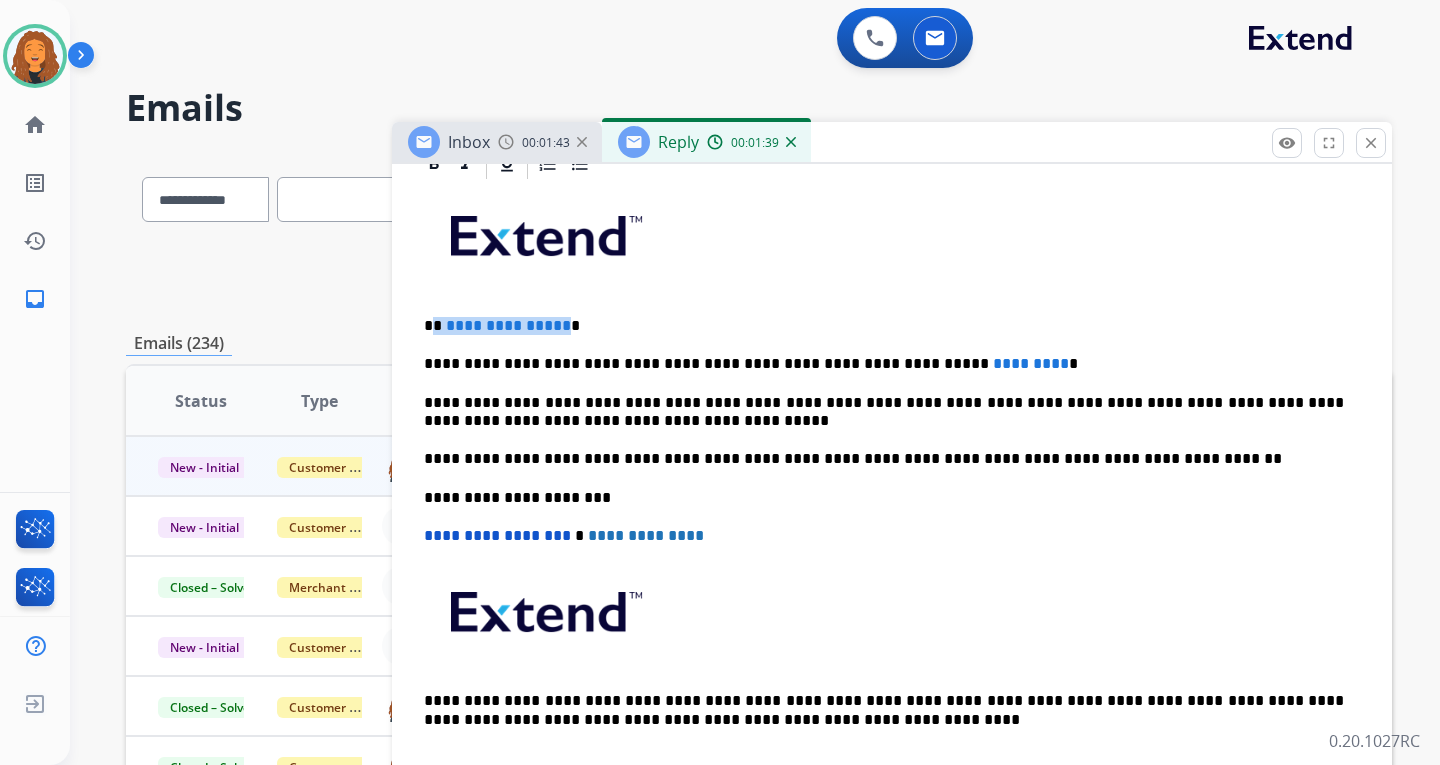 type 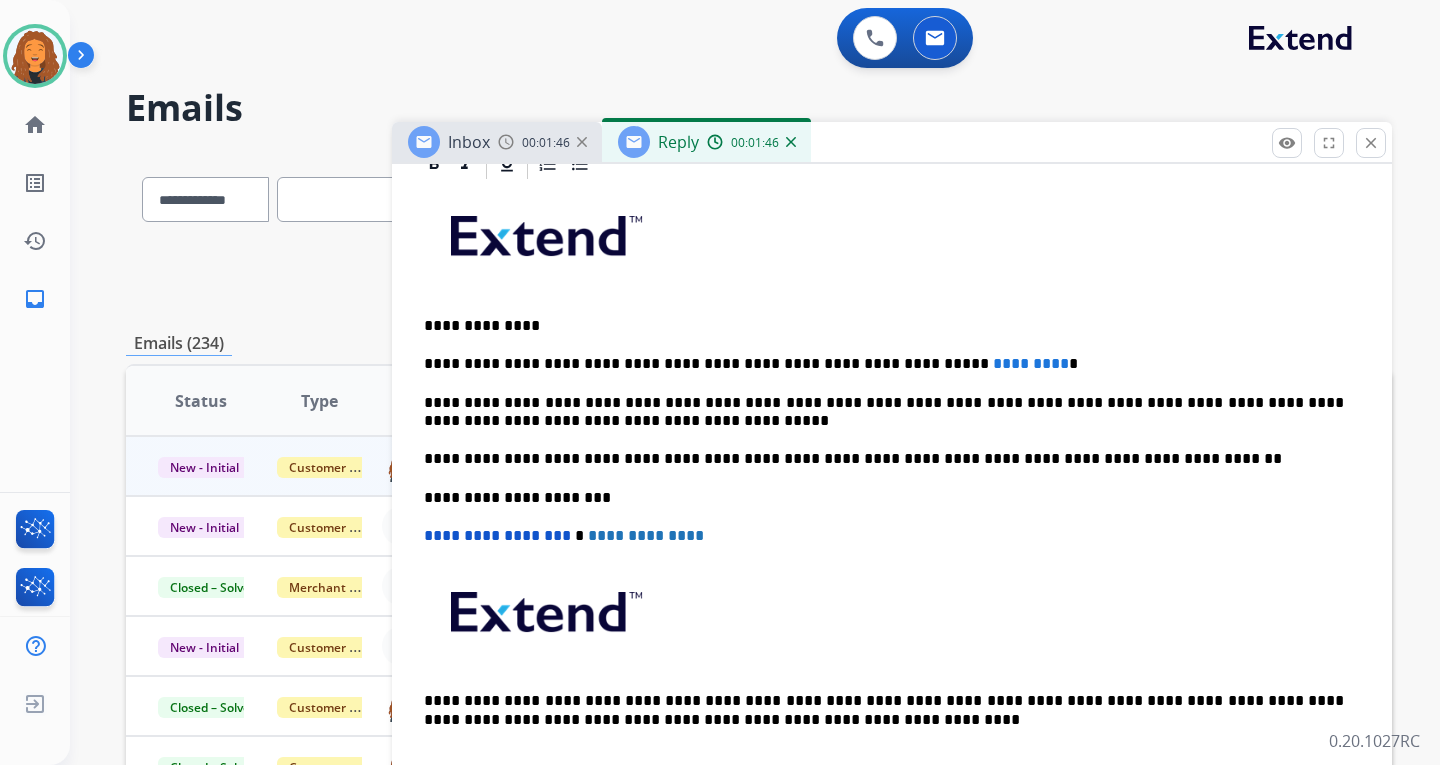 click on "Inbox  00:01:46" at bounding box center [497, 142] 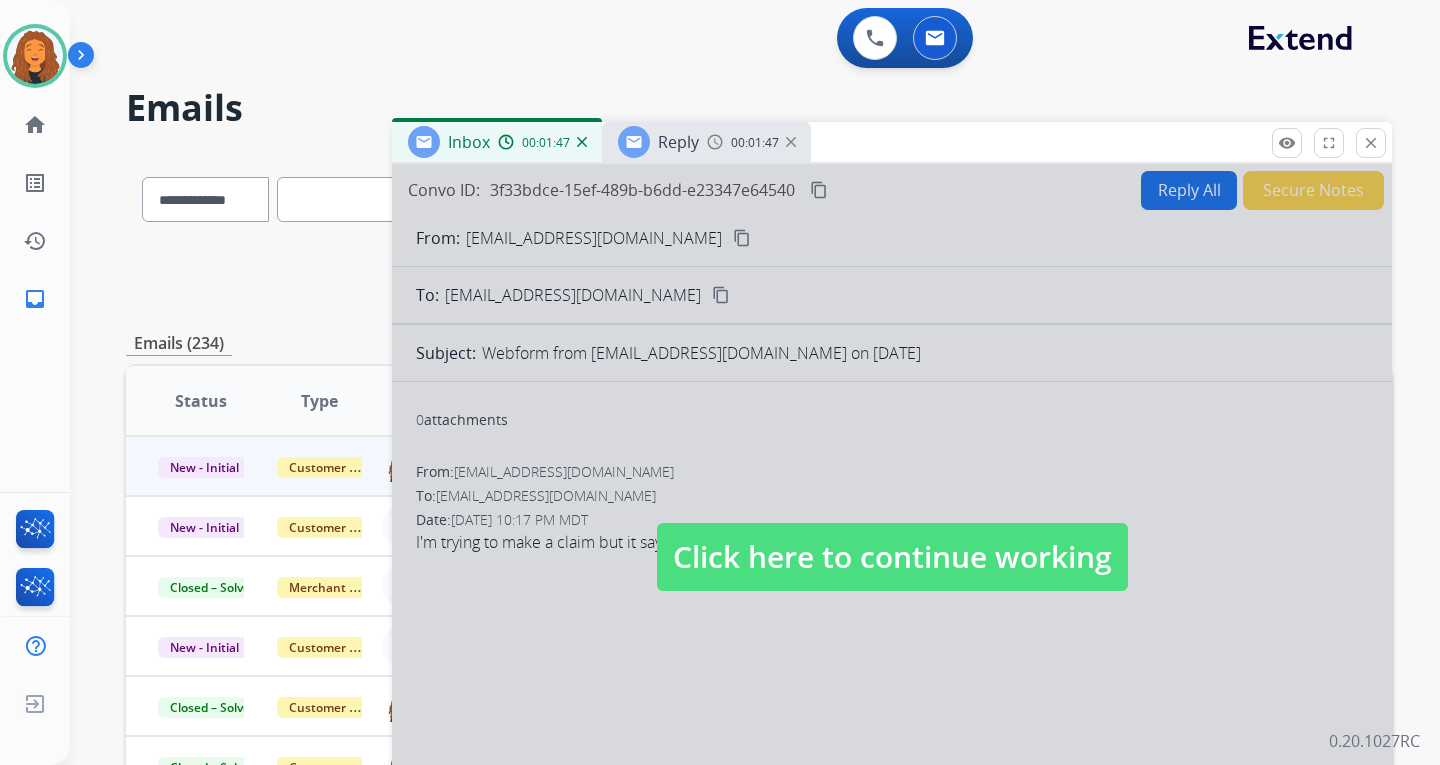 click at bounding box center [892, 537] 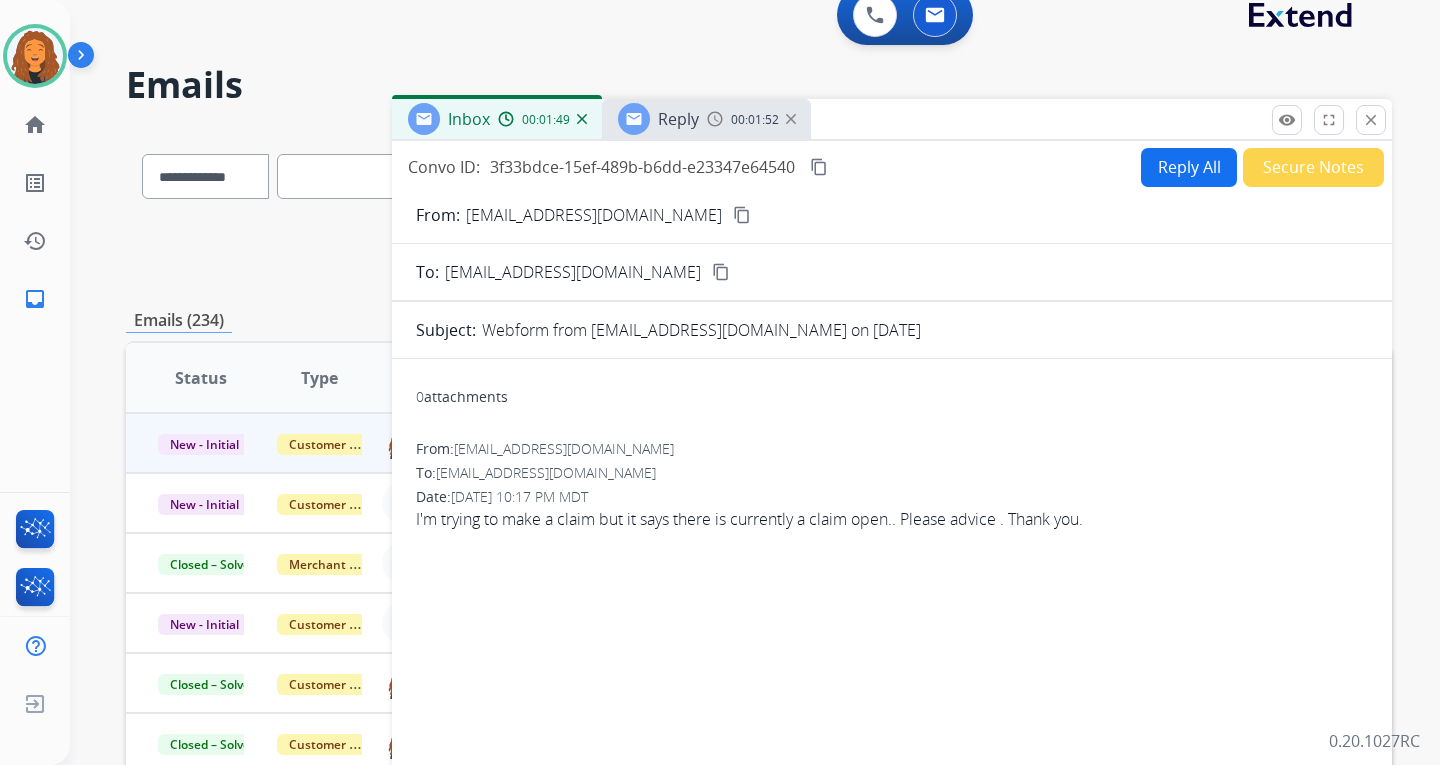 scroll, scrollTop: 0, scrollLeft: 0, axis: both 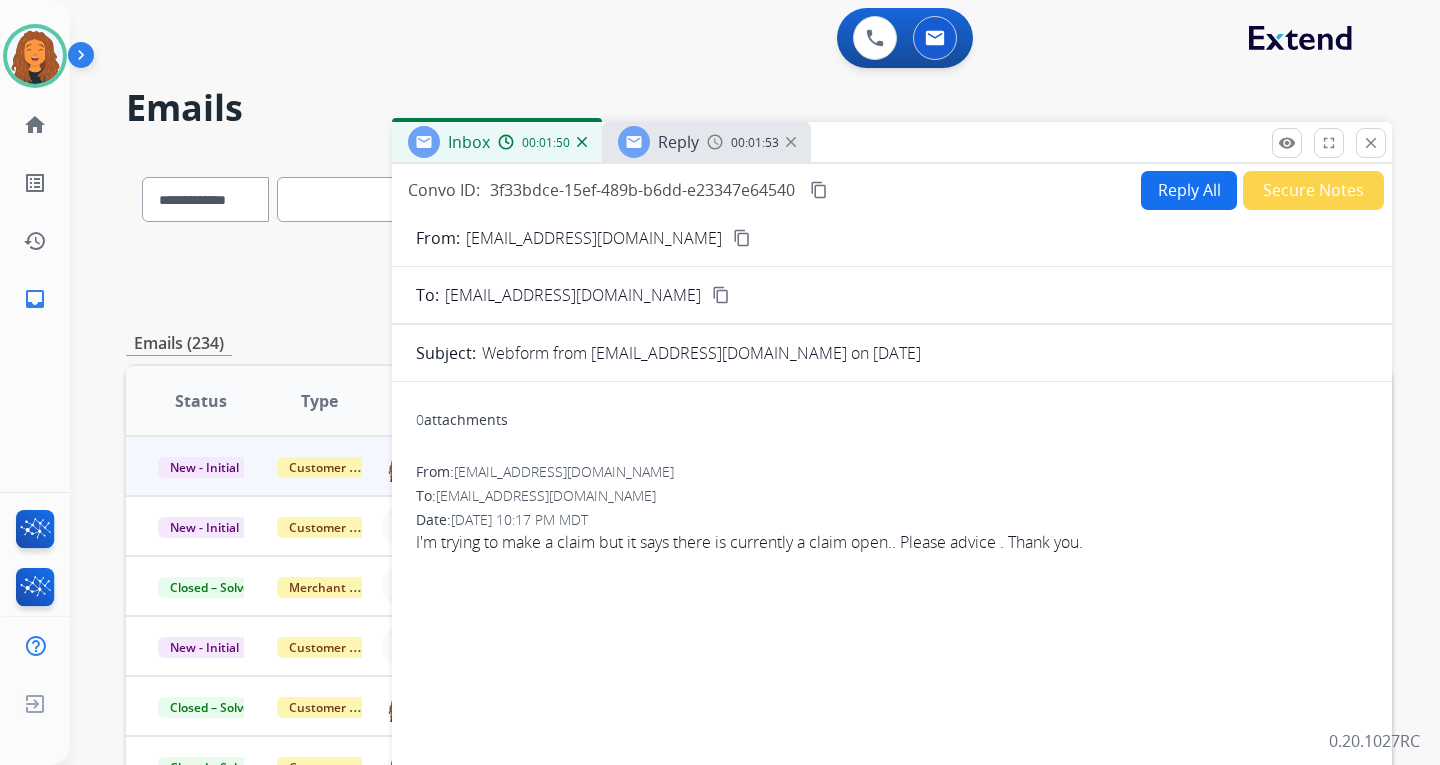 click on "Reply" at bounding box center [678, 142] 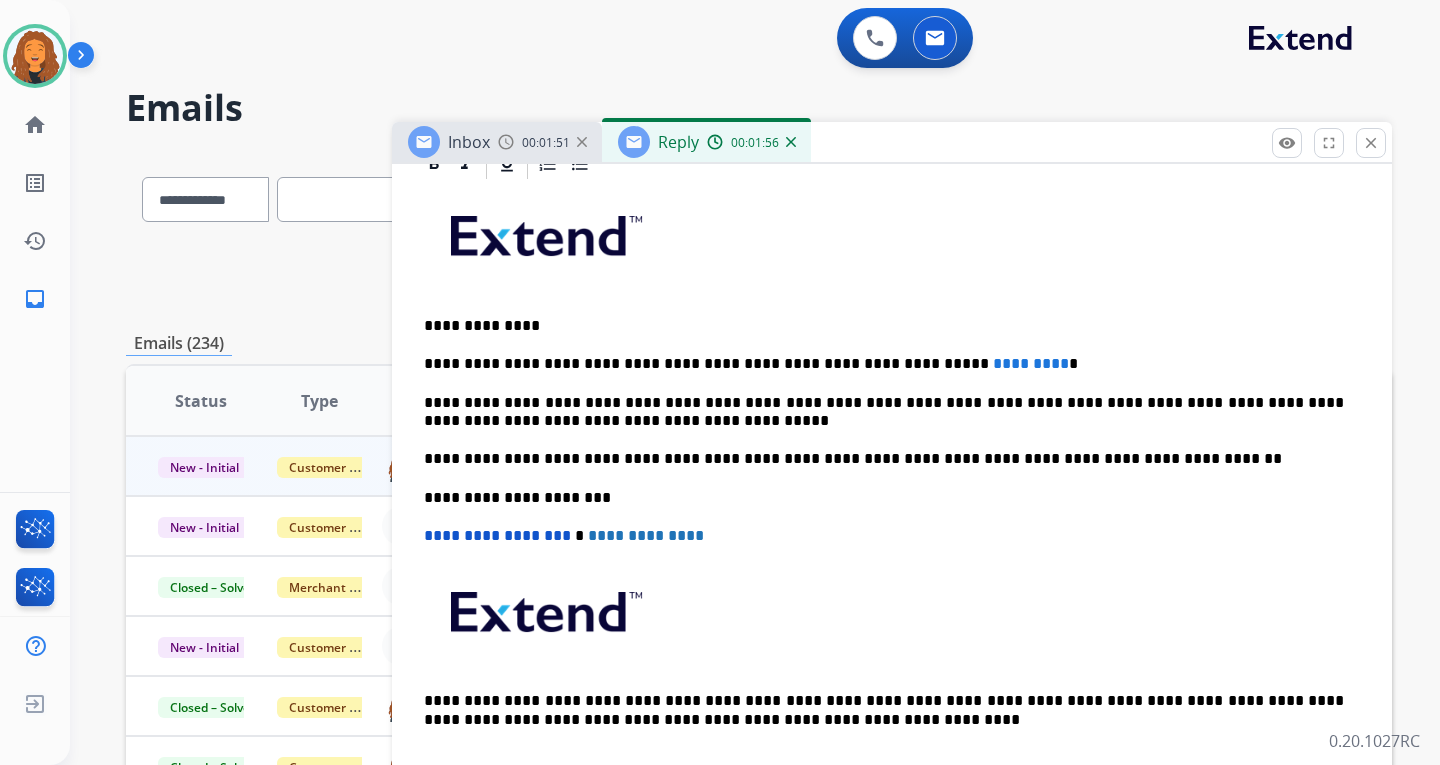 click on "**********" at bounding box center [884, 326] 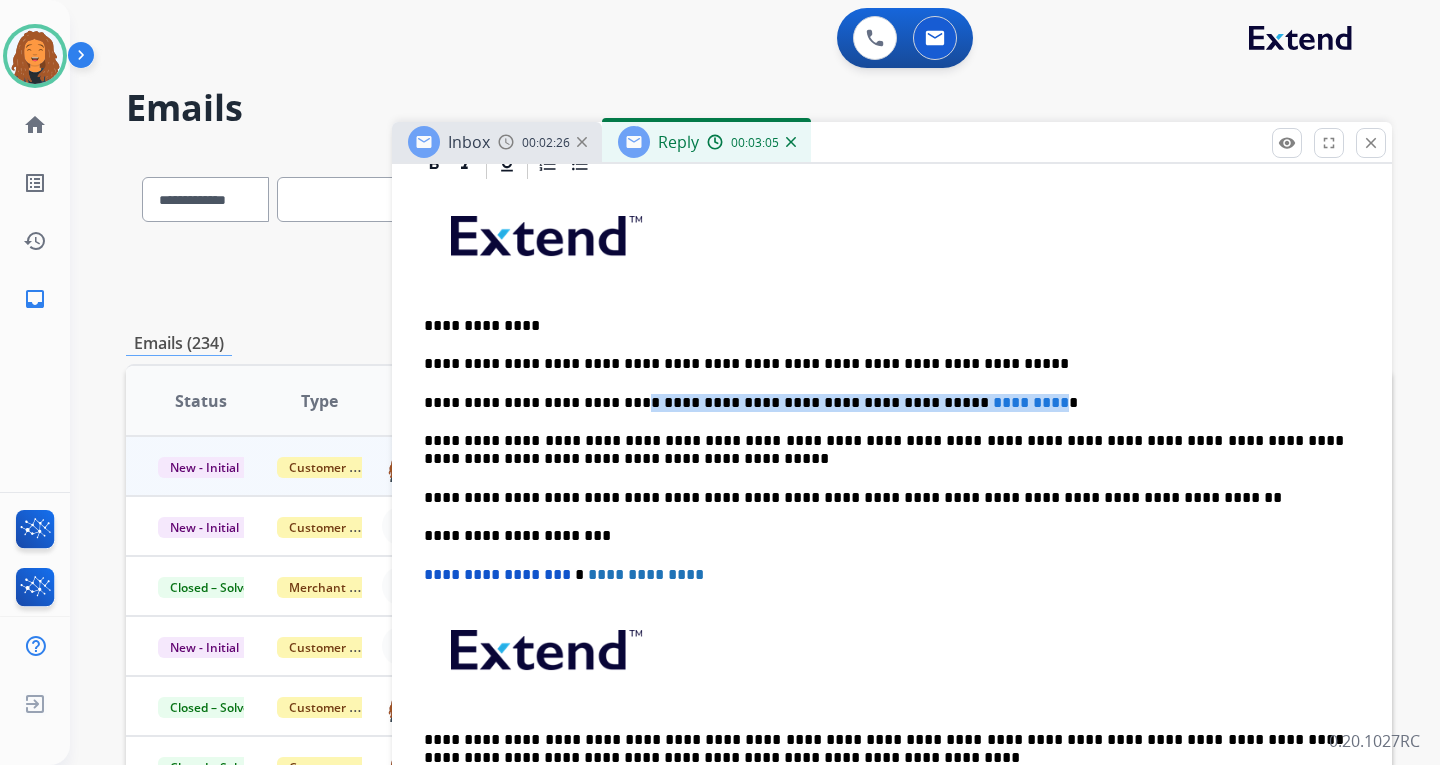 drag, startPoint x: 970, startPoint y: 400, endPoint x: 607, endPoint y: 407, distance: 363.06747 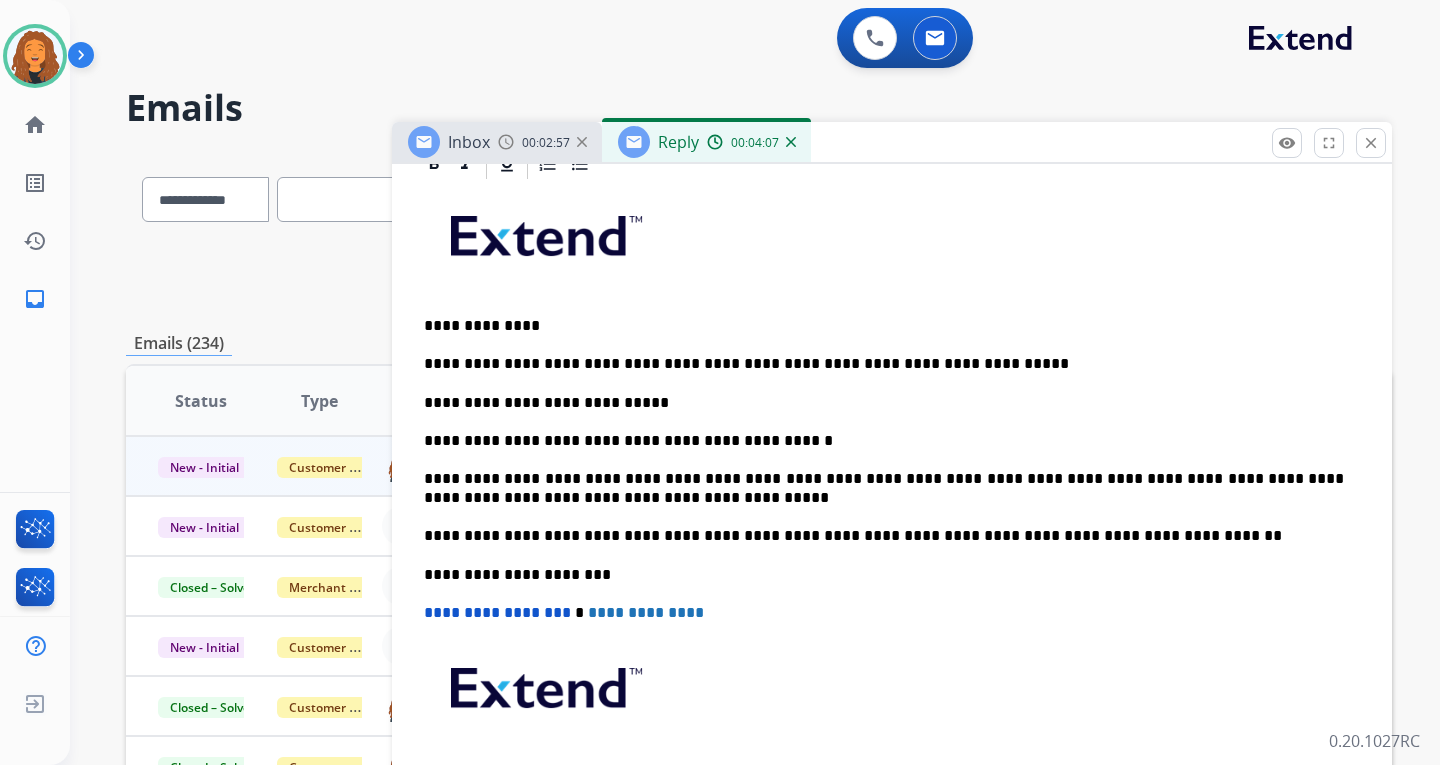 click on "**********" at bounding box center (884, 441) 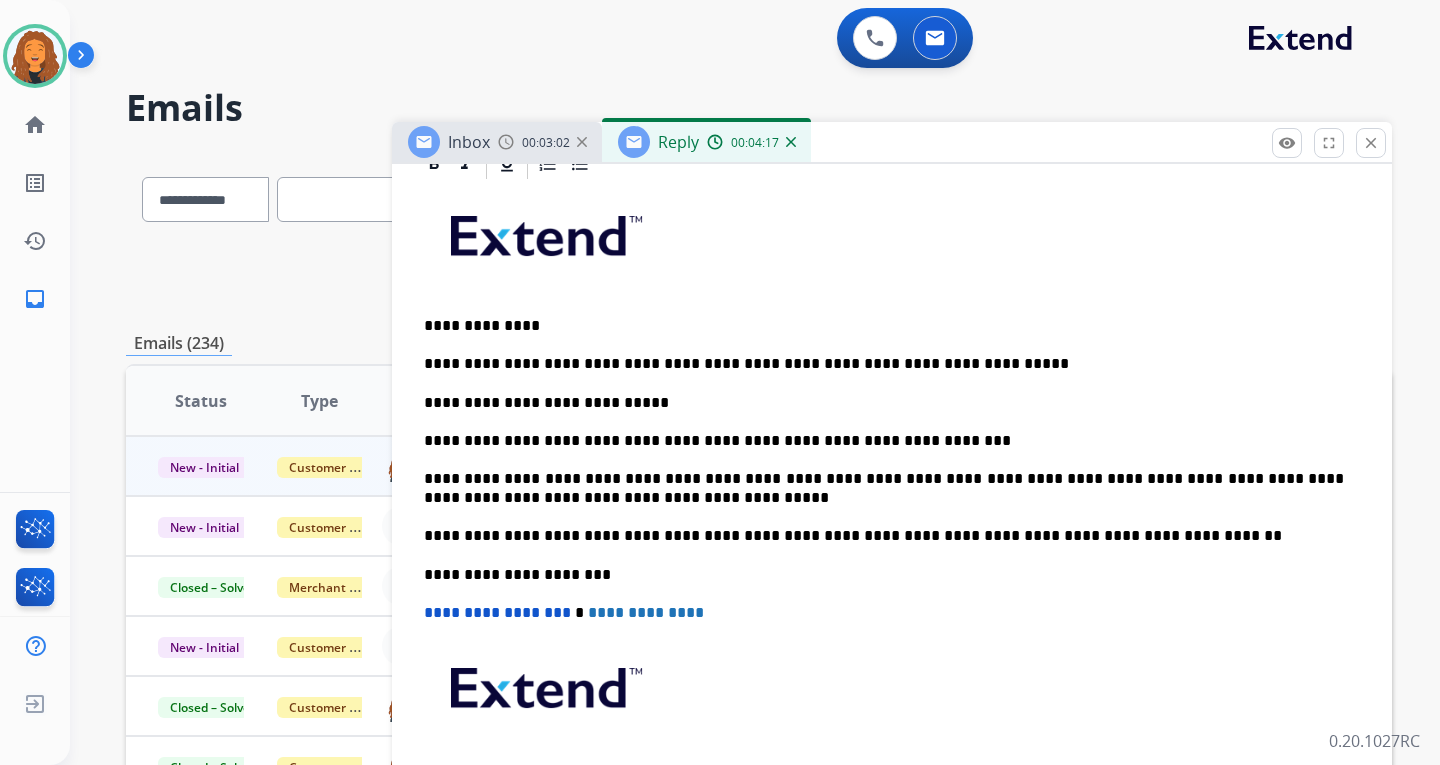 click on "**********" at bounding box center [884, 441] 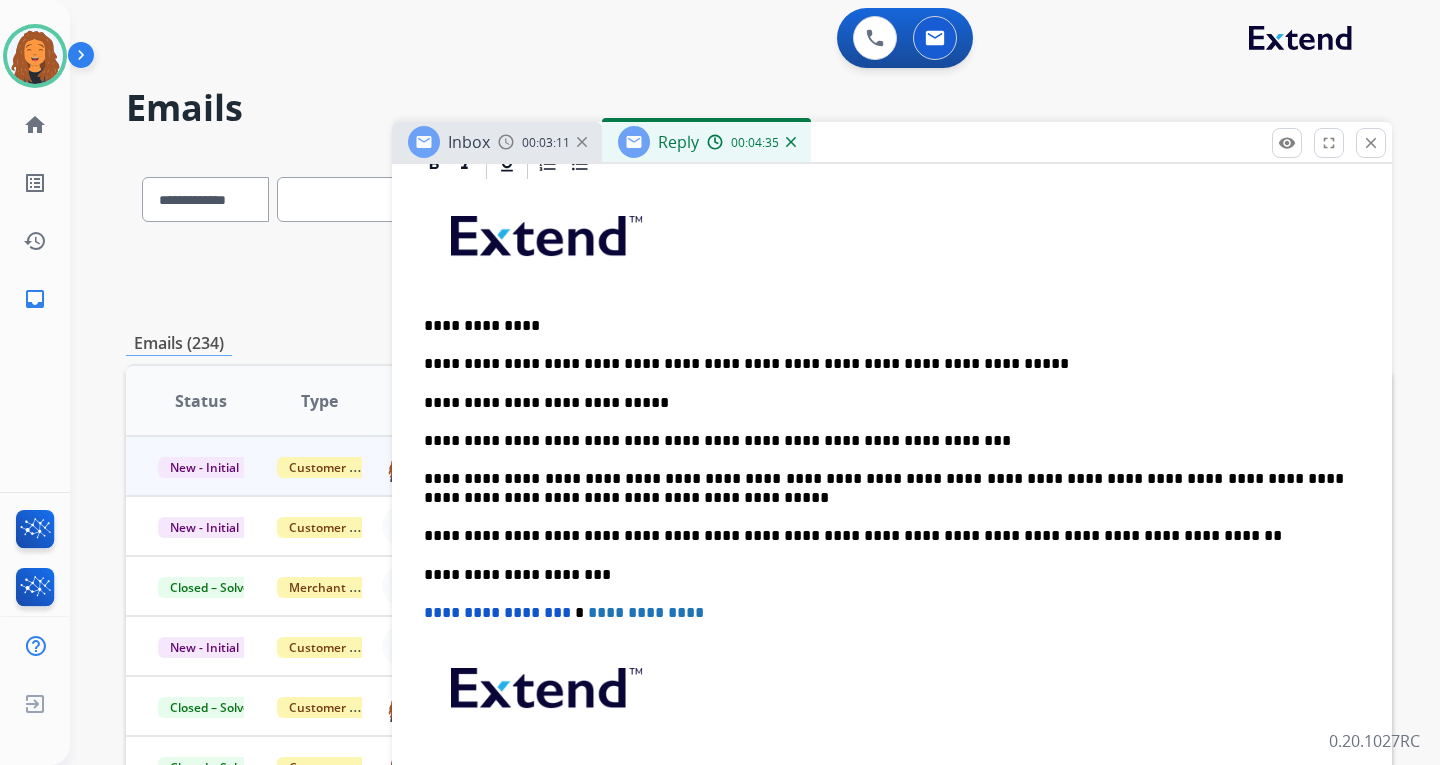 click on "**********" at bounding box center [884, 441] 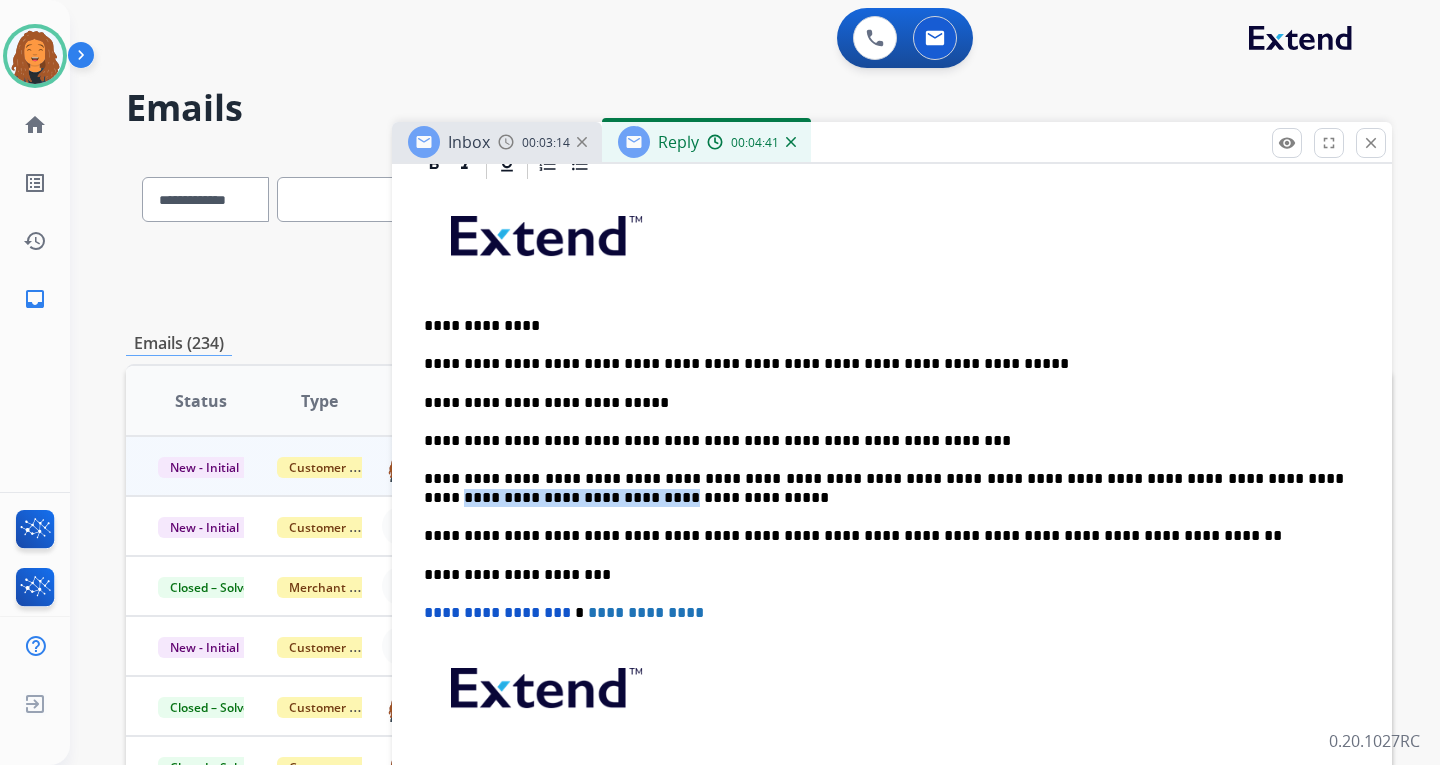 drag, startPoint x: 611, startPoint y: 495, endPoint x: 425, endPoint y: 496, distance: 186.00269 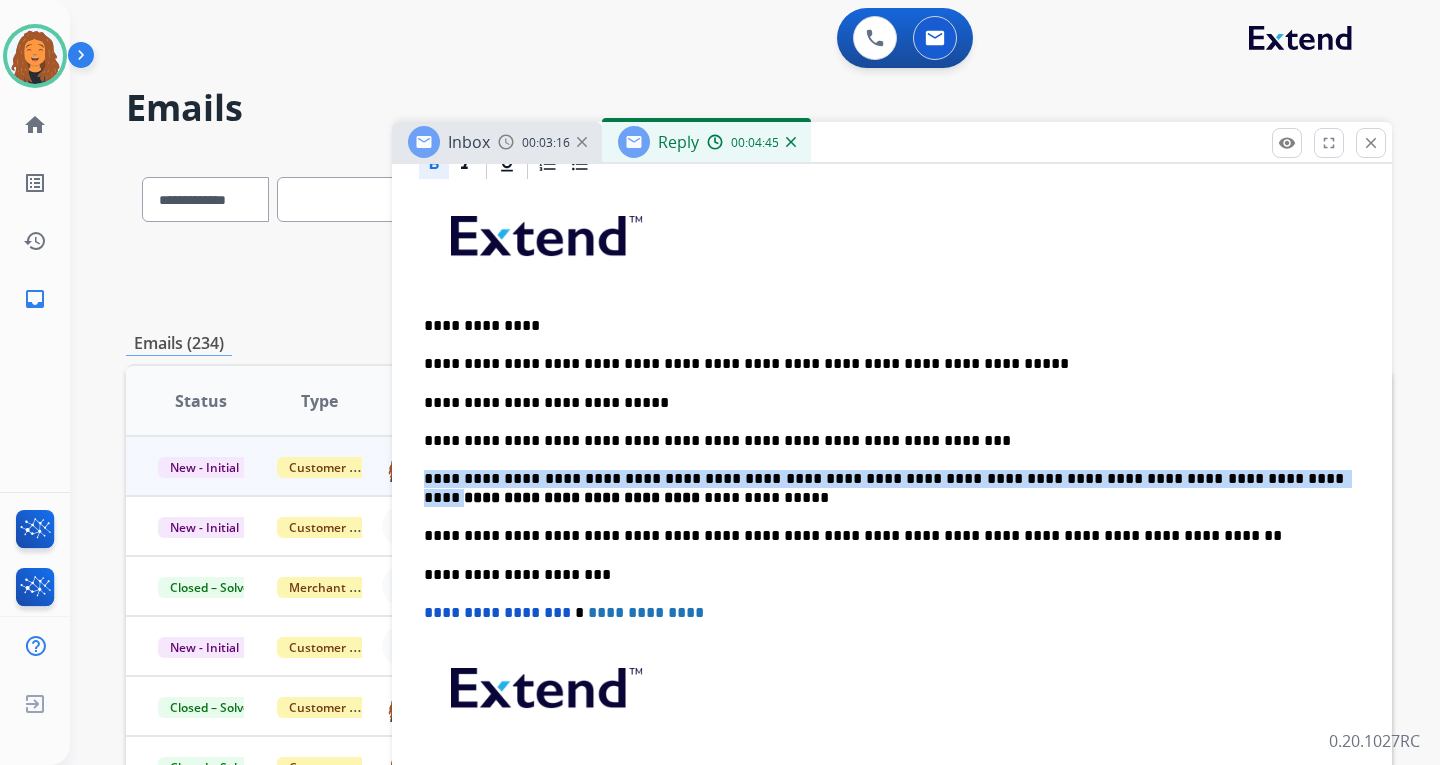 click 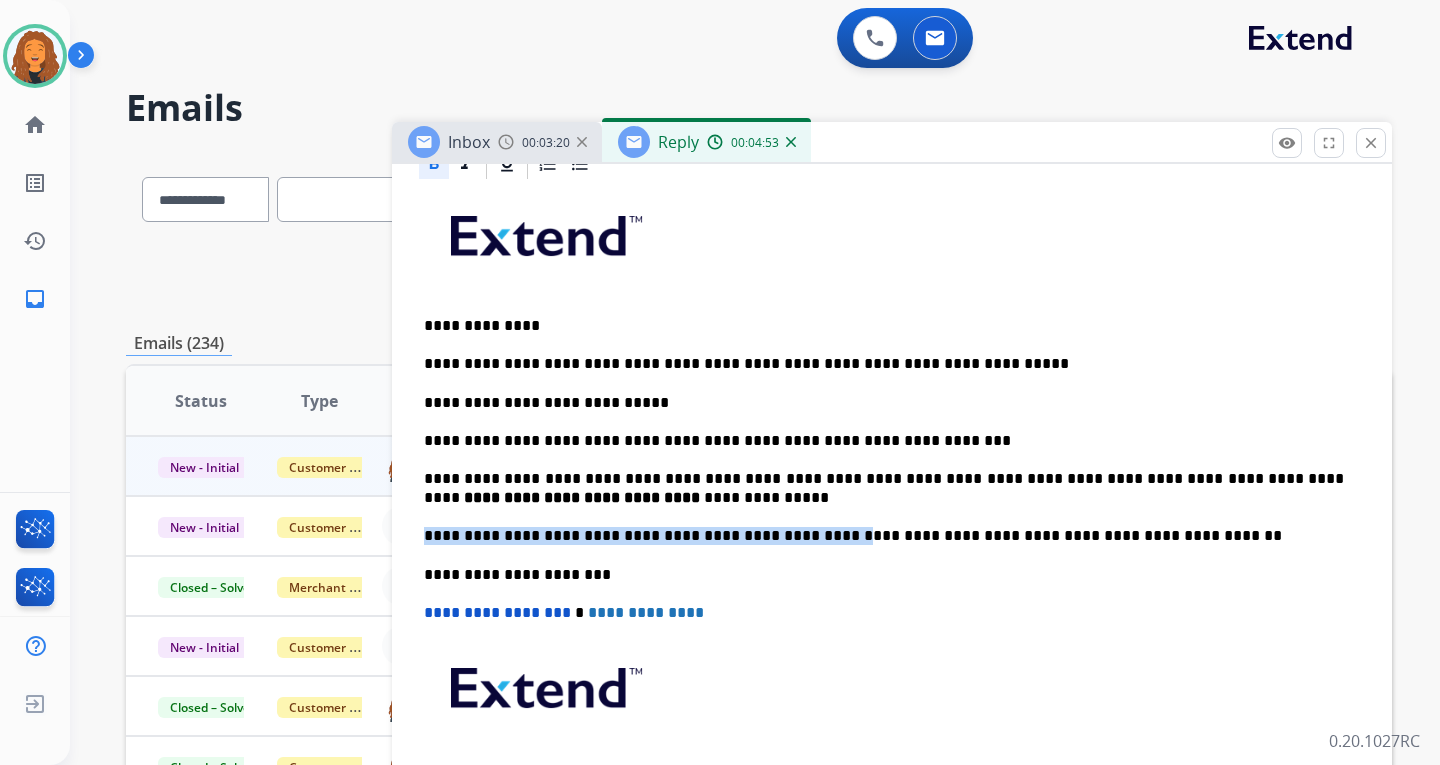 click on "**********" at bounding box center (892, 526) 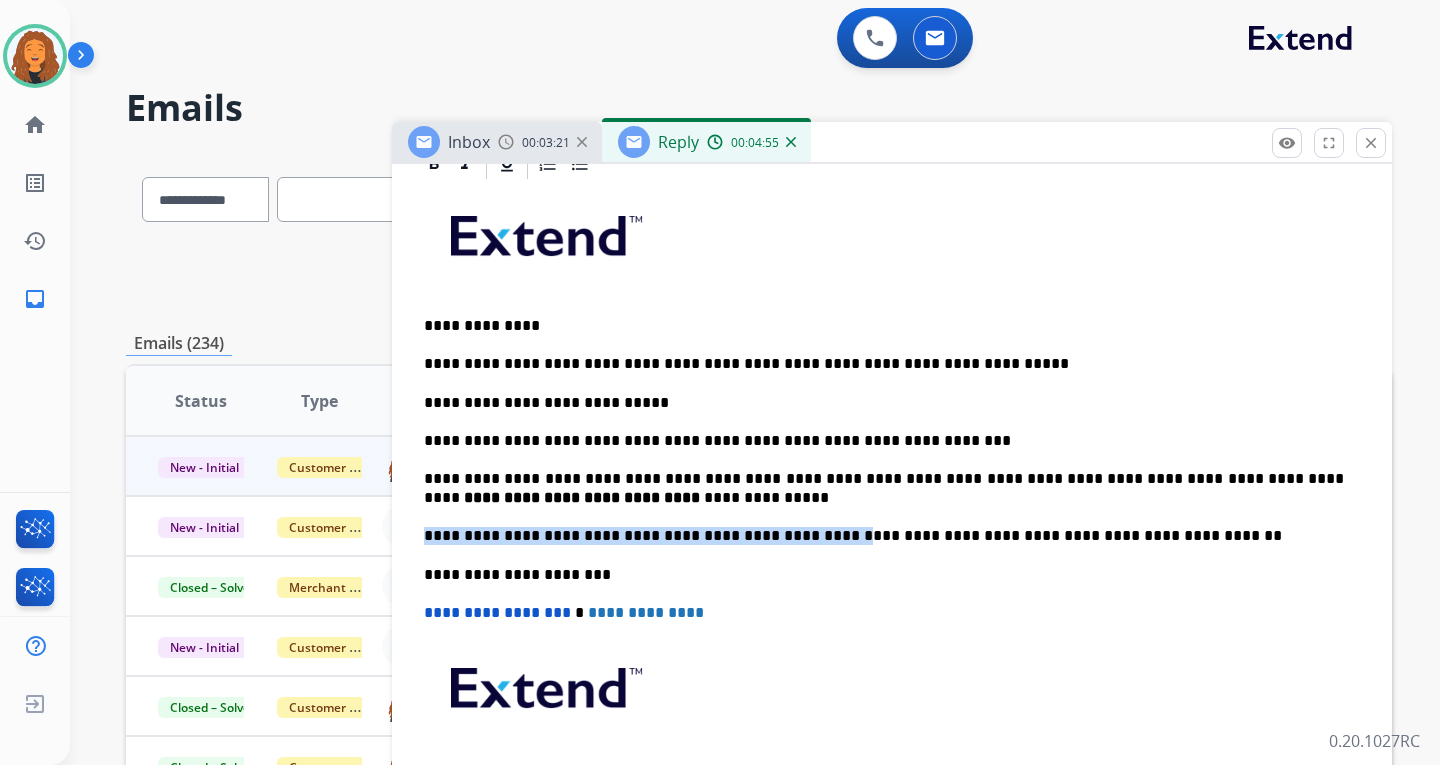 click on "**********" at bounding box center [892, 526] 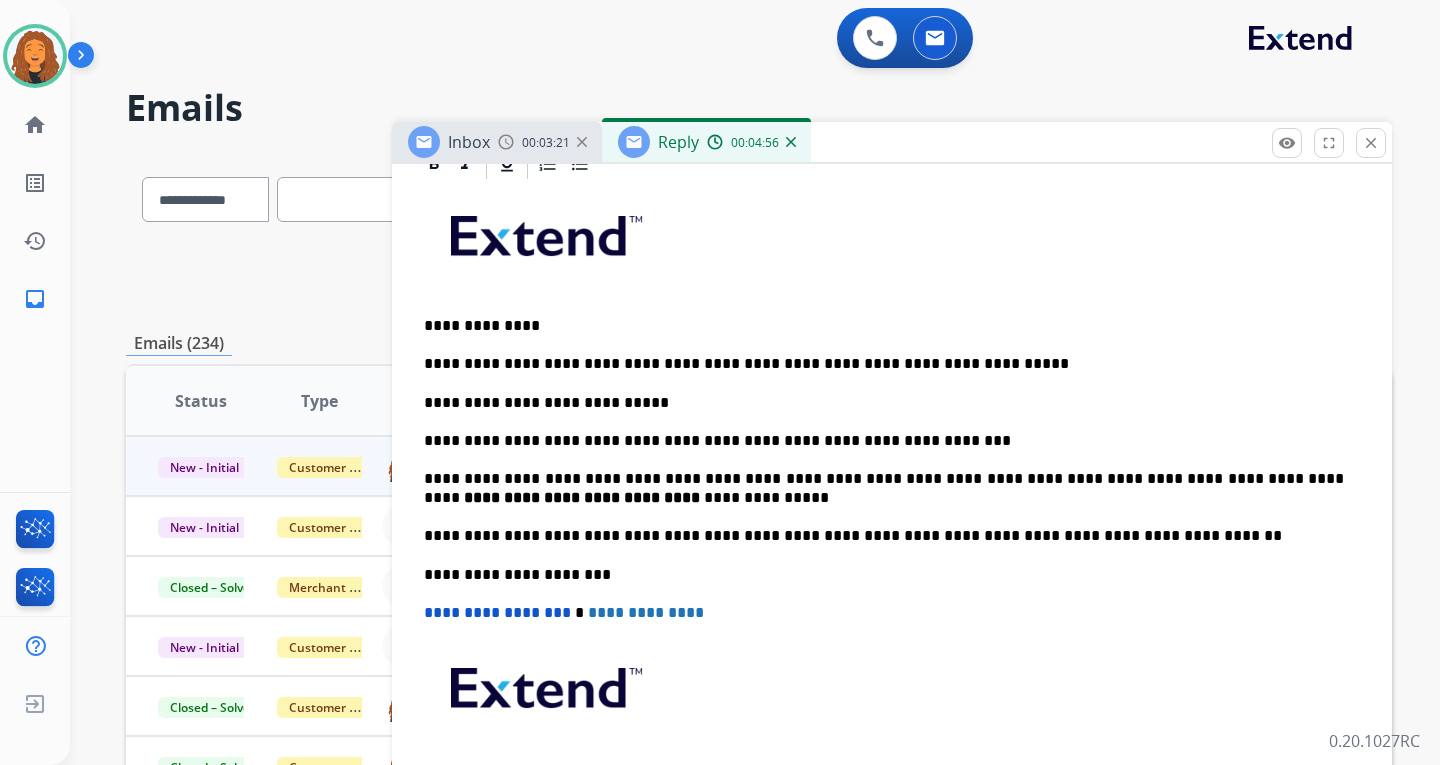 click on "**********" at bounding box center (884, 488) 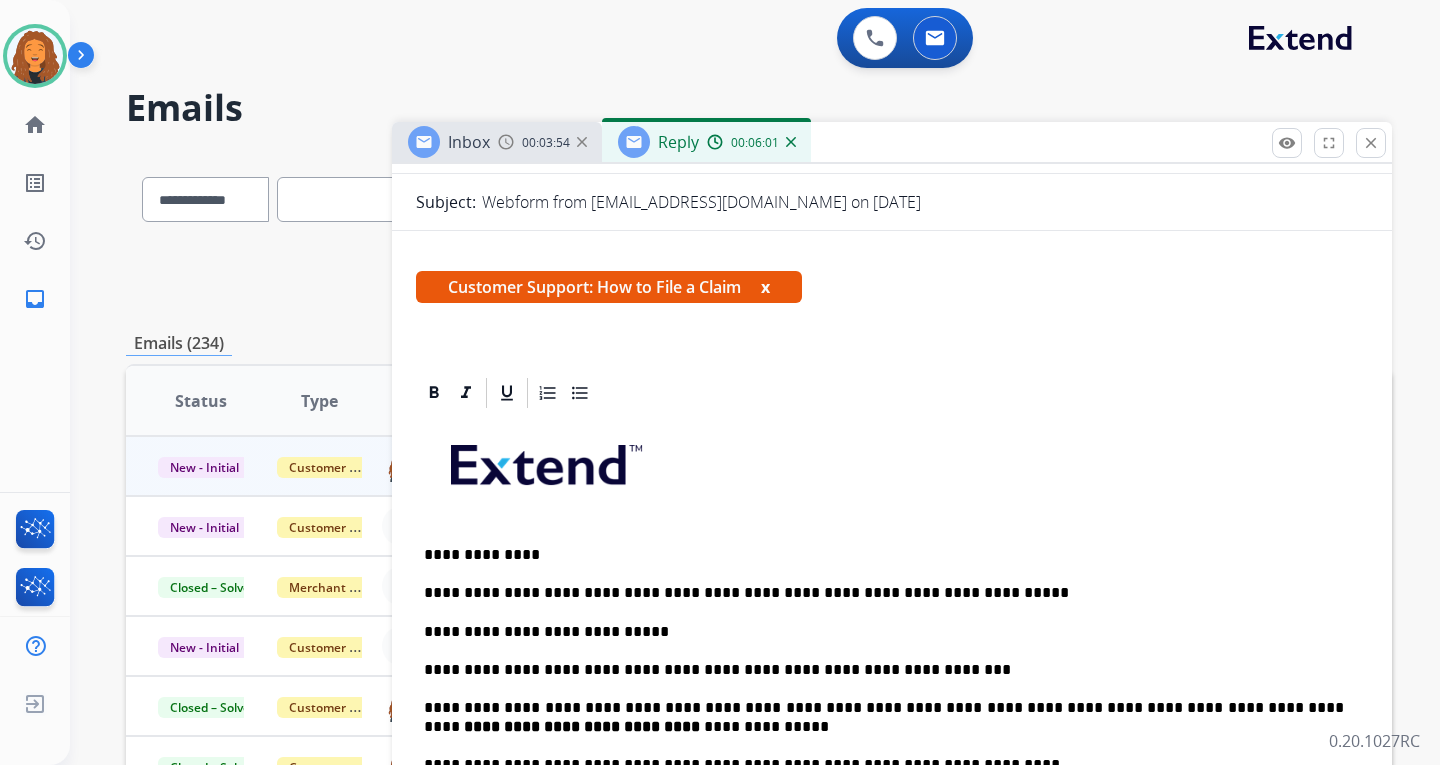 scroll, scrollTop: 0, scrollLeft: 0, axis: both 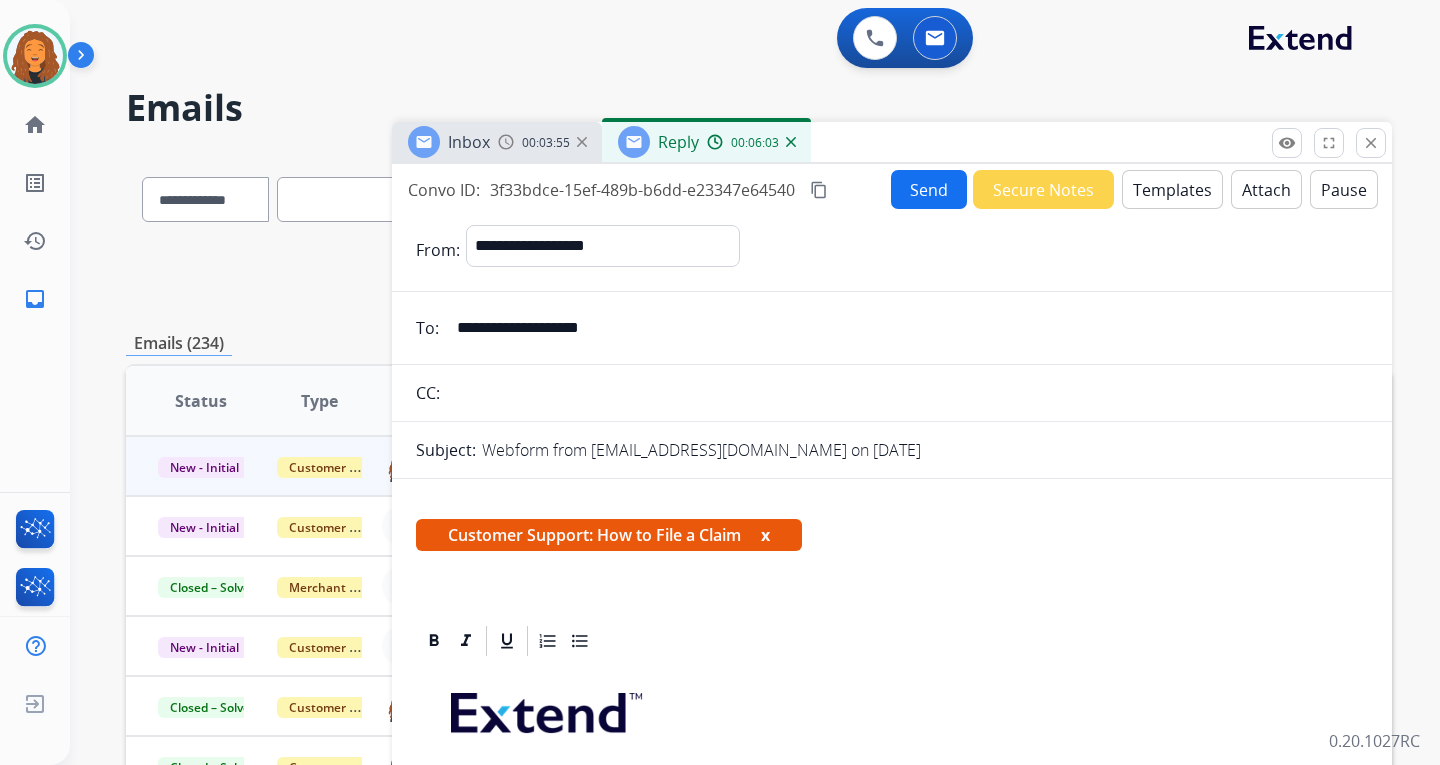 click on "Send" at bounding box center [929, 189] 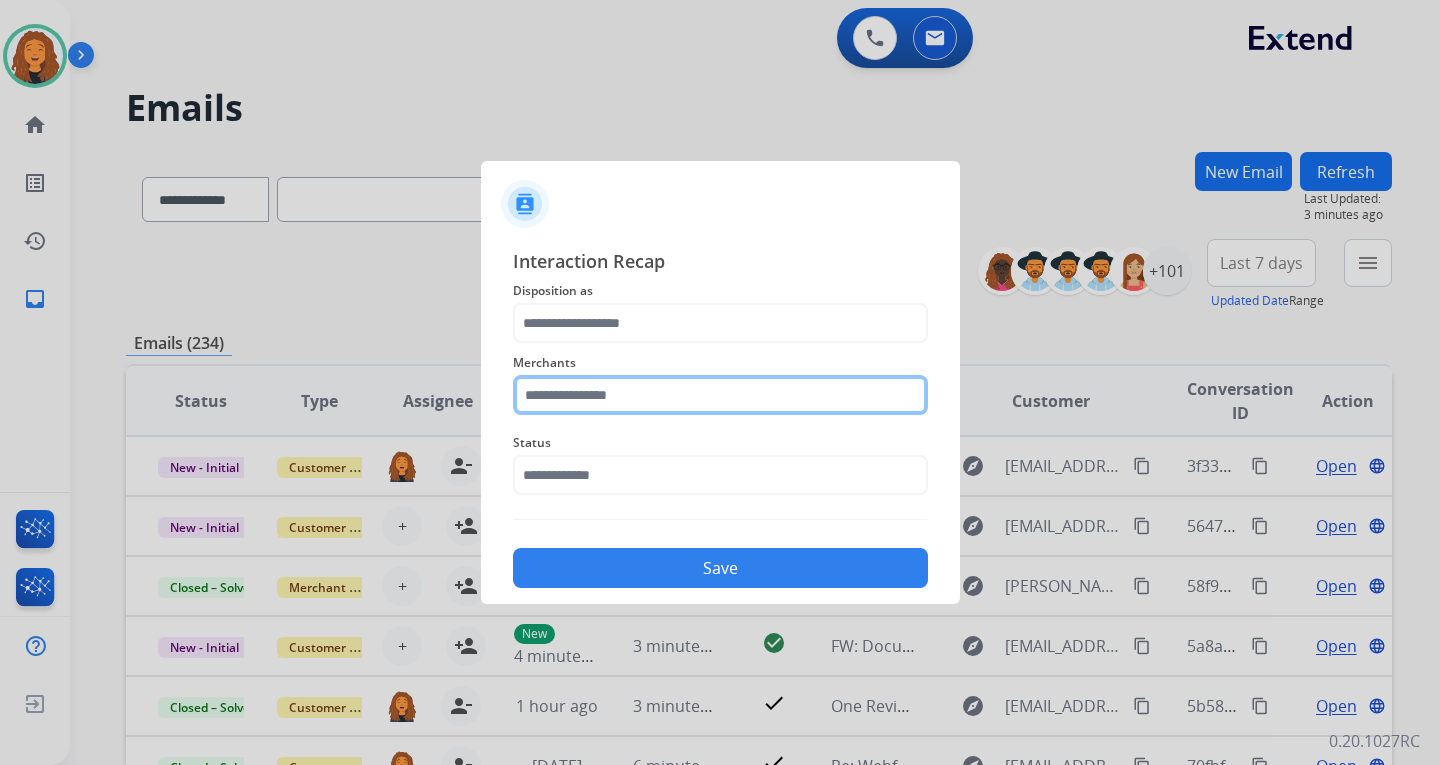 click 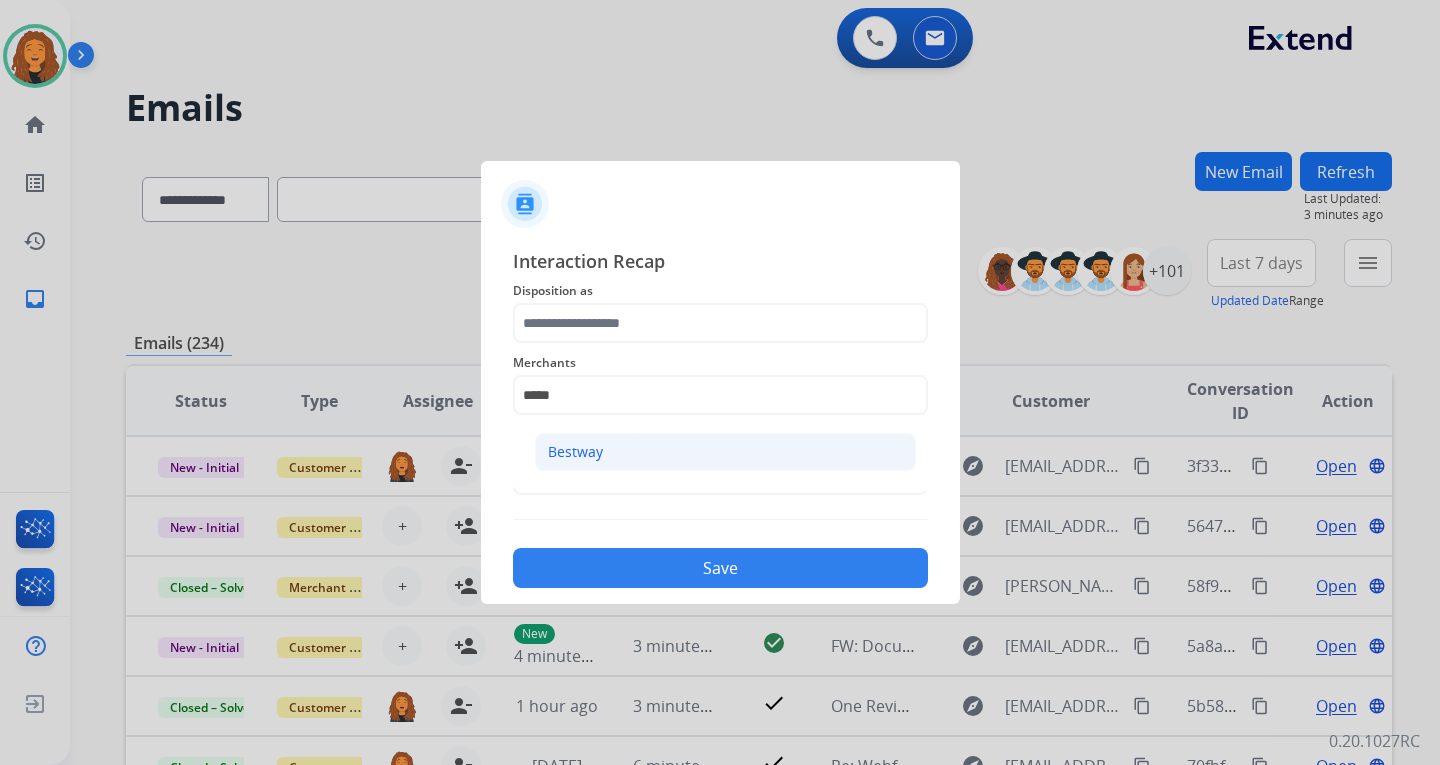 click on "Bestway" 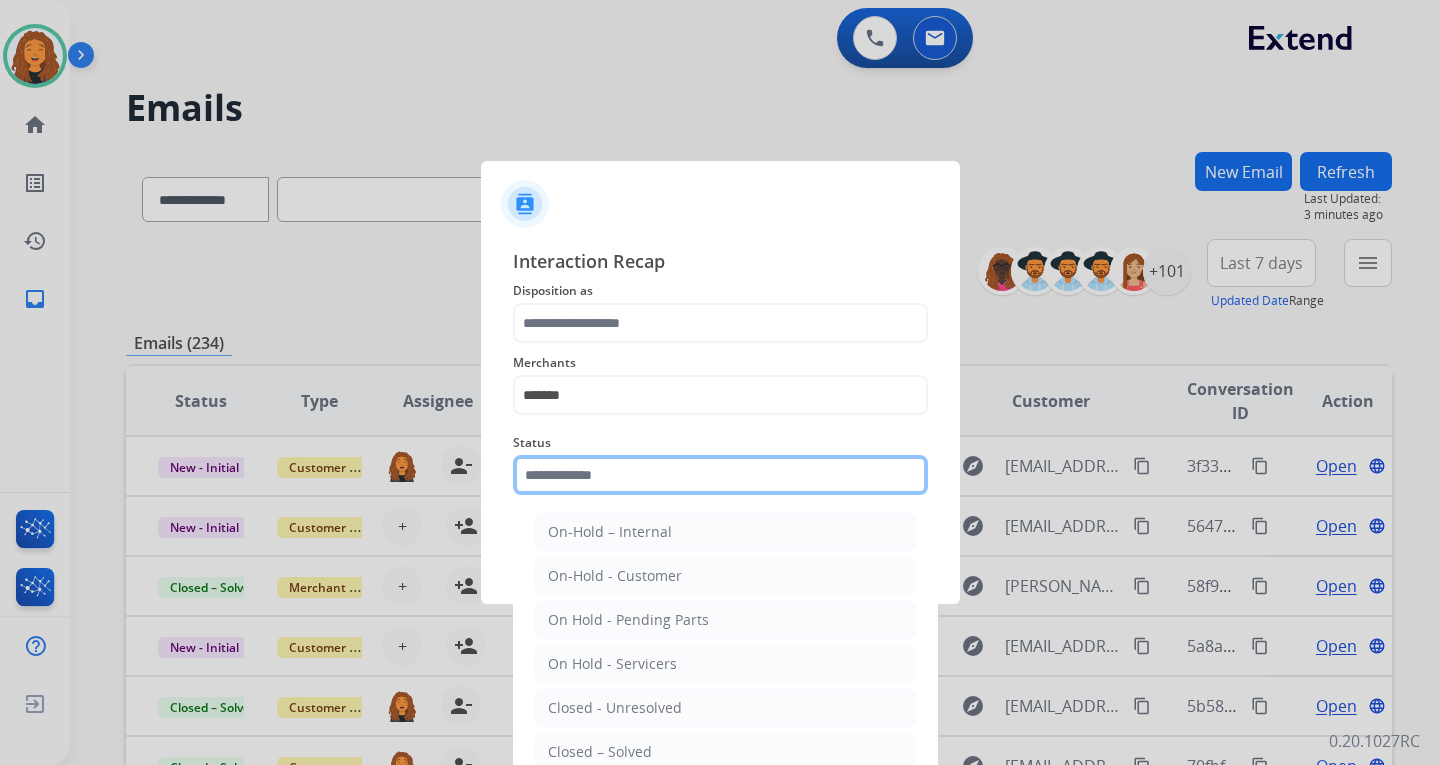 click on "Status    On-Hold – Internal   On-Hold - Customer   On Hold - Pending Parts   On Hold - Servicers   Closed - Unresolved   Closed – Solved   Closed – Merchant Transfer   New - Initial   New - Reply" 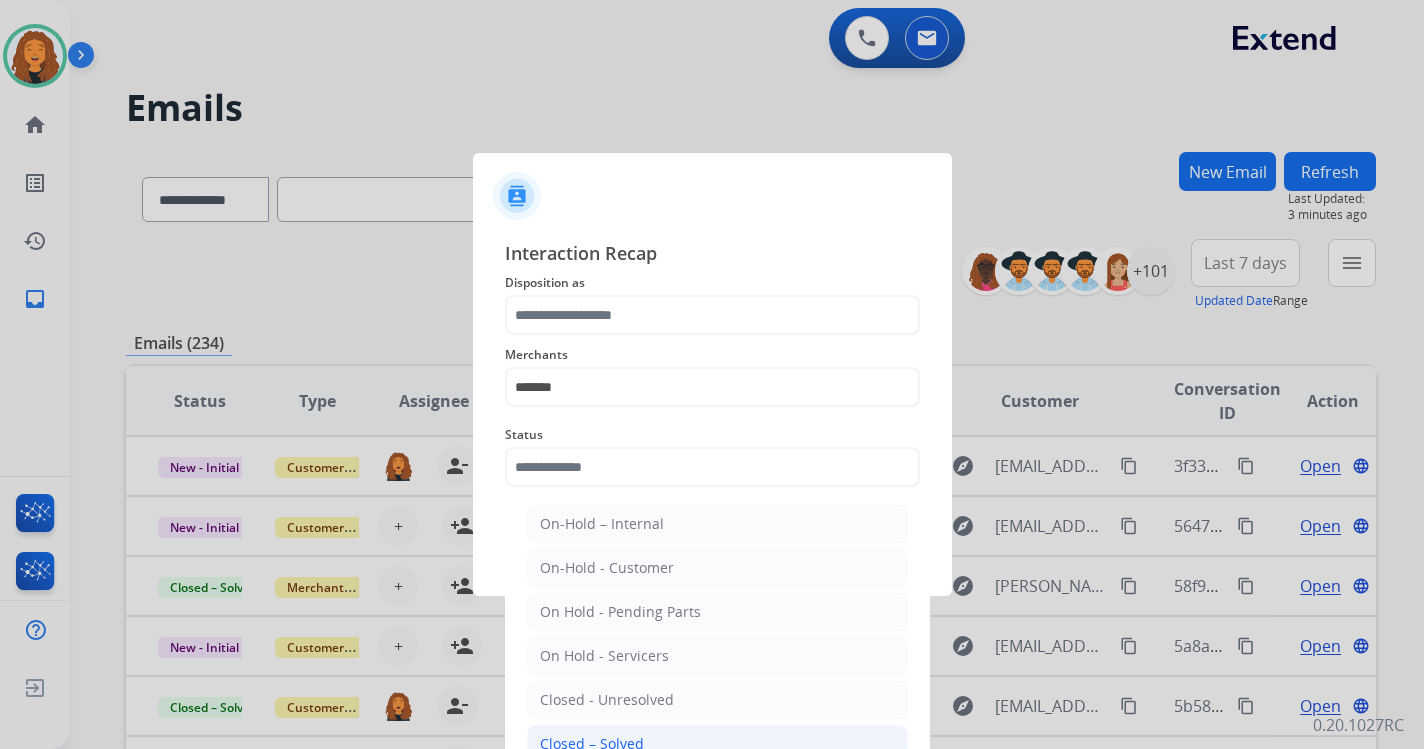 click on "Closed – Solved" 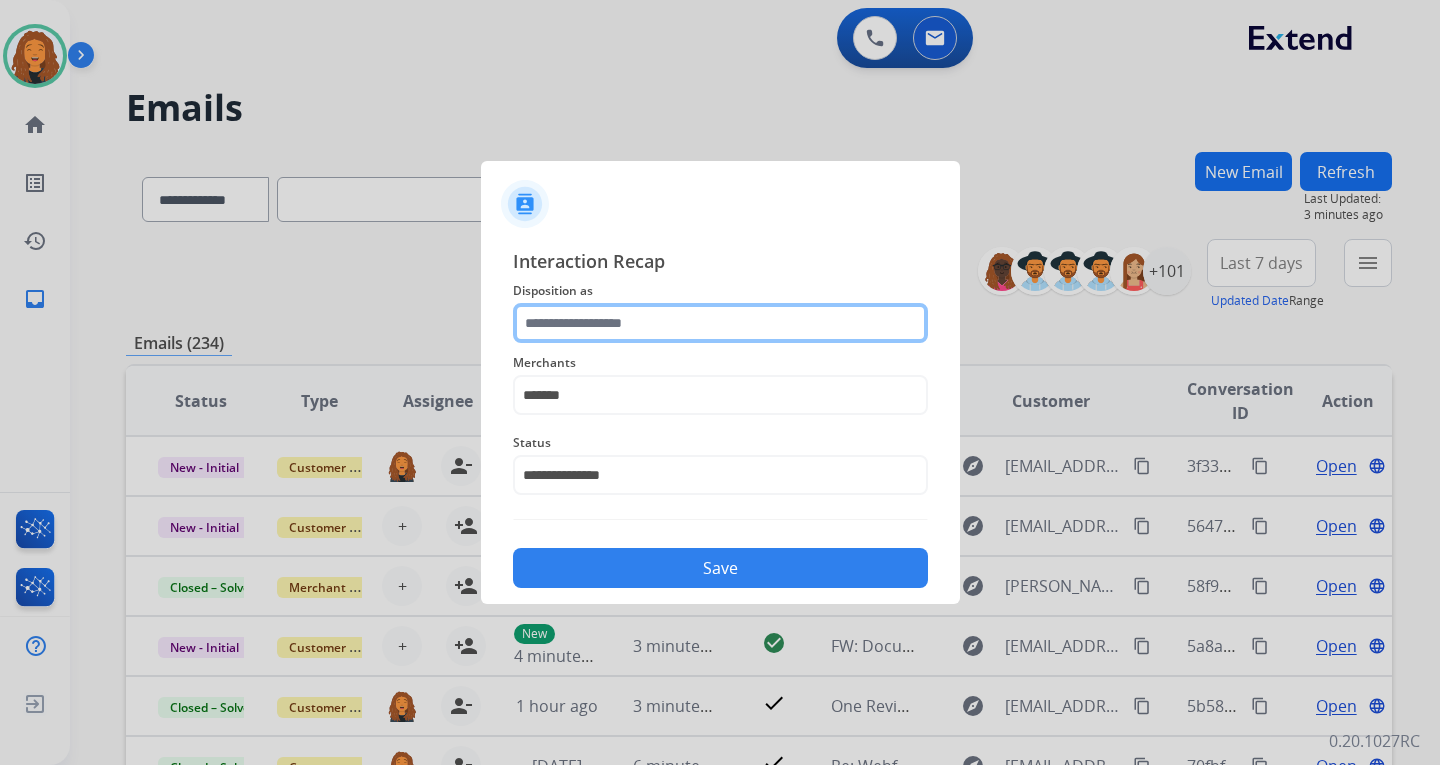 click 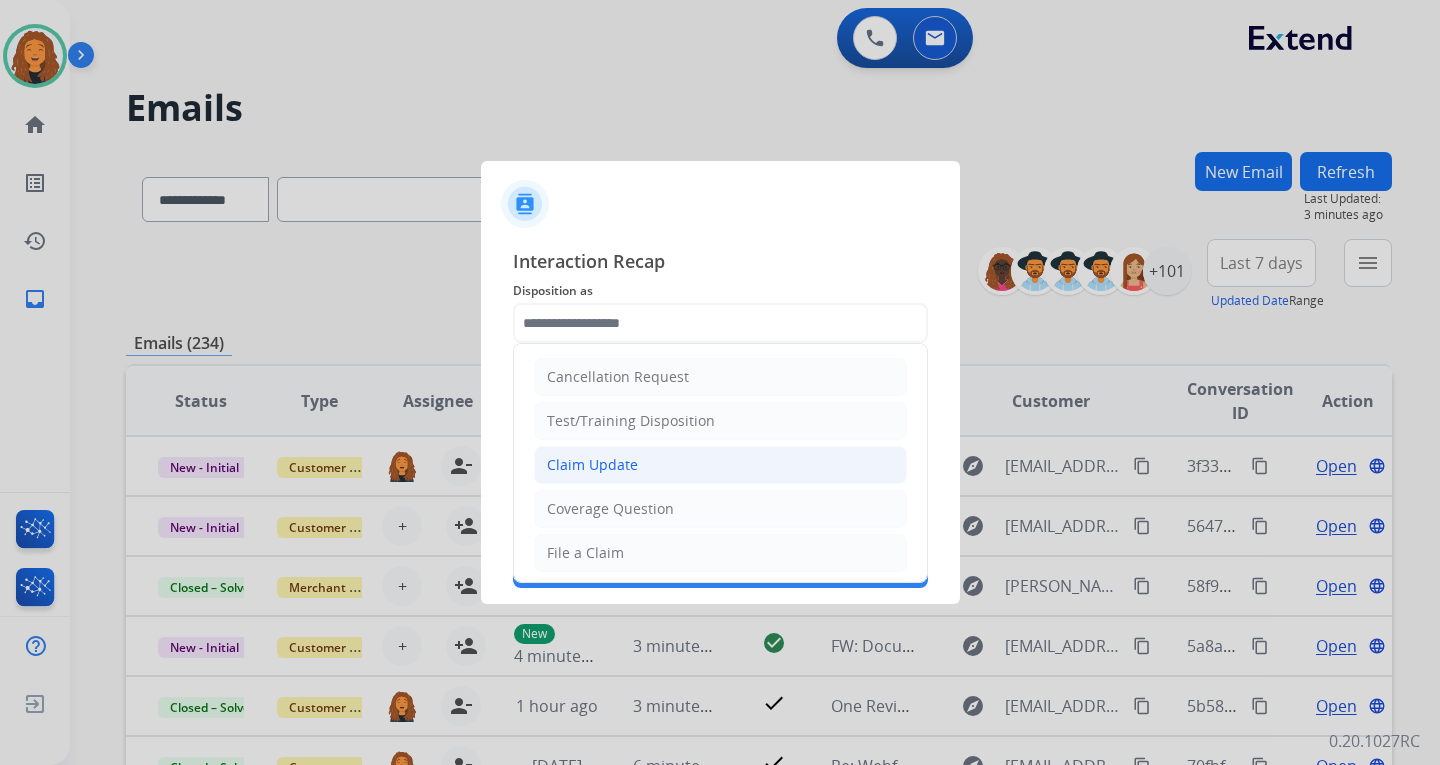 click on "Claim Update" 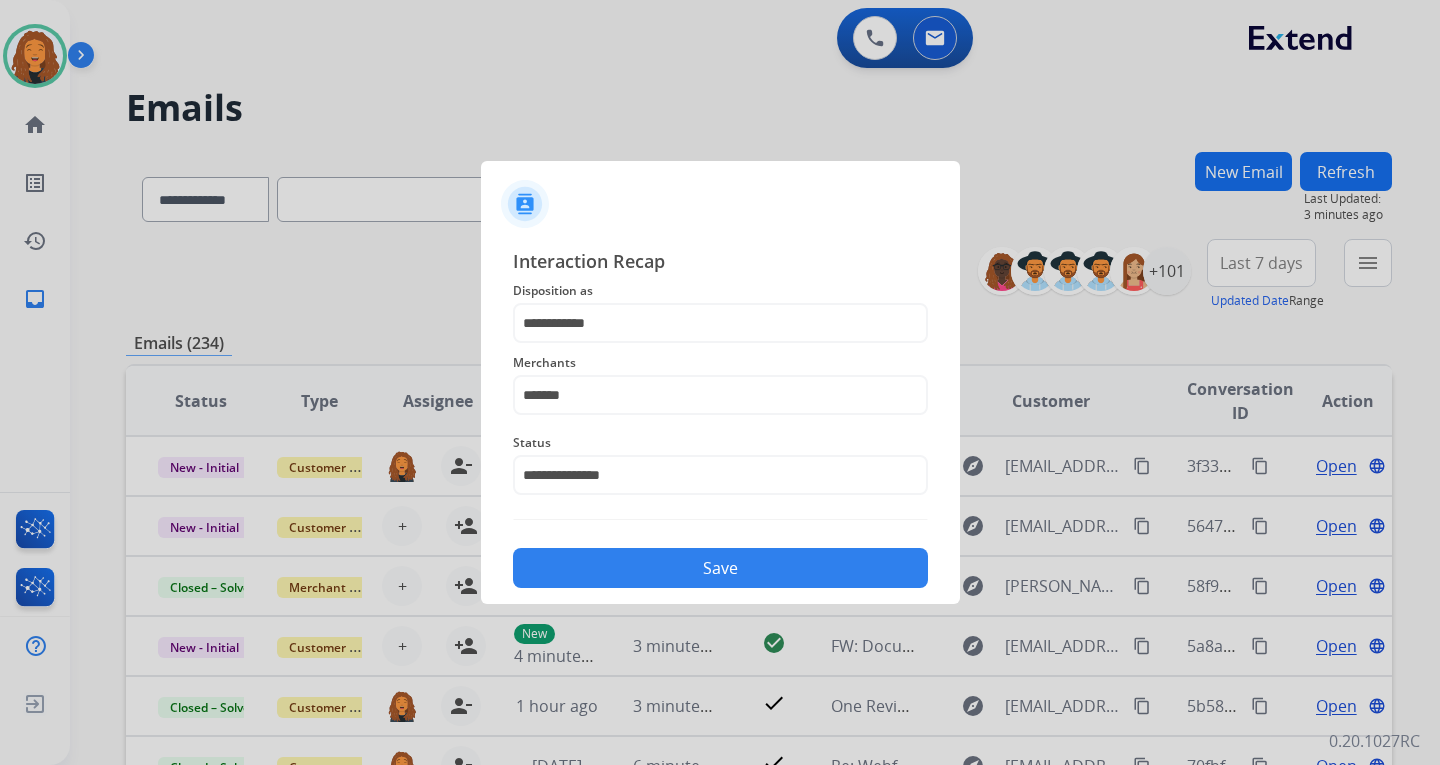 click on "Save" 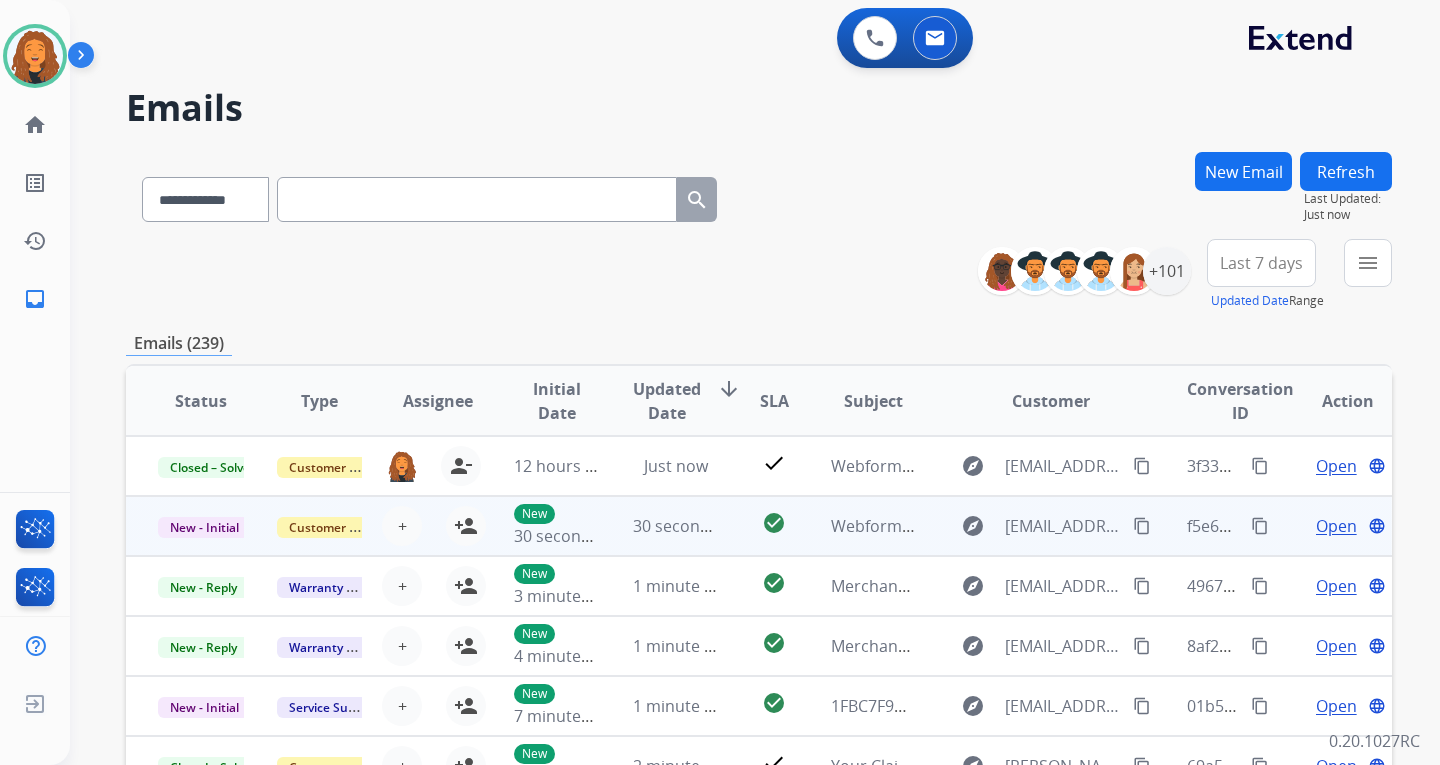 scroll, scrollTop: 2, scrollLeft: 0, axis: vertical 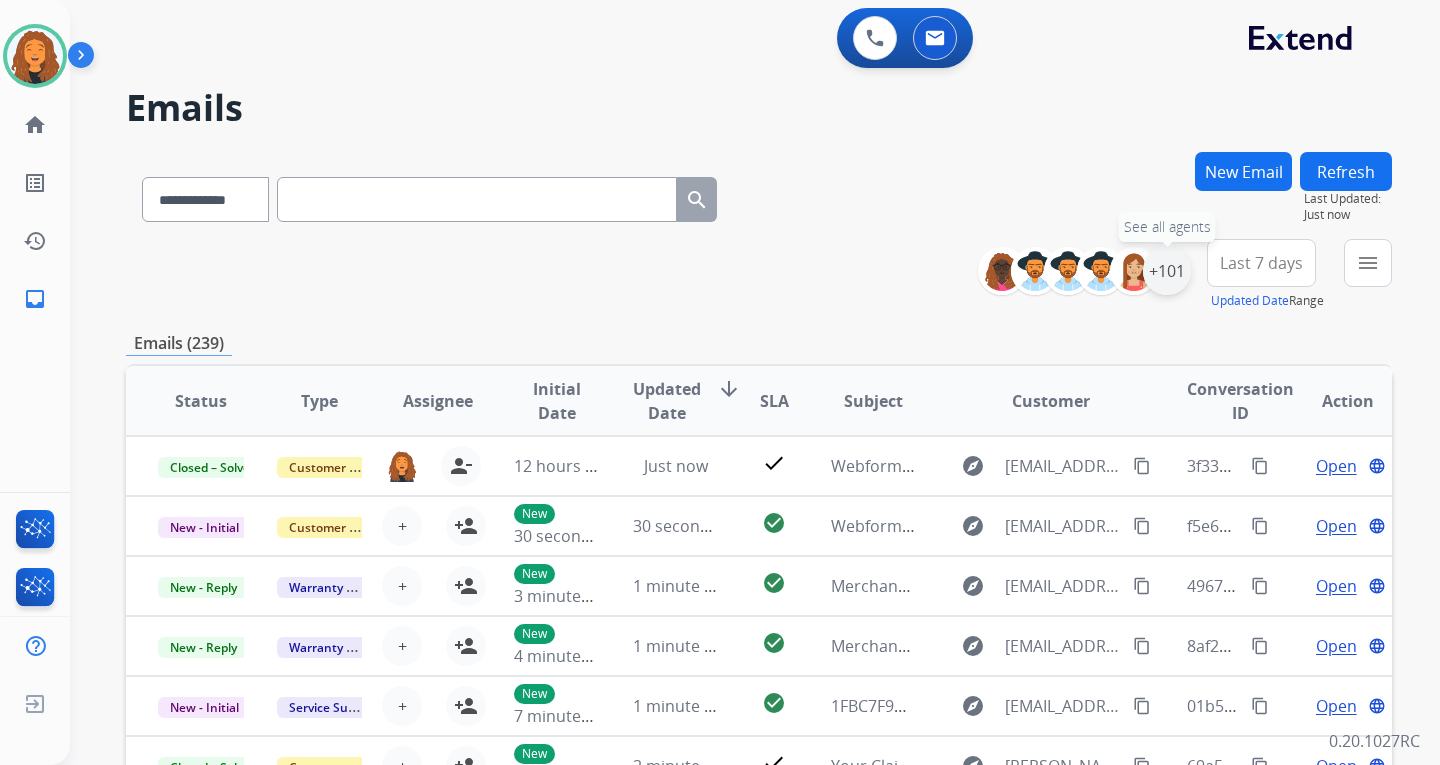 click on "+101" at bounding box center (1167, 271) 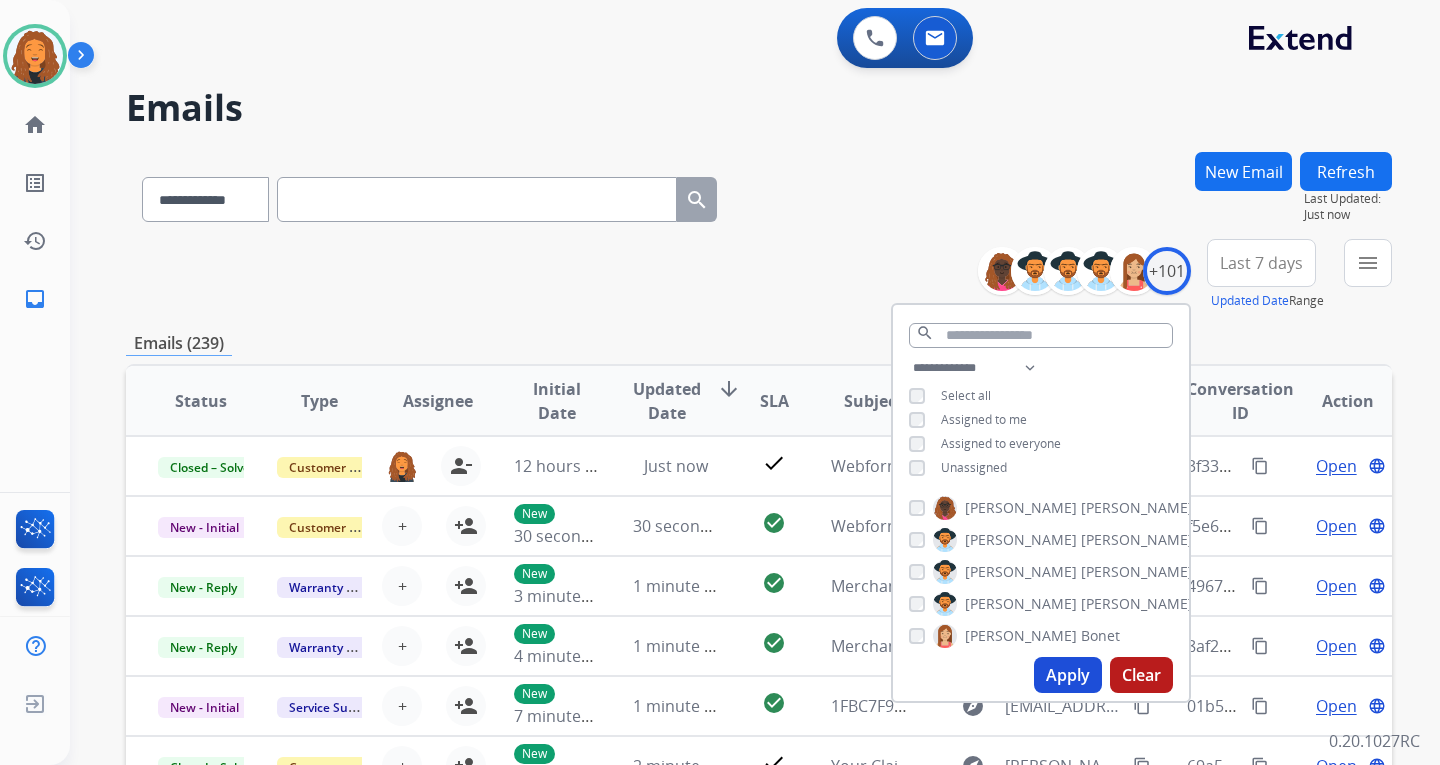 click on "Unassigned" at bounding box center [974, 467] 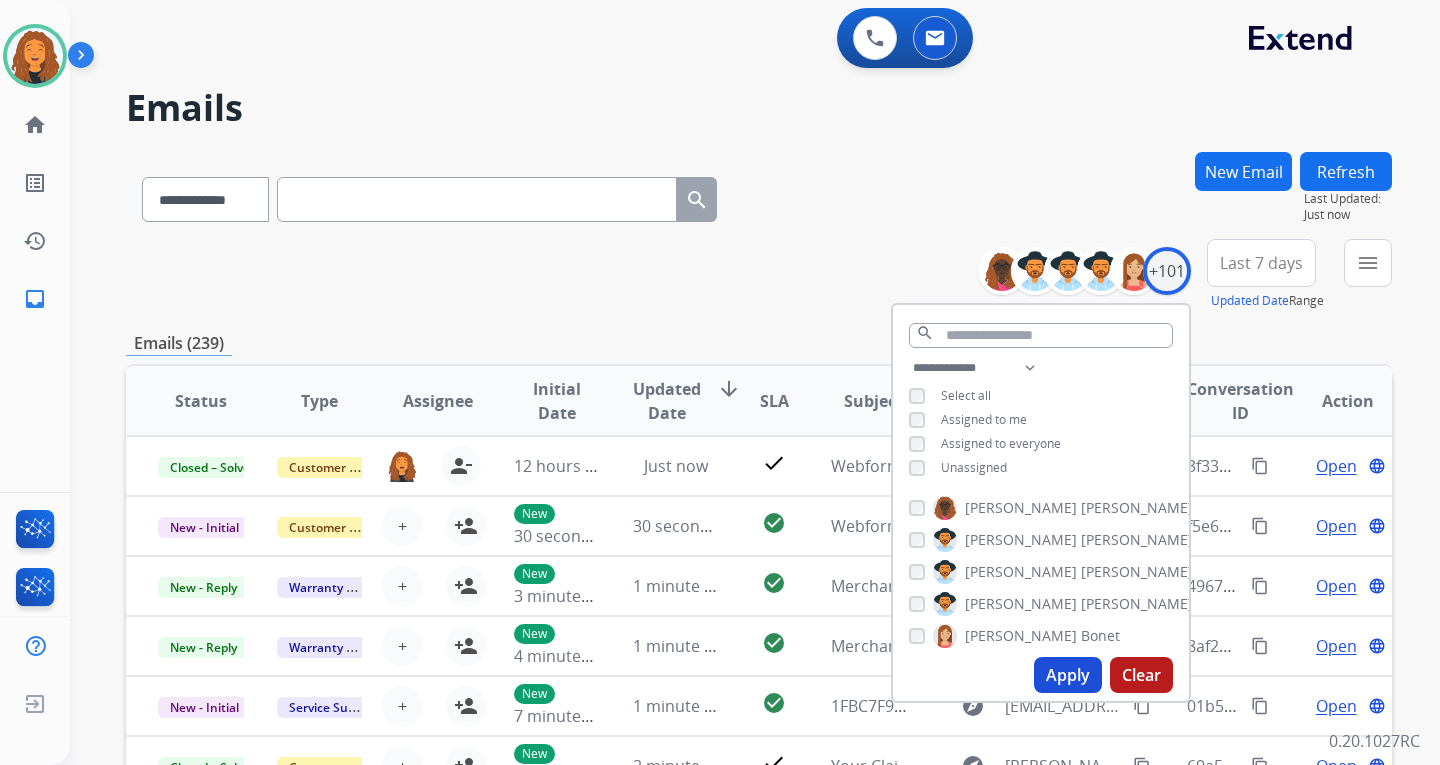 click on "Apply" at bounding box center (1068, 675) 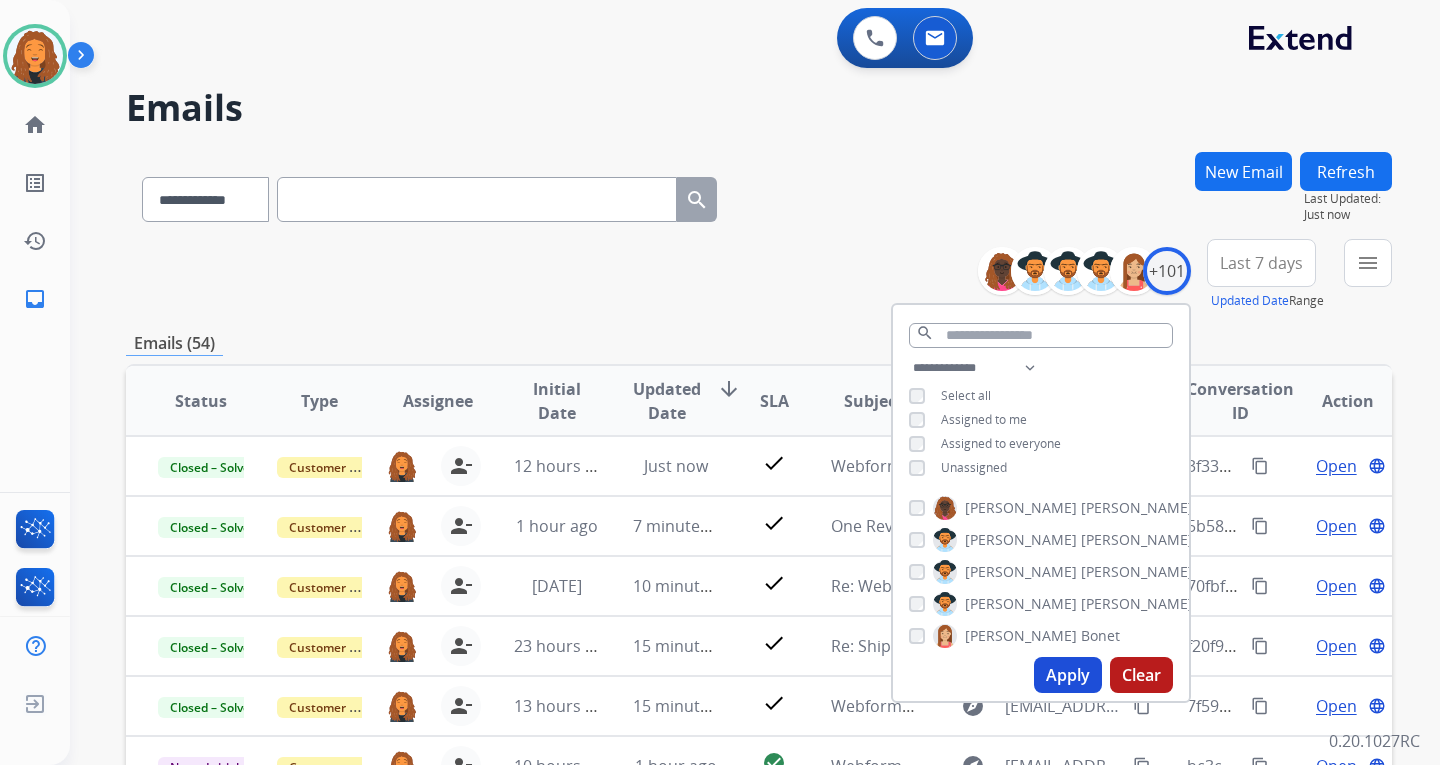 click on "**********" at bounding box center [759, 275] 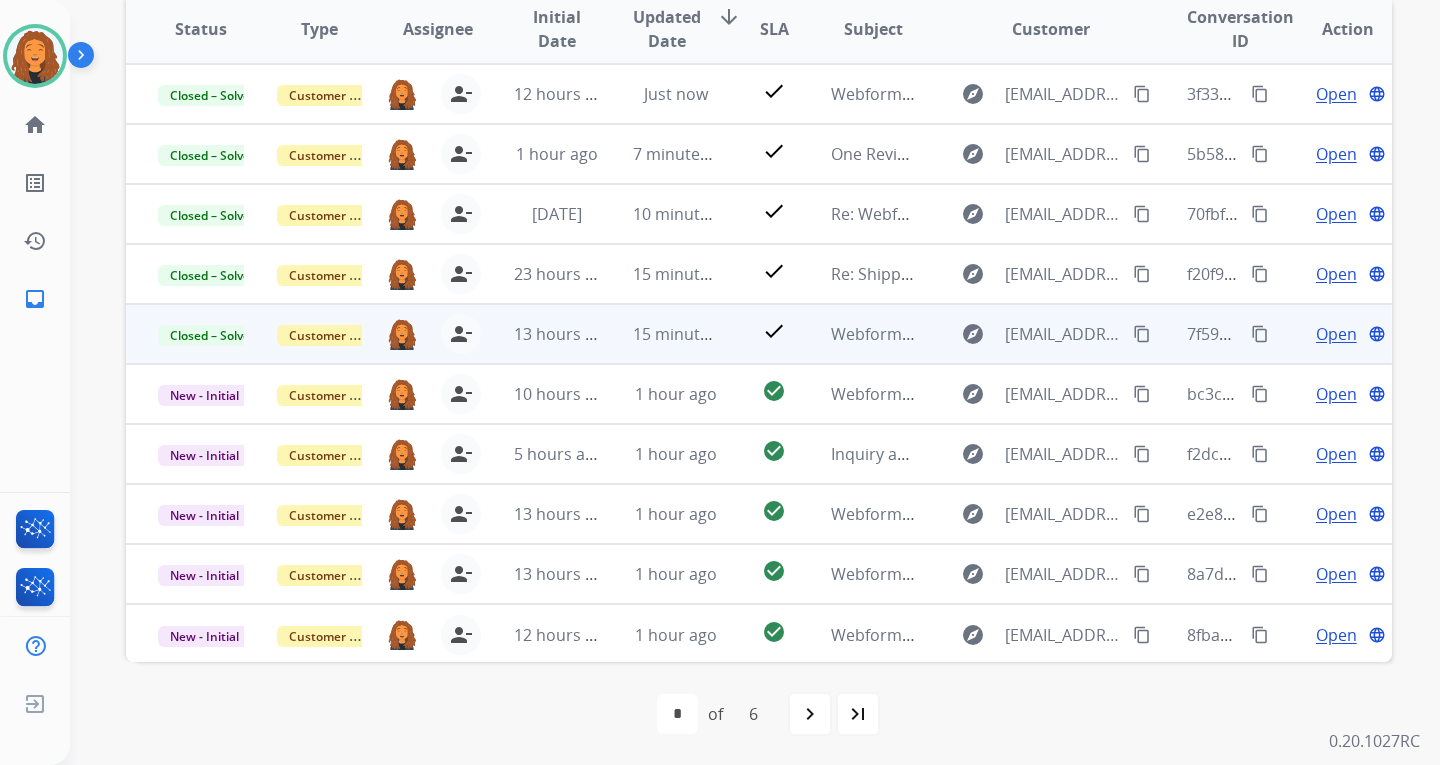 scroll, scrollTop: 373, scrollLeft: 0, axis: vertical 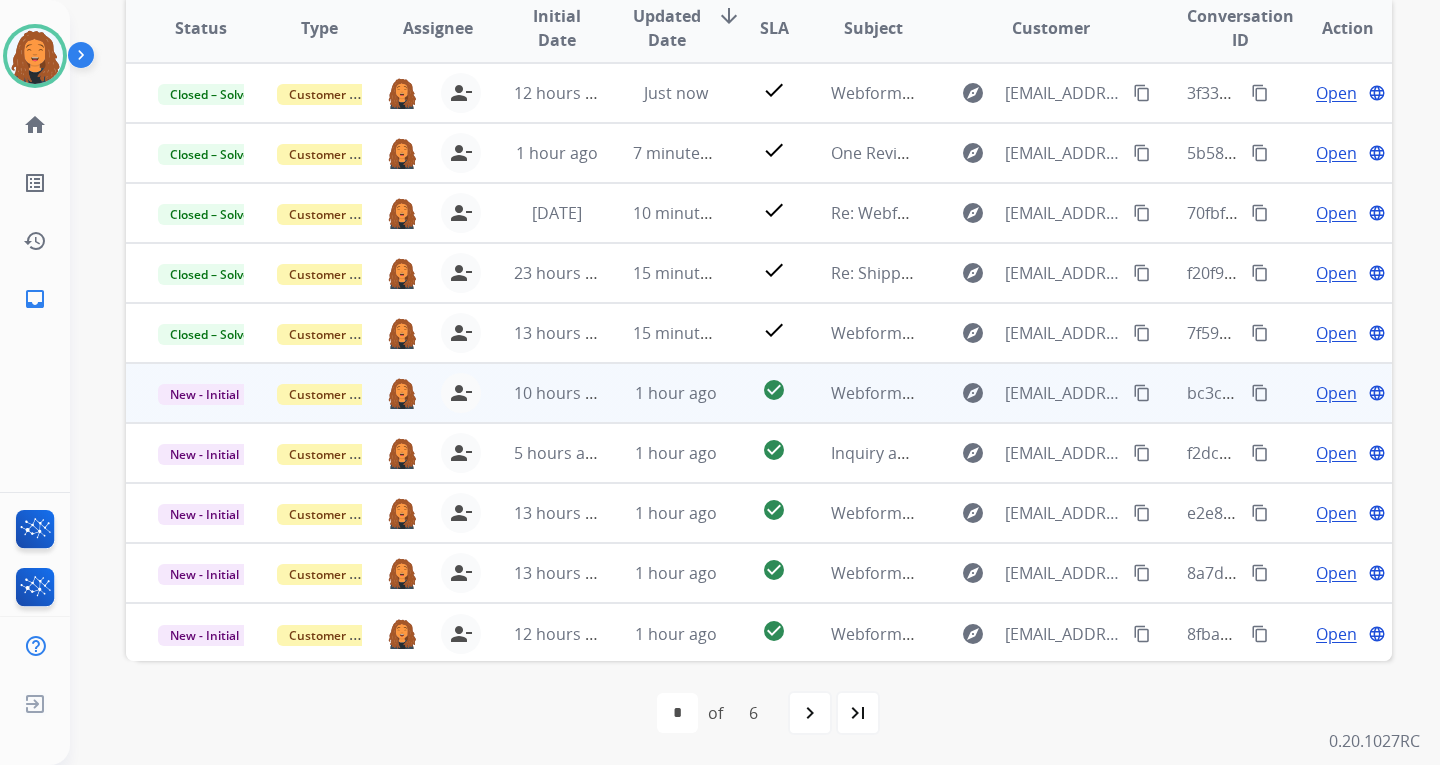 click on "content_copy" at bounding box center [1142, 393] 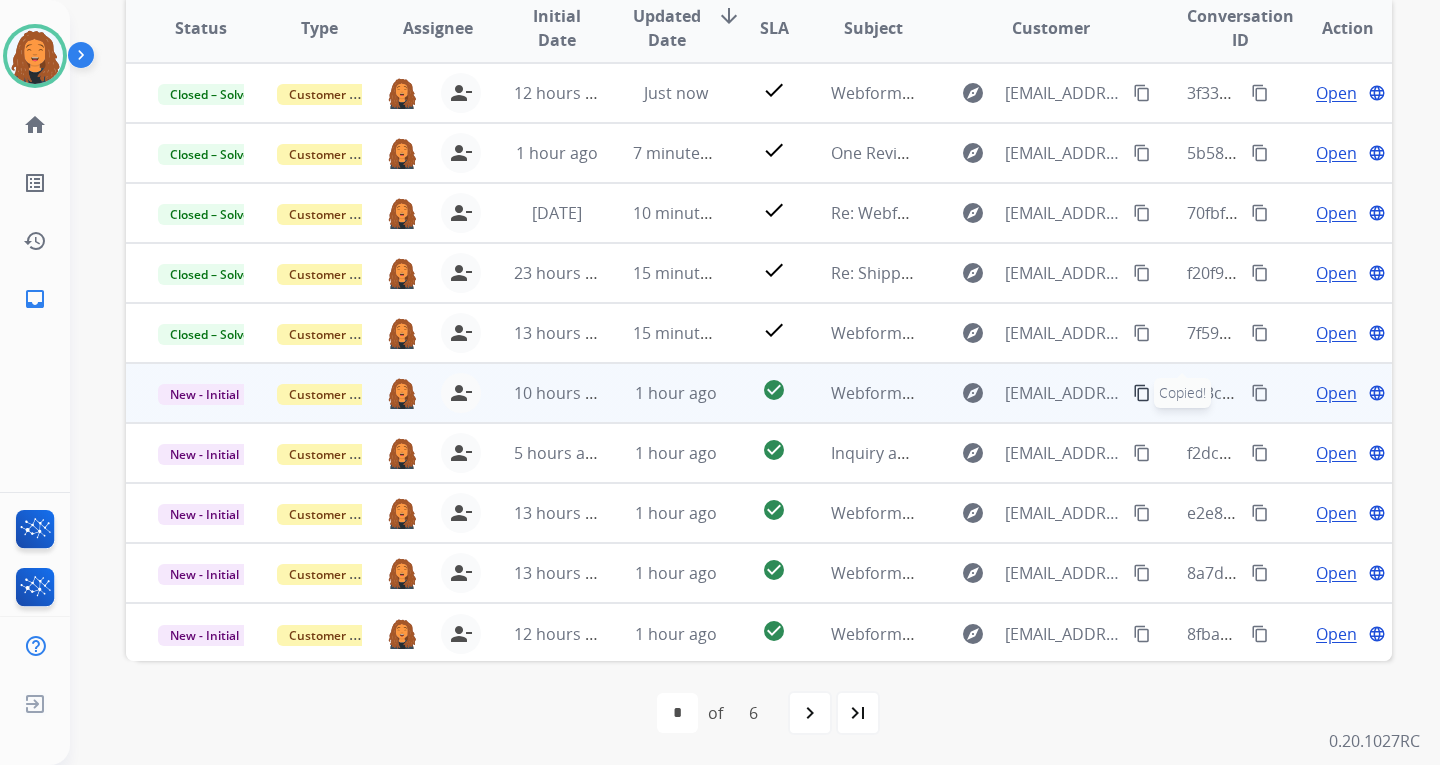 click on "Open" at bounding box center (1336, 393) 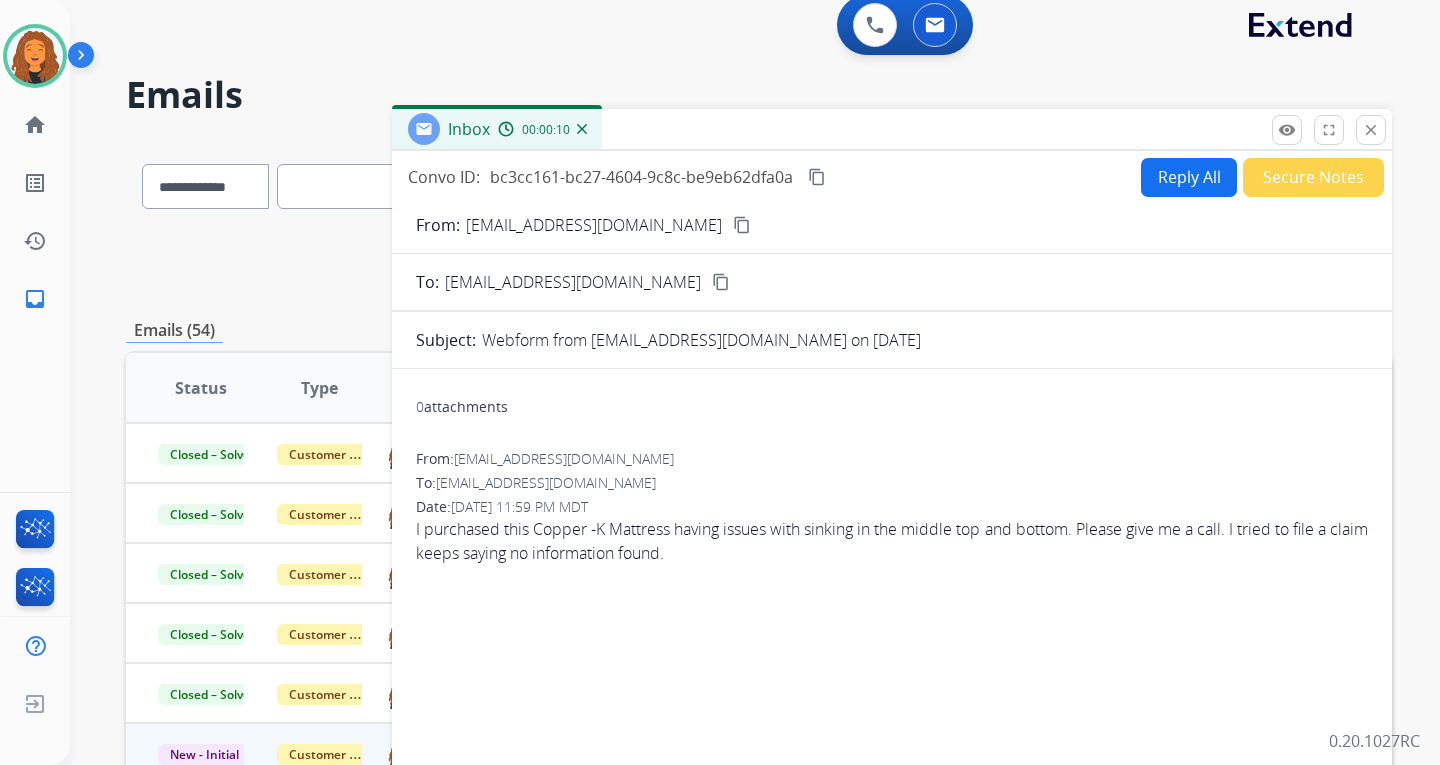 scroll, scrollTop: 0, scrollLeft: 0, axis: both 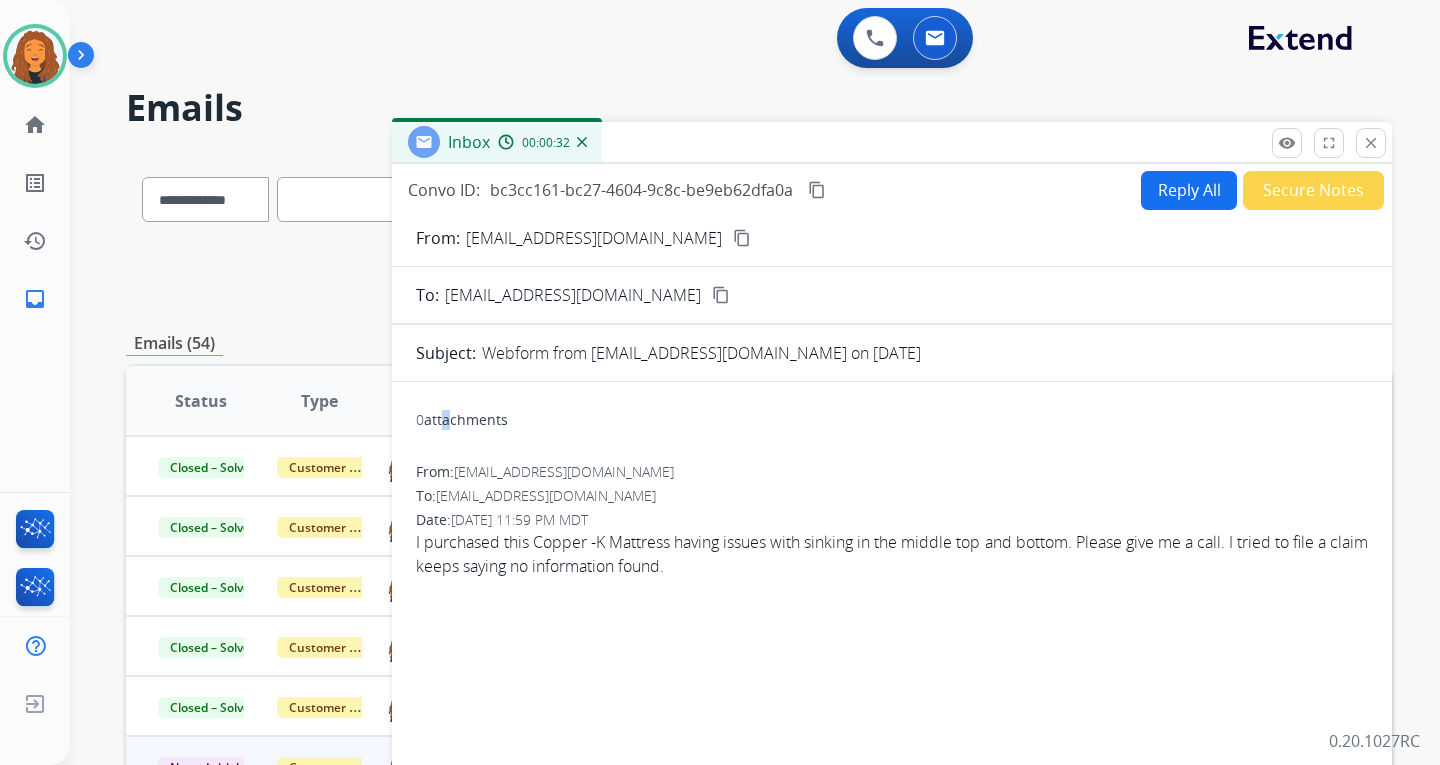 click on "0  attachments" at bounding box center [462, 420] 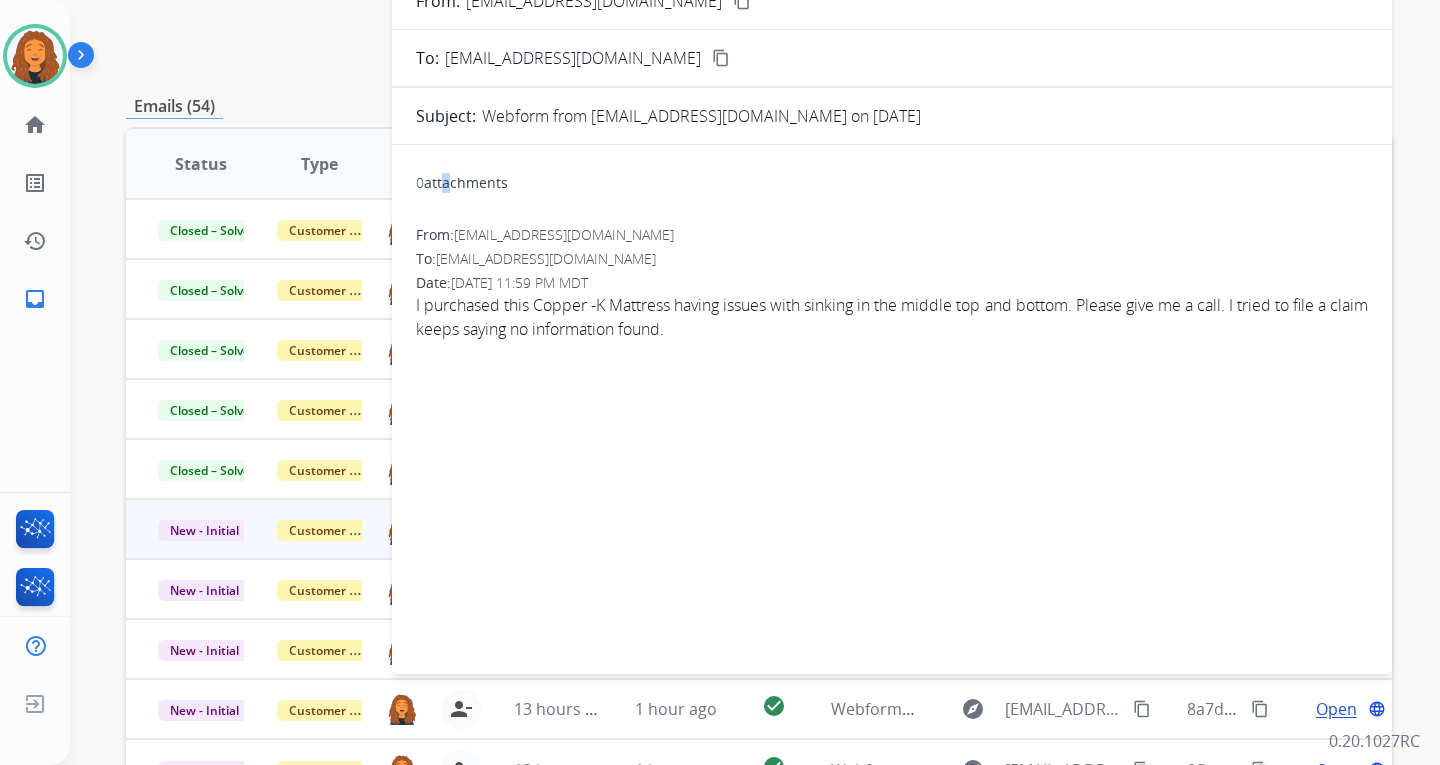scroll, scrollTop: 0, scrollLeft: 0, axis: both 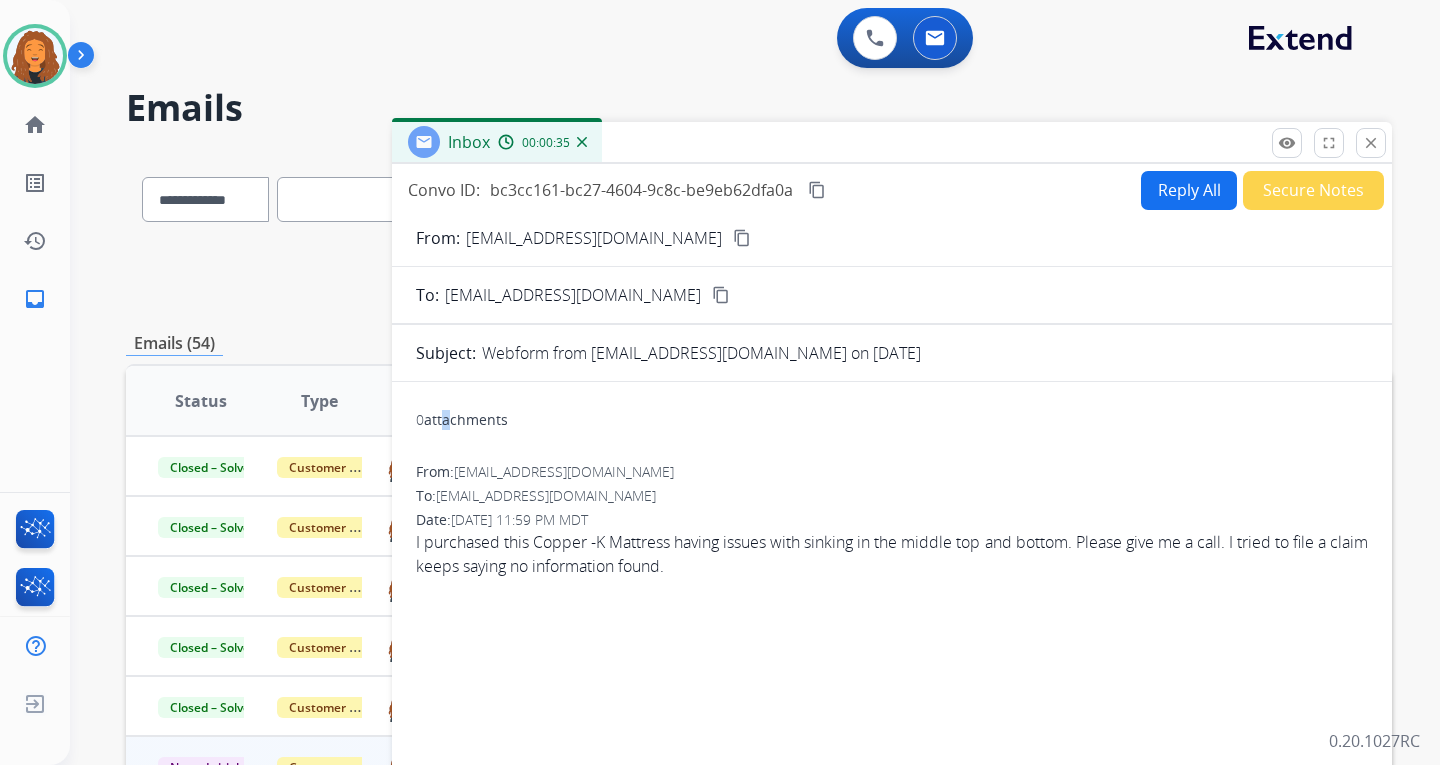 click on "Reply All" at bounding box center (1189, 190) 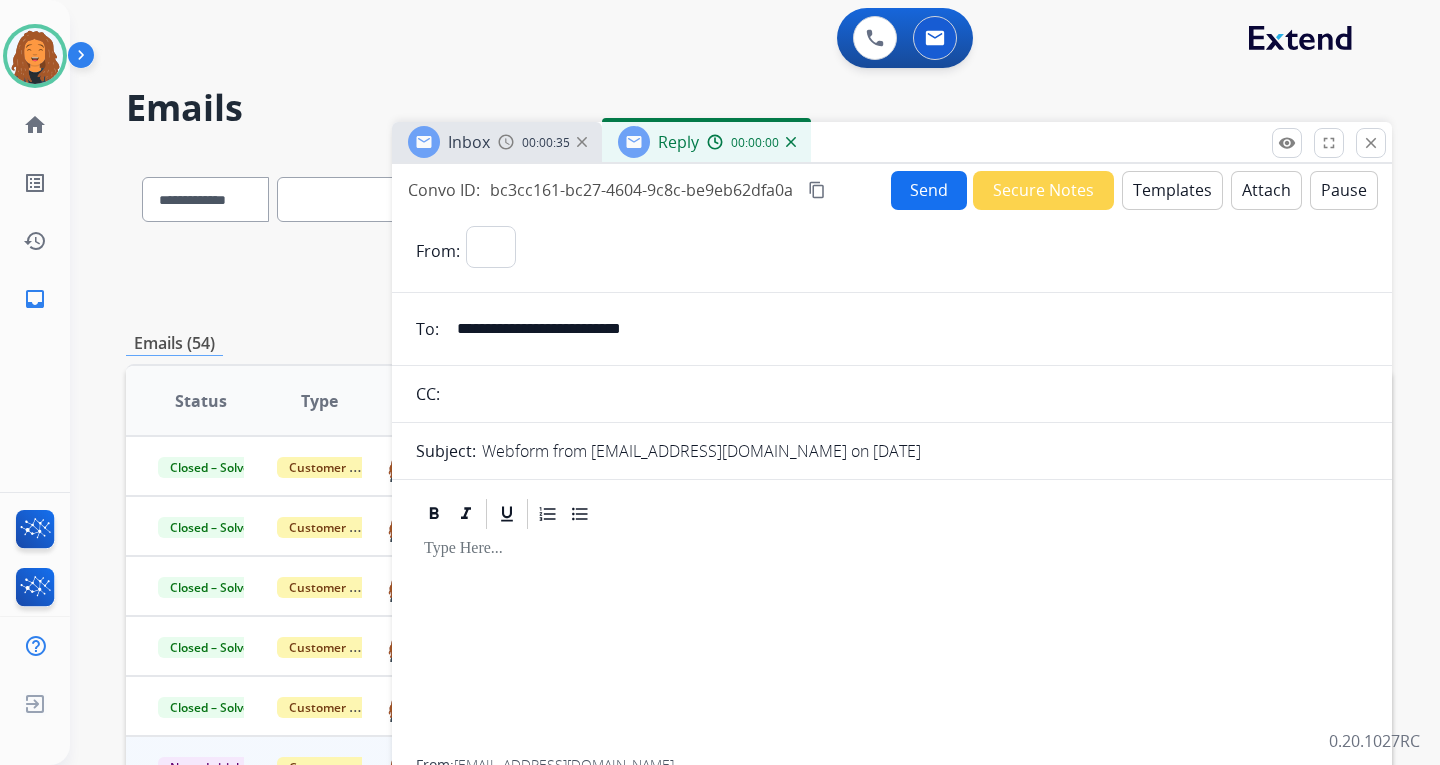 select on "**********" 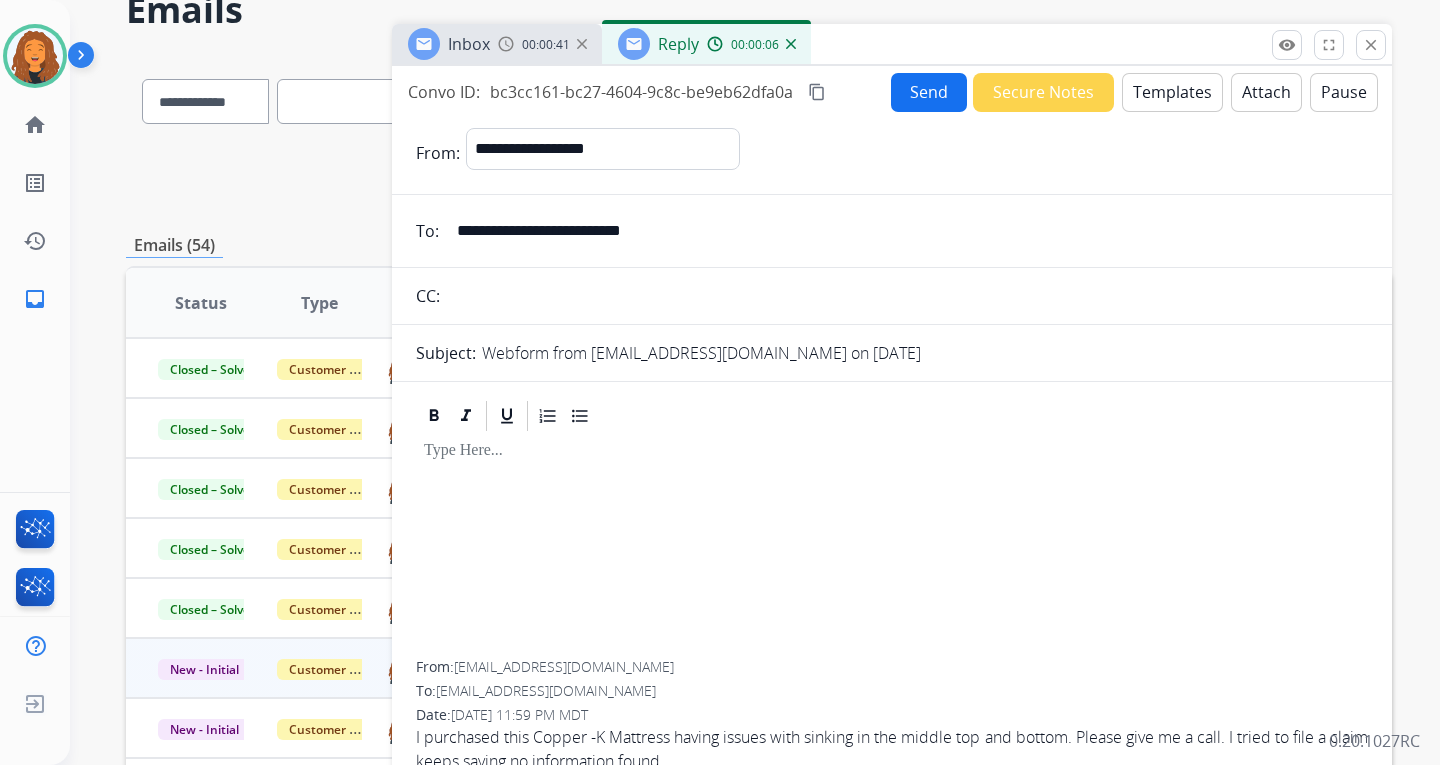 scroll, scrollTop: 0, scrollLeft: 0, axis: both 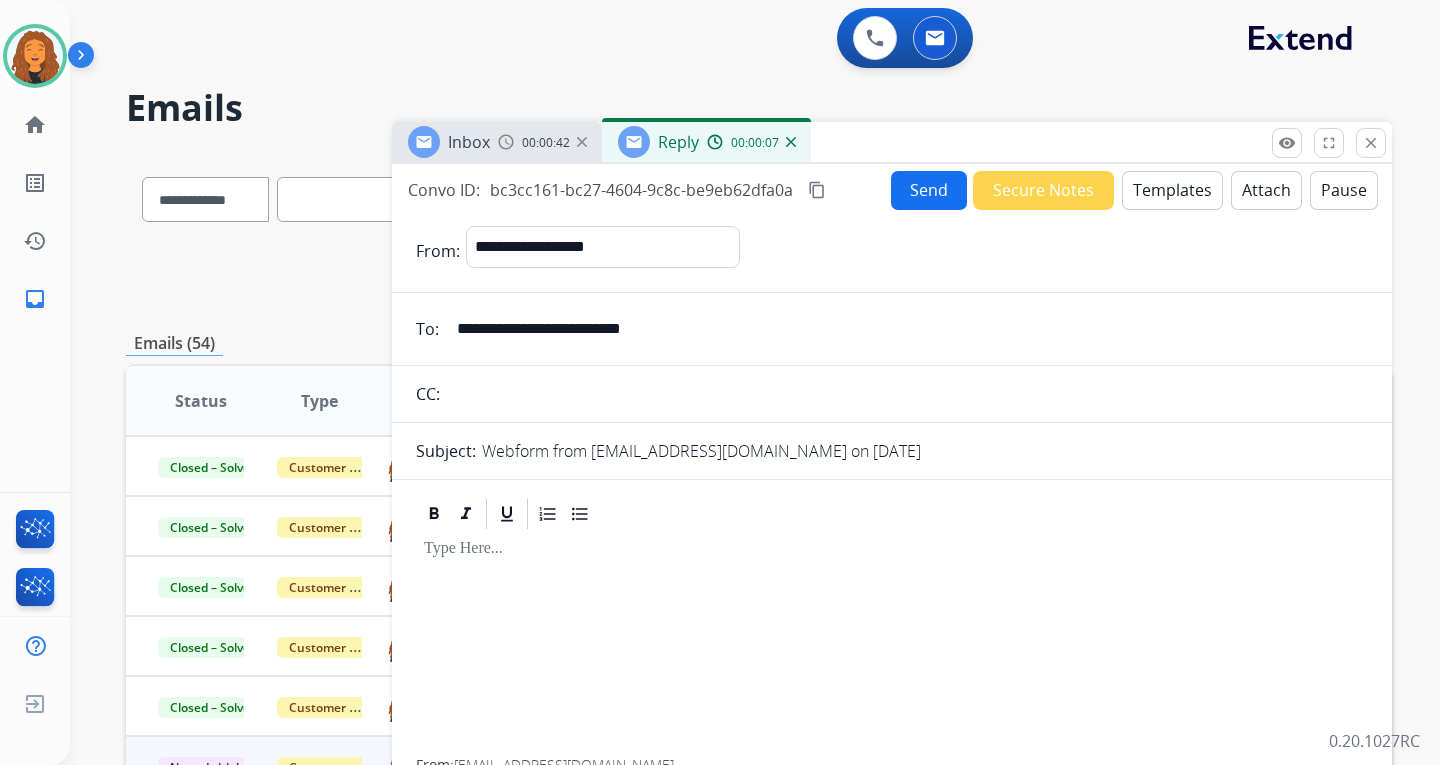 click at bounding box center (892, 549) 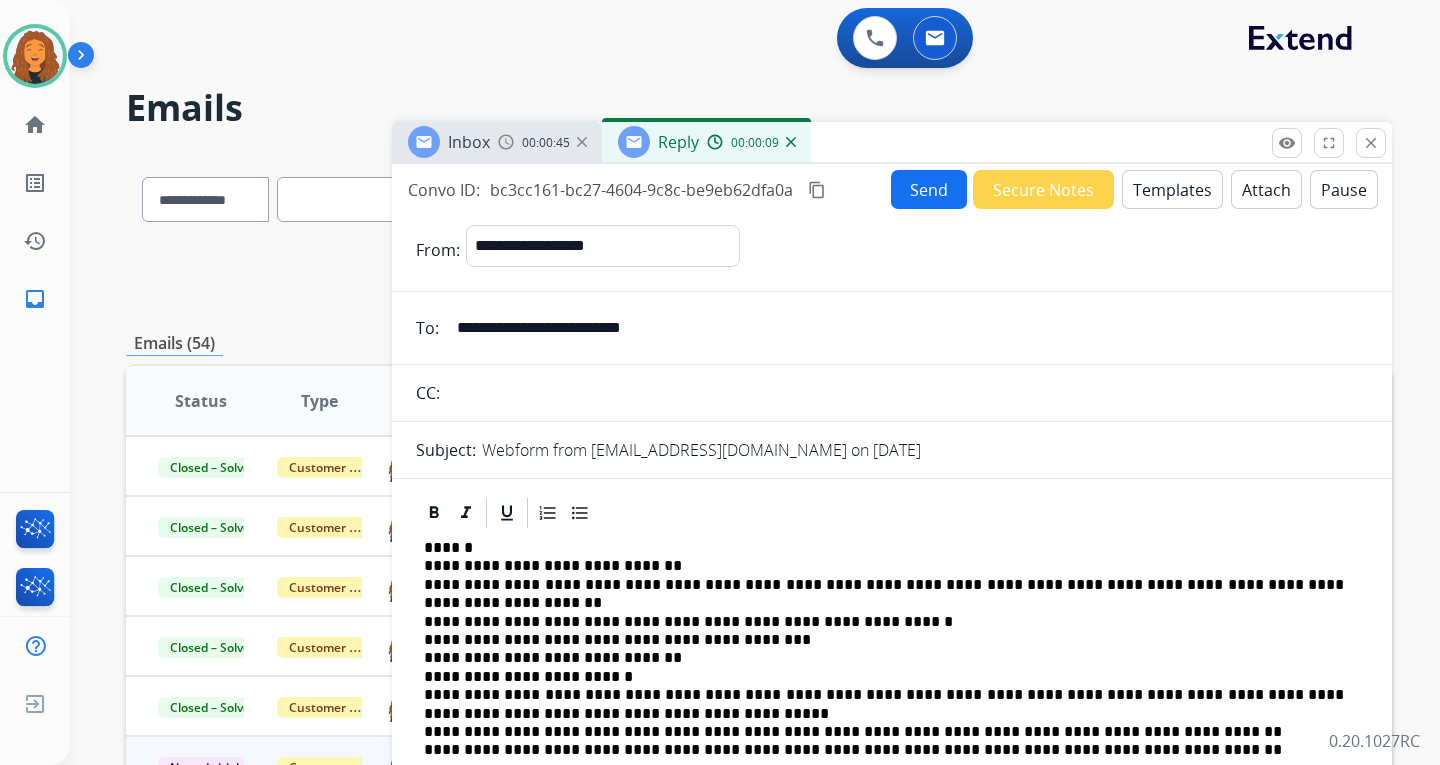 click on "**********" at bounding box center (884, 640) 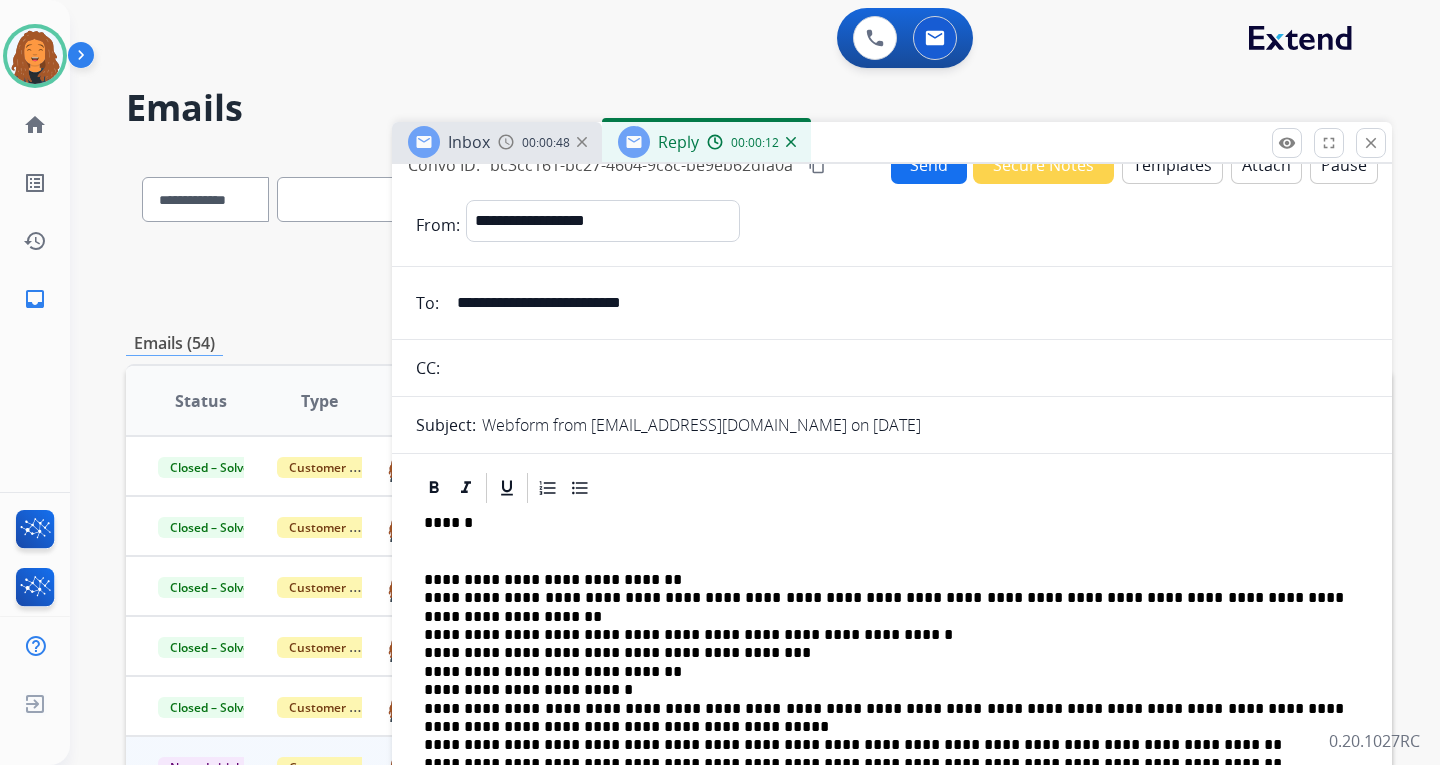 scroll, scrollTop: 0, scrollLeft: 0, axis: both 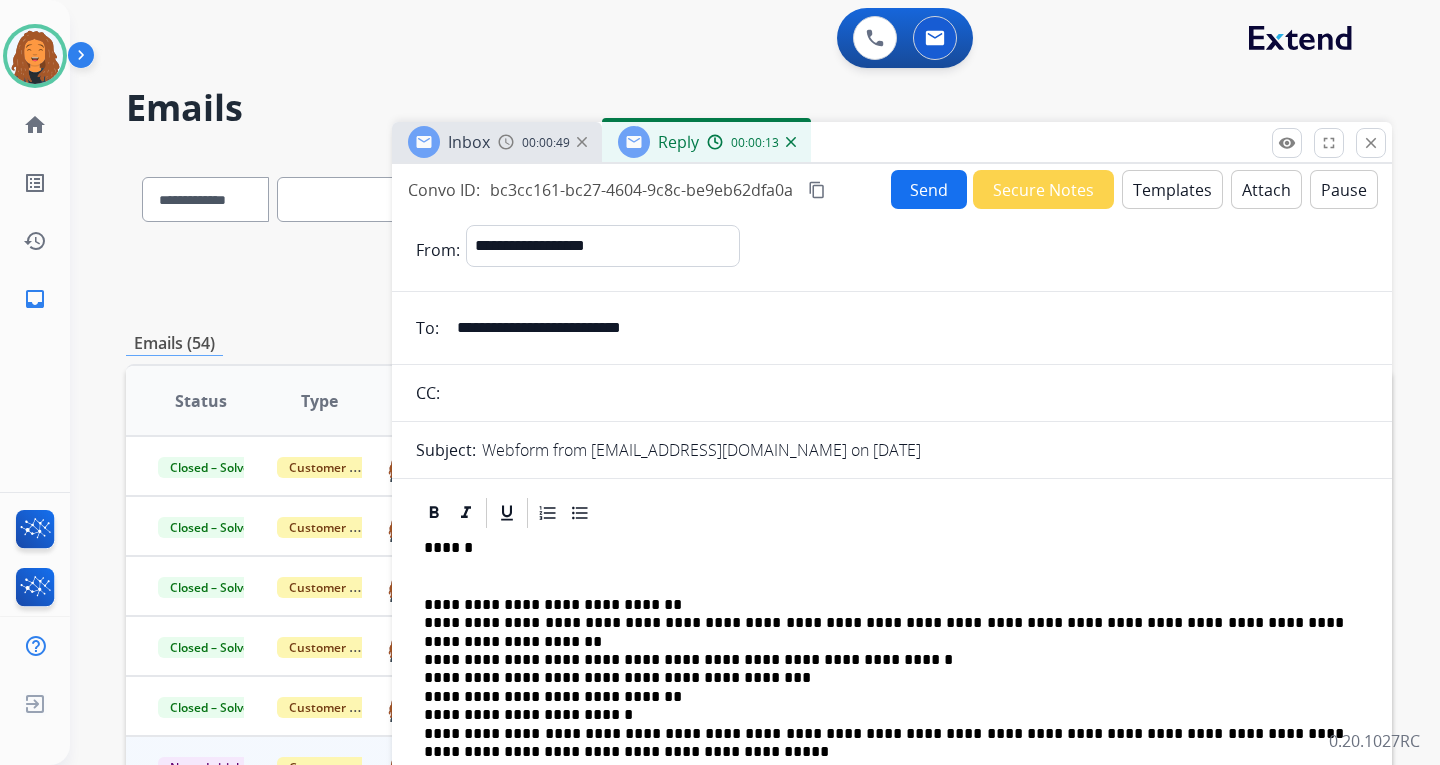 click on "Templates" at bounding box center (1172, 189) 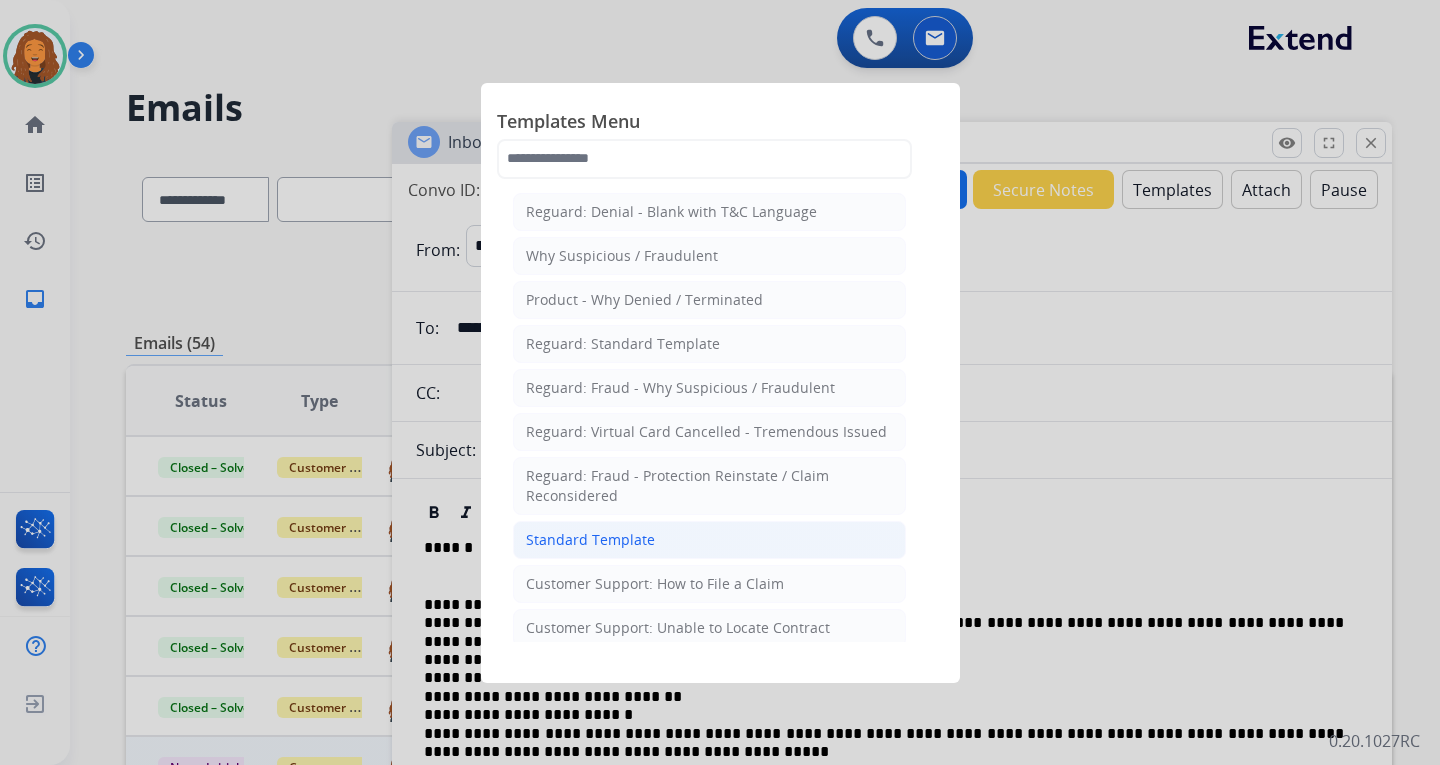 click on "Standard Template" 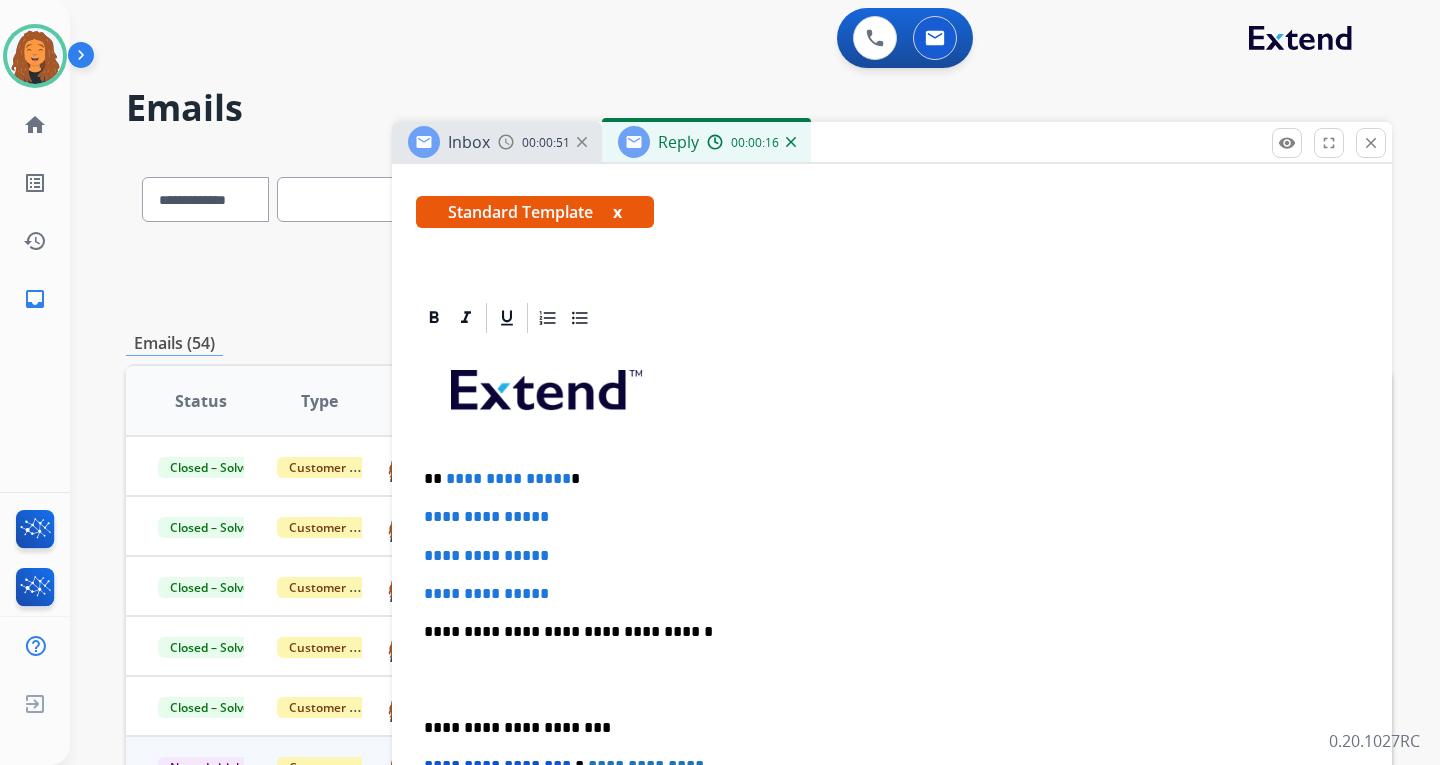 scroll, scrollTop: 400, scrollLeft: 0, axis: vertical 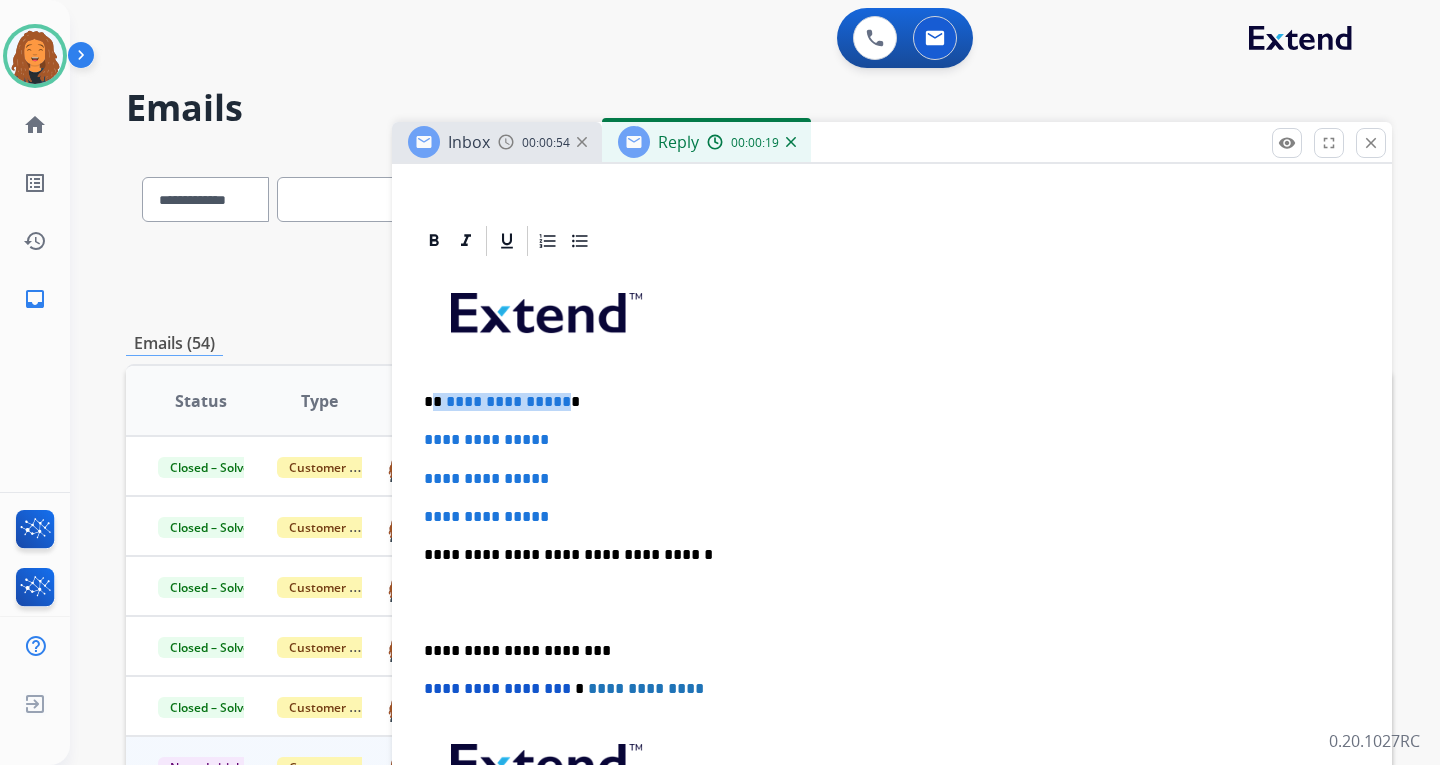 drag, startPoint x: 557, startPoint y: 401, endPoint x: 433, endPoint y: 411, distance: 124.40257 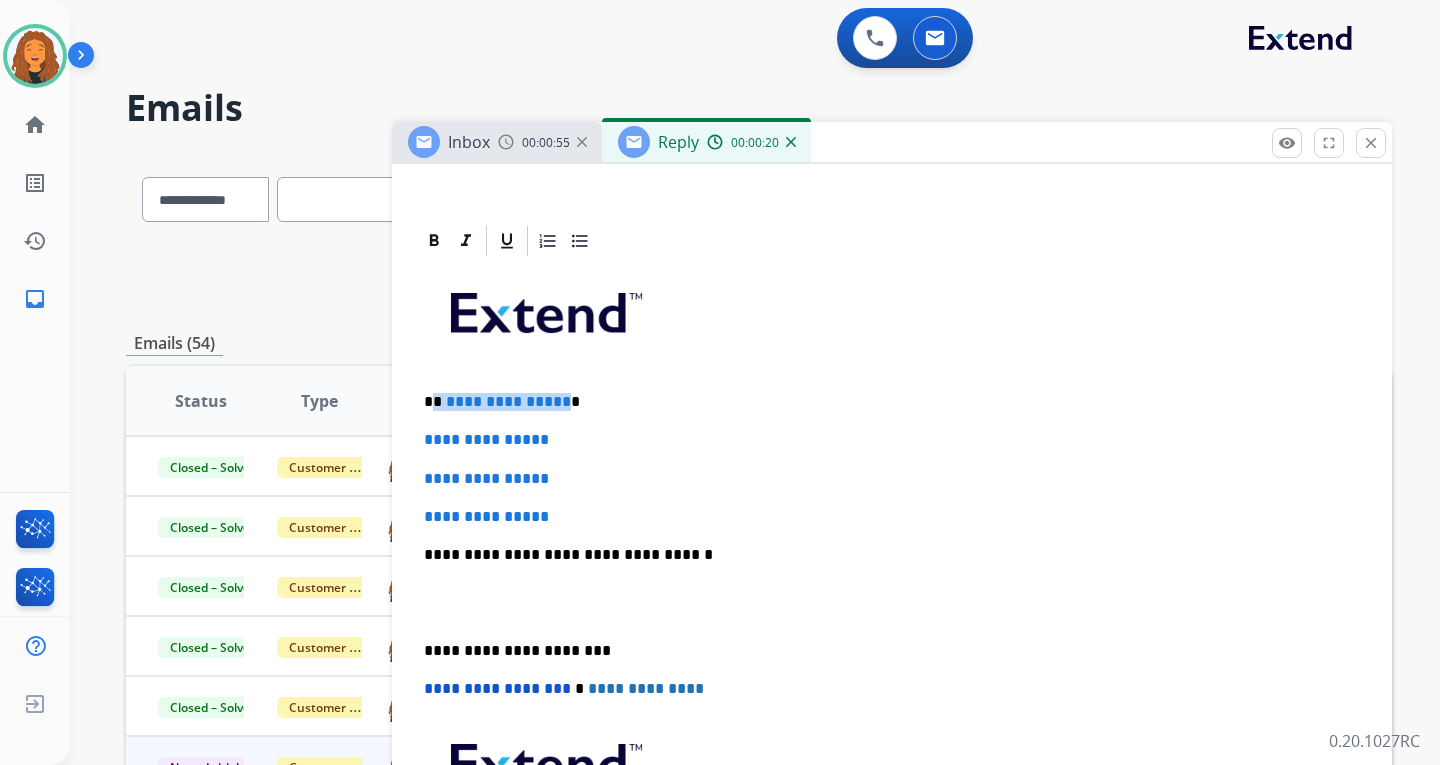 type 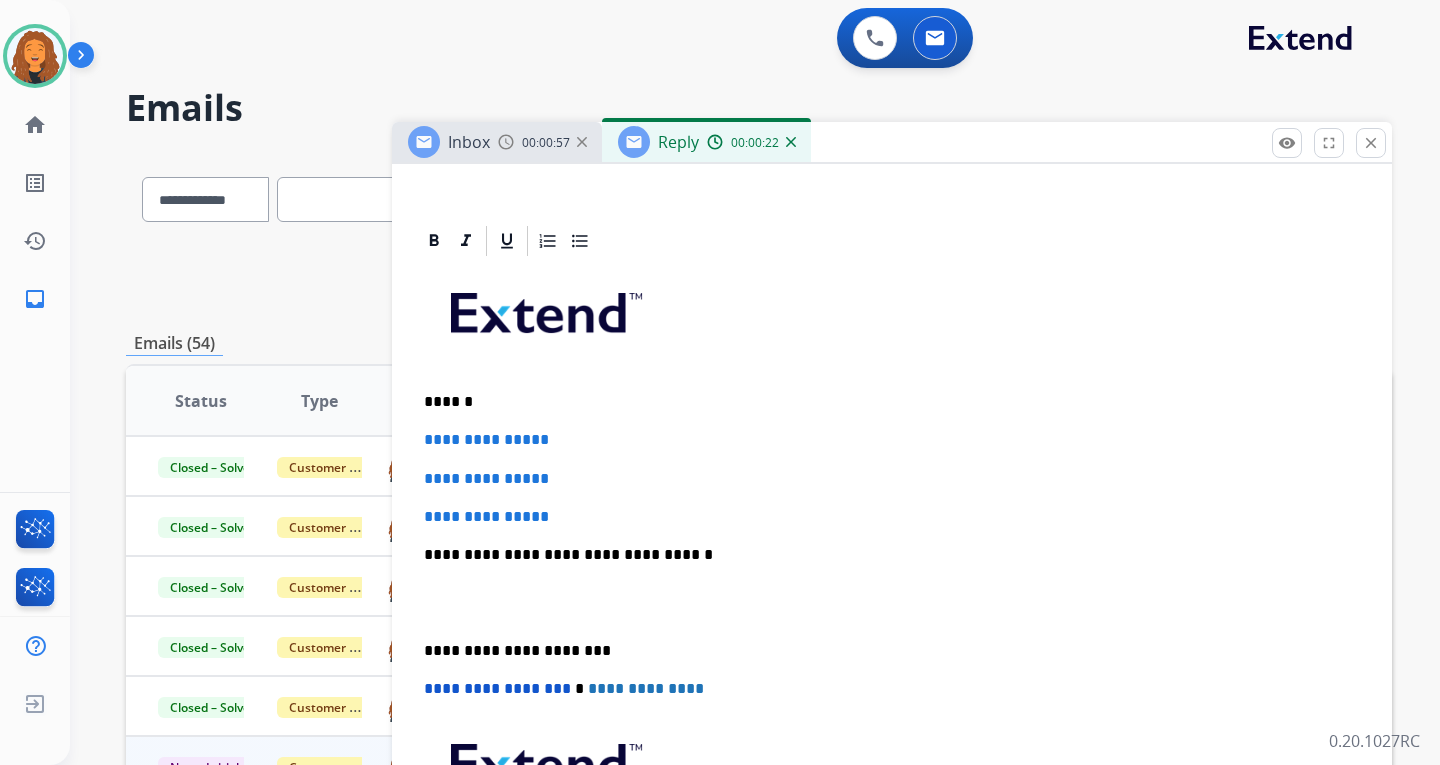 click on "**********" at bounding box center (892, 517) 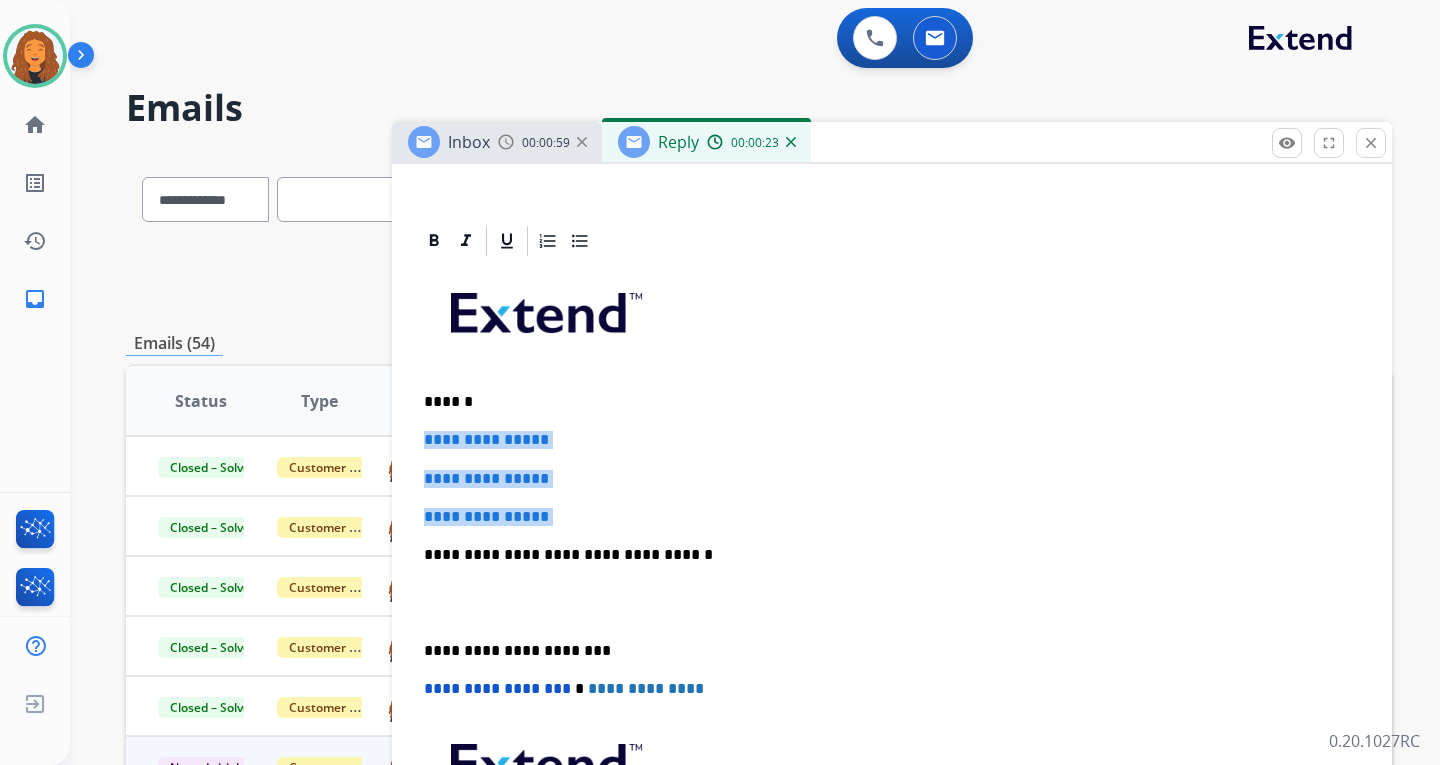 drag, startPoint x: 602, startPoint y: 519, endPoint x: 403, endPoint y: 432, distance: 217.18655 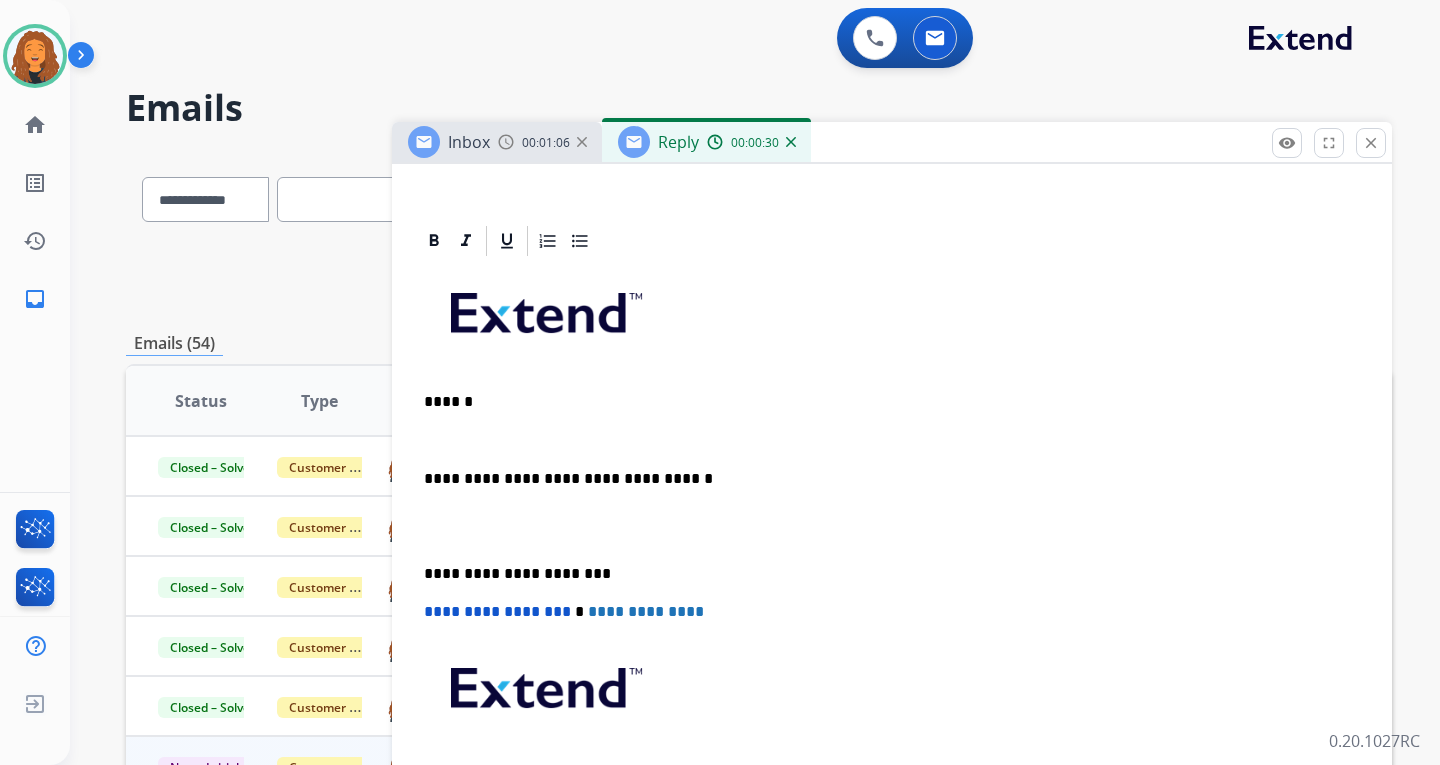 click on "******" at bounding box center [884, 402] 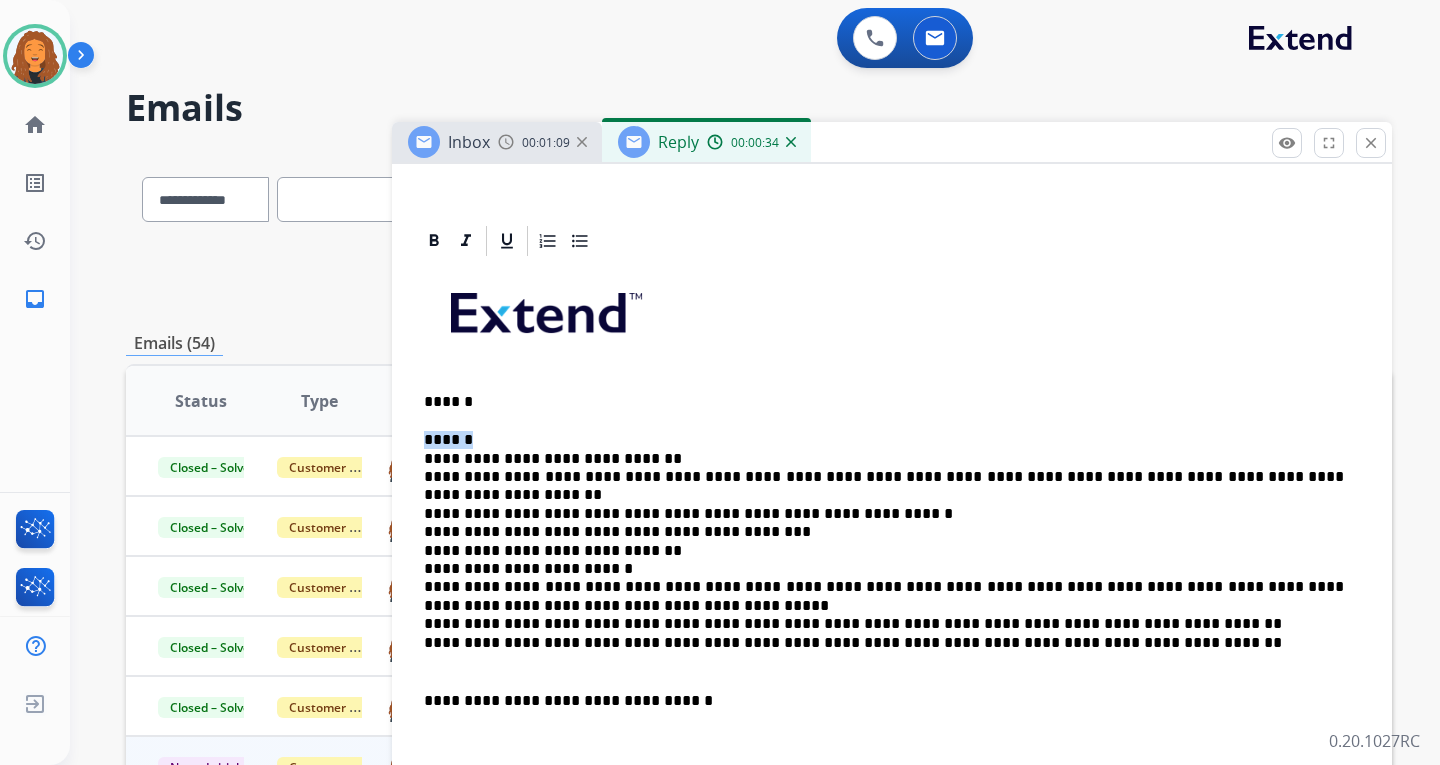drag, startPoint x: 493, startPoint y: 431, endPoint x: 411, endPoint y: 426, distance: 82.1523 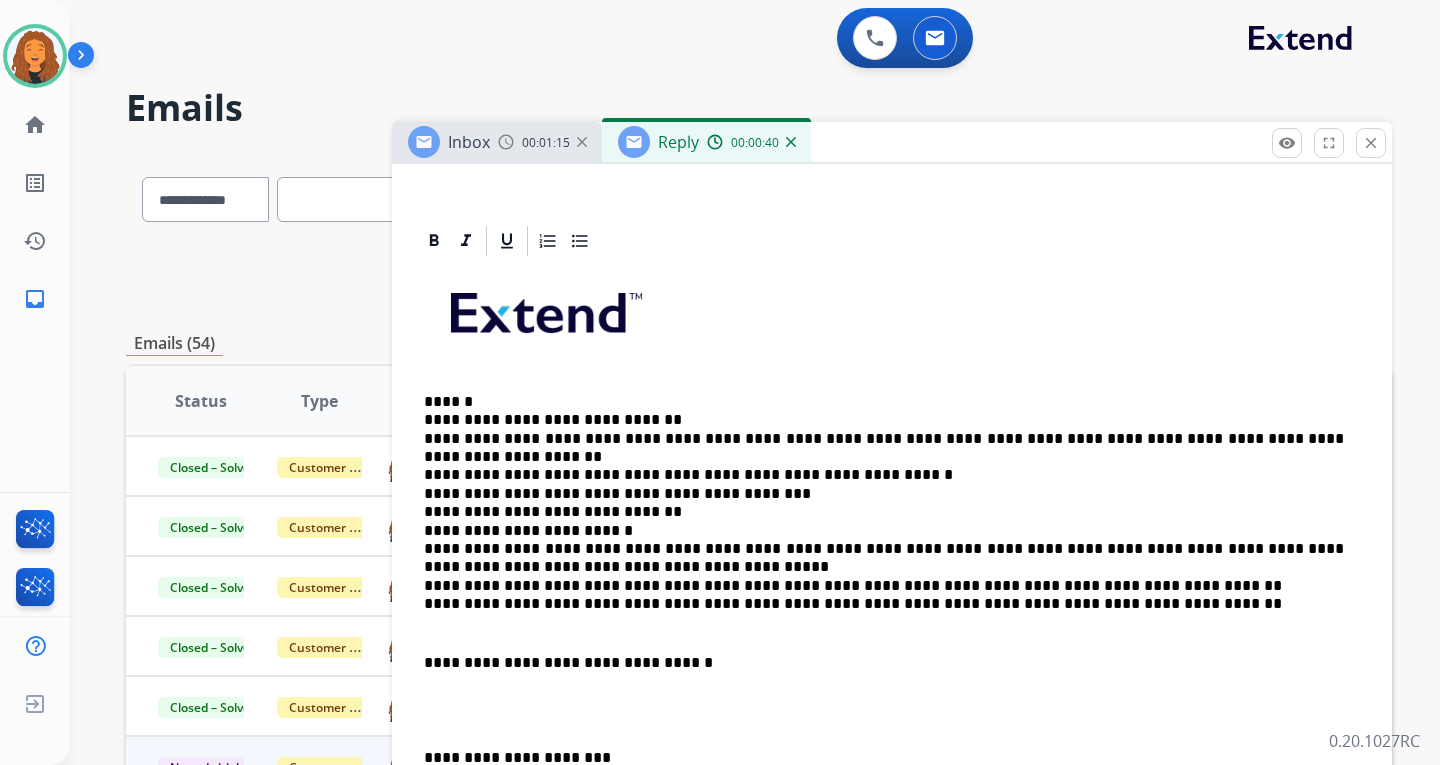 click on "**********" at bounding box center [884, 494] 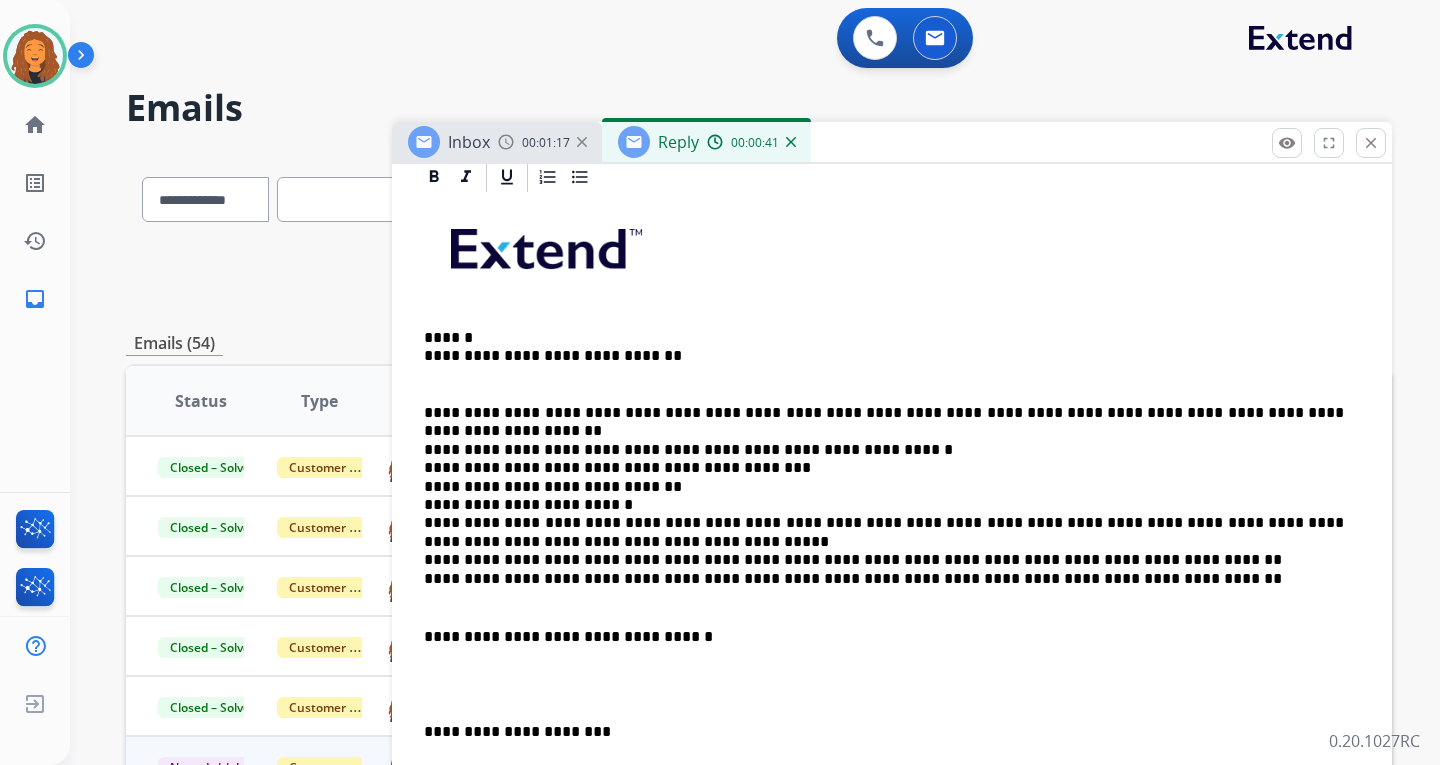 scroll, scrollTop: 500, scrollLeft: 0, axis: vertical 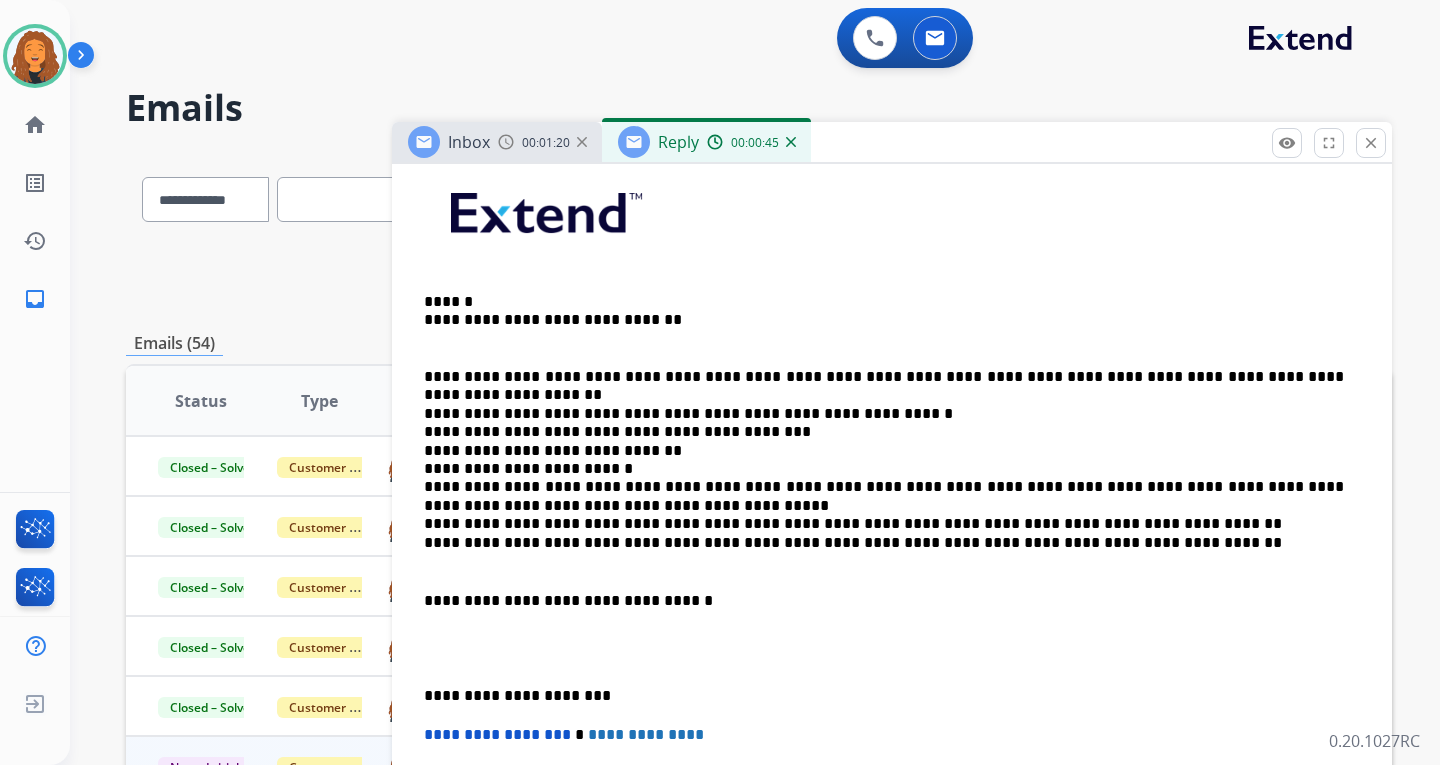 click on "**********" at bounding box center (884, 442) 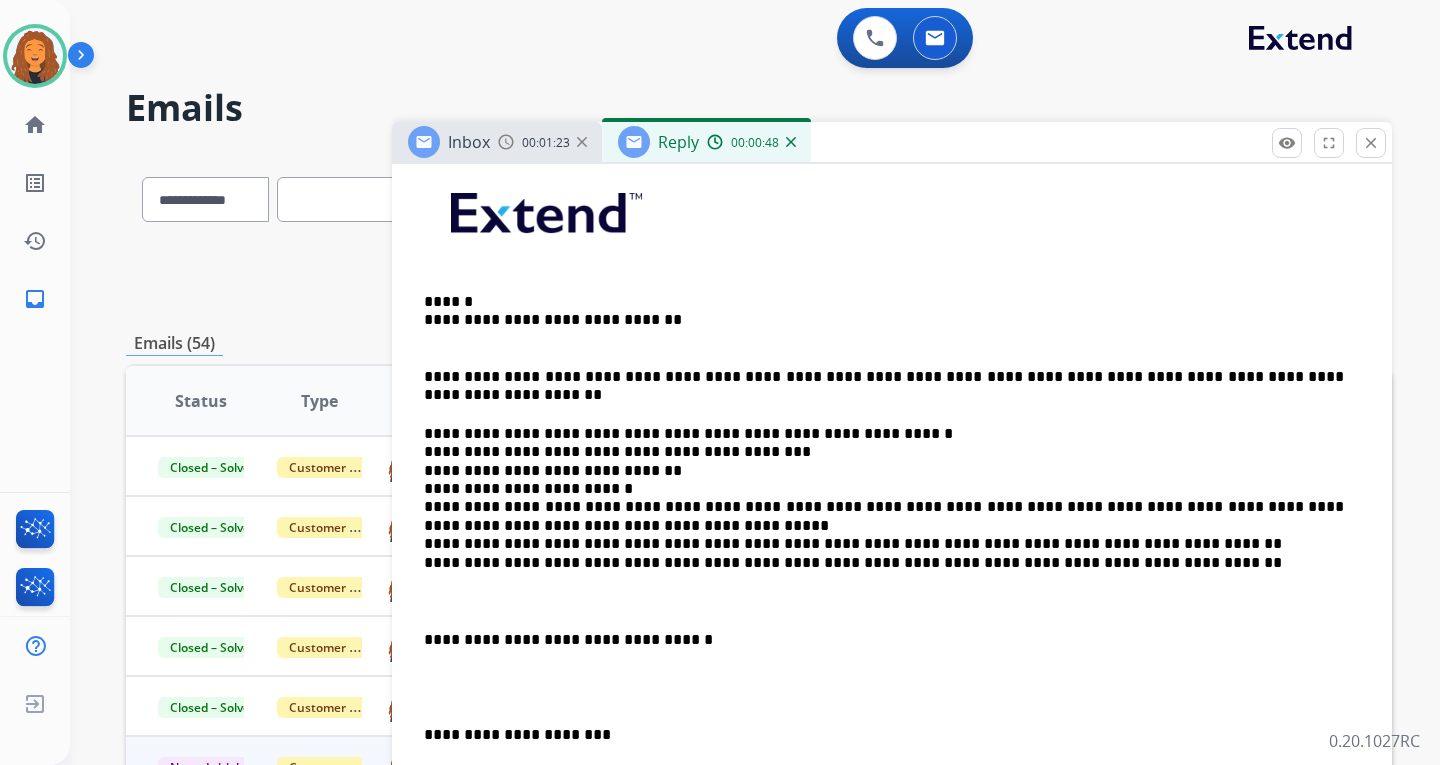 click on "**********" at bounding box center [884, 311] 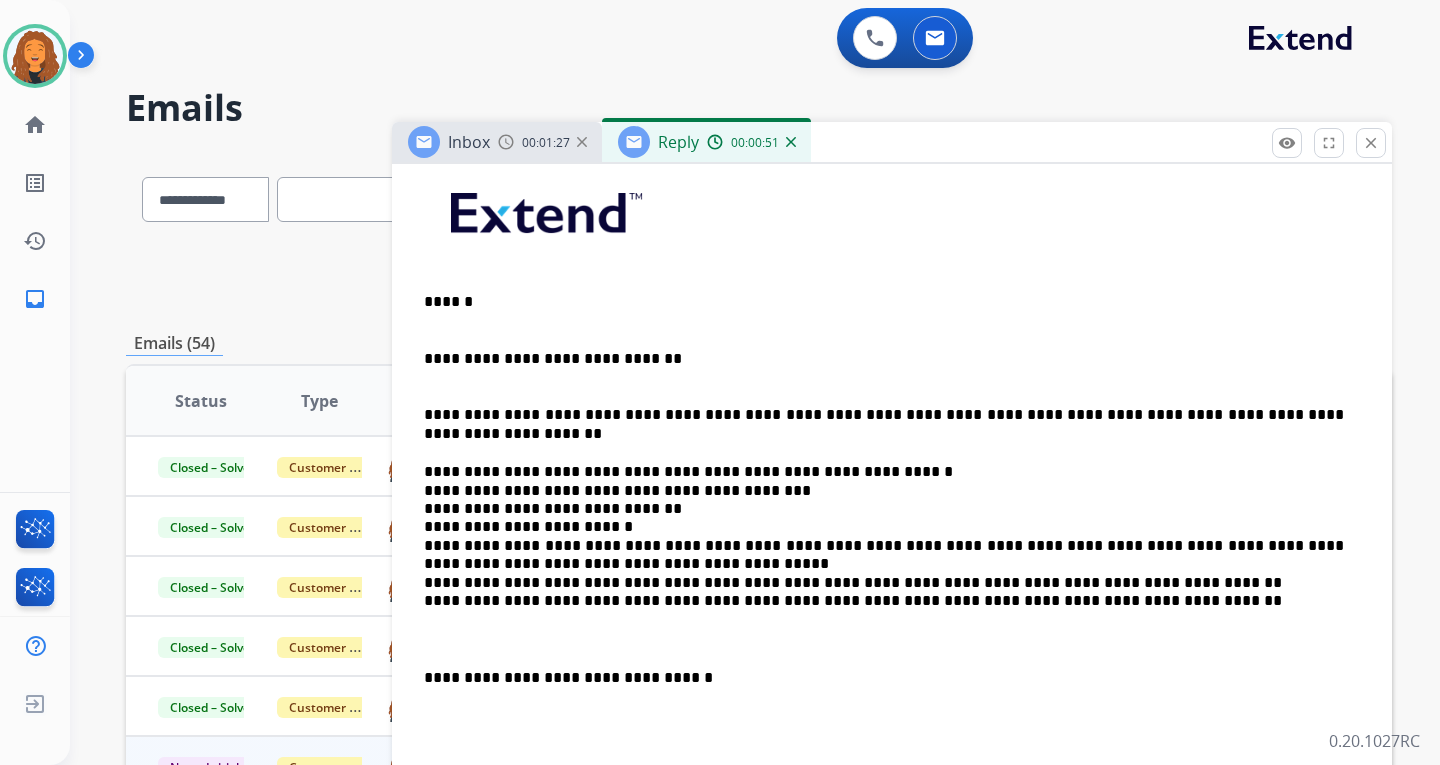drag, startPoint x: 426, startPoint y: 410, endPoint x: 421, endPoint y: 395, distance: 15.811388 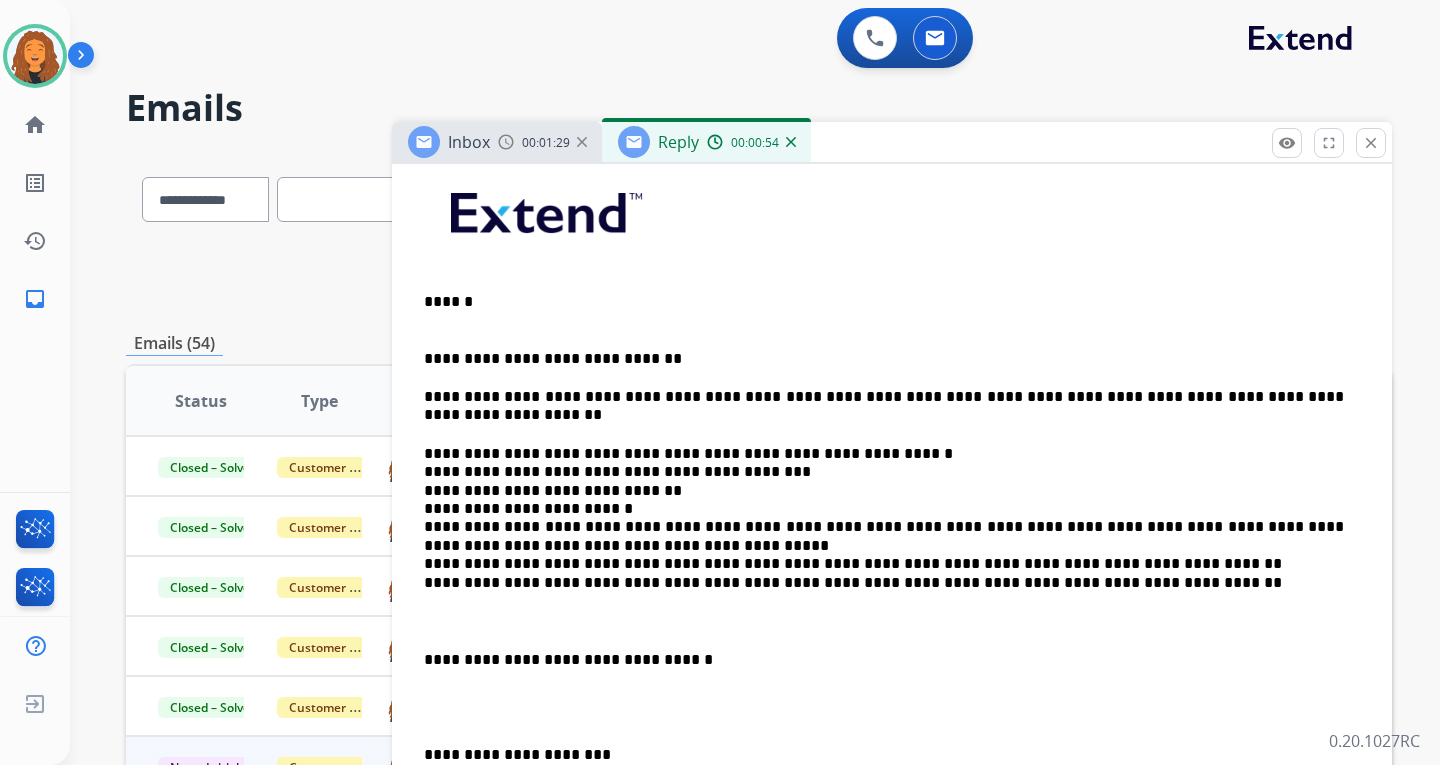 click on "**********" at bounding box center (892, 604) 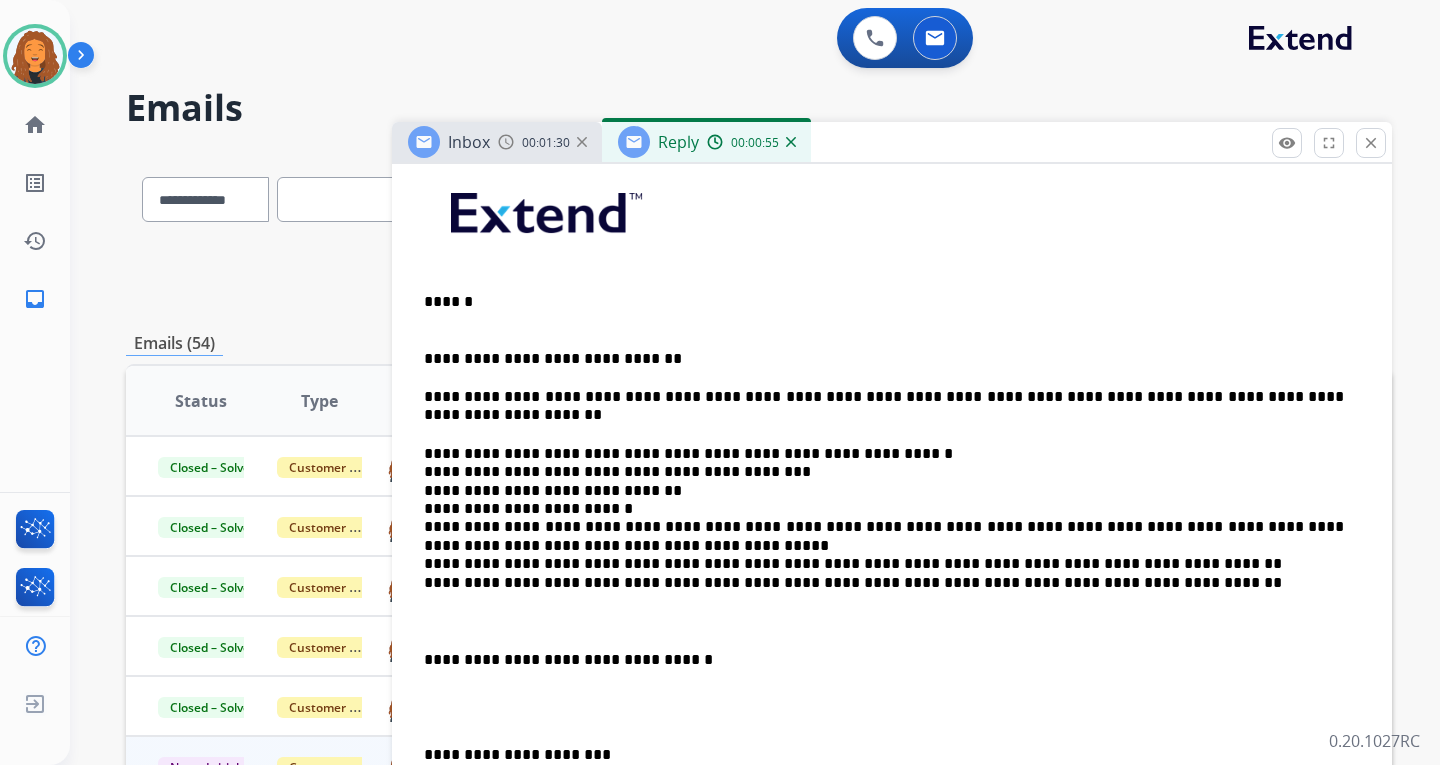 click on "**********" at bounding box center [892, 604] 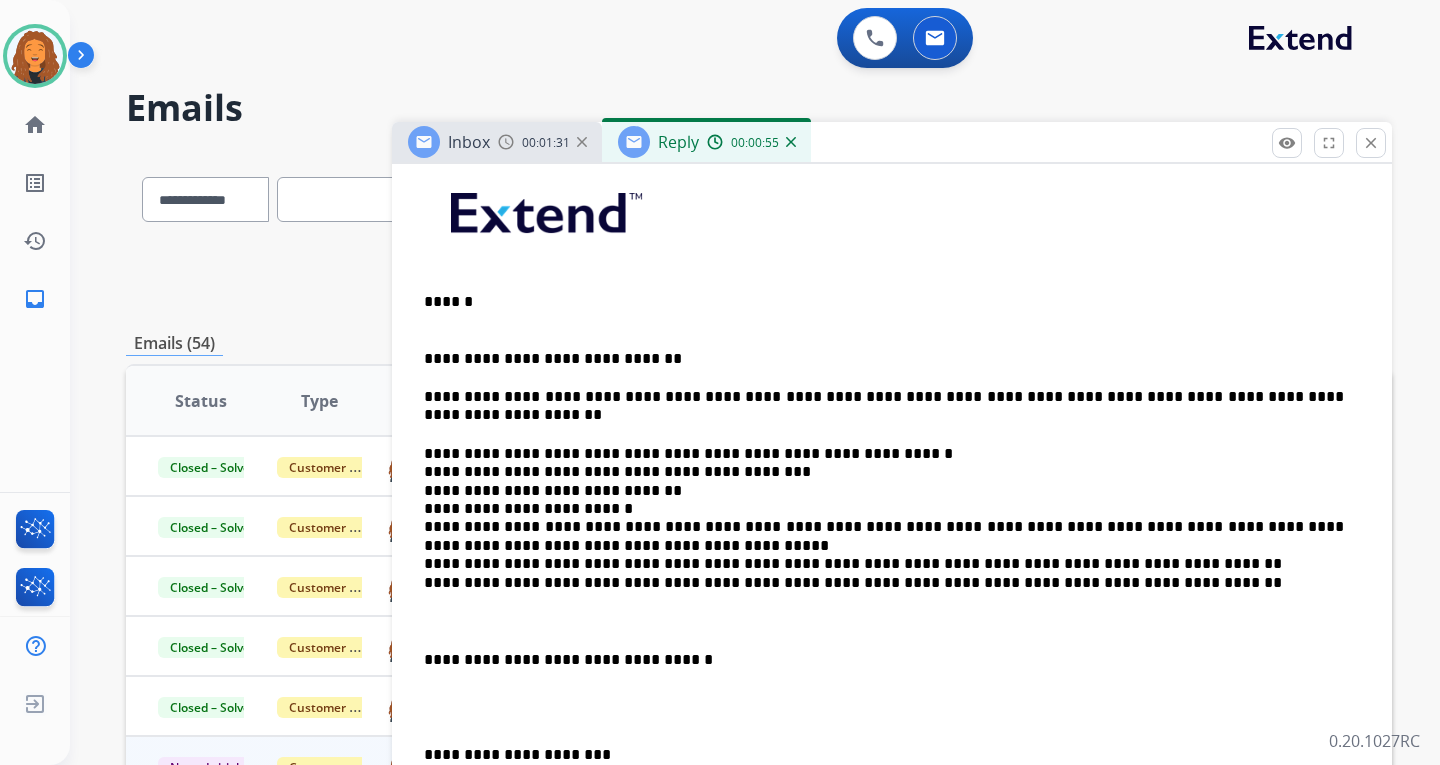 click on "**********" at bounding box center (892, 604) 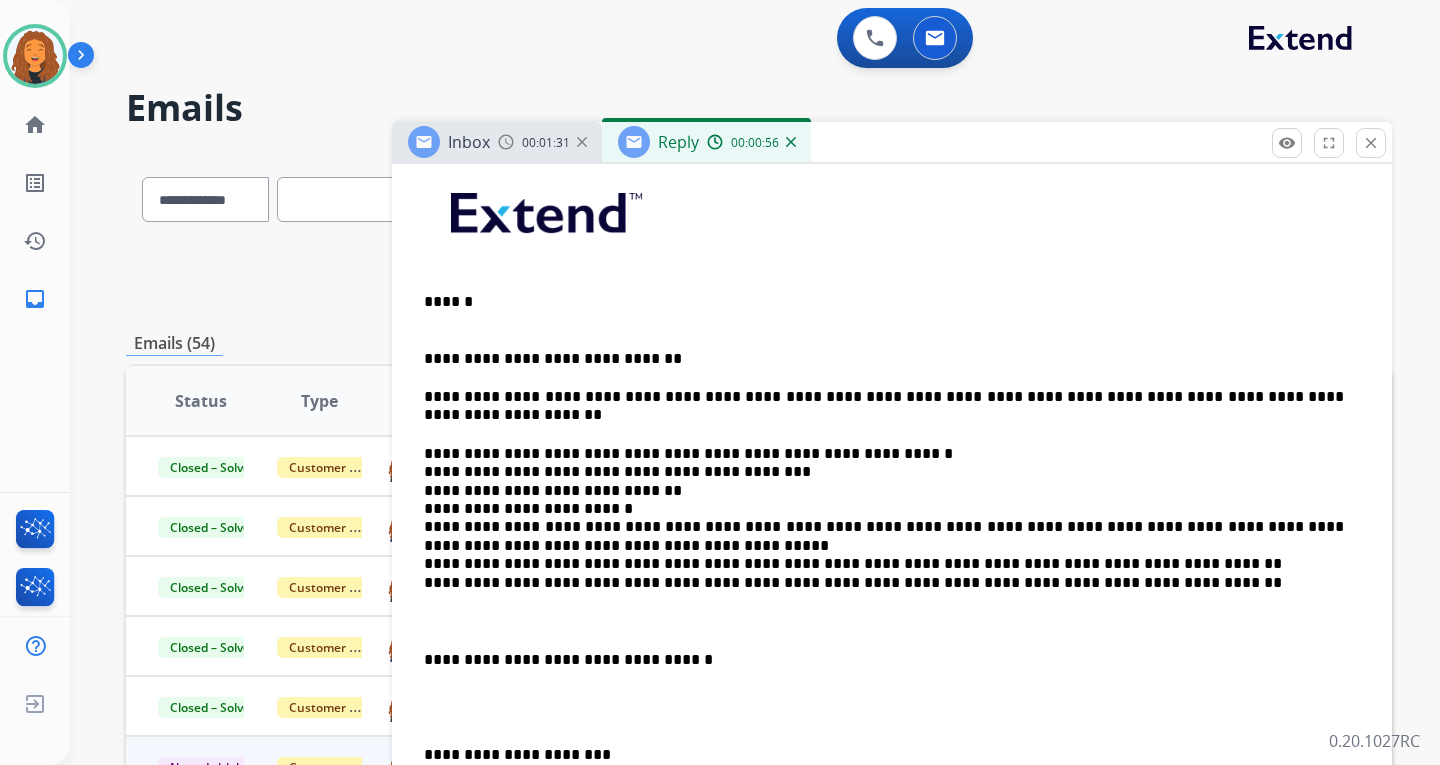 click on "**********" at bounding box center (892, 604) 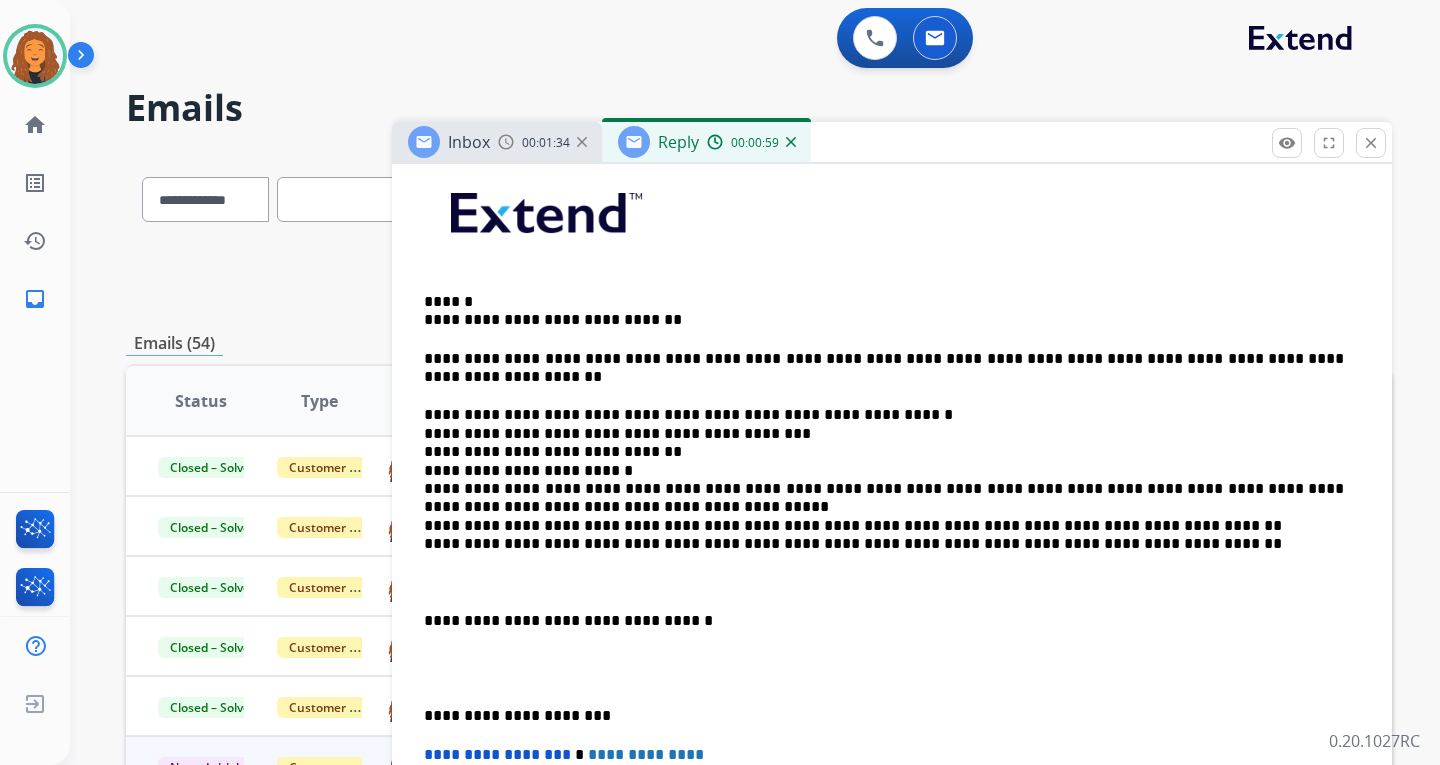 click on "**********" at bounding box center (892, 585) 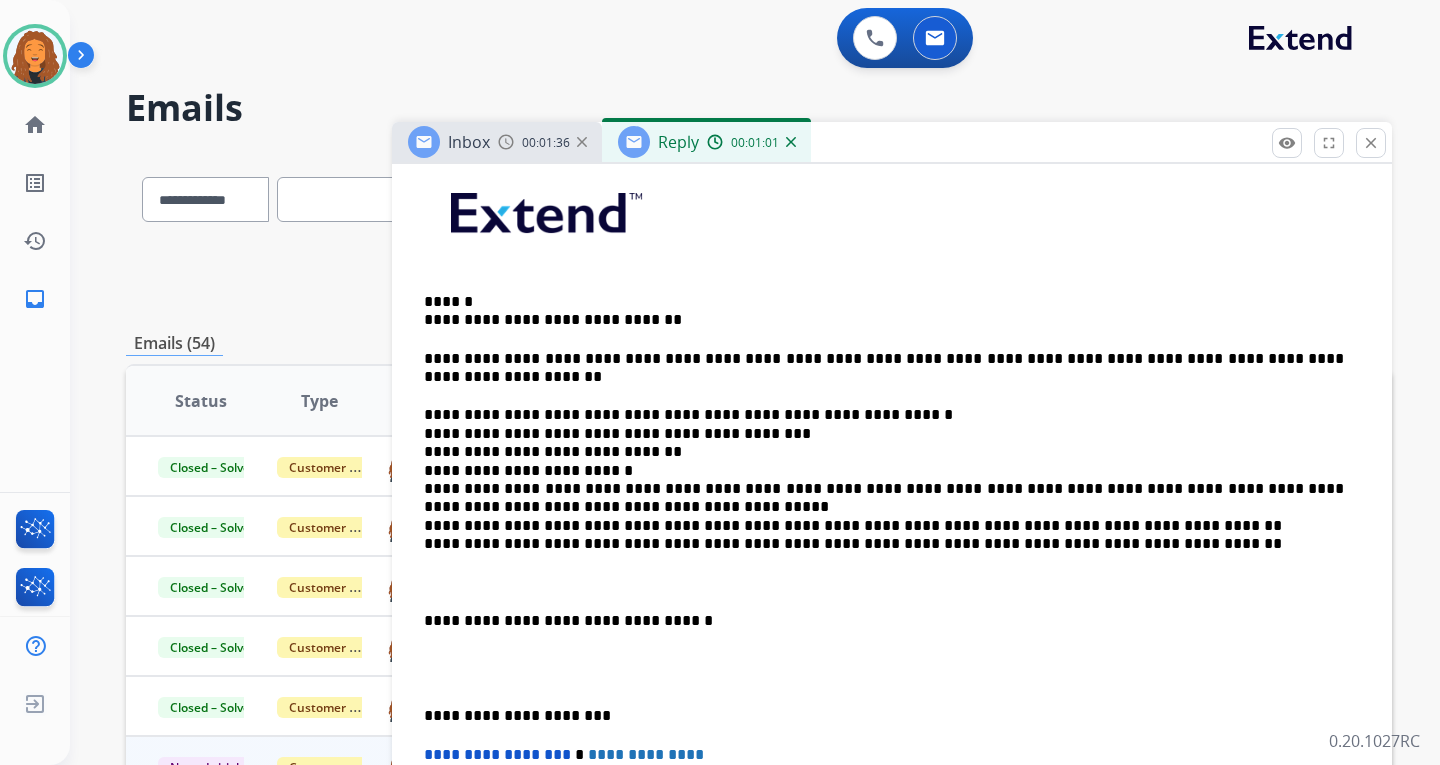 click on "**********" at bounding box center (892, 585) 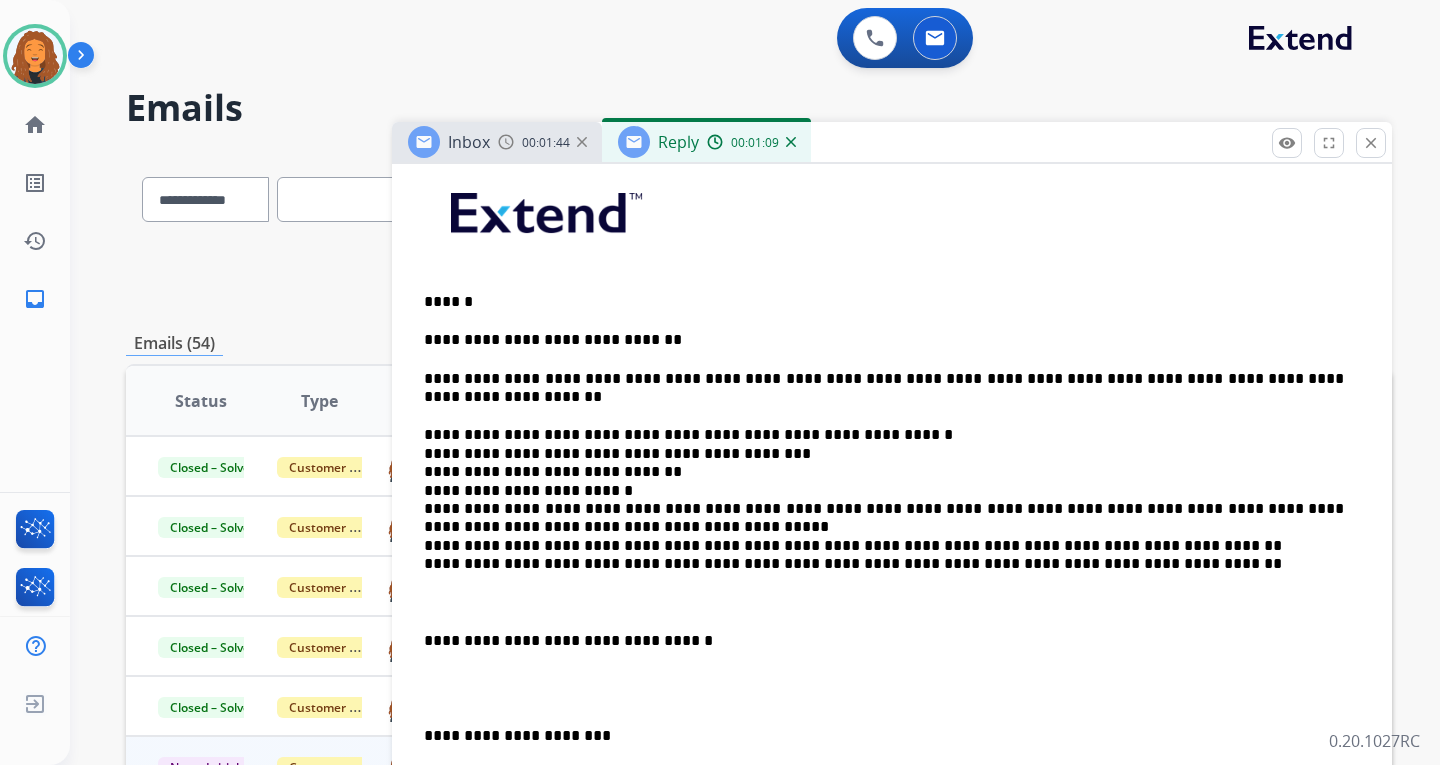 click on "**********" at bounding box center (884, 491) 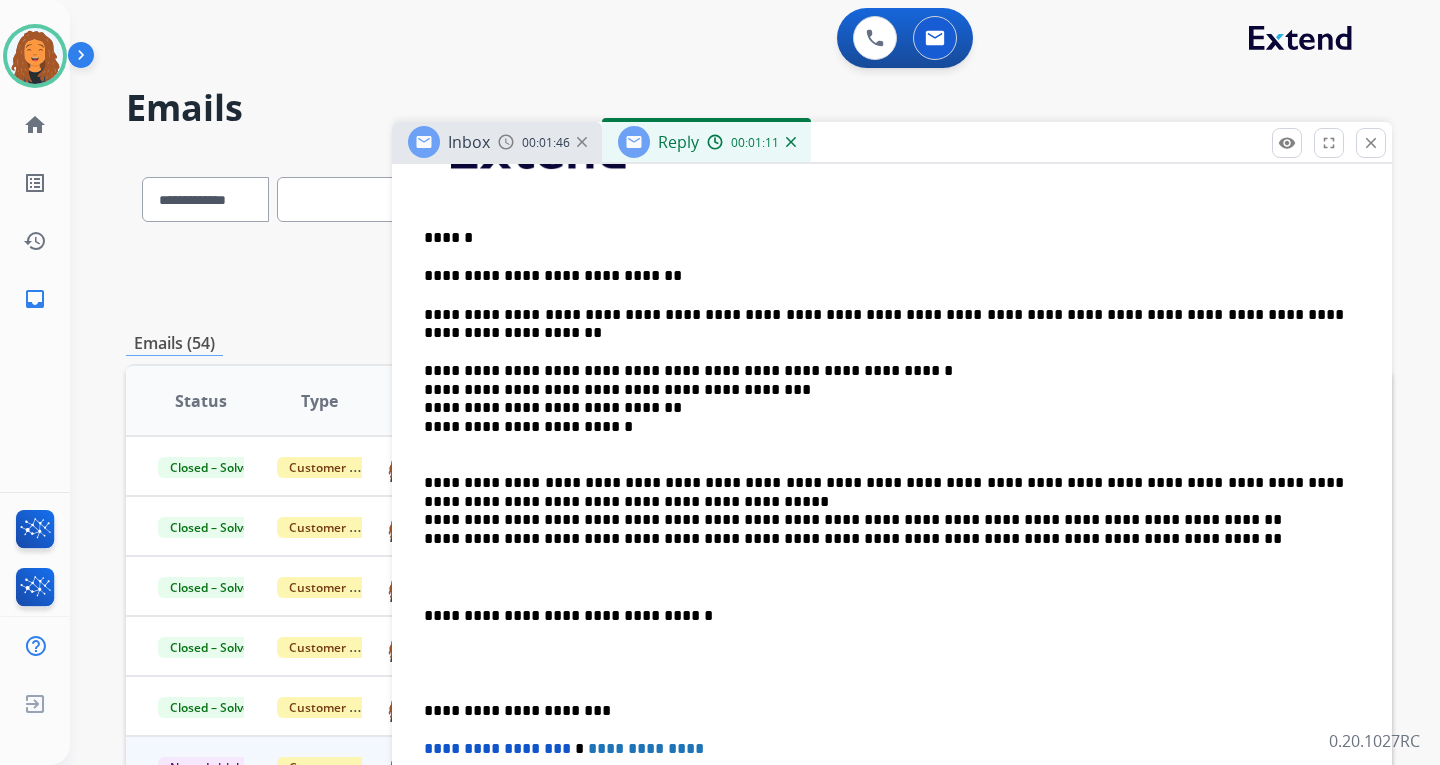 scroll, scrollTop: 600, scrollLeft: 0, axis: vertical 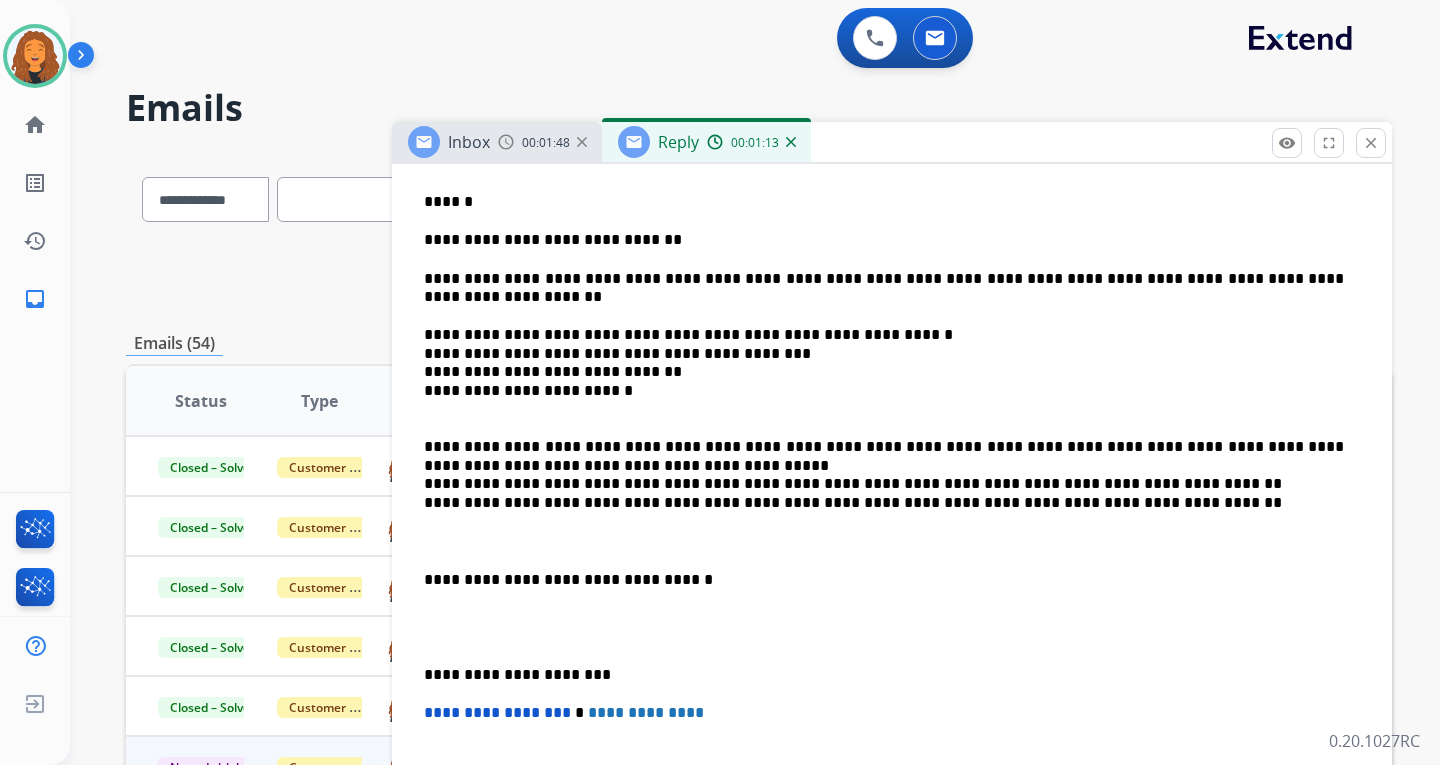 click on "**********" at bounding box center (884, 466) 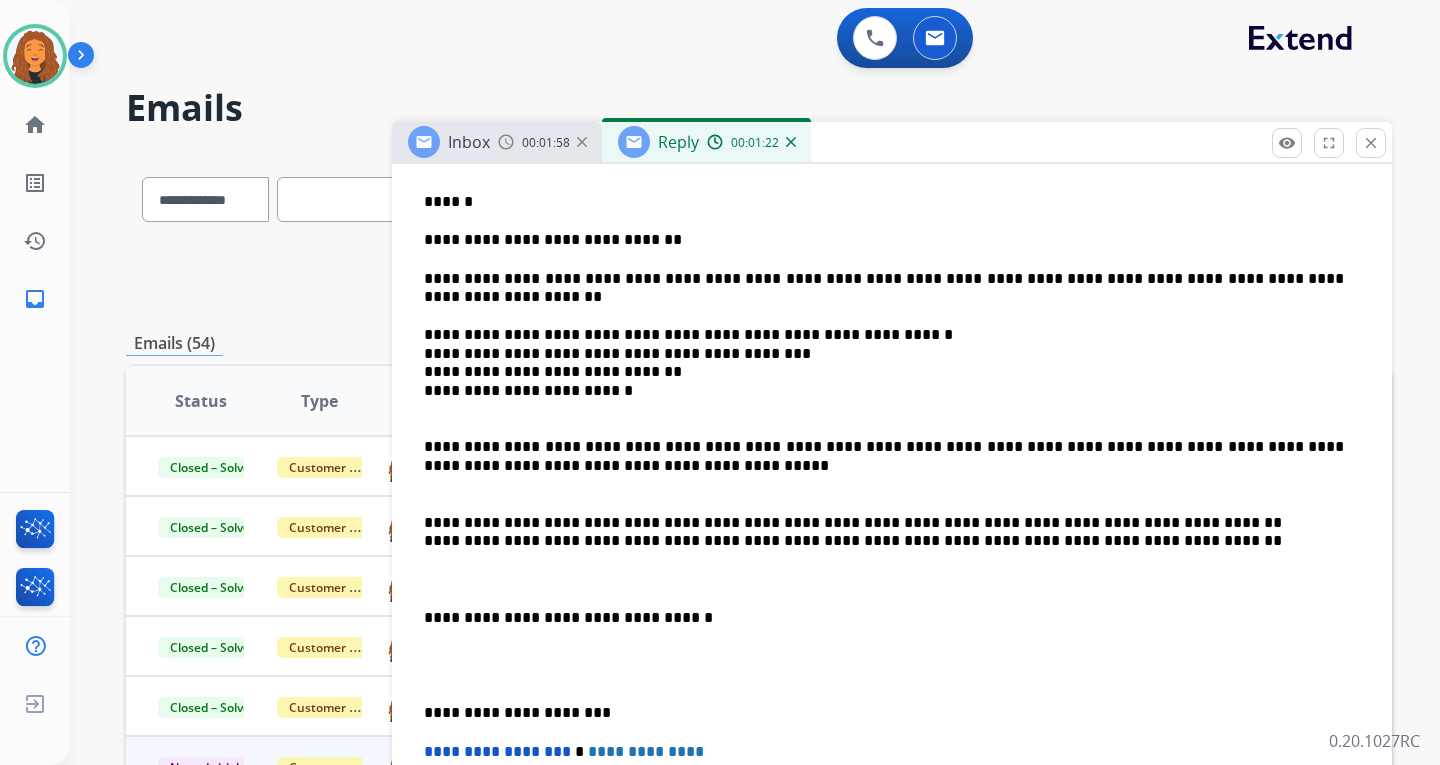 click on "**********" at bounding box center (884, 522) 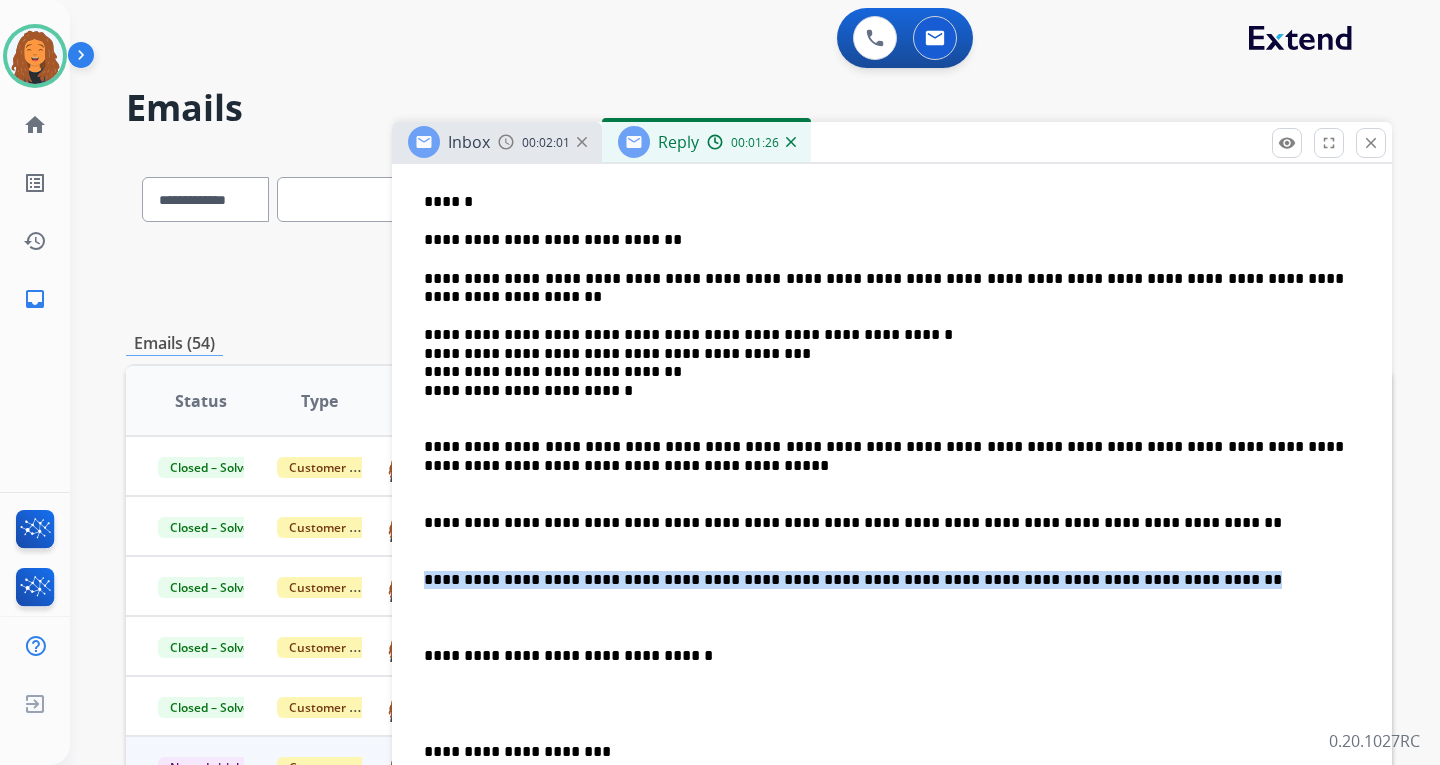 drag, startPoint x: 986, startPoint y: 584, endPoint x: 427, endPoint y: 577, distance: 559.0438 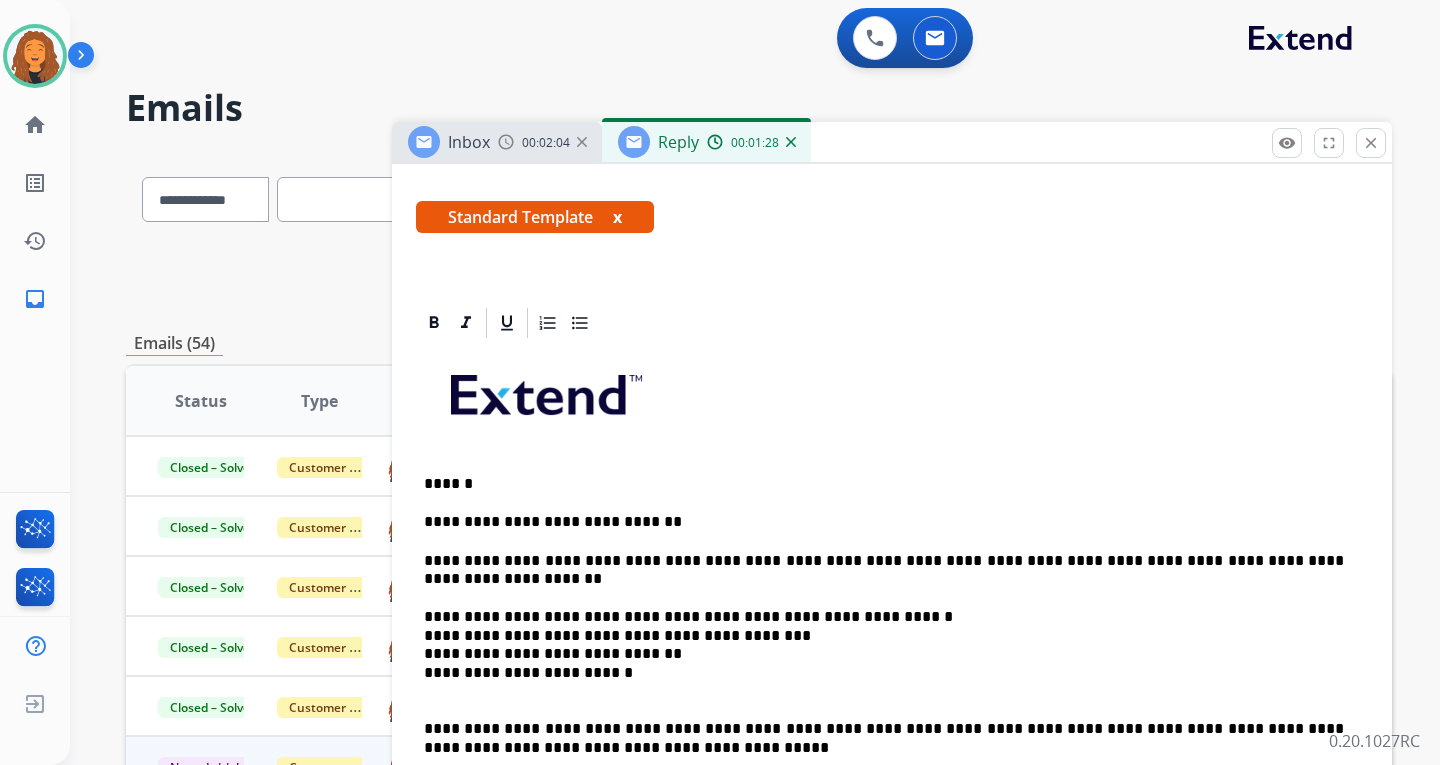 scroll, scrollTop: 300, scrollLeft: 0, axis: vertical 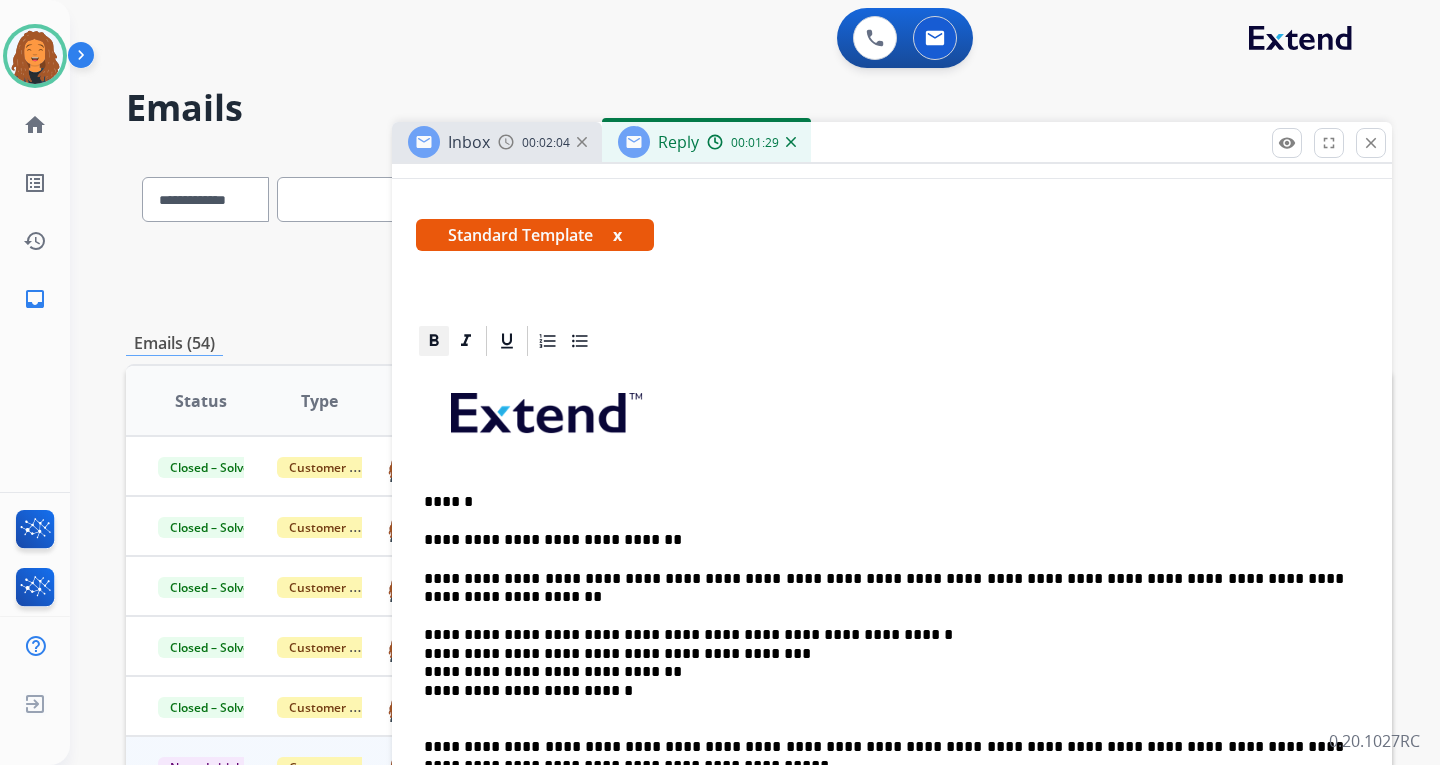 click on "**********" at bounding box center (892, 836) 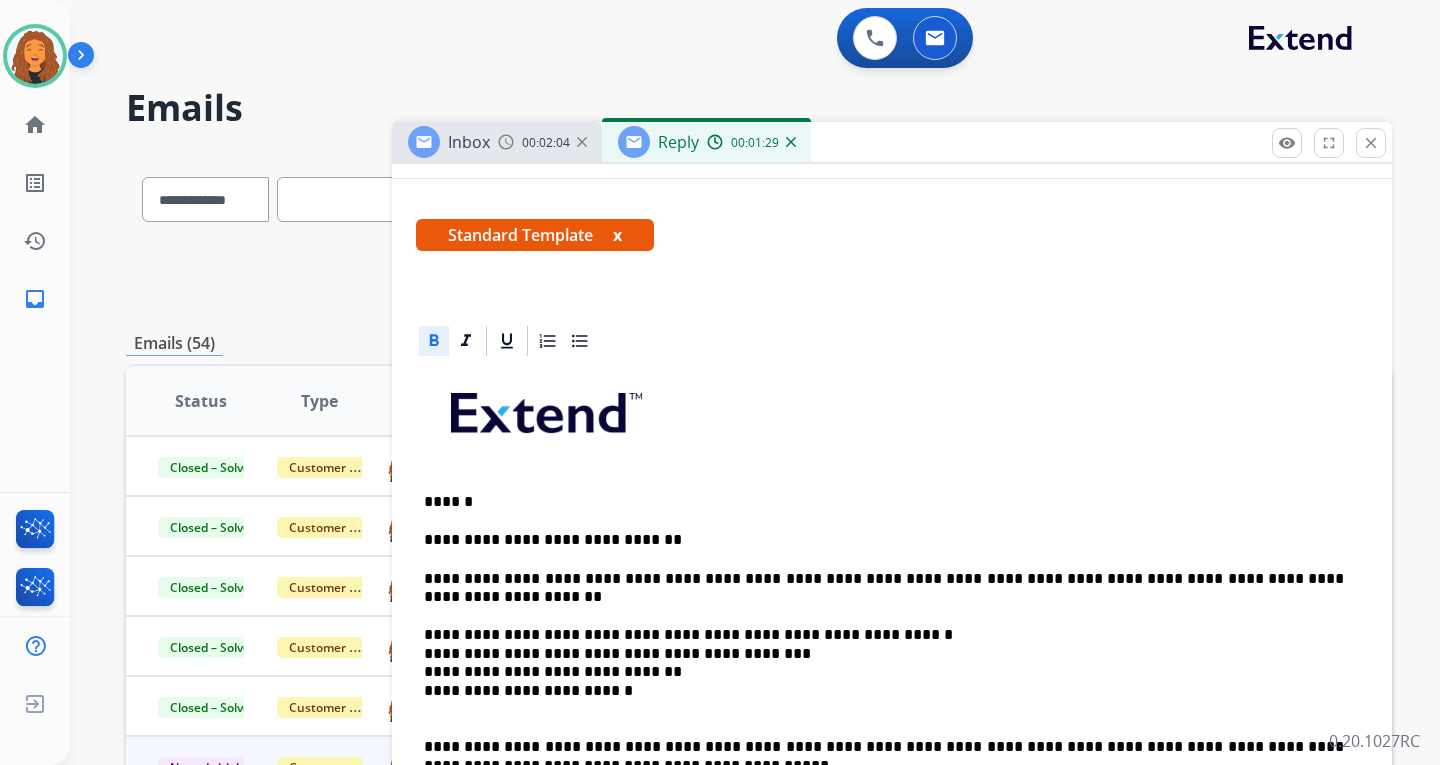 scroll, scrollTop: 109, scrollLeft: 0, axis: vertical 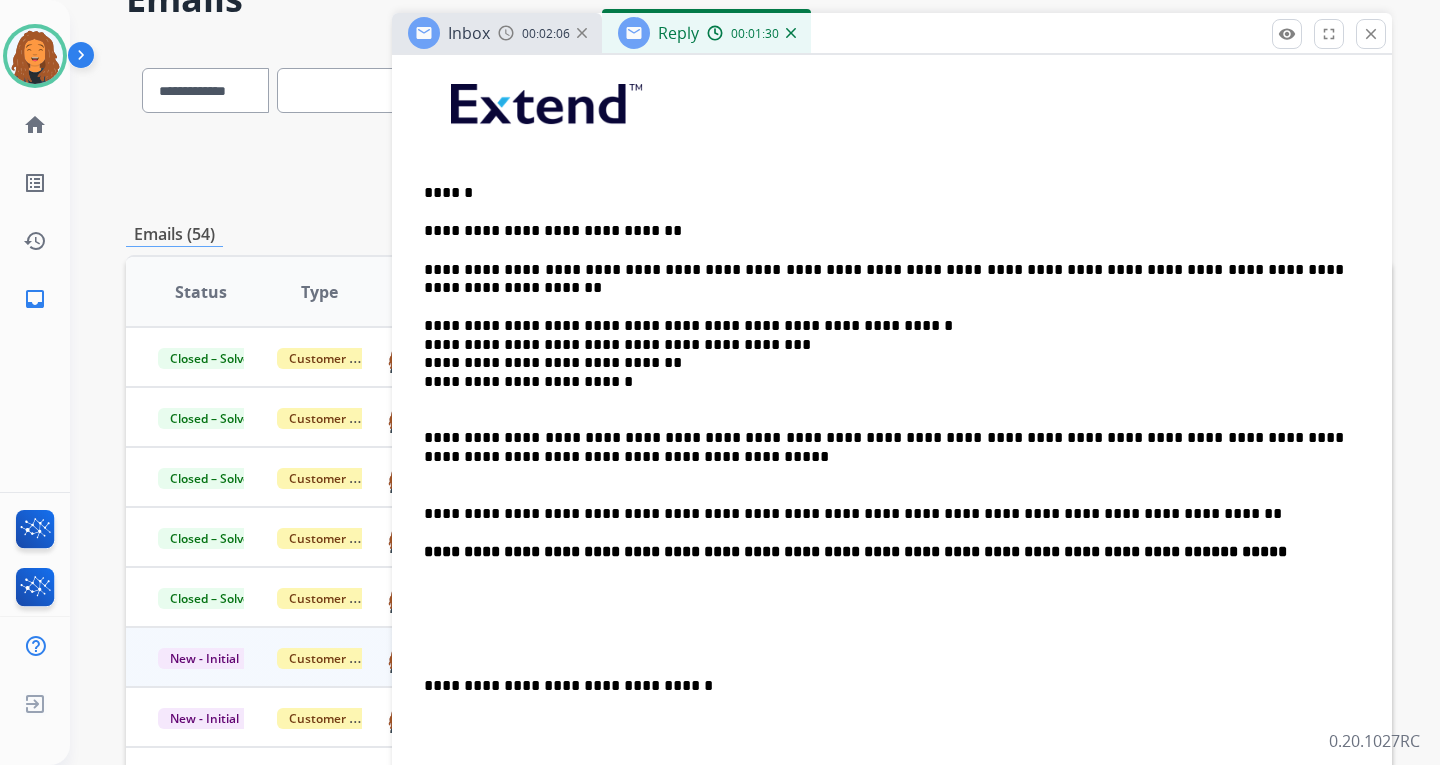 drag, startPoint x: 1090, startPoint y: 601, endPoint x: 1138, endPoint y: 589, distance: 49.47727 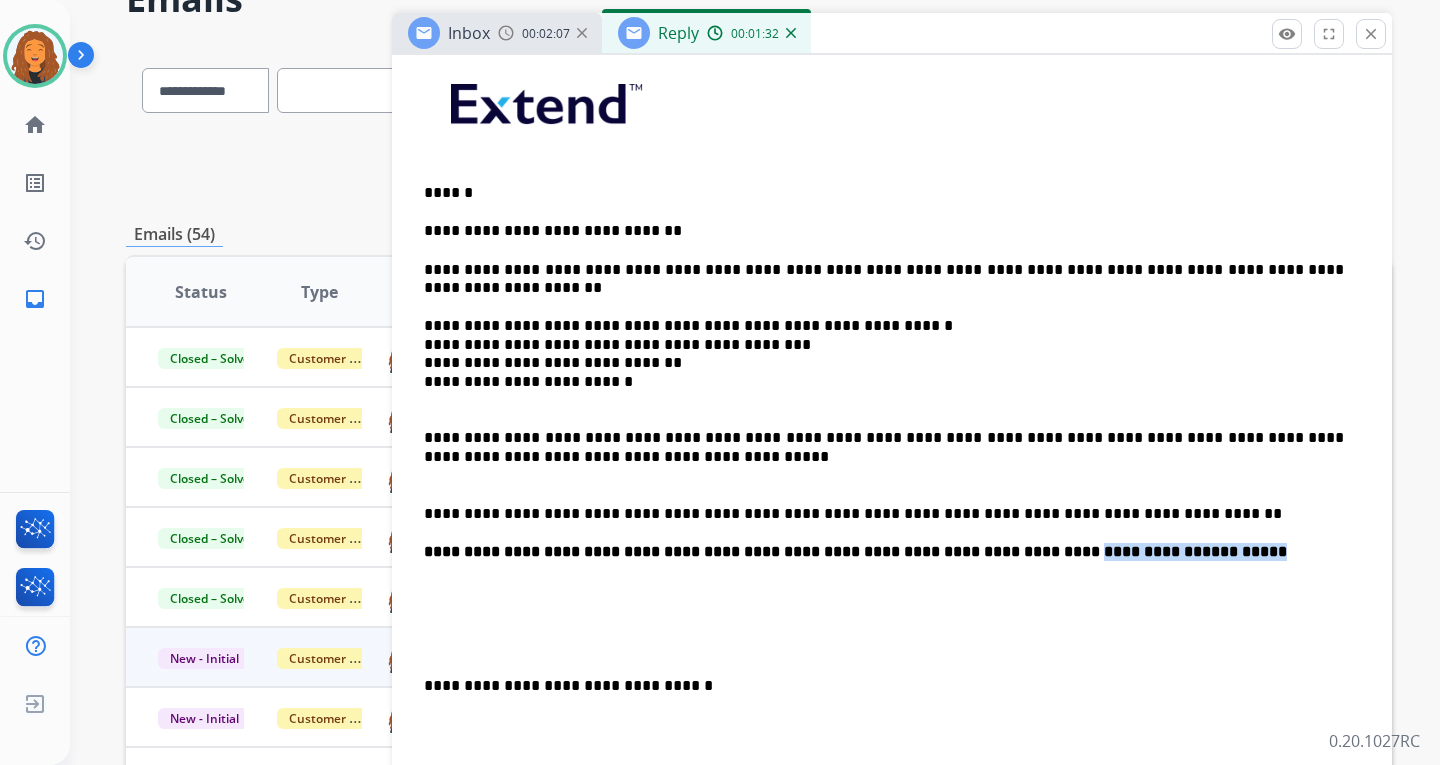 drag, startPoint x: 1169, startPoint y: 557, endPoint x: 991, endPoint y: 556, distance: 178.0028 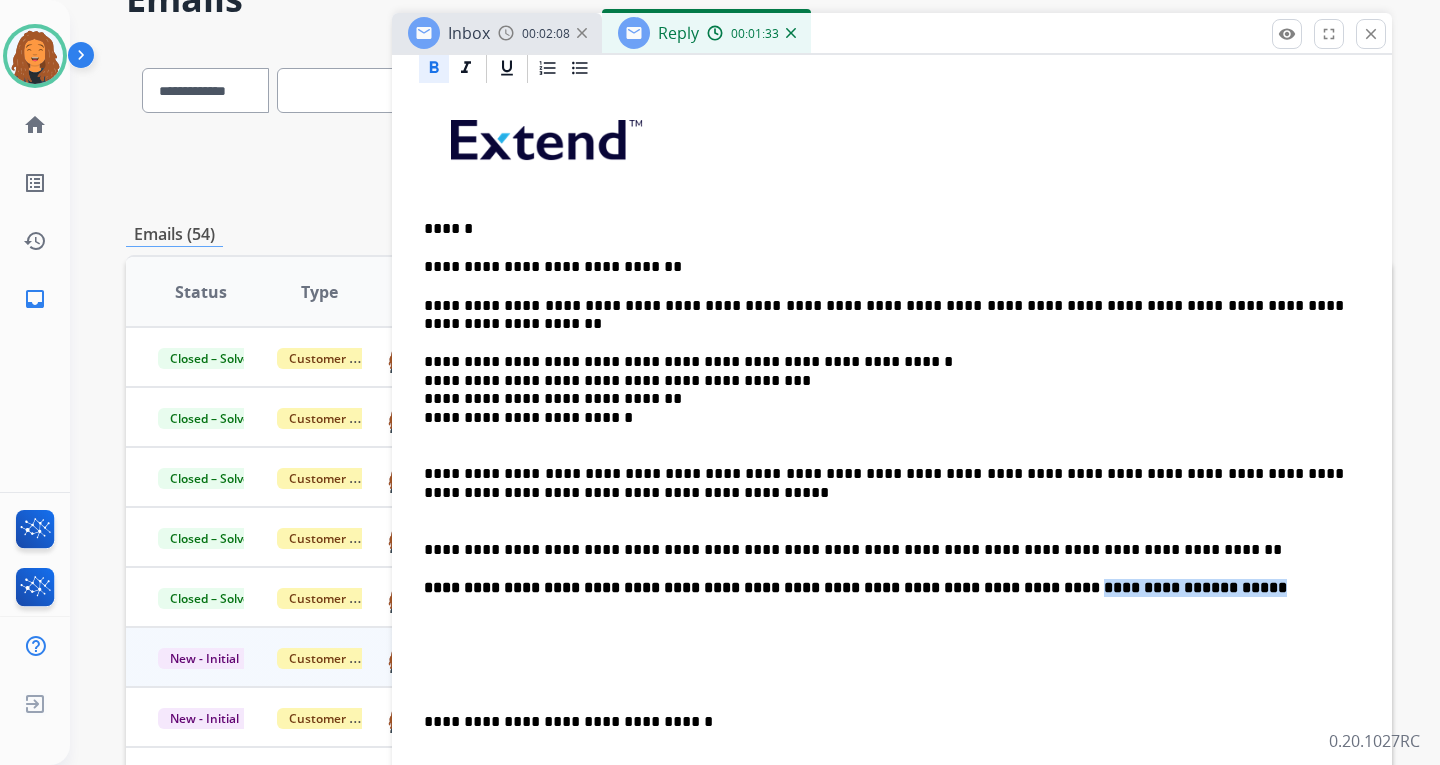 scroll, scrollTop: 400, scrollLeft: 0, axis: vertical 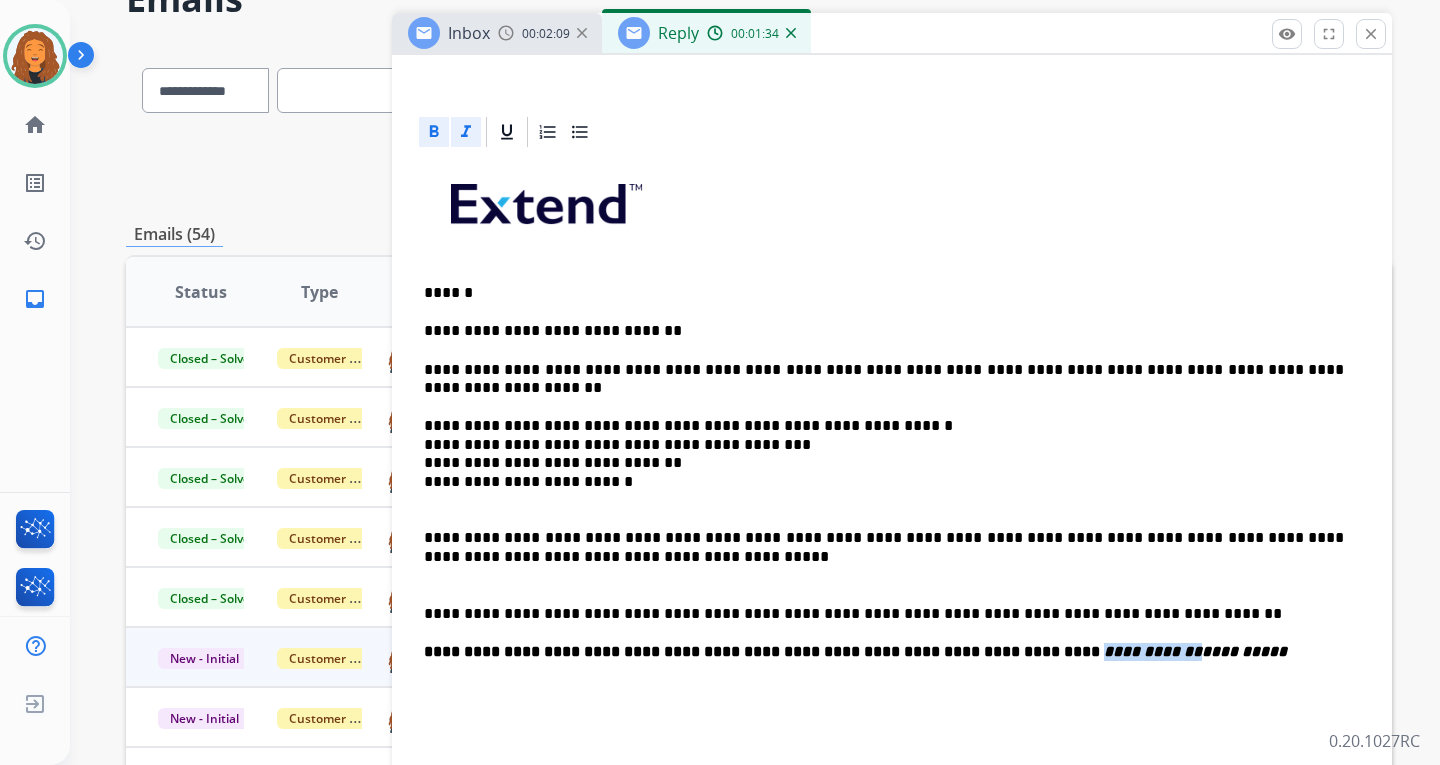 click 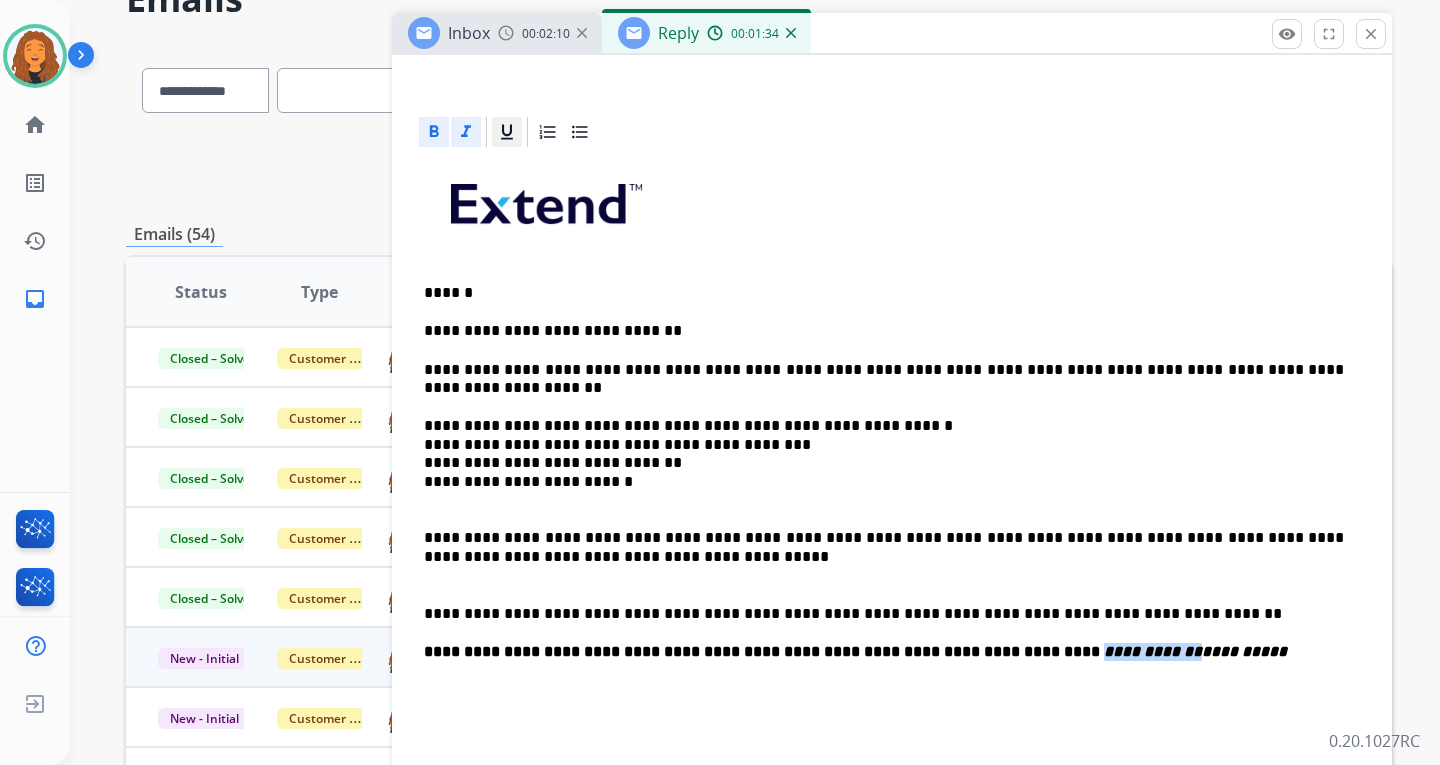 click 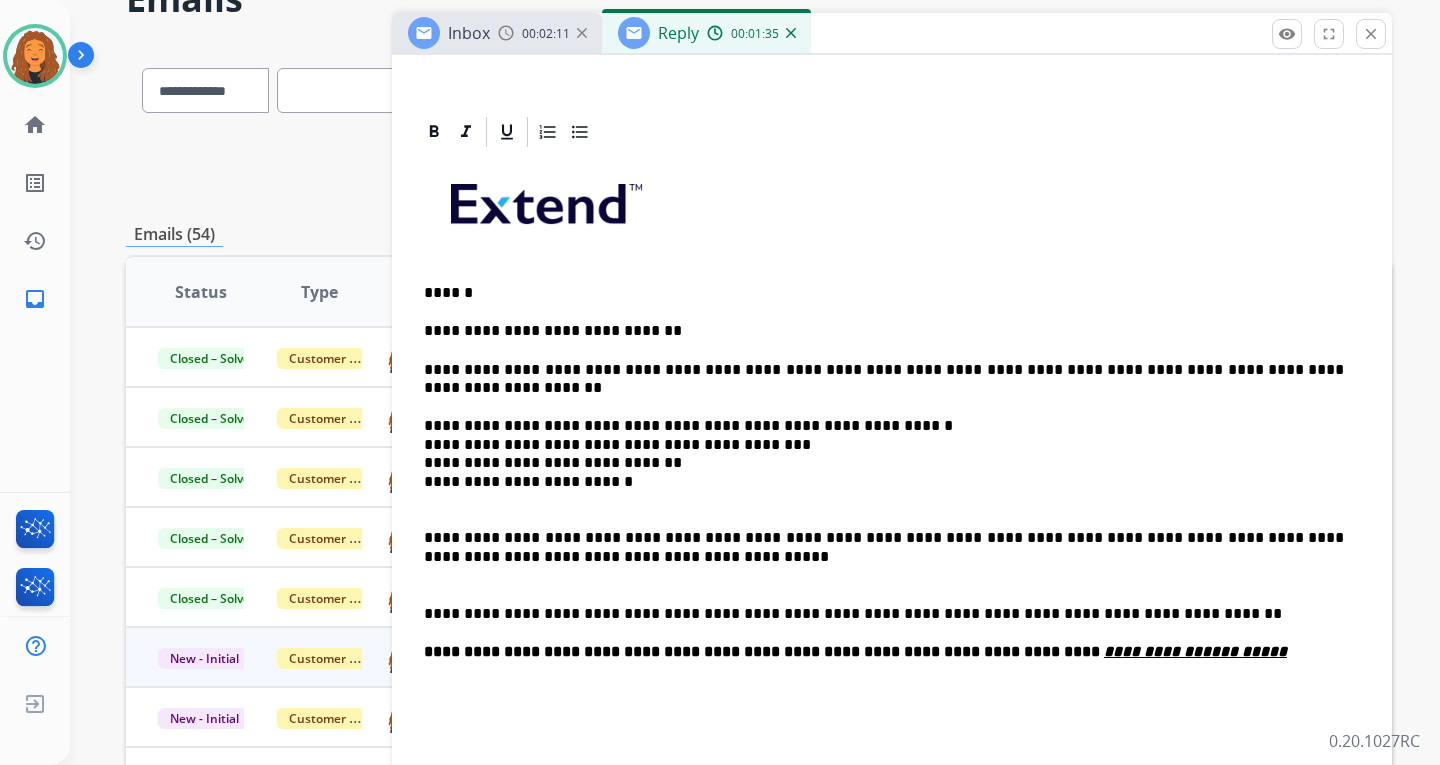 click on "**********" at bounding box center [884, 604] 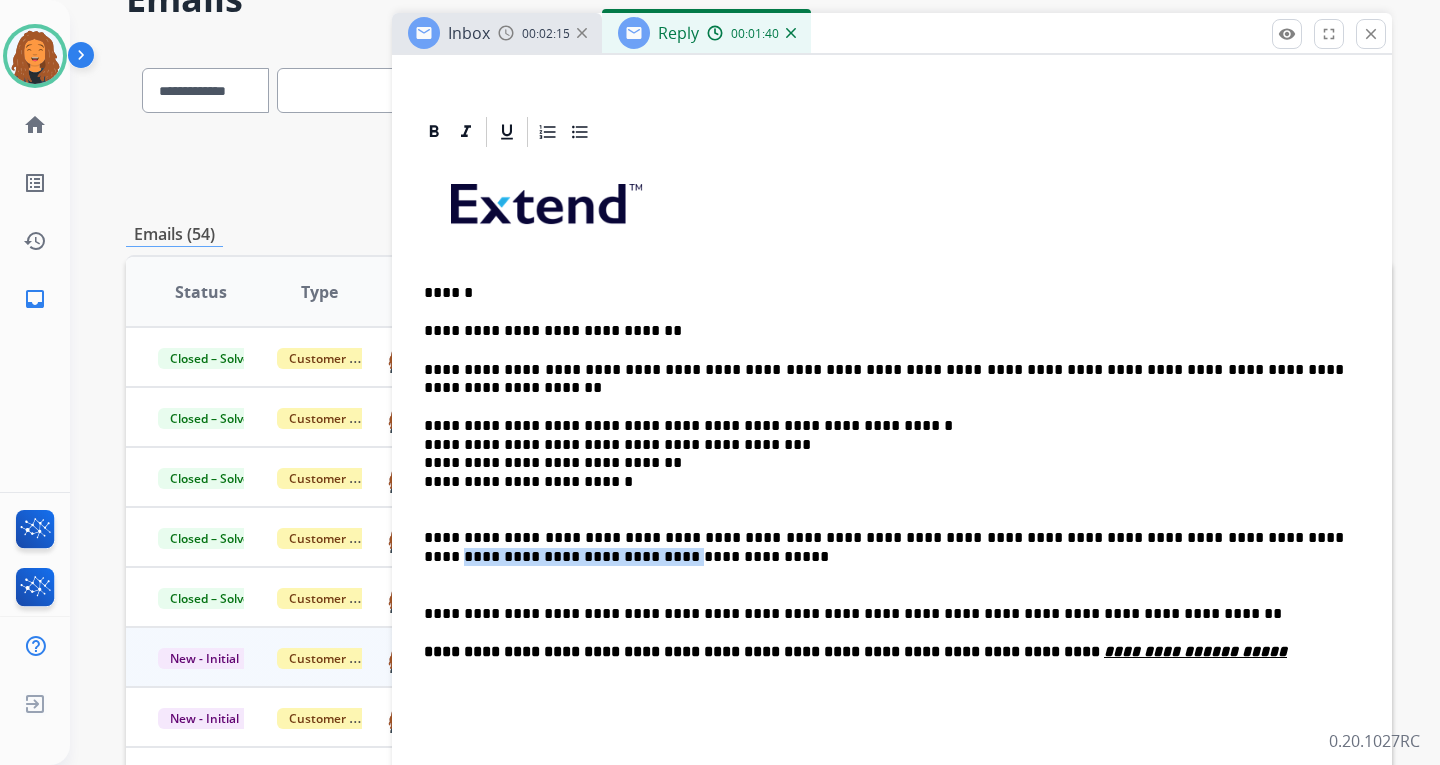 drag, startPoint x: 416, startPoint y: 551, endPoint x: 595, endPoint y: 503, distance: 185.32404 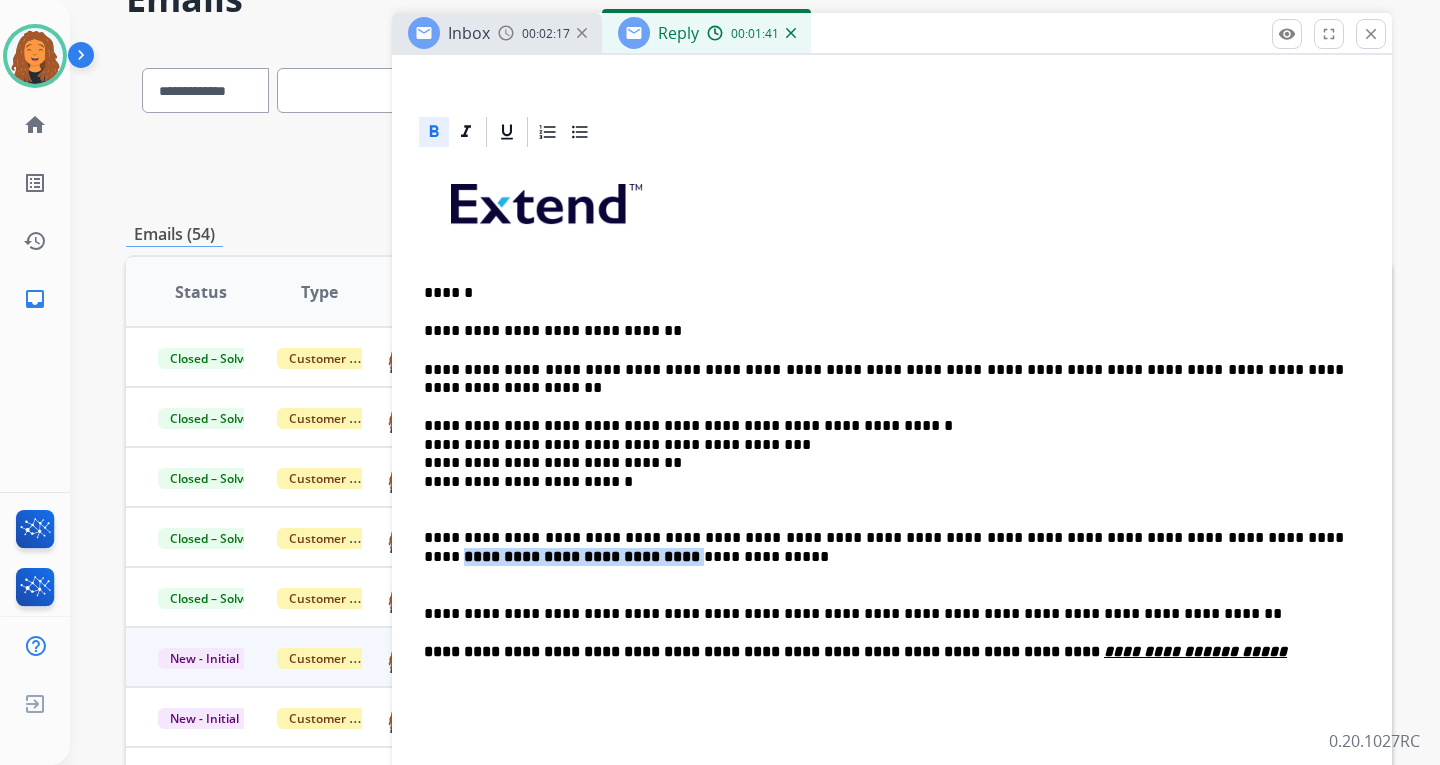 click 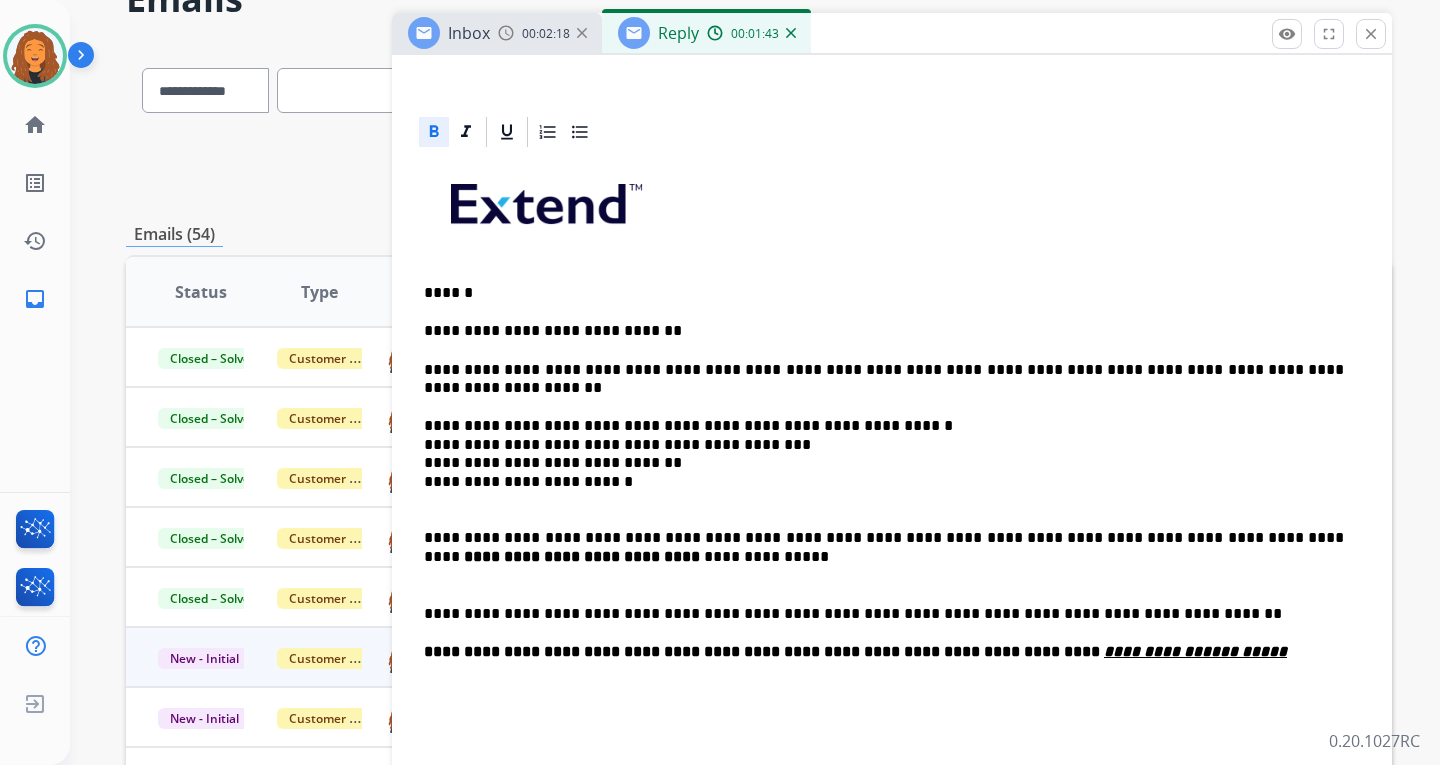 click on "**********" at bounding box center [884, 445] 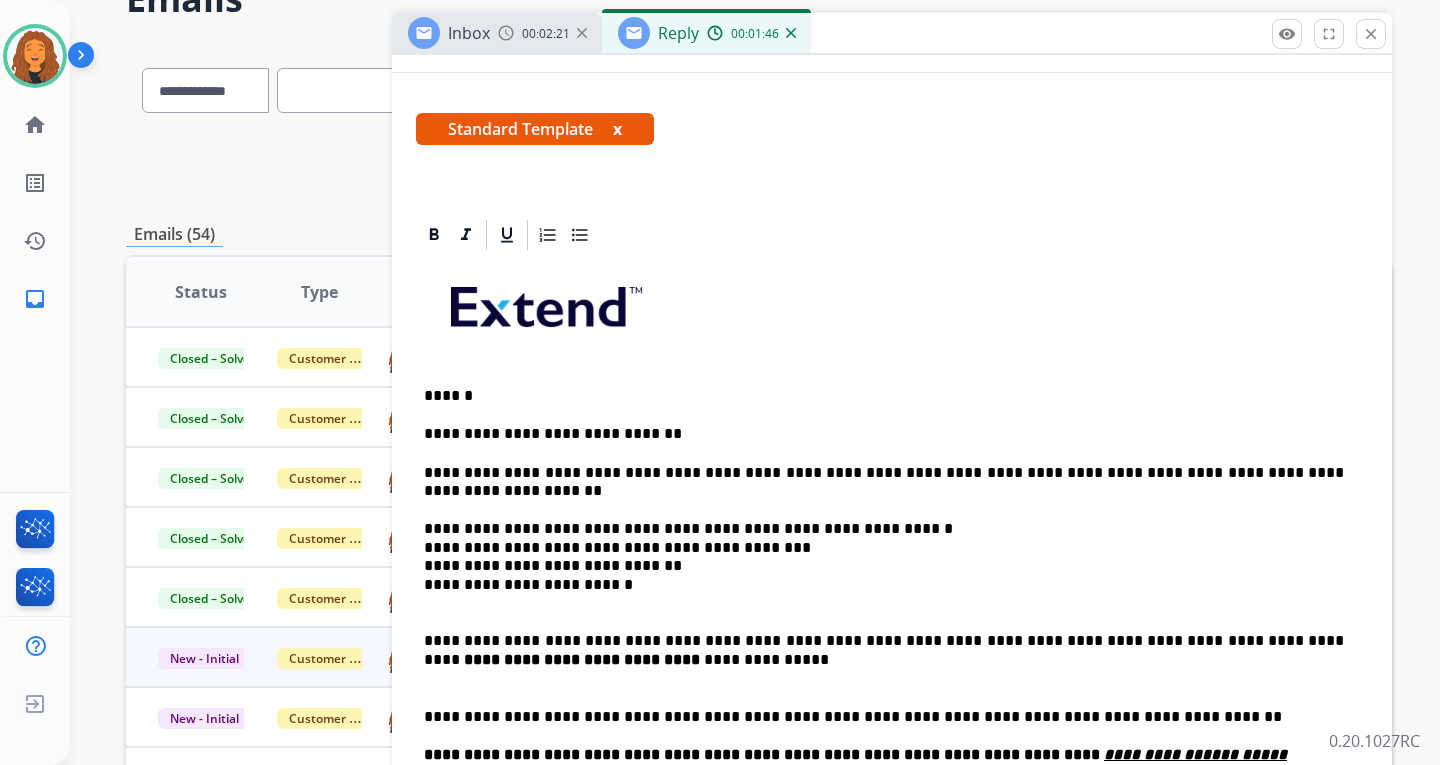 scroll, scrollTop: 0, scrollLeft: 0, axis: both 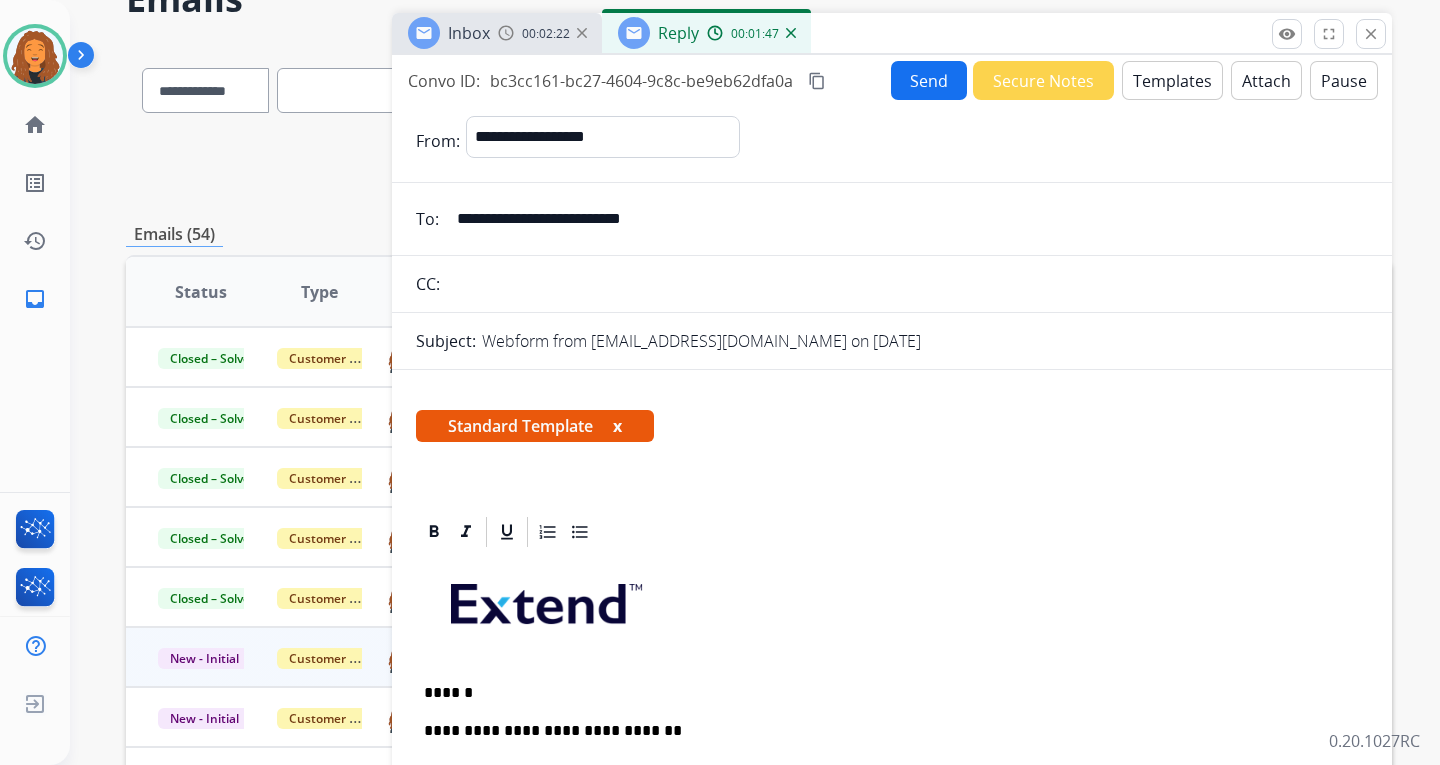 click on "Send" at bounding box center [929, 80] 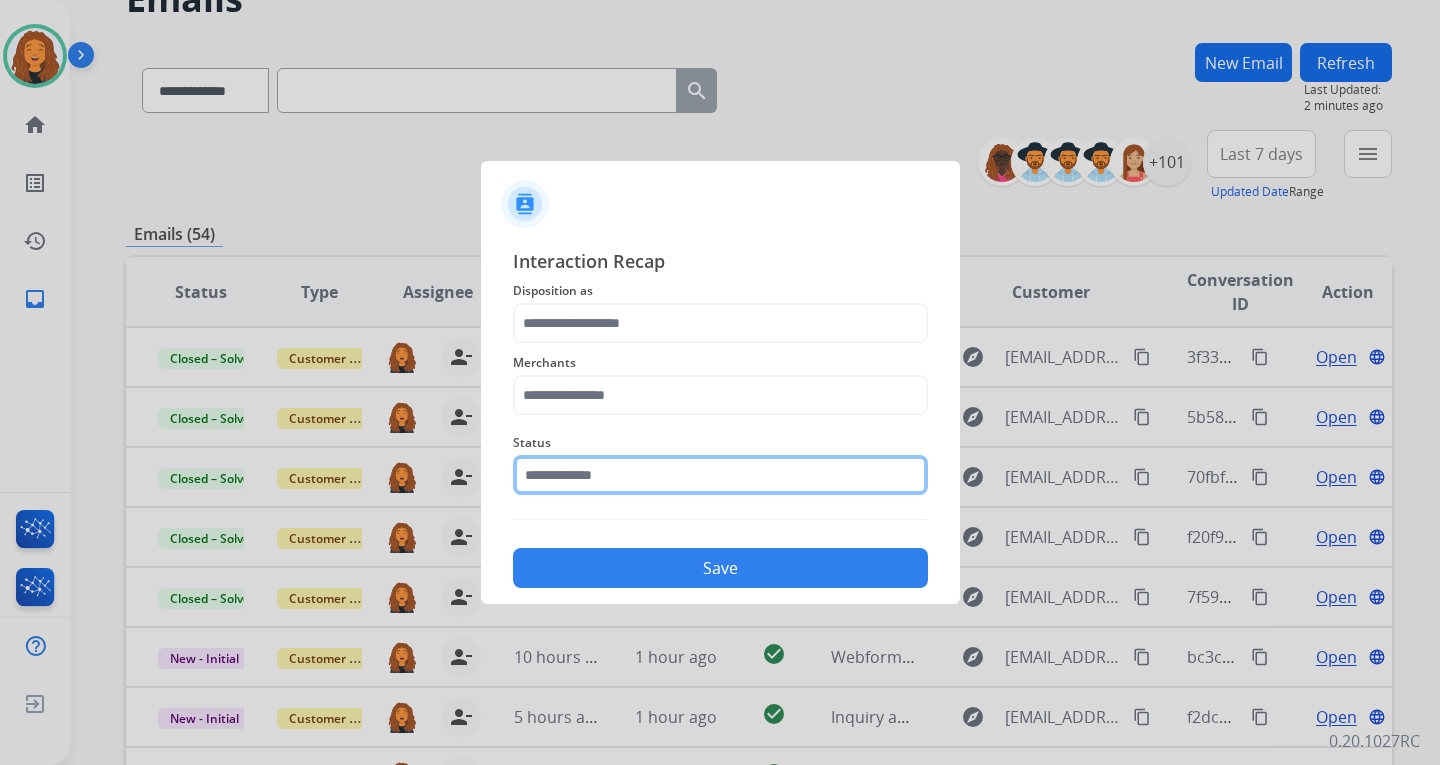 click 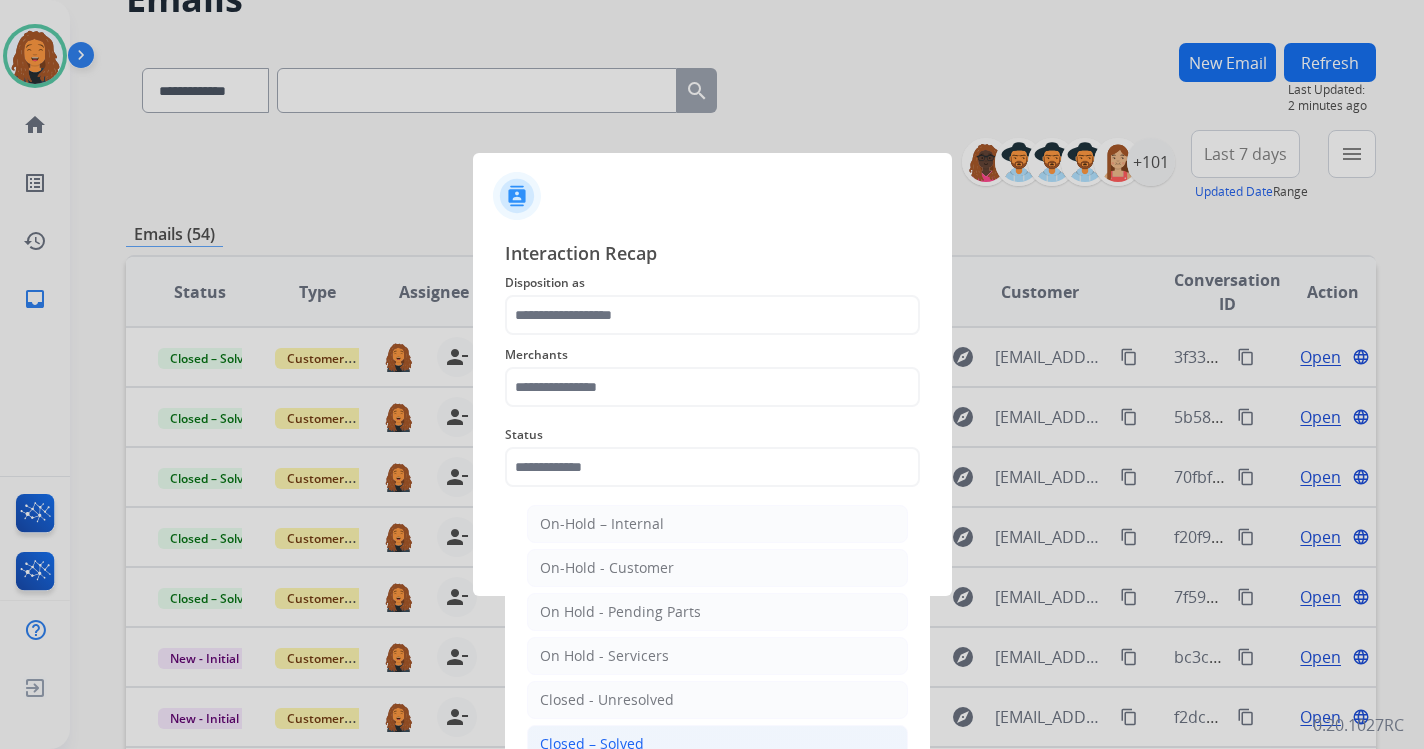 click on "Closed – Solved" 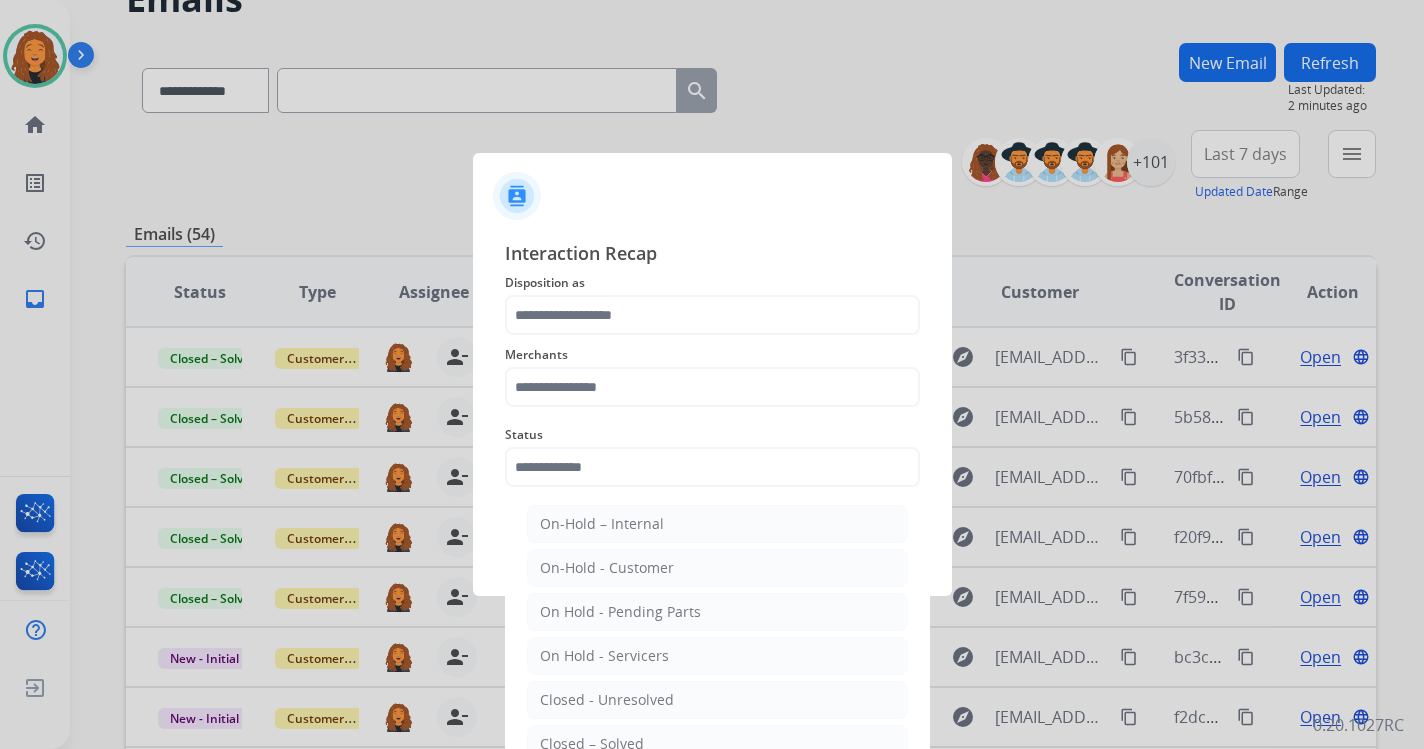 type on "**********" 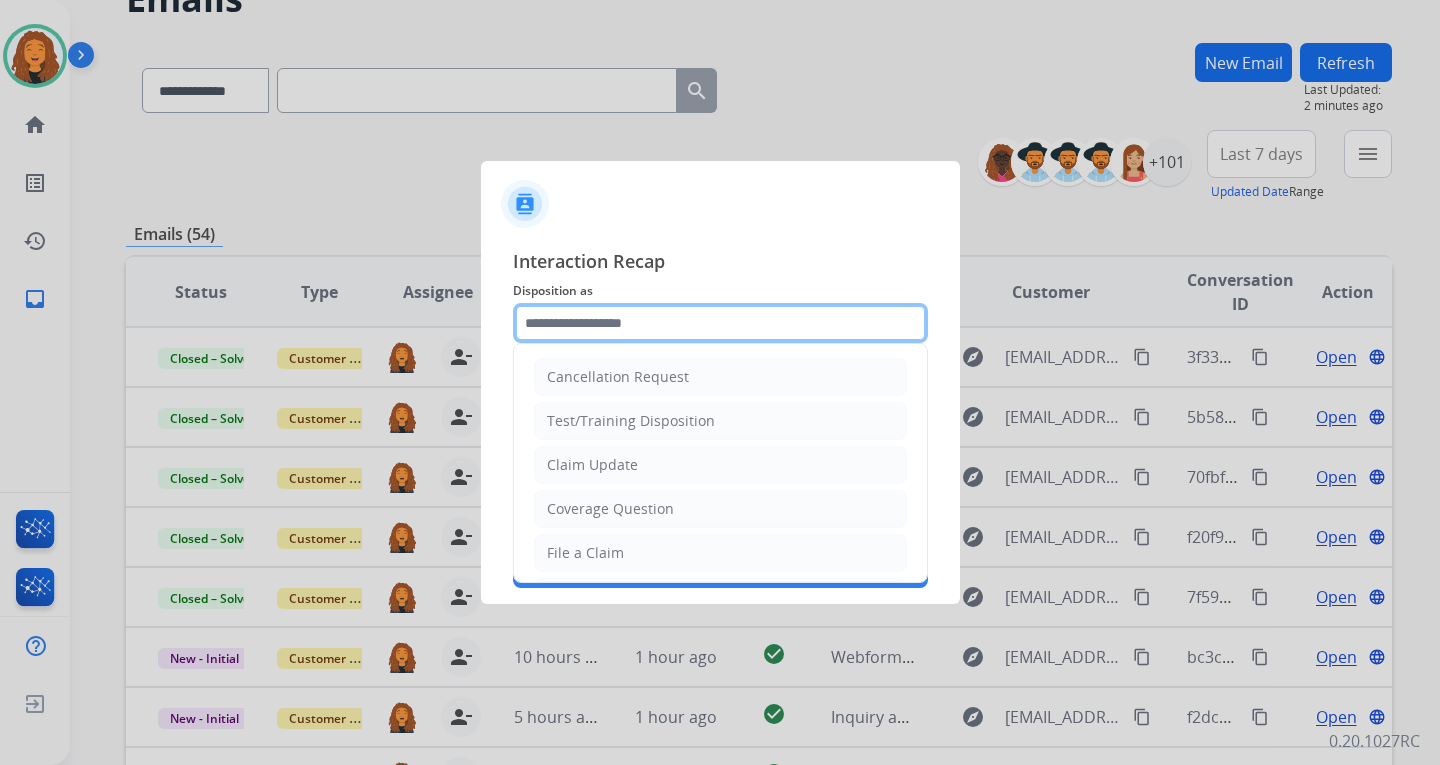 click 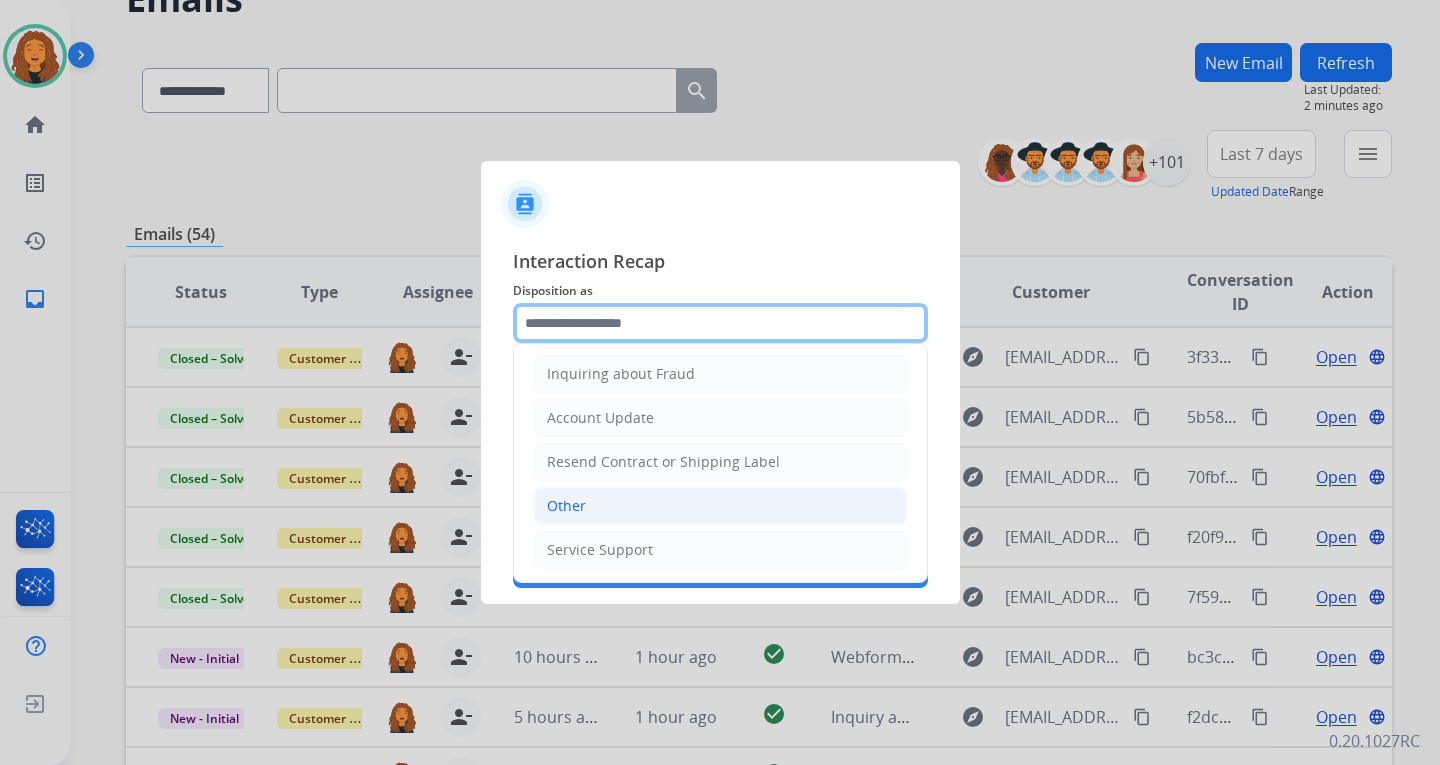 scroll, scrollTop: 312, scrollLeft: 0, axis: vertical 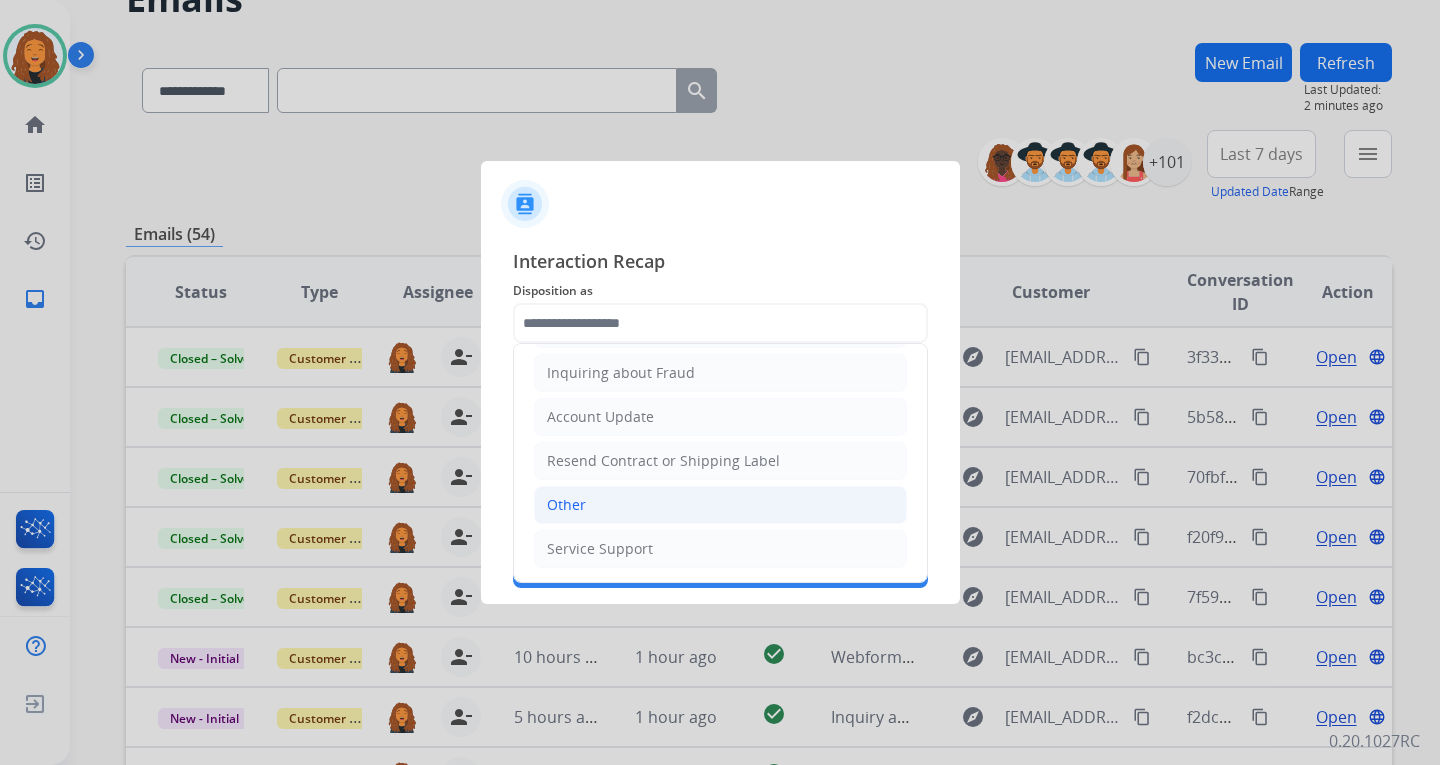click on "Other" 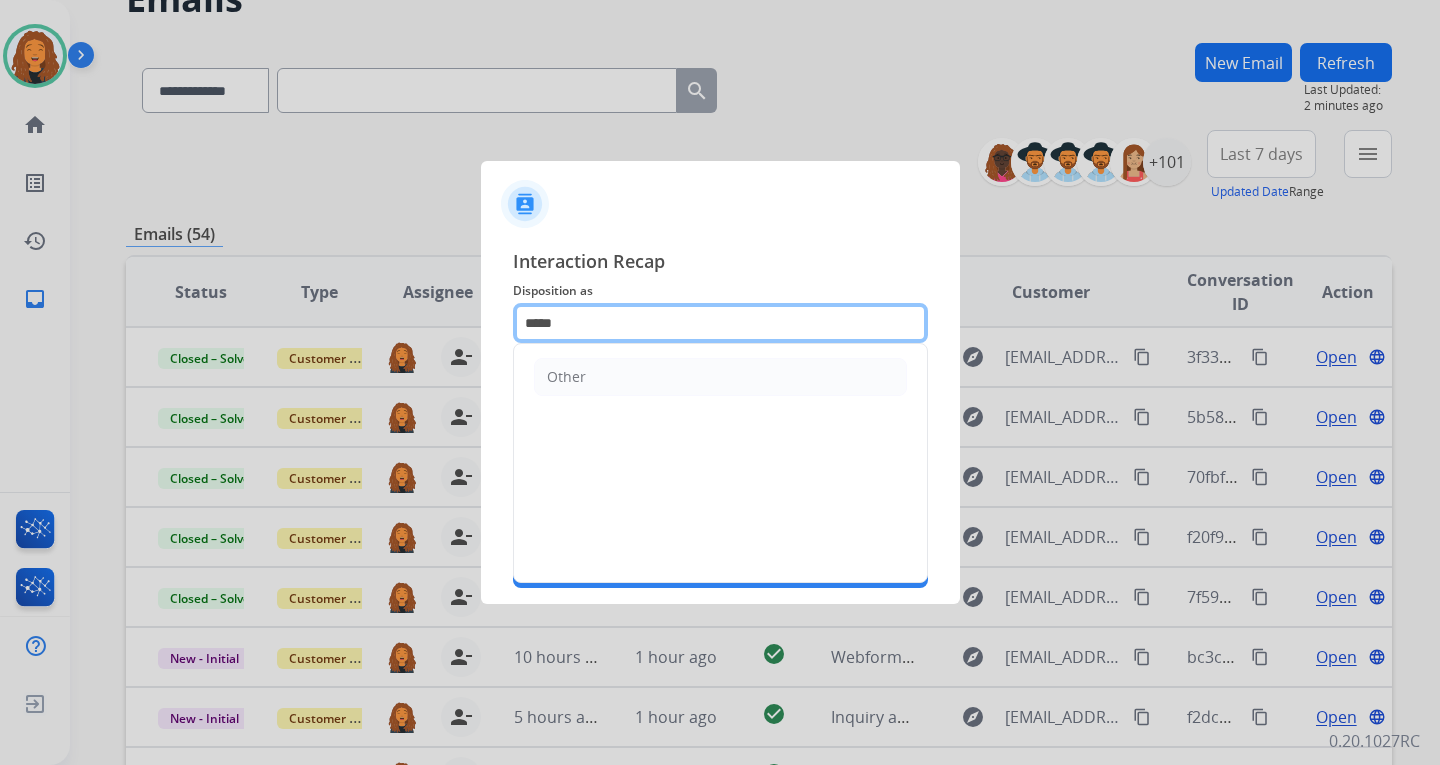click on "*****" 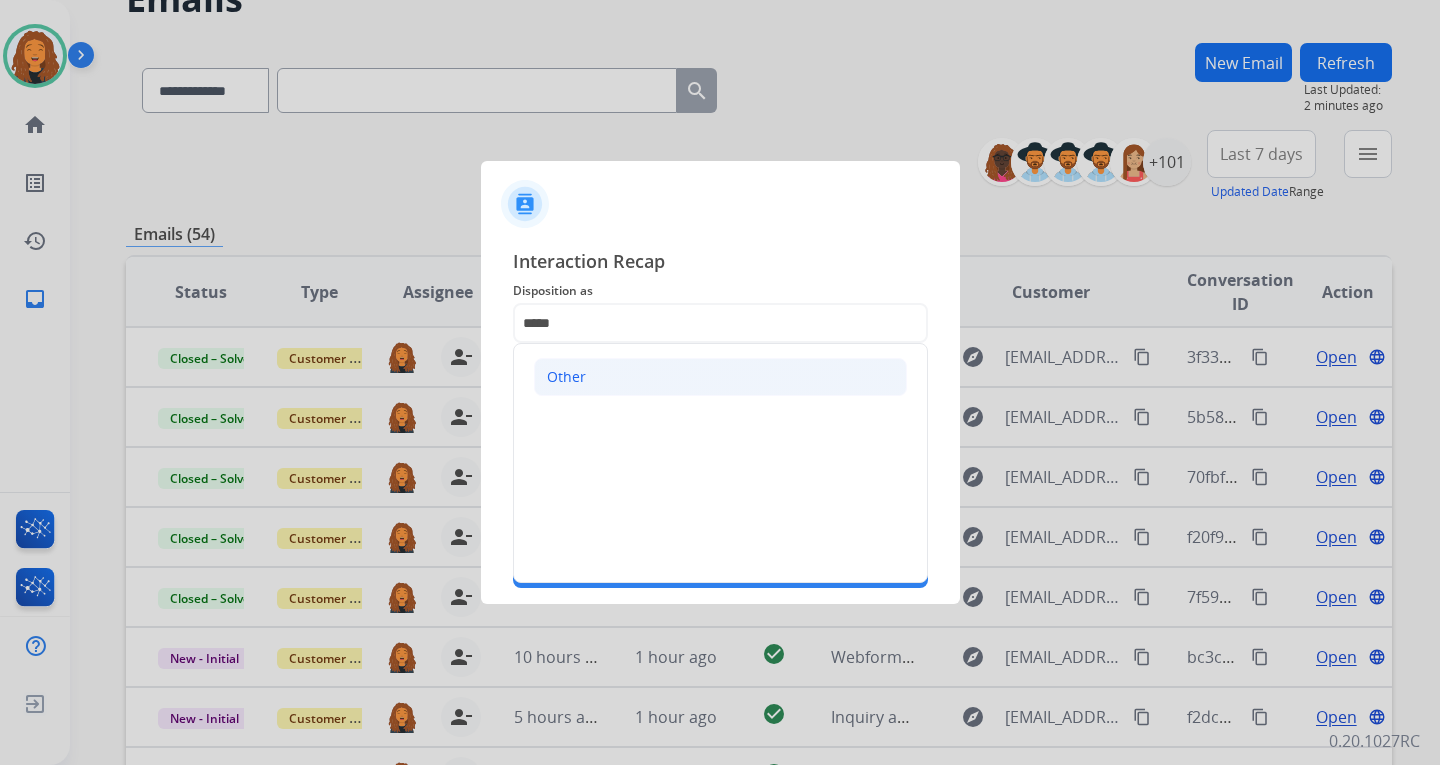 click on "Other" 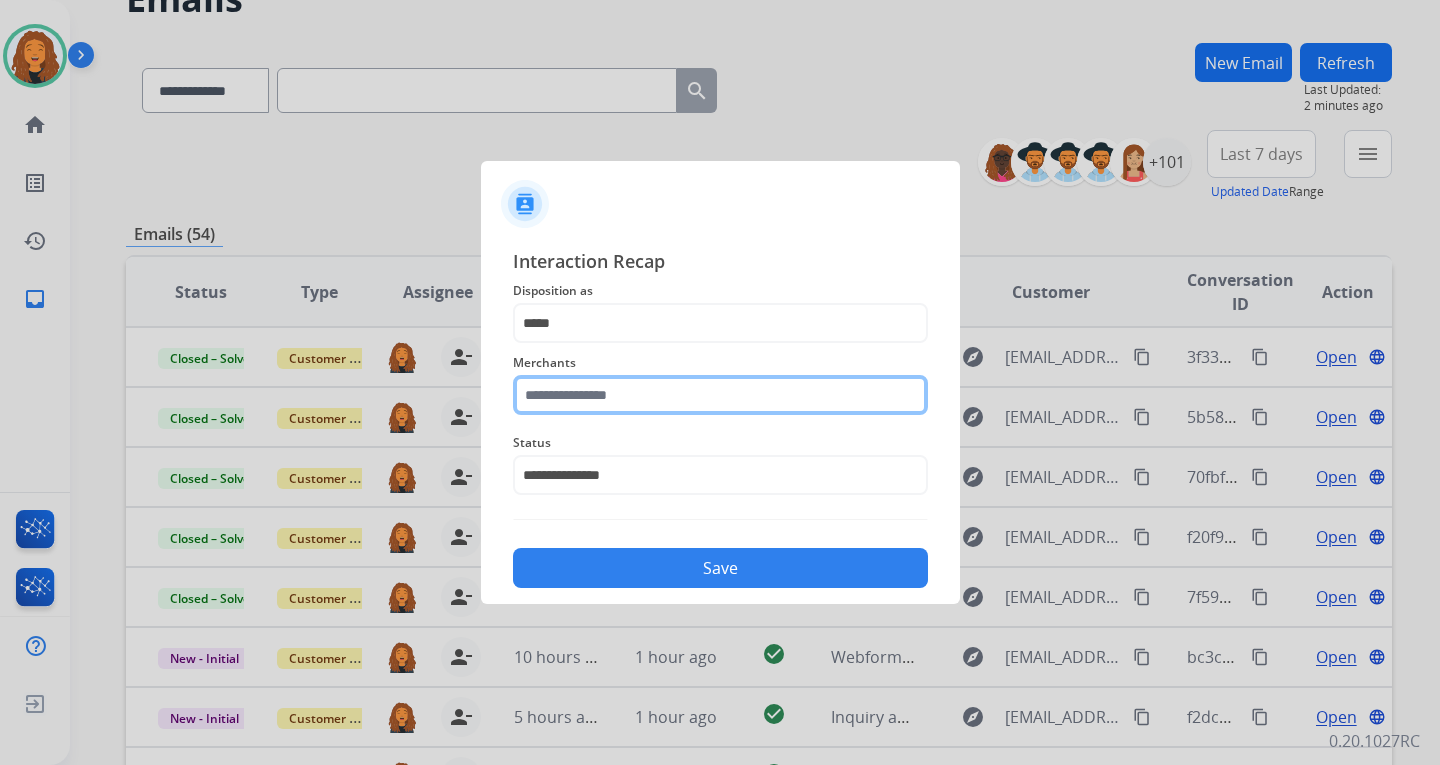 click 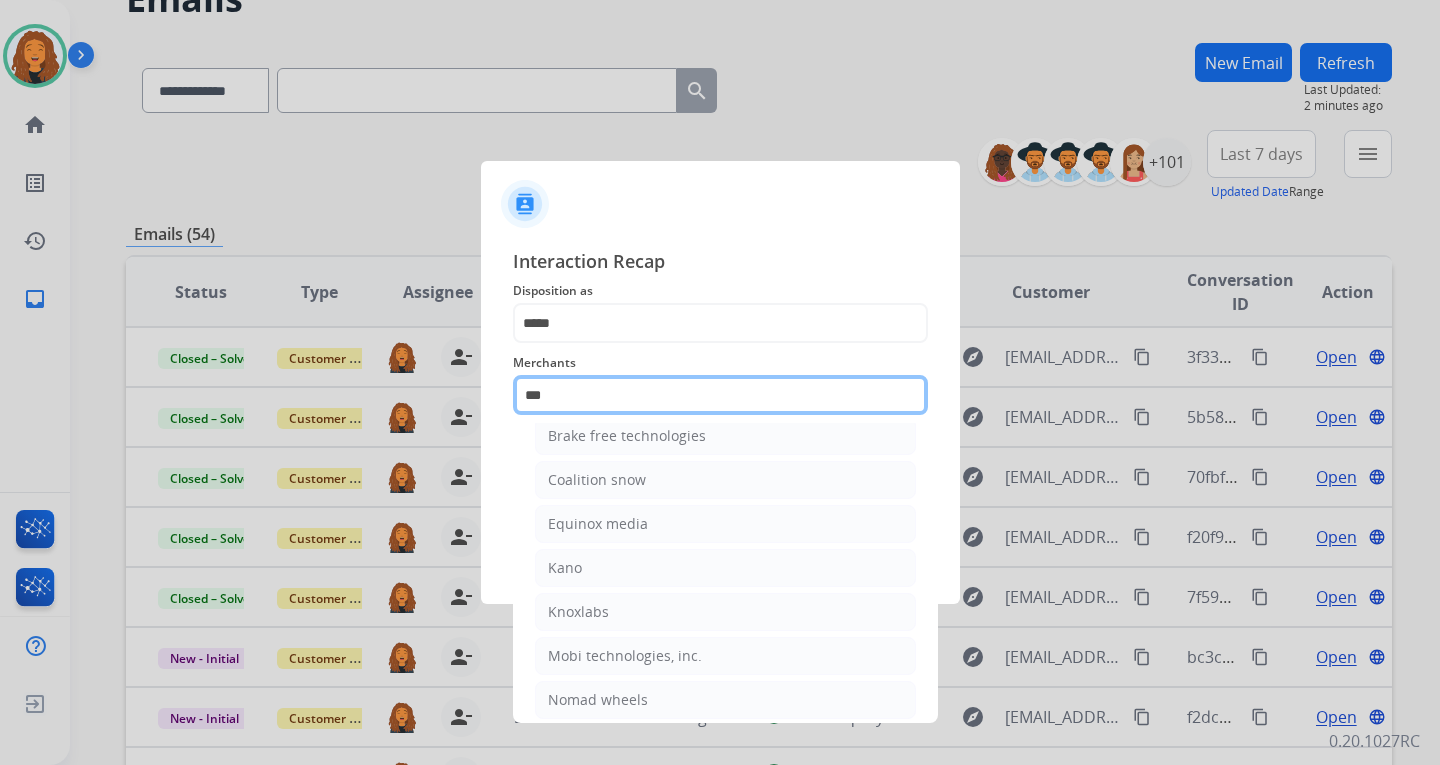scroll, scrollTop: 0, scrollLeft: 0, axis: both 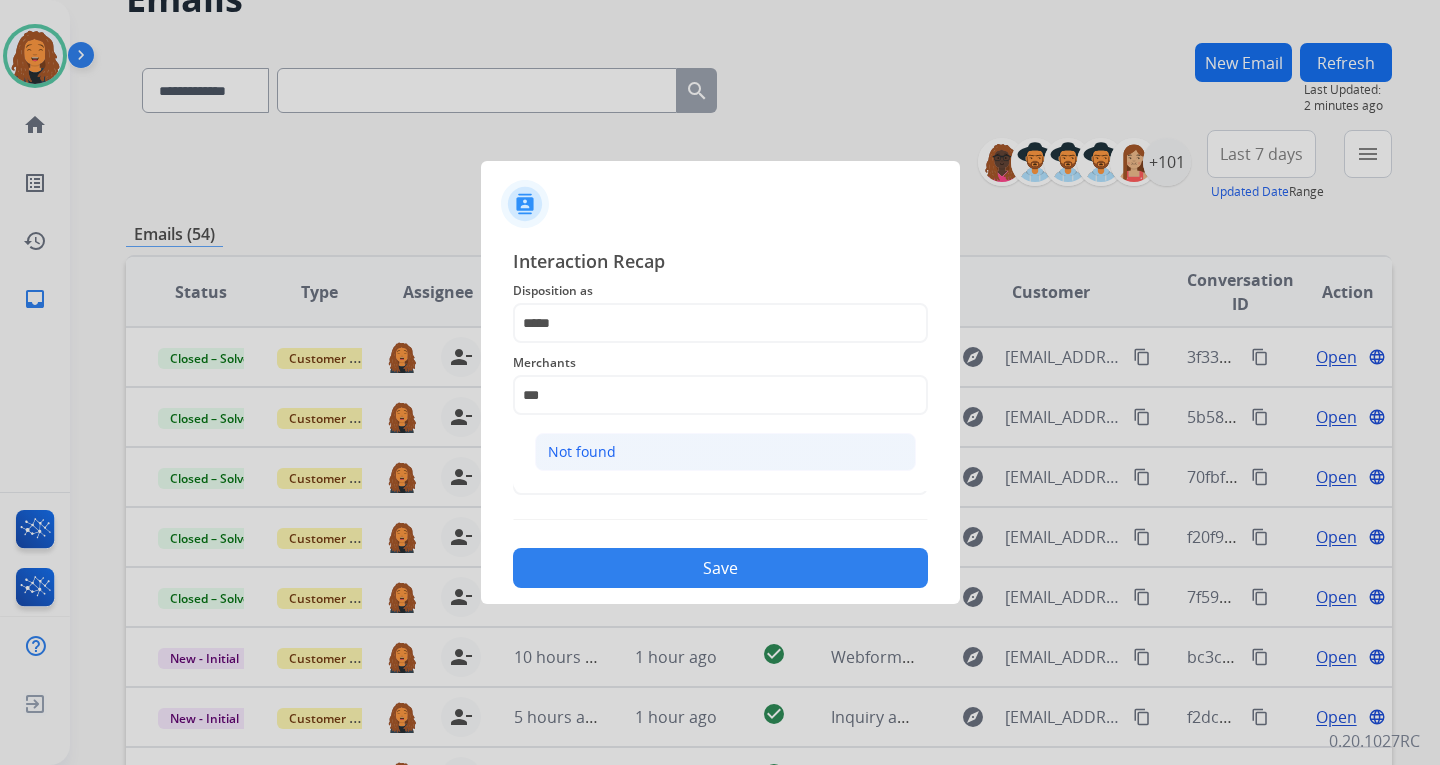 click on "Not found" 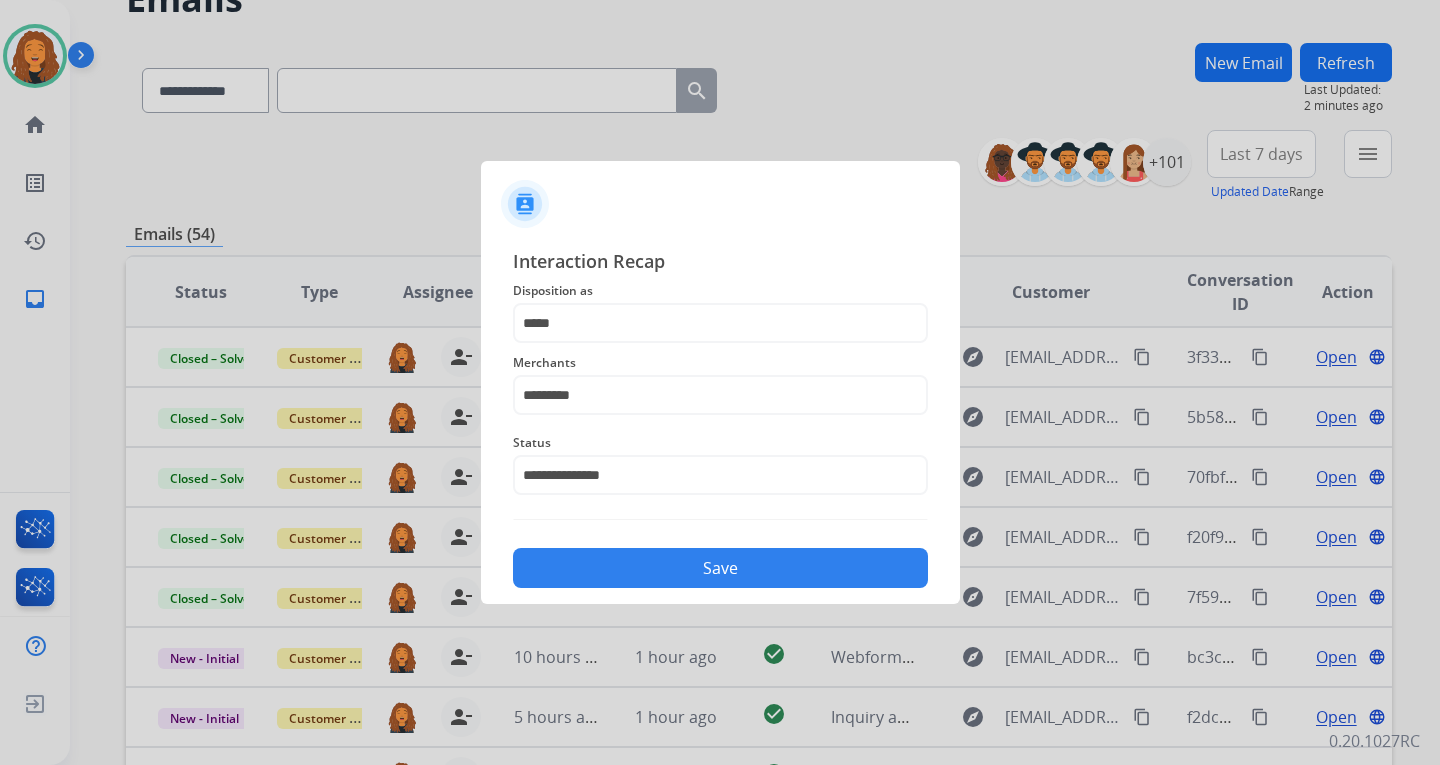 click on "Save" 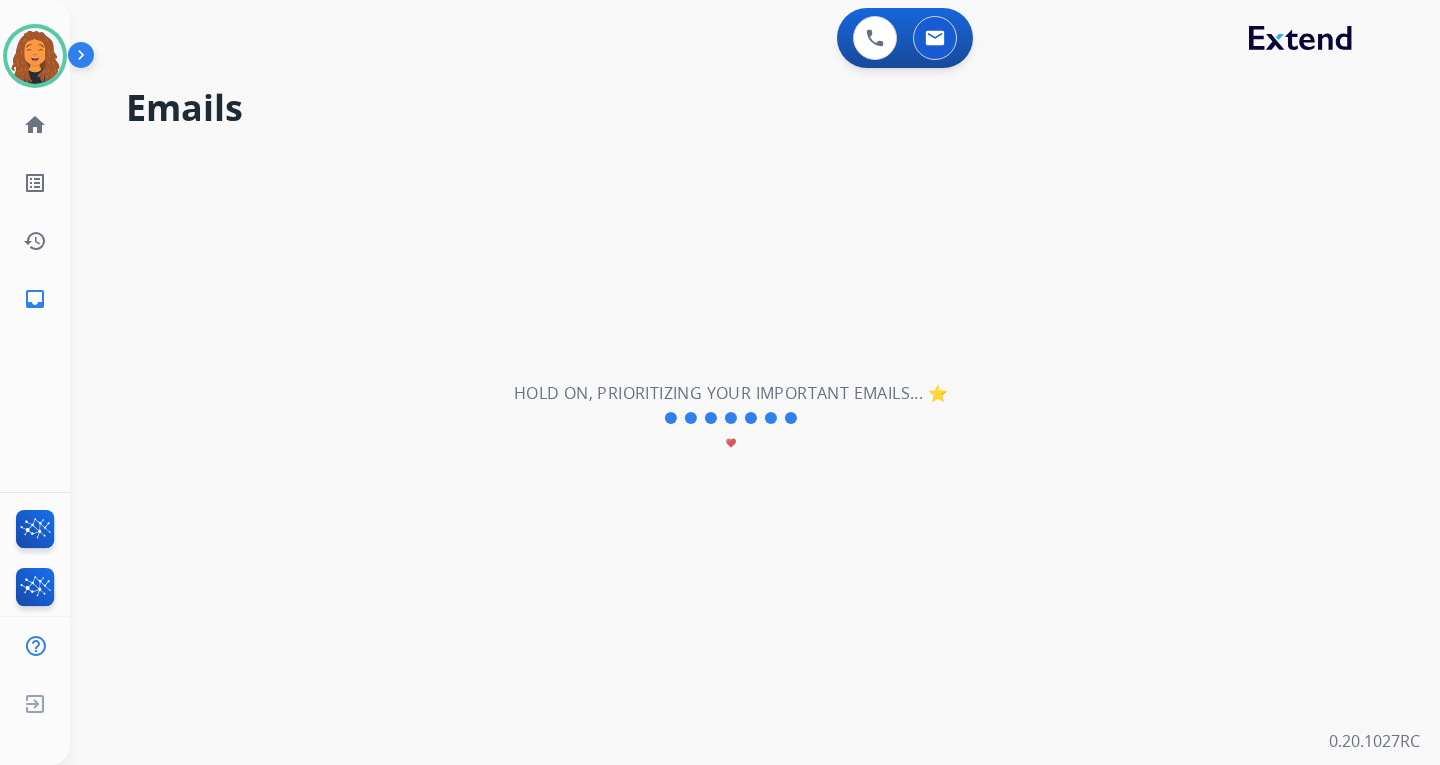 scroll, scrollTop: 0, scrollLeft: 0, axis: both 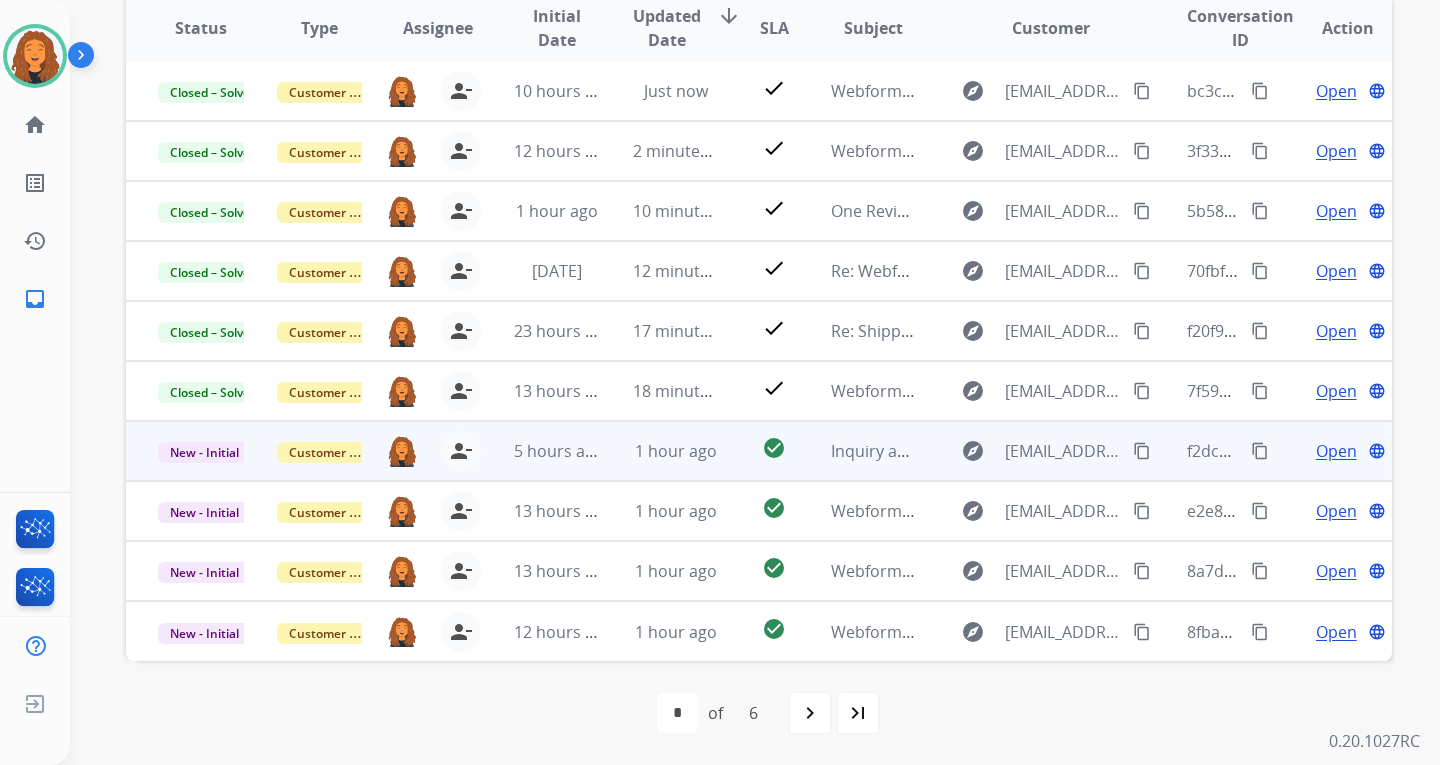 click on "content_copy" at bounding box center (1142, 451) 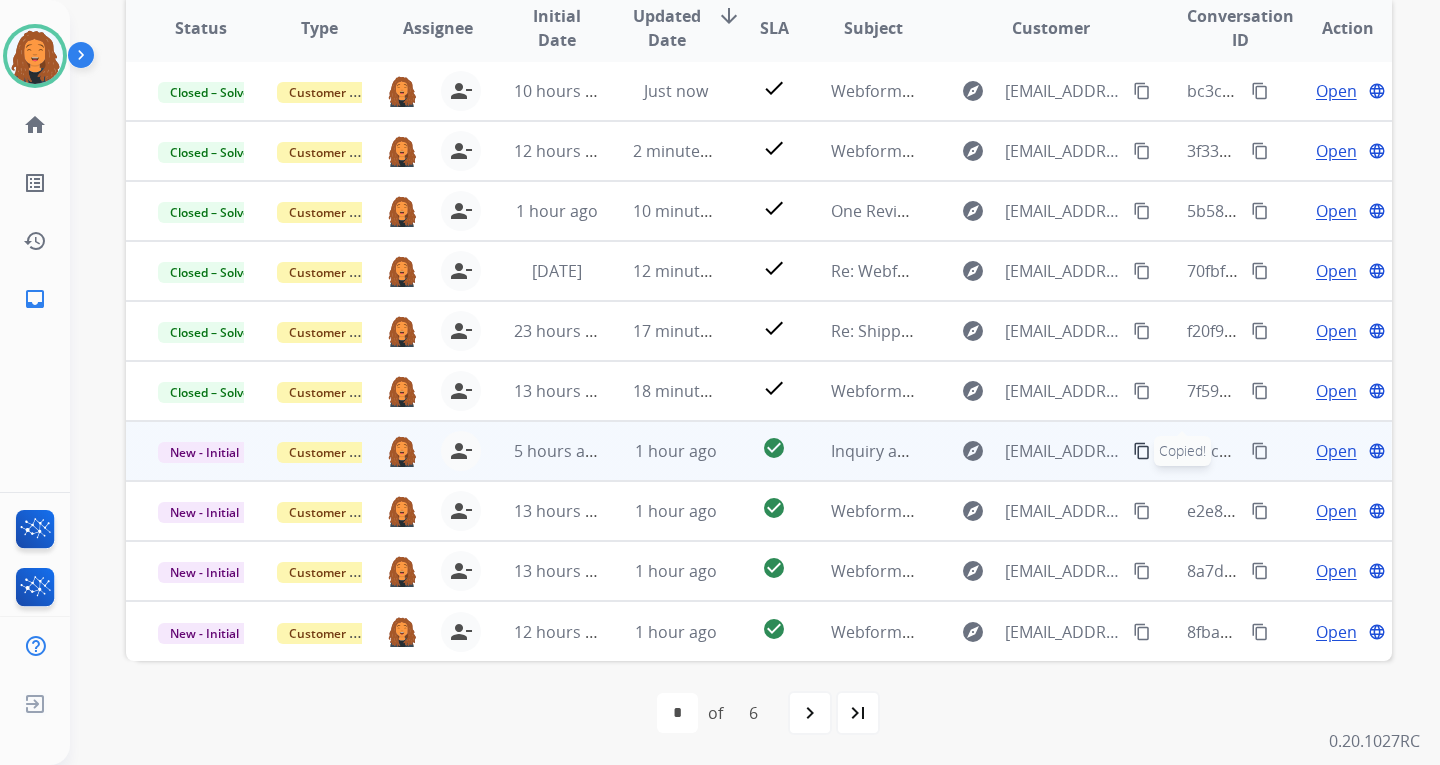 click on "Open" at bounding box center (1336, 451) 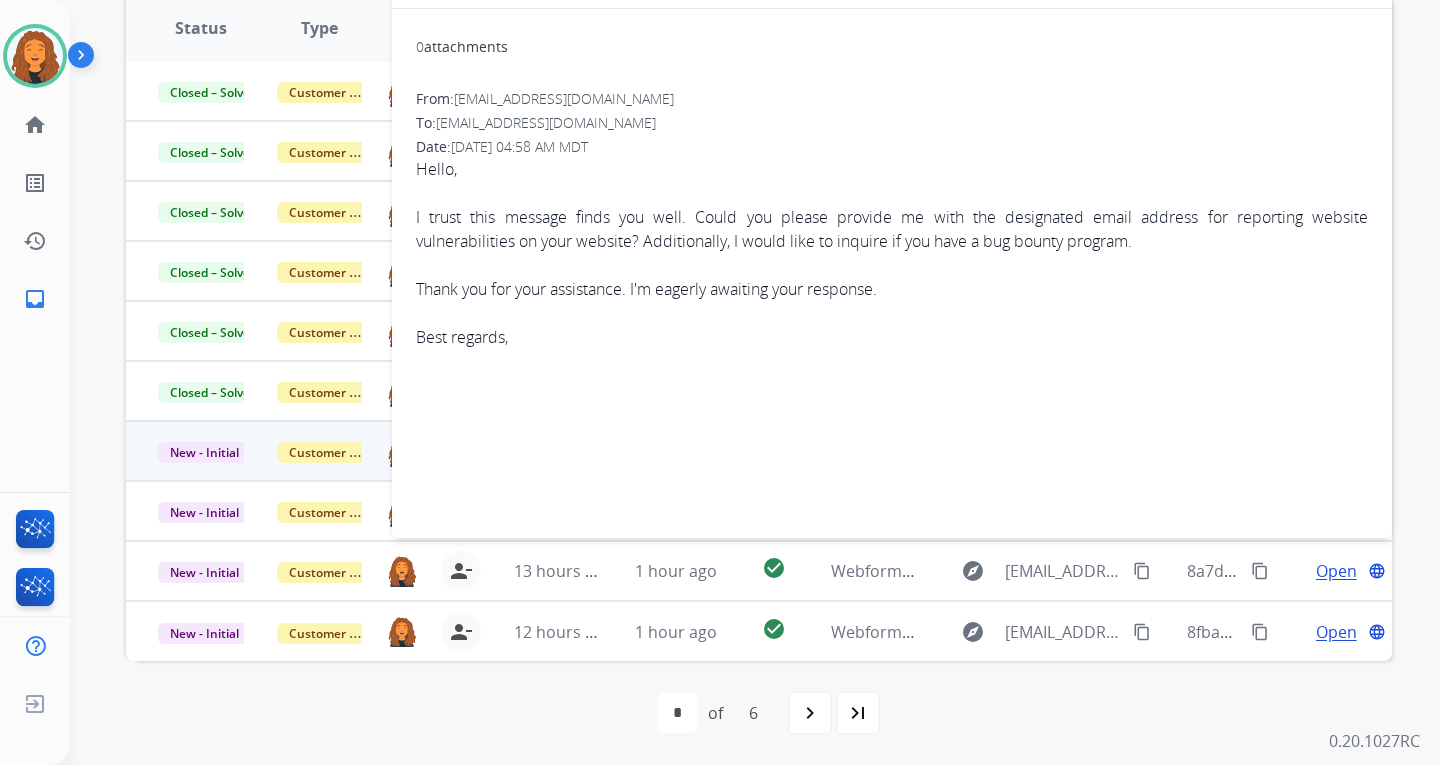 drag, startPoint x: 603, startPoint y: 270, endPoint x: 1136, endPoint y: 441, distance: 559.75885 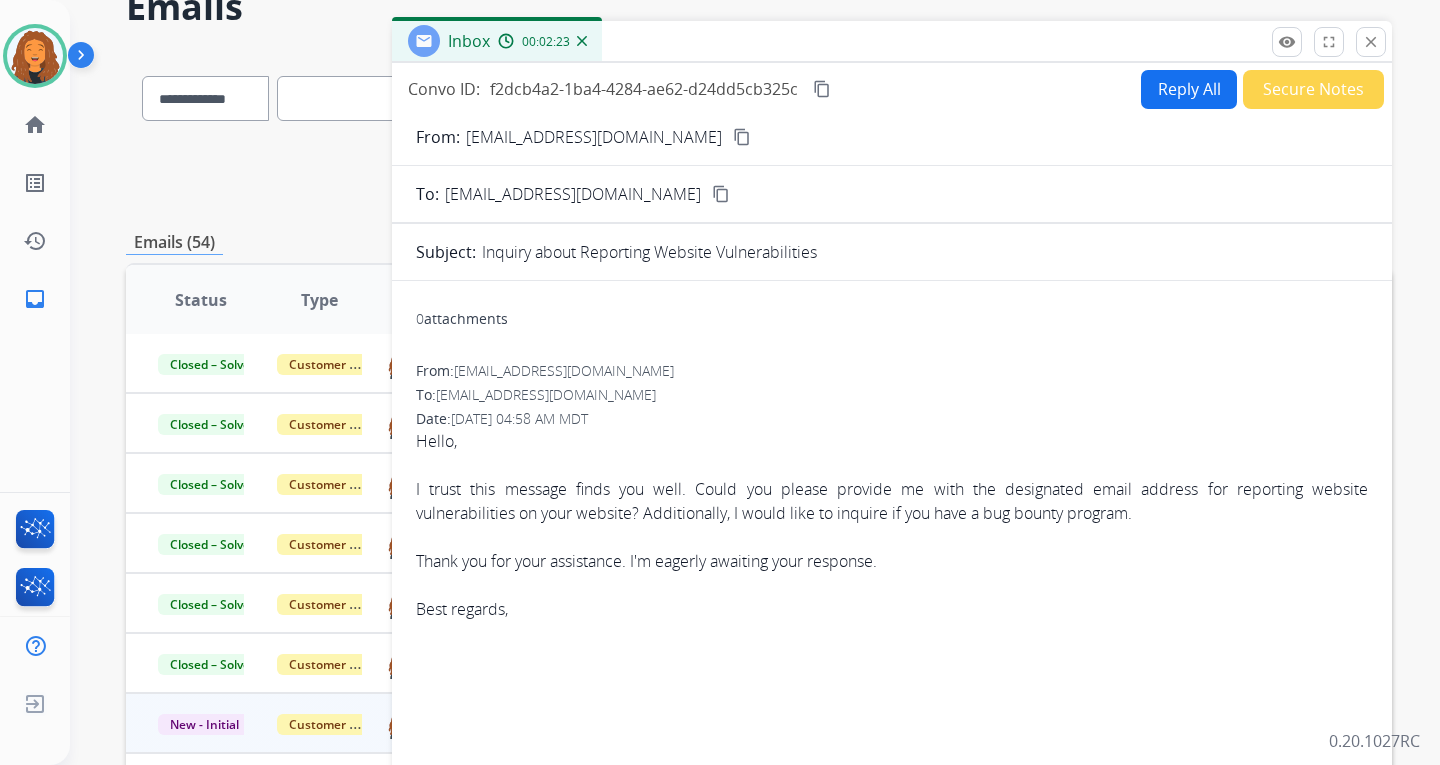 scroll, scrollTop: 100, scrollLeft: 0, axis: vertical 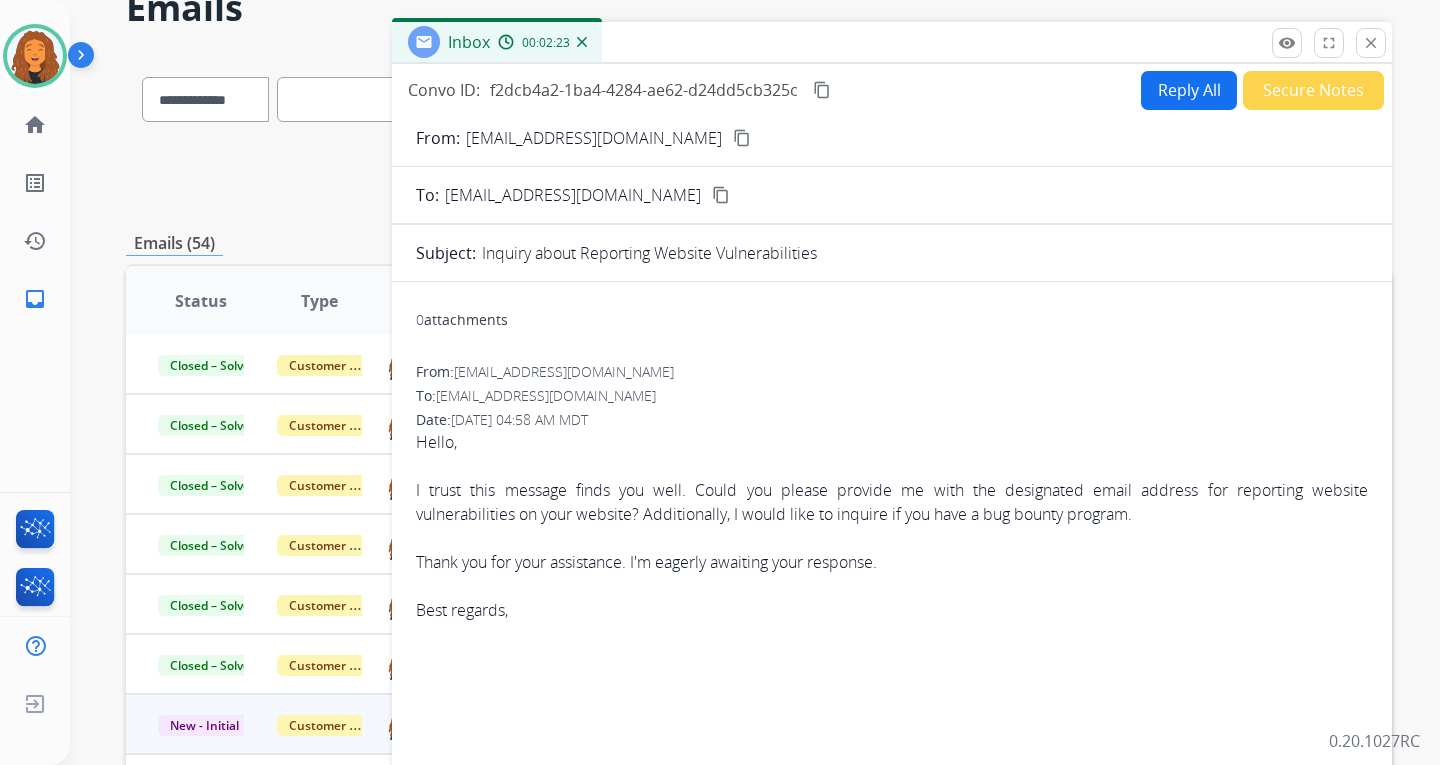 click on "Reply All" at bounding box center [1189, 90] 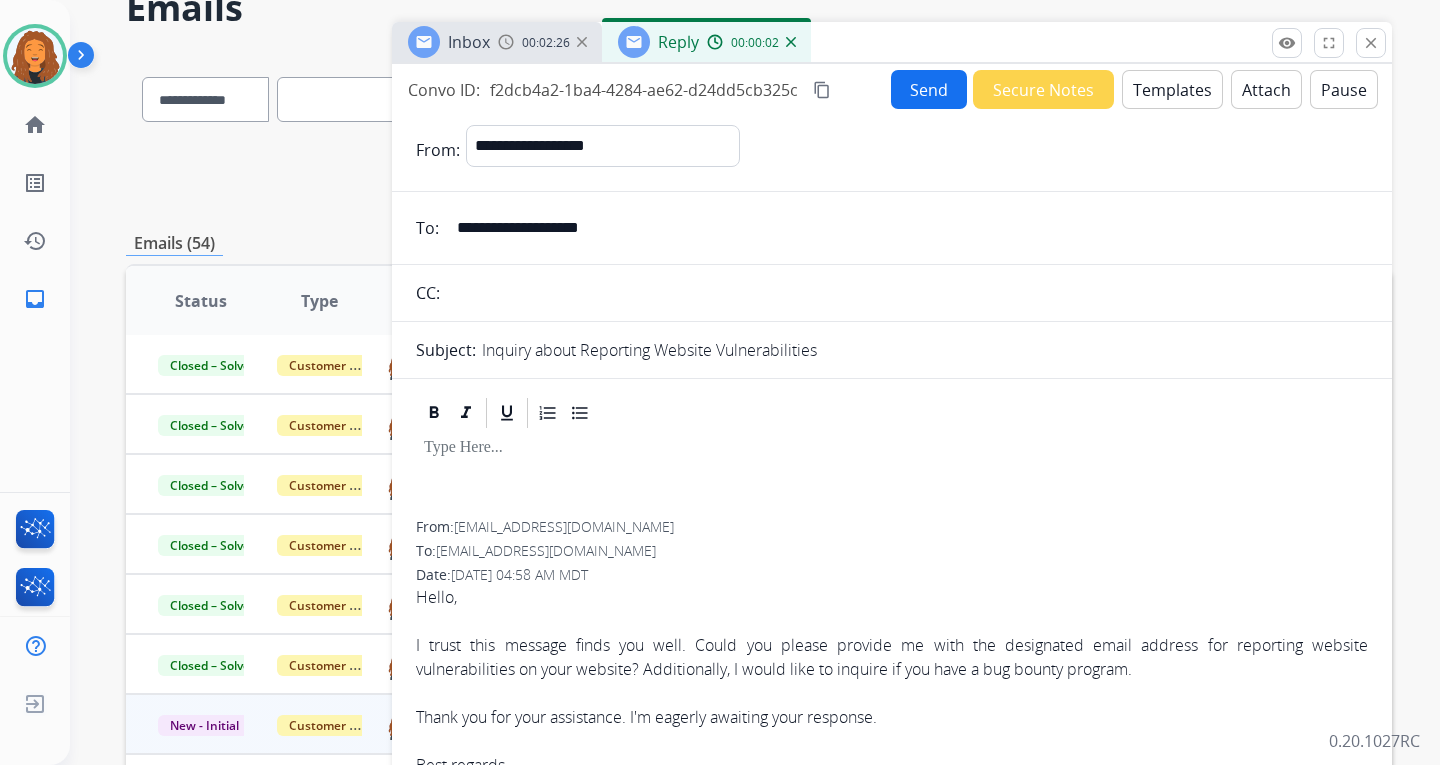 click on "Templates" at bounding box center [1172, 89] 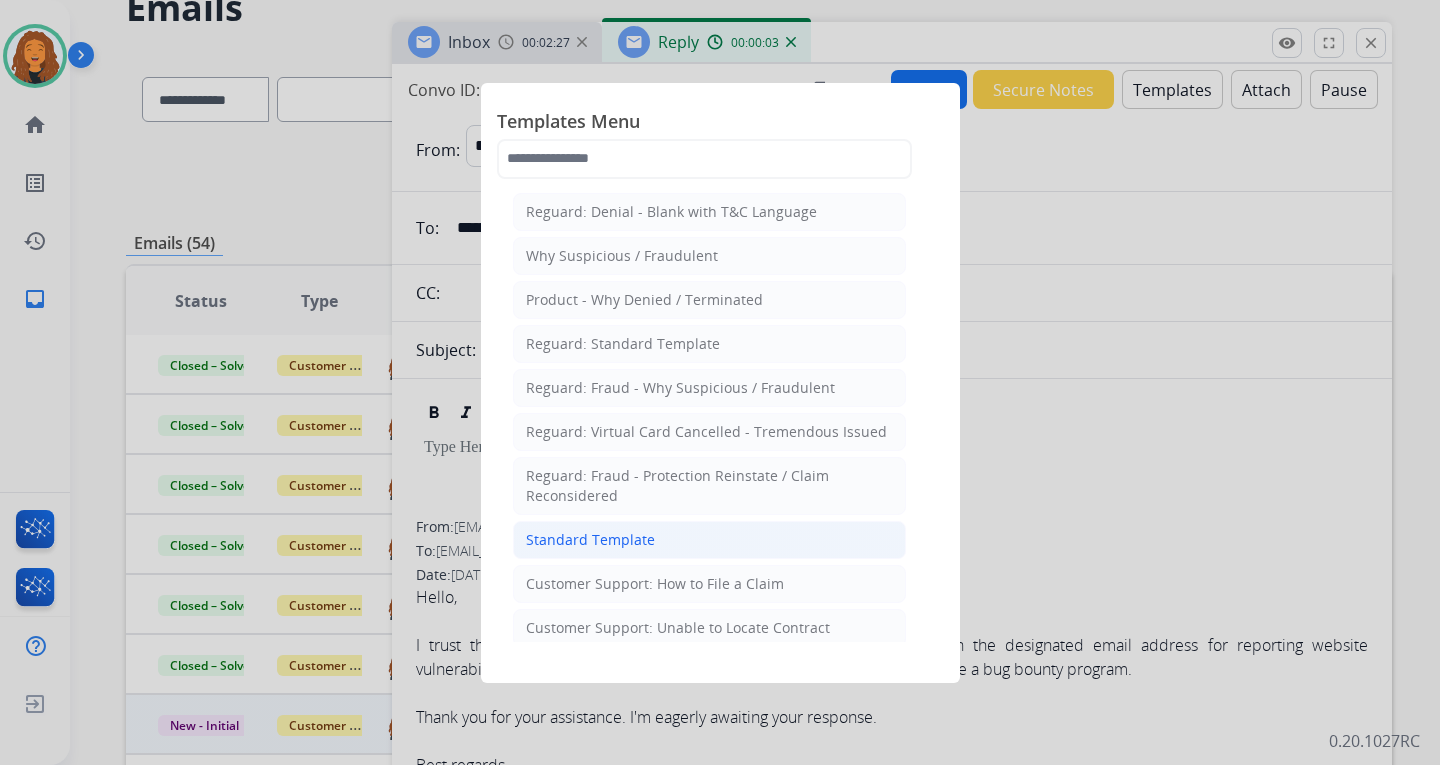 click on "Standard Template" 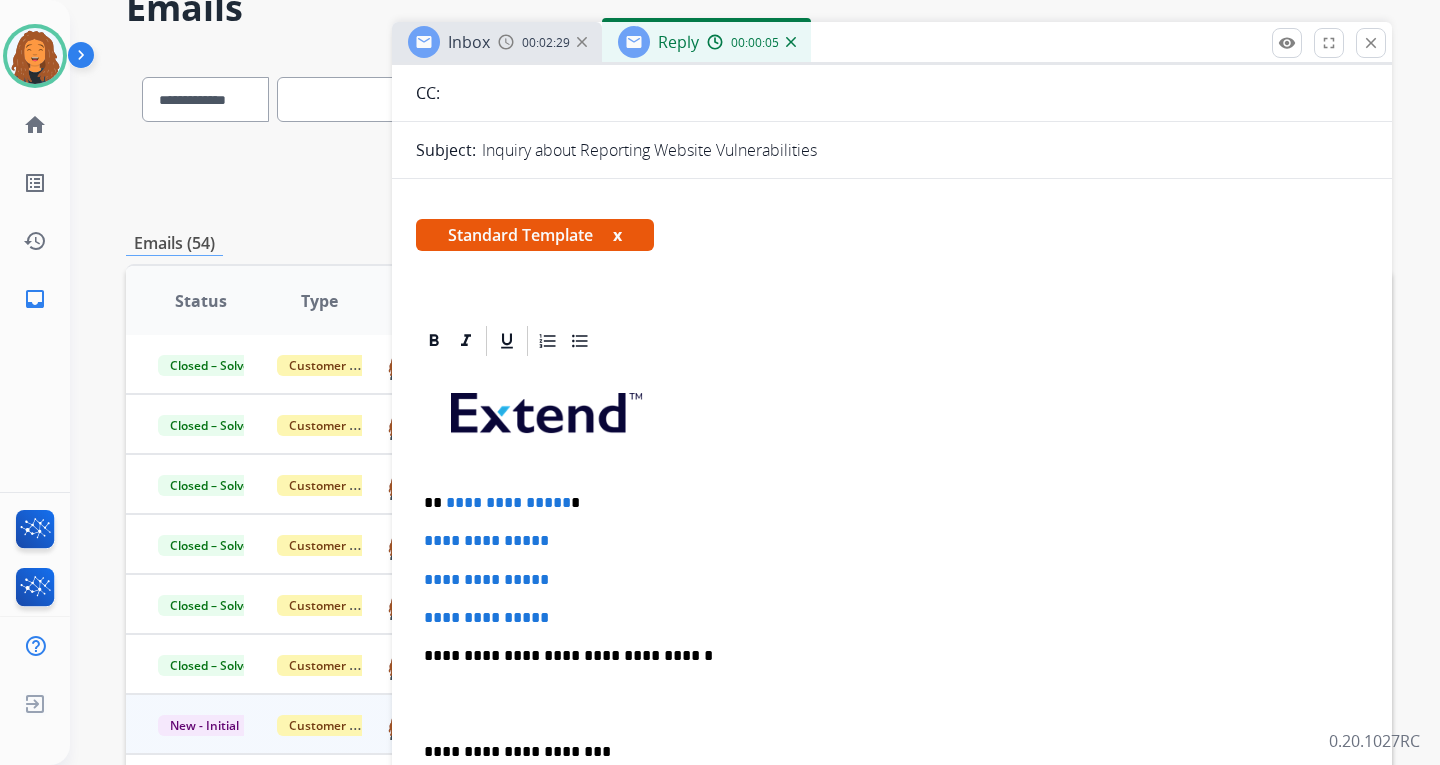 scroll, scrollTop: 0, scrollLeft: 0, axis: both 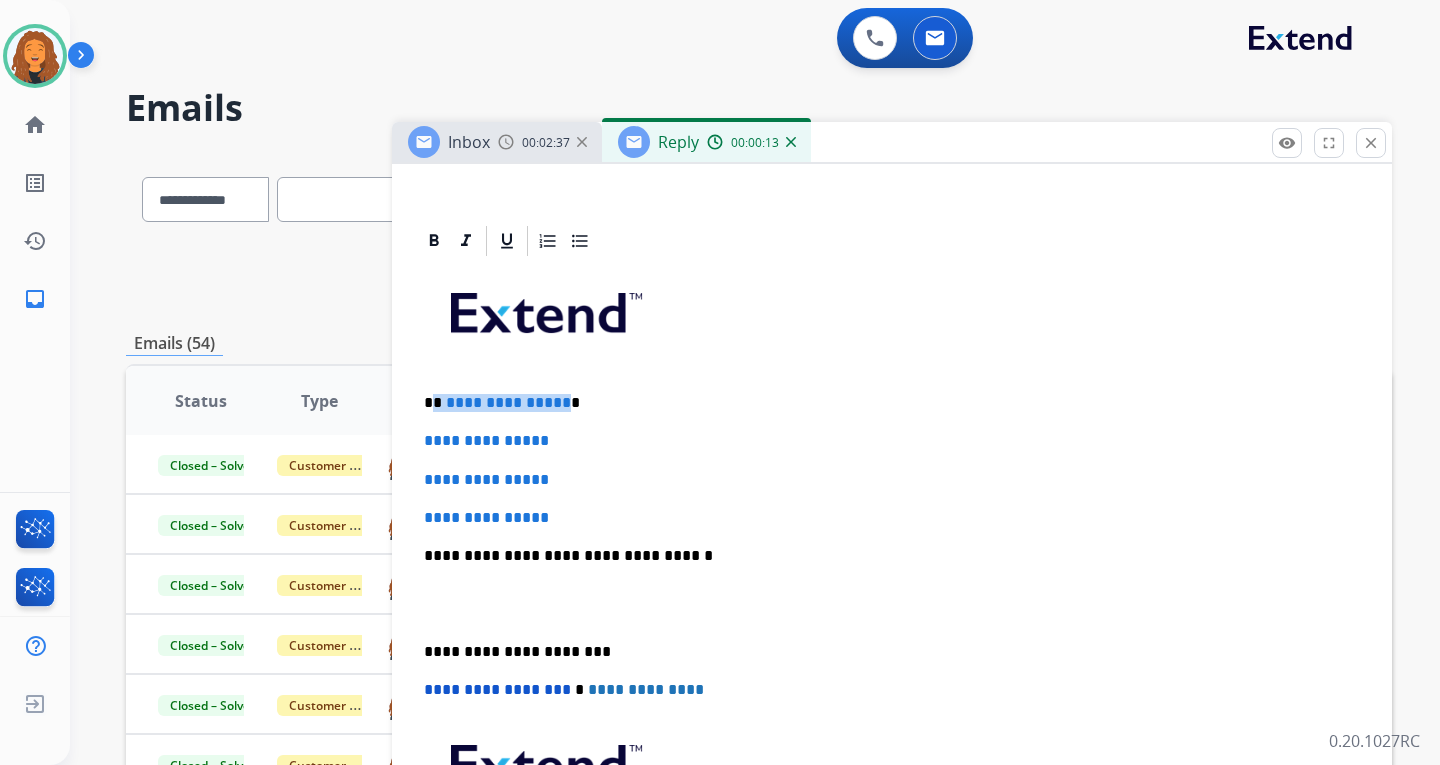 drag, startPoint x: 560, startPoint y: 400, endPoint x: 436, endPoint y: 398, distance: 124.01613 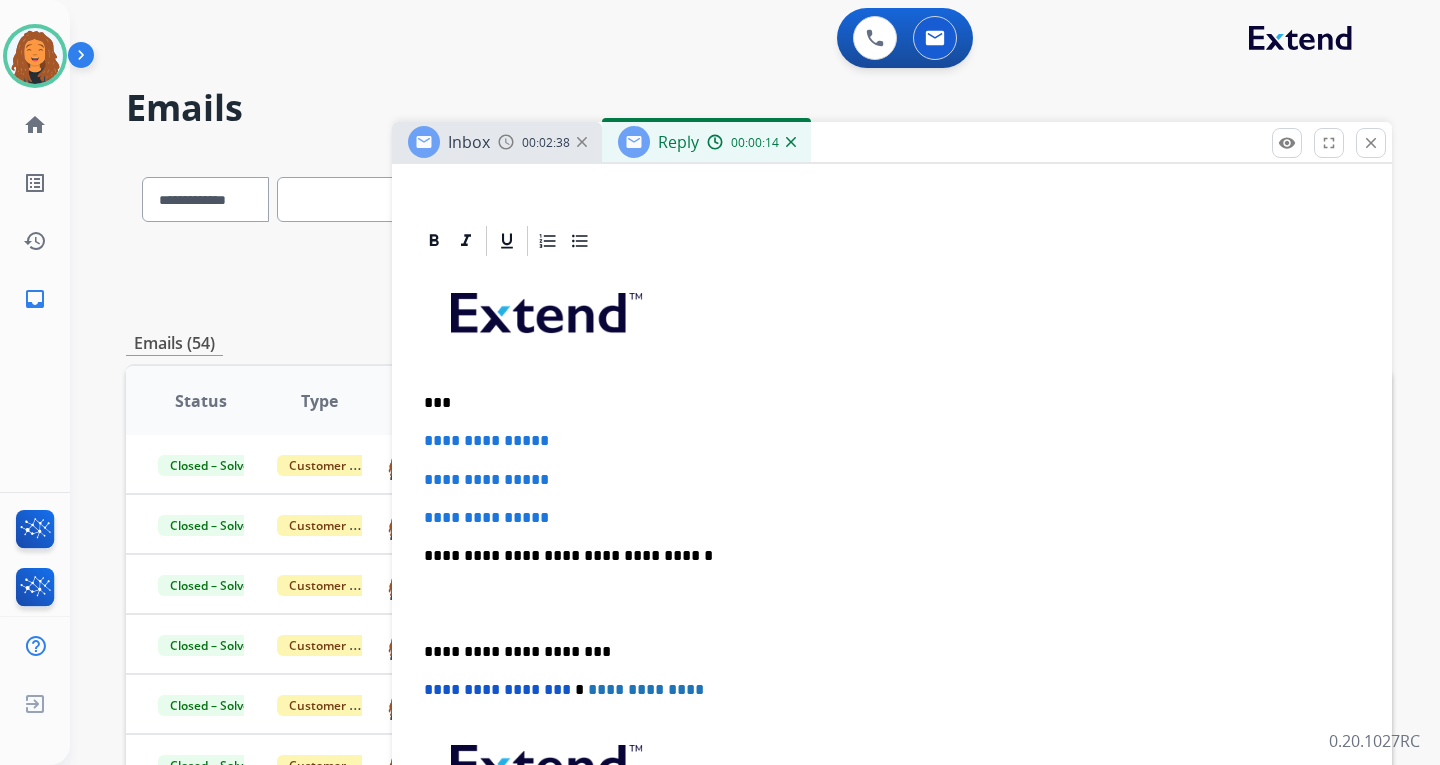 type 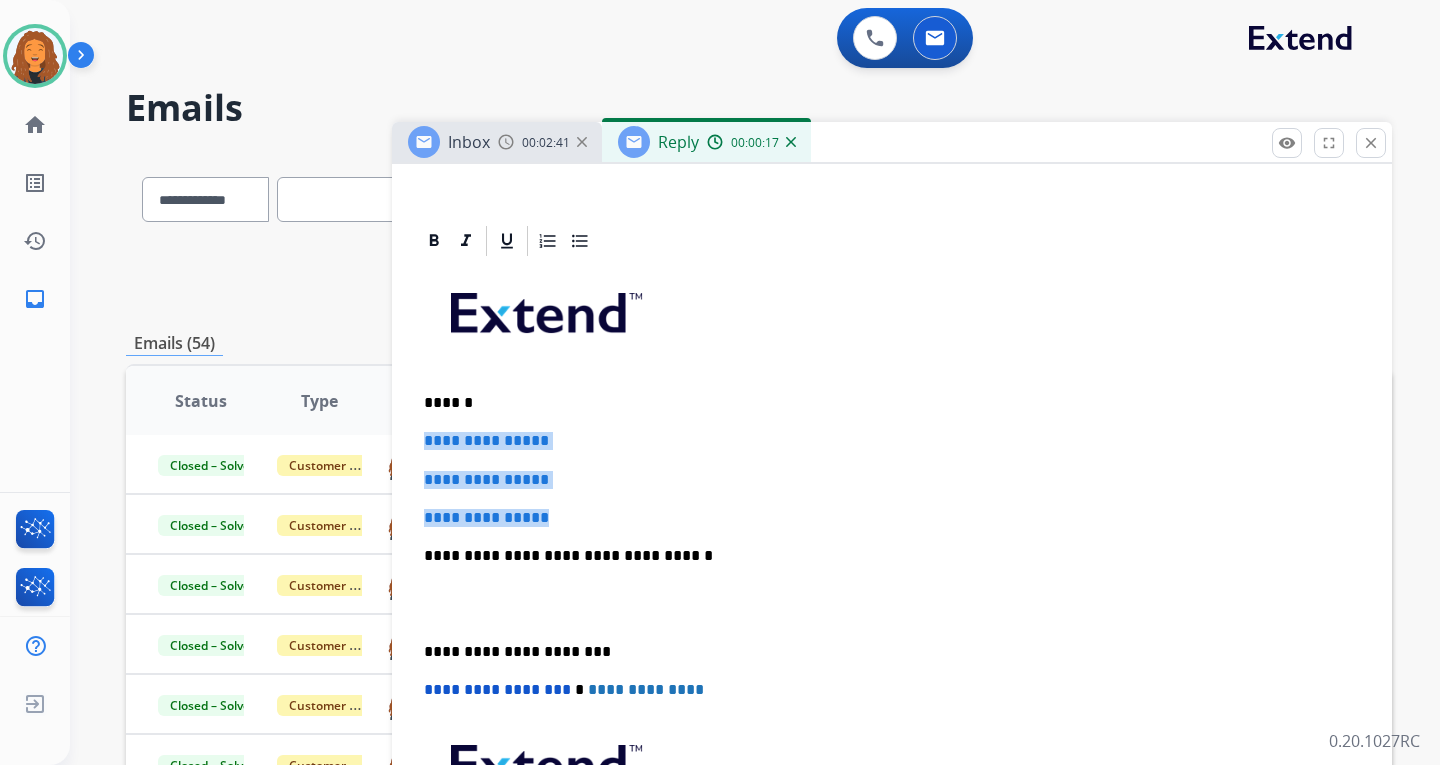 drag, startPoint x: 611, startPoint y: 521, endPoint x: 342, endPoint y: 429, distance: 284.2974 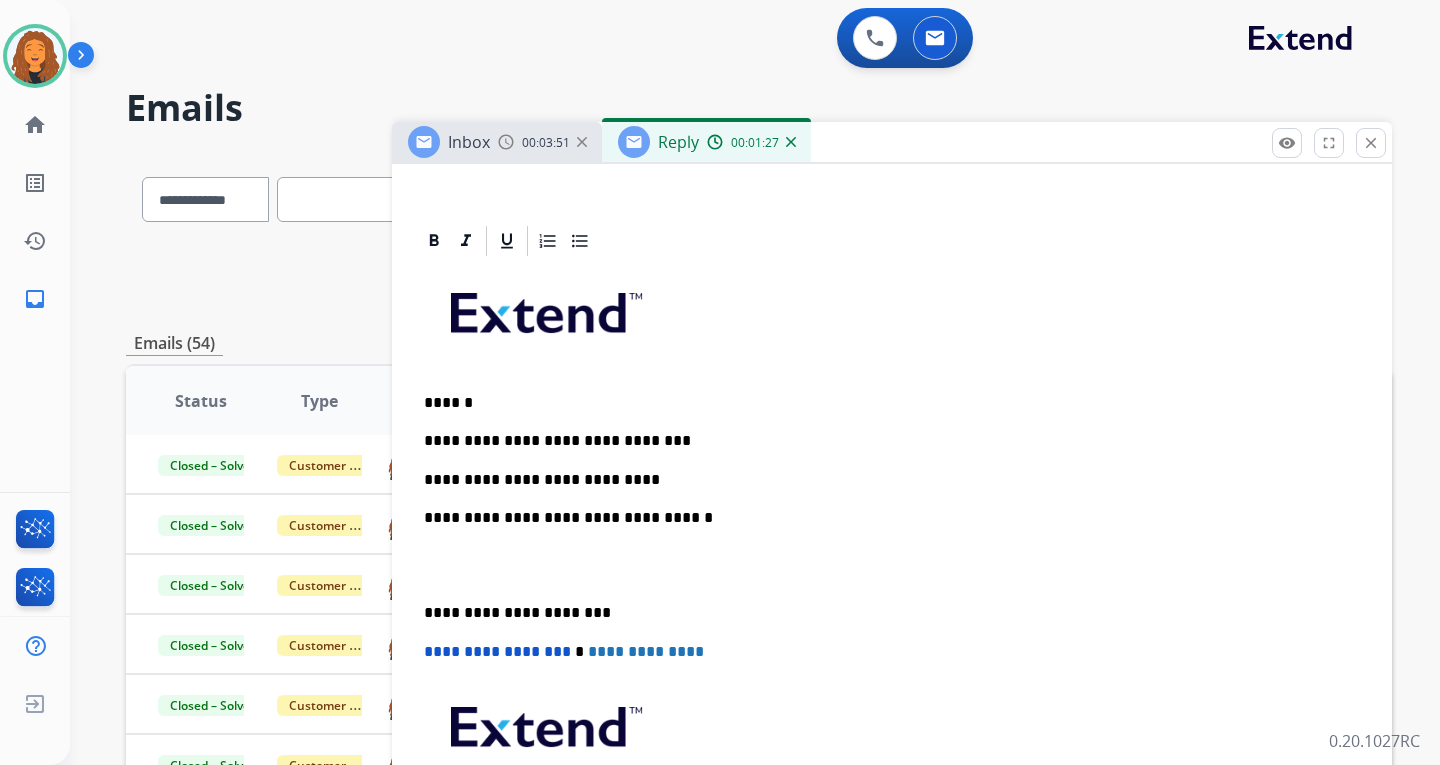 scroll, scrollTop: 0, scrollLeft: 0, axis: both 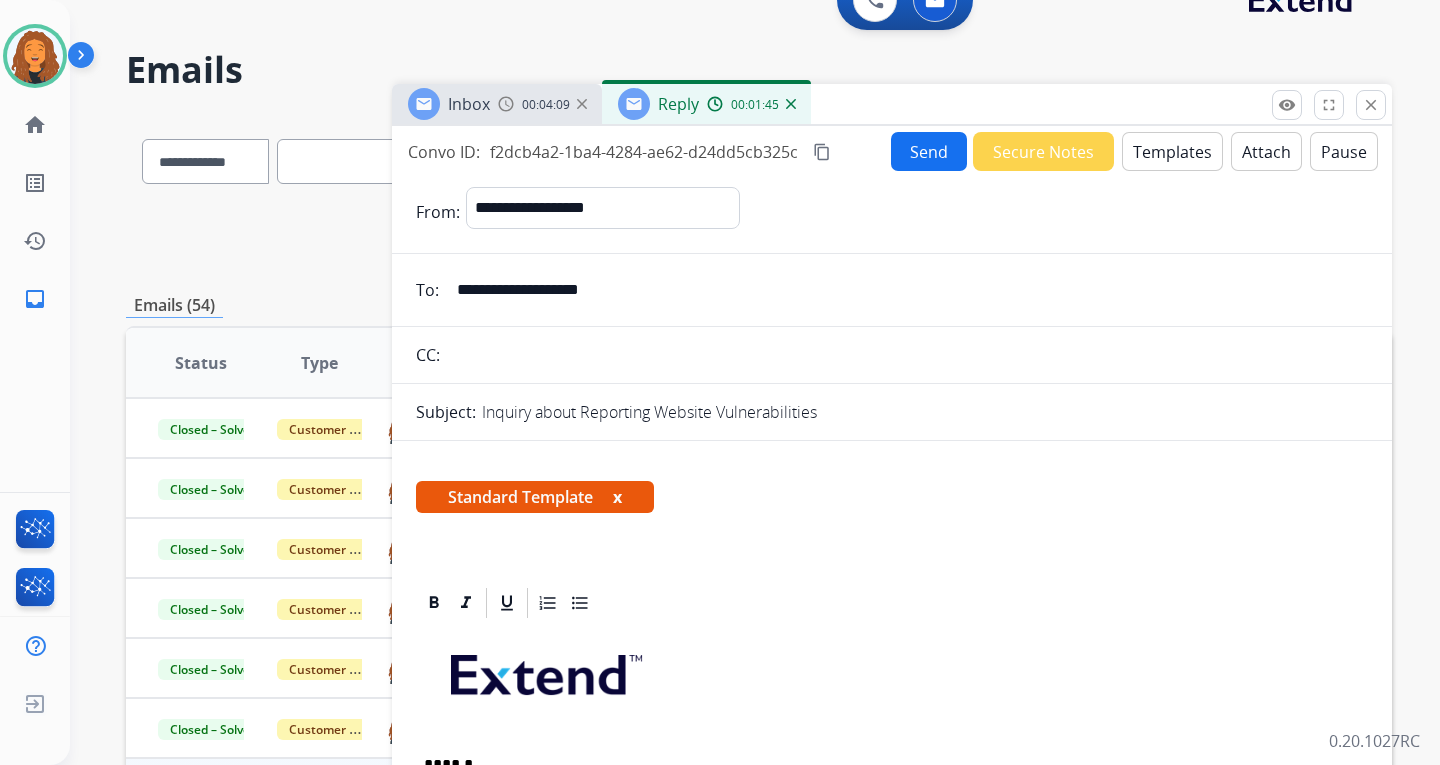 click on "Send" at bounding box center (929, 151) 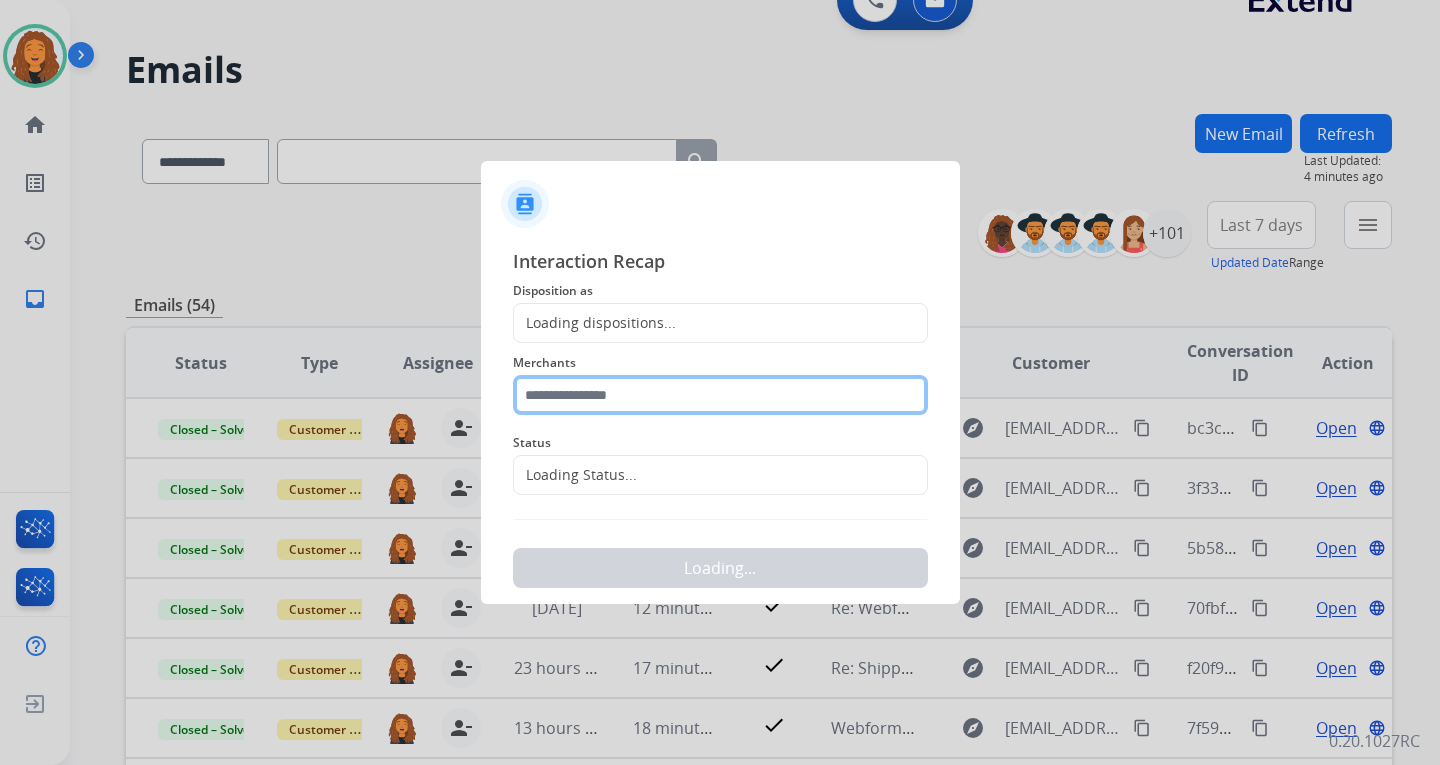 click 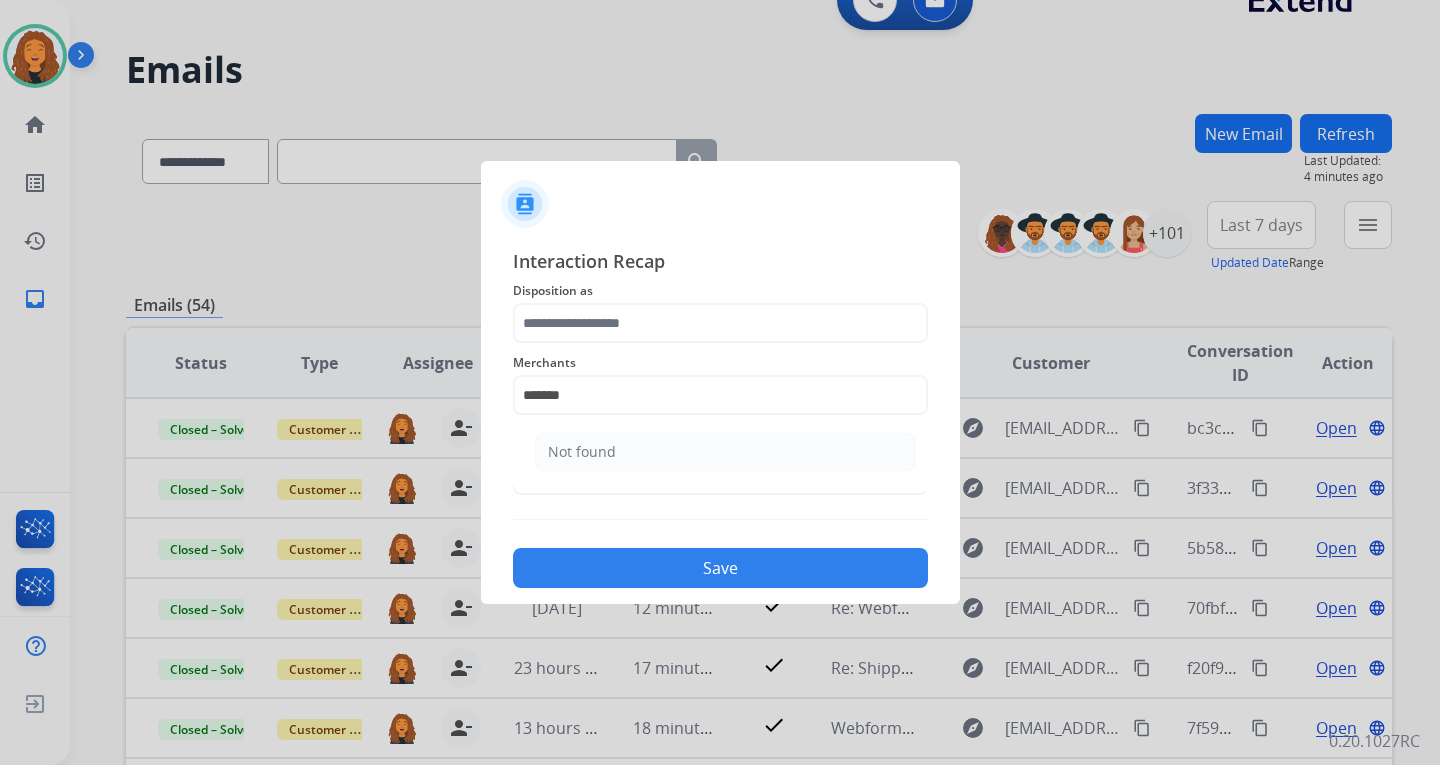 click on "Not found" 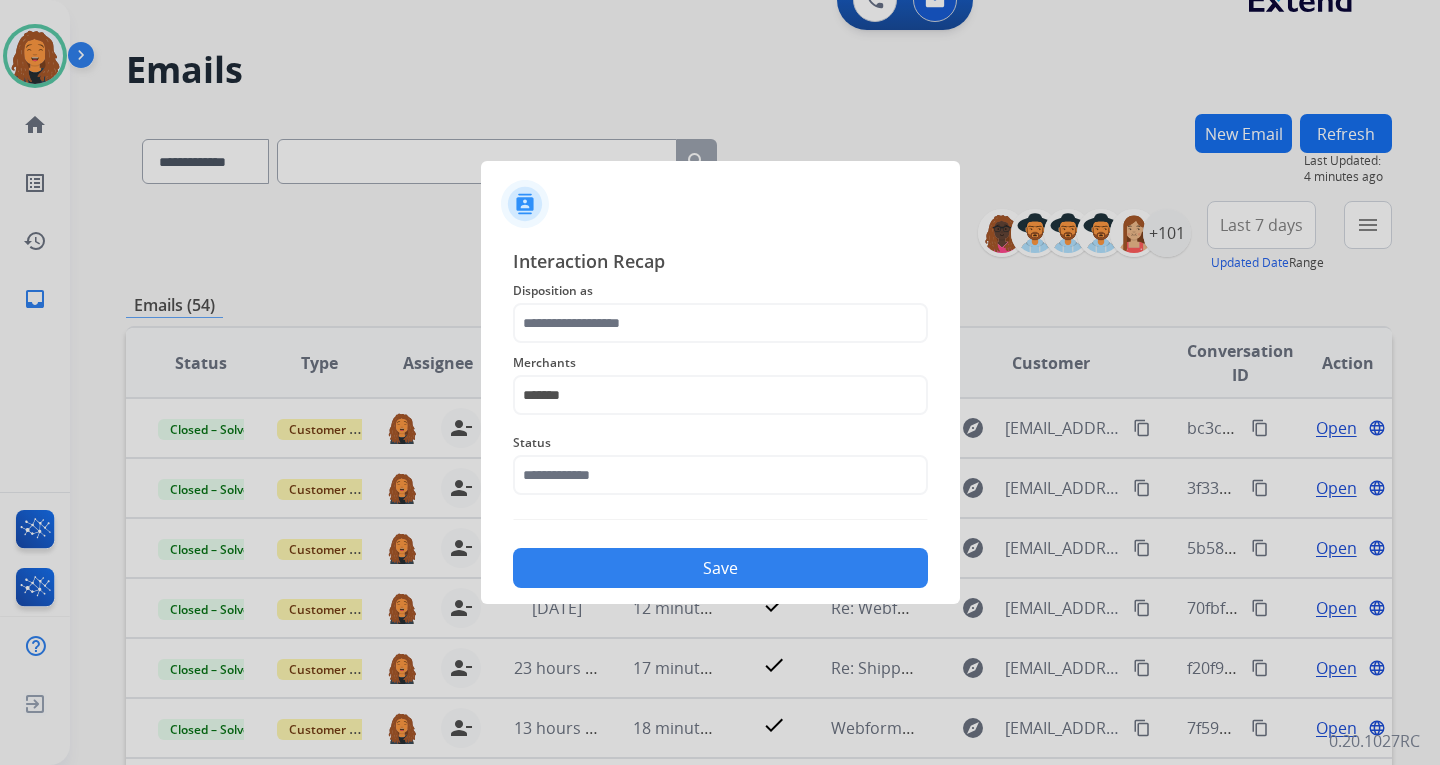 type on "*********" 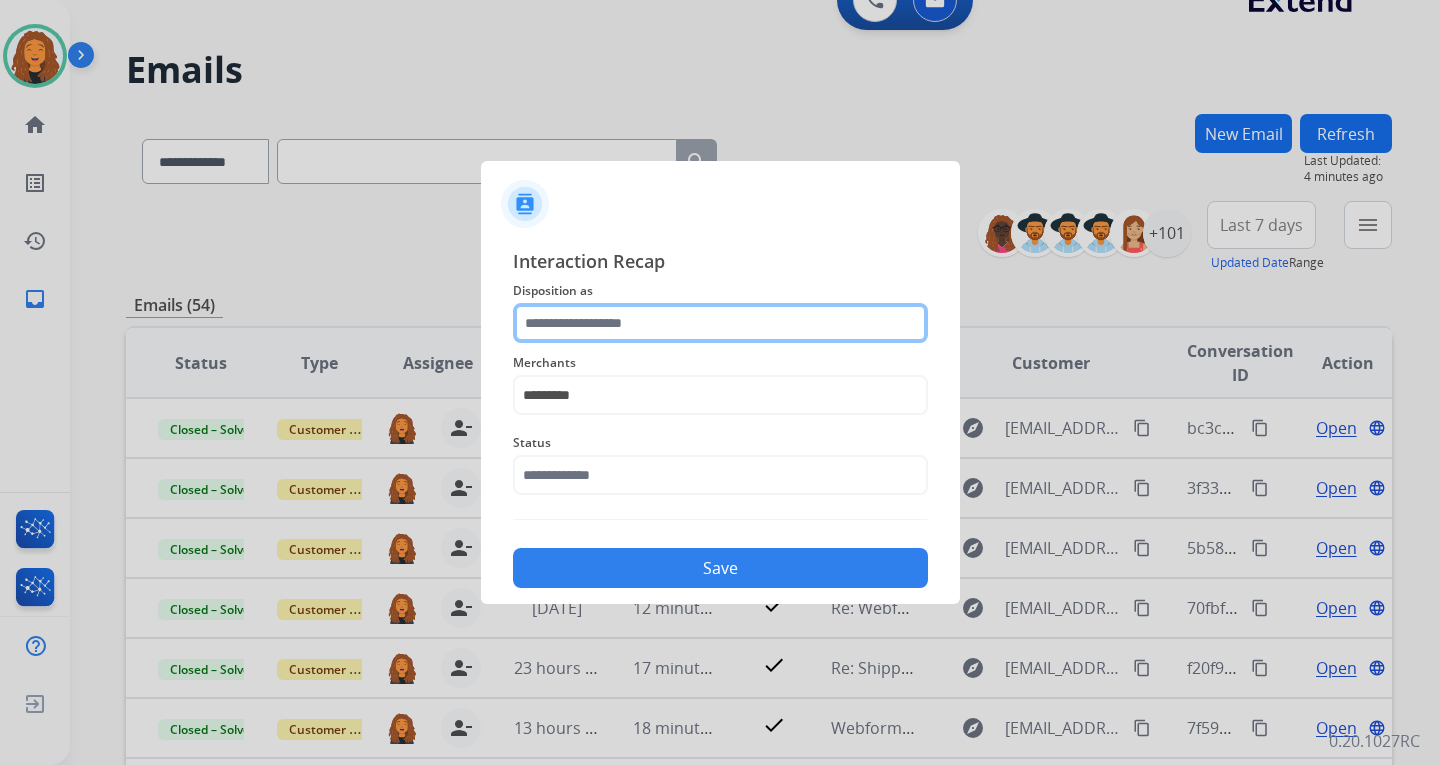 click 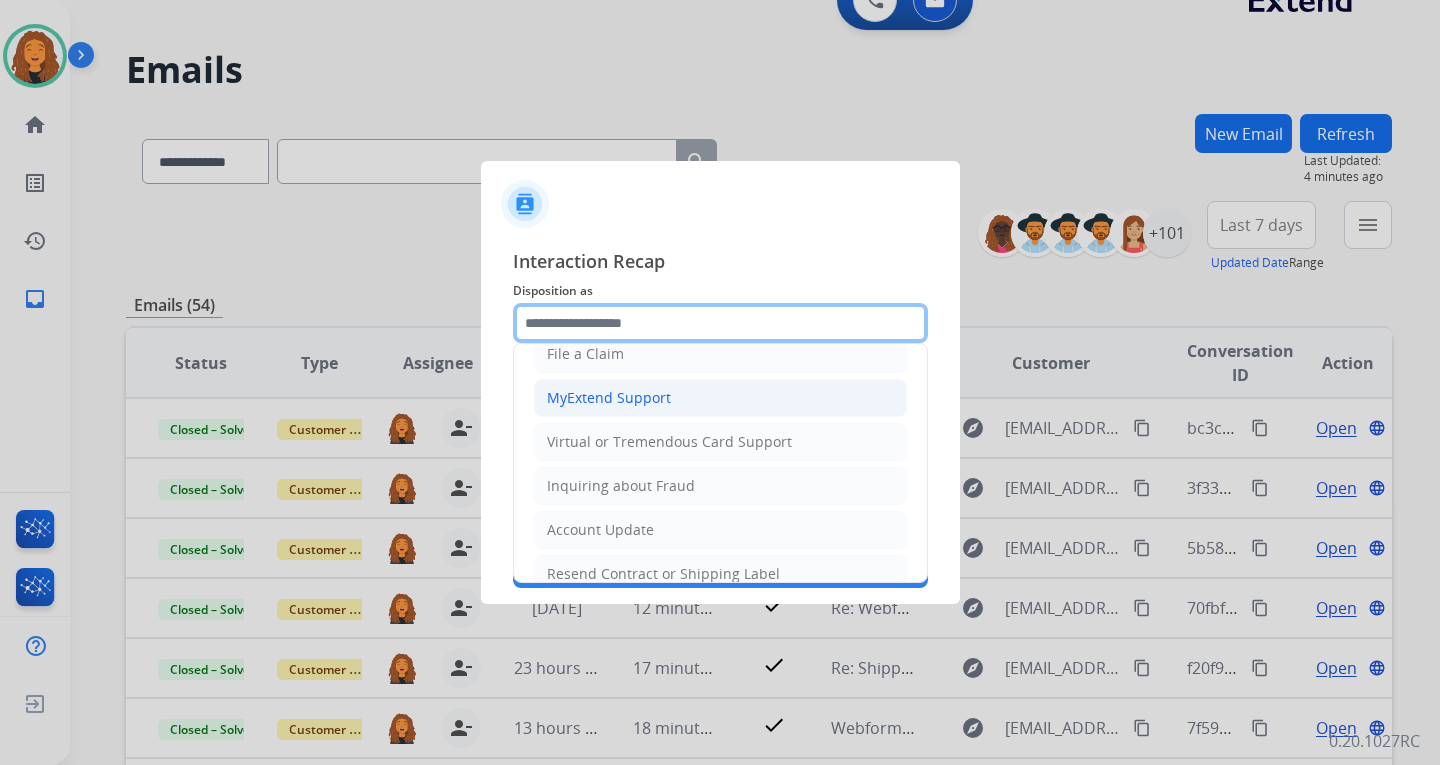 scroll, scrollTop: 200, scrollLeft: 0, axis: vertical 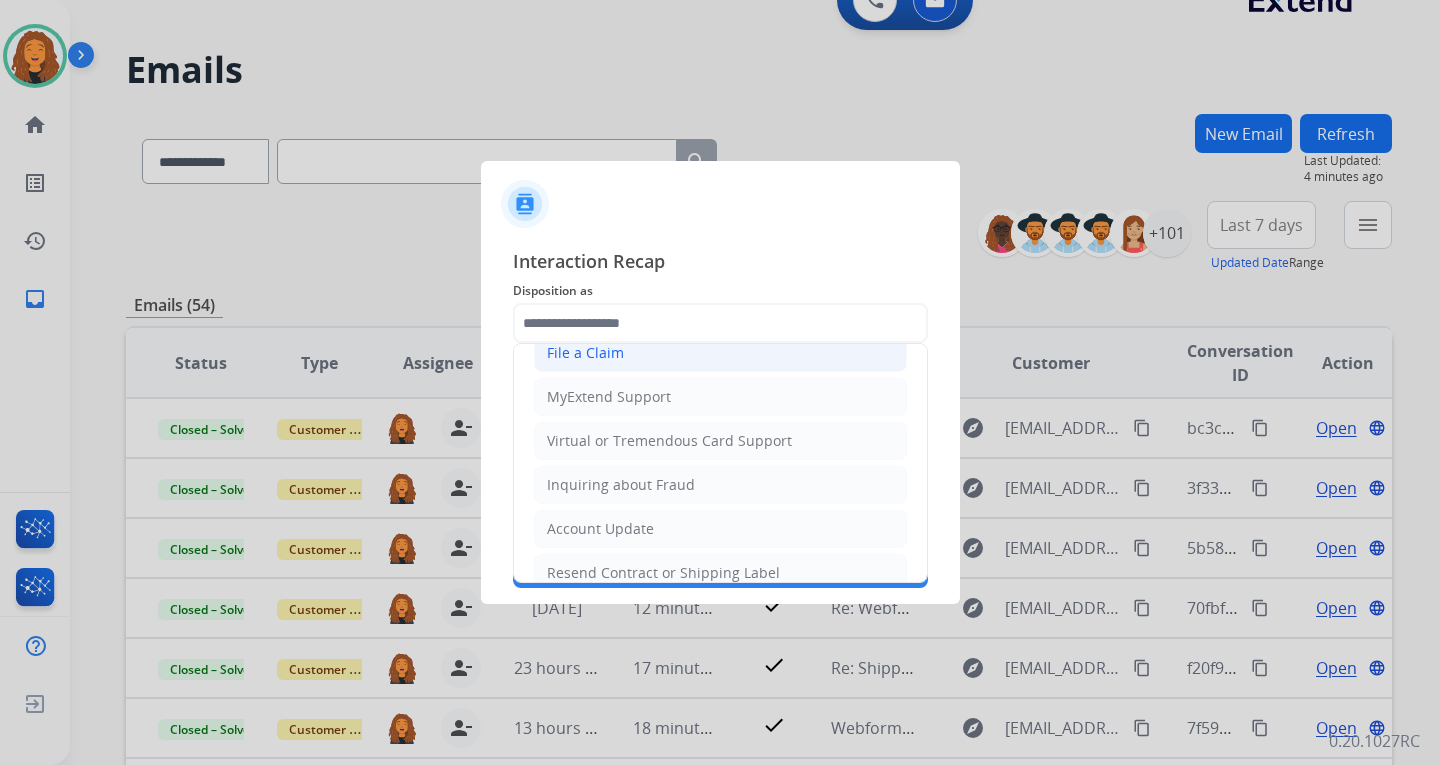 click on "File a Claim" 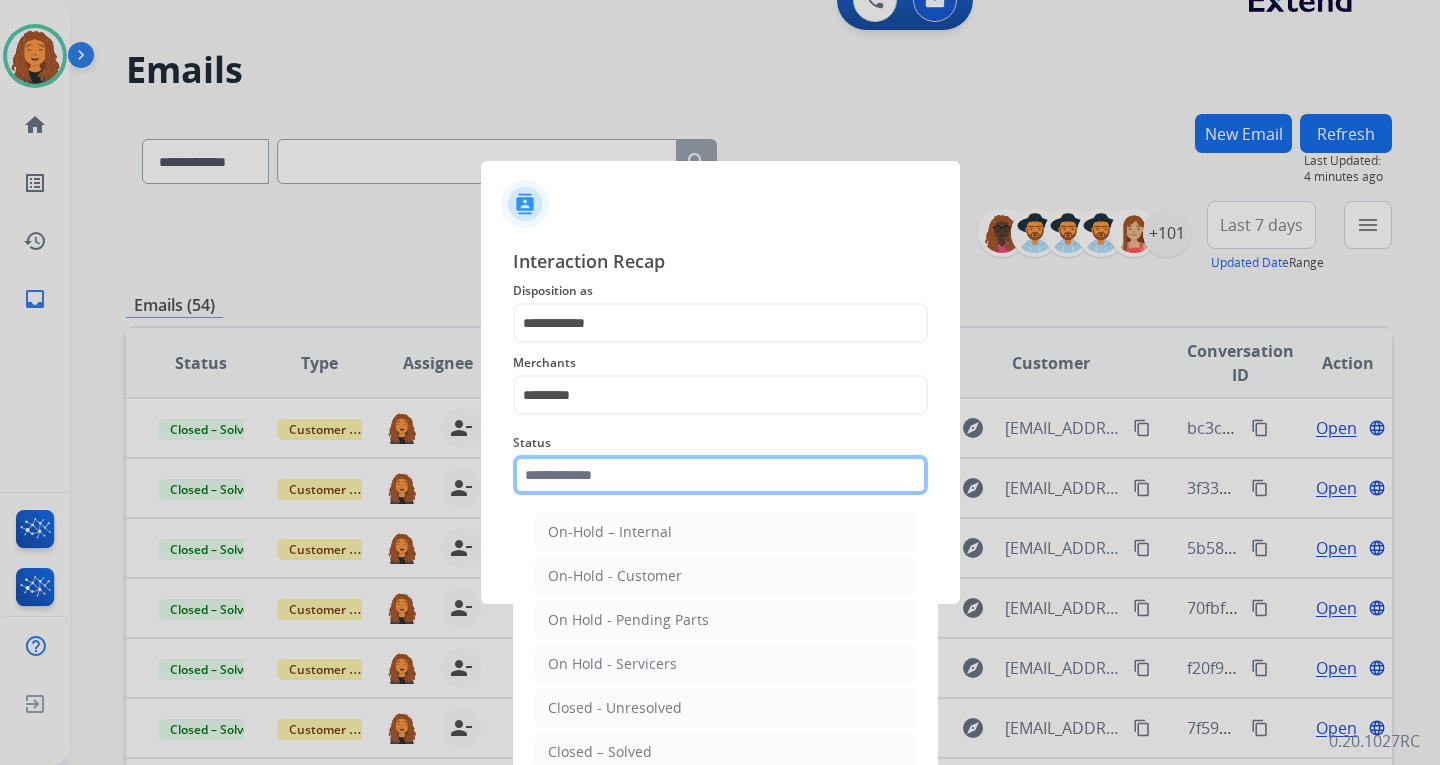 click on "Status    On-Hold – Internal   On-Hold - Customer   On Hold - Pending Parts   On Hold - Servicers   Closed - Unresolved   Closed – Solved   Closed – Merchant Transfer   New - Initial   New - Reply" 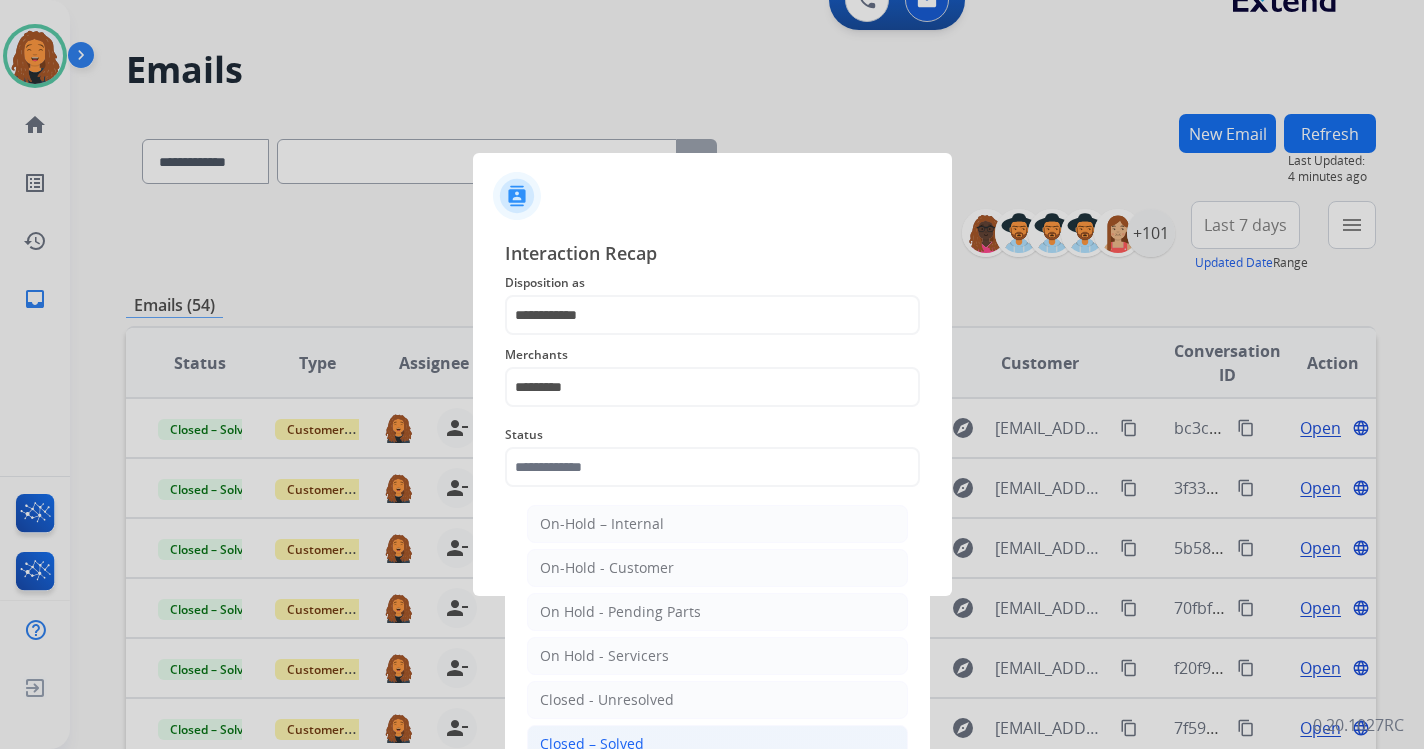 click on "Closed – Solved" 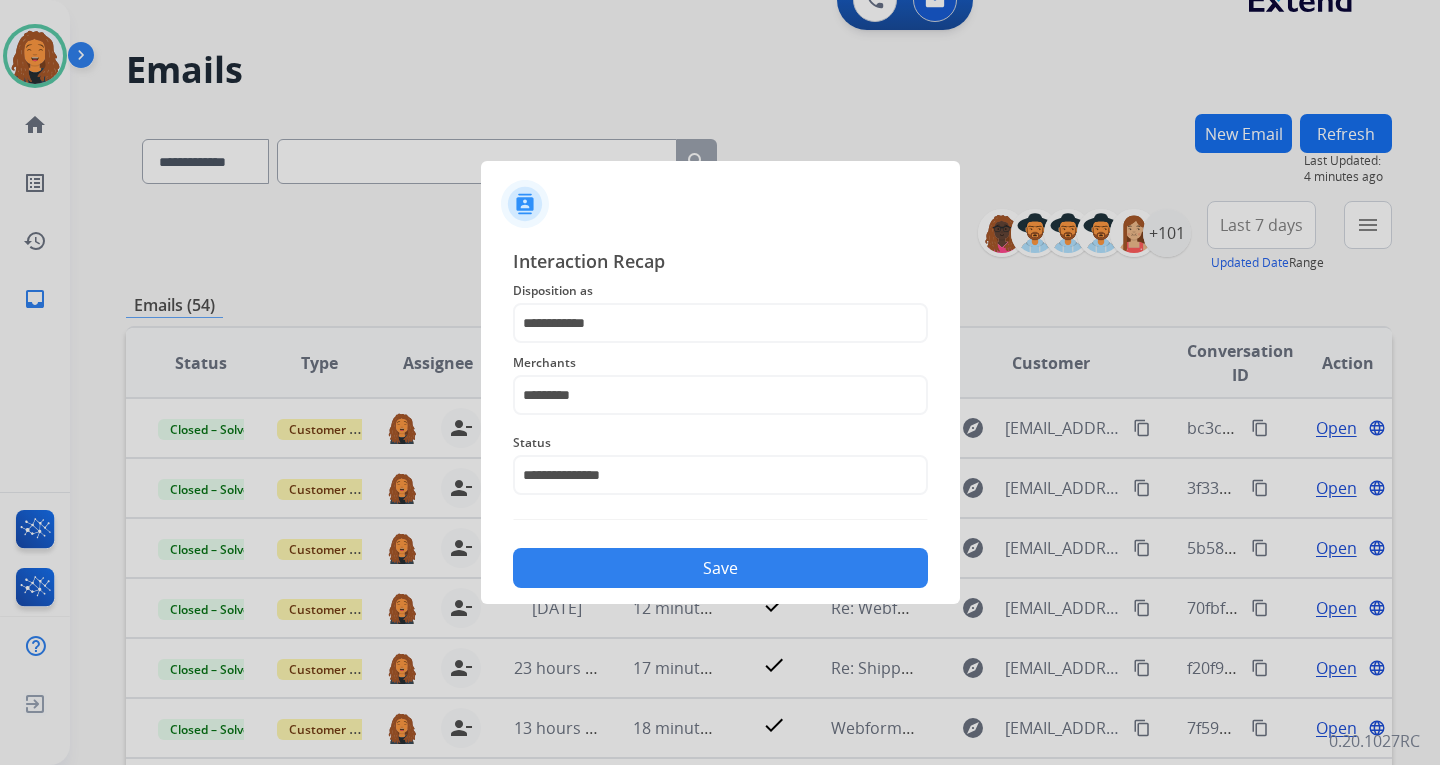 click on "Save" 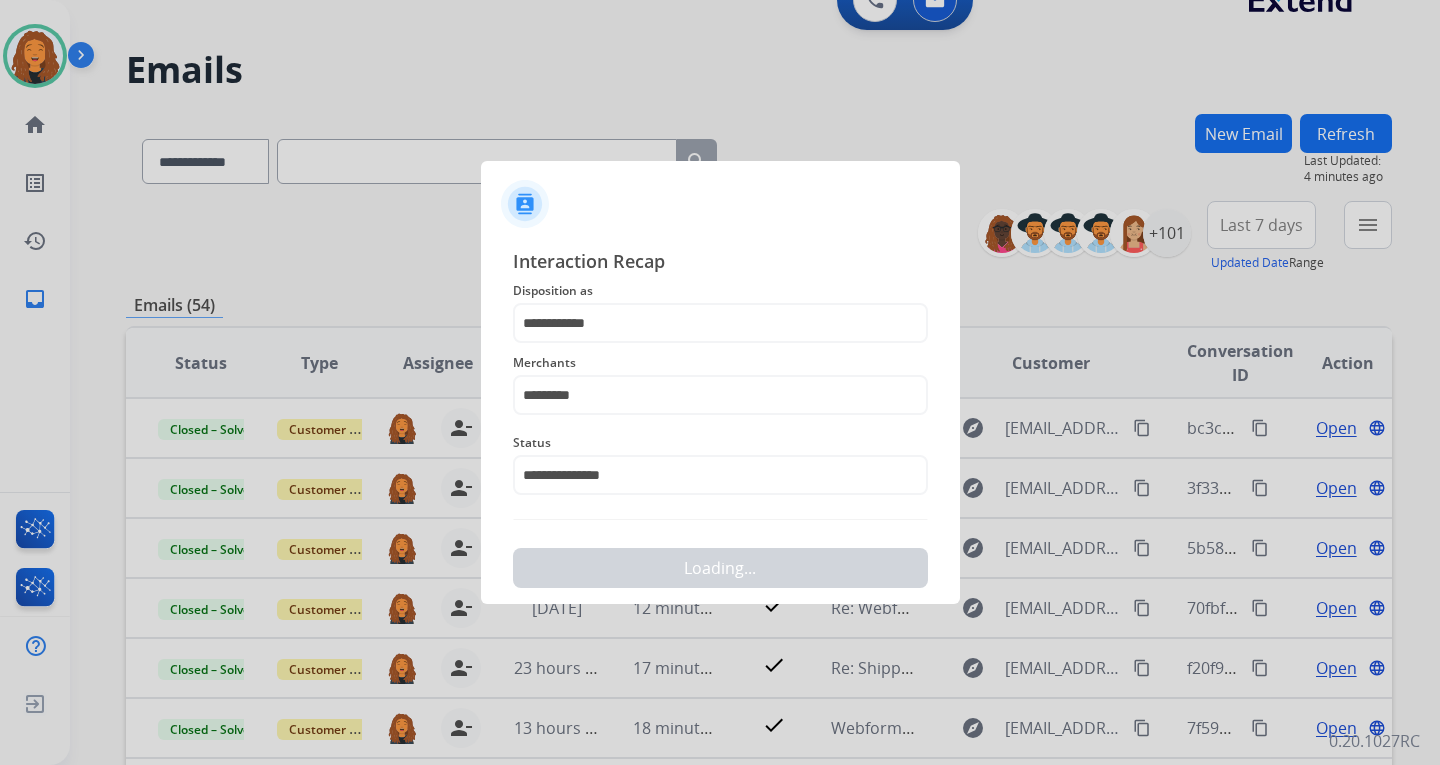 scroll, scrollTop: 0, scrollLeft: 0, axis: both 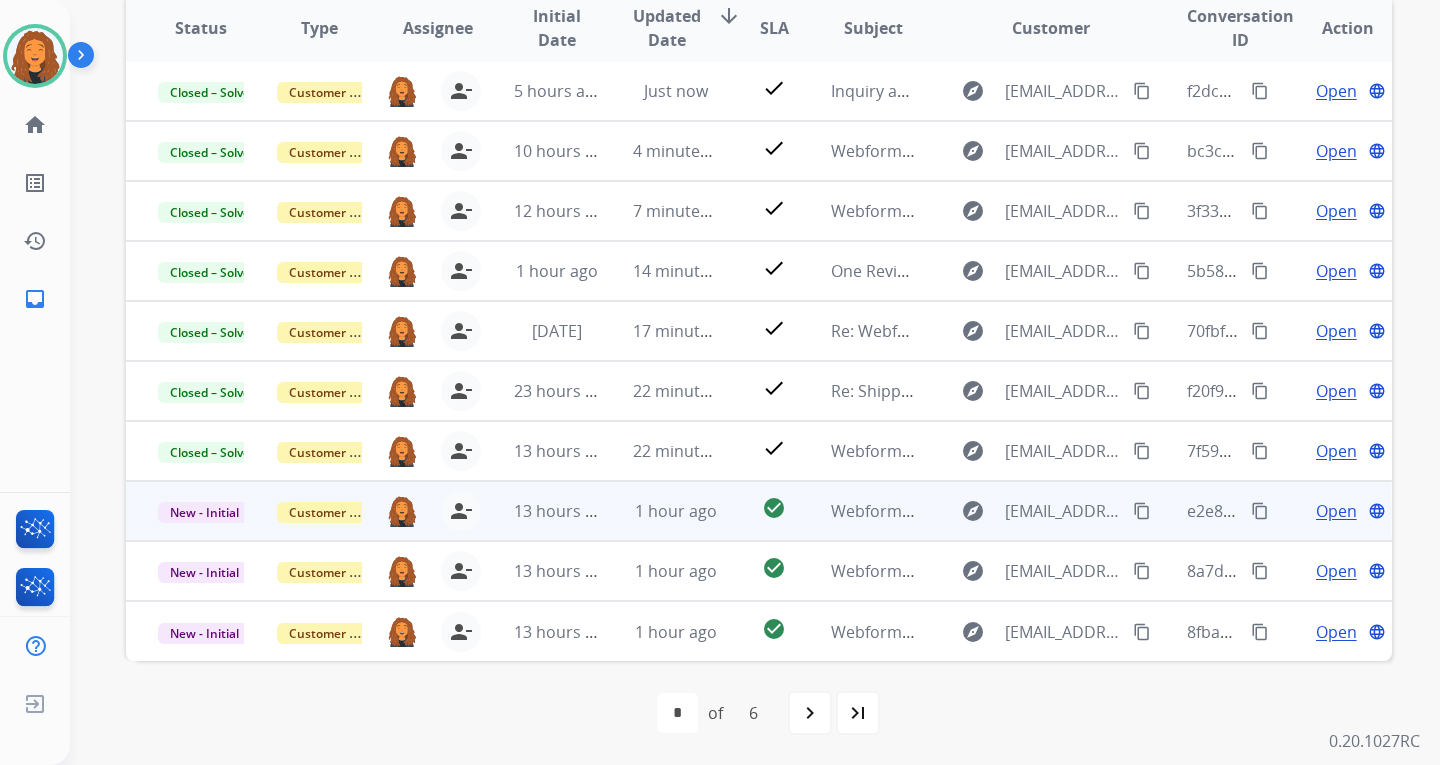 click on "content_copy" at bounding box center (1142, 511) 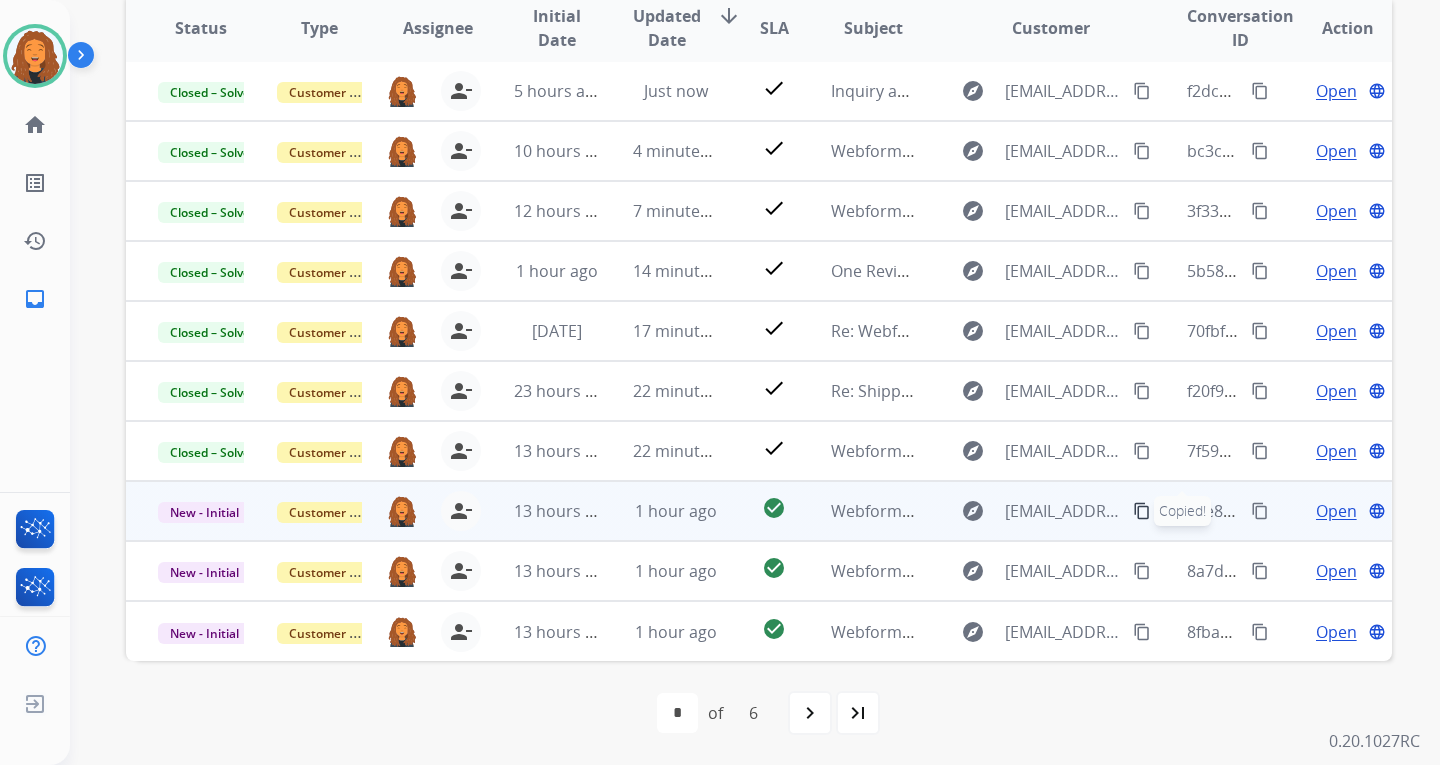 click on "Open" at bounding box center (1336, 511) 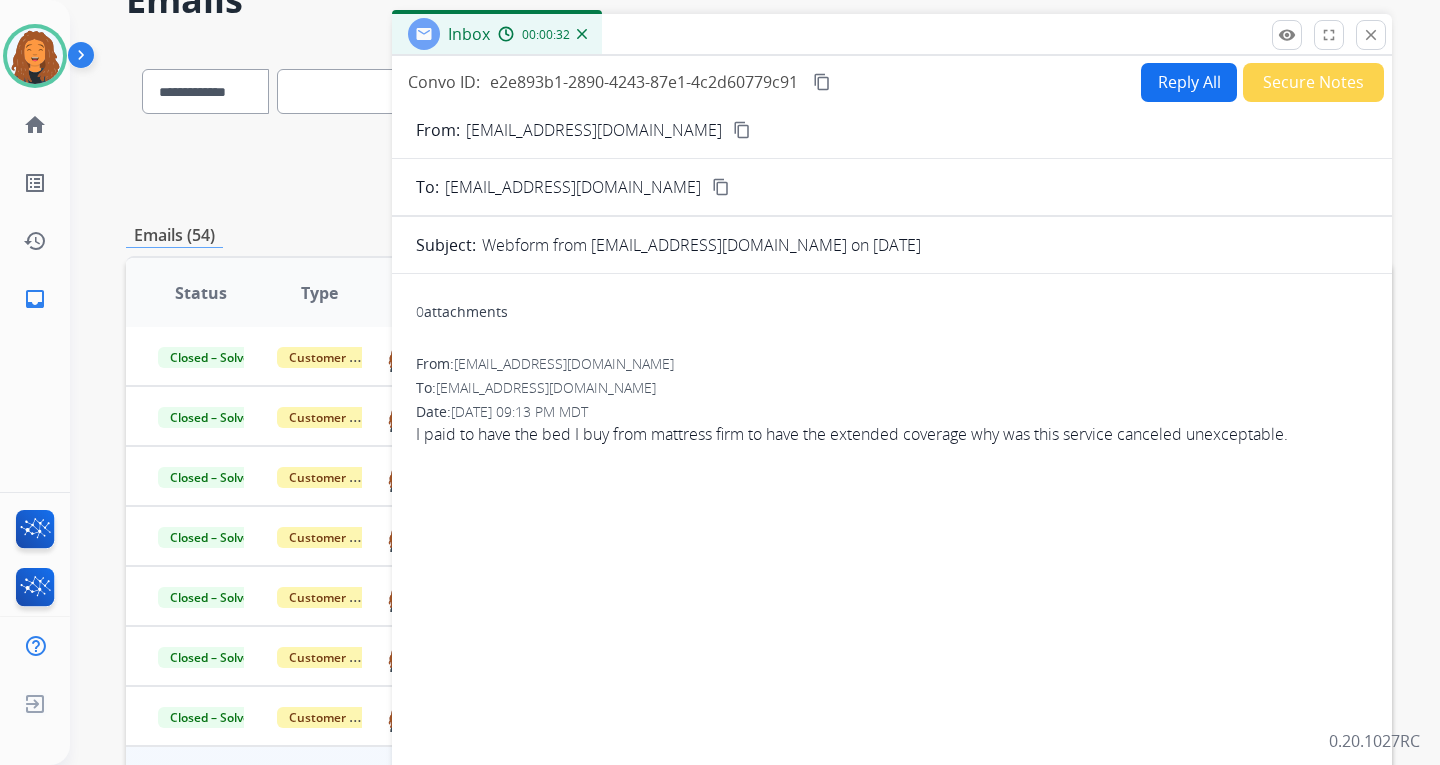 scroll, scrollTop: 73, scrollLeft: 0, axis: vertical 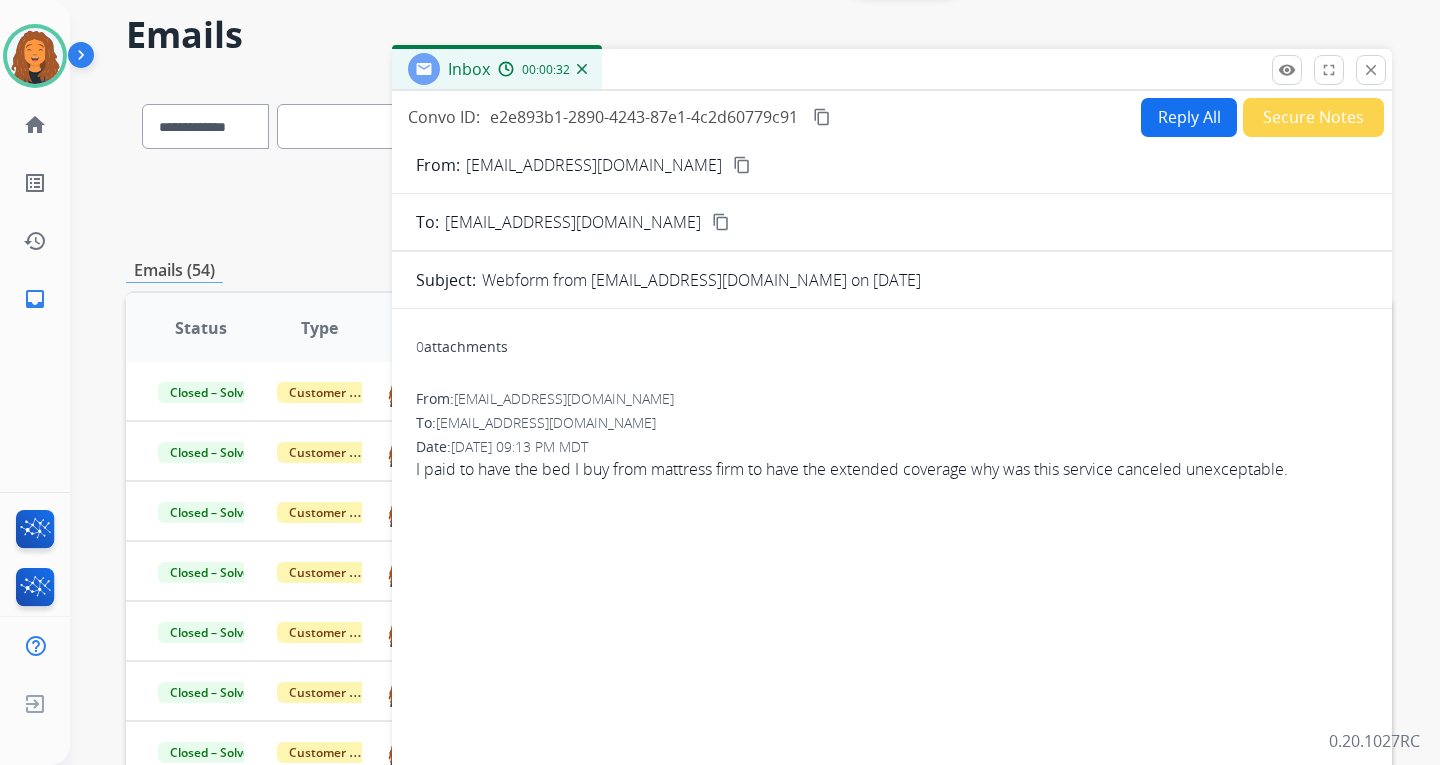 click on "Reply All" at bounding box center [1189, 117] 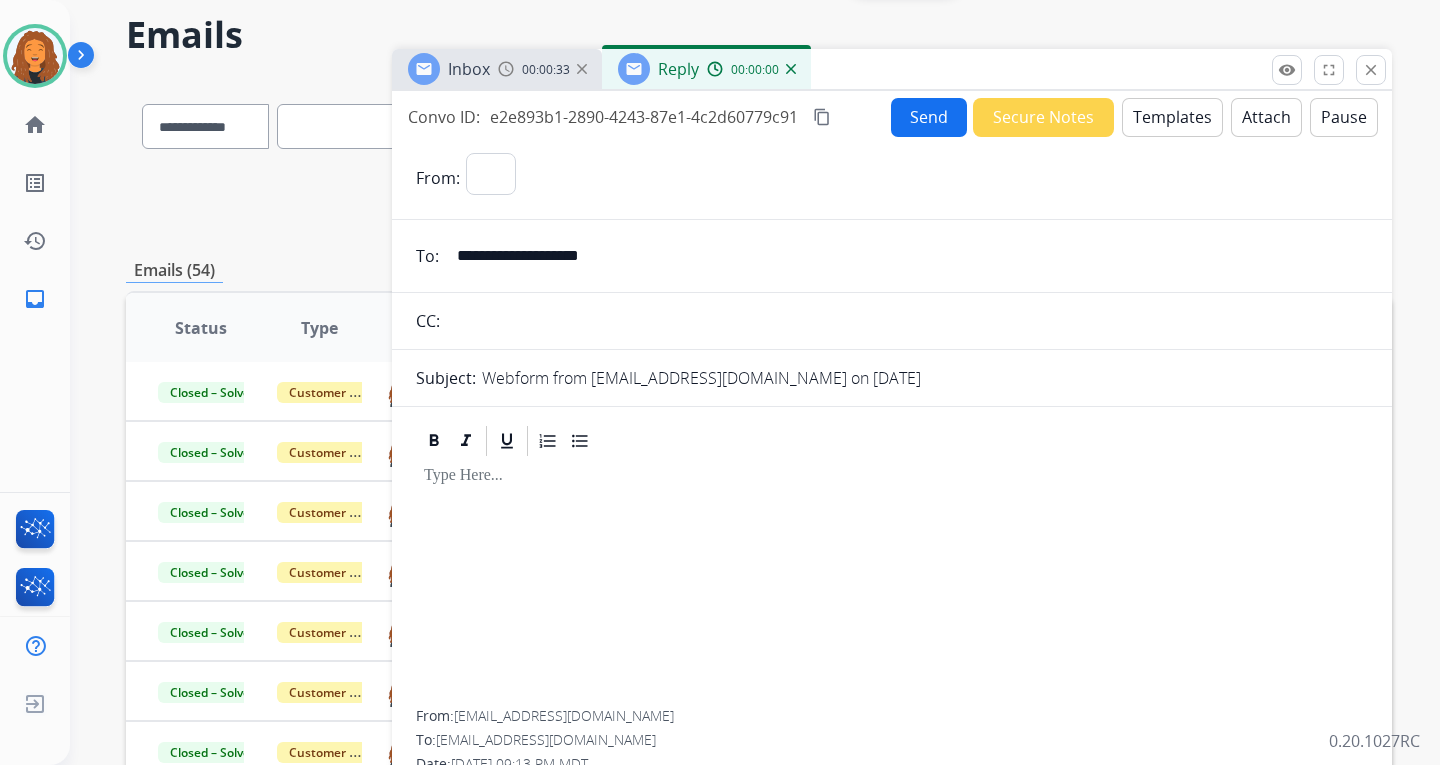 select on "**********" 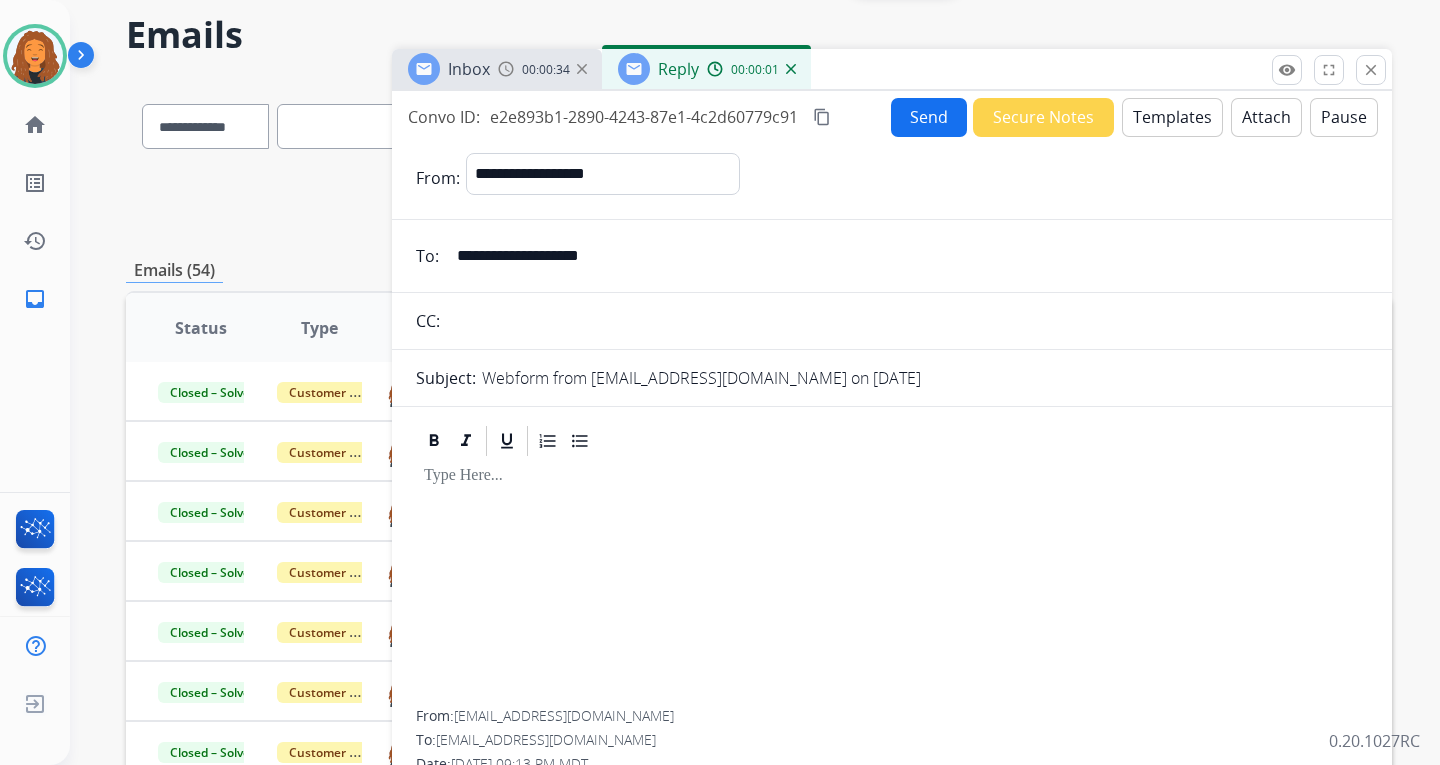 click on "Templates" at bounding box center [1172, 117] 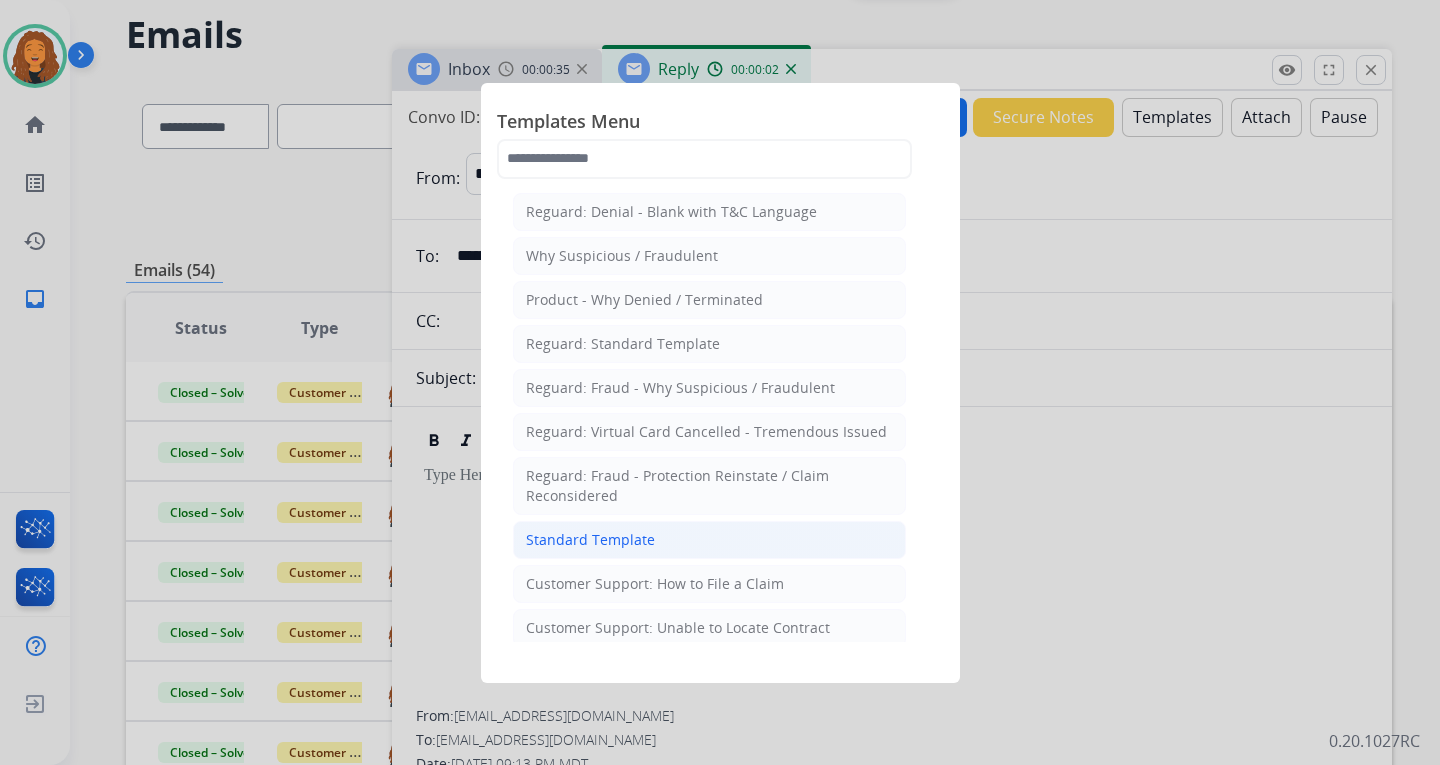 click on "Standard Template" 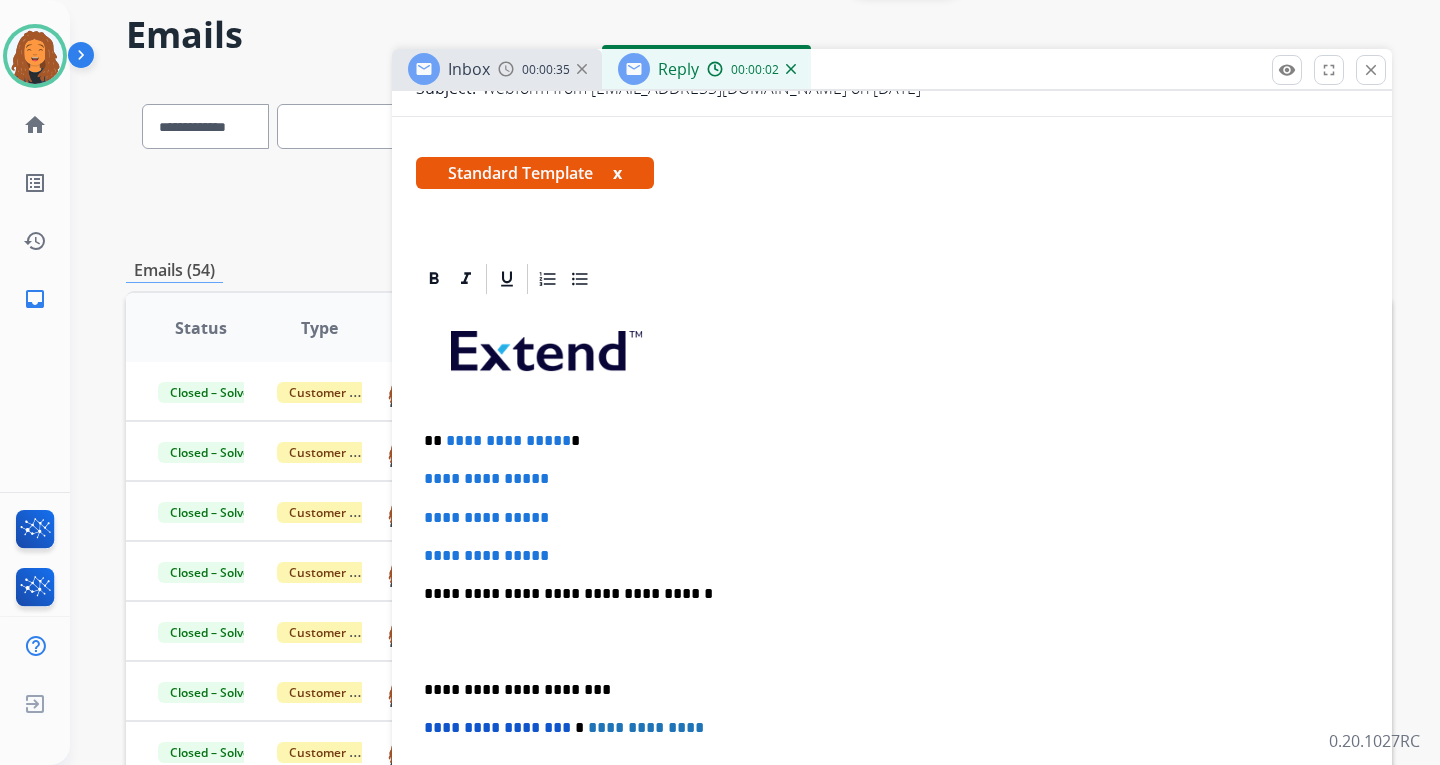 scroll, scrollTop: 300, scrollLeft: 0, axis: vertical 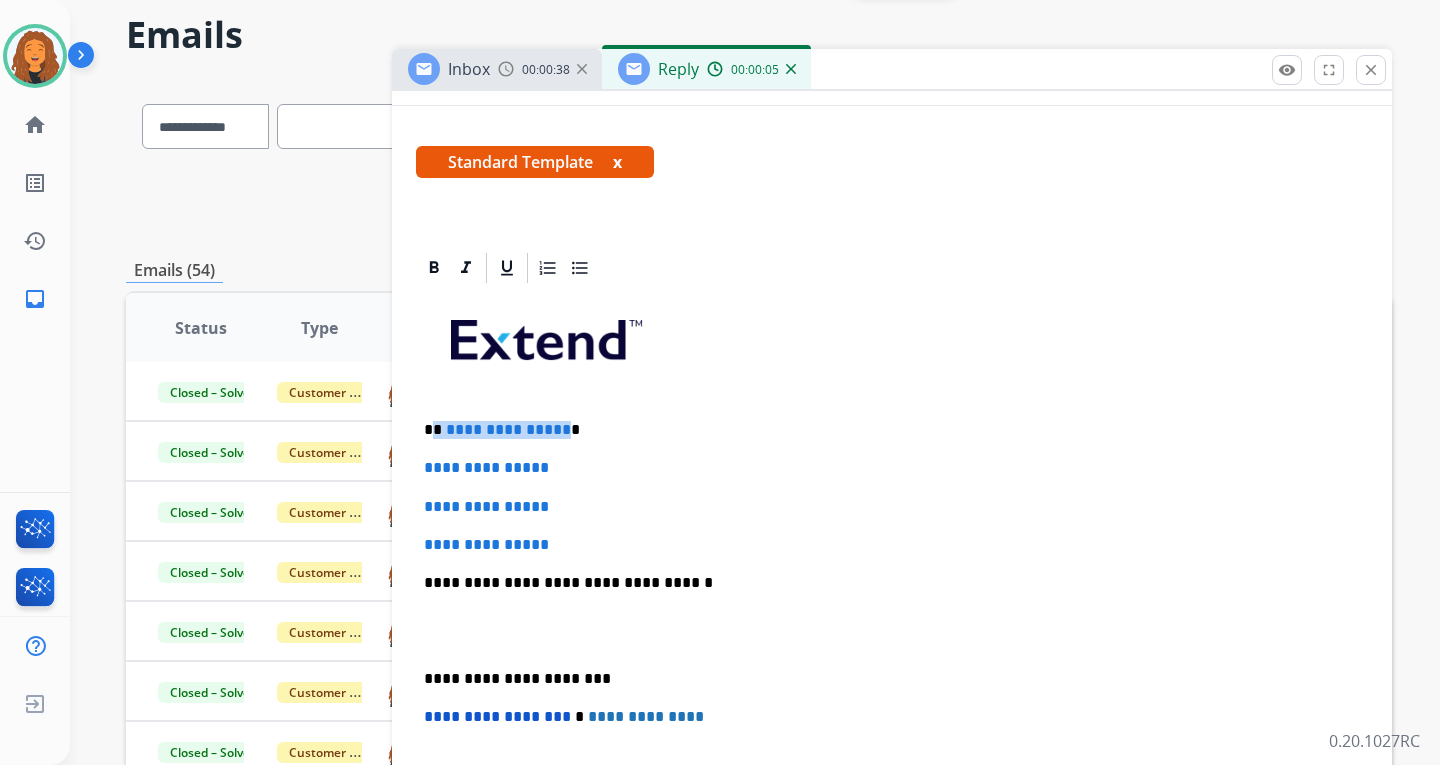 drag, startPoint x: 557, startPoint y: 424, endPoint x: 433, endPoint y: 424, distance: 124 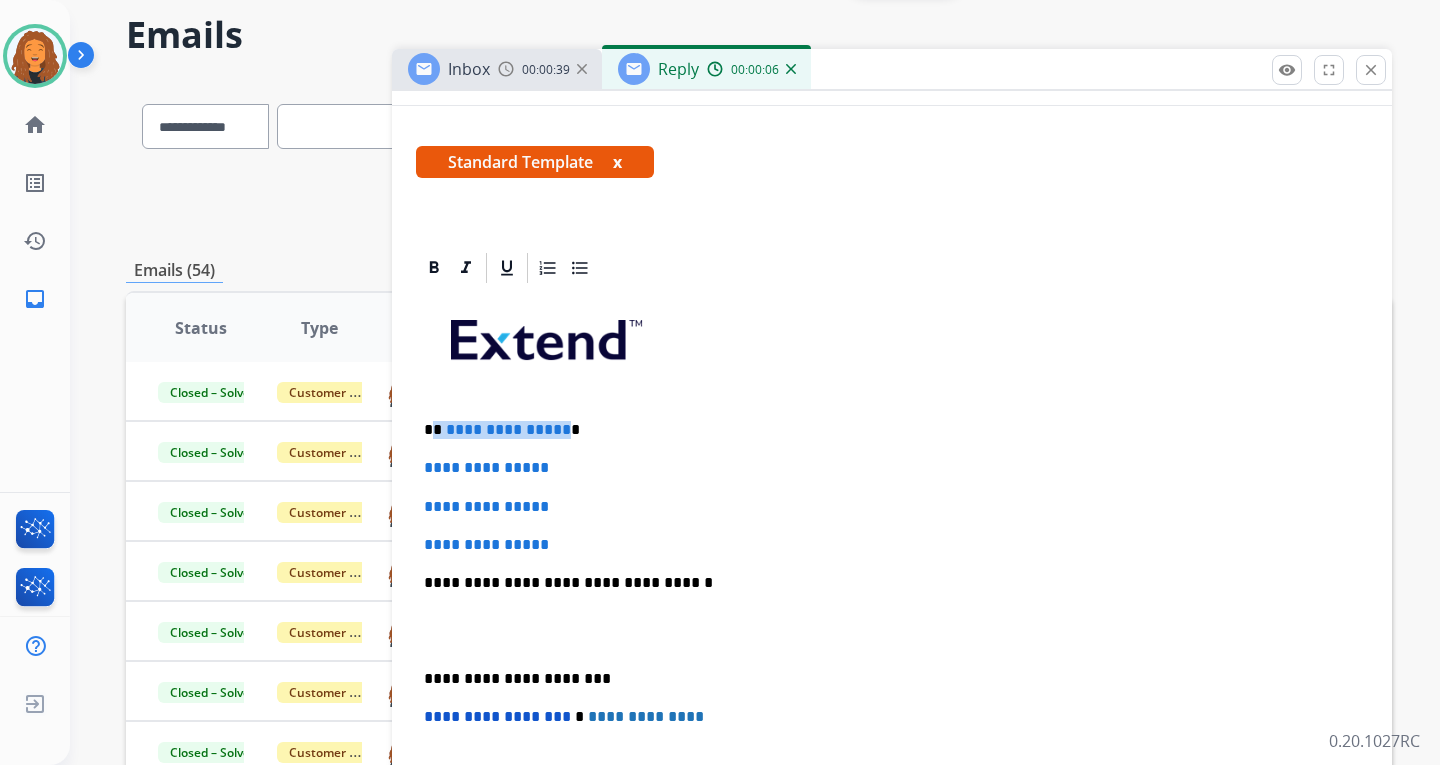 type 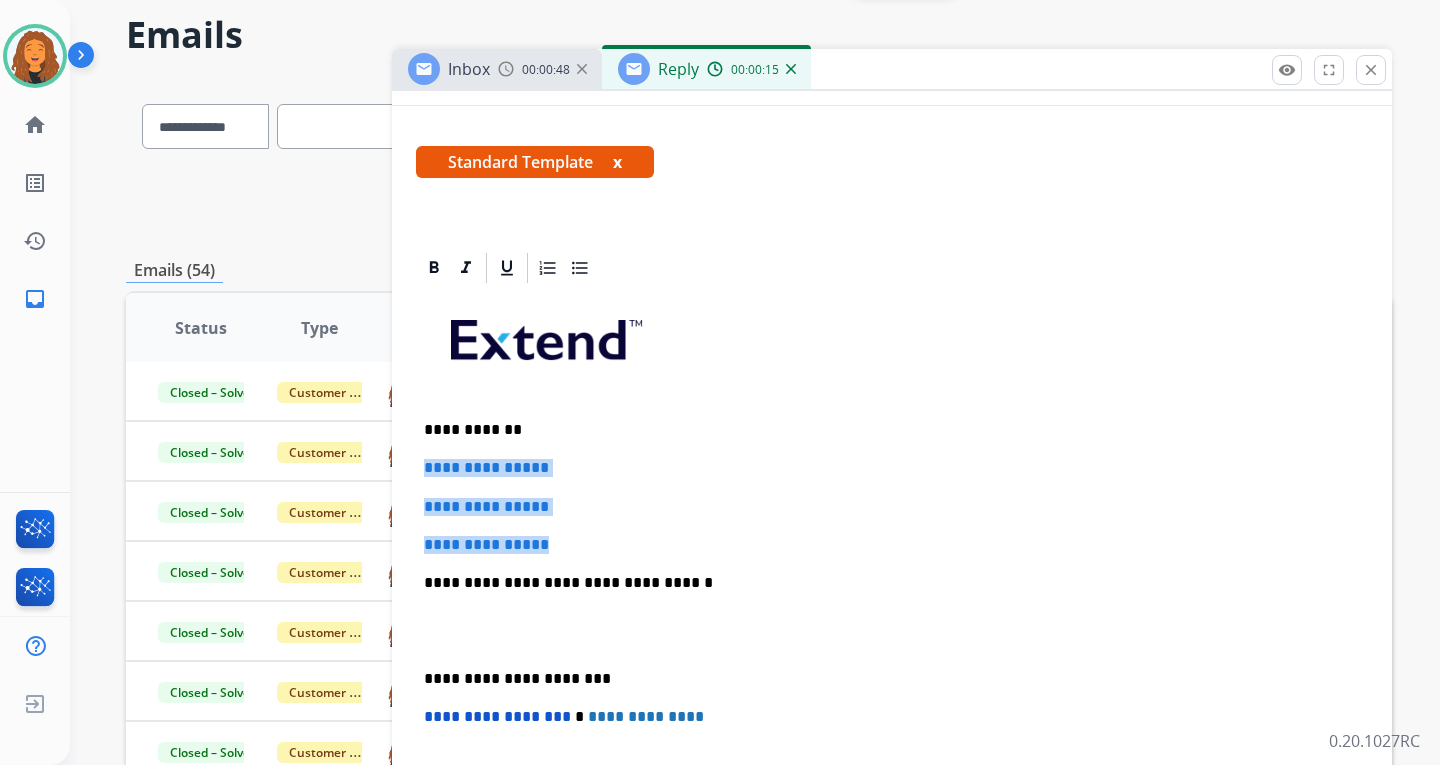 drag, startPoint x: 574, startPoint y: 551, endPoint x: 407, endPoint y: 449, distance: 195.68597 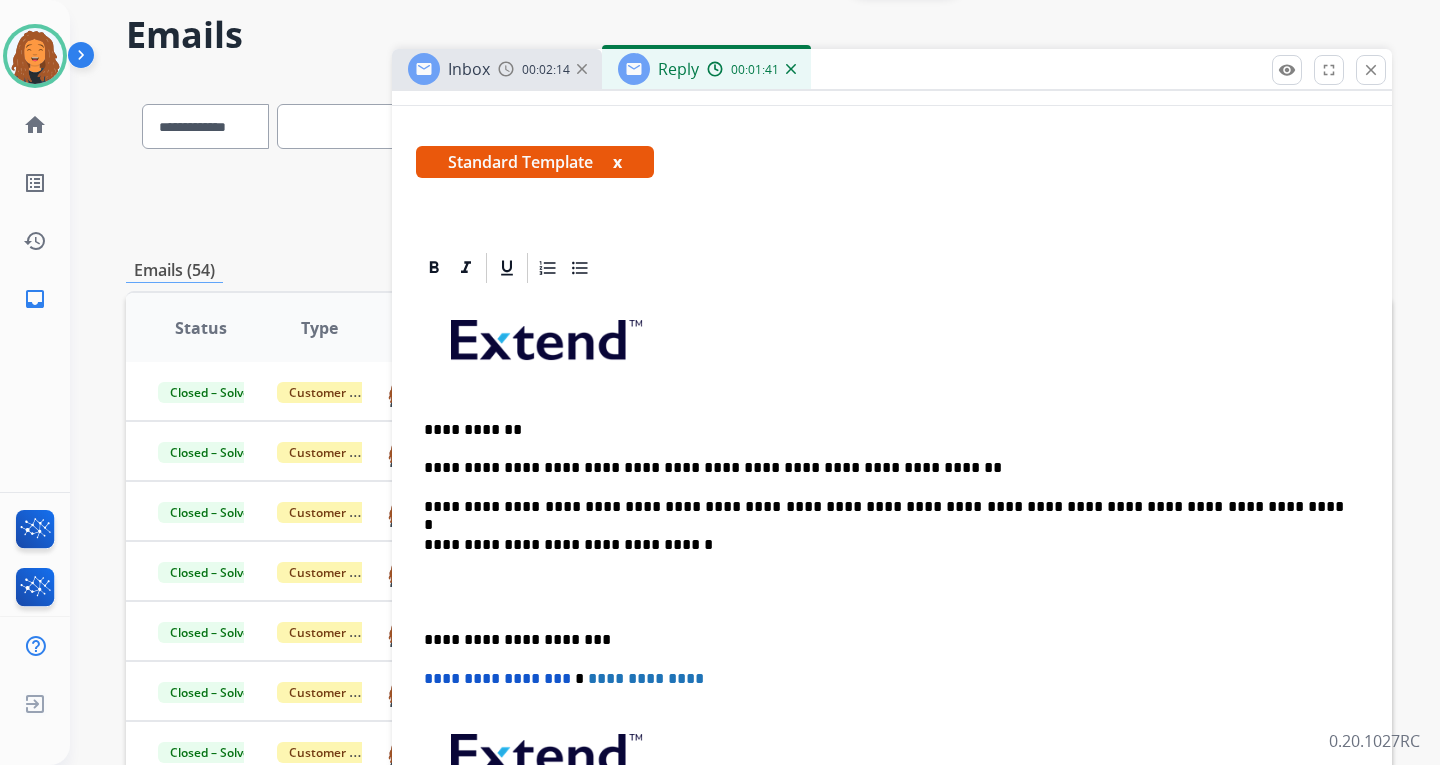 click on "**********" at bounding box center (884, 507) 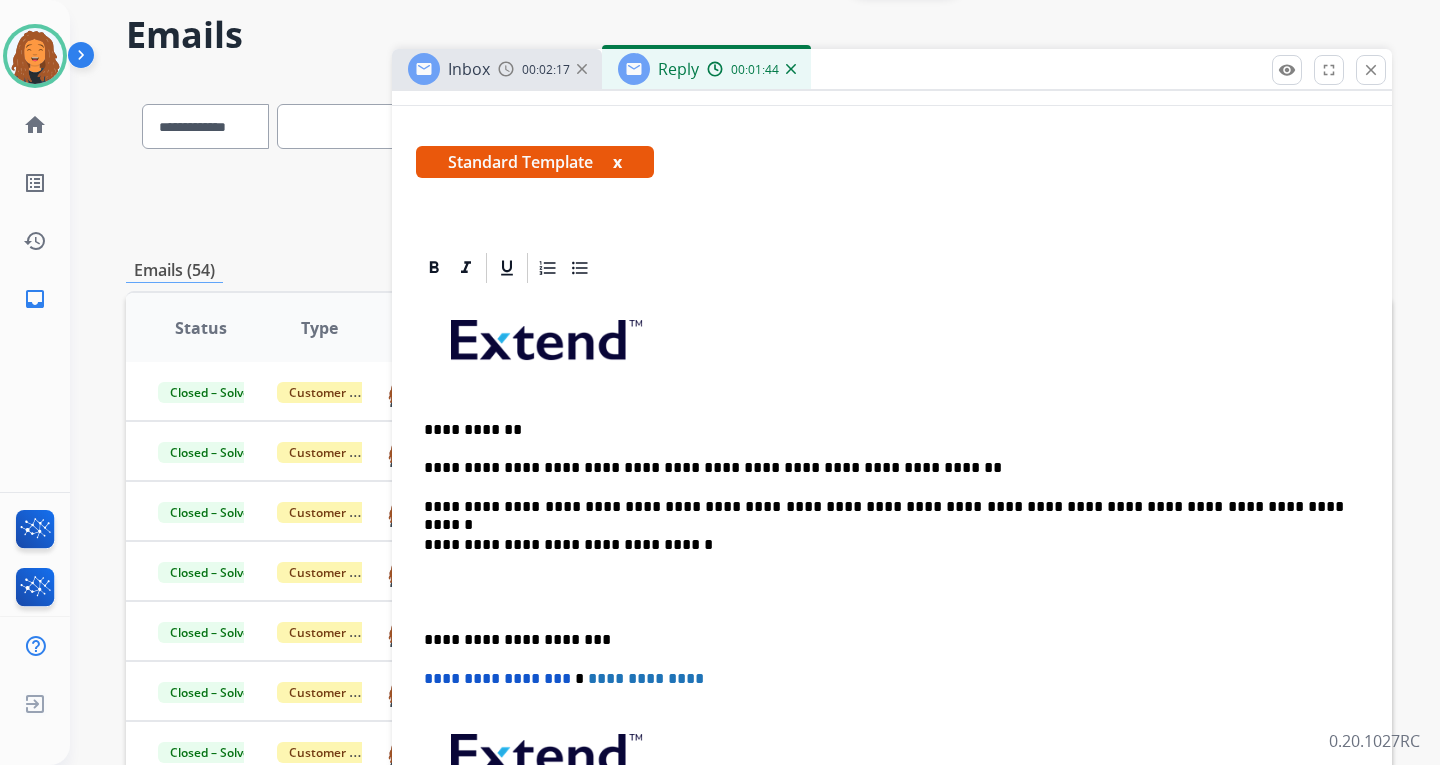 click on "**********" at bounding box center [884, 507] 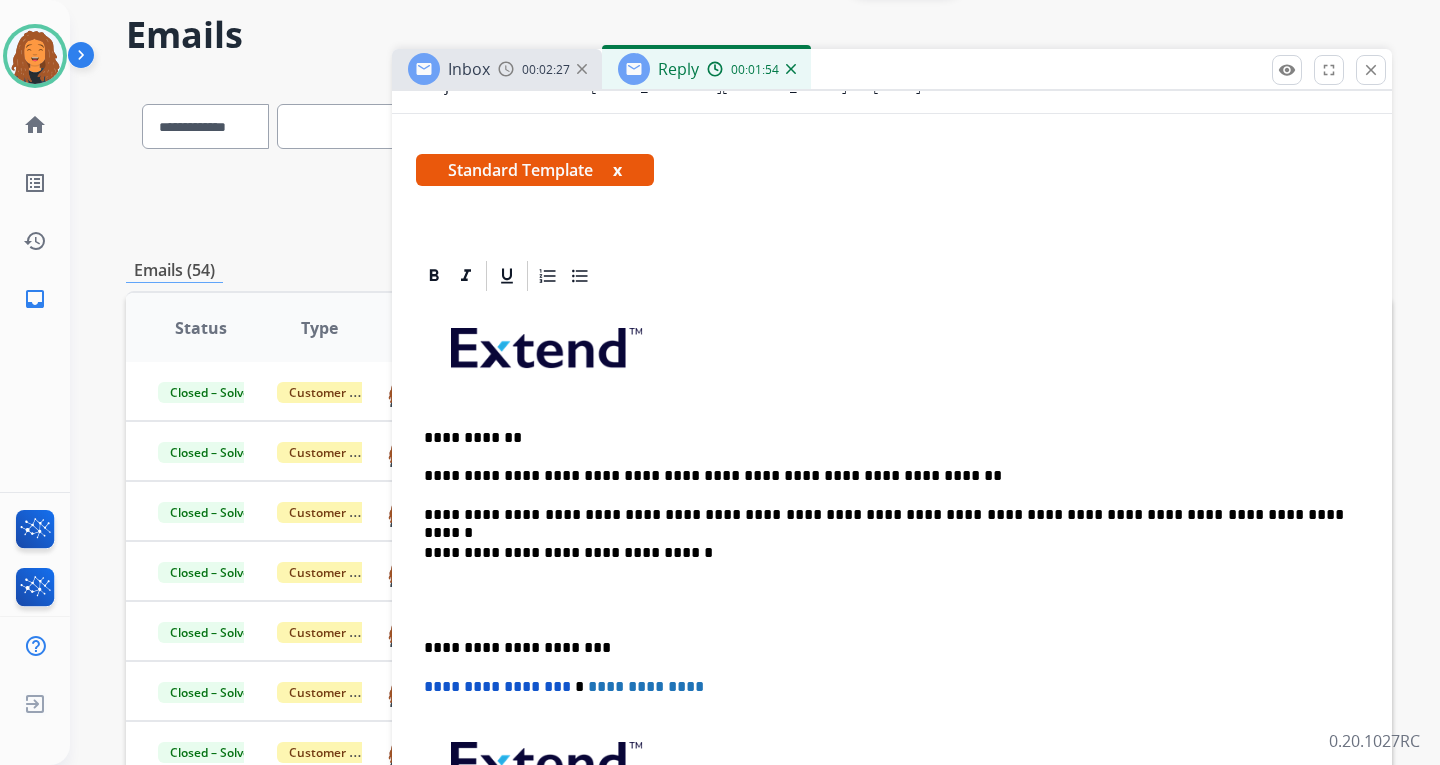 scroll, scrollTop: 300, scrollLeft: 0, axis: vertical 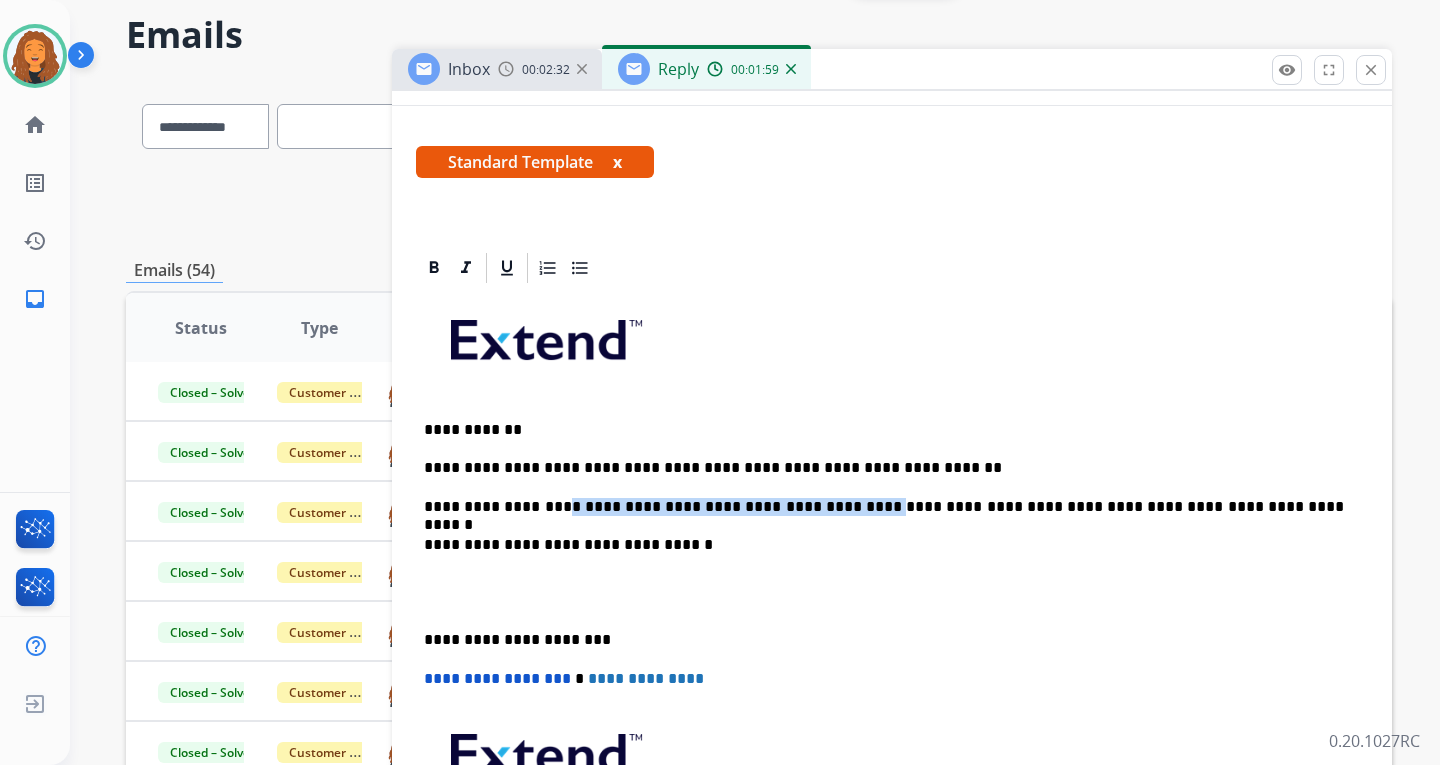 drag, startPoint x: 545, startPoint y: 508, endPoint x: 827, endPoint y: 510, distance: 282.00708 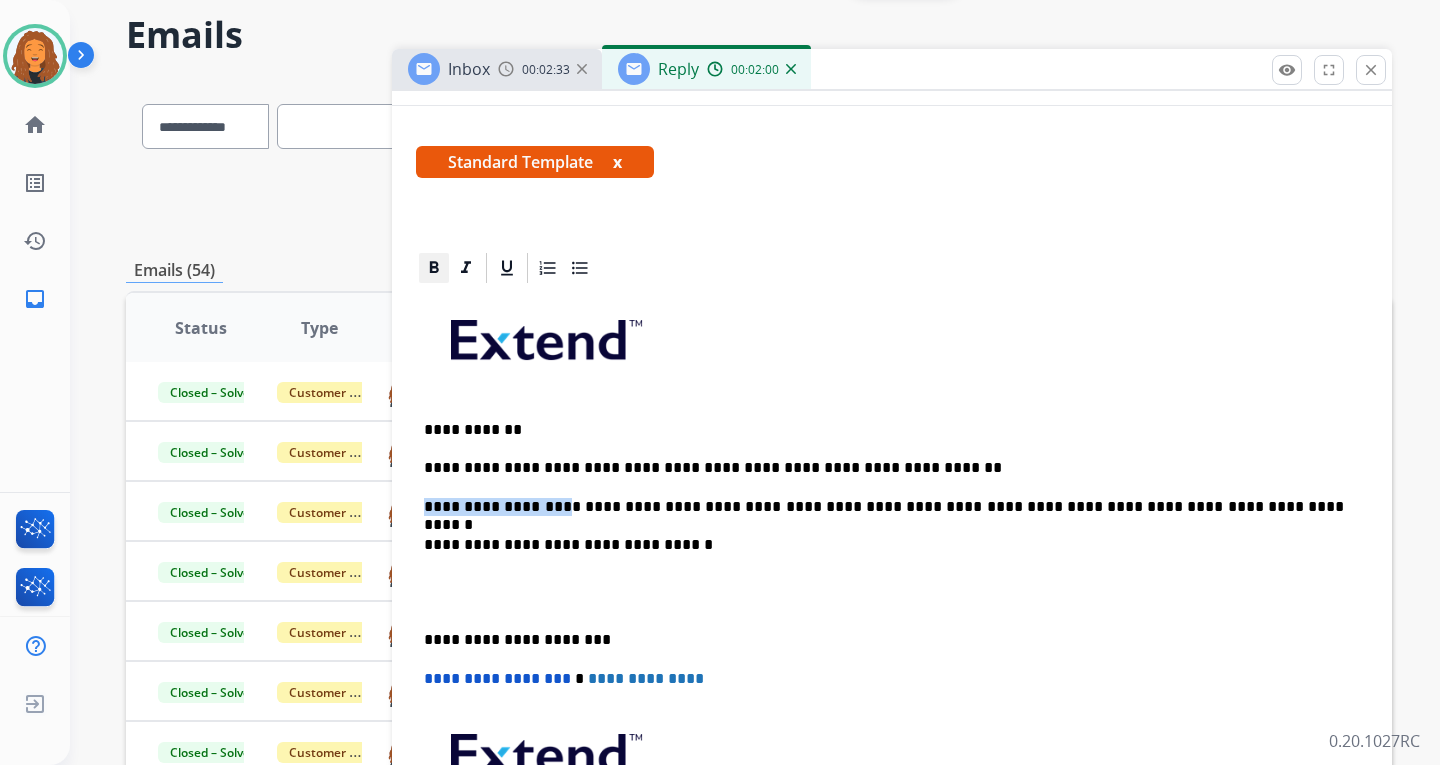 click 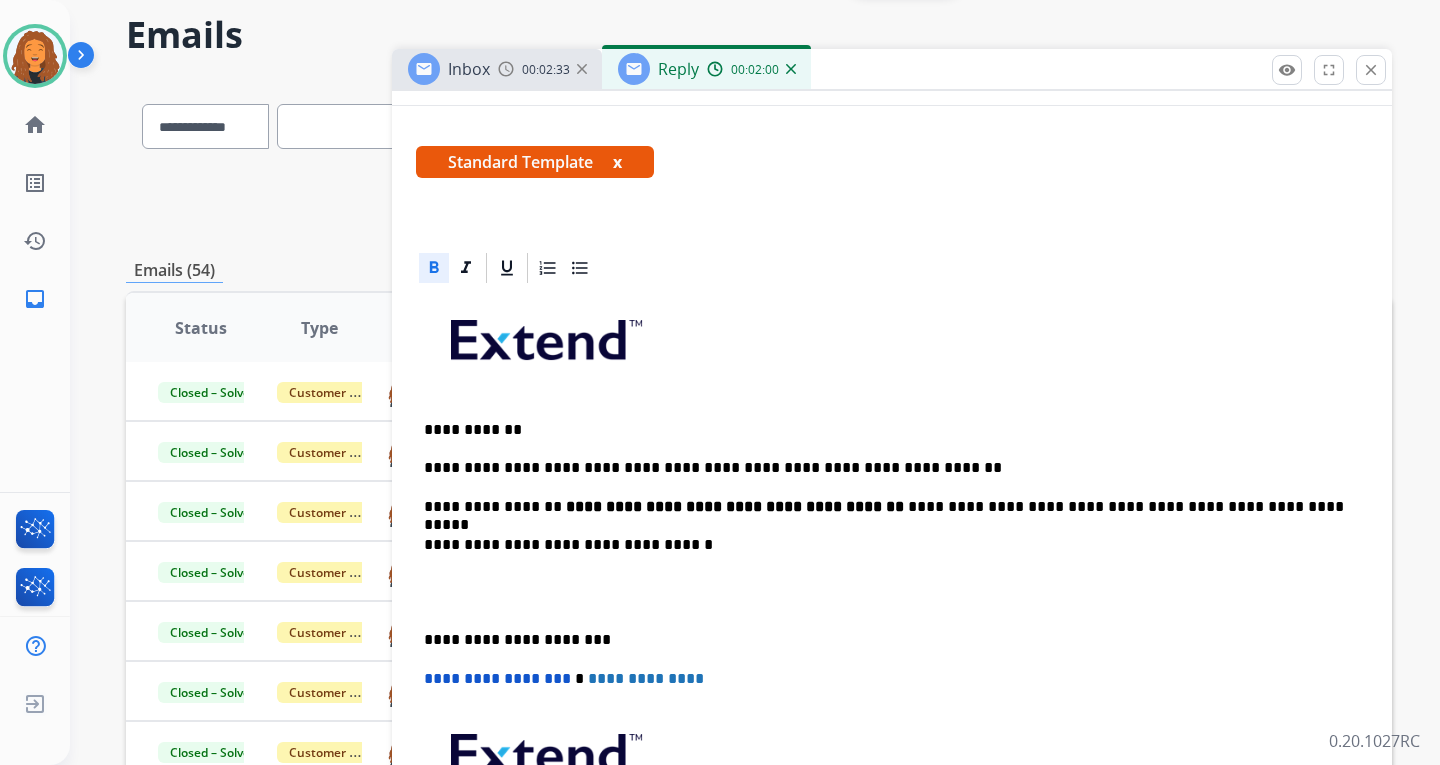 click on "**********" at bounding box center [892, 575] 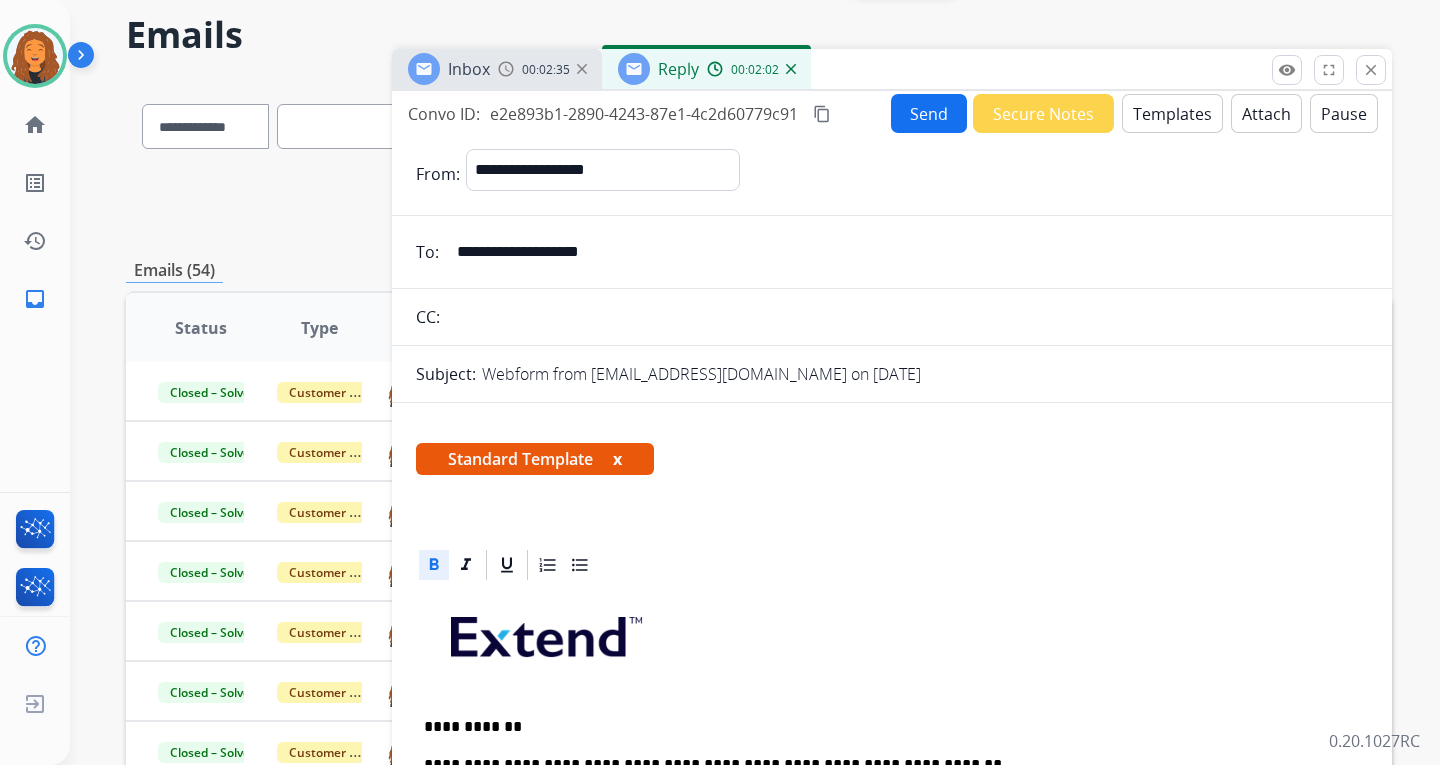 scroll, scrollTop: 0, scrollLeft: 0, axis: both 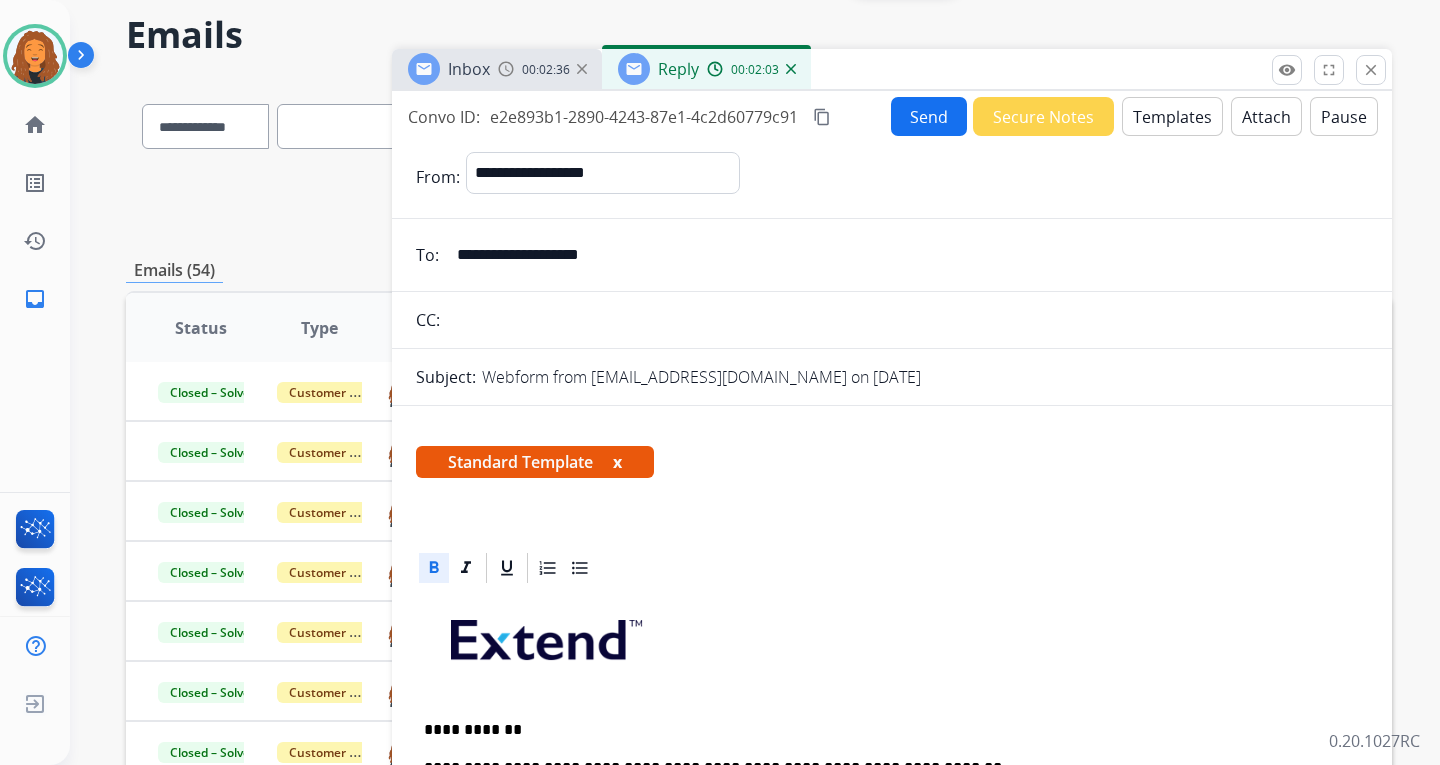 click on "**********" at bounding box center [892, 746] 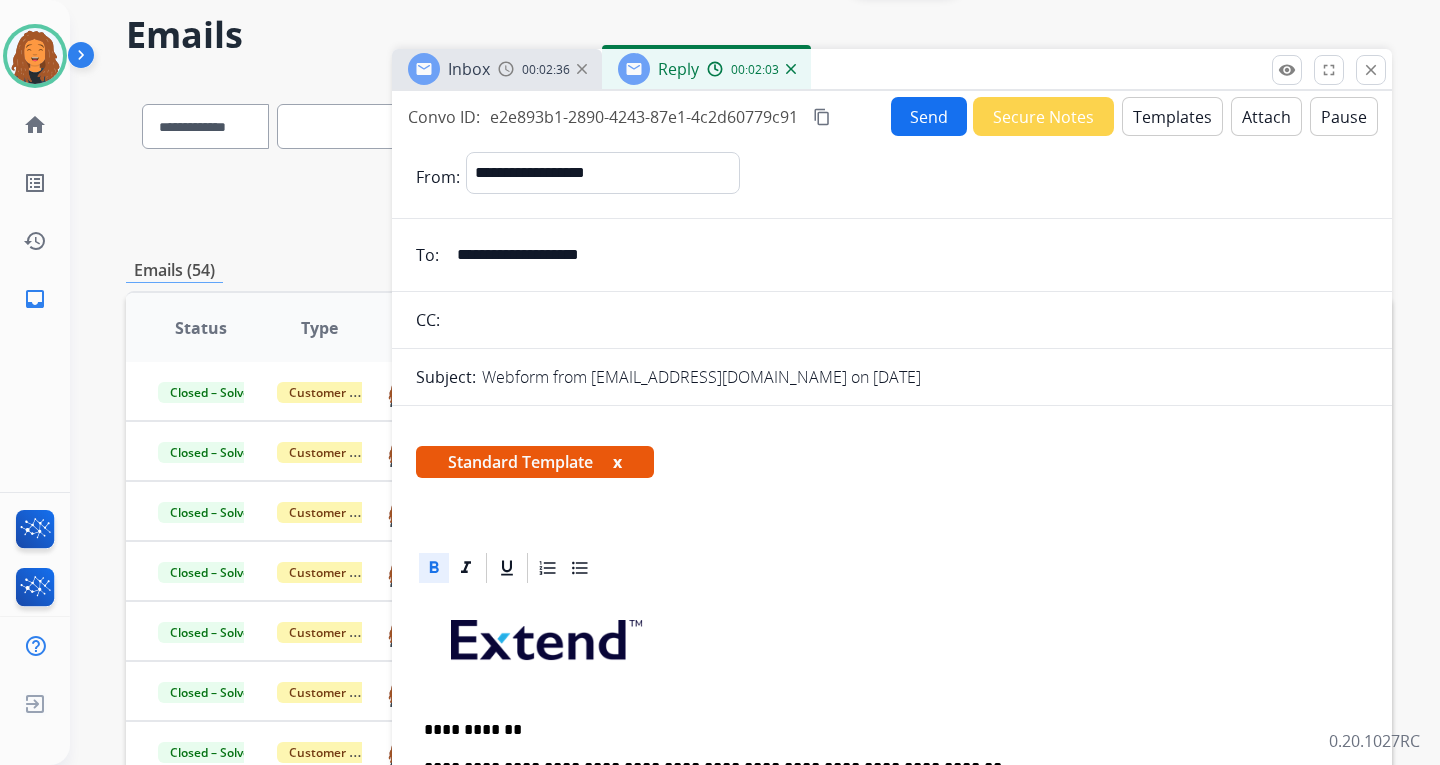 click on "Send" at bounding box center [929, 116] 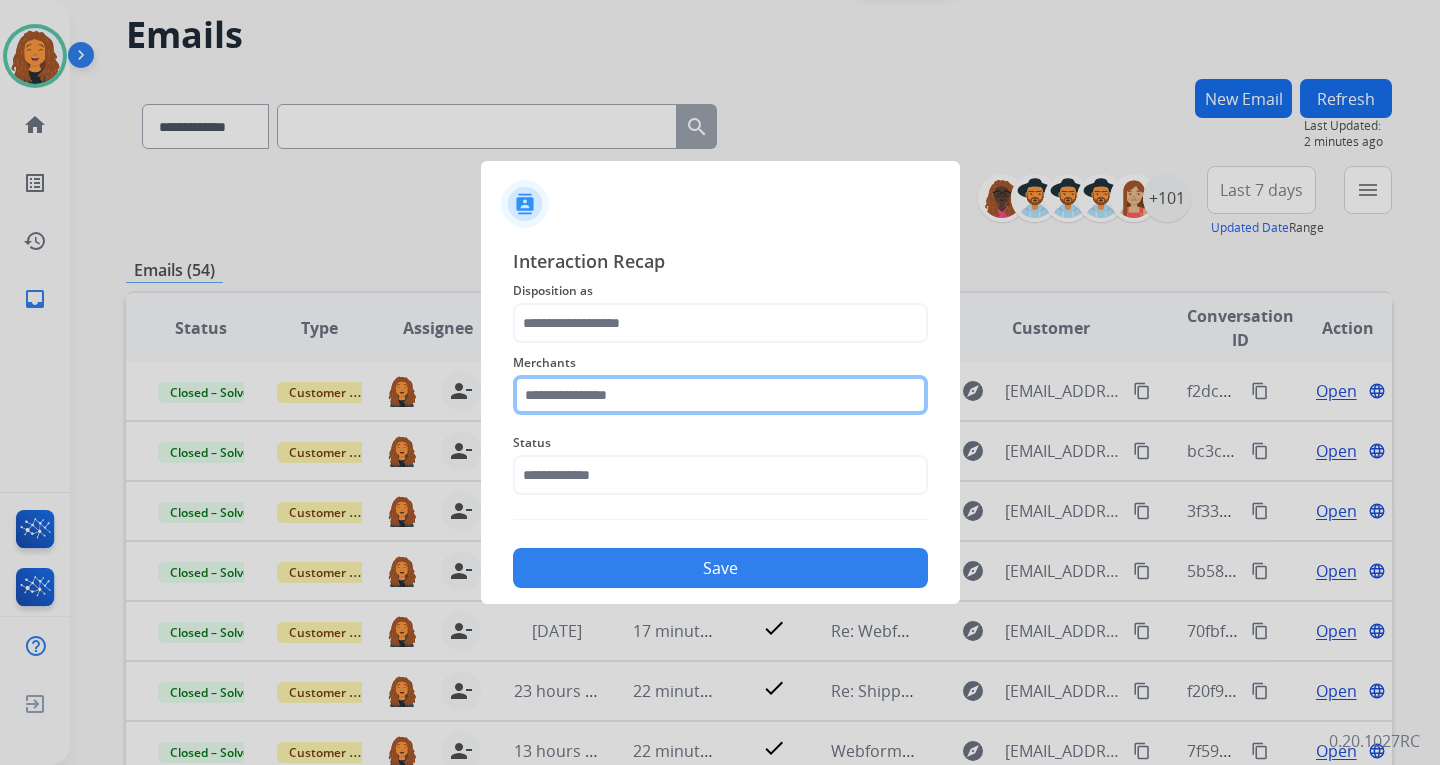click 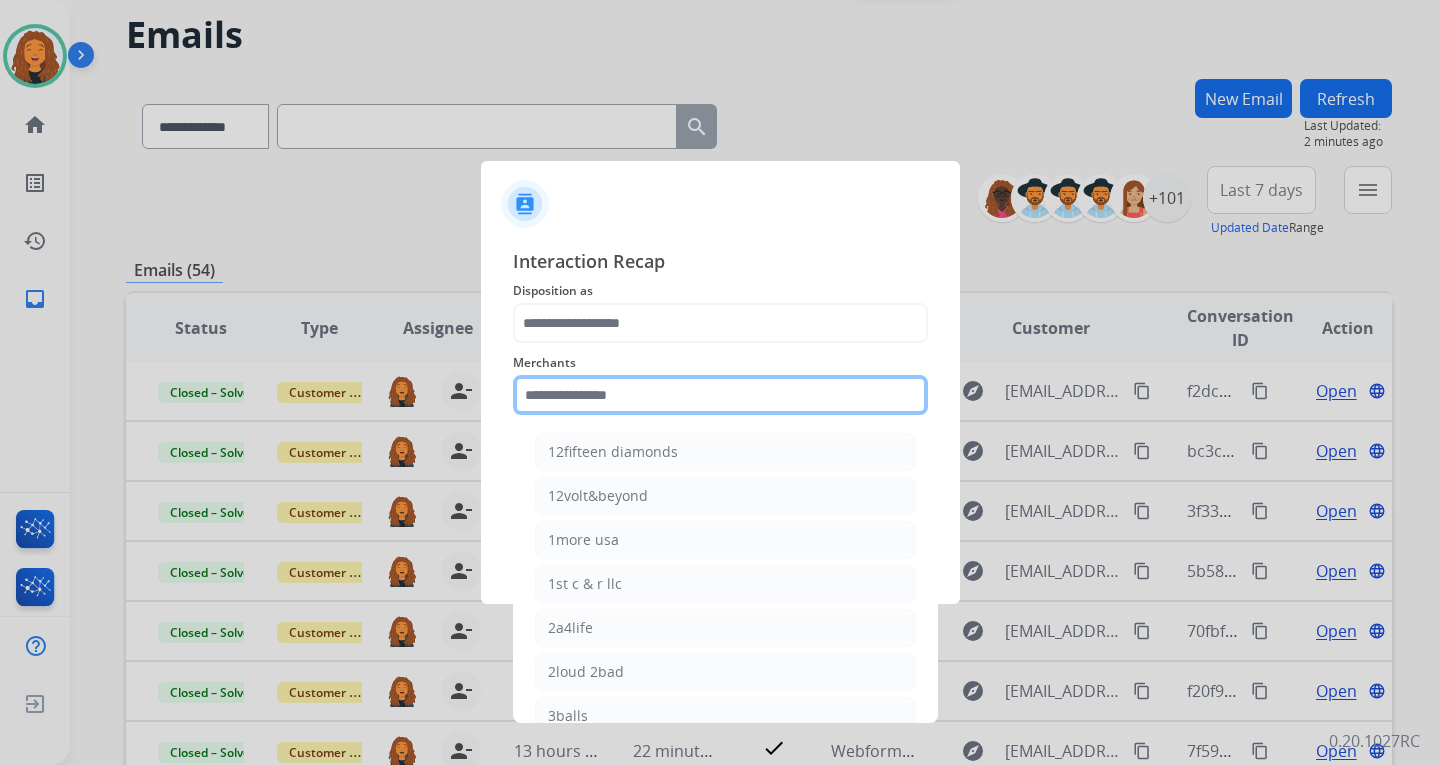 click 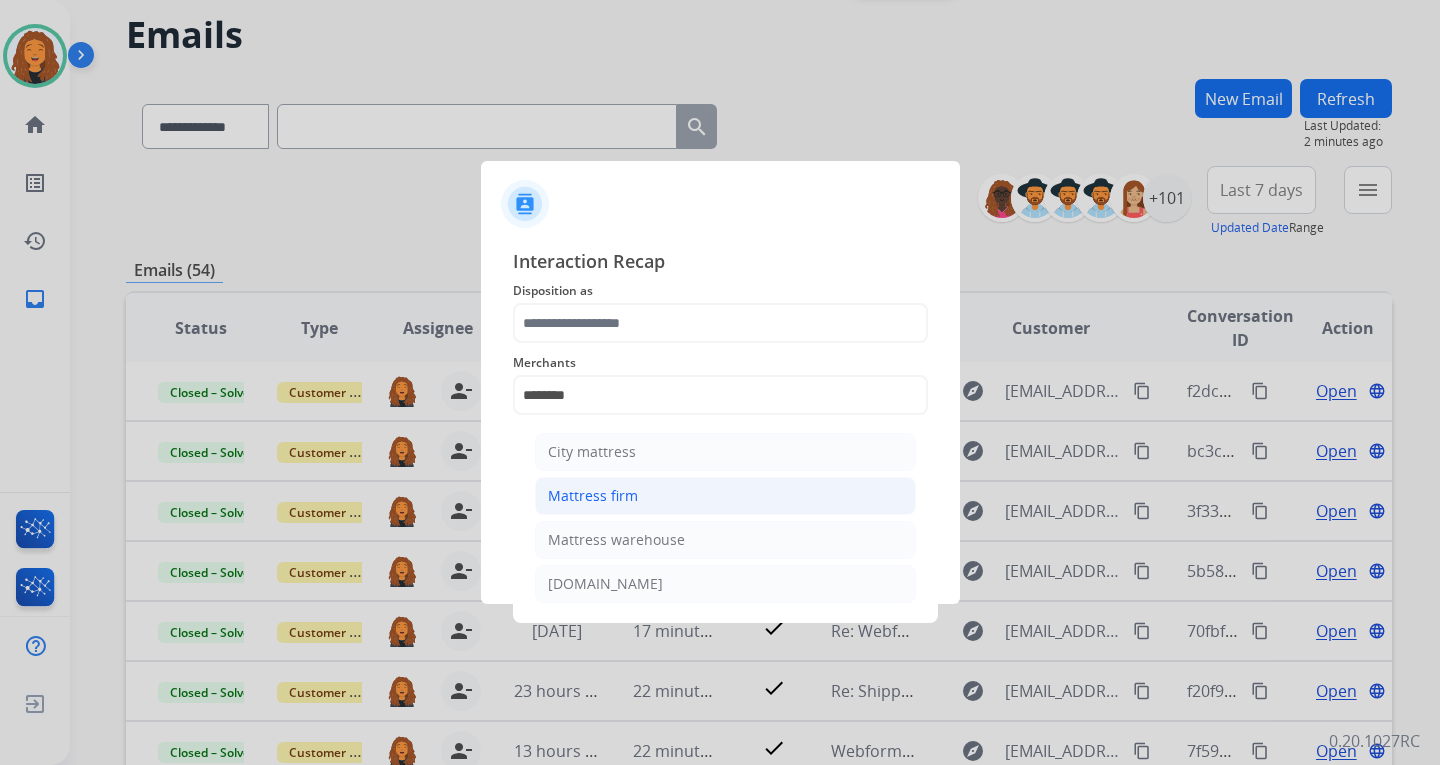 click on "Mattress firm" 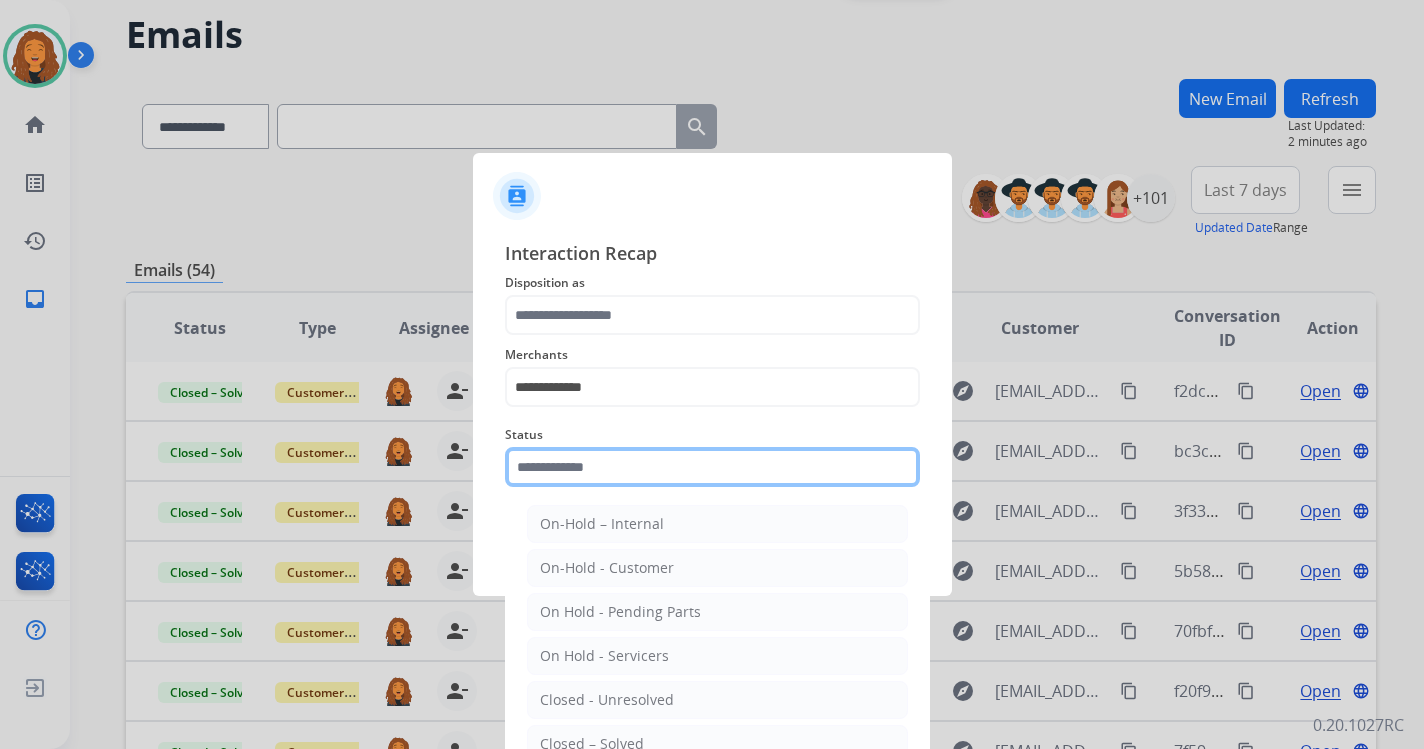 click 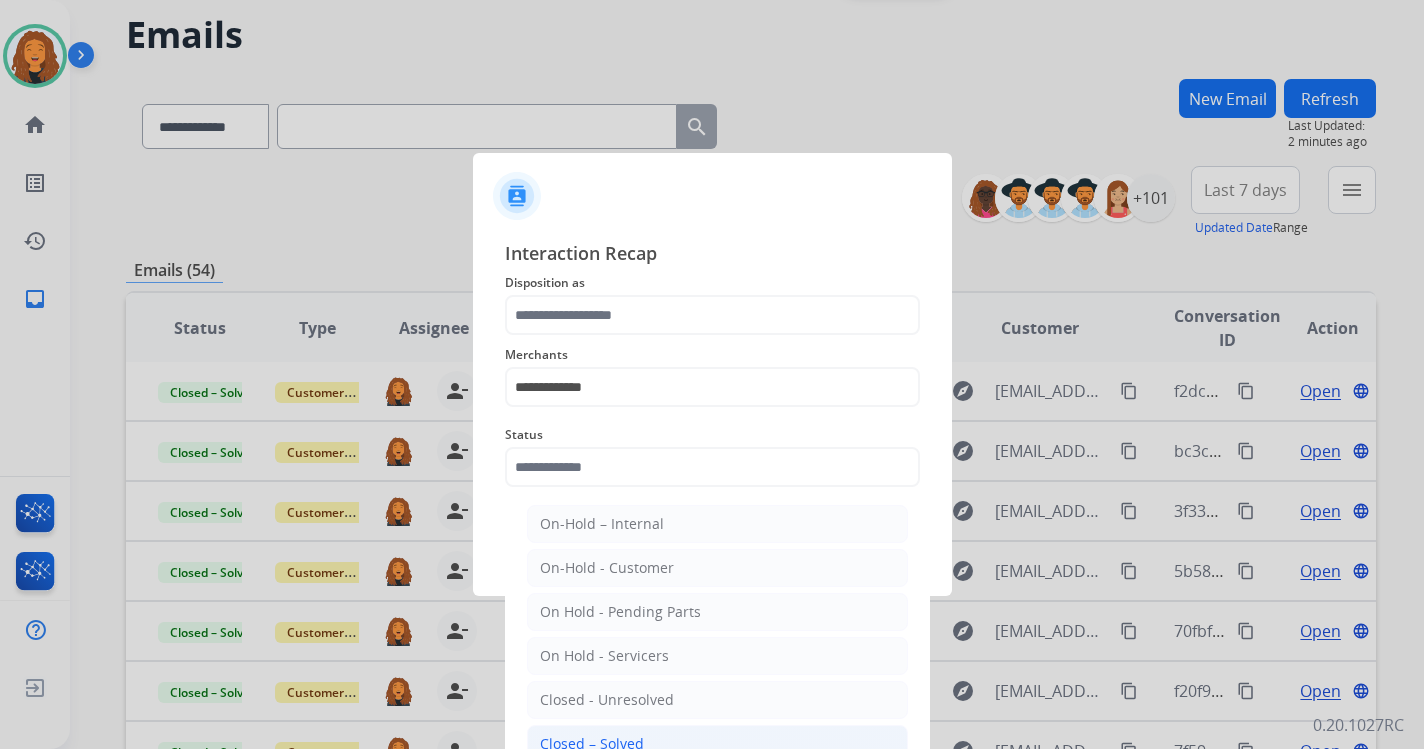 click on "Closed – Solved" 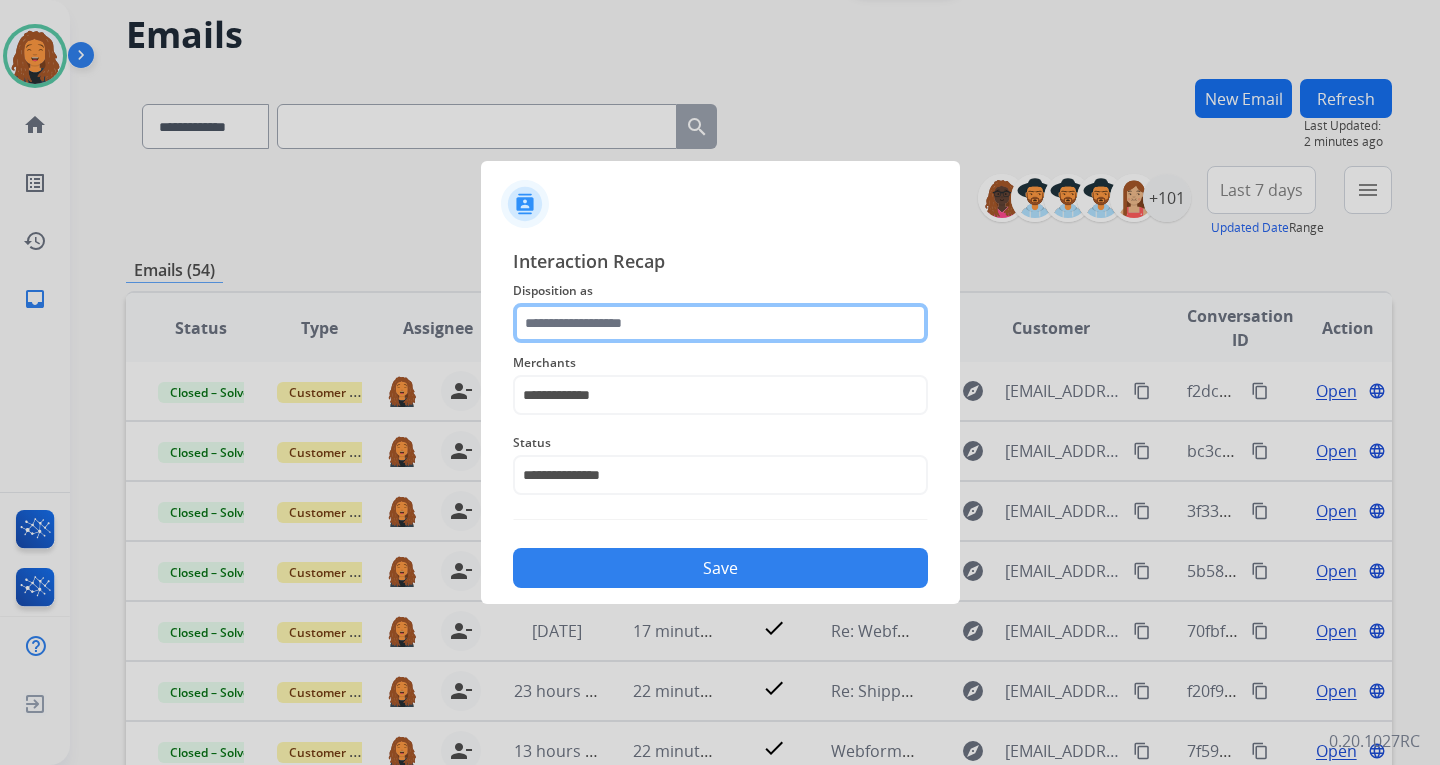 click 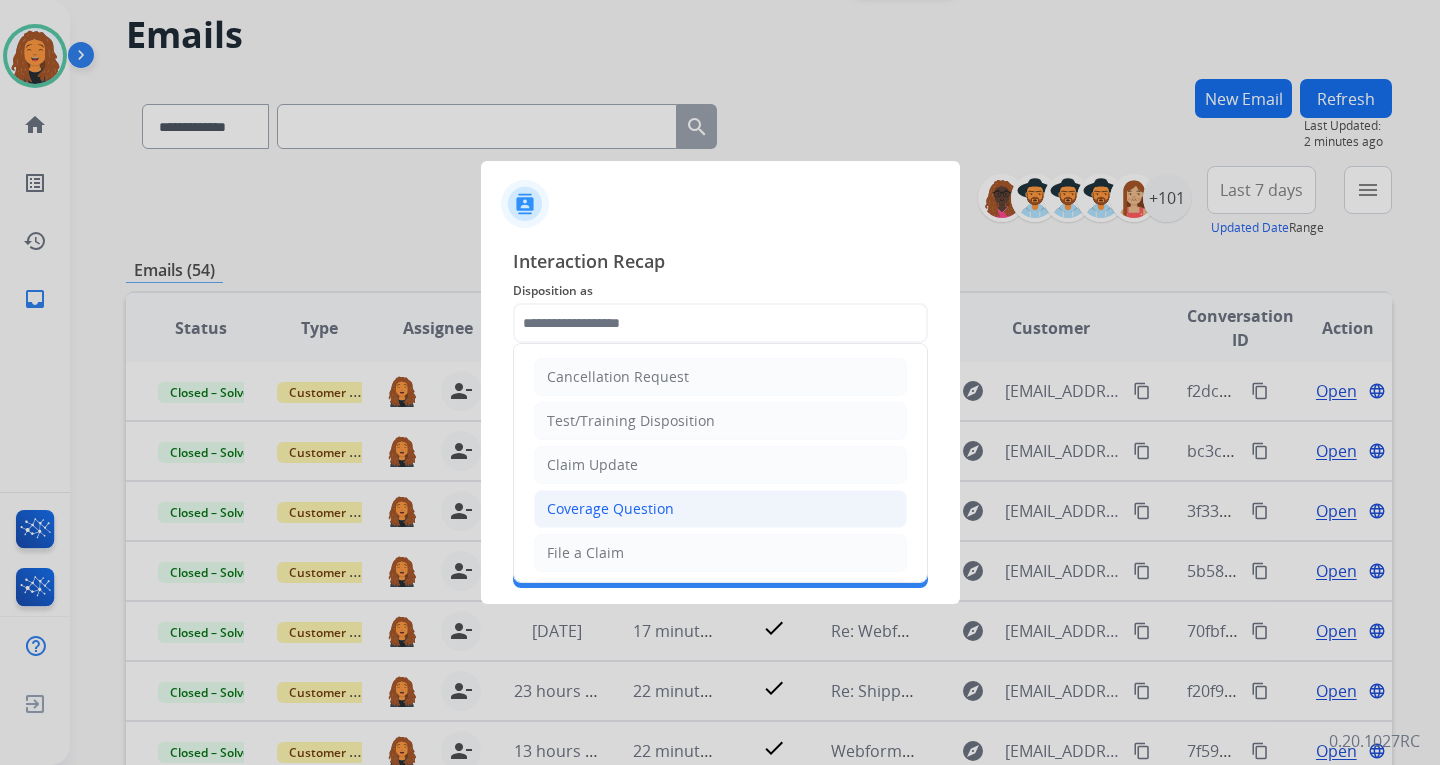 click on "Coverage Question" 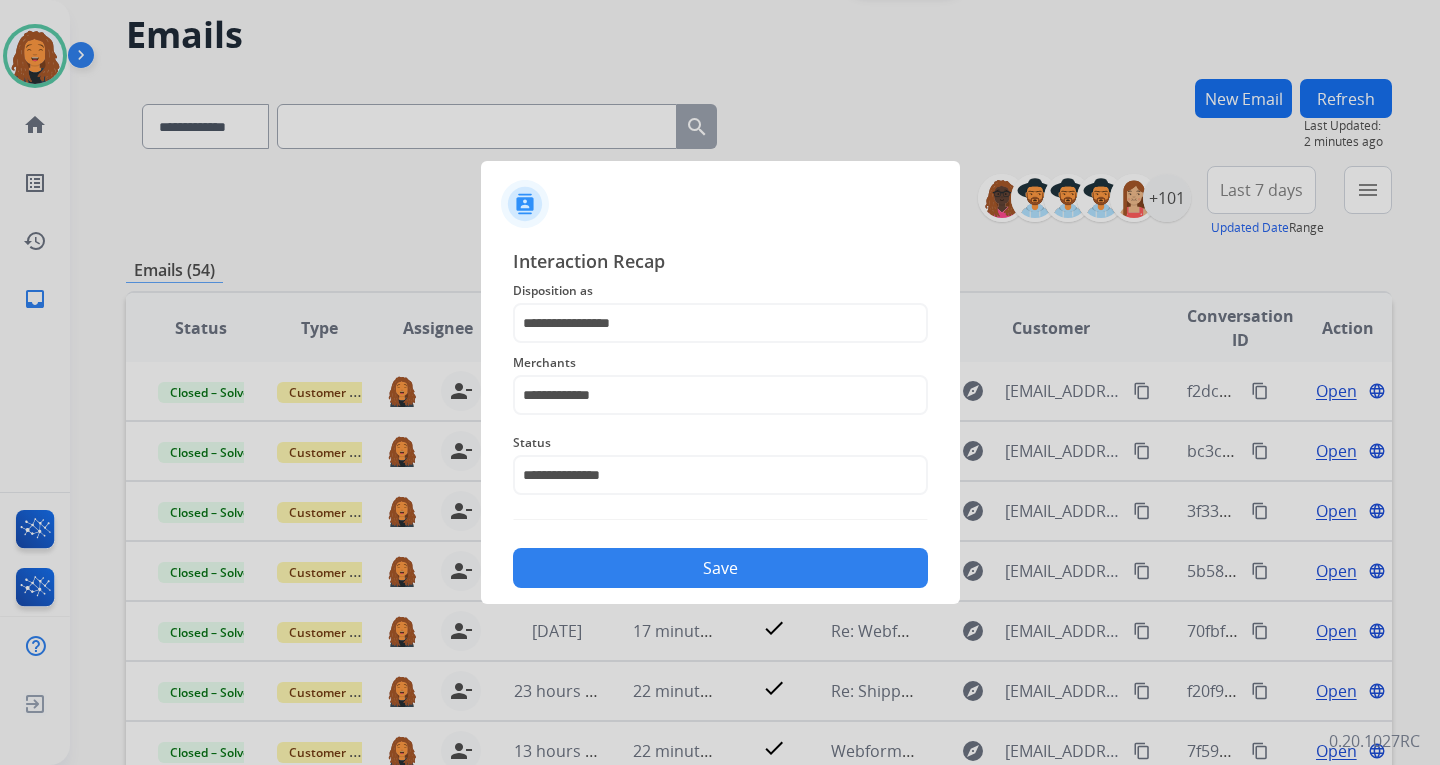 click on "Save" 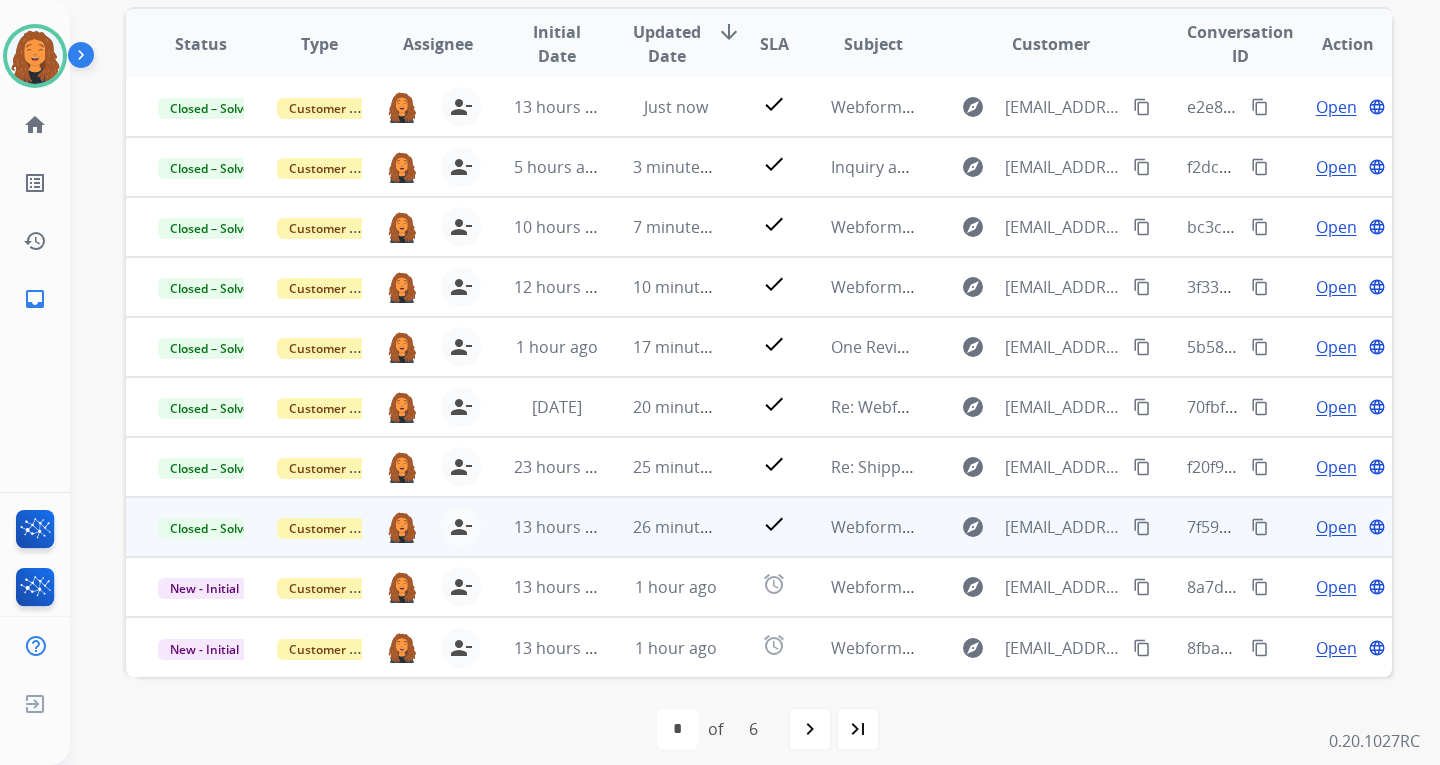 scroll, scrollTop: 373, scrollLeft: 0, axis: vertical 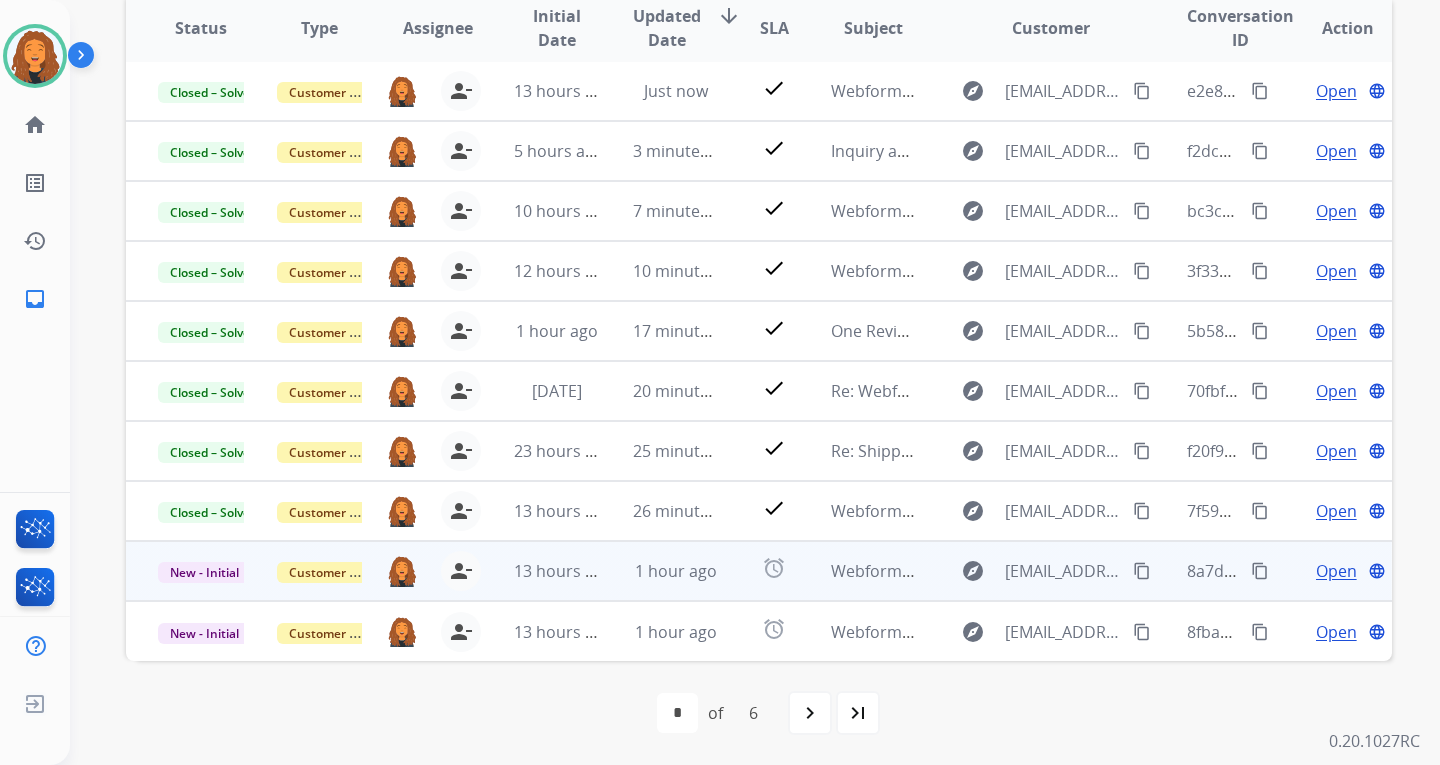 click on "content_copy" at bounding box center (1142, 571) 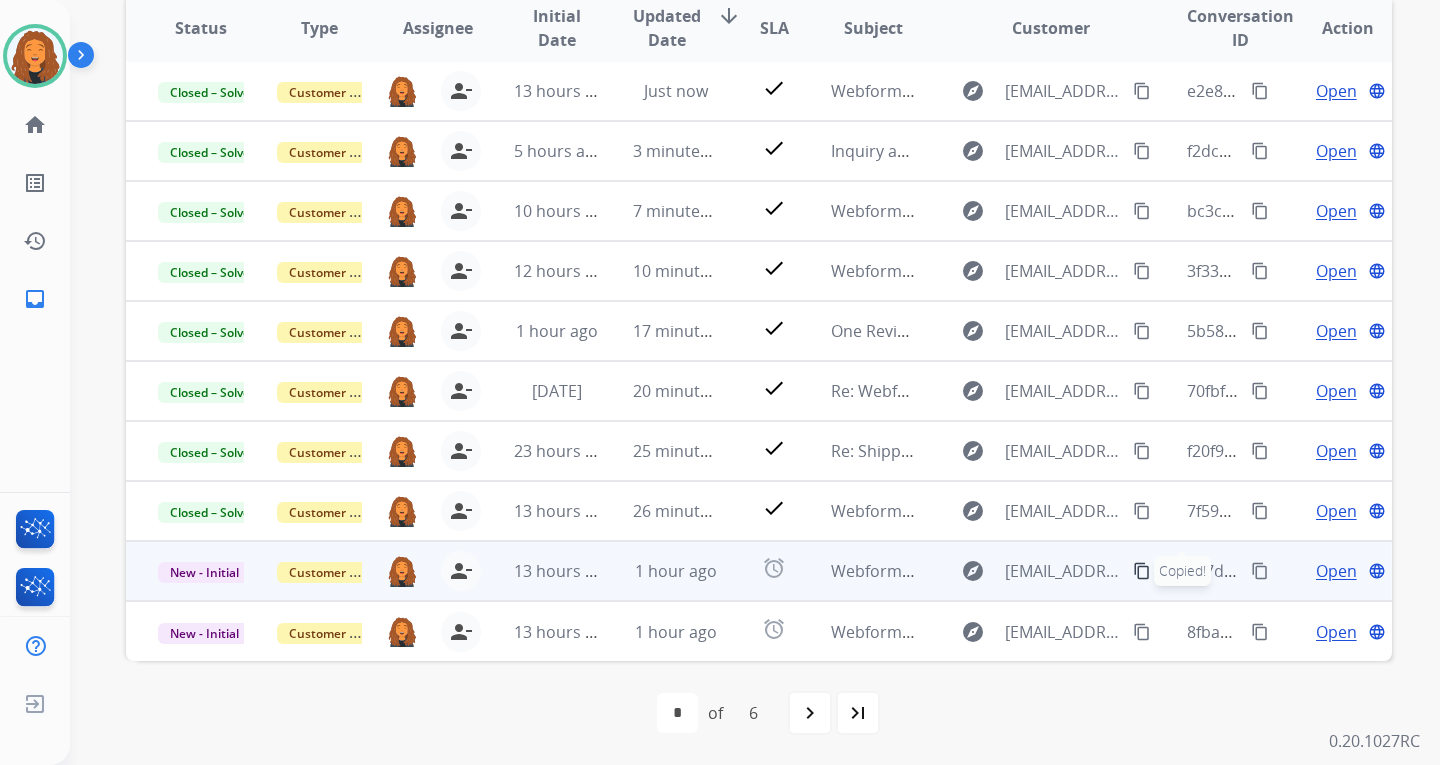 click on "Open" at bounding box center [1336, 571] 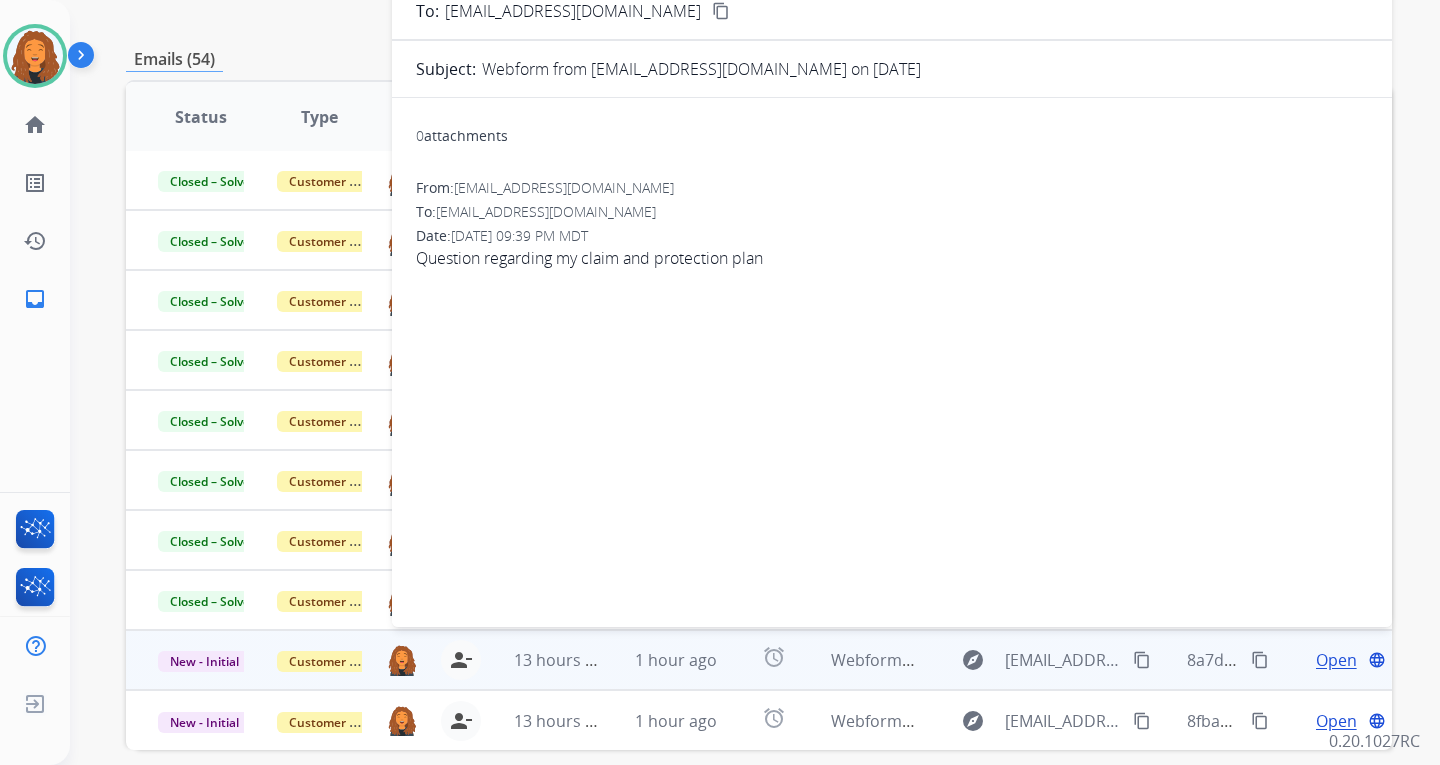 scroll, scrollTop: 173, scrollLeft: 0, axis: vertical 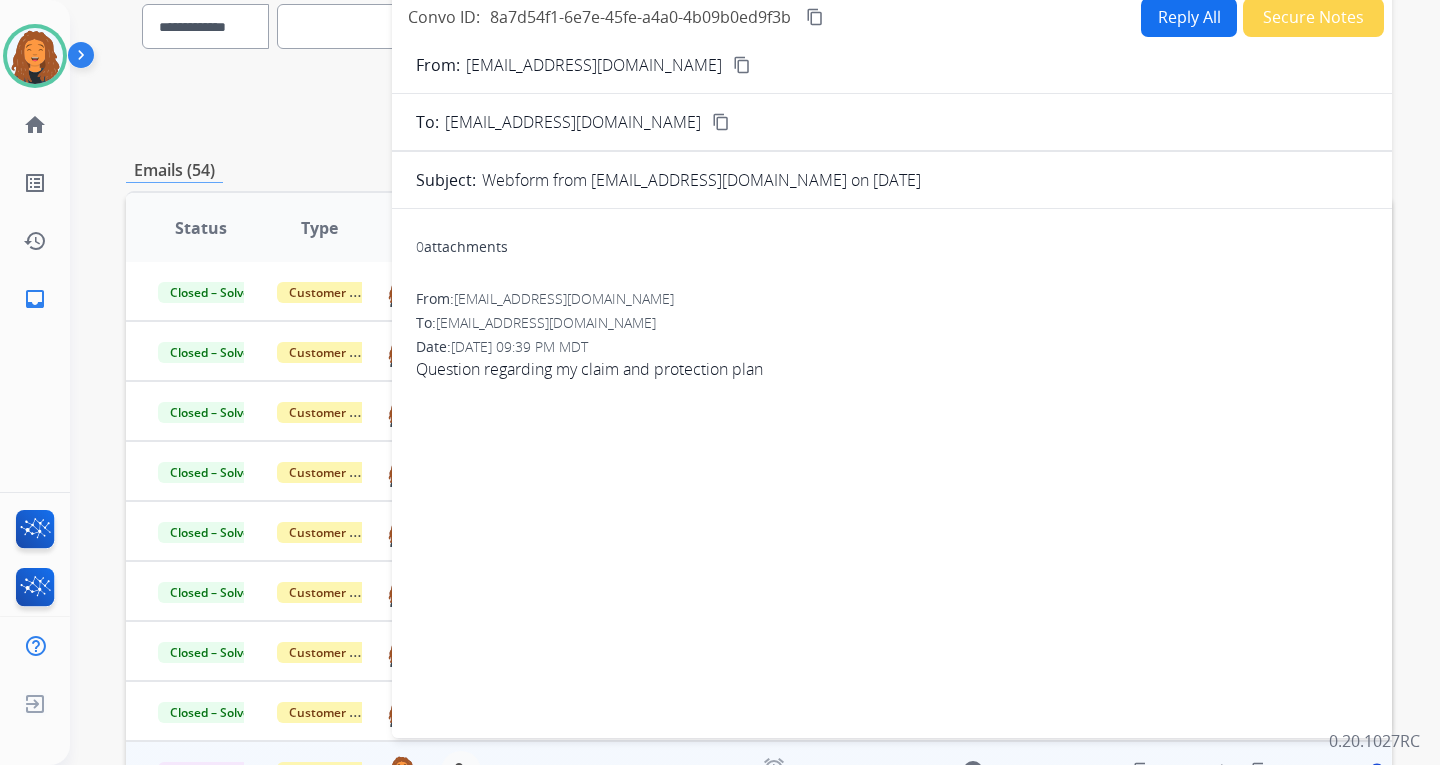 click on "Reply All" at bounding box center [1189, 17] 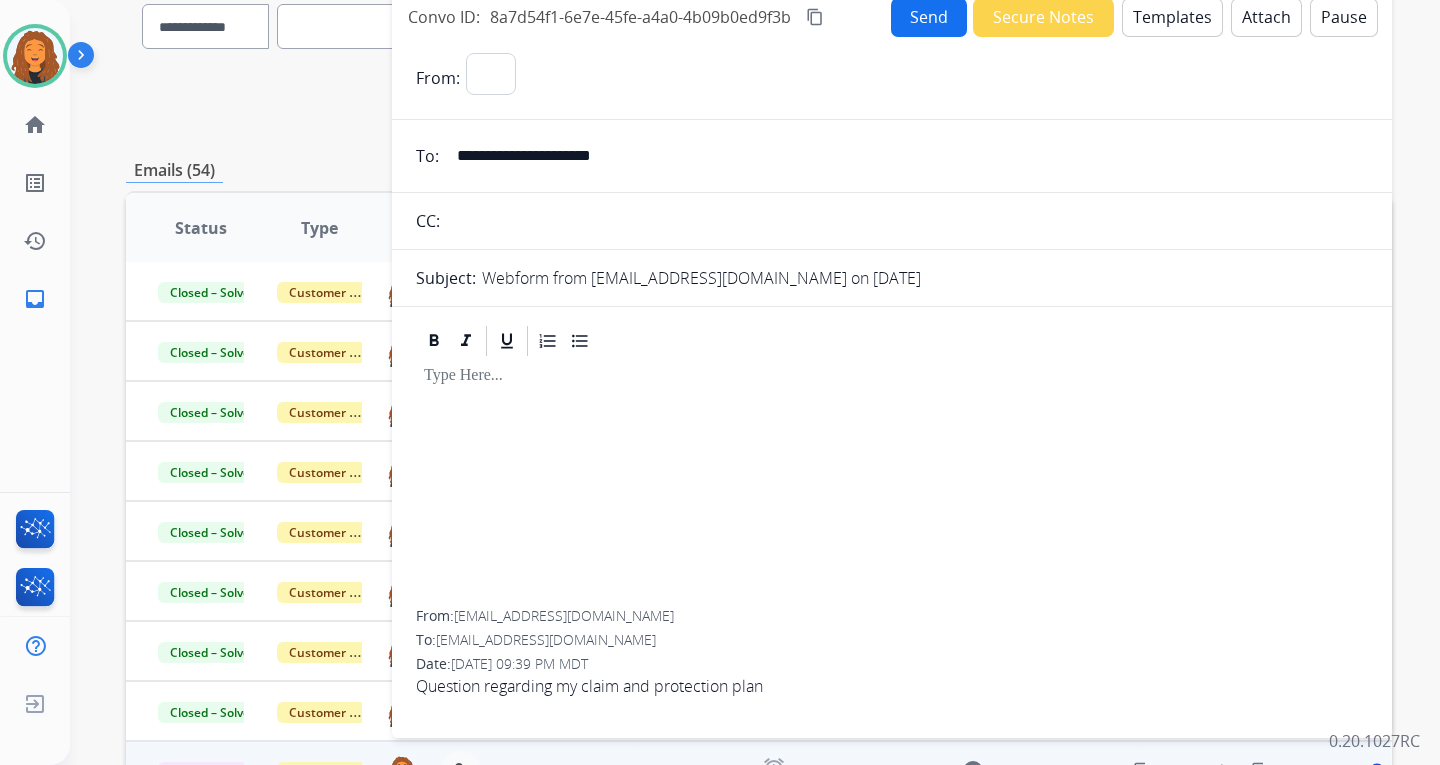 select on "**********" 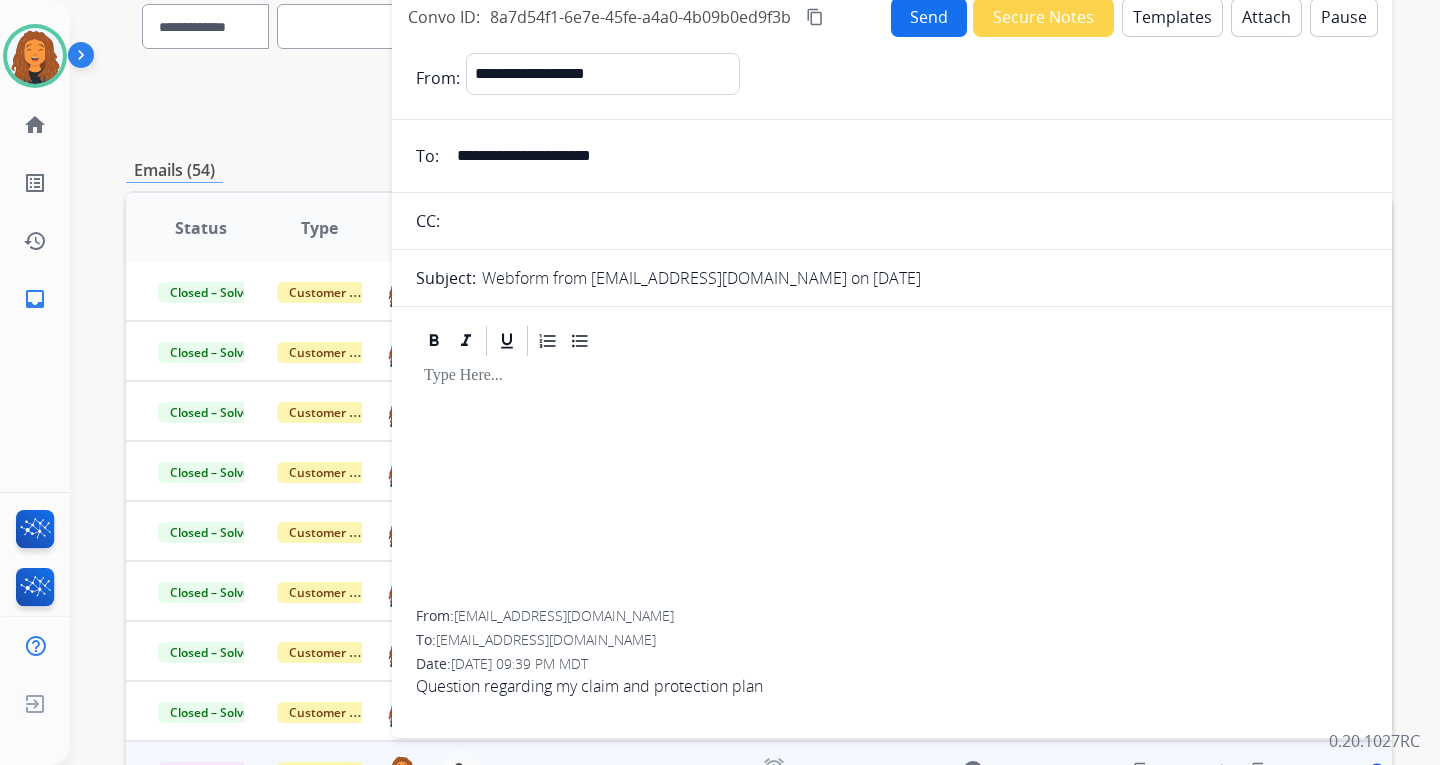 click on "Templates" at bounding box center [1172, 17] 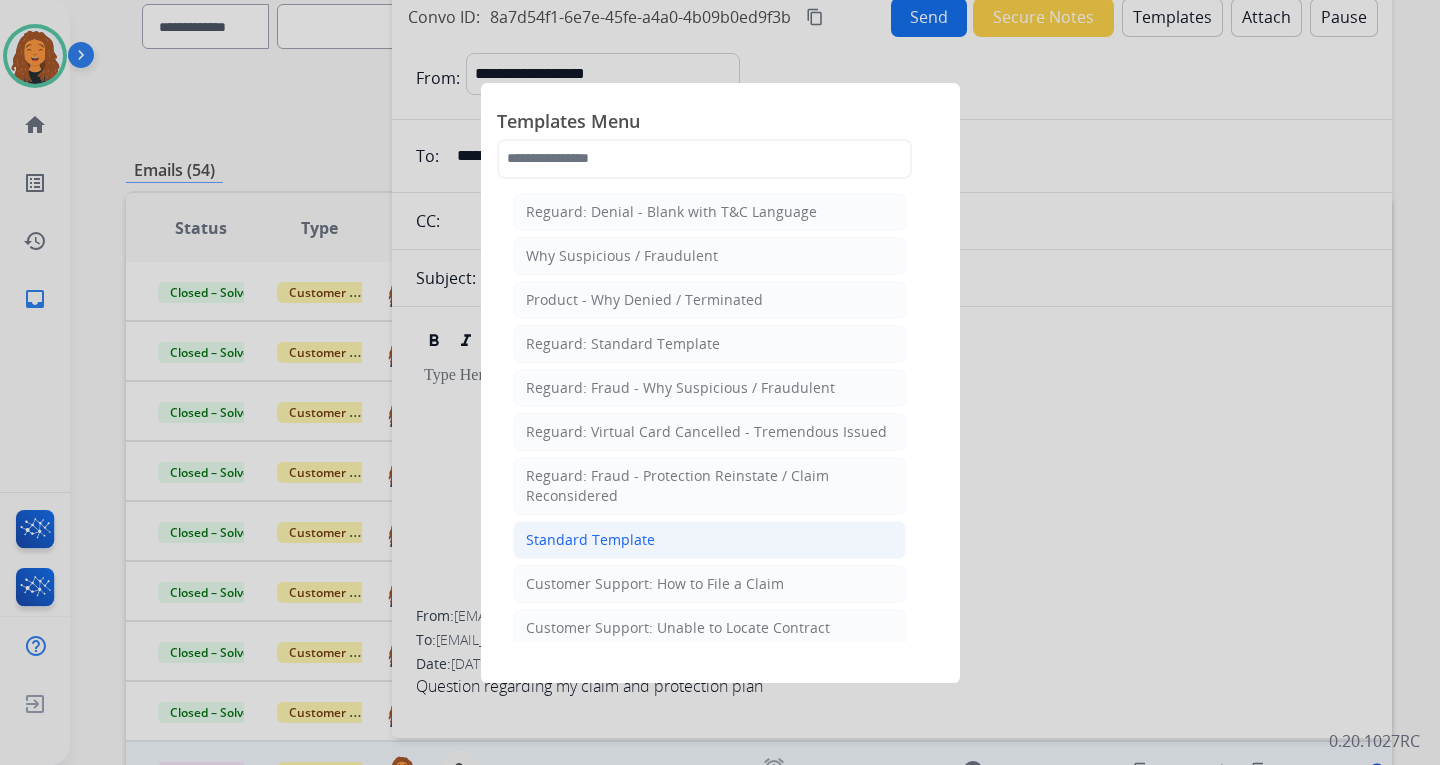 click on "Standard Template" 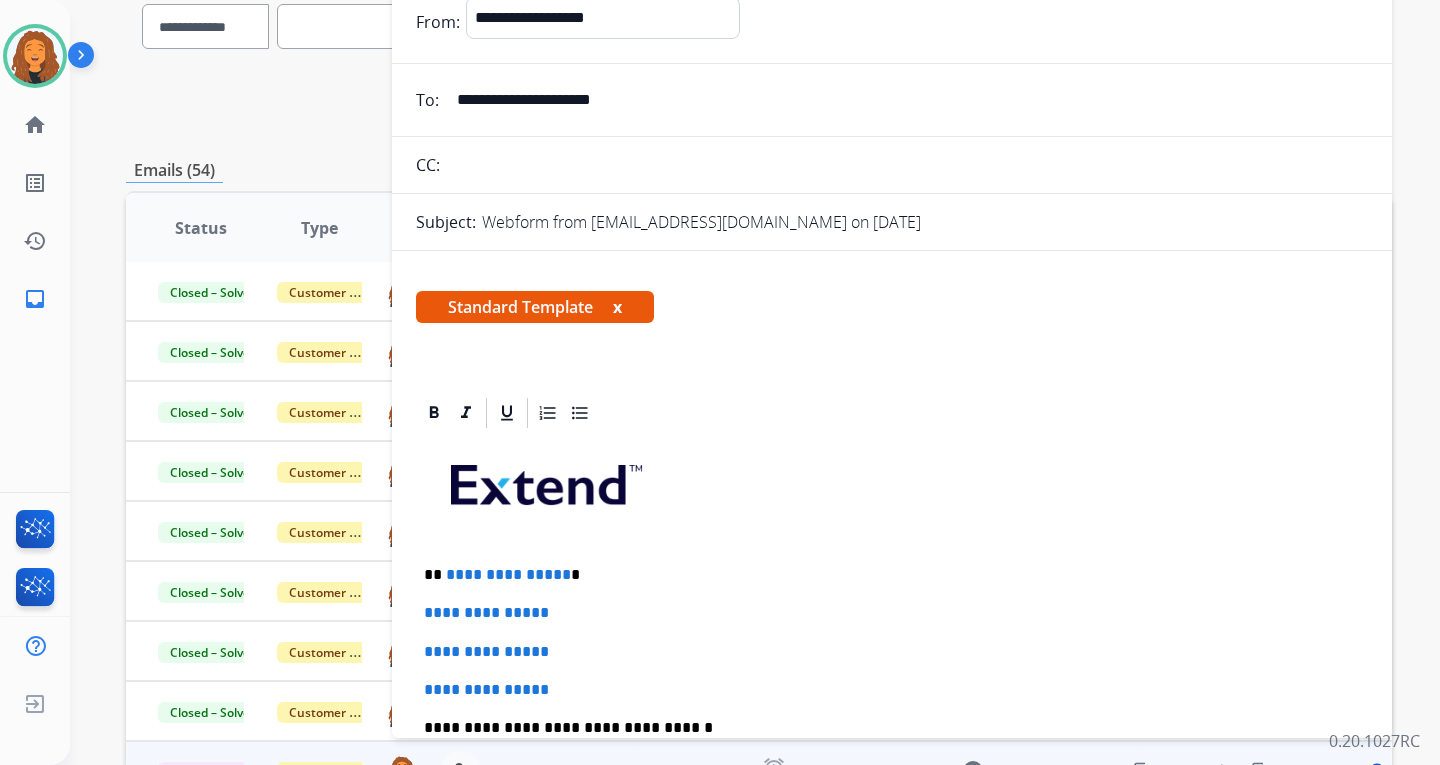 scroll, scrollTop: 100, scrollLeft: 0, axis: vertical 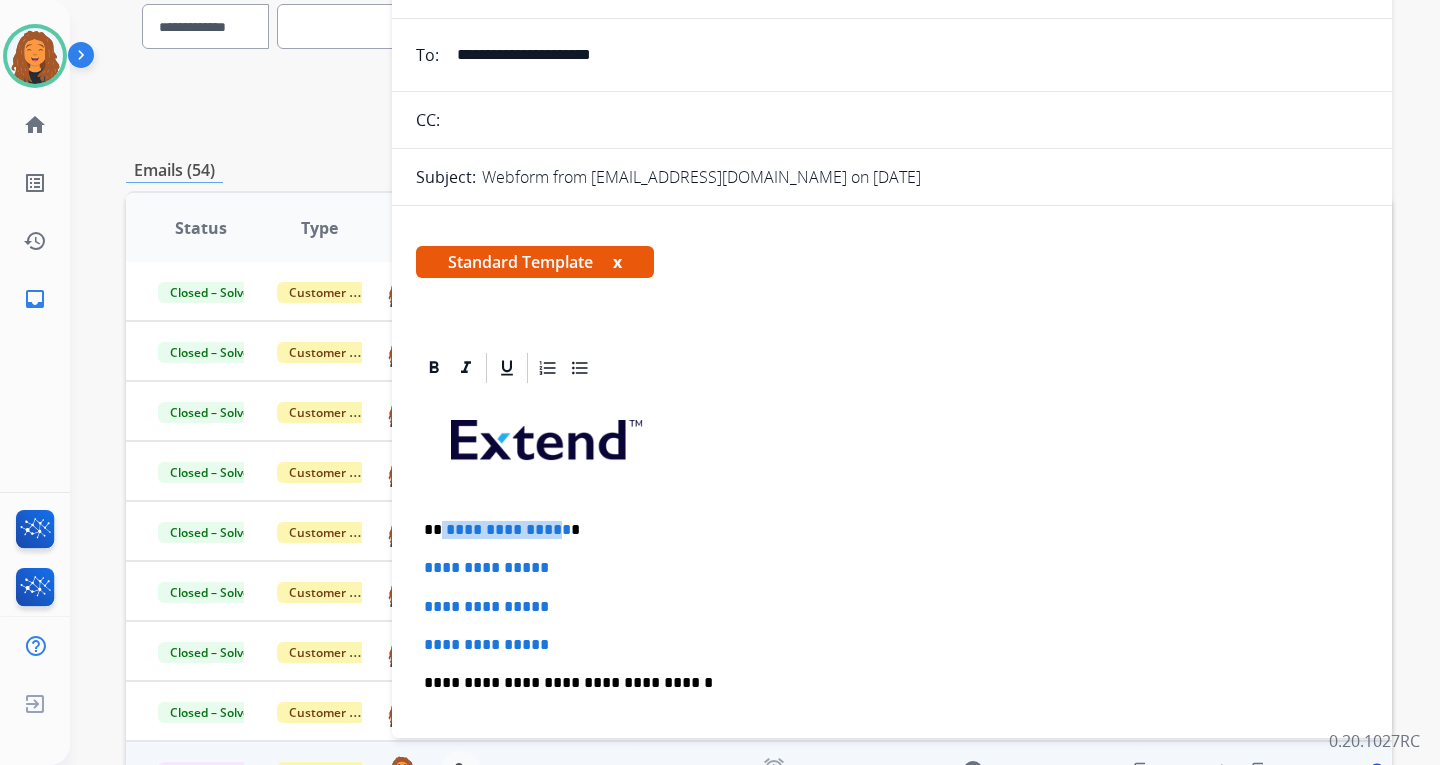 drag, startPoint x: 556, startPoint y: 530, endPoint x: 570, endPoint y: 530, distance: 14 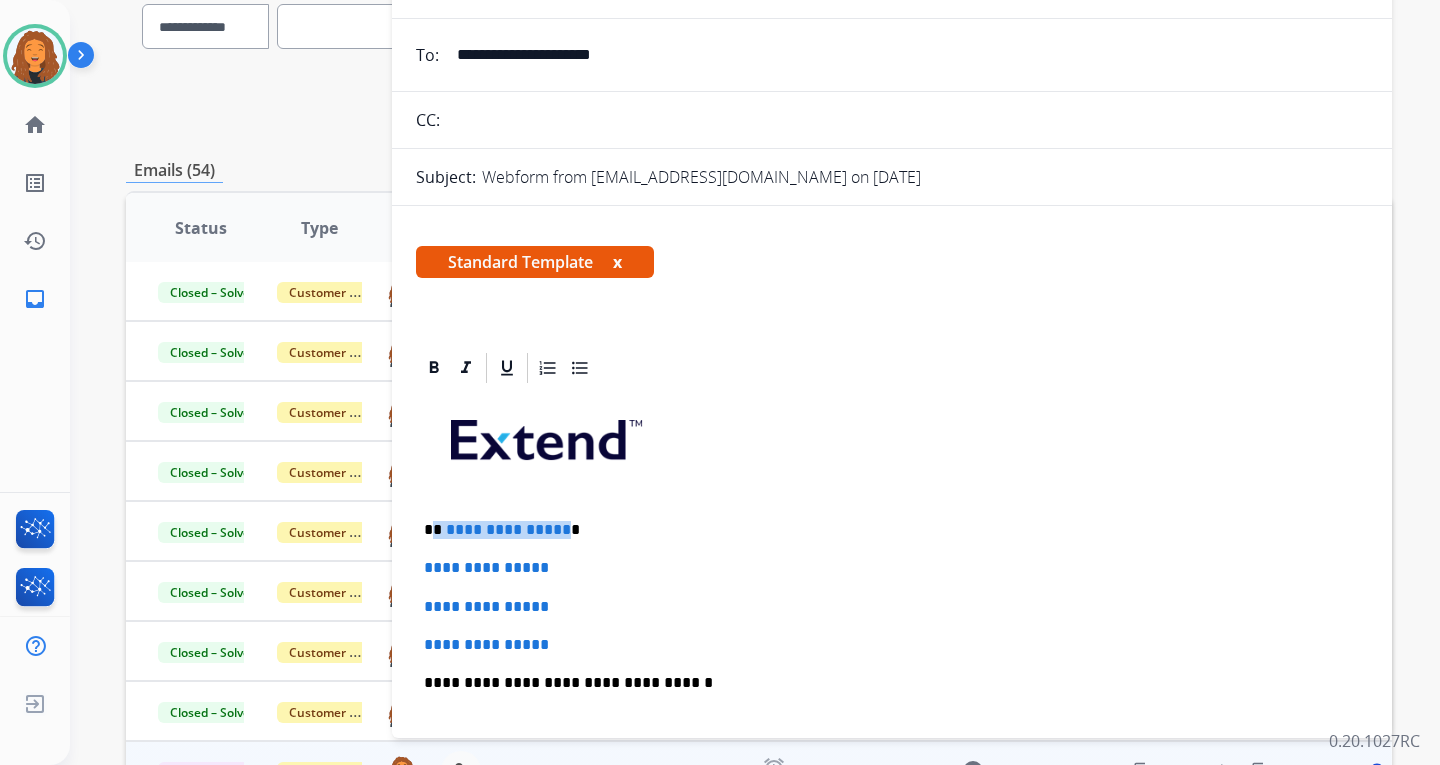 drag, startPoint x: 551, startPoint y: 532, endPoint x: 435, endPoint y: 533, distance: 116.00431 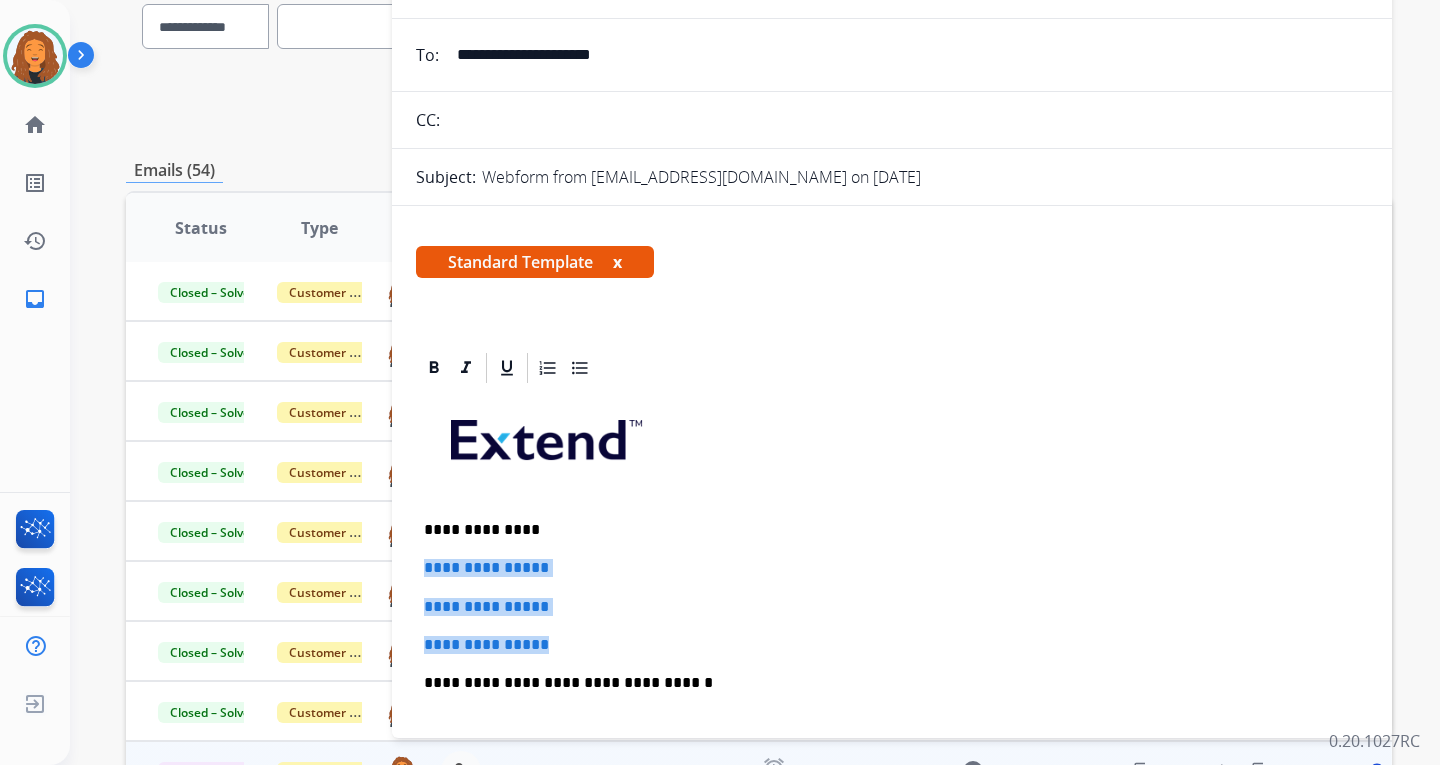 drag, startPoint x: 566, startPoint y: 644, endPoint x: 417, endPoint y: 542, distance: 180.56854 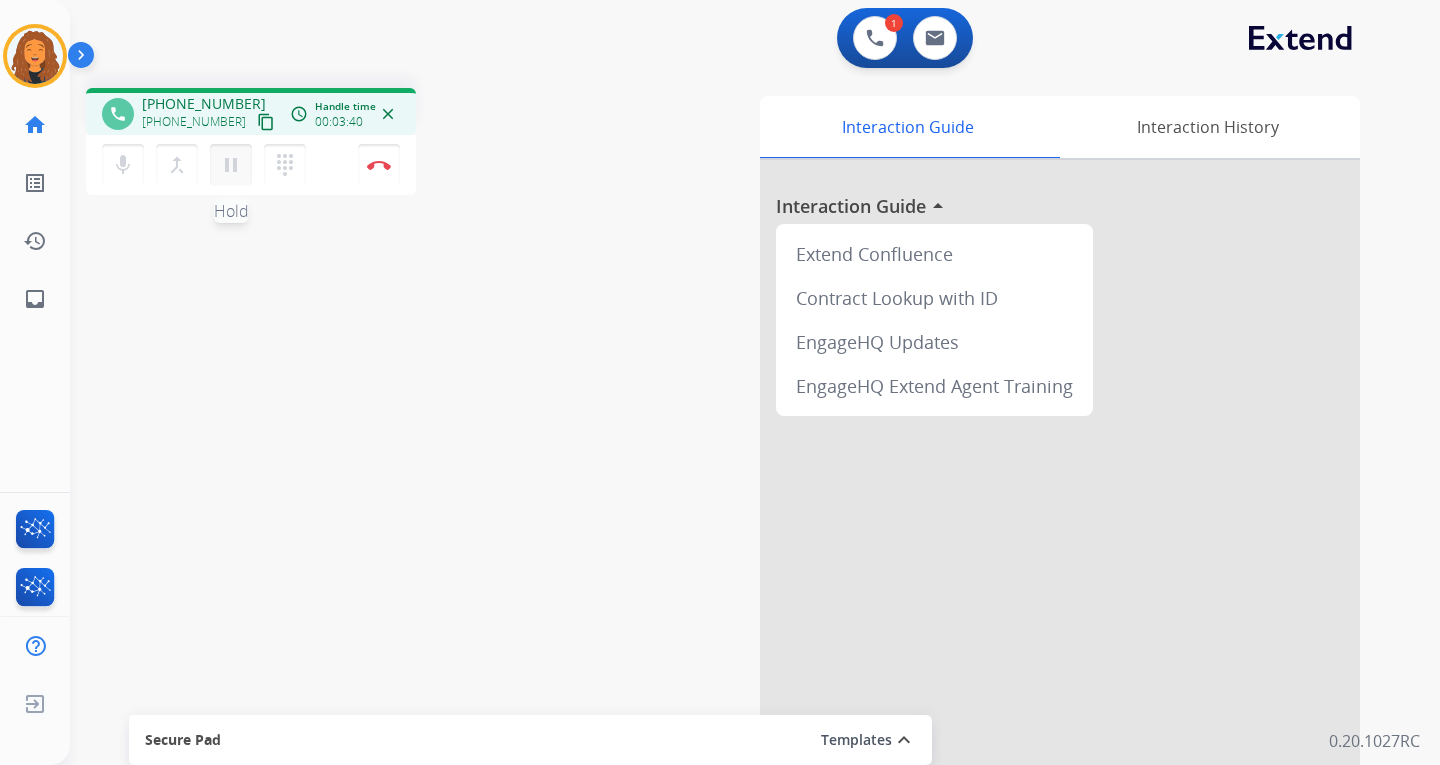click on "pause" at bounding box center [231, 165] 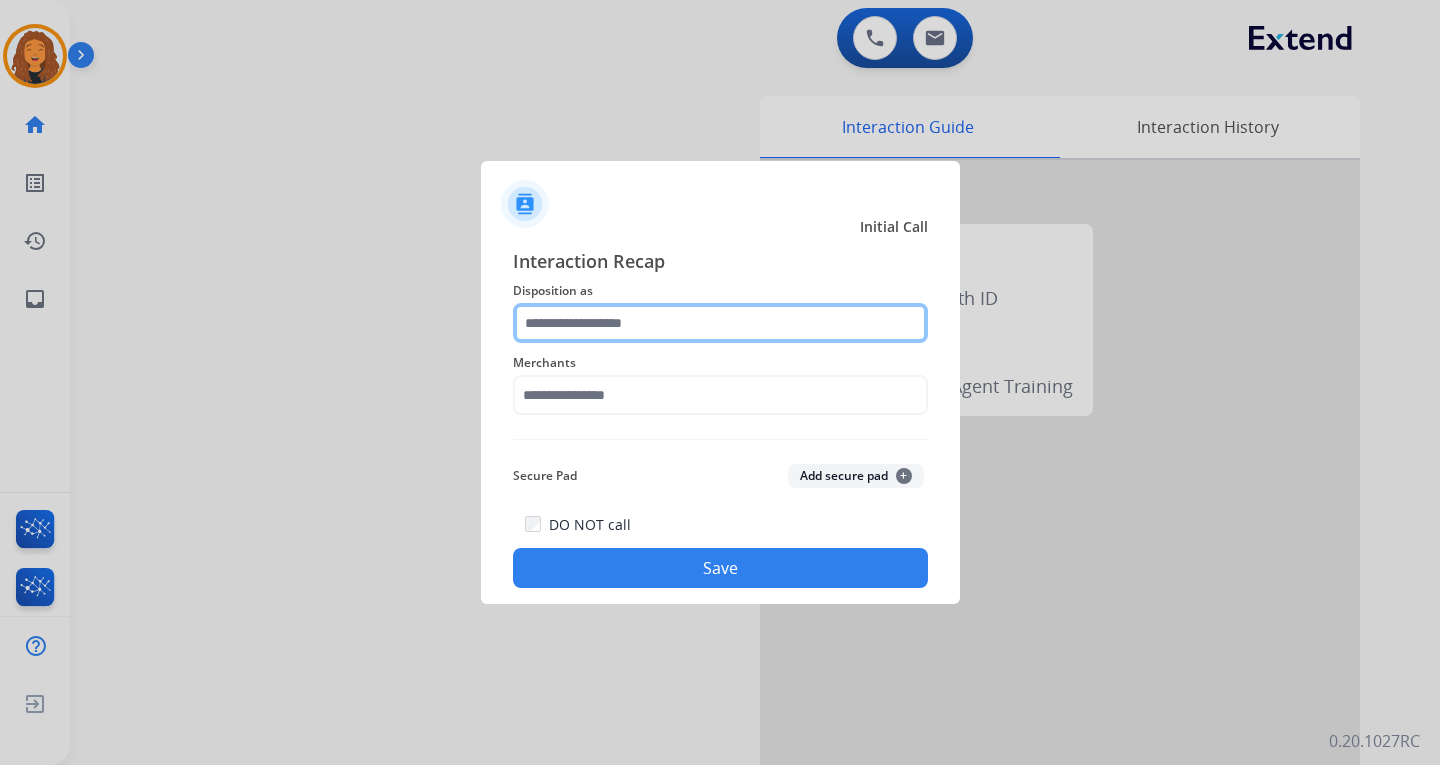 click 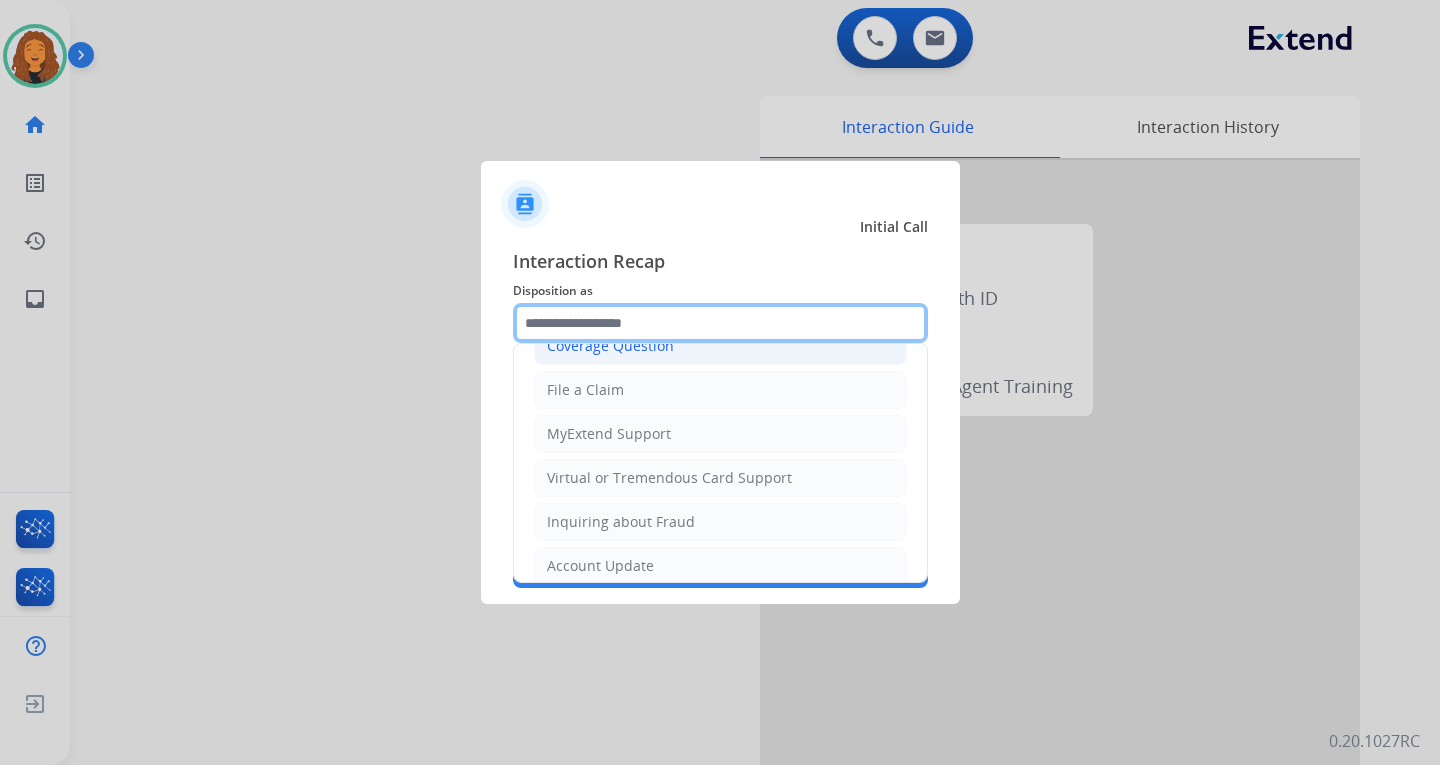 scroll, scrollTop: 112, scrollLeft: 0, axis: vertical 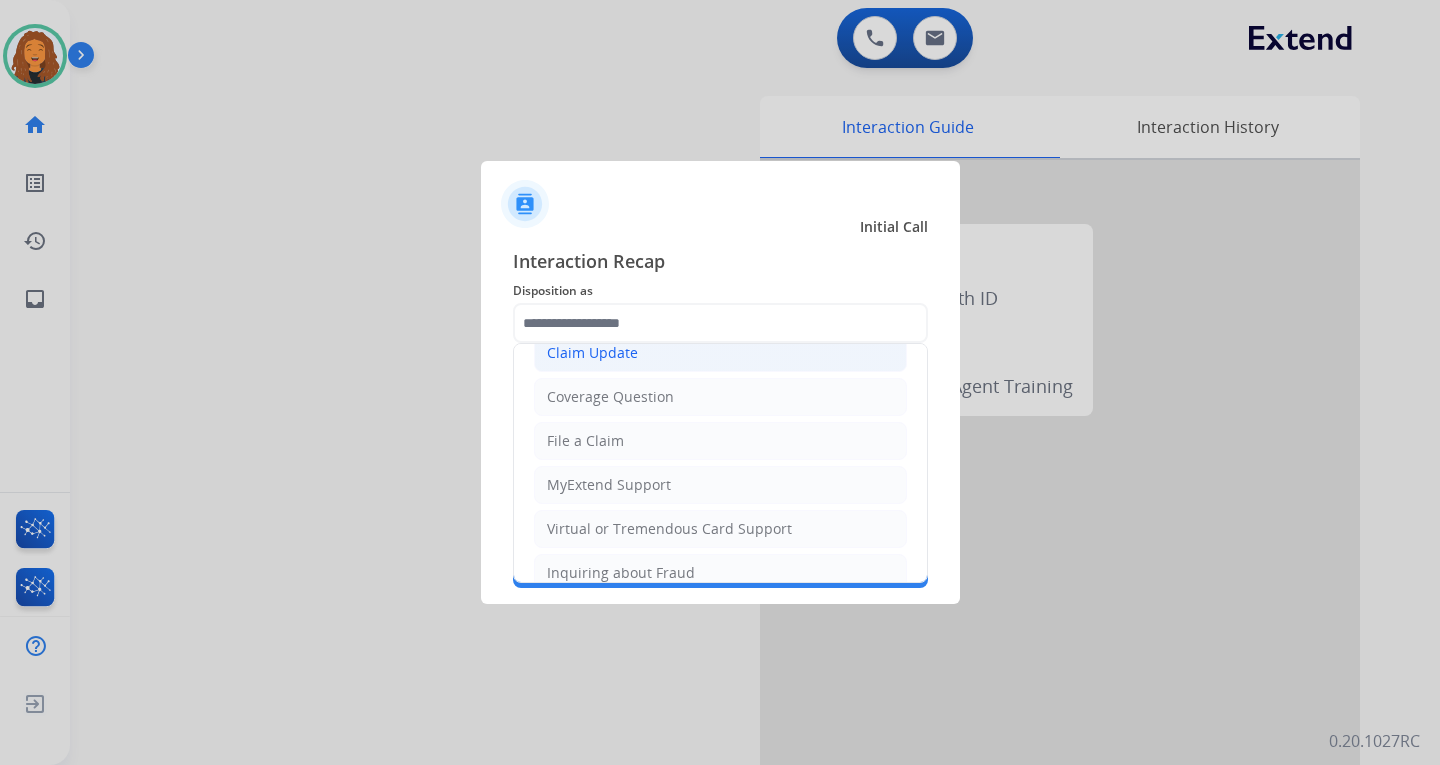 click on "Claim Update" 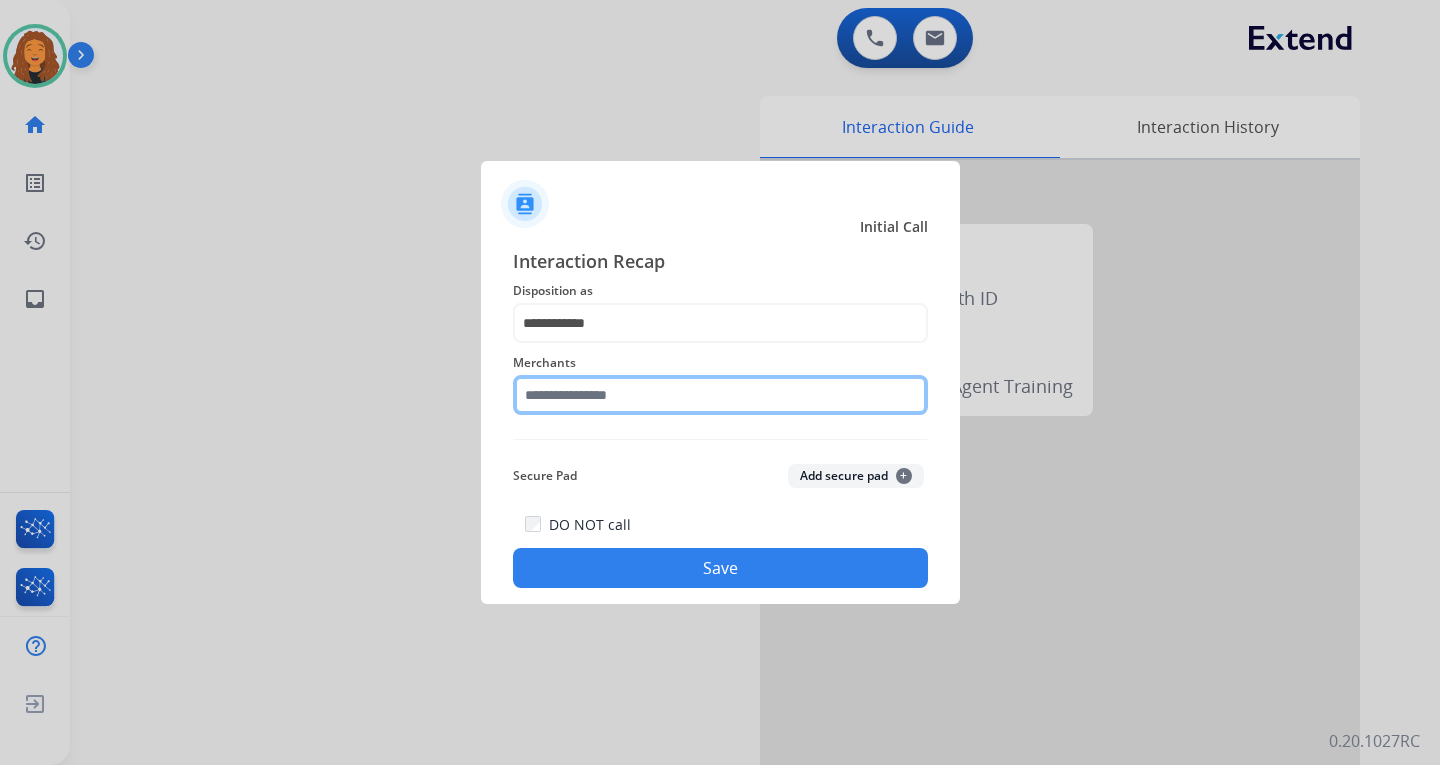 click 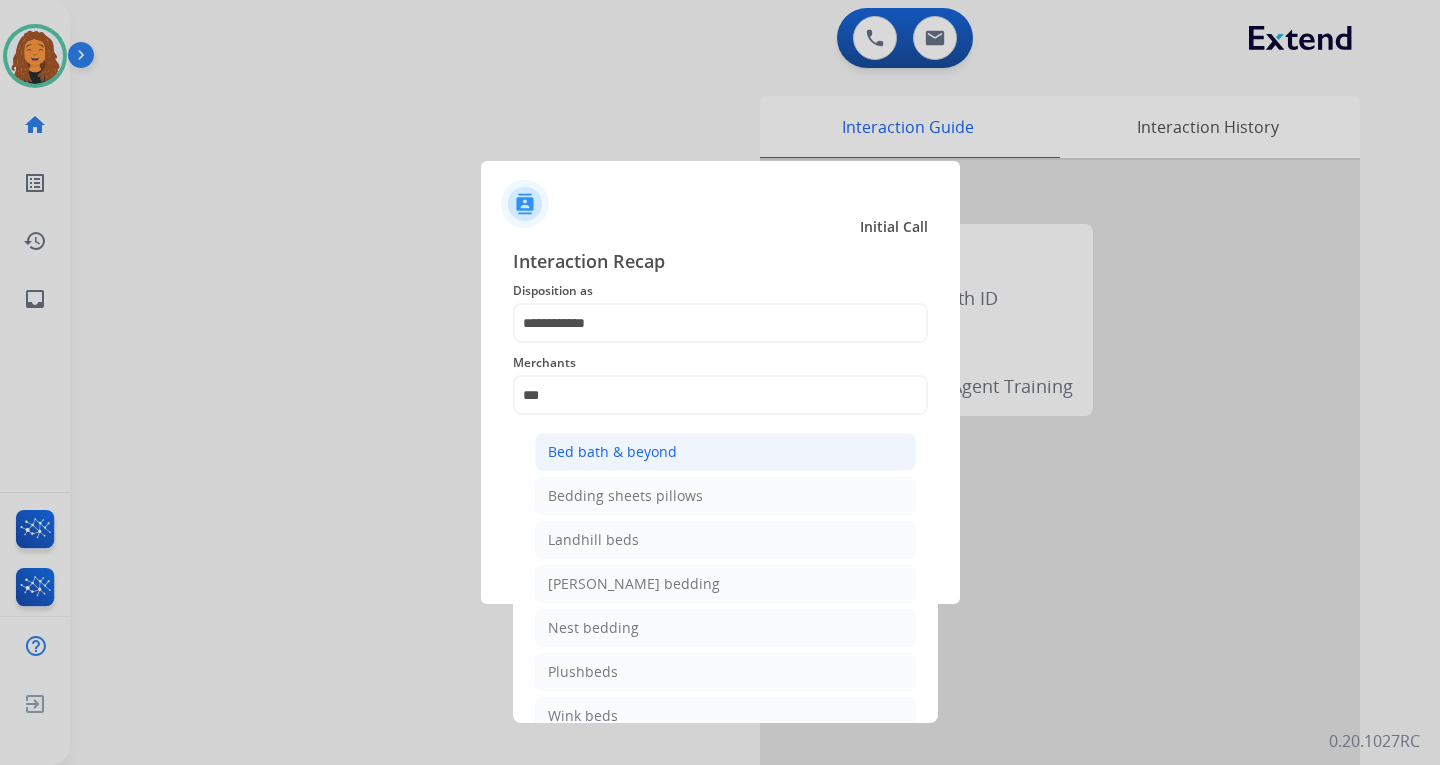 click on "Bed bath & beyond" 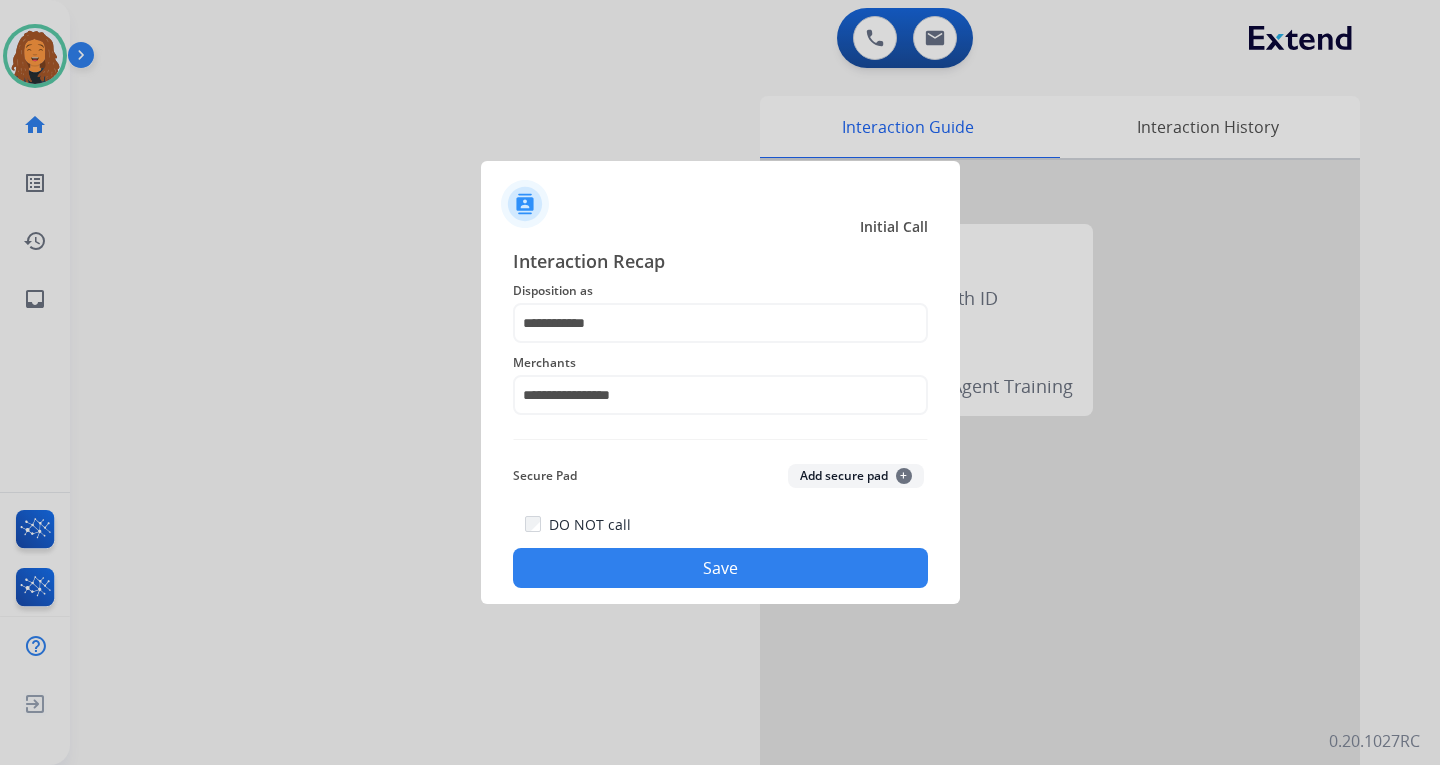 click on "Save" 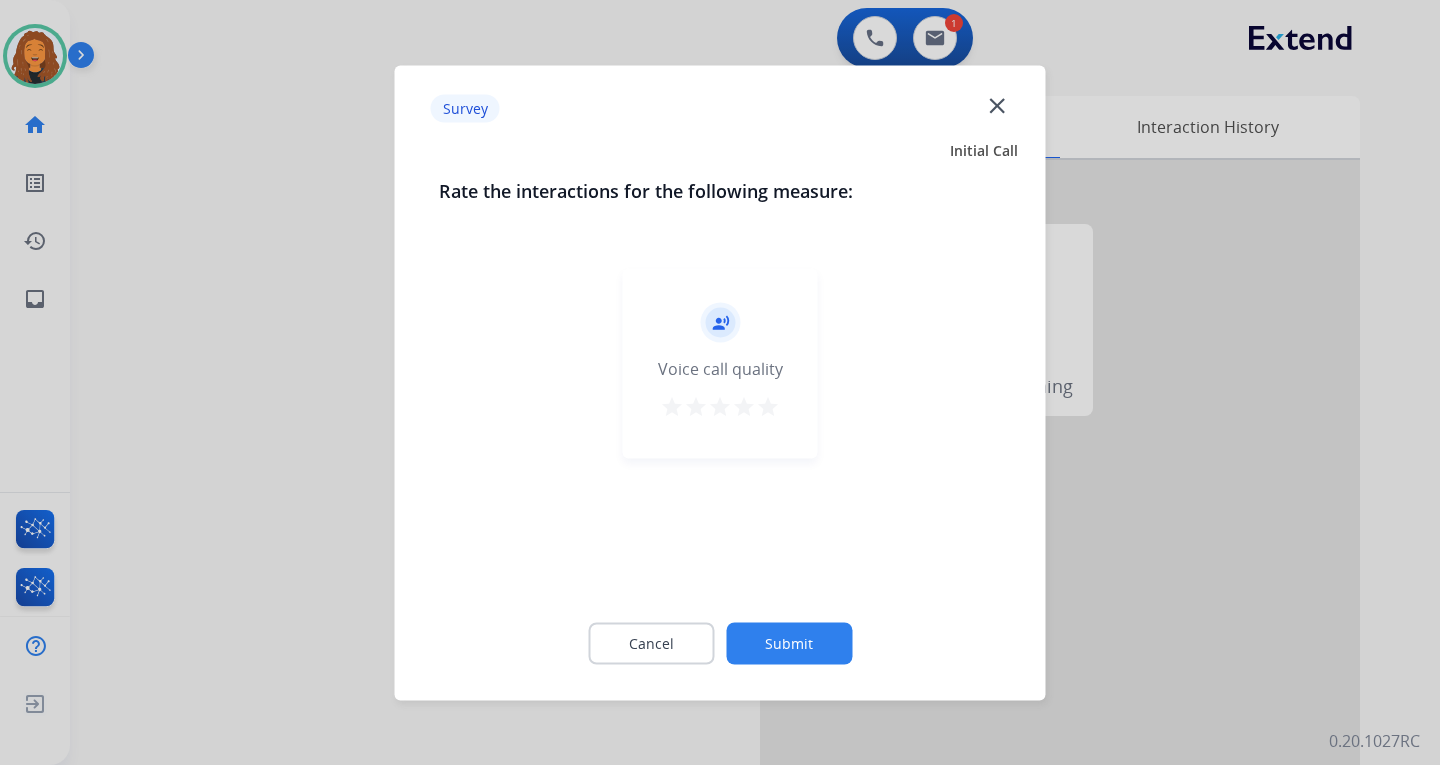 click on "Submit" 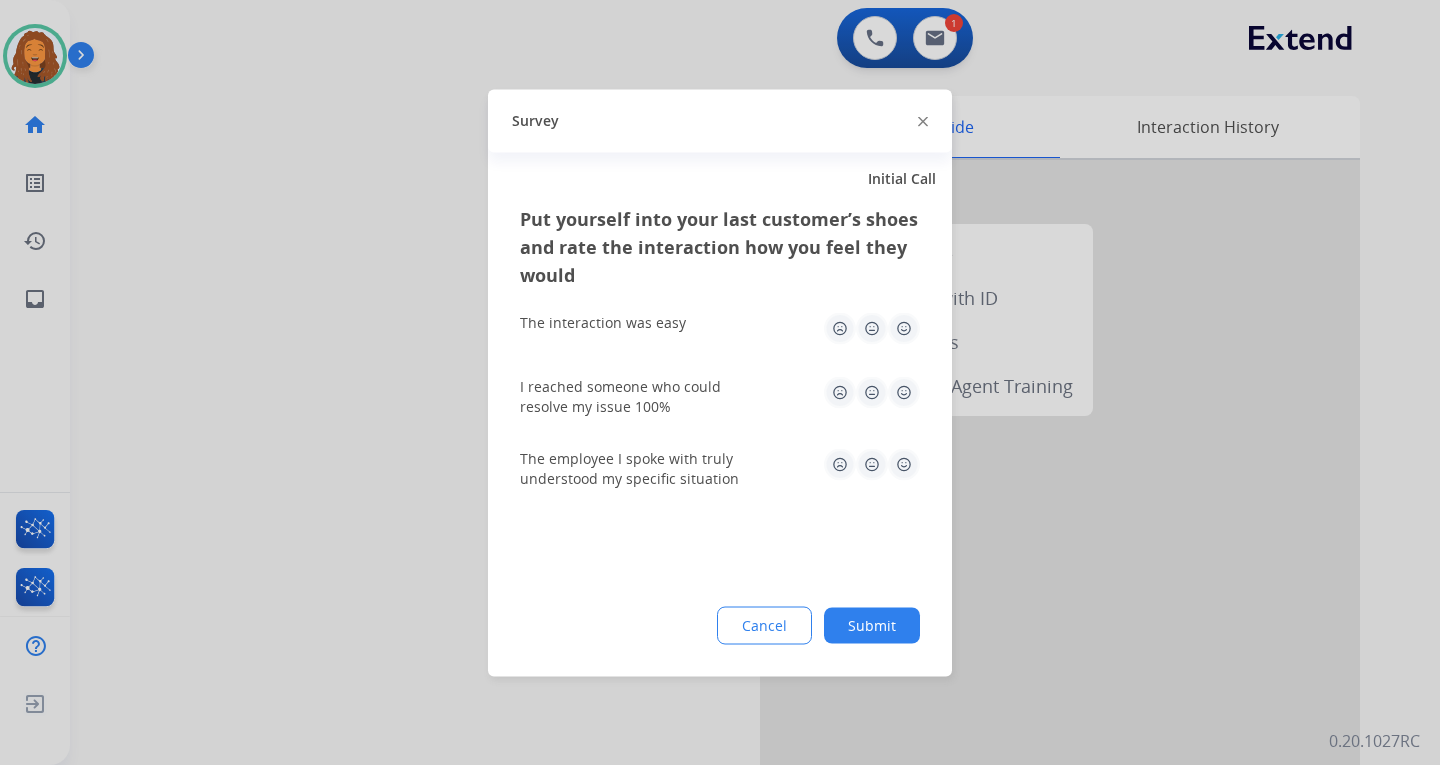 click on "Submit" 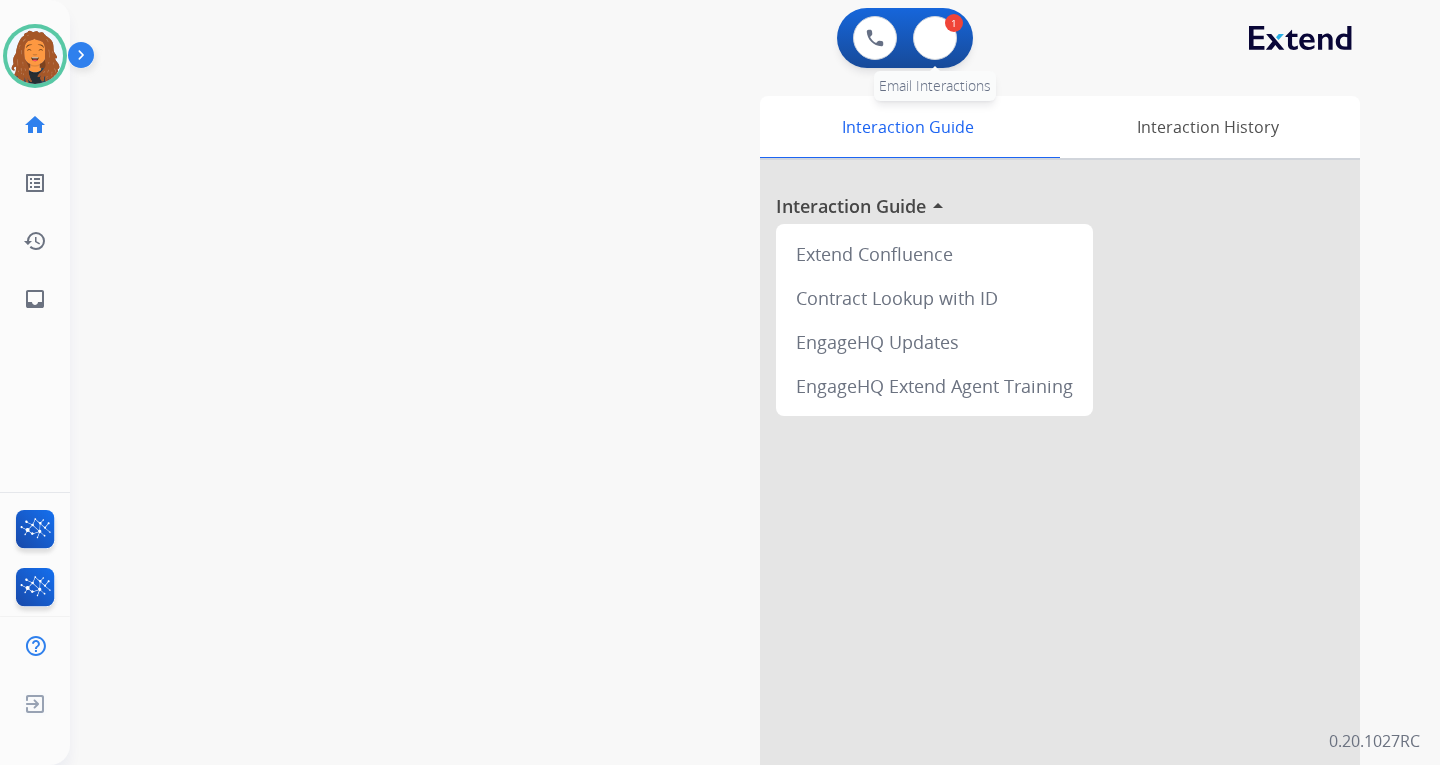 click on "1" at bounding box center [954, 23] 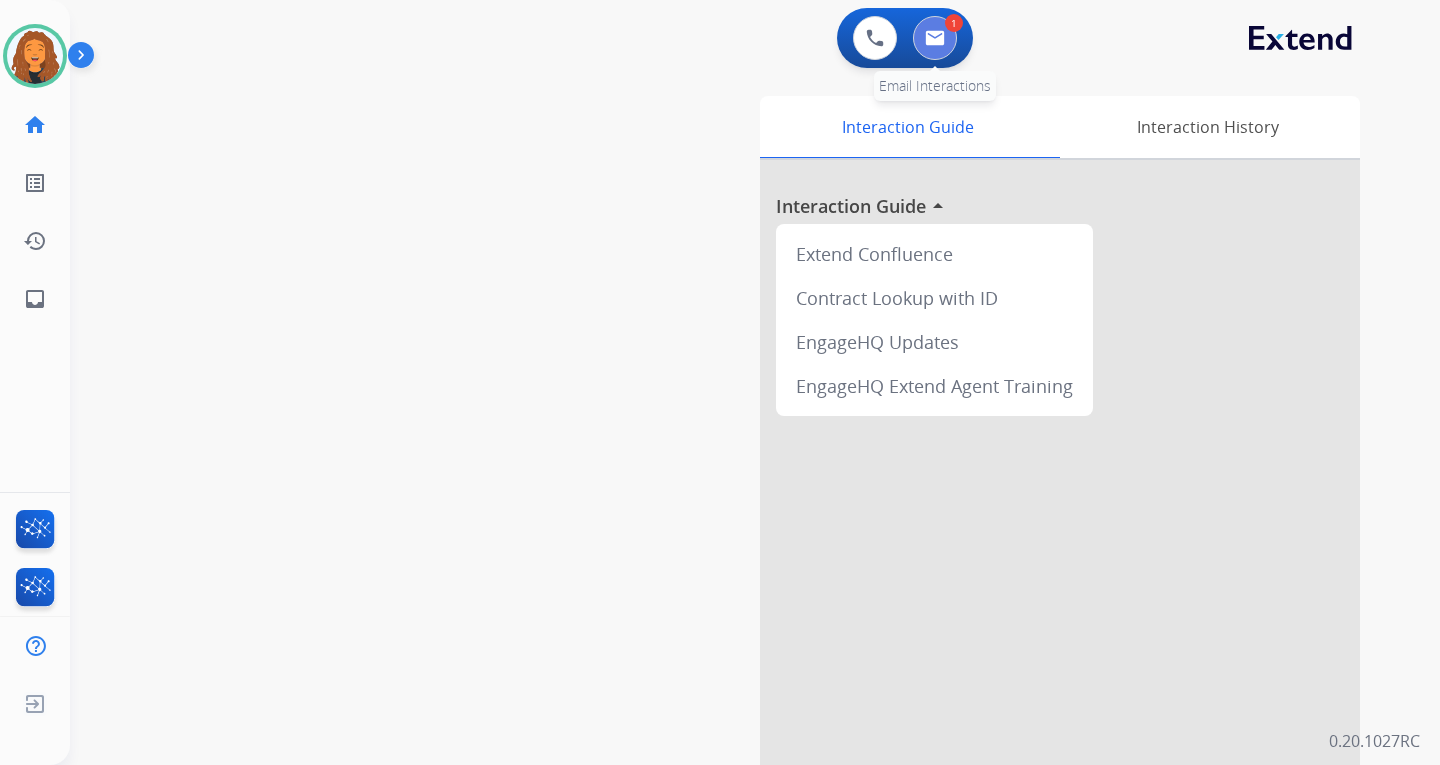 click at bounding box center (935, 38) 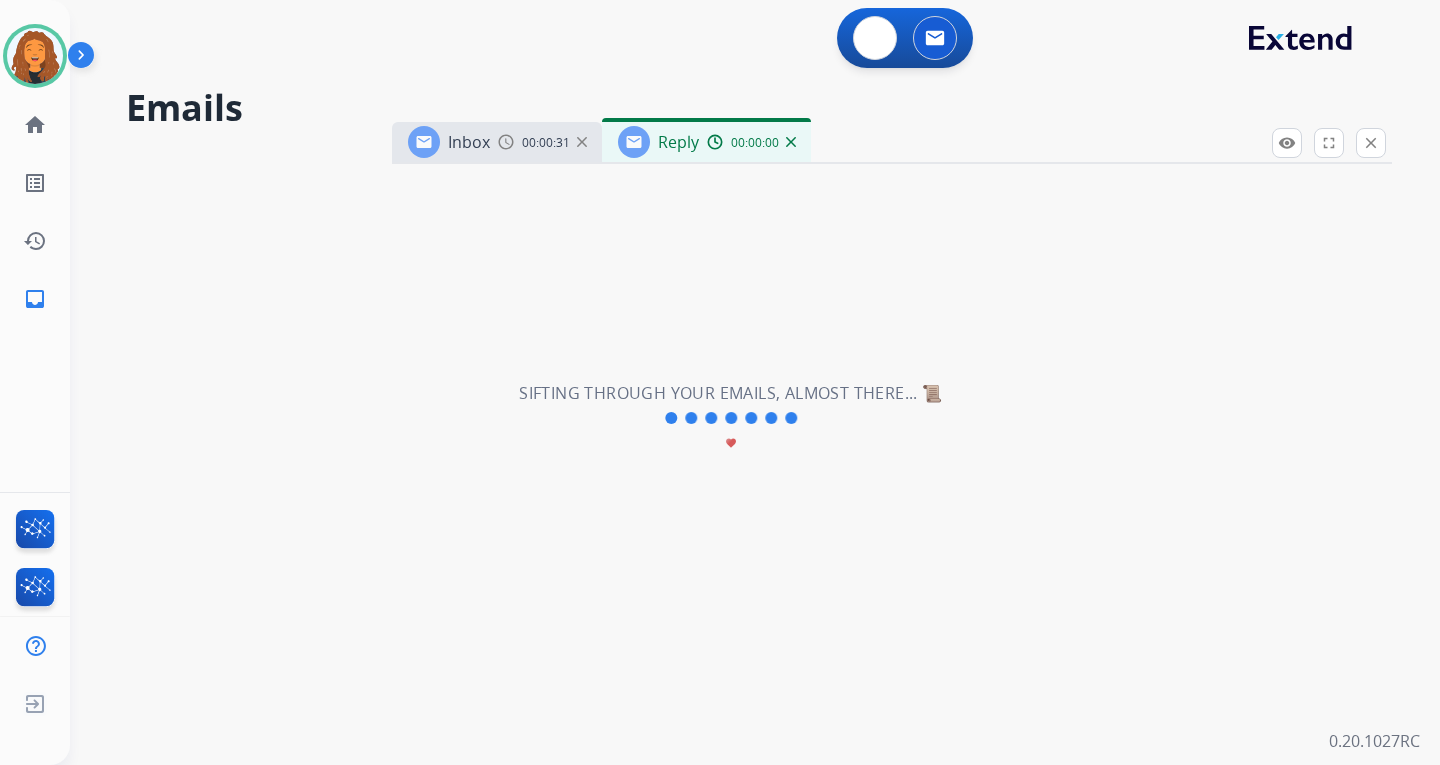 select on "**********" 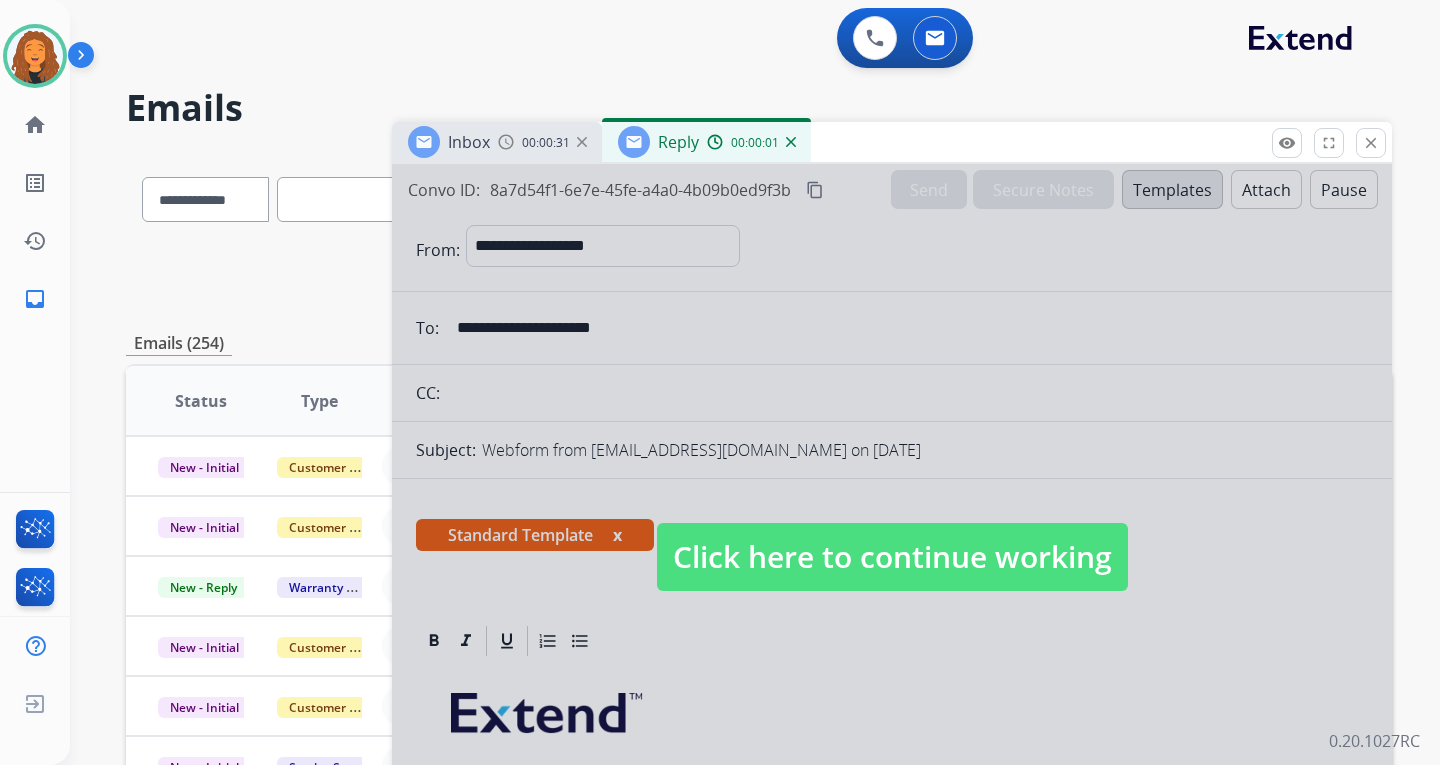 click on "Click here to continue working" at bounding box center [892, 557] 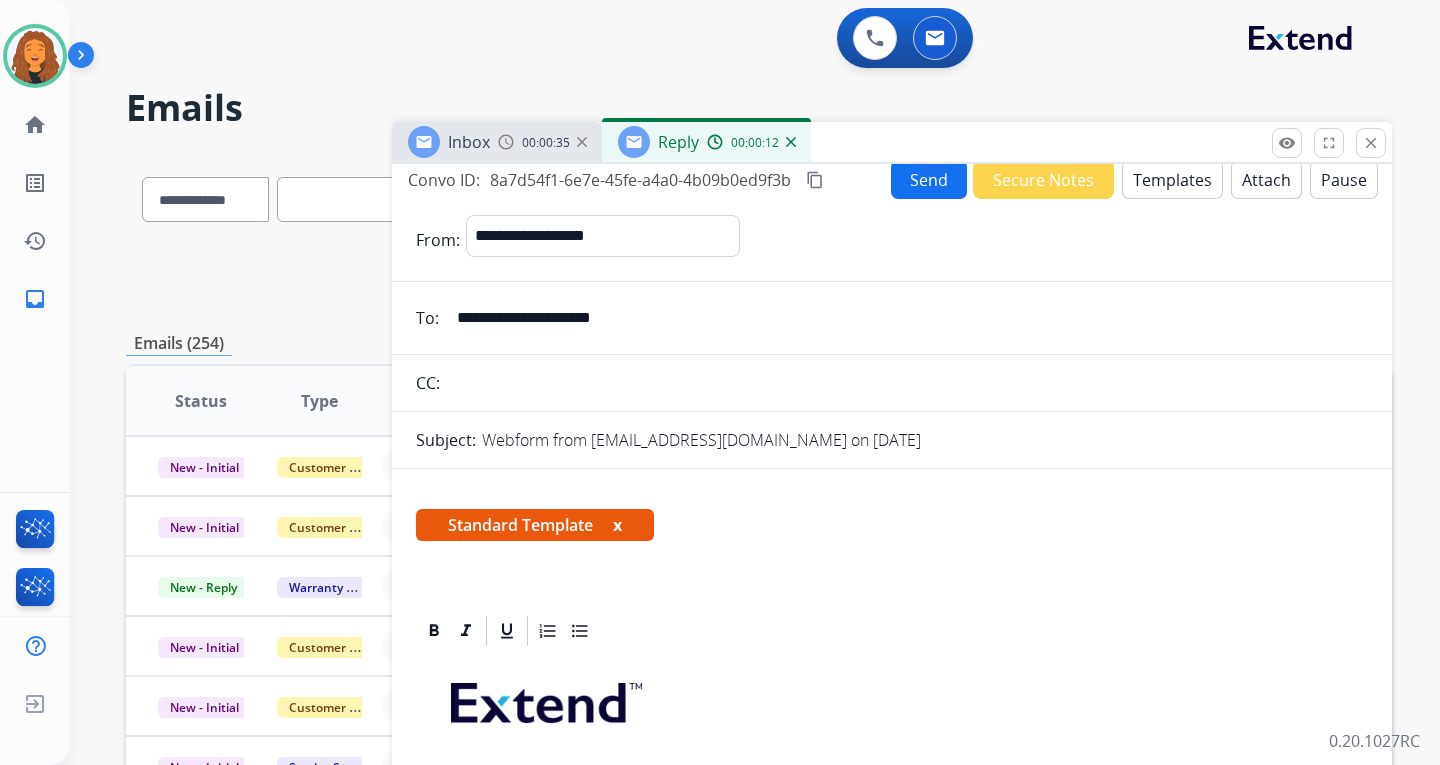 scroll, scrollTop: 0, scrollLeft: 0, axis: both 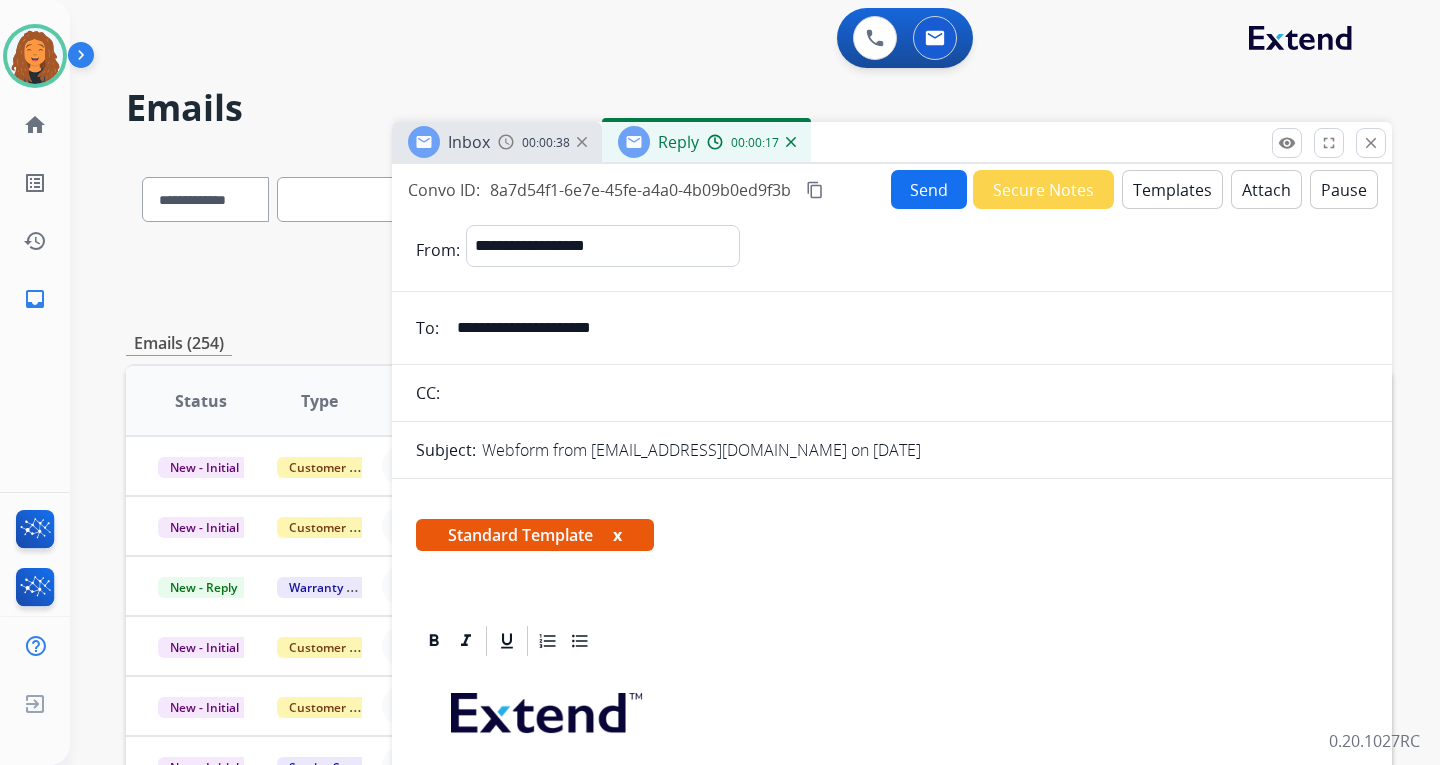 drag, startPoint x: 673, startPoint y: 331, endPoint x: 461, endPoint y: 333, distance: 212.00943 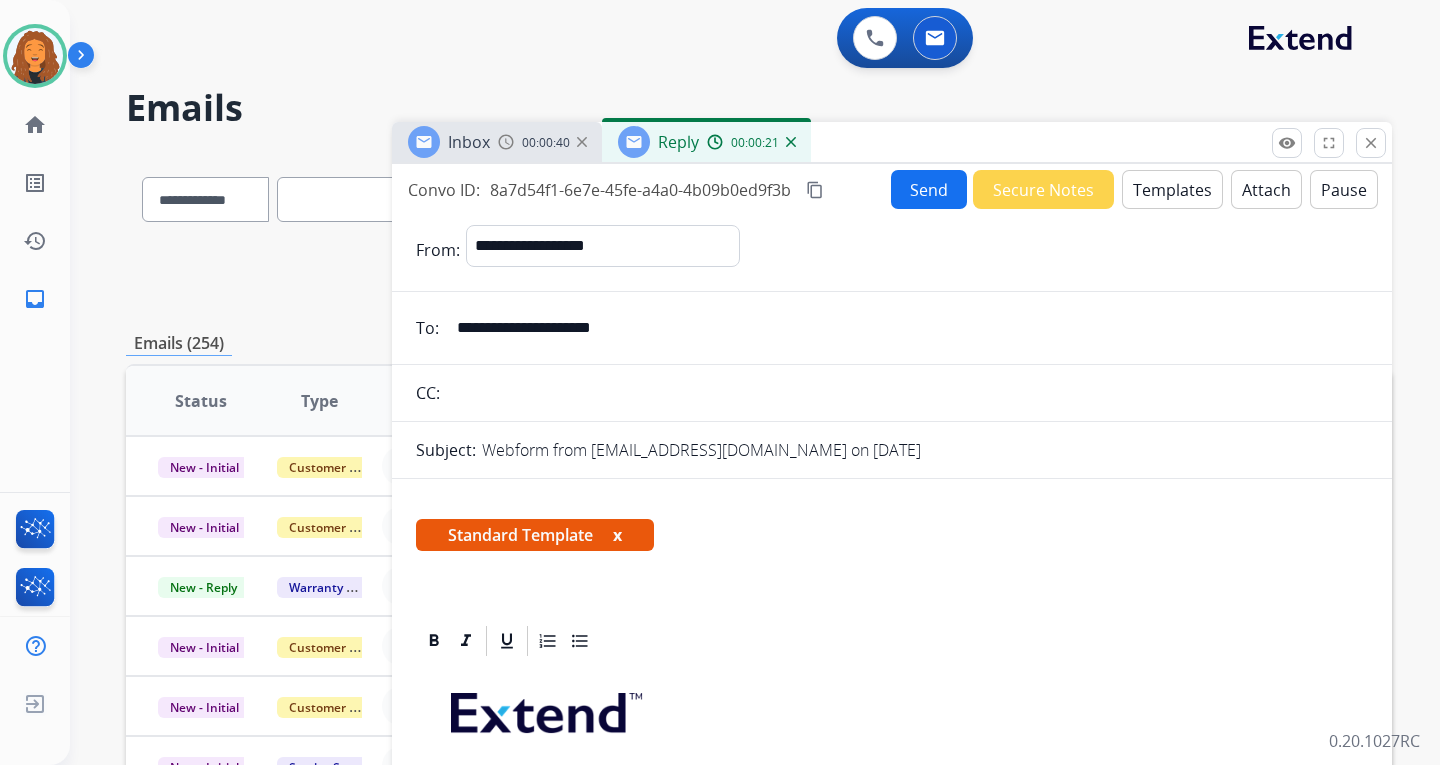 drag, startPoint x: 471, startPoint y: 145, endPoint x: 77, endPoint y: 65, distance: 402.0398 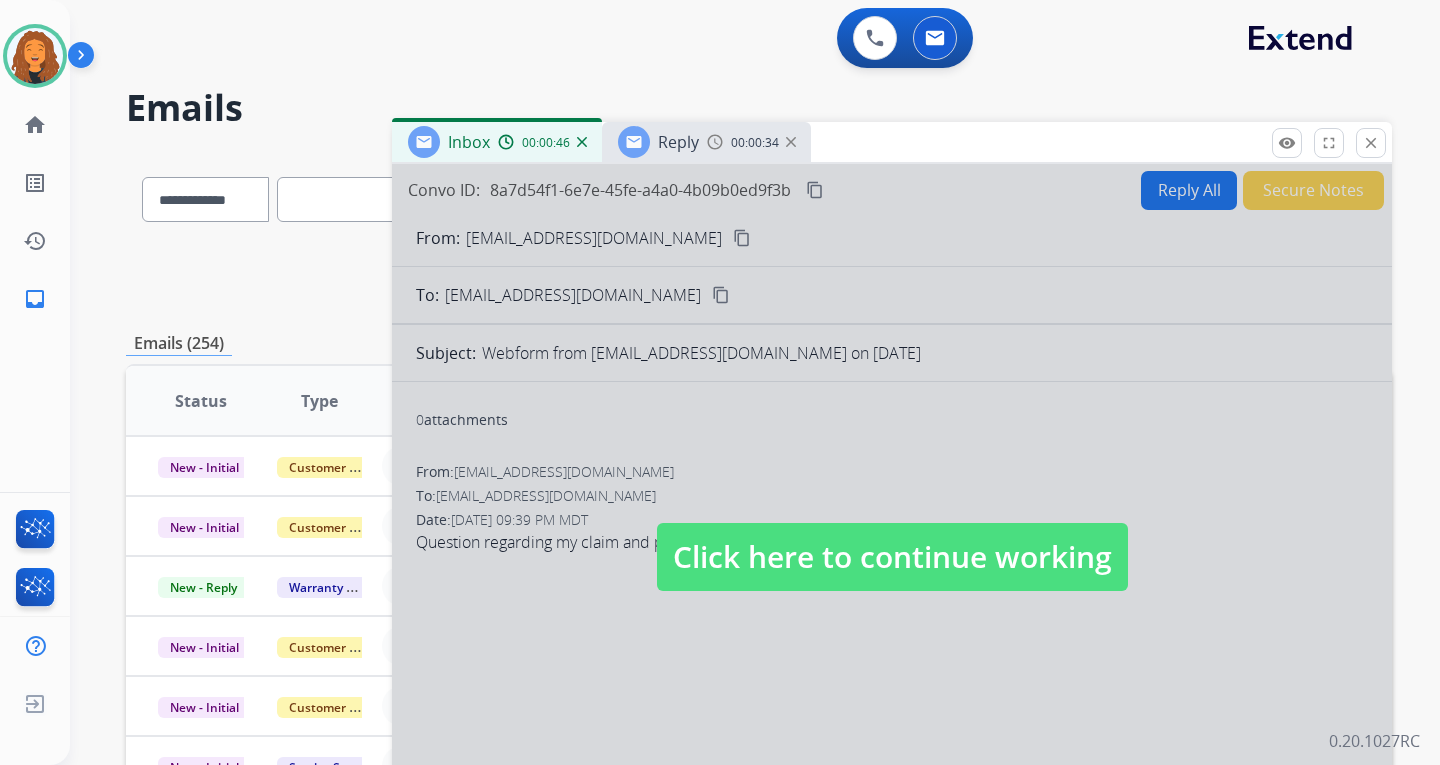 click on "Click here to continue working" at bounding box center (892, 557) 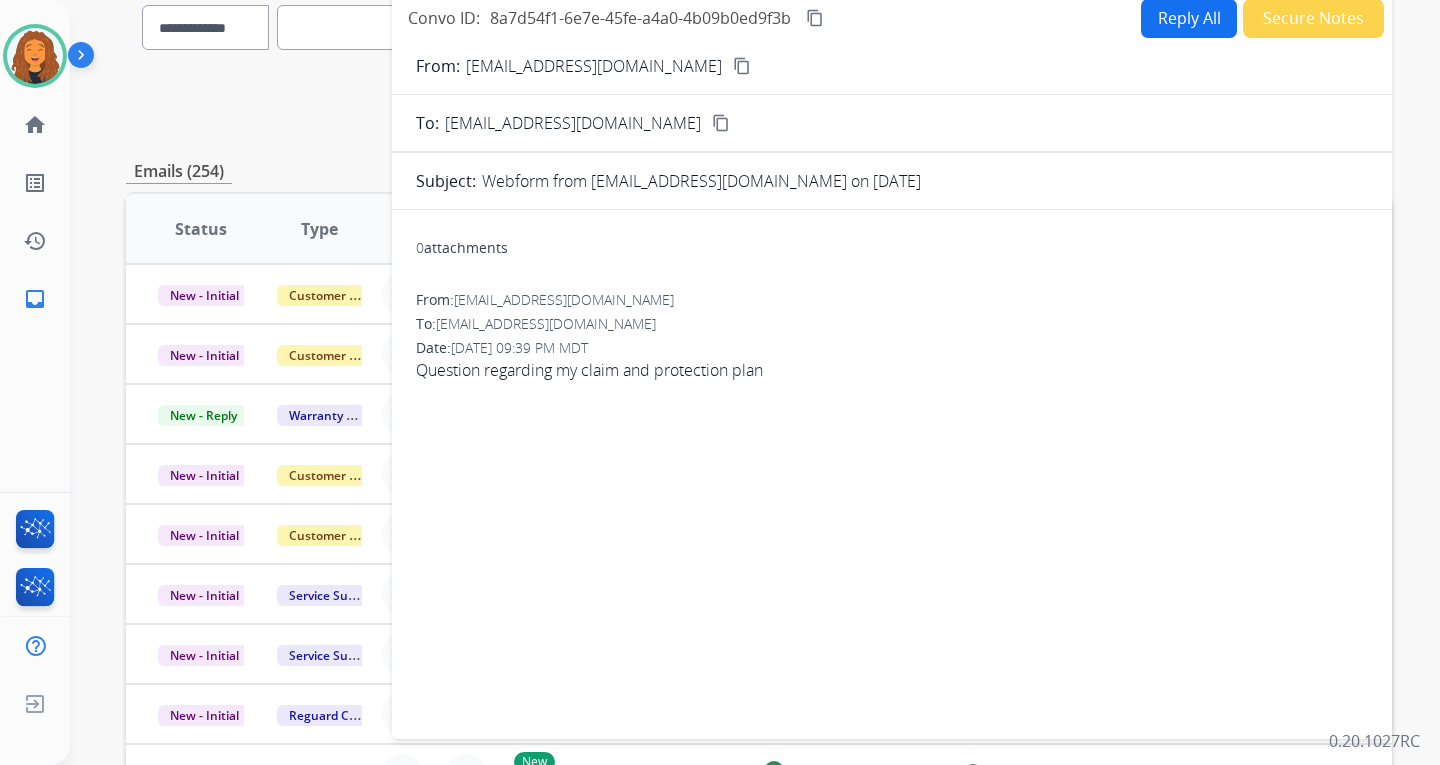 scroll, scrollTop: 0, scrollLeft: 0, axis: both 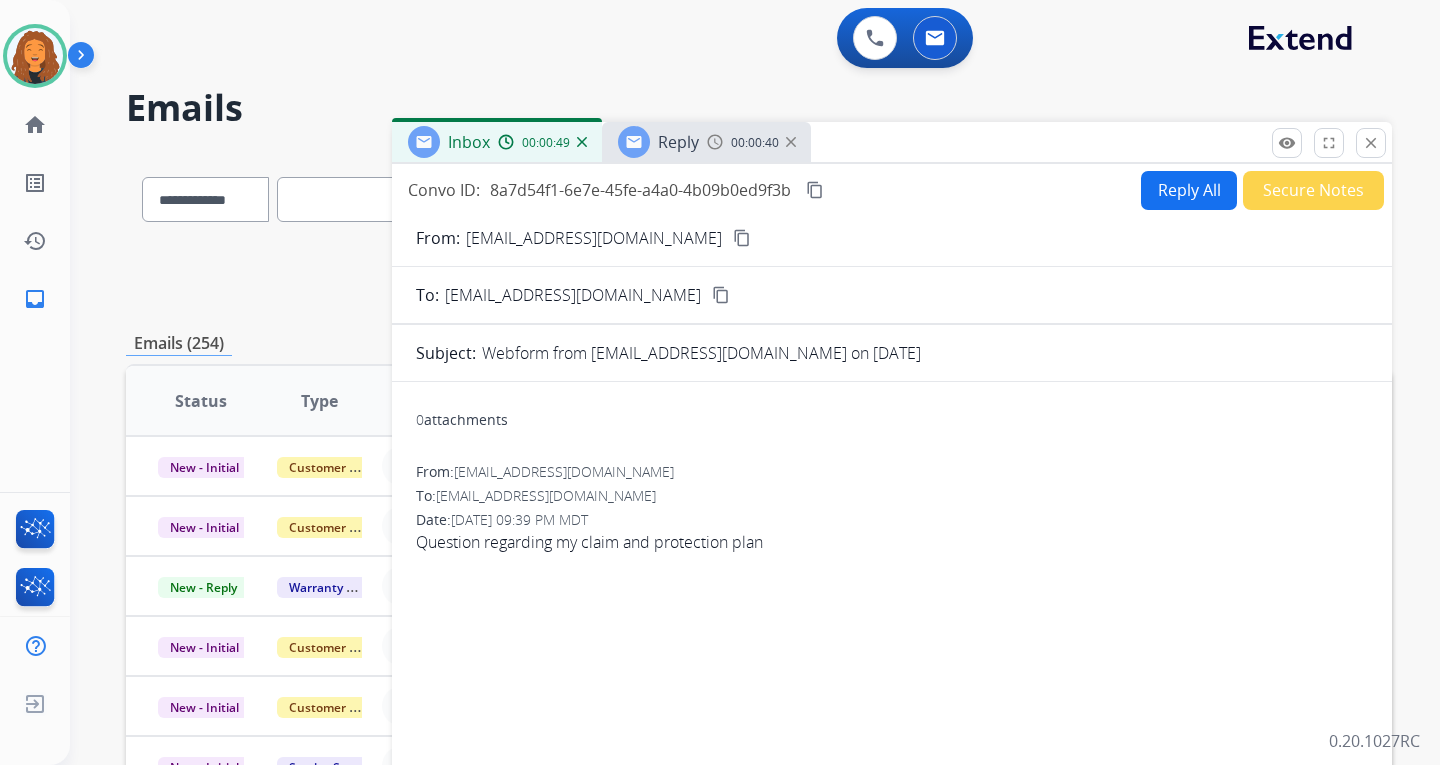 click at bounding box center [715, 142] 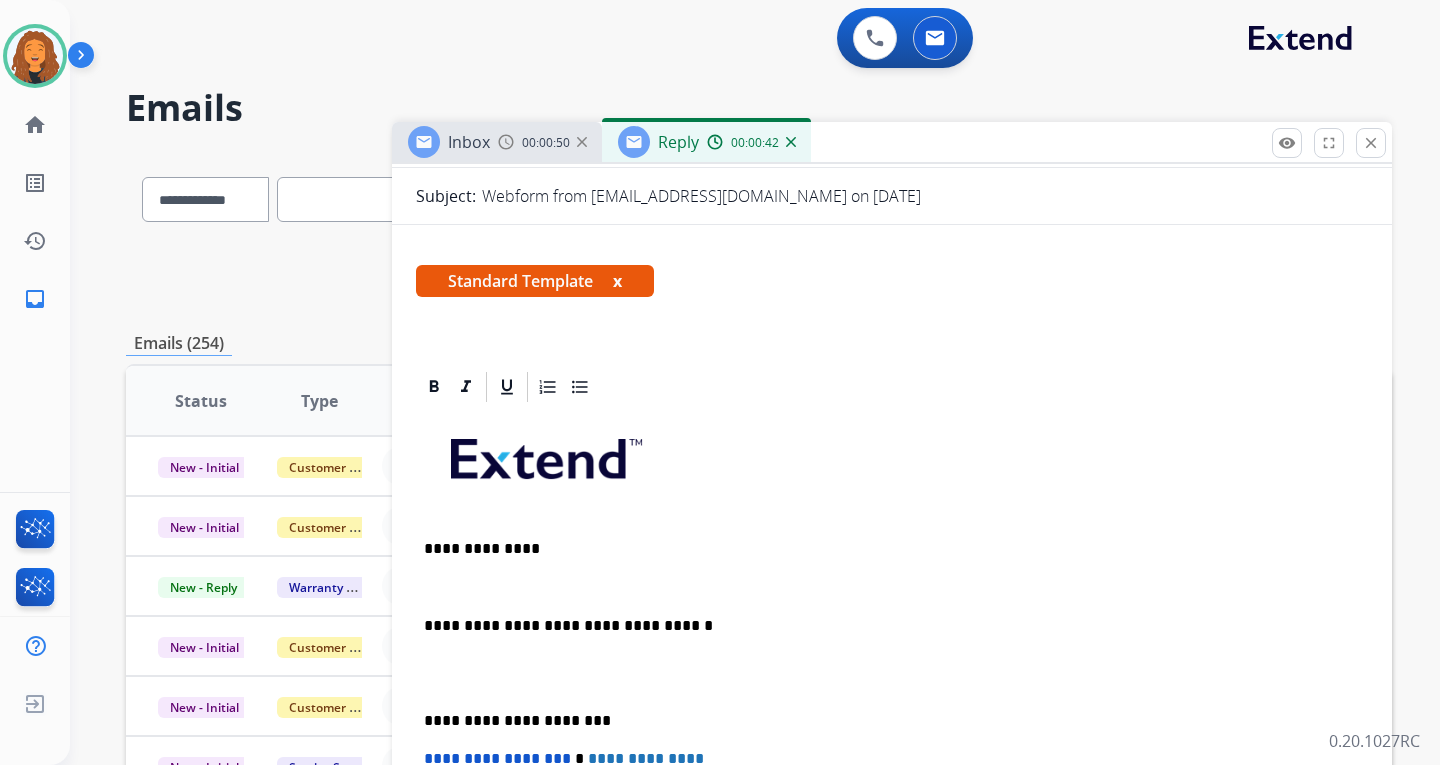 scroll, scrollTop: 300, scrollLeft: 0, axis: vertical 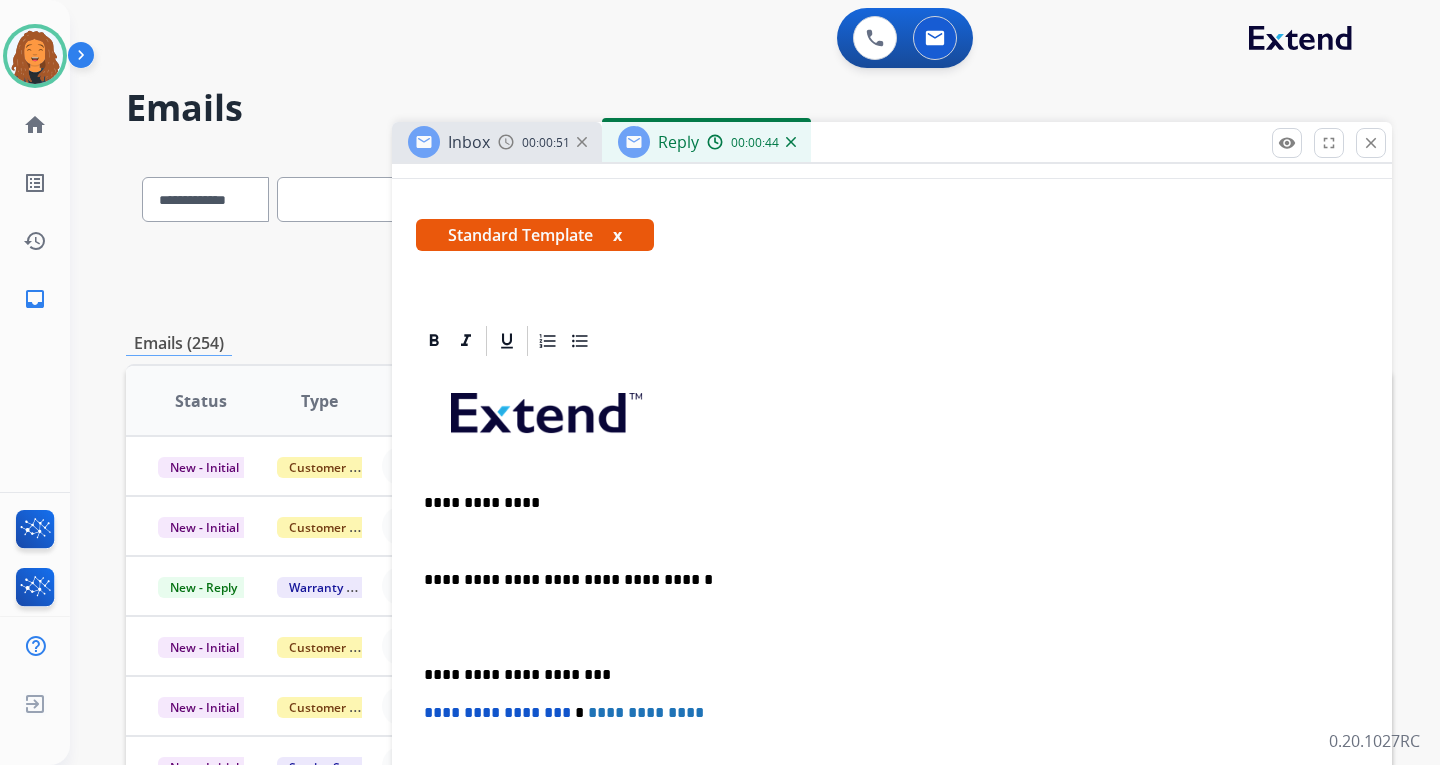drag, startPoint x: 443, startPoint y: 524, endPoint x: 430, endPoint y: 518, distance: 14.3178215 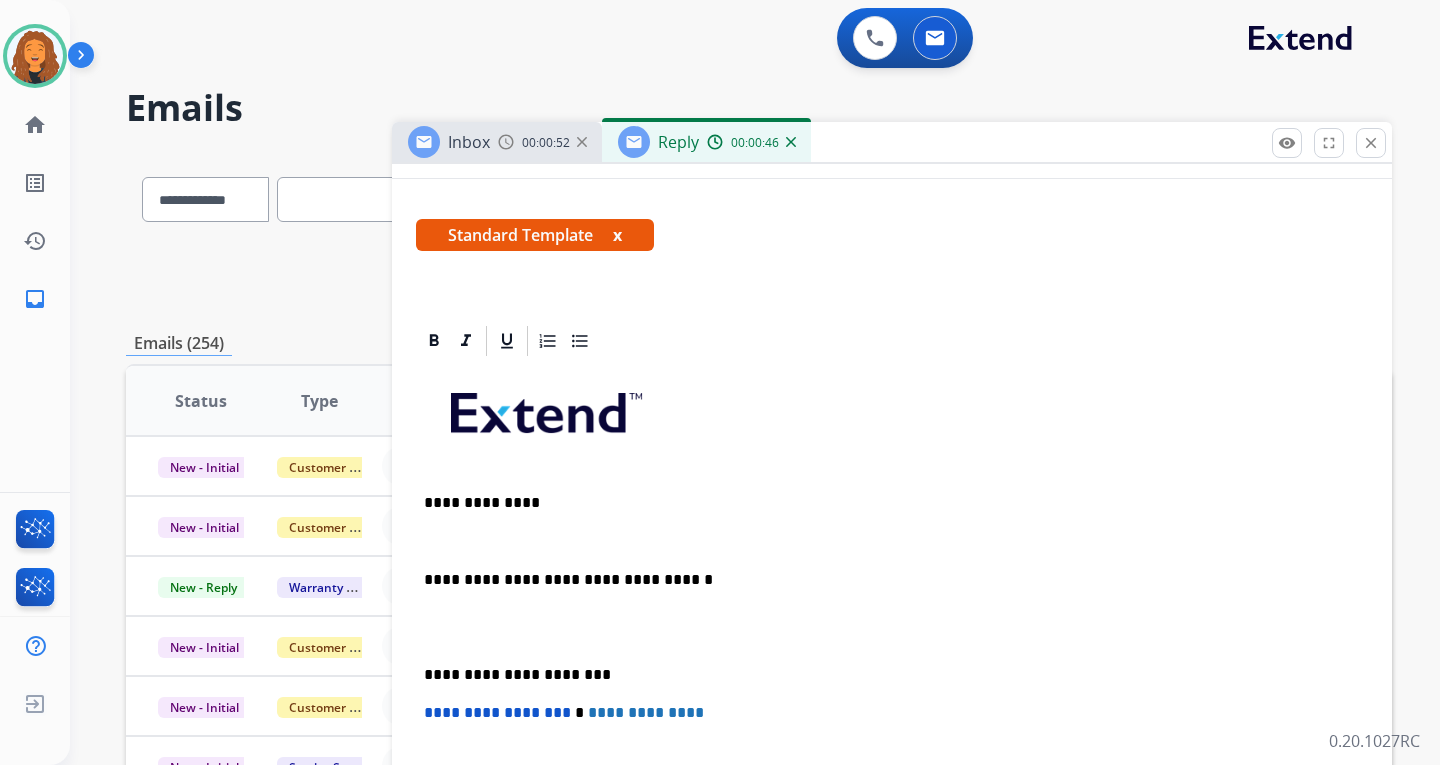 type 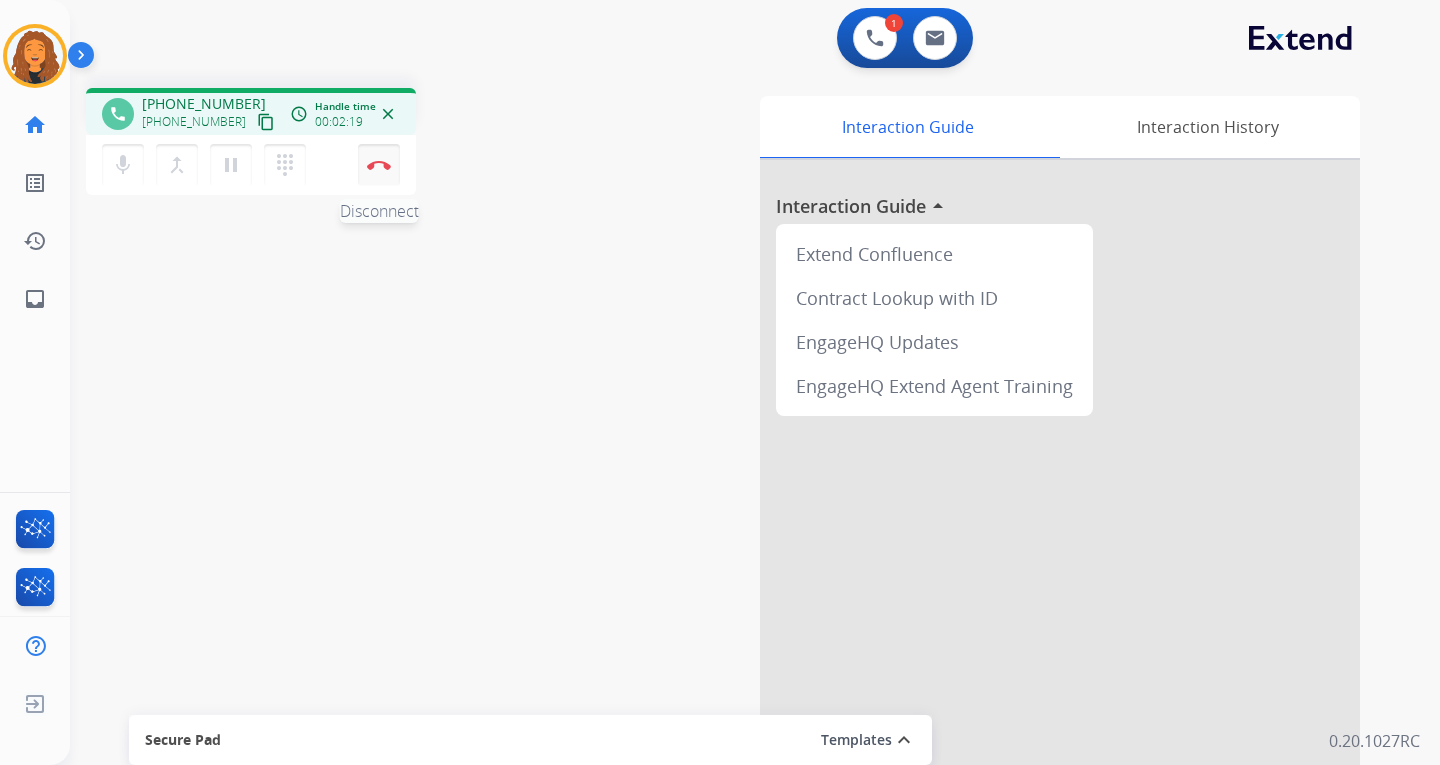 click on "Disconnect" at bounding box center [379, 165] 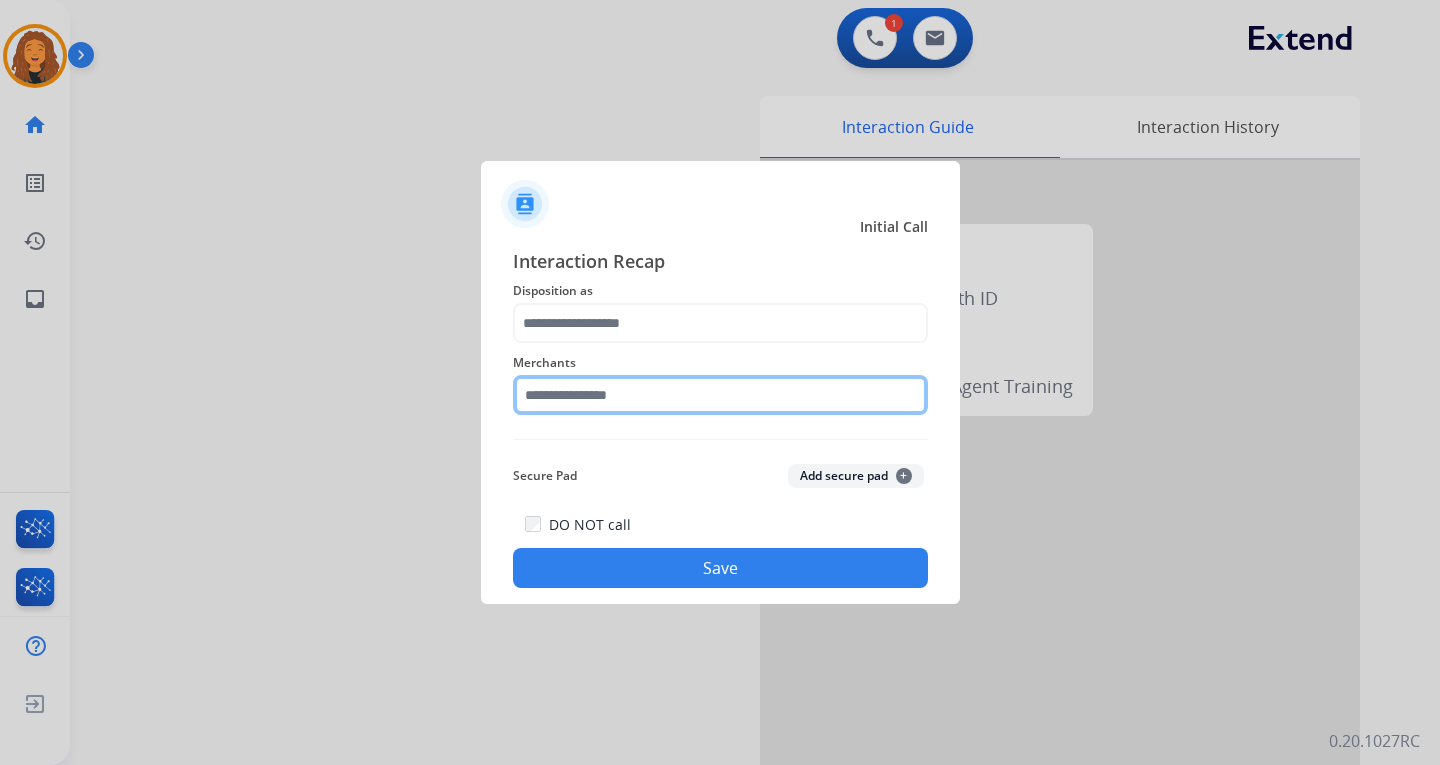click 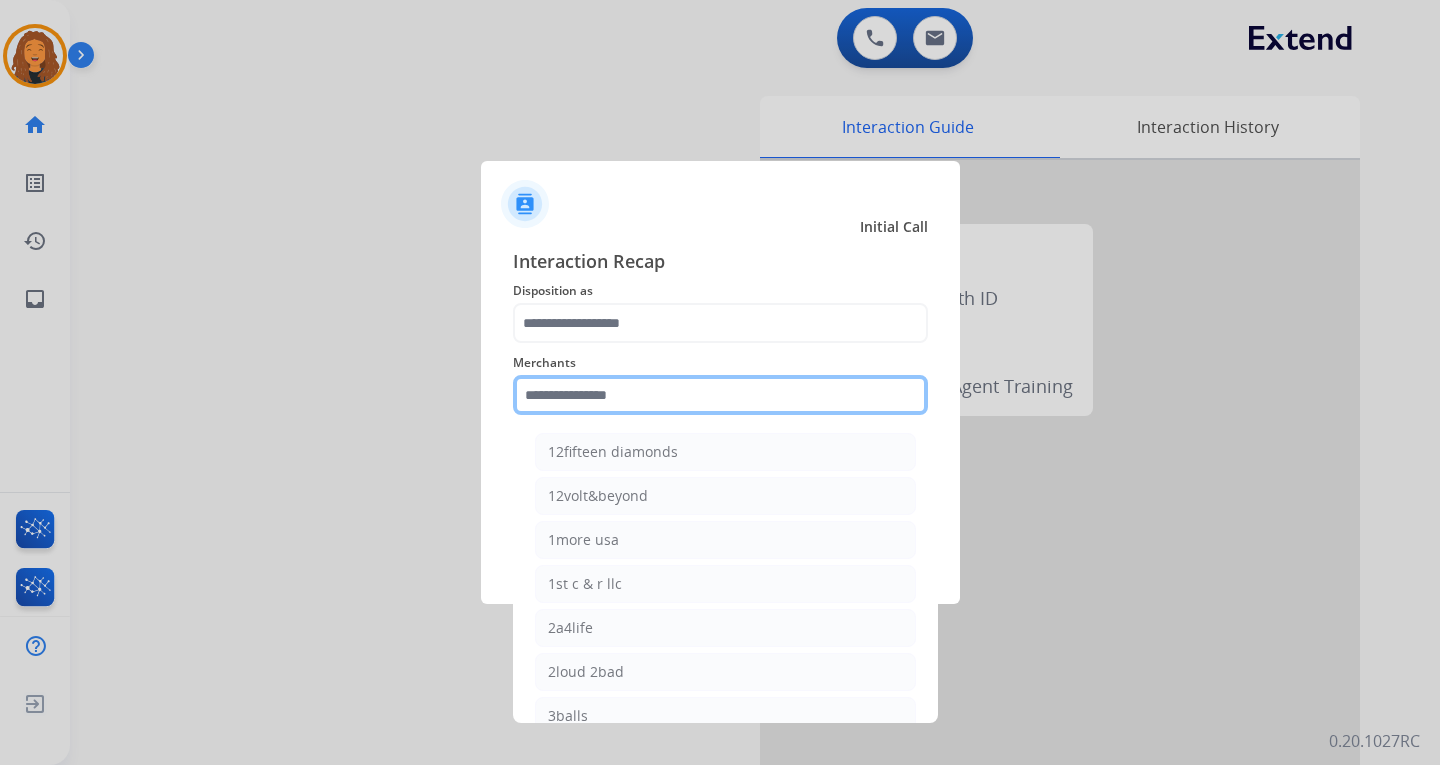 type on "*" 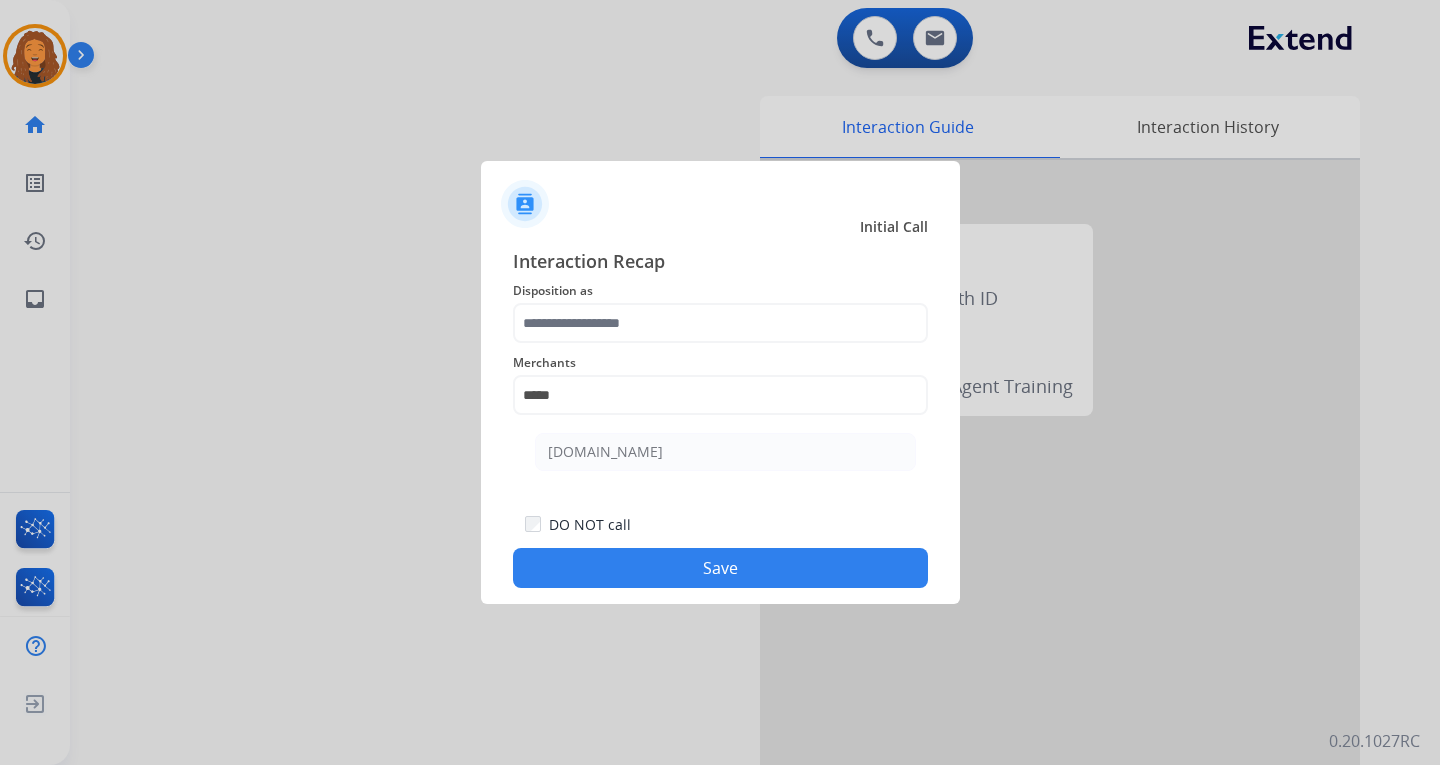 drag, startPoint x: 646, startPoint y: 454, endPoint x: 647, endPoint y: 400, distance: 54.00926 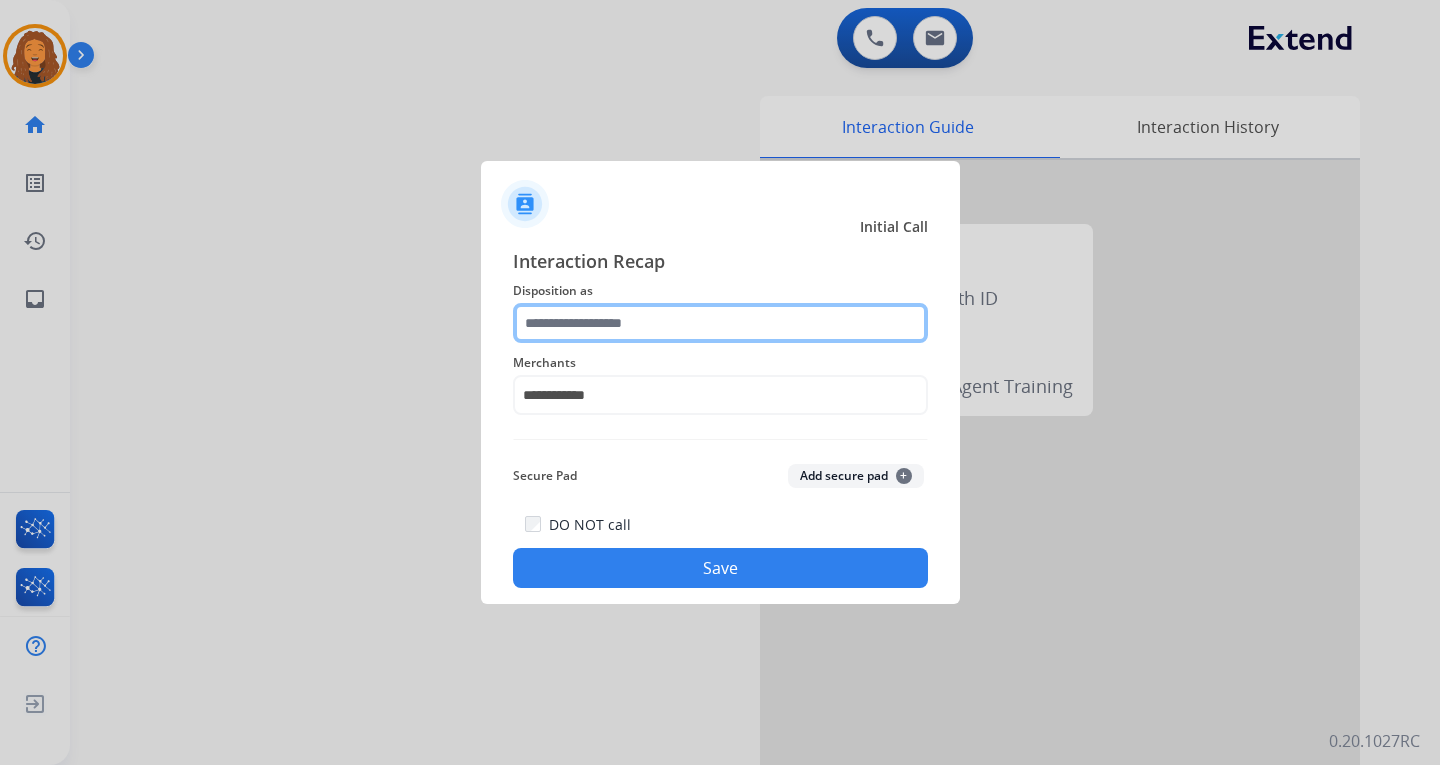 click 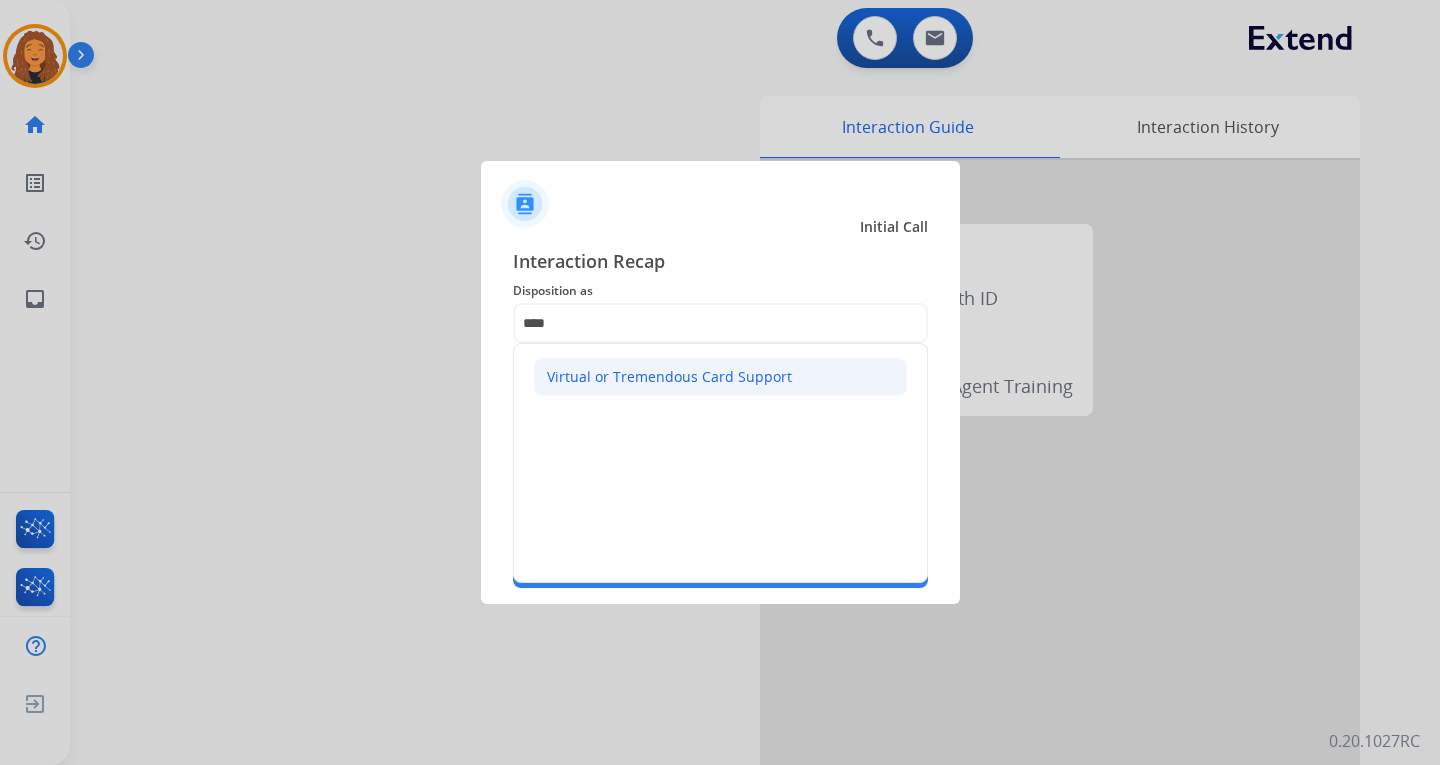 click on "Virtual or Tremendous Card Support" 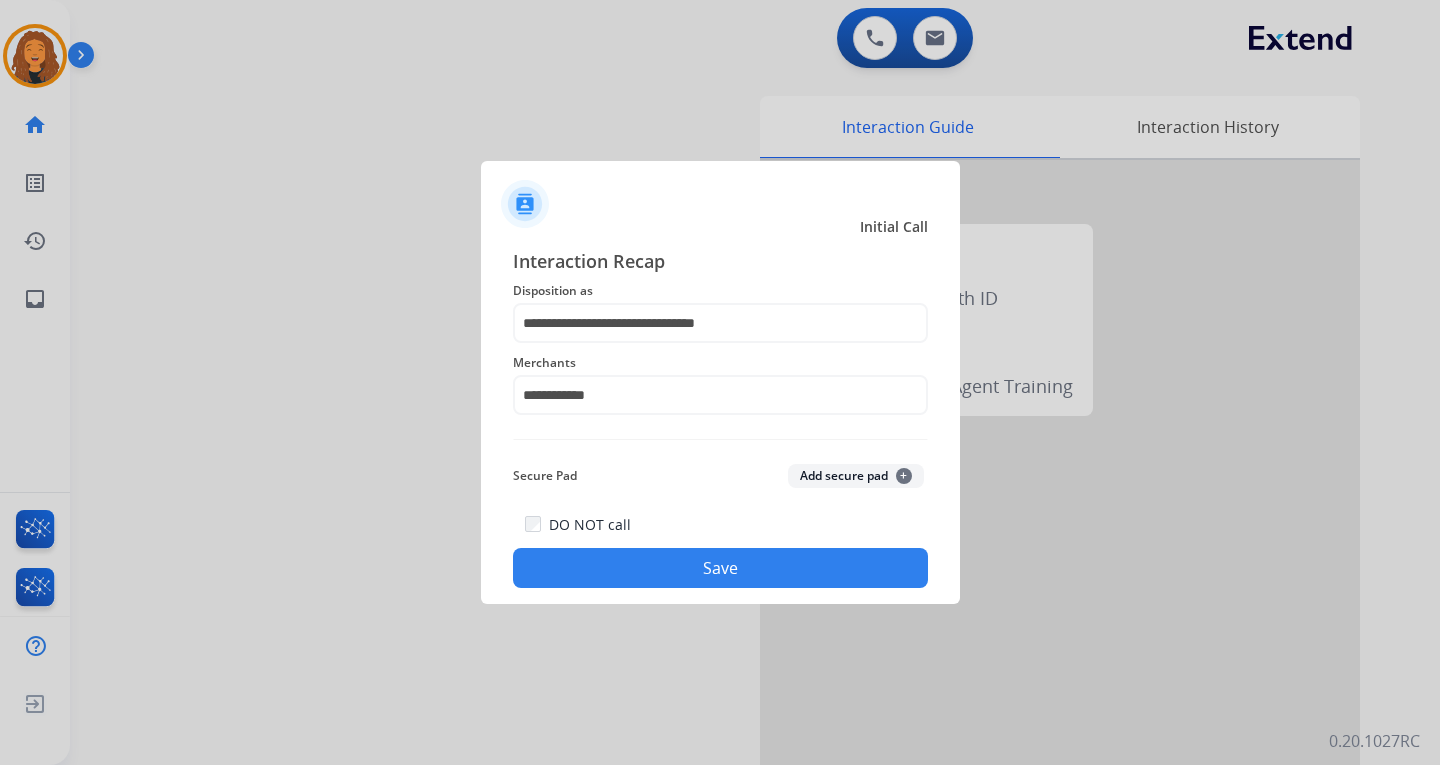 click on "Save" 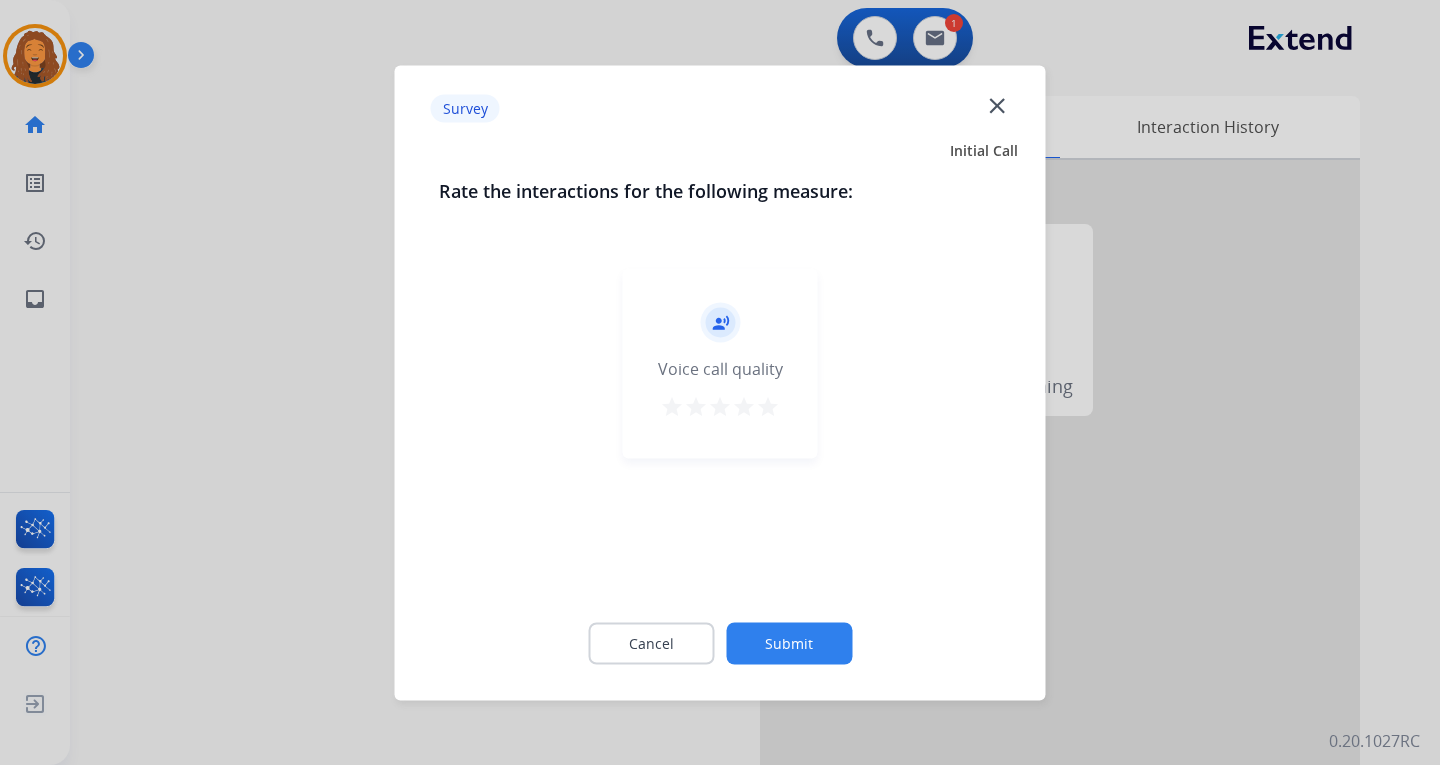 click on "Submit" 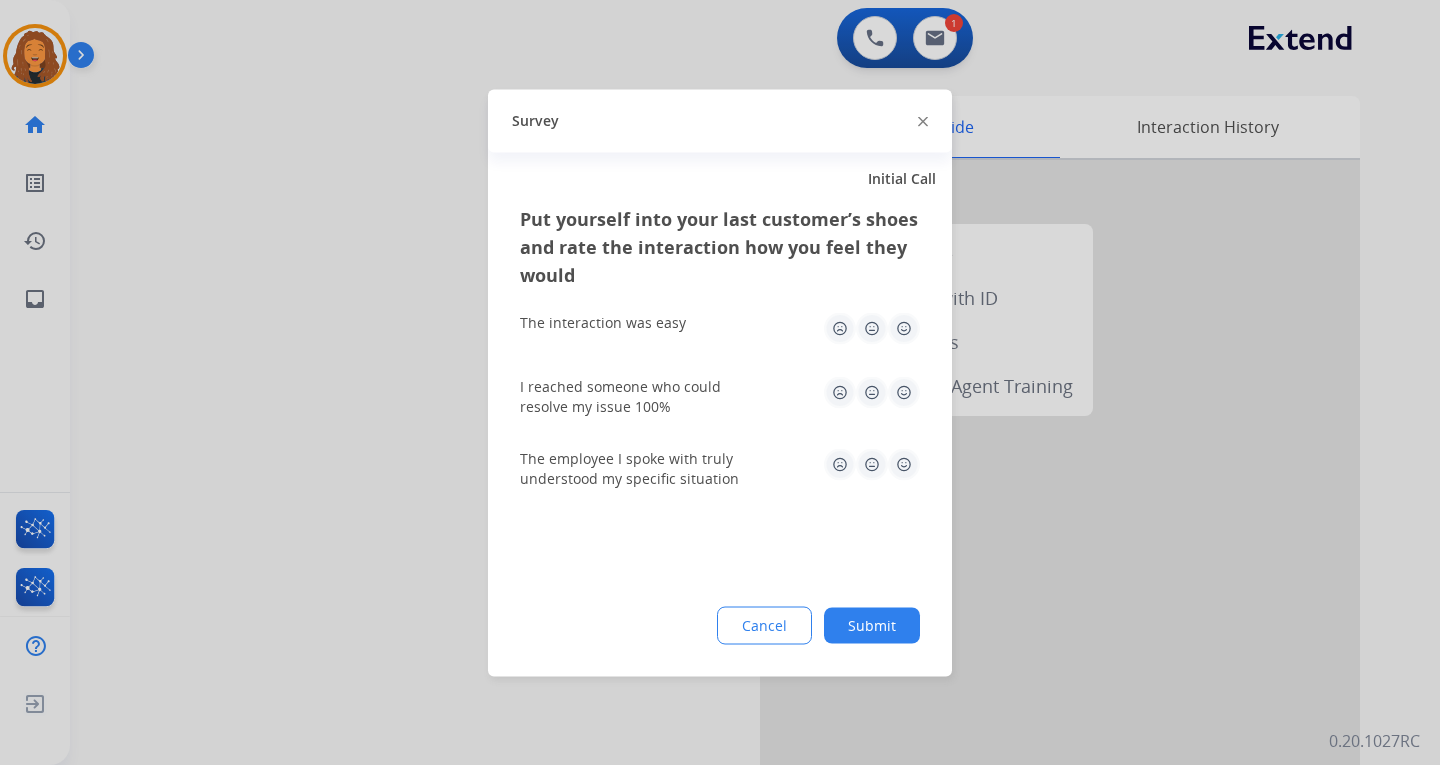 click on "Submit" 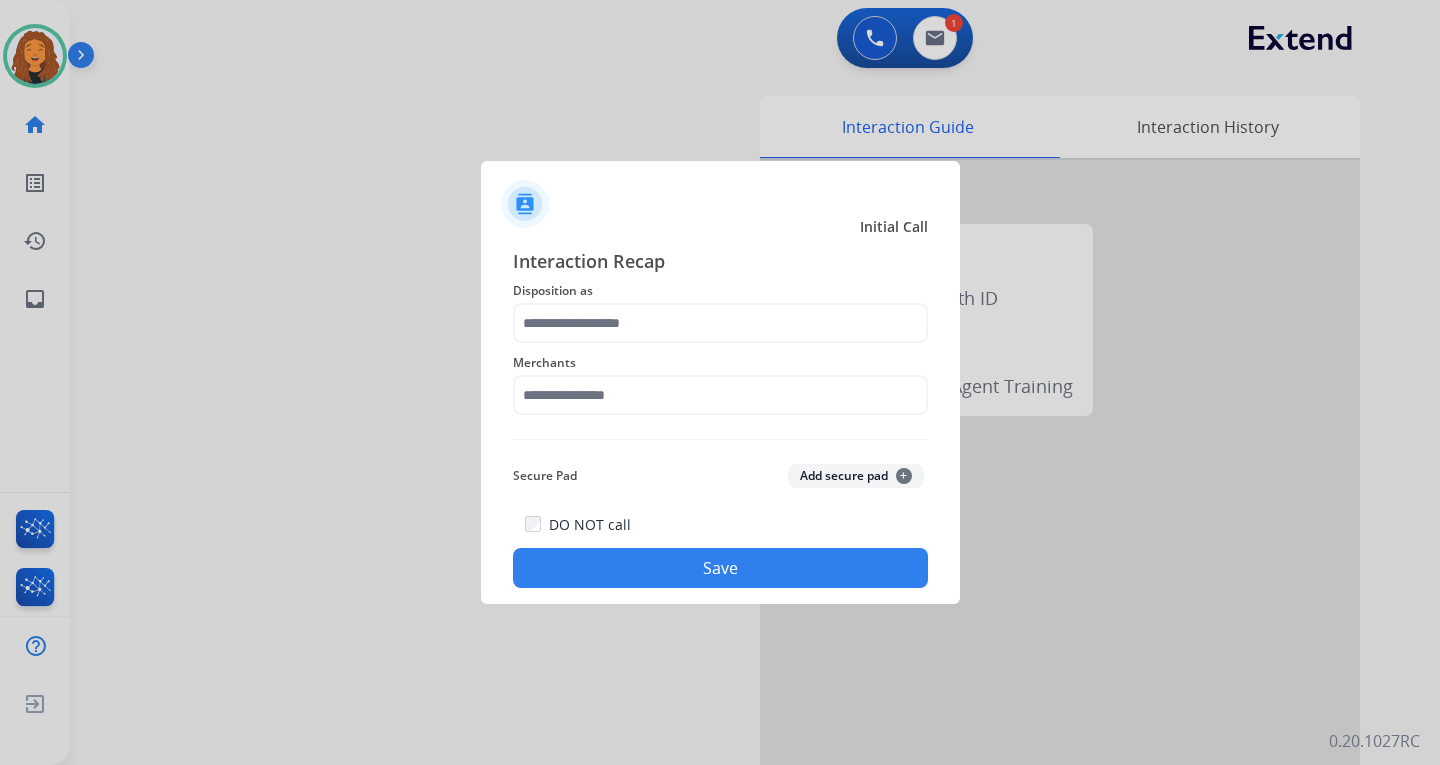 click on "Merchants" 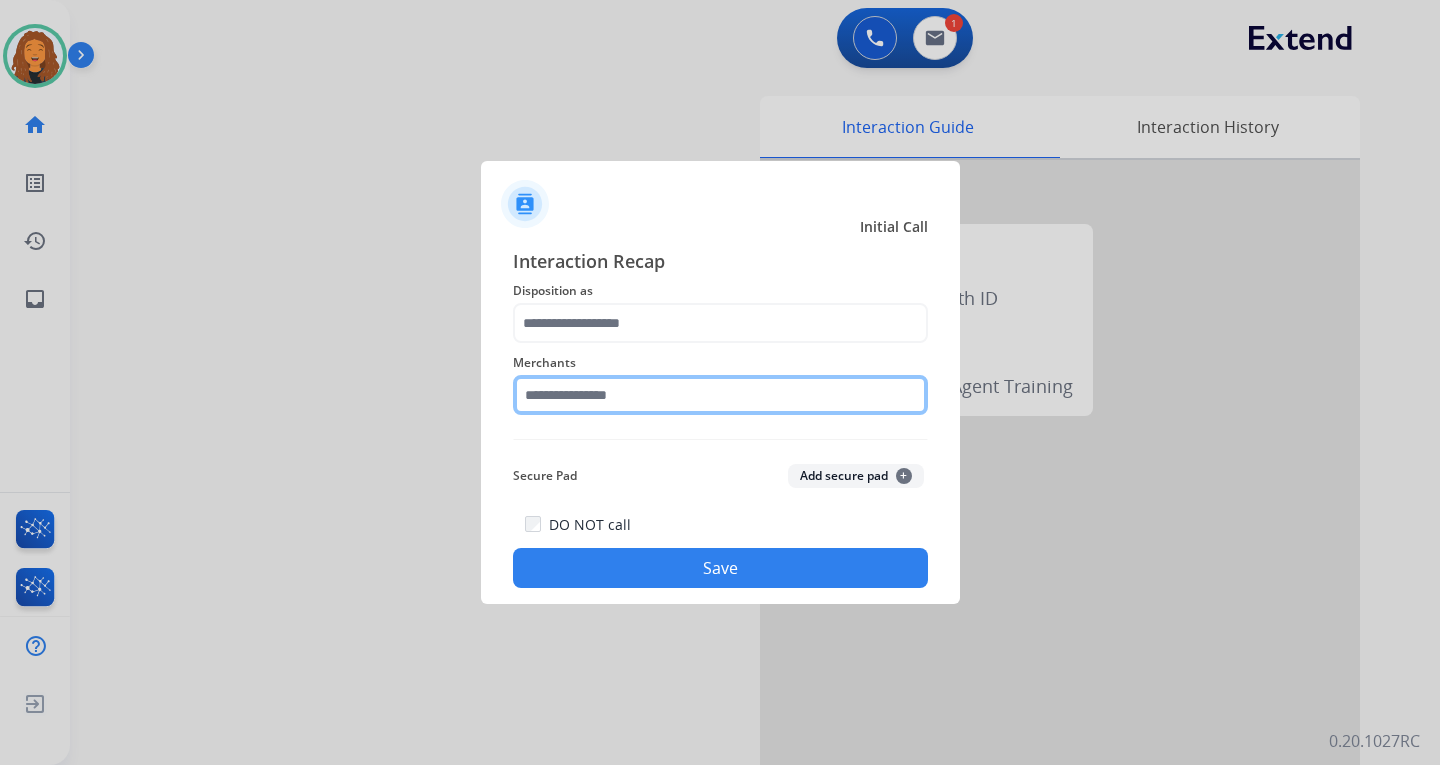 click 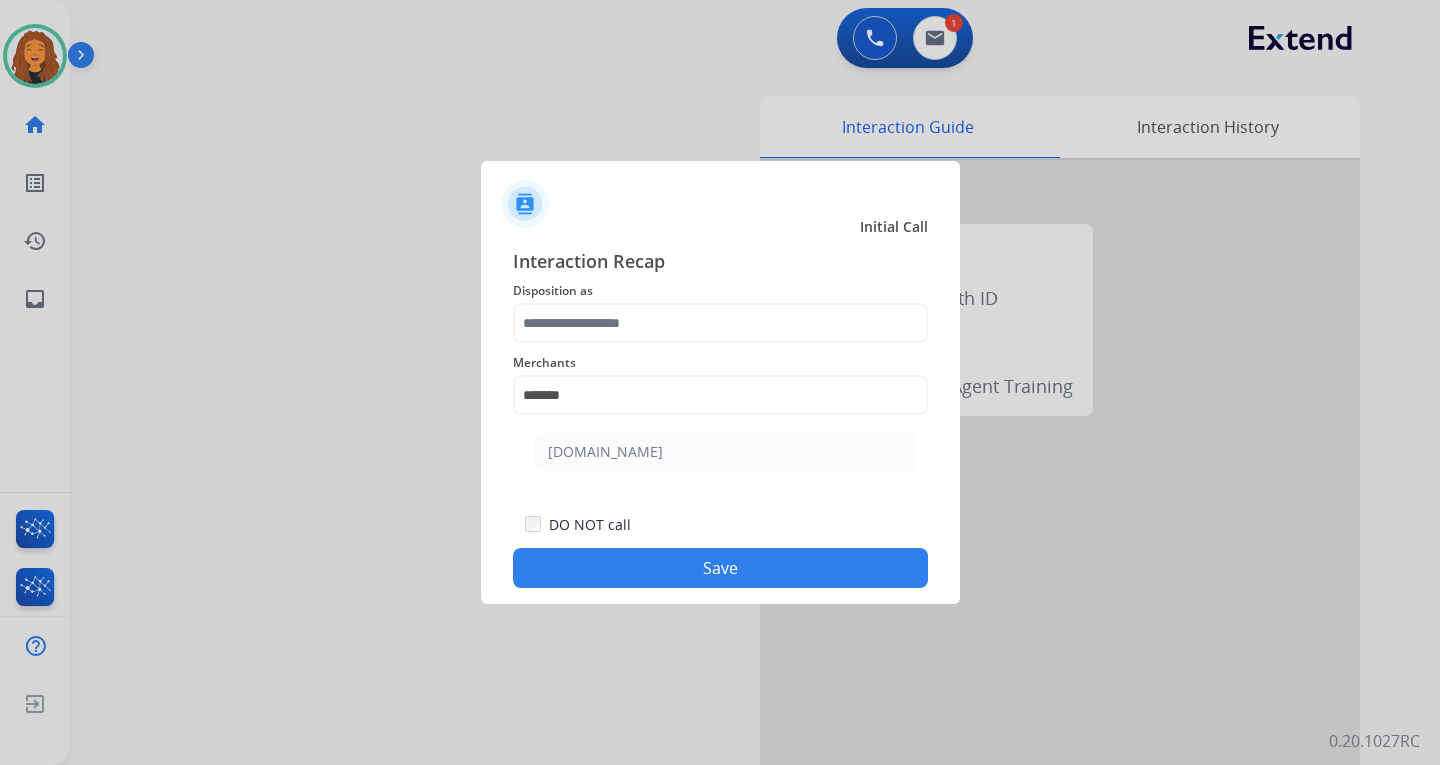 drag, startPoint x: 625, startPoint y: 466, endPoint x: 626, endPoint y: 415, distance: 51.009804 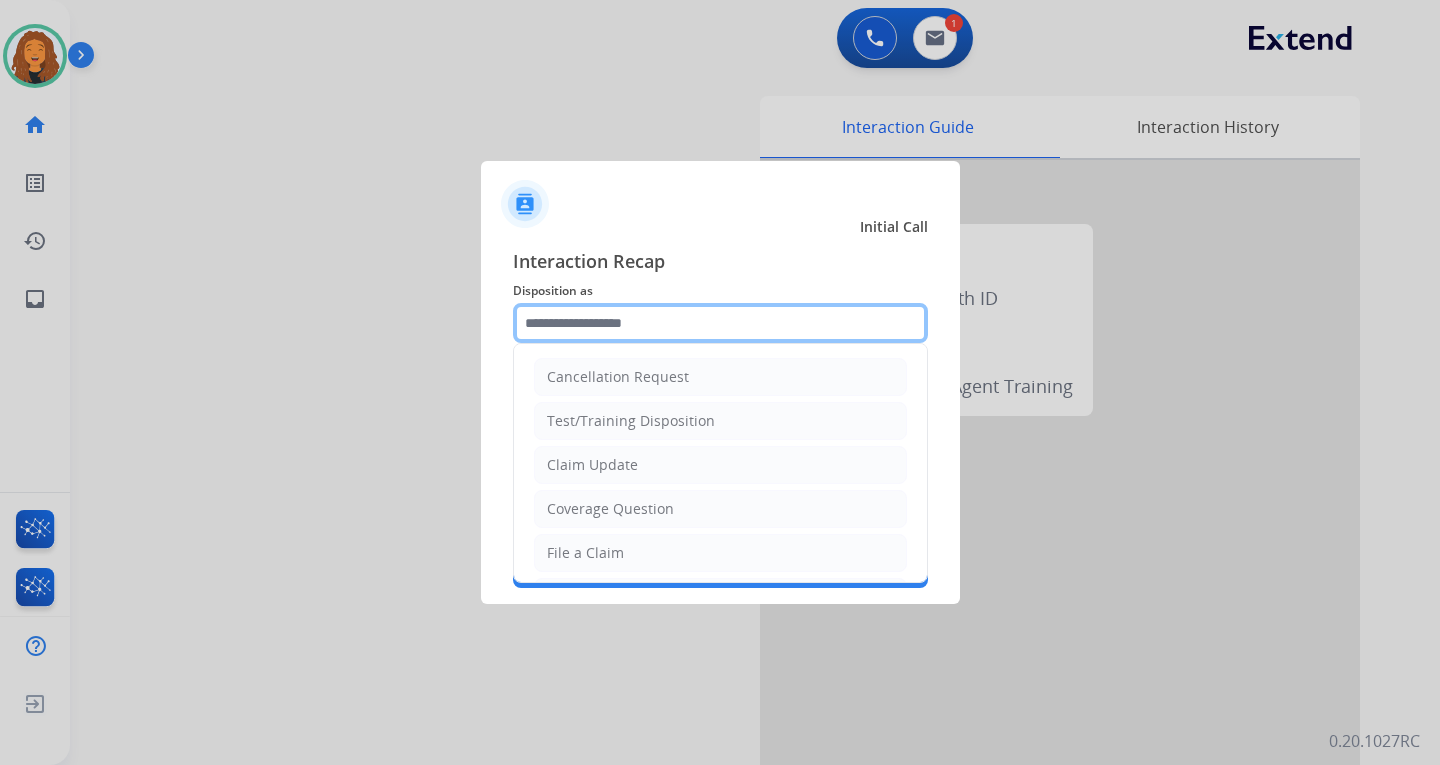 click 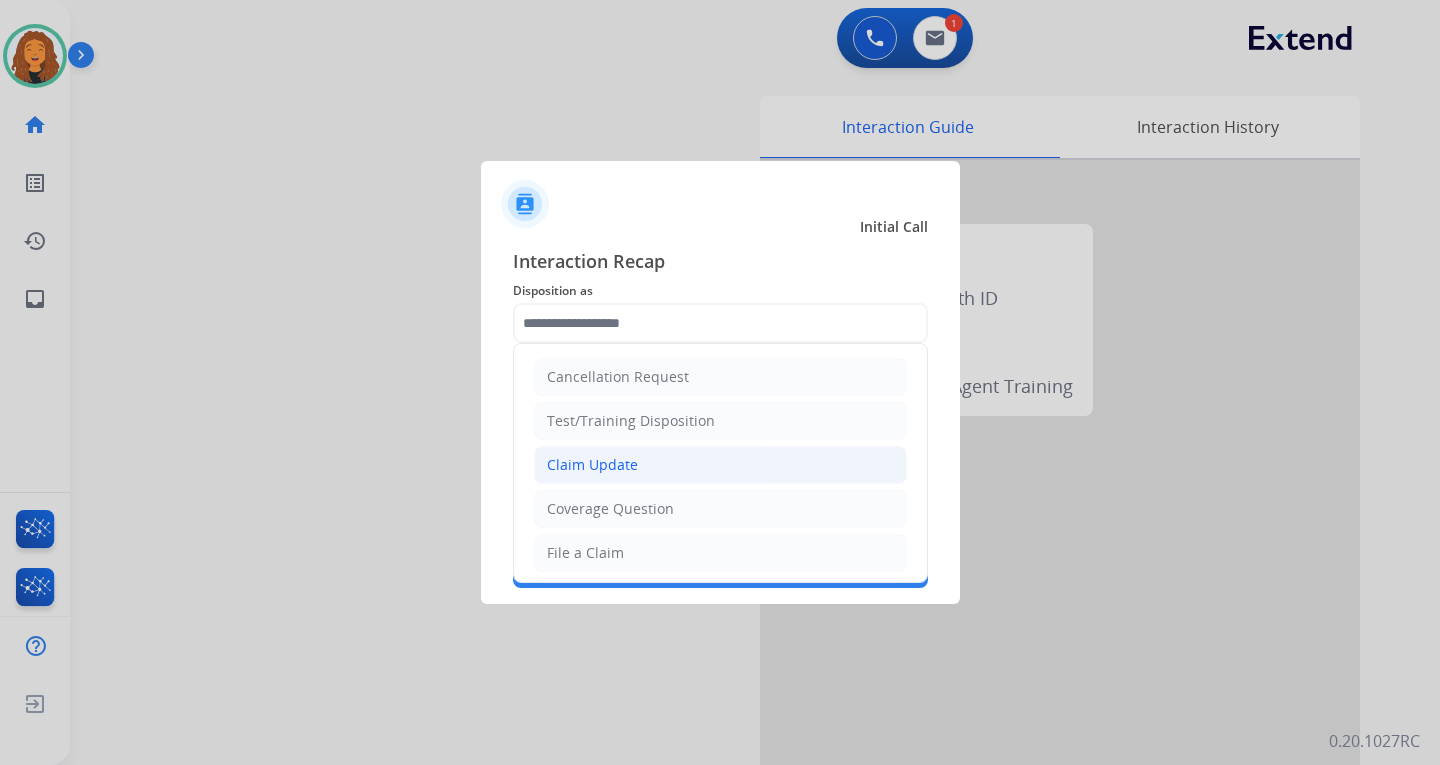 click on "Claim Update" 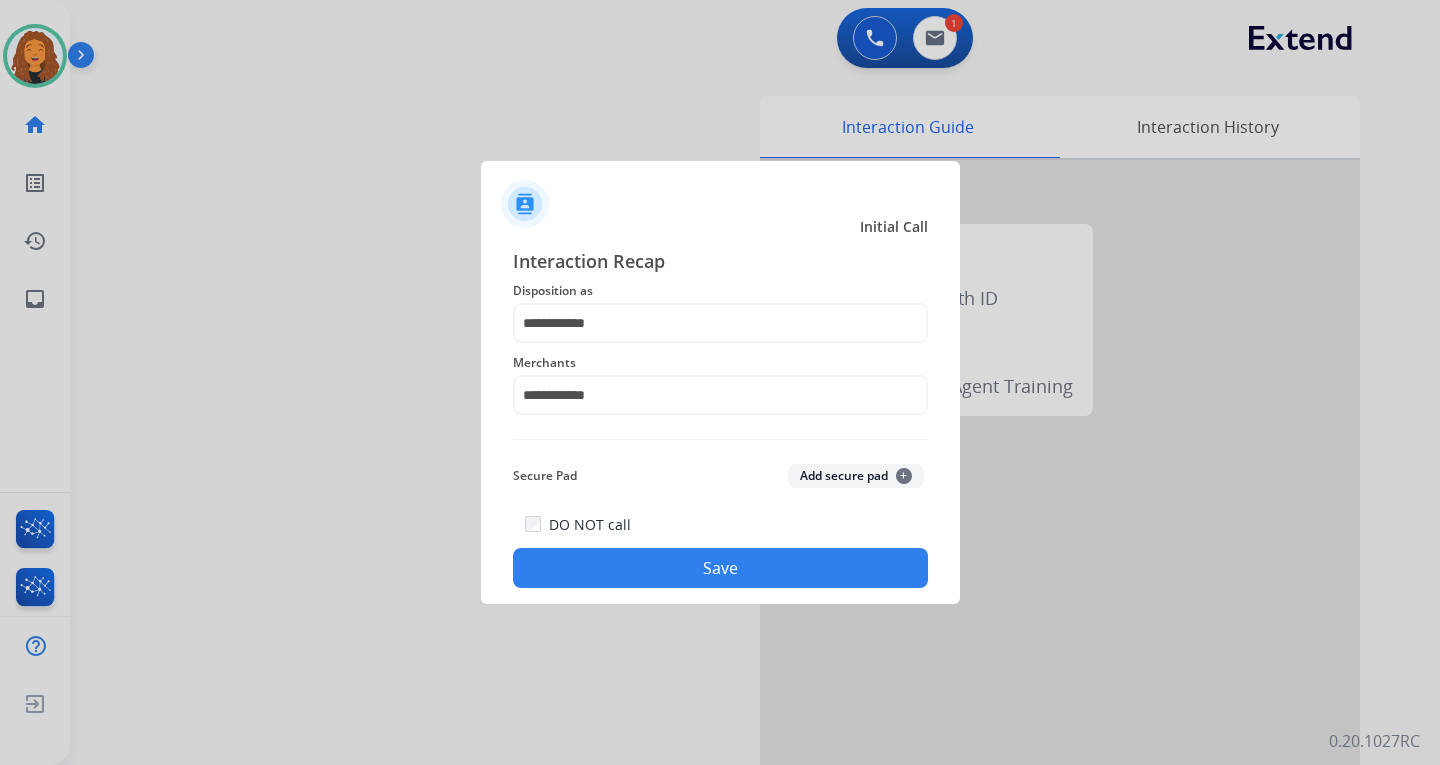 click on "Save" 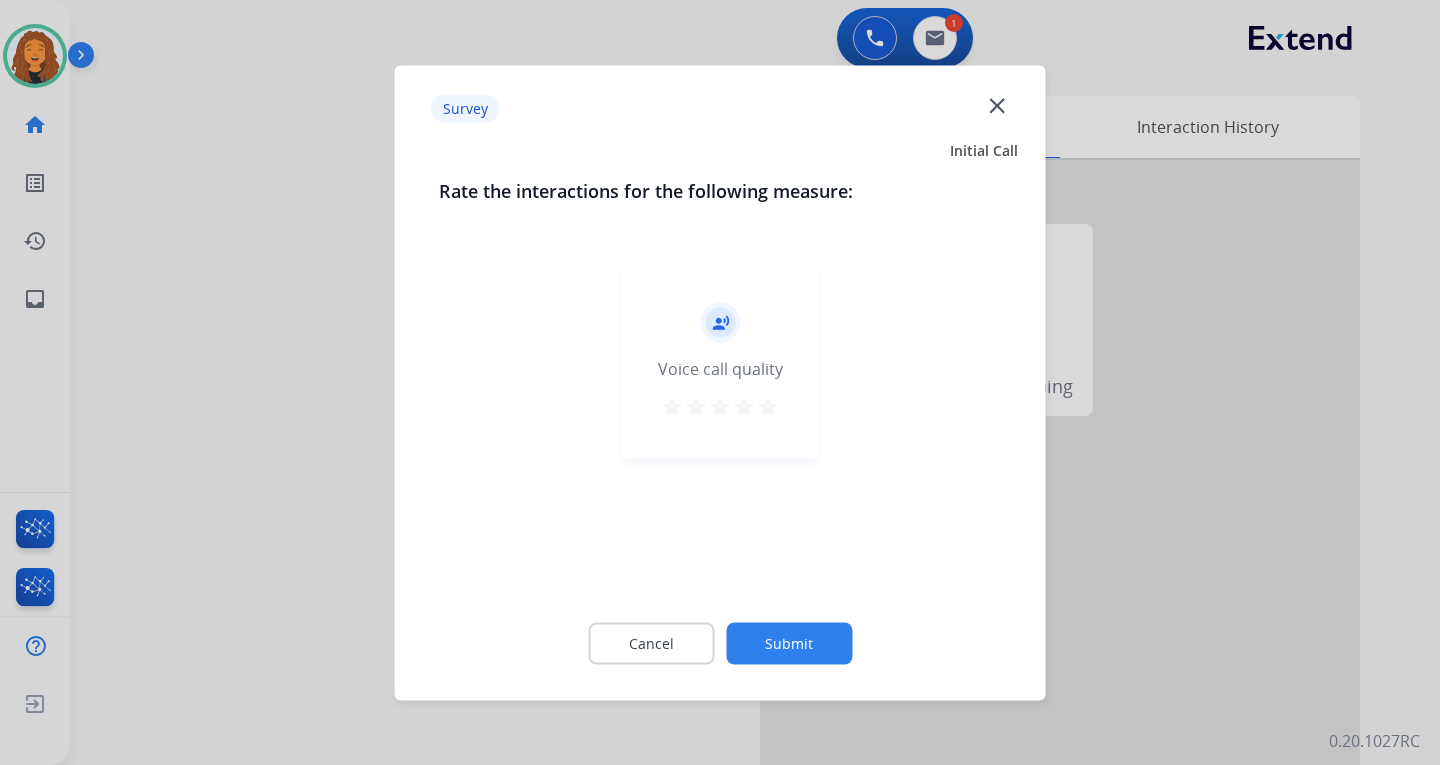drag, startPoint x: 782, startPoint y: 620, endPoint x: 792, endPoint y: 624, distance: 10.770329 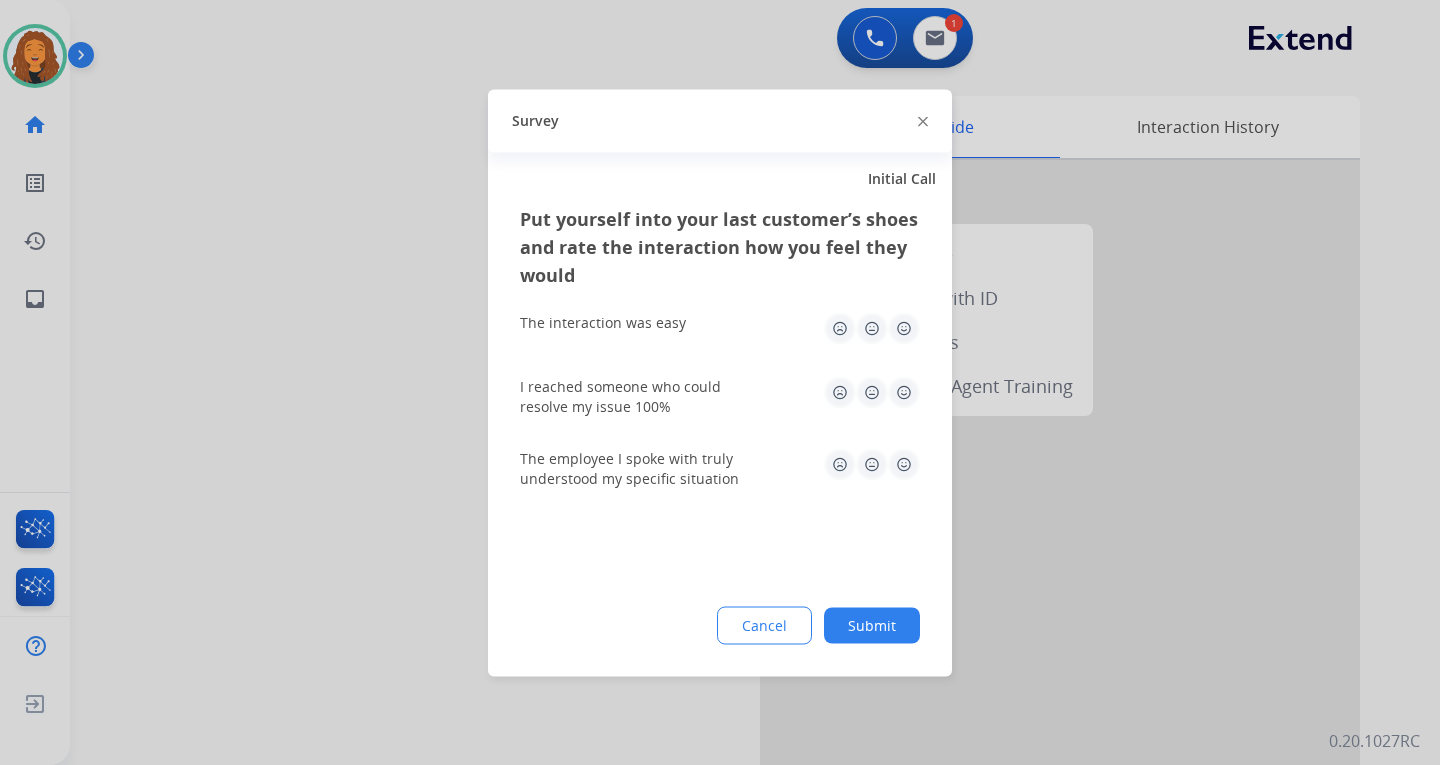 click on "Submit" 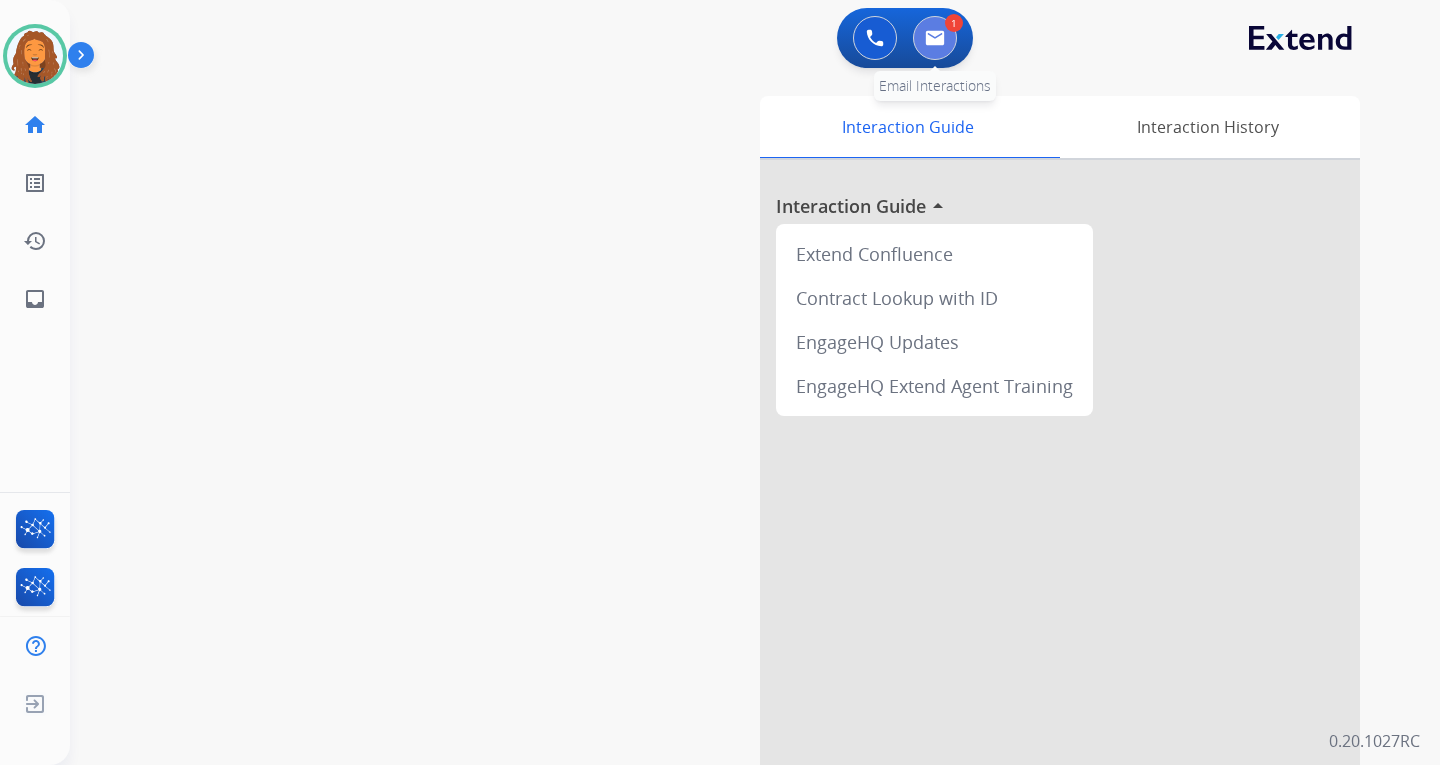 click at bounding box center (935, 38) 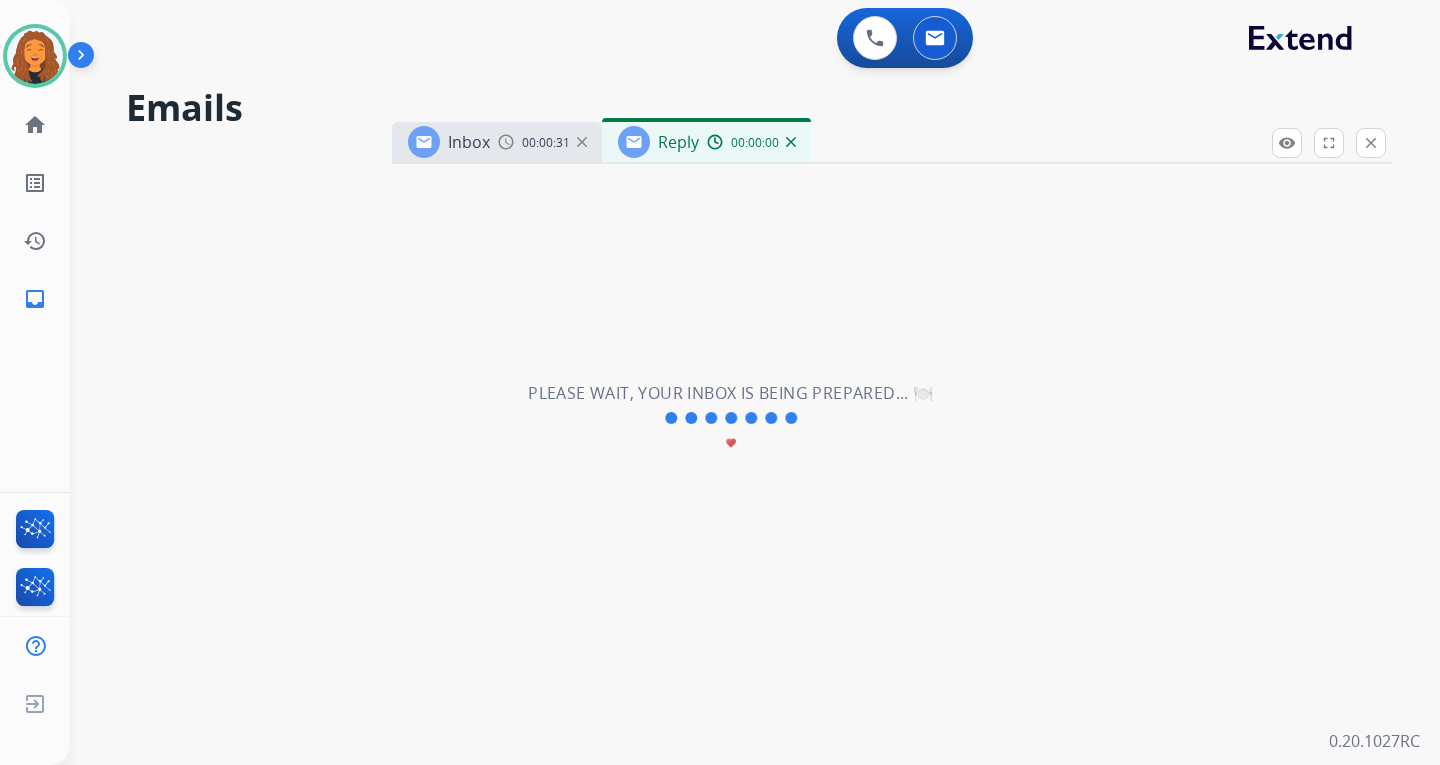 select on "**********" 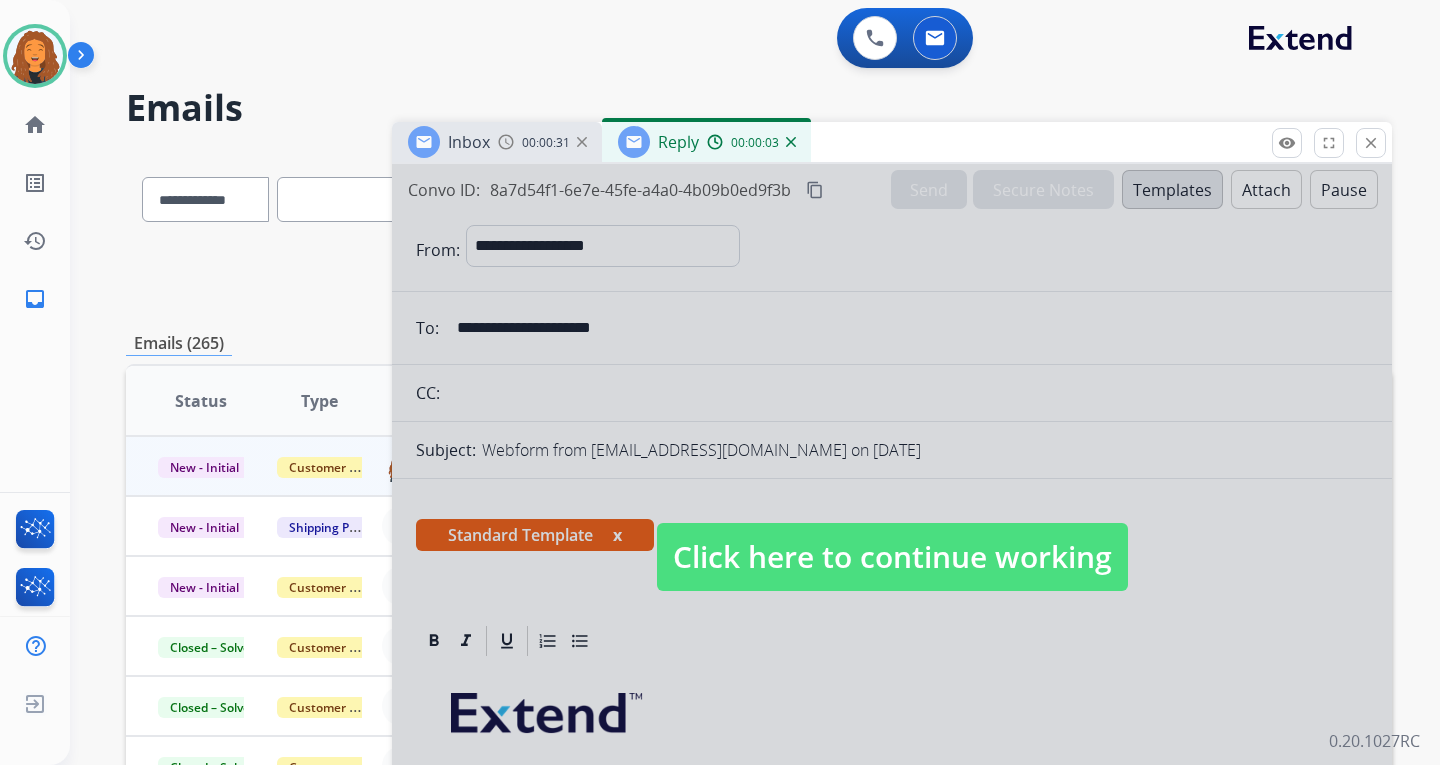 click on "Click here to continue working" at bounding box center (892, 557) 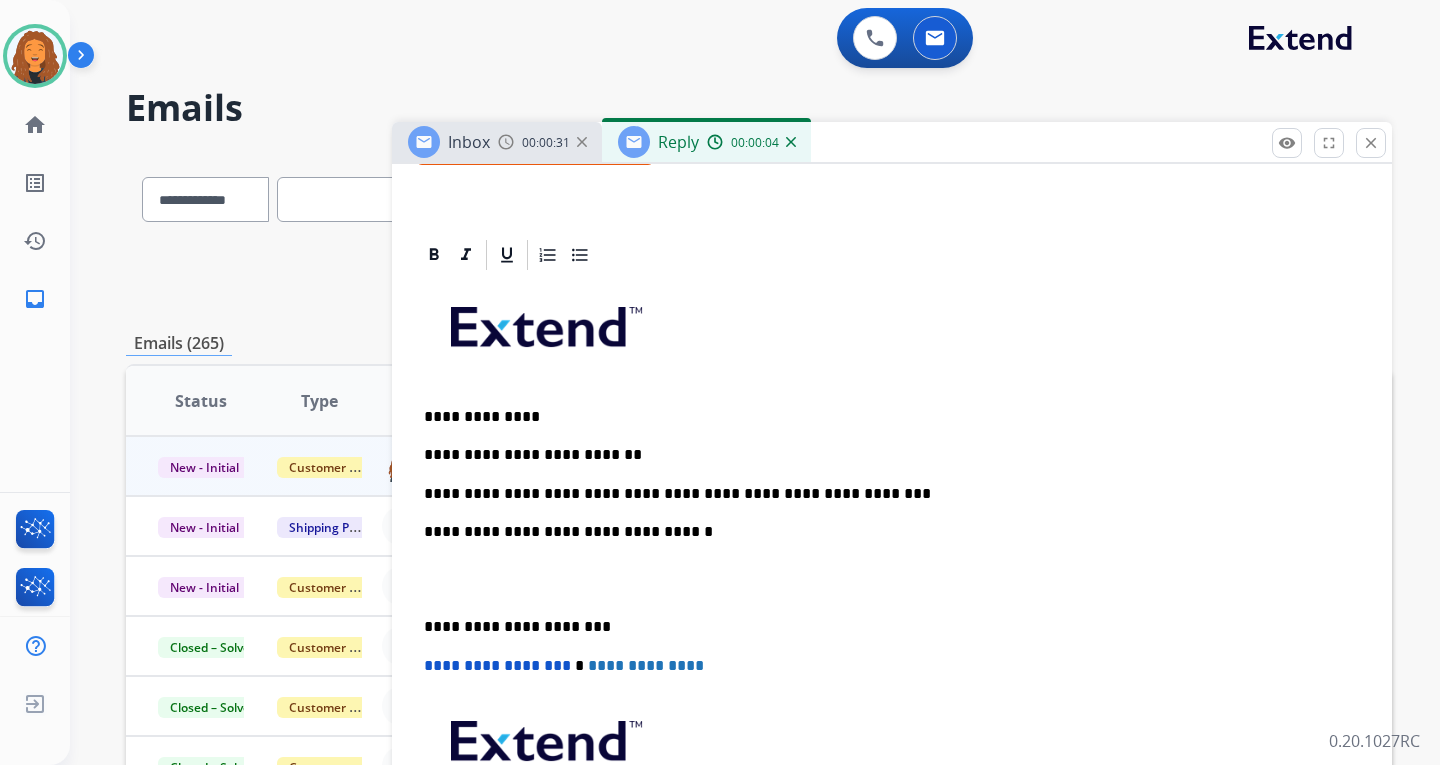 scroll, scrollTop: 400, scrollLeft: 0, axis: vertical 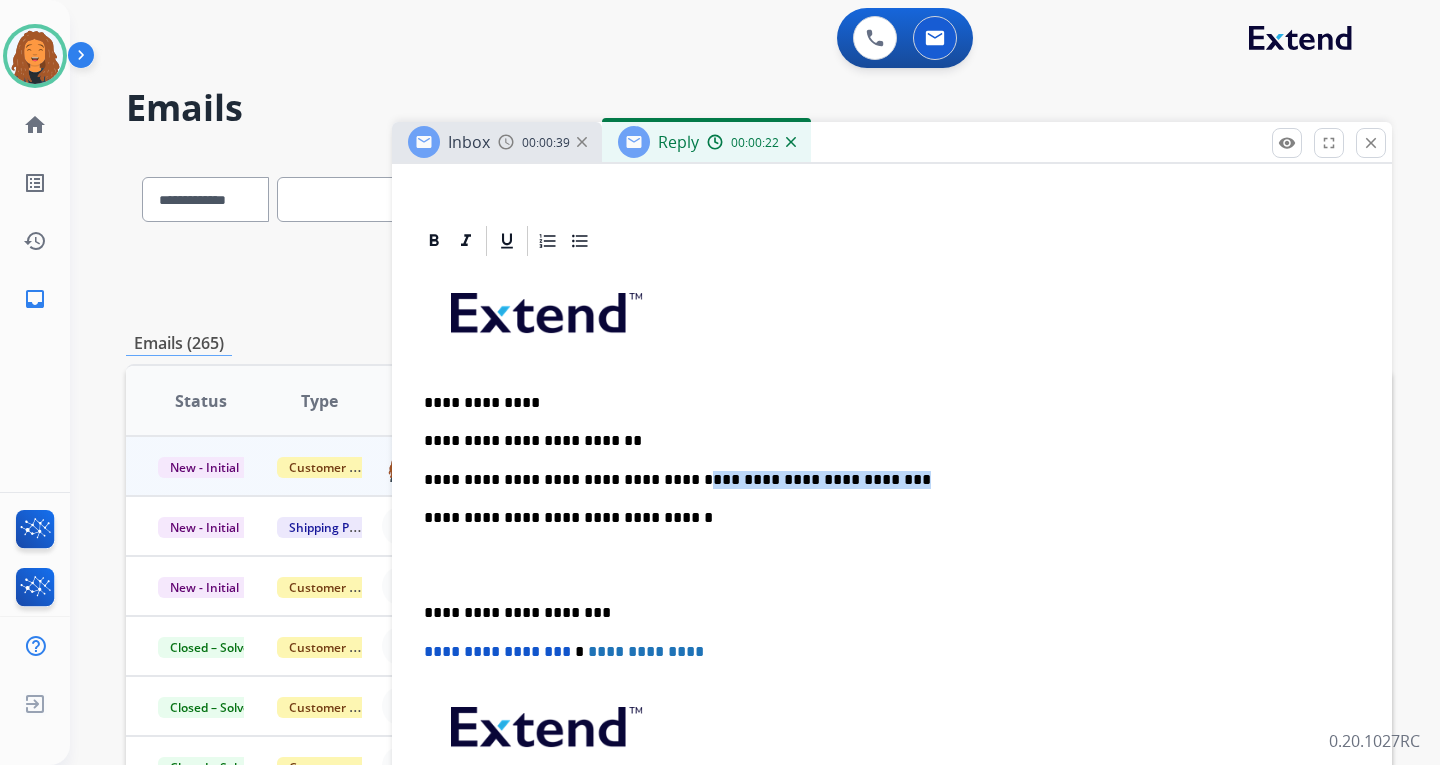 drag, startPoint x: 848, startPoint y: 481, endPoint x: 669, endPoint y: 478, distance: 179.02513 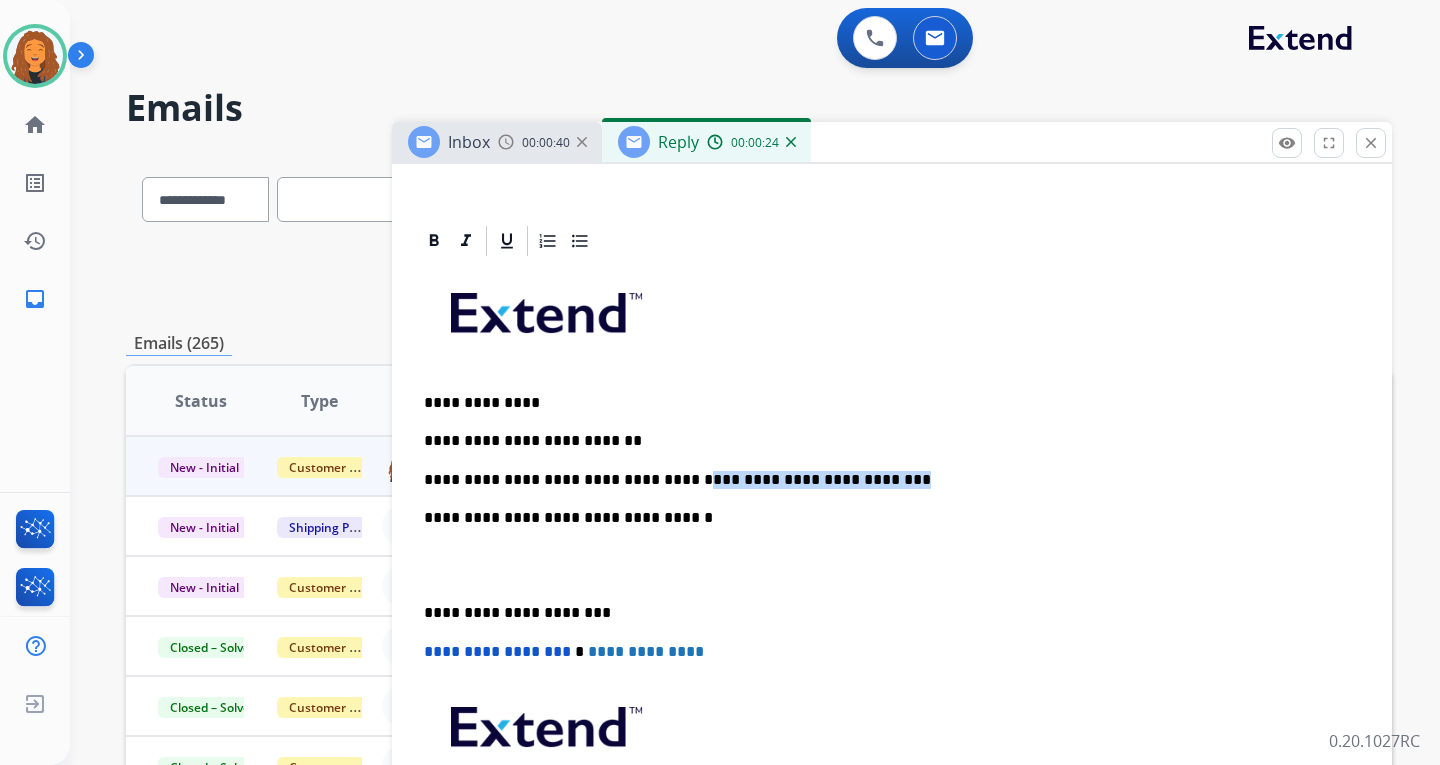 type 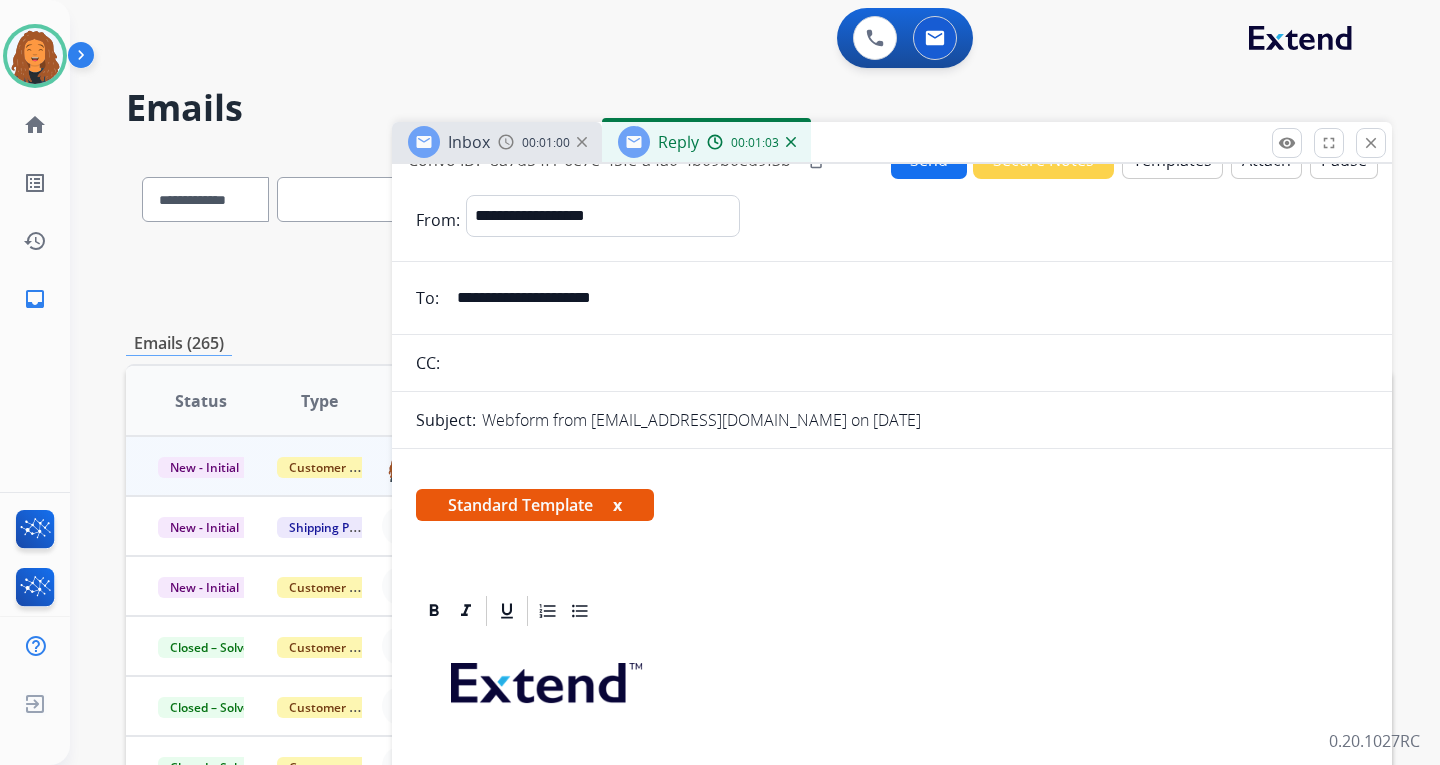 scroll, scrollTop: 0, scrollLeft: 0, axis: both 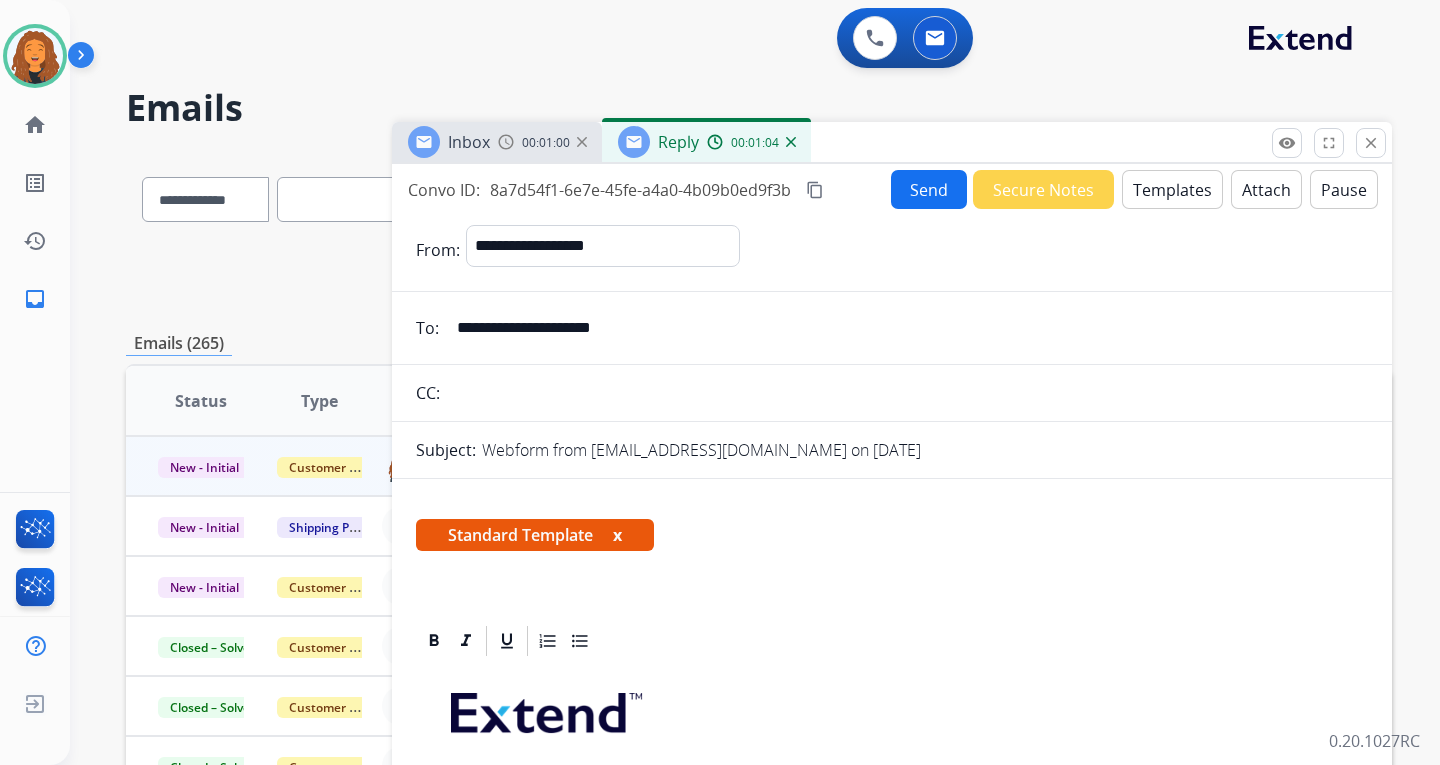 click on "Send" at bounding box center [929, 189] 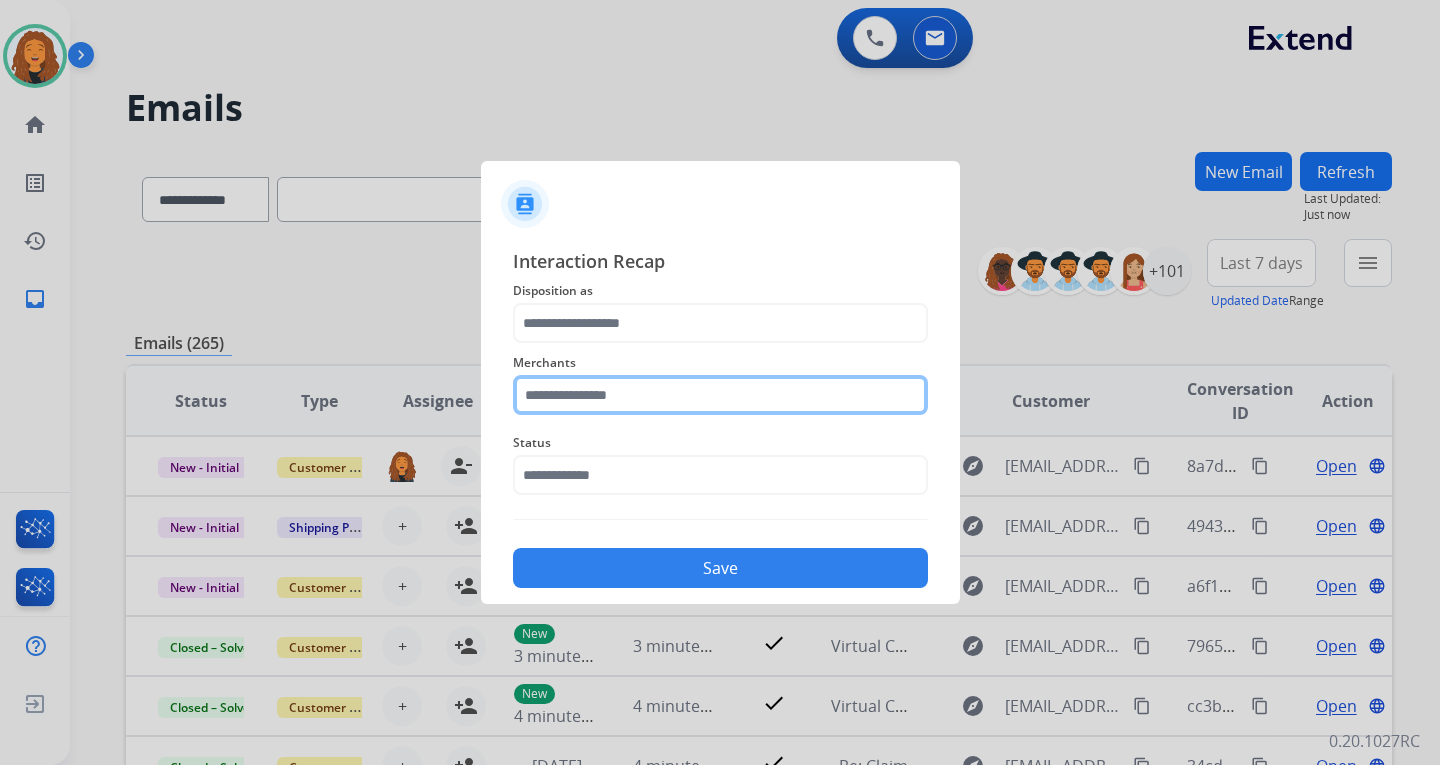 click 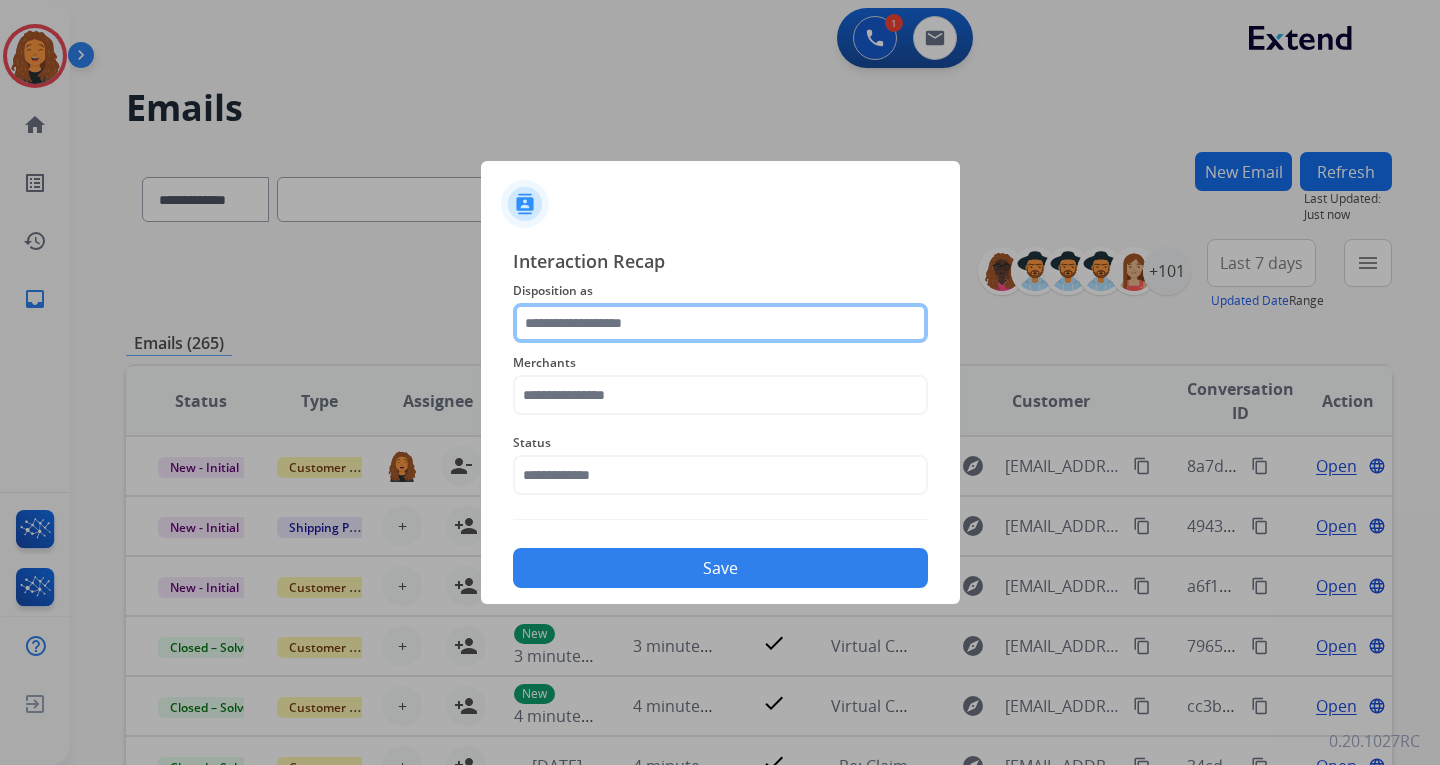 click 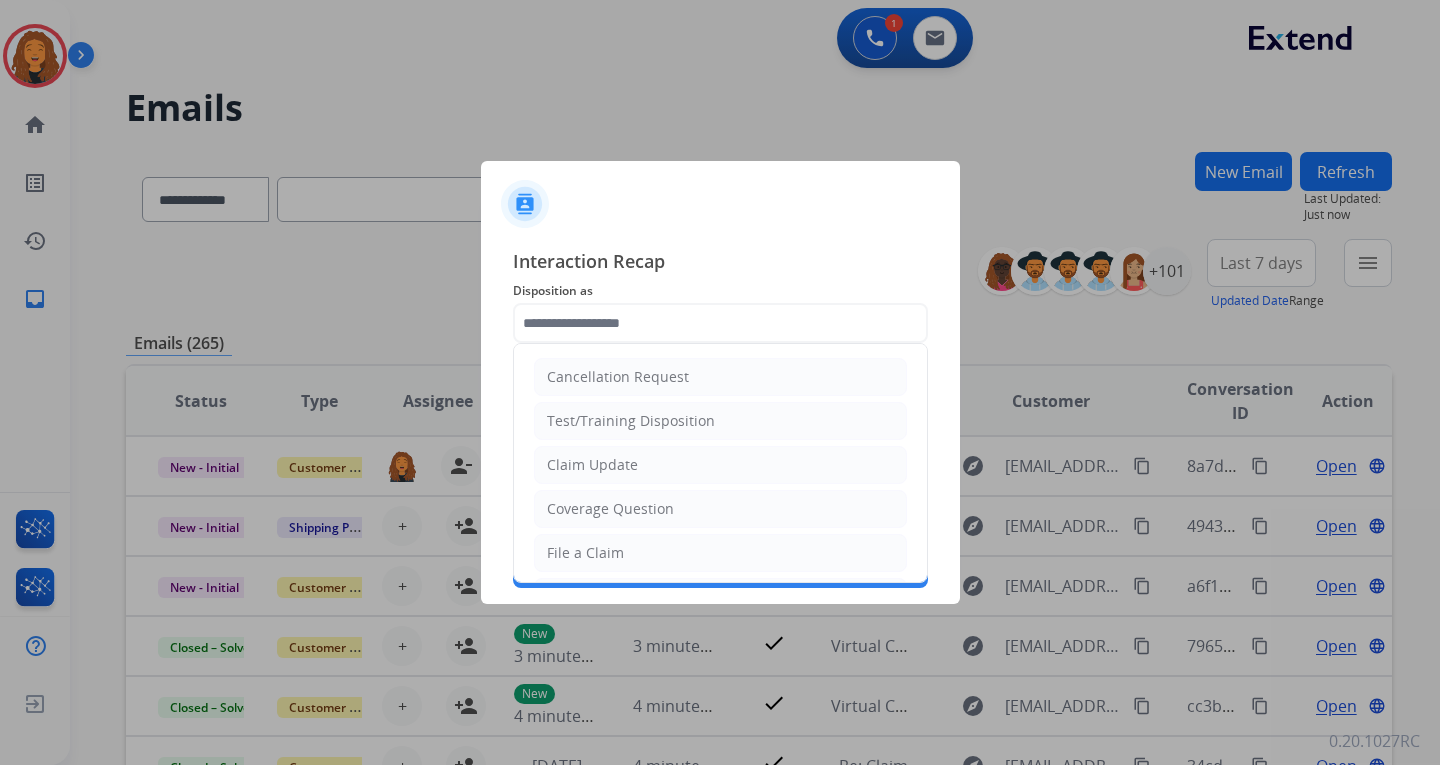 click on "Disposition as" 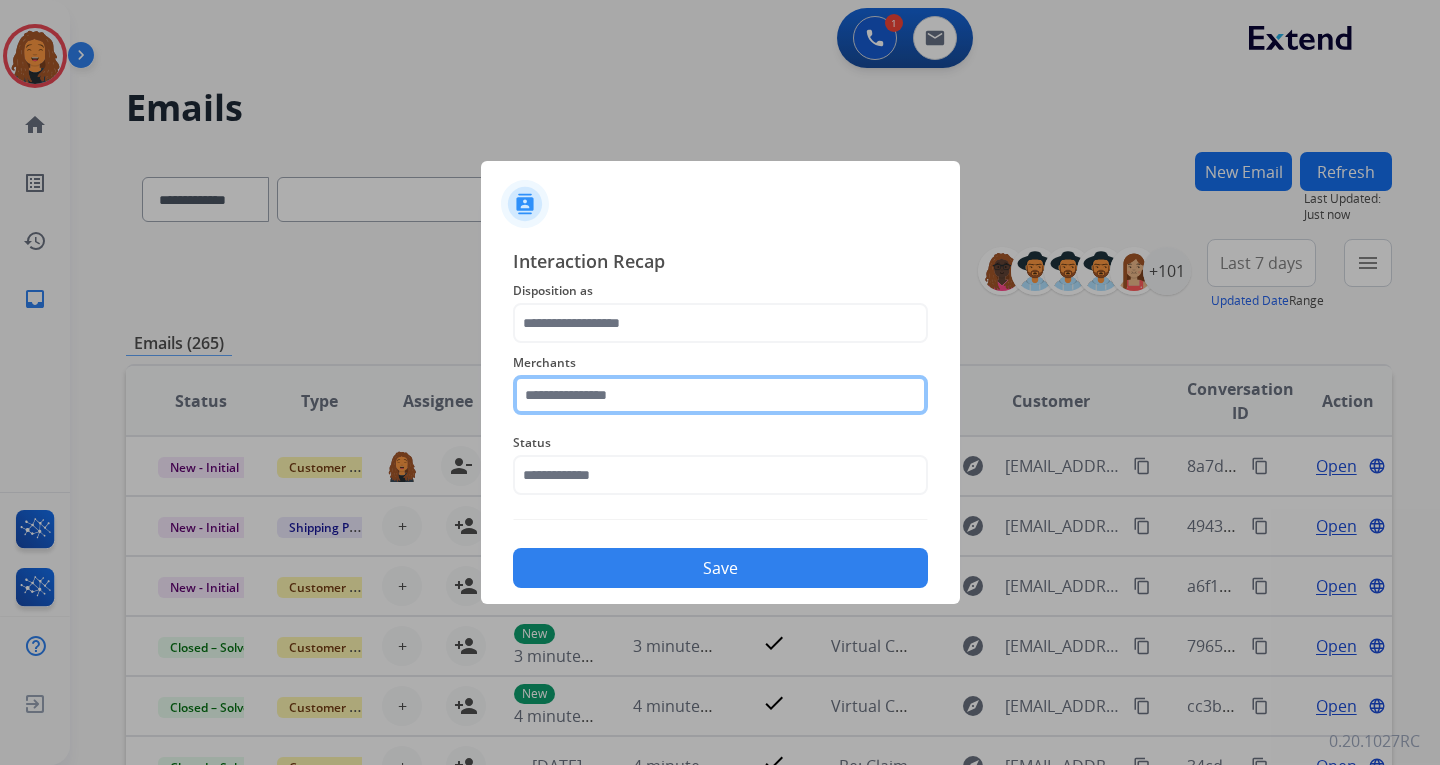 click 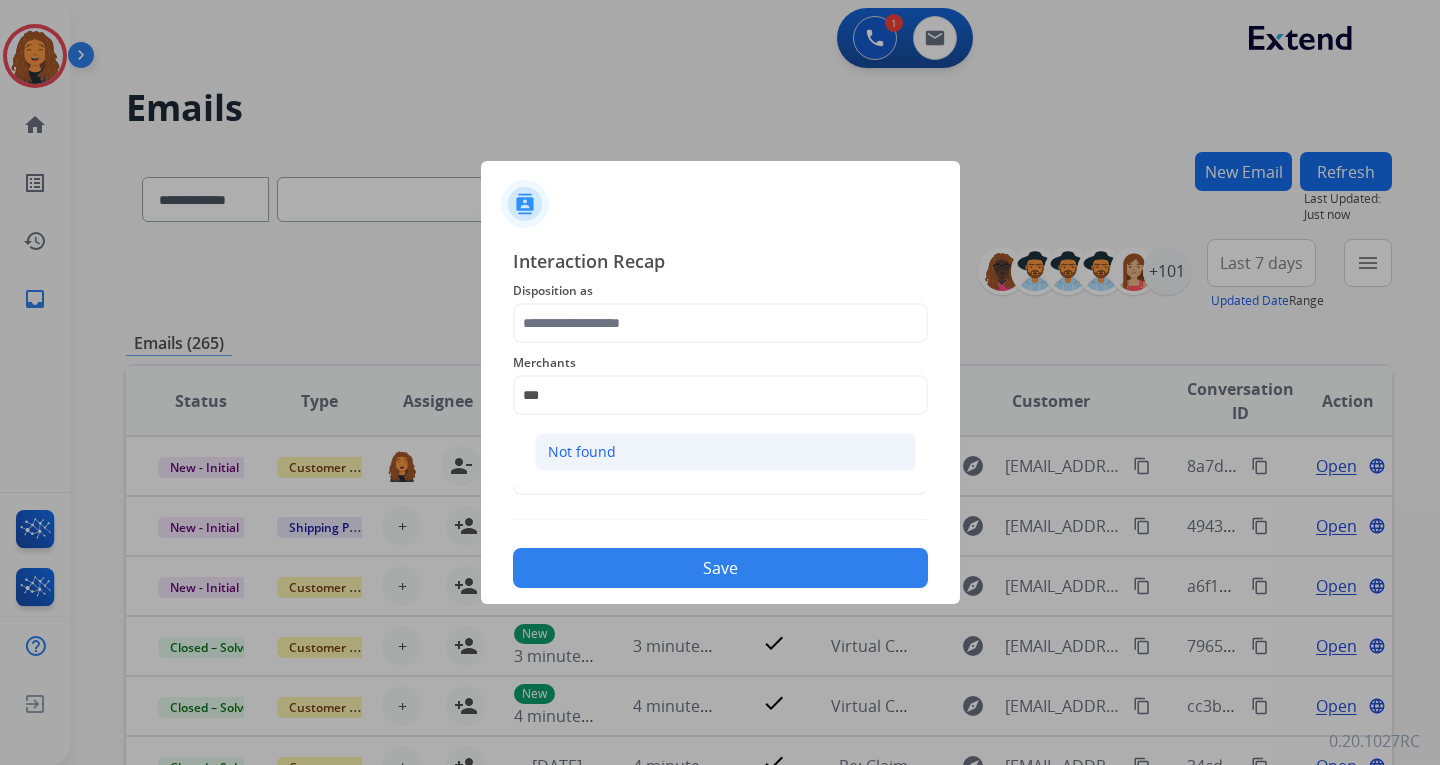 click on "Not found" 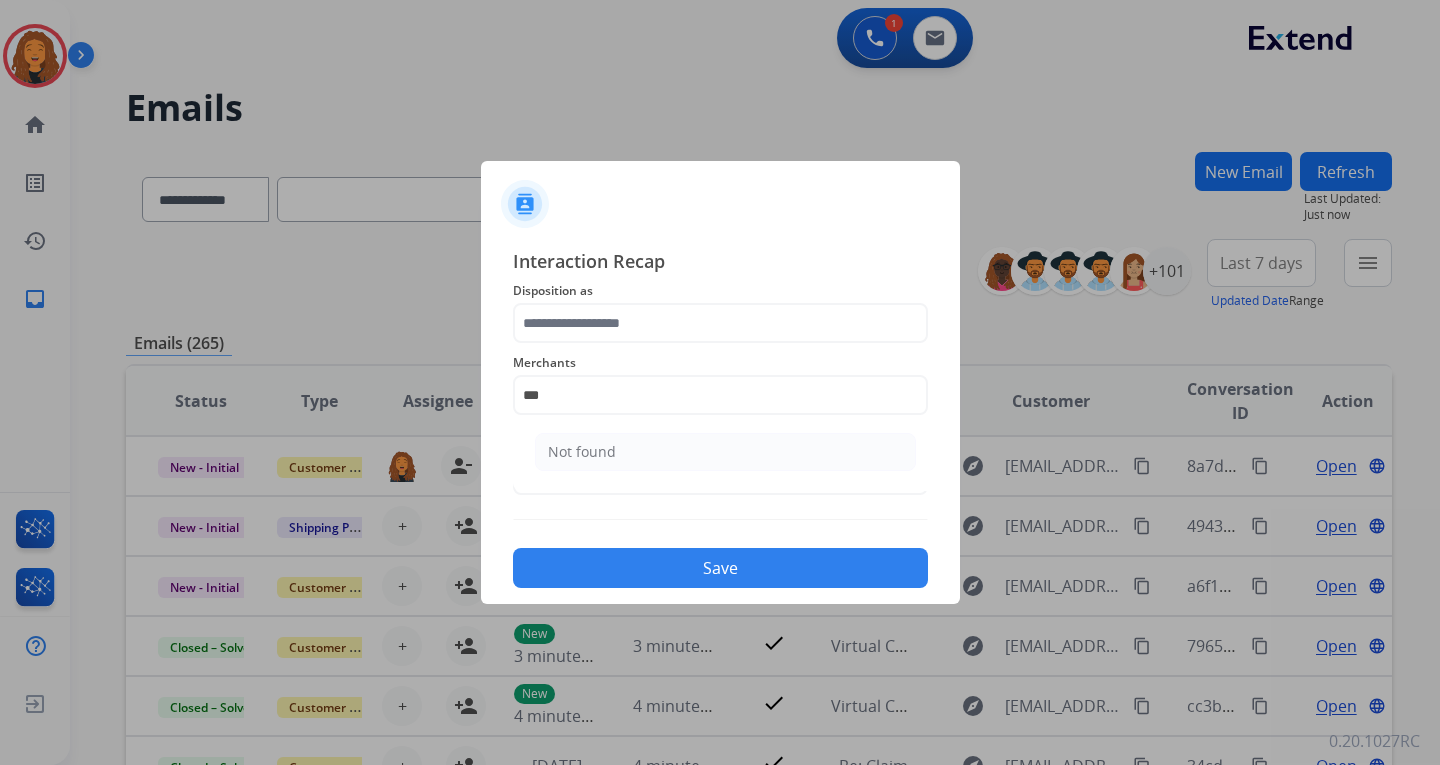 type on "*********" 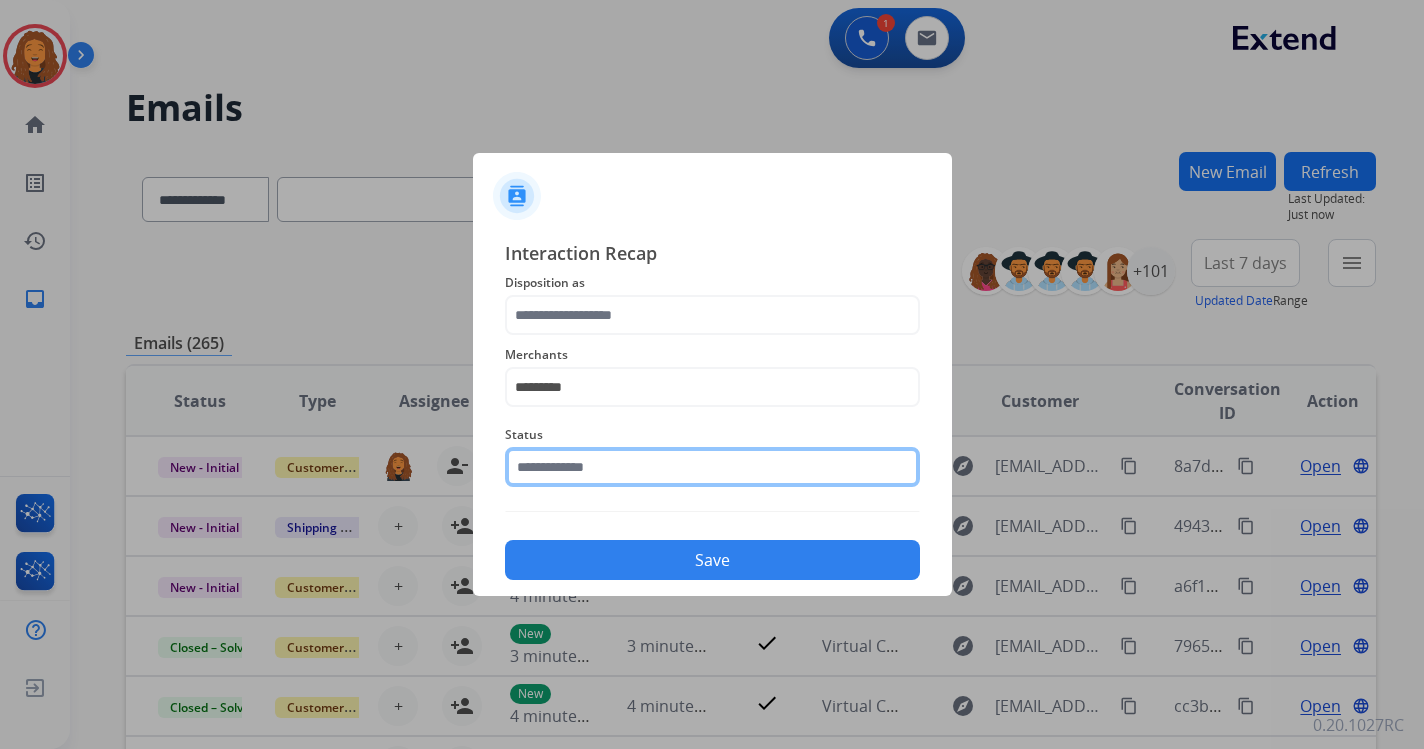 click 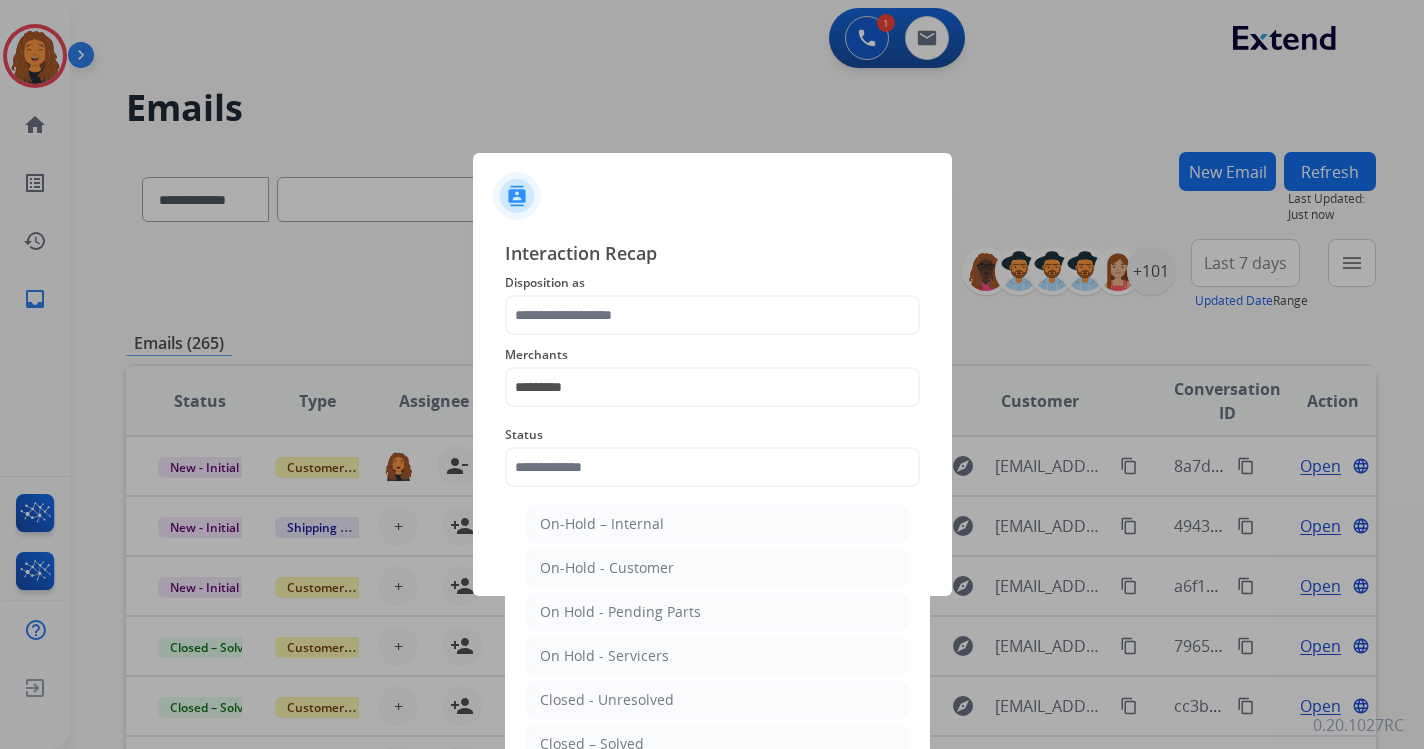 drag, startPoint x: 649, startPoint y: 739, endPoint x: 663, endPoint y: 661, distance: 79.24645 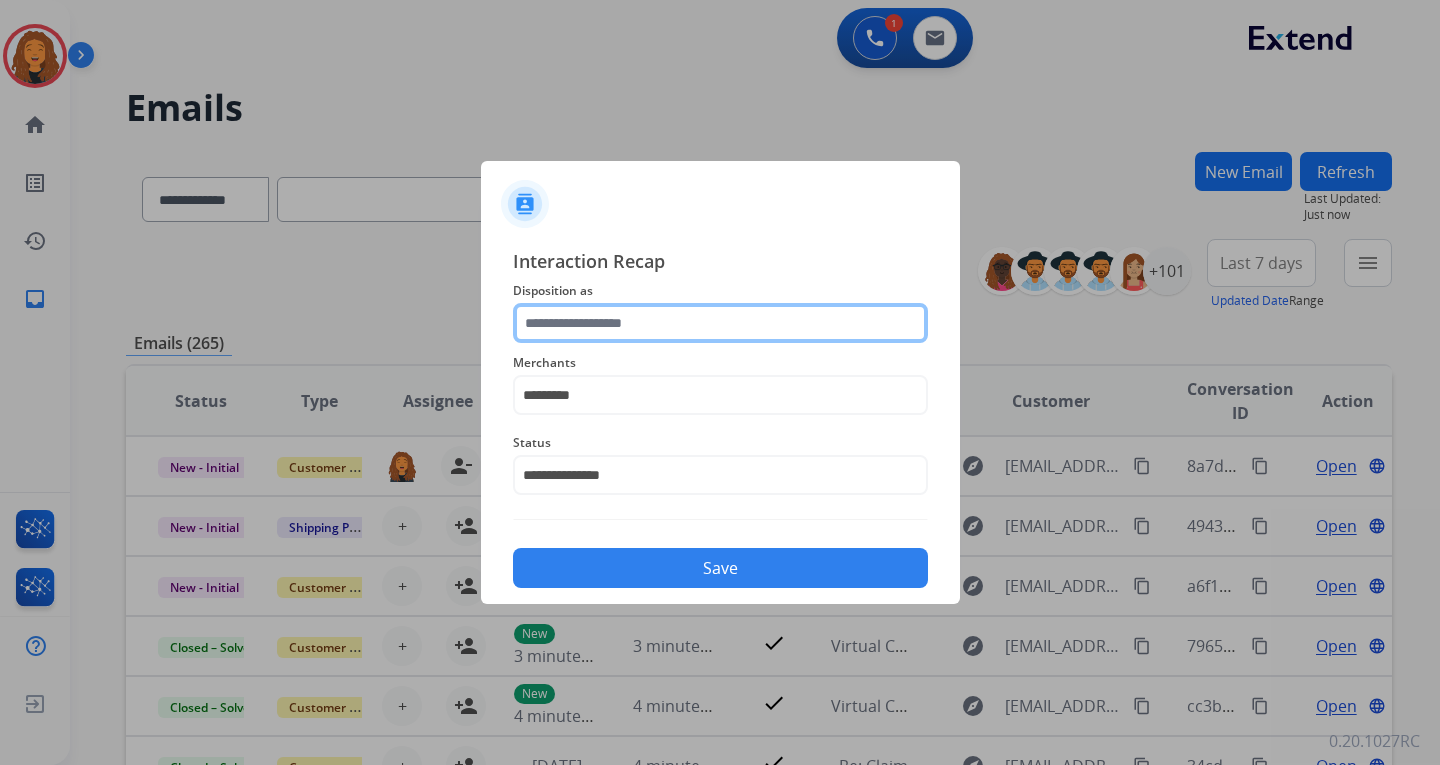 click 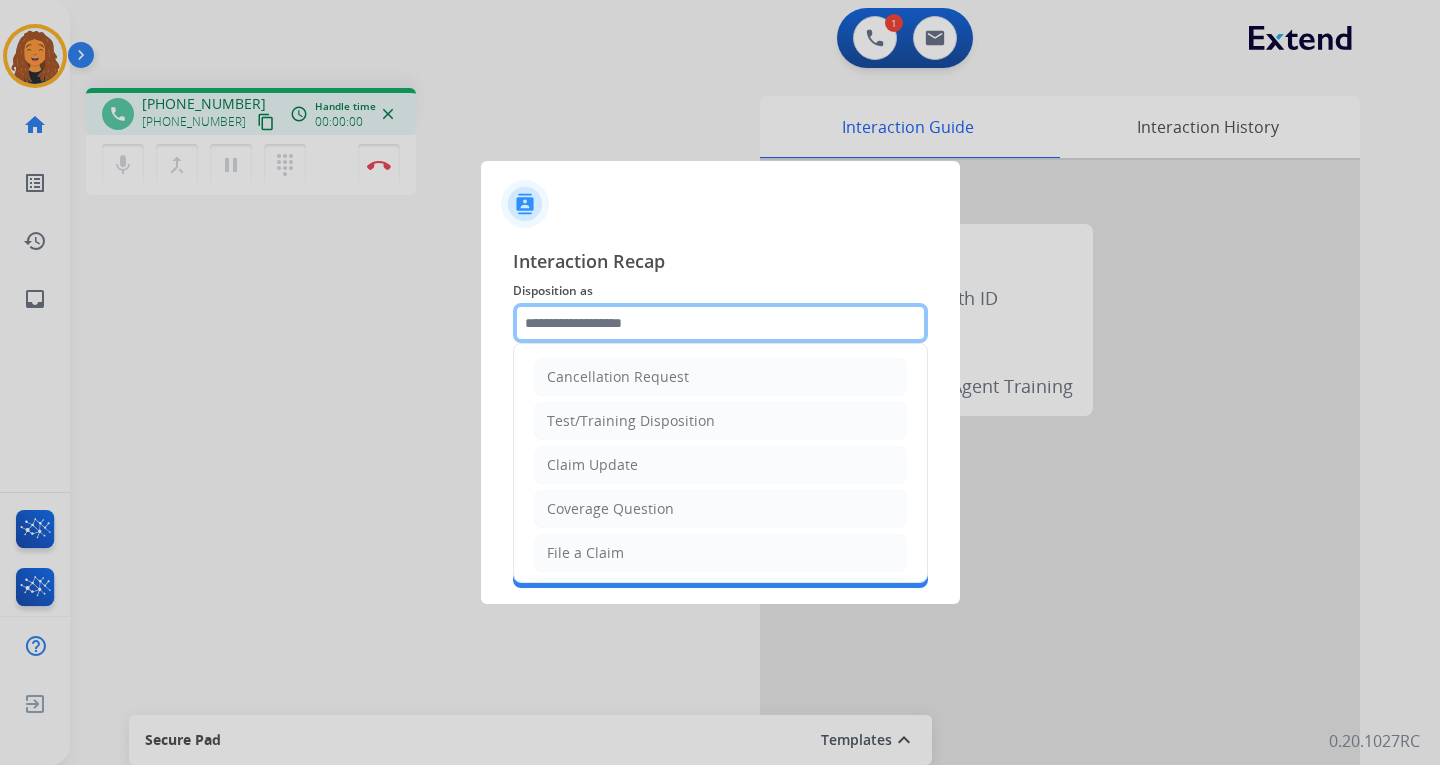 click 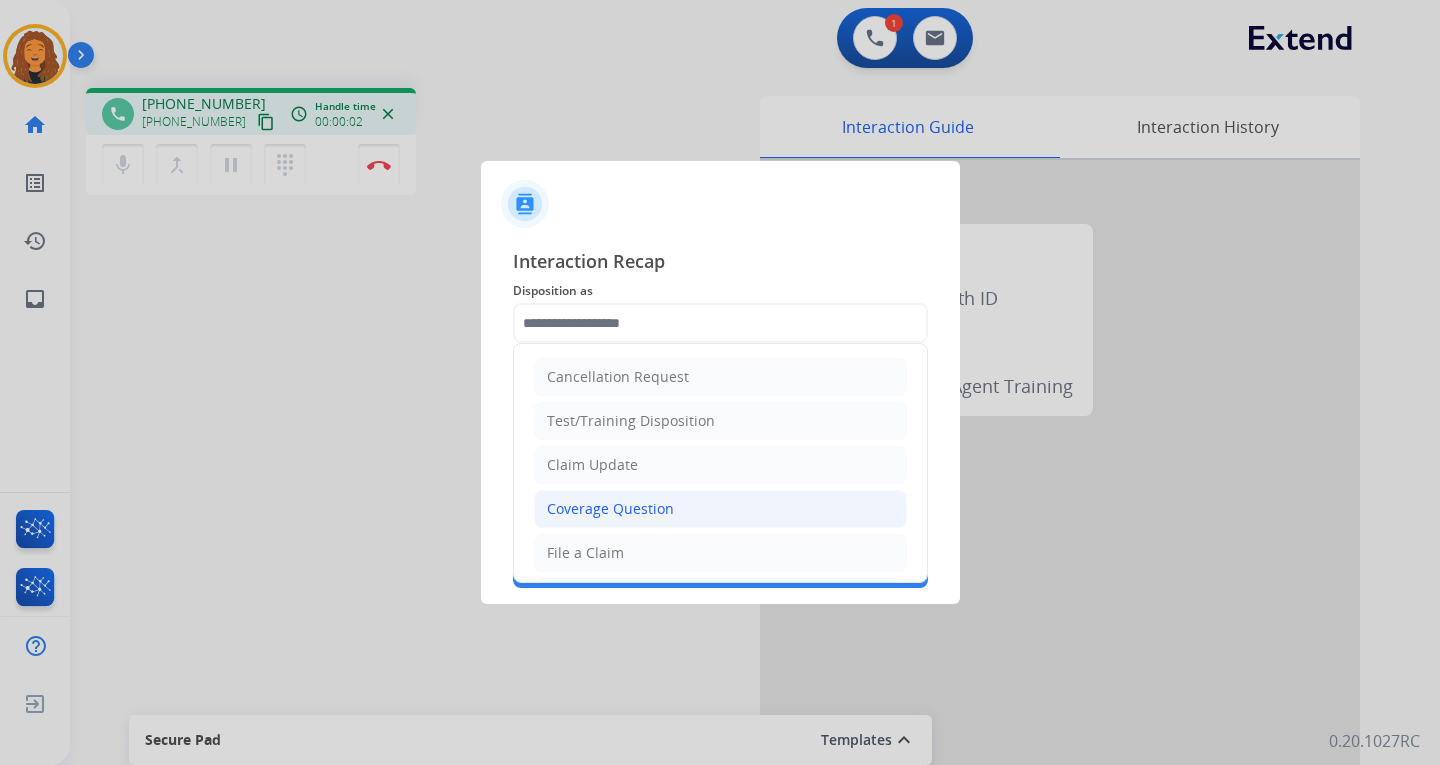 click on "Coverage Question" 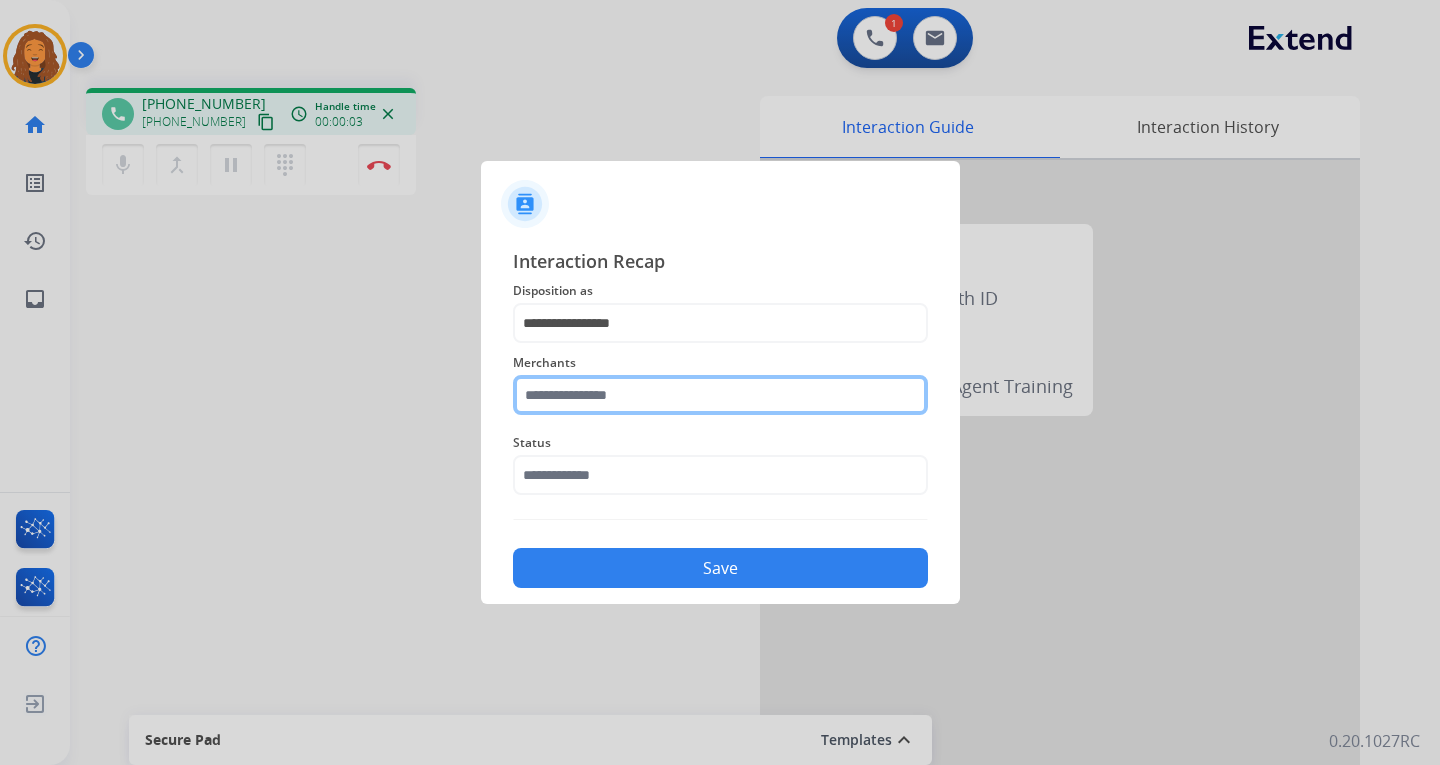 click 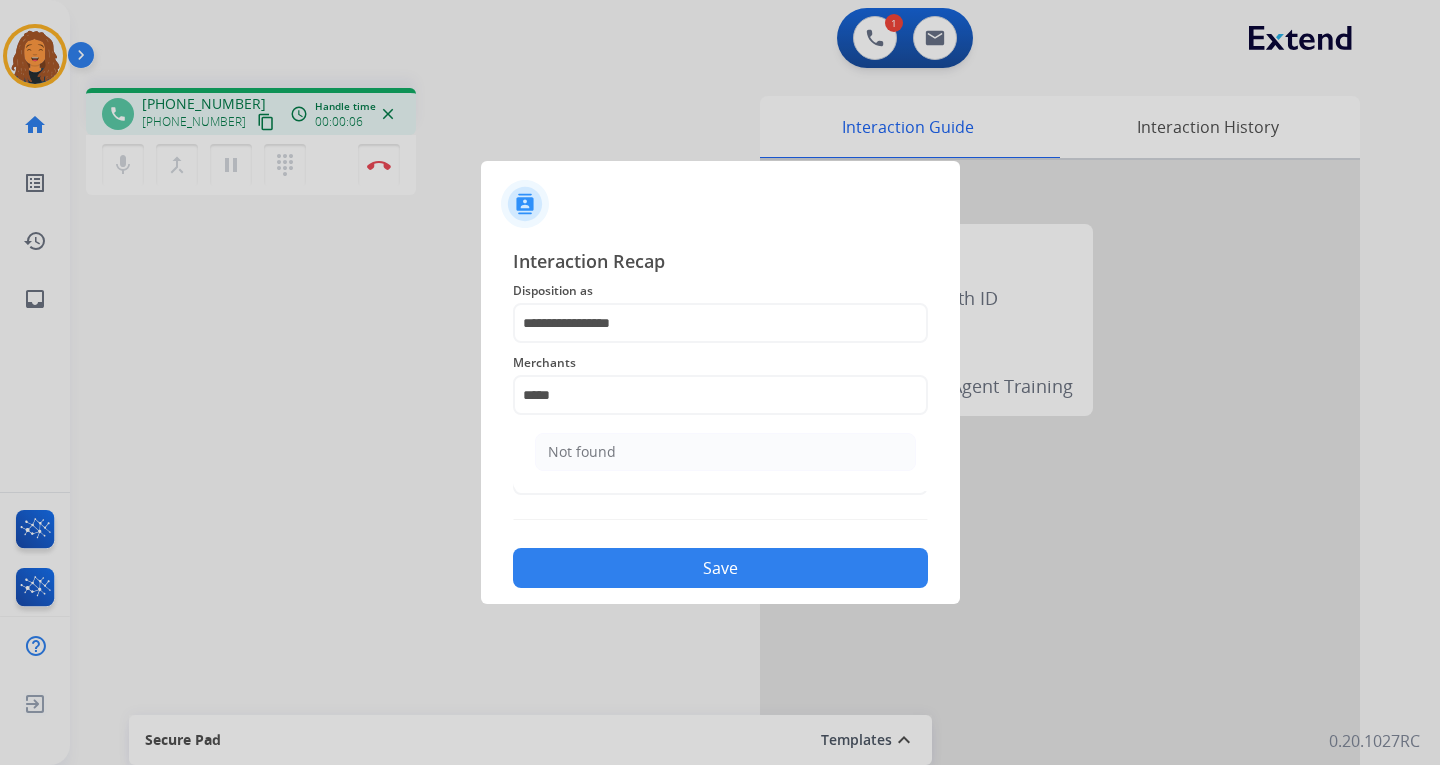 click on "Not found" 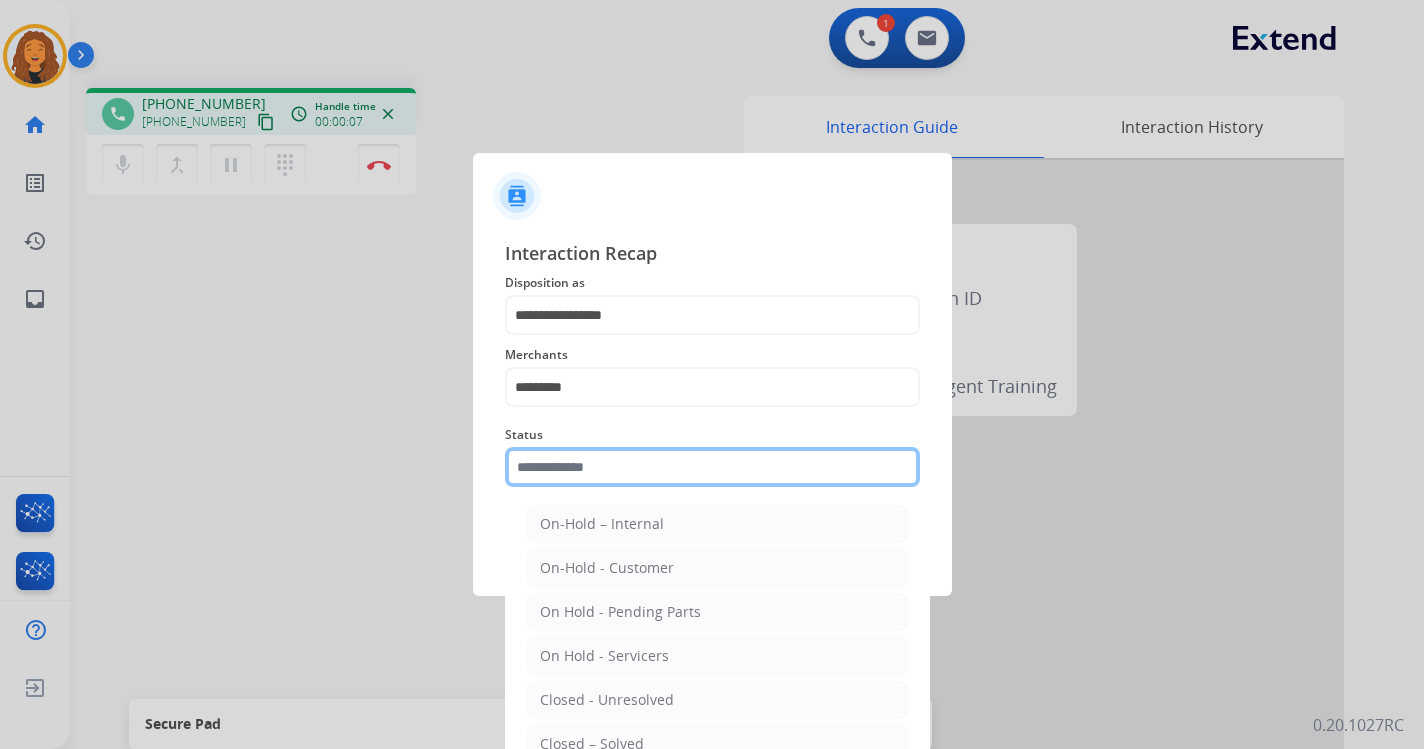 click 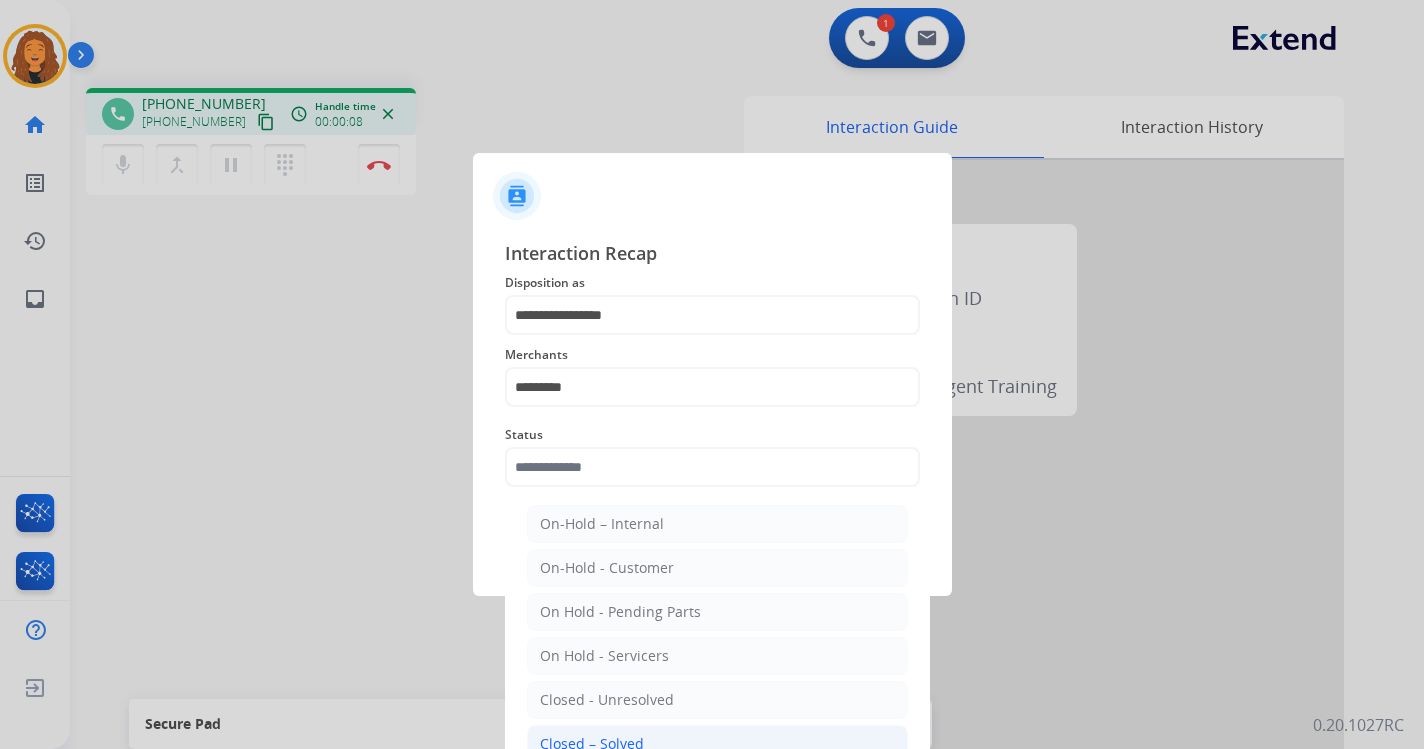 click on "Closed – Solved" 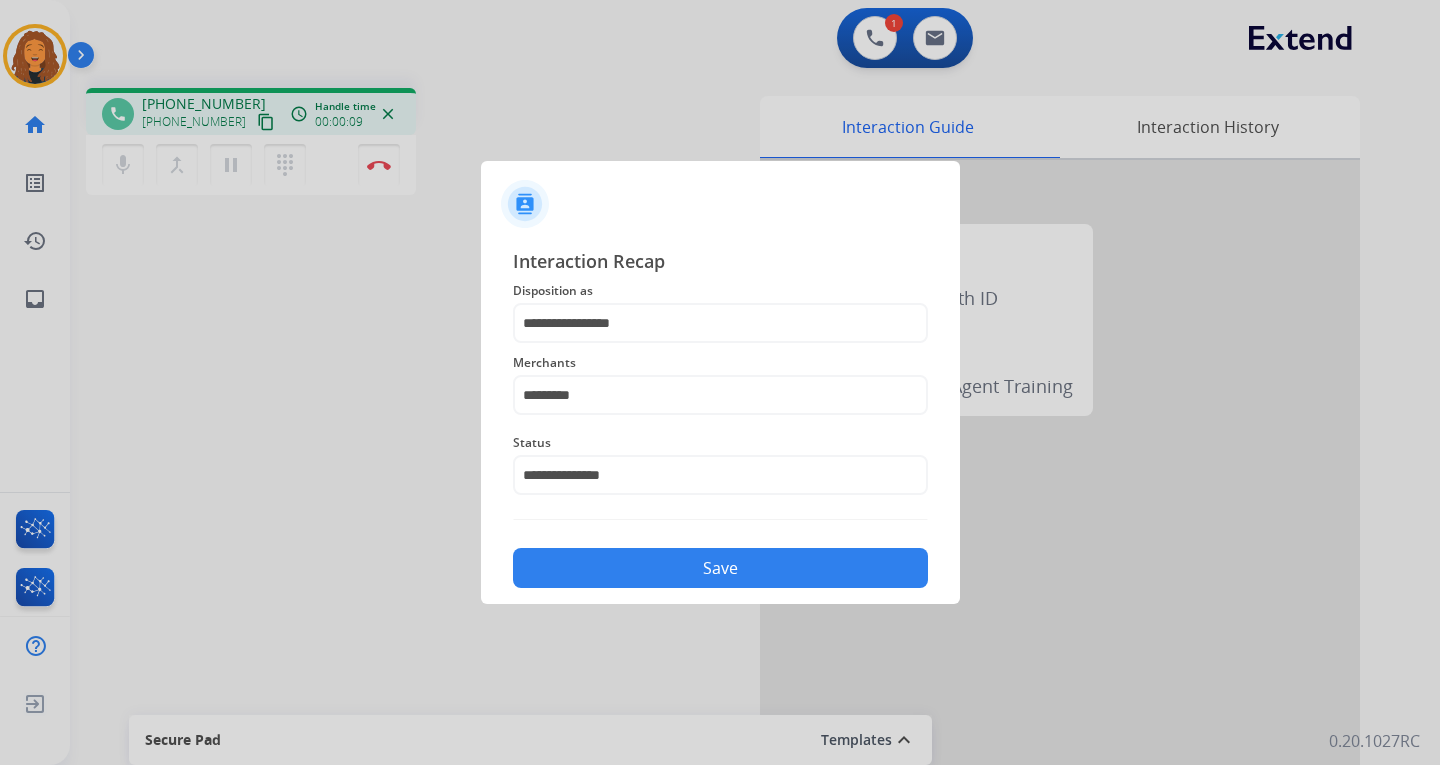 click on "Save" 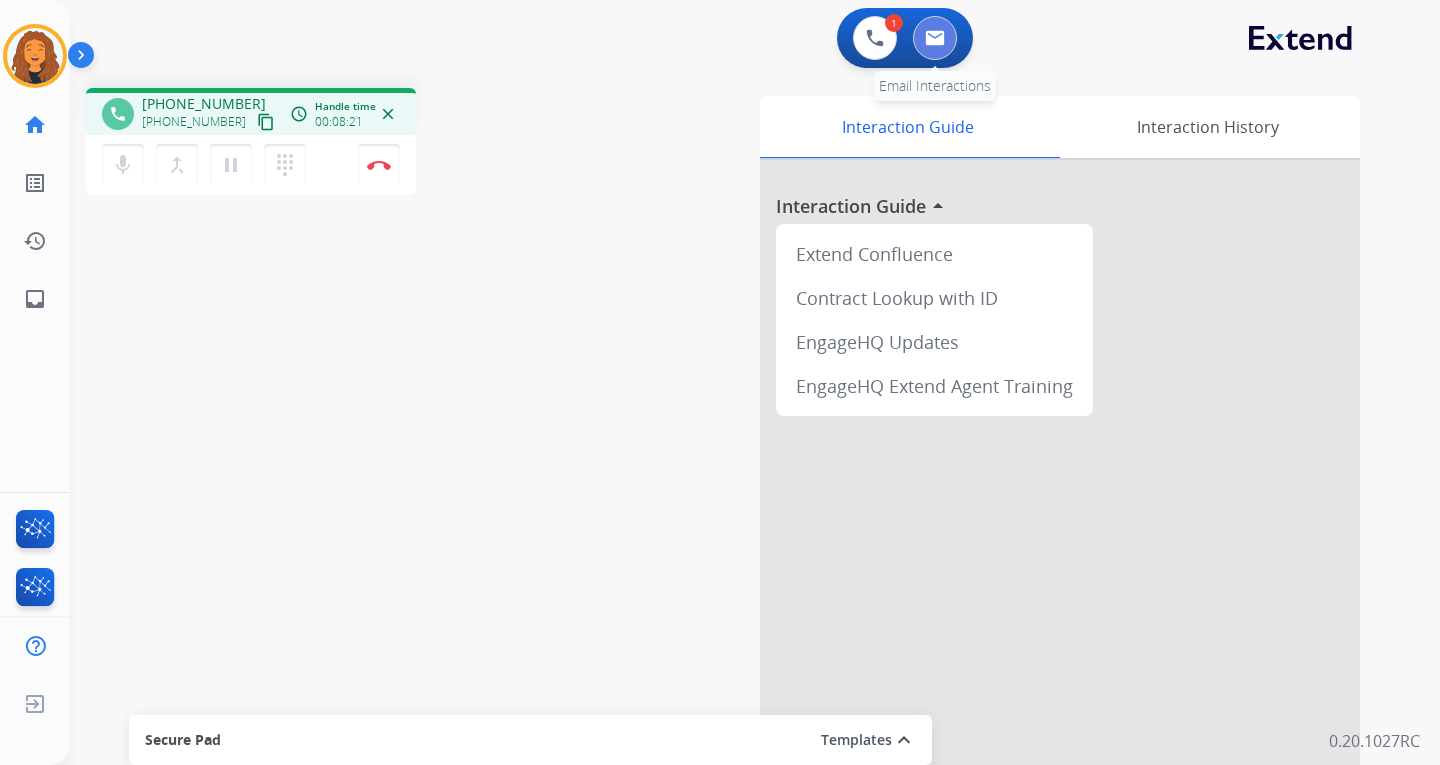 click at bounding box center (935, 38) 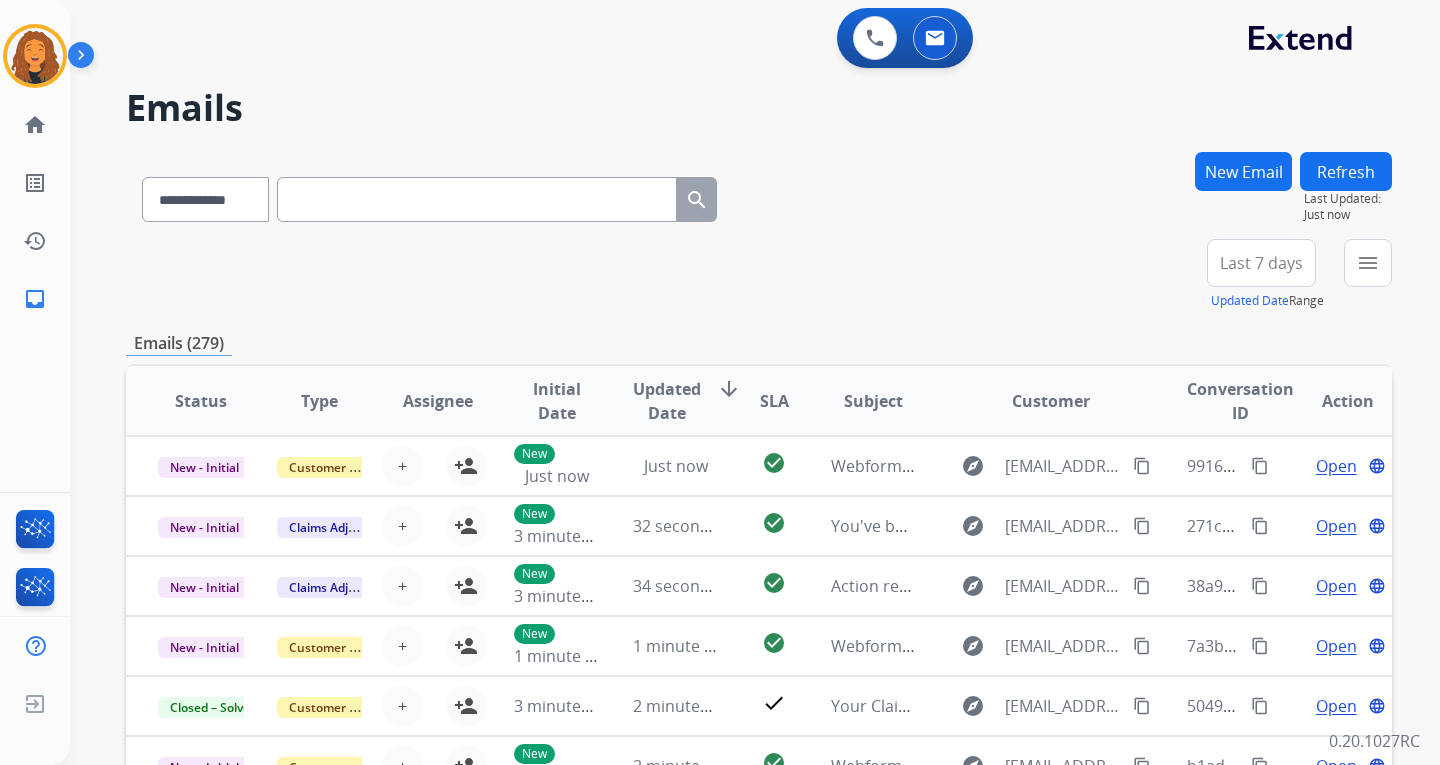 click on "New Email" at bounding box center (1243, 171) 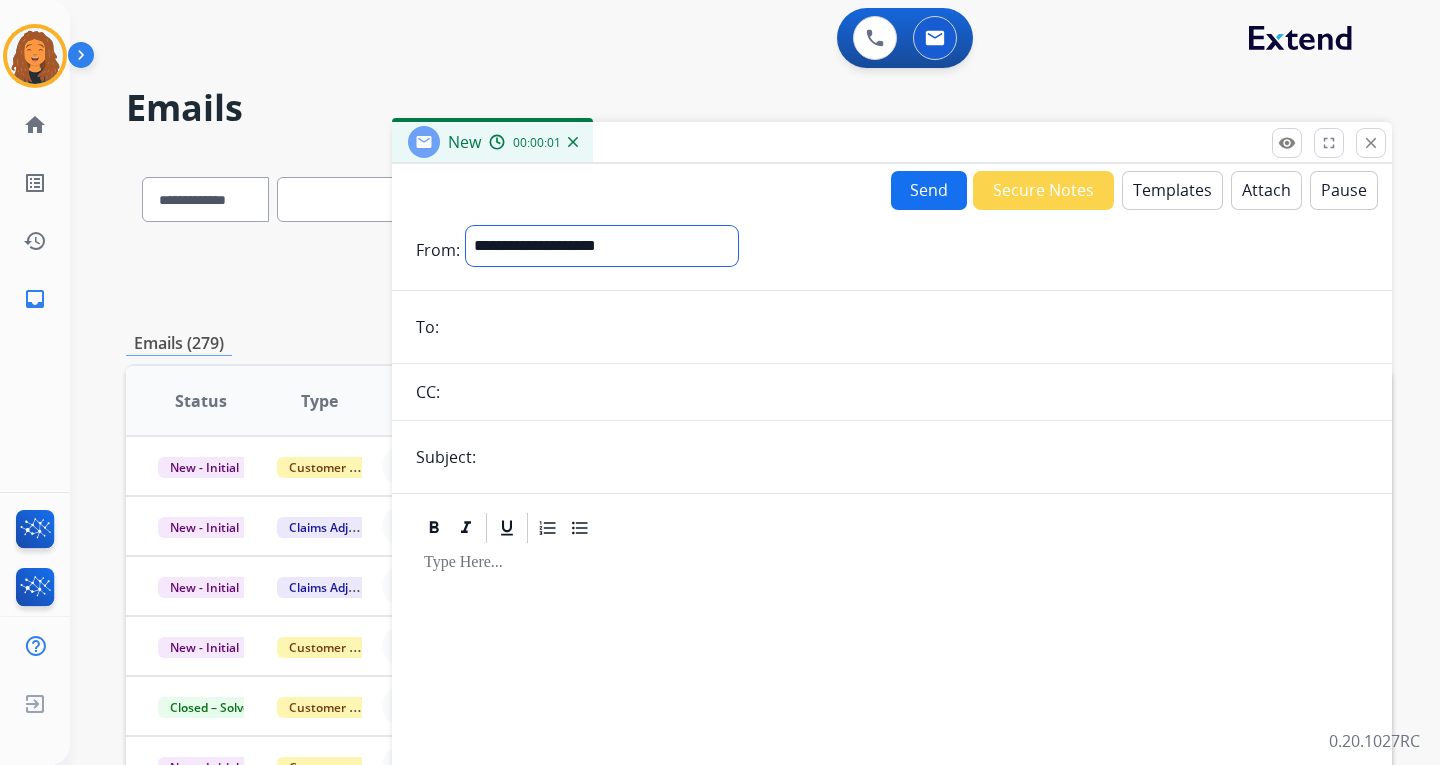 click on "**********" at bounding box center [602, 246] 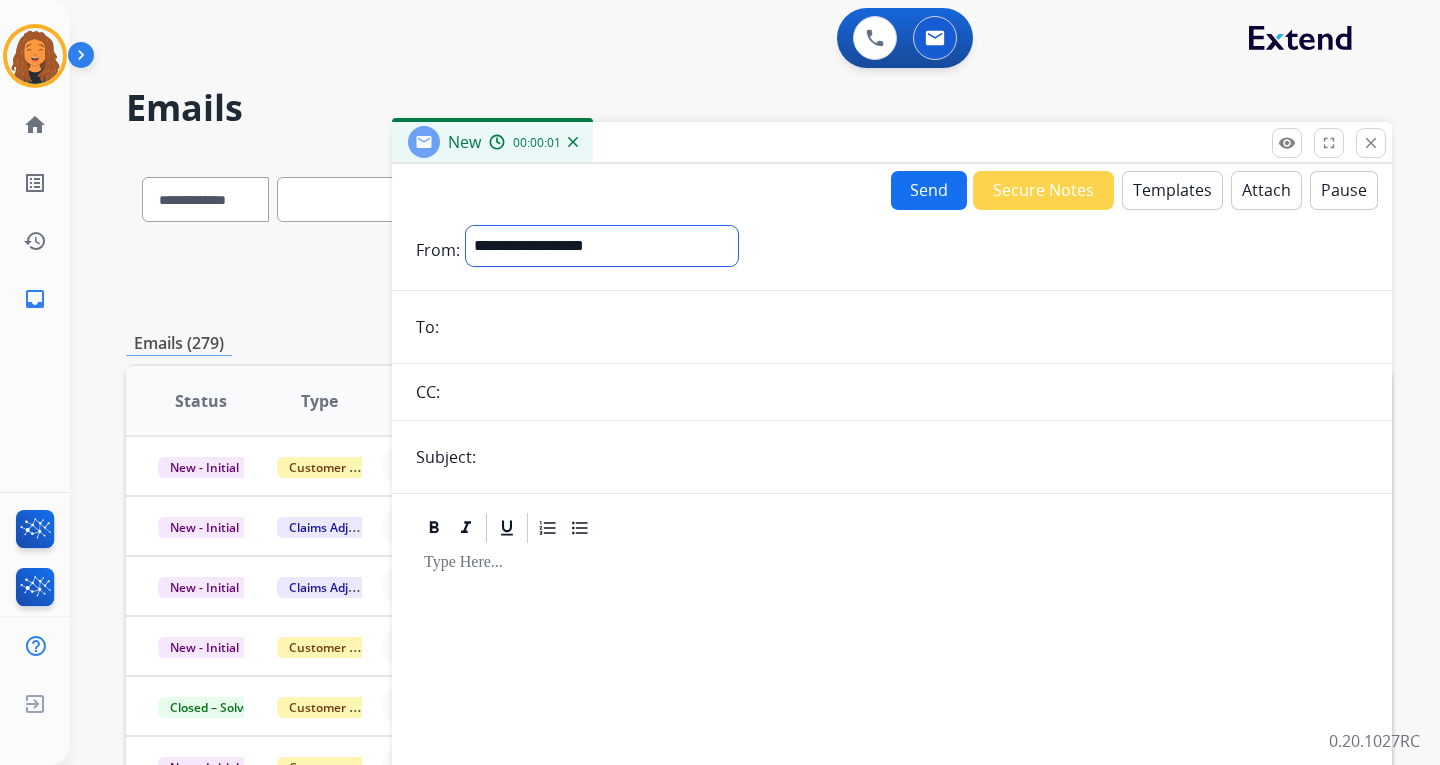 click on "**********" at bounding box center [602, 246] 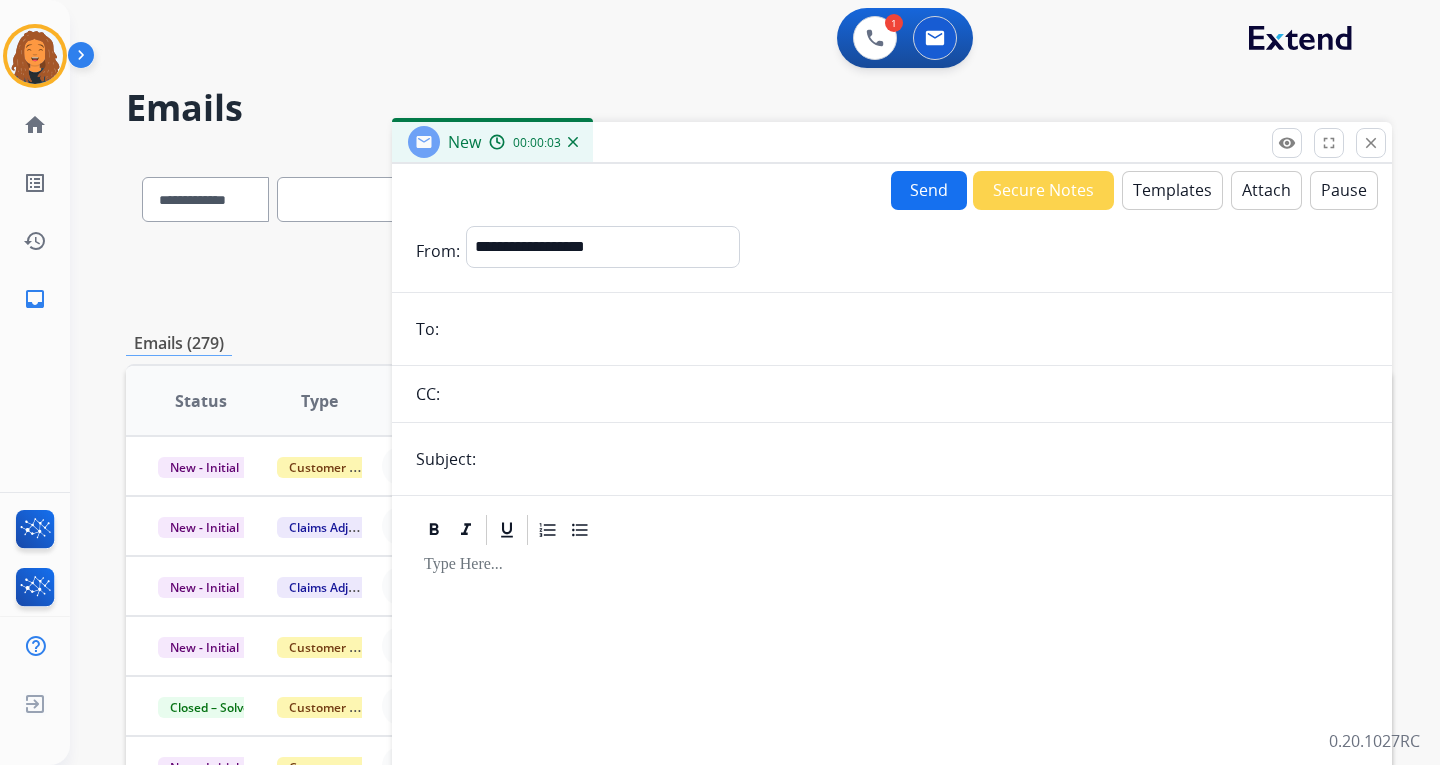 click on "**********" at bounding box center (892, 556) 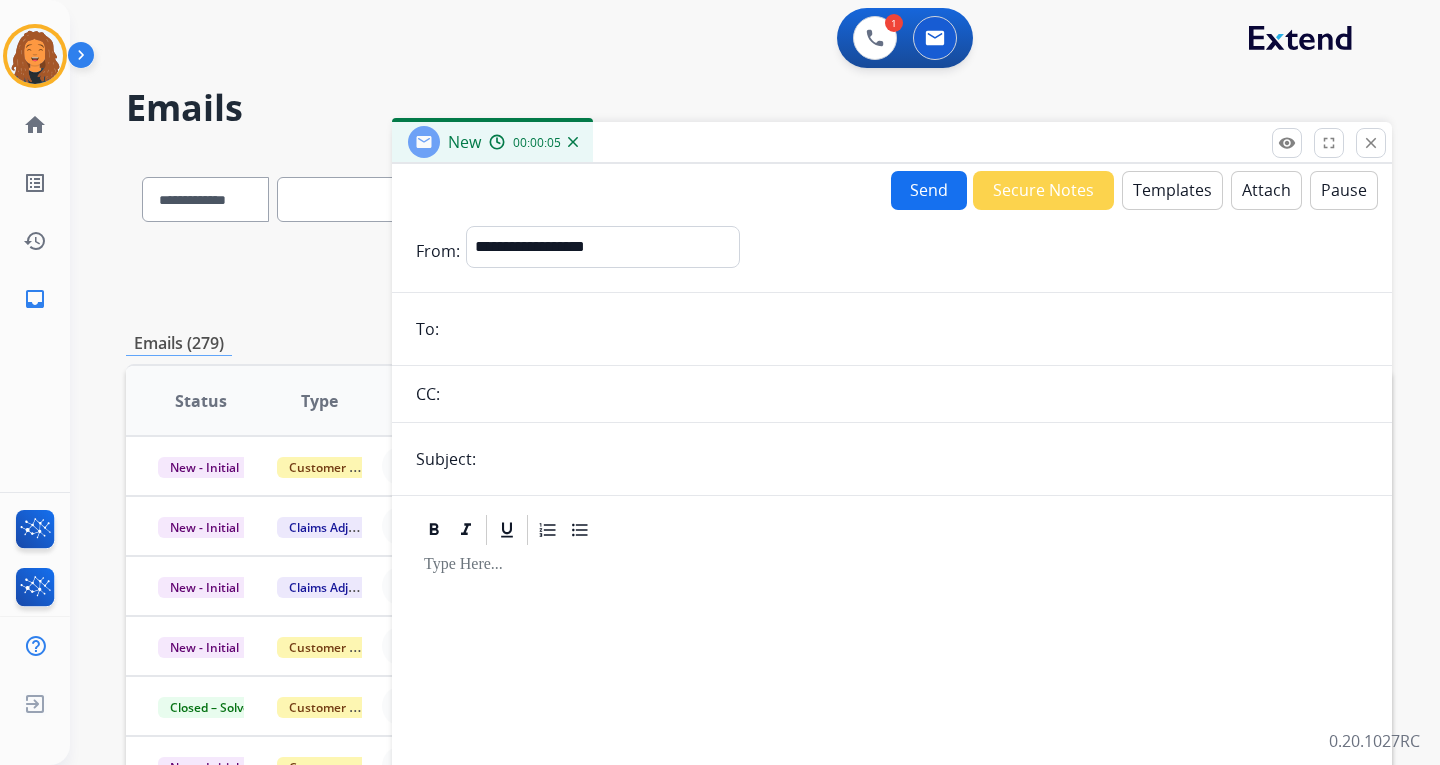 paste on "**********" 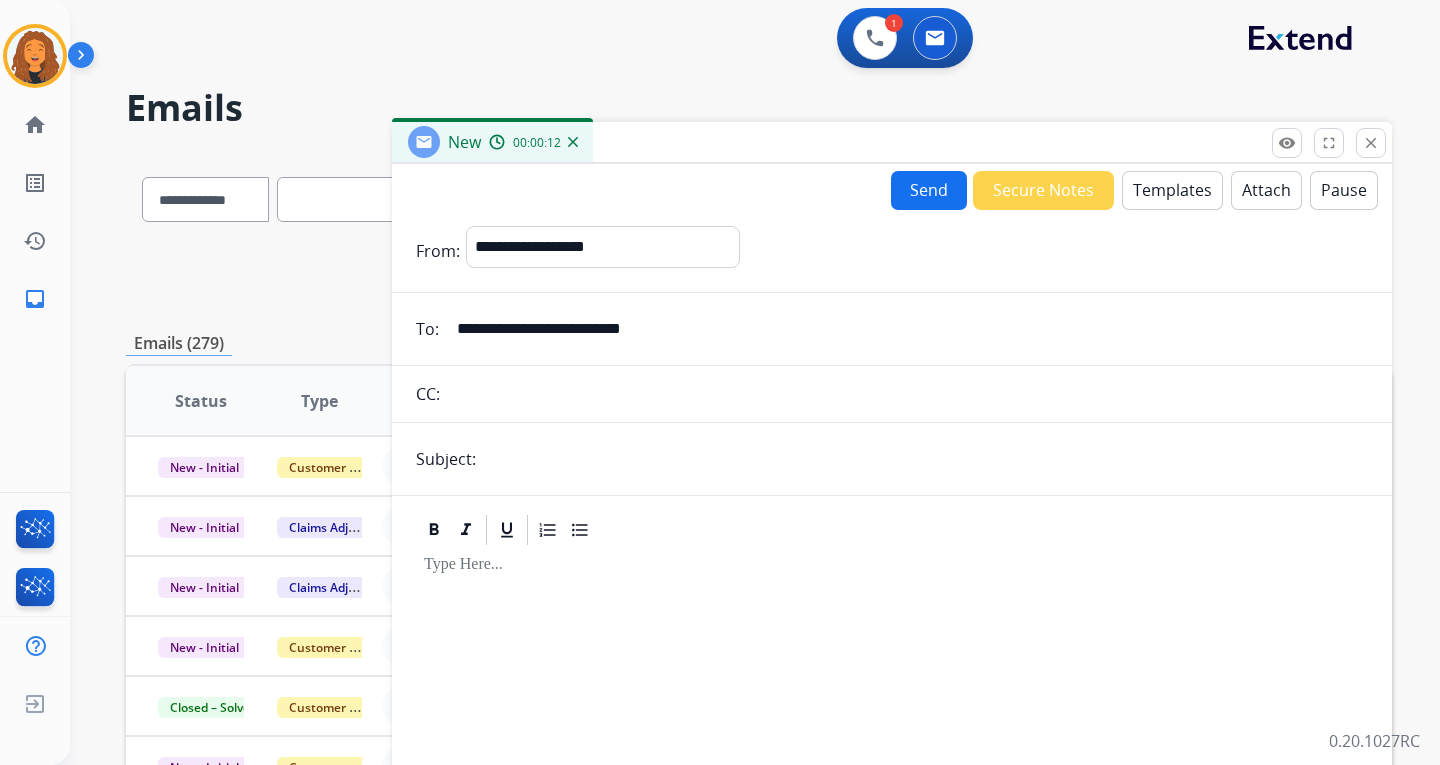 type on "**********" 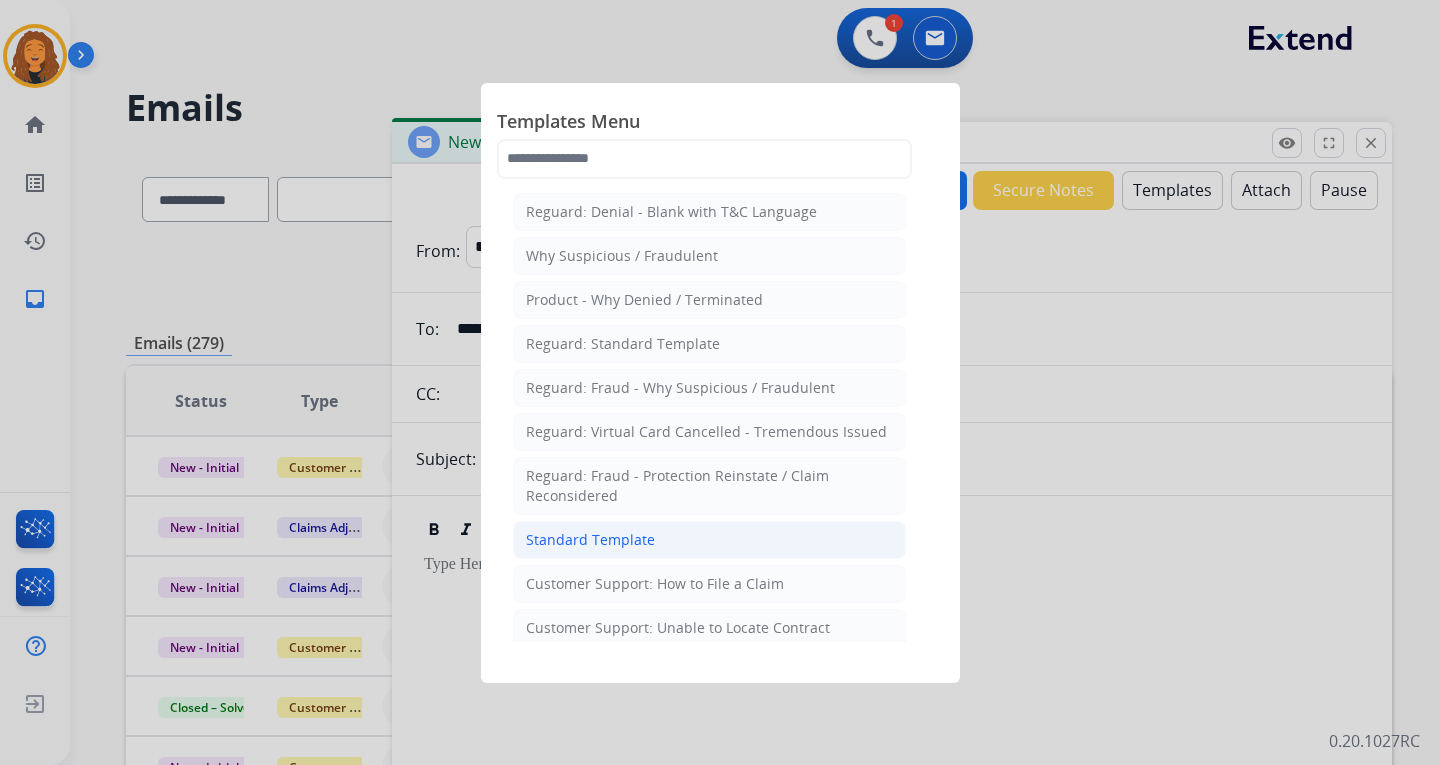 click on "Standard Template" 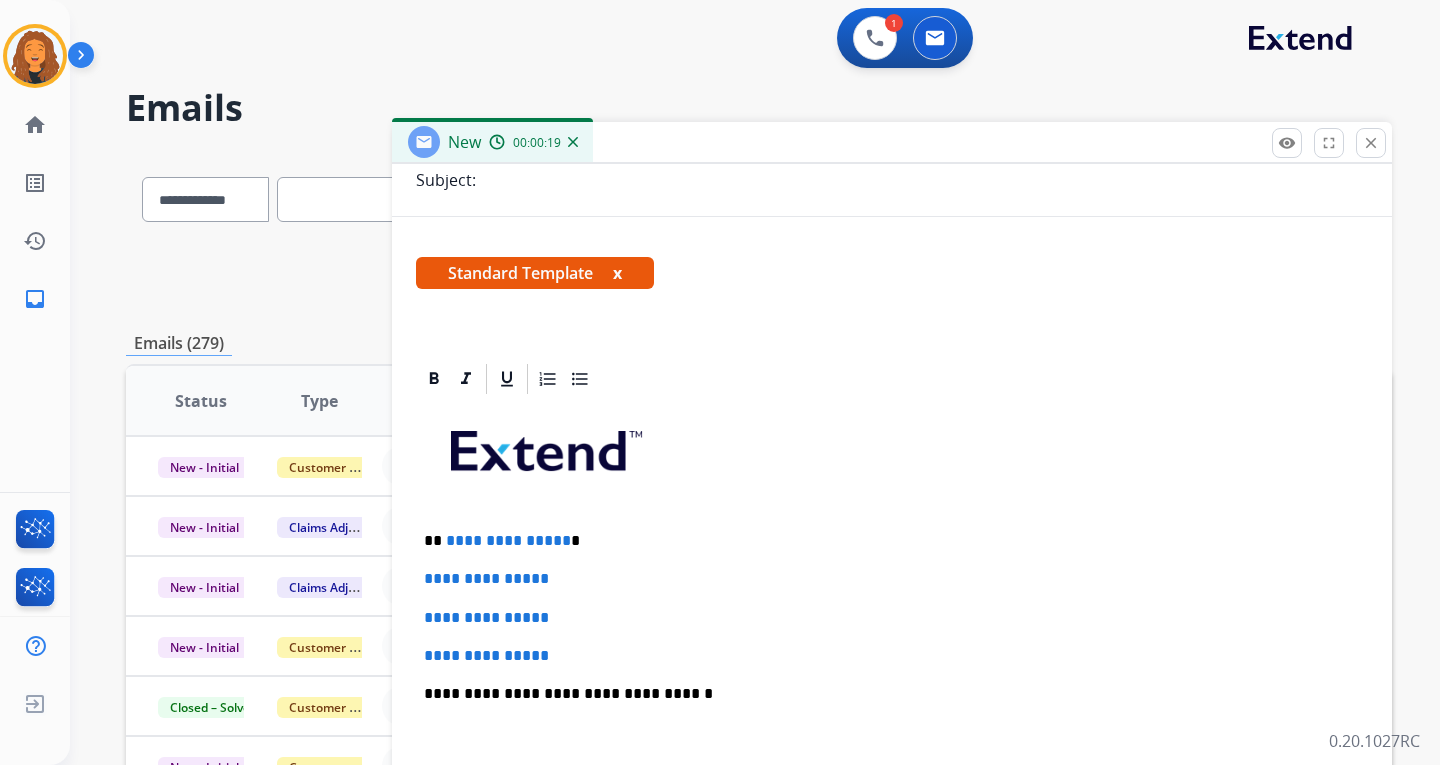 scroll, scrollTop: 300, scrollLeft: 0, axis: vertical 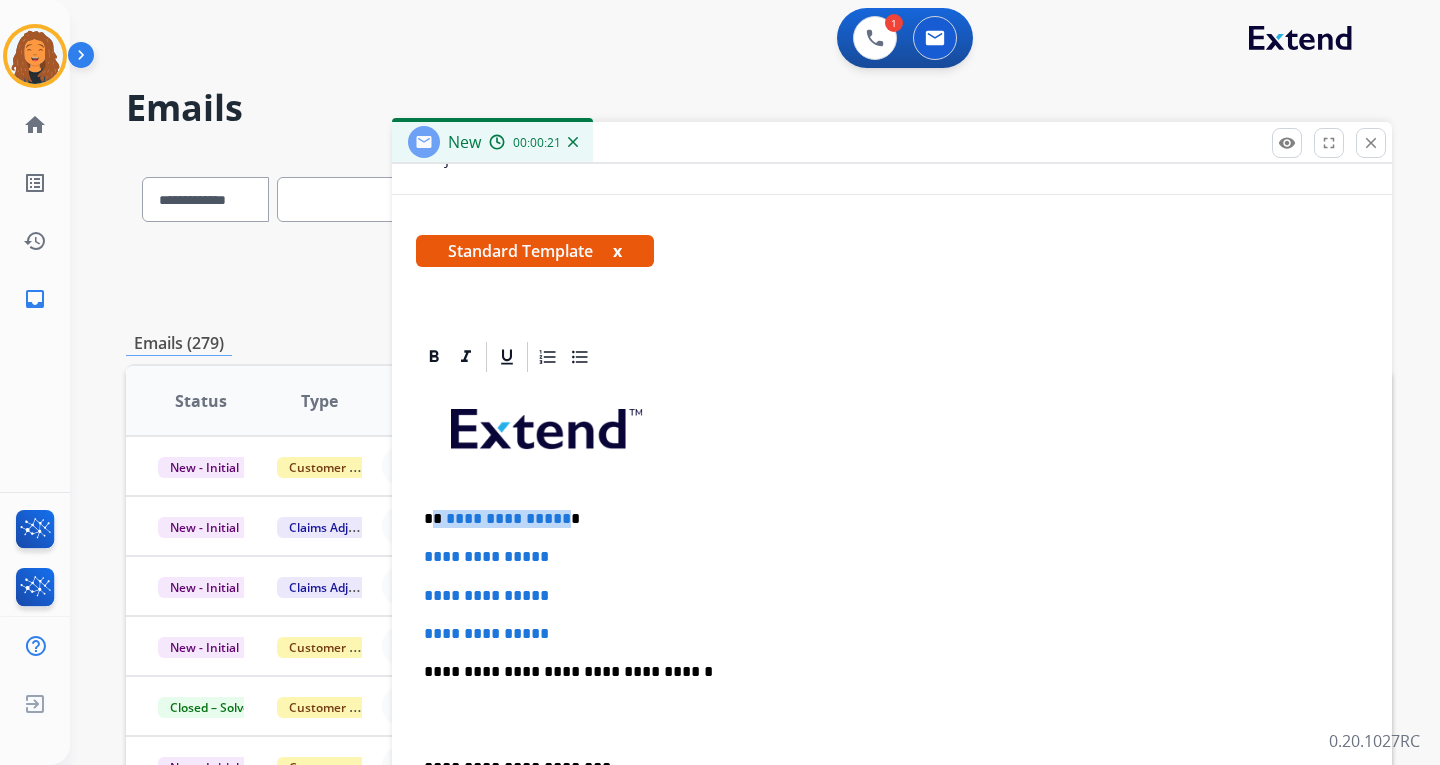 drag, startPoint x: 559, startPoint y: 521, endPoint x: 432, endPoint y: 517, distance: 127.06297 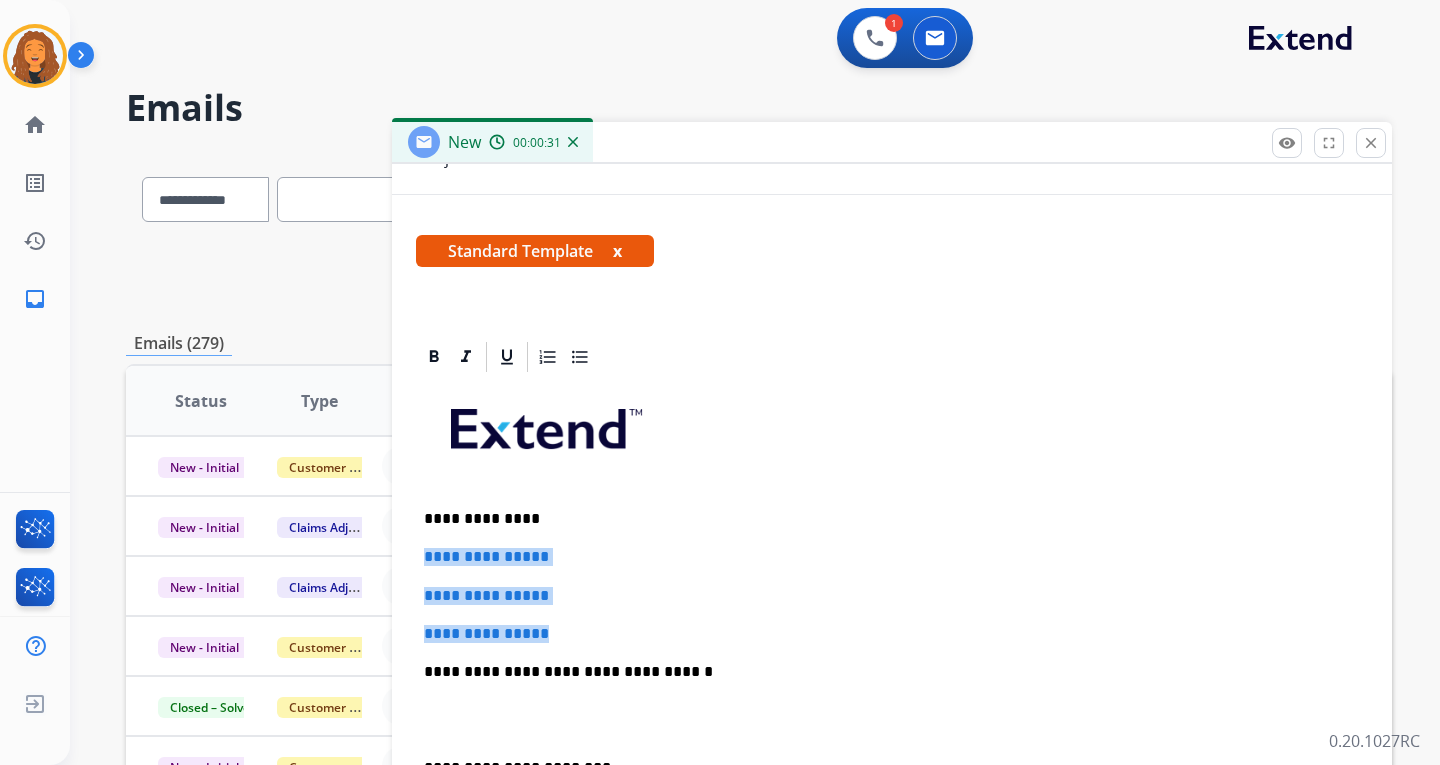 drag, startPoint x: 564, startPoint y: 630, endPoint x: 416, endPoint y: 551, distance: 167.76471 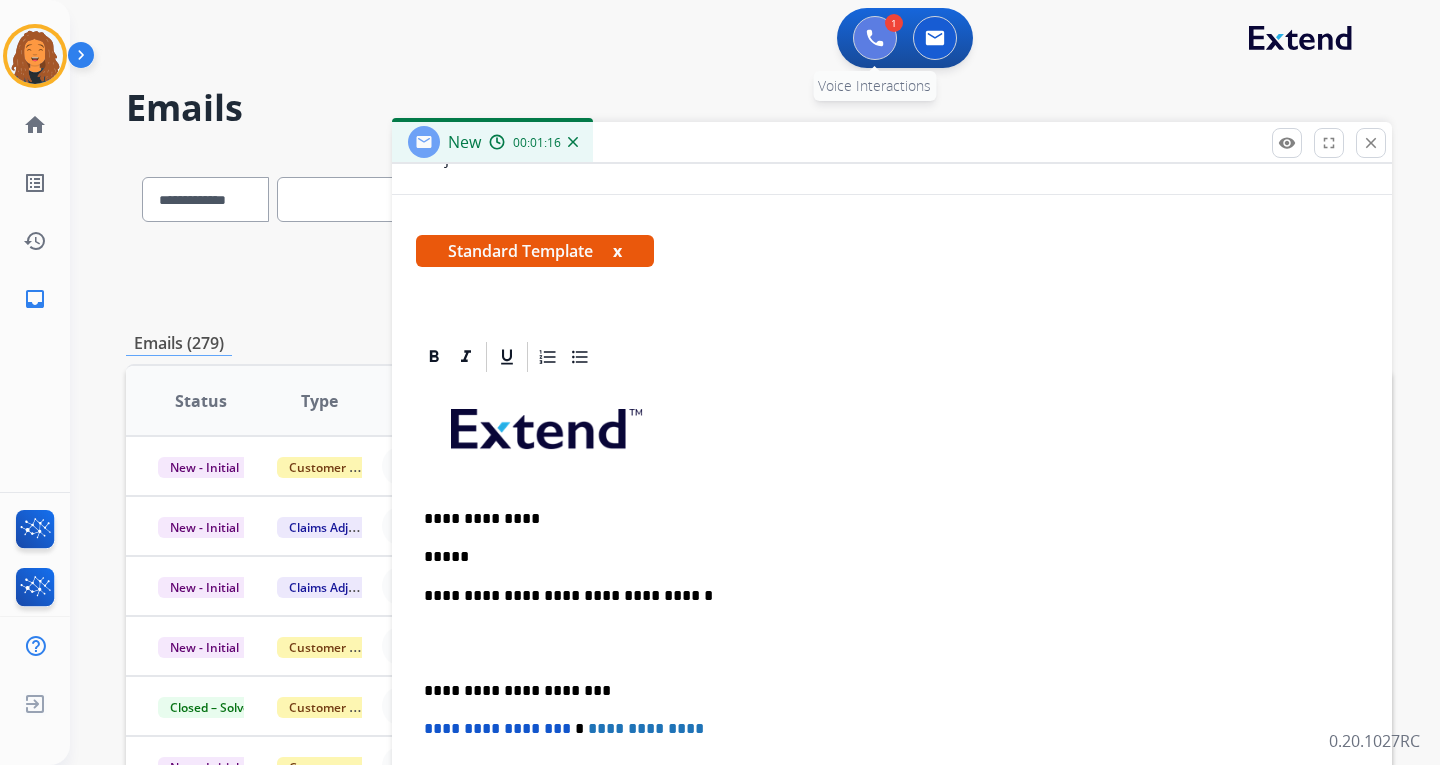 click at bounding box center (875, 38) 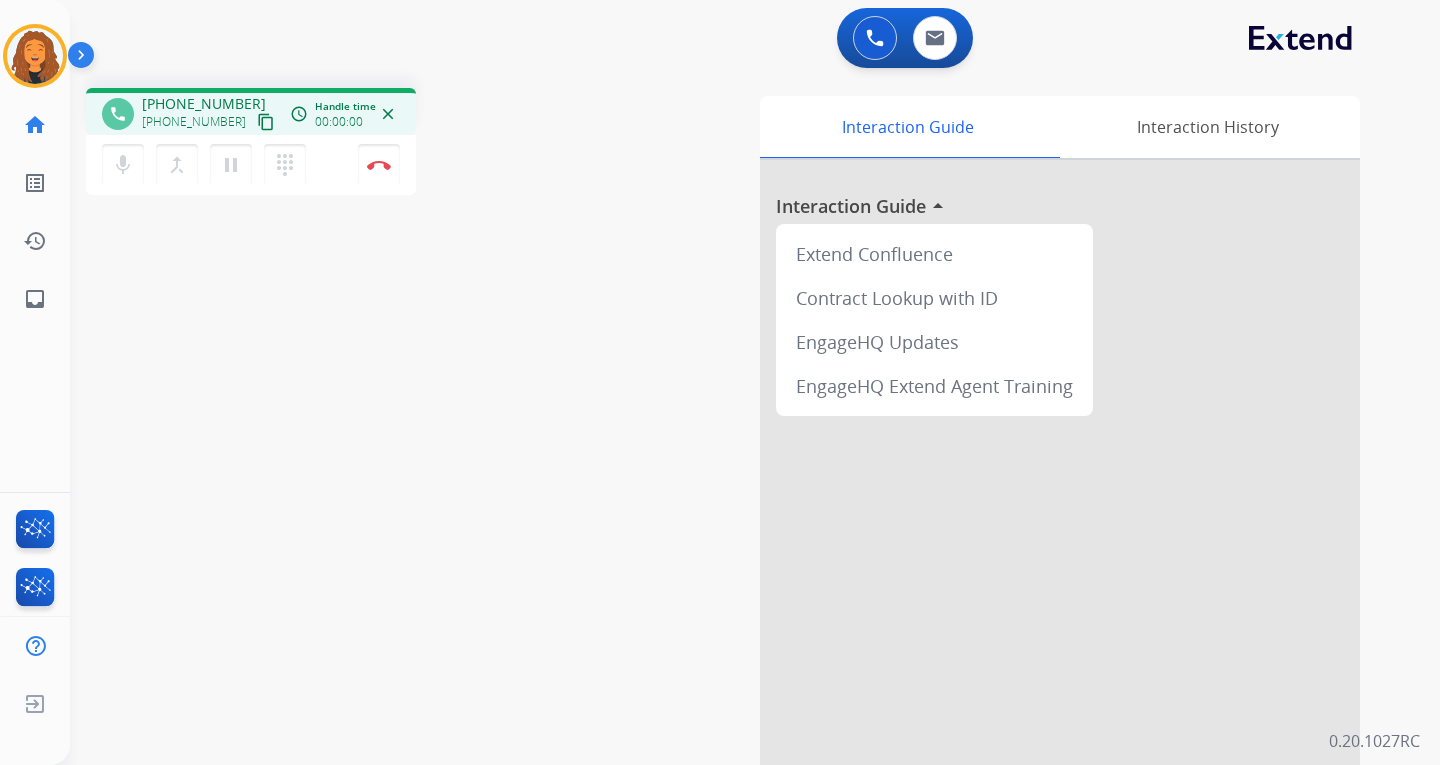 click on "mic Mute merge_type Bridge pause Hold dialpad Dialpad Disconnect" at bounding box center (251, 165) 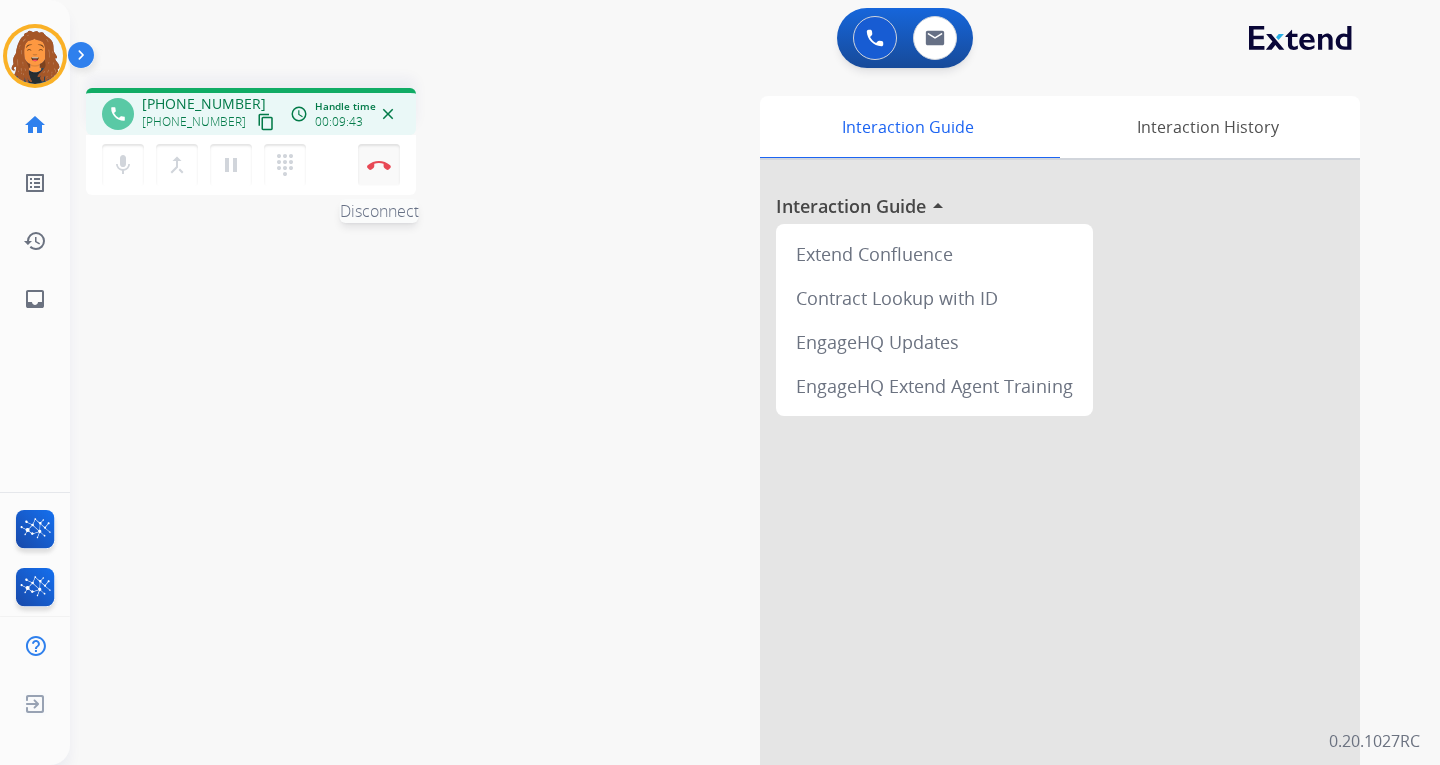 click on "Disconnect" at bounding box center [379, 165] 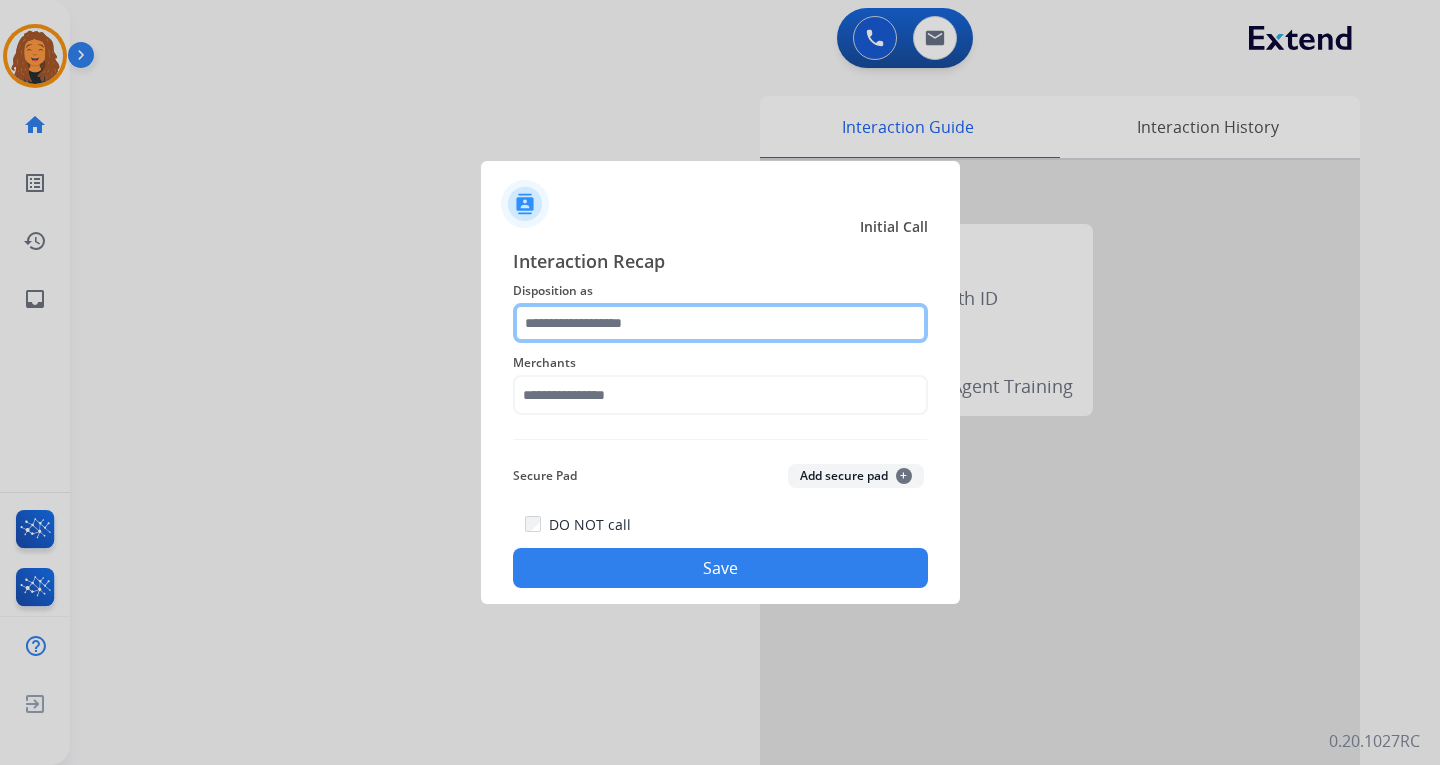 click 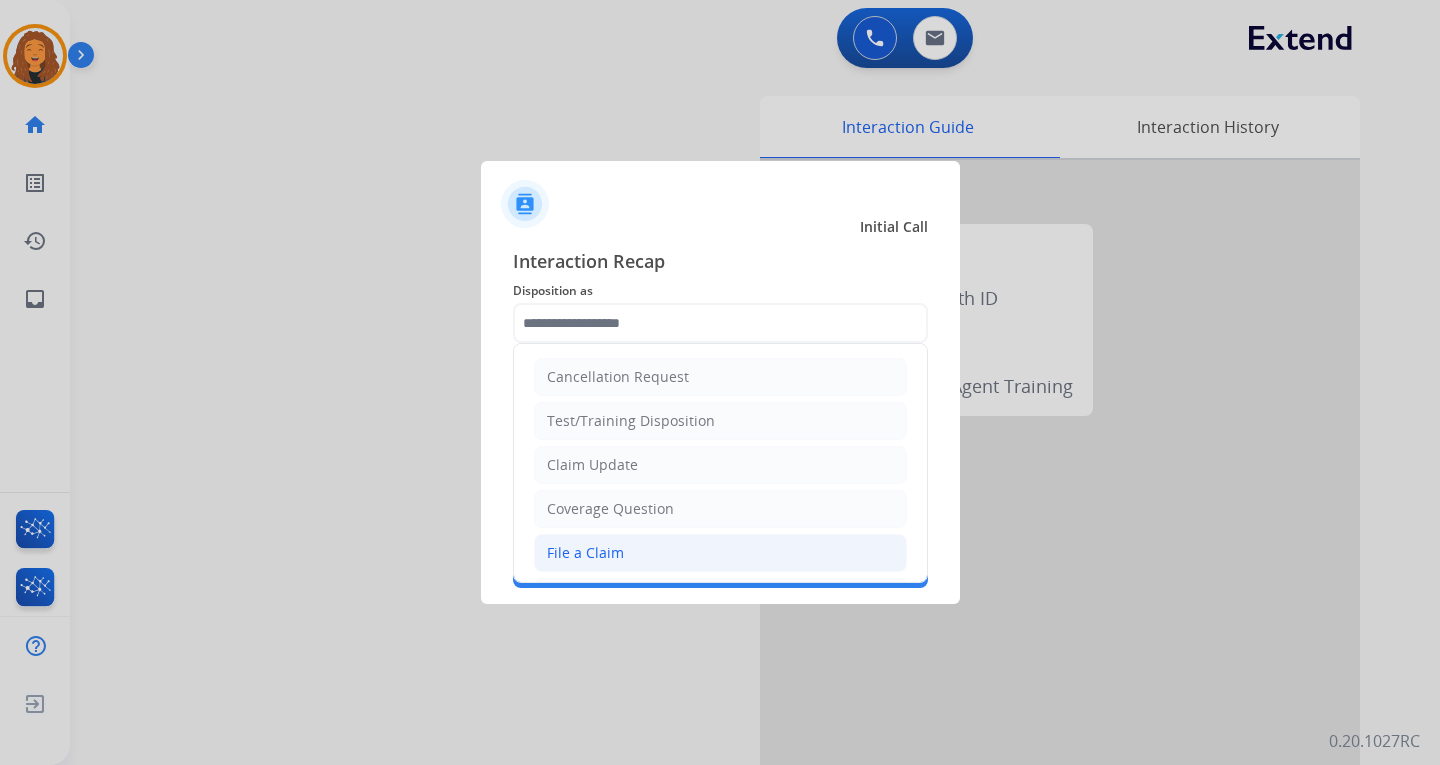 click on "File a Claim" 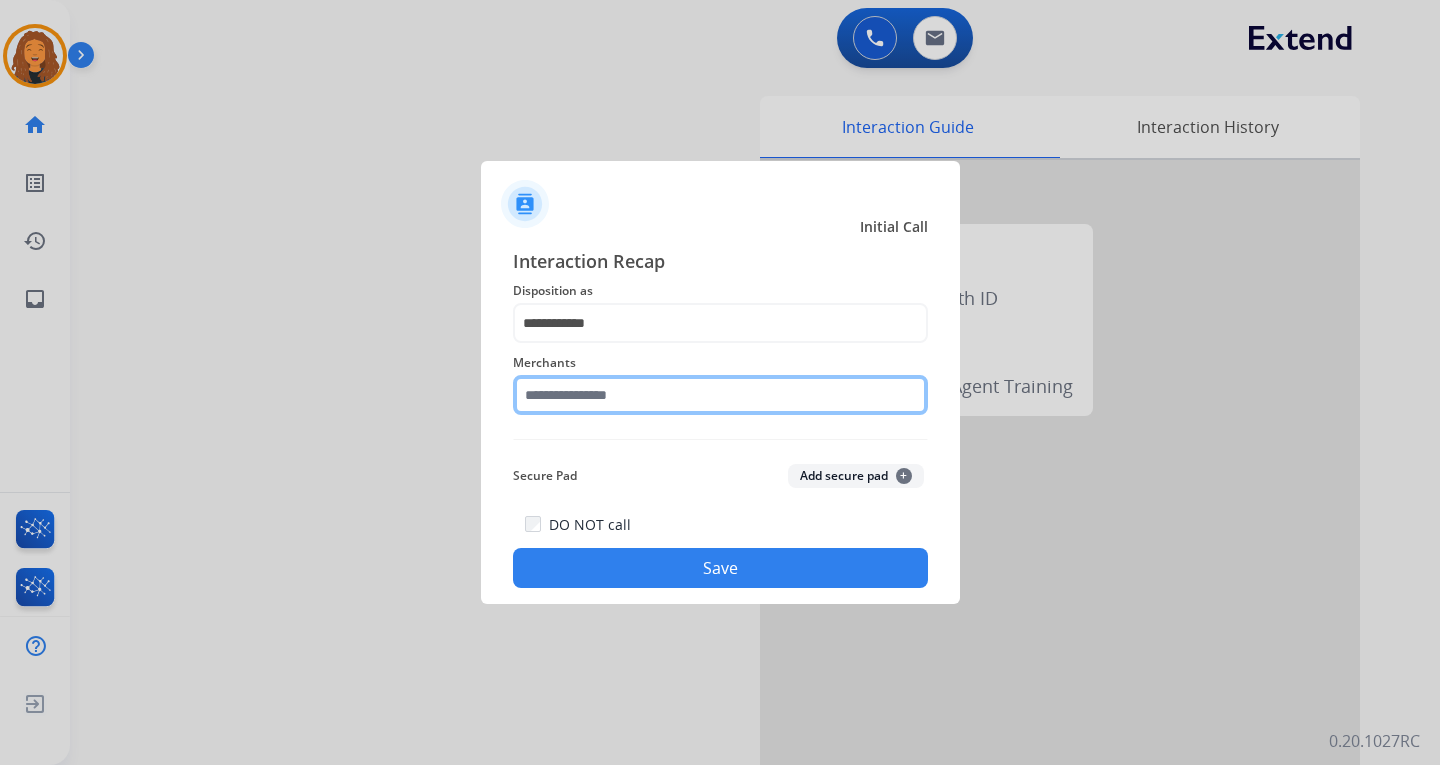 click 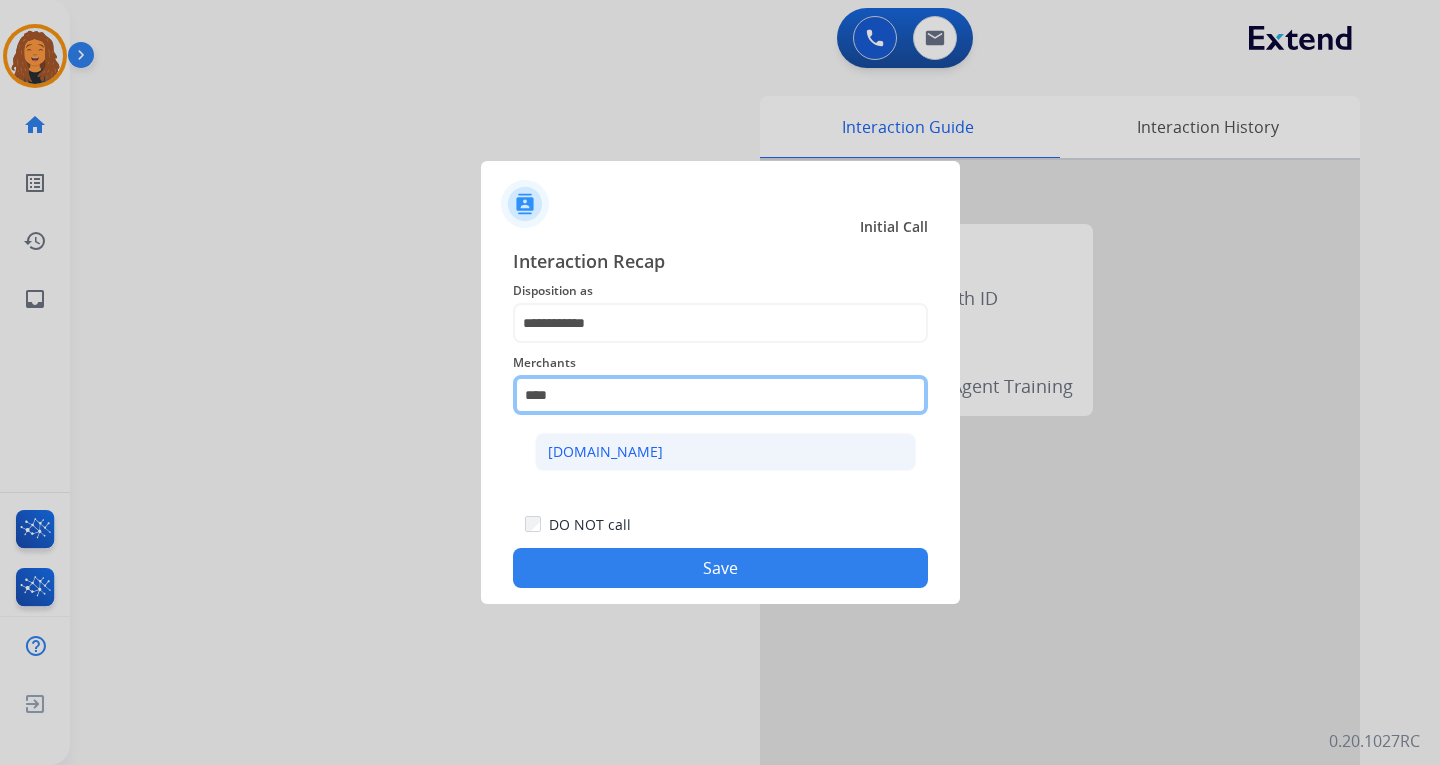 drag, startPoint x: 639, startPoint y: 413, endPoint x: 637, endPoint y: 440, distance: 27.073973 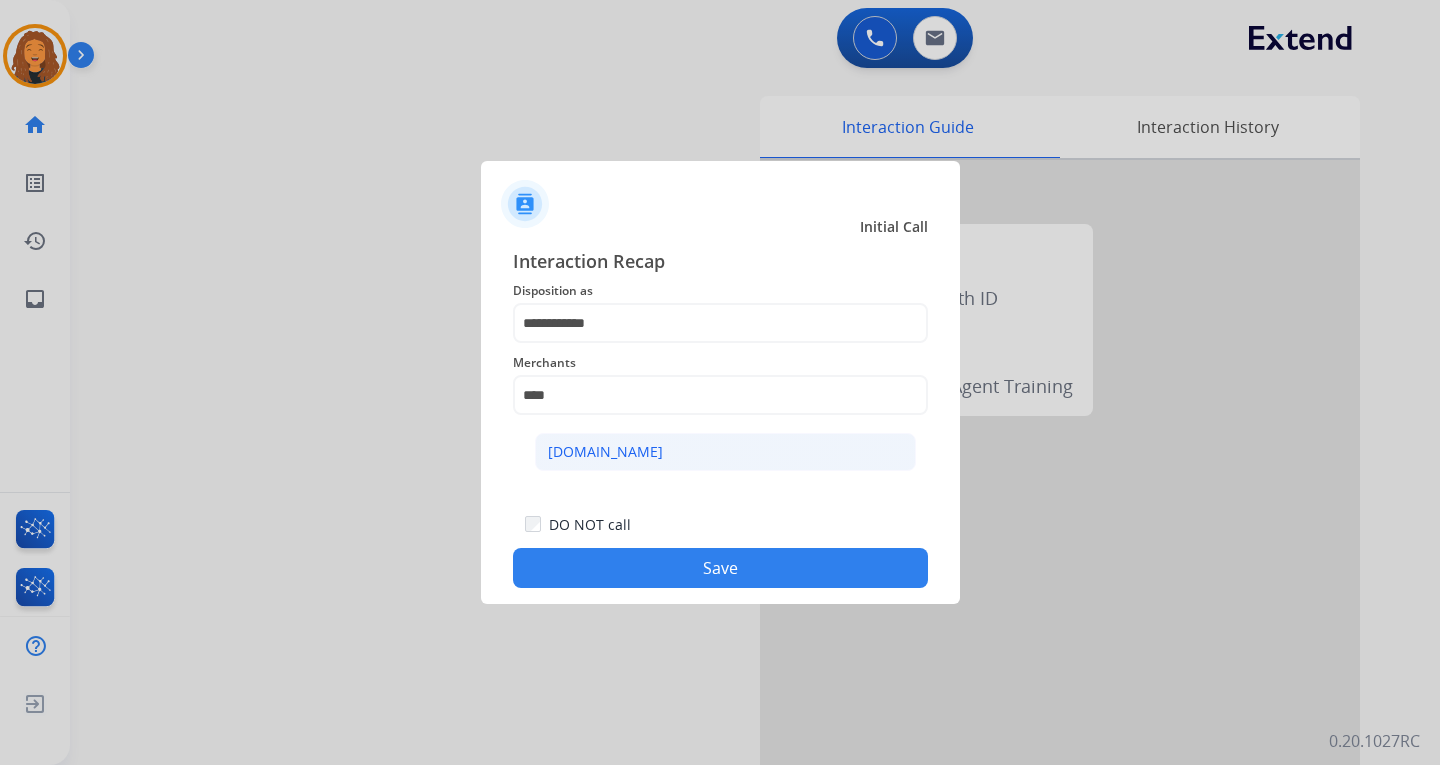 click on "[DOMAIN_NAME]" 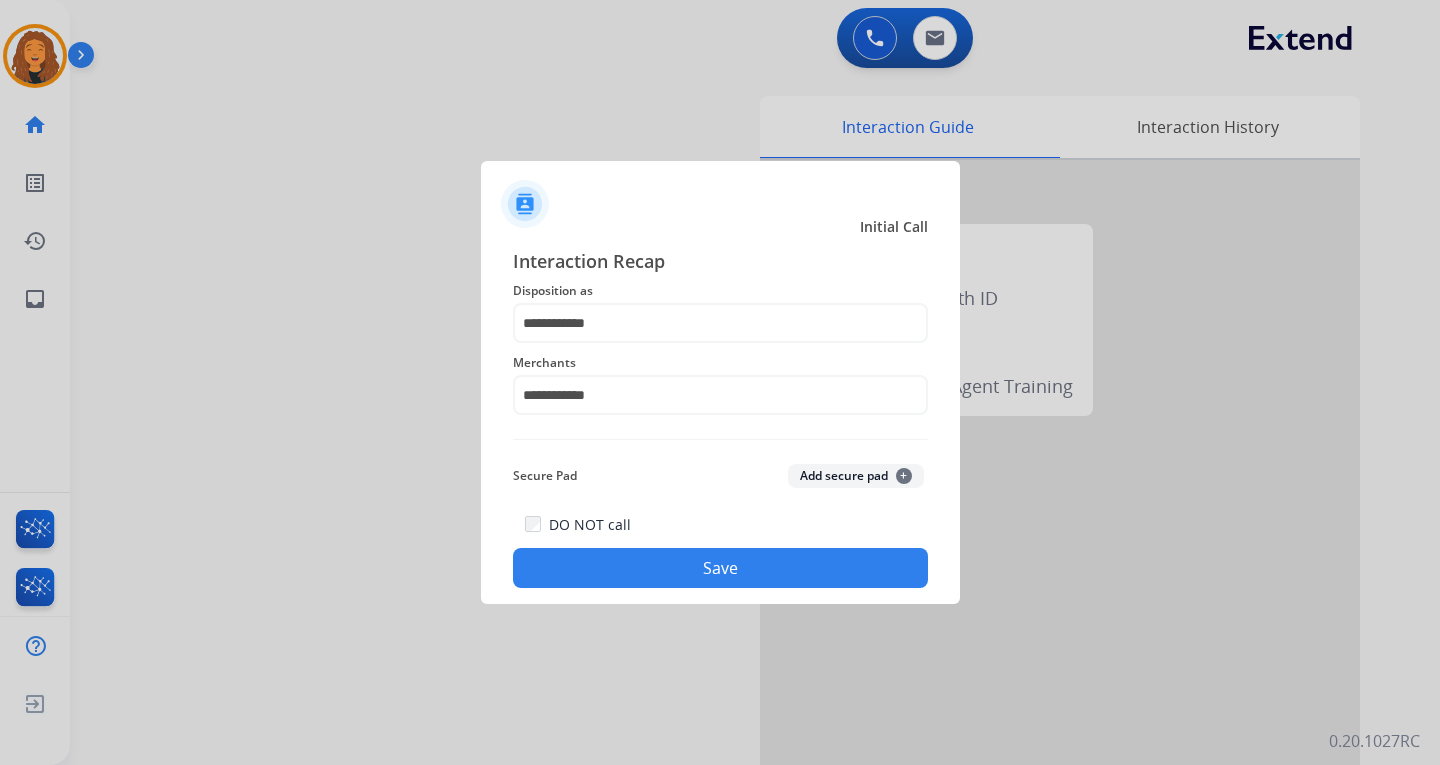click on "Save" 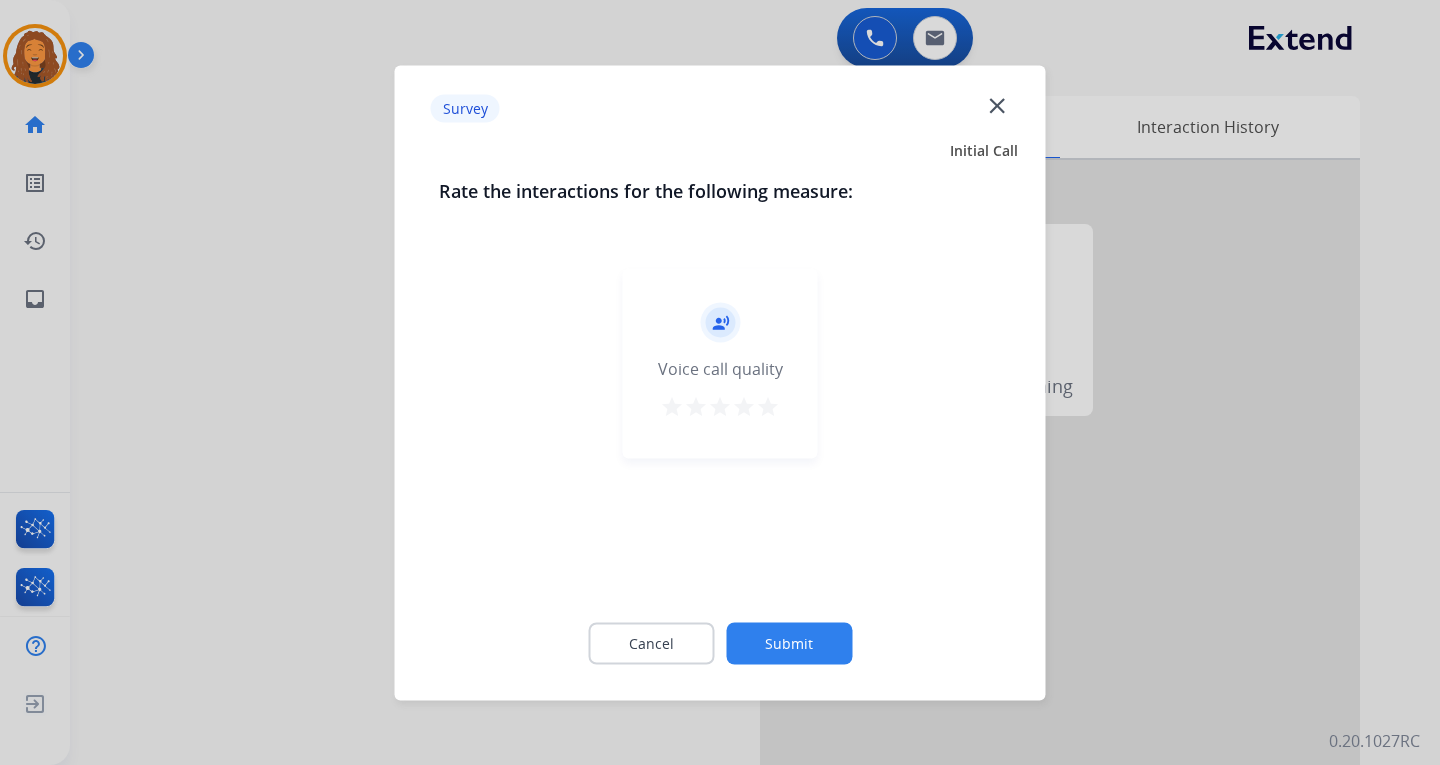 drag, startPoint x: 784, startPoint y: 634, endPoint x: 794, endPoint y: 640, distance: 11.661903 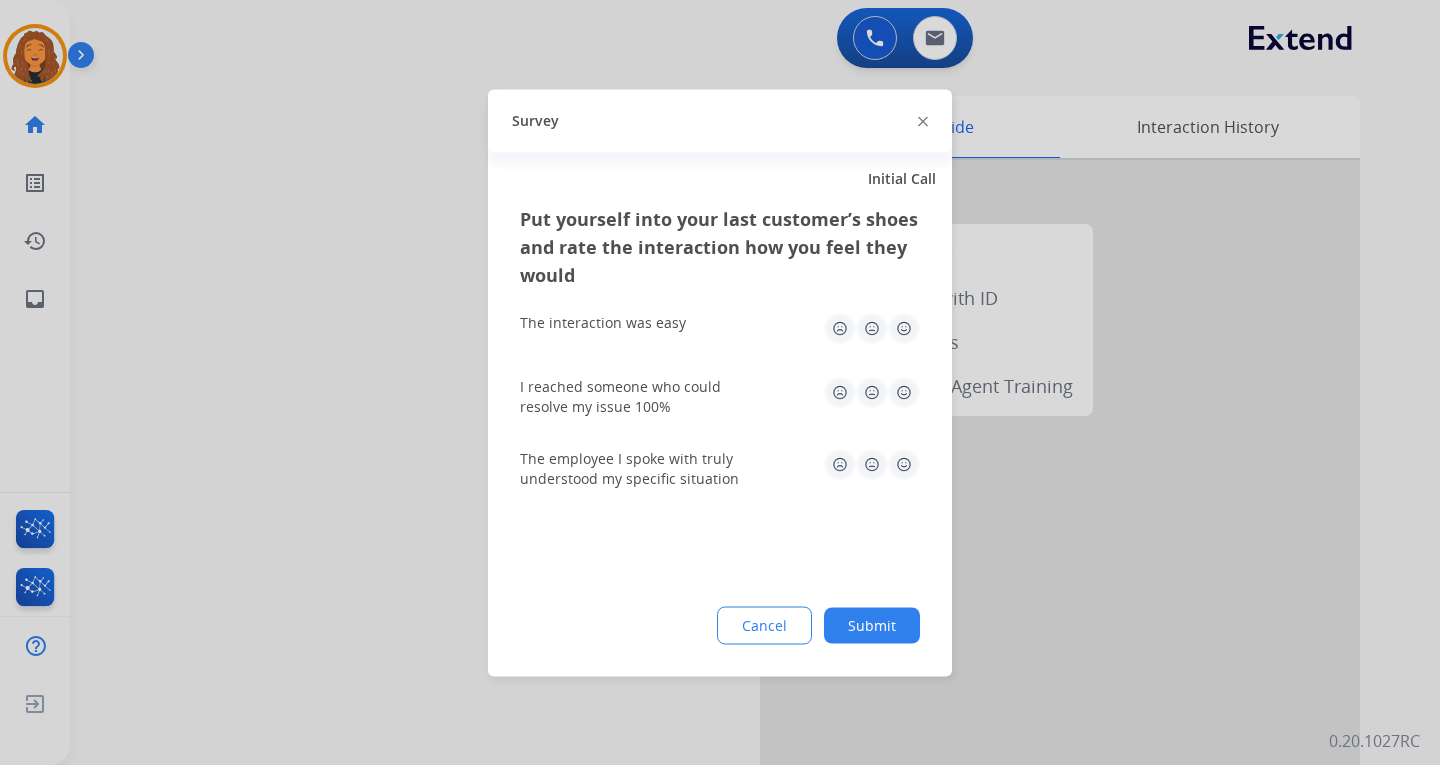 drag, startPoint x: 895, startPoint y: 619, endPoint x: 880, endPoint y: 704, distance: 86.313385 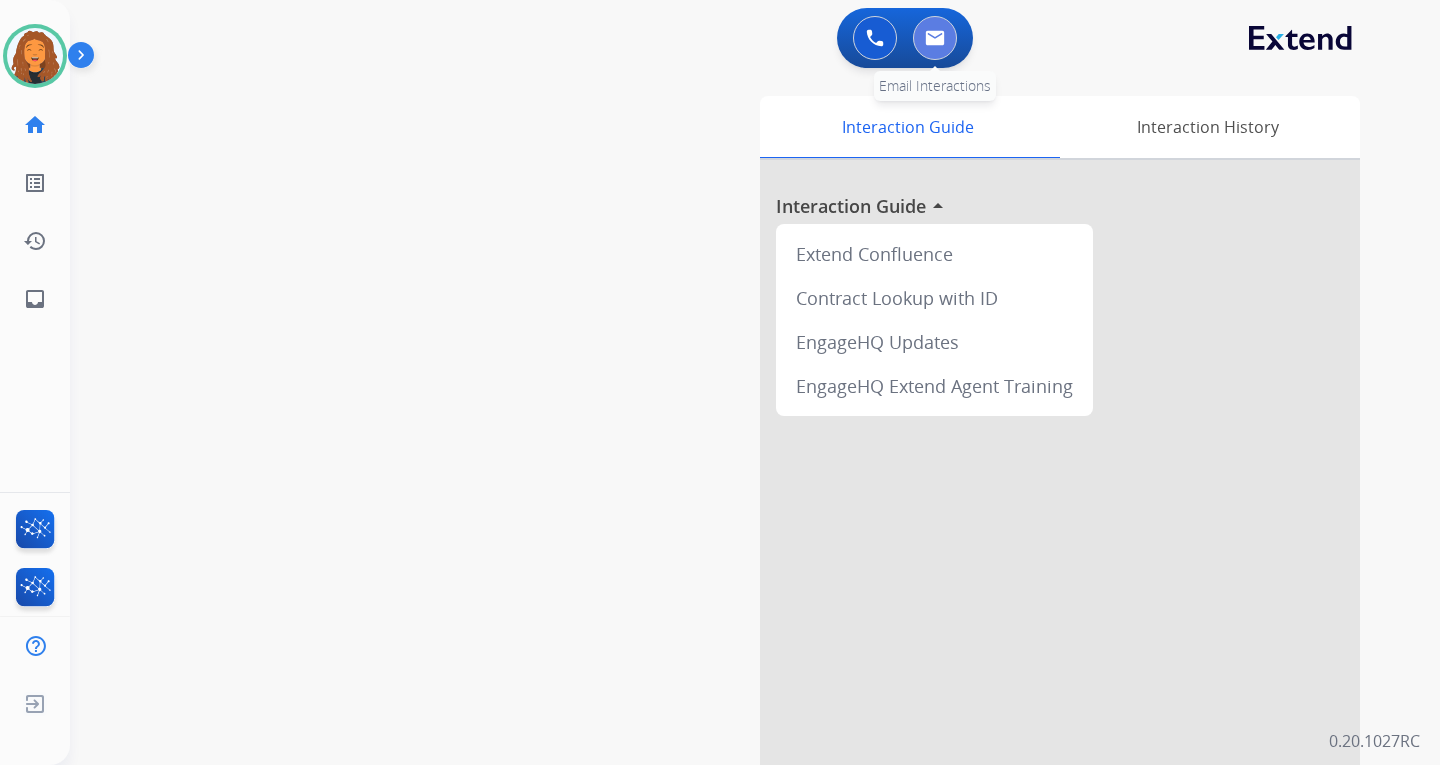 click at bounding box center [935, 38] 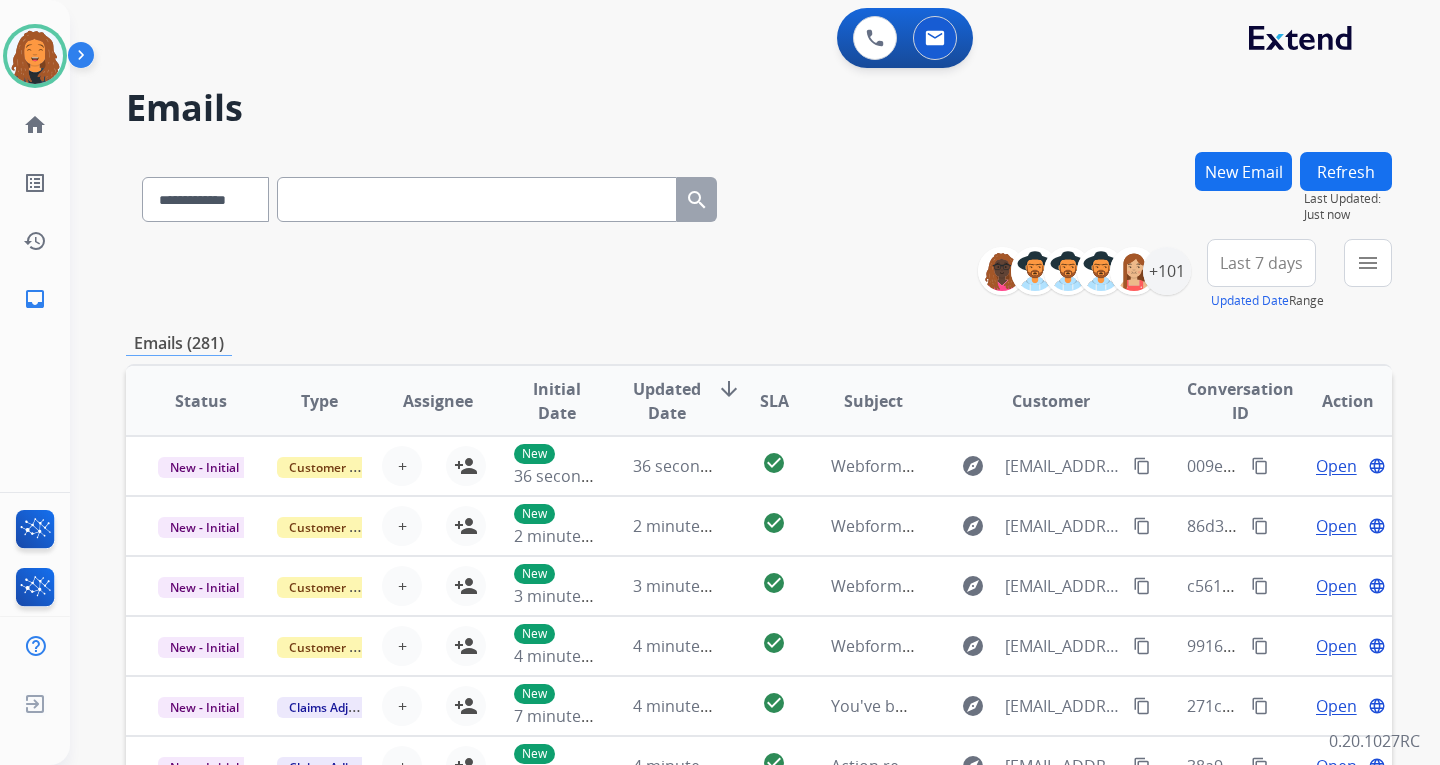click on "New Email" at bounding box center (1243, 171) 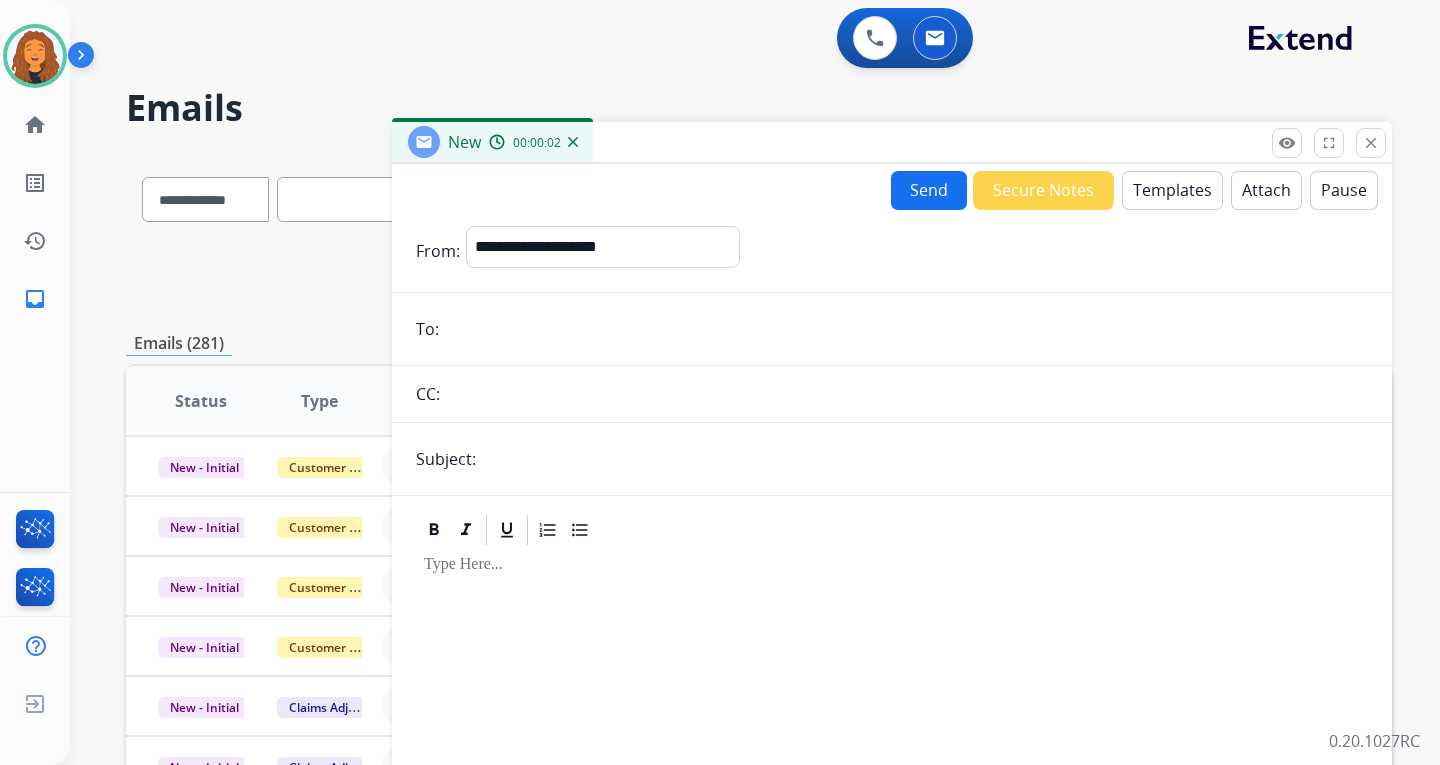 paste on "**********" 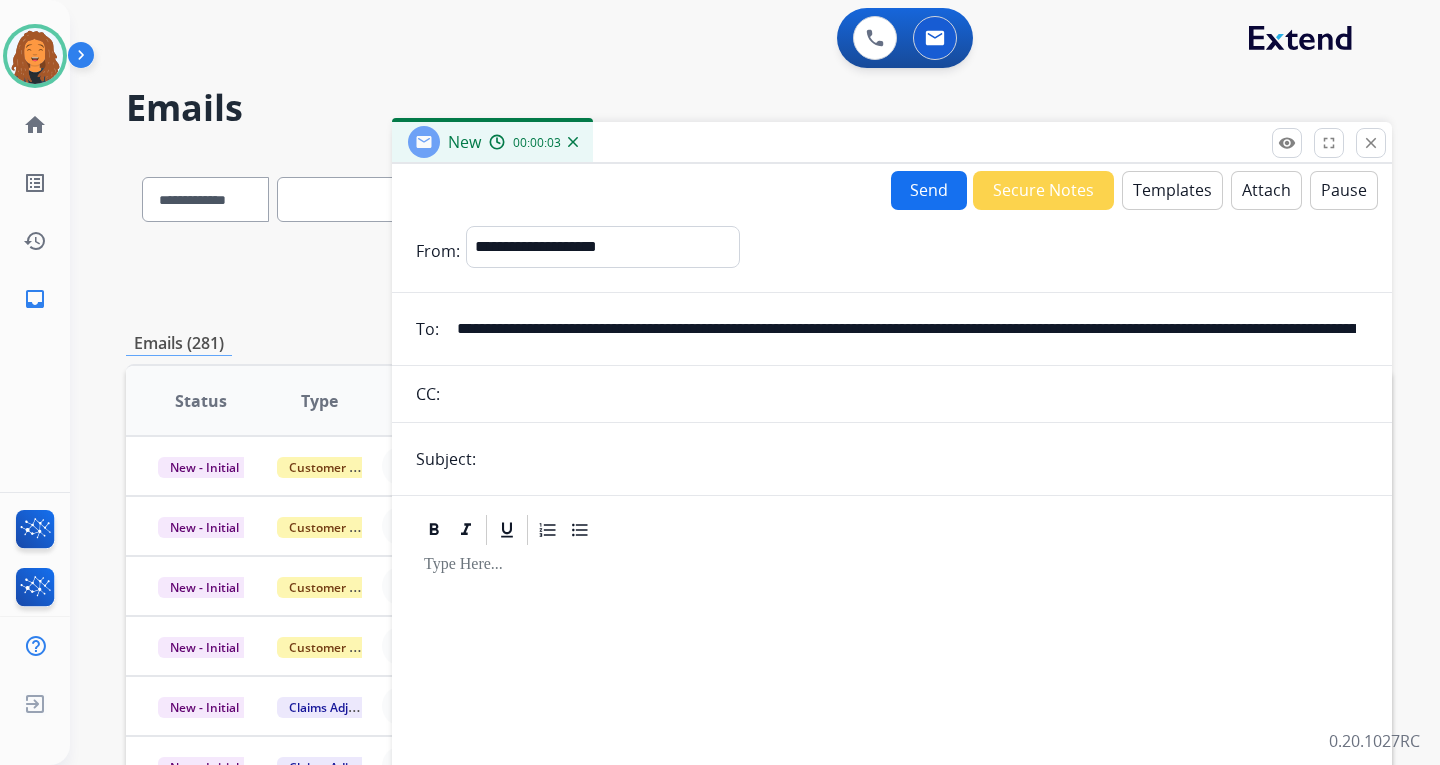 scroll, scrollTop: 0, scrollLeft: 2423, axis: horizontal 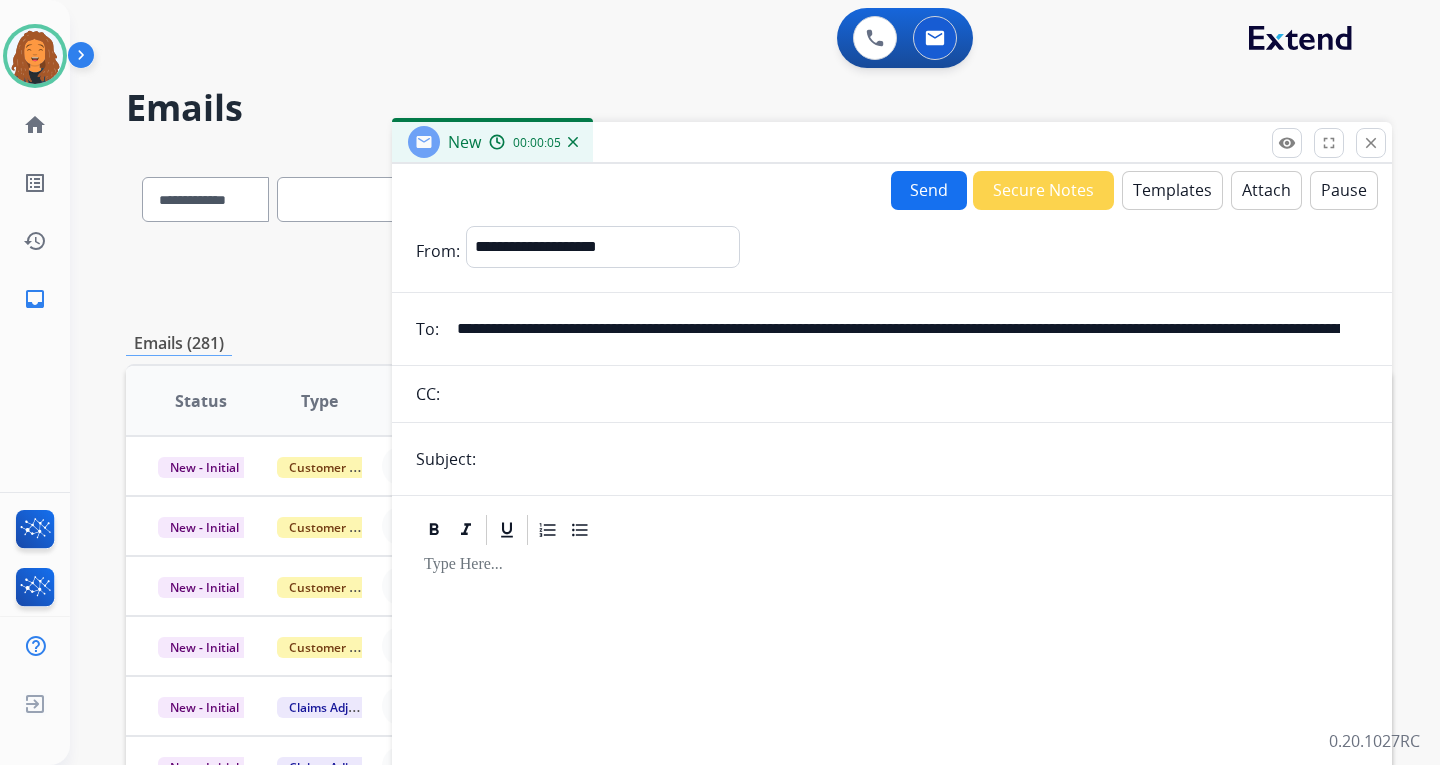 drag, startPoint x: 1318, startPoint y: 337, endPoint x: 108, endPoint y: 342, distance: 1210.0104 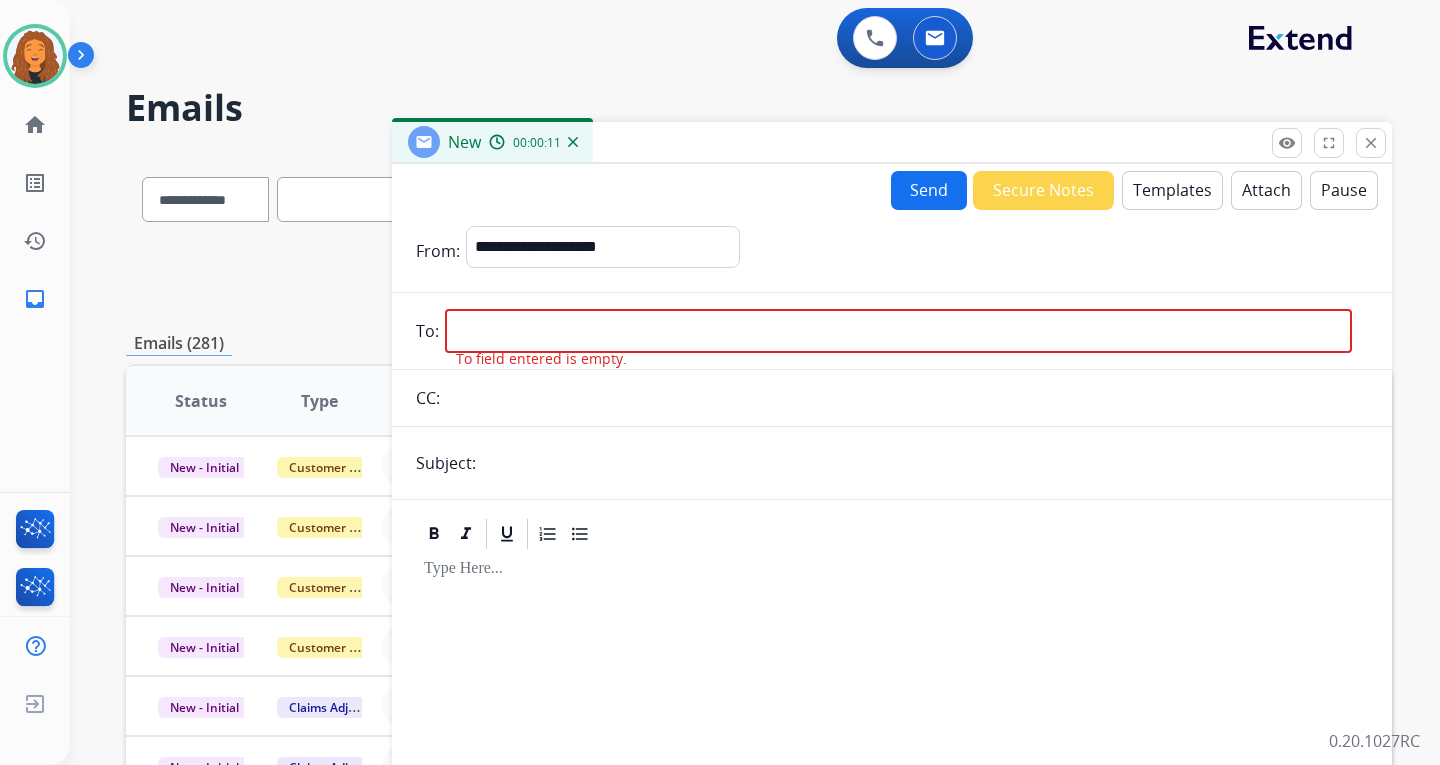 paste on "**********" 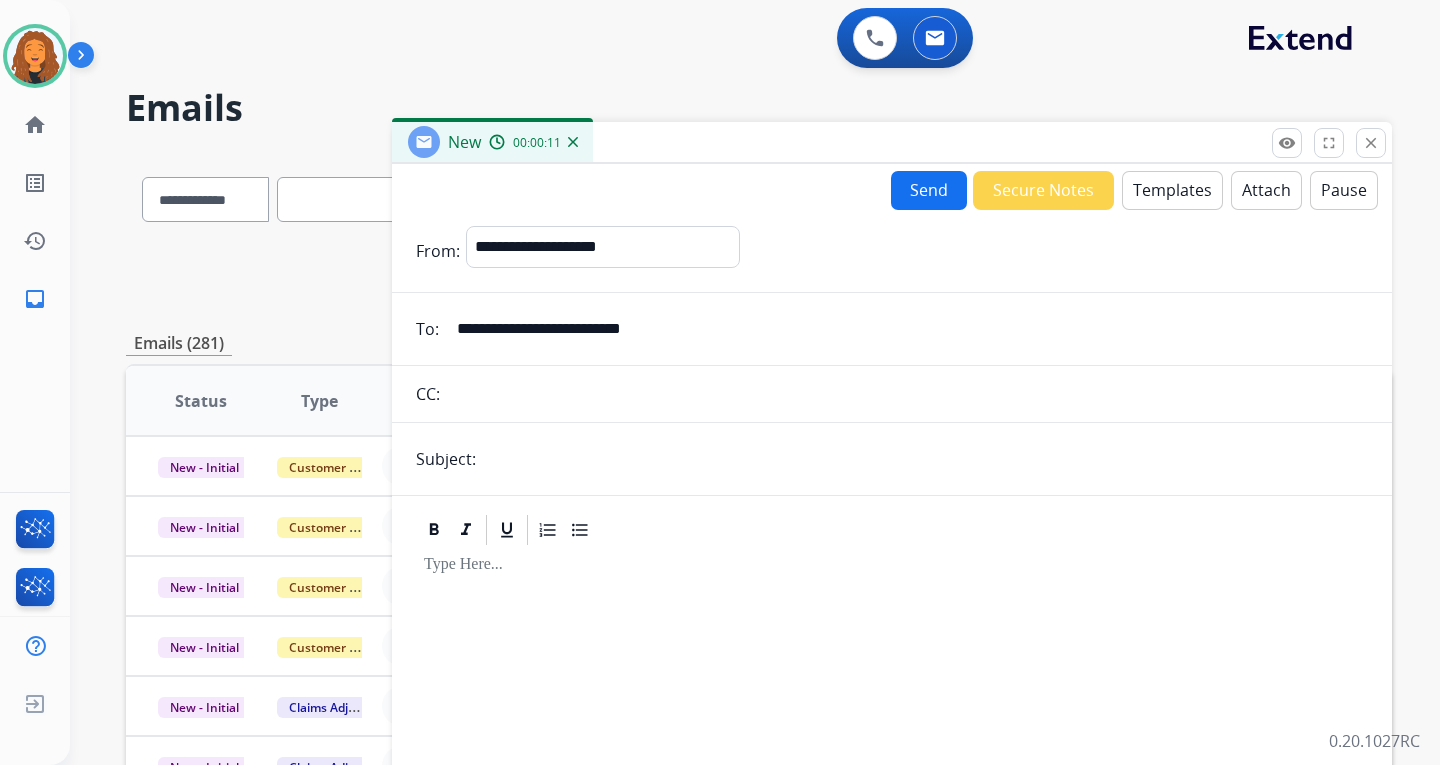type on "**********" 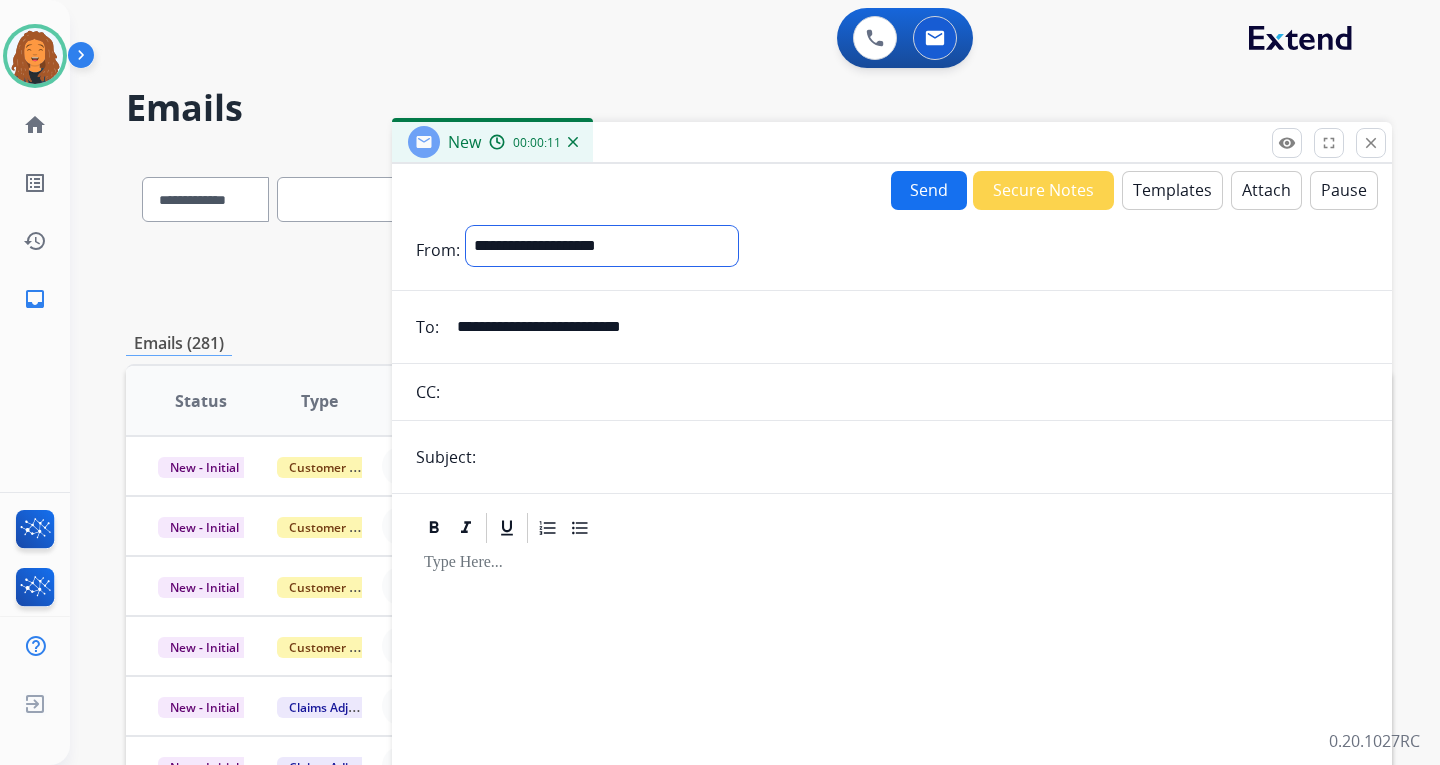click on "**********" at bounding box center (602, 246) 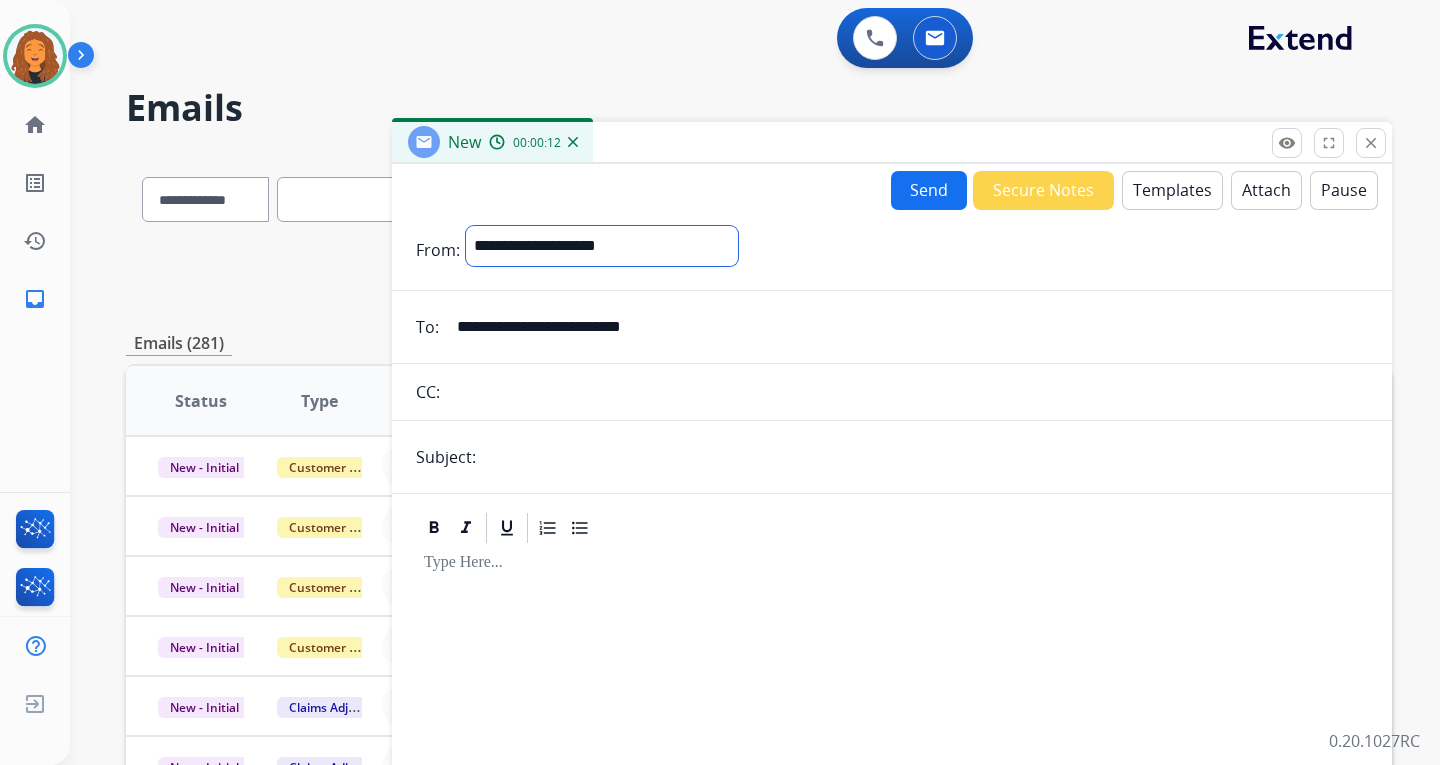 select on "**********" 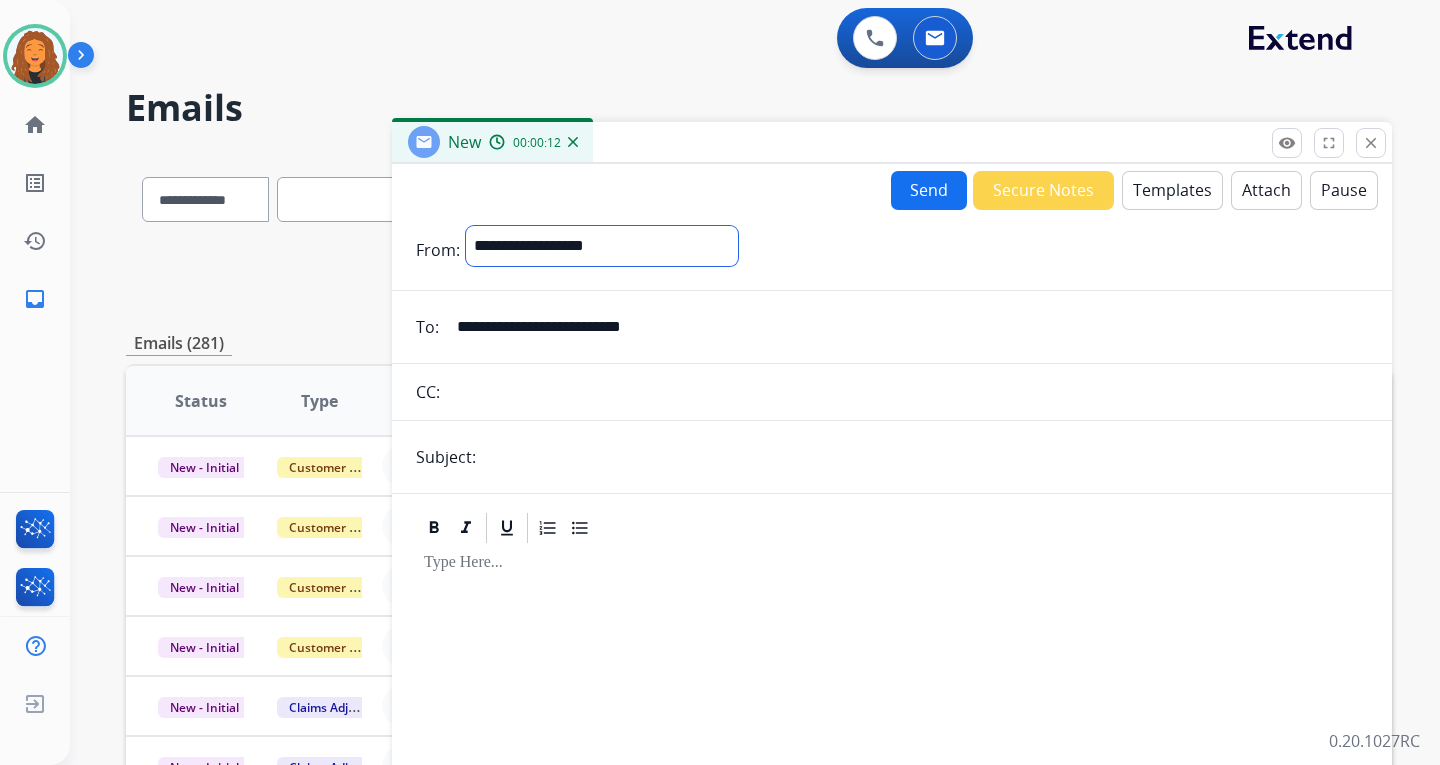 click on "**********" at bounding box center [602, 246] 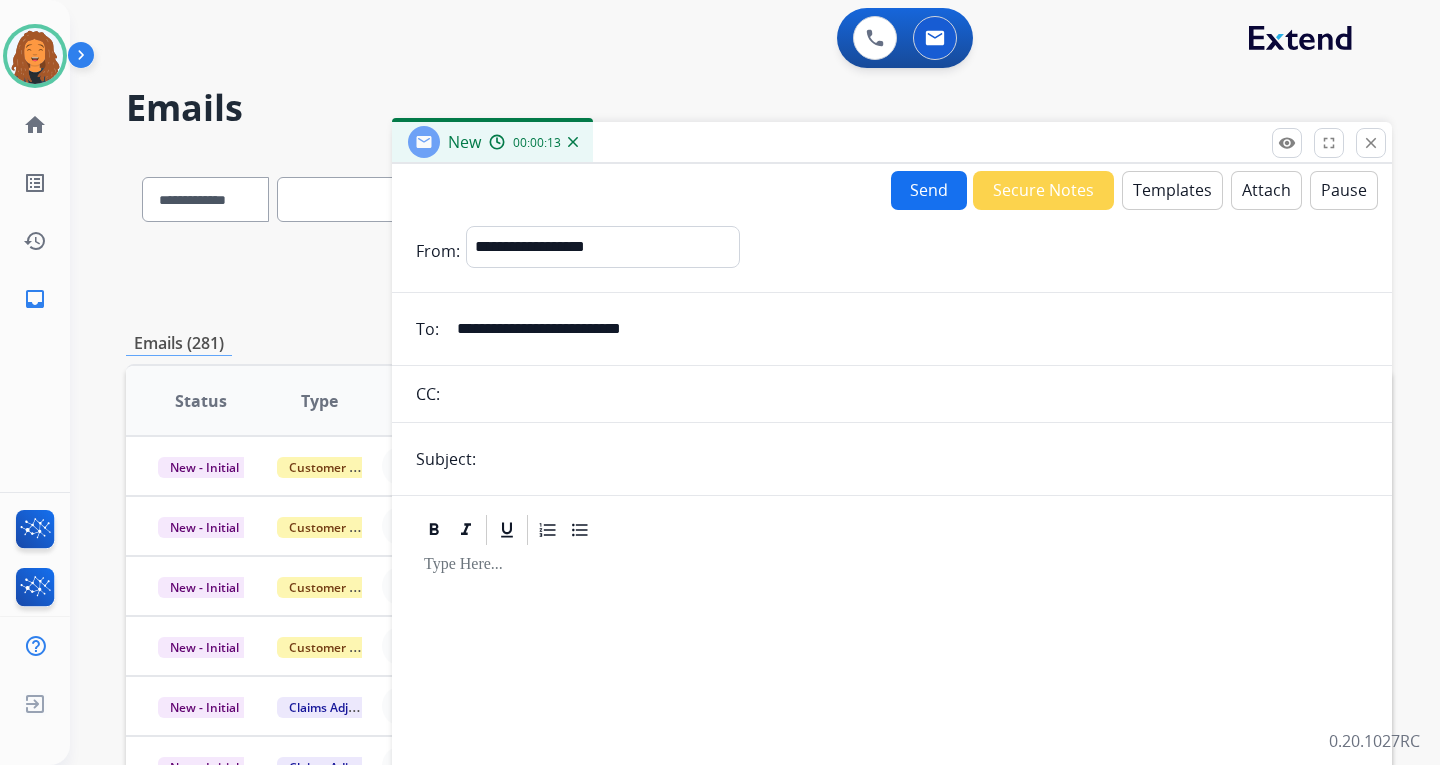 click at bounding box center (925, 459) 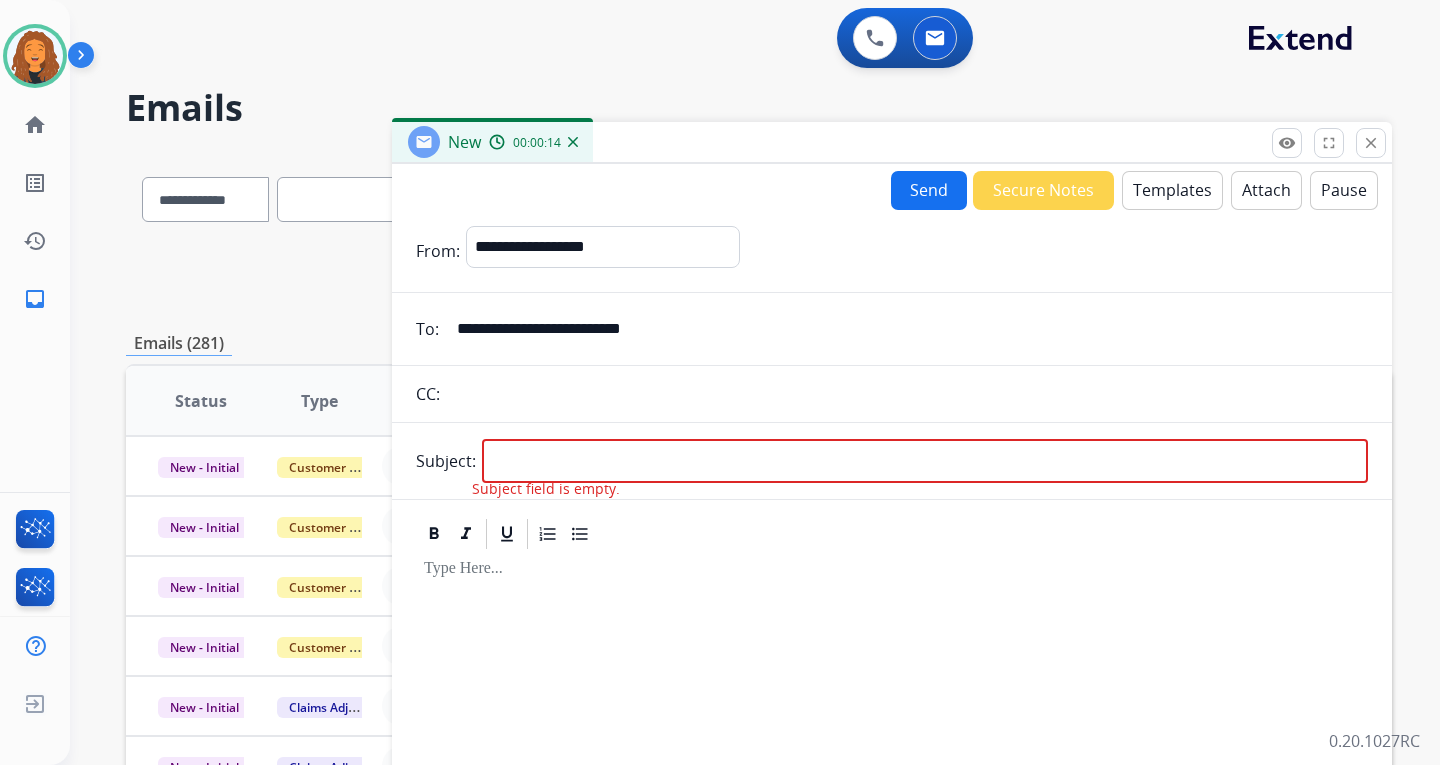 click on "Templates" at bounding box center (1172, 190) 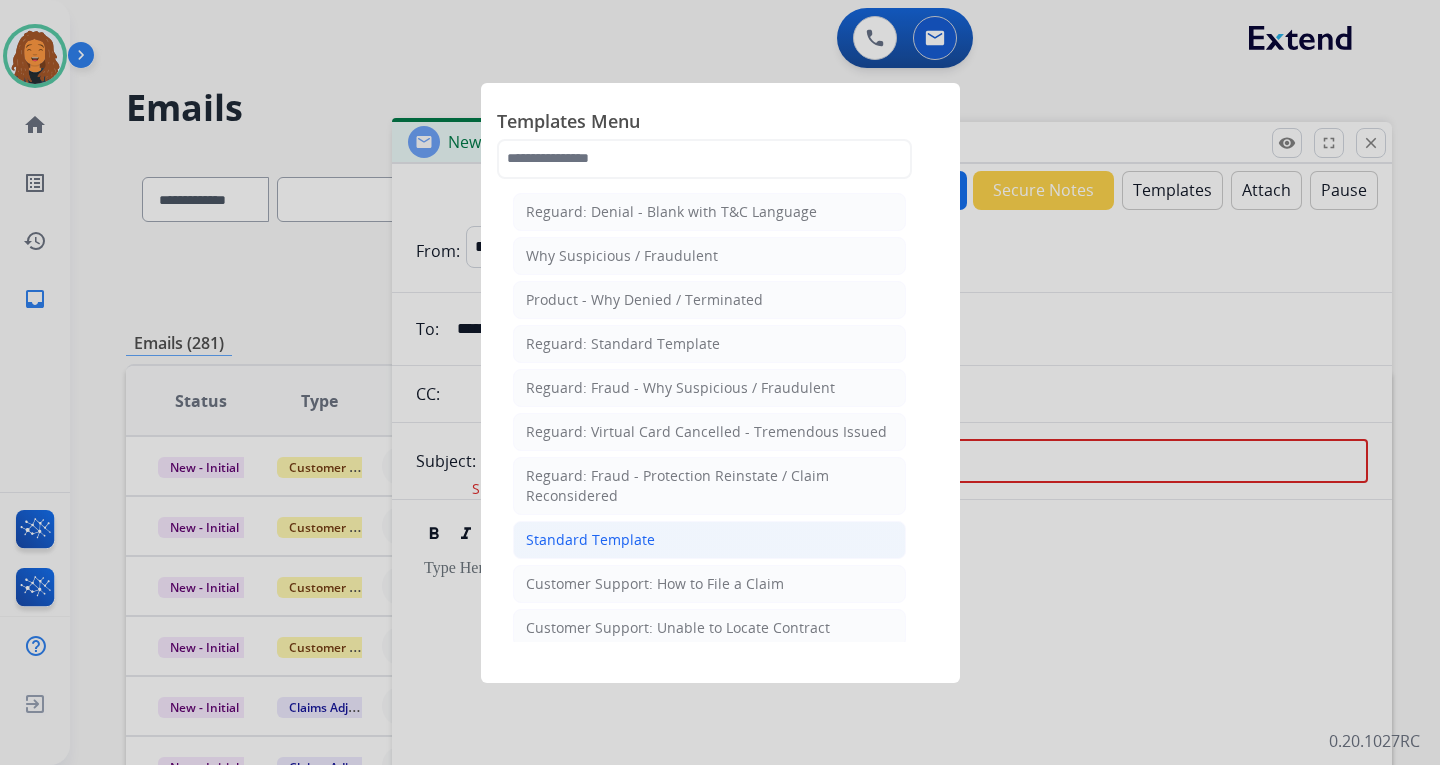click on "Standard Template" 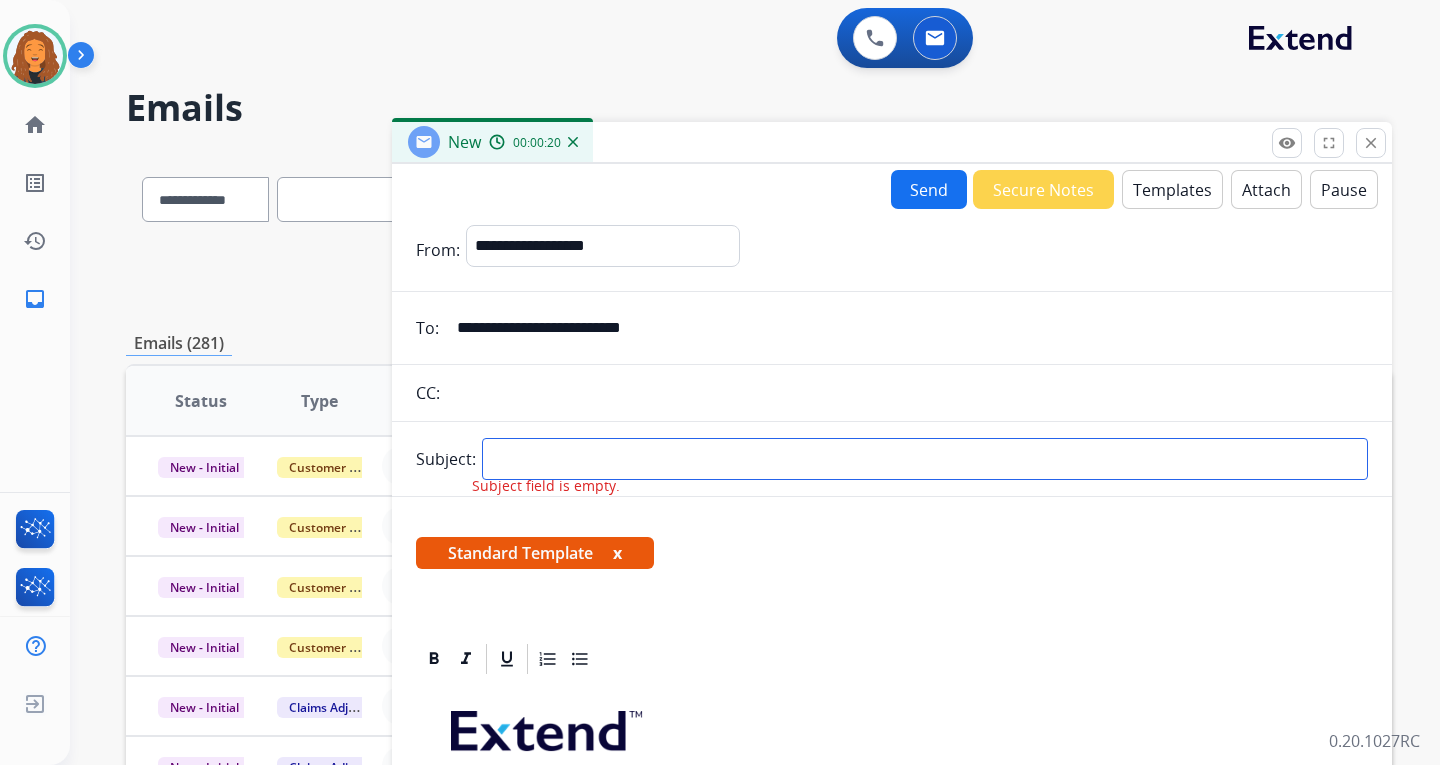 click at bounding box center [925, 459] 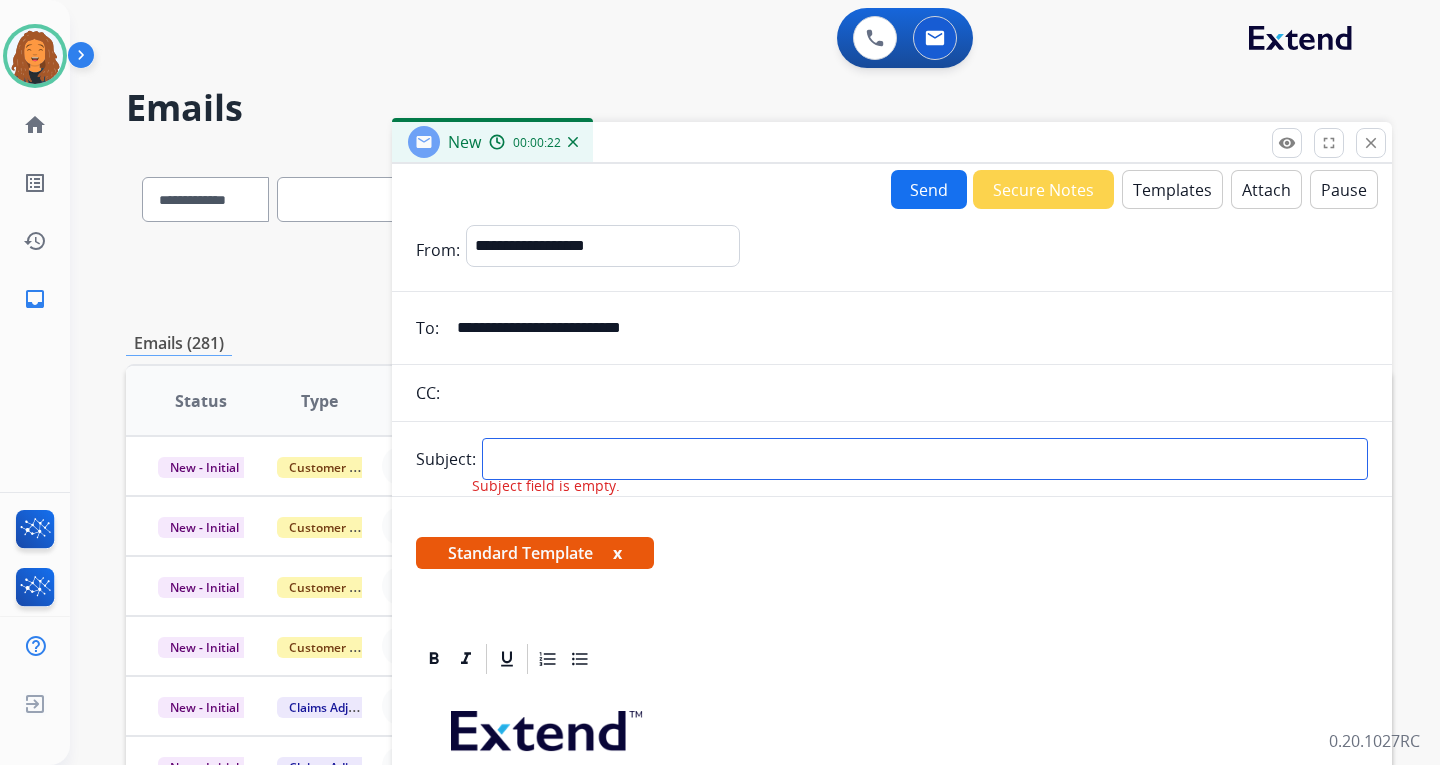 type on "*" 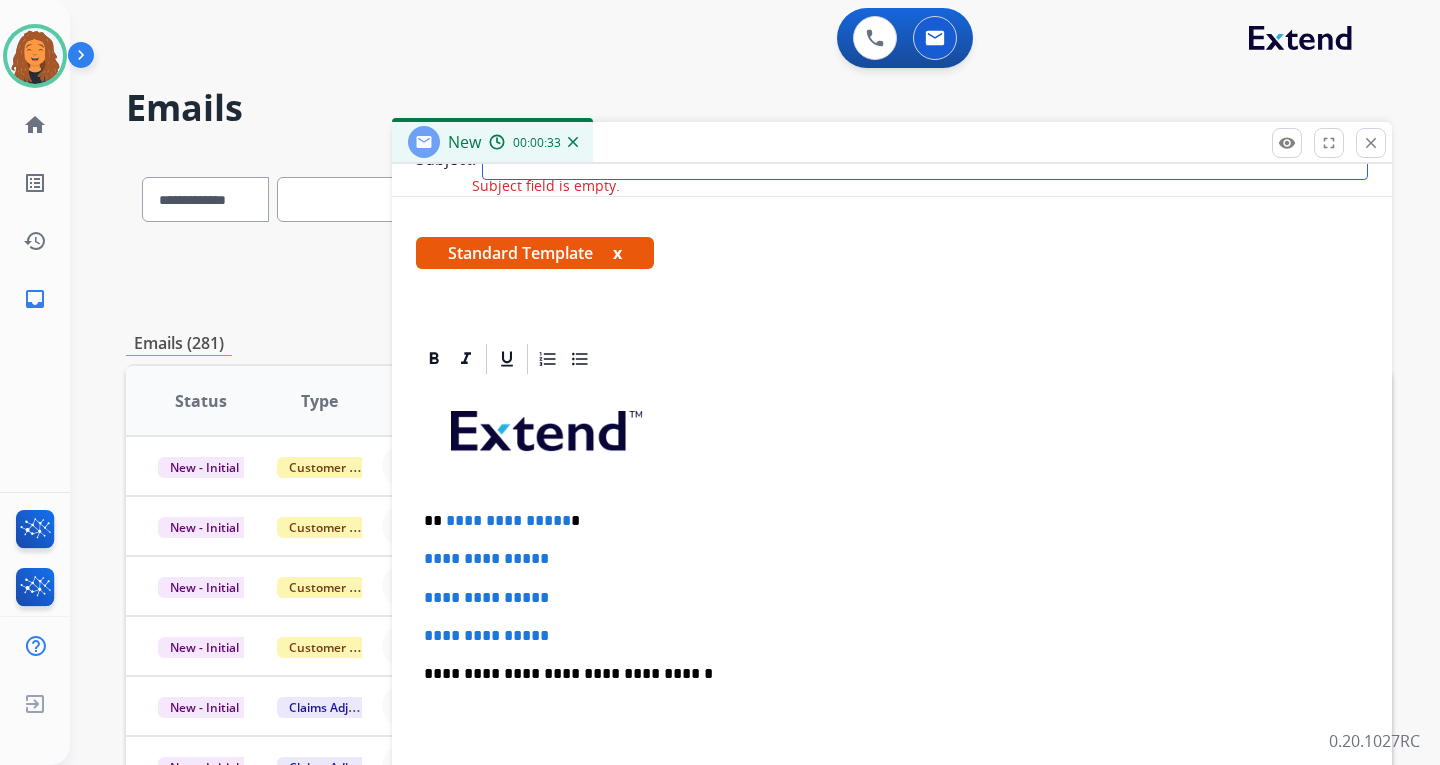 type on "**********" 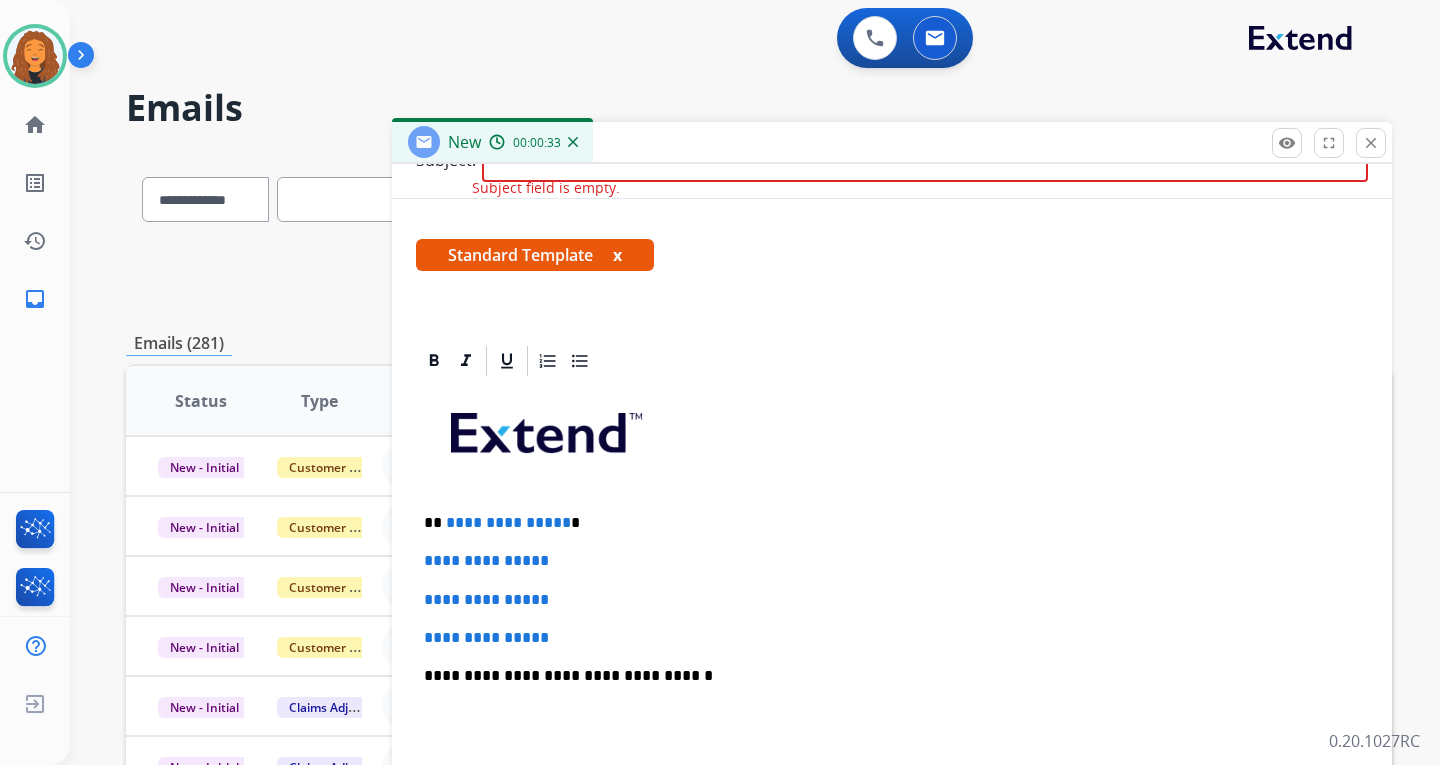 scroll, scrollTop: 298, scrollLeft: 0, axis: vertical 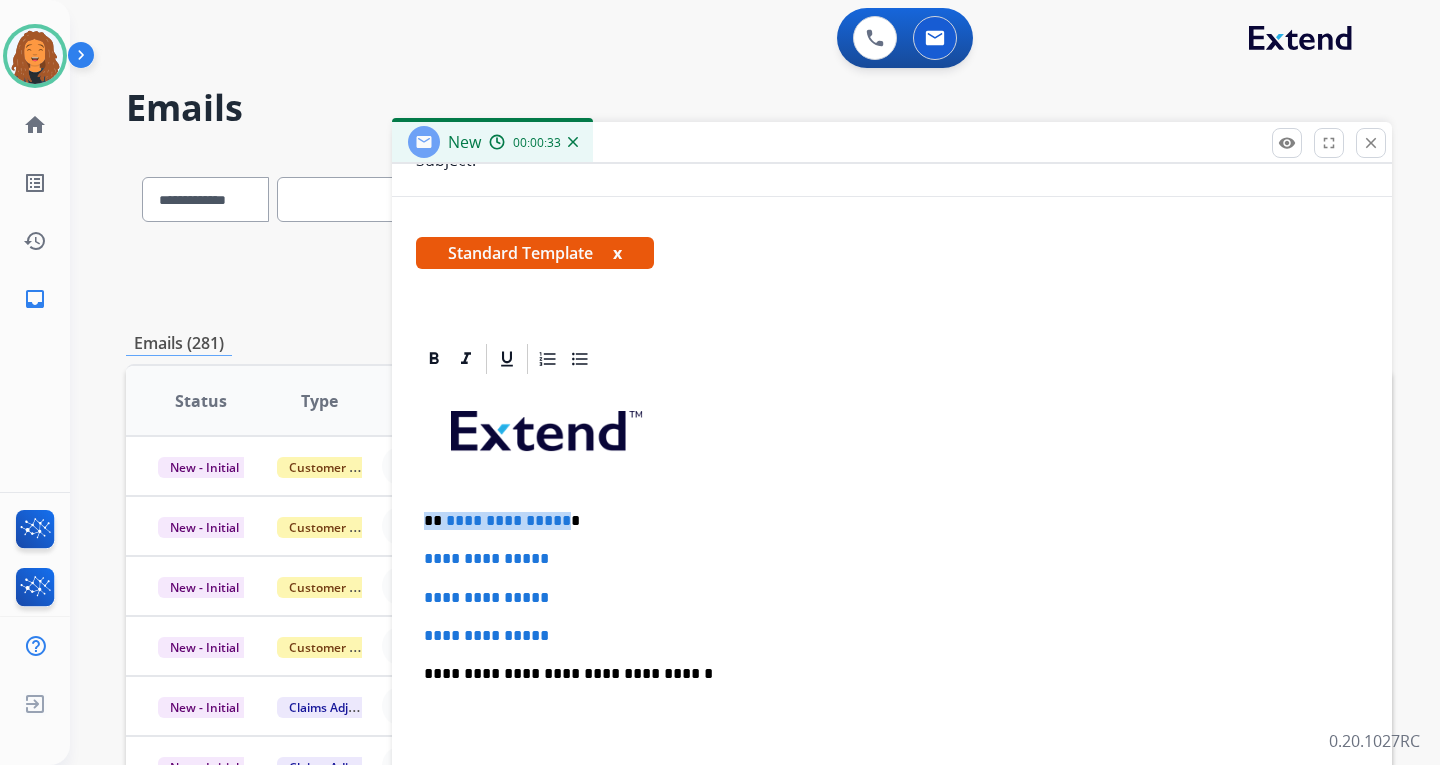 drag, startPoint x: 558, startPoint y: 518, endPoint x: 429, endPoint y: 521, distance: 129.03488 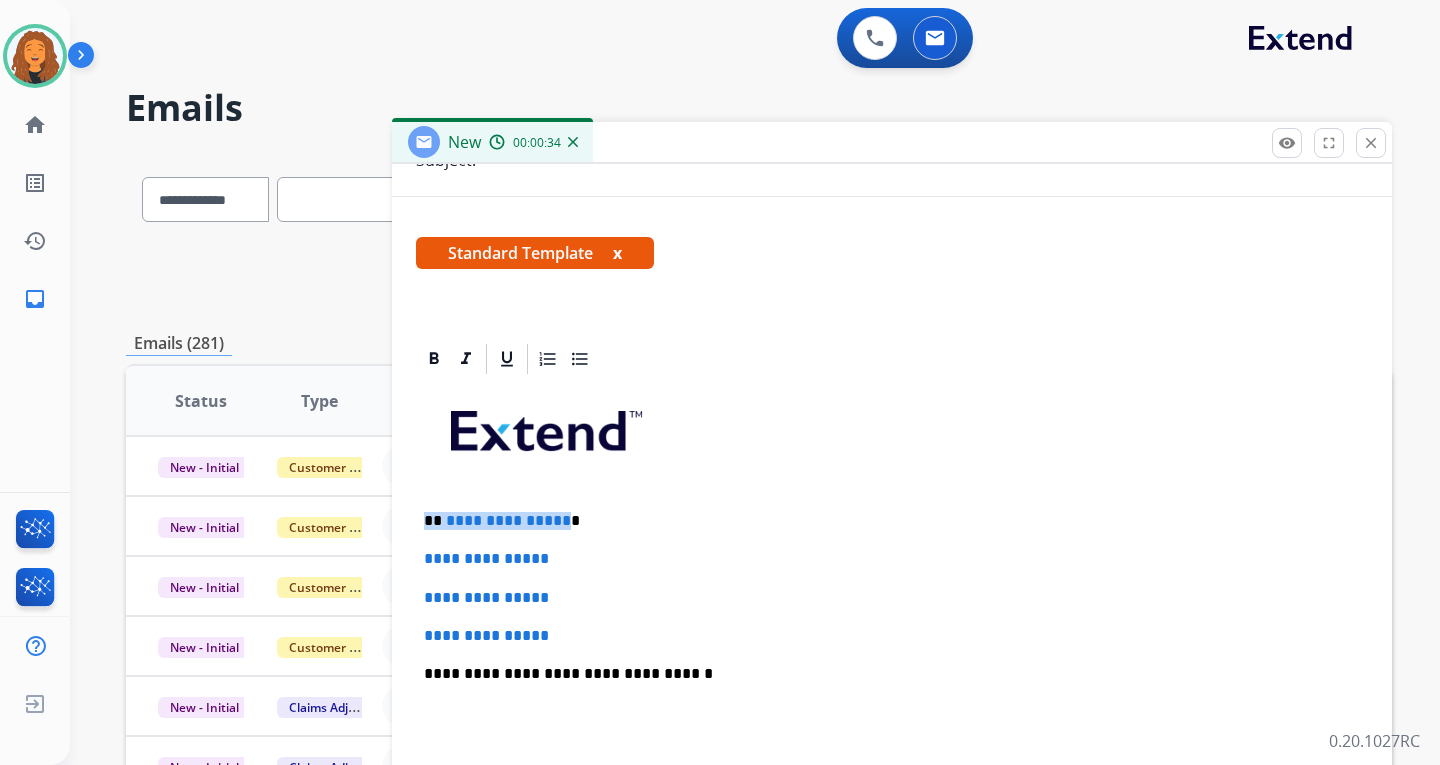 type 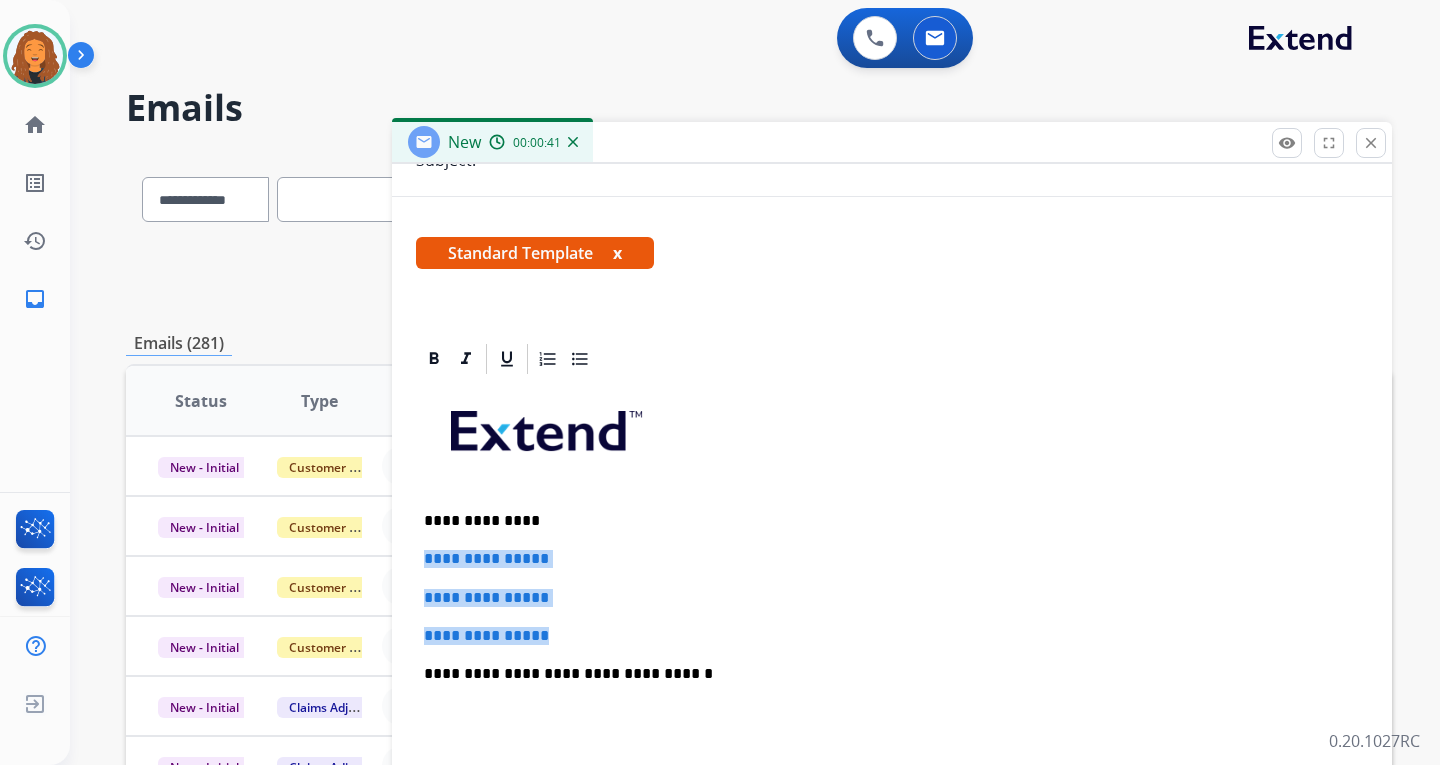drag, startPoint x: 560, startPoint y: 636, endPoint x: 418, endPoint y: 547, distance: 167.5858 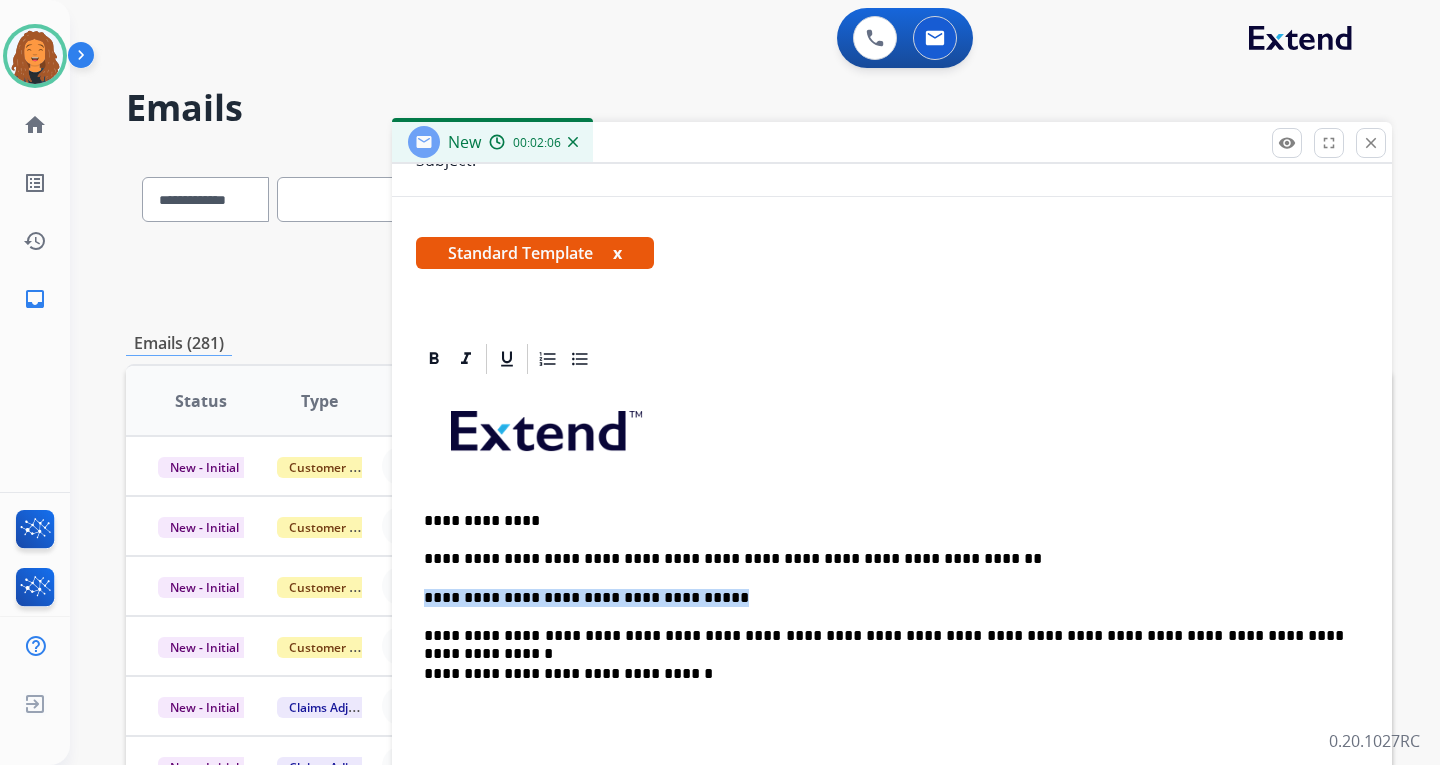 drag, startPoint x: 666, startPoint y: 599, endPoint x: 418, endPoint y: 589, distance: 248.20154 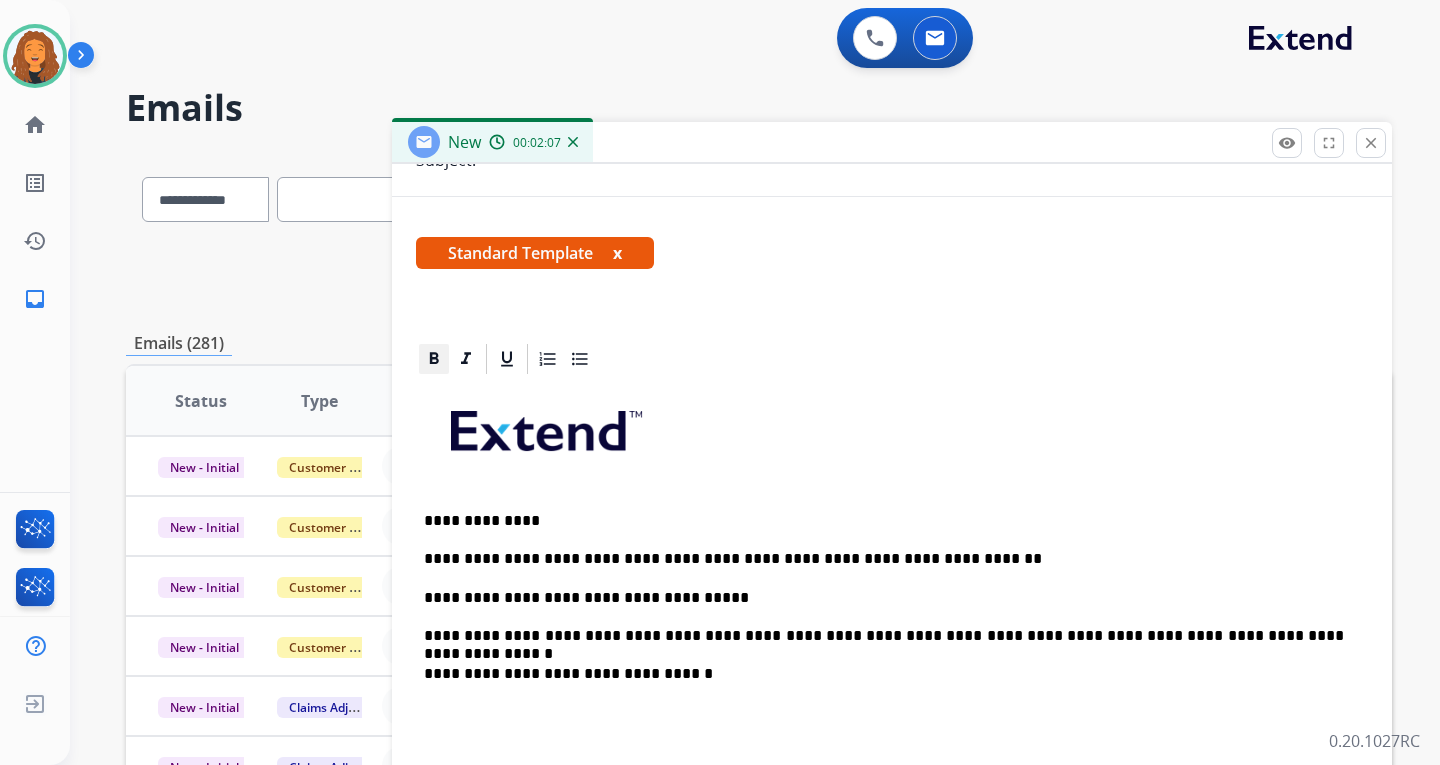 click 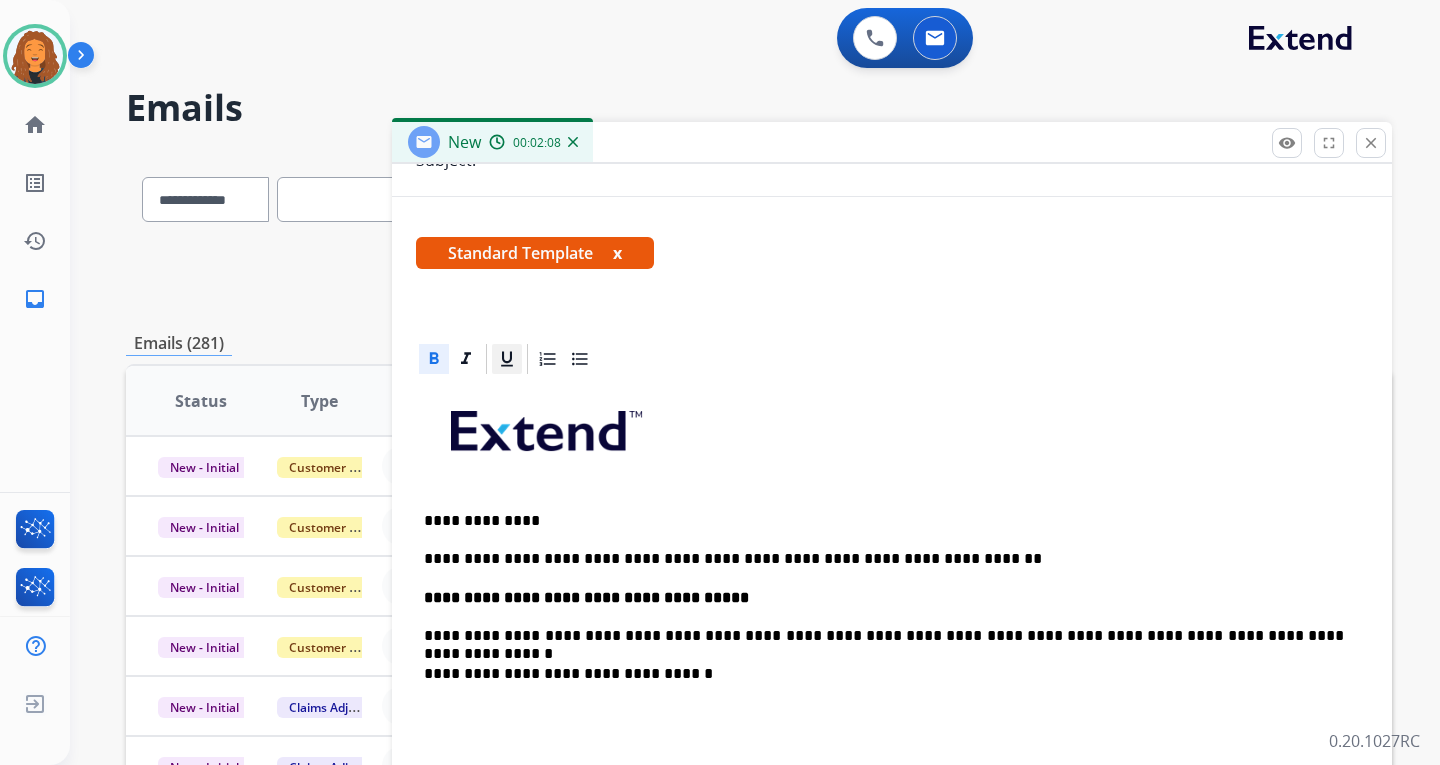 click 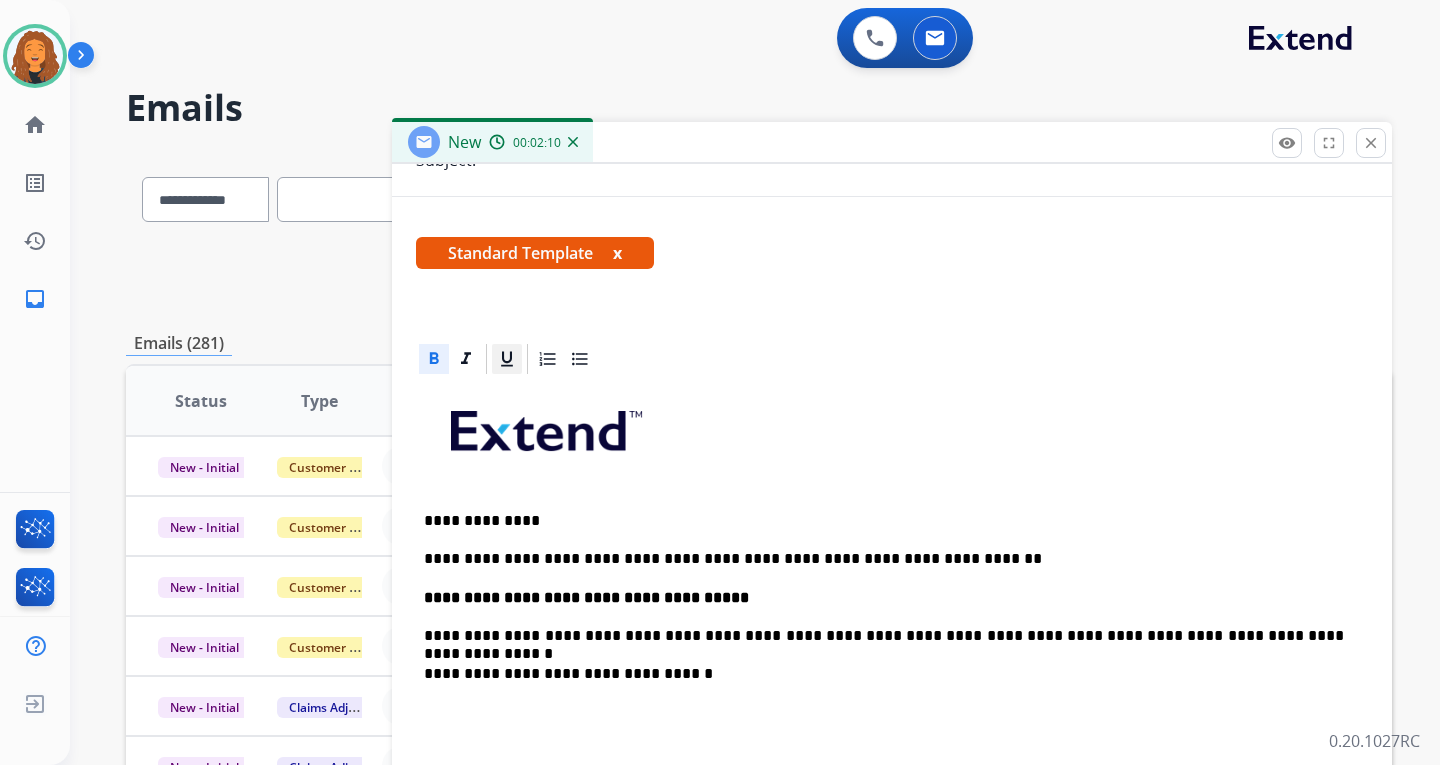 click 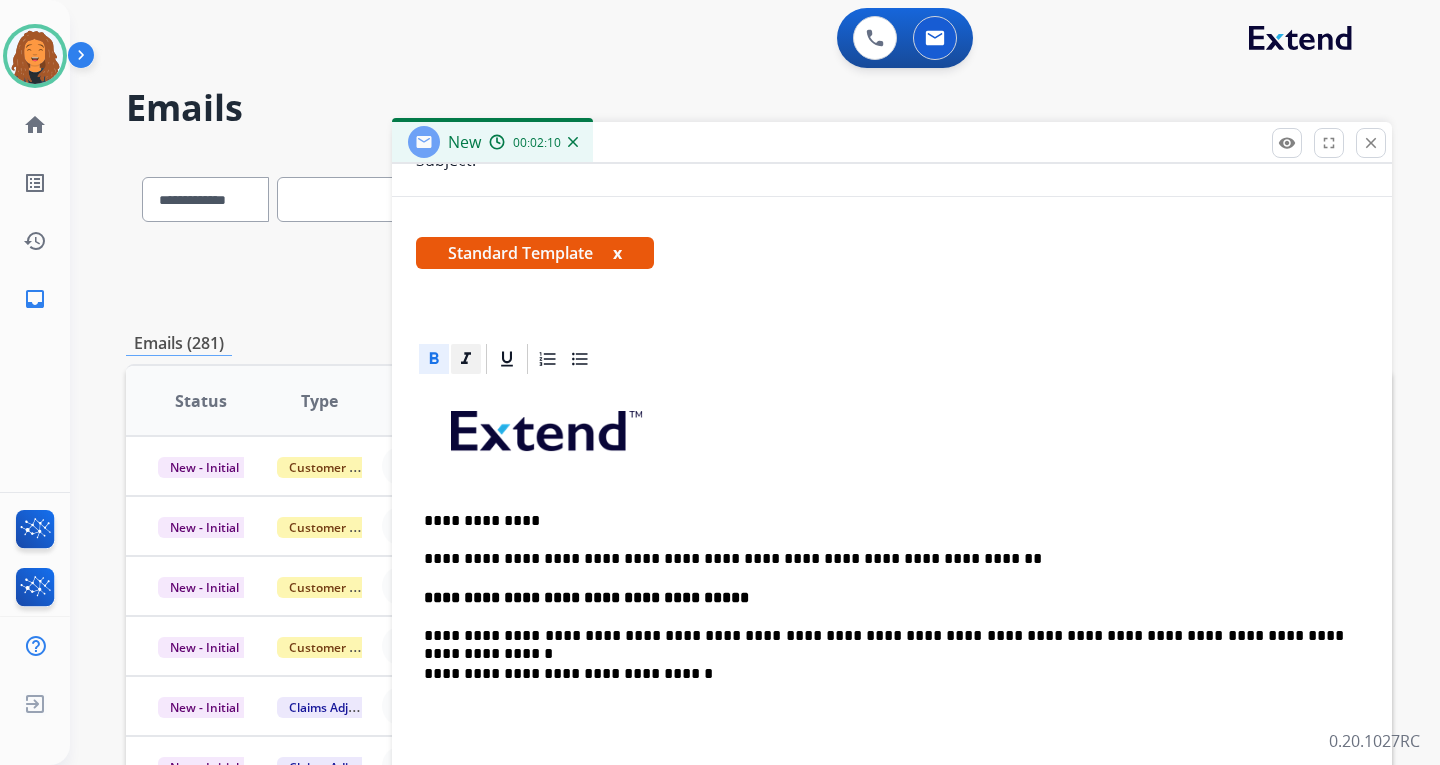 click 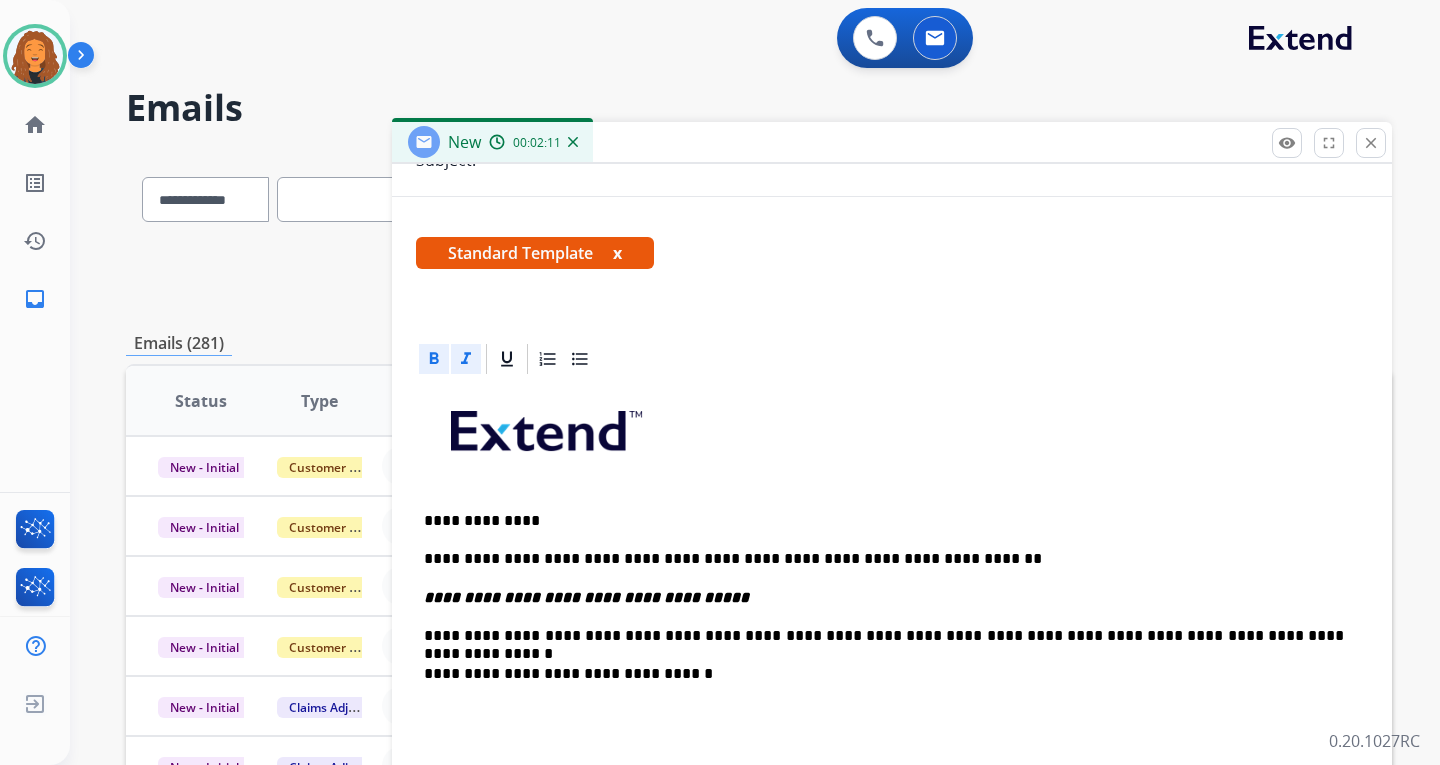 click at bounding box center [892, 438] 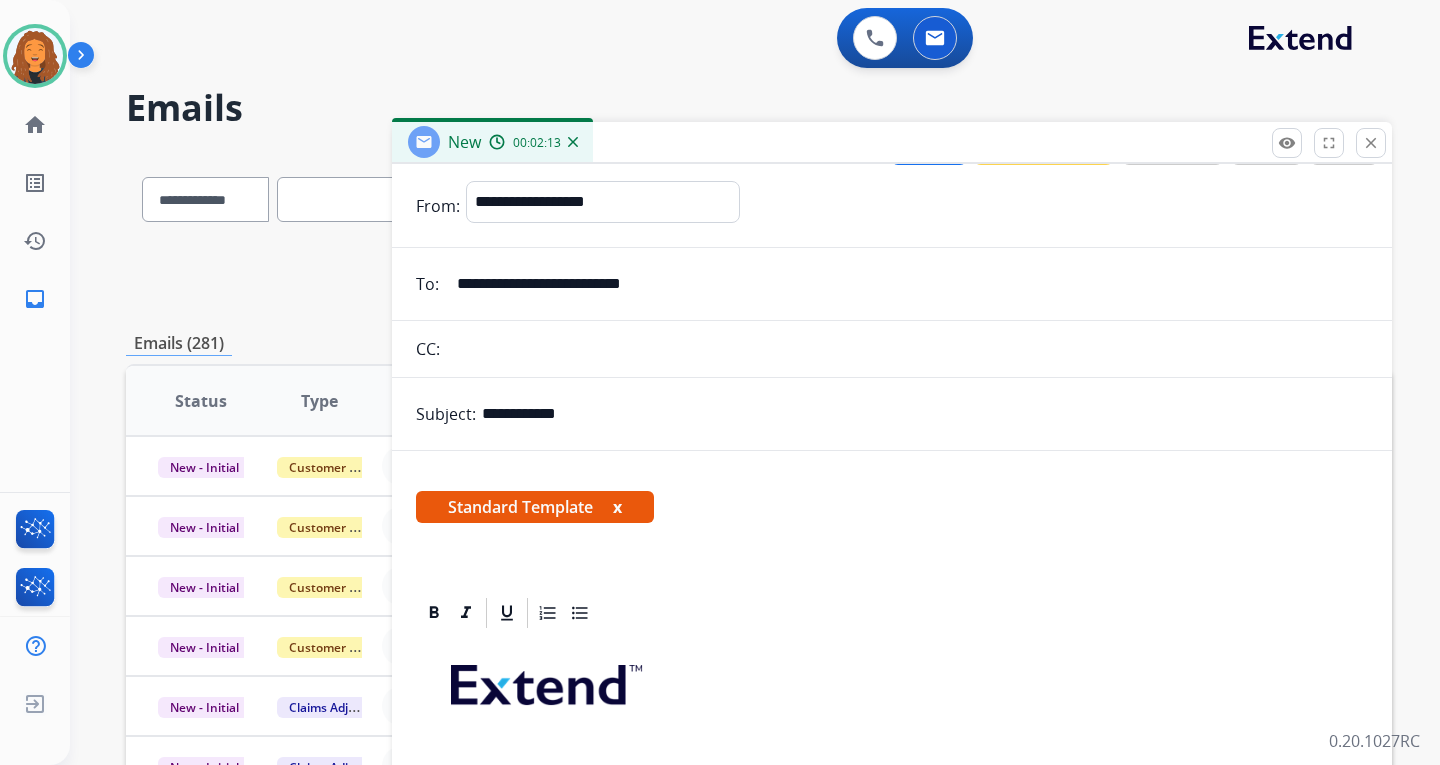 scroll, scrollTop: 0, scrollLeft: 0, axis: both 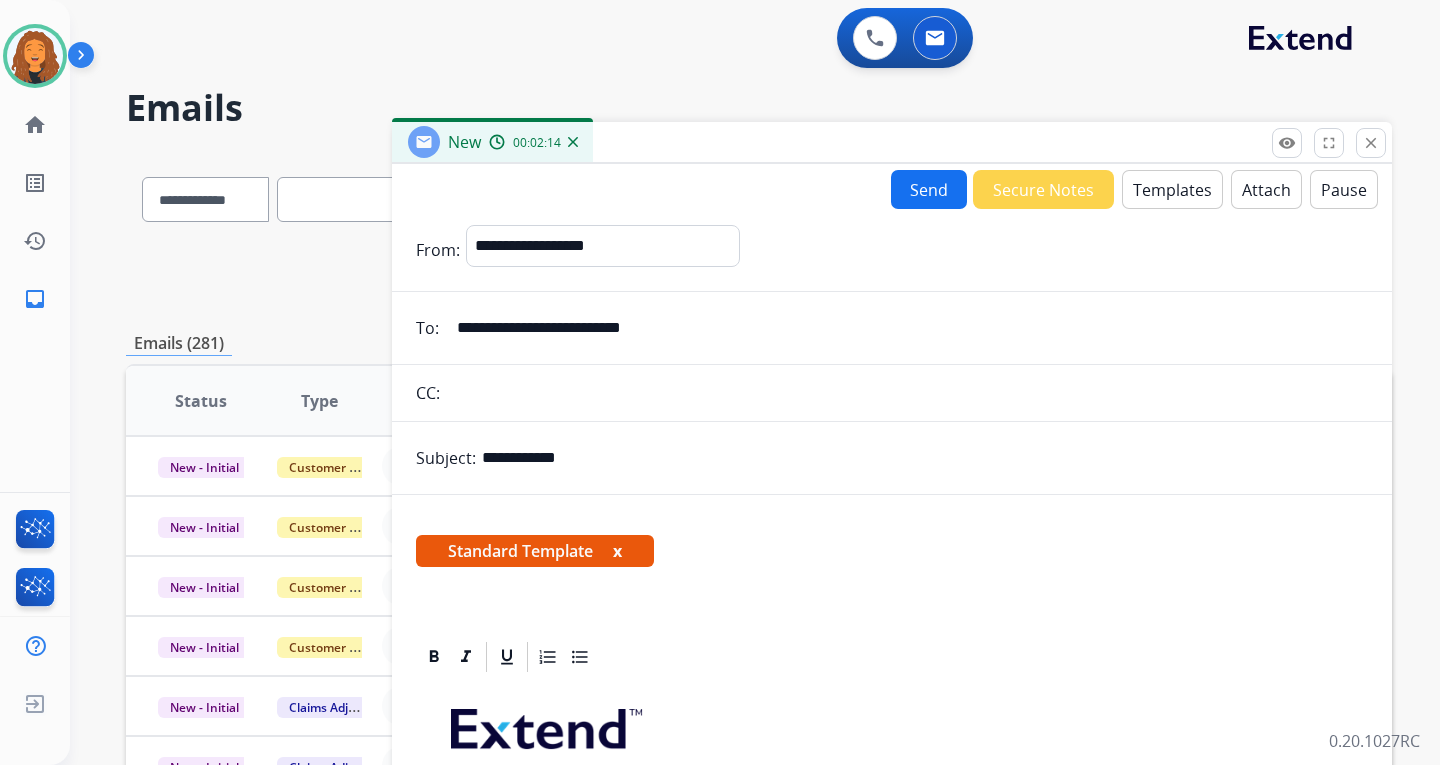 click on "Send" at bounding box center [929, 189] 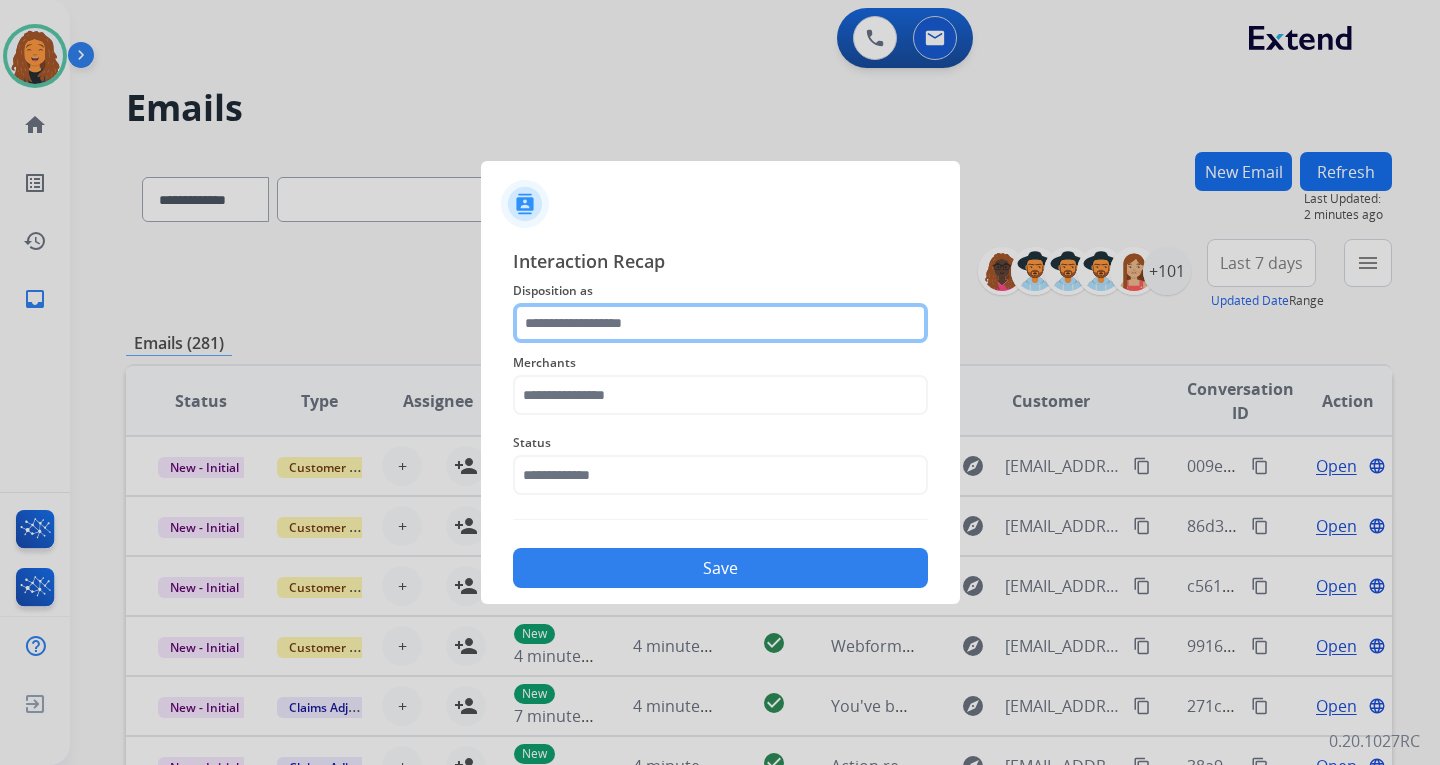 click 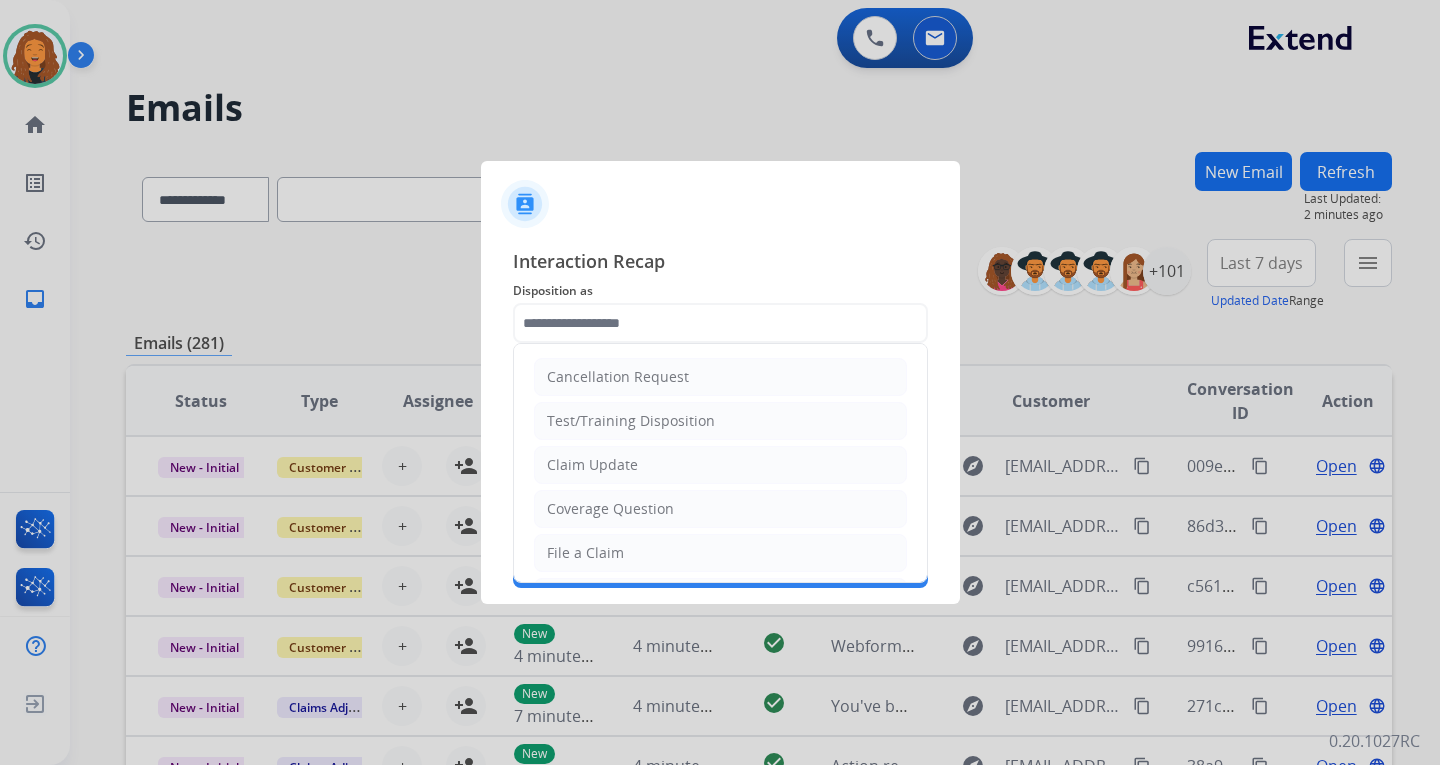 drag, startPoint x: 585, startPoint y: 553, endPoint x: 590, endPoint y: 522, distance: 31.400637 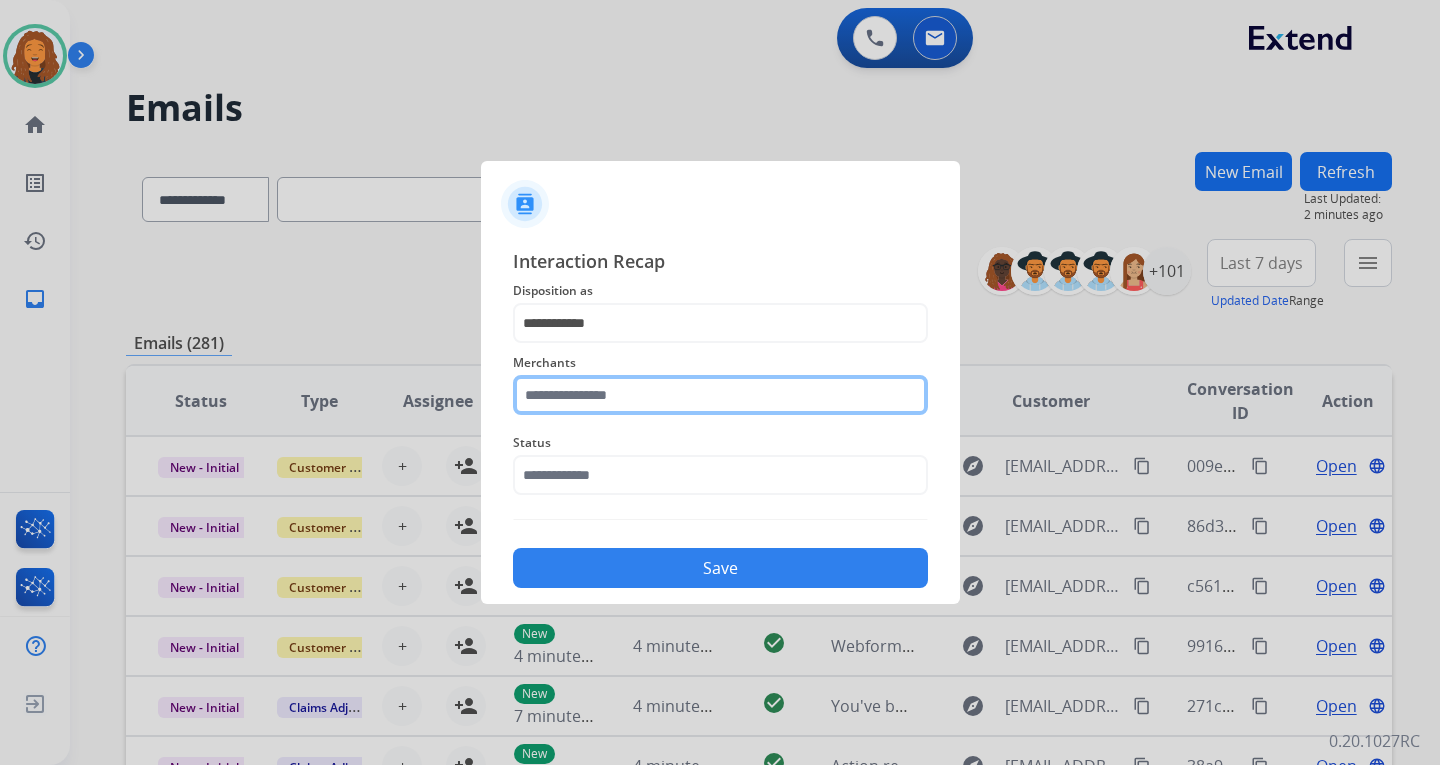 click 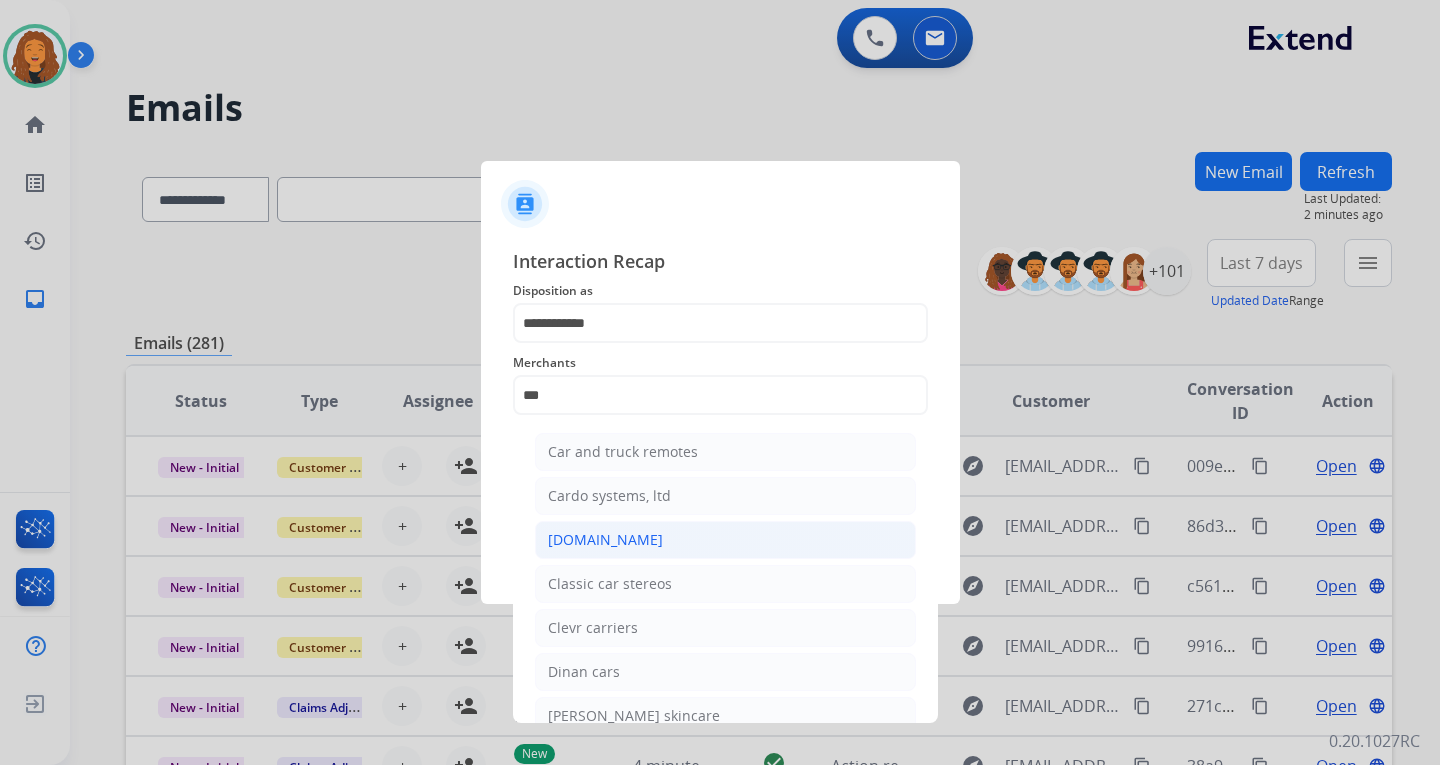 click on "[DOMAIN_NAME]" 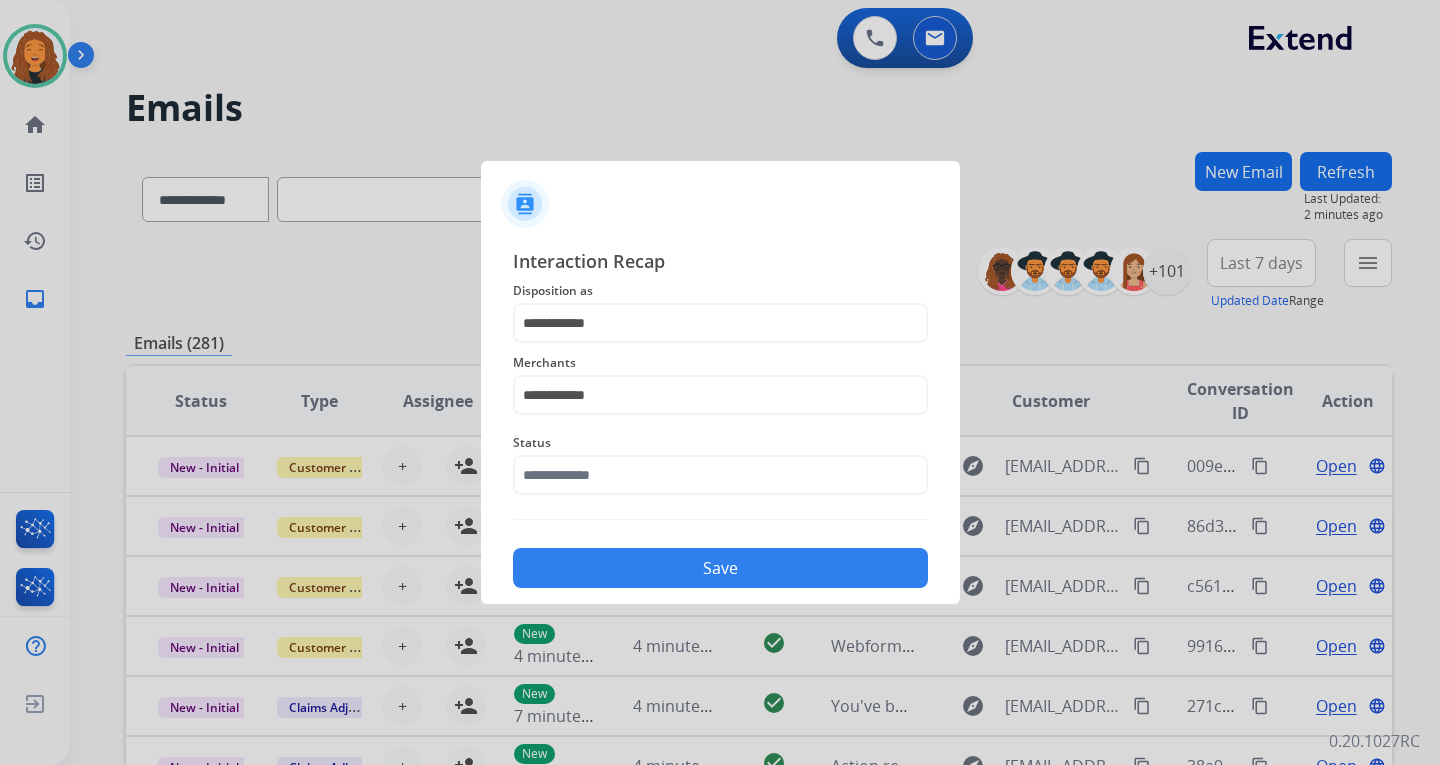 click on "Status" 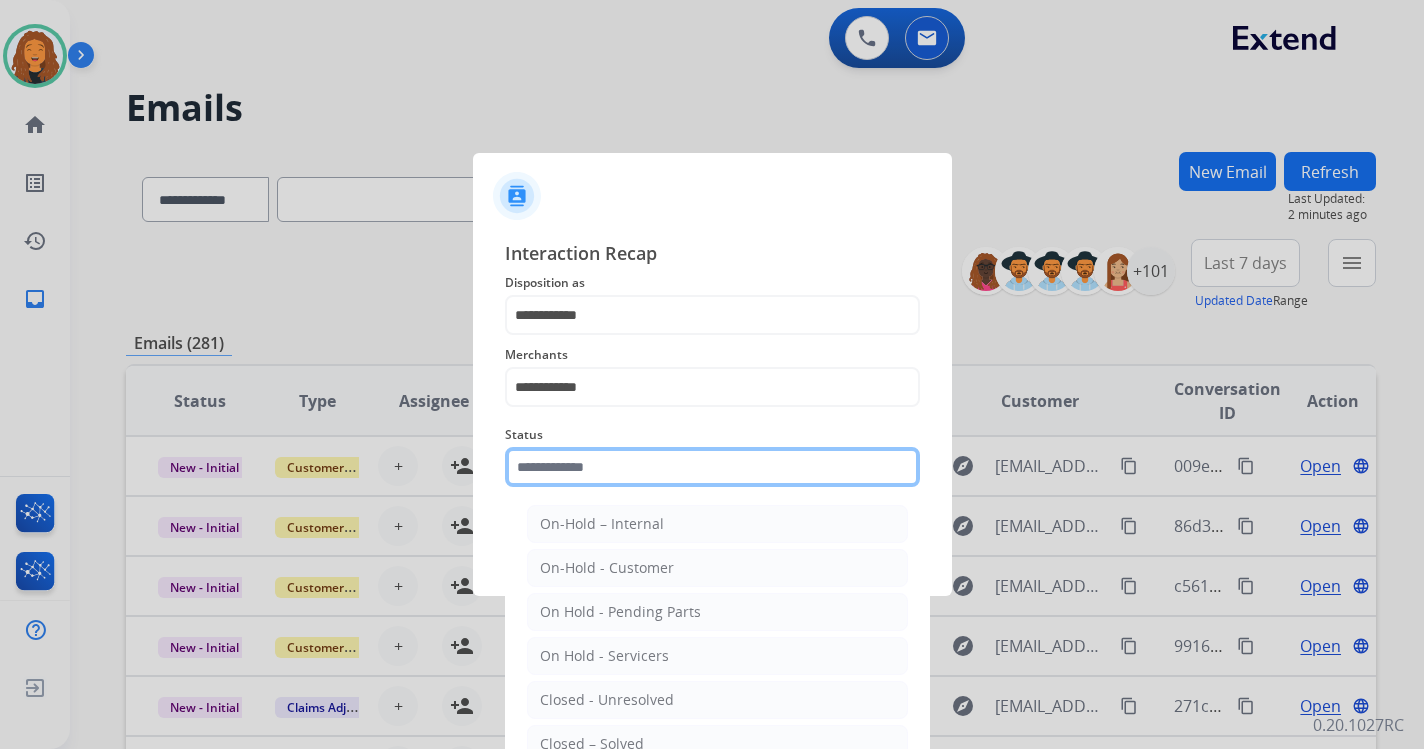 click 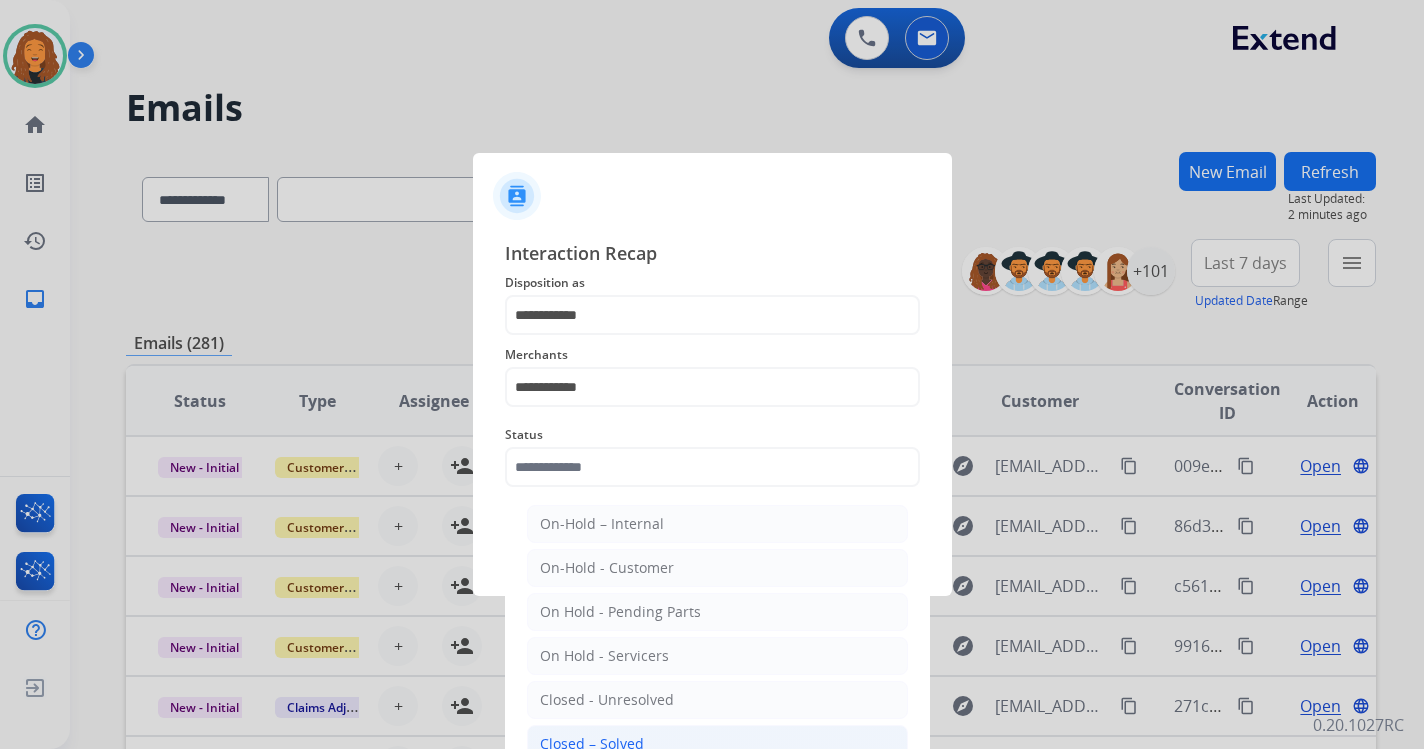 click on "Closed – Solved" 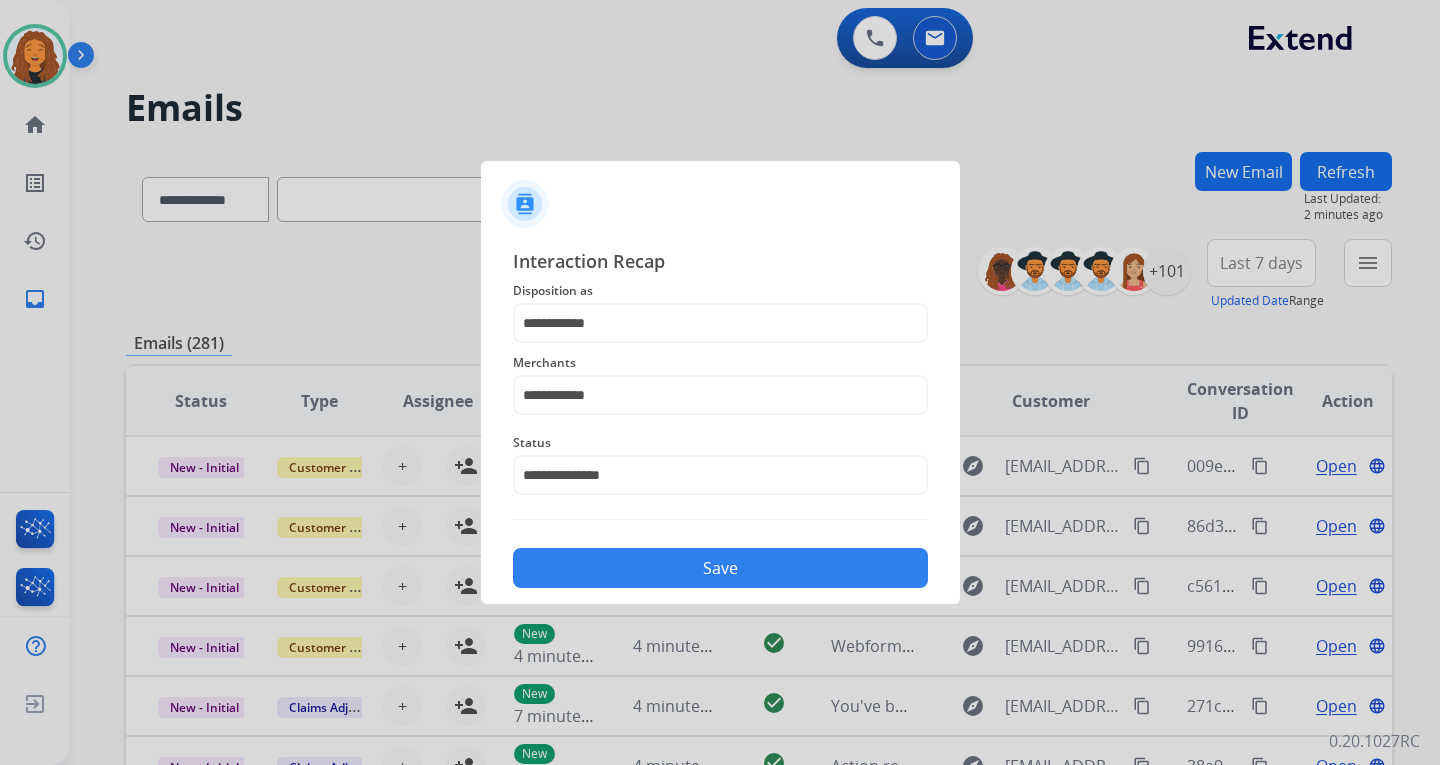 click on "Save" 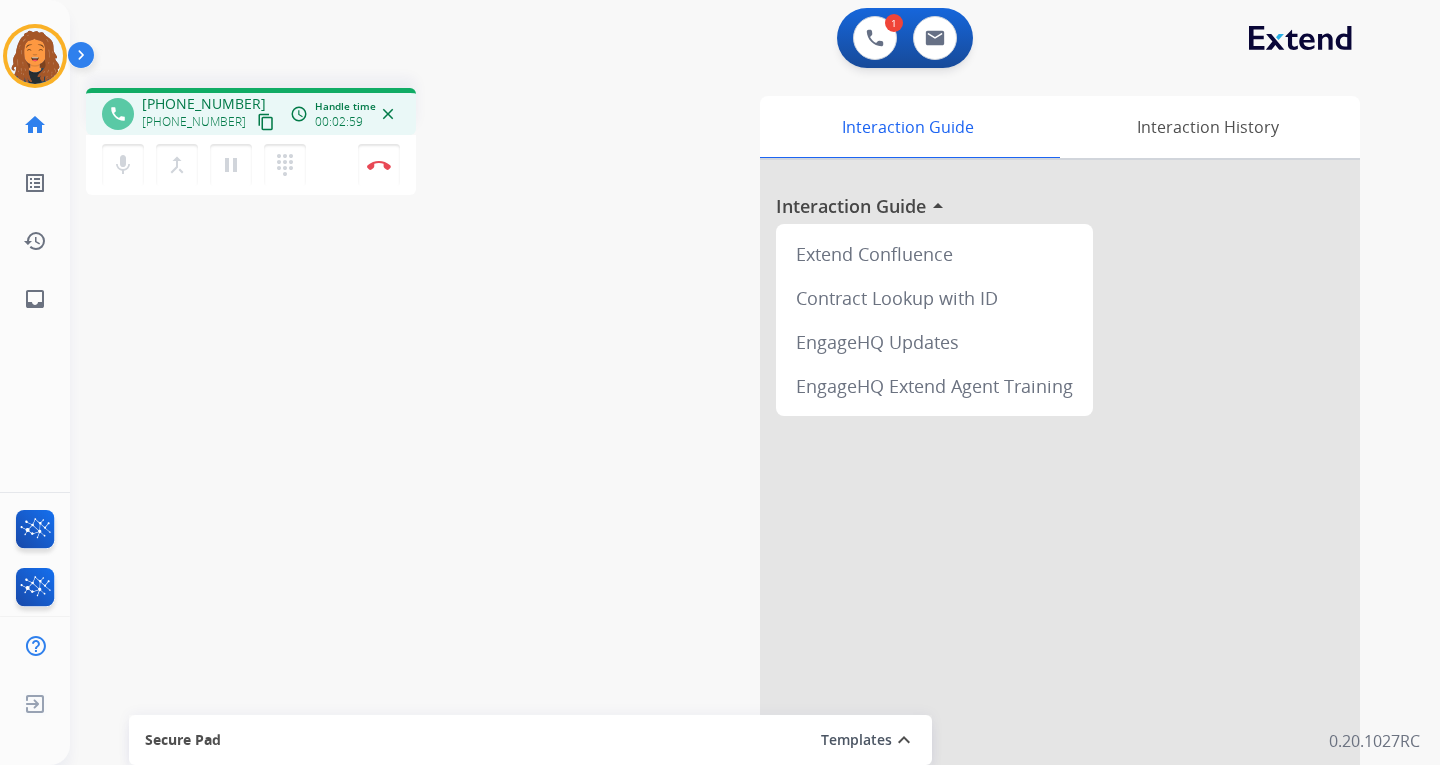drag, startPoint x: 231, startPoint y: 159, endPoint x: 319, endPoint y: 199, distance: 96.66437 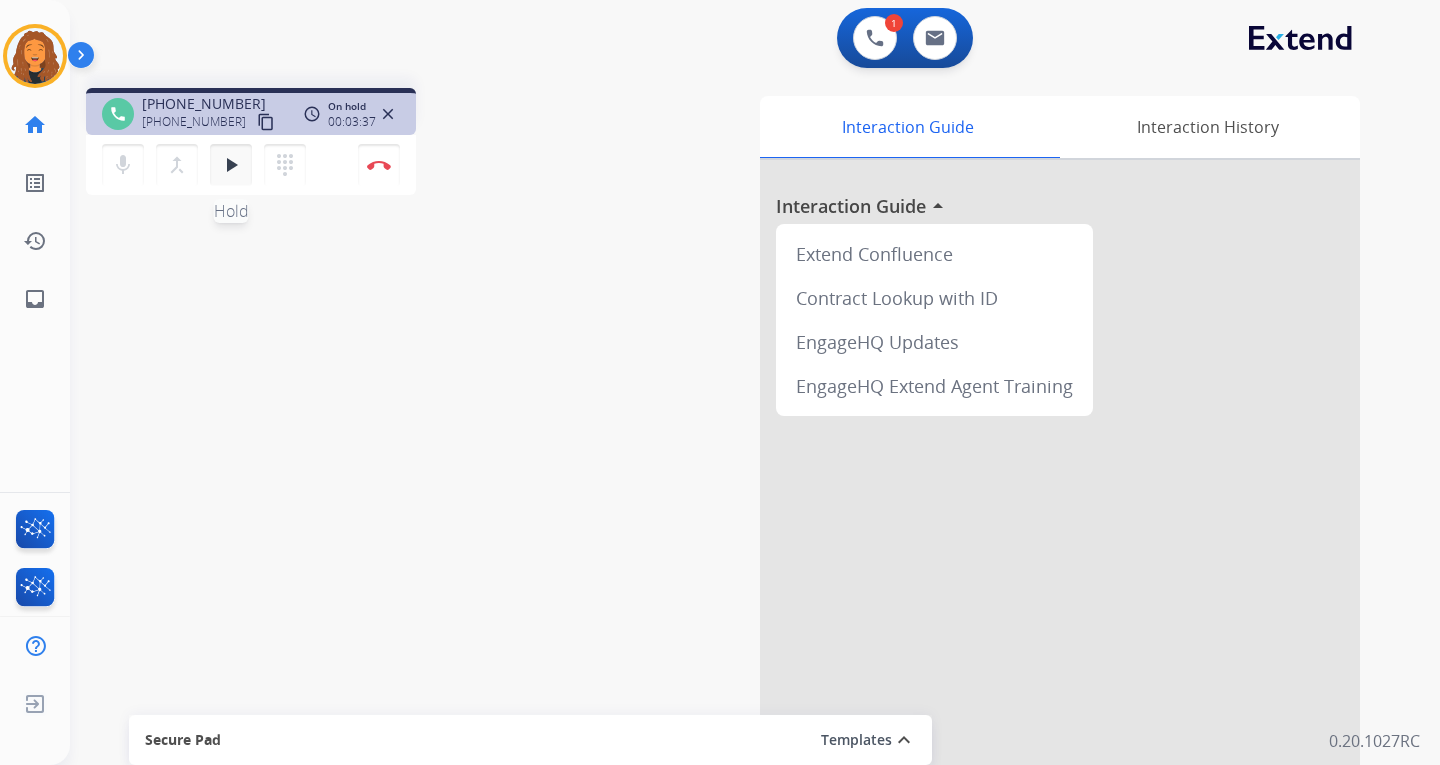 click on "play_arrow" at bounding box center (231, 165) 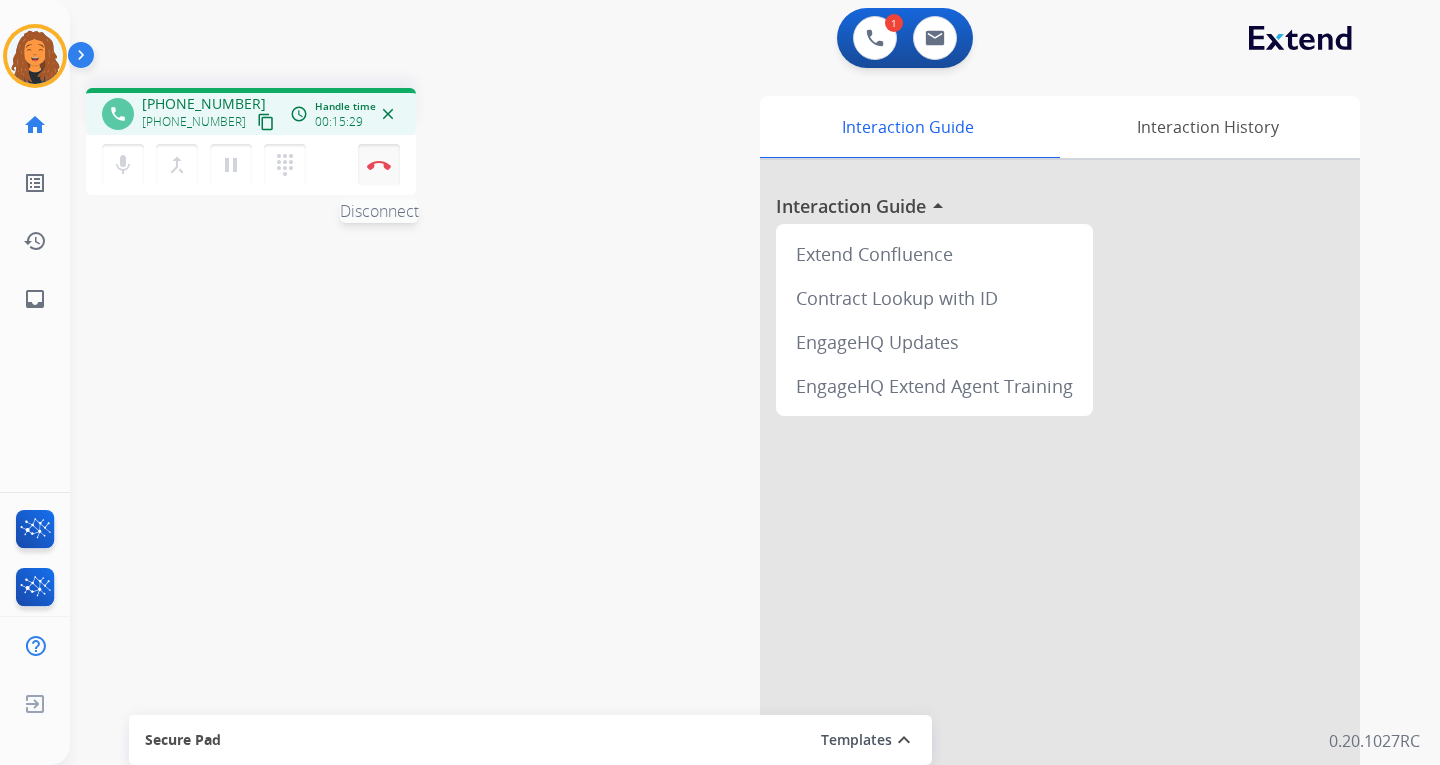 click on "Disconnect" at bounding box center (379, 165) 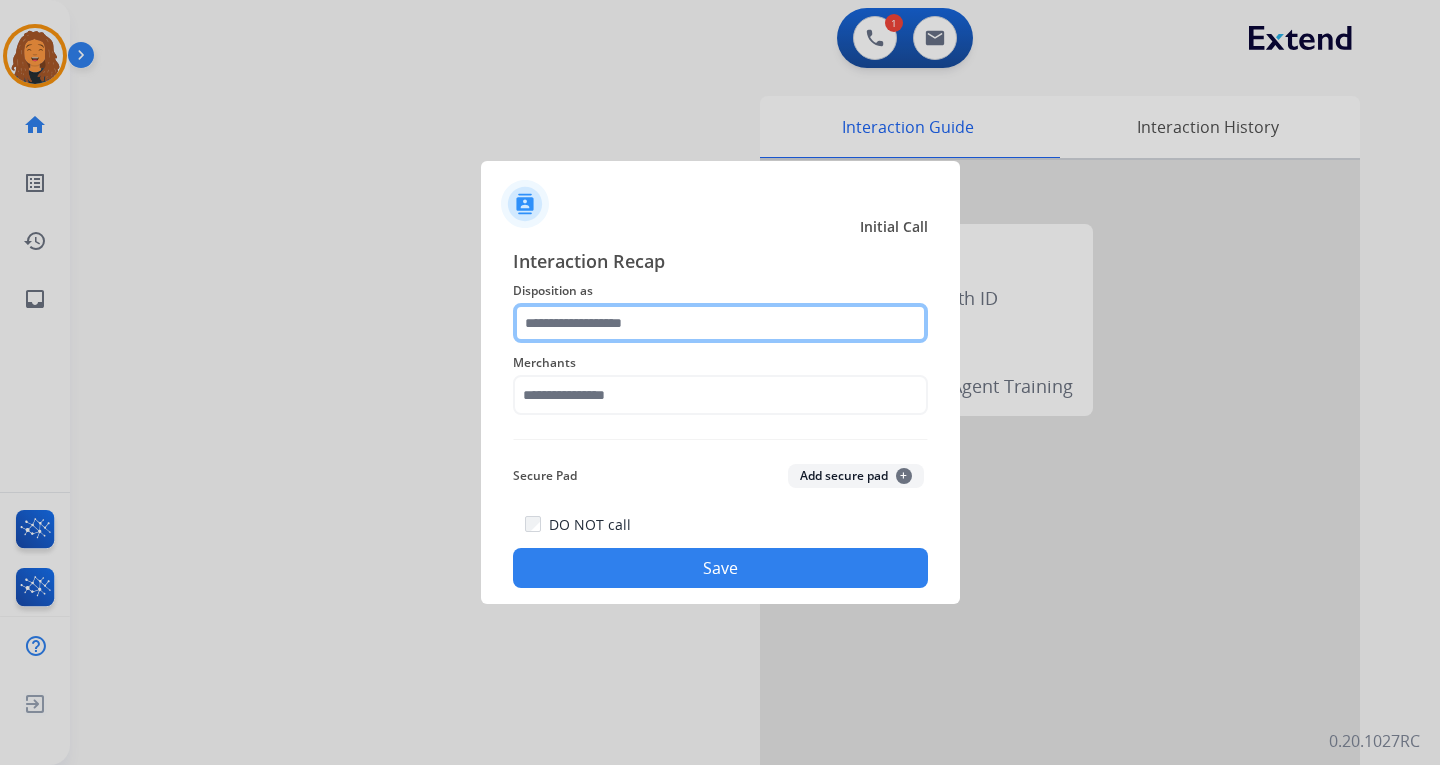 click 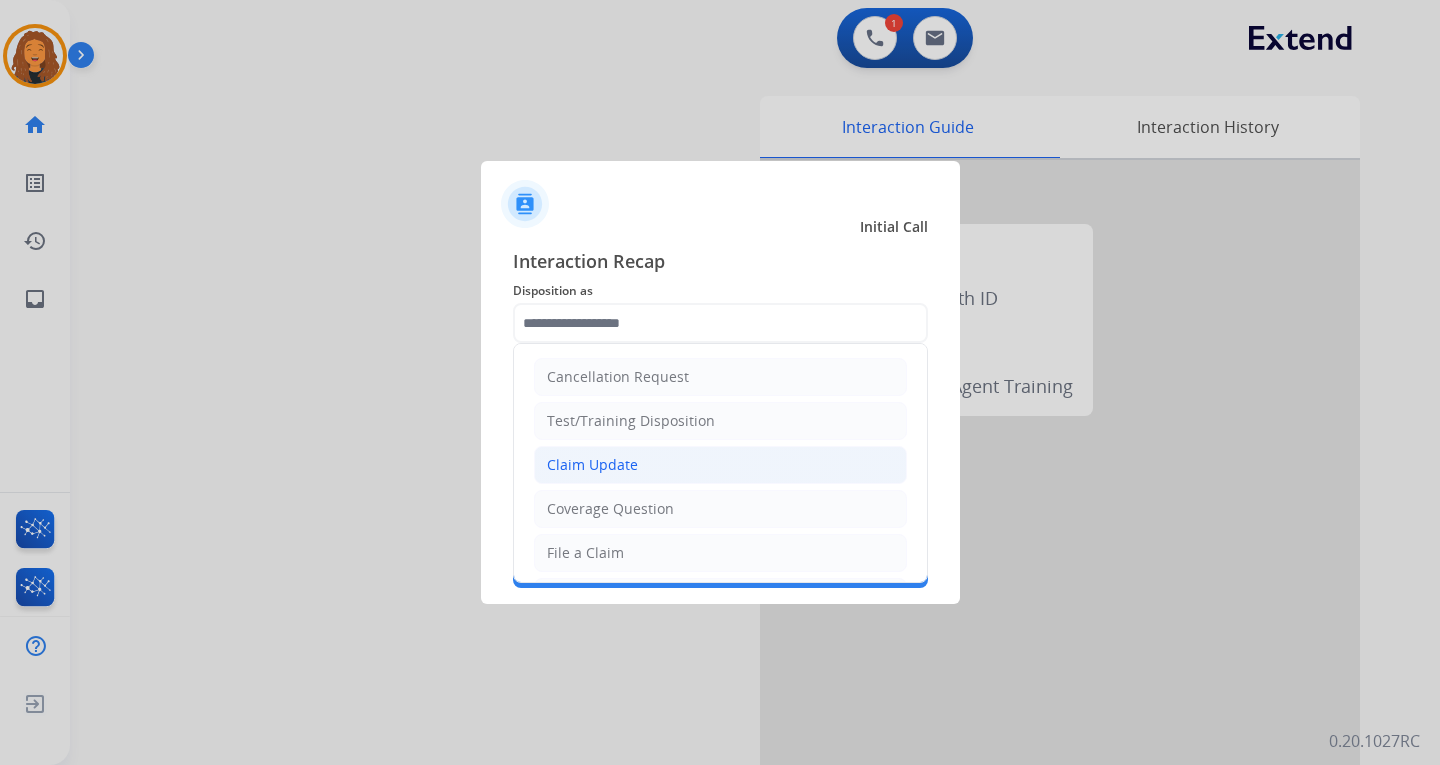 click on "Claim Update" 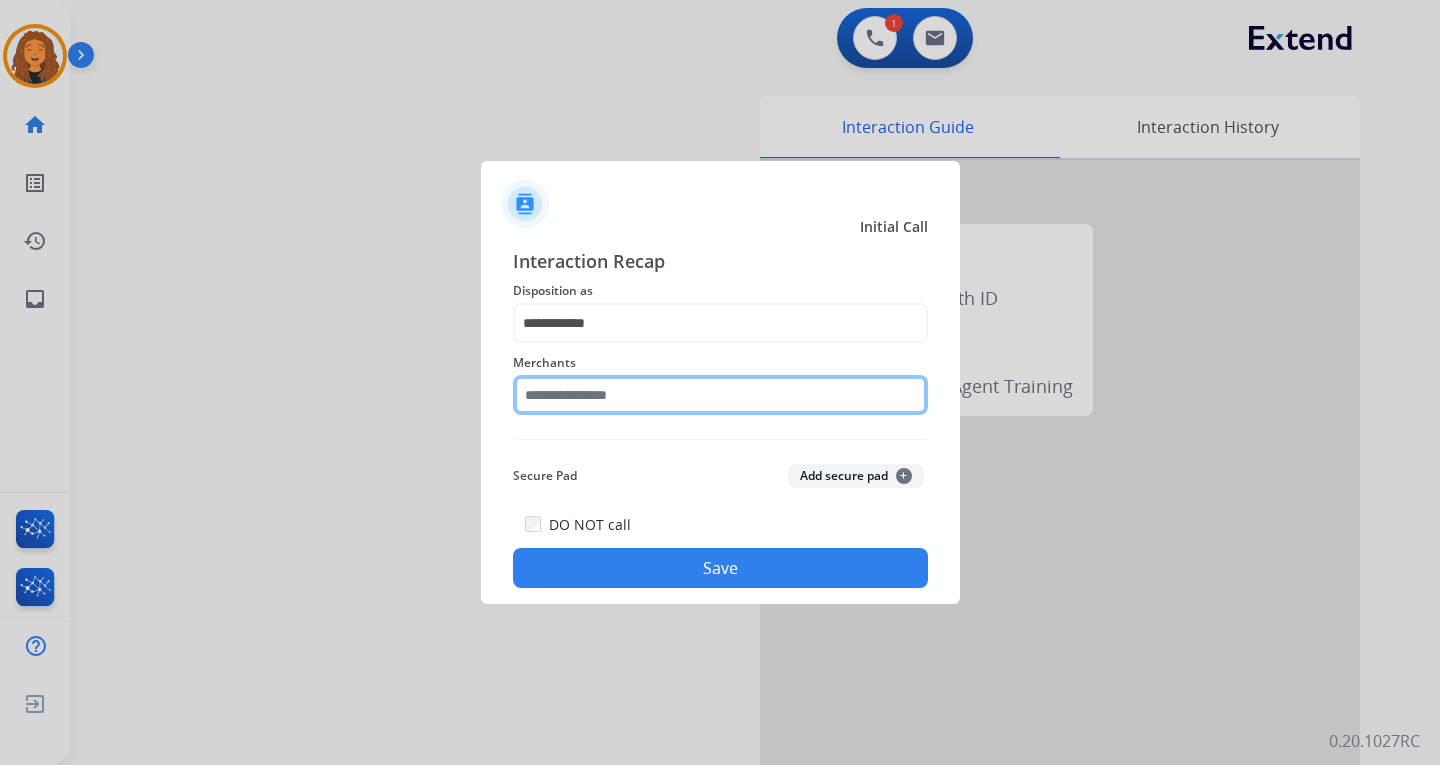 click 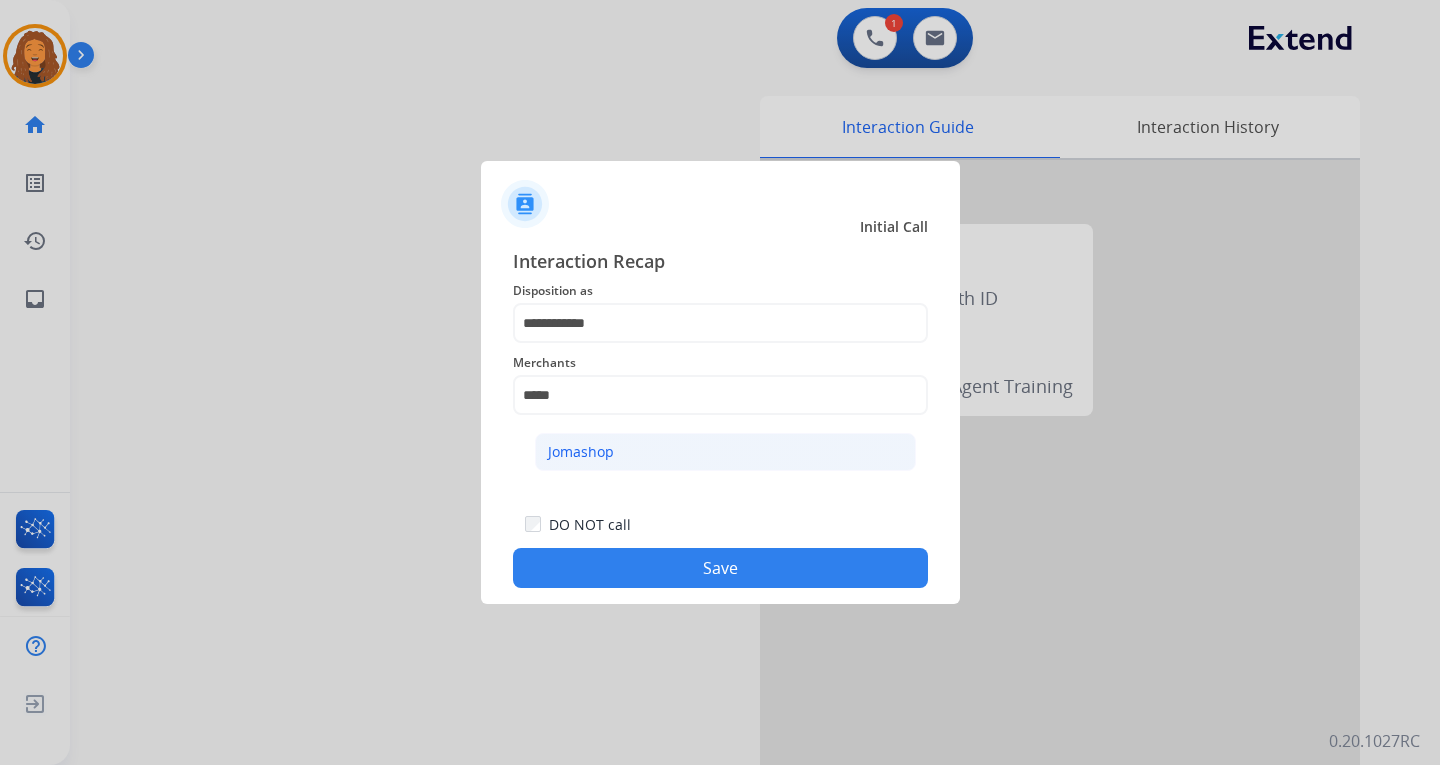 click on "Jomashop" 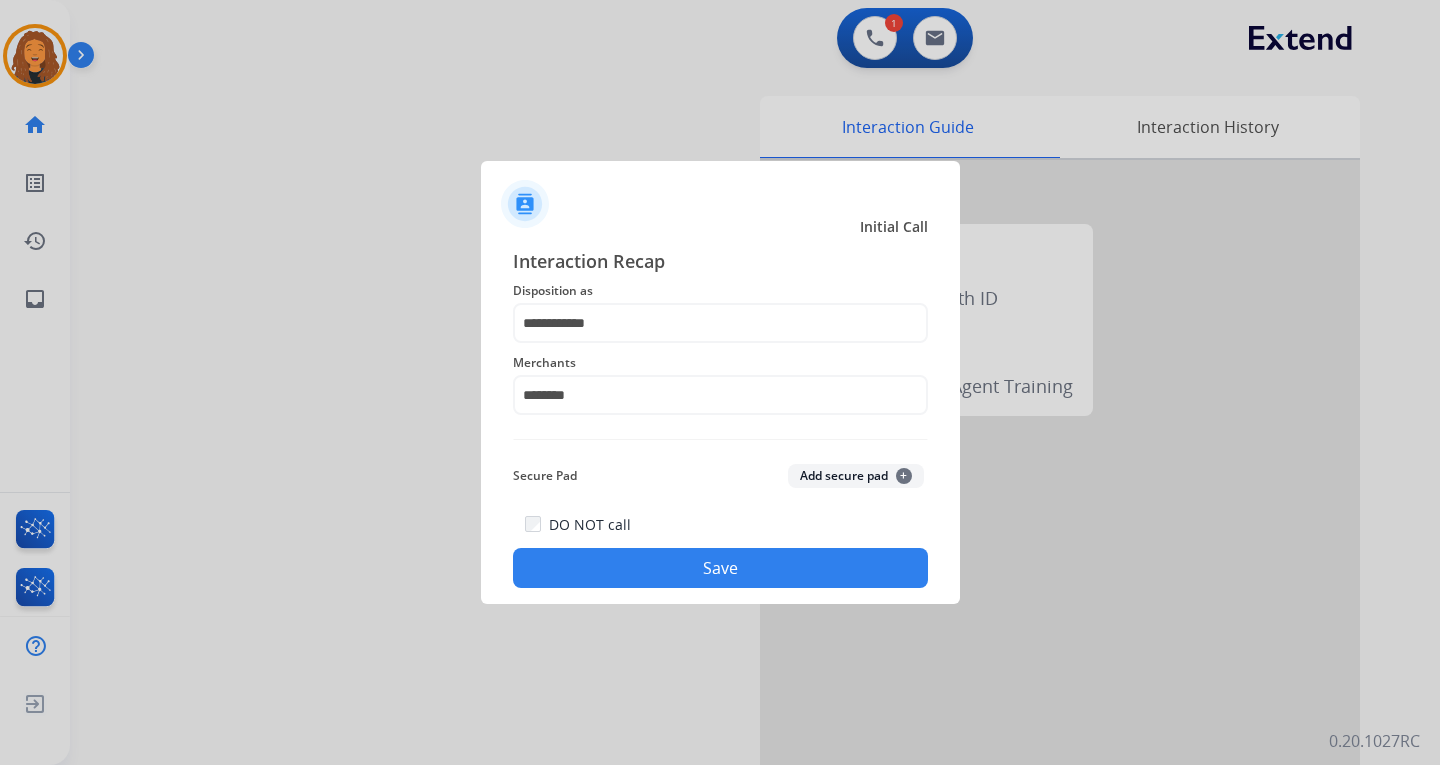 click on "Save" 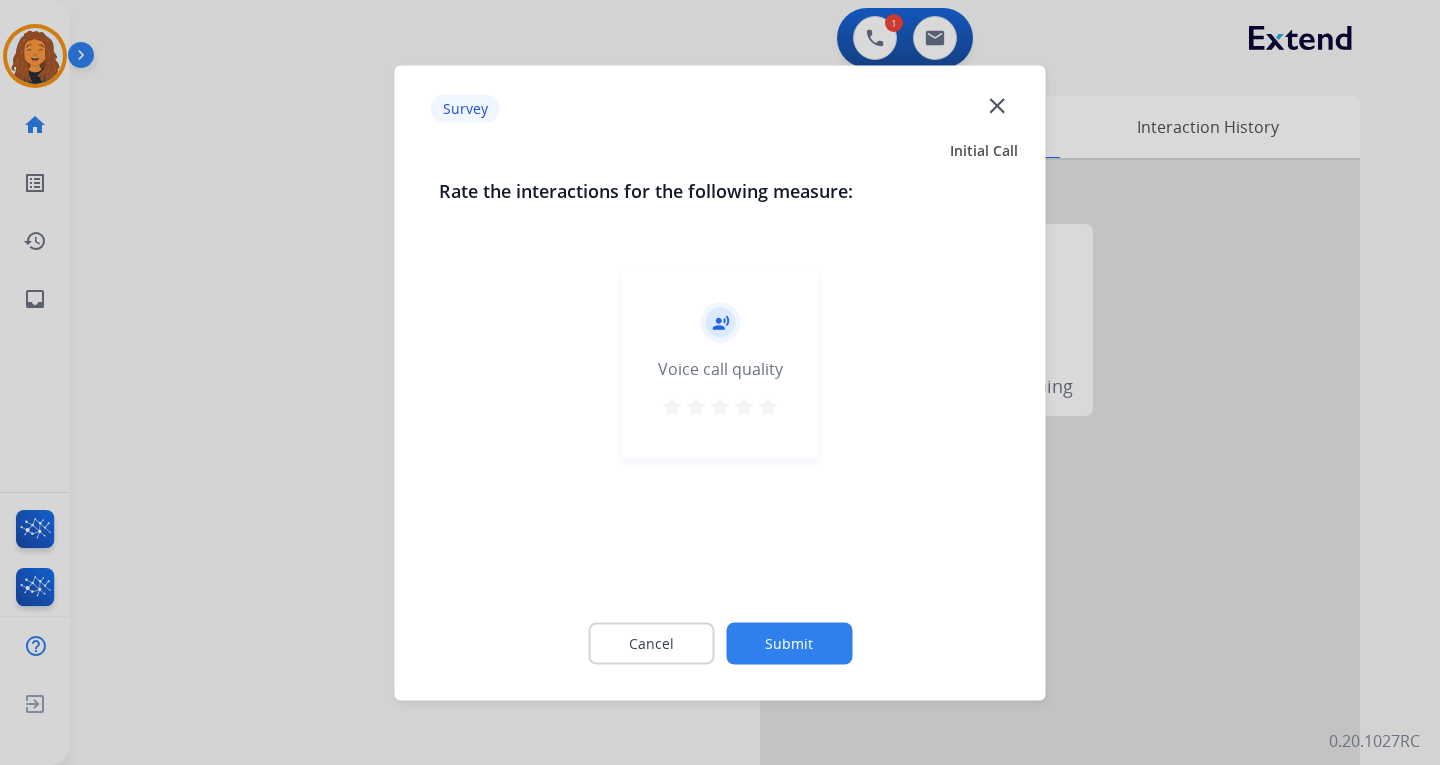 click on "Submit" 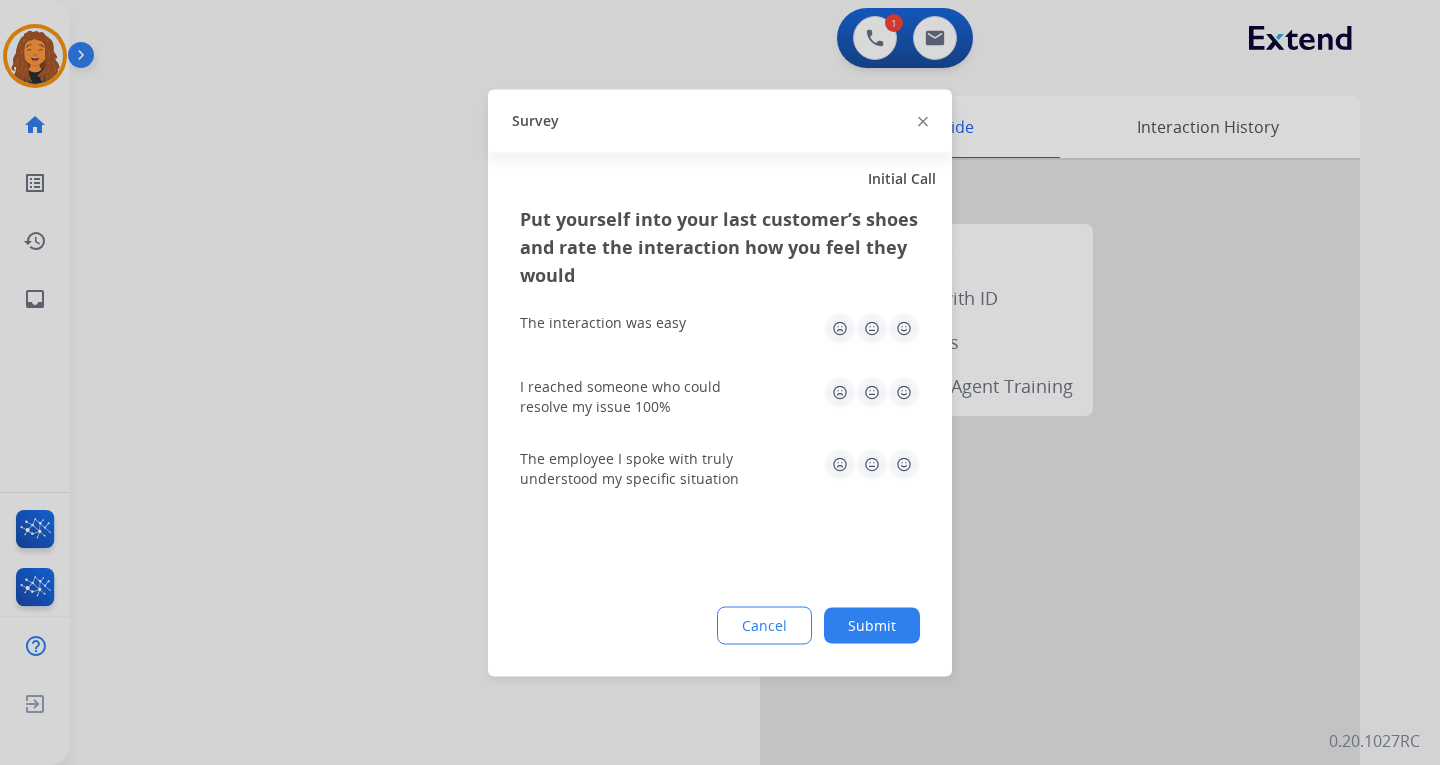 click on "Submit" 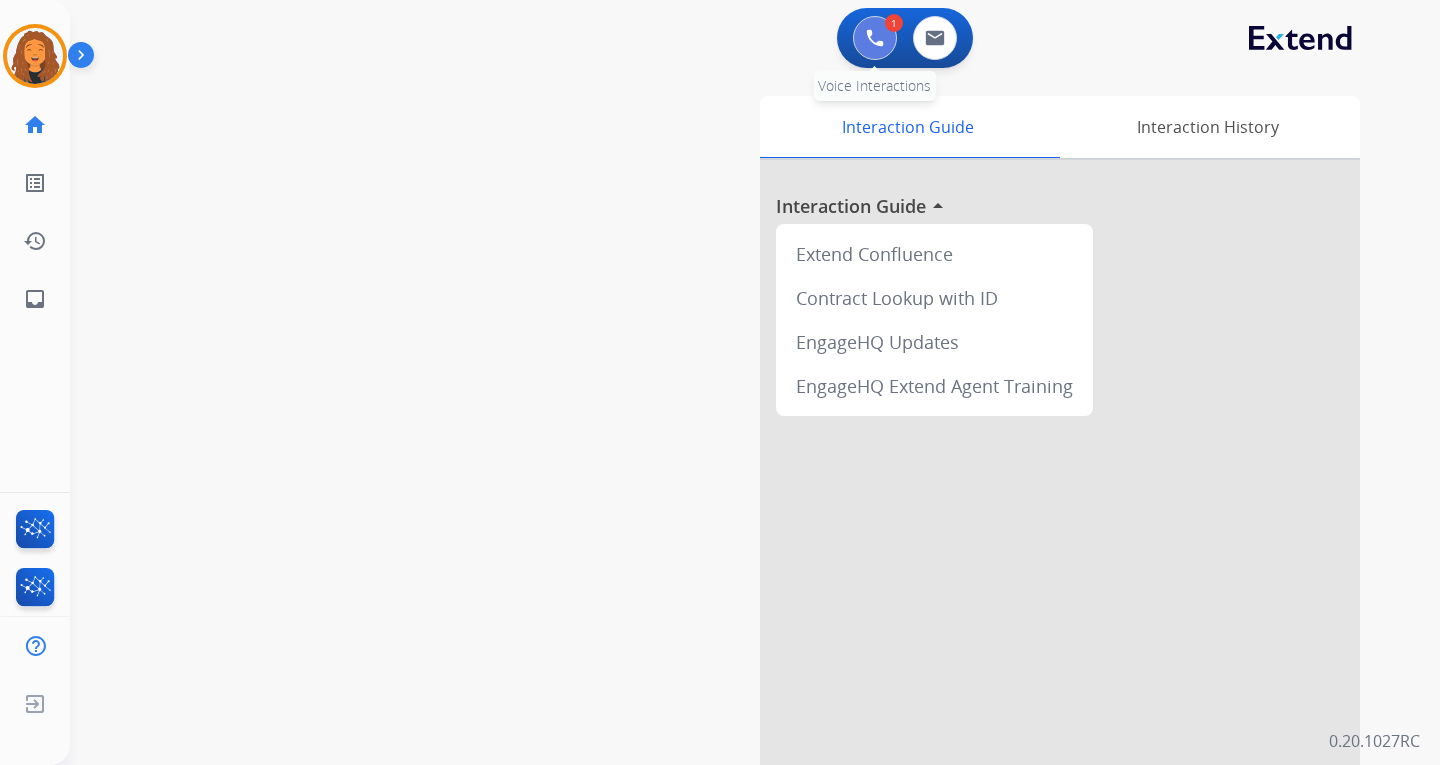 click at bounding box center [875, 38] 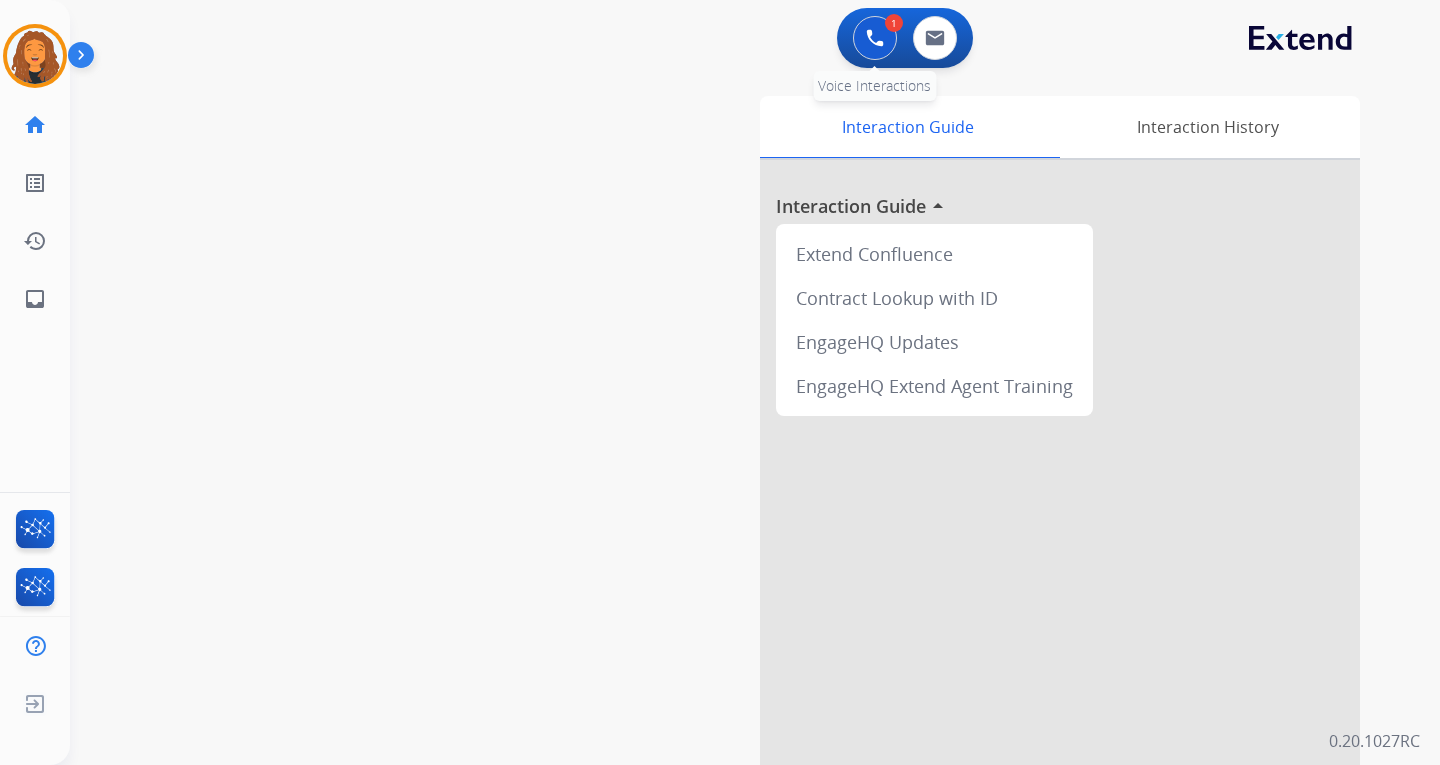 click at bounding box center (875, 38) 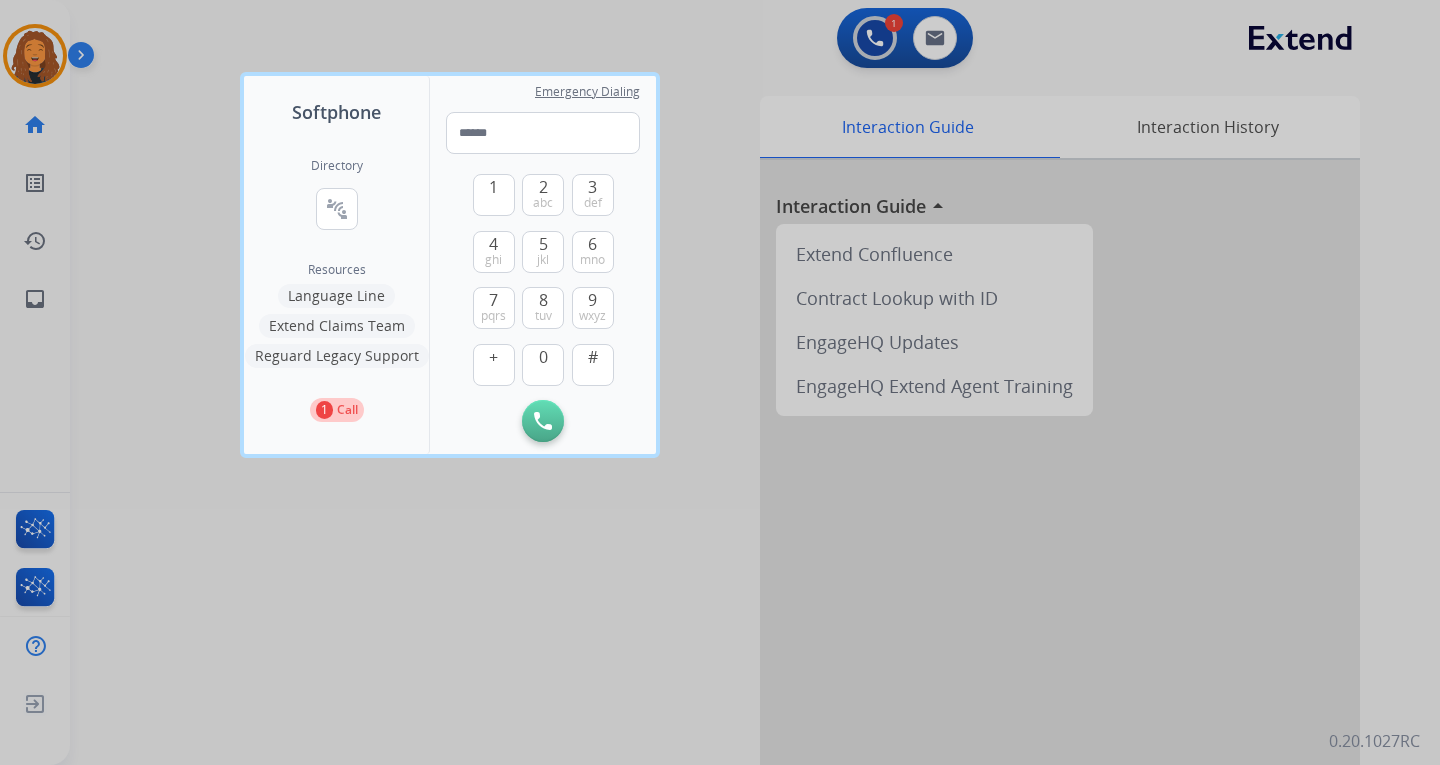 click at bounding box center (720, 382) 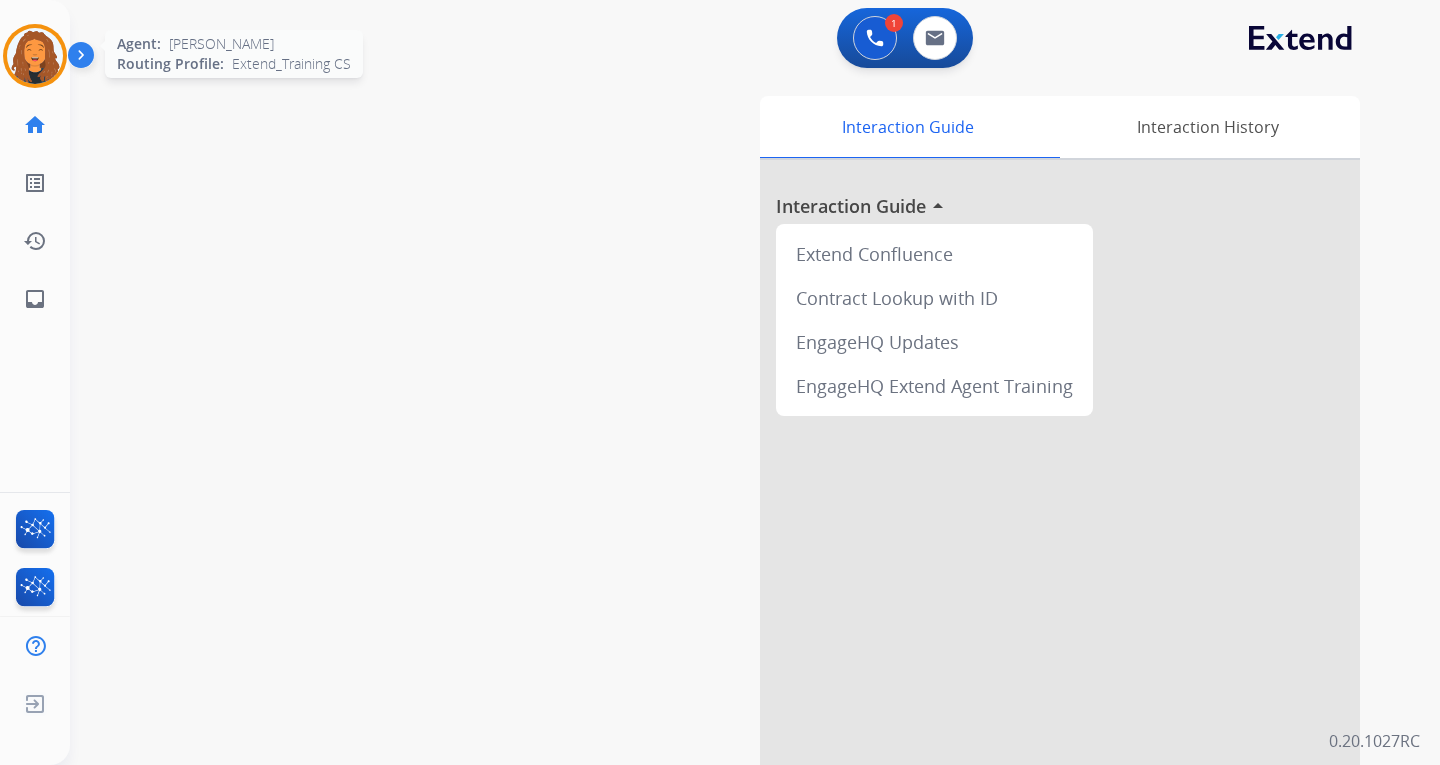 click at bounding box center [35, 56] 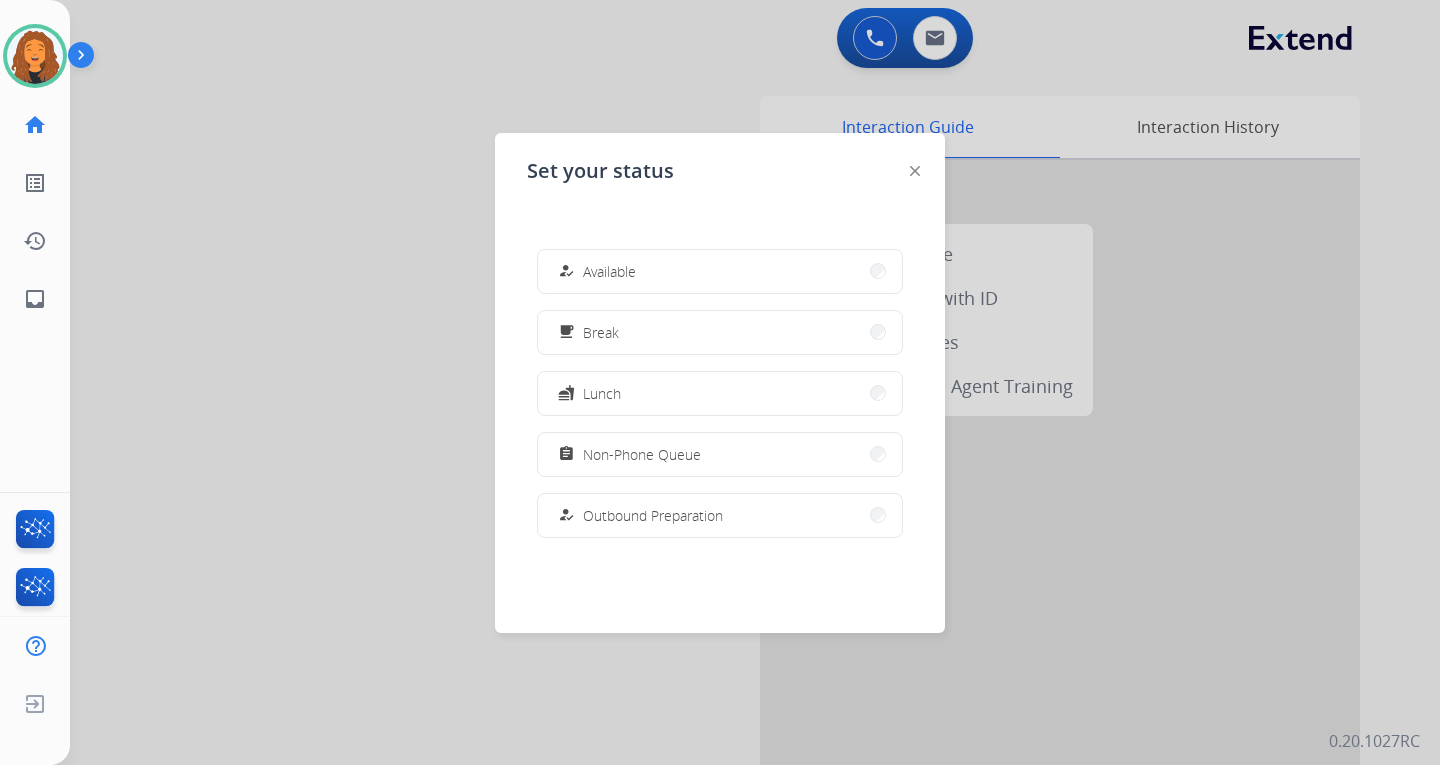 click on "how_to_reg Available" at bounding box center [720, 271] 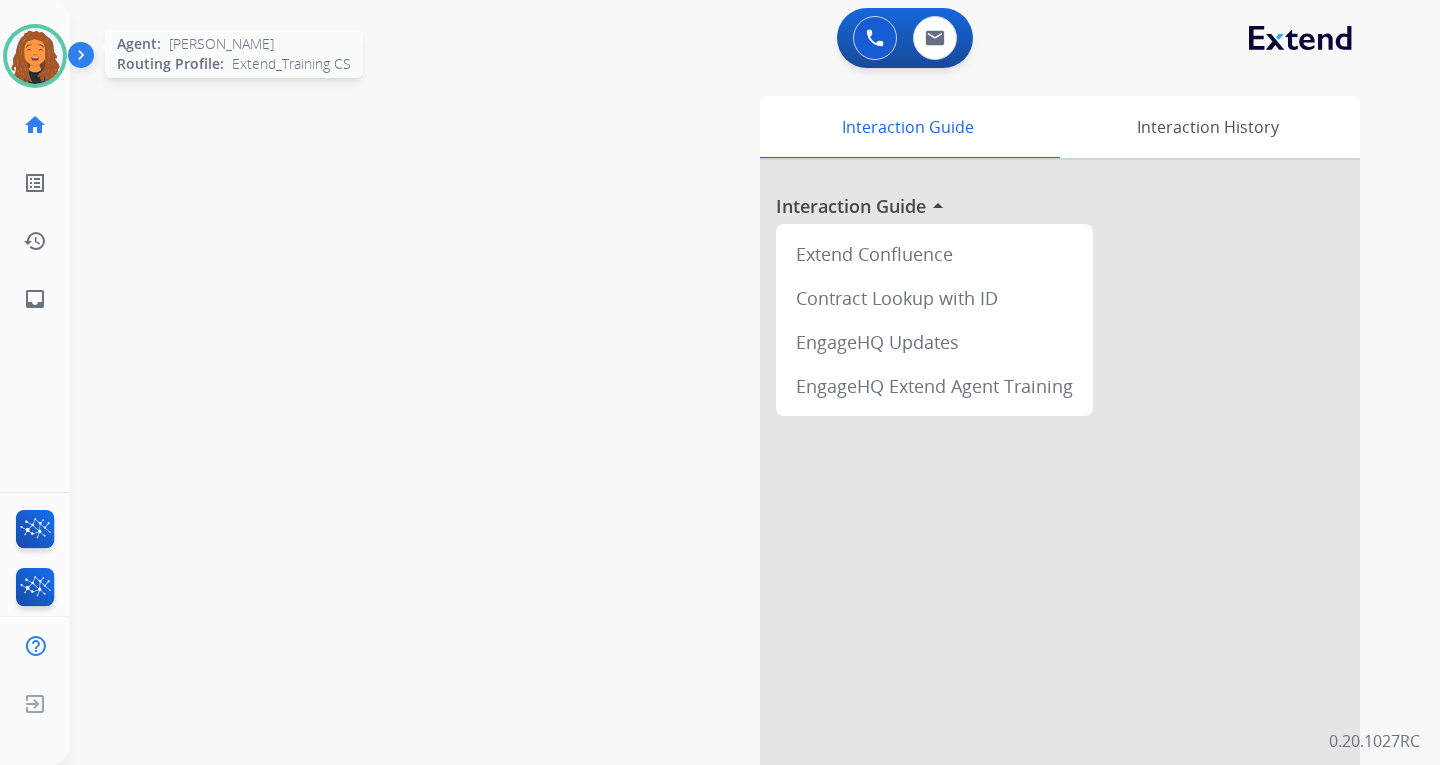 click at bounding box center [35, 56] 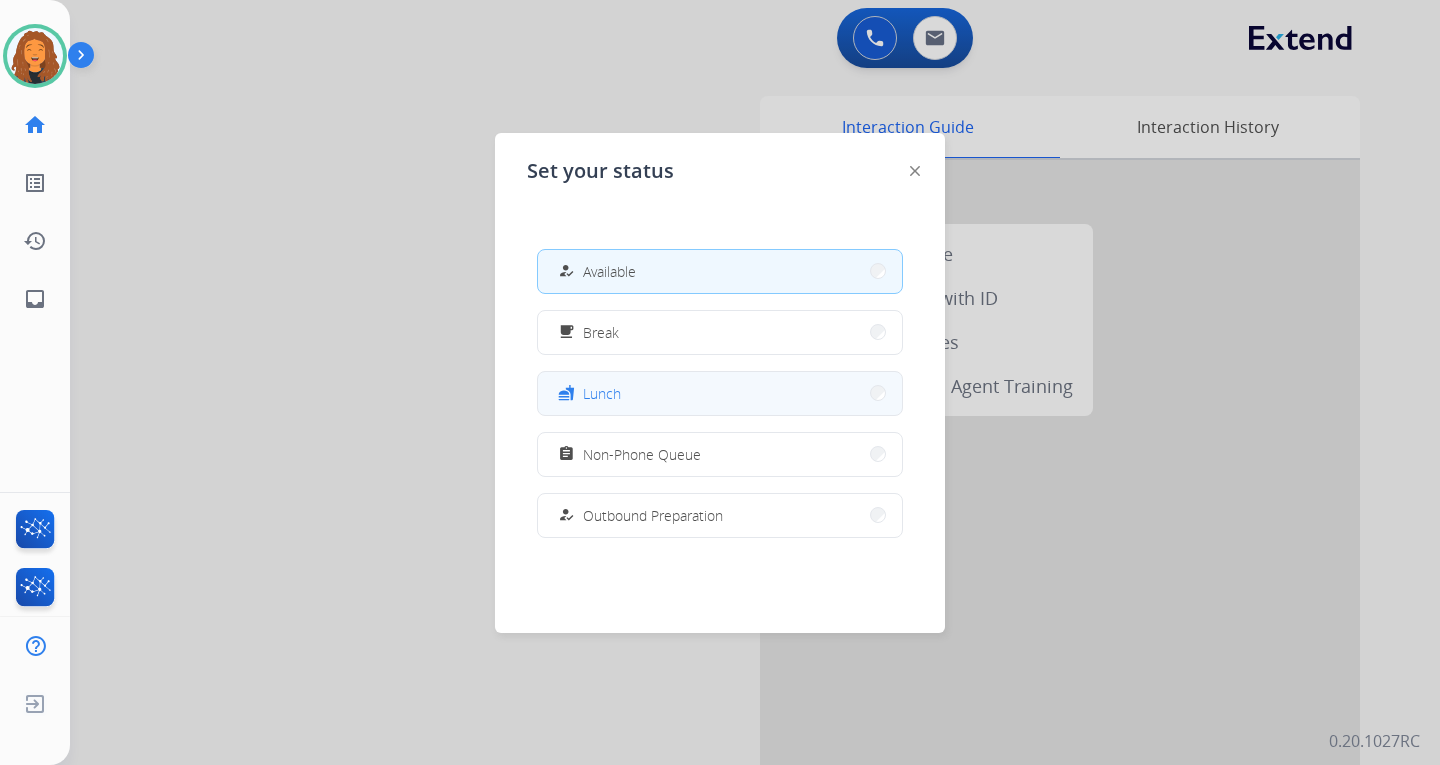 click on "fastfood Lunch" at bounding box center [720, 393] 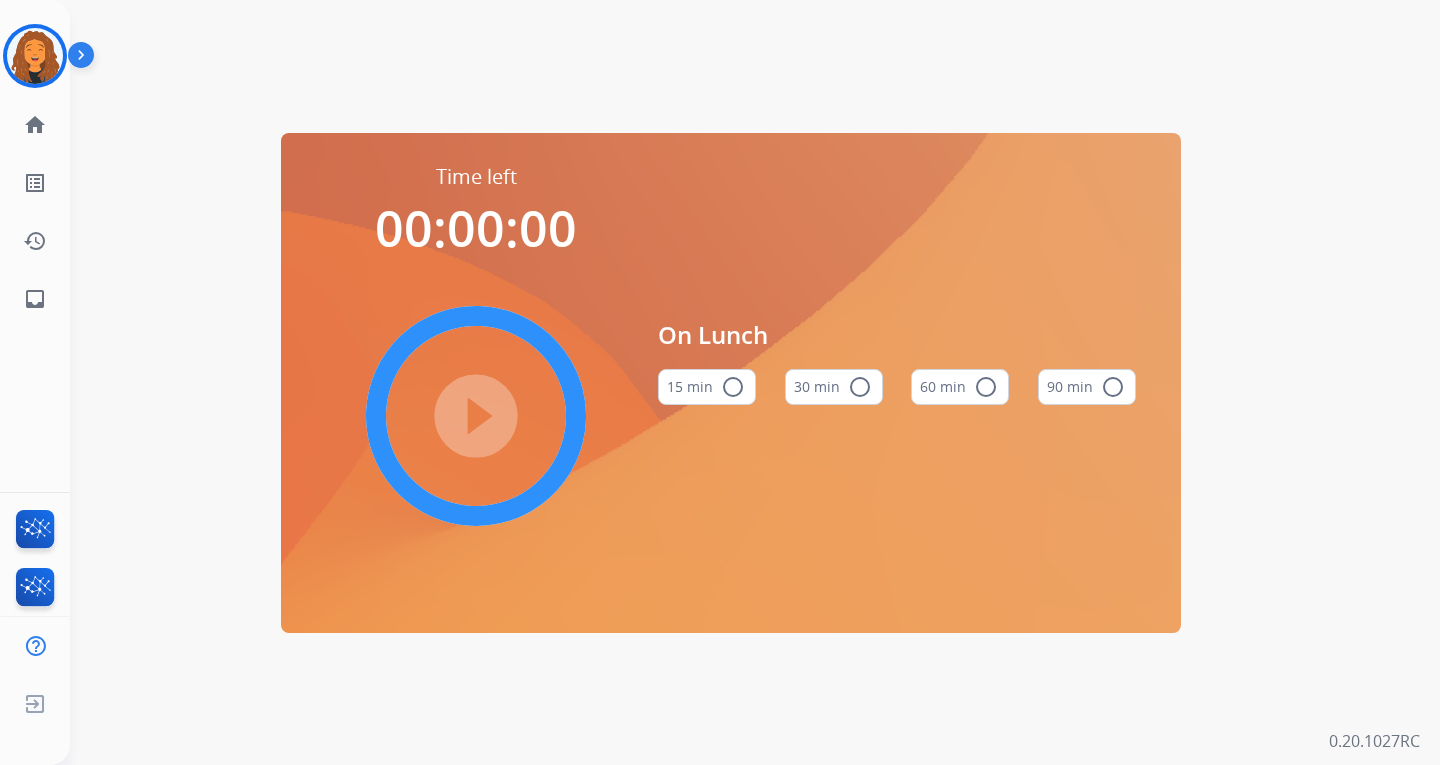 click on "radio_button_unchecked" at bounding box center (860, 387) 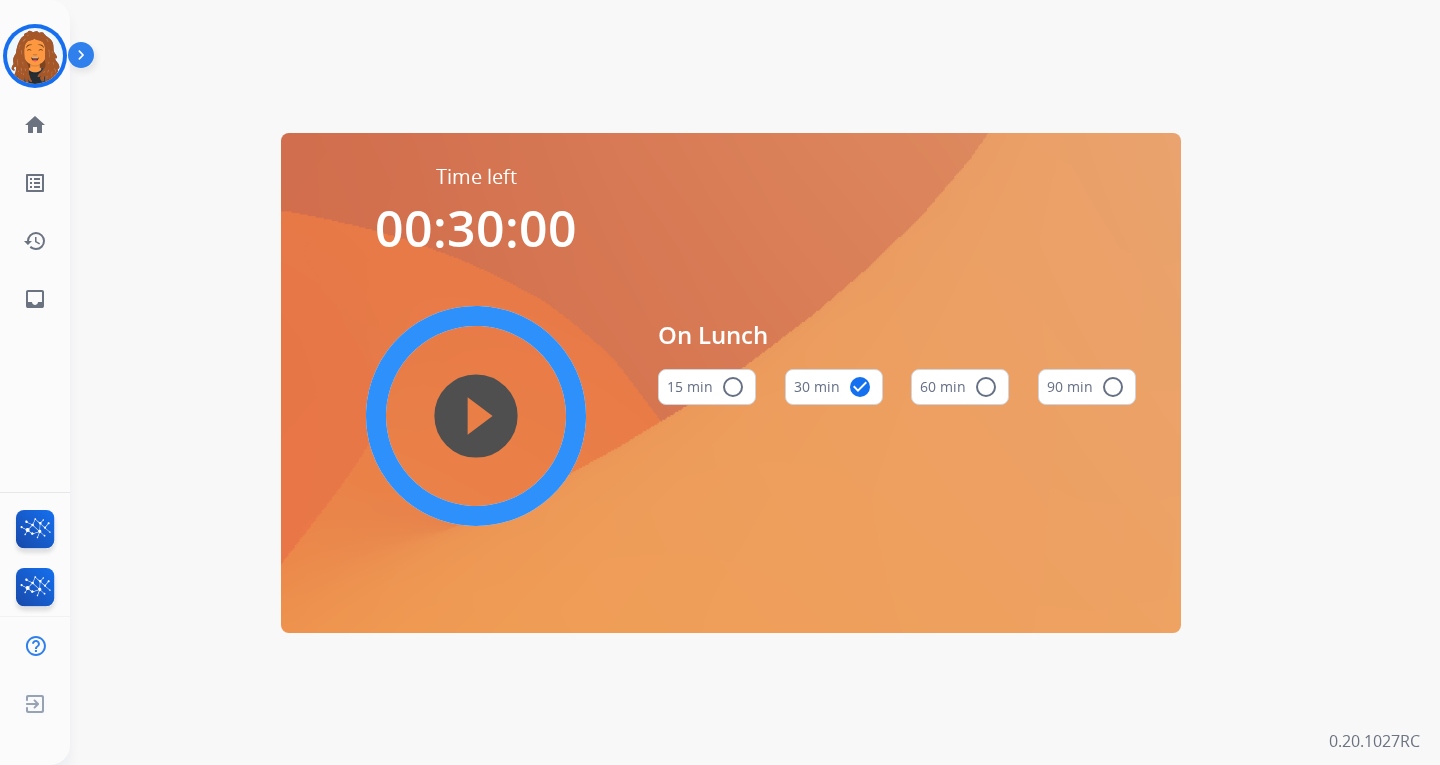 type 